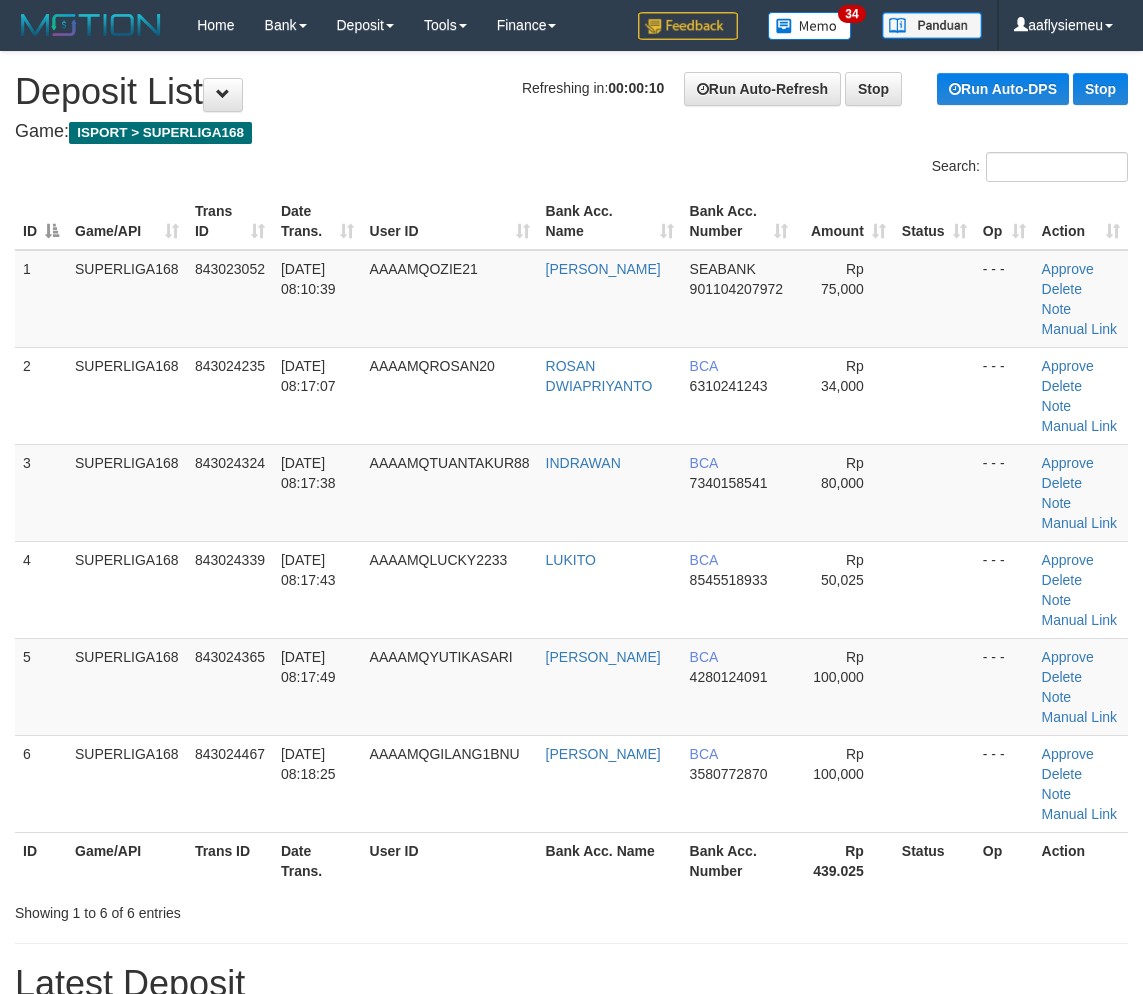 scroll, scrollTop: 0, scrollLeft: 0, axis: both 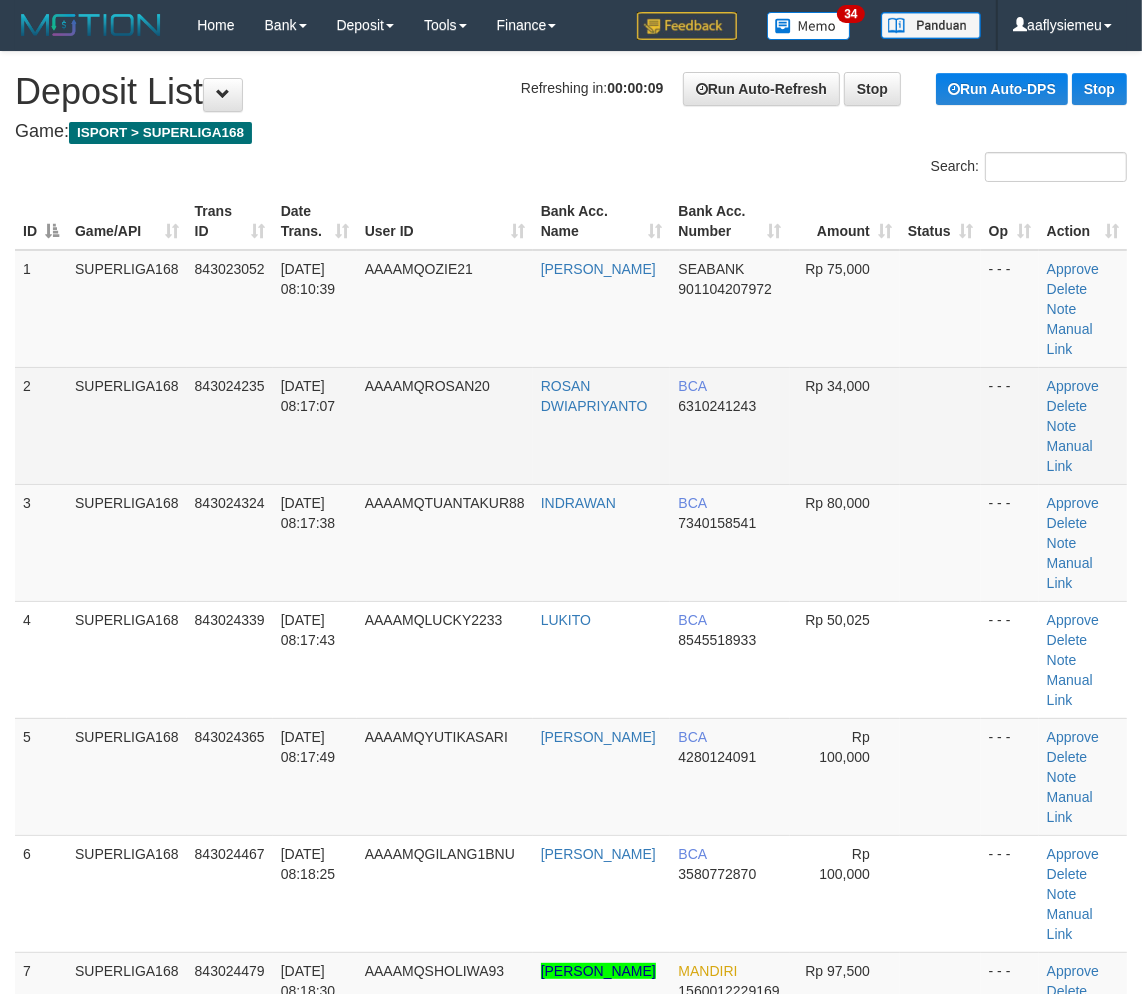 click on "843024235" at bounding box center [230, 425] 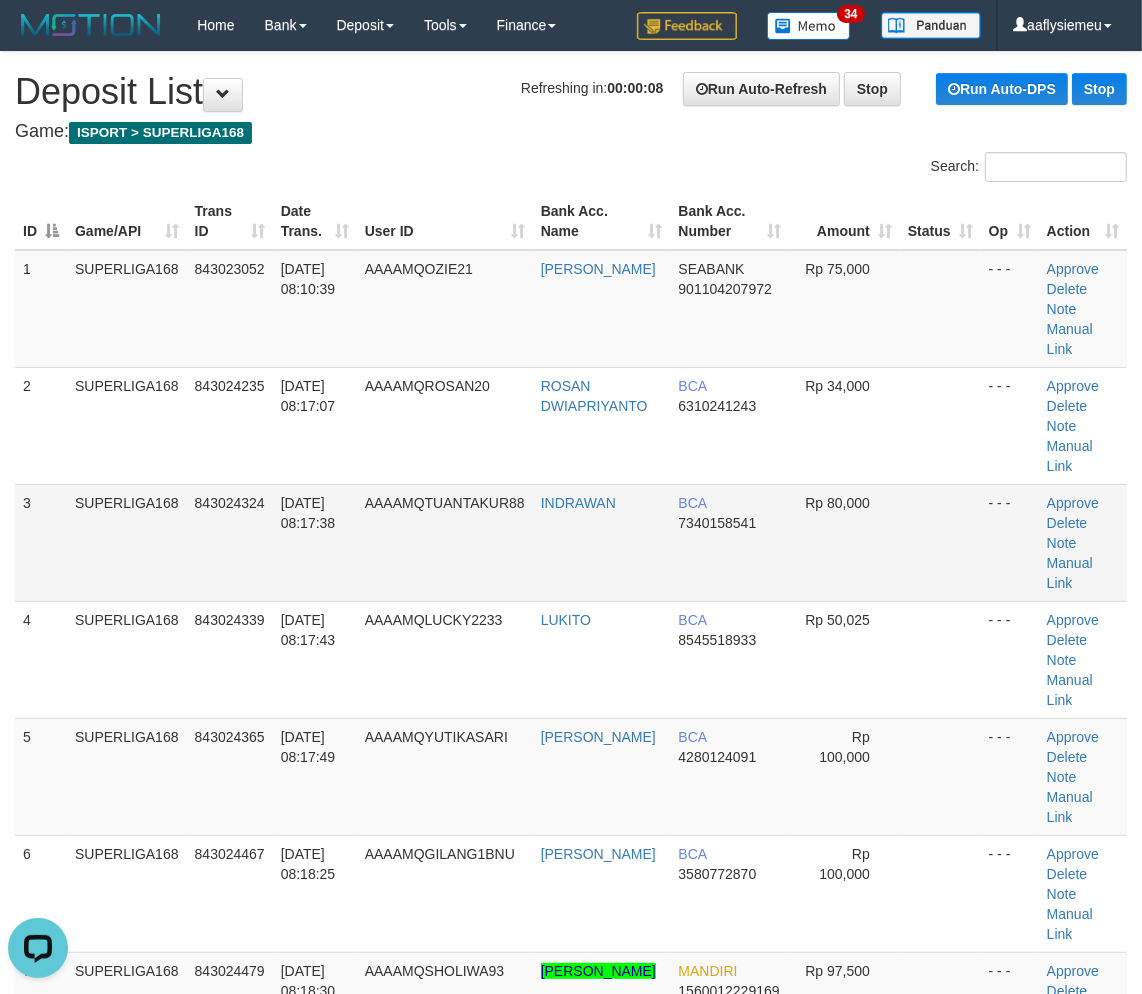 scroll, scrollTop: 0, scrollLeft: 0, axis: both 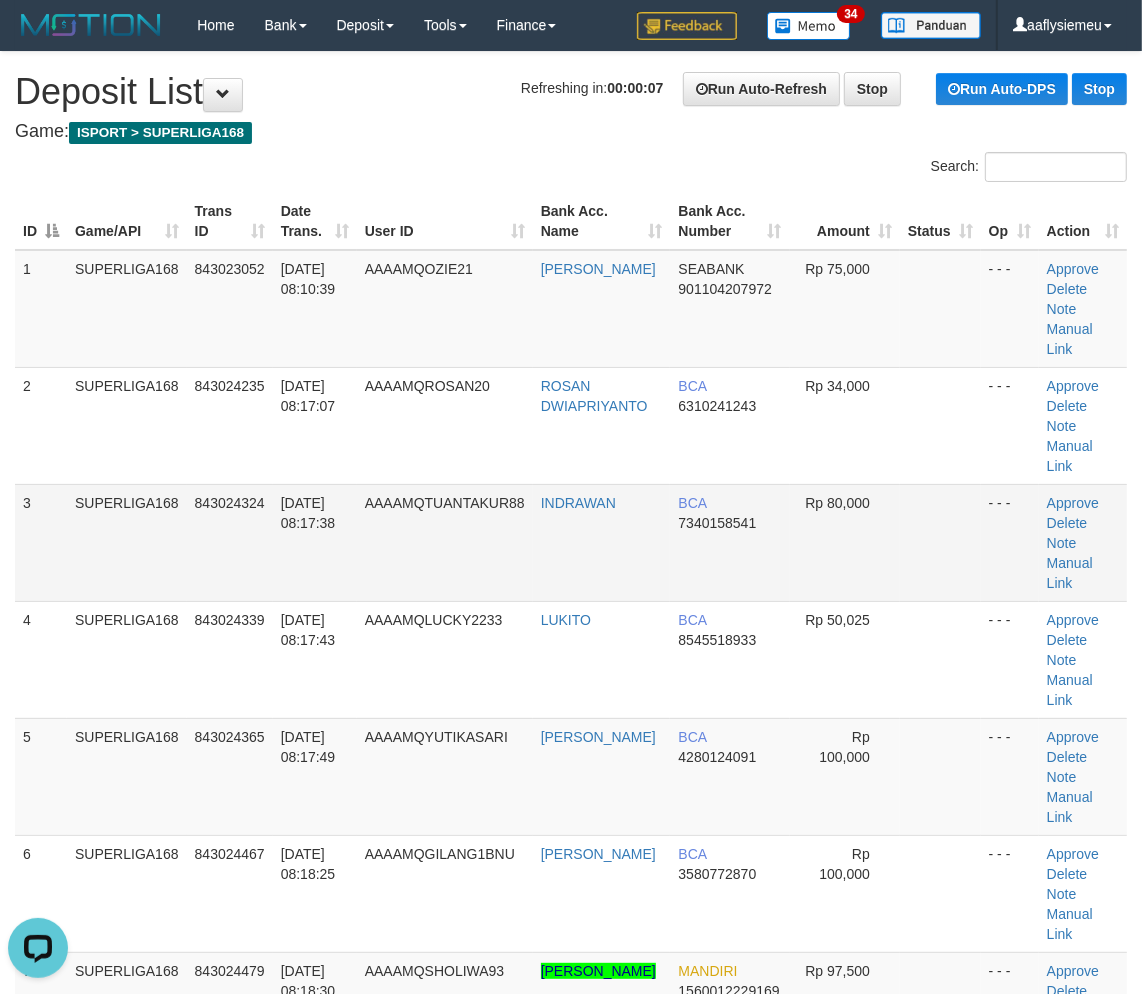 click on "AAAAMQTUANTAKUR88" at bounding box center (445, 542) 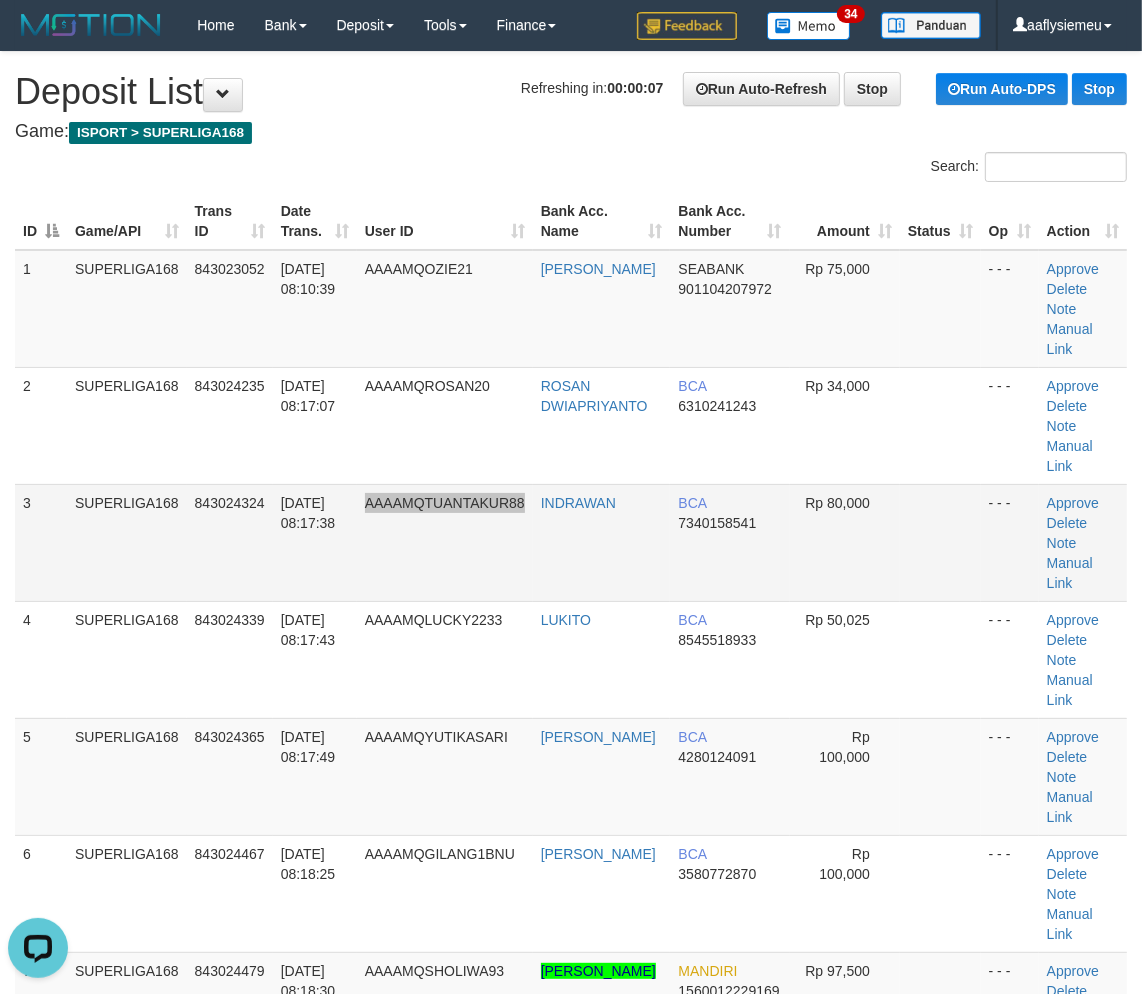 click on "AAAAMQTUANTAKUR88" at bounding box center (445, 542) 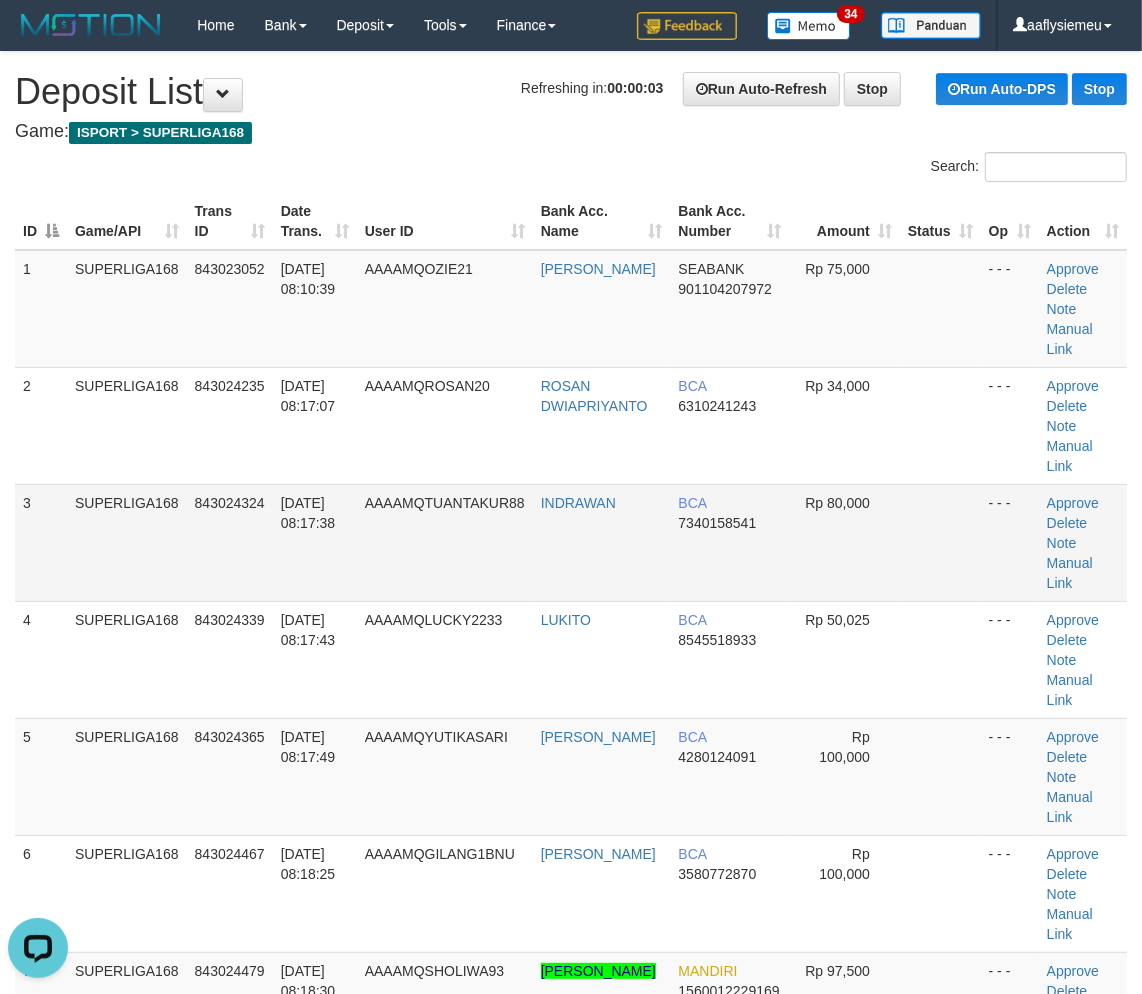 click on "3
SUPERLIGA168
843024324
12/07/2025 08:17:38
AAAAMQTUANTAKUR88
INDRAWAN
BCA
7340158541
Rp 80,000
- - -
Approve
Delete
Note
Manual Link" at bounding box center (571, 542) 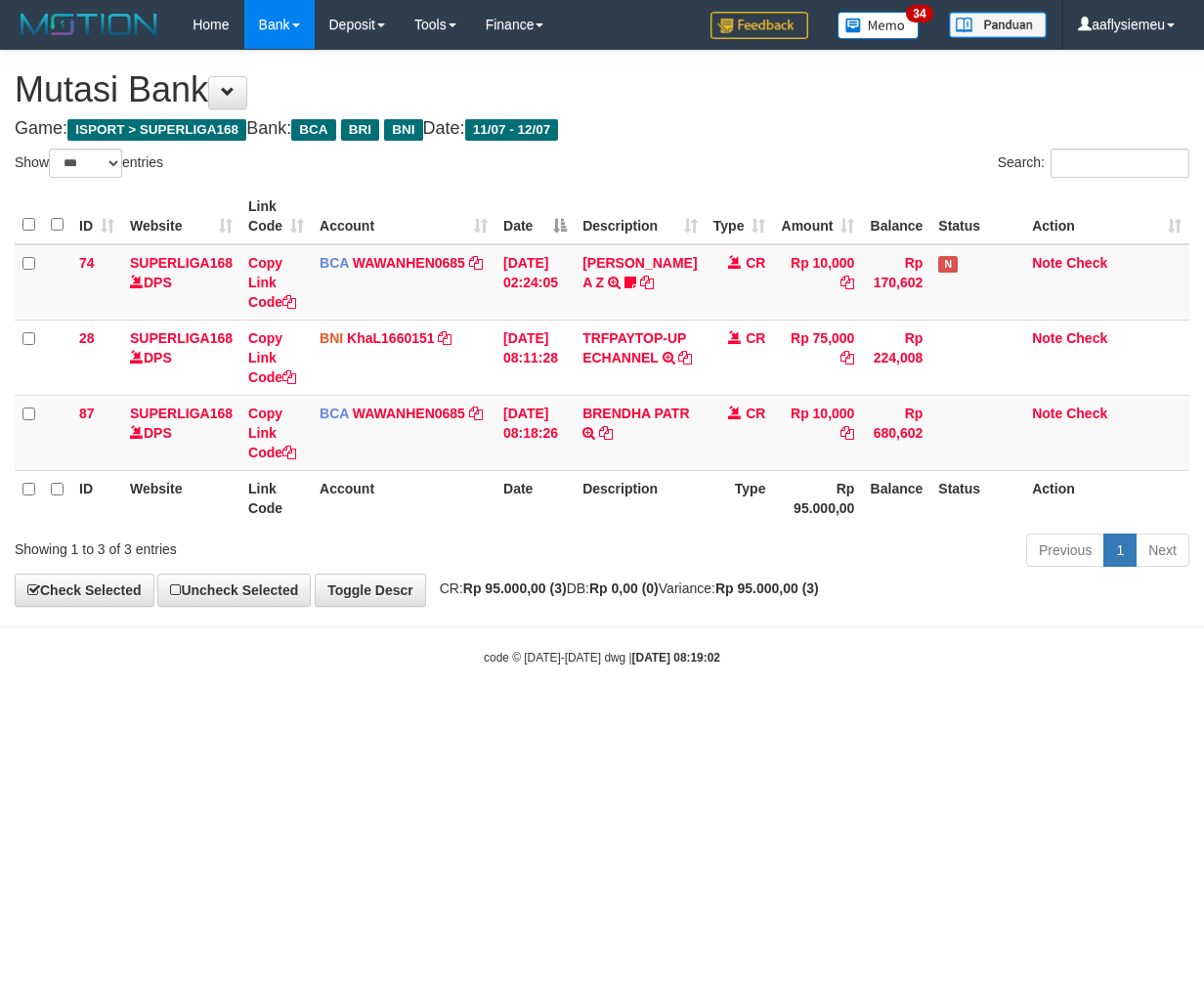select on "***" 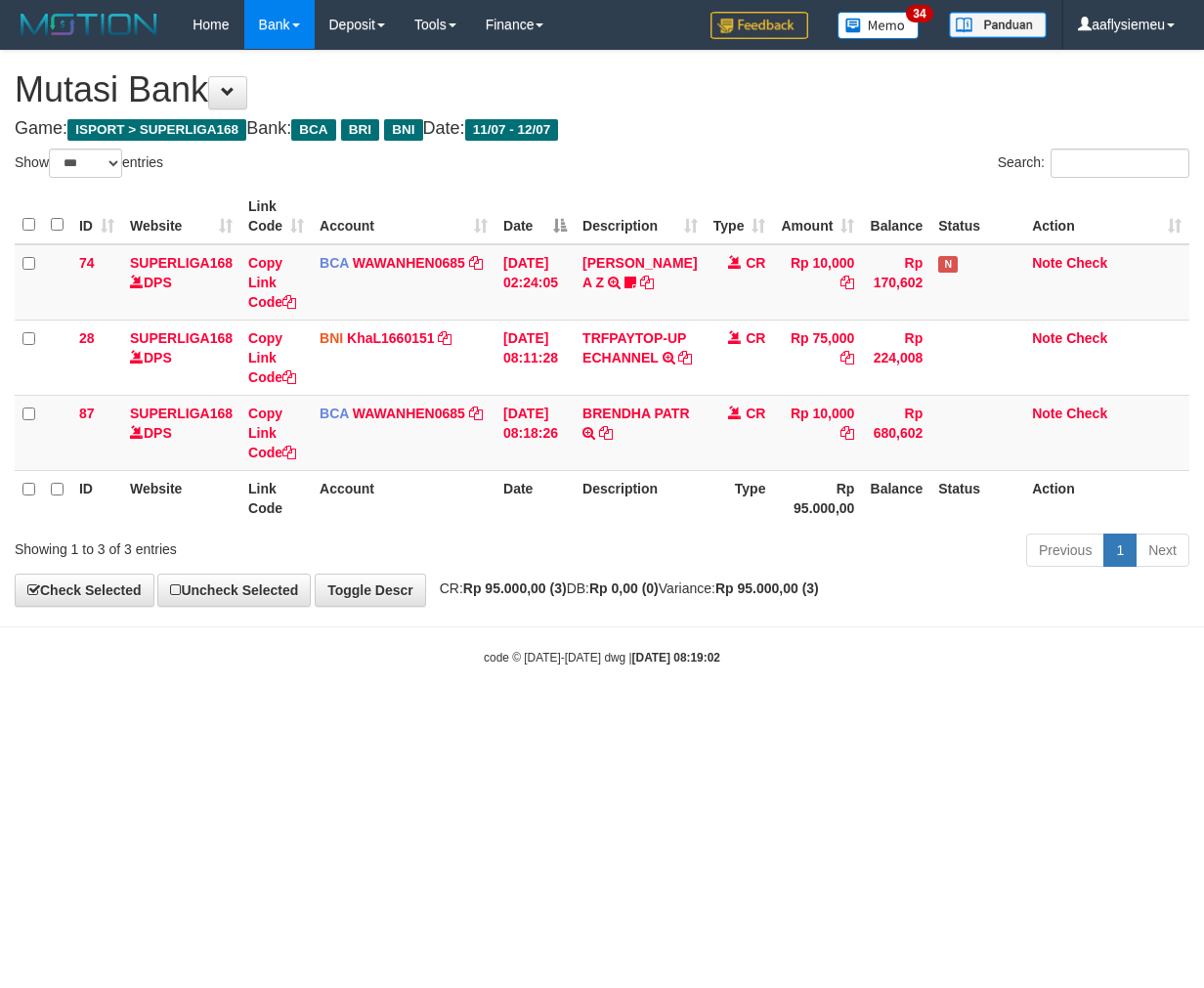 scroll, scrollTop: 0, scrollLeft: 0, axis: both 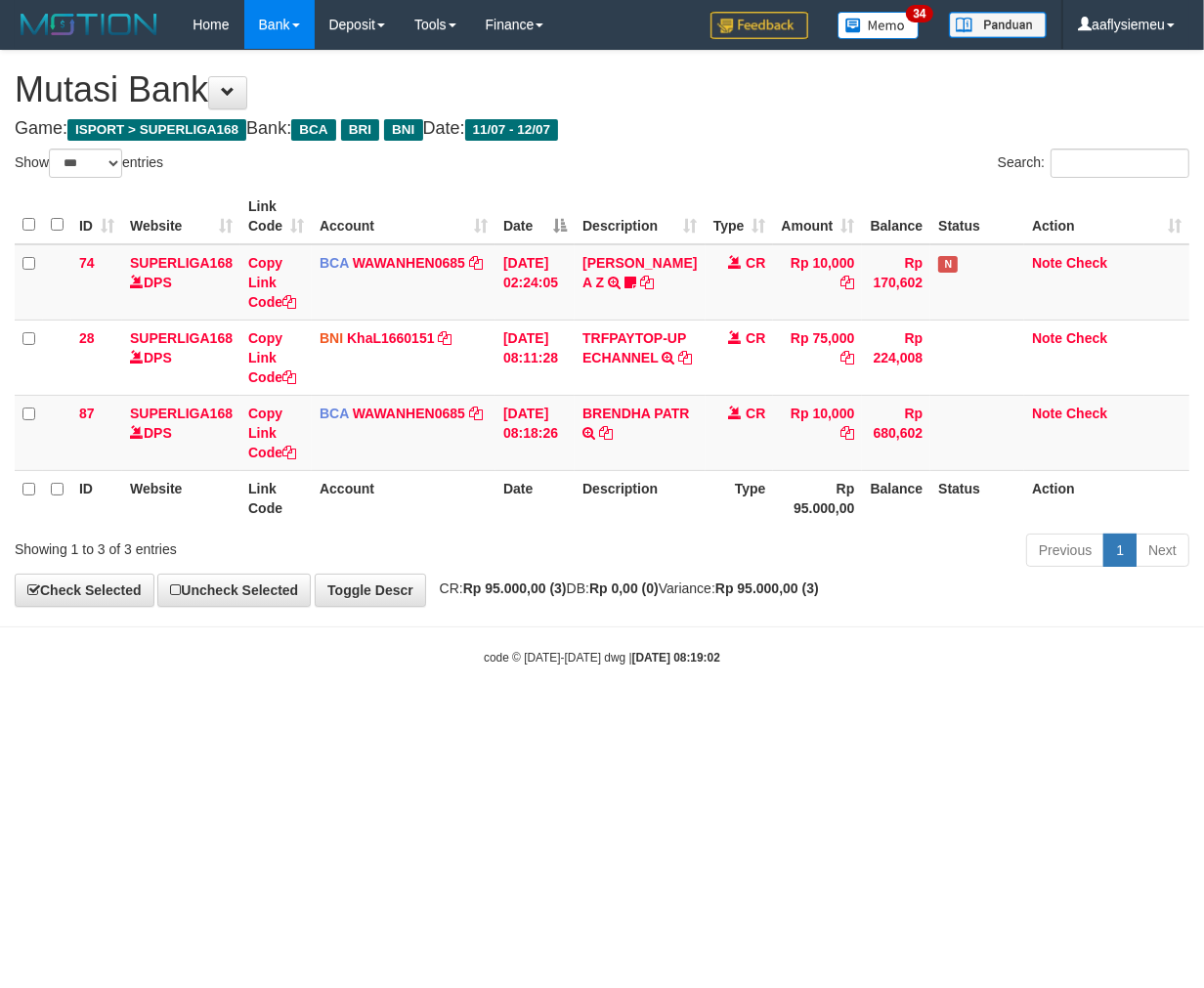 click on "Toggle navigation
Home
Bank
Account List
Load
By Website
Group
[ISPORT]													SUPERLIGA168
By Load Group (DPS)
34" at bounding box center [602, 358] 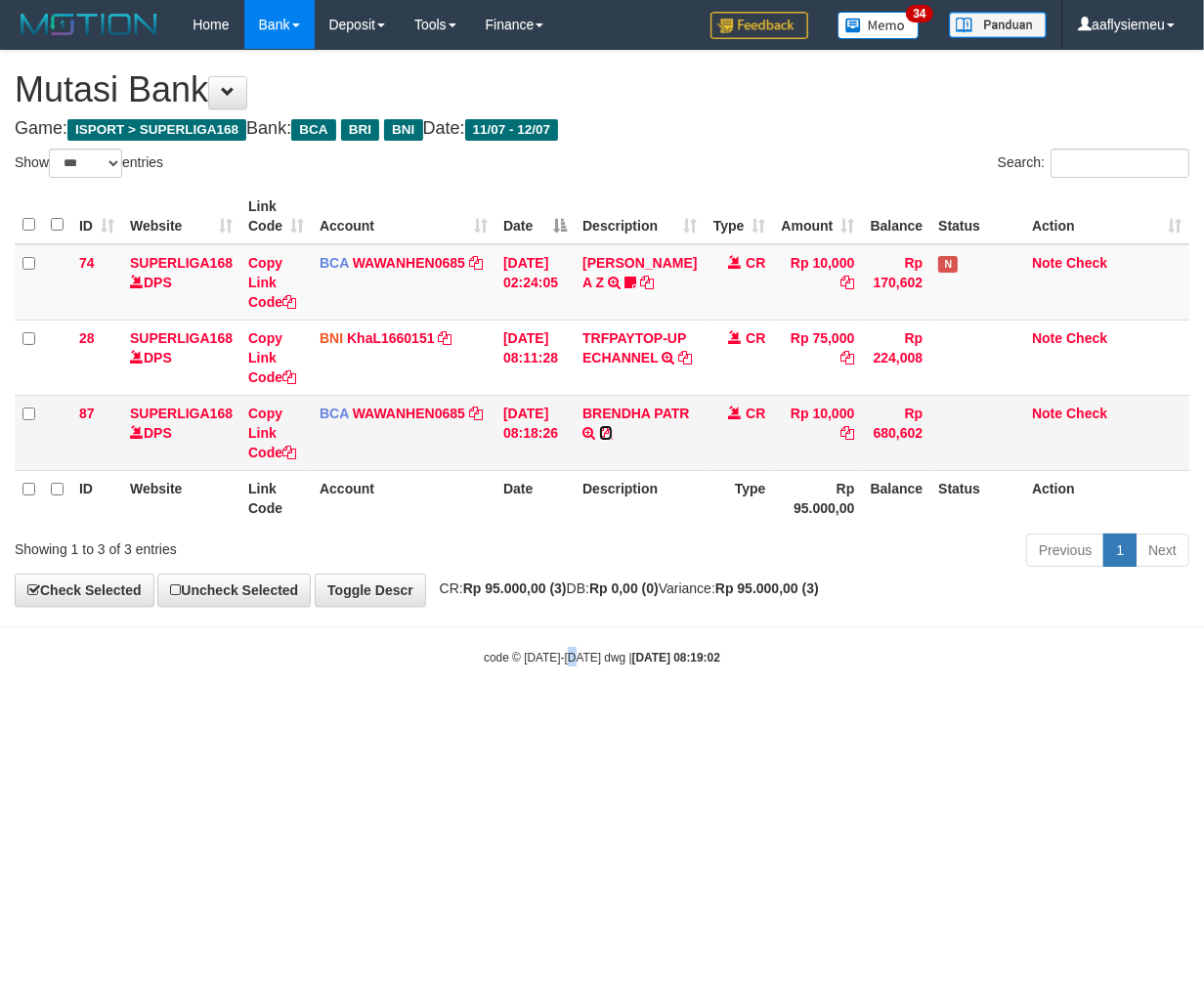 click at bounding box center [606, 433] 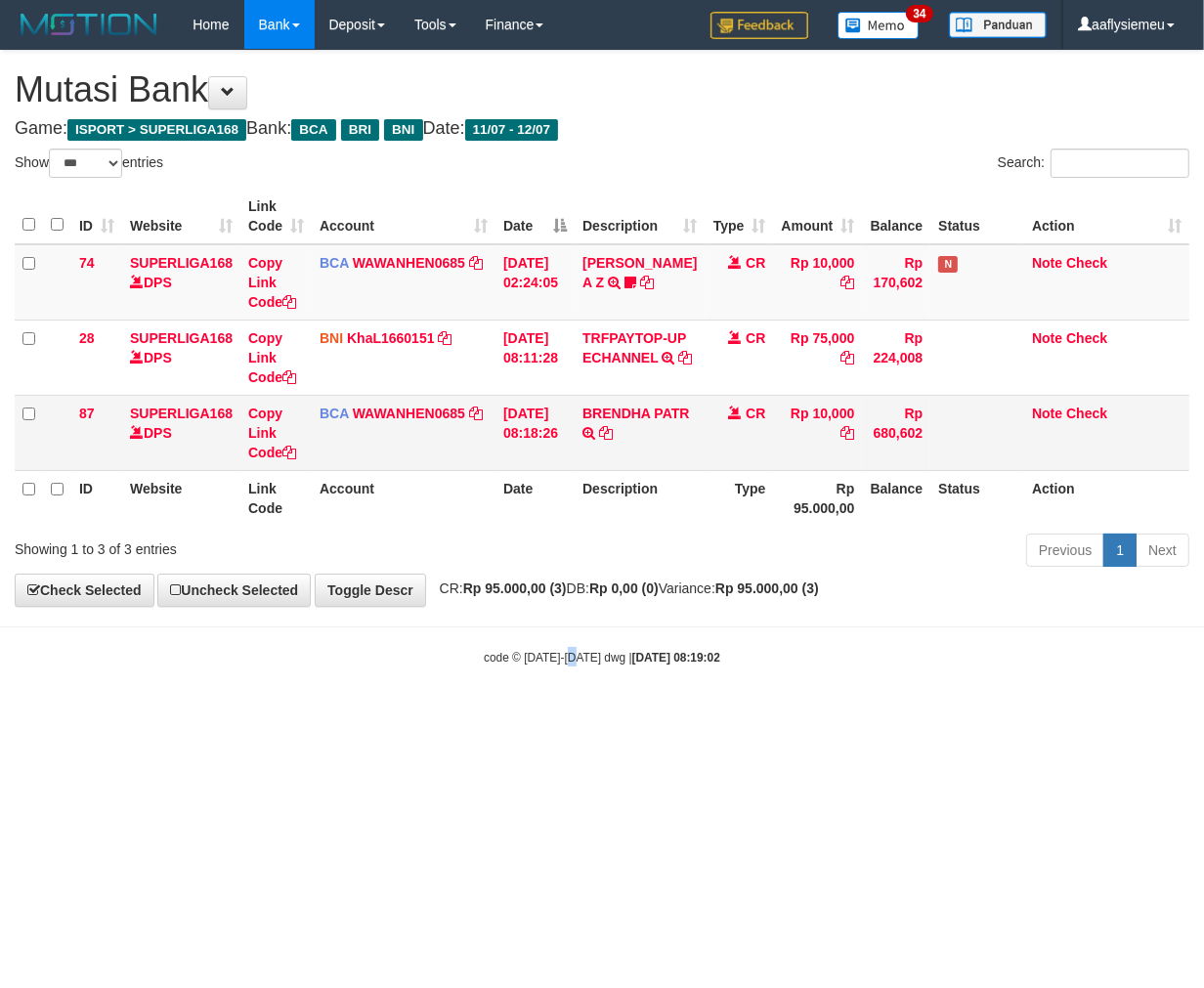 copy on "8" 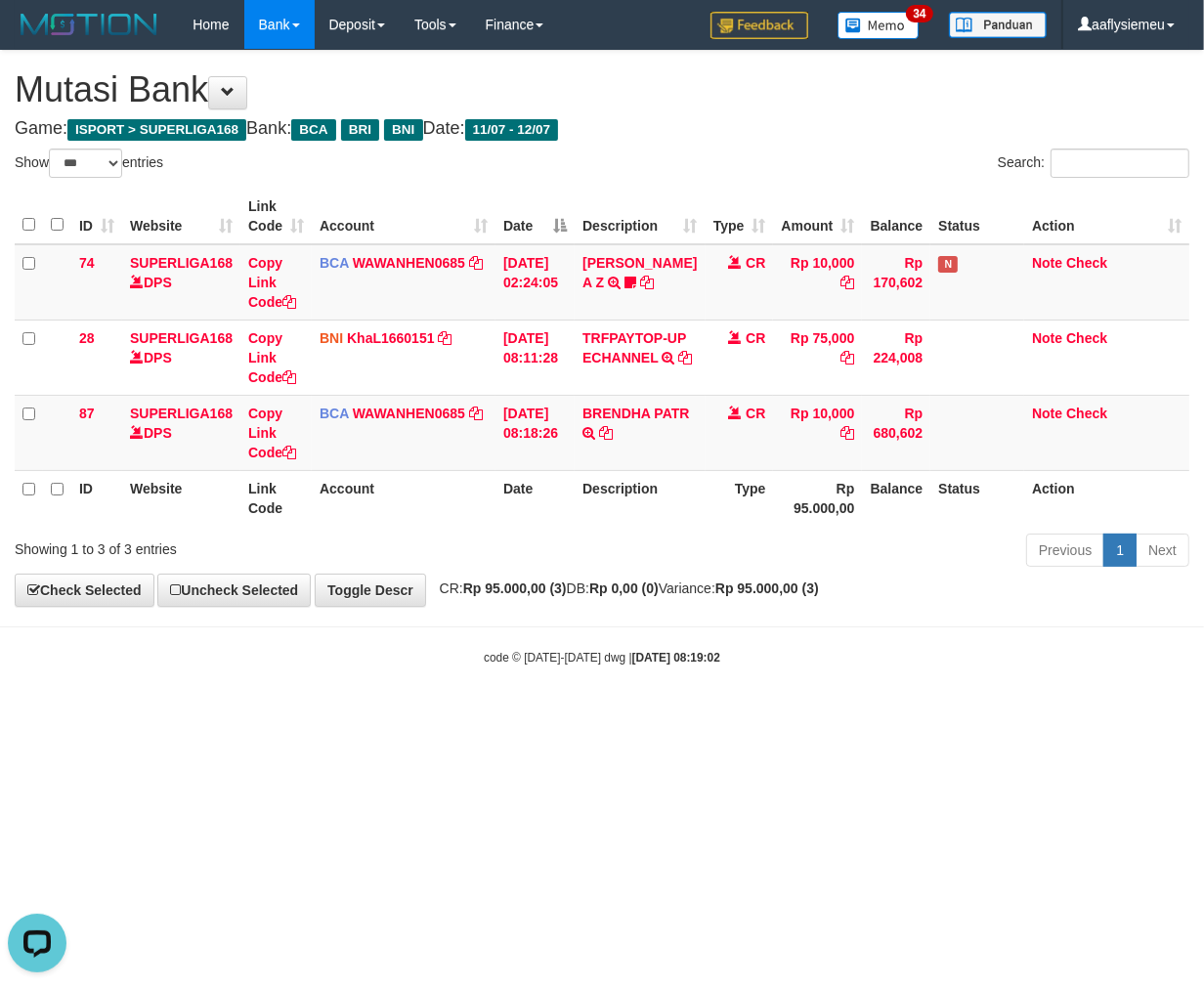 scroll, scrollTop: 0, scrollLeft: 0, axis: both 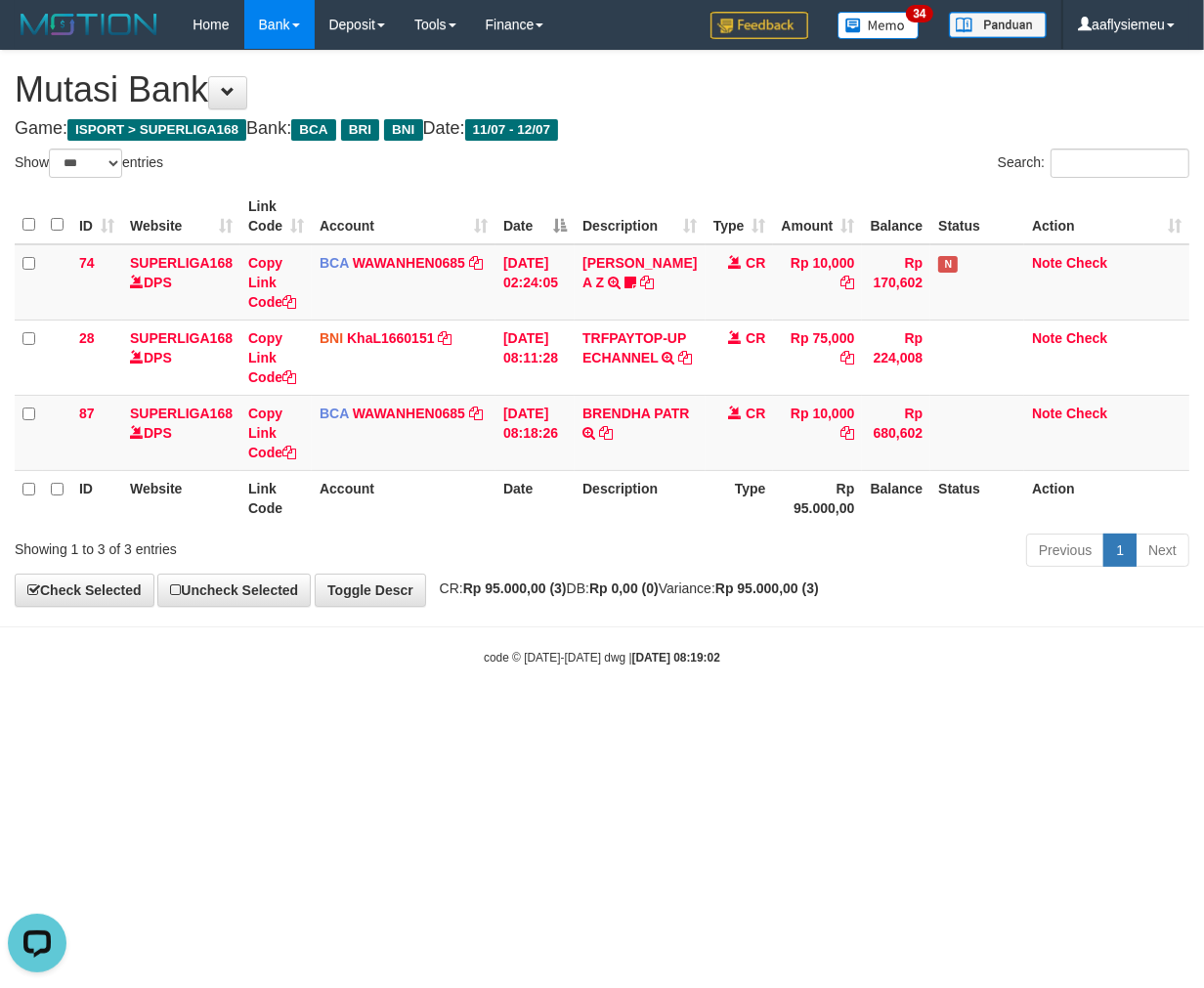 drag, startPoint x: 885, startPoint y: 740, endPoint x: 932, endPoint y: 717, distance: 52.325902 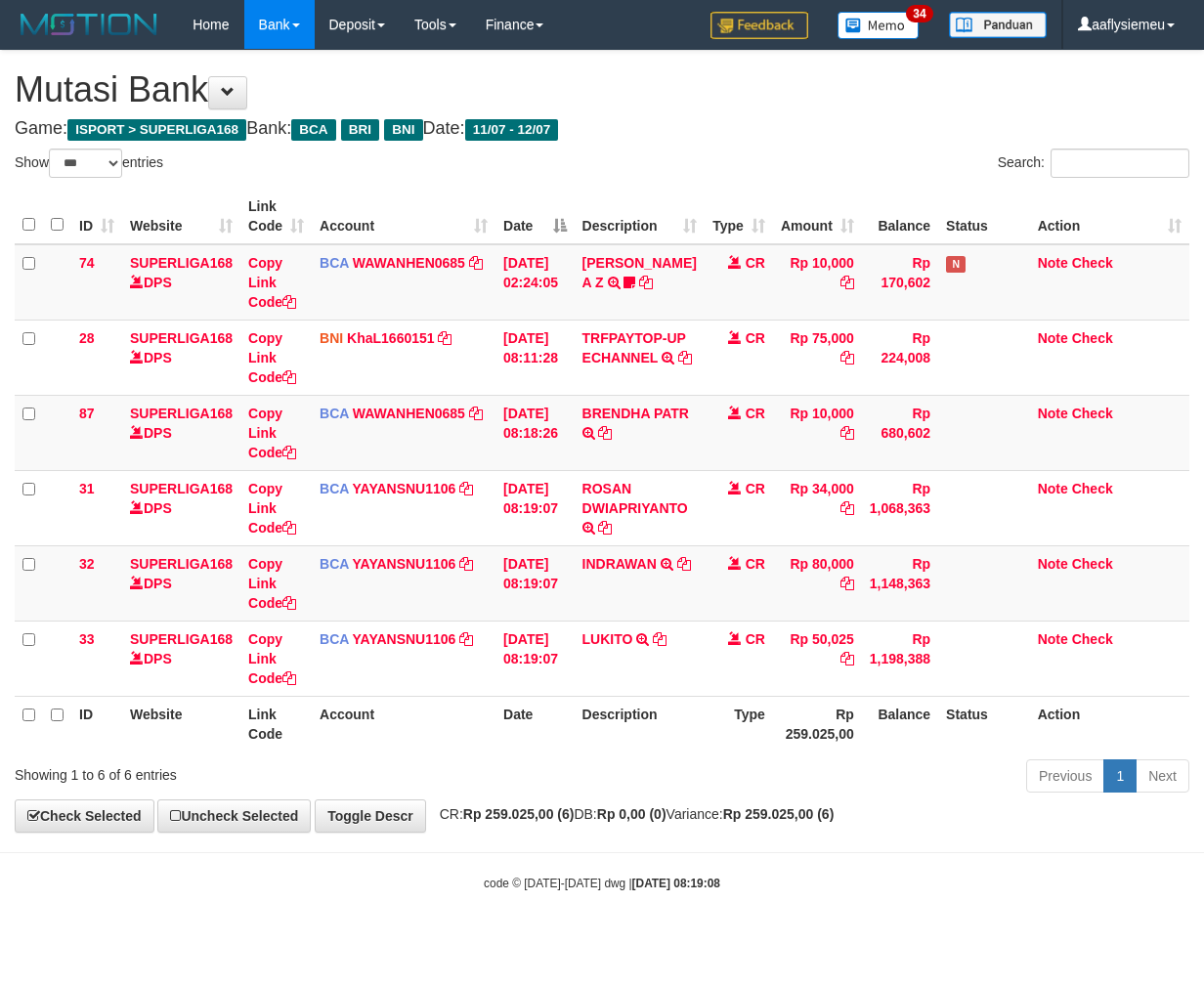 select on "***" 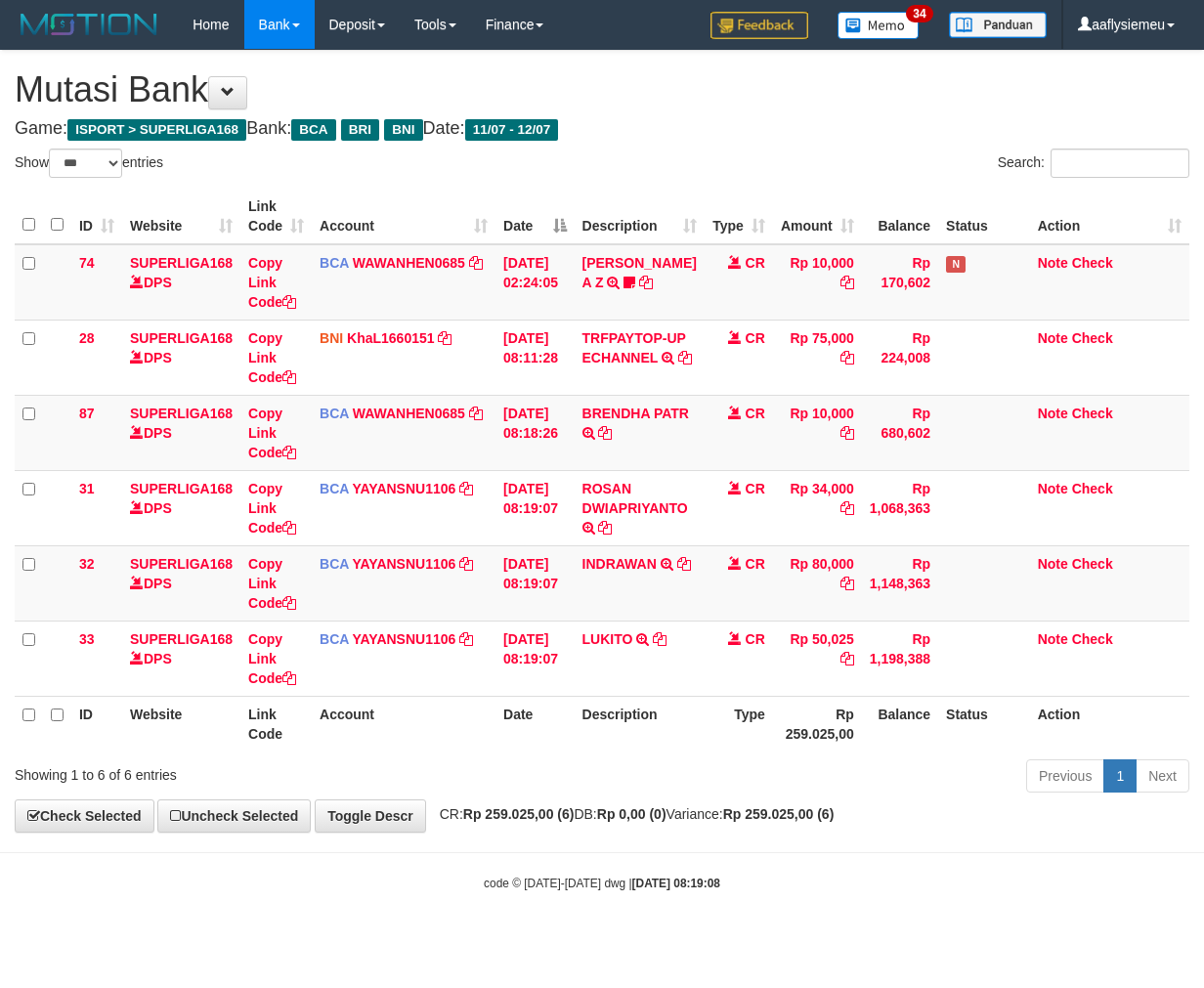 scroll, scrollTop: 0, scrollLeft: 0, axis: both 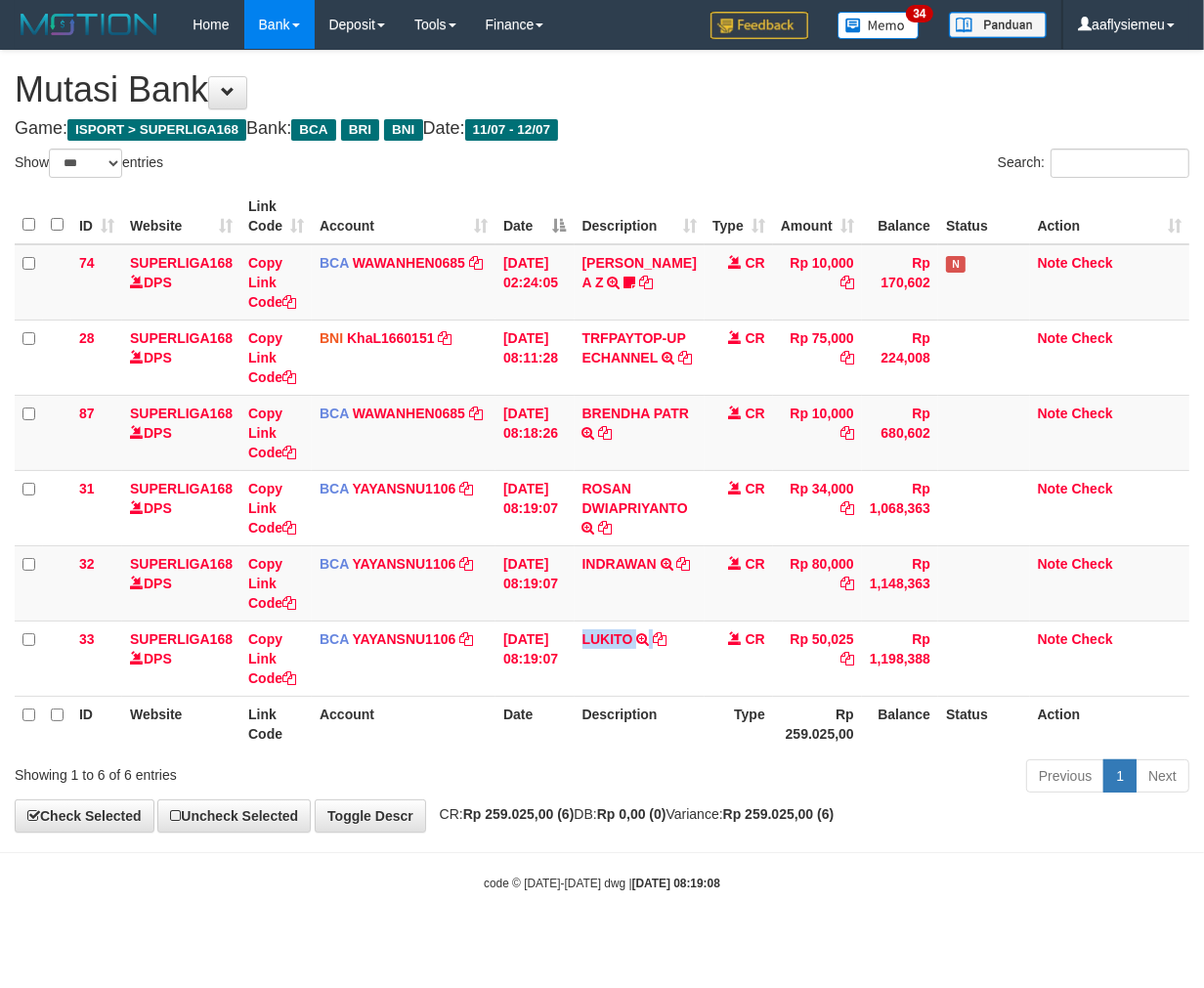 click on "LUKITO         TRSF E-BANKING CR 1207/FTSCY/WS95271
50025.00LUKITO" at bounding box center [639, 658] 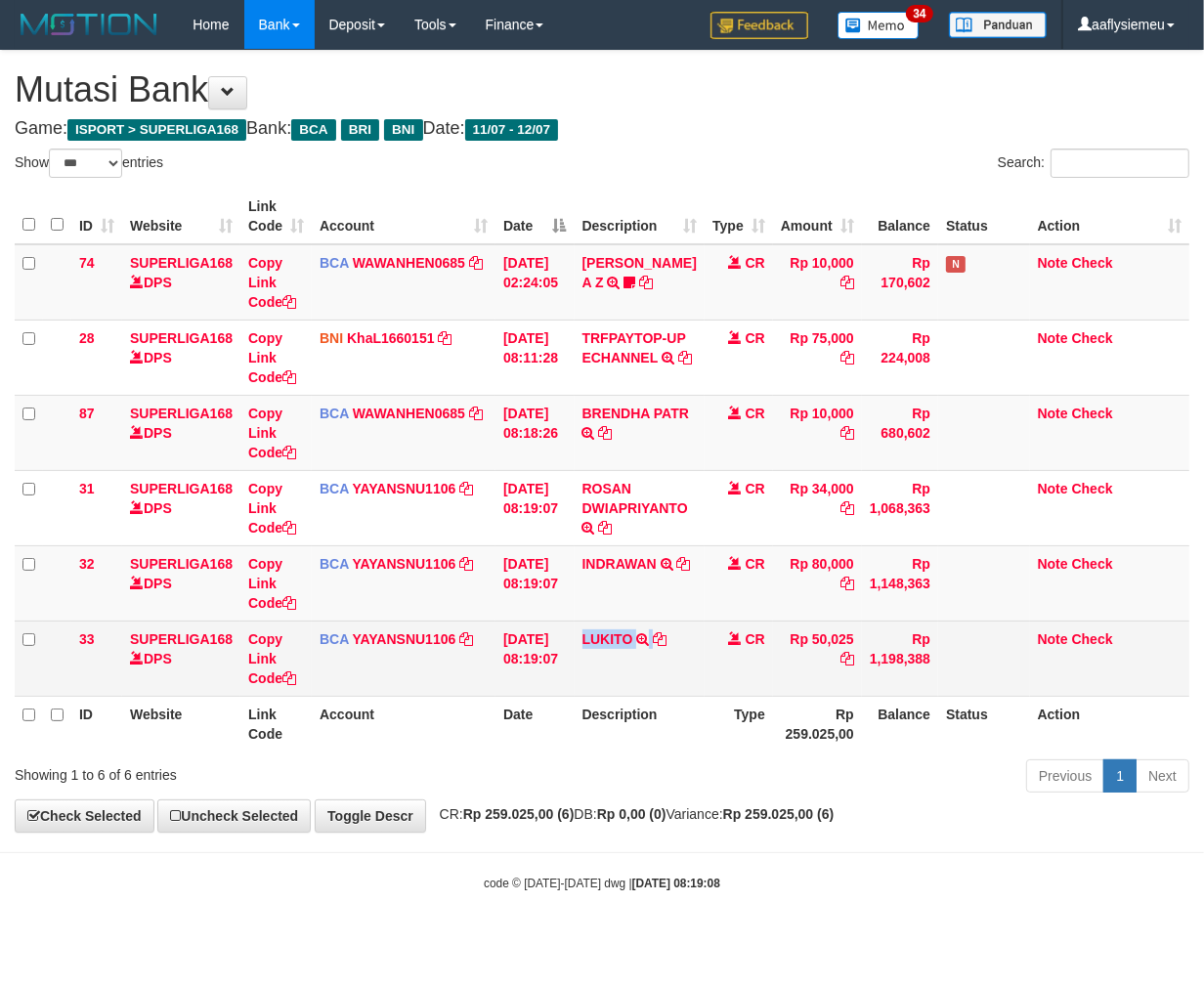 click on "CR" at bounding box center [739, 658] 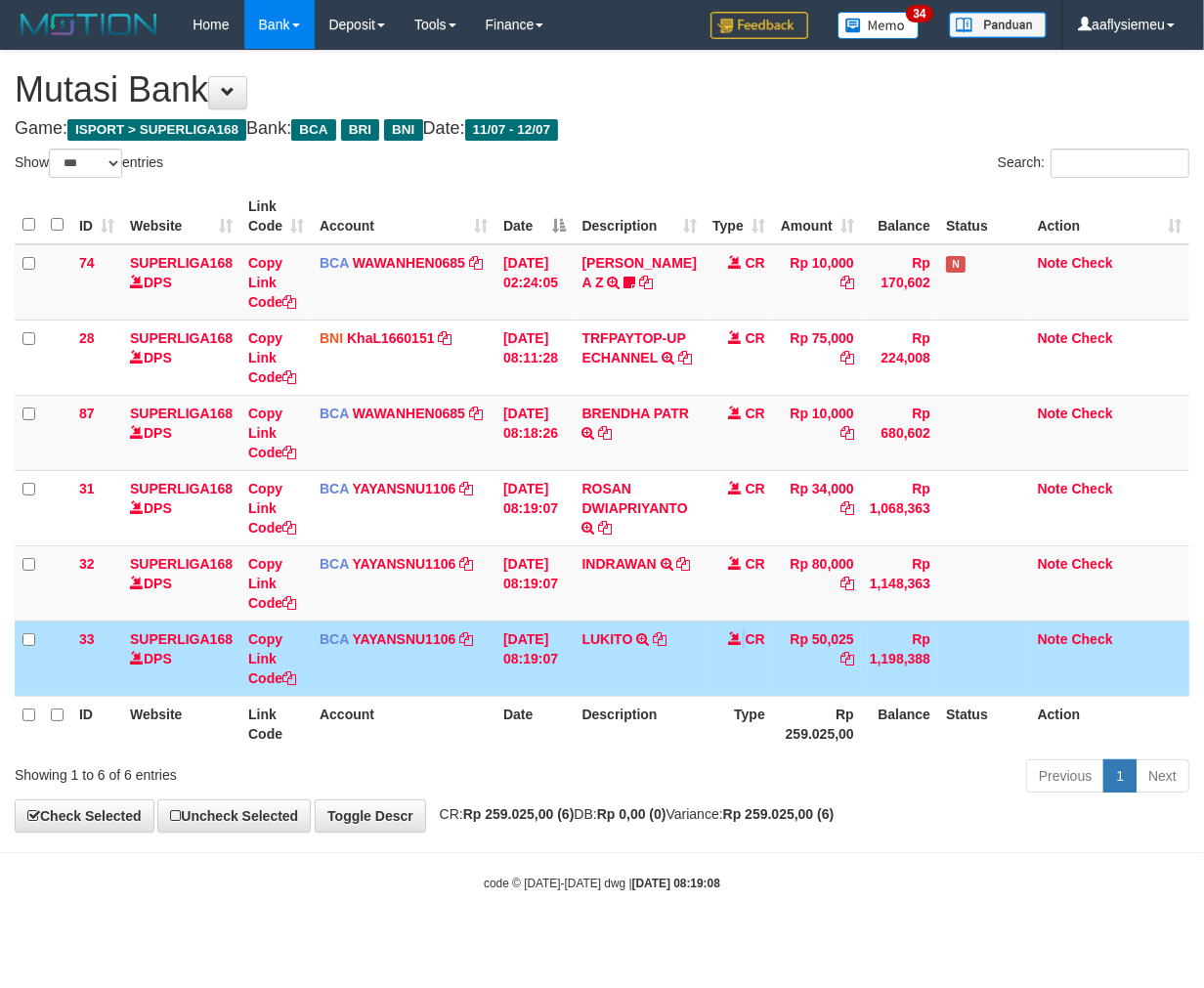 click on "CR" at bounding box center (739, 658) 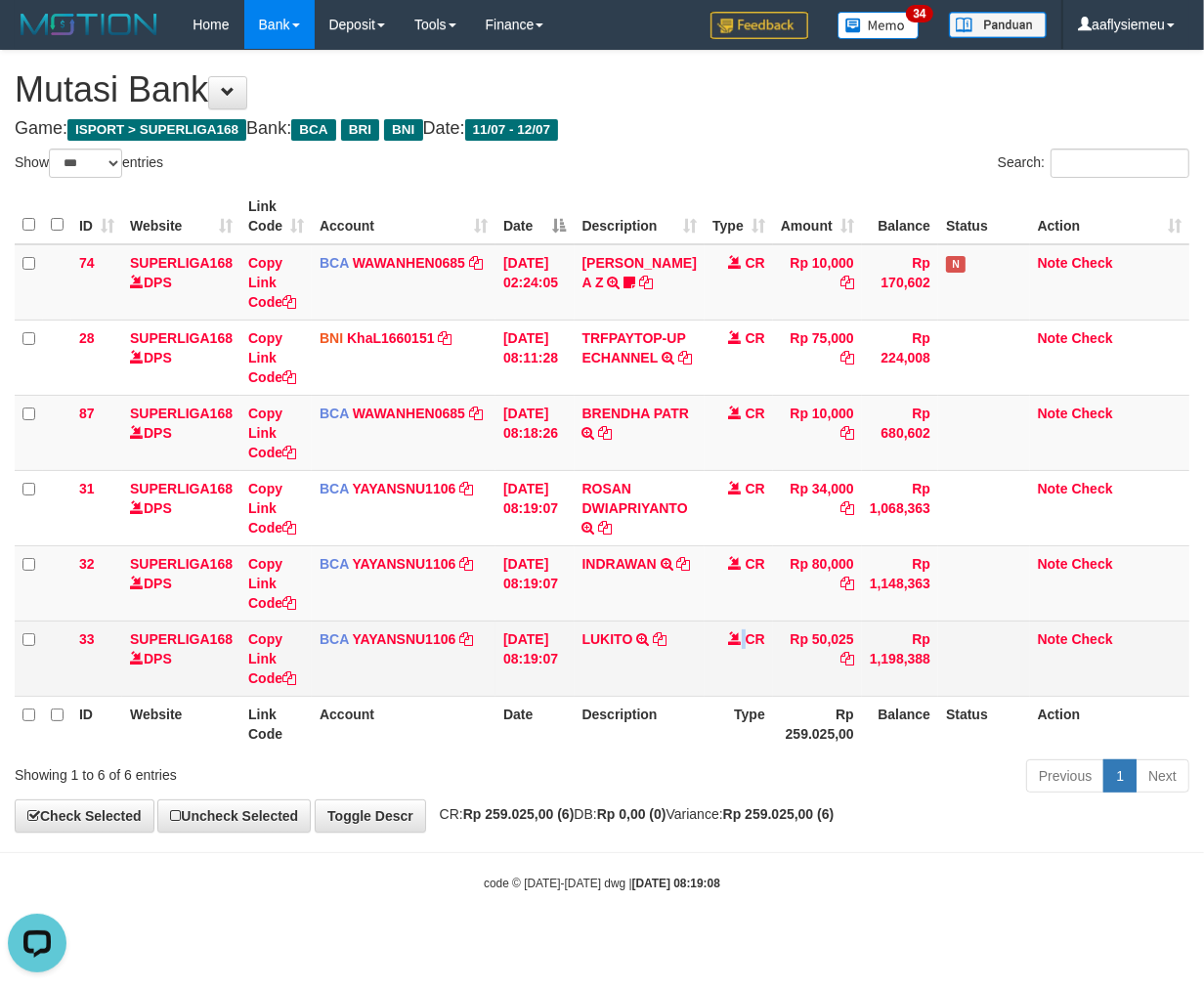 scroll, scrollTop: 0, scrollLeft: 0, axis: both 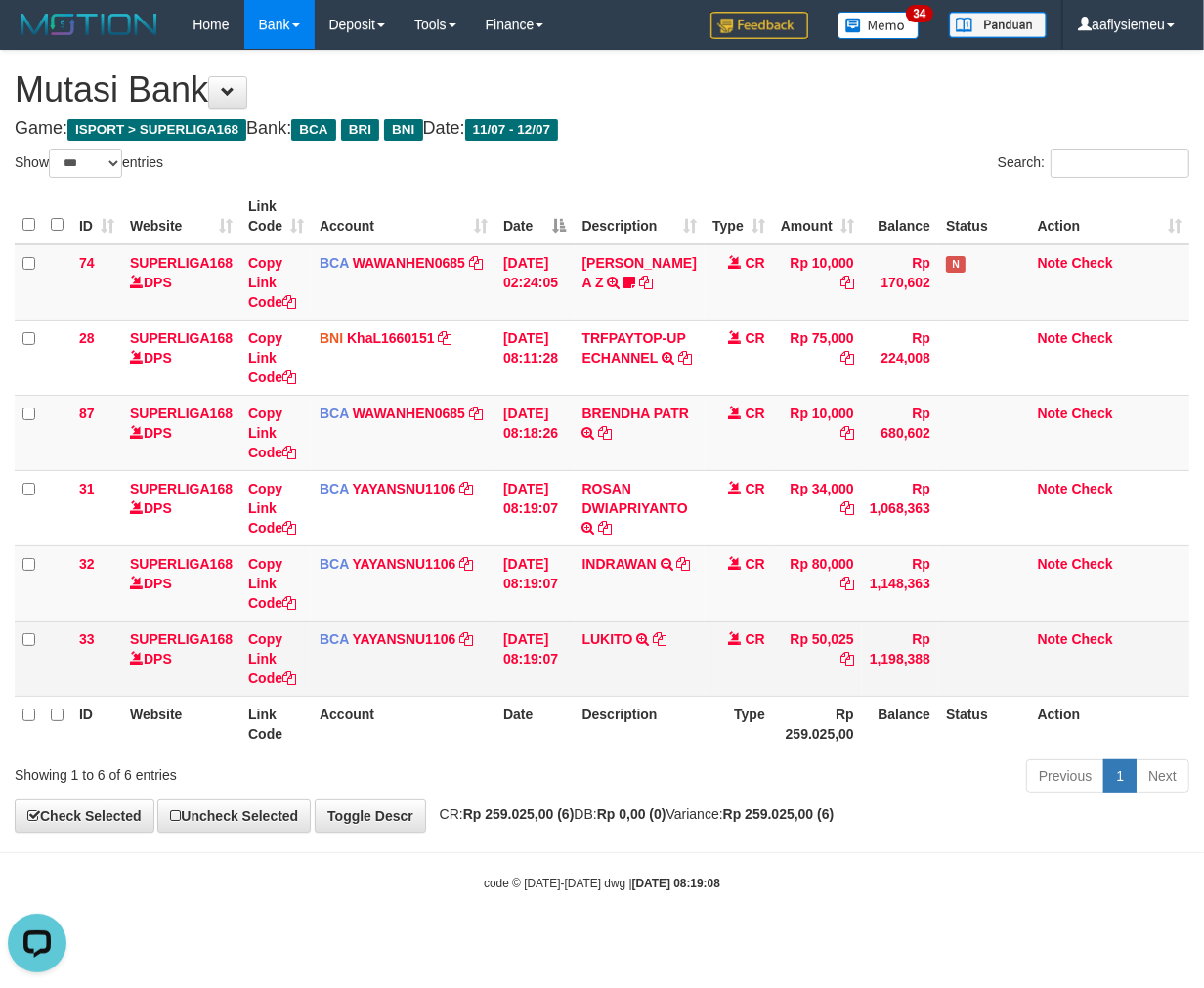 click on "Rp 50,025" at bounding box center (817, 658) 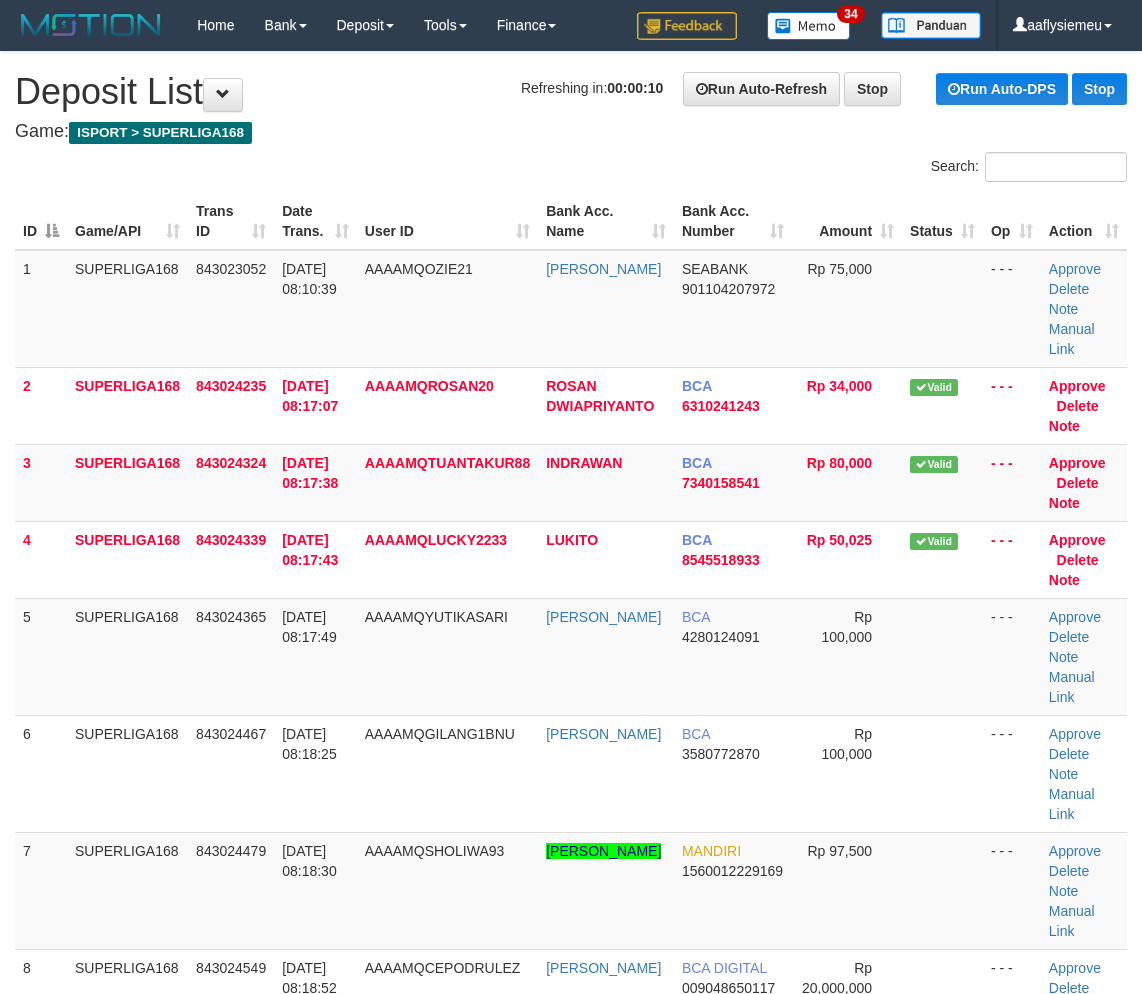 scroll, scrollTop: 0, scrollLeft: 0, axis: both 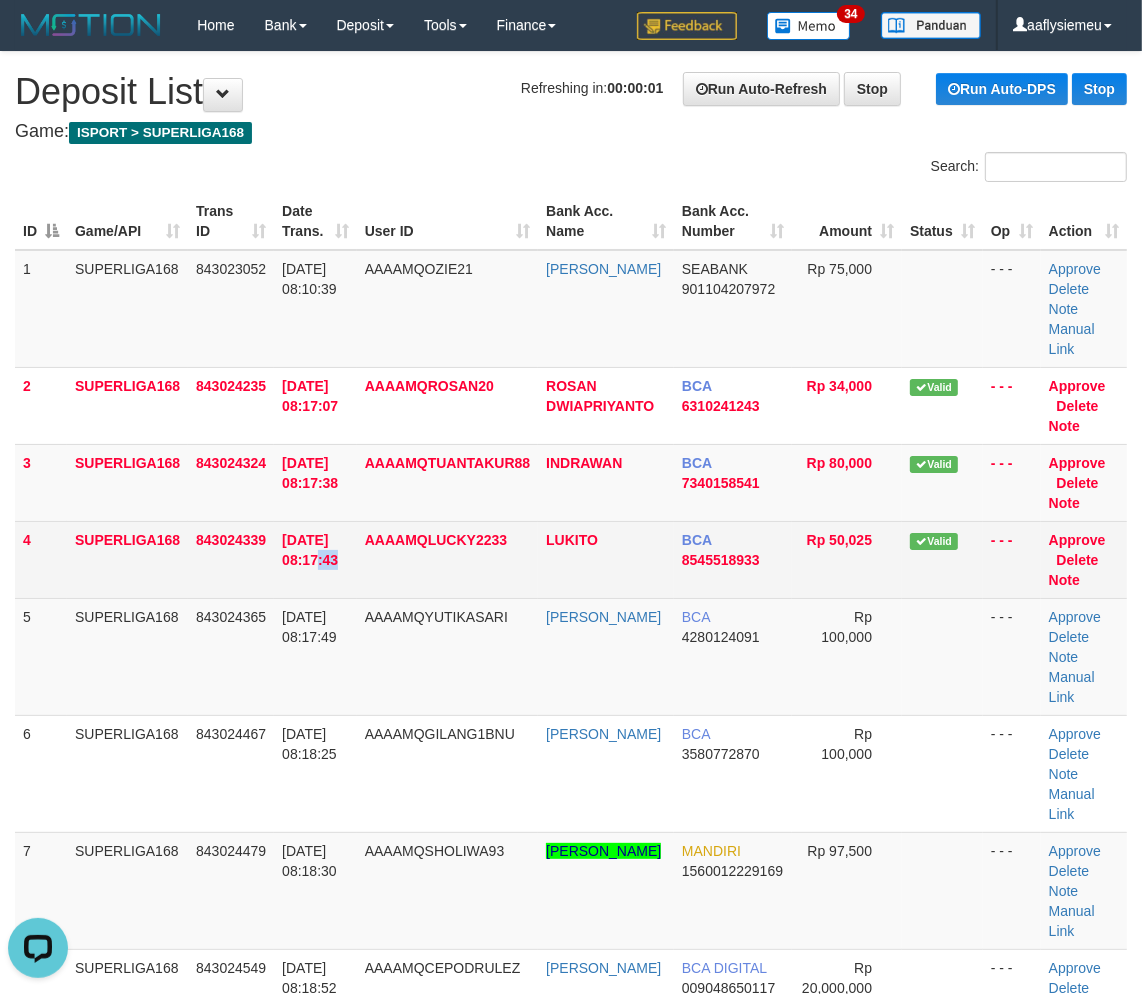 click on "12/07/2025 08:17:43" at bounding box center (315, 559) 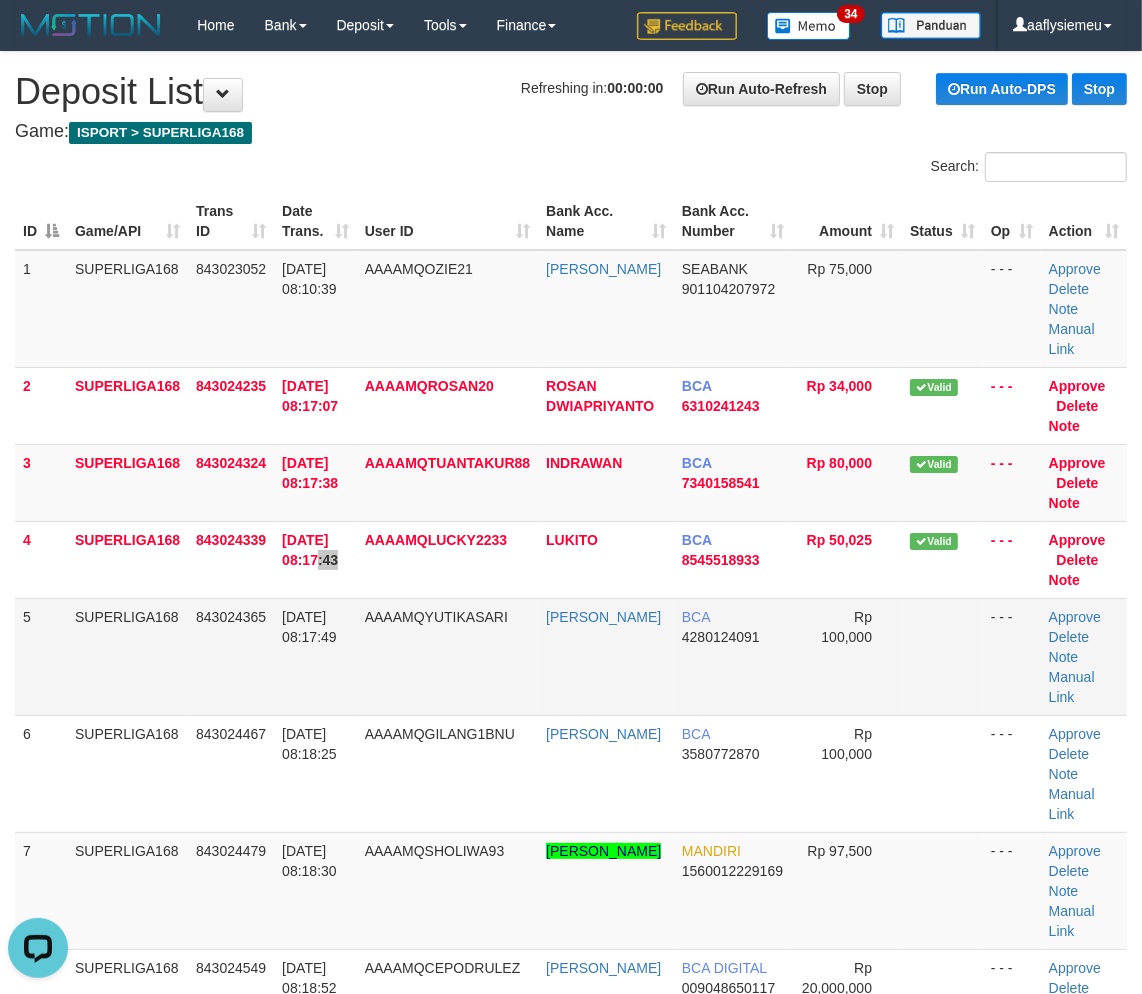 scroll, scrollTop: 82, scrollLeft: 0, axis: vertical 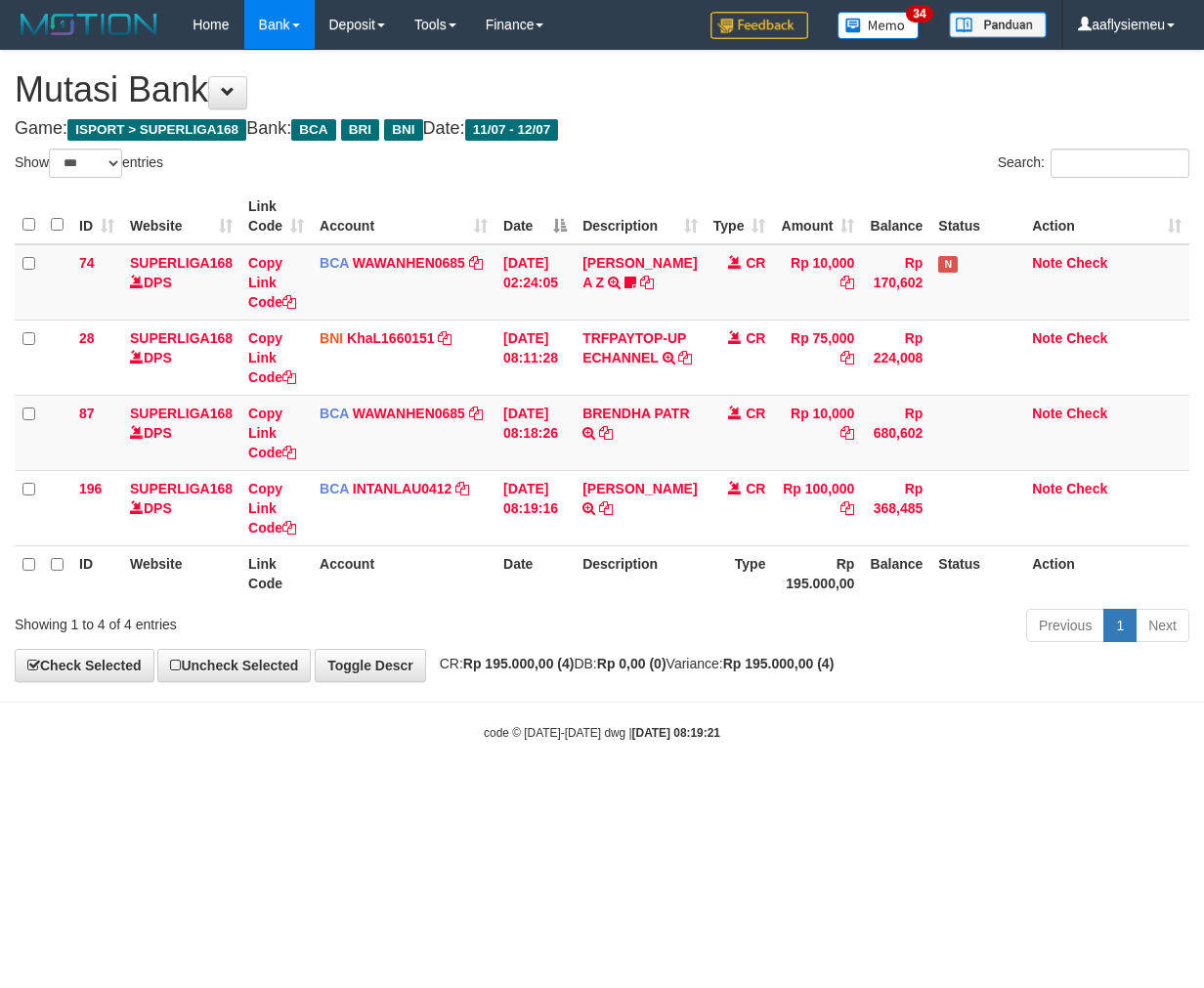 select on "***" 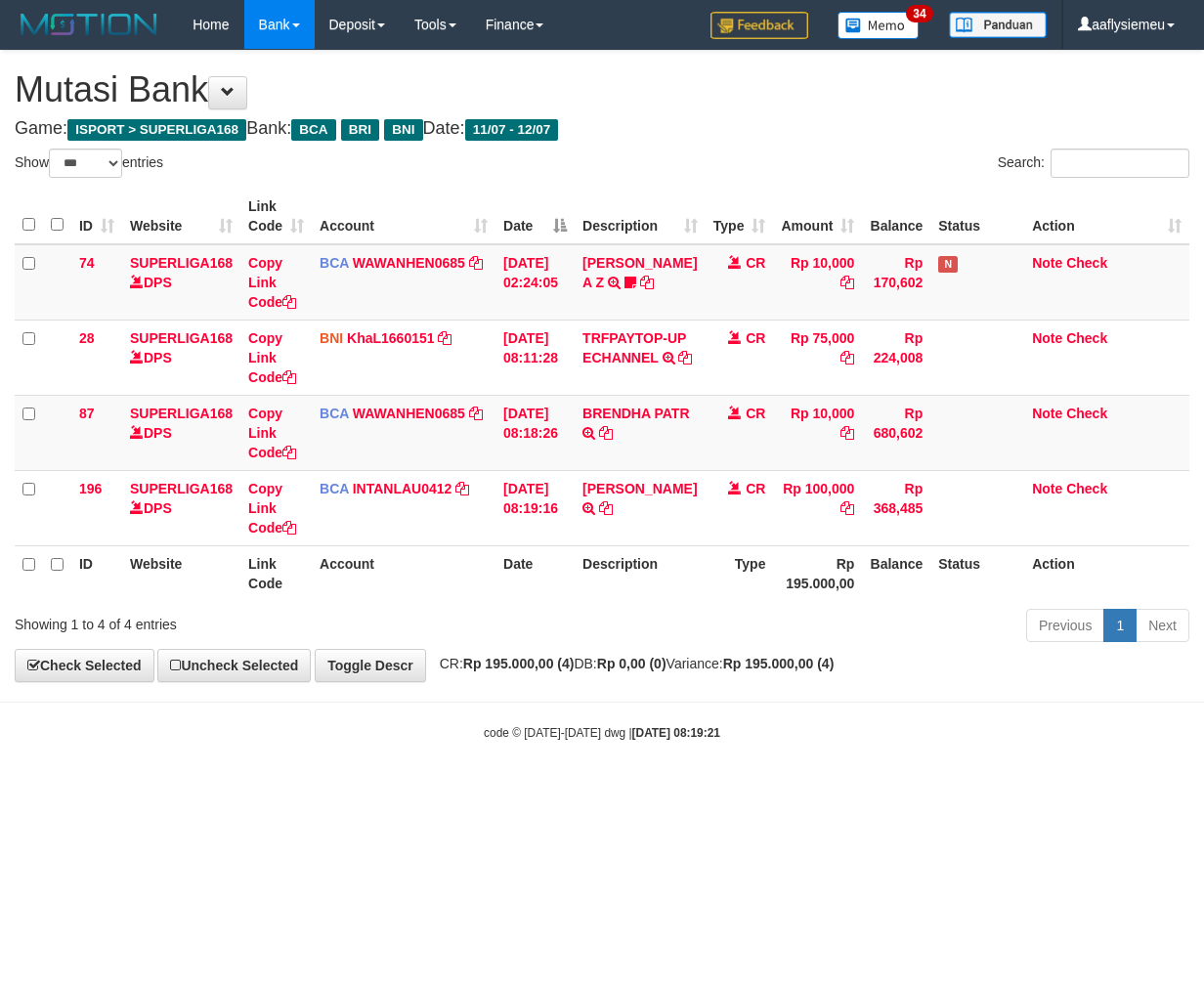 scroll, scrollTop: 0, scrollLeft: 0, axis: both 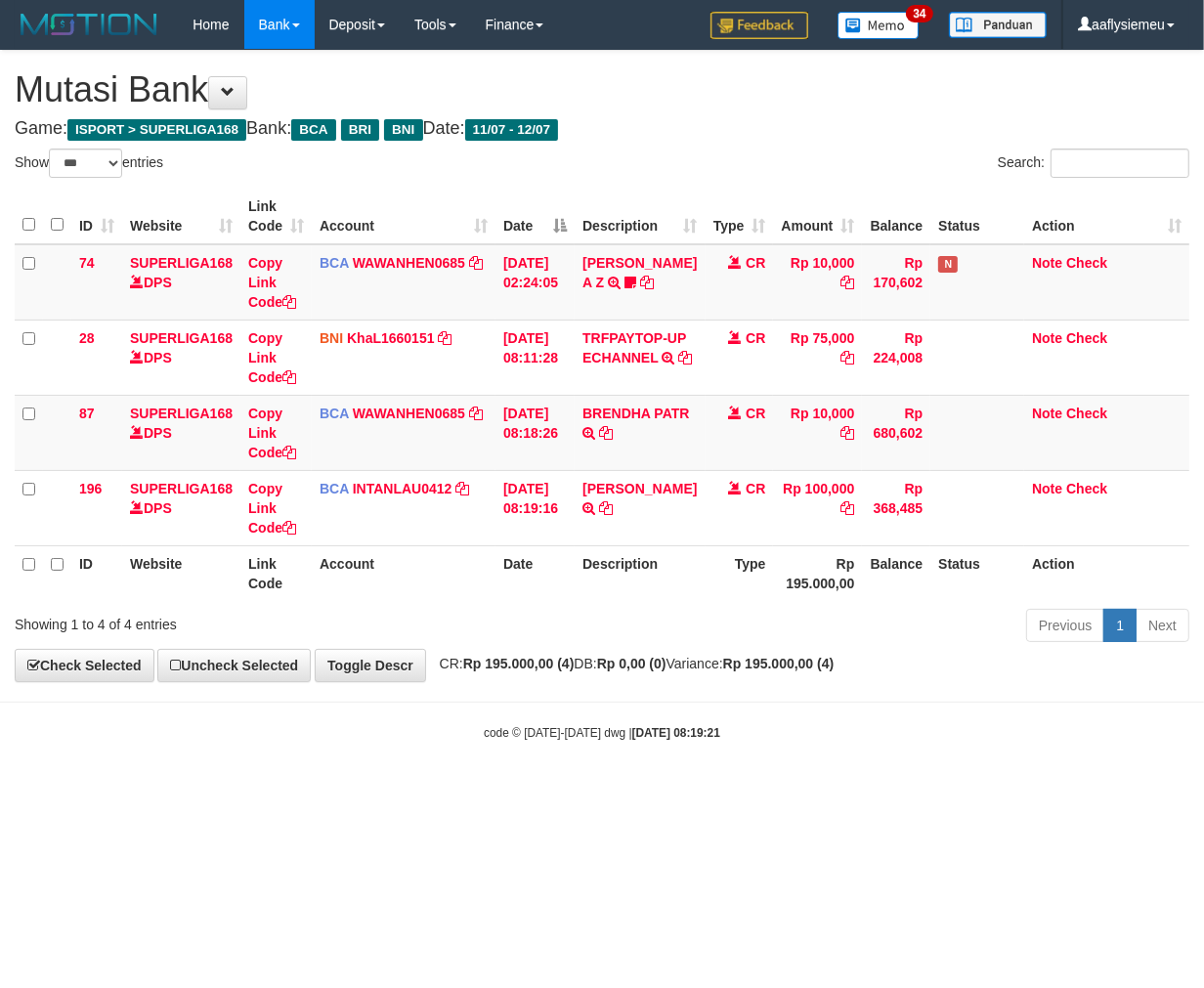 click on "Toggle navigation
Home
Bank
Account List
Load
By Website
Group
[ISPORT]													SUPERLIGA168
By Load Group (DPS)
34" at bounding box center (602, 395) 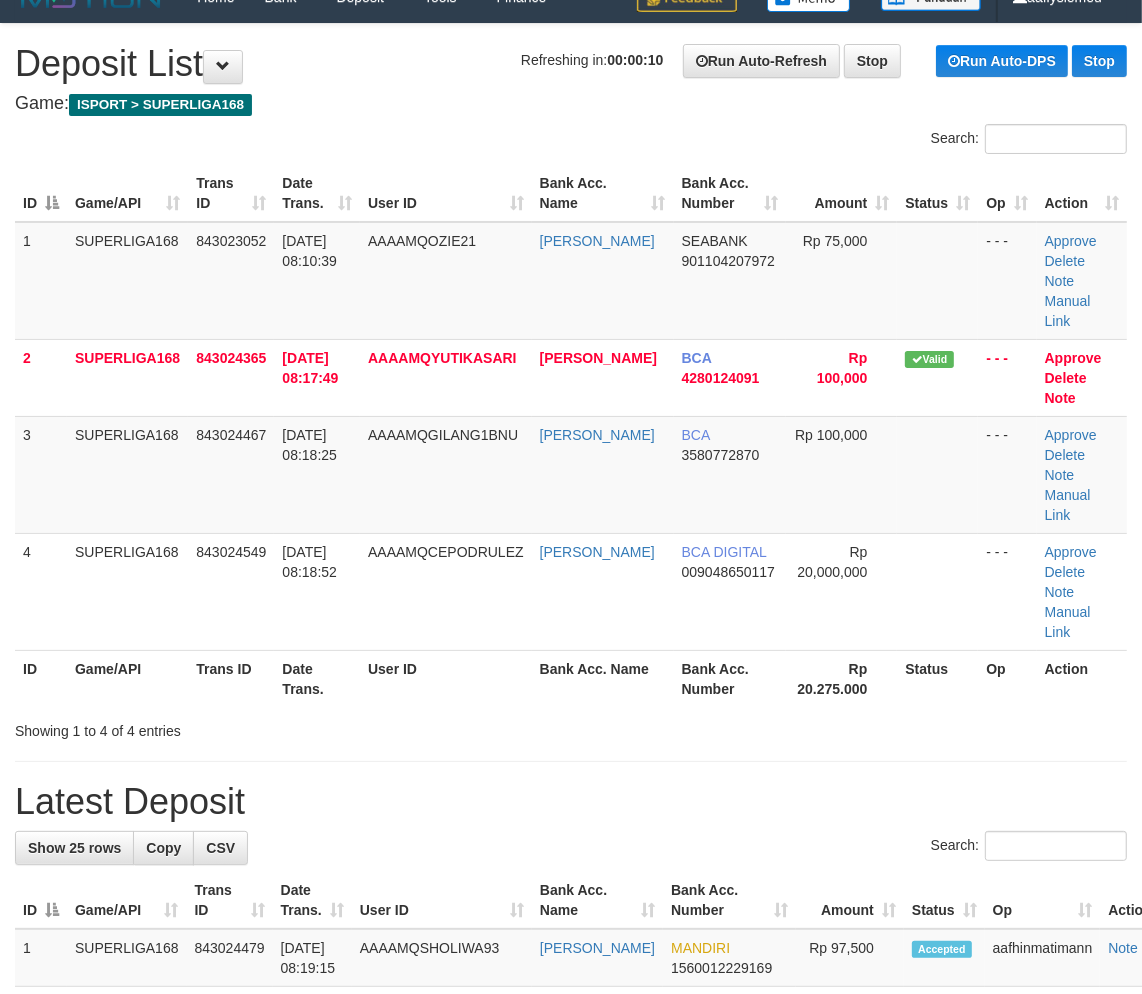 scroll, scrollTop: 0, scrollLeft: 0, axis: both 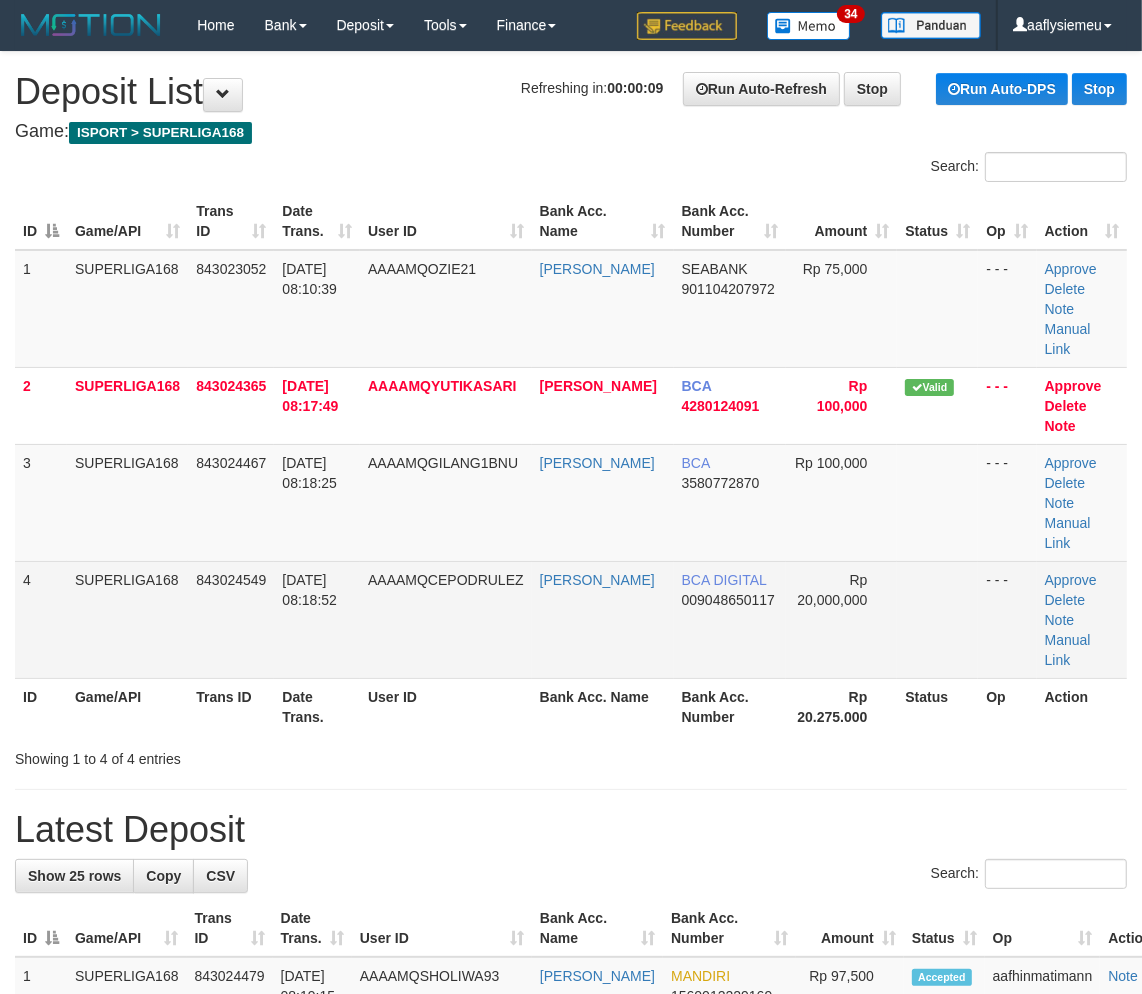 drag, startPoint x: 281, startPoint y: 577, endPoint x: 262, endPoint y: 590, distance: 23.021729 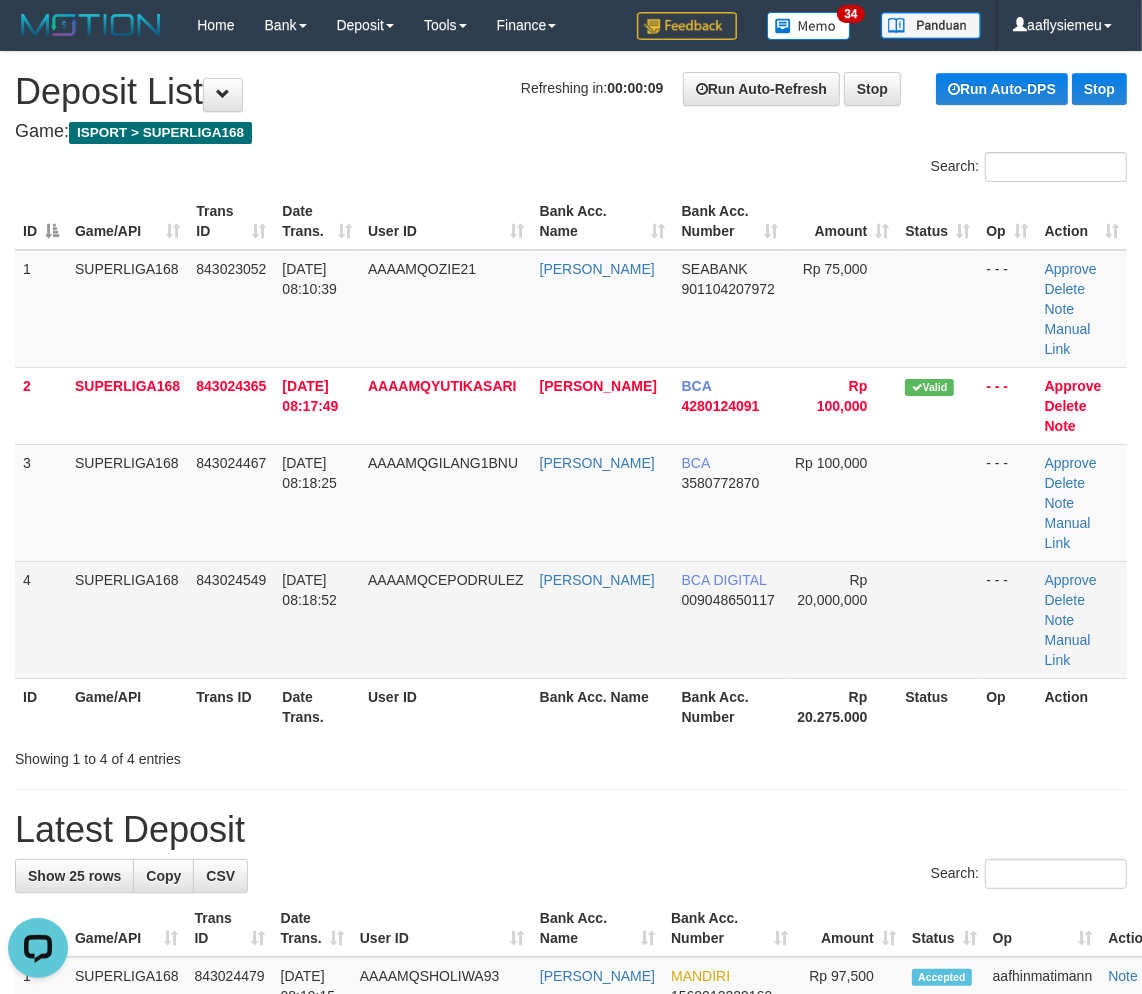 scroll, scrollTop: 0, scrollLeft: 0, axis: both 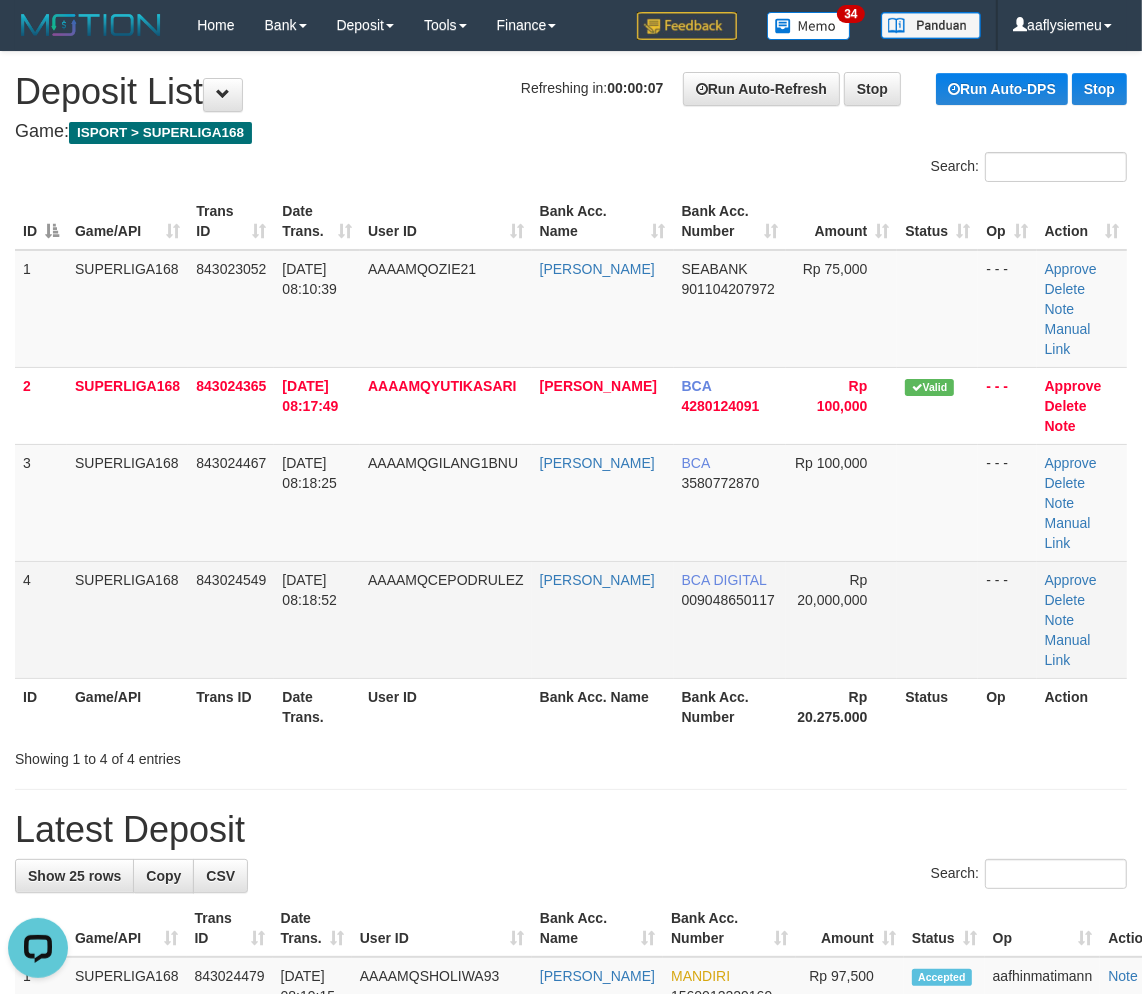 click on "4" at bounding box center [41, 619] 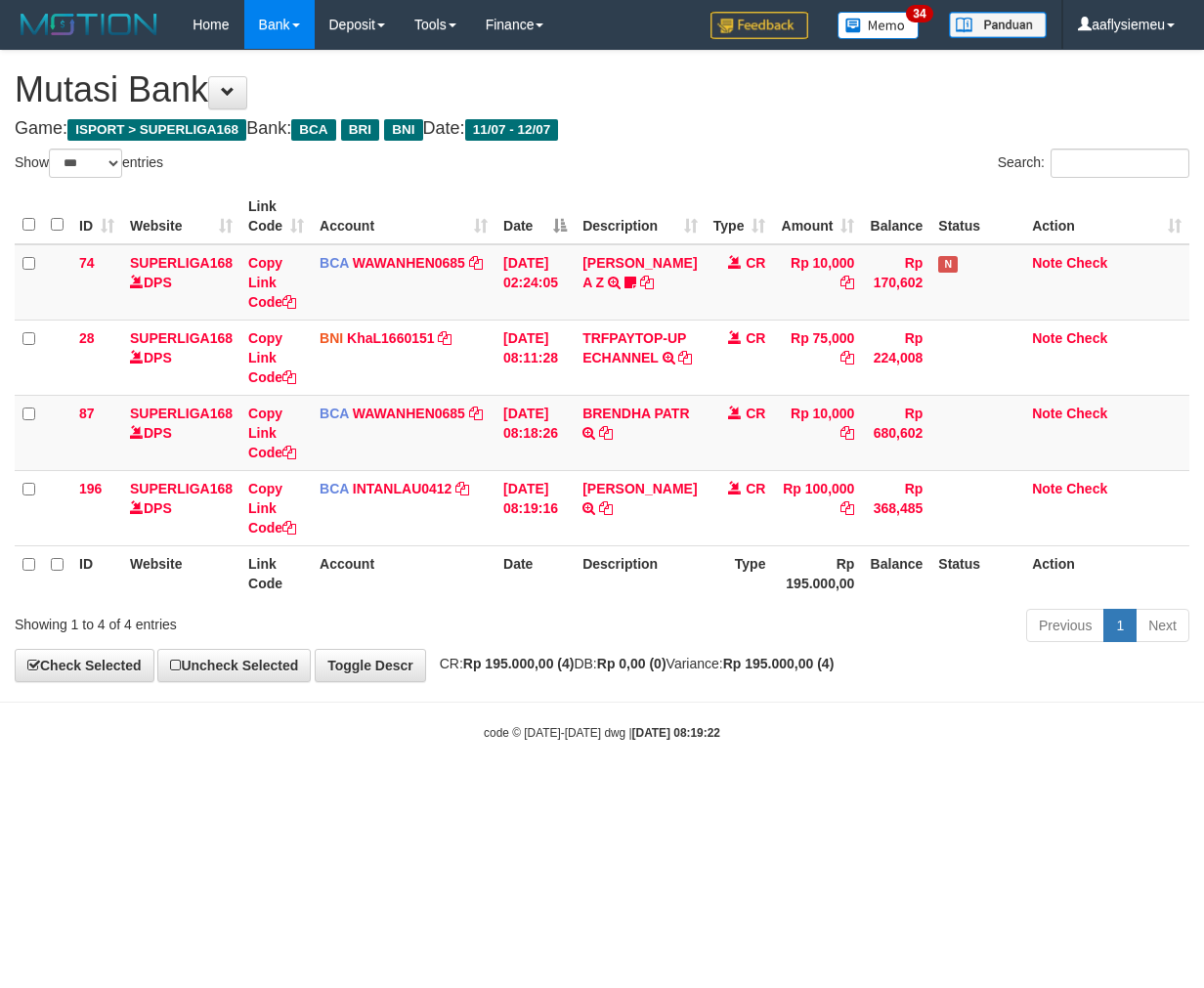 select on "***" 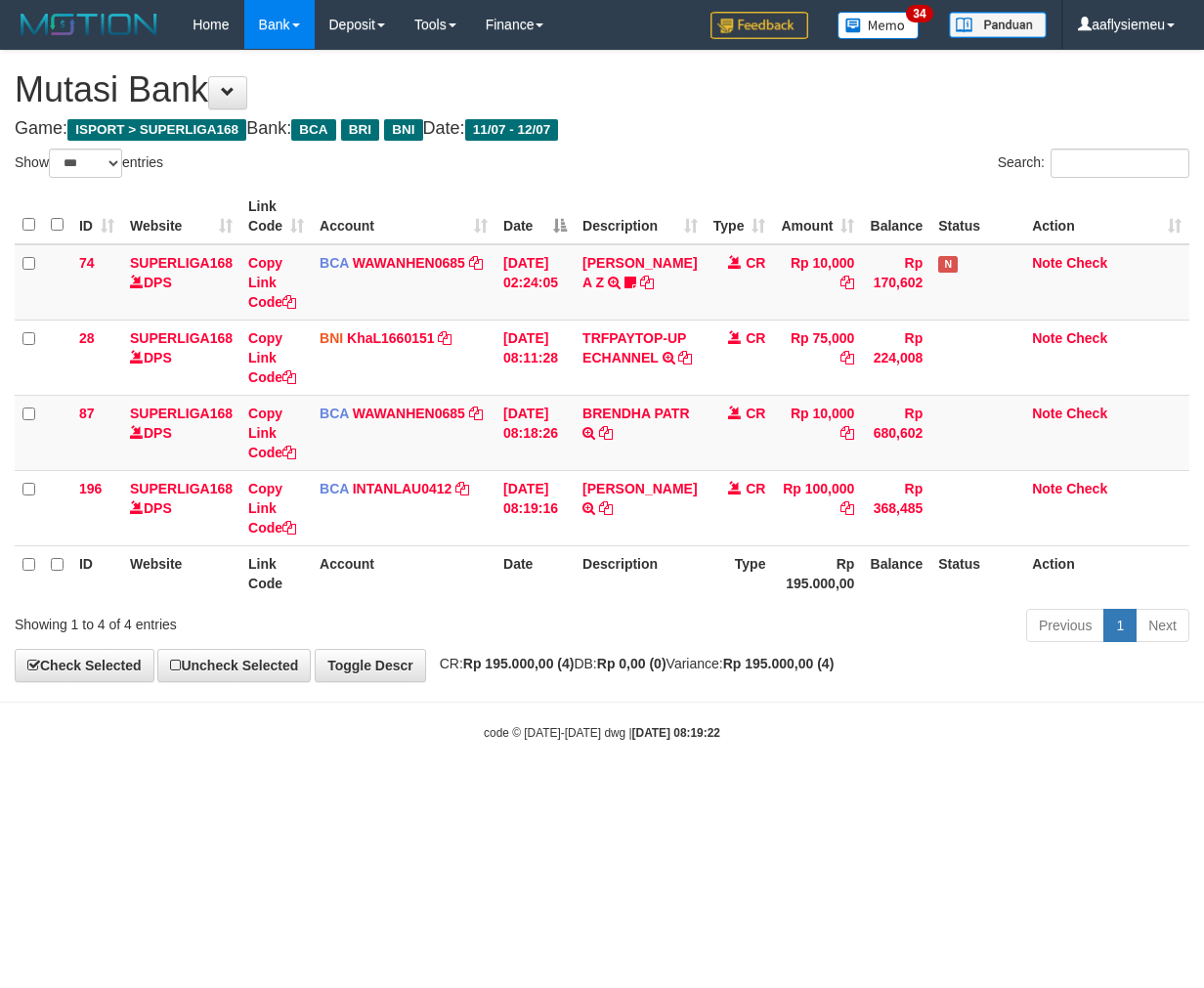 scroll, scrollTop: 0, scrollLeft: 0, axis: both 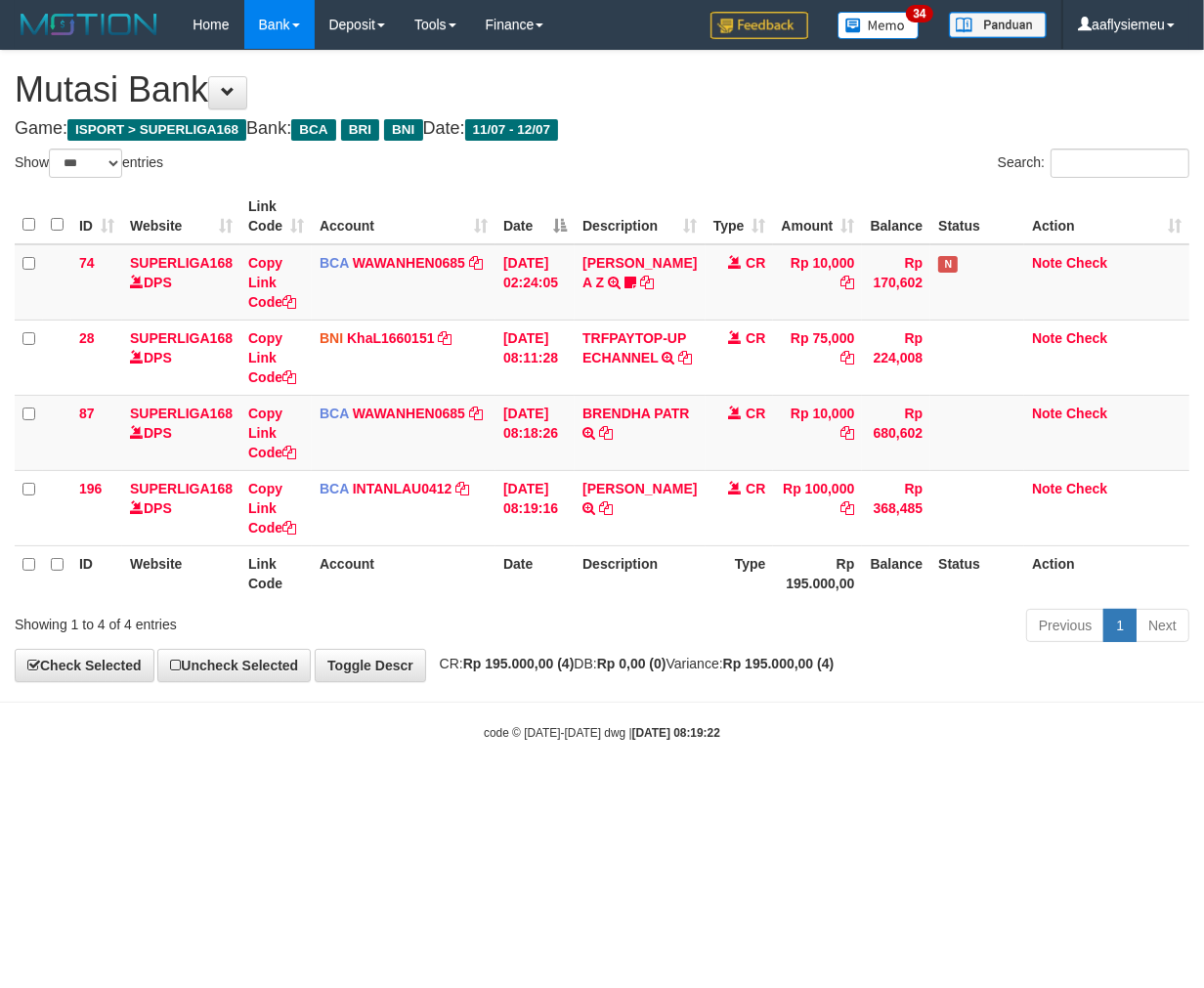 click on "code © 2012-2018 dwg |  2025/07/12 08:19:22" at bounding box center (602, 732) 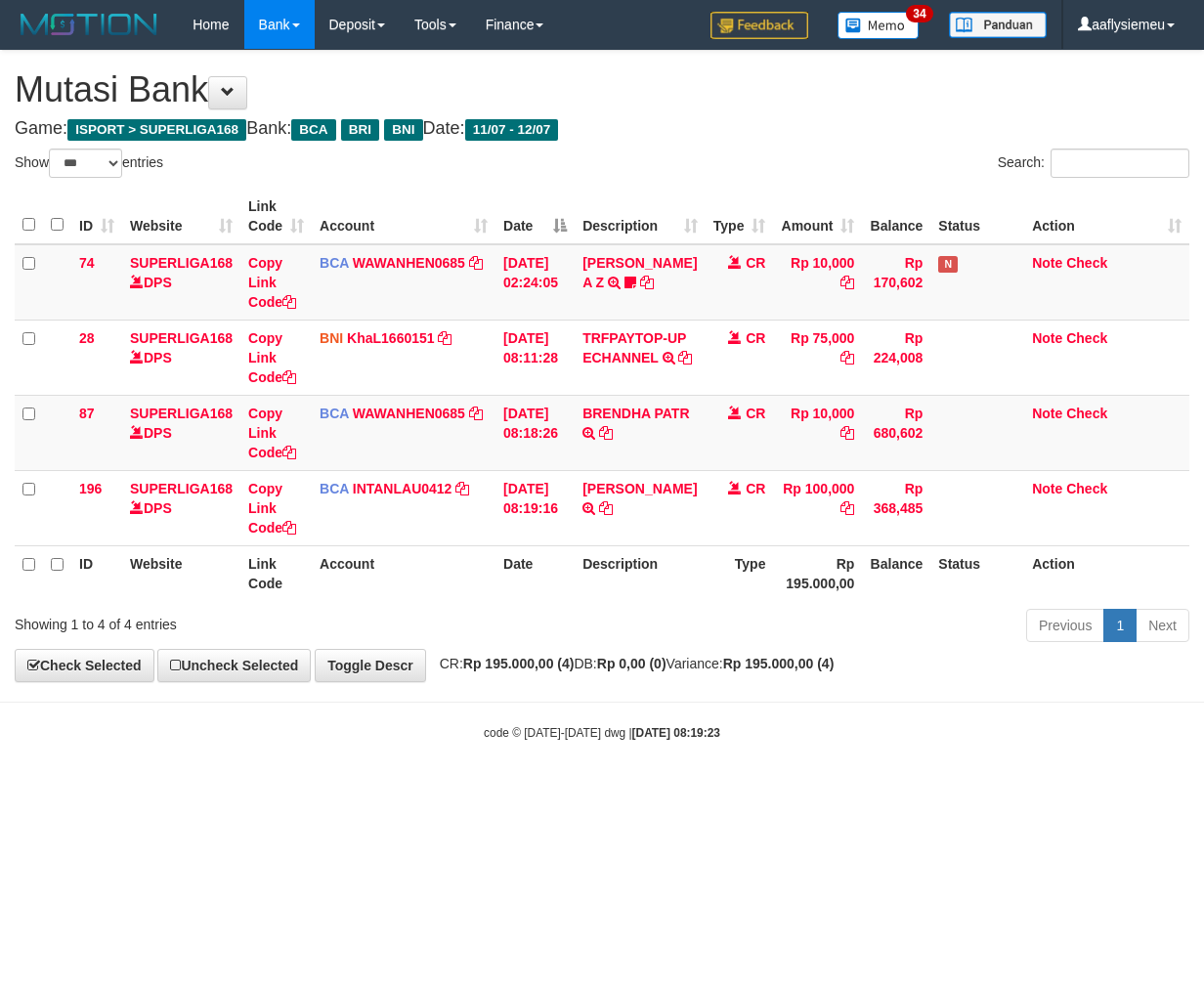 select on "***" 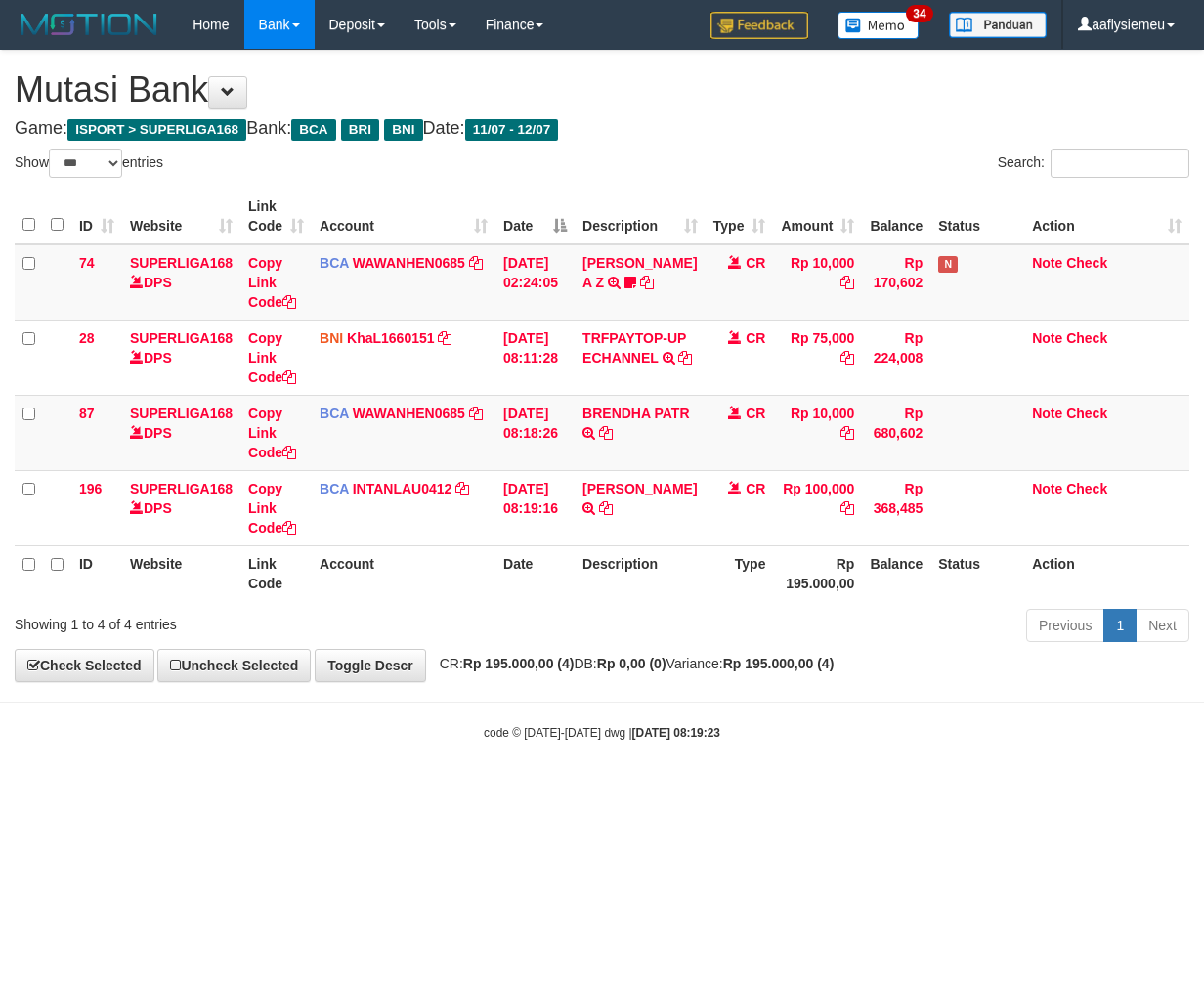 scroll, scrollTop: 0, scrollLeft: 0, axis: both 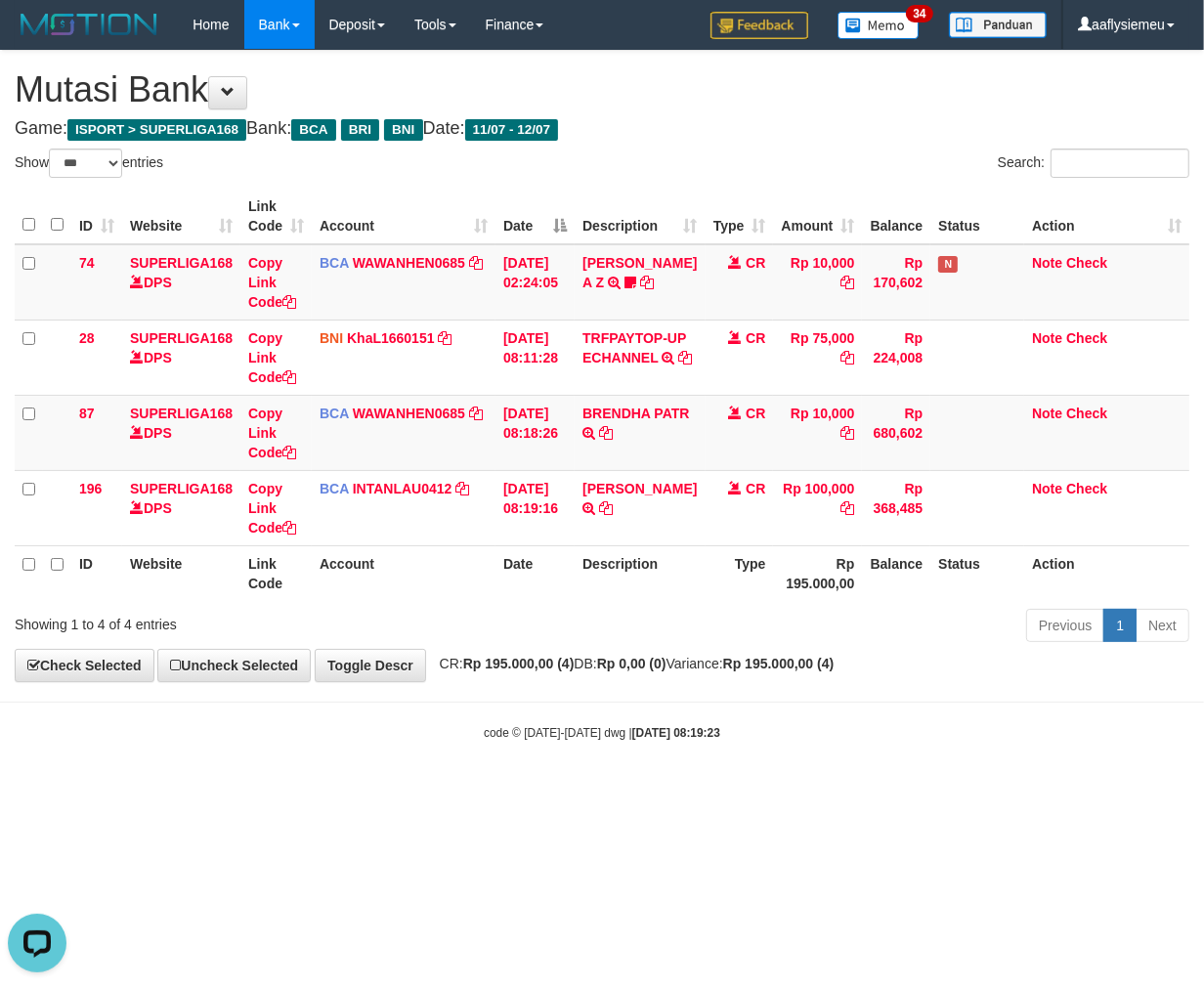 drag, startPoint x: 666, startPoint y: 726, endPoint x: 751, endPoint y: 699, distance: 89.185201 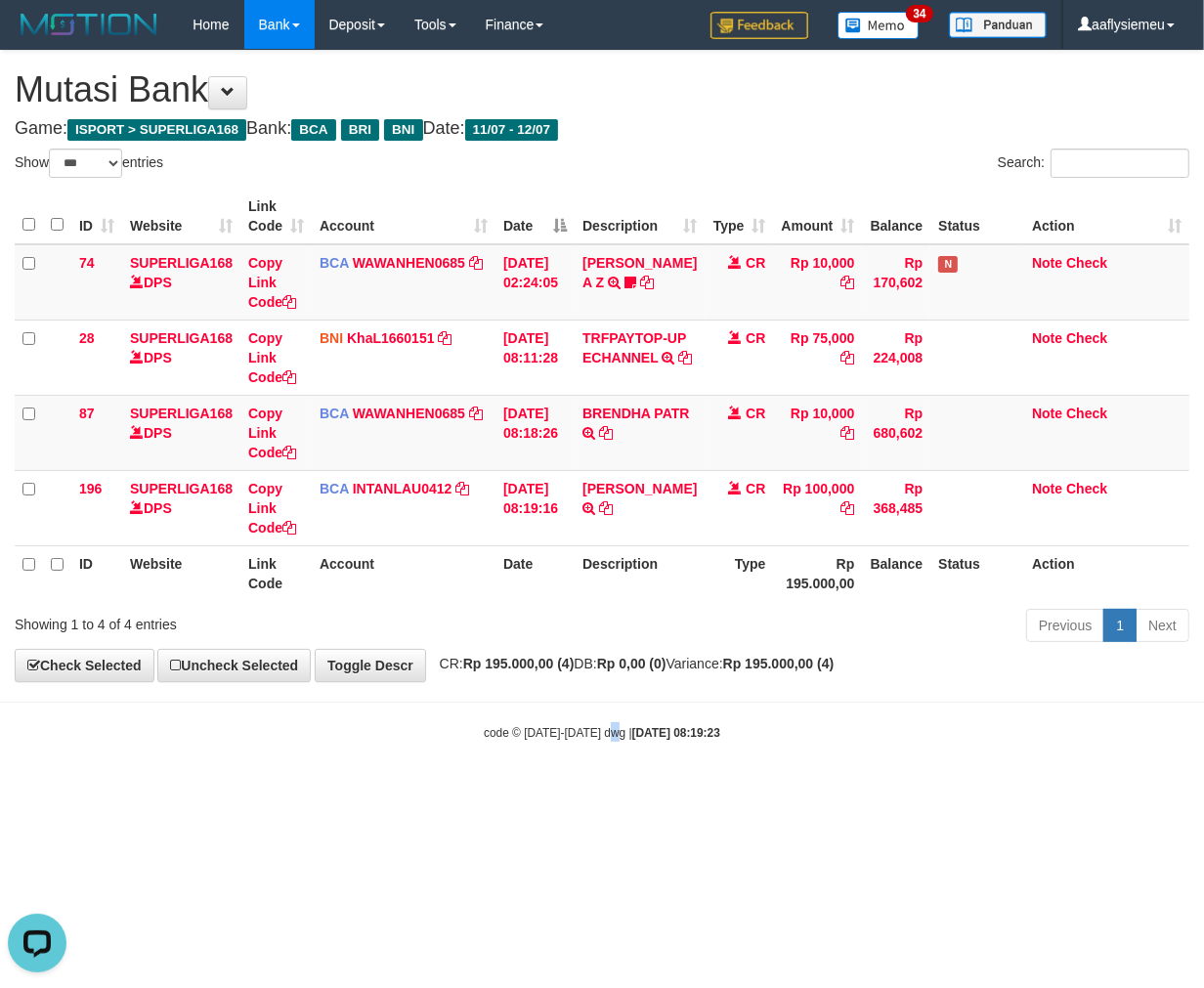 click on "code © 2012-2018 dwg |  2025/07/12 08:19:23" at bounding box center [602, 733] 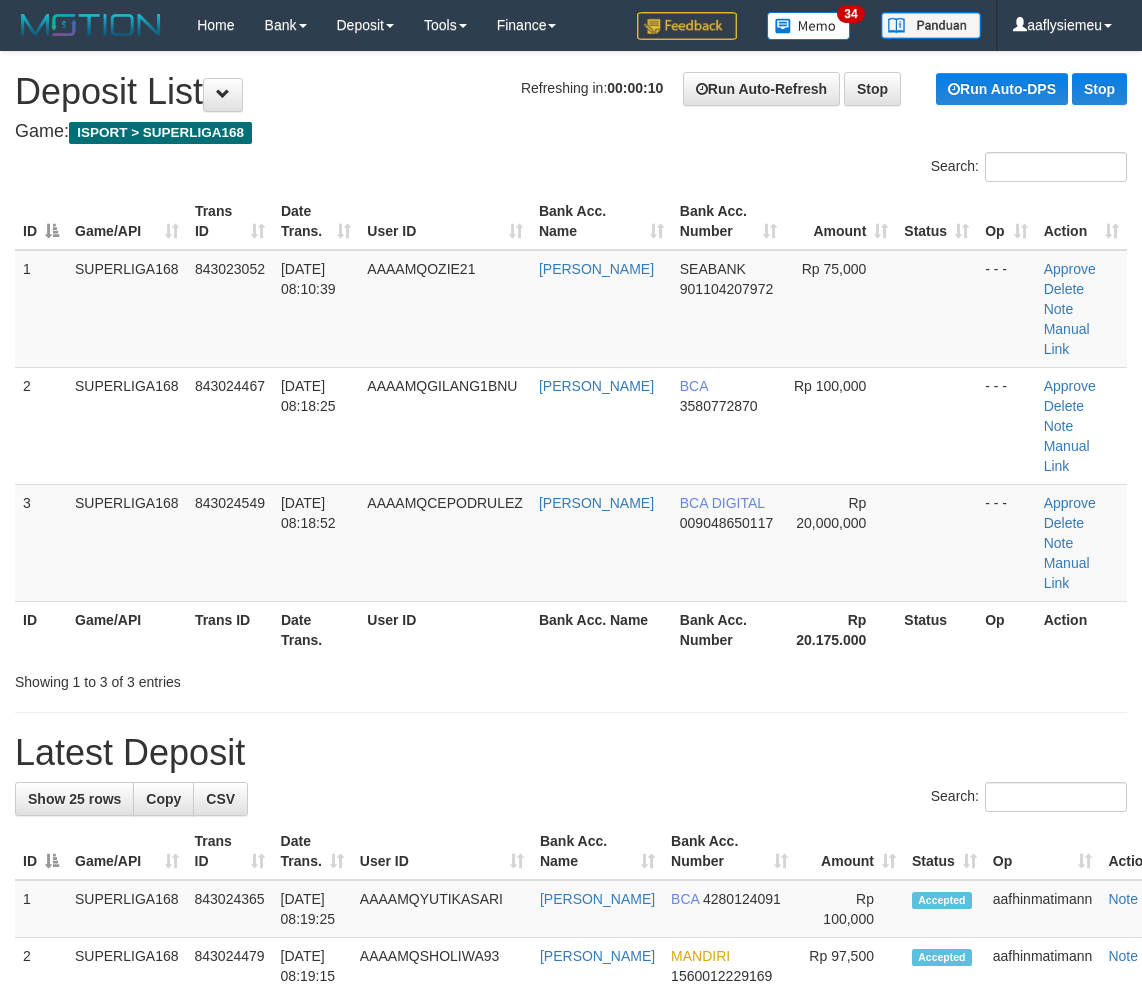 scroll, scrollTop: 0, scrollLeft: 0, axis: both 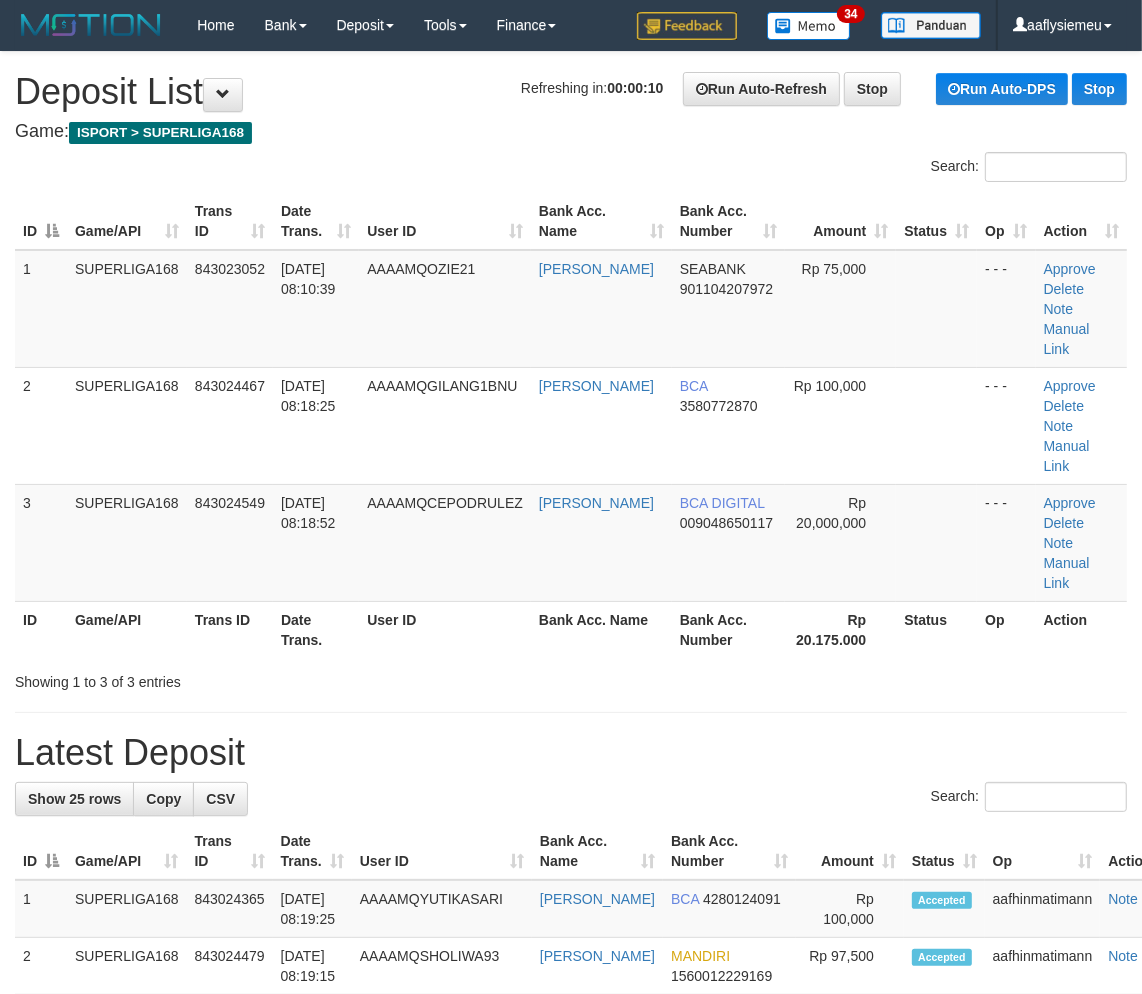 drag, startPoint x: 536, startPoint y: 548, endPoint x: 2, endPoint y: 667, distance: 547.0987 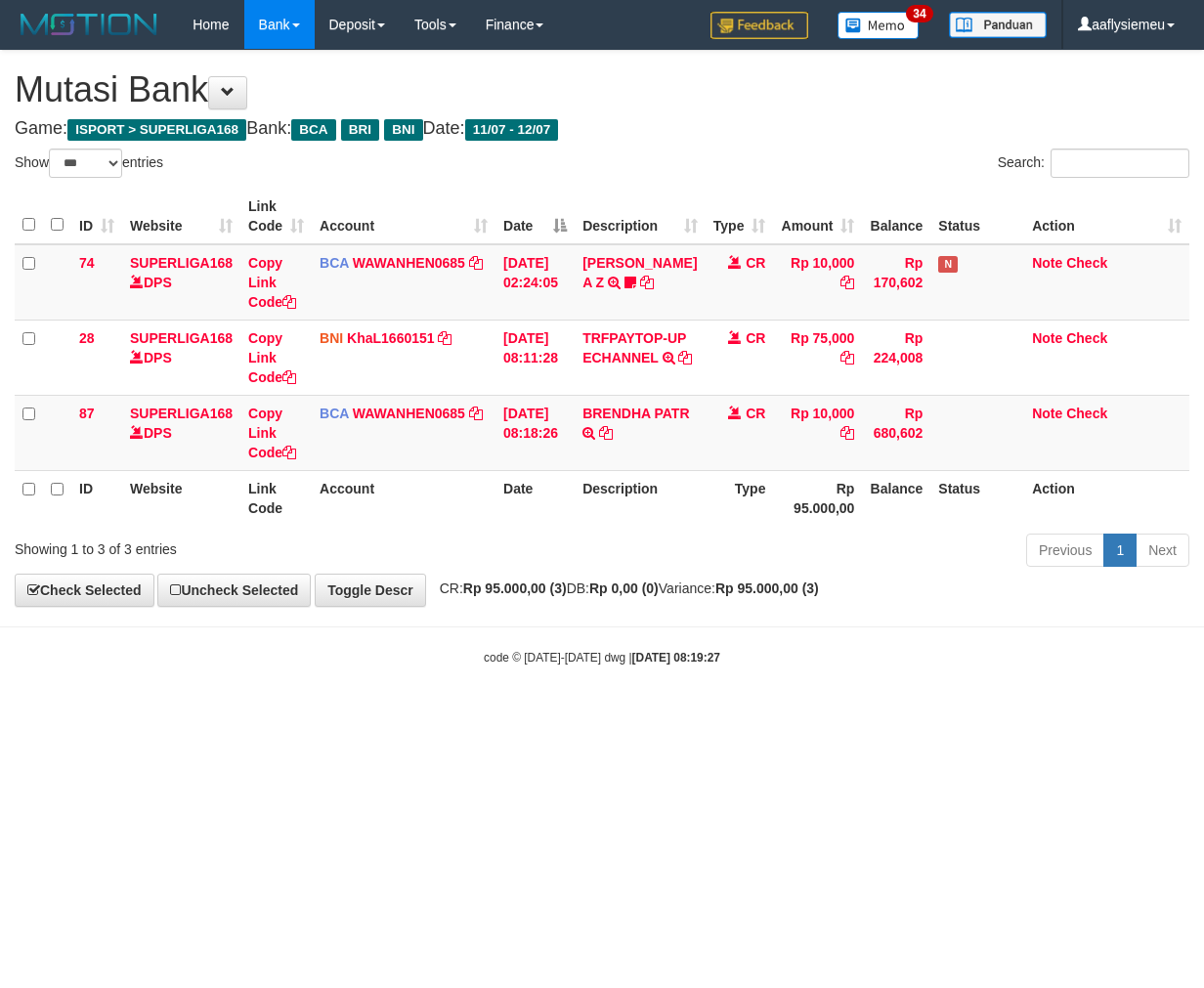 select on "***" 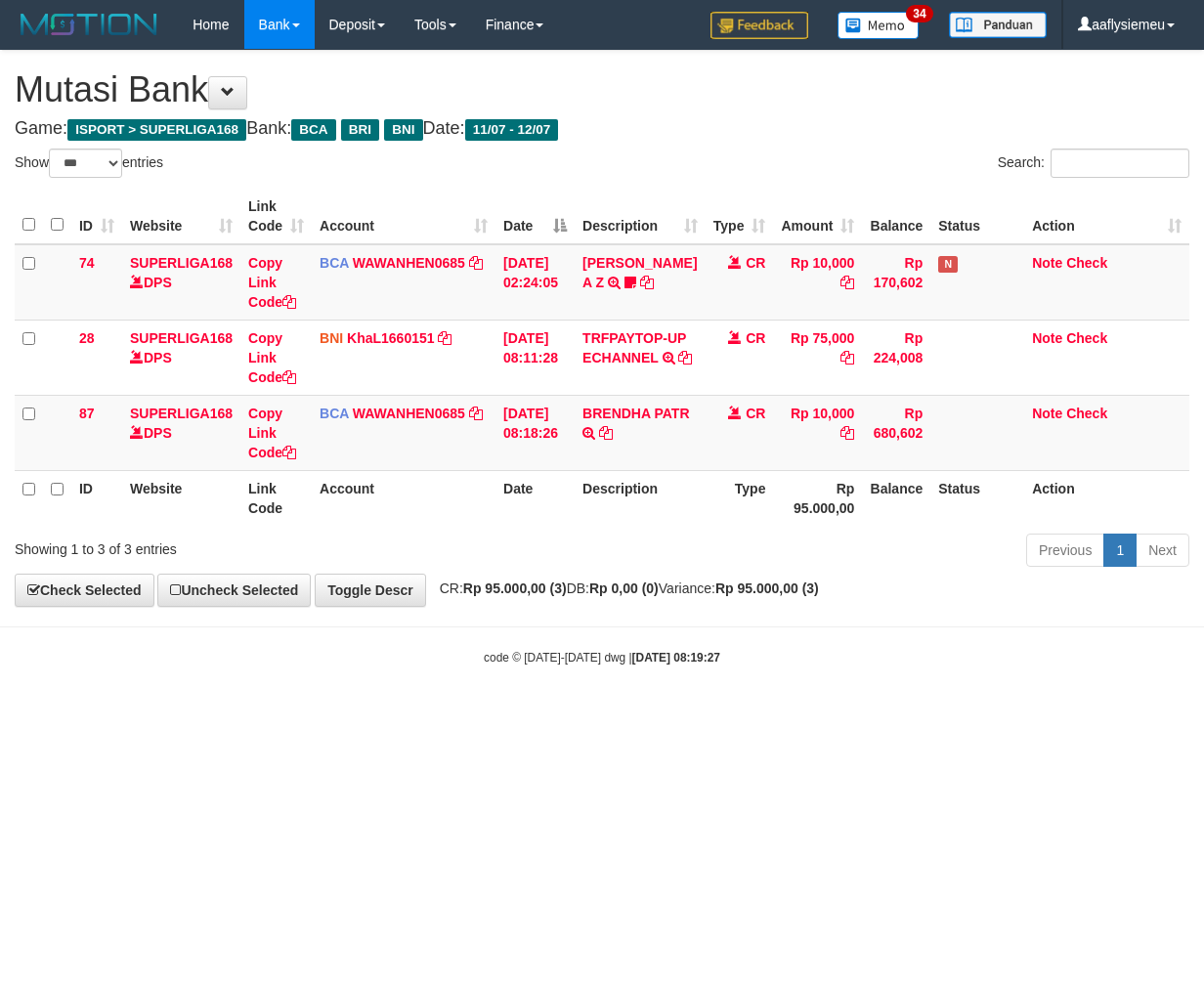 scroll, scrollTop: 0, scrollLeft: 0, axis: both 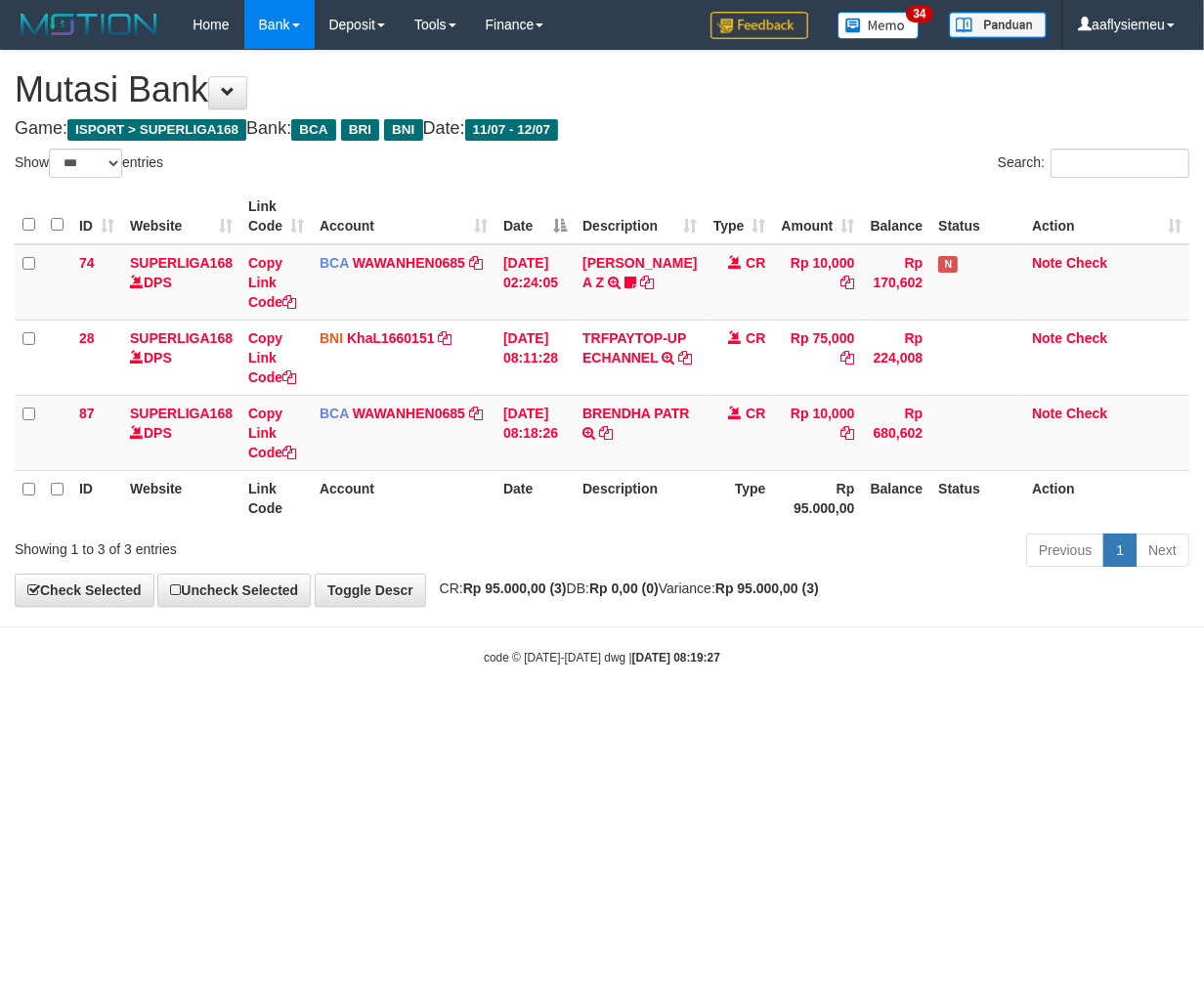 click on "Toggle navigation
Home
Bank
Account List
Load
By Website
Group
[ISPORT]													SUPERLIGA168
By Load Group (DPS)
34" at bounding box center [602, 358] 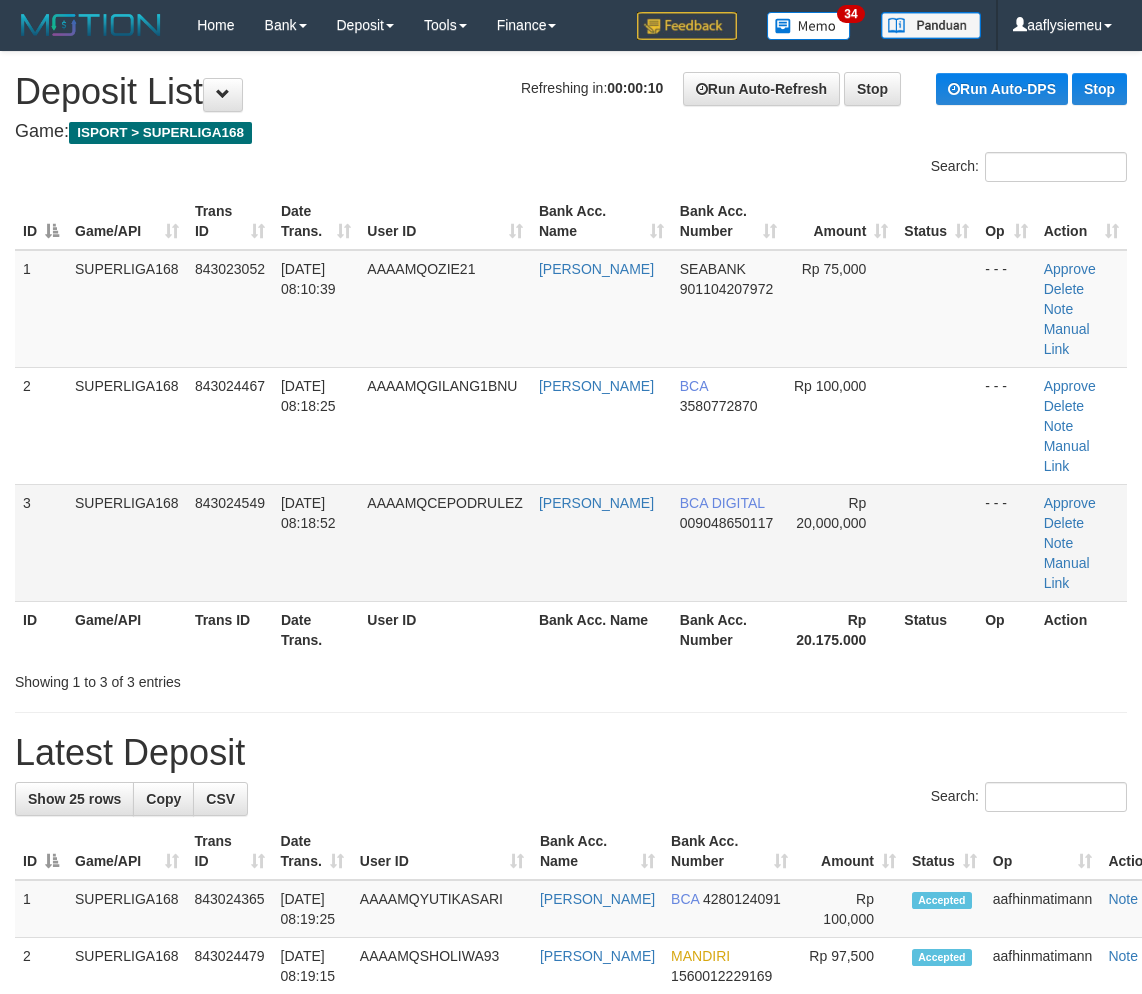 scroll, scrollTop: 0, scrollLeft: 0, axis: both 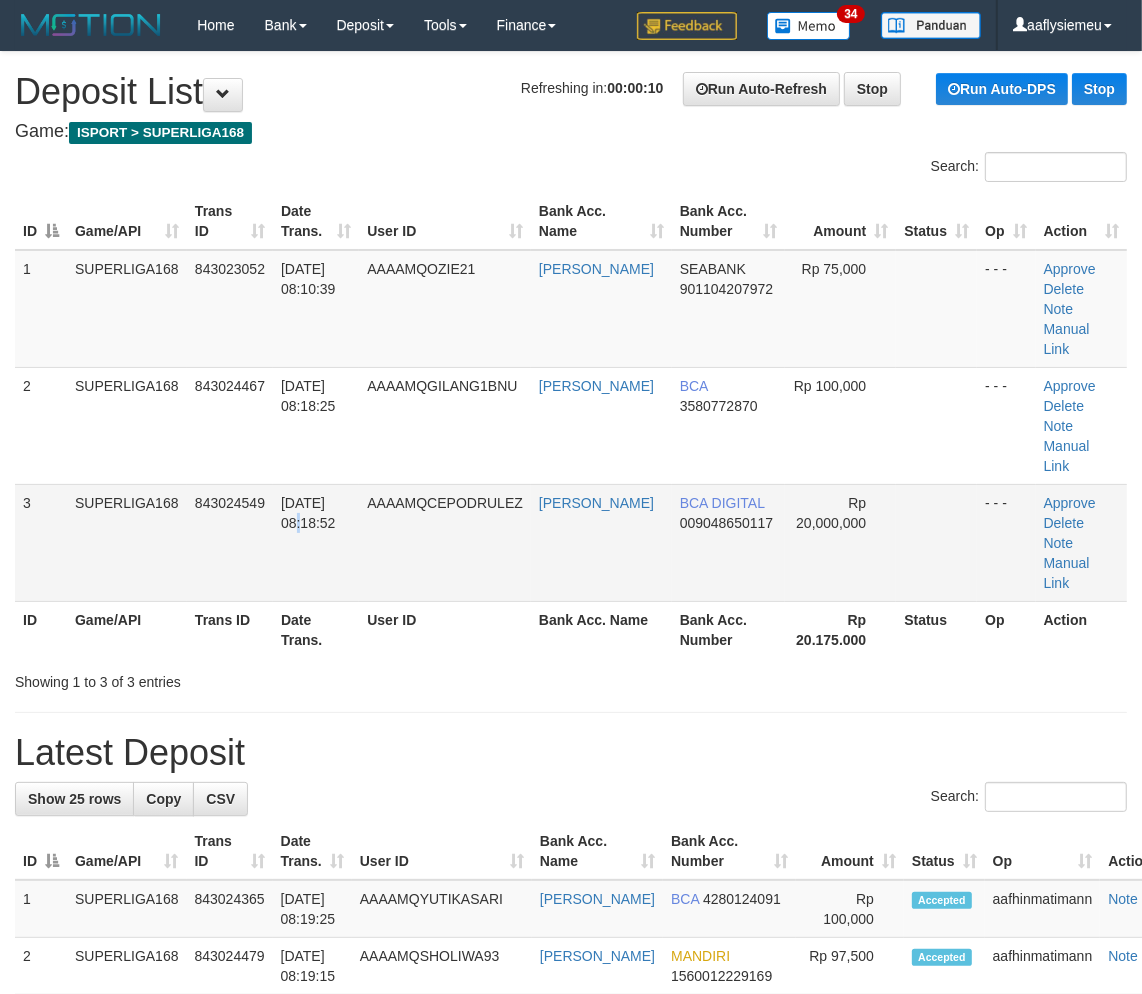 click on "[DATE] 08:18:52" at bounding box center (316, 542) 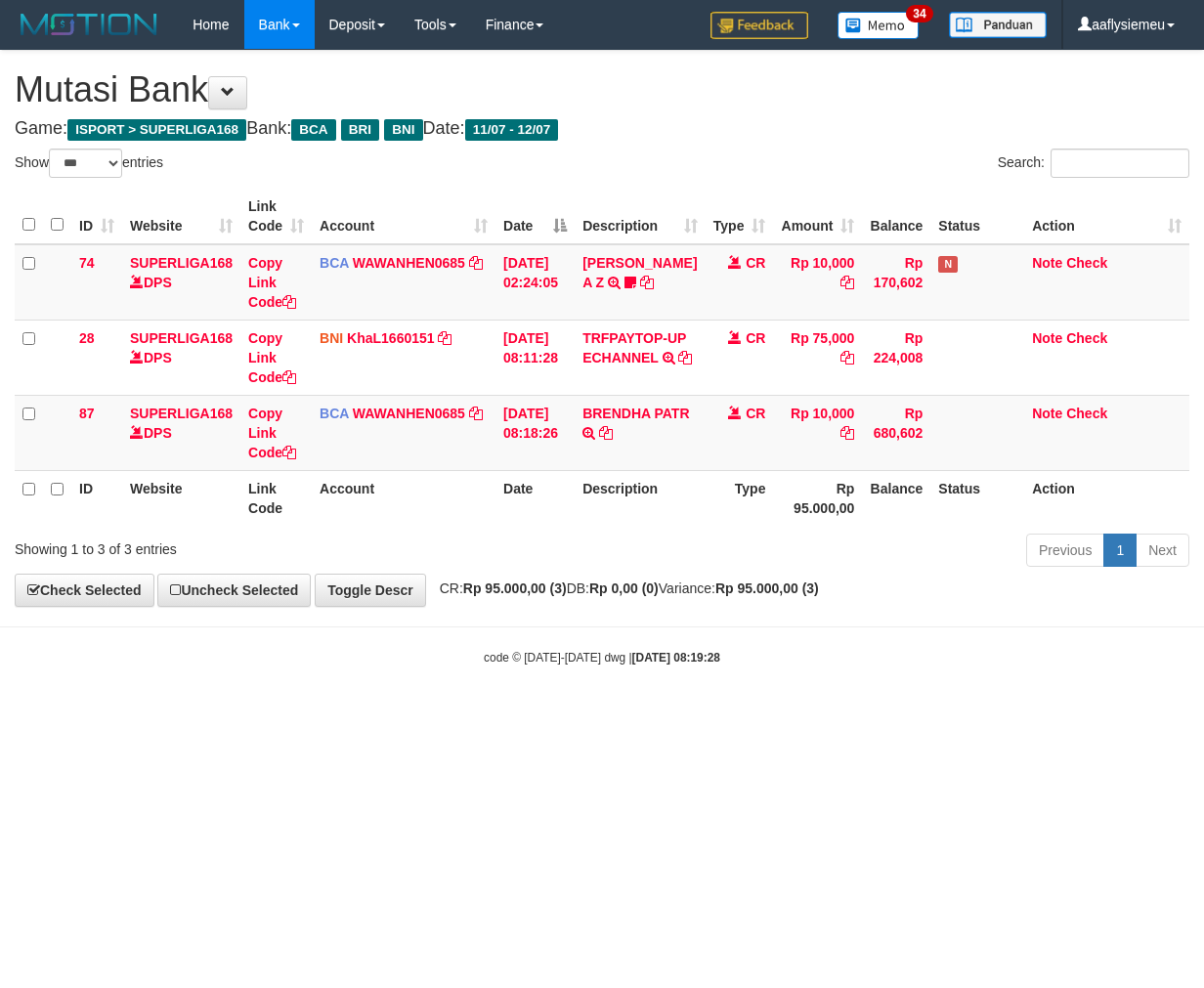 select on "***" 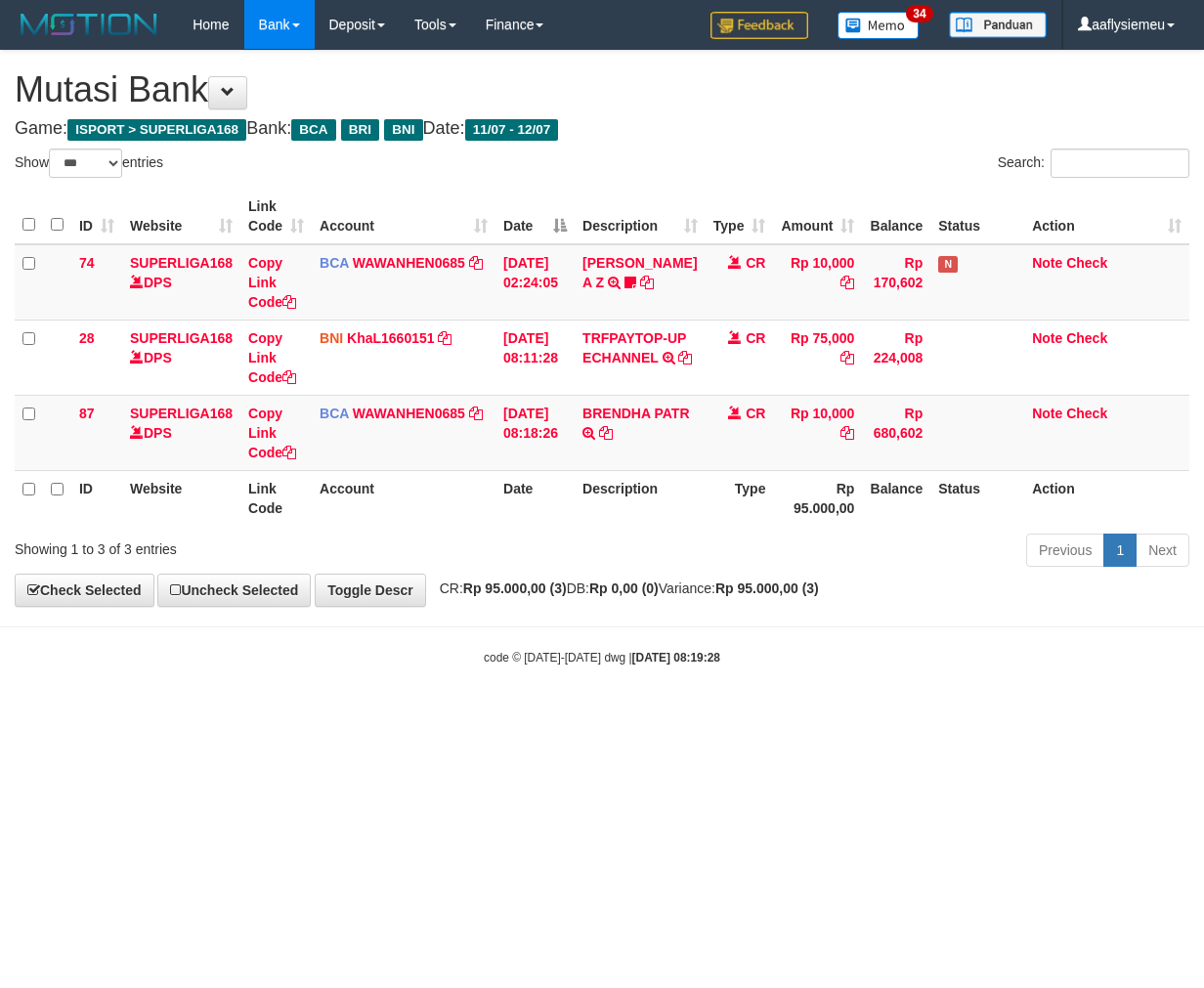 scroll, scrollTop: 0, scrollLeft: 0, axis: both 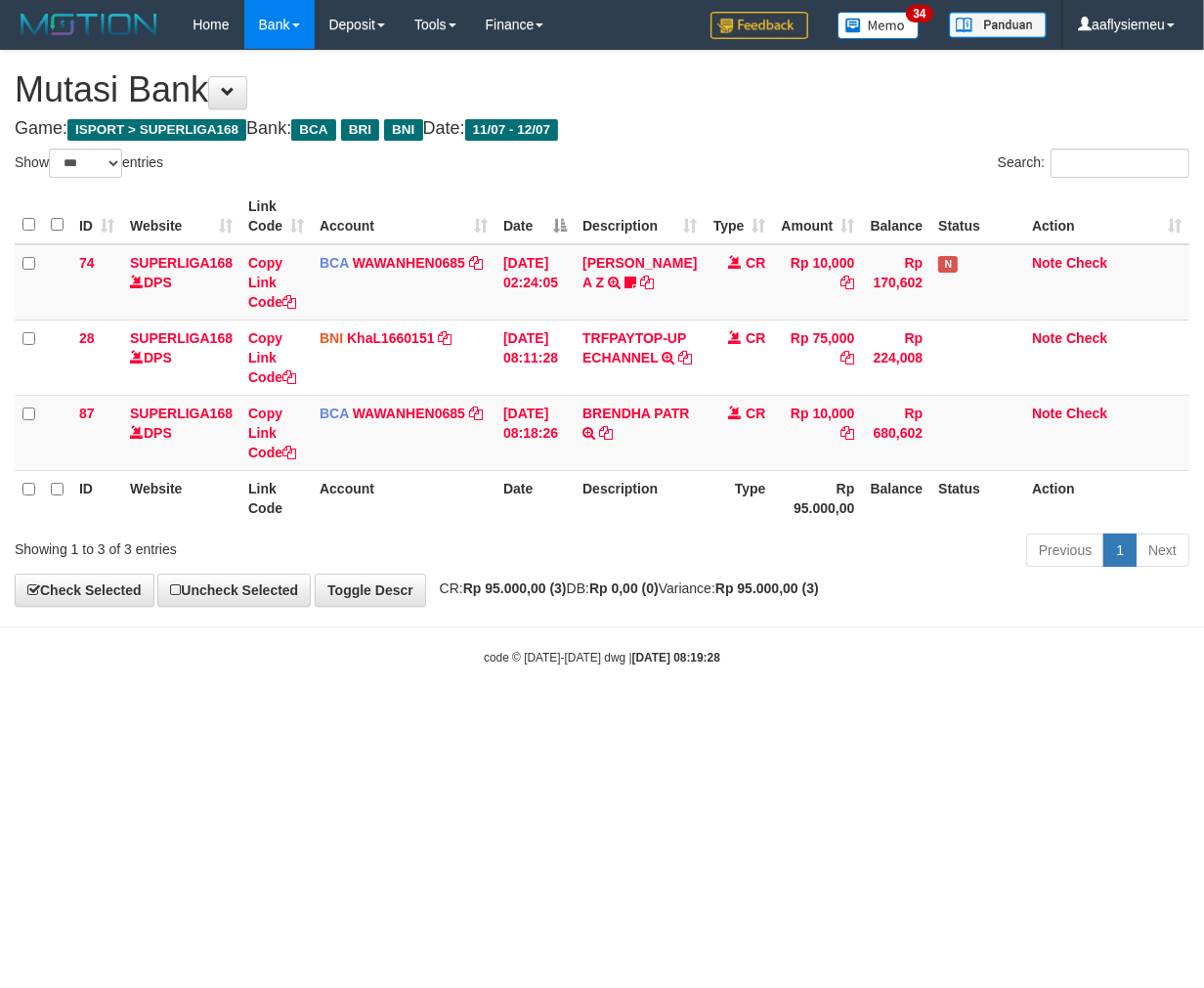 click on "Toggle navigation
Home
Bank
Account List
Load
By Website
Group
[ISPORT]													SUPERLIGA168
By Load Group (DPS)" at bounding box center (602, 358) 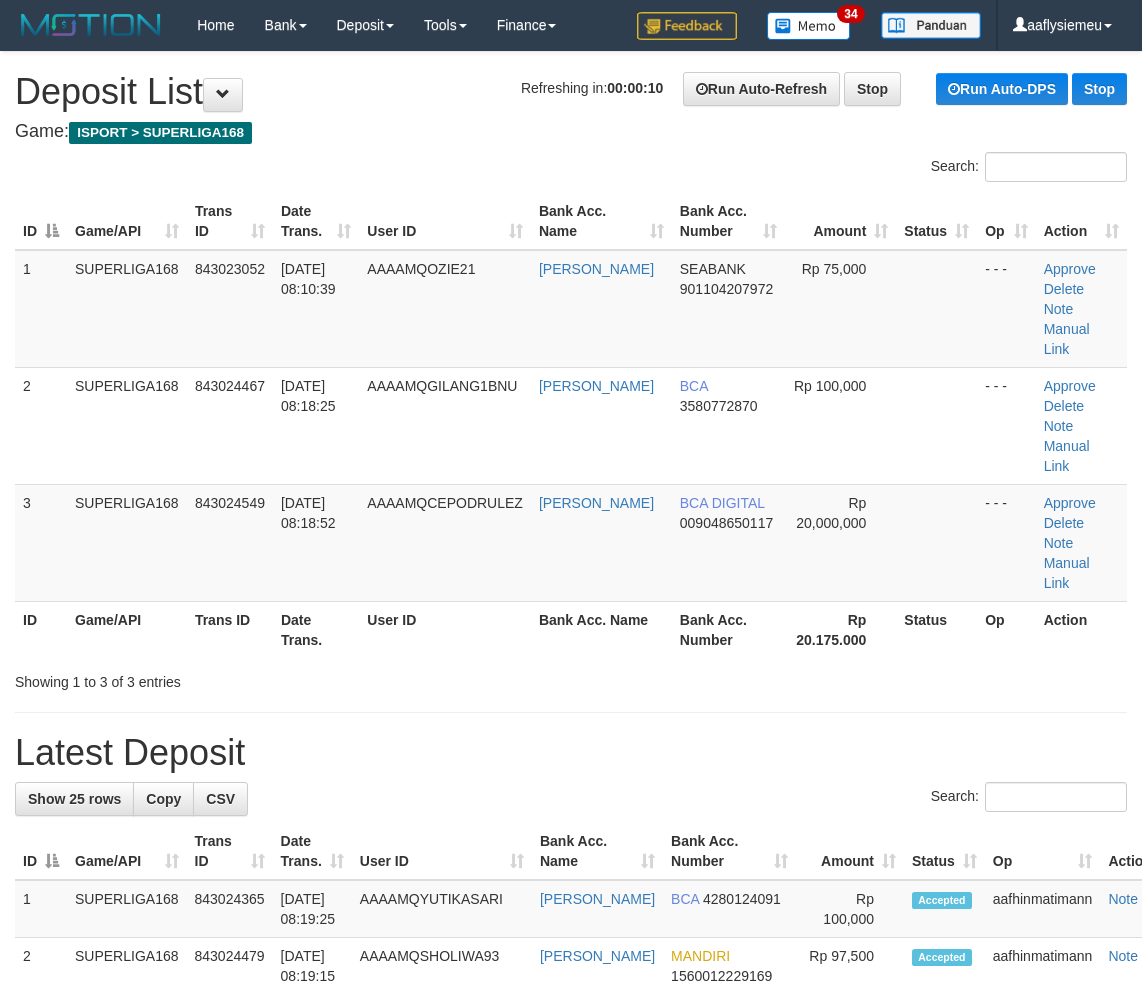 scroll, scrollTop: 0, scrollLeft: 0, axis: both 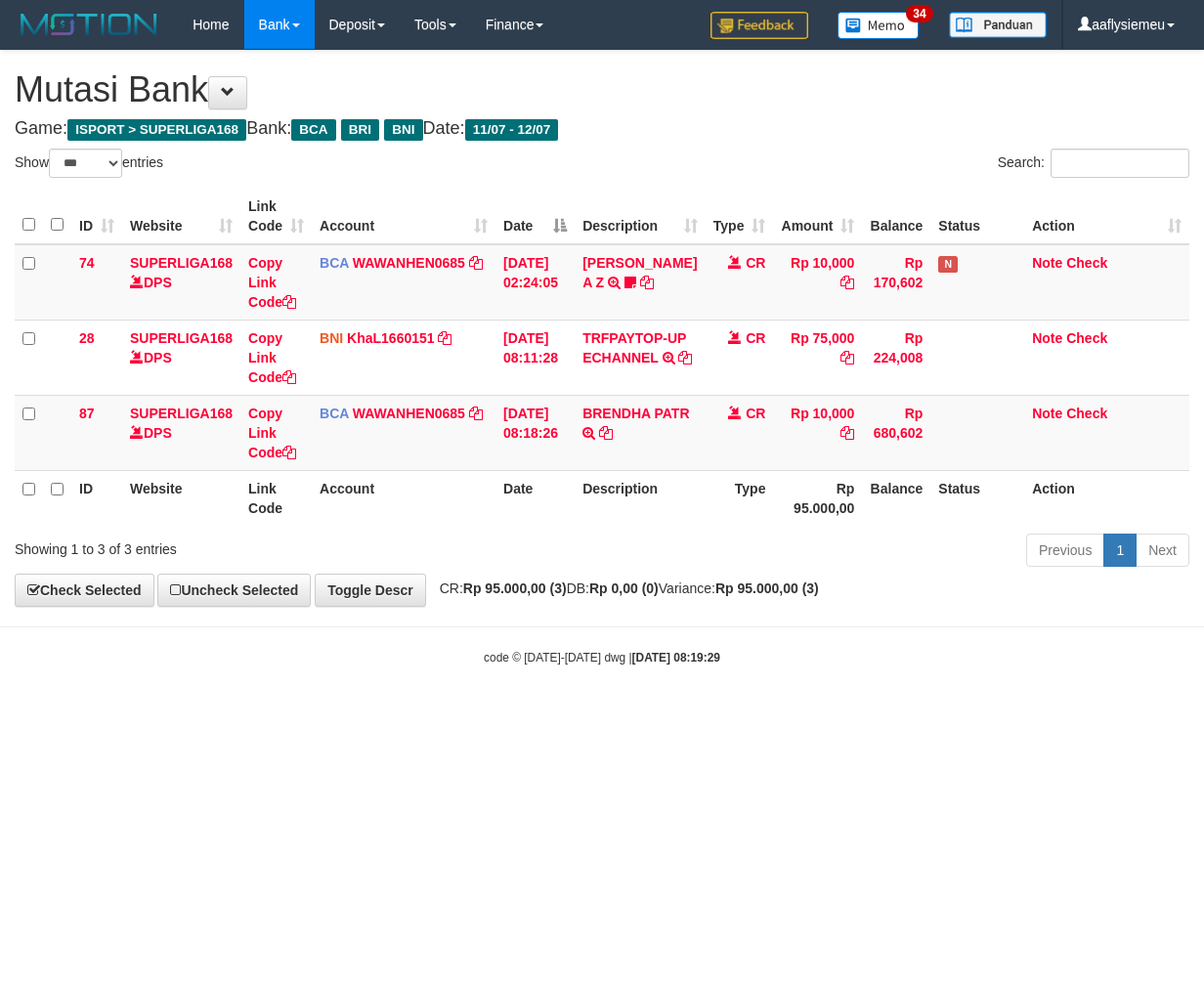 select on "***" 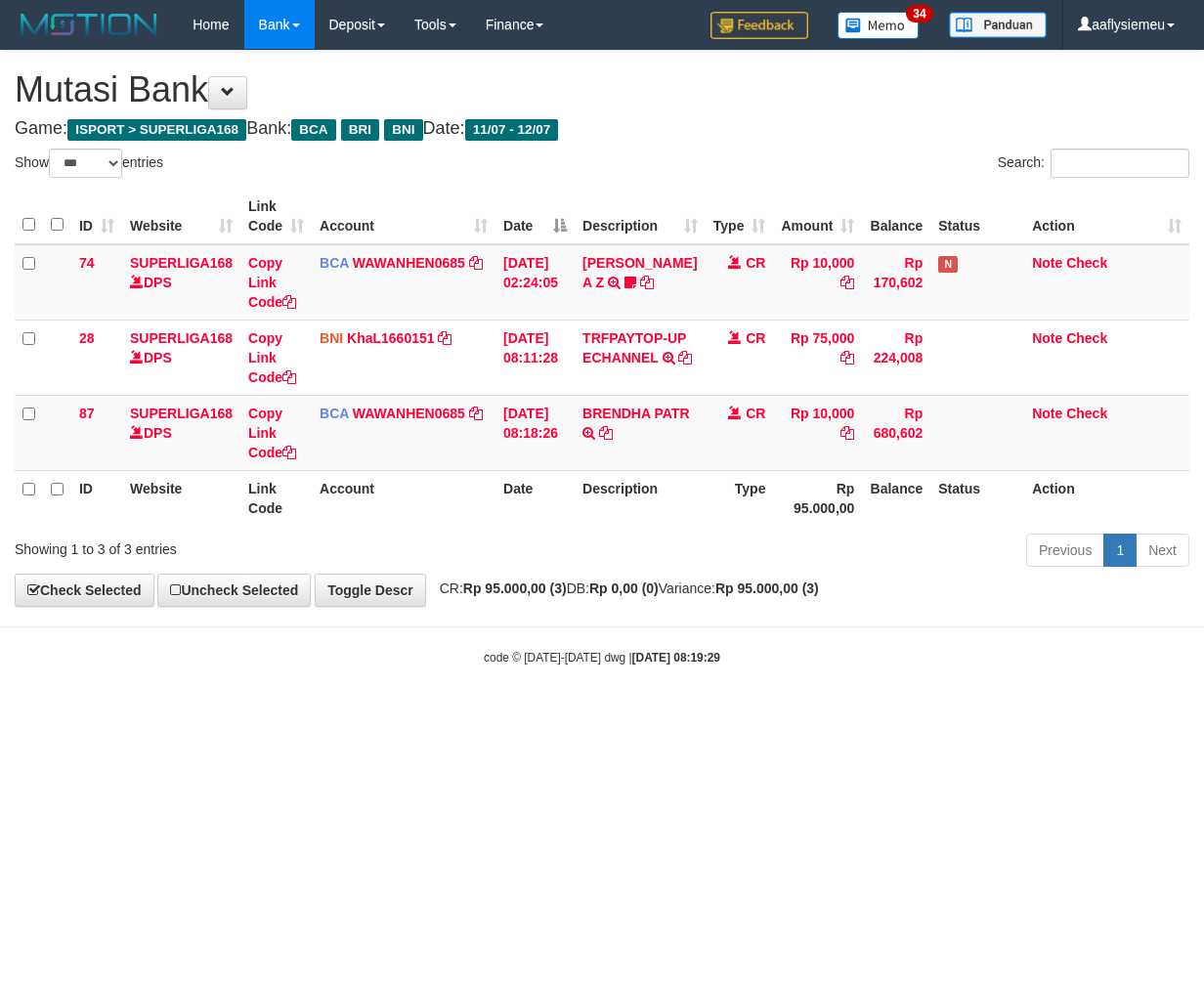 scroll, scrollTop: 0, scrollLeft: 0, axis: both 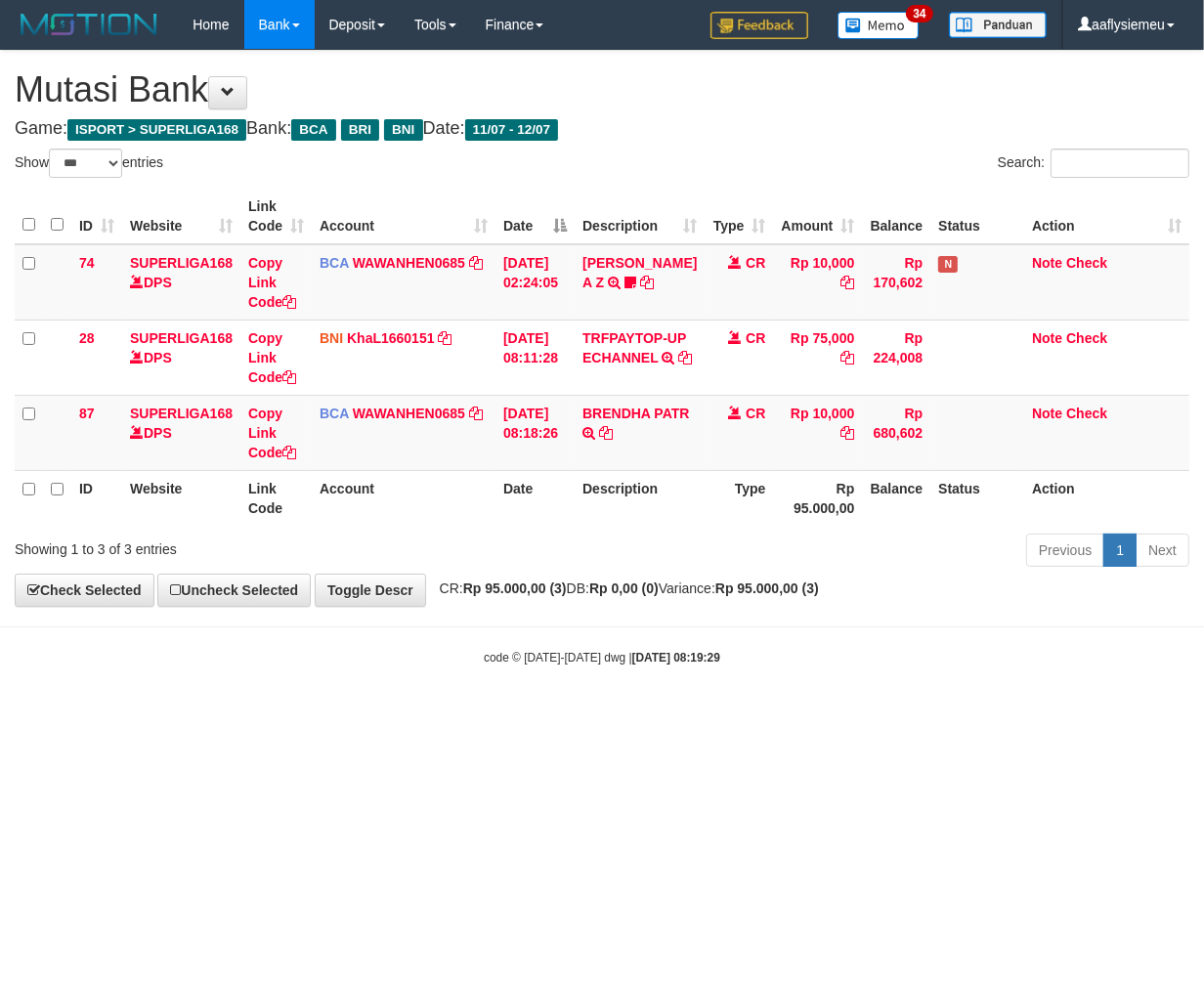 click on "Toggle navigation
Home
Bank
Account List
Load
By Website
Group
[ISPORT]													SUPERLIGA168
By Load Group (DPS)" at bounding box center (602, 358) 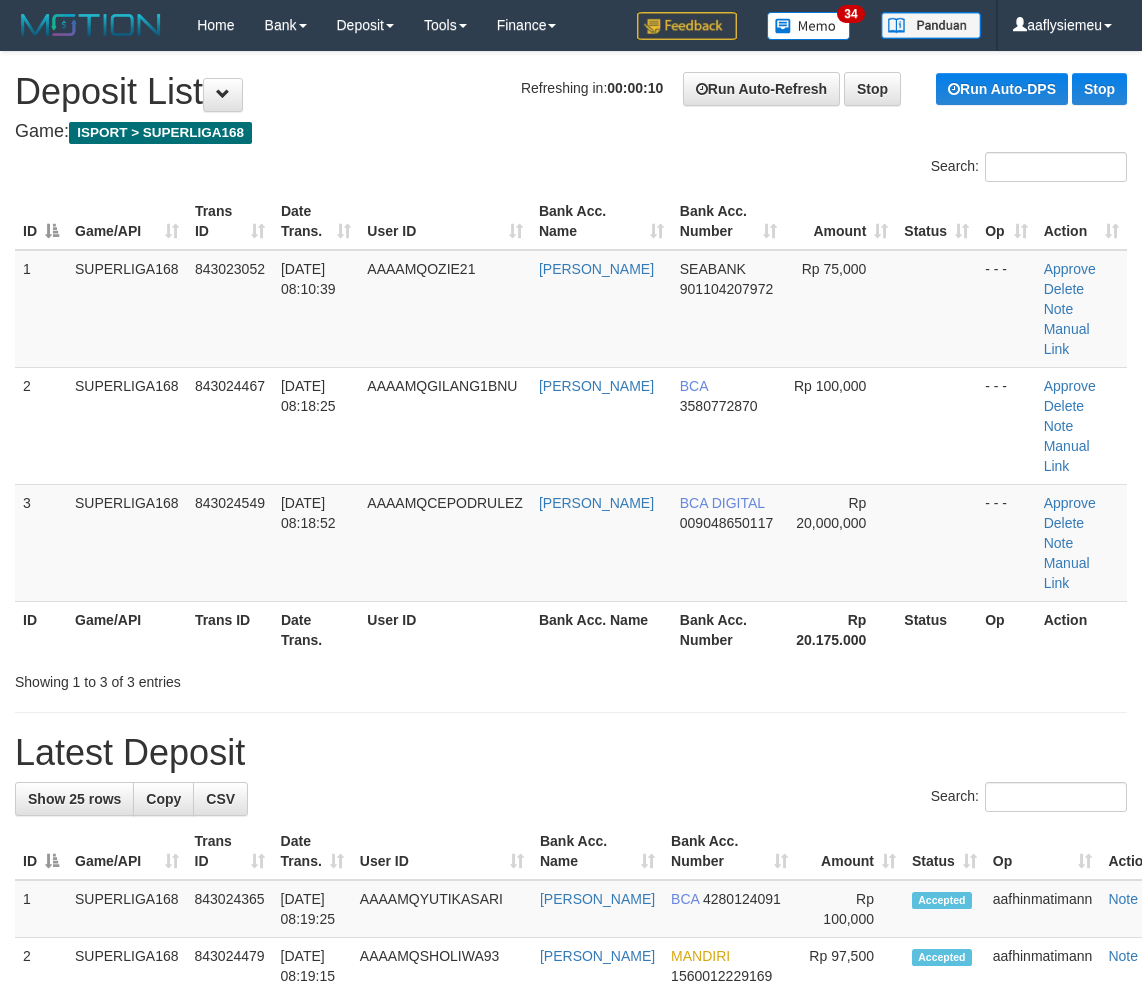 scroll, scrollTop: 0, scrollLeft: 0, axis: both 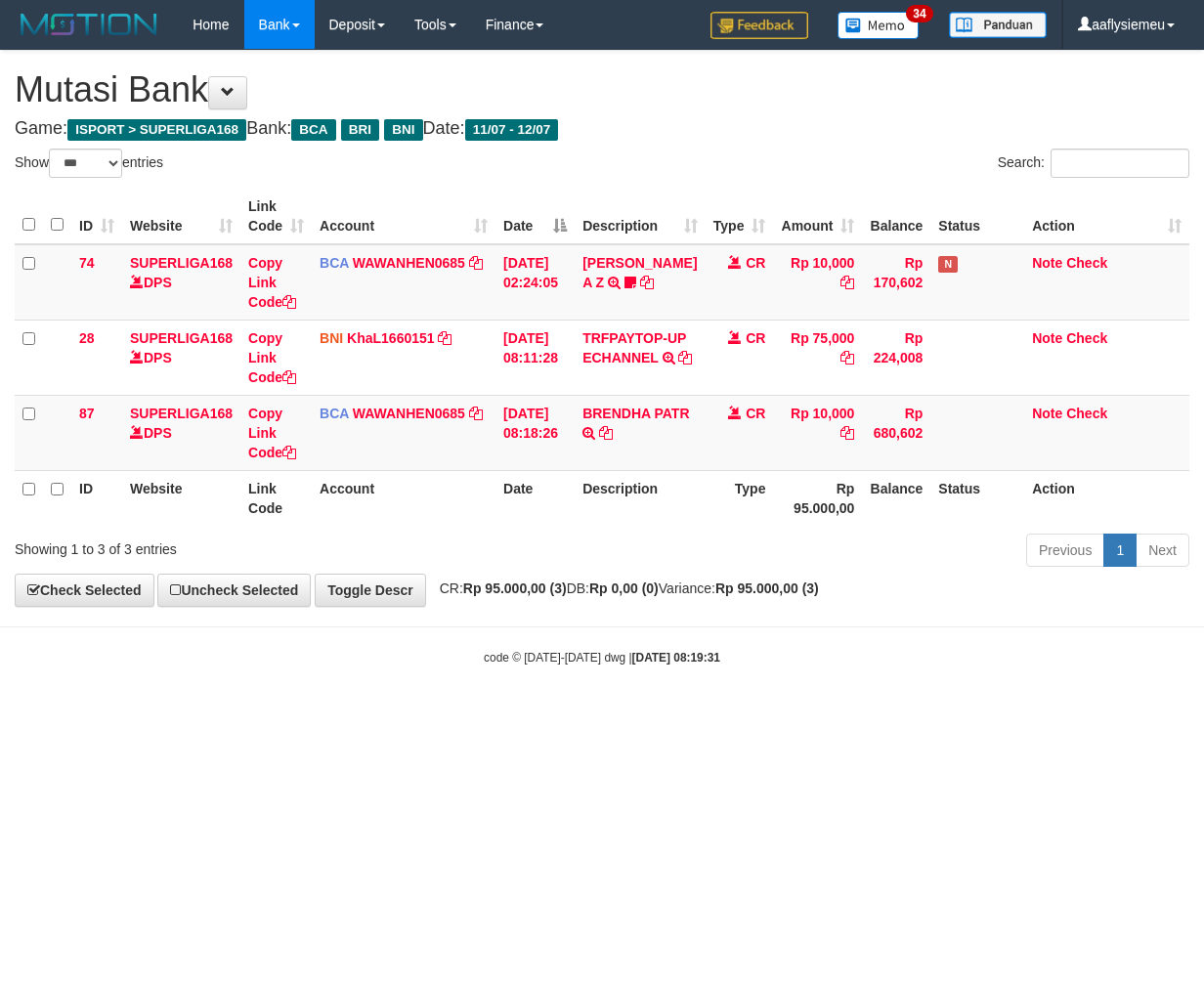 select on "***" 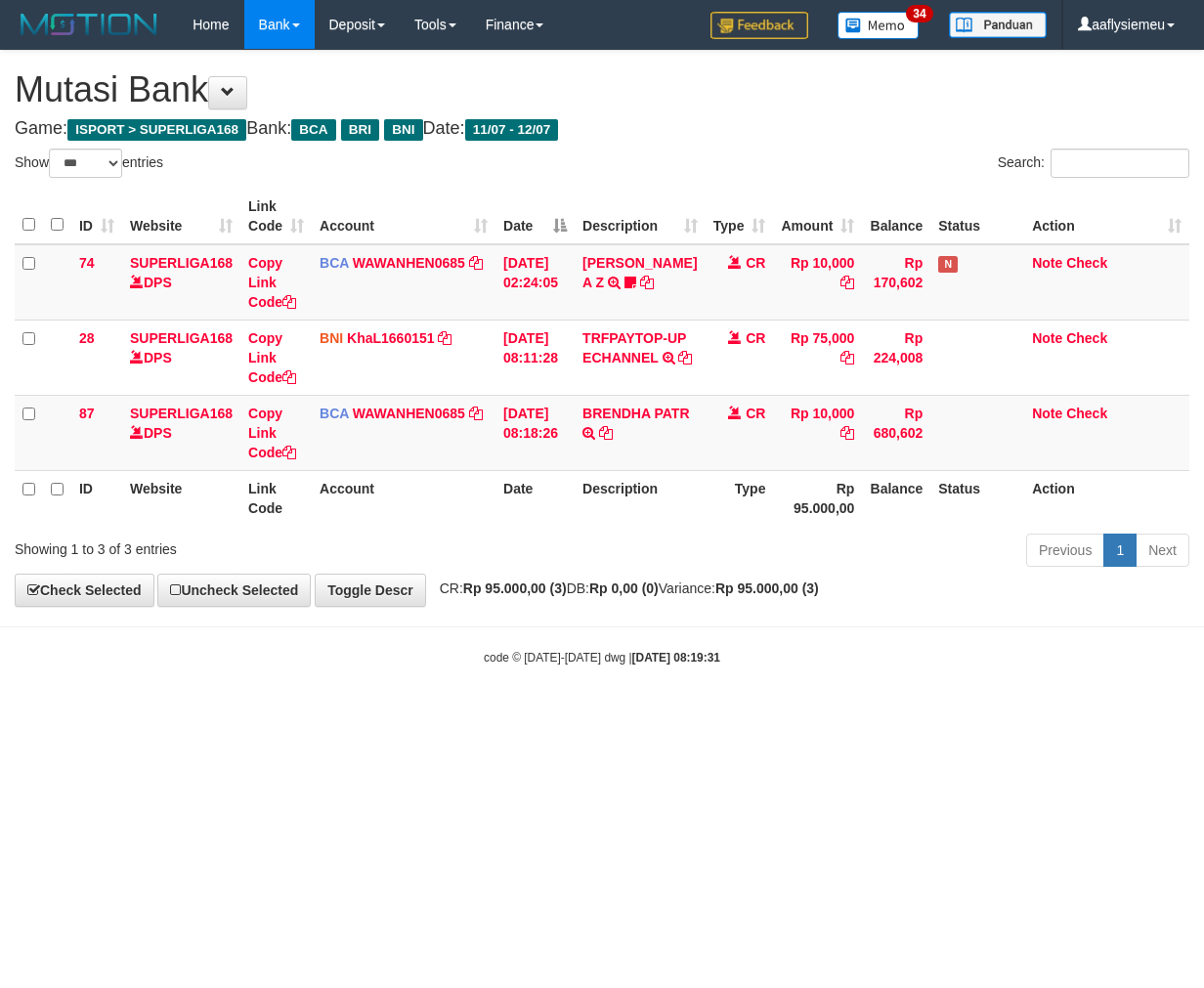 scroll, scrollTop: 0, scrollLeft: 0, axis: both 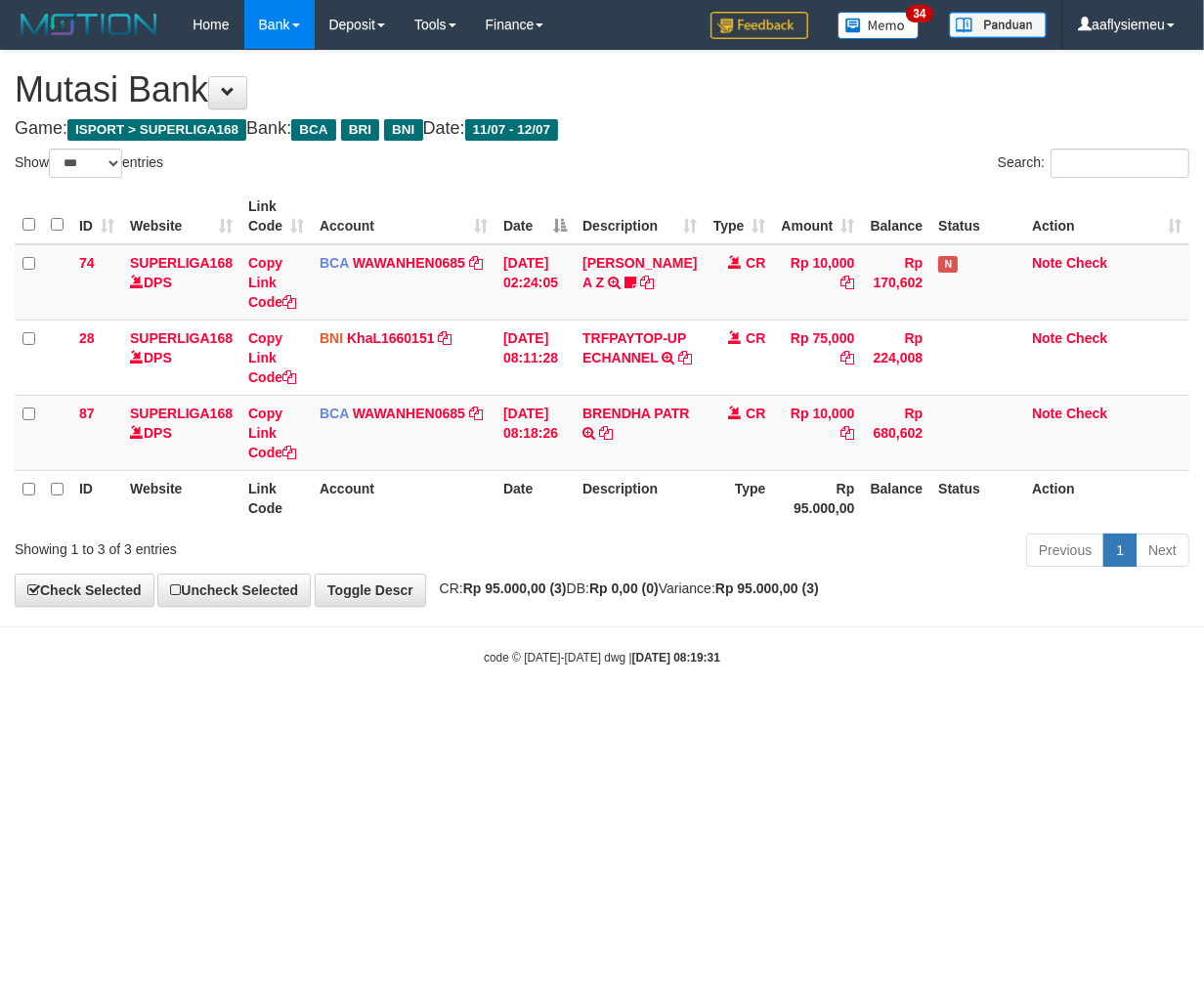click on "**********" at bounding box center [602, 328] 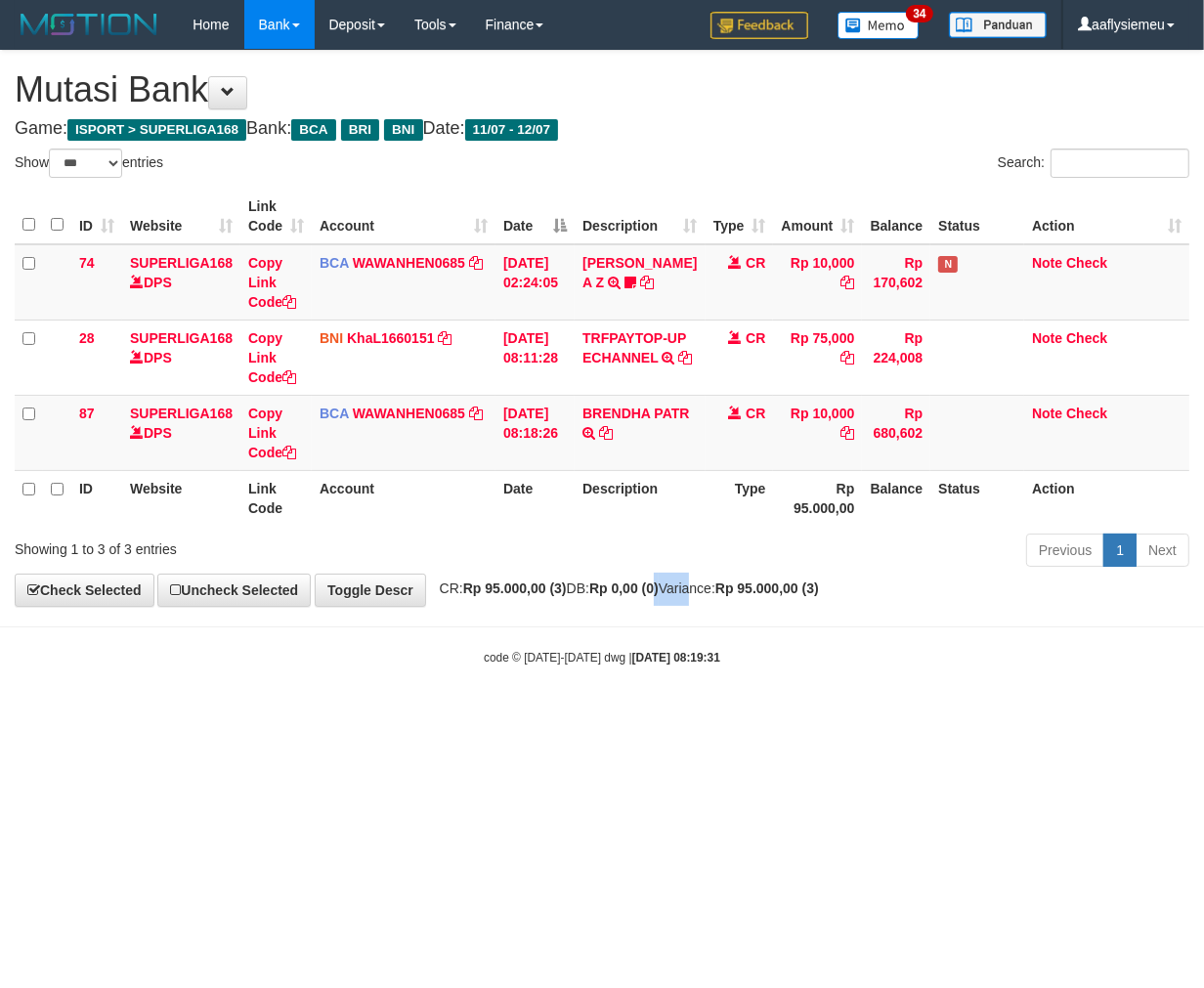 click on "**********" at bounding box center (602, 328) 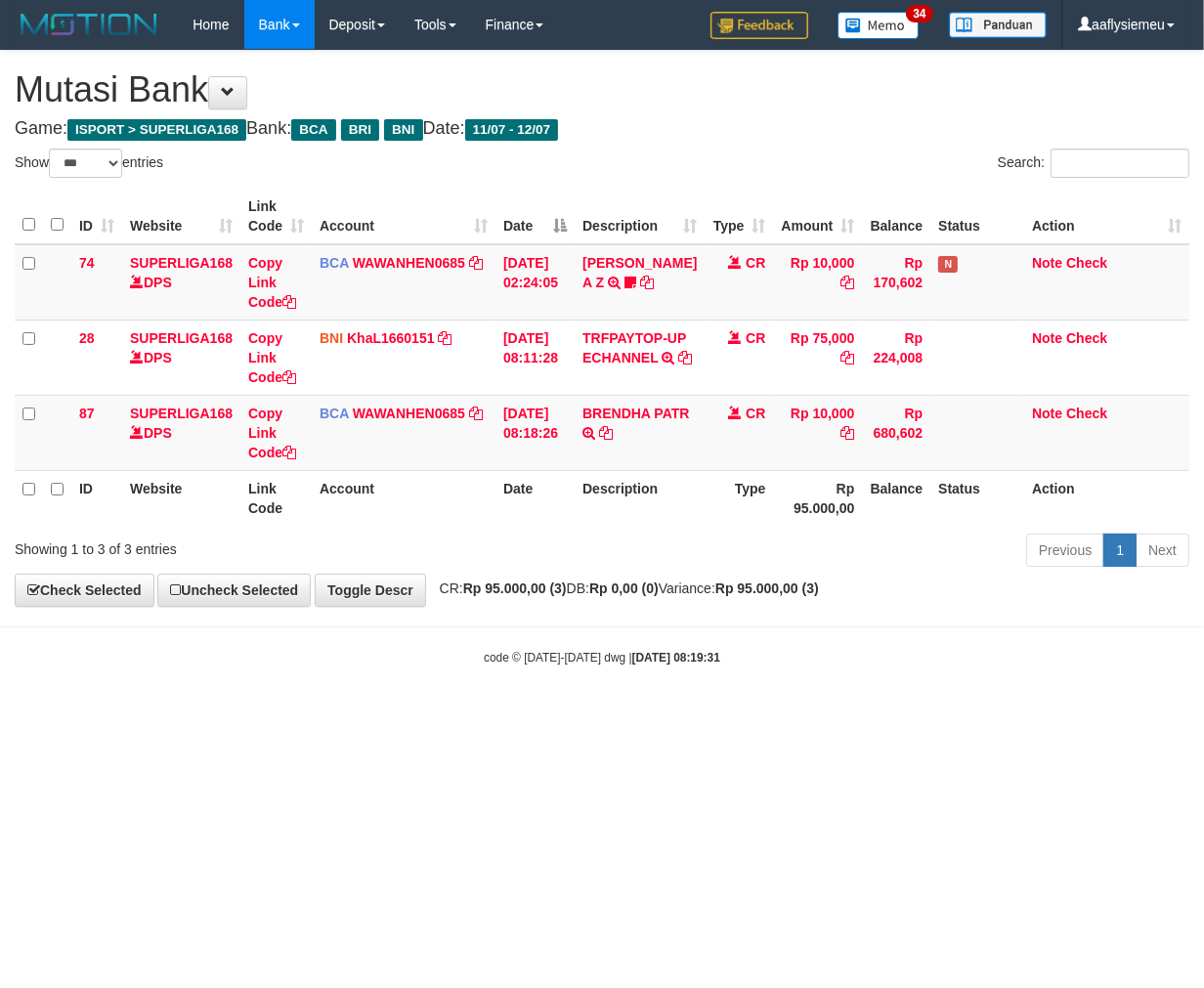 click on "Toggle navigation
Home
Bank
Account List
Load
By Website
Group
[ISPORT]													SUPERLIGA168
By Load Group (DPS)
34" at bounding box center [602, 358] 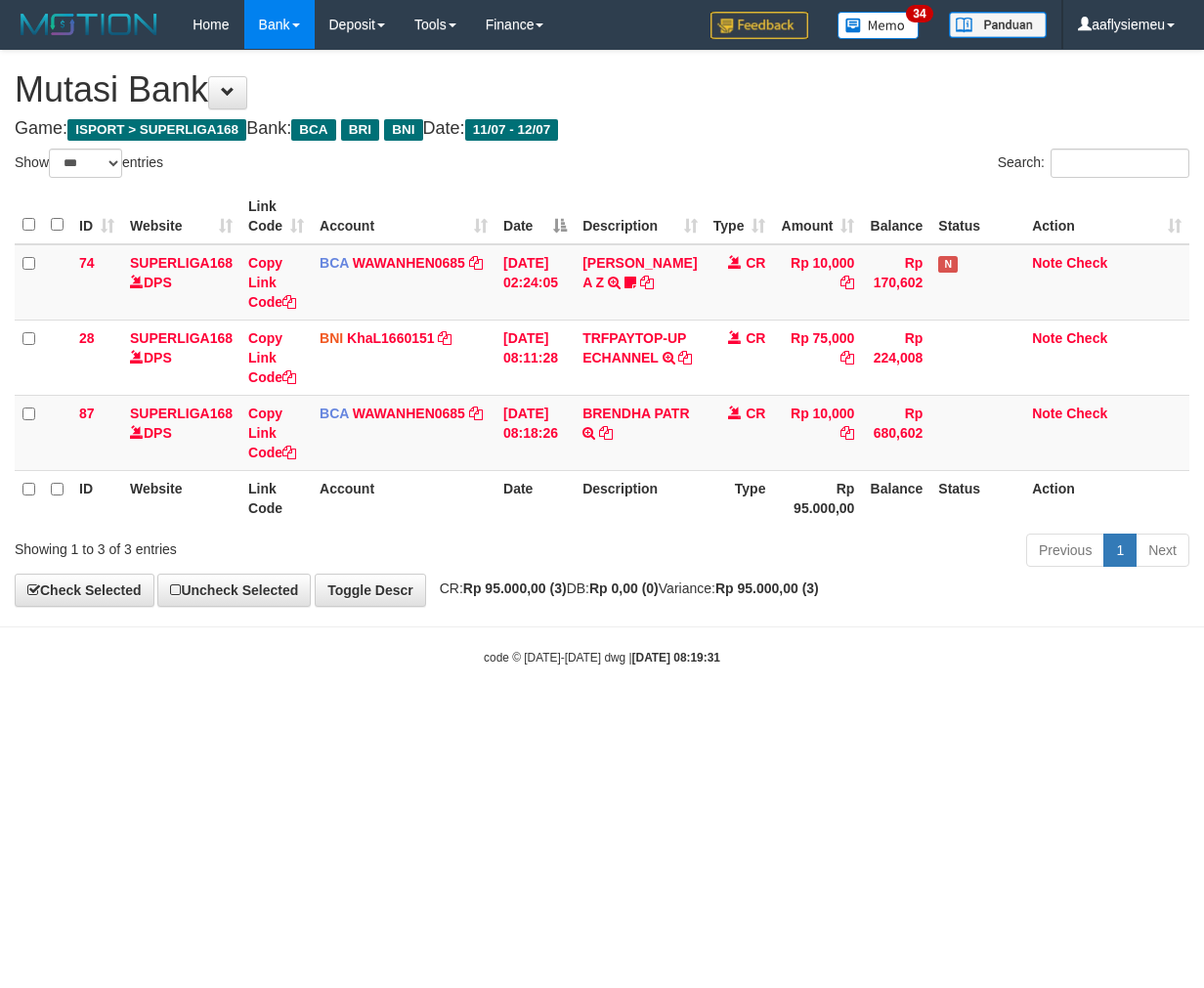 select on "***" 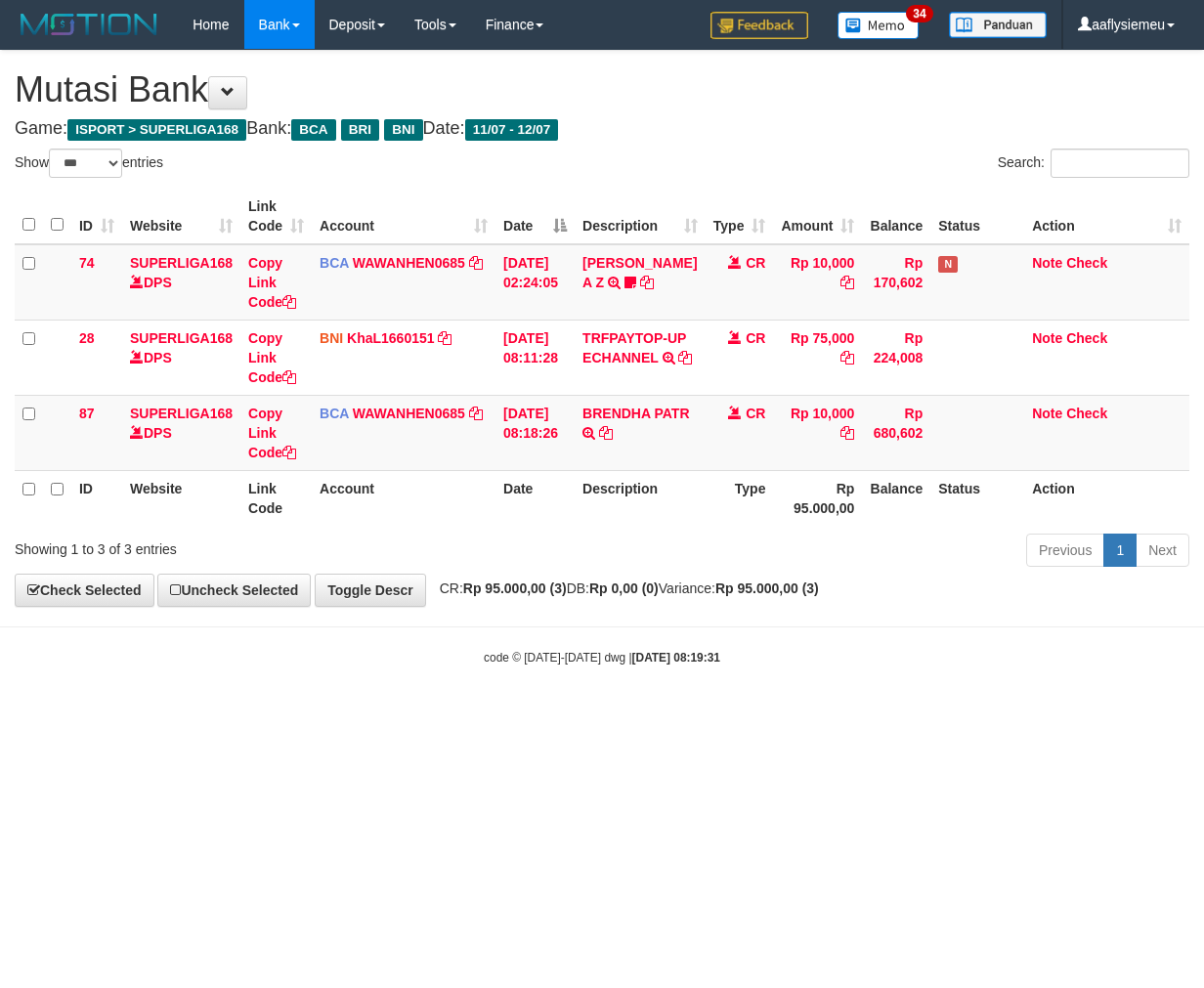 scroll, scrollTop: 0, scrollLeft: 0, axis: both 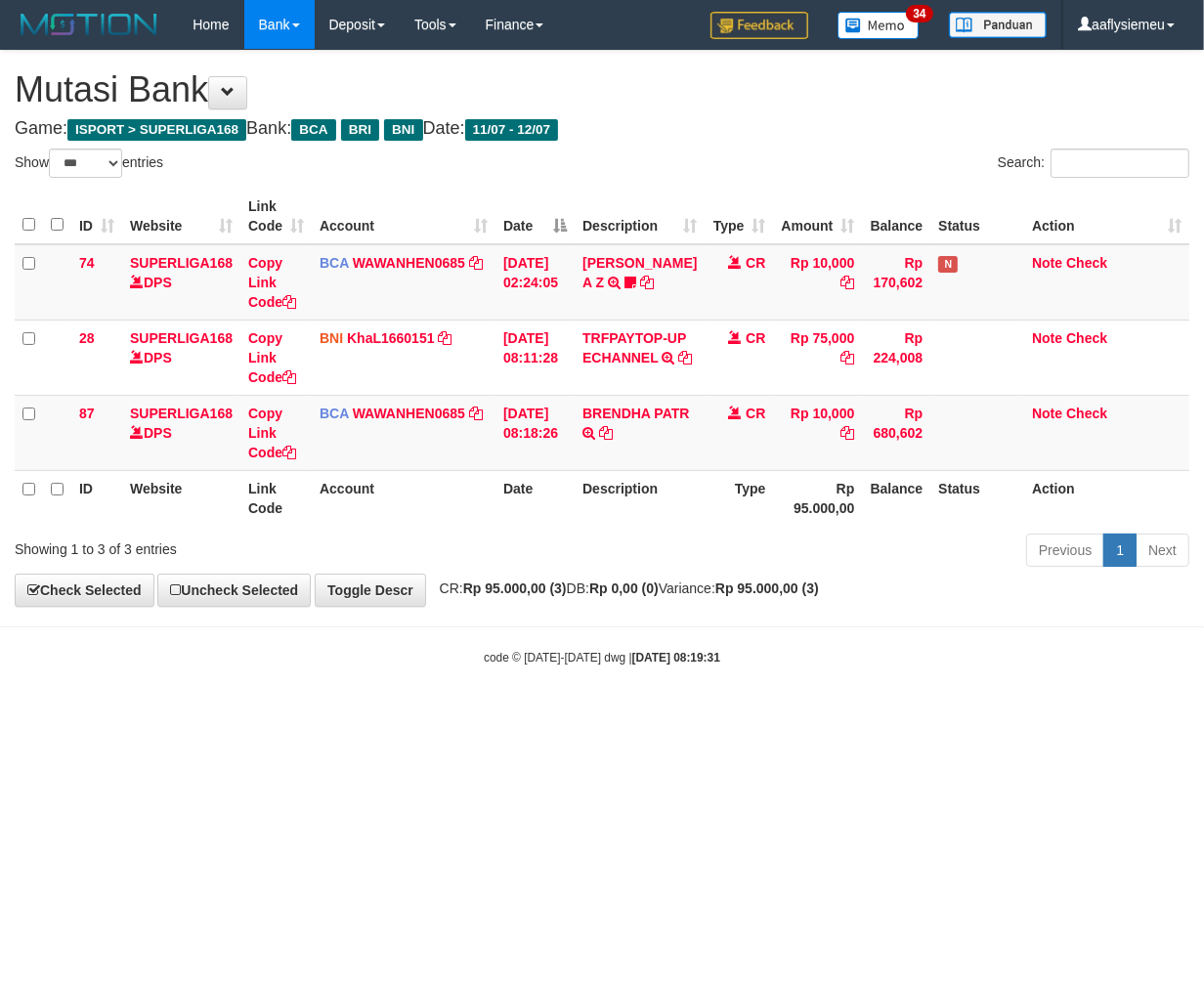 click on "Toggle navigation
Home
Bank
Account List
Load
By Website
Group
[ISPORT]													SUPERLIGA168
By Load Group (DPS)
34" at bounding box center (602, 358) 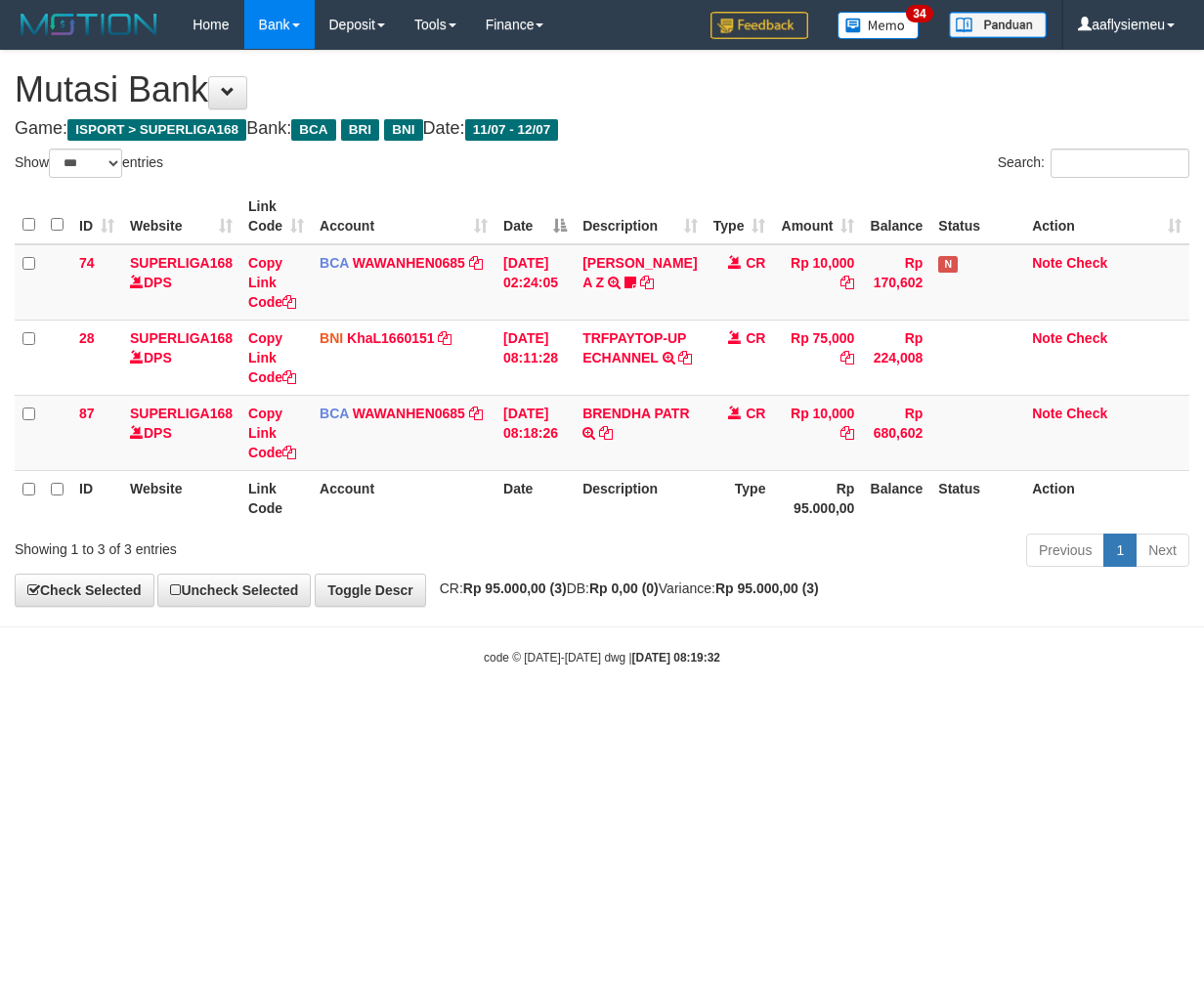 select on "***" 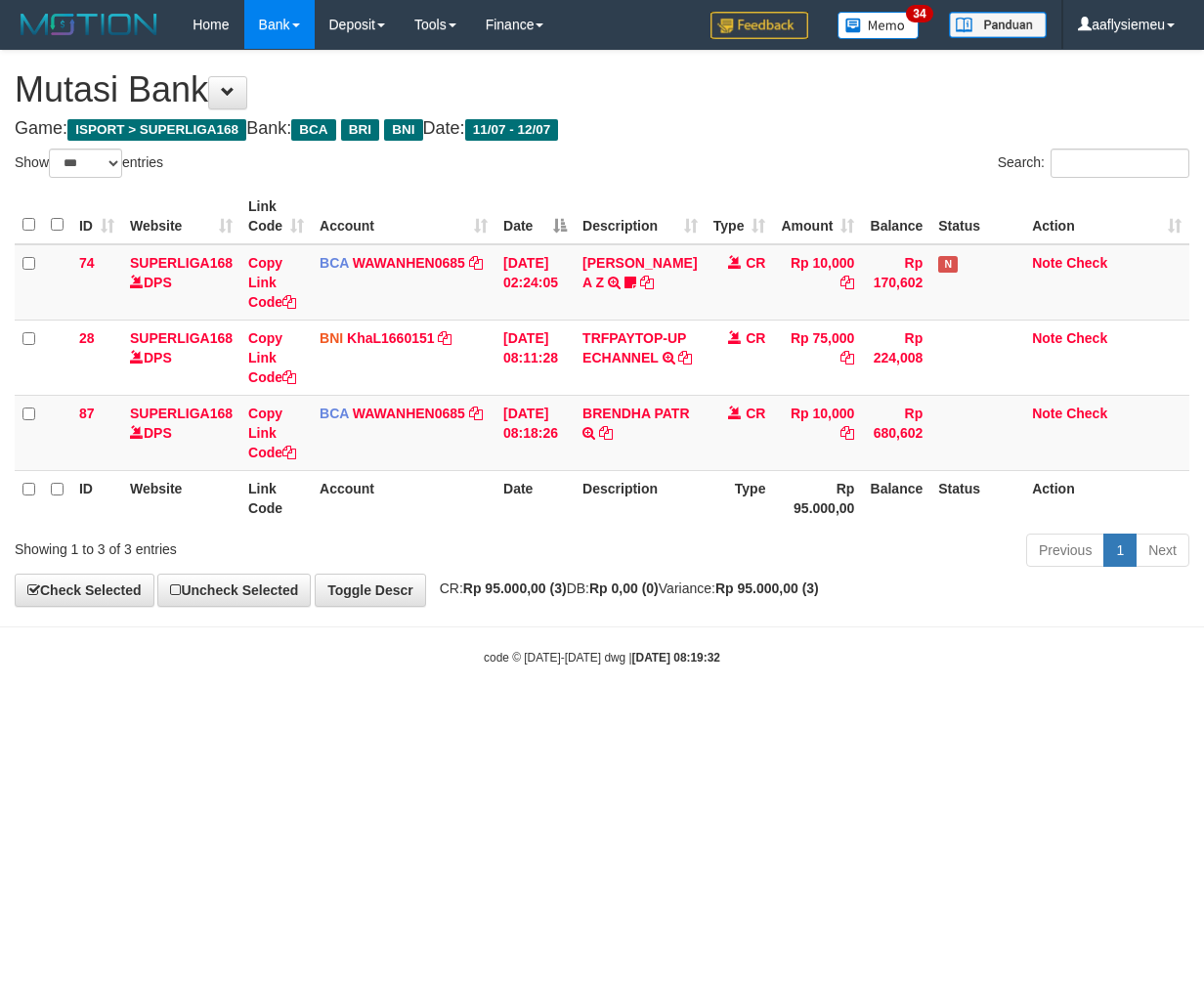 scroll, scrollTop: 0, scrollLeft: 0, axis: both 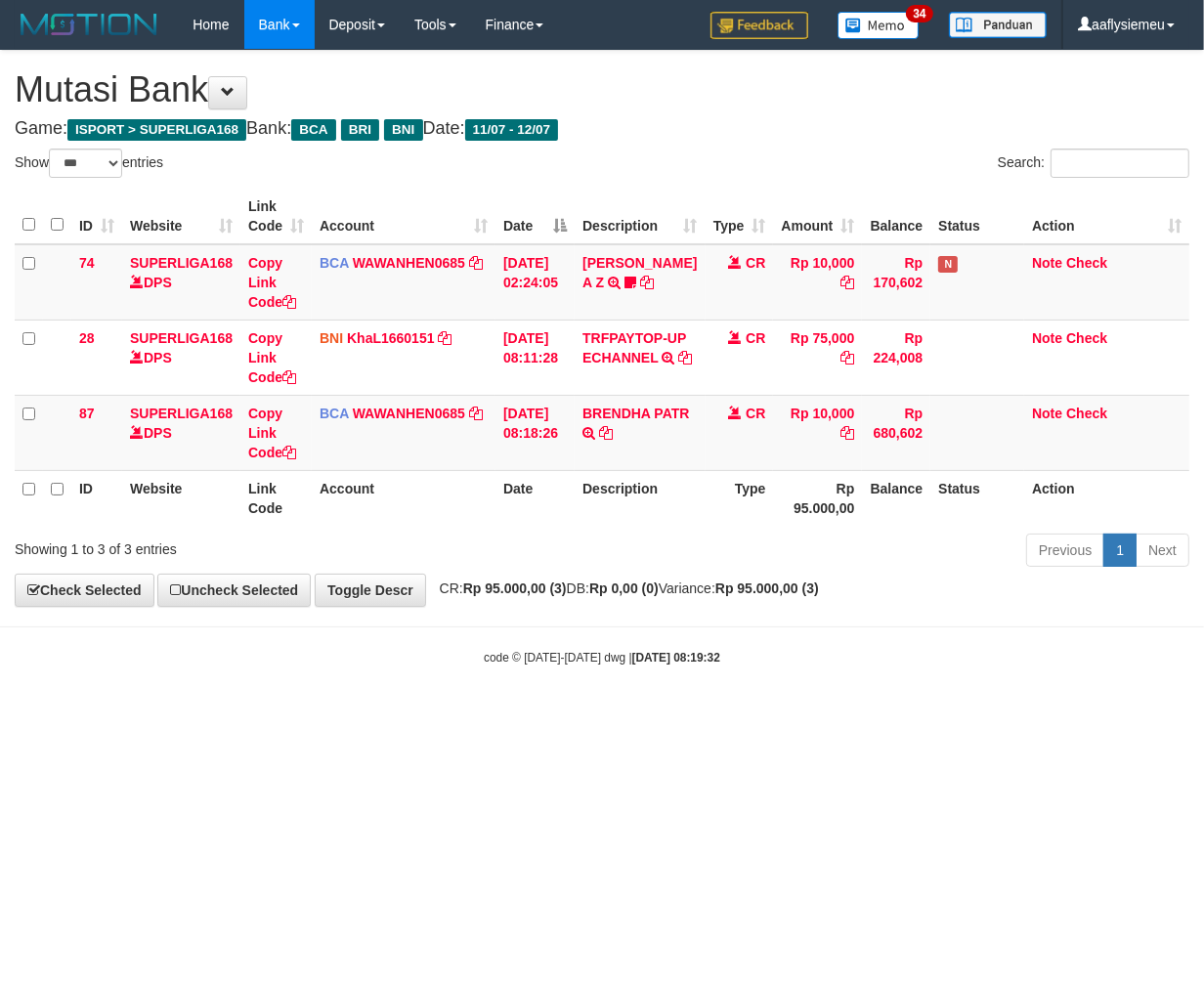 click on "Toggle navigation
Home
Bank
Account List
Load
By Website
Group
[ISPORT]													SUPERLIGA168
By Load Group (DPS)
34" at bounding box center [602, 358] 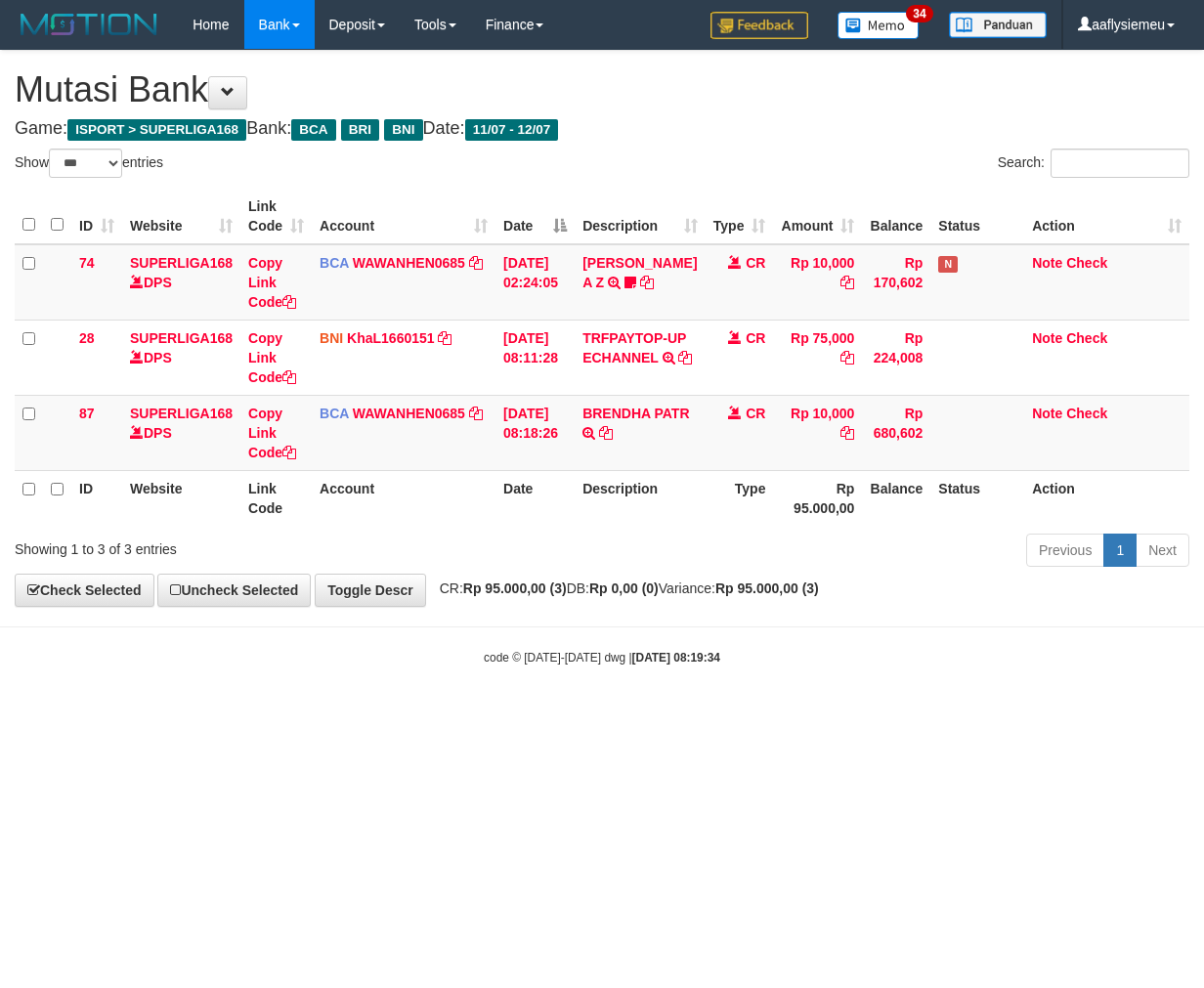 select on "***" 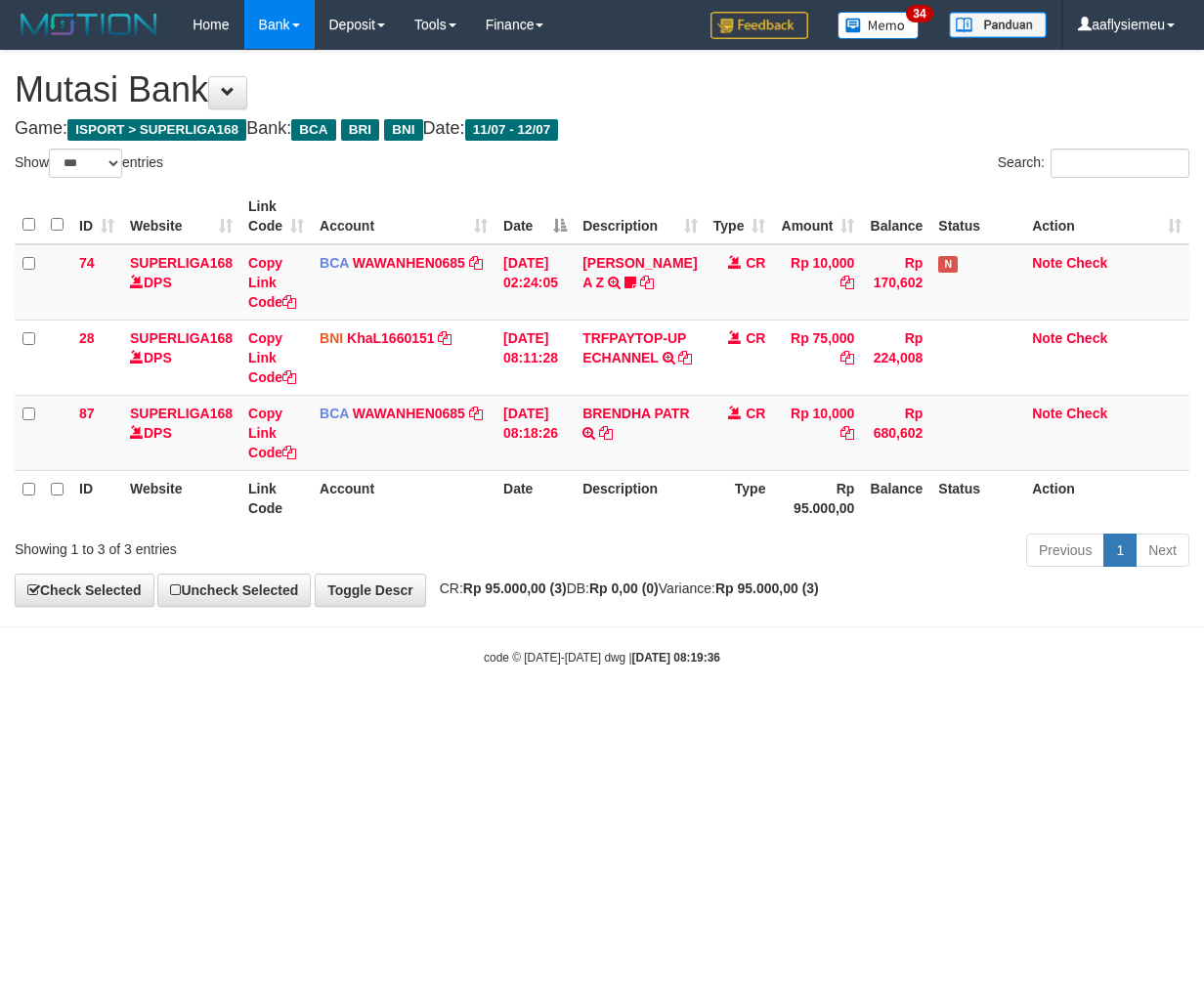 select on "***" 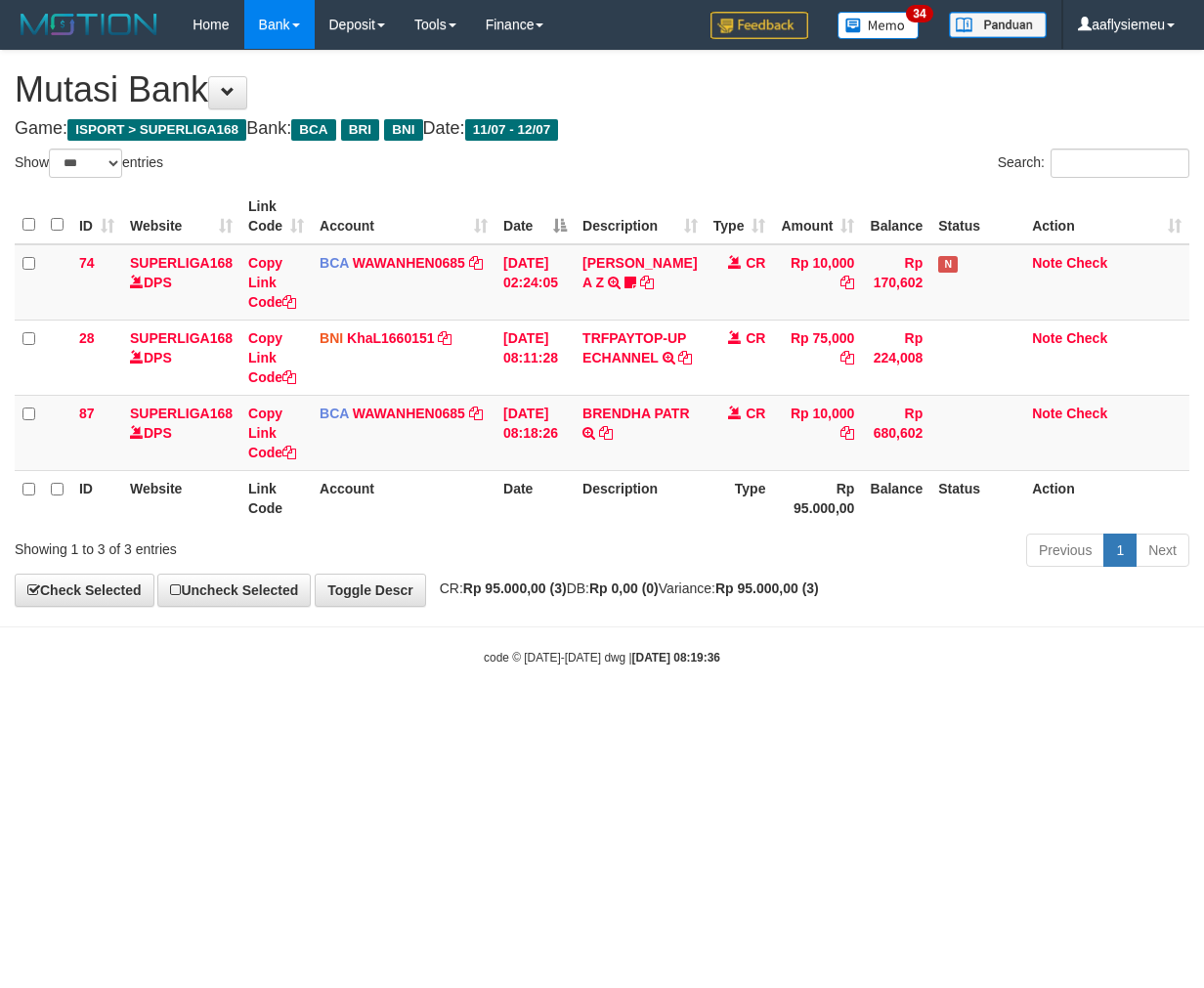scroll, scrollTop: 0, scrollLeft: 0, axis: both 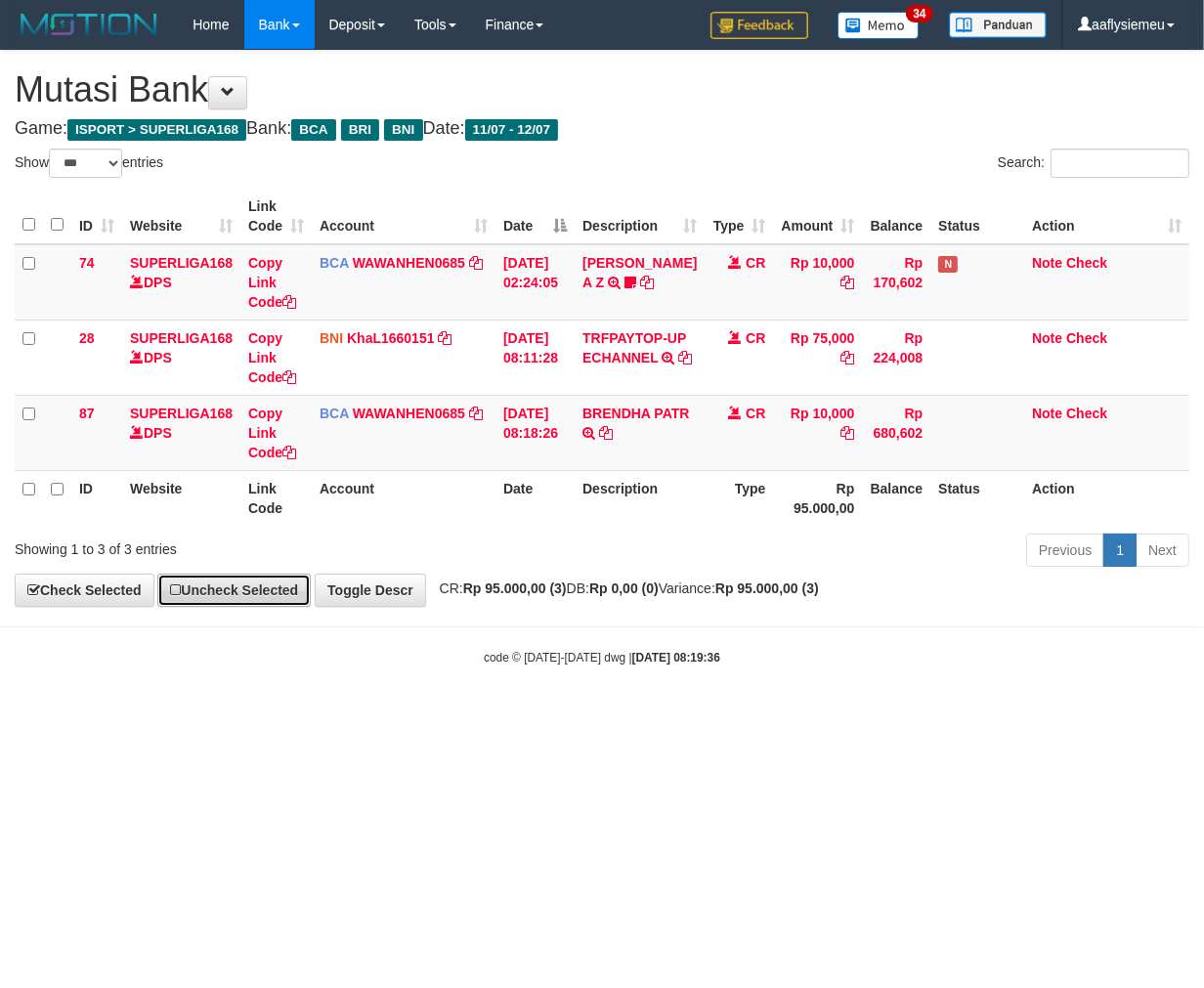 click on "Uncheck Selected" at bounding box center [234, 590] 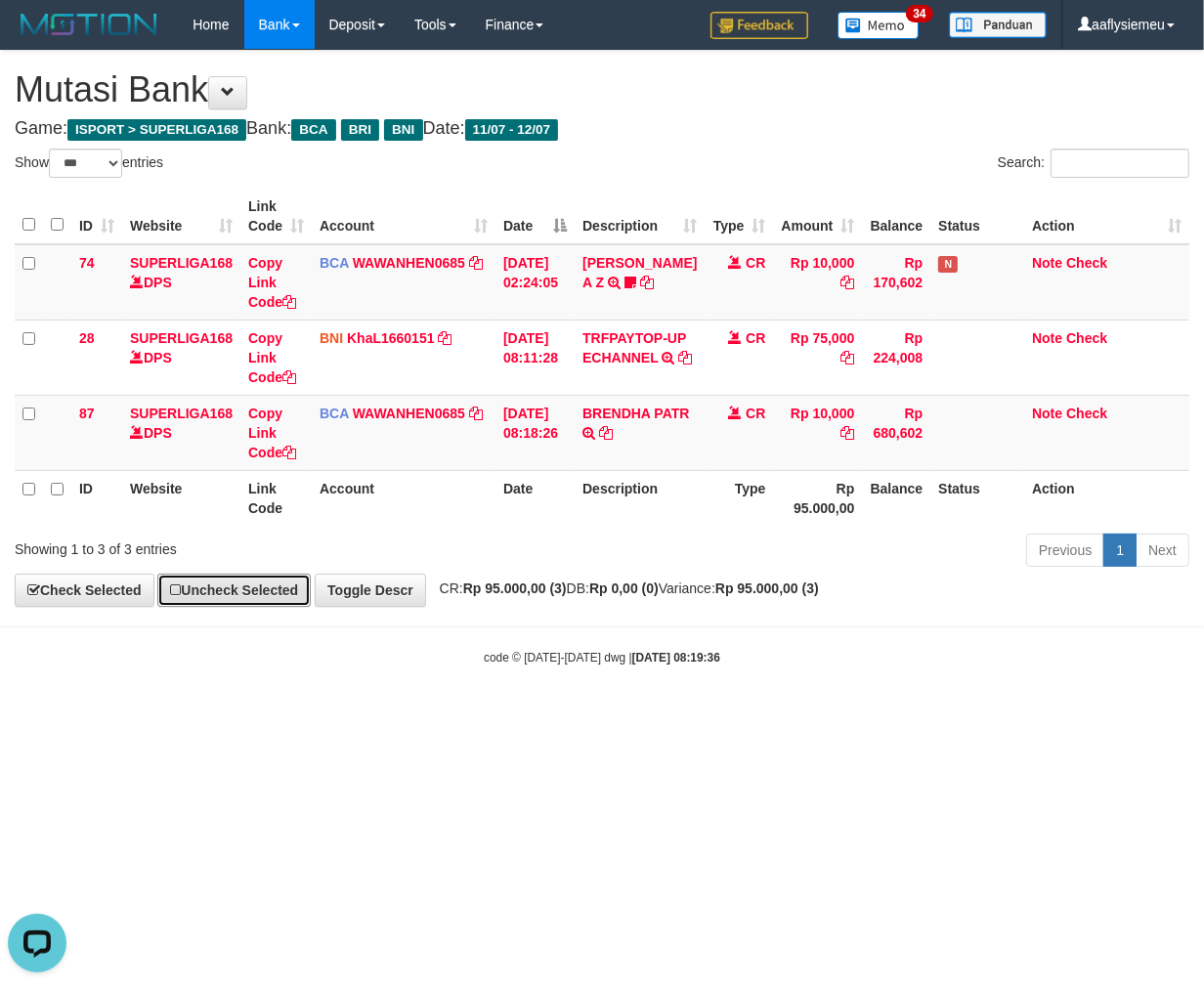 scroll, scrollTop: 0, scrollLeft: 0, axis: both 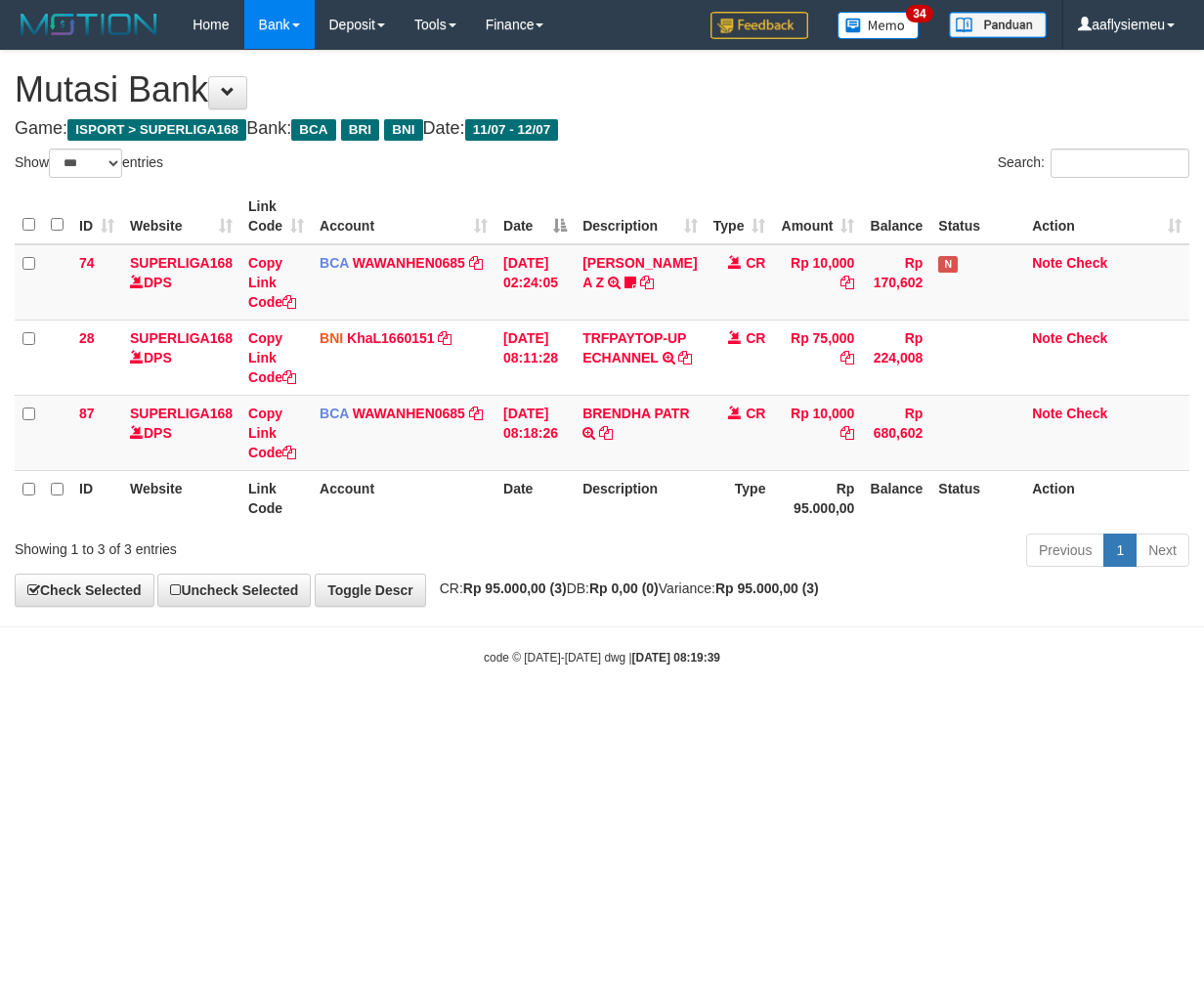 select on "***" 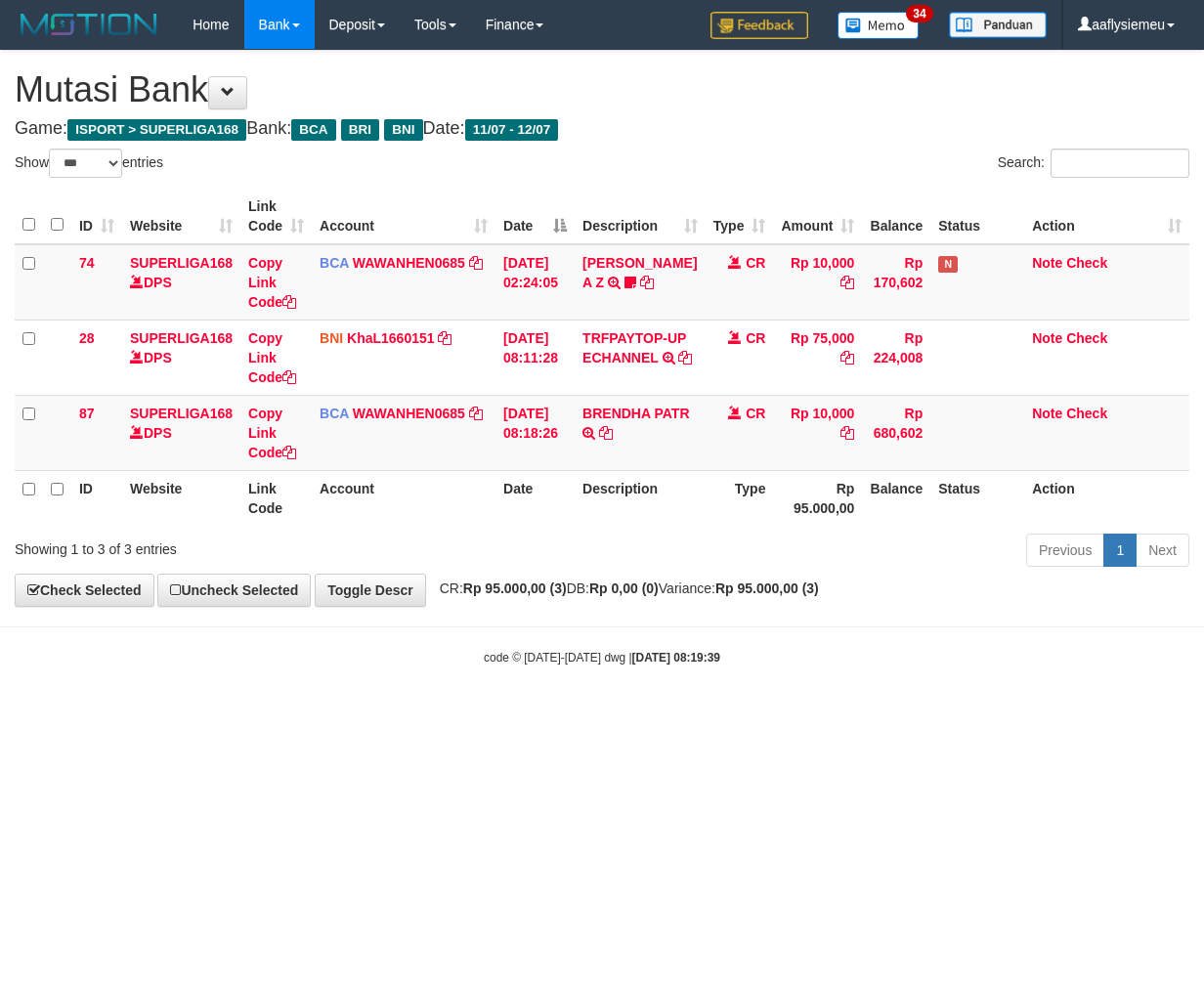 scroll, scrollTop: 0, scrollLeft: 0, axis: both 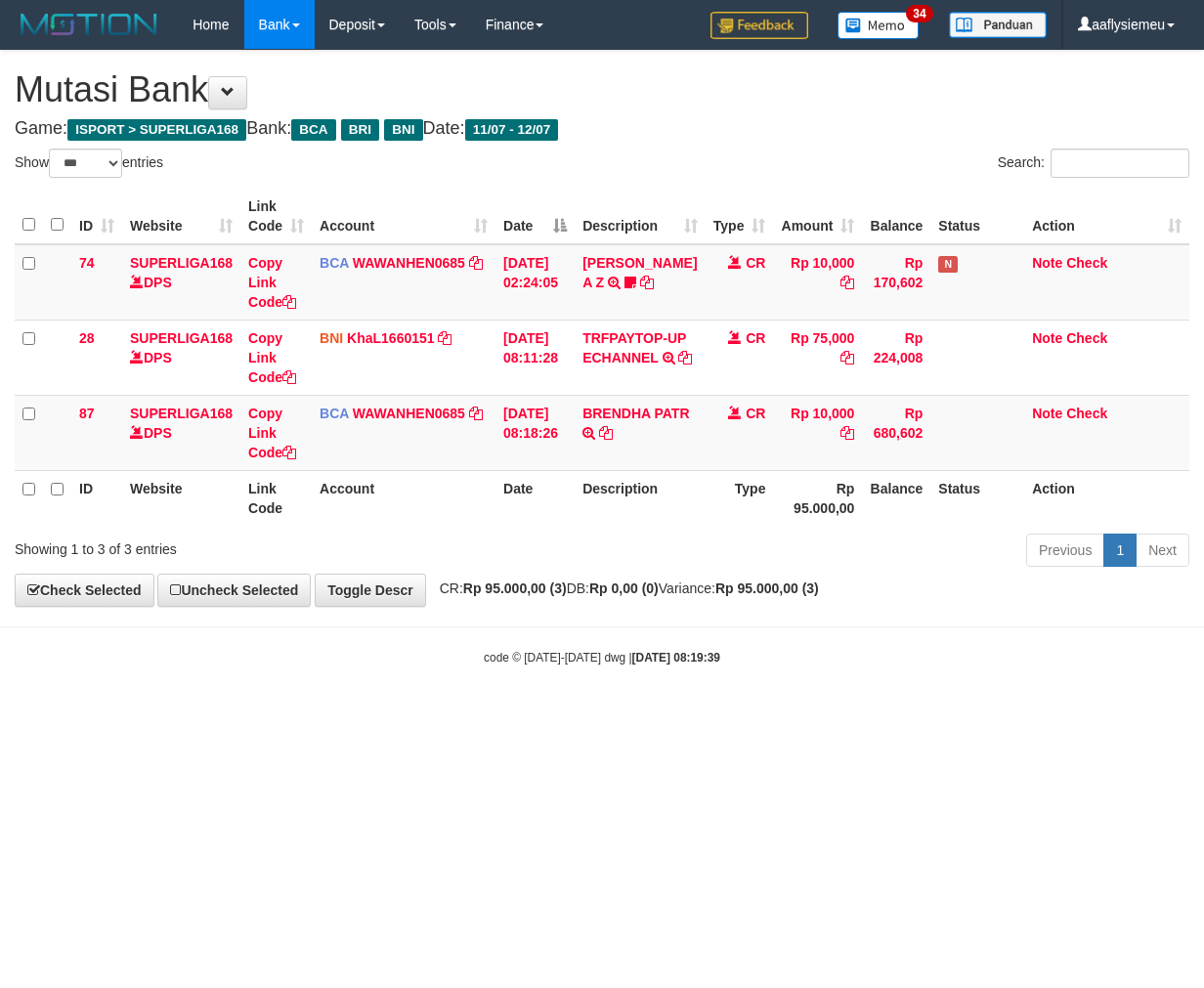 select on "***" 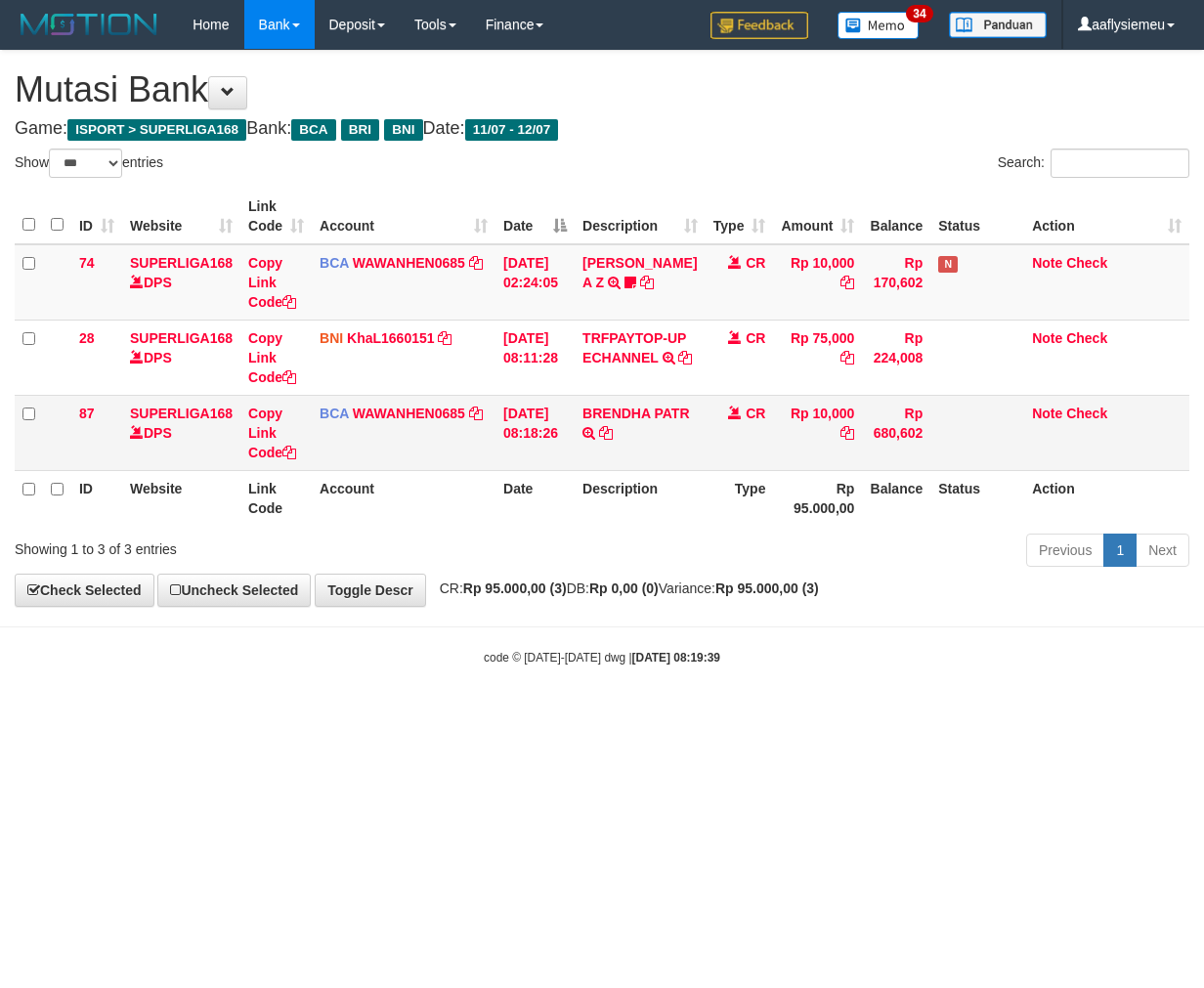 scroll, scrollTop: 0, scrollLeft: 0, axis: both 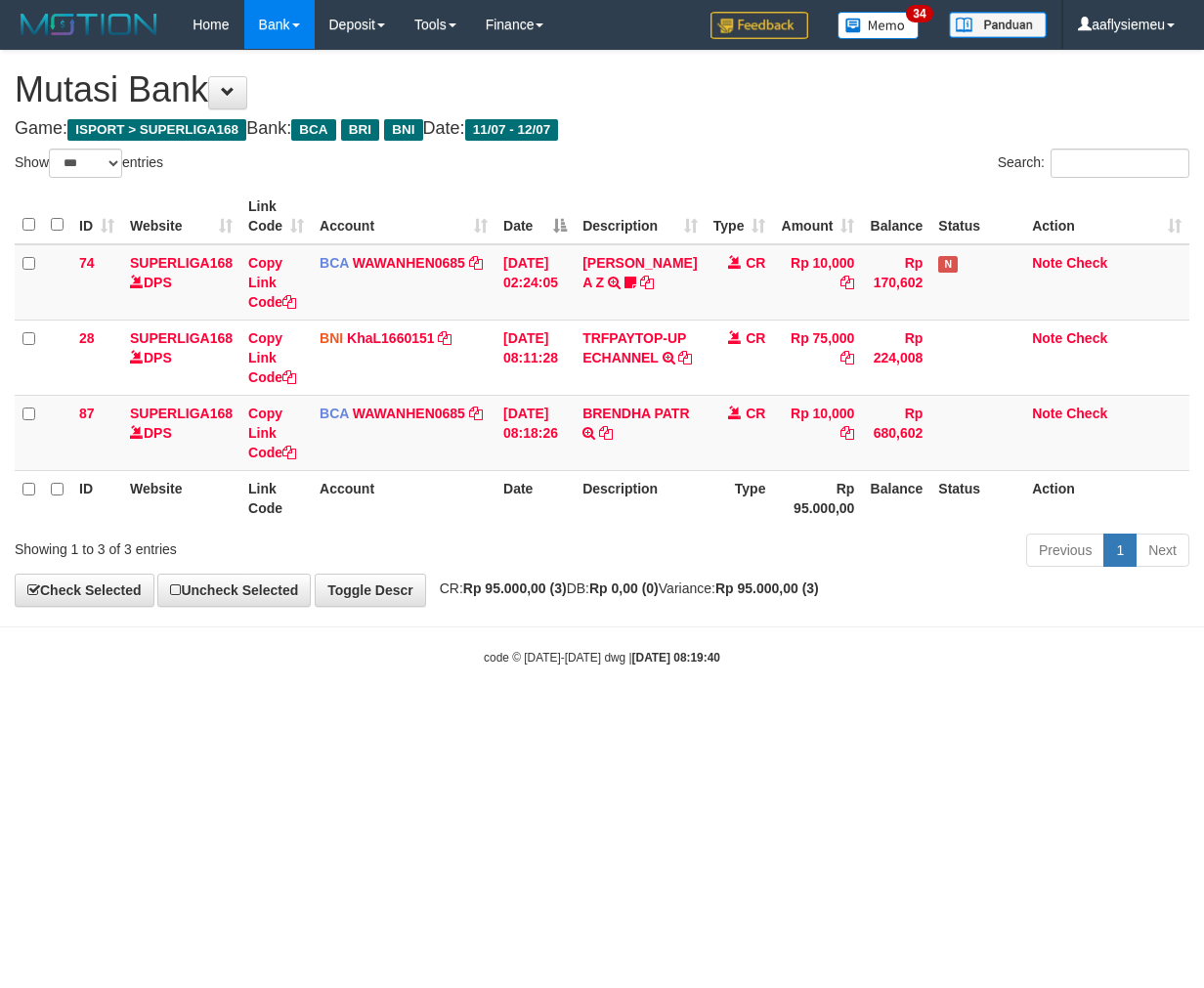 select on "***" 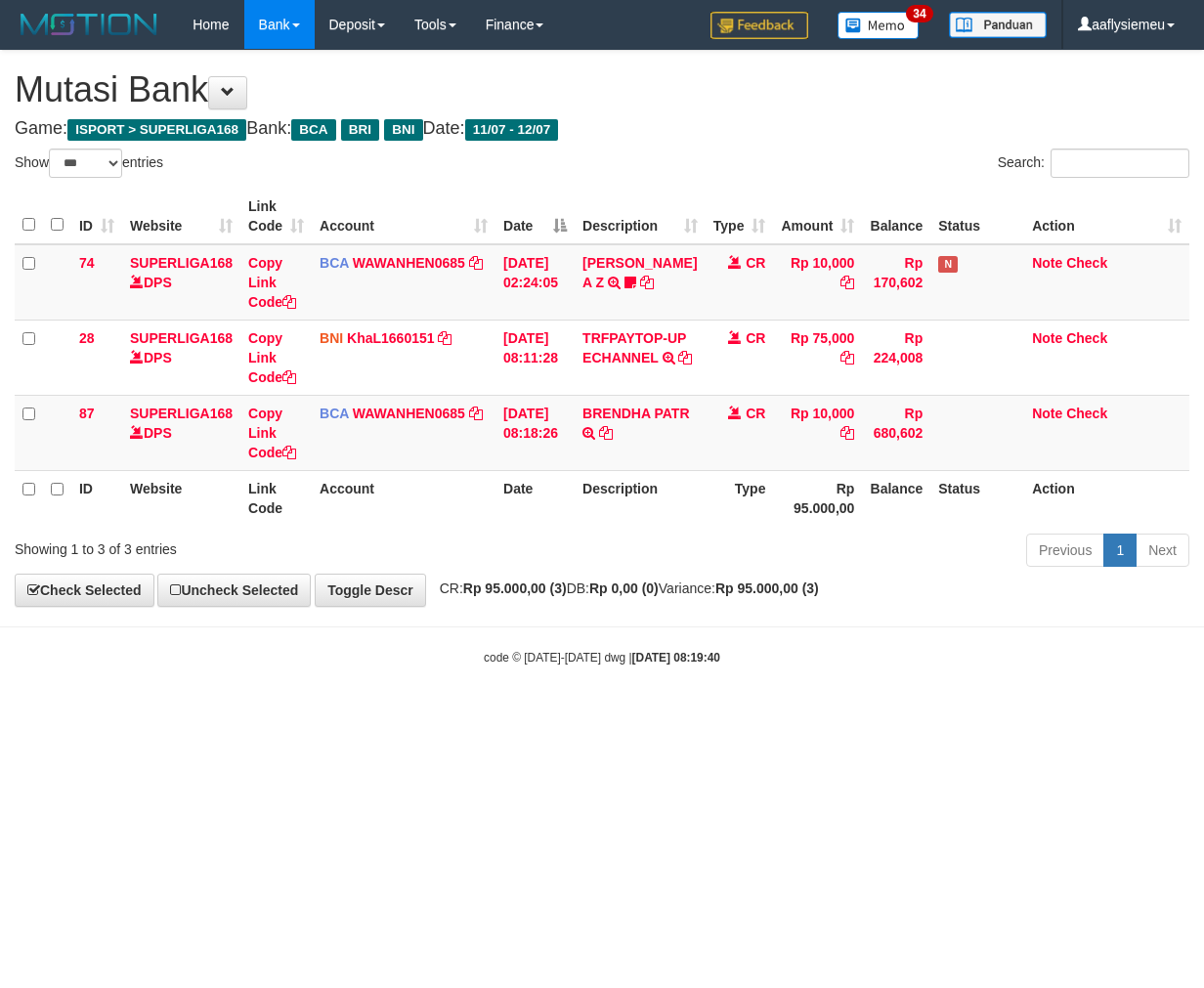 scroll, scrollTop: 0, scrollLeft: 0, axis: both 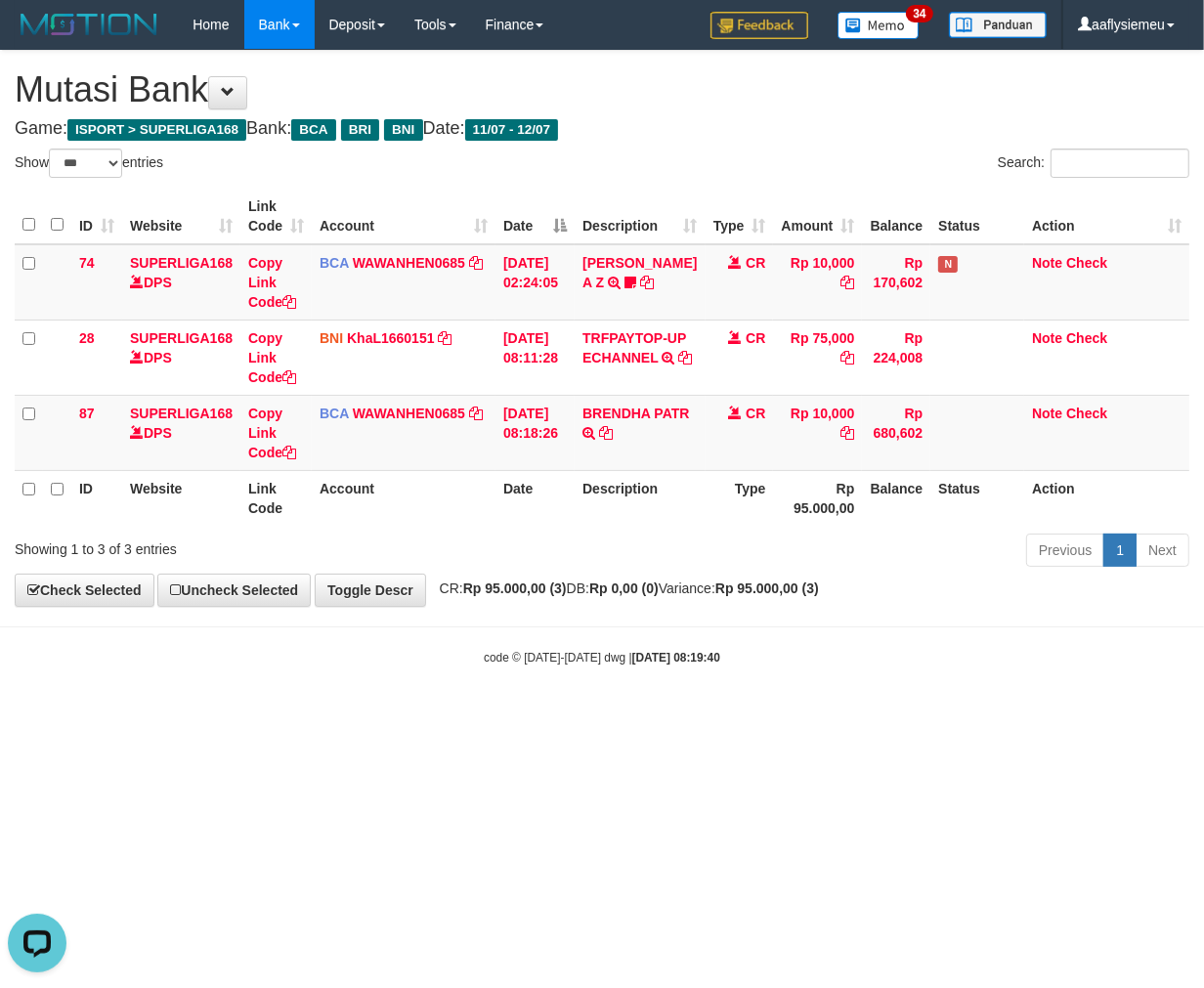 click on "Toggle navigation
Home
Bank
Account List
Load
By Website
Group
[ISPORT]													SUPERLIGA168
By Load Group (DPS)
34" at bounding box center (602, 358) 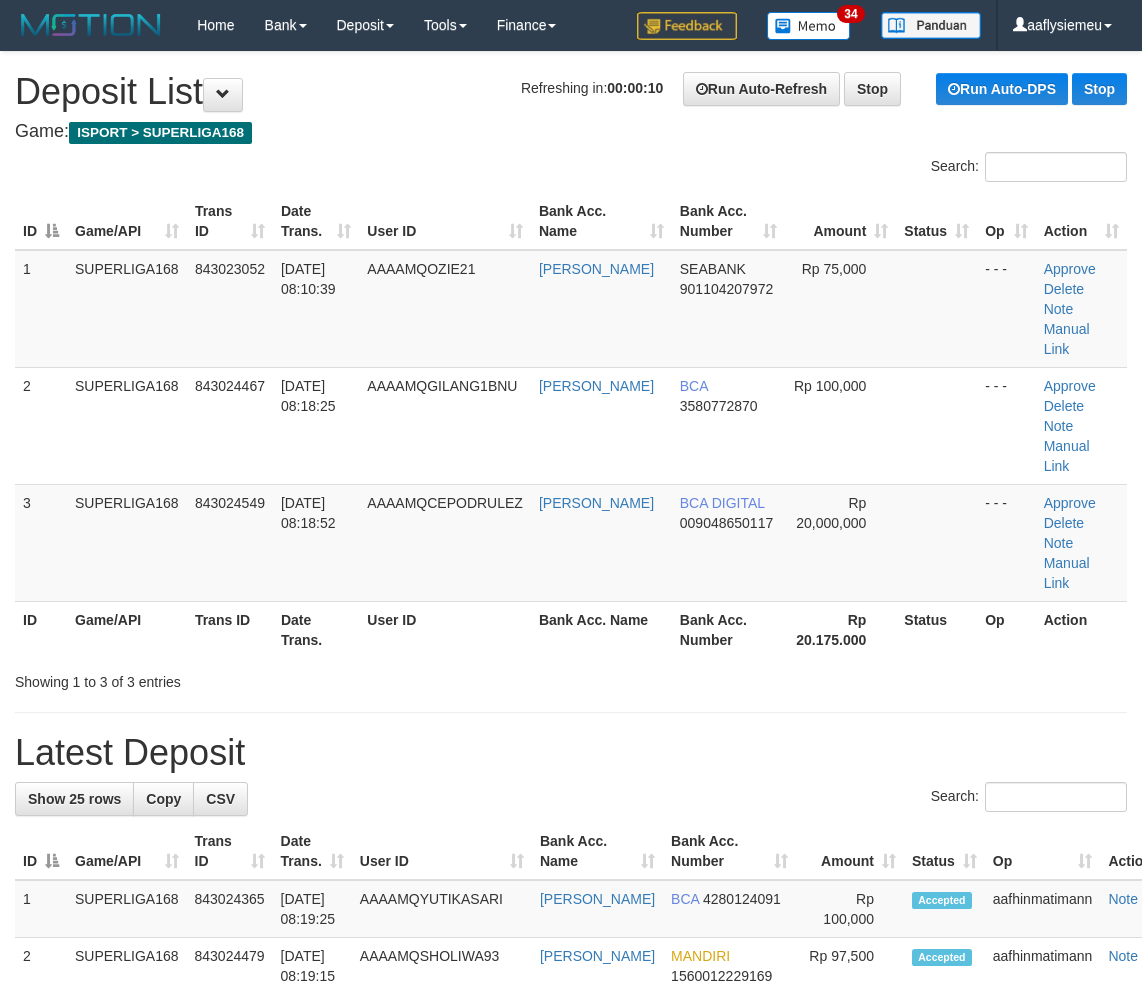 scroll, scrollTop: 0, scrollLeft: 0, axis: both 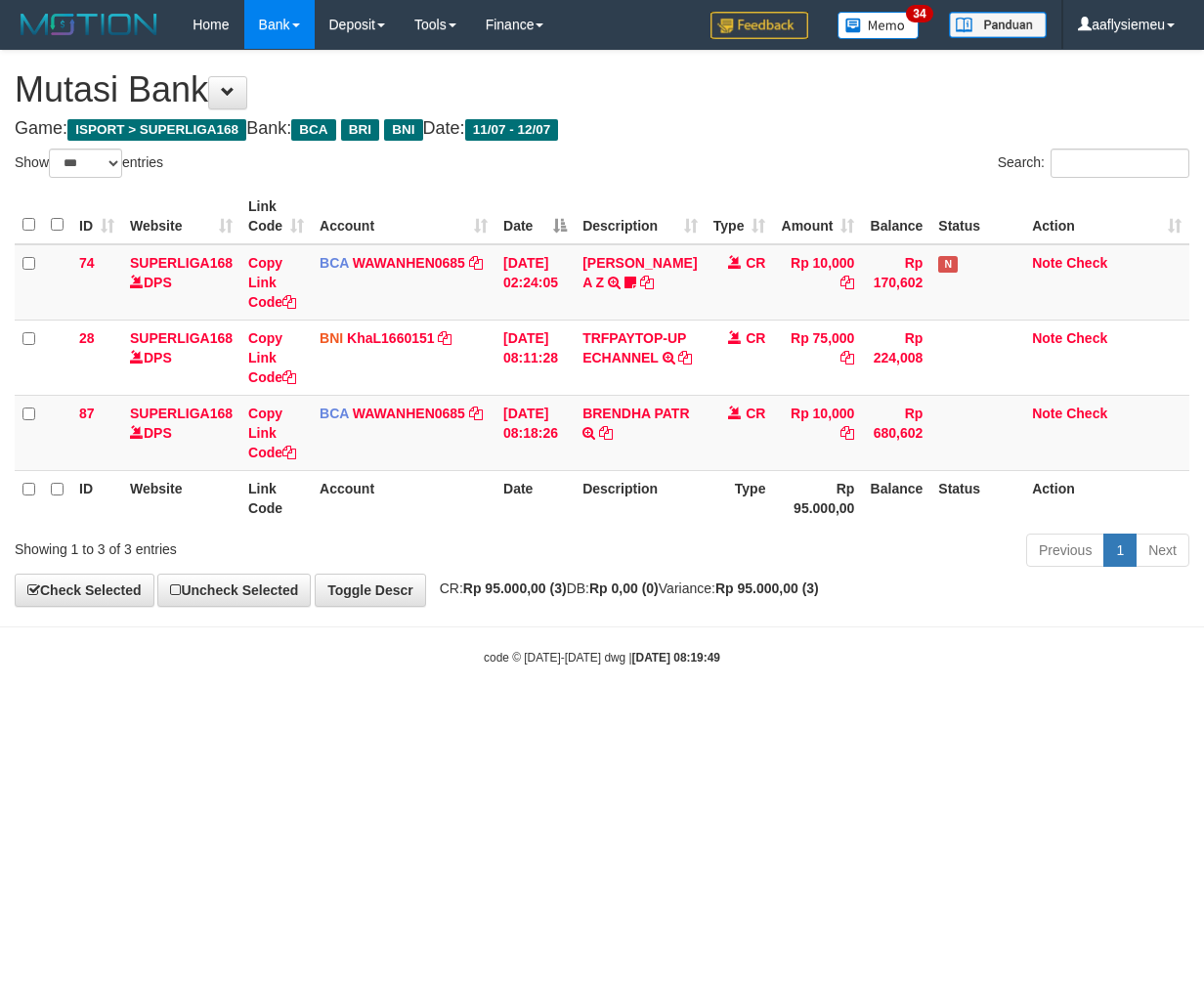 select on "***" 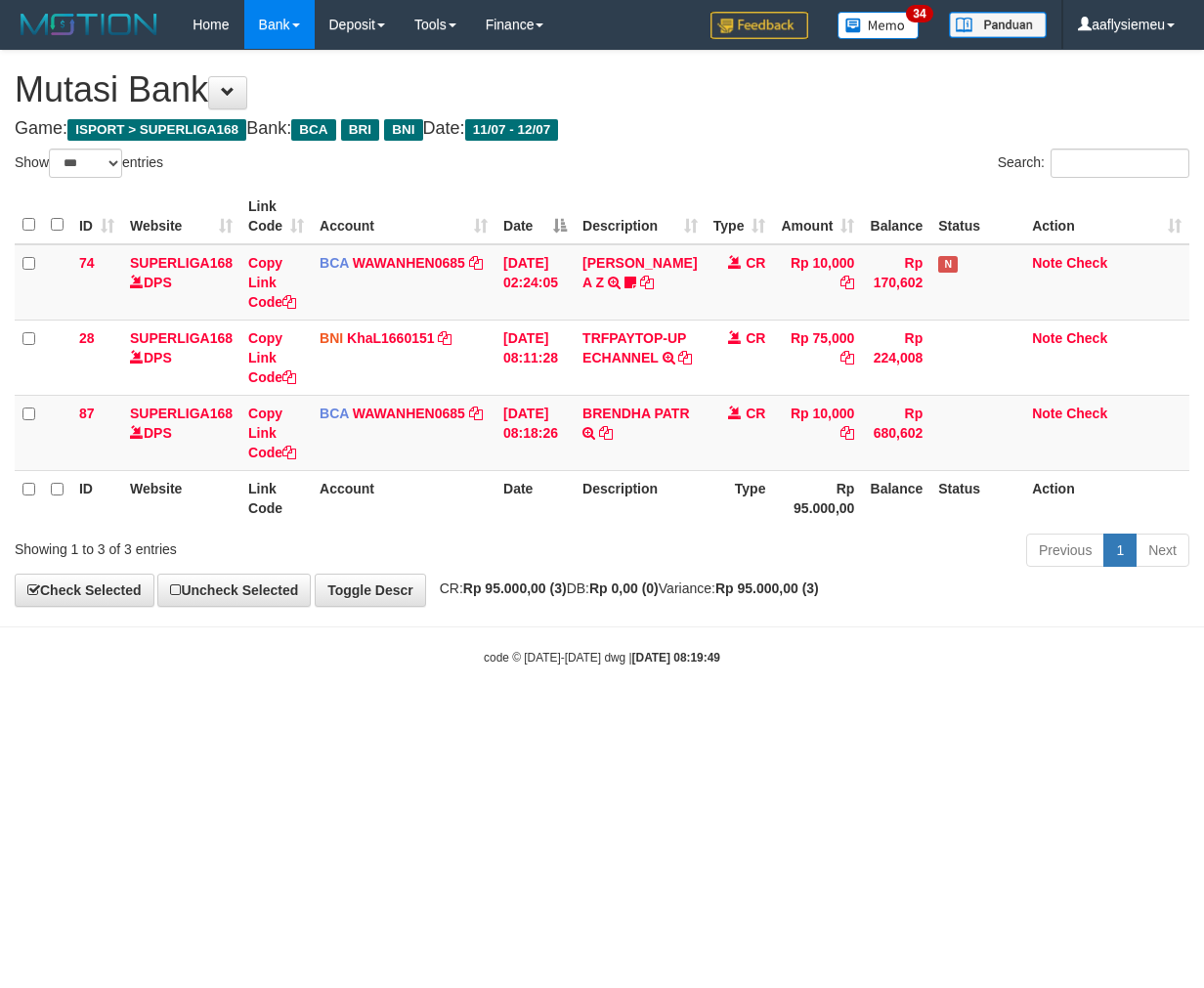 scroll, scrollTop: 0, scrollLeft: 0, axis: both 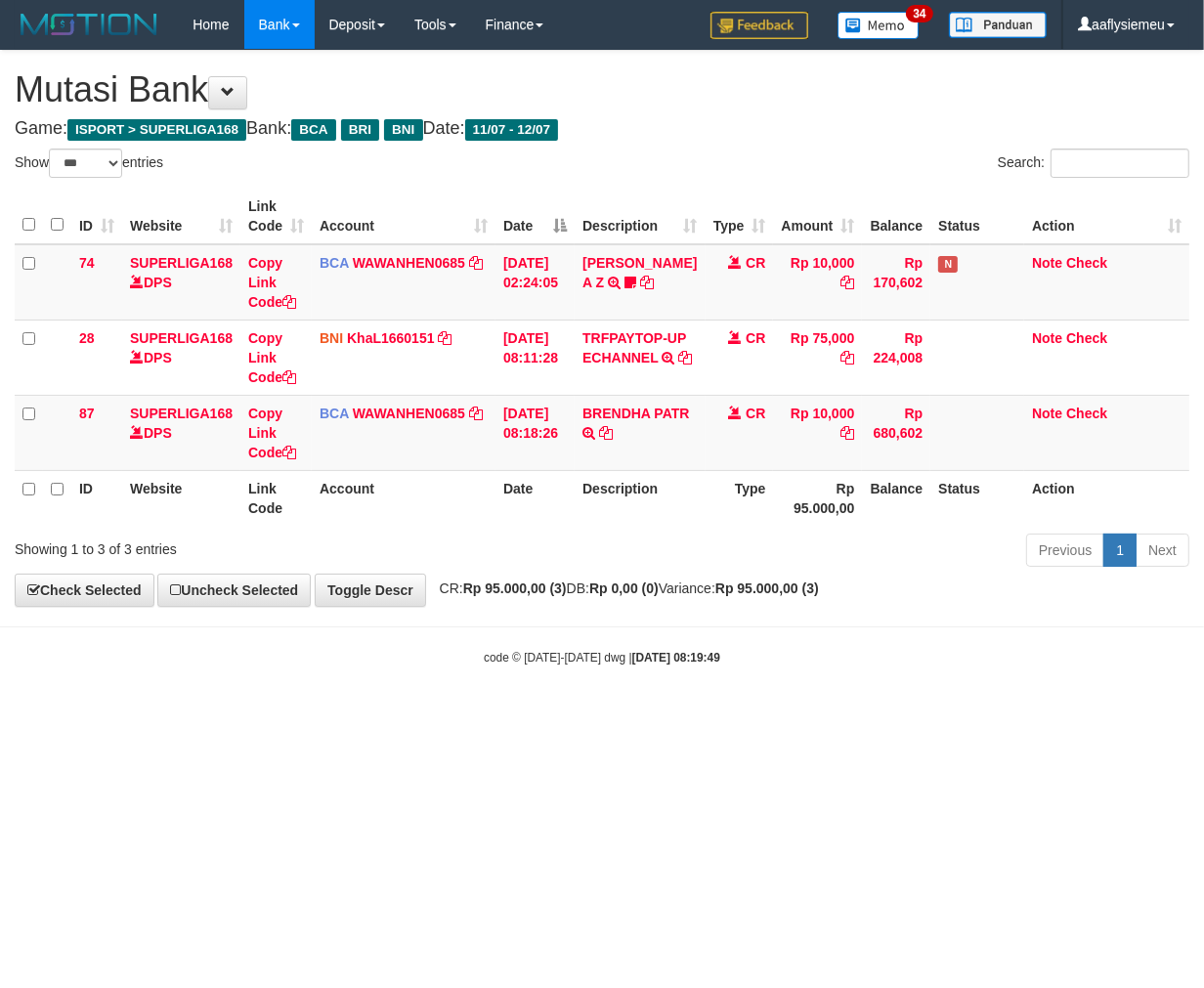 drag, startPoint x: 645, startPoint y: 657, endPoint x: 684, endPoint y: 656, distance: 39.012818 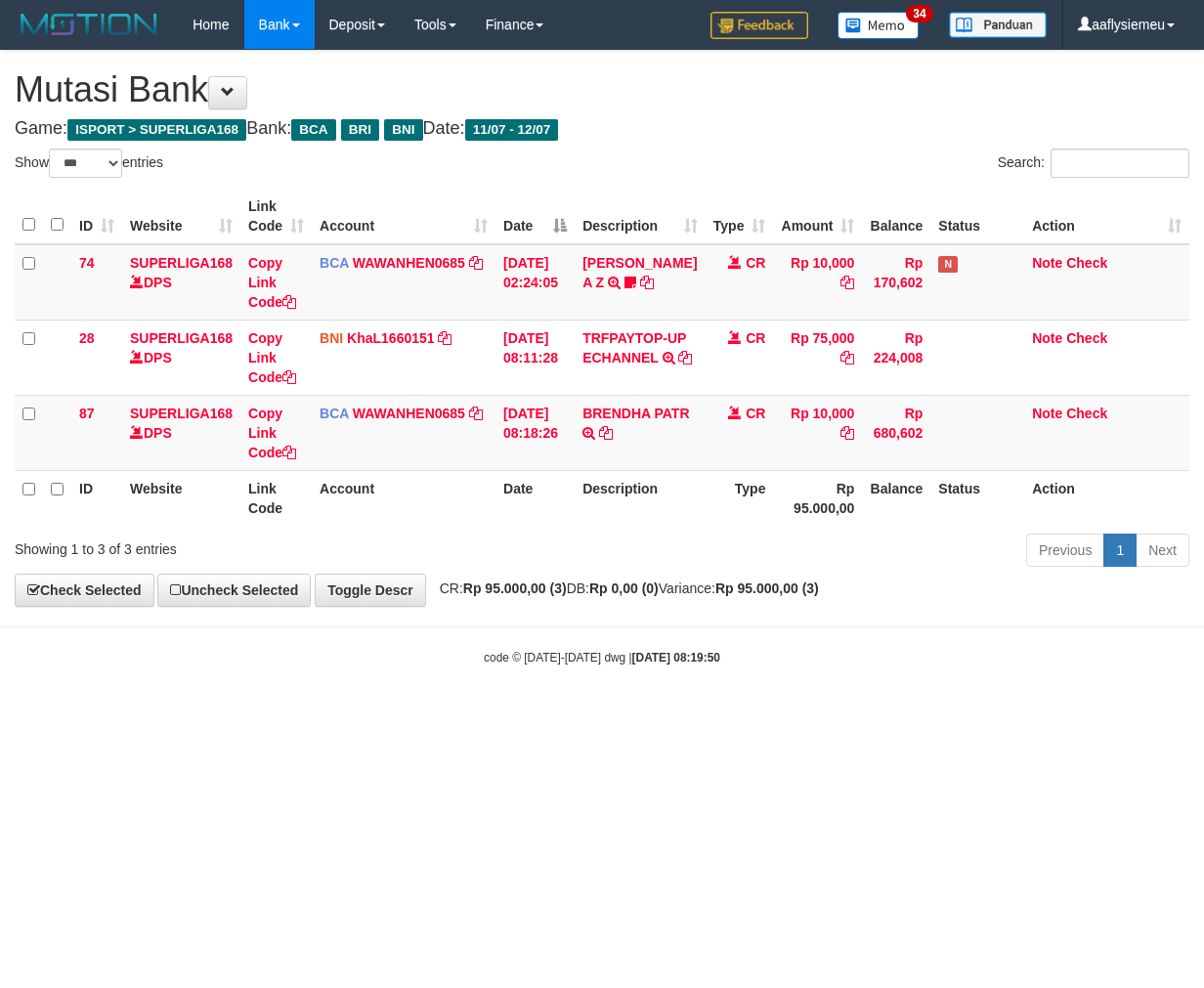 select on "***" 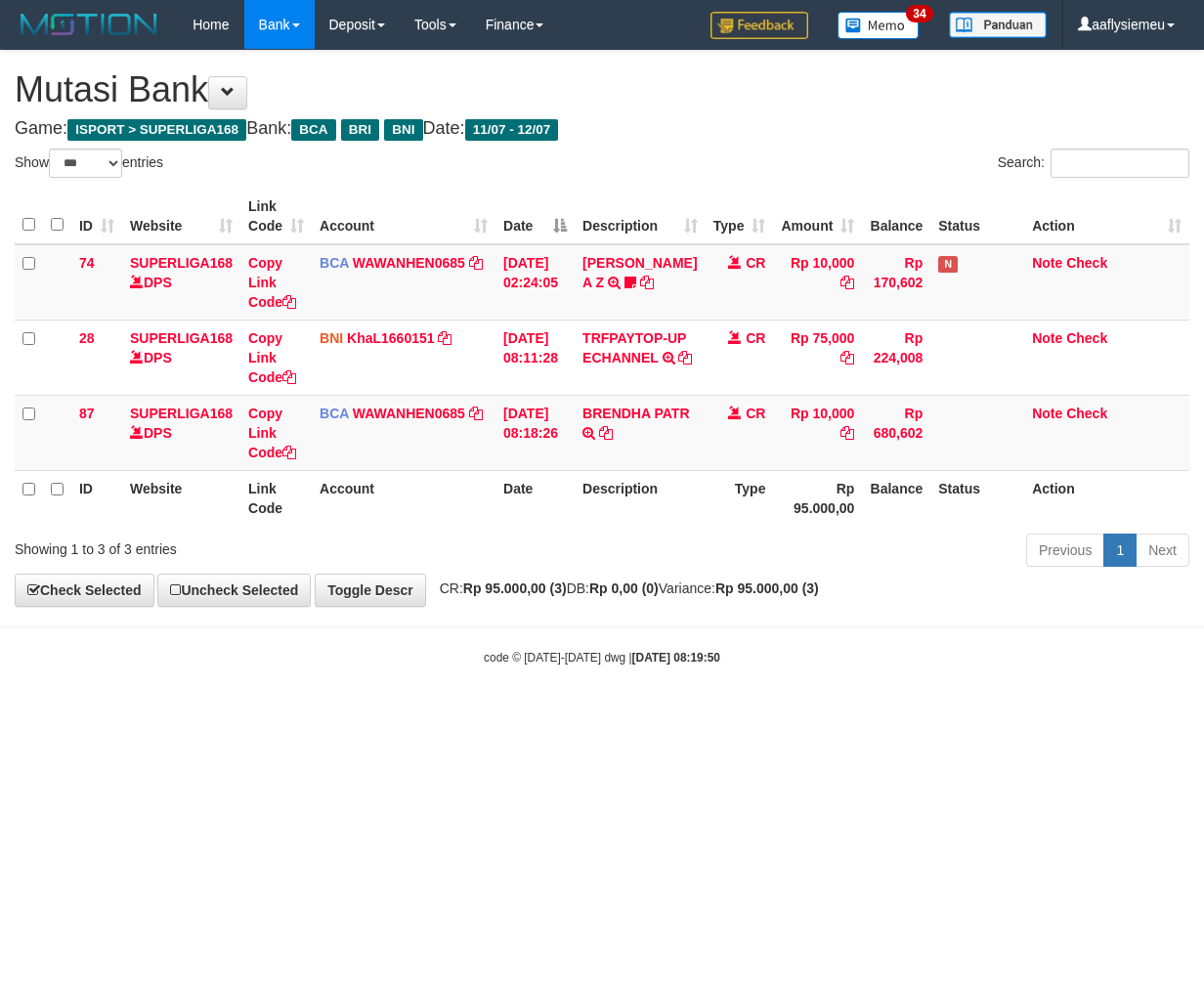 scroll, scrollTop: 0, scrollLeft: 0, axis: both 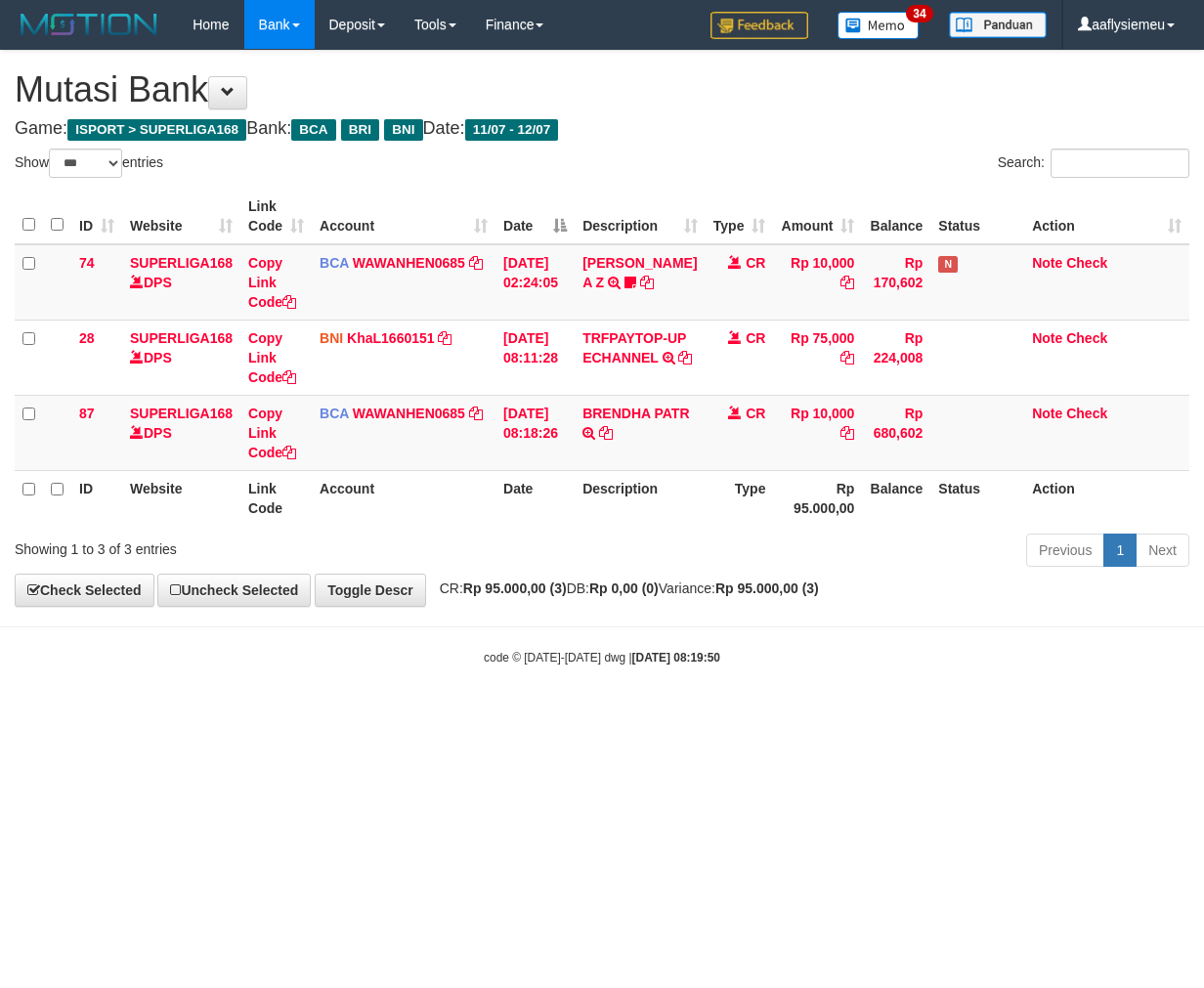 select on "***" 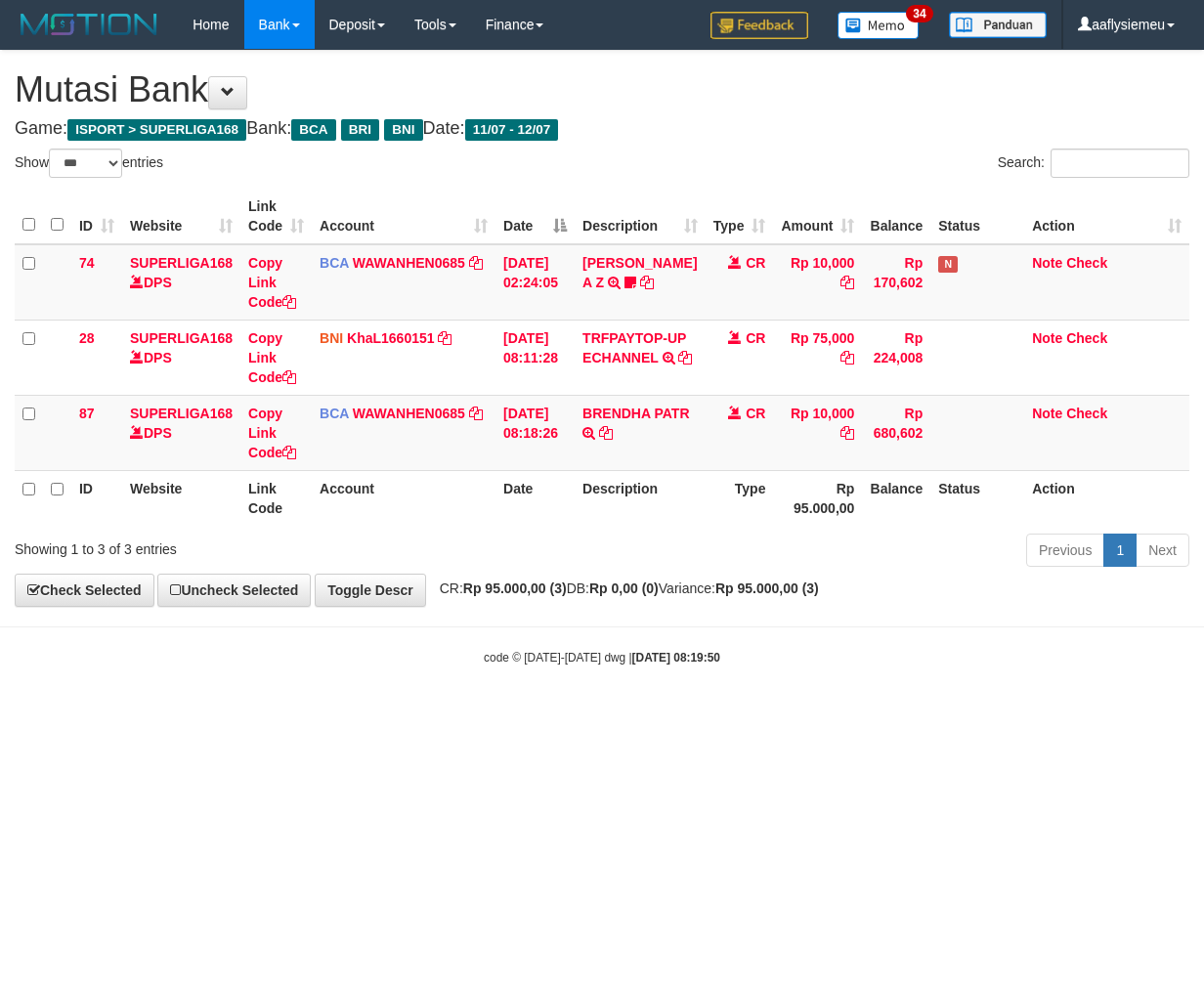 scroll, scrollTop: 0, scrollLeft: 0, axis: both 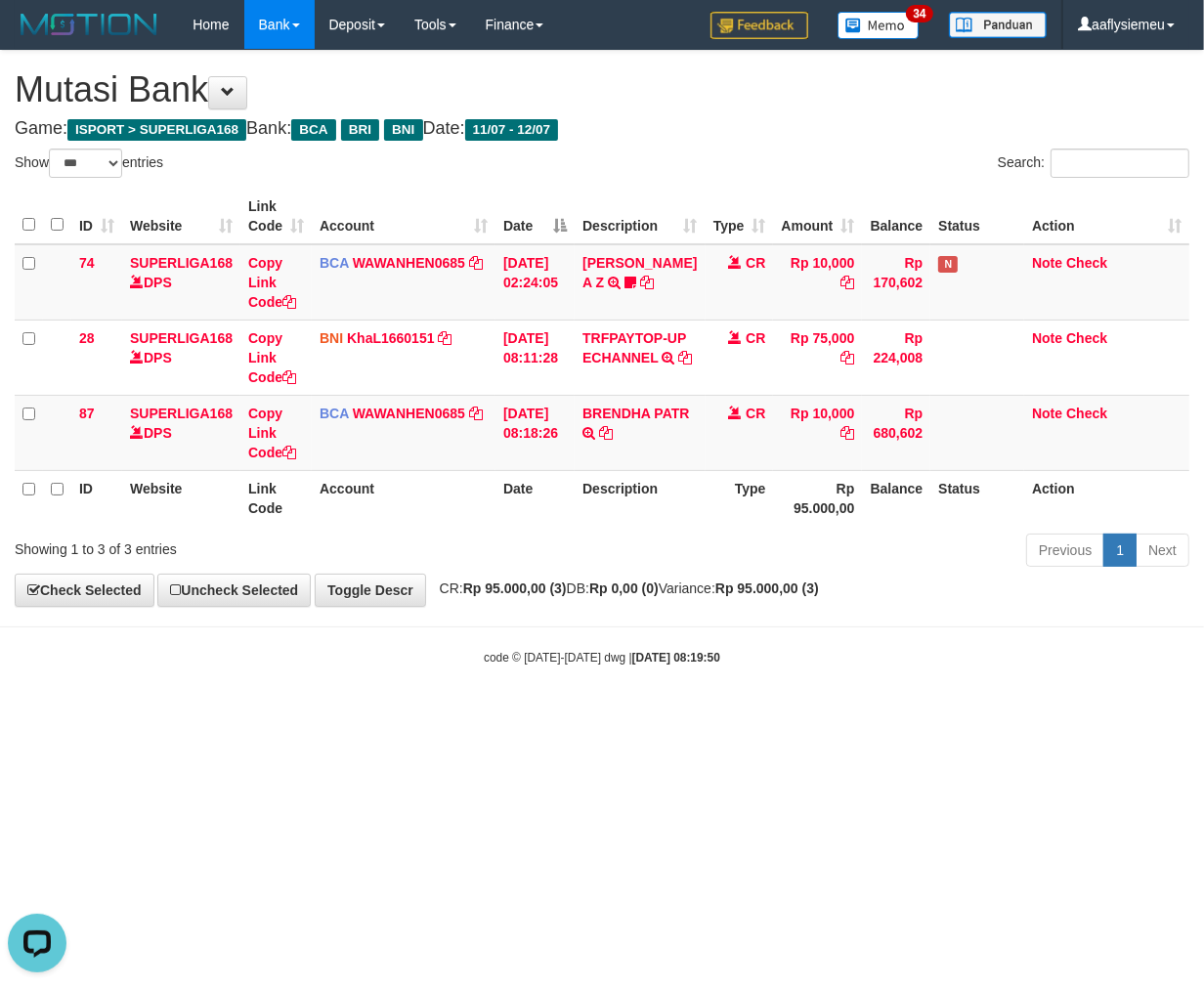 click on "code © 2012-2018 dwg |  2025/07/12 08:19:50" at bounding box center [602, 658] 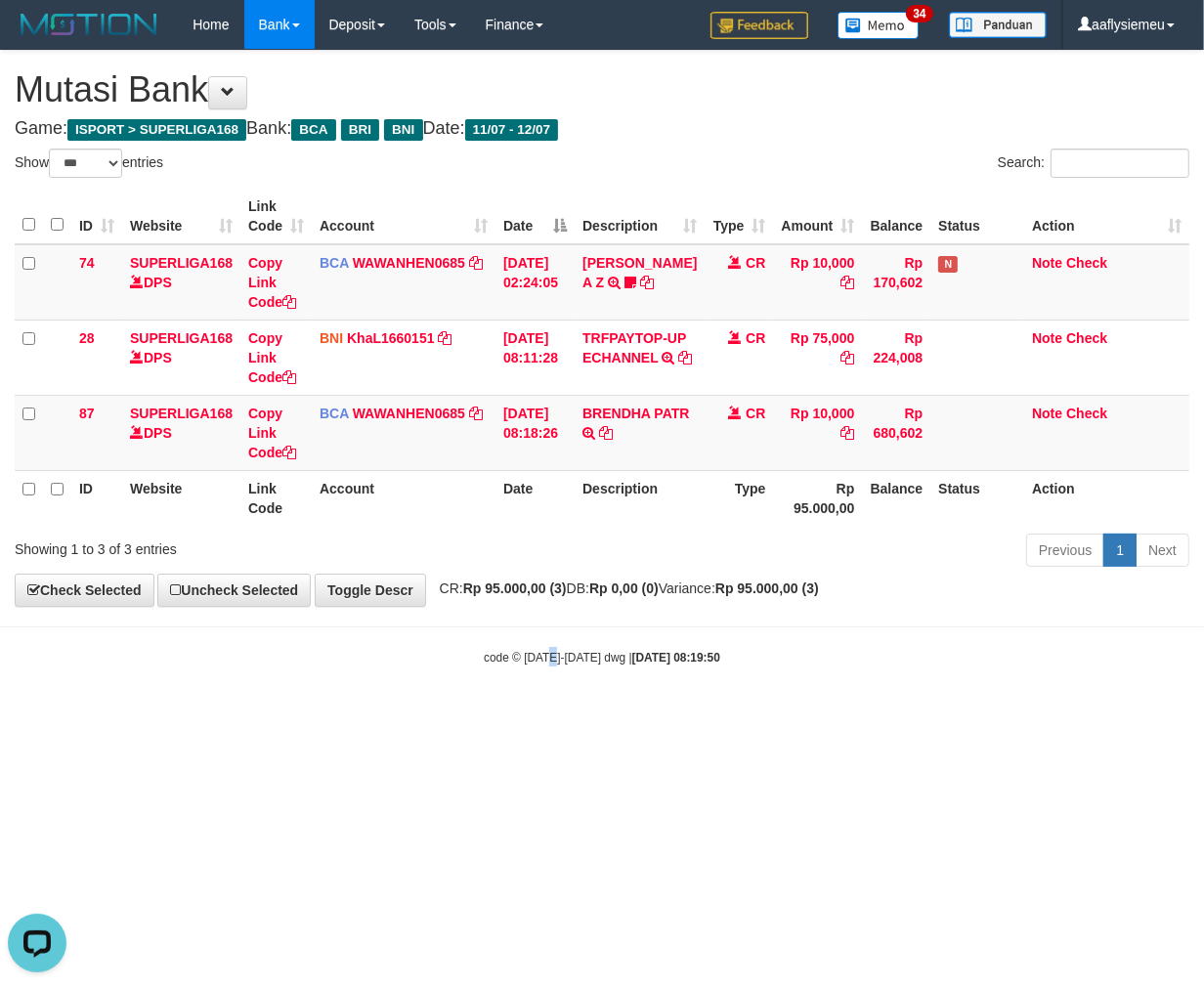 drag, startPoint x: 549, startPoint y: 676, endPoint x: 868, endPoint y: 666, distance: 319.1567 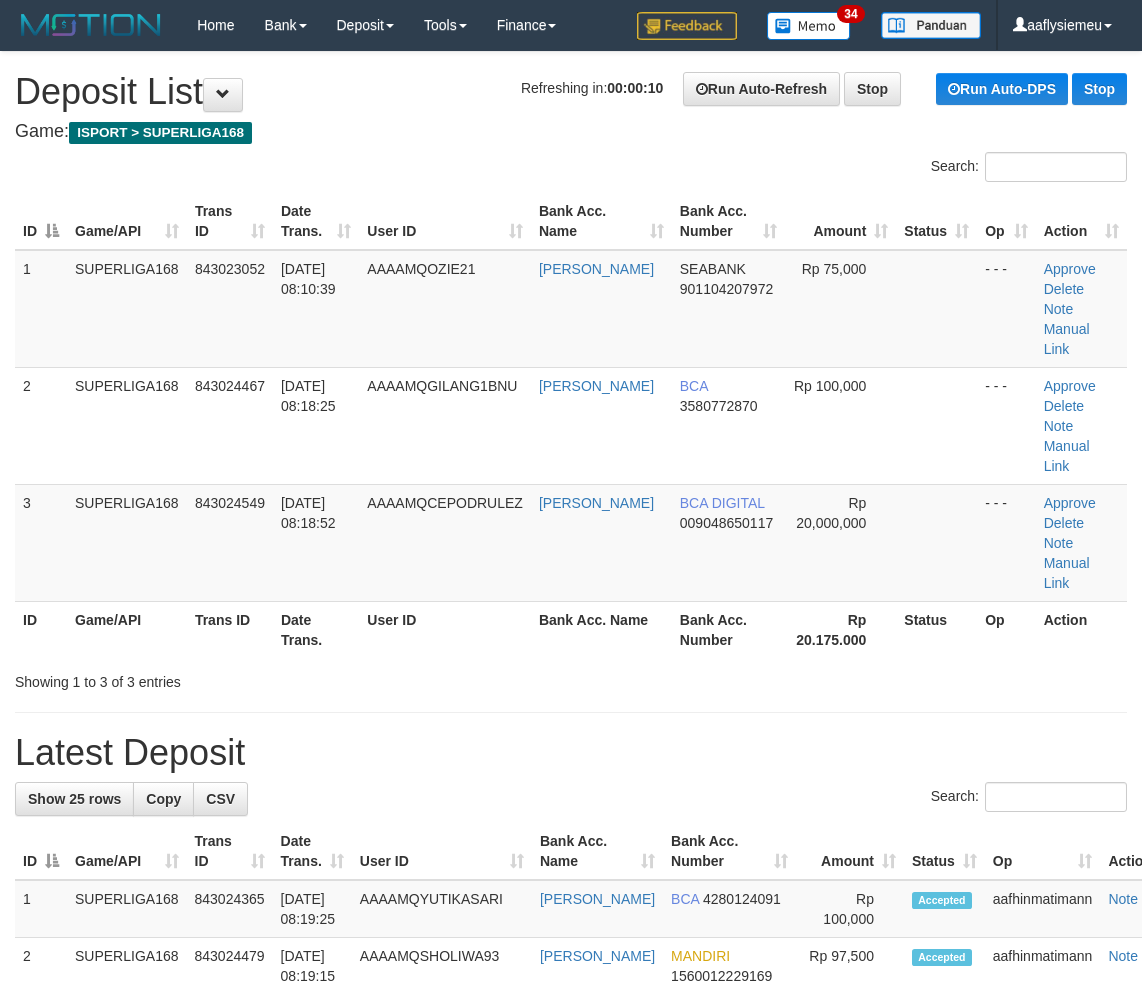 scroll, scrollTop: 0, scrollLeft: 0, axis: both 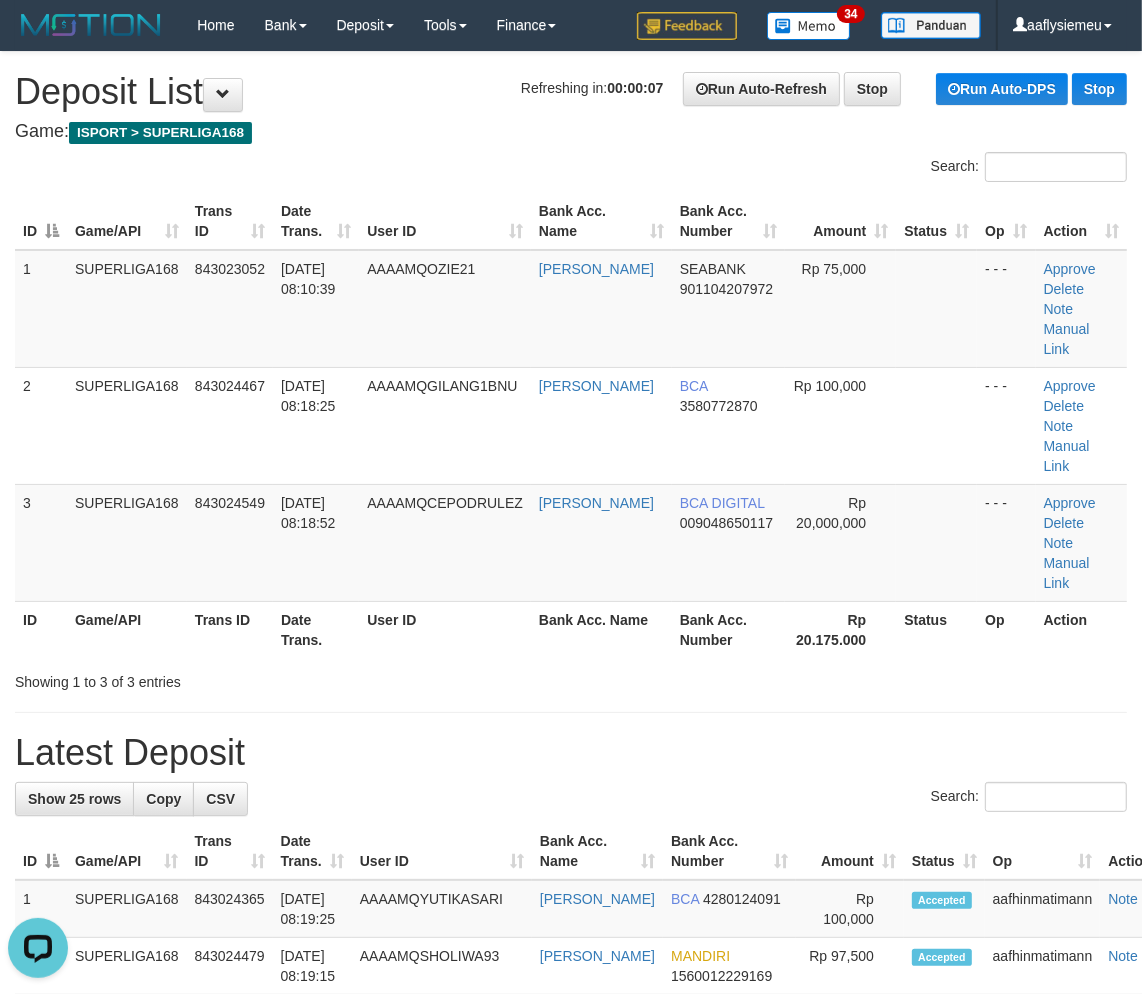 drag, startPoint x: 237, startPoint y: 515, endPoint x: 0, endPoint y: 591, distance: 248.88753 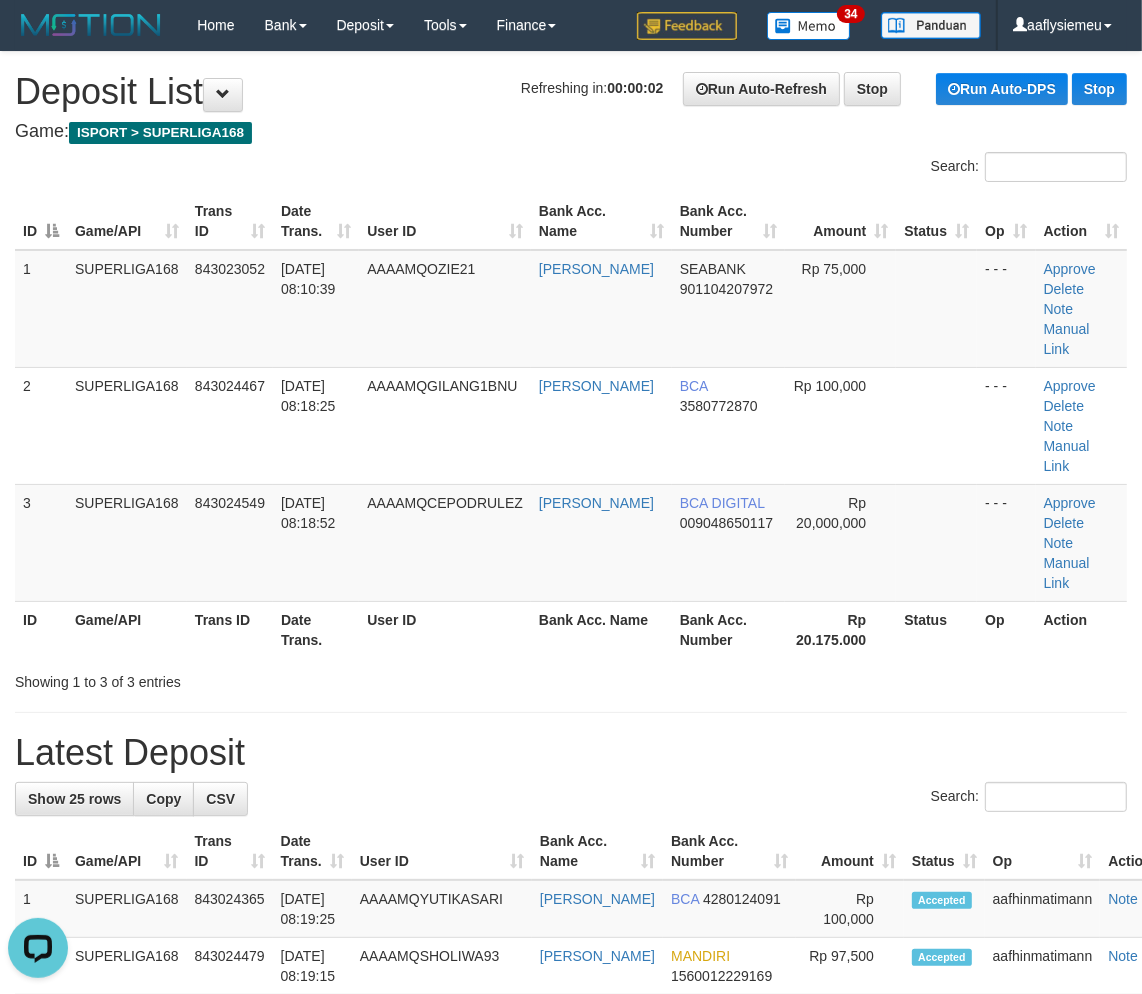 drag, startPoint x: 212, startPoint y: 503, endPoint x: 1, endPoint y: 573, distance: 222.30835 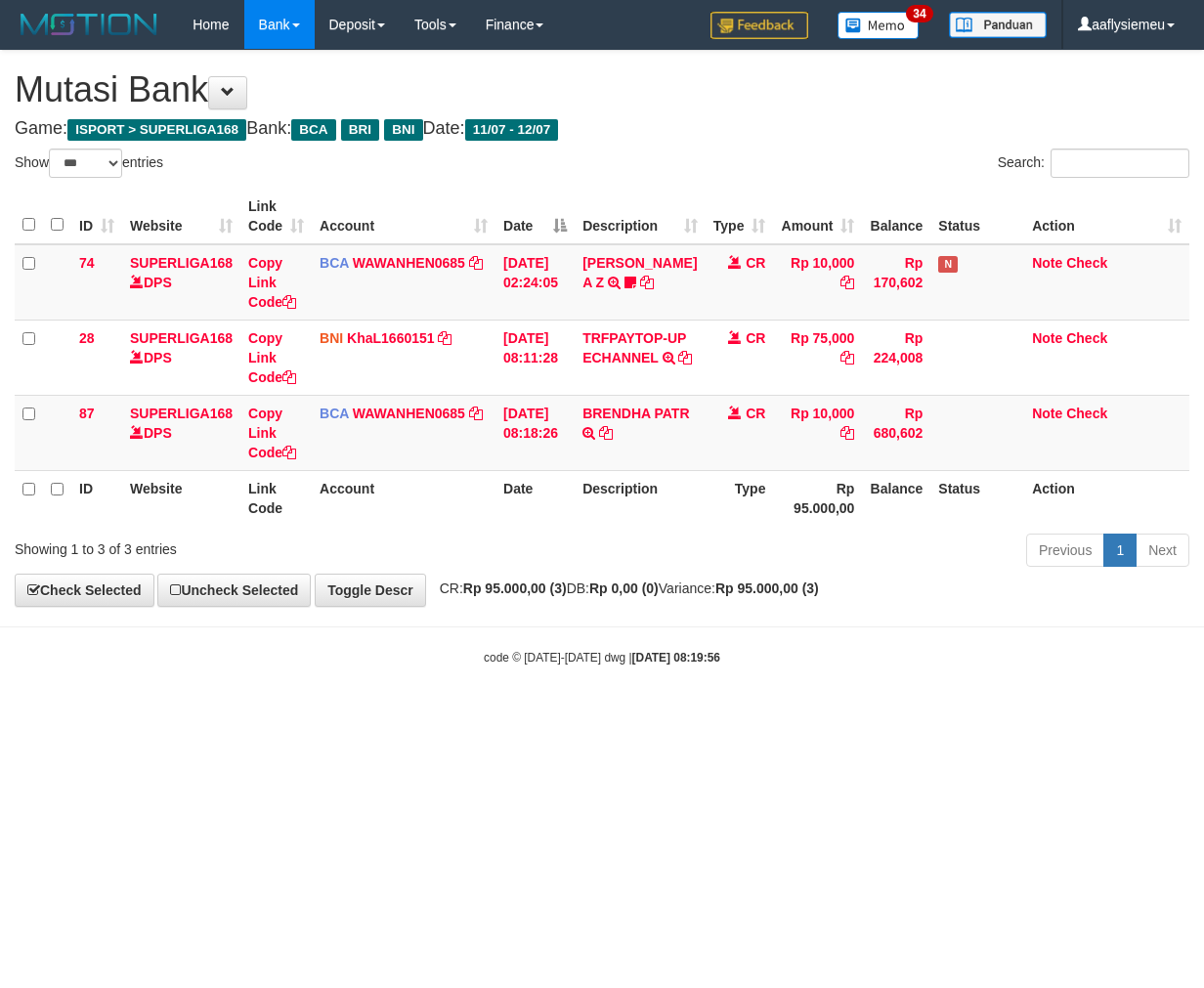 select on "***" 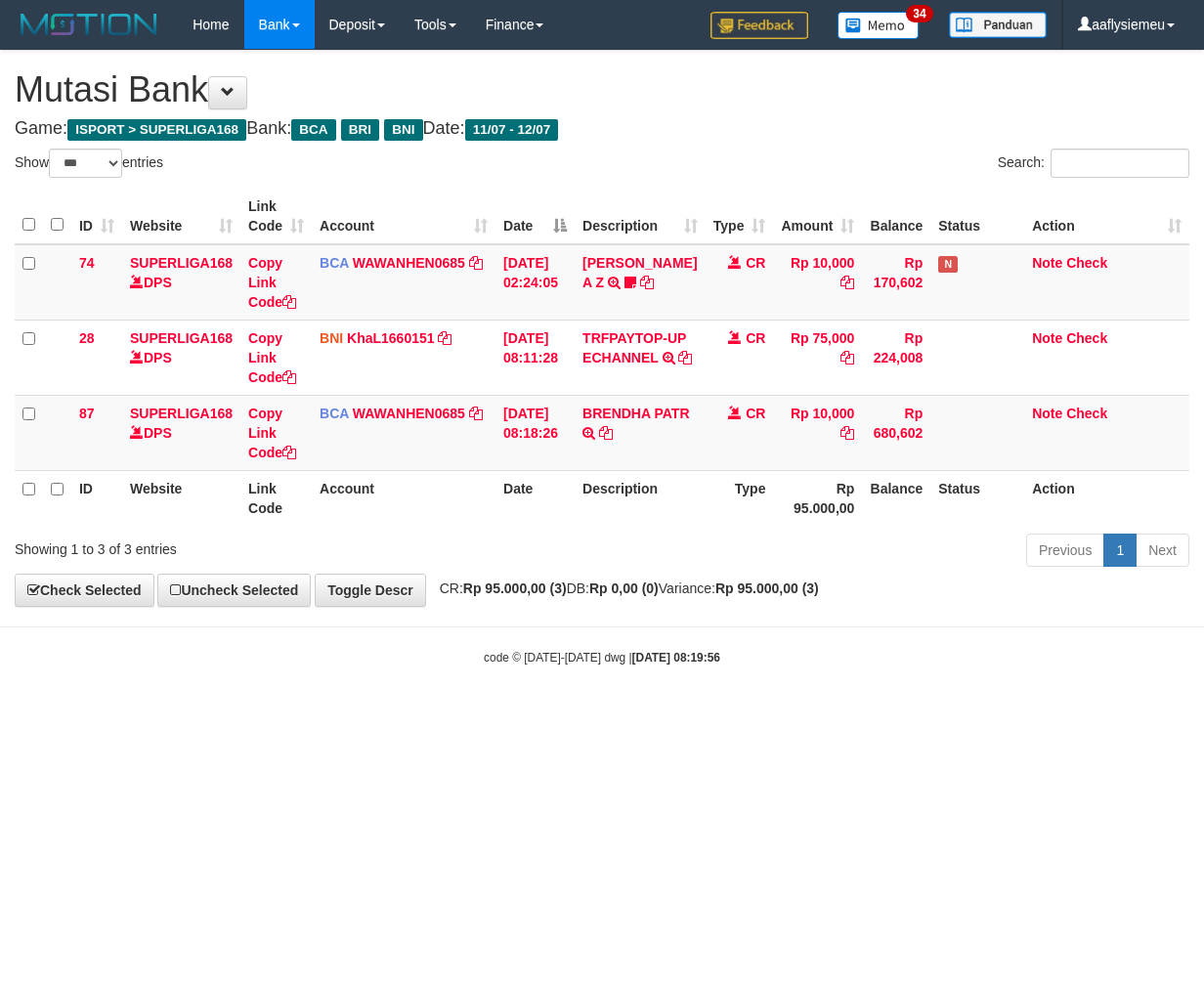 scroll, scrollTop: 0, scrollLeft: 0, axis: both 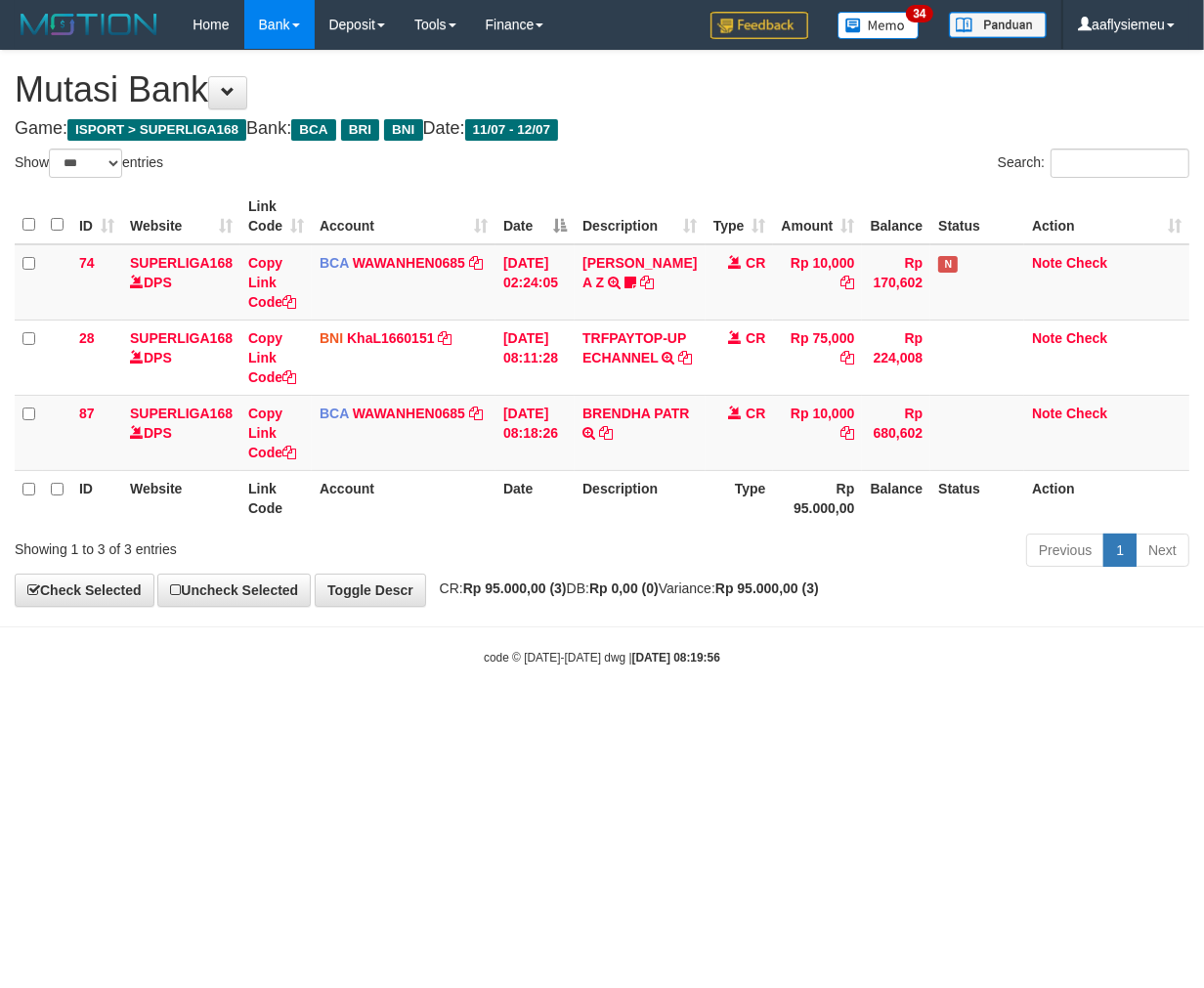 click on "Toggle navigation
Home
Bank
Account List
Load
By Website
Group
[ISPORT]													SUPERLIGA168
By Load Group (DPS)
34" at bounding box center (602, 358) 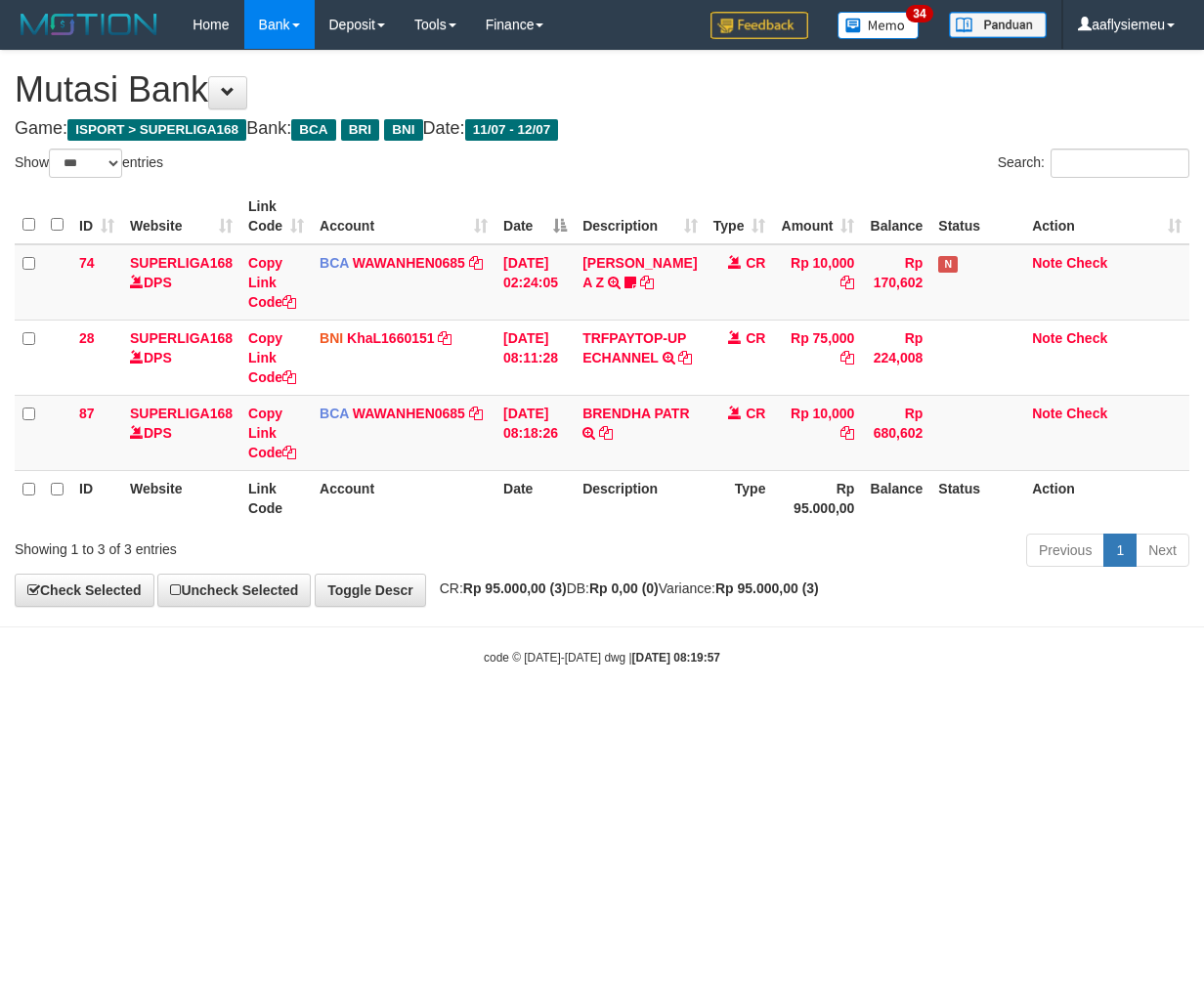 select on "***" 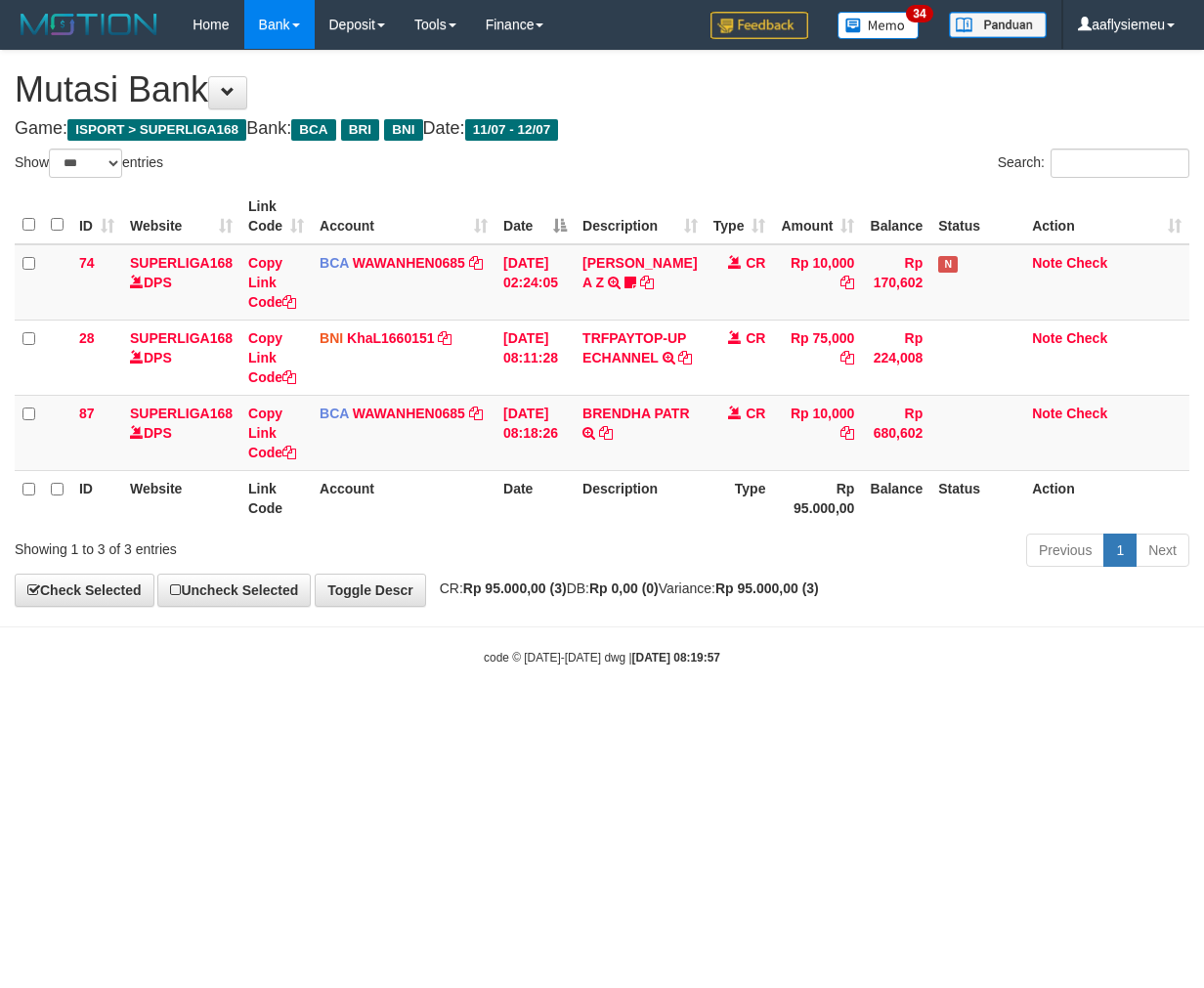 scroll, scrollTop: 0, scrollLeft: 0, axis: both 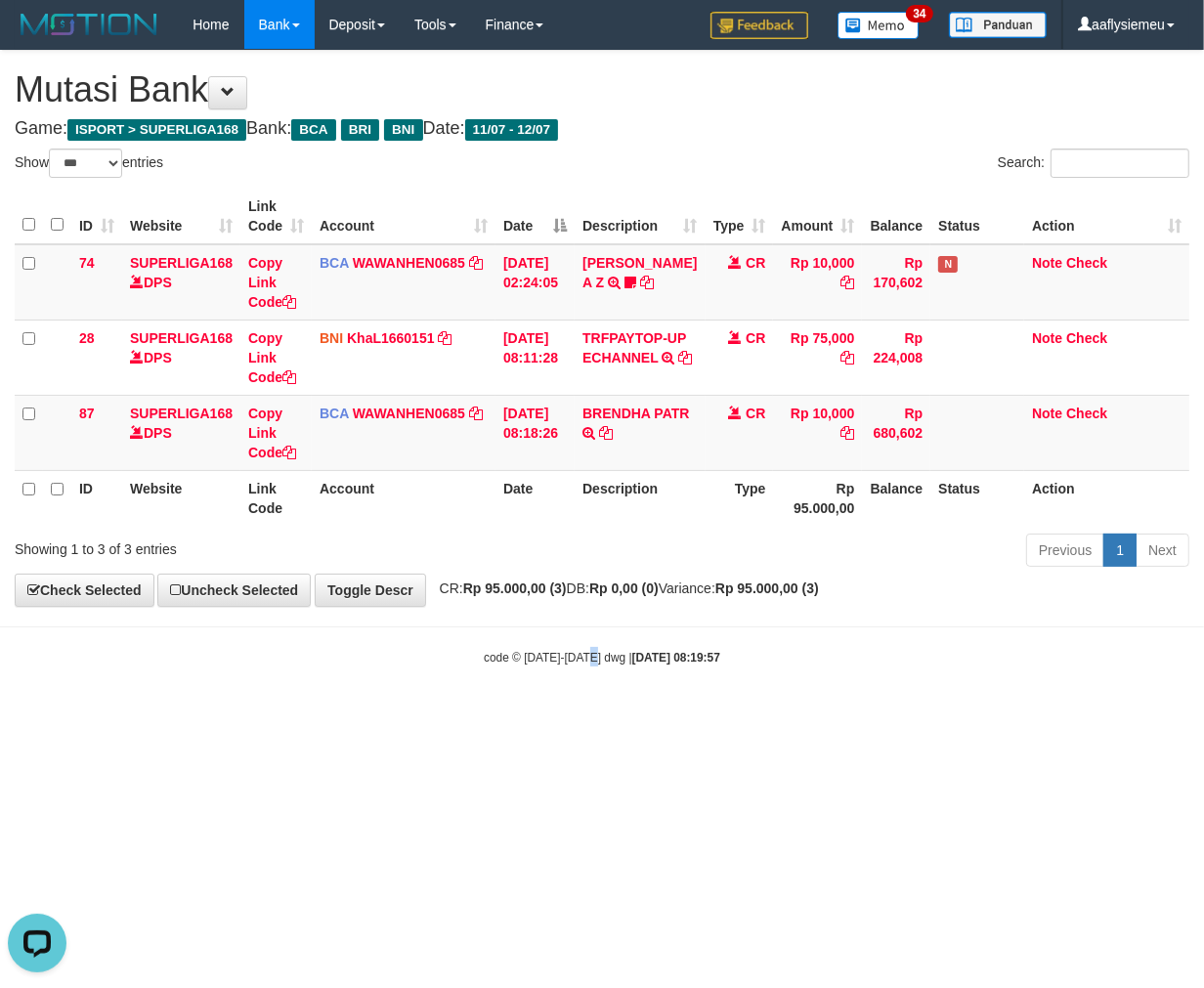 click on "Toggle navigation
Home
Bank
Account List
Load
By Website
Group
[ISPORT]													SUPERLIGA168
By Load Group (DPS)
34" at bounding box center (602, 358) 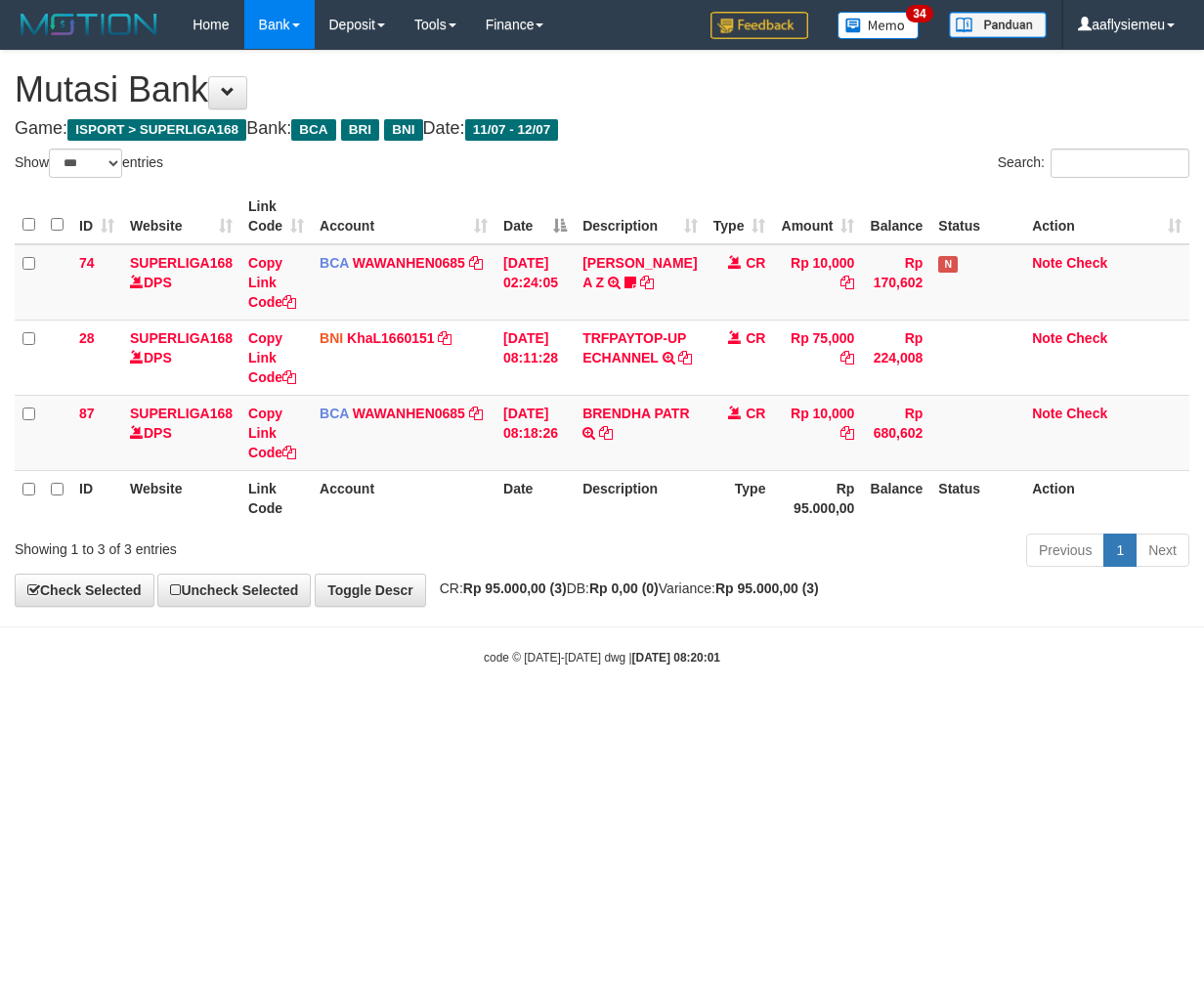 select on "***" 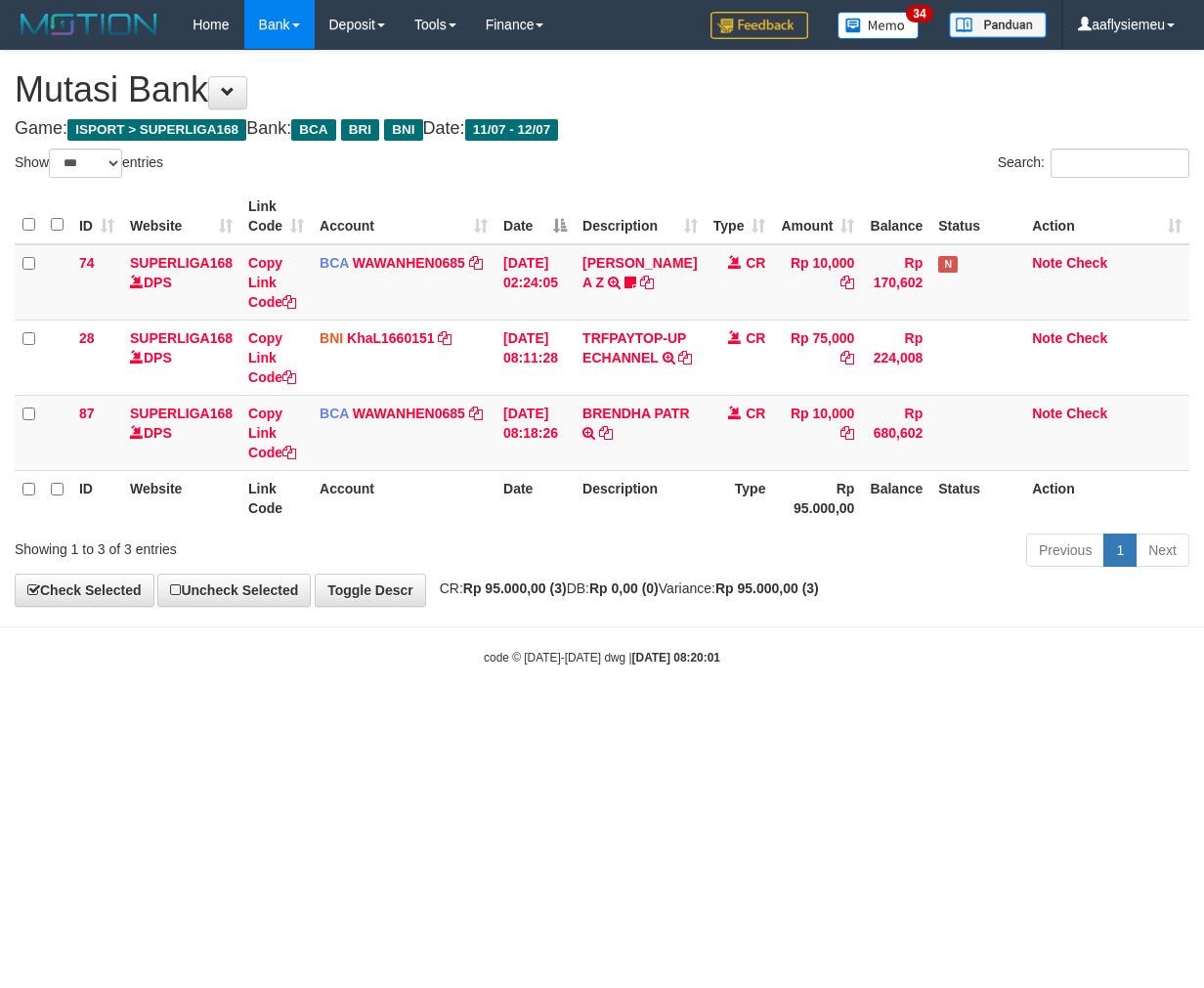 scroll, scrollTop: 0, scrollLeft: 0, axis: both 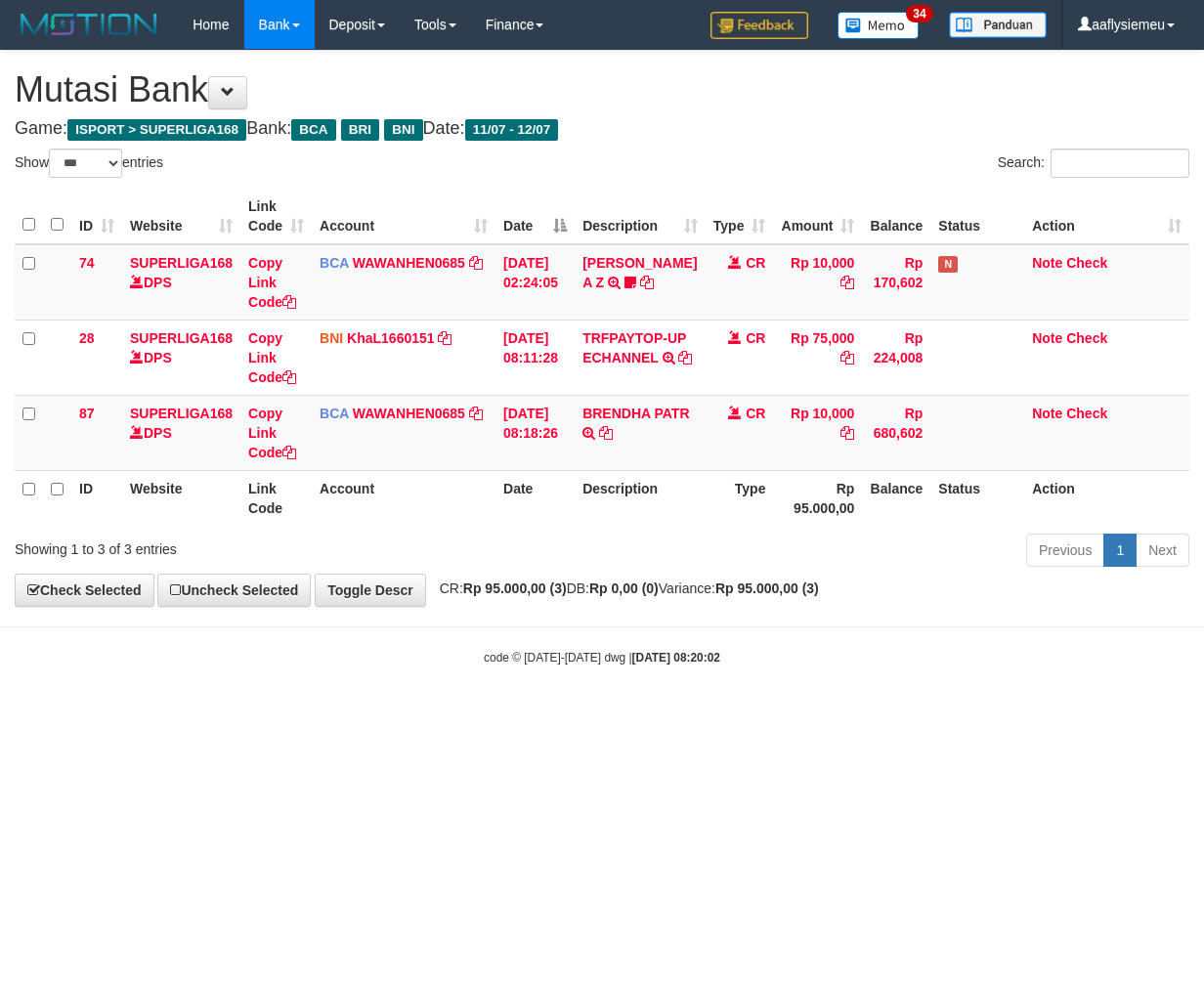 select on "***" 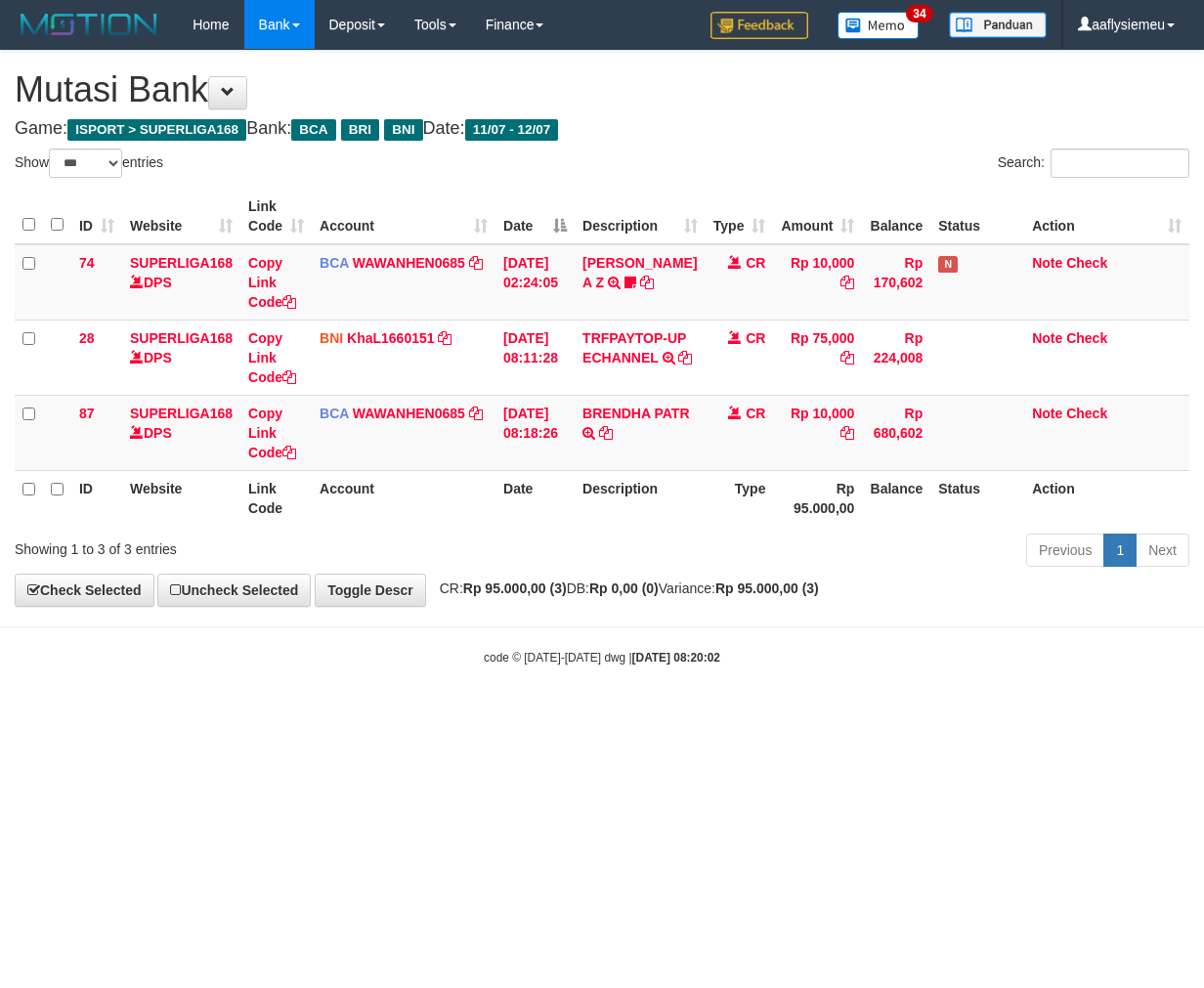 scroll, scrollTop: 0, scrollLeft: 0, axis: both 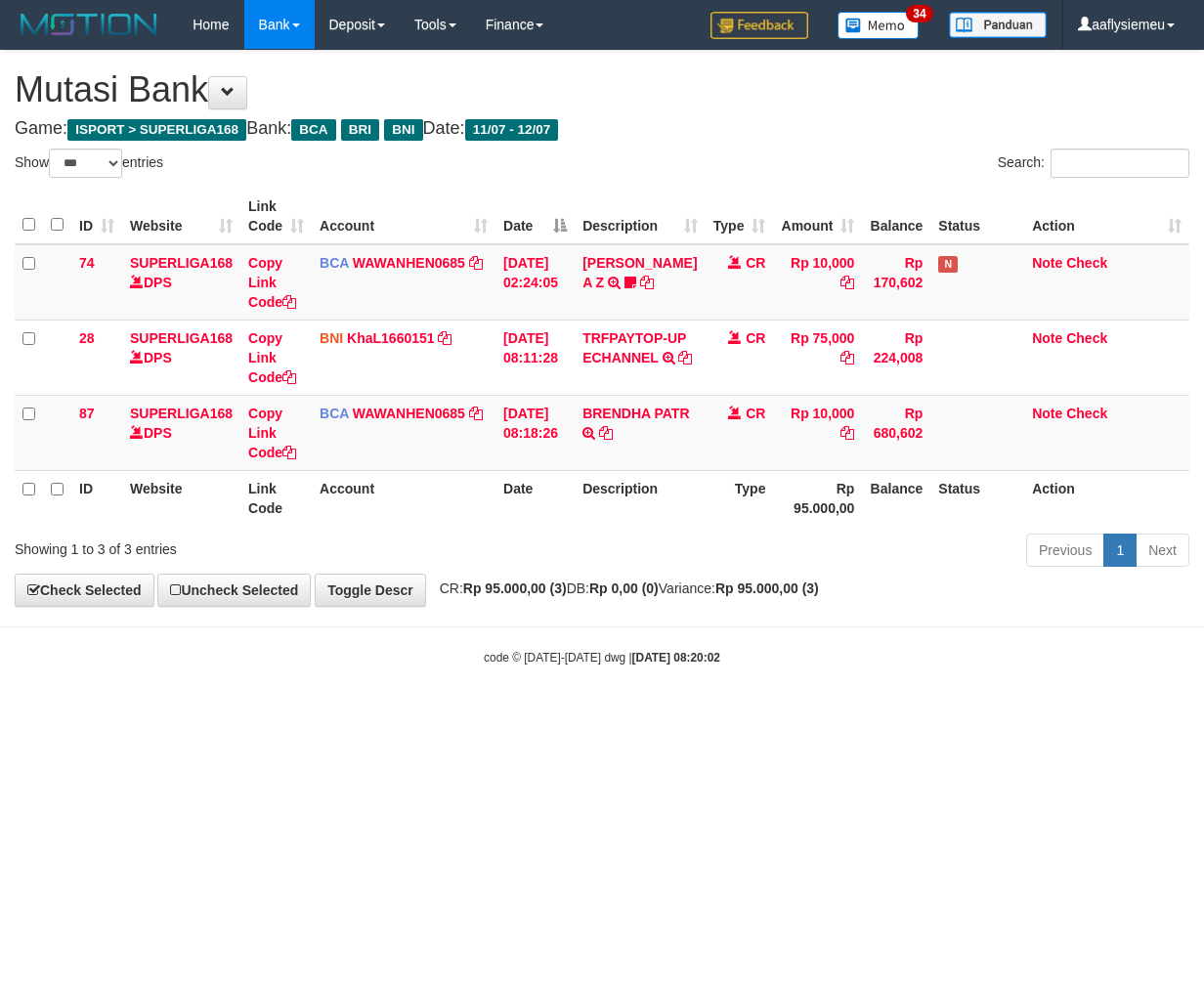 select on "***" 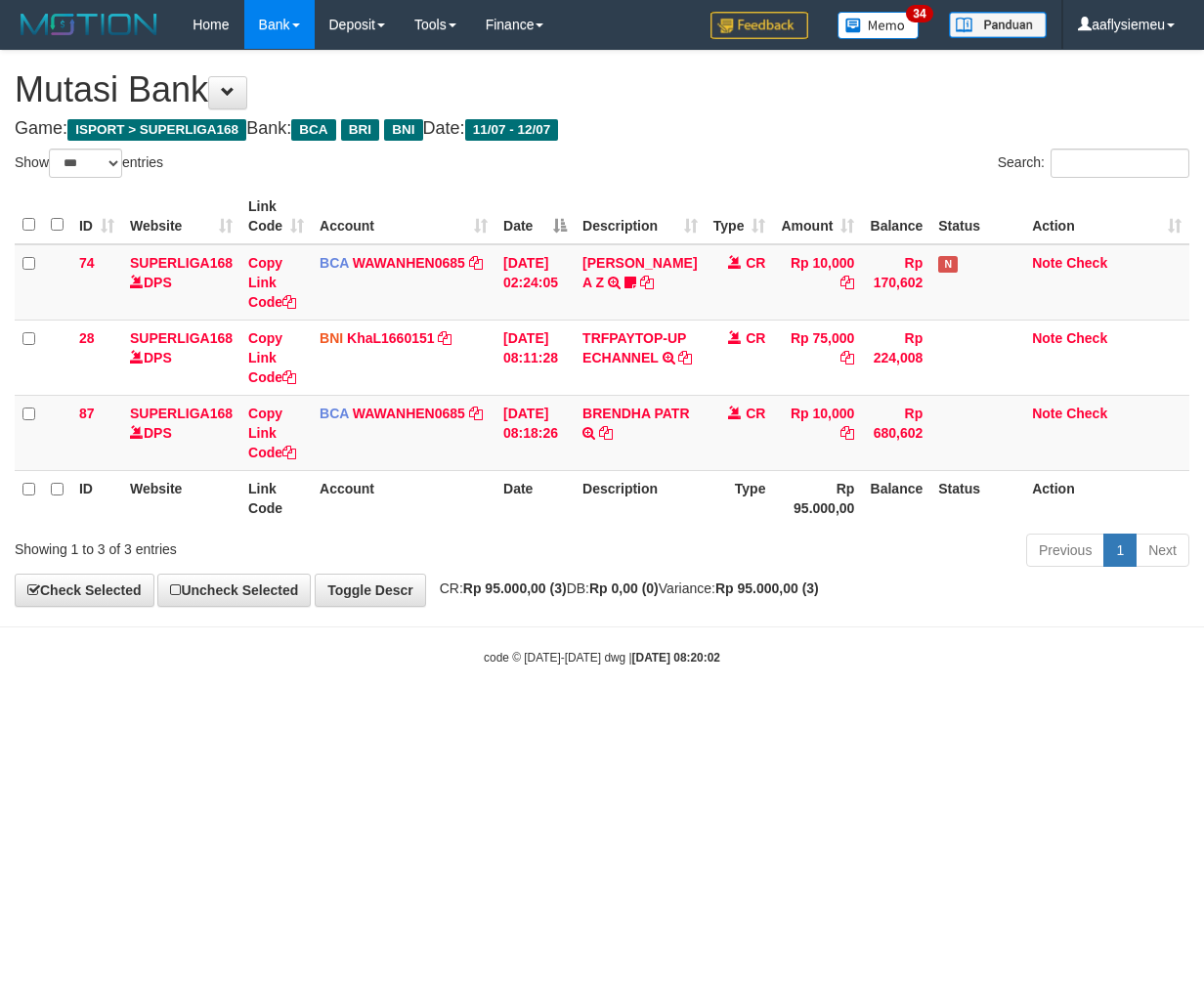 scroll, scrollTop: 0, scrollLeft: 0, axis: both 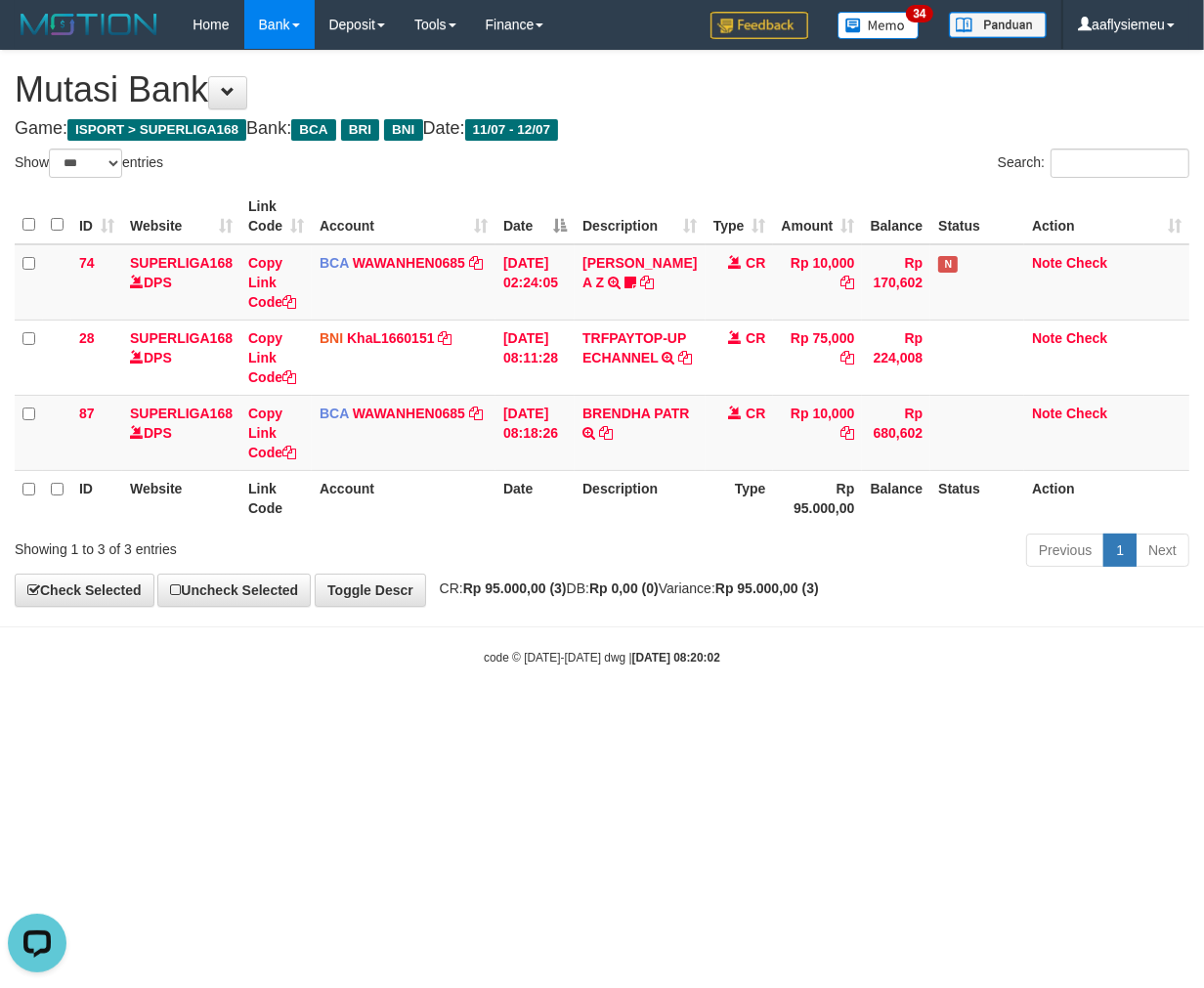 click on "Toggle navigation
Home
Bank
Account List
Load
By Website
Group
[ISPORT]													SUPERLIGA168
By Load Group (DPS)
34" at bounding box center (602, 358) 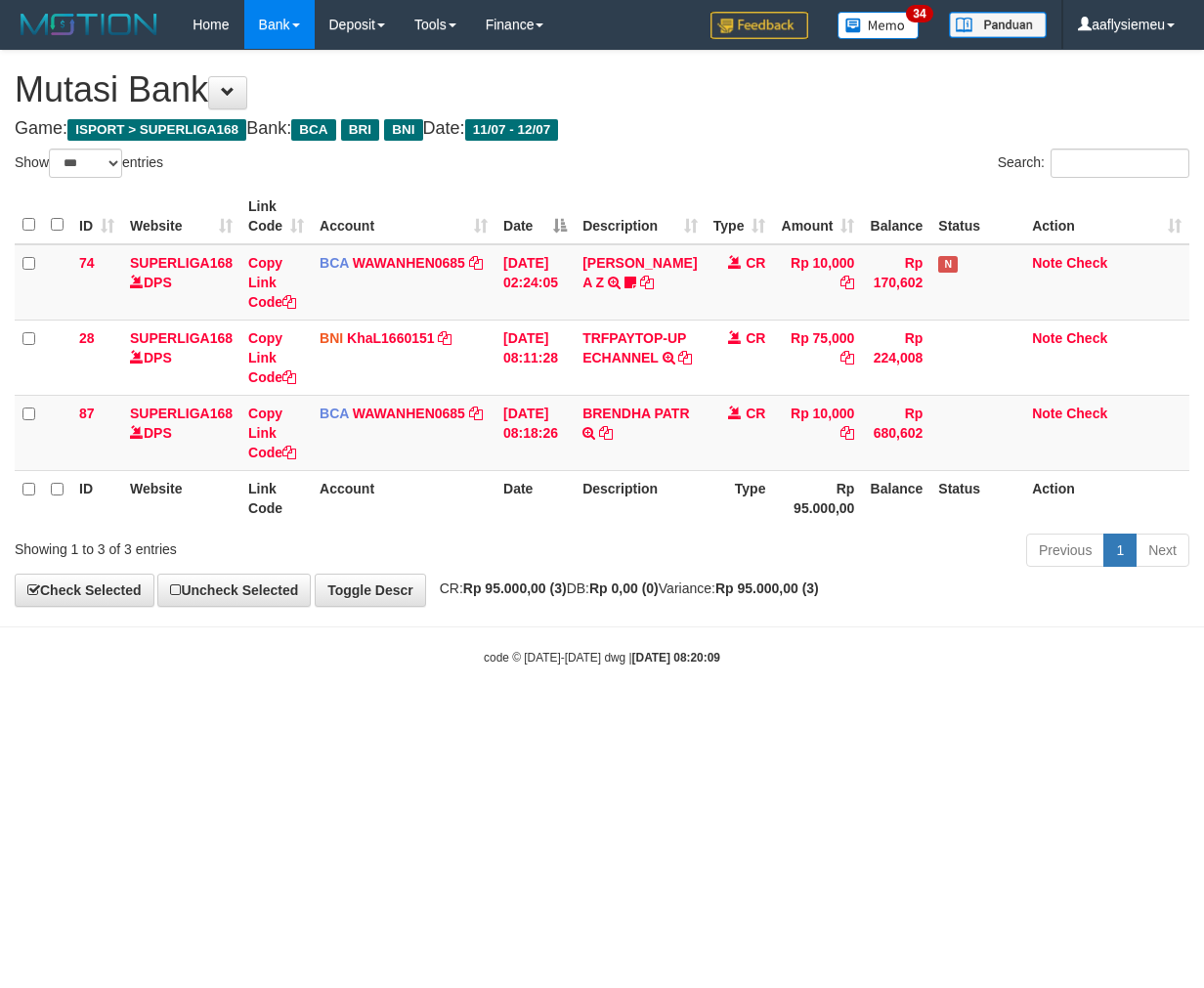 select on "***" 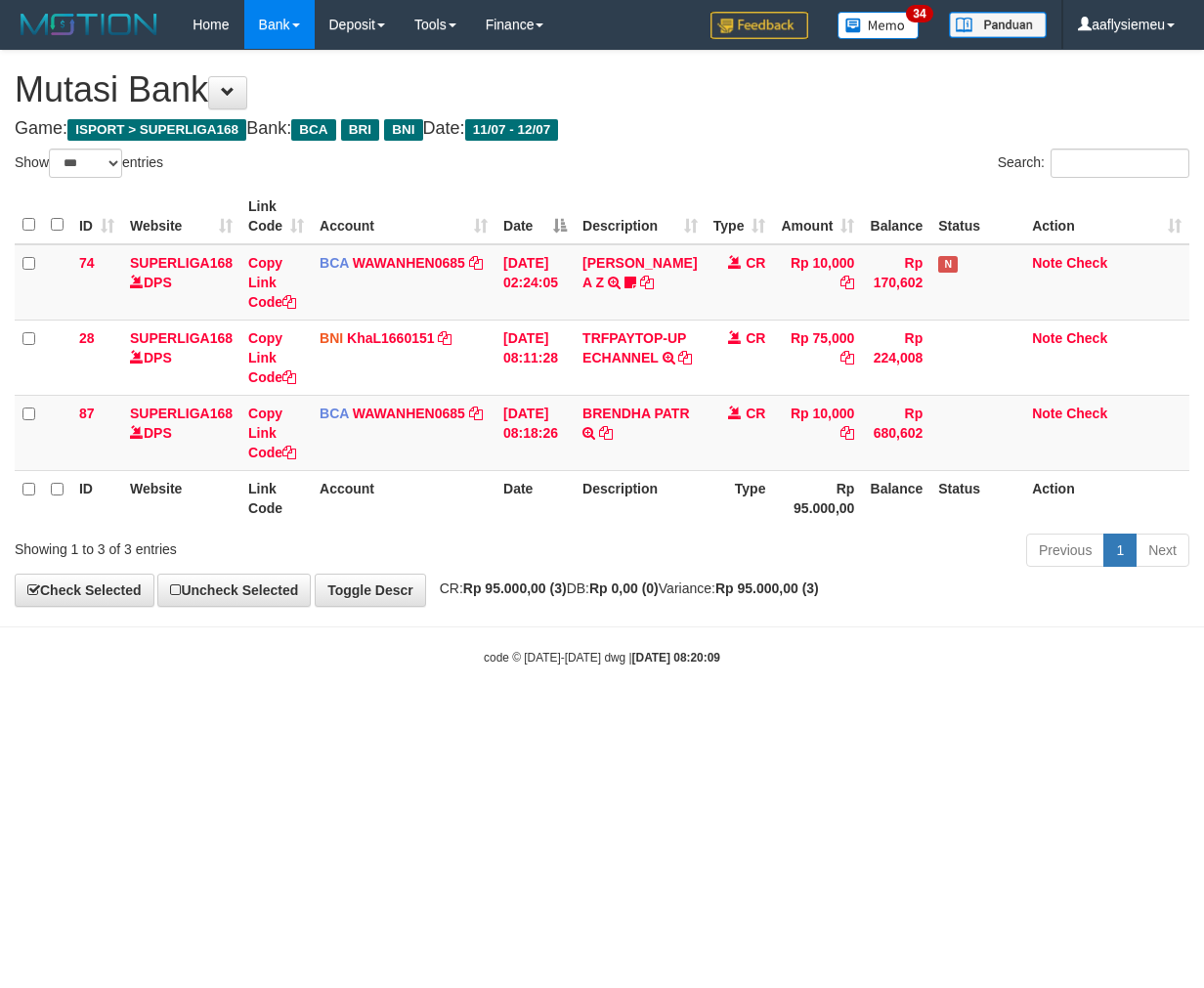 scroll, scrollTop: 0, scrollLeft: 0, axis: both 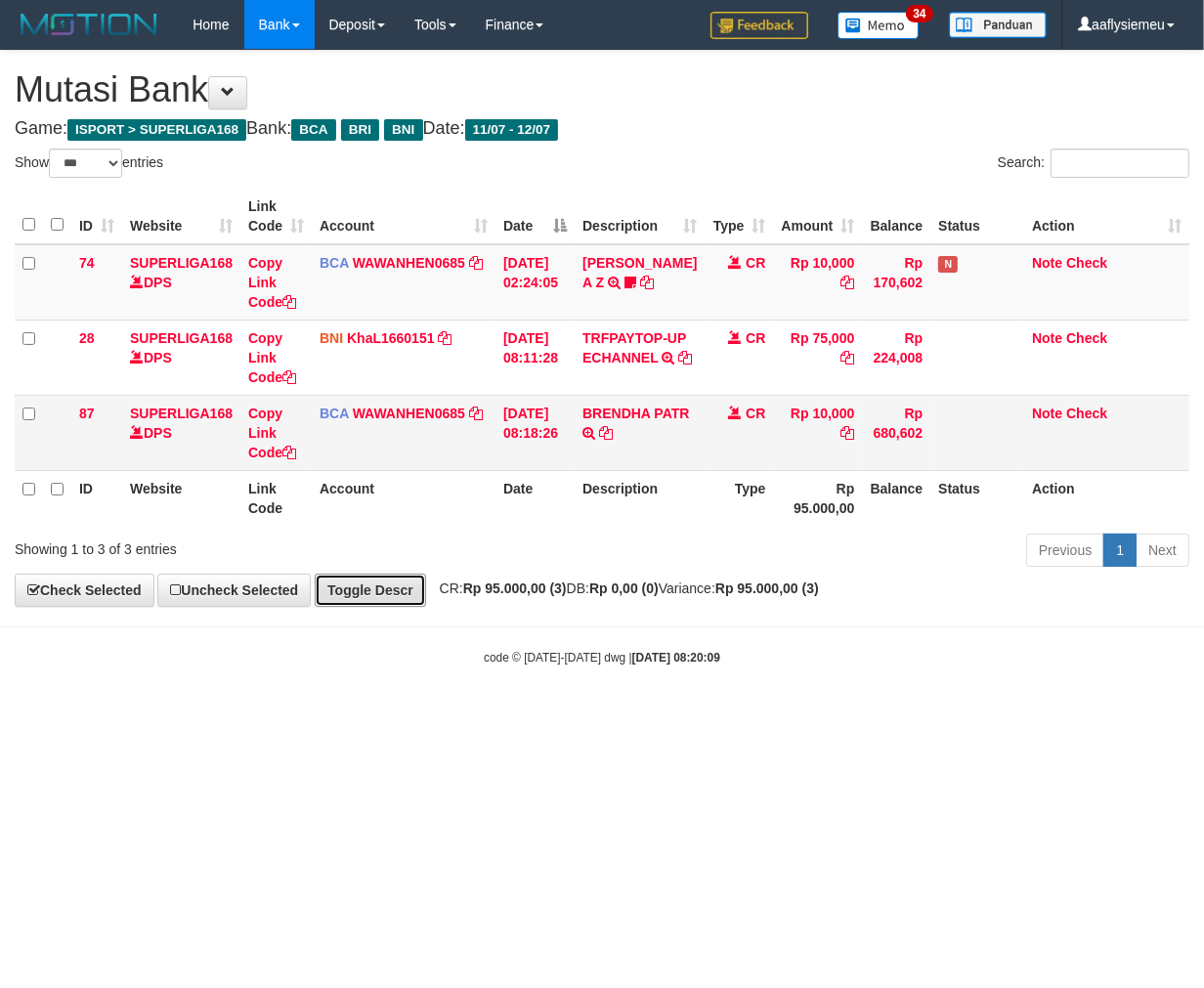 click on "Toggle Descr" at bounding box center [370, 590] 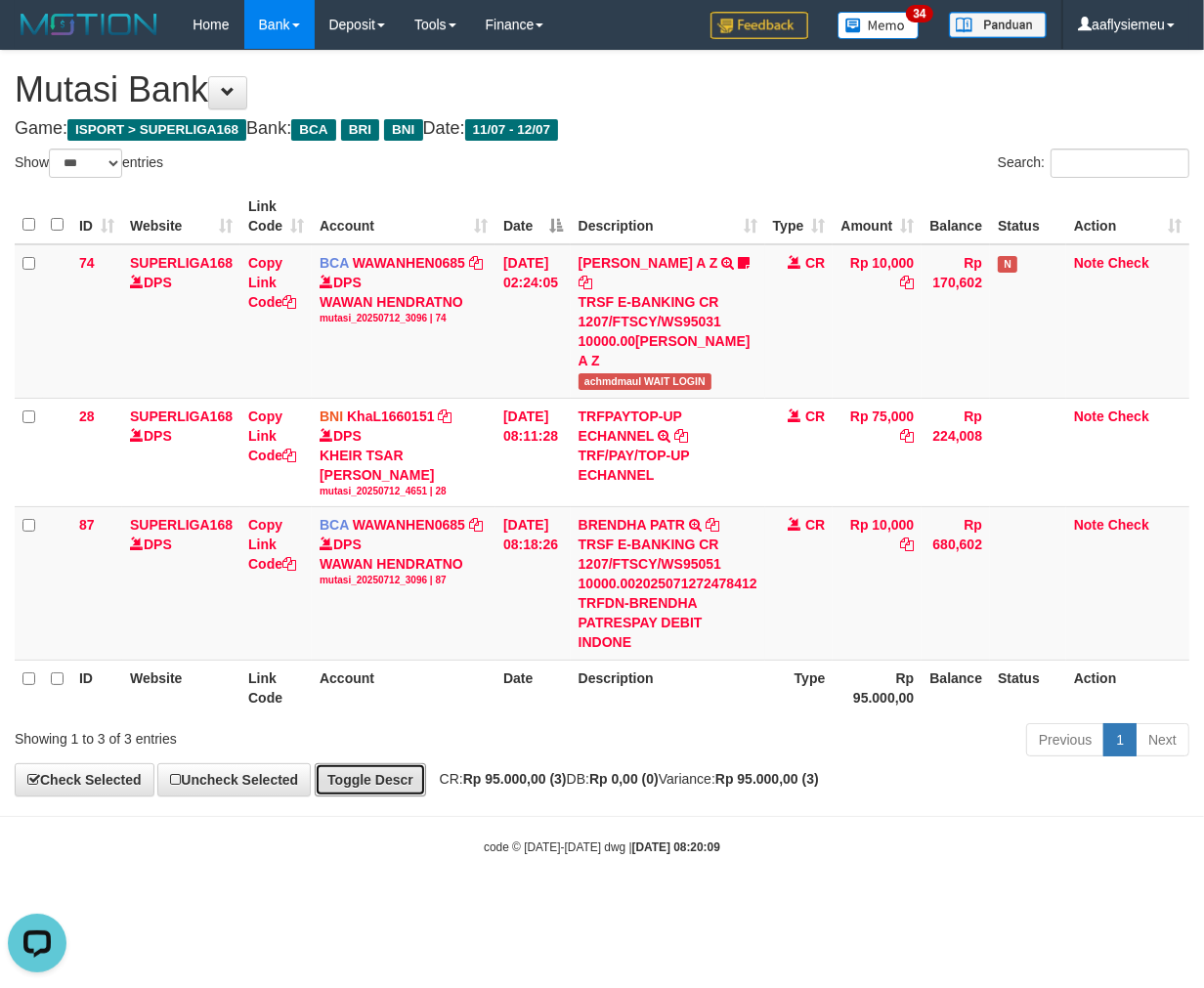 scroll, scrollTop: 0, scrollLeft: 0, axis: both 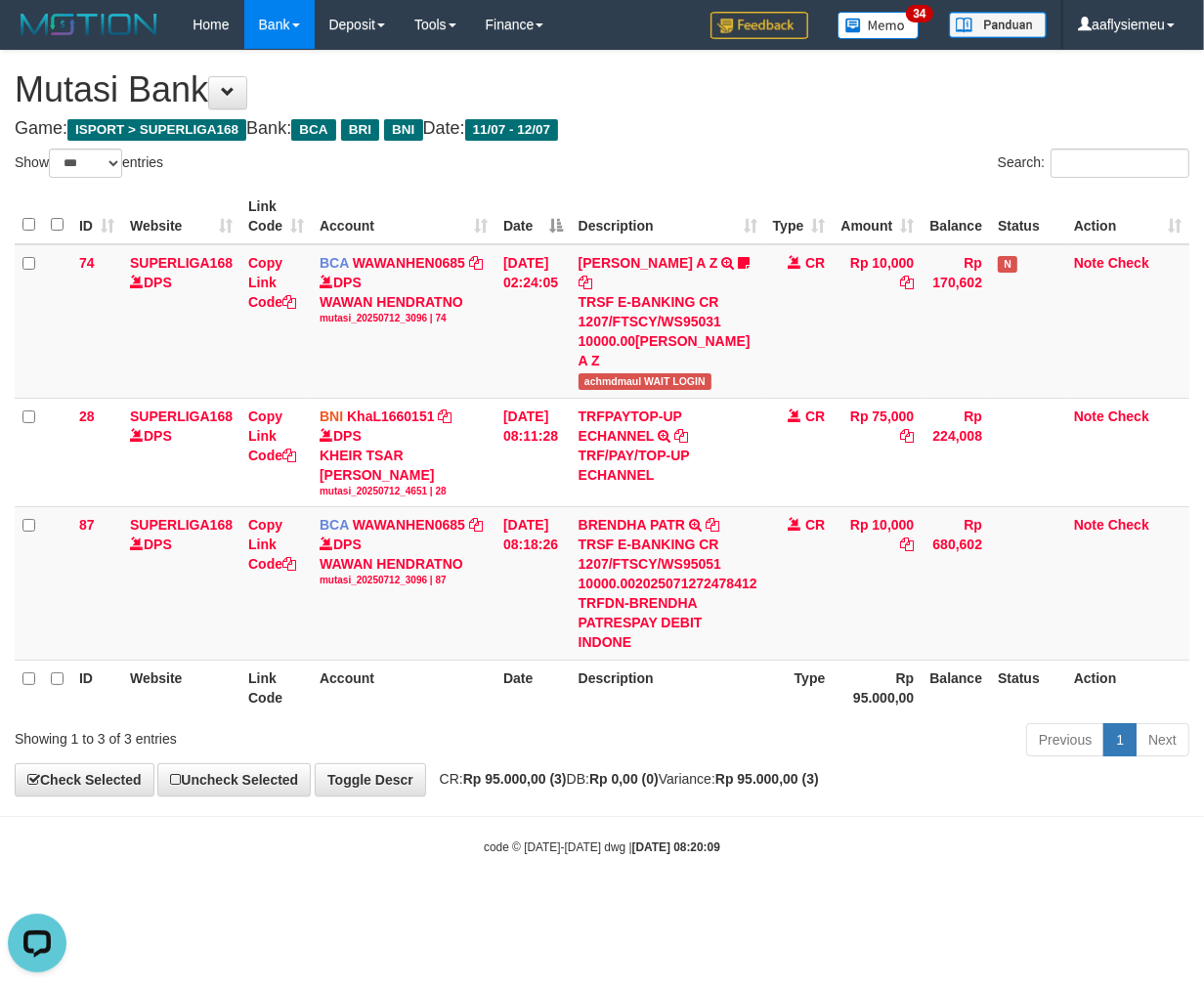 click on "Previous 1 Next" at bounding box center [852, 742] 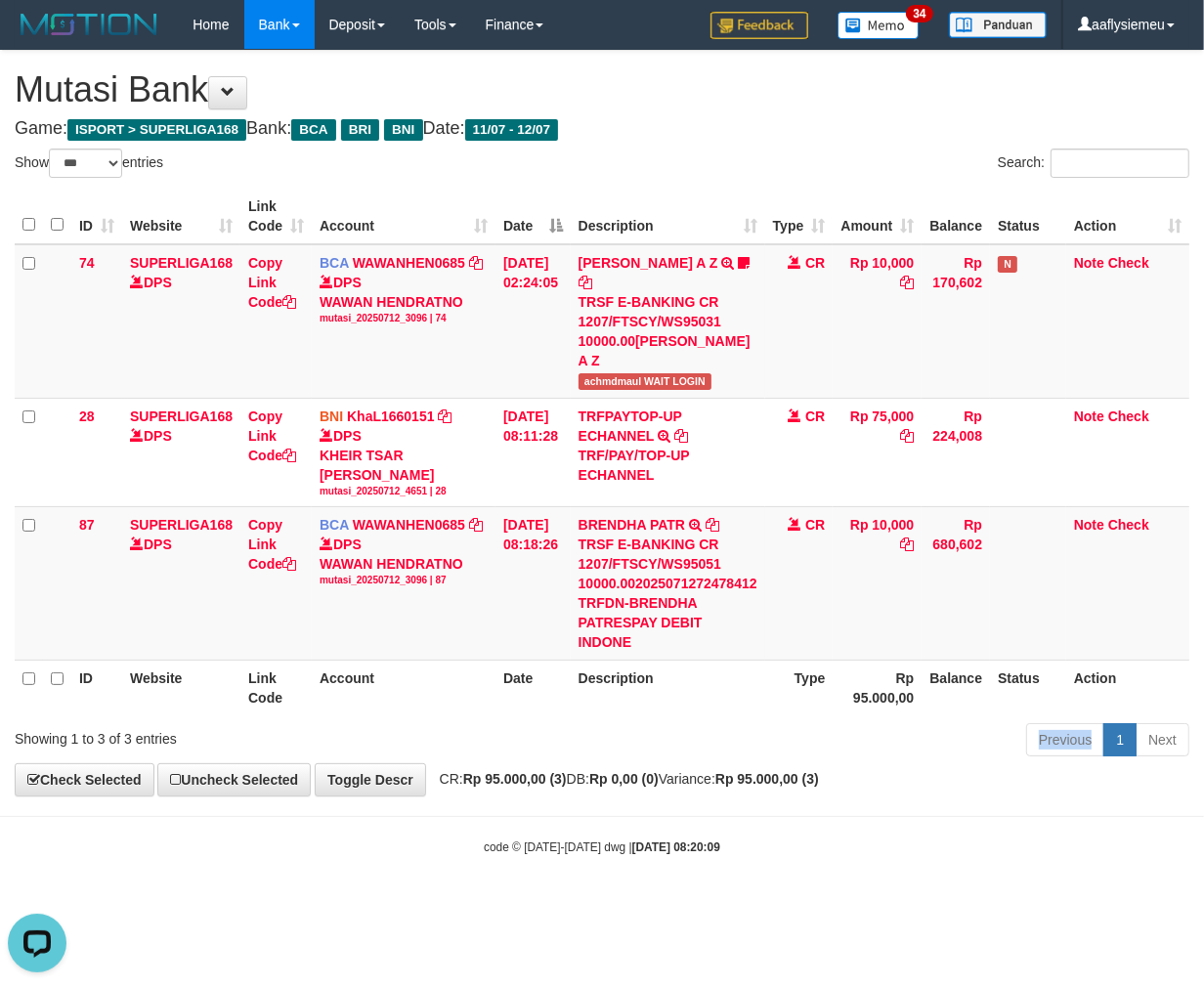 click on "Previous 1 Next" at bounding box center [852, 742] 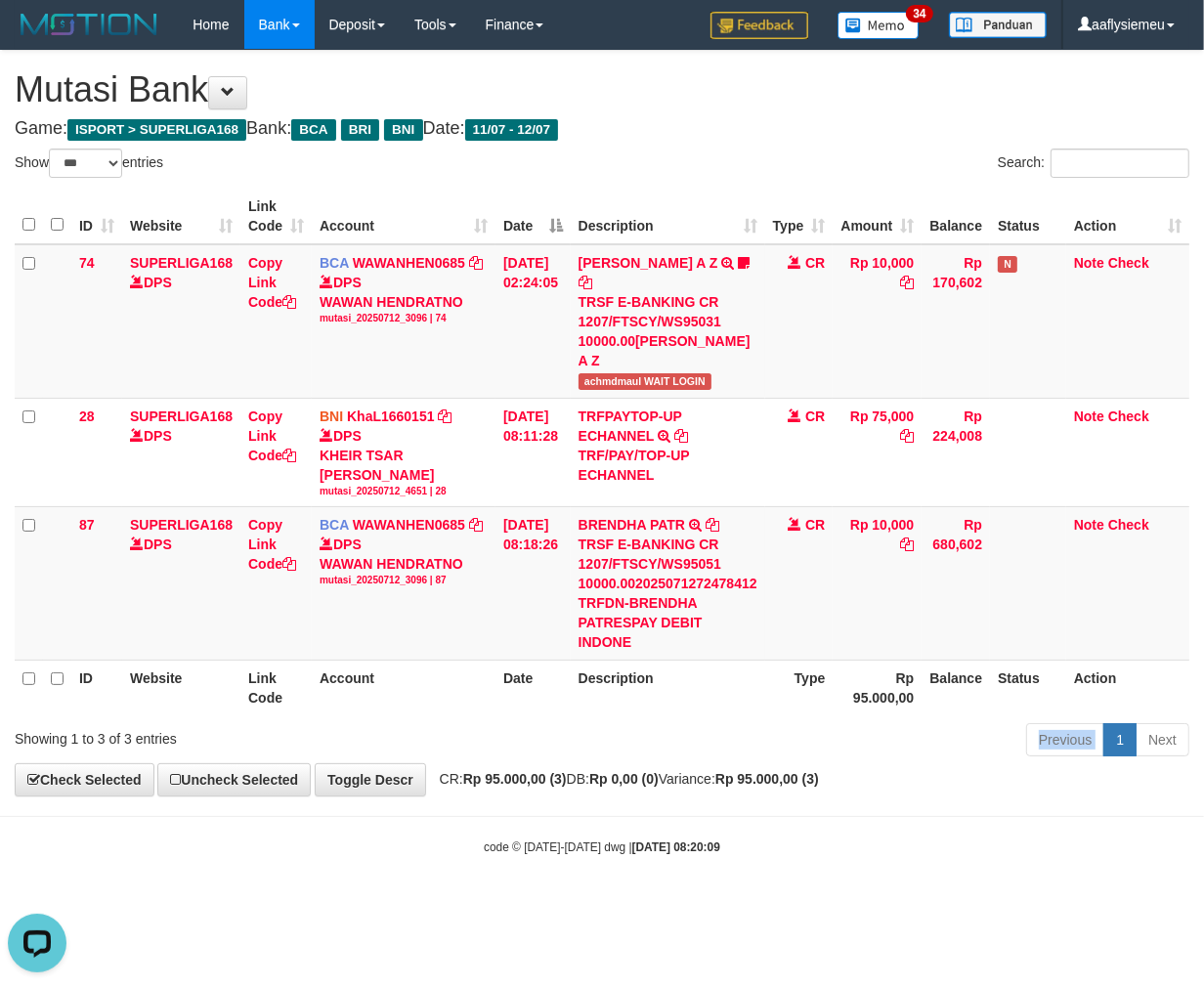 click on "Previous 1 Next" at bounding box center [852, 742] 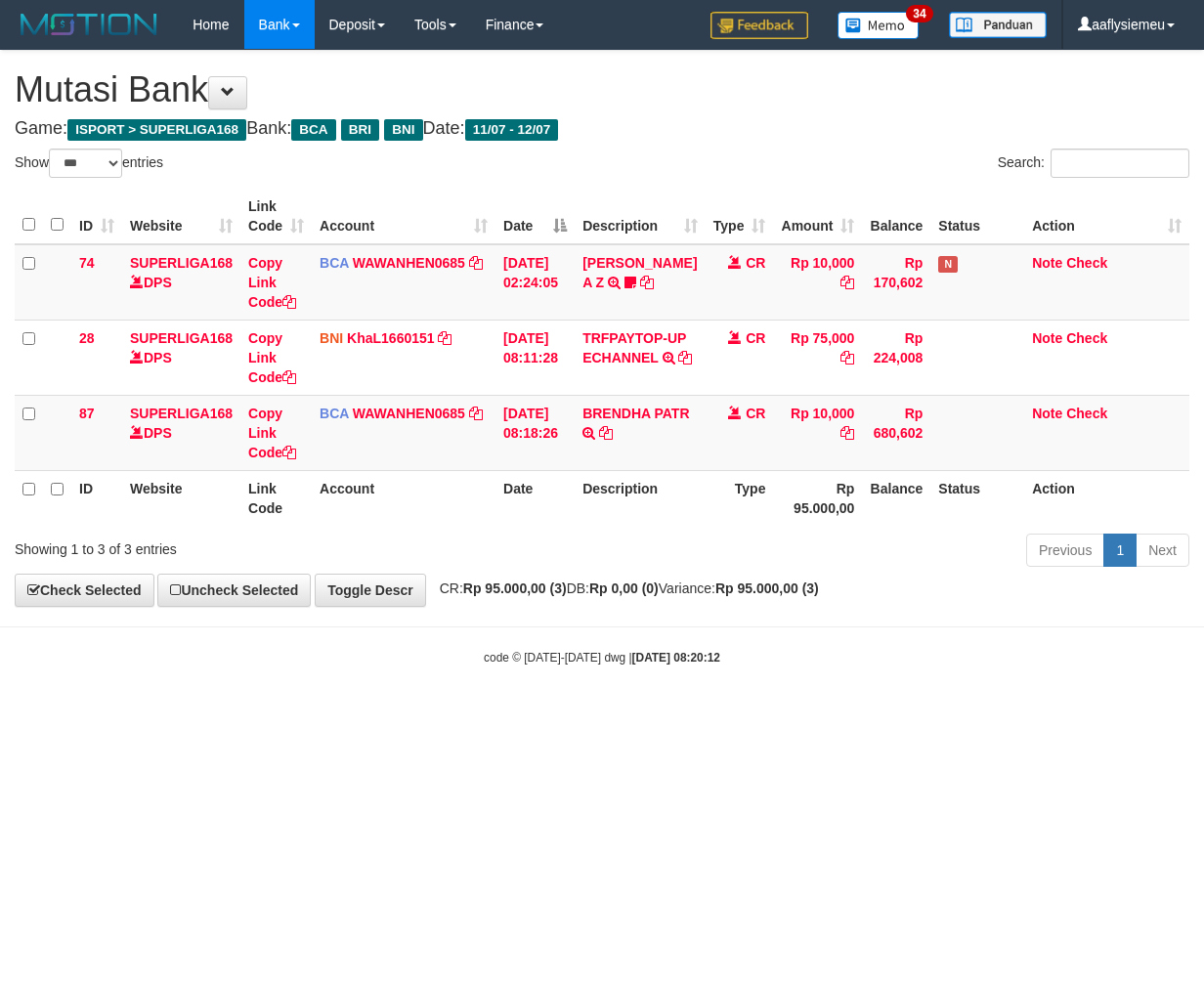 select on "***" 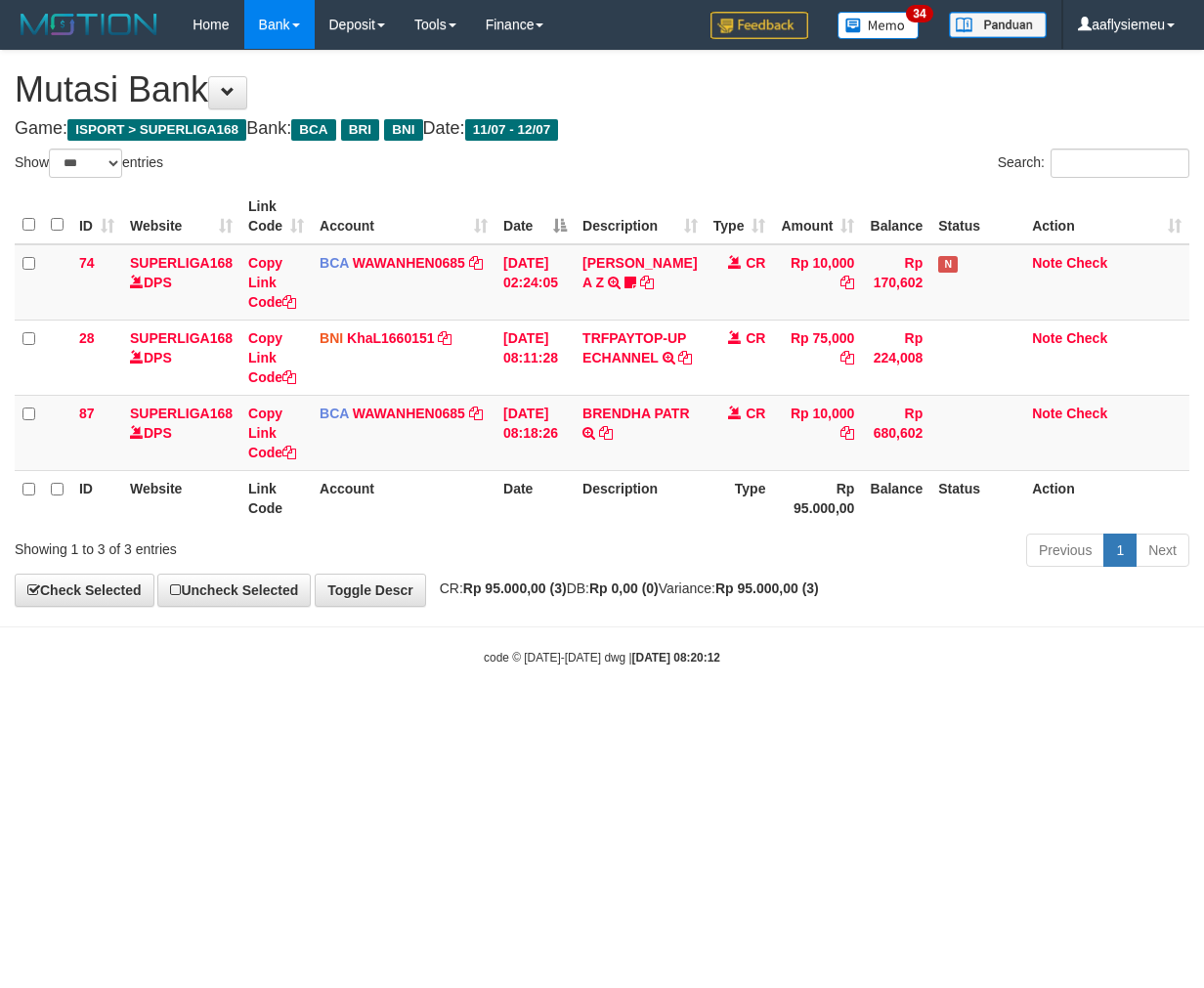 scroll, scrollTop: 0, scrollLeft: 0, axis: both 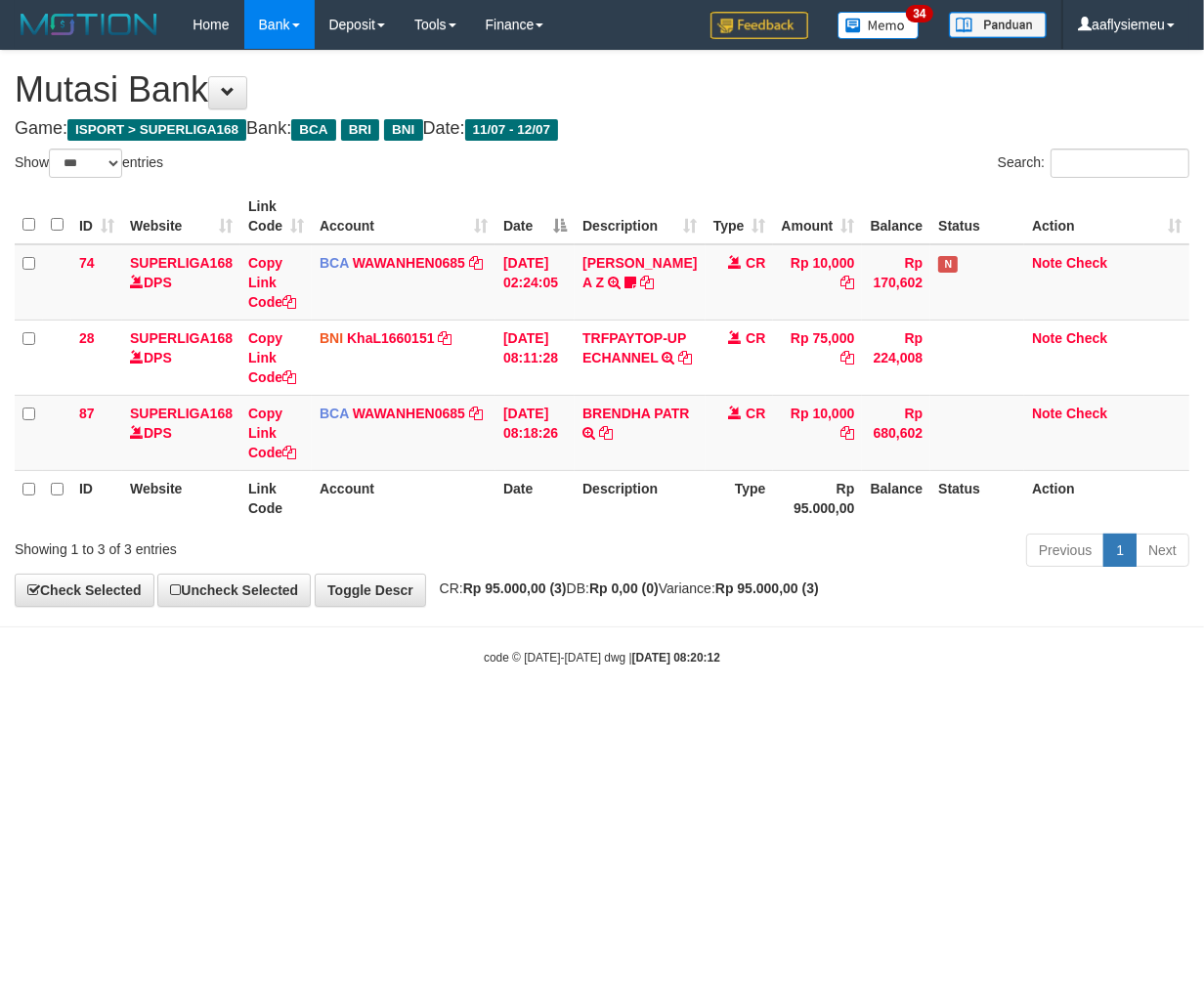 click on "Toggle navigation
Home
Bank
Account List
Load
By Website
Group
[ISPORT]													SUPERLIGA168
By Load Group (DPS)" at bounding box center (602, 358) 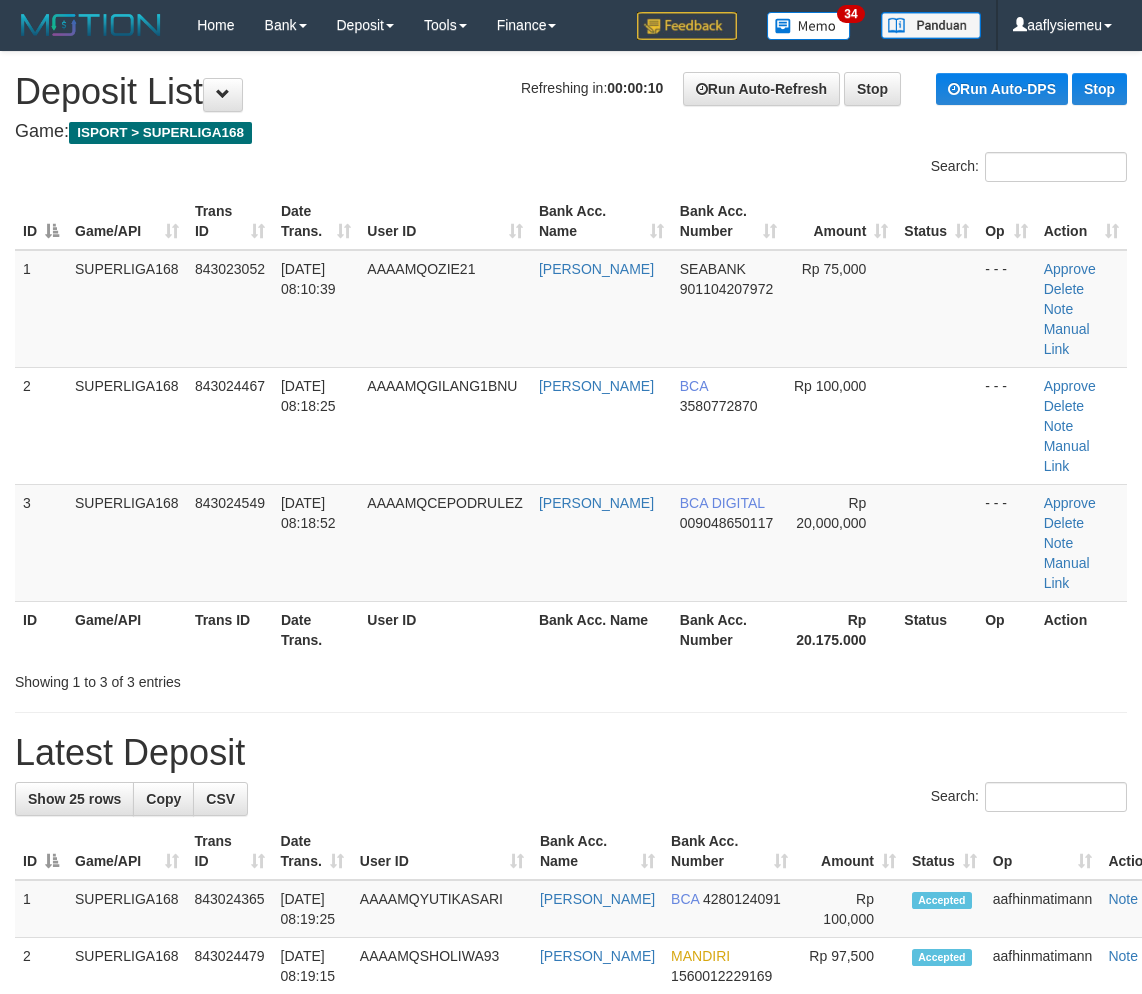scroll, scrollTop: 0, scrollLeft: 0, axis: both 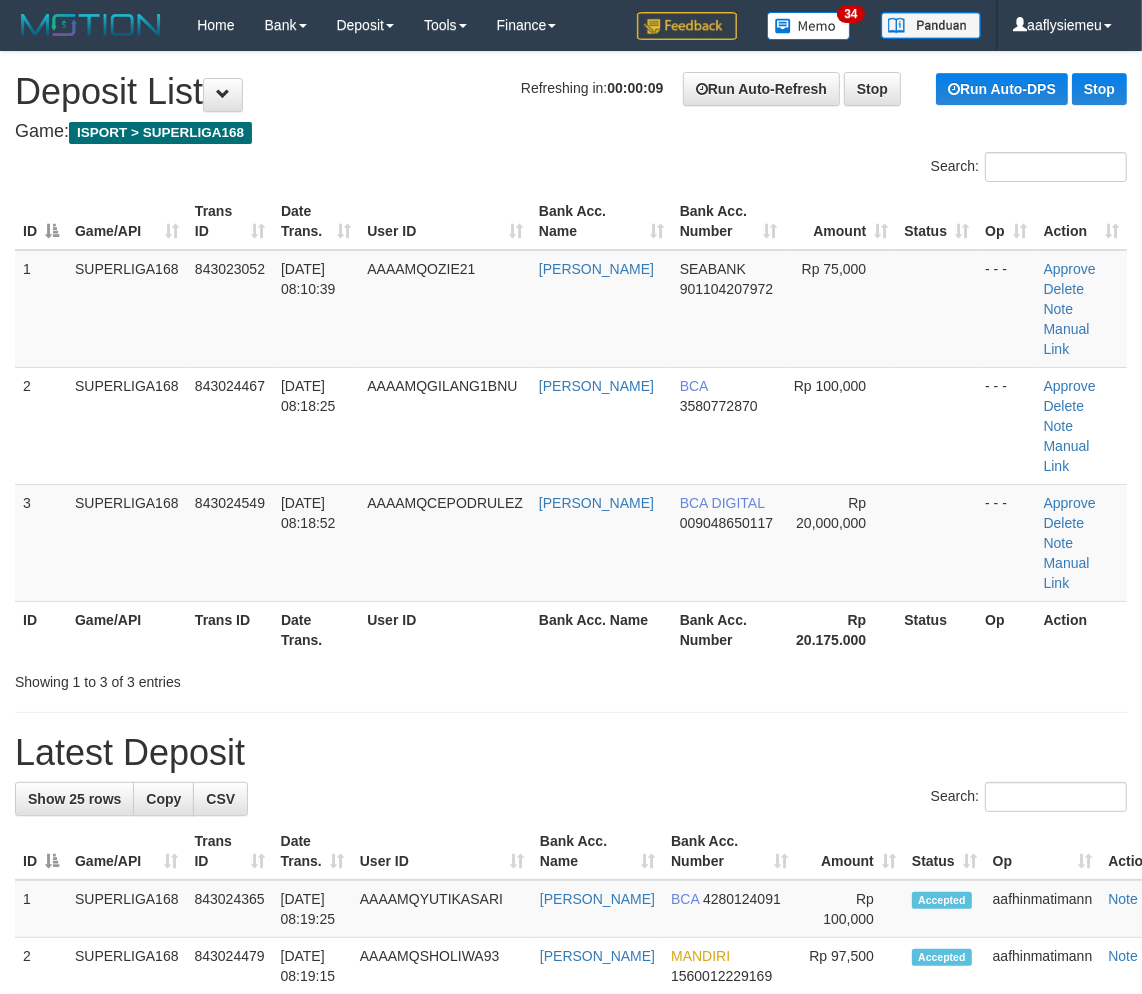 click on "ID Game/API Trans ID Date Trans. User ID Bank Acc. Name Bank Acc. Number Rp 20.175.000 Status Op Action" at bounding box center (571, 629) 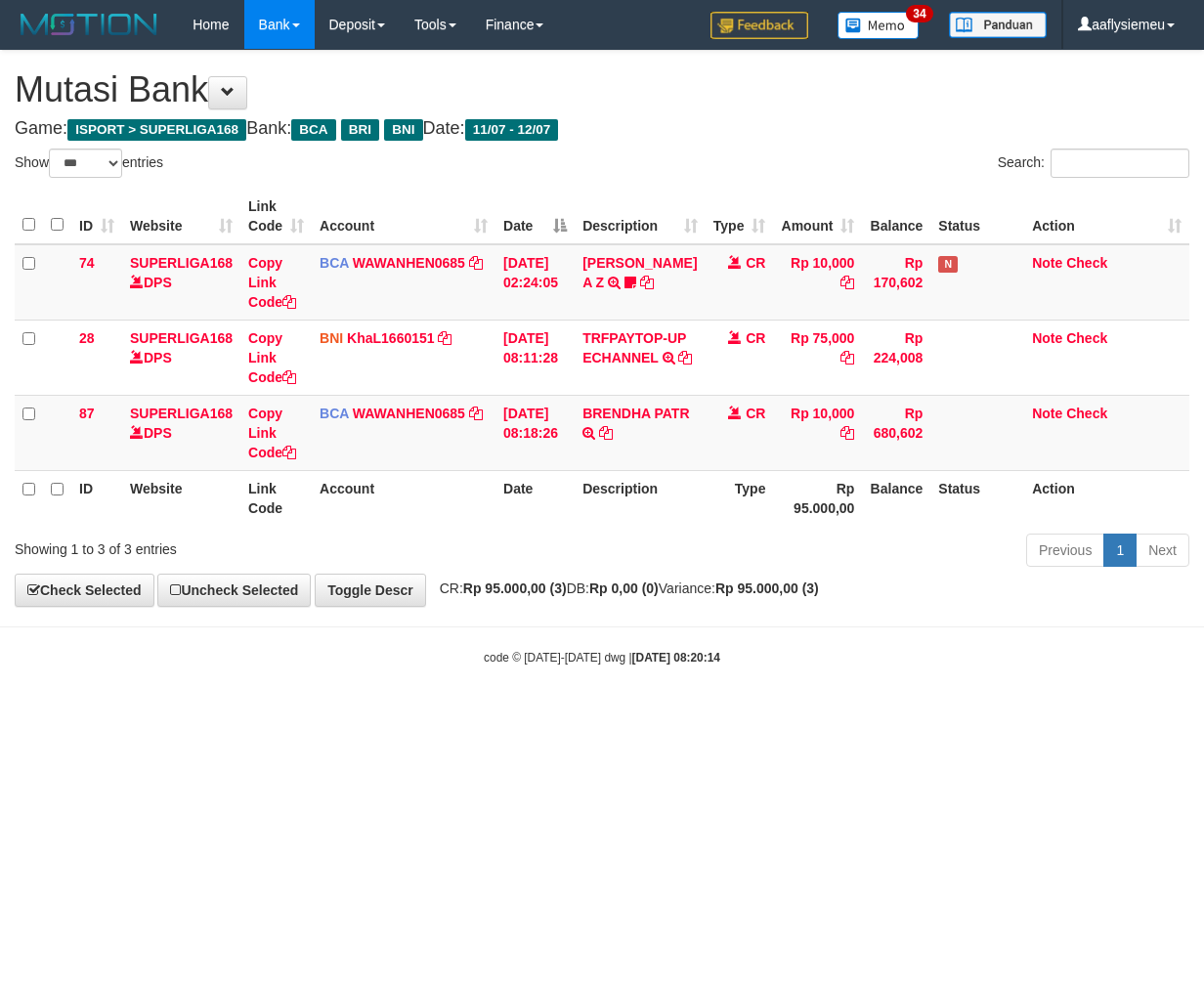 select on "***" 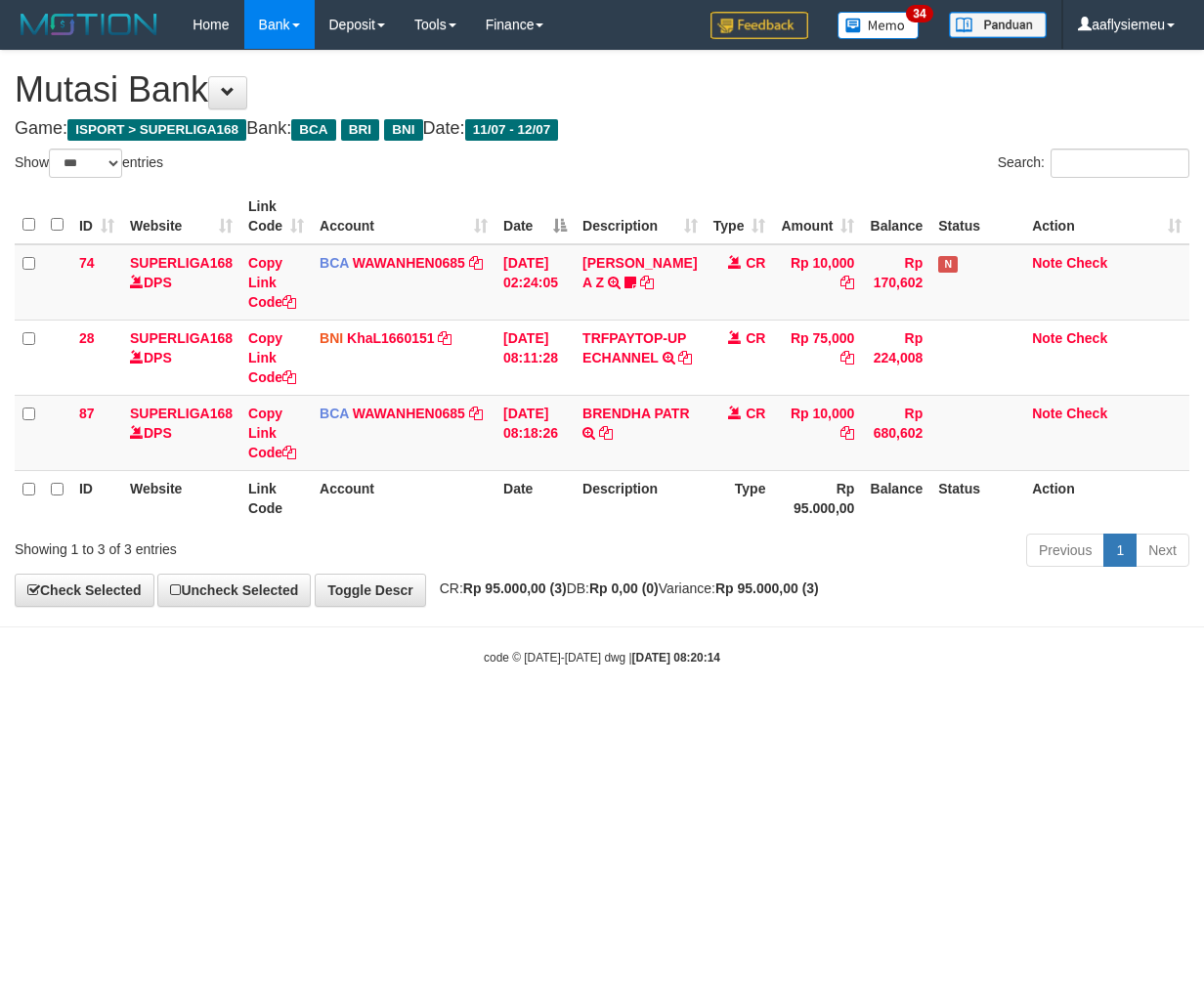 scroll, scrollTop: 0, scrollLeft: 0, axis: both 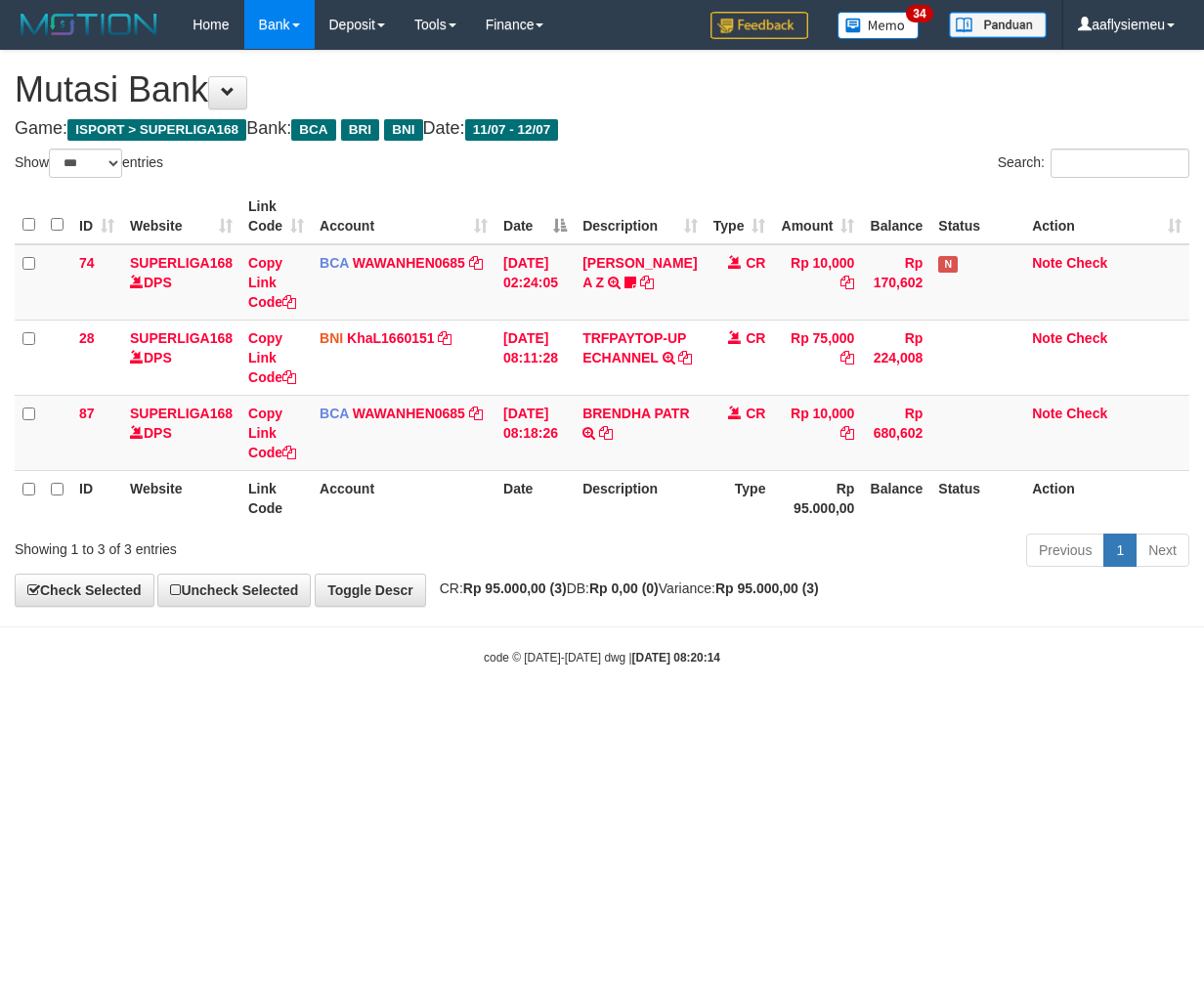 select on "***" 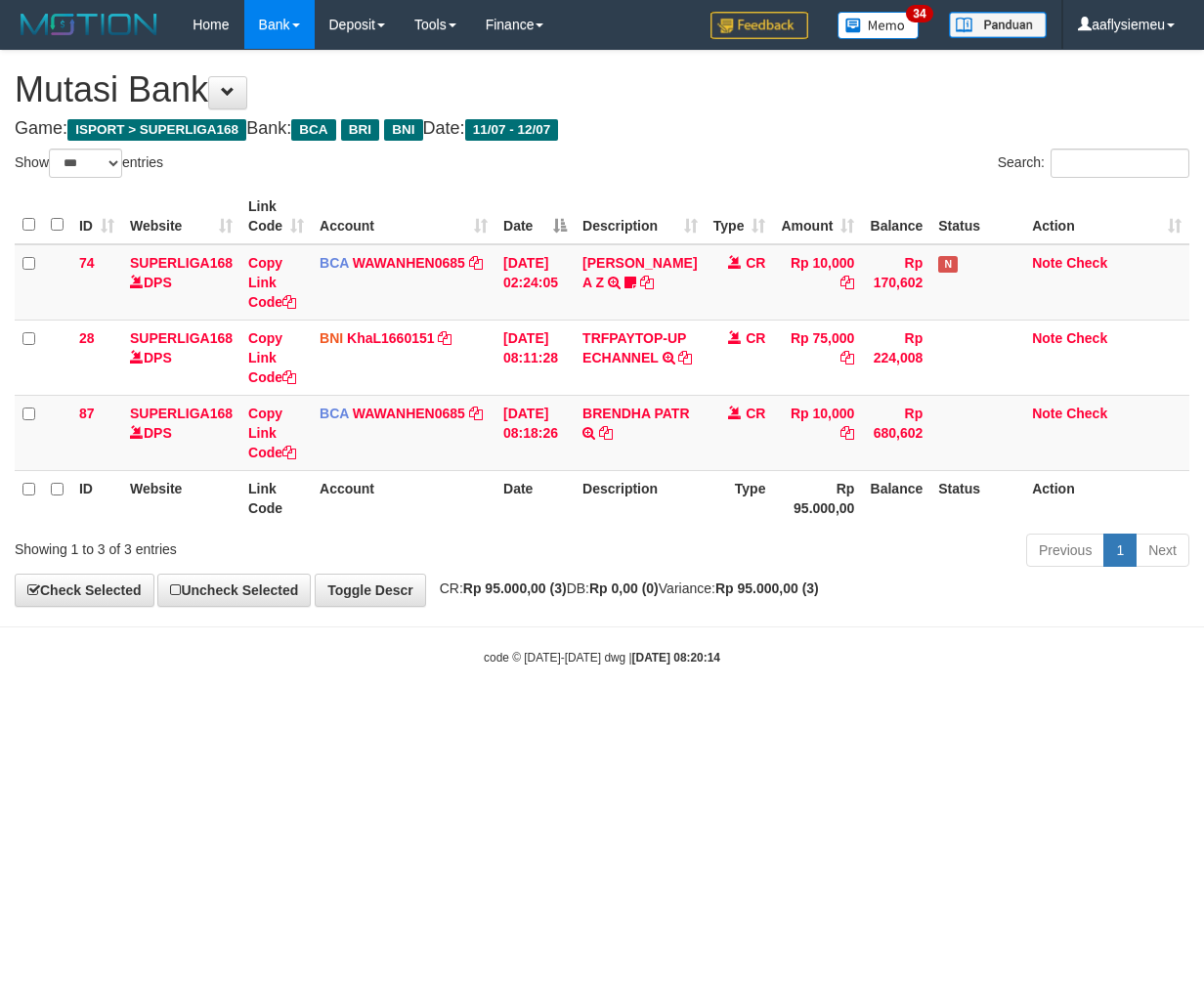 scroll, scrollTop: 0, scrollLeft: 0, axis: both 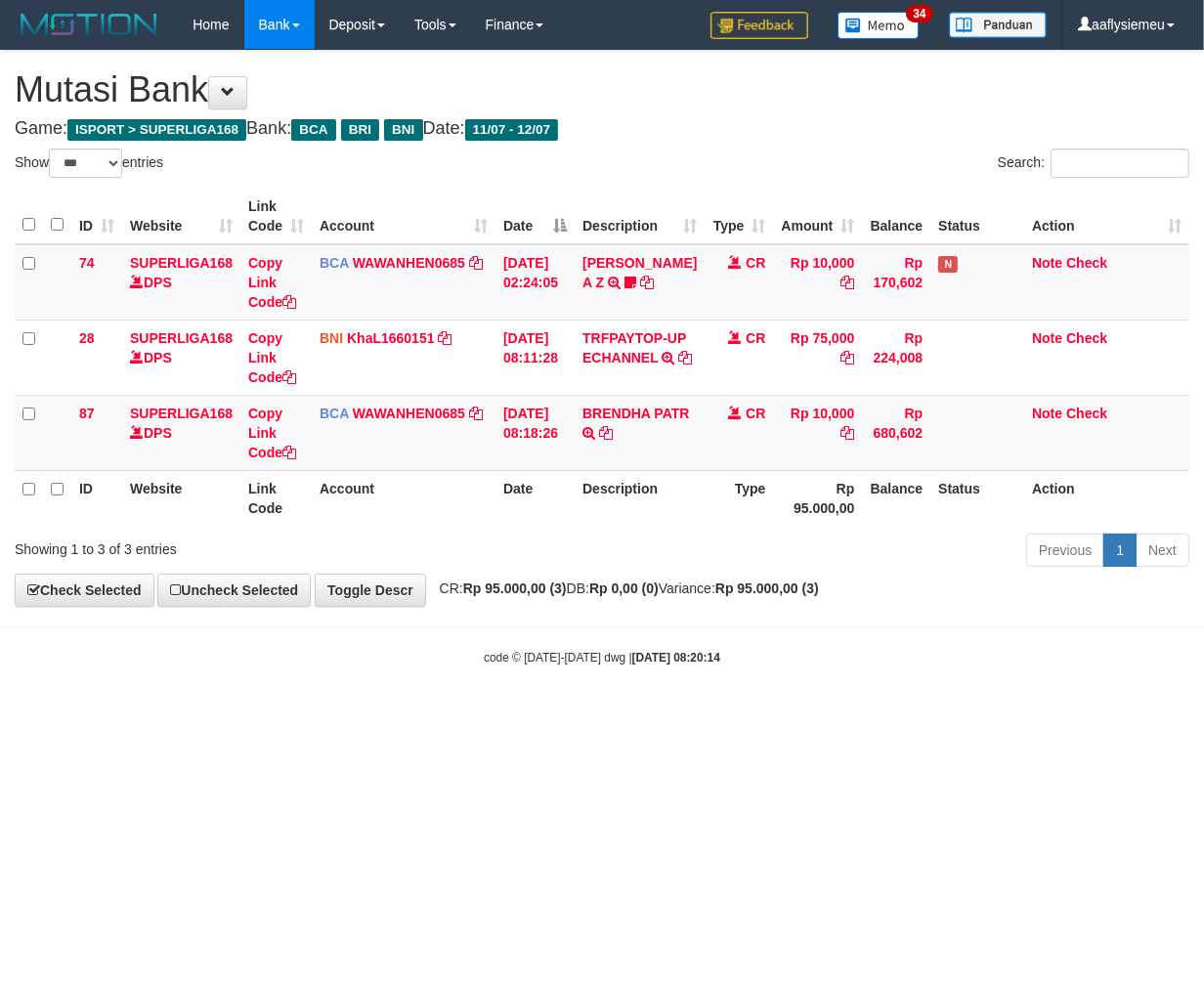 click on "code © [DATE]-[DATE] dwg |  [DATE] 08:20:14" at bounding box center [602, 657] 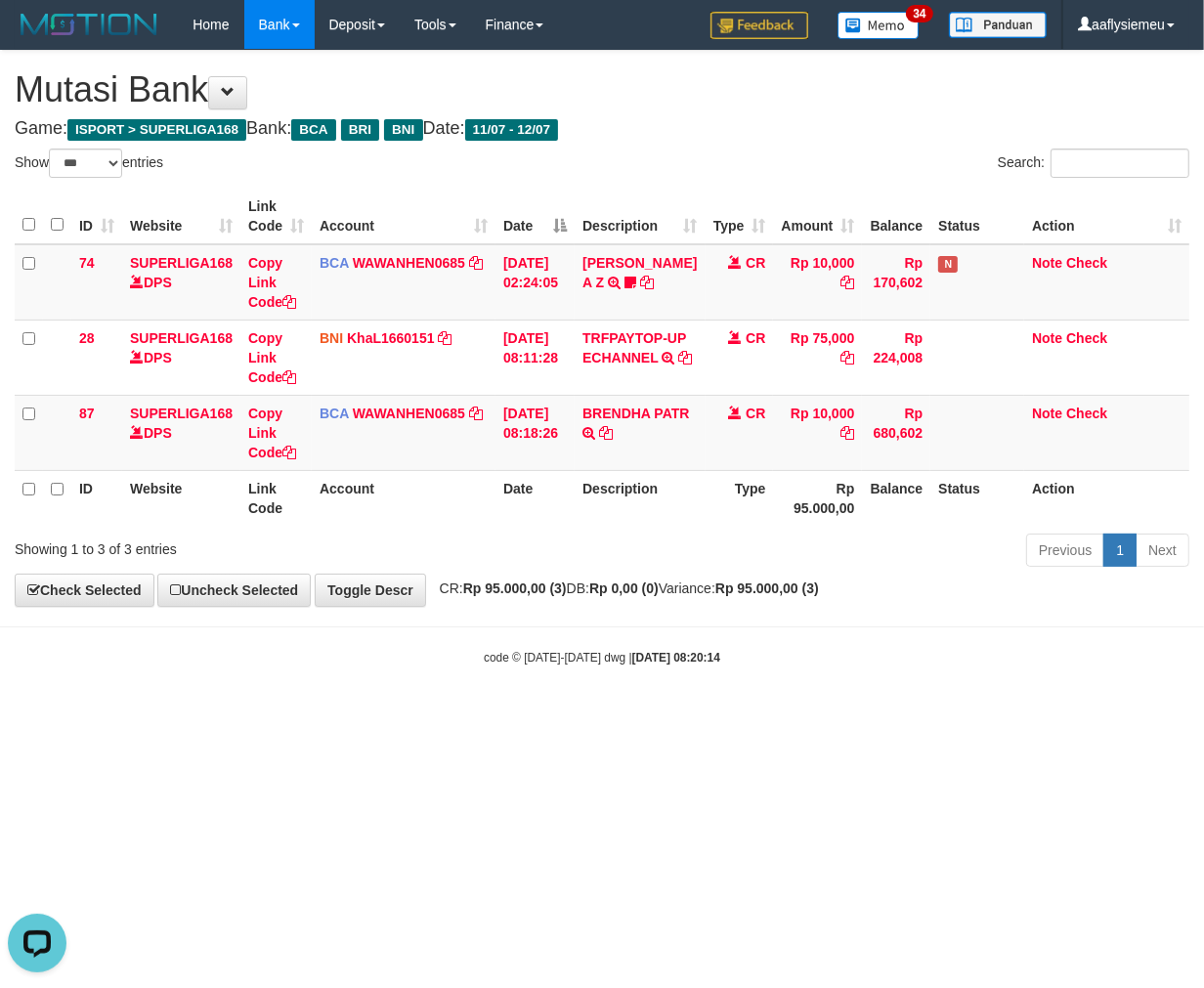 scroll, scrollTop: 0, scrollLeft: 0, axis: both 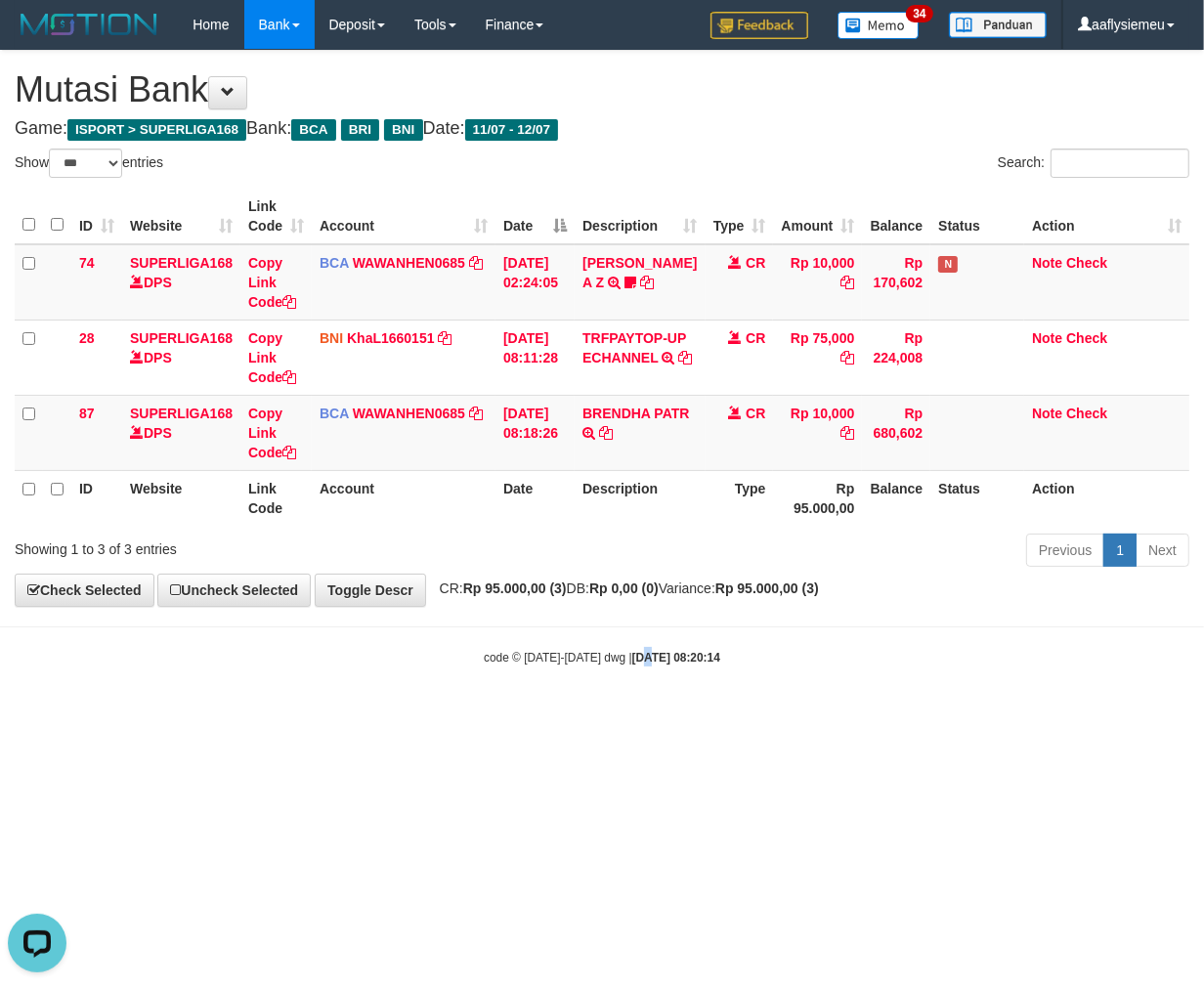 click on "Toggle navigation
Home
Bank
Account List
Load
By Website
Group
[ISPORT]													SUPERLIGA168
By Load Group (DPS)" at bounding box center [602, 358] 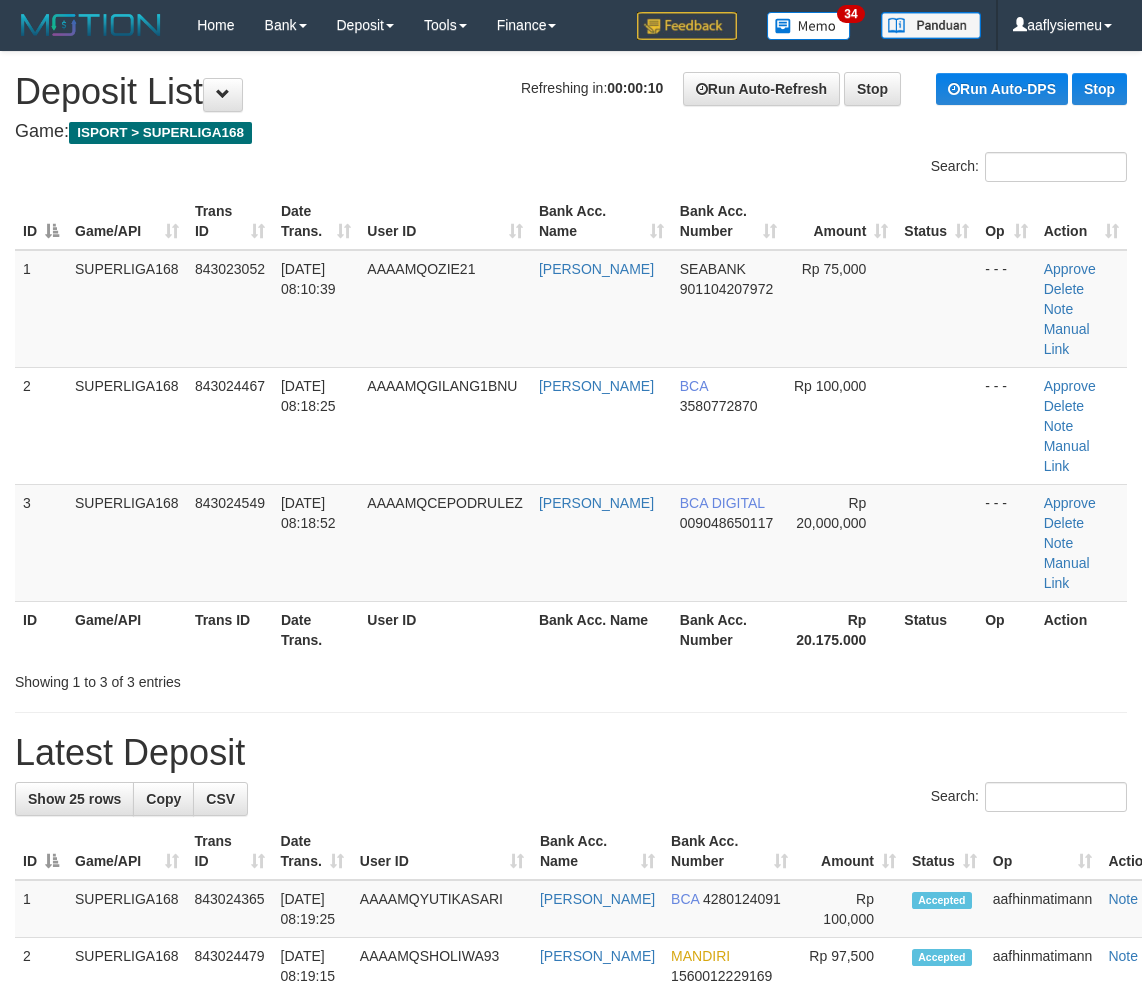 scroll, scrollTop: 0, scrollLeft: 0, axis: both 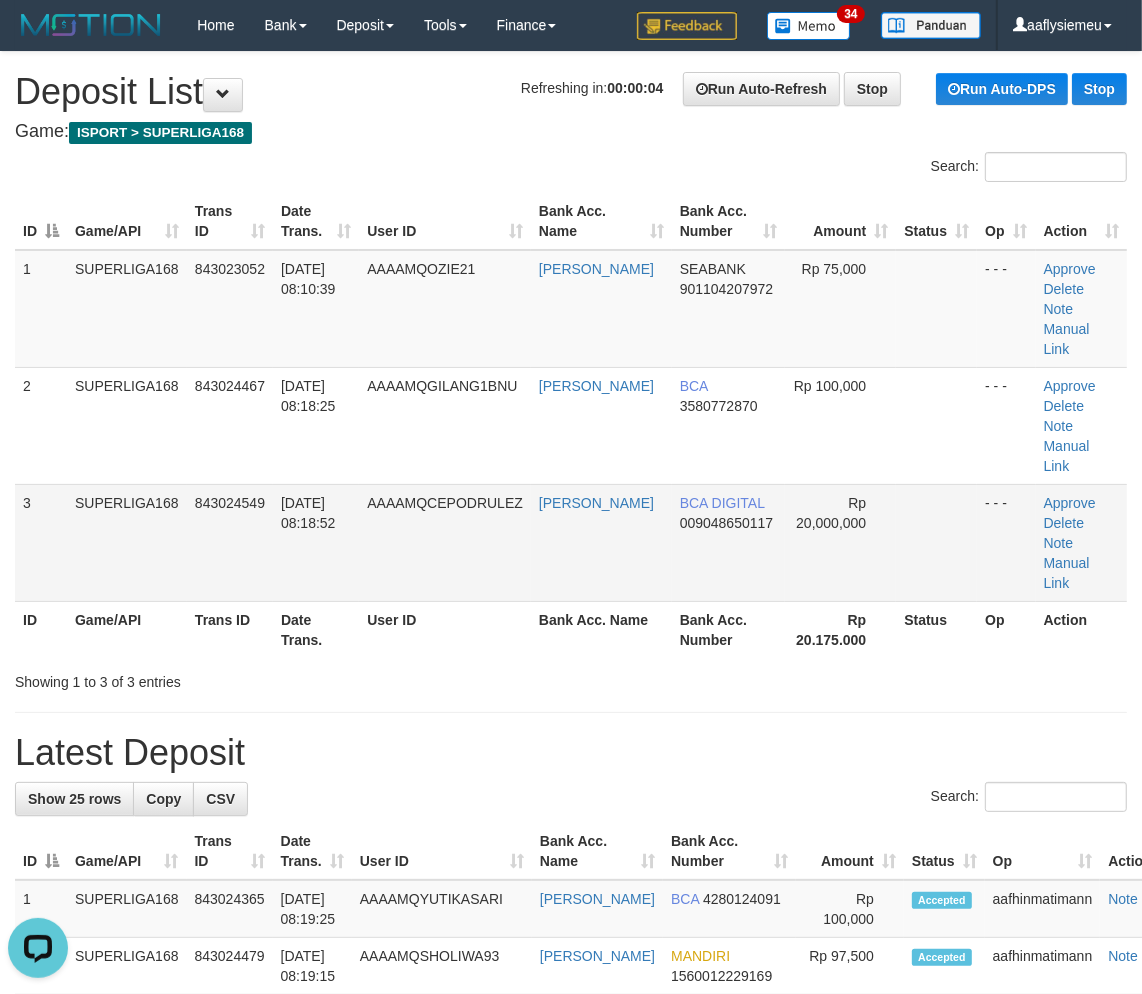 click on "SUPERLIGA168" at bounding box center [127, 542] 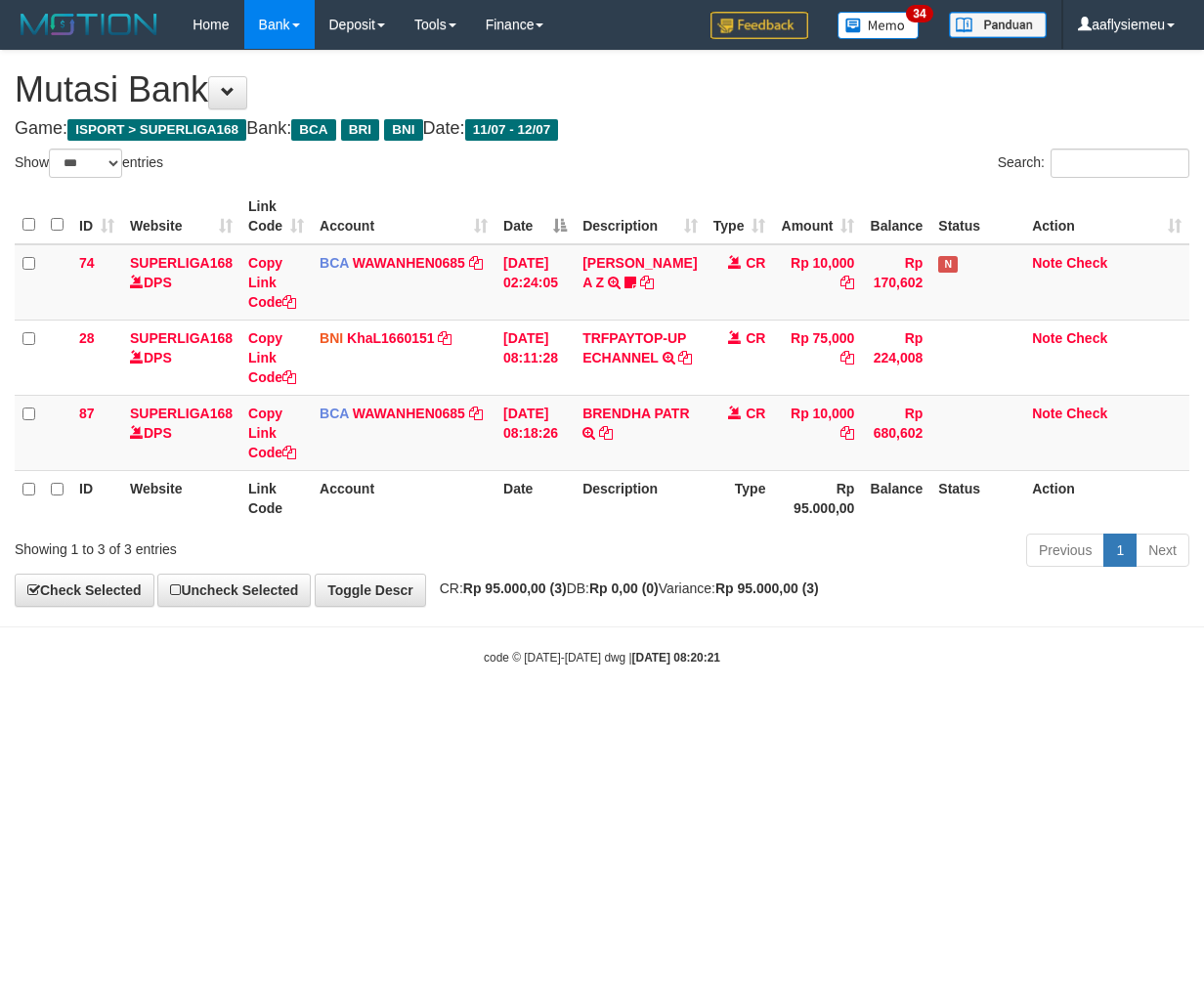 select on "***" 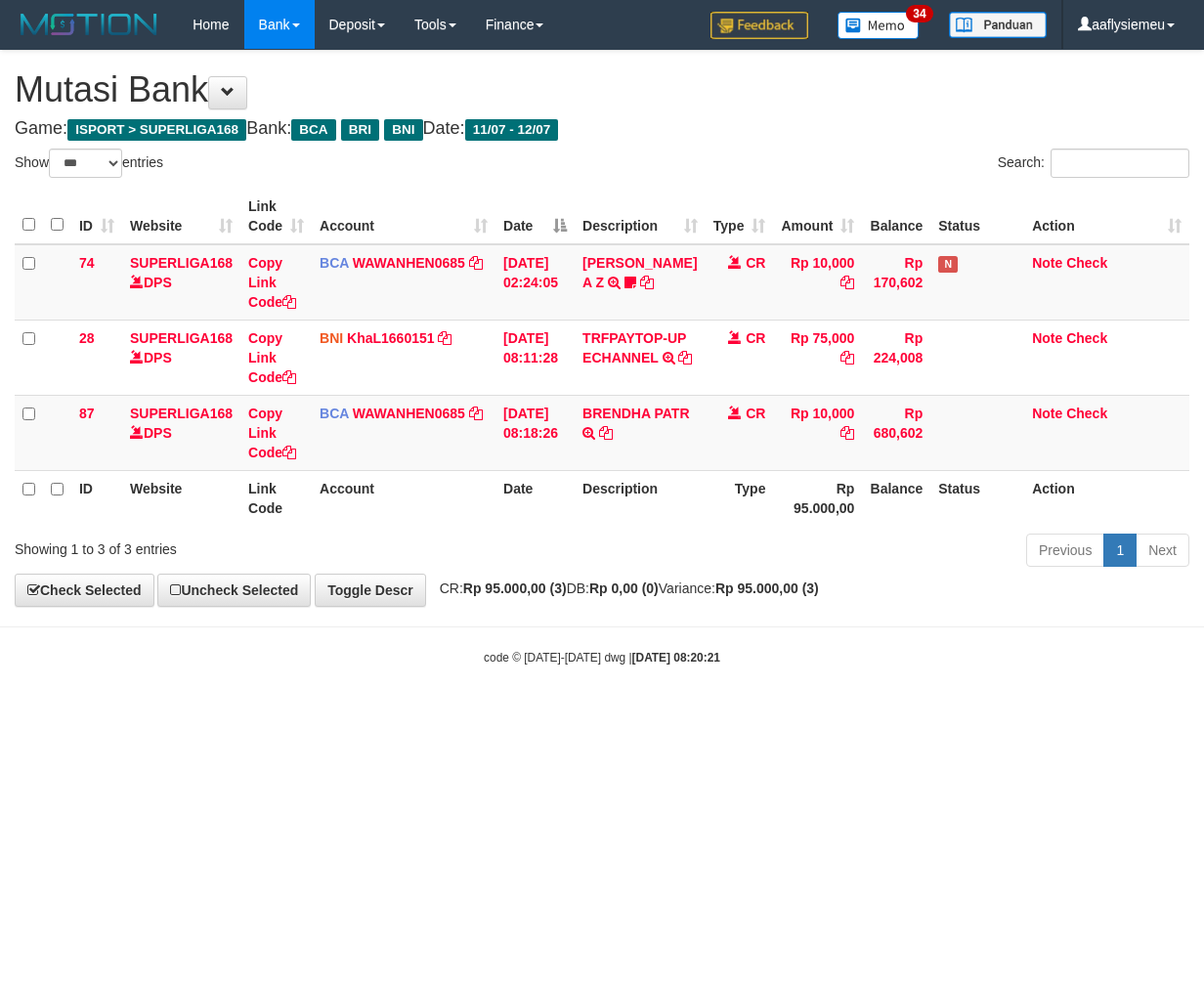 scroll, scrollTop: 0, scrollLeft: 0, axis: both 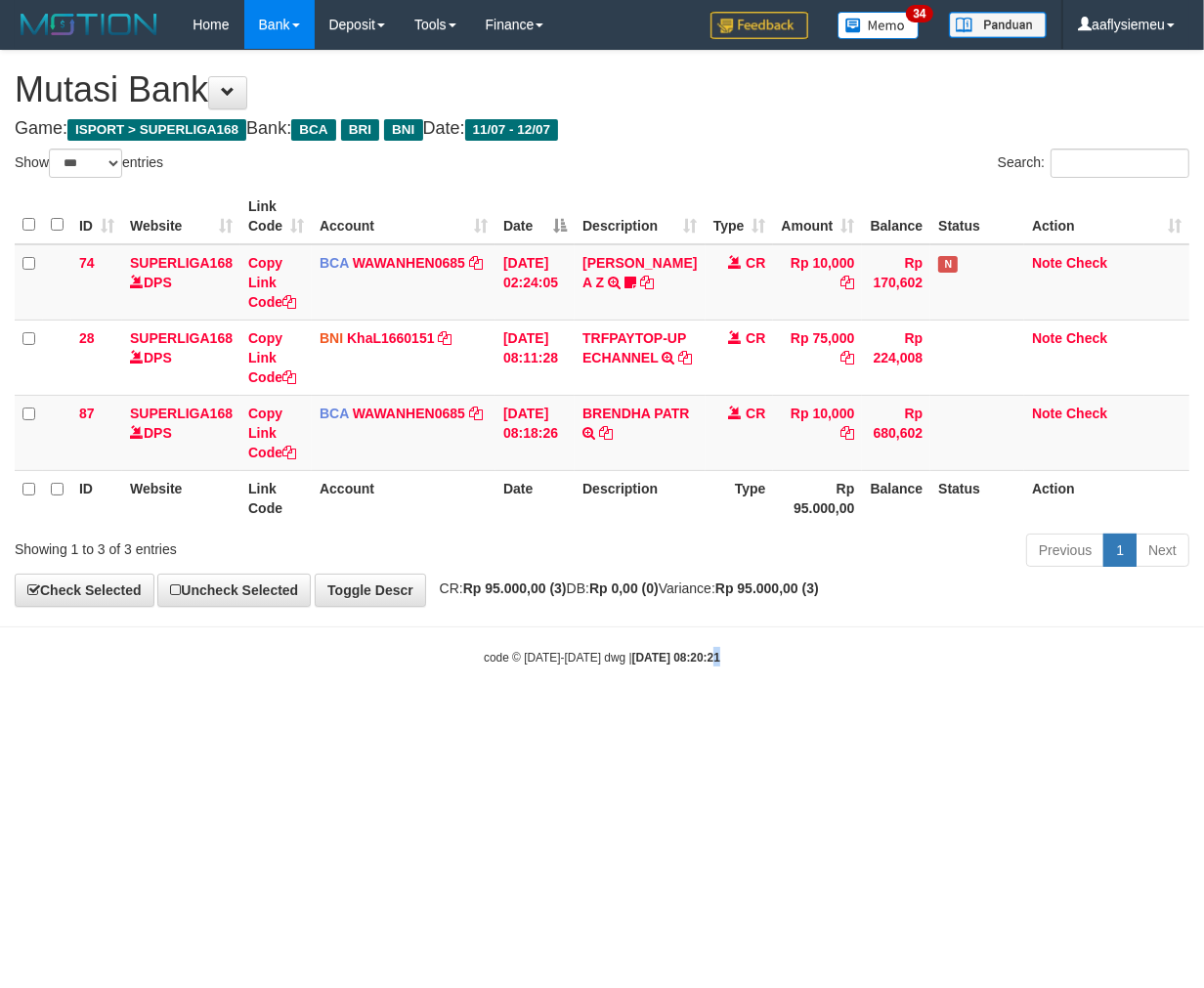 drag, startPoint x: 0, startPoint y: 0, endPoint x: 758, endPoint y: 714, distance: 1041.3261 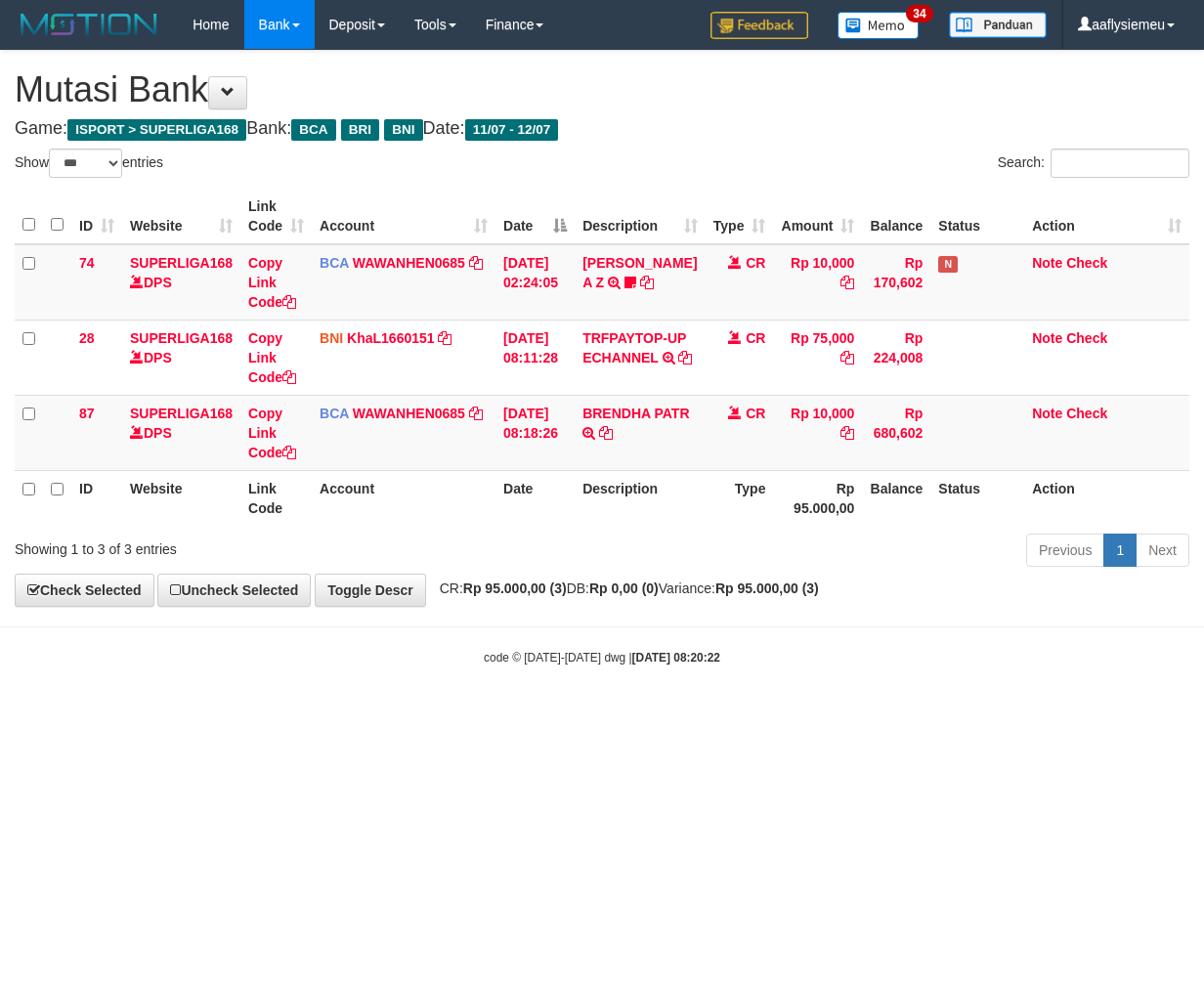 select on "***" 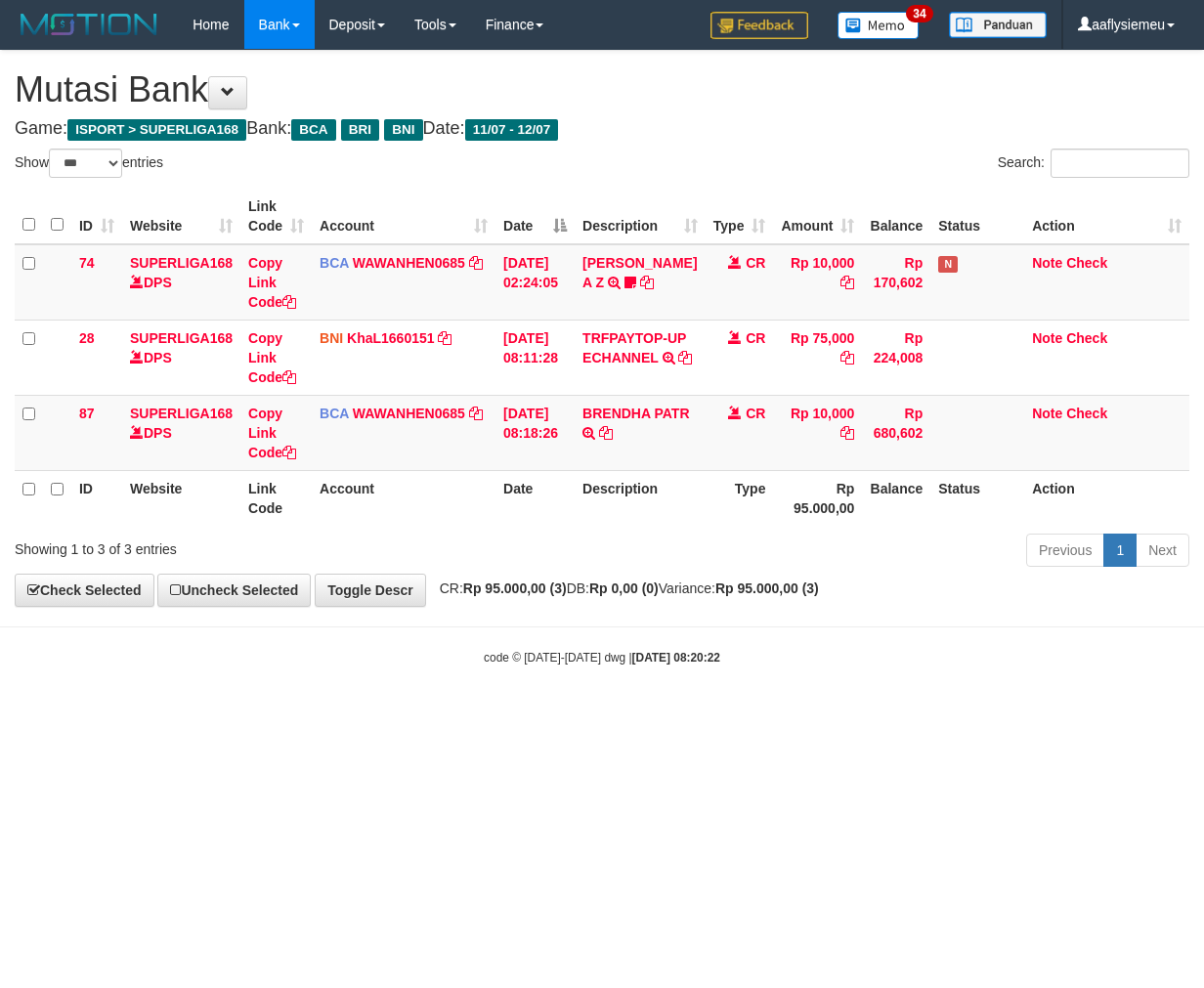 scroll, scrollTop: 0, scrollLeft: 0, axis: both 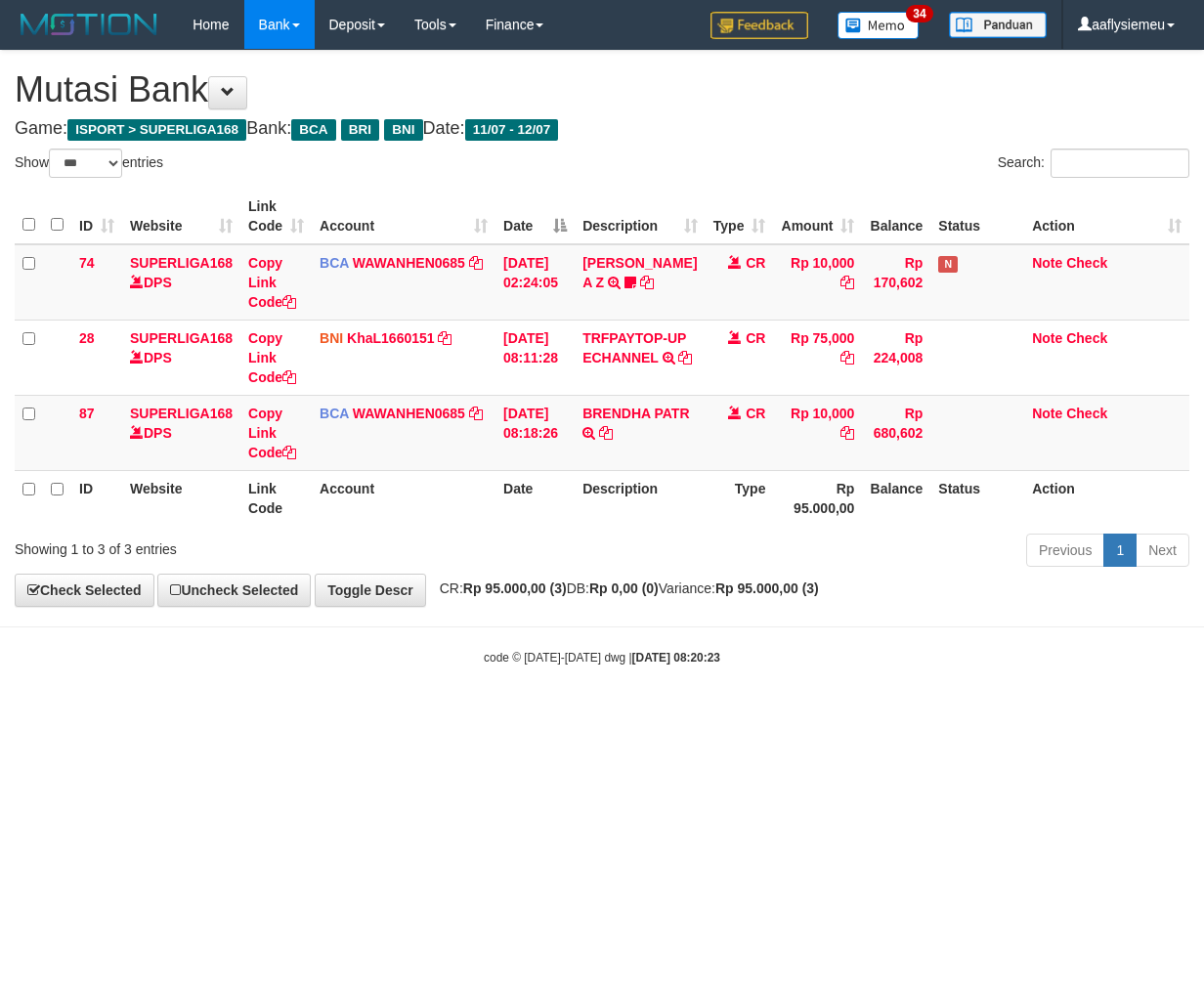 select on "***" 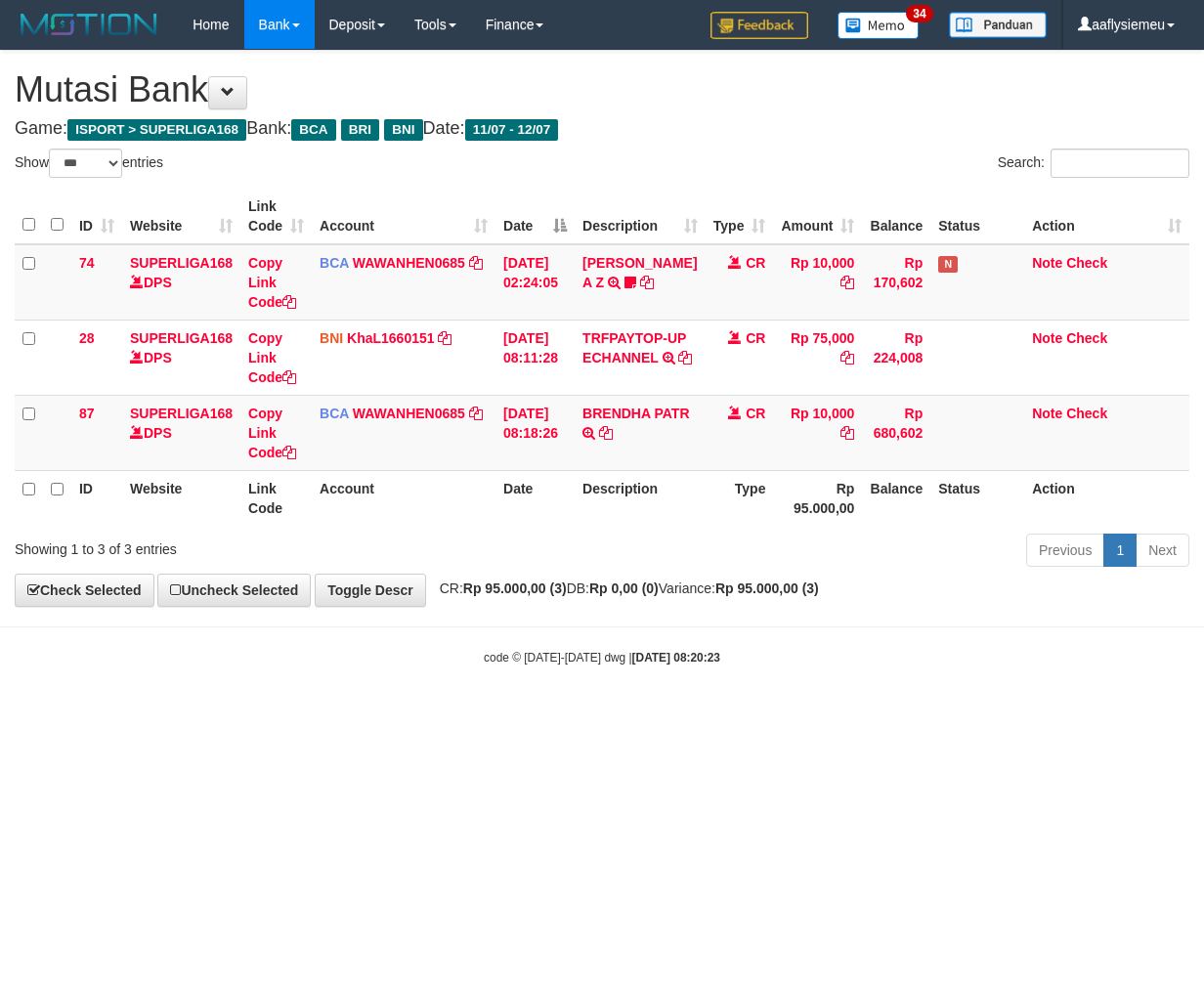 scroll, scrollTop: 0, scrollLeft: 0, axis: both 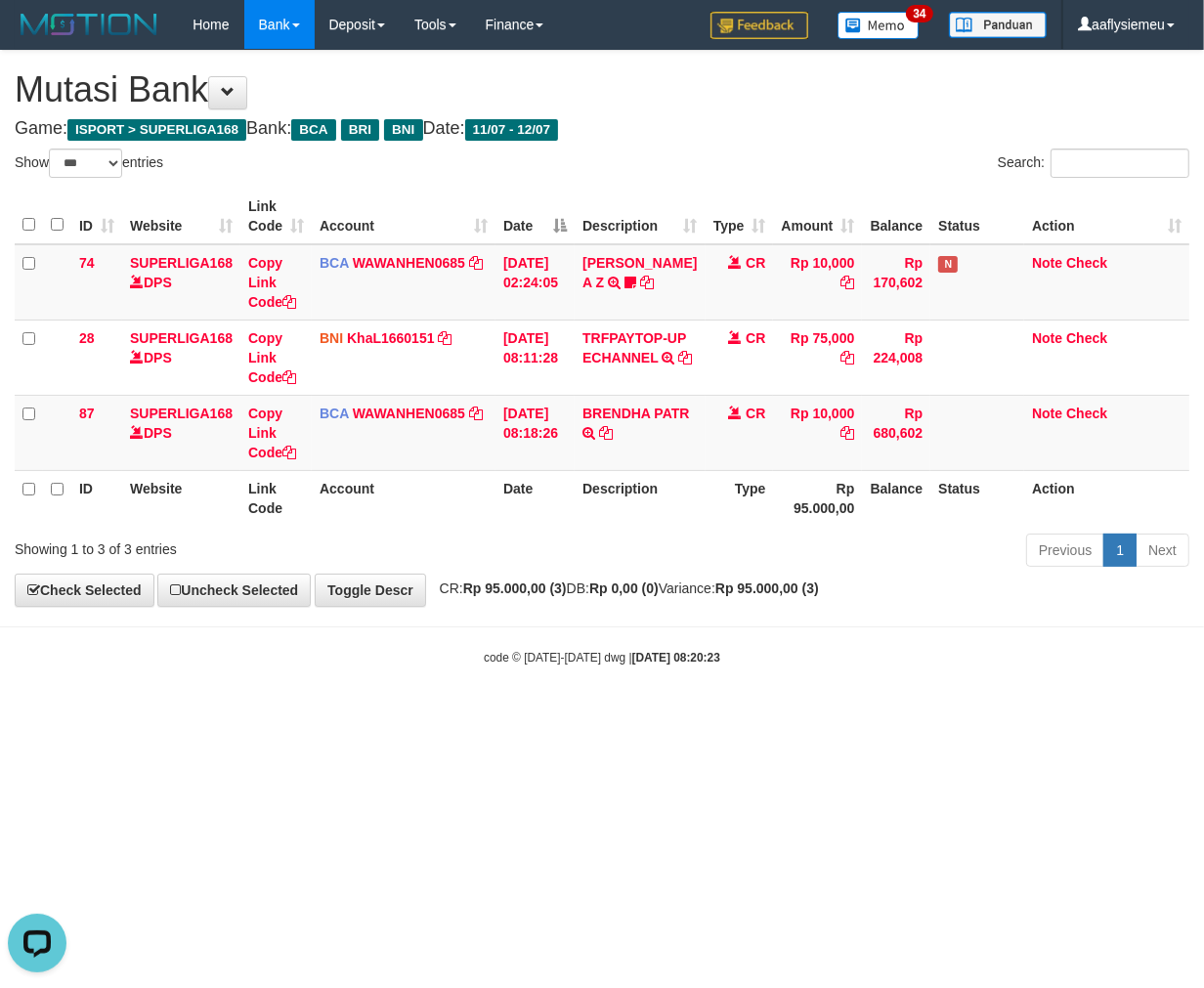 click on "Toggle navigation
Home
Bank
Account List
Load
By Website
Group
[ISPORT]													SUPERLIGA168
By Load Group (DPS)
34" at bounding box center (602, 358) 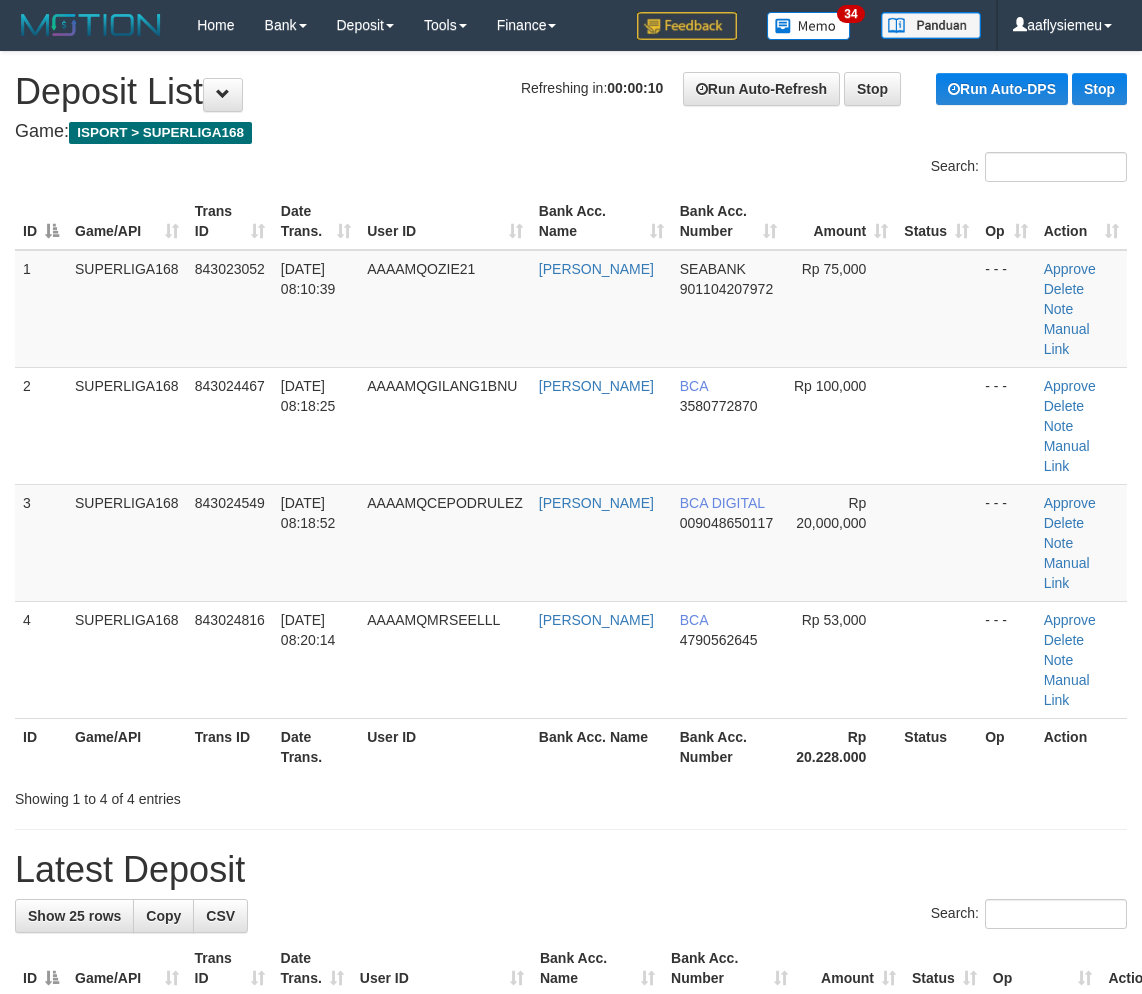 scroll, scrollTop: 0, scrollLeft: 0, axis: both 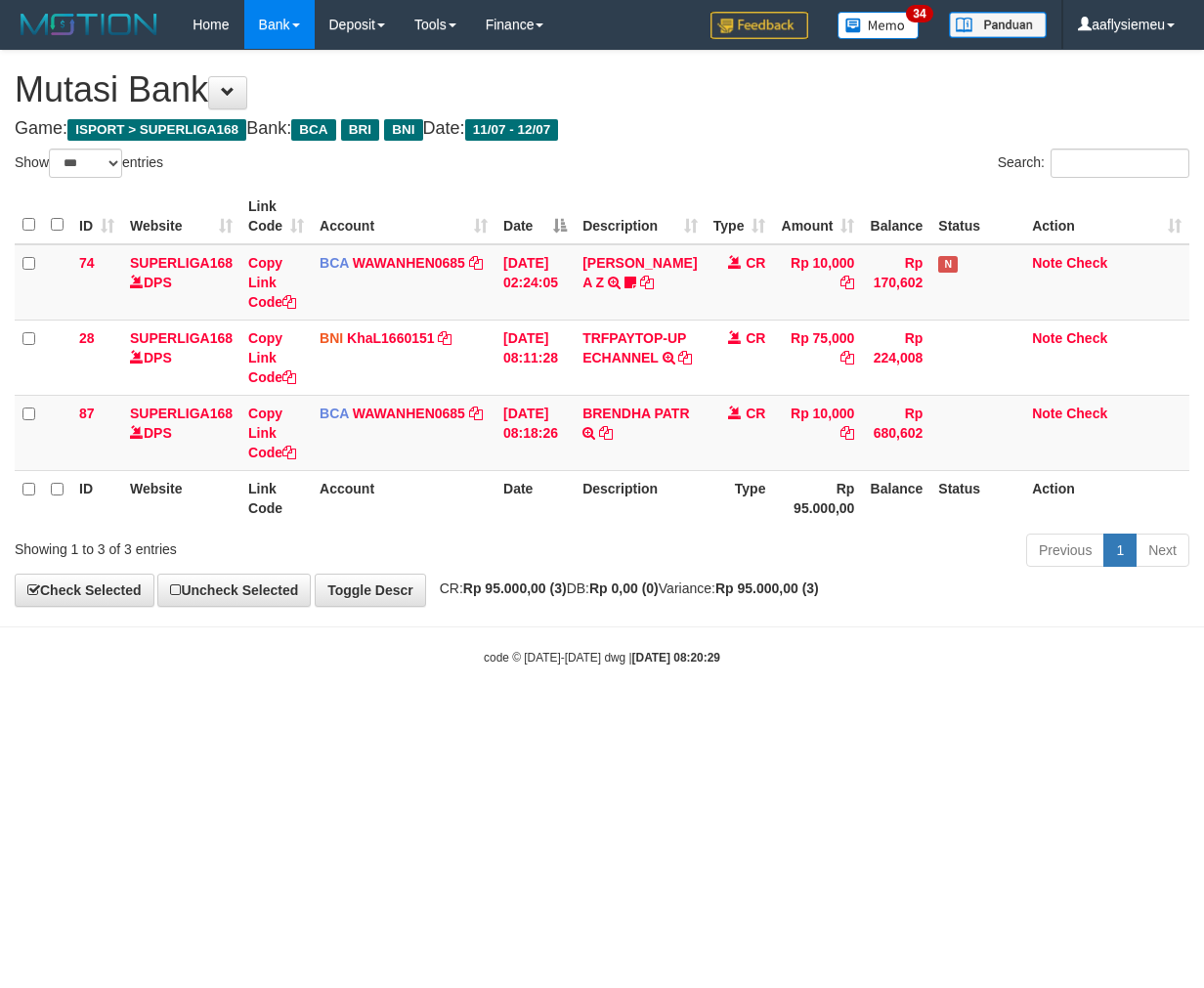 select on "***" 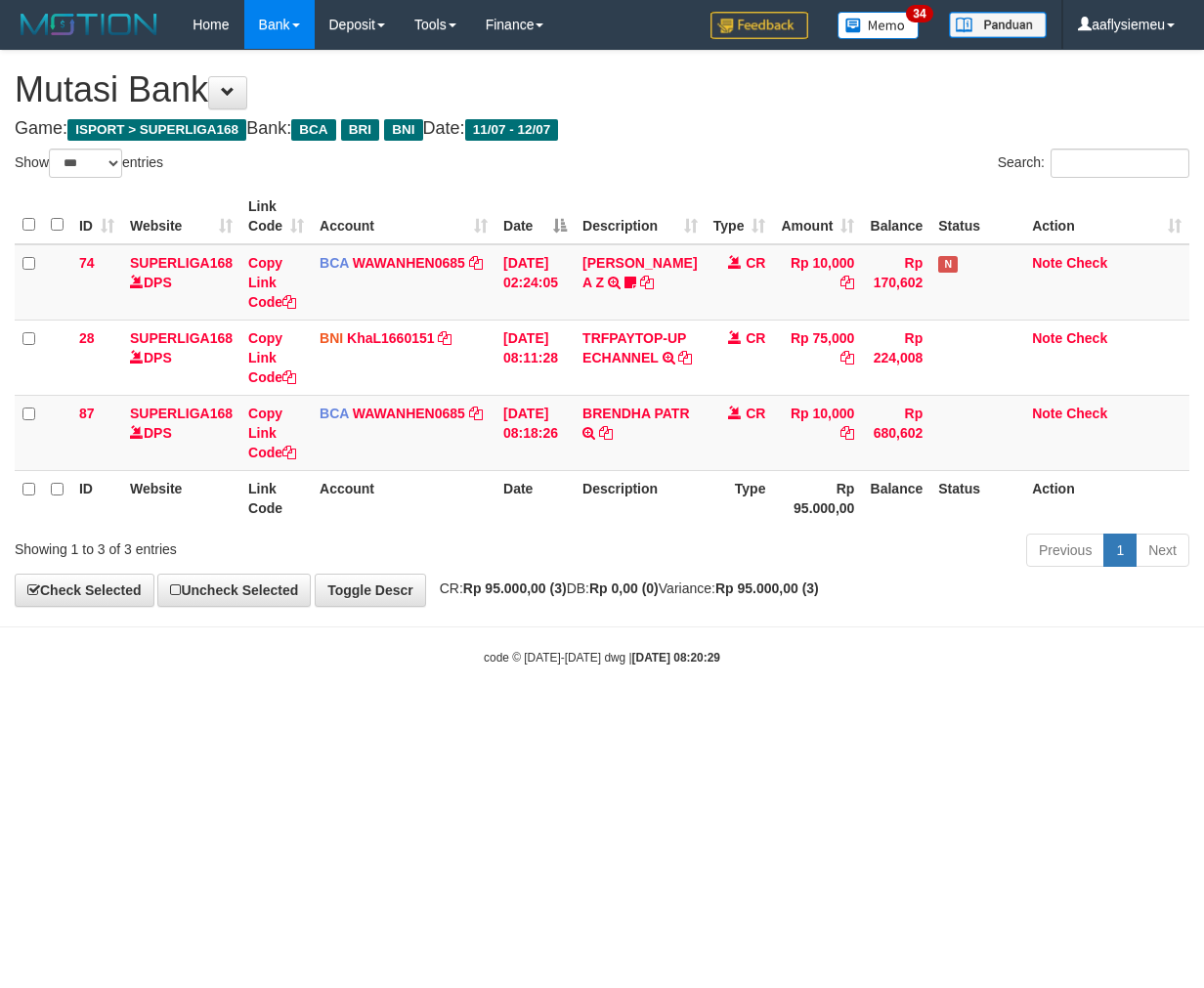 scroll, scrollTop: 0, scrollLeft: 0, axis: both 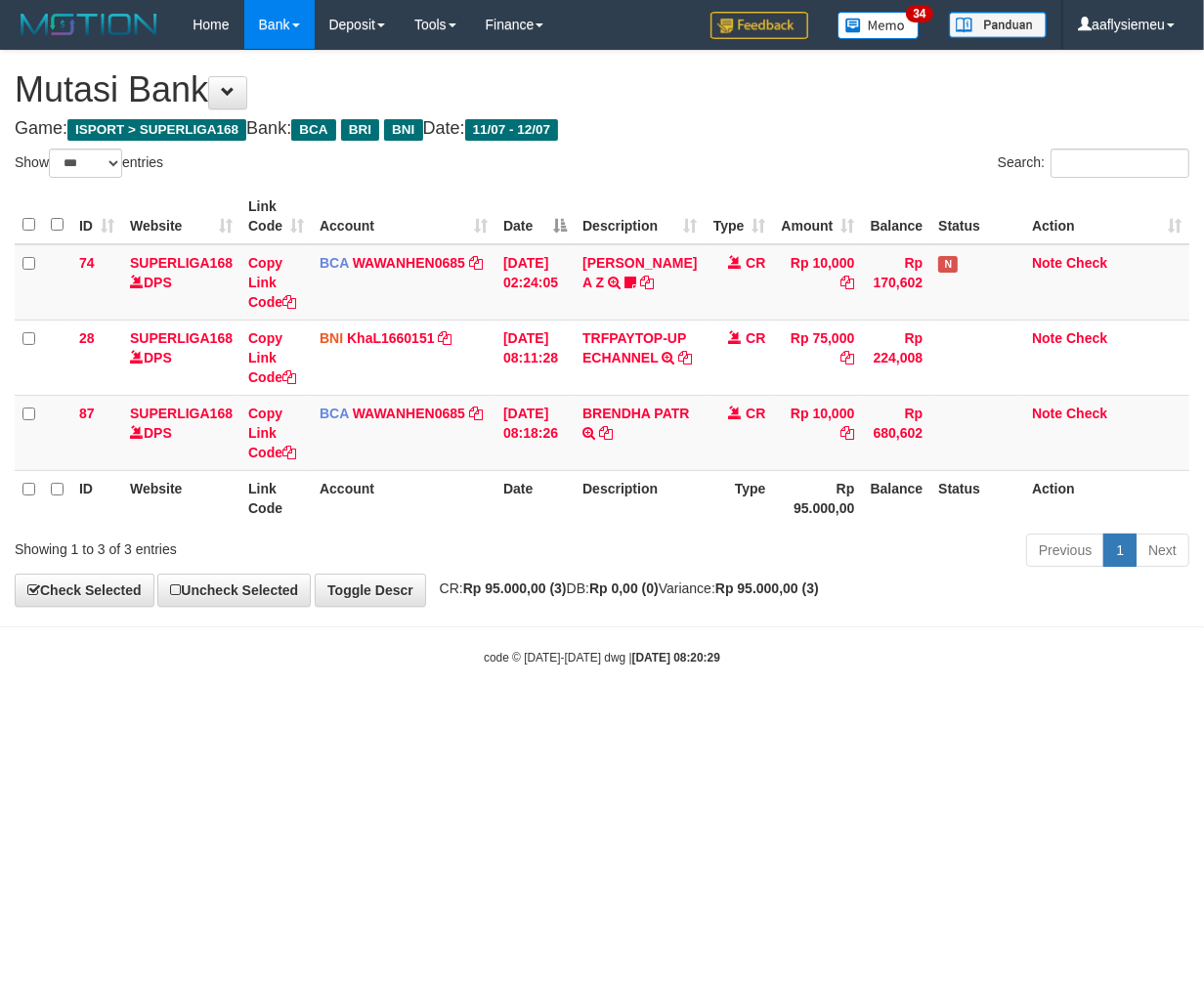 click on "code © 2012-2018 dwg |  2025/07/12 08:20:29" at bounding box center (602, 657) 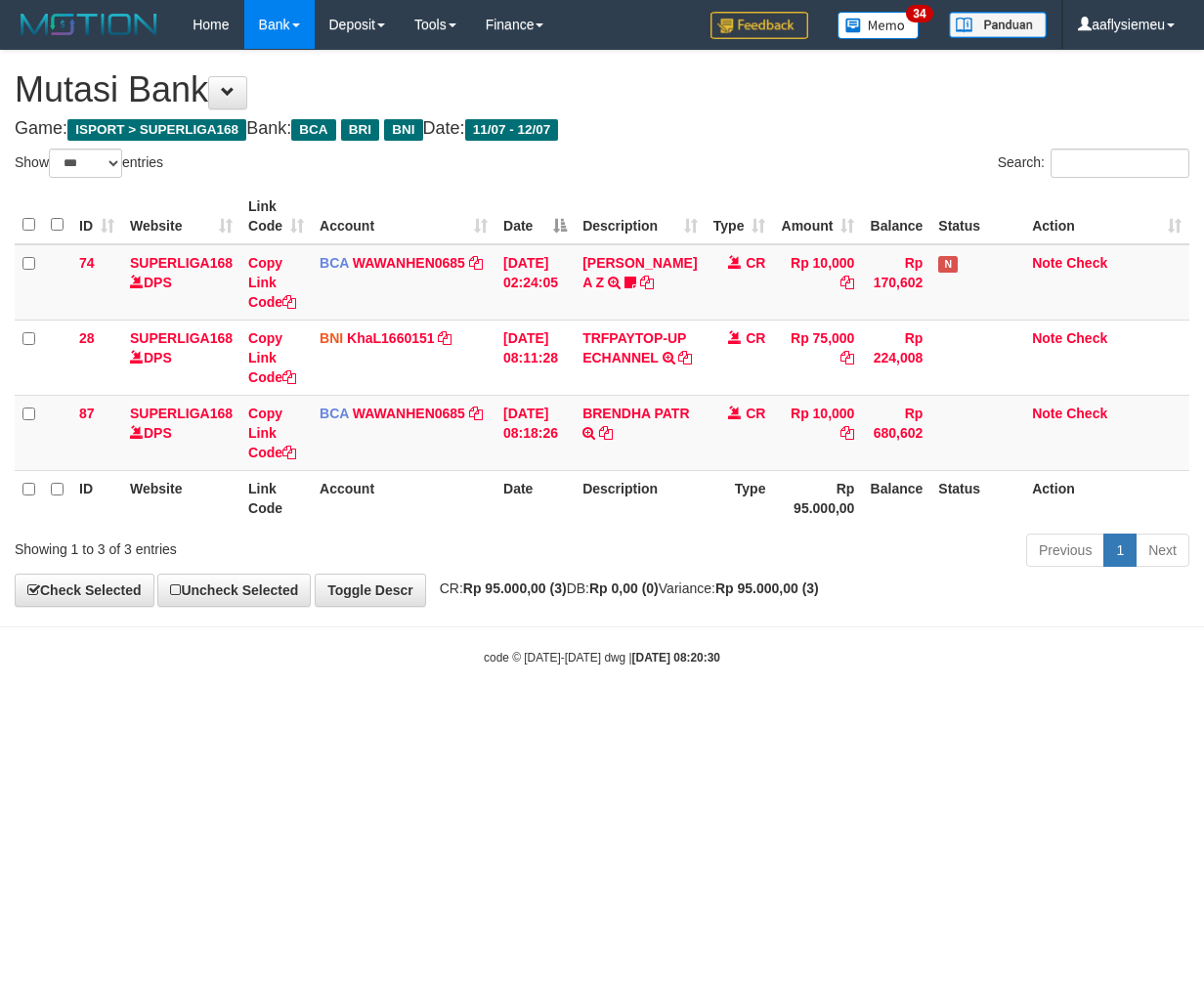 select on "***" 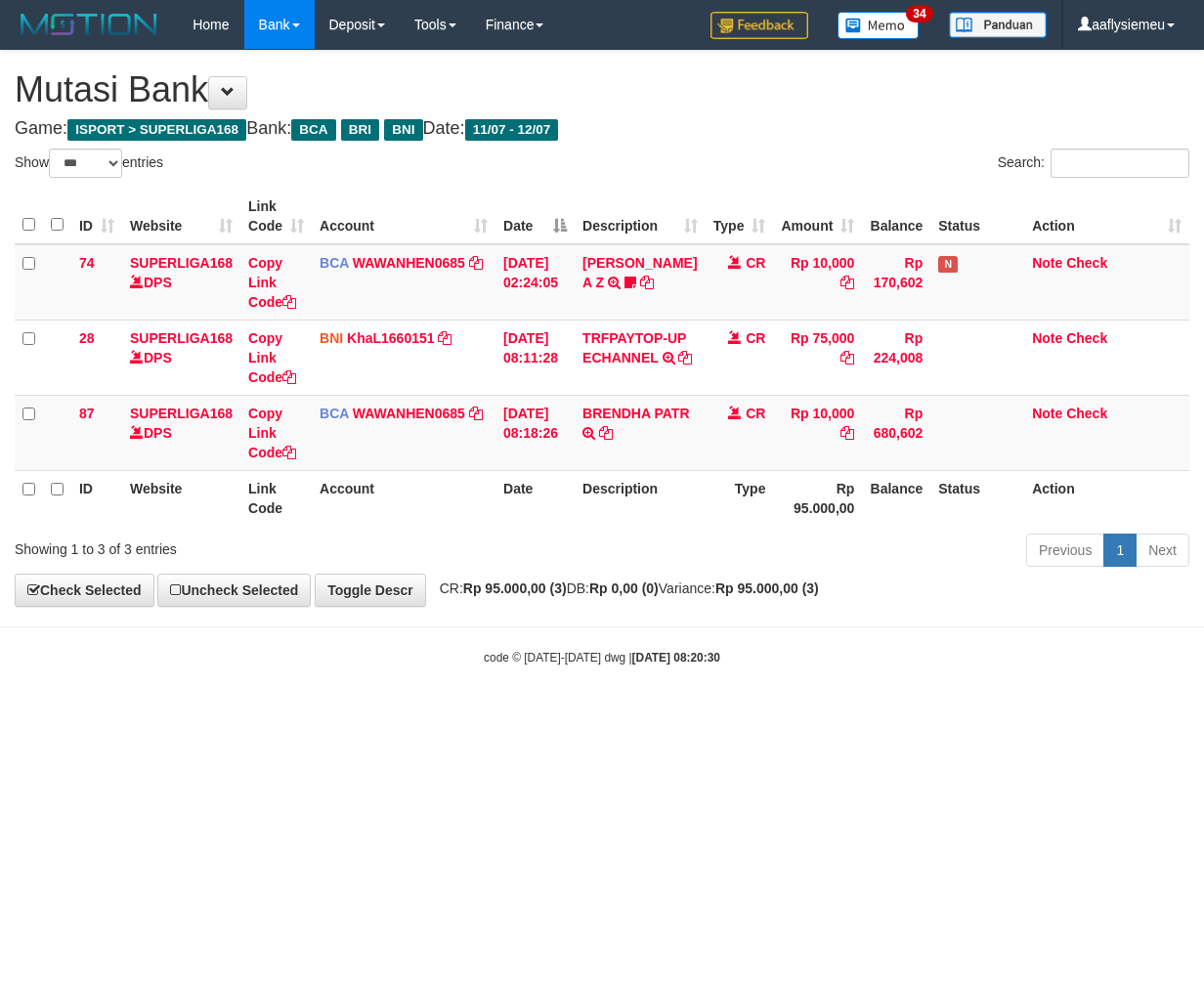 scroll, scrollTop: 0, scrollLeft: 0, axis: both 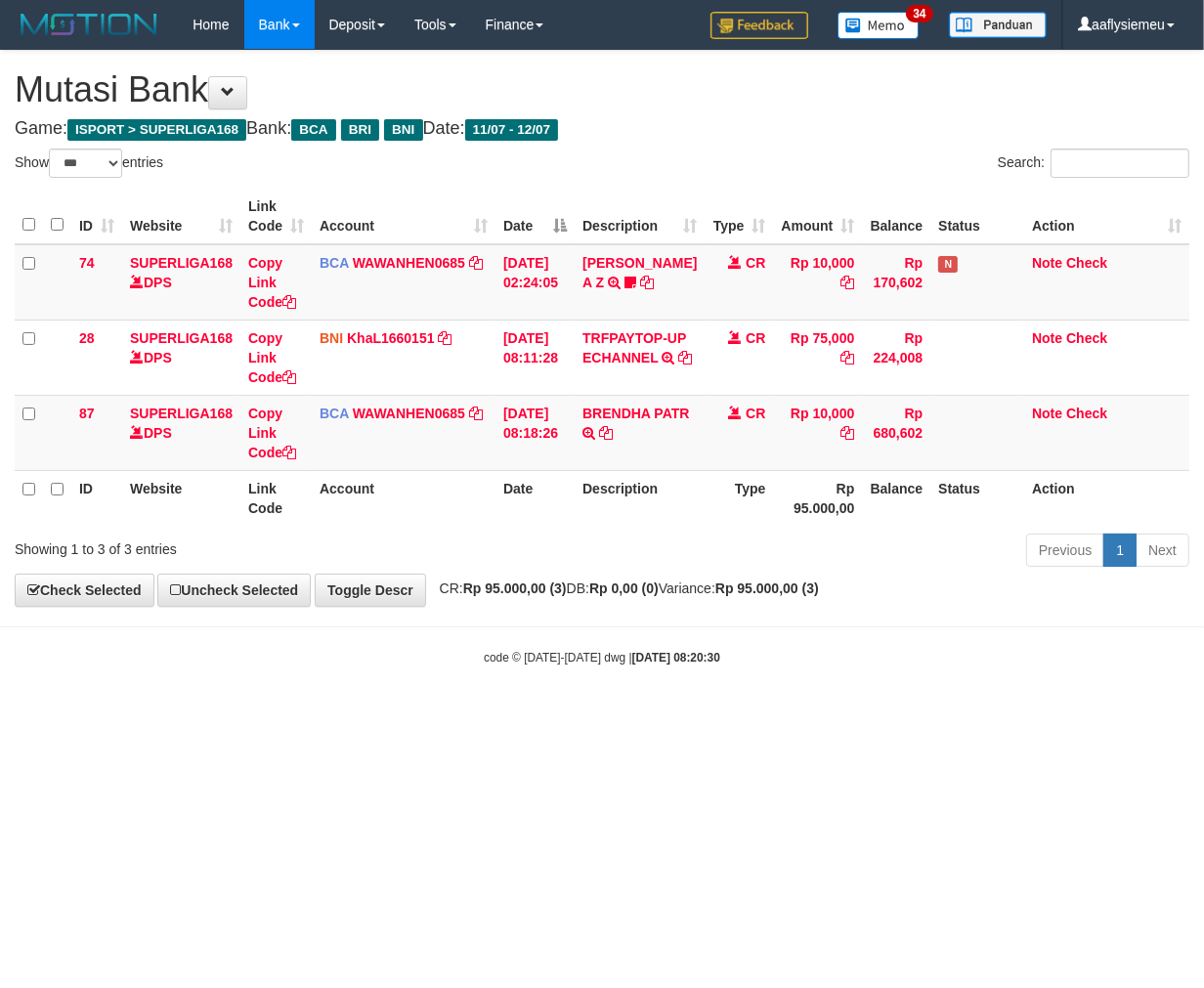 click on "Toggle navigation
Home
Bank
Account List
Load
By Website
Group
[ISPORT]													SUPERLIGA168
By Load Group (DPS)
34" at bounding box center (602, 358) 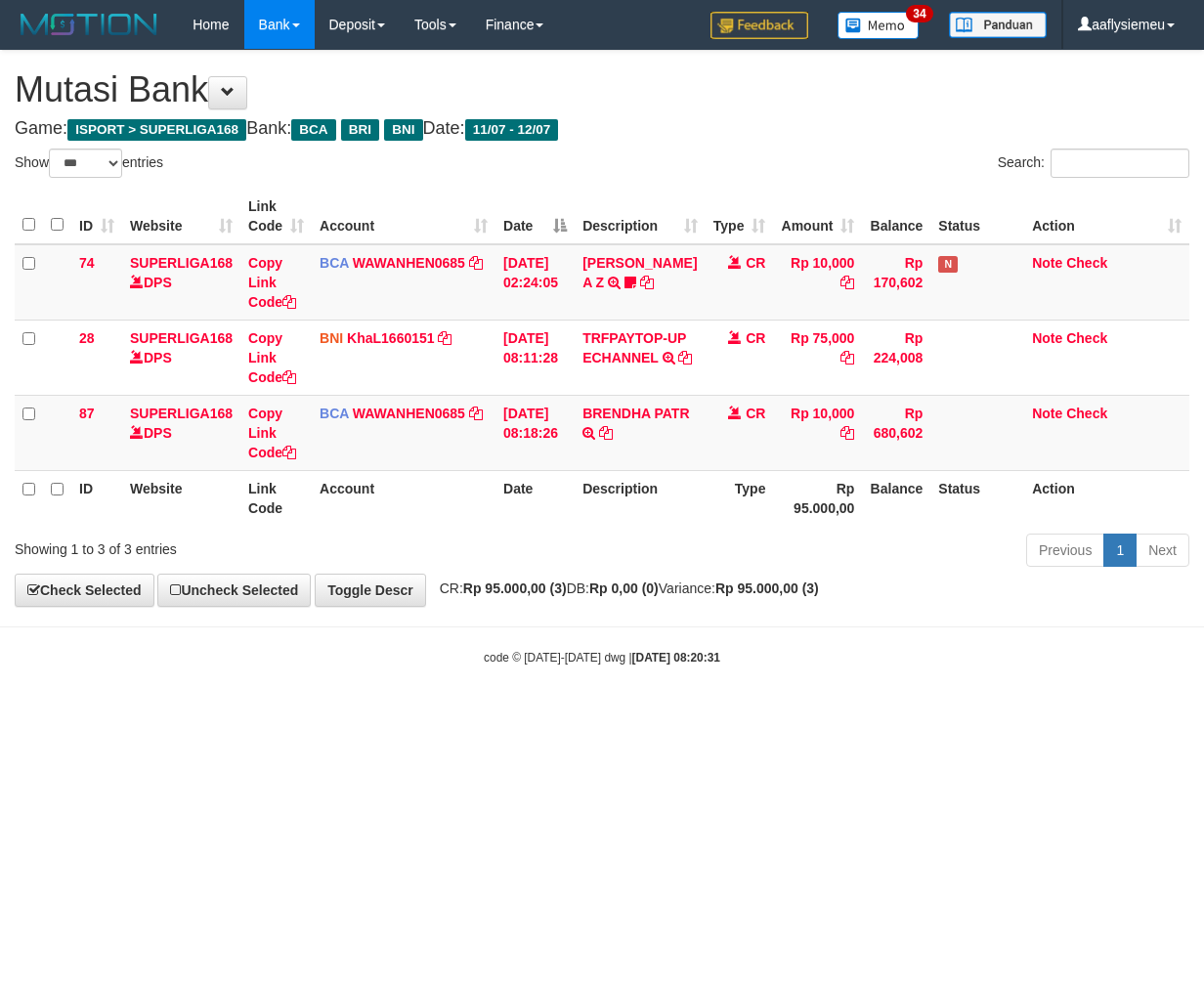 select on "***" 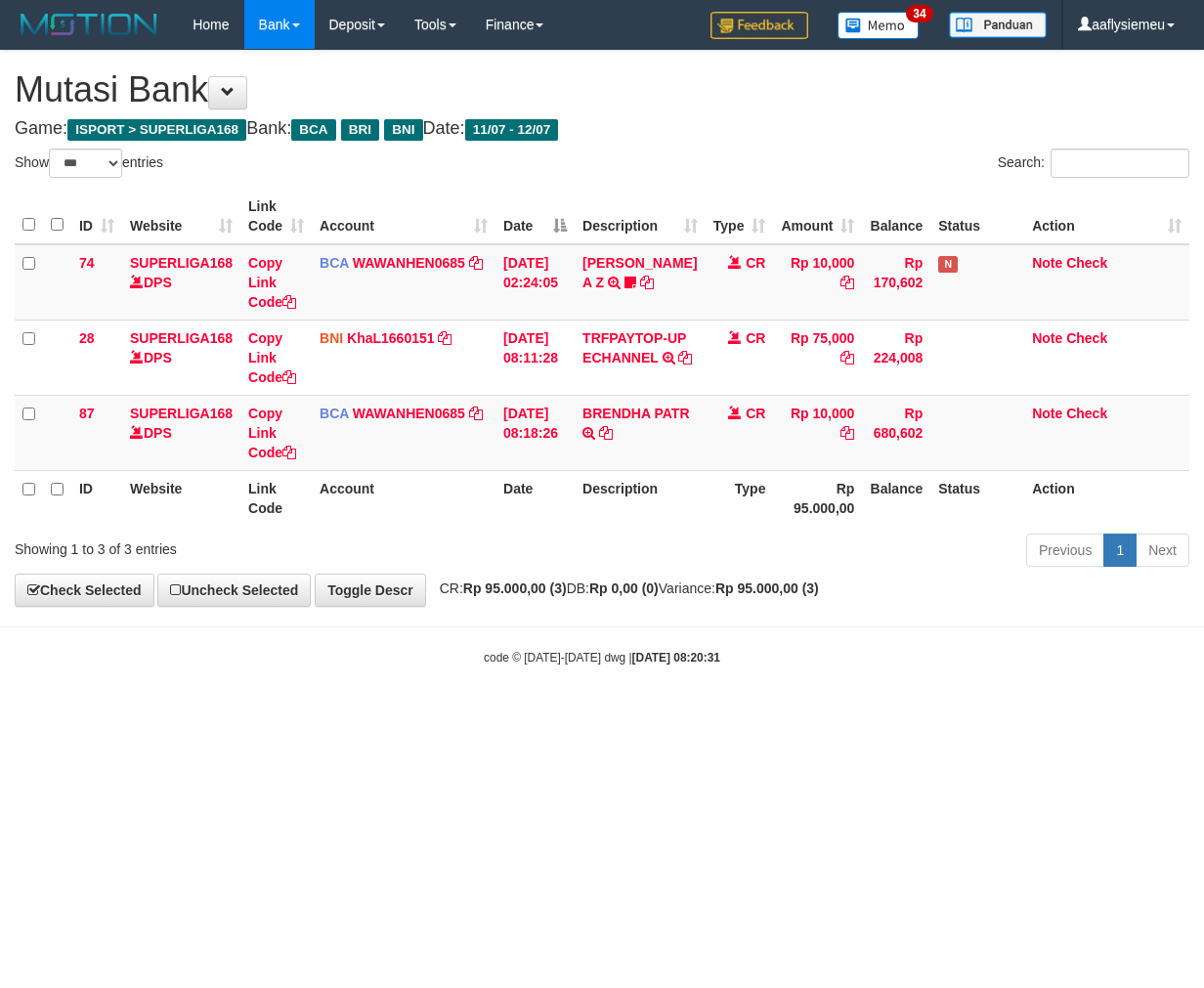 scroll, scrollTop: 0, scrollLeft: 0, axis: both 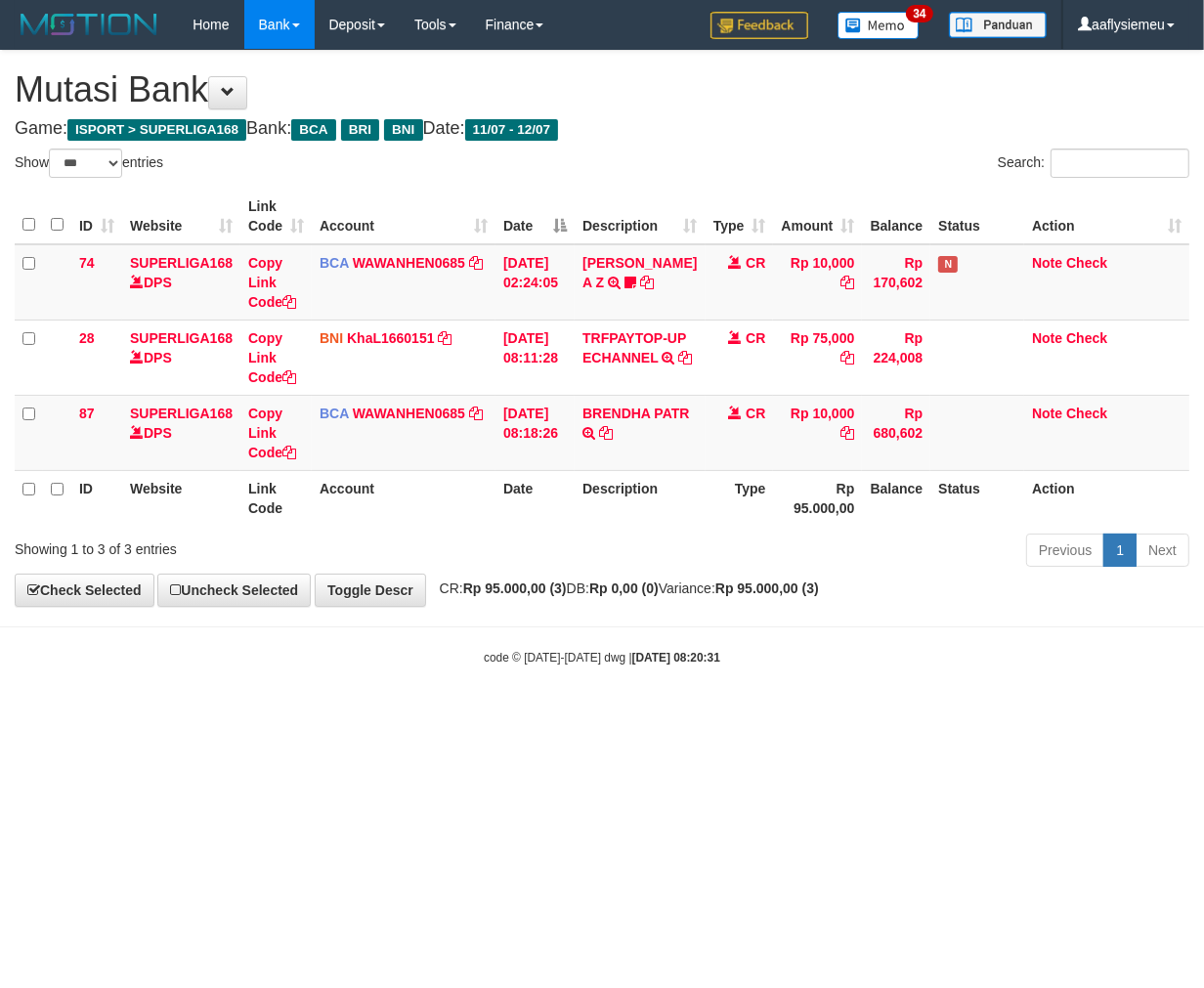 click on "Toggle navigation
Home
Bank
Account List
Load
By Website
Group
[ISPORT]													SUPERLIGA168
By Load Group (DPS)
34" at bounding box center (602, 358) 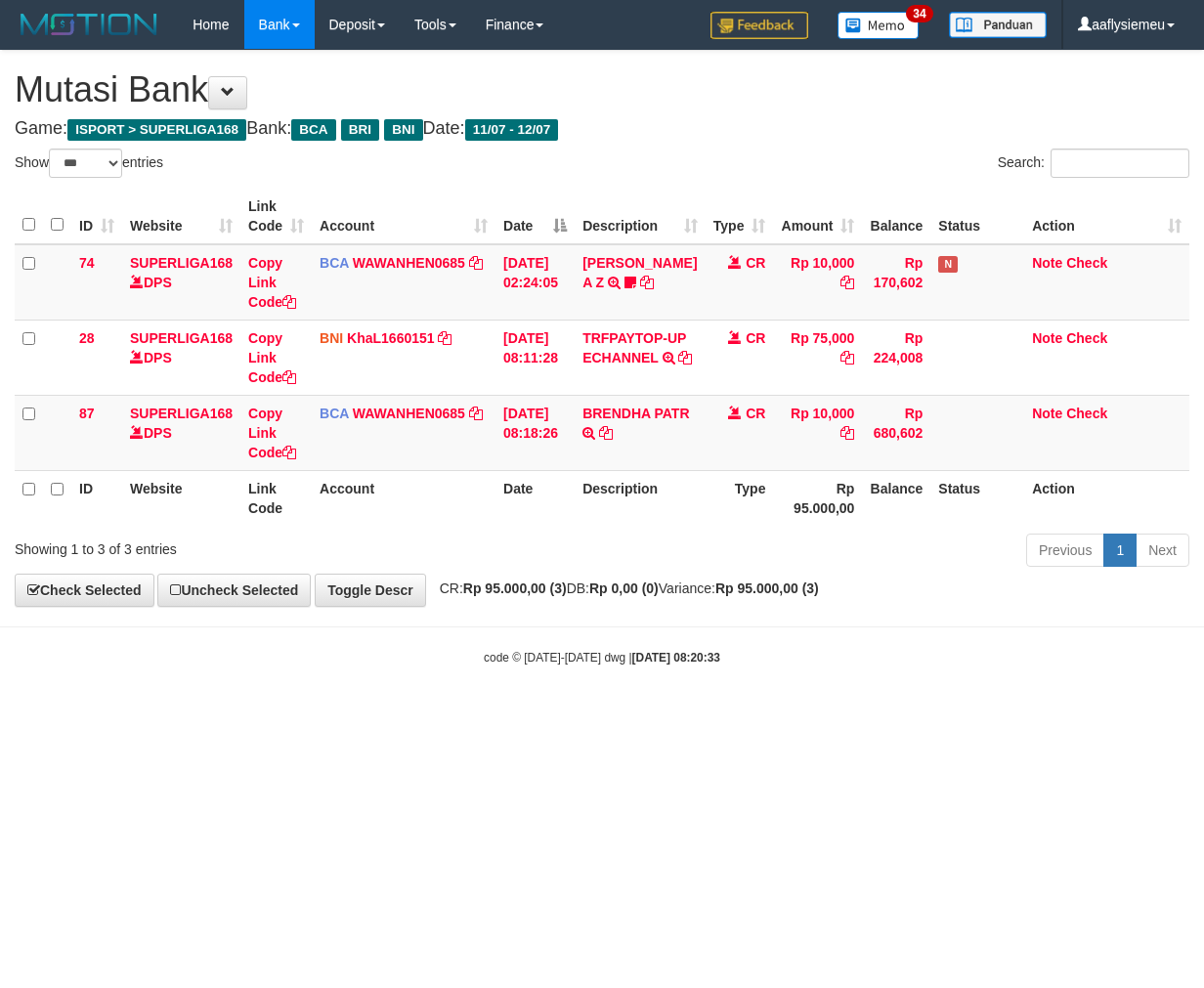 select on "***" 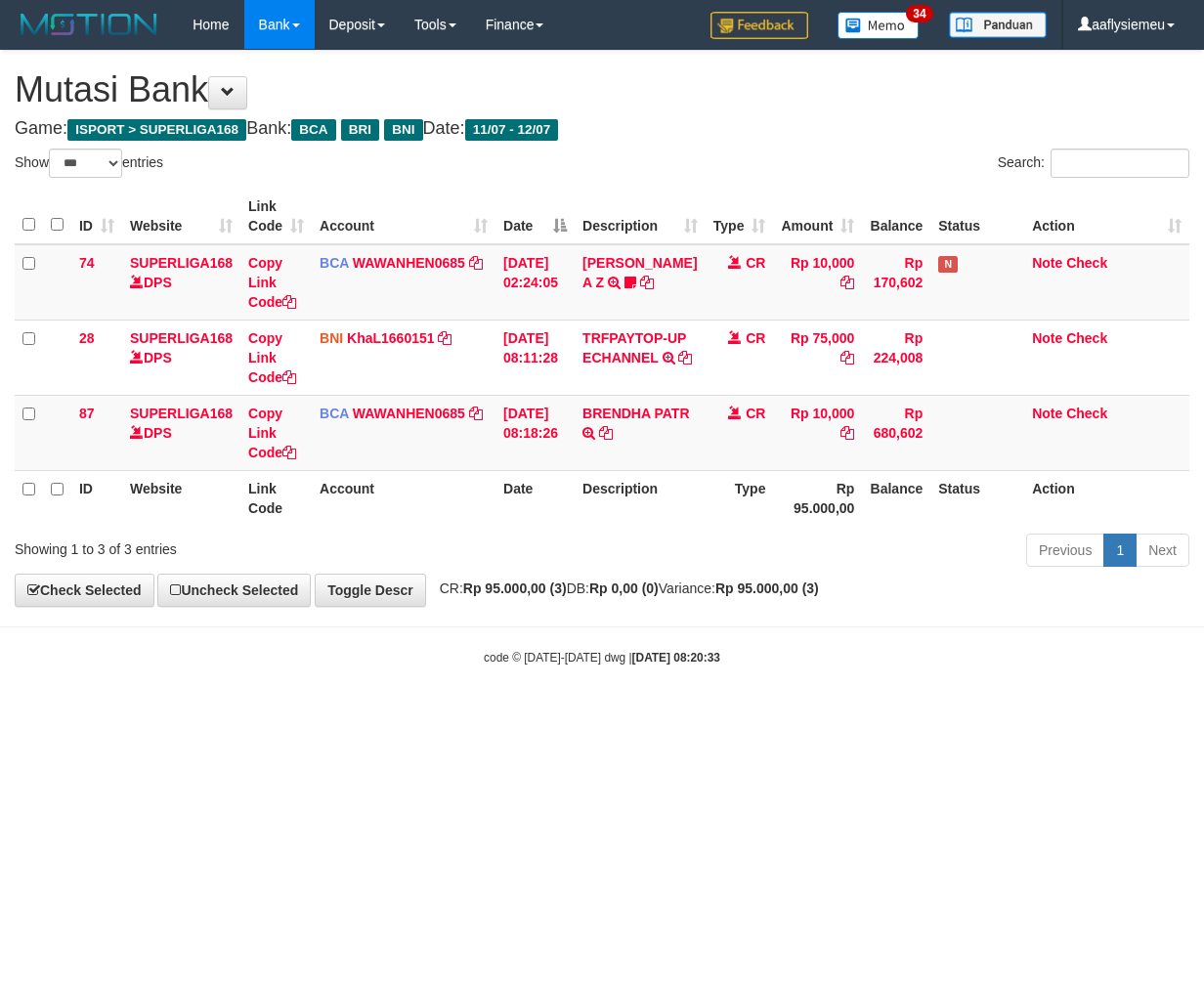 scroll, scrollTop: 0, scrollLeft: 0, axis: both 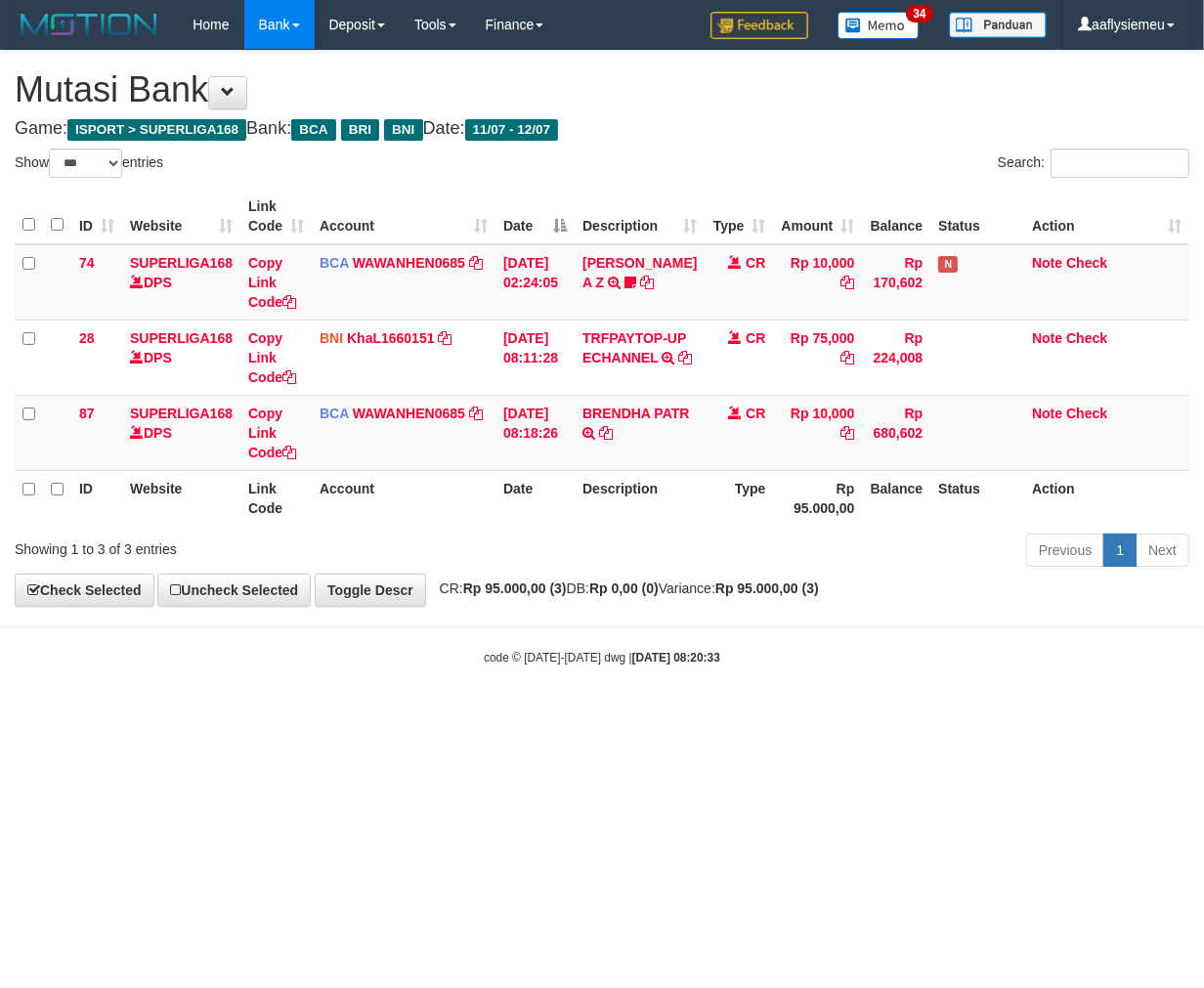 click on "Toggle navigation
Home
Bank
Account List
Load
By Website
Group
[ISPORT]													SUPERLIGA168
By Load Group (DPS)
34" at bounding box center [602, 358] 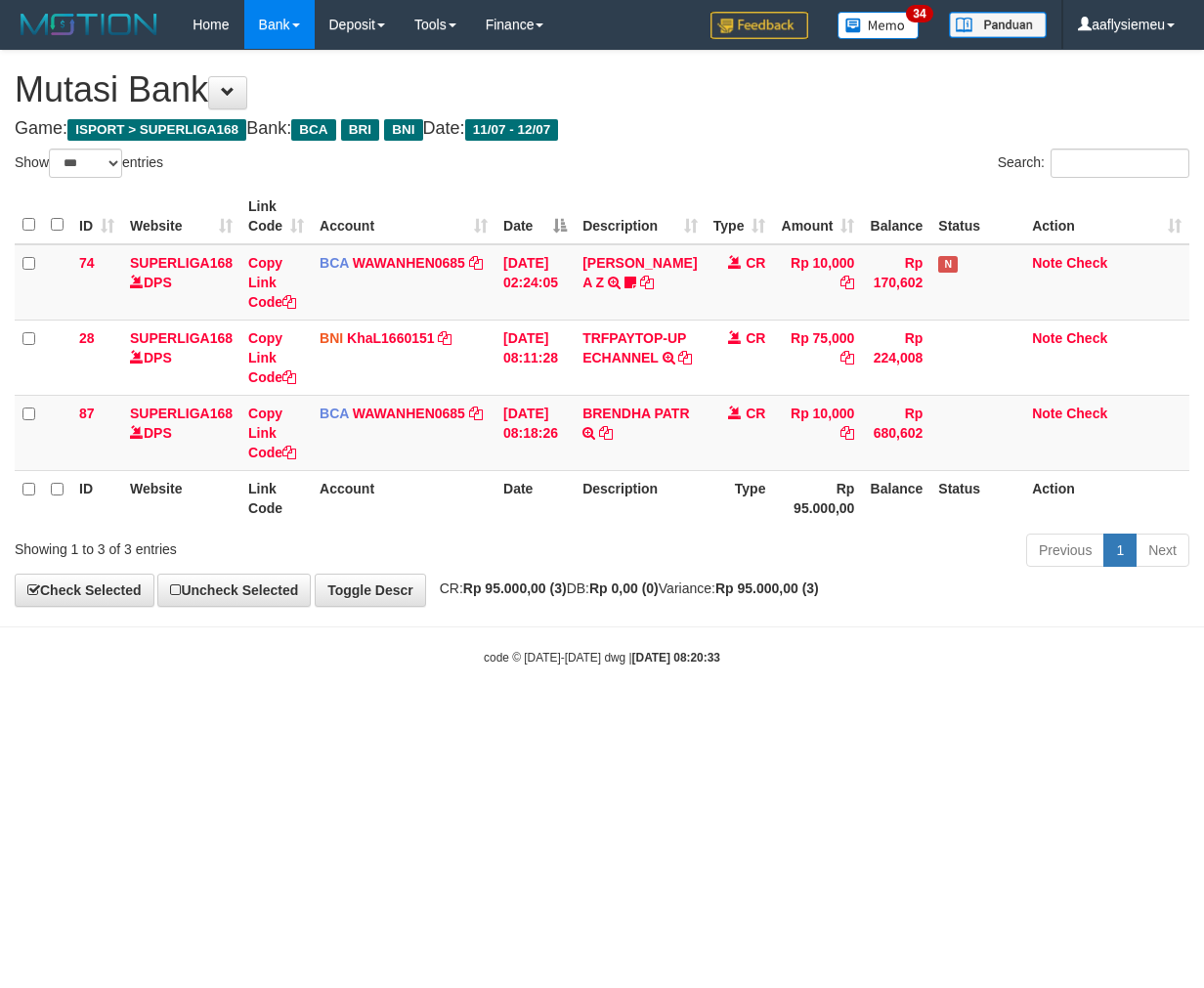 select on "***" 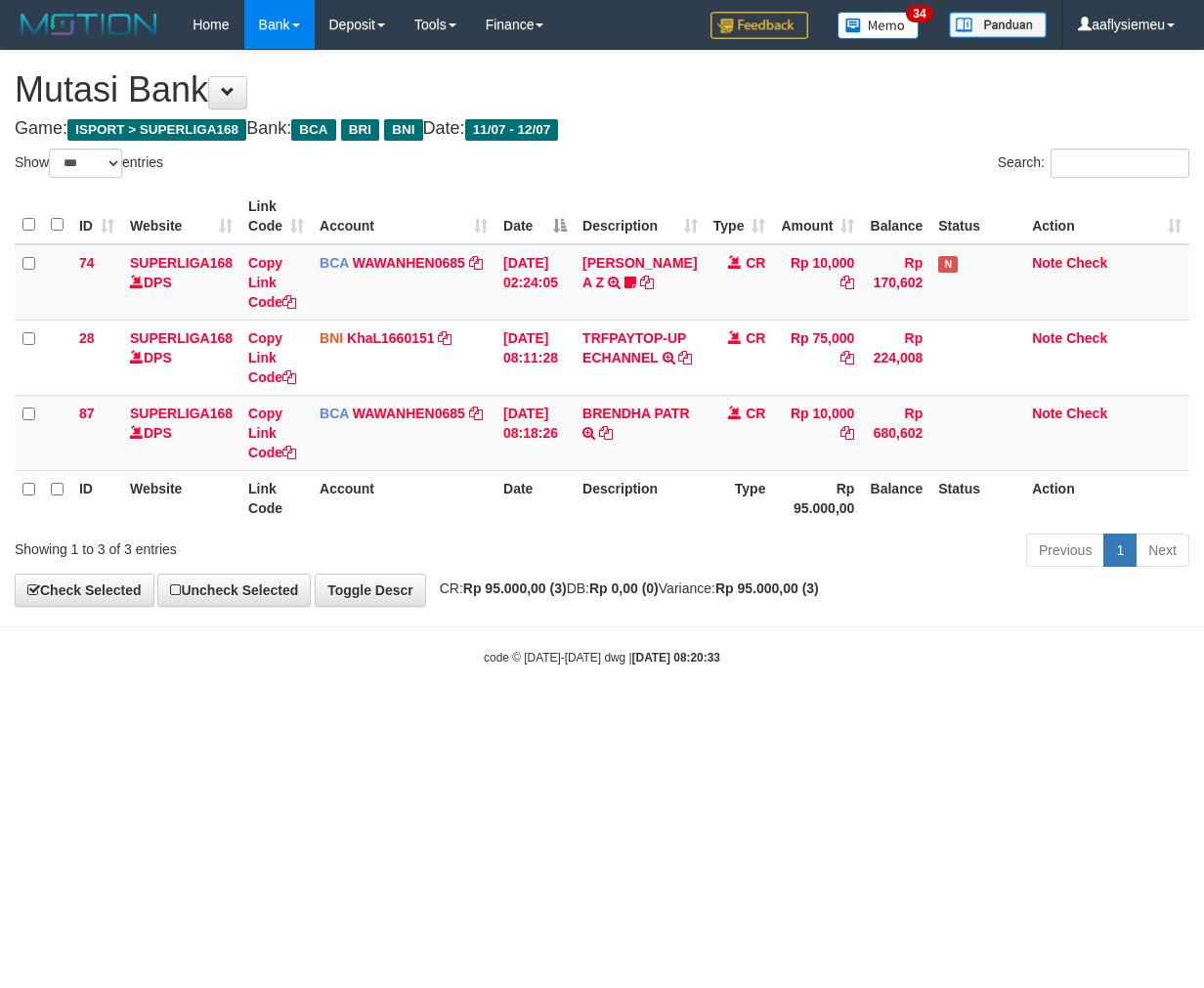 scroll, scrollTop: 0, scrollLeft: 0, axis: both 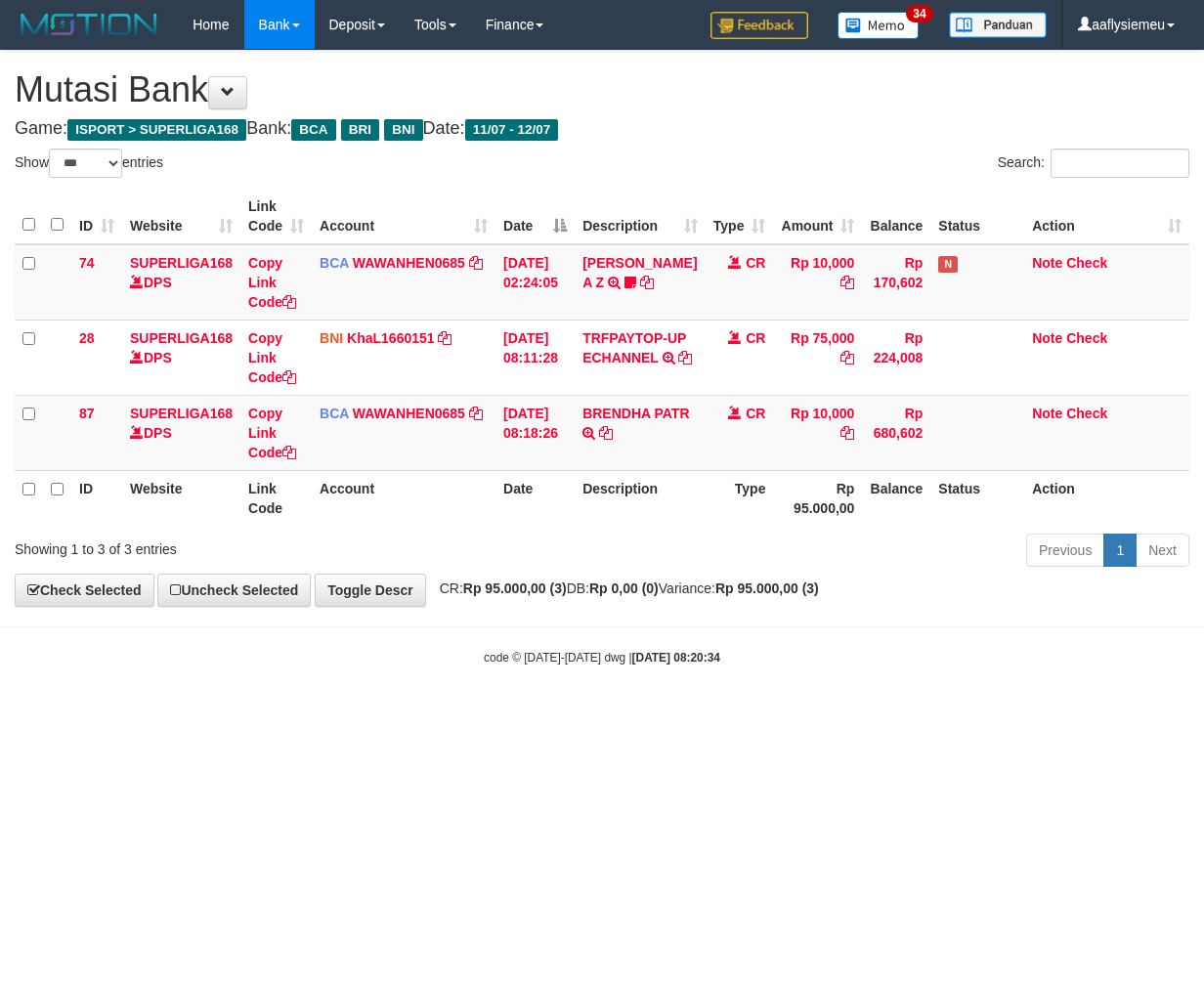 select on "***" 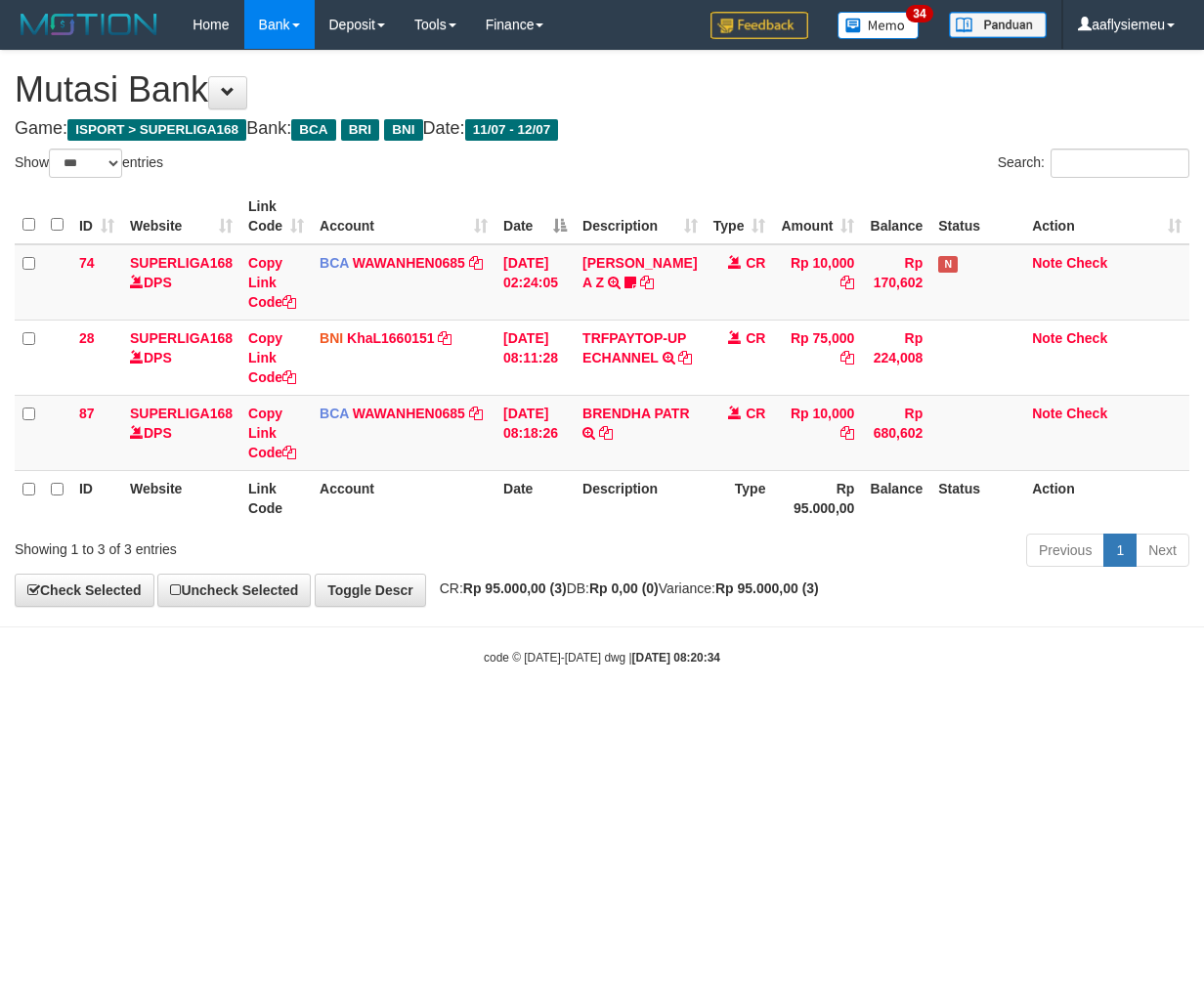 scroll, scrollTop: 0, scrollLeft: 0, axis: both 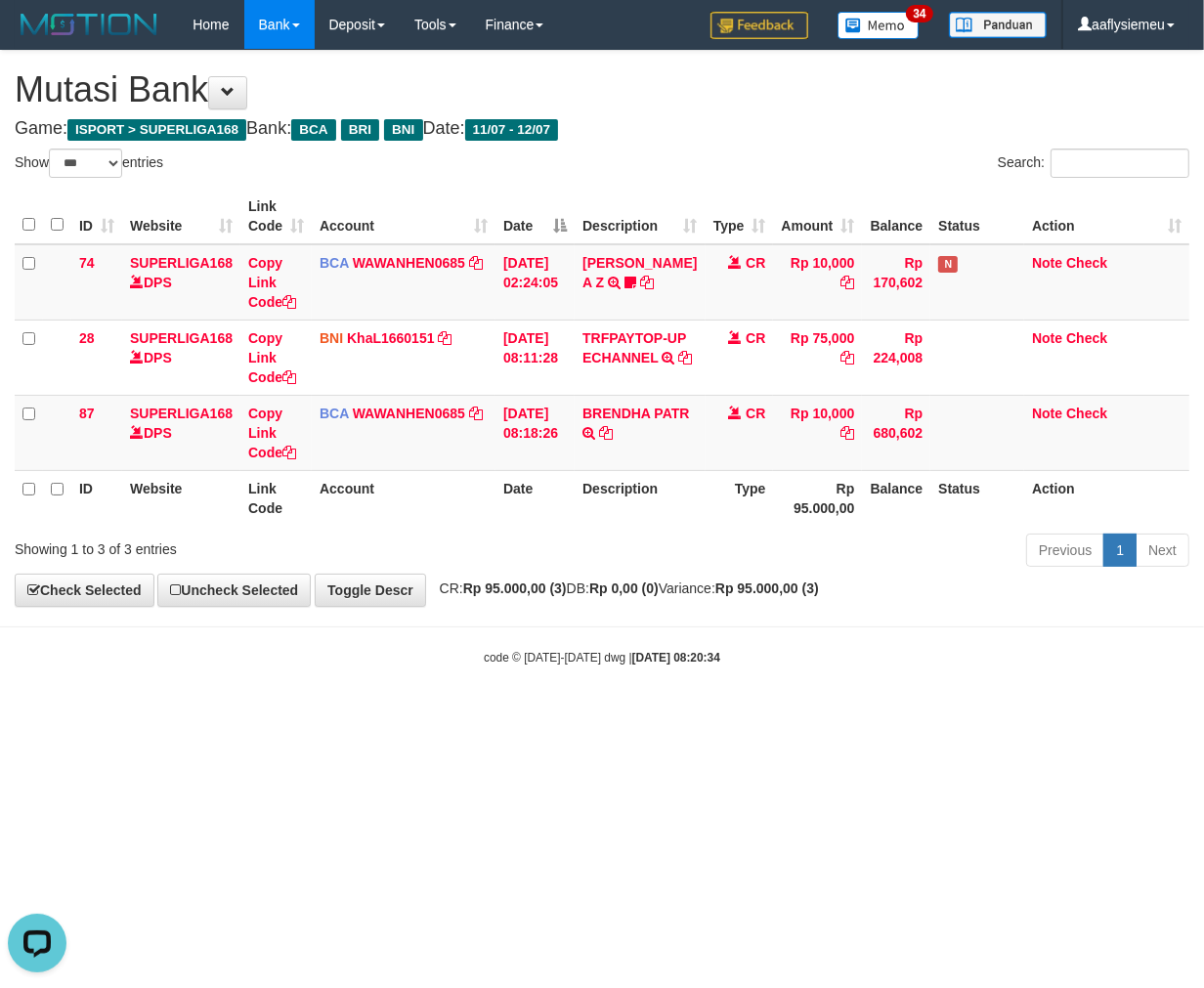 click on "Toggle navigation
Home
Bank
Account List
Load
By Website
Group
[ISPORT]													SUPERLIGA168
By Load Group (DPS)
34" at bounding box center [602, 358] 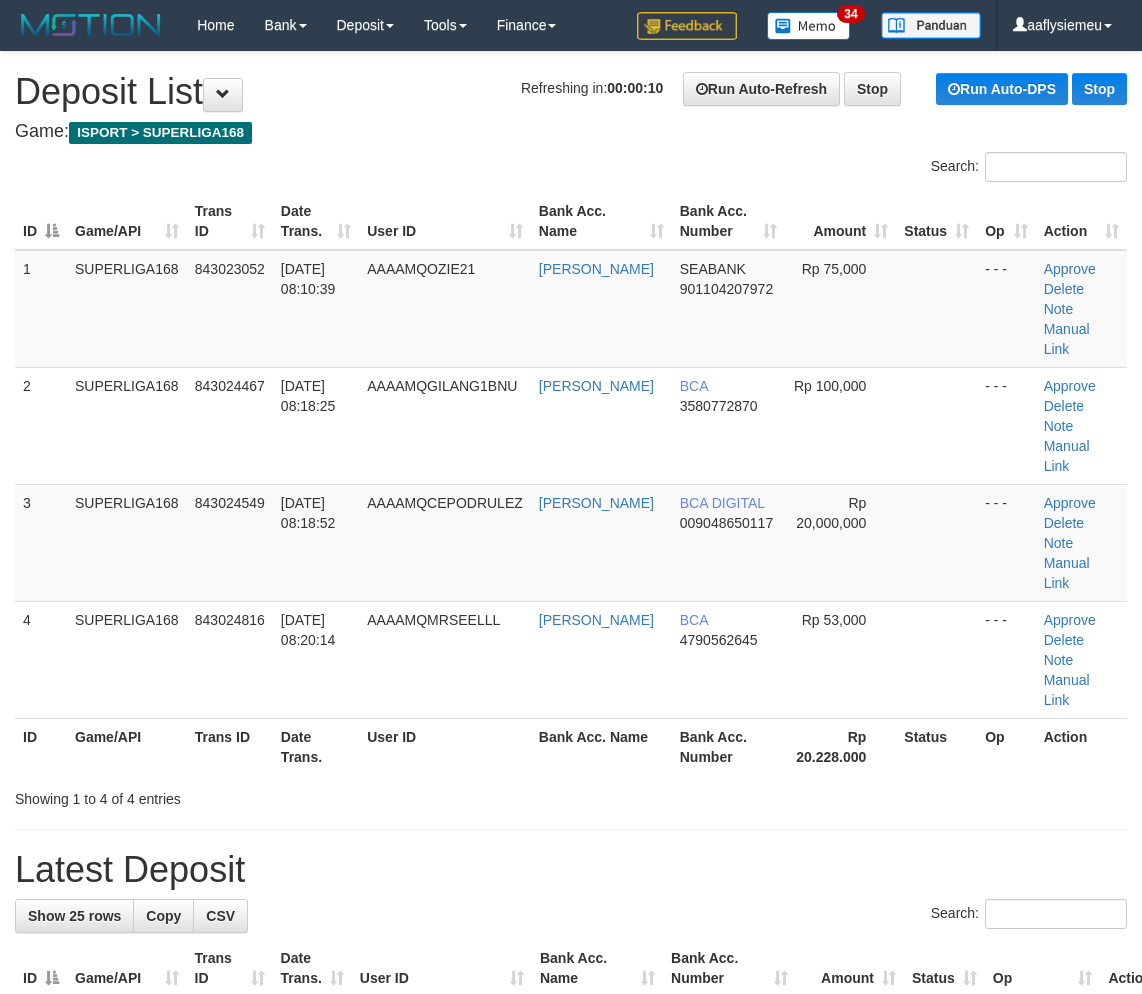 scroll, scrollTop: 0, scrollLeft: 0, axis: both 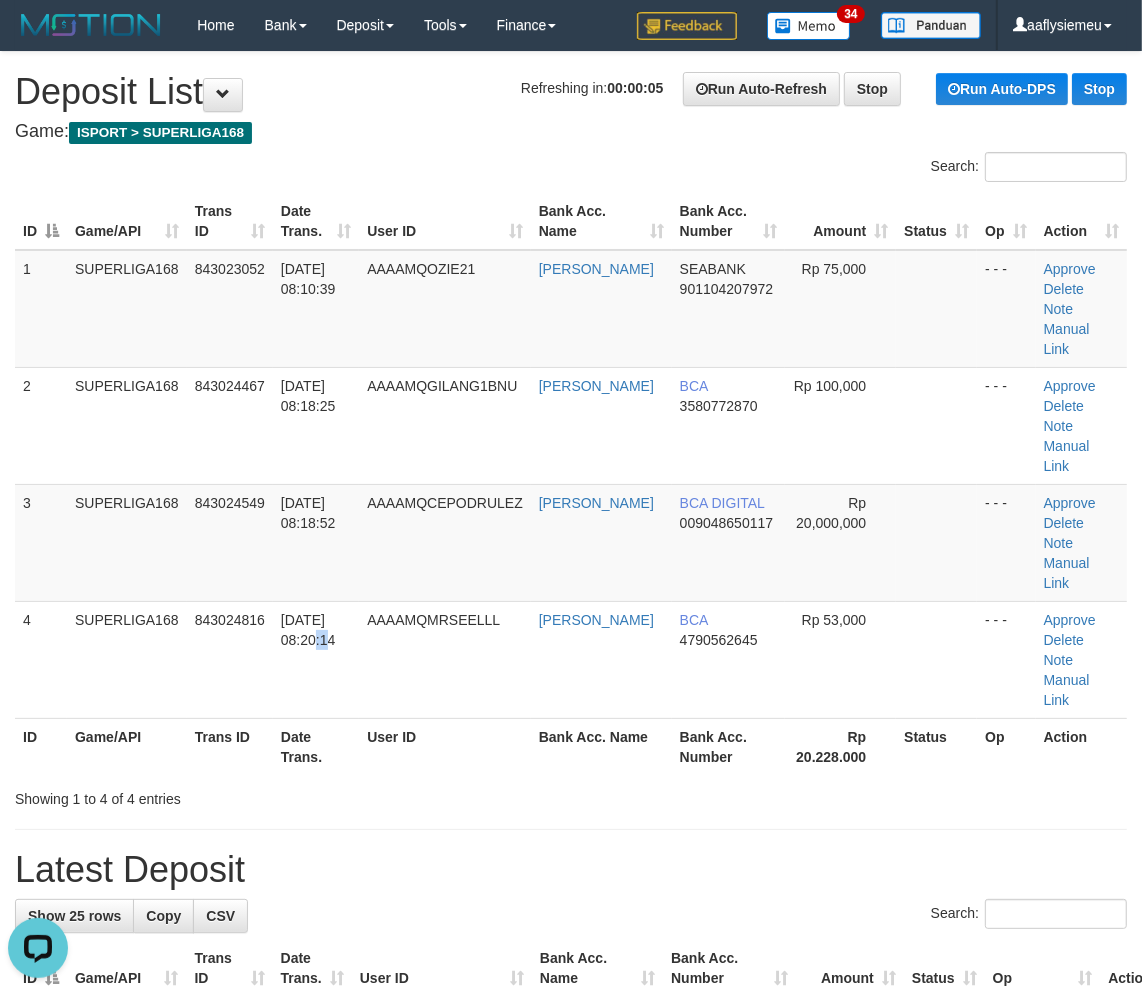 drag, startPoint x: 297, startPoint y: 623, endPoint x: 2, endPoint y: 672, distance: 299.0418 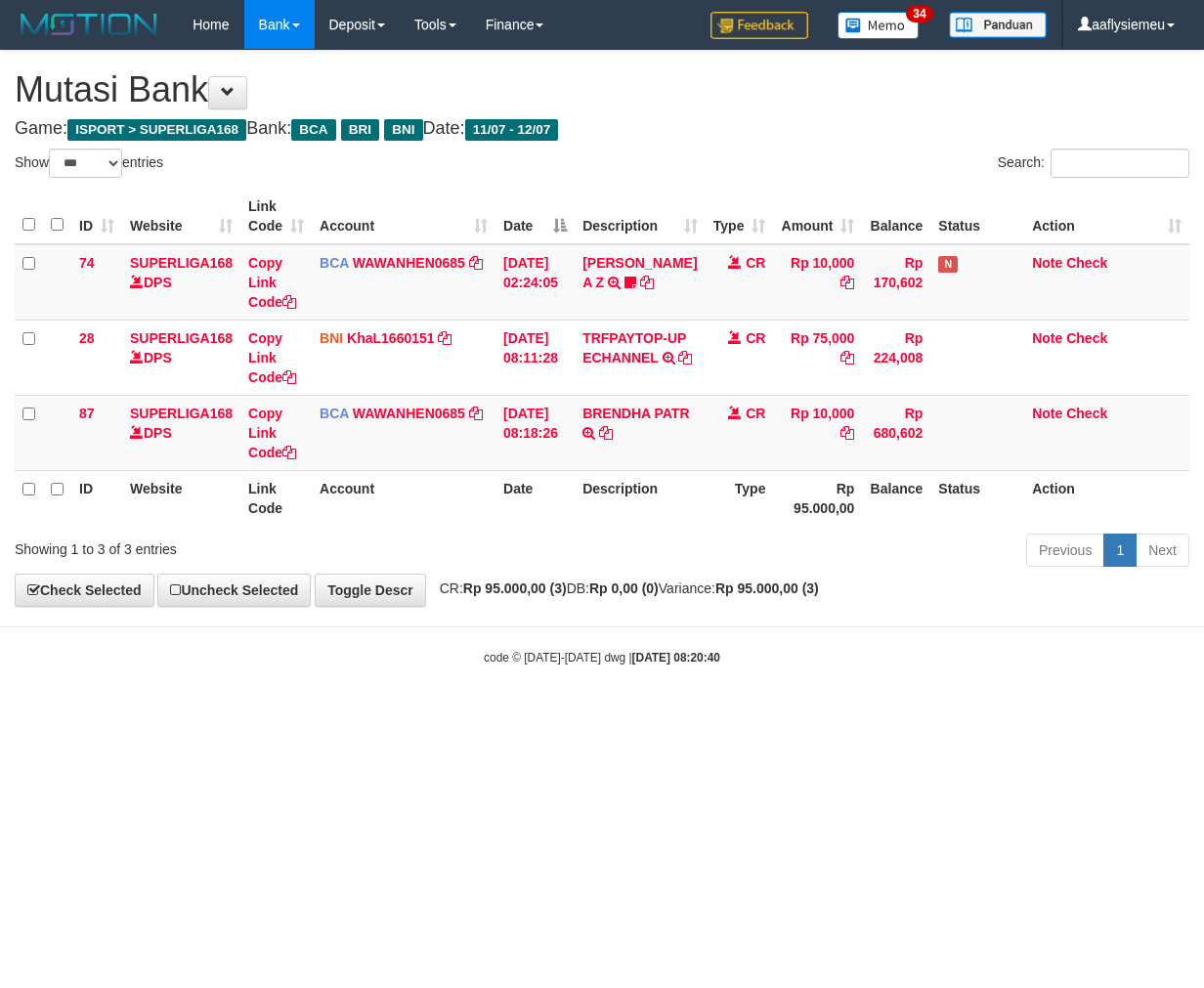 select on "***" 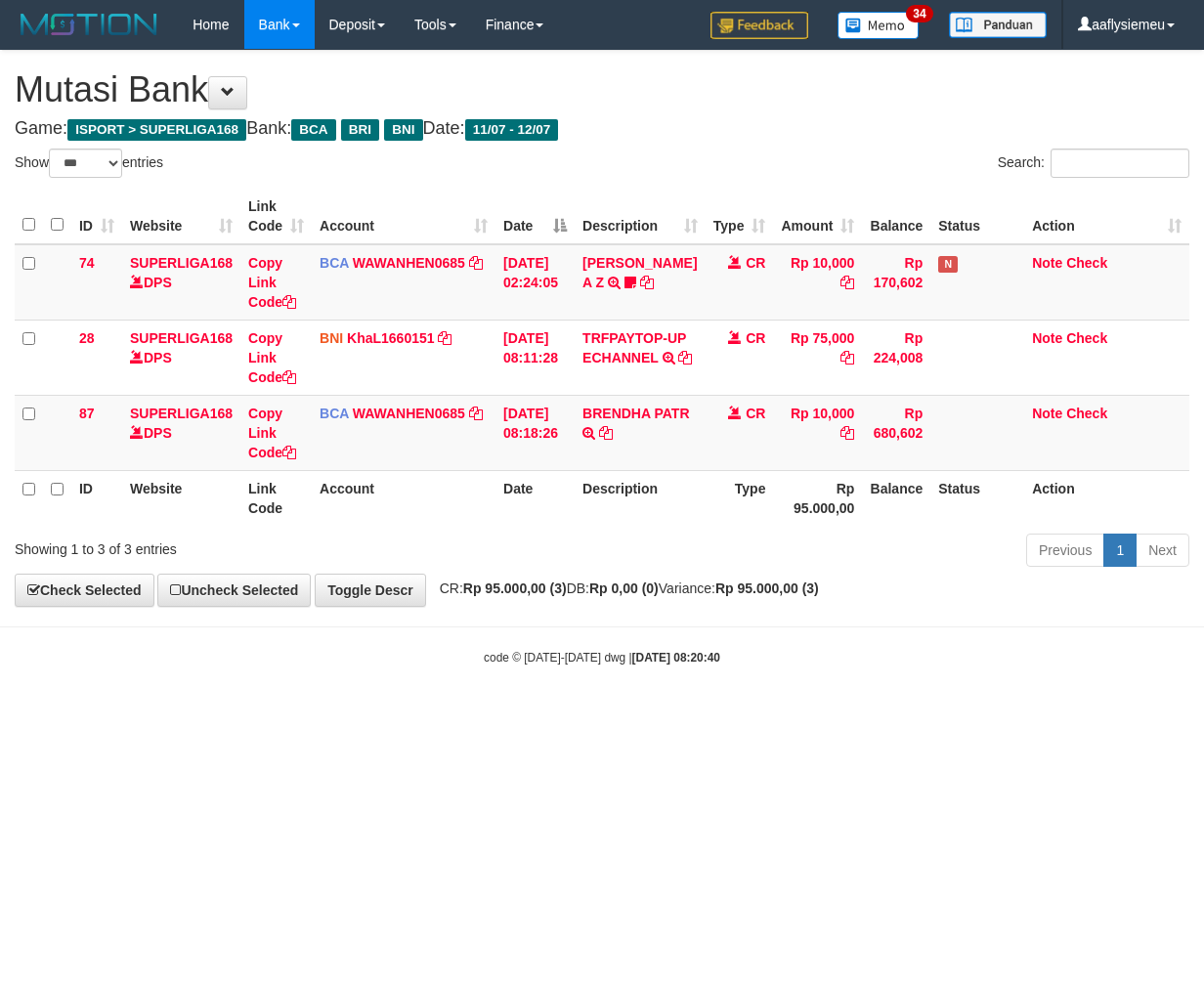 scroll, scrollTop: 0, scrollLeft: 0, axis: both 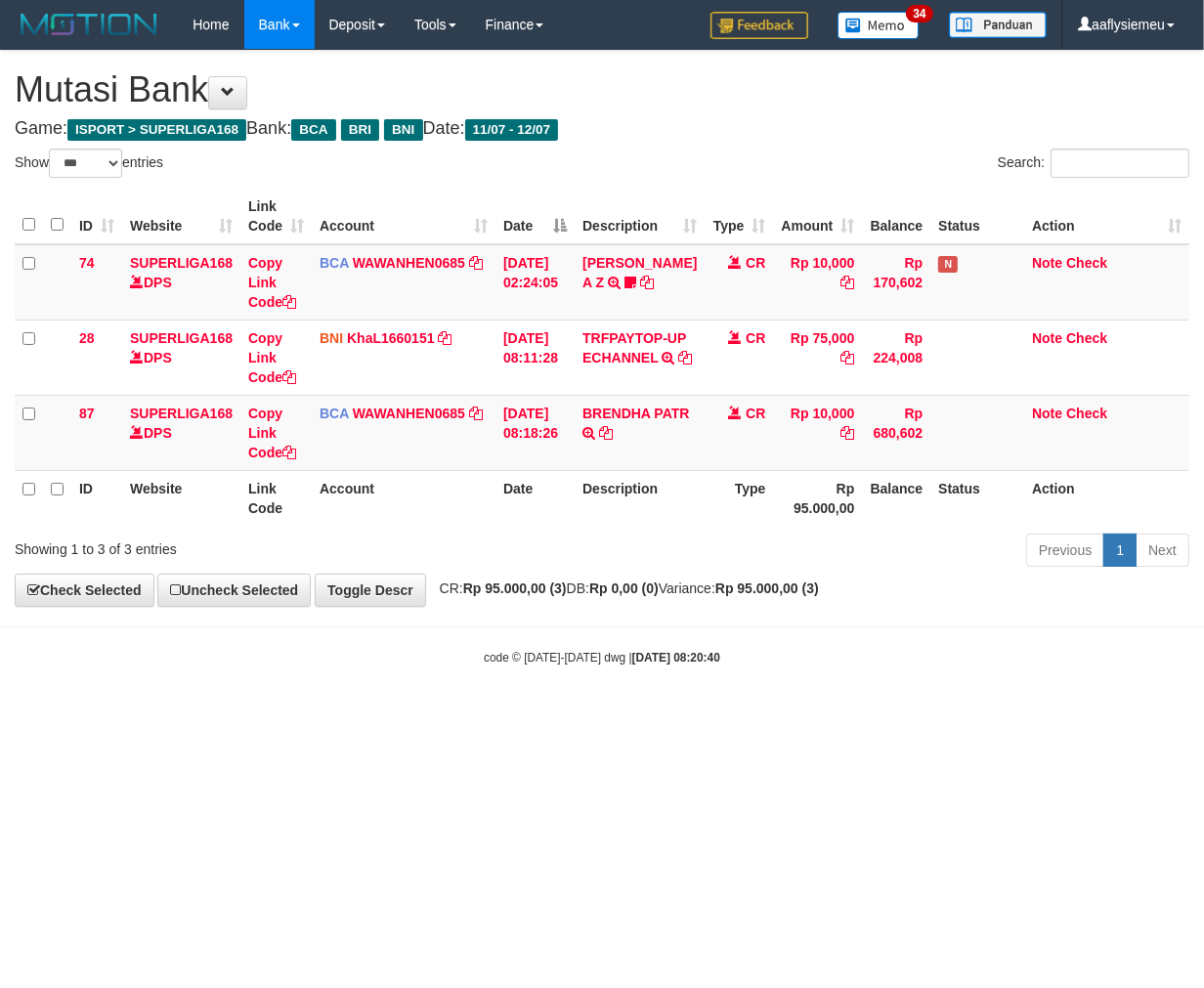 click on "Toggle navigation
Home
Bank
Account List
Load
By Website
Group
[ISPORT]													SUPERLIGA168
By Load Group (DPS)" at bounding box center (602, 358) 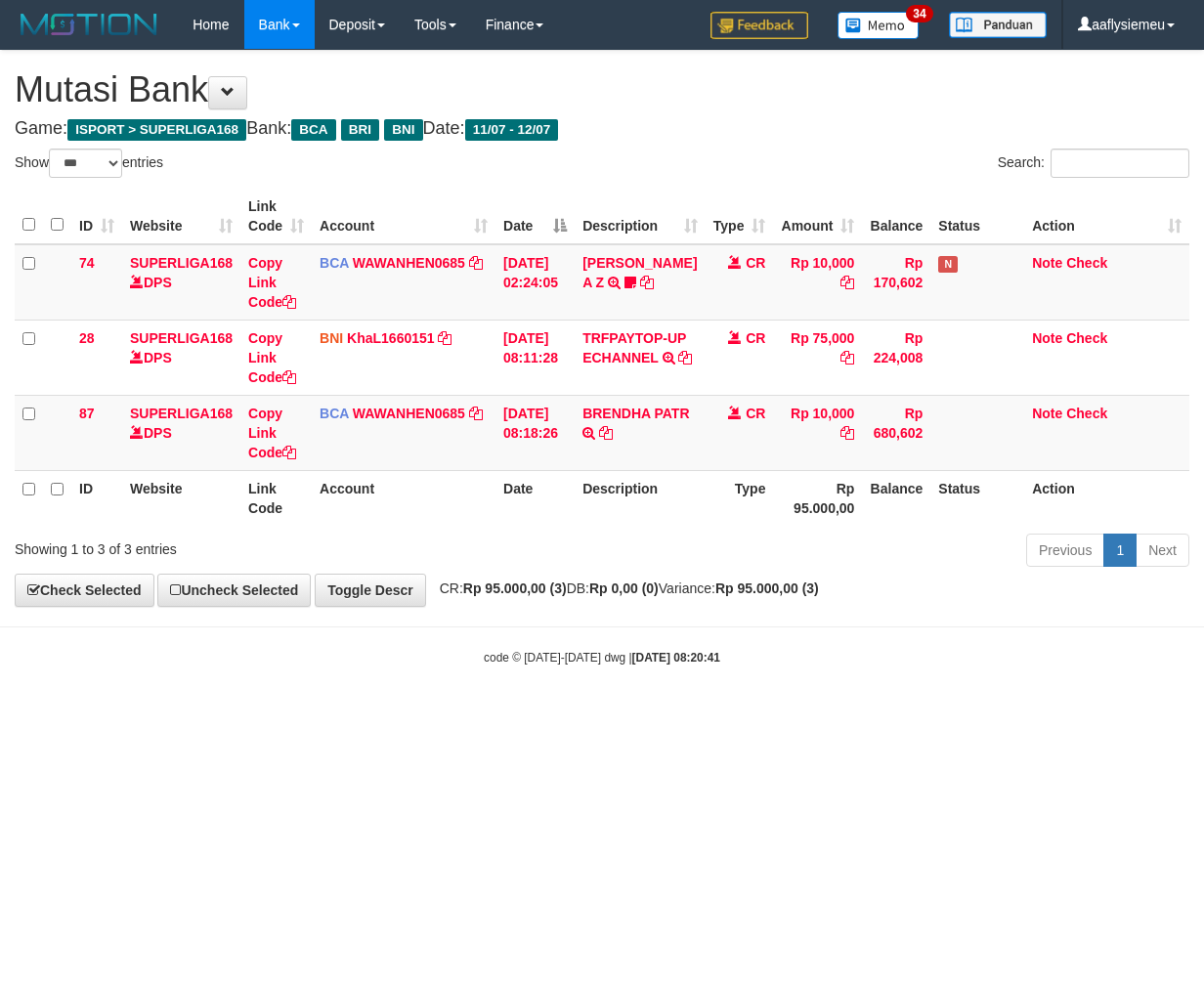 select on "***" 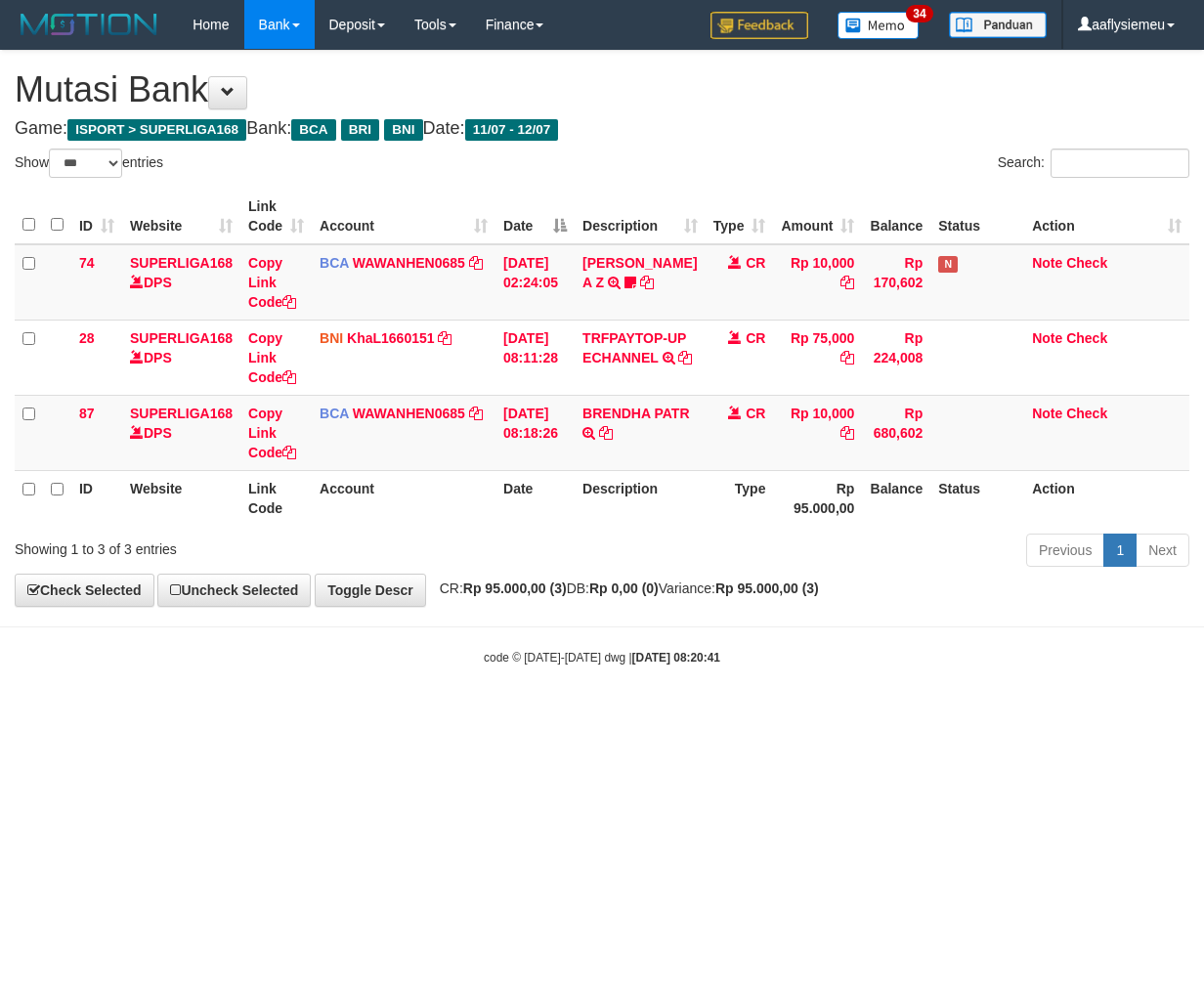 scroll, scrollTop: 0, scrollLeft: 0, axis: both 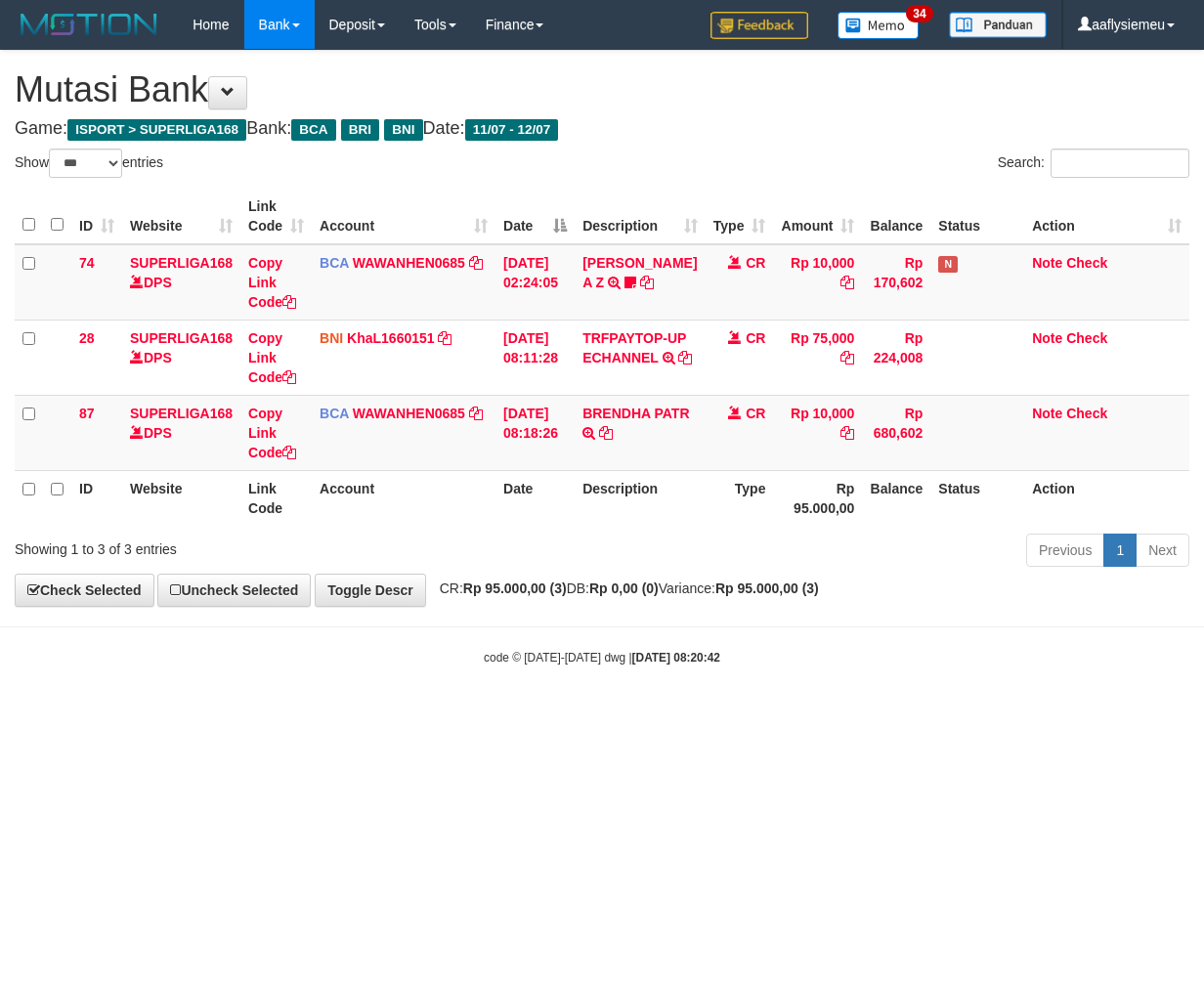 select on "***" 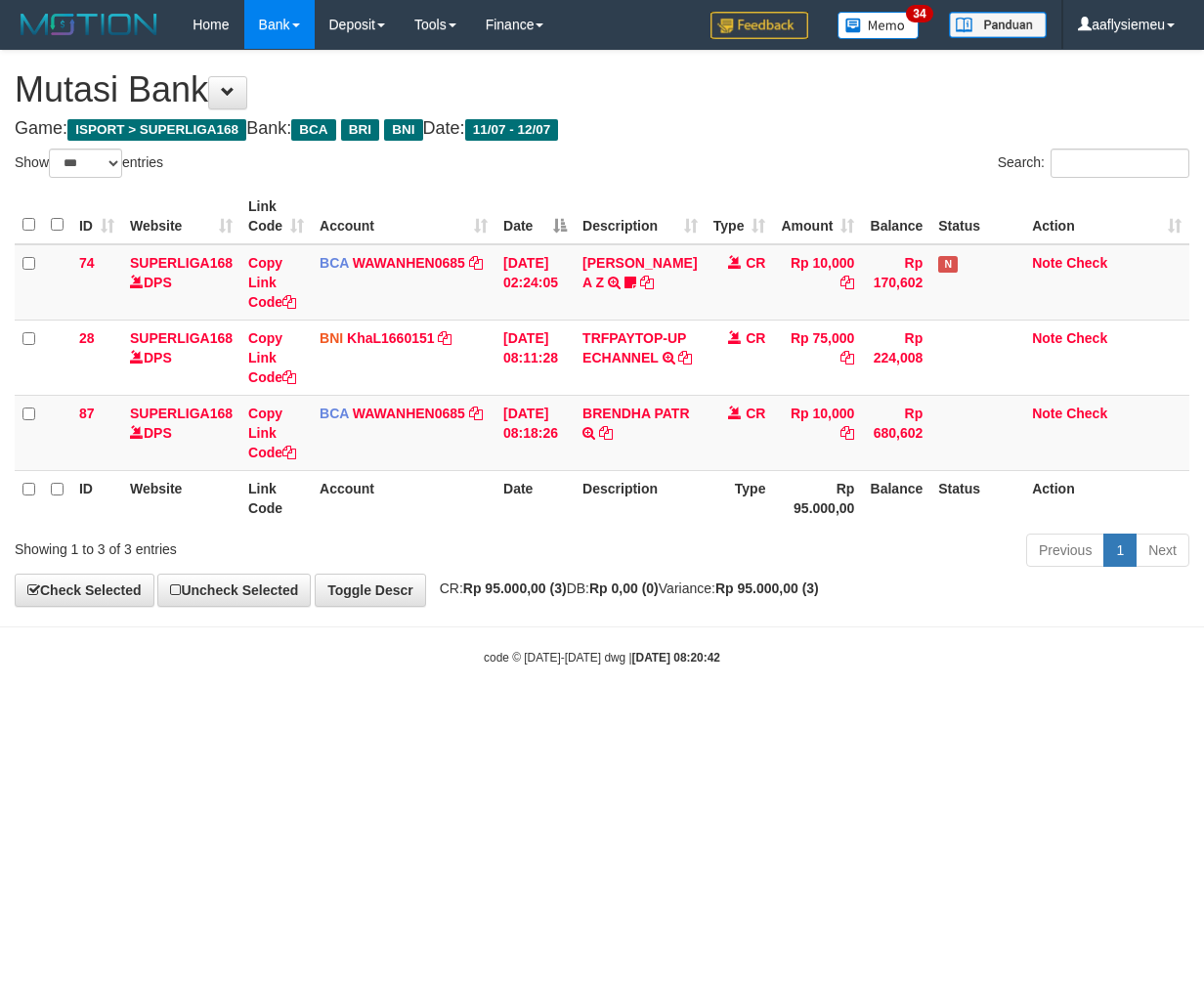 scroll, scrollTop: 0, scrollLeft: 0, axis: both 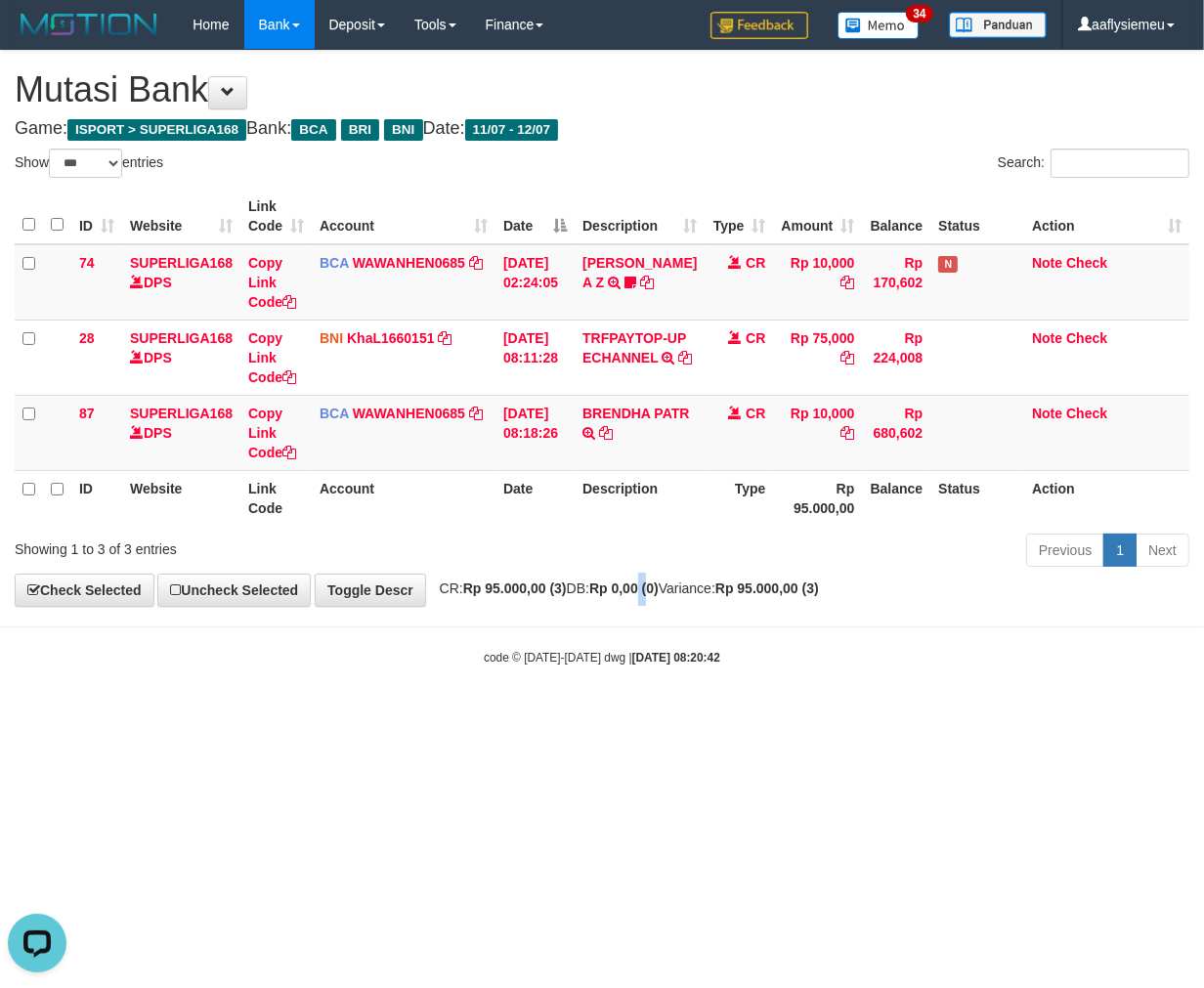 click on "**********" at bounding box center [602, 328] 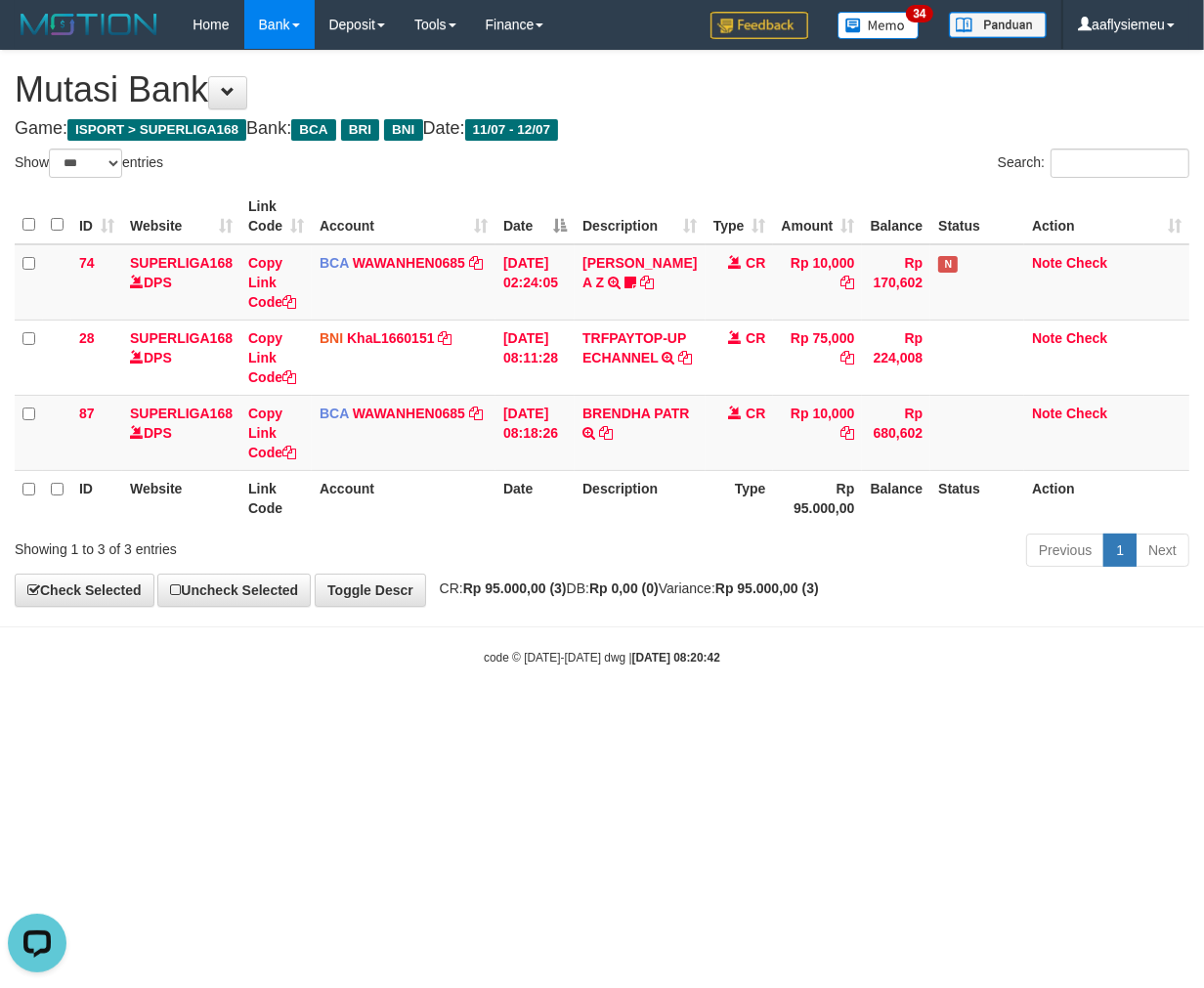 click on "Toggle navigation
Home
Bank
Account List
Load
By Website
Group
[ISPORT]													SUPERLIGA168
By Load Group (DPS)
34" at bounding box center [602, 358] 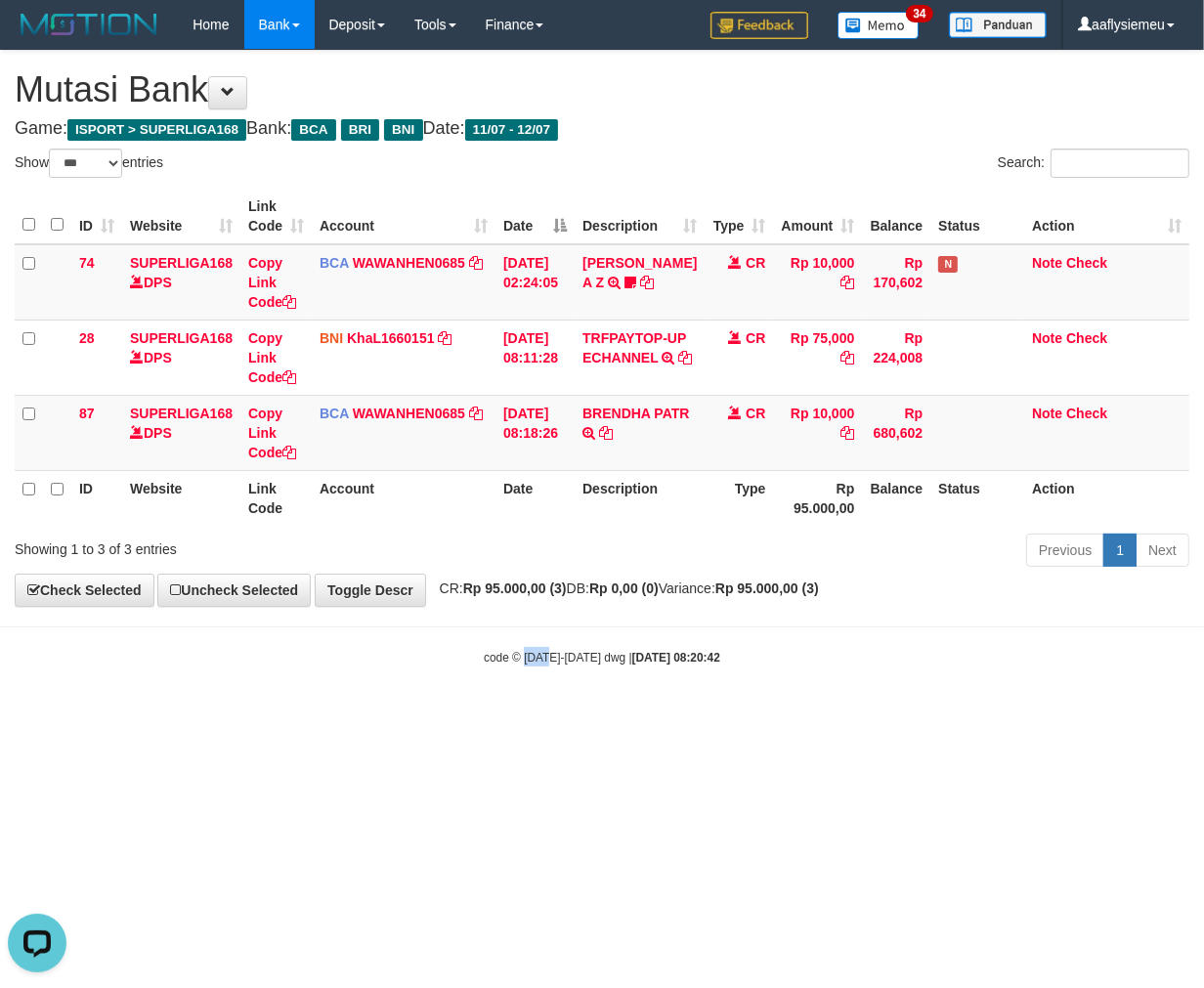 click on "Toggle navigation
Home
Bank
Account List
Load
By Website
Group
[ISPORT]													SUPERLIGA168
By Load Group (DPS)
34" at bounding box center (602, 358) 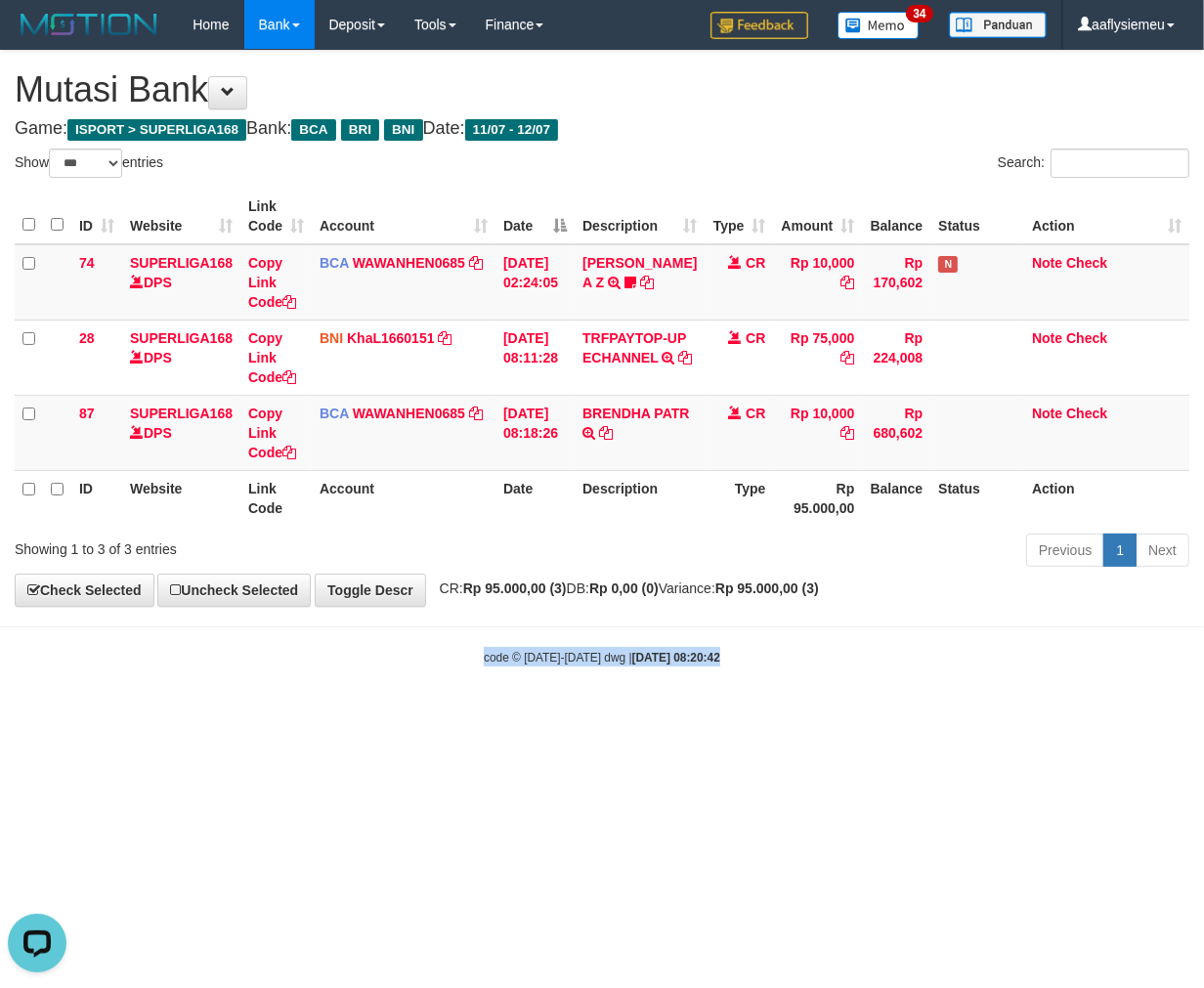 click on "Toggle navigation
Home
Bank
Account List
Load
By Website
Group
[ISPORT]													SUPERLIGA168
By Load Group (DPS)
34" at bounding box center [602, 358] 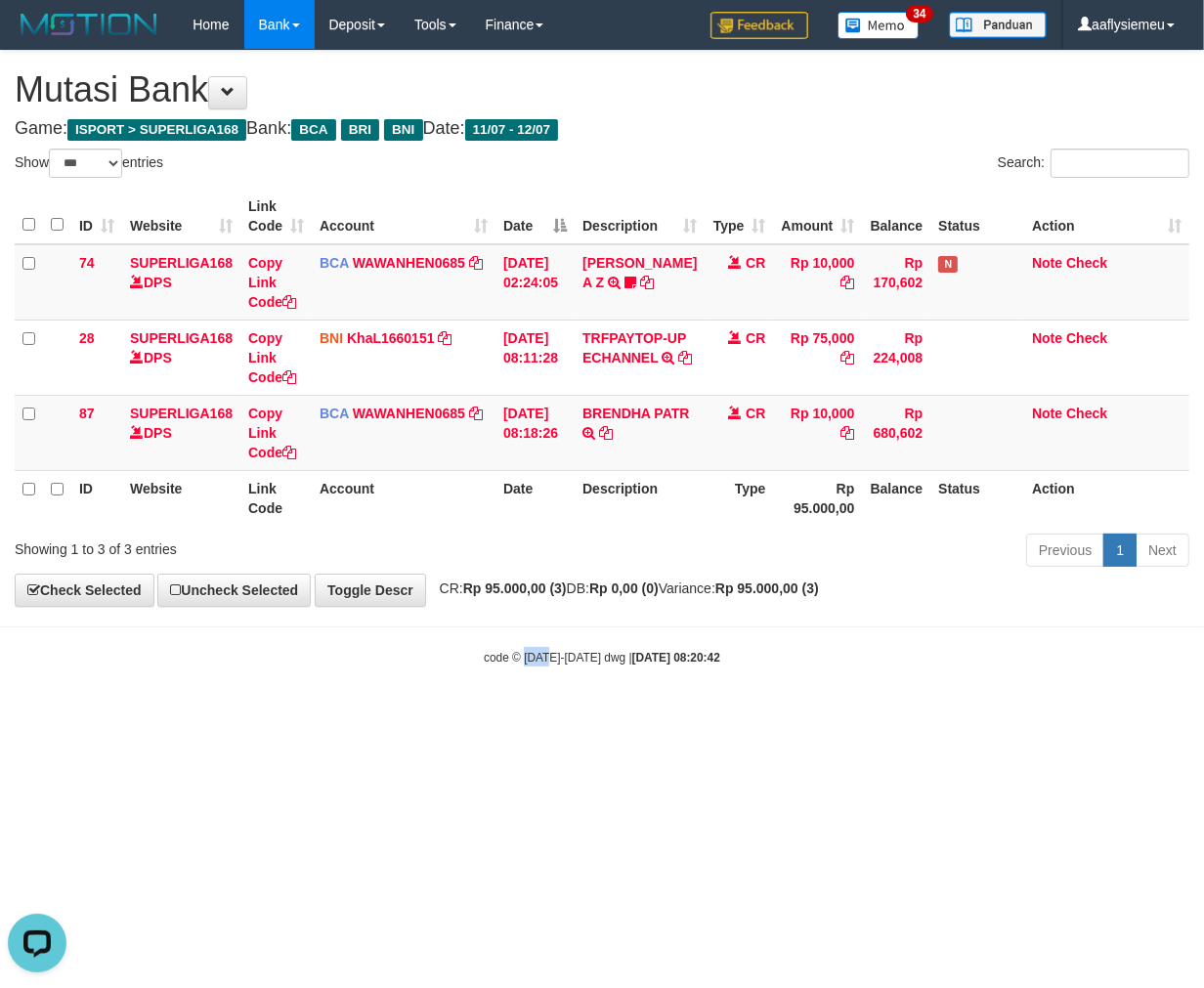 click on "Toggle navigation
Home
Bank
Account List
Load
By Website
Group
[ISPORT]													SUPERLIGA168
By Load Group (DPS)
34" at bounding box center [602, 358] 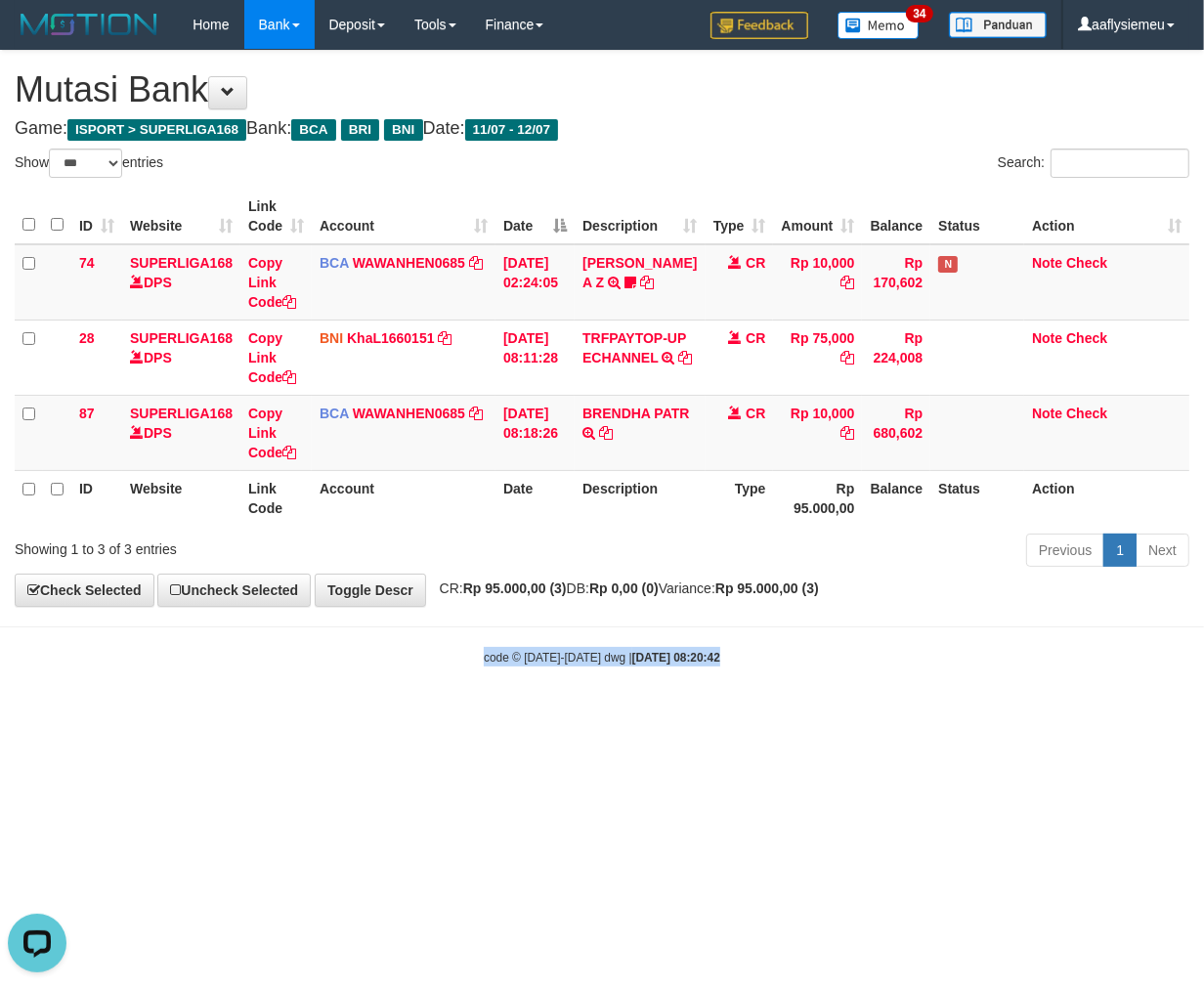 click on "Toggle navigation
Home
Bank
Account List
Load
By Website
Group
[ISPORT]													SUPERLIGA168
By Load Group (DPS)
34" at bounding box center [602, 358] 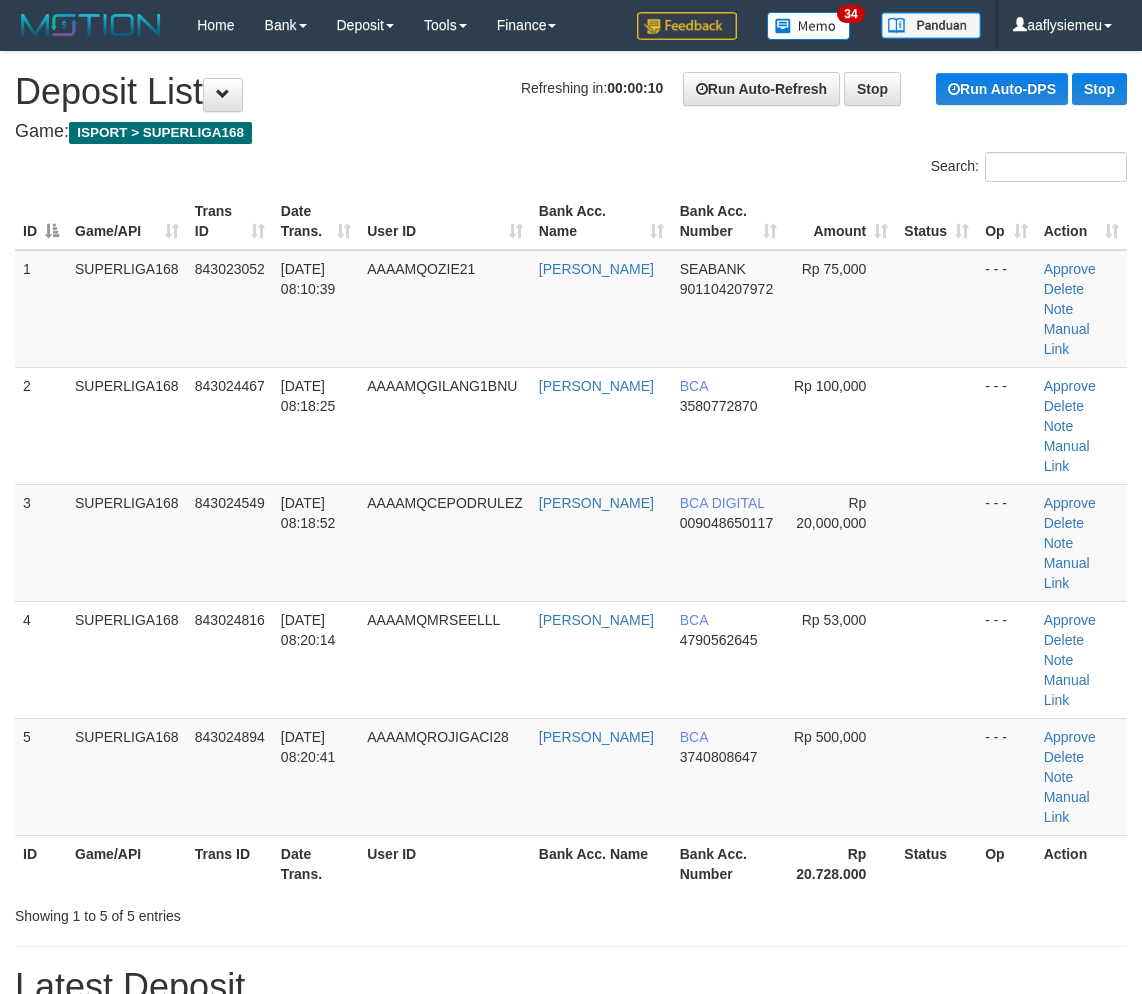 scroll, scrollTop: 0, scrollLeft: 0, axis: both 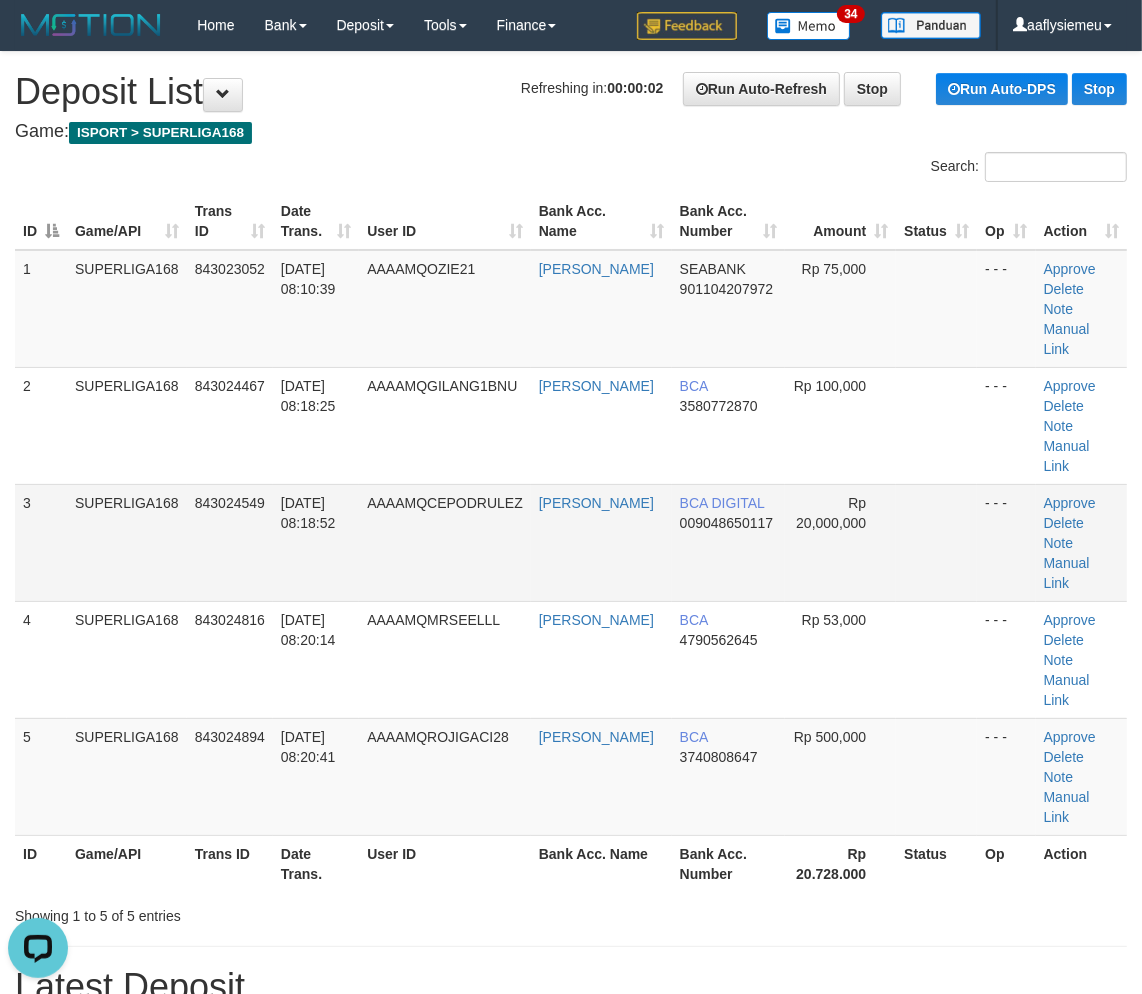 click on "SUPERLIGA168" at bounding box center (127, 542) 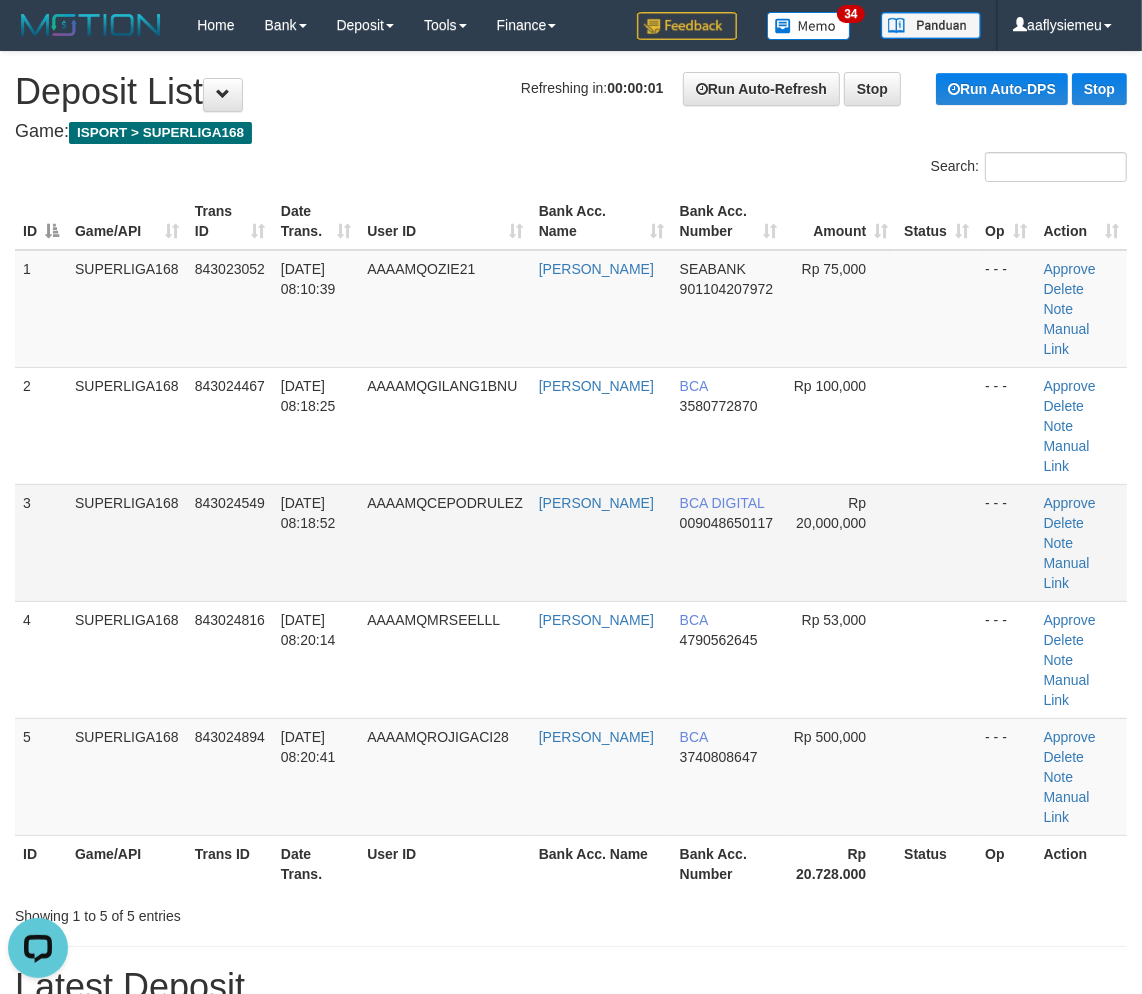 click on "AAAAMQCEPODRULEZ" at bounding box center [445, 503] 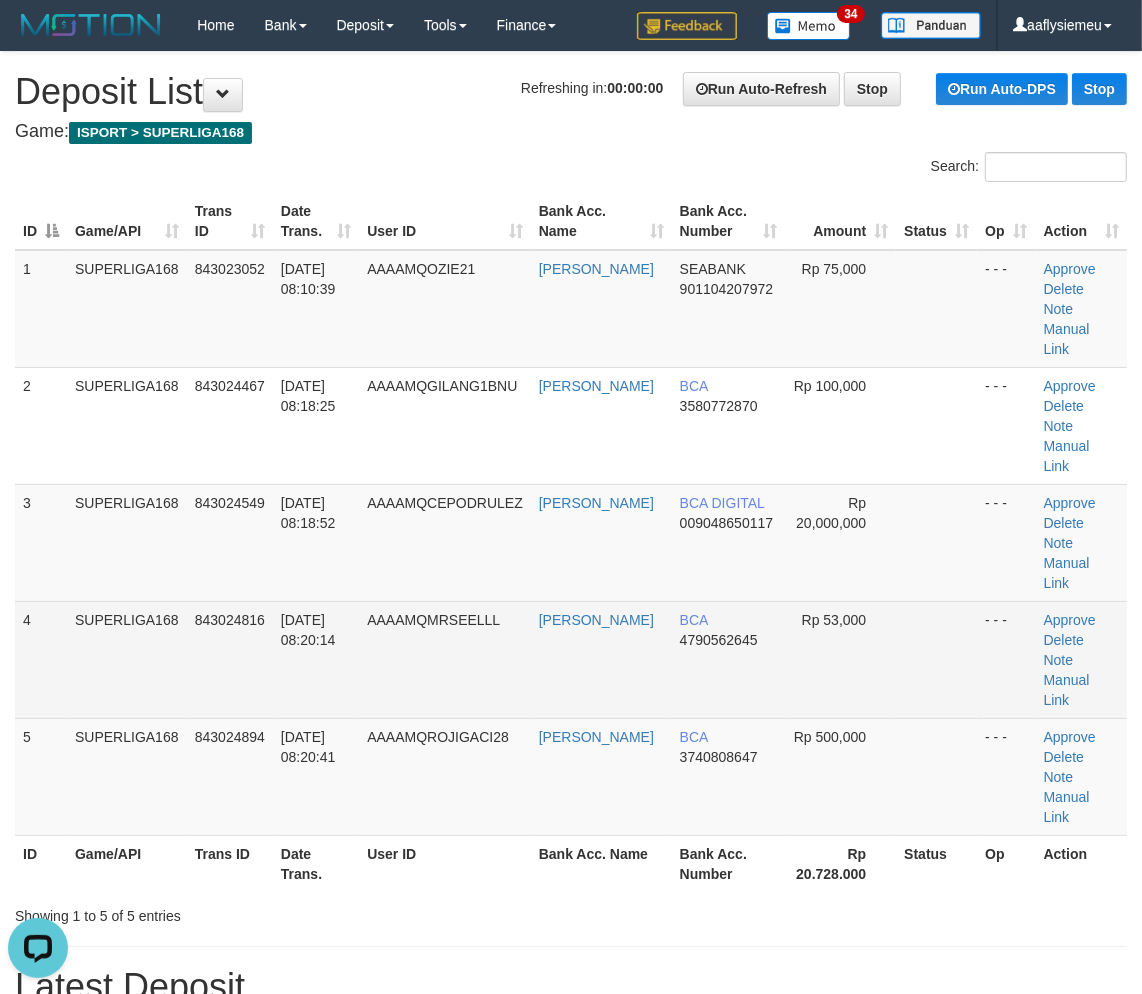 click on "843024816" at bounding box center [230, 659] 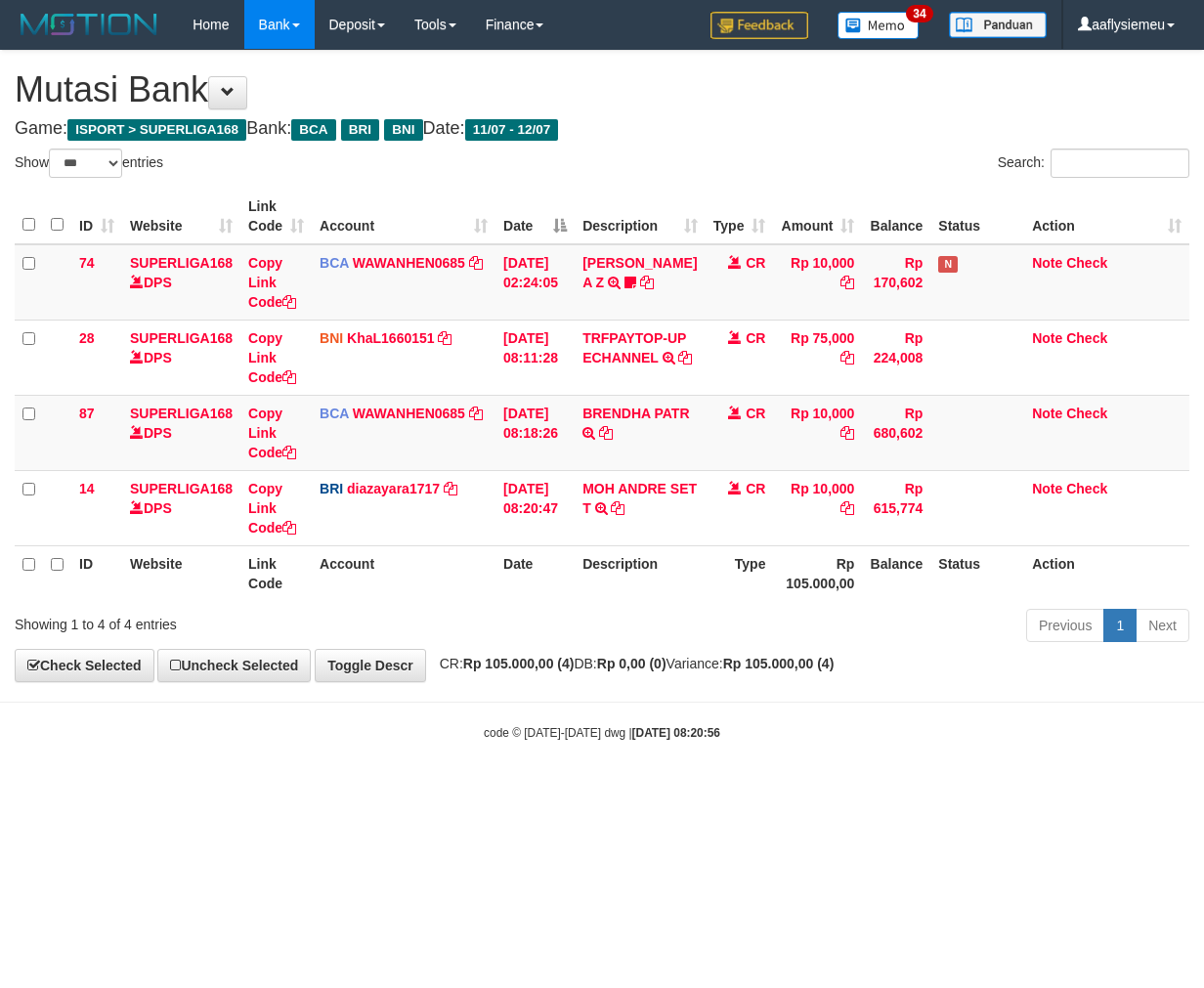 select on "***" 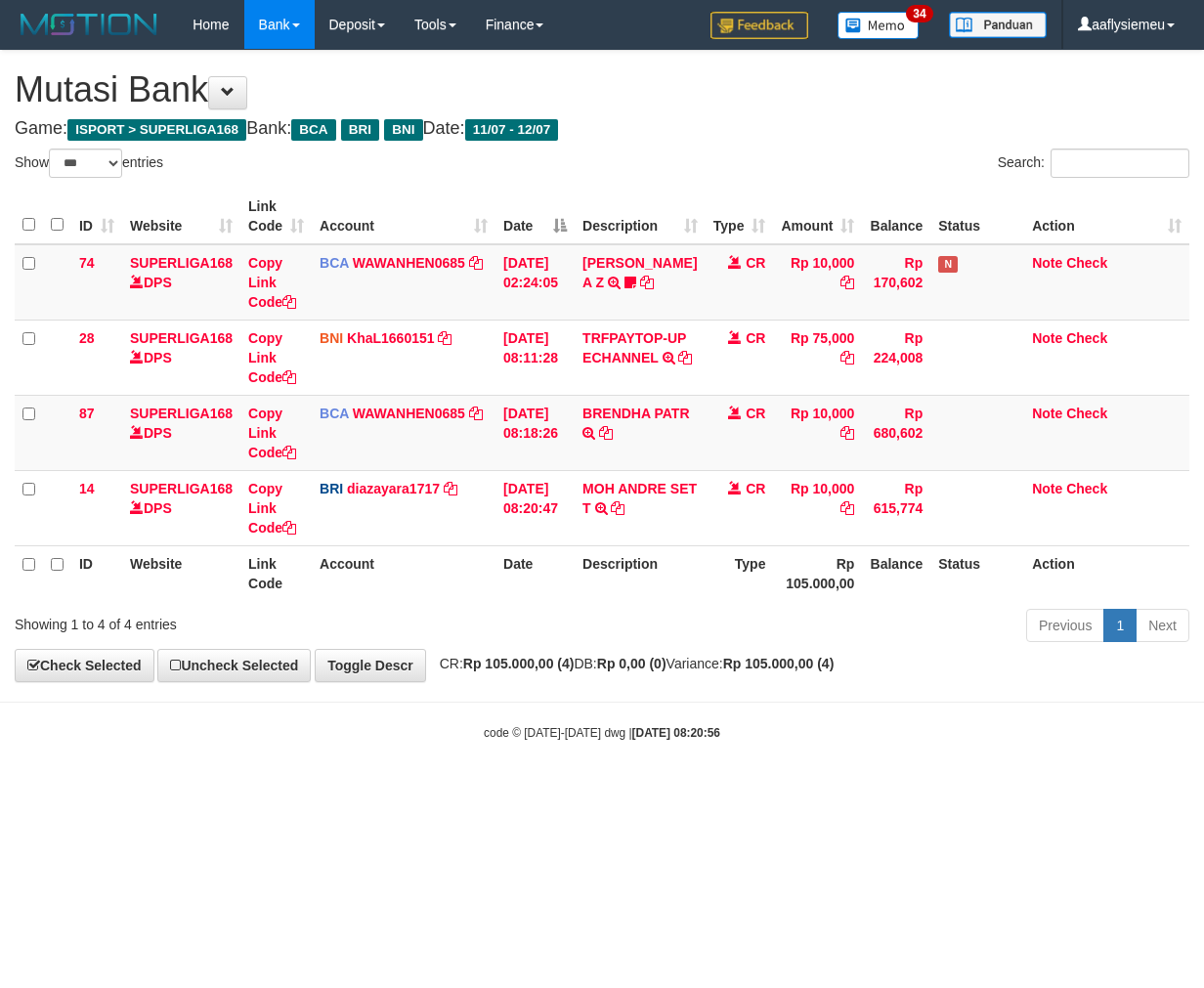 scroll, scrollTop: 0, scrollLeft: 0, axis: both 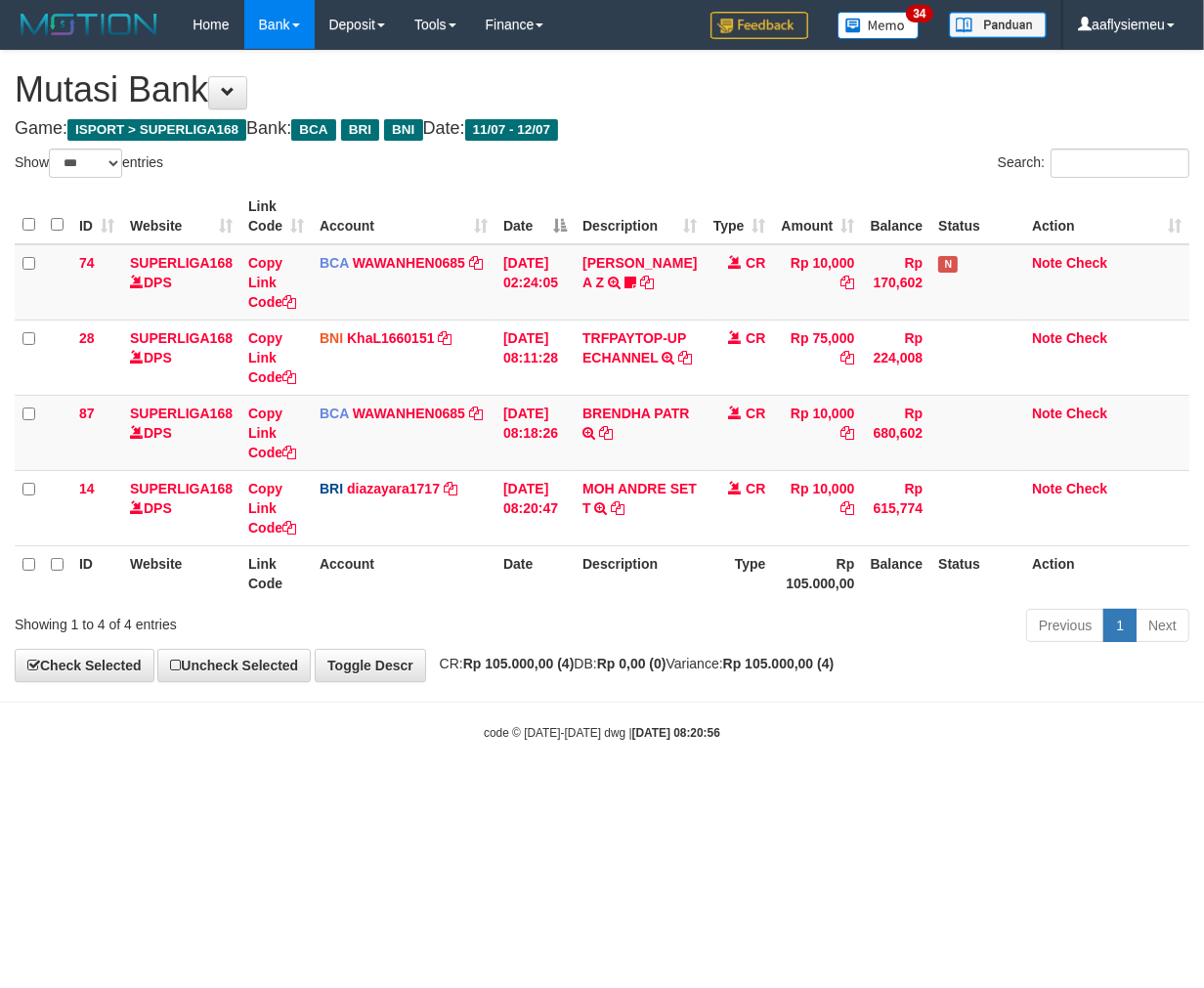 click on "Toggle navigation
Home
Bank
Account List
Load
By Website
Group
[ISPORT]													SUPERLIGA168
By Load Group (DPS)
34" at bounding box center (602, 395) 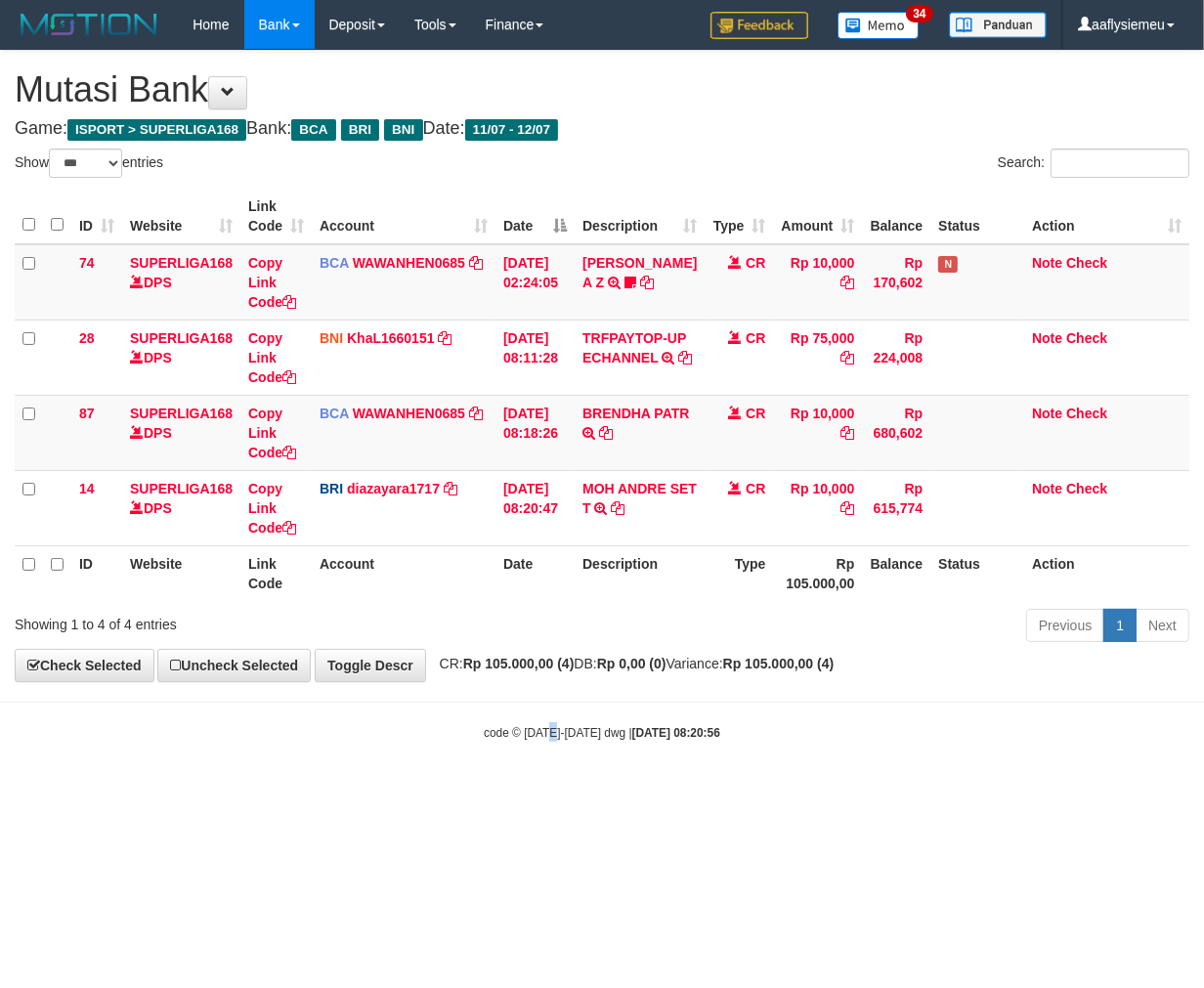 click on "Toggle navigation
Home
Bank
Account List
Load
By Website
Group
[ISPORT]													SUPERLIGA168
By Load Group (DPS)
34" at bounding box center (602, 395) 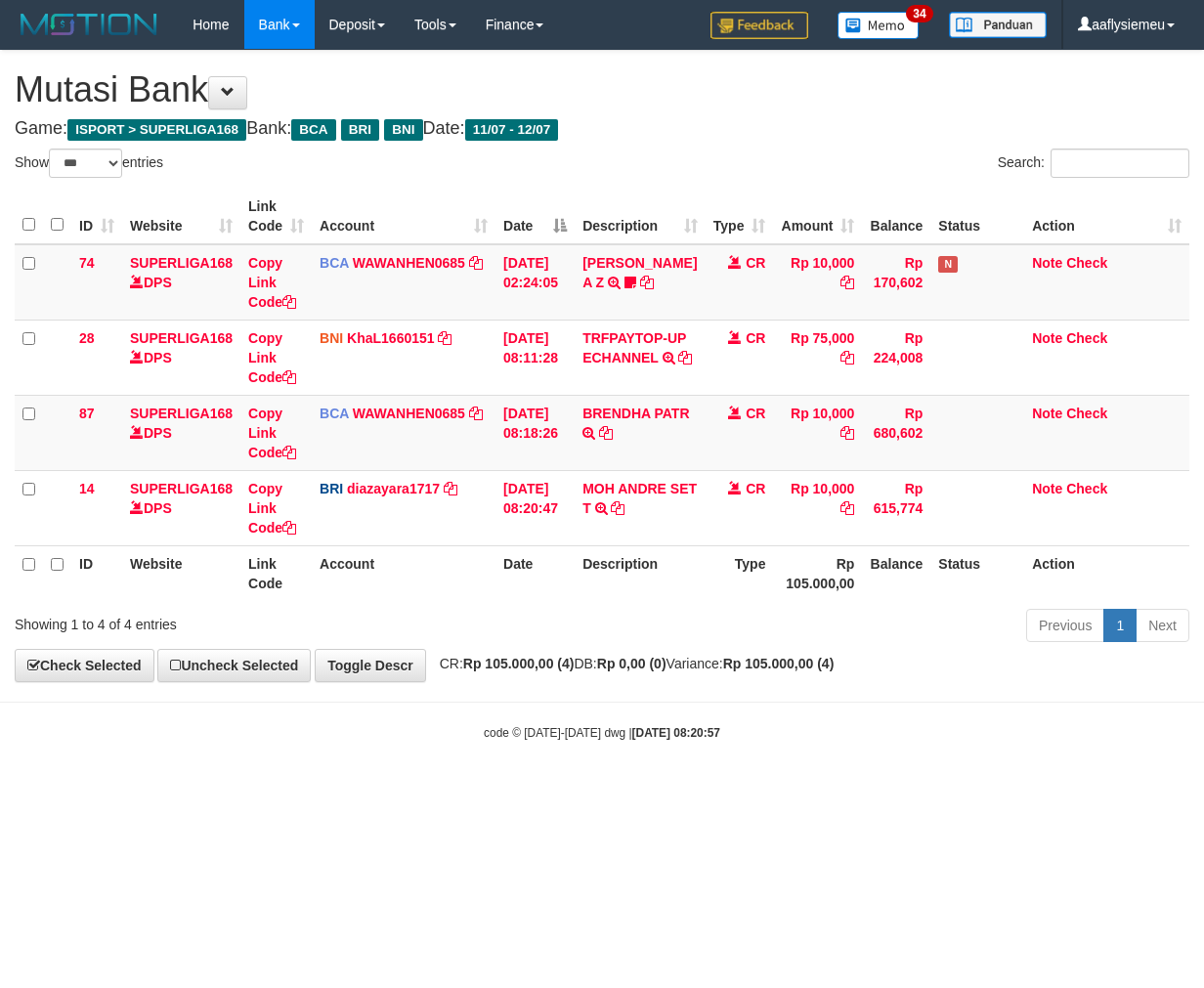 select on "***" 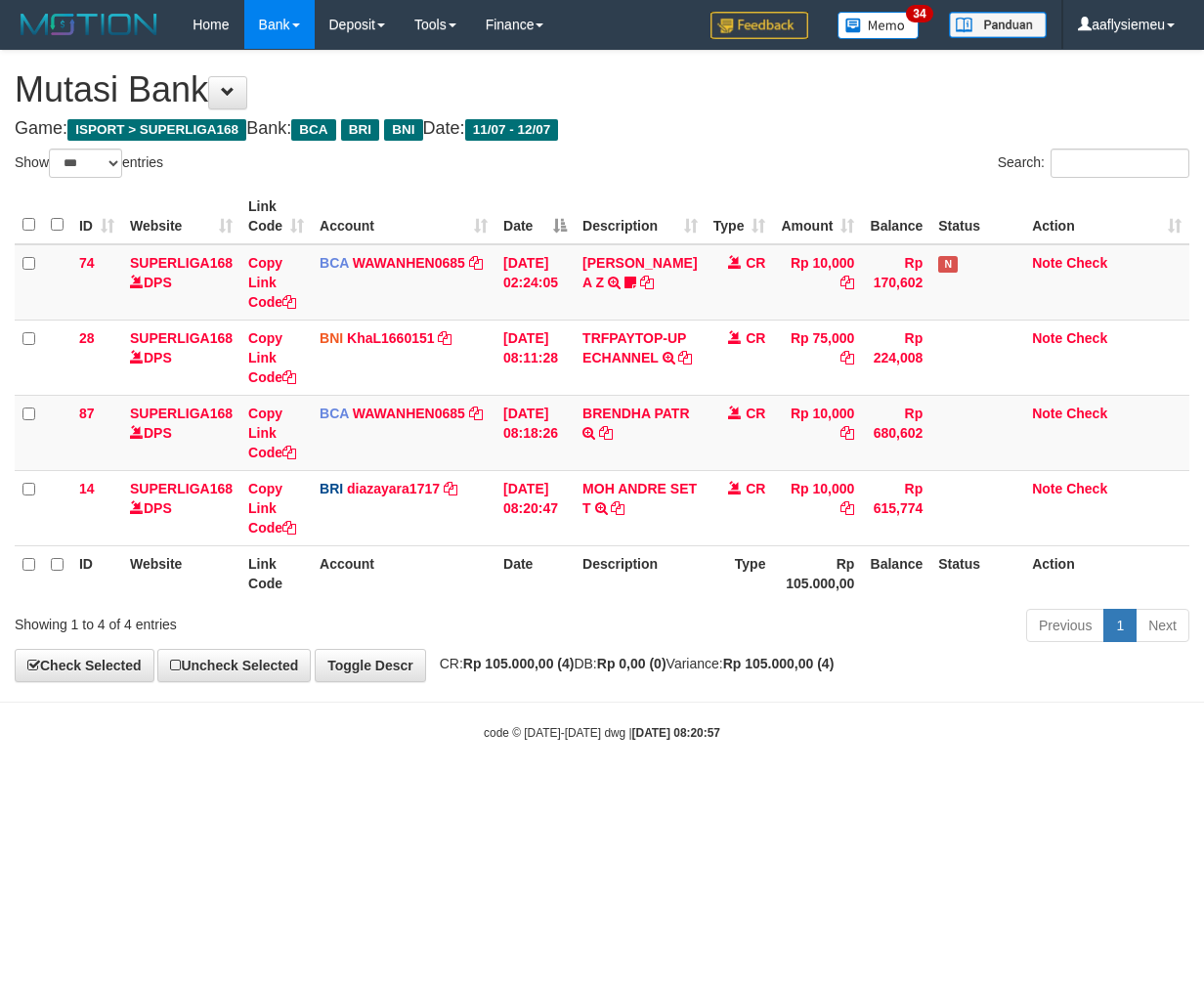 scroll, scrollTop: 0, scrollLeft: 0, axis: both 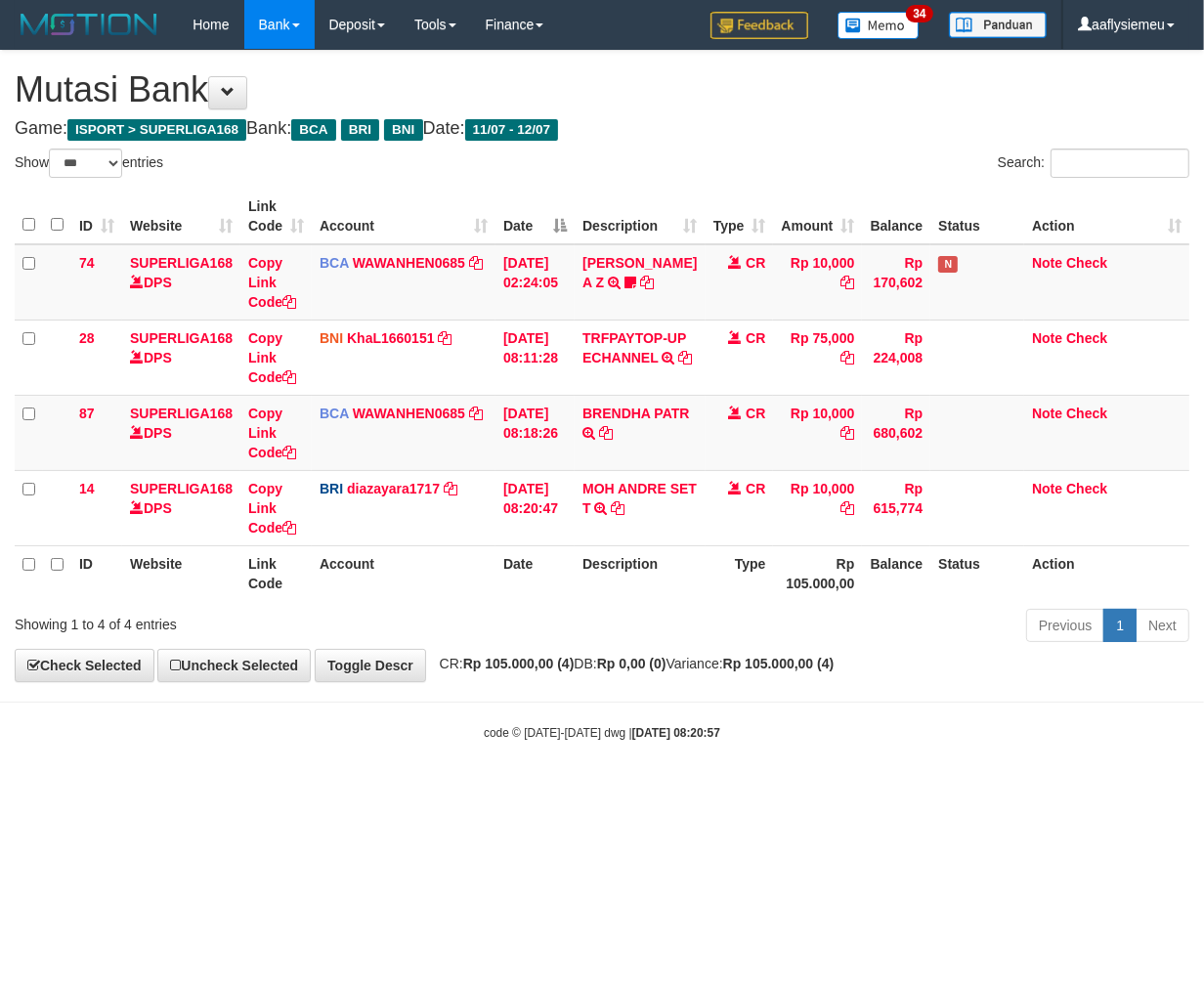 click on "CR:  Rp 105.000,00 (4)      DB:  Rp 0,00 (0)      Variance:  Rp 105.000,00 (4)" at bounding box center [632, 664] 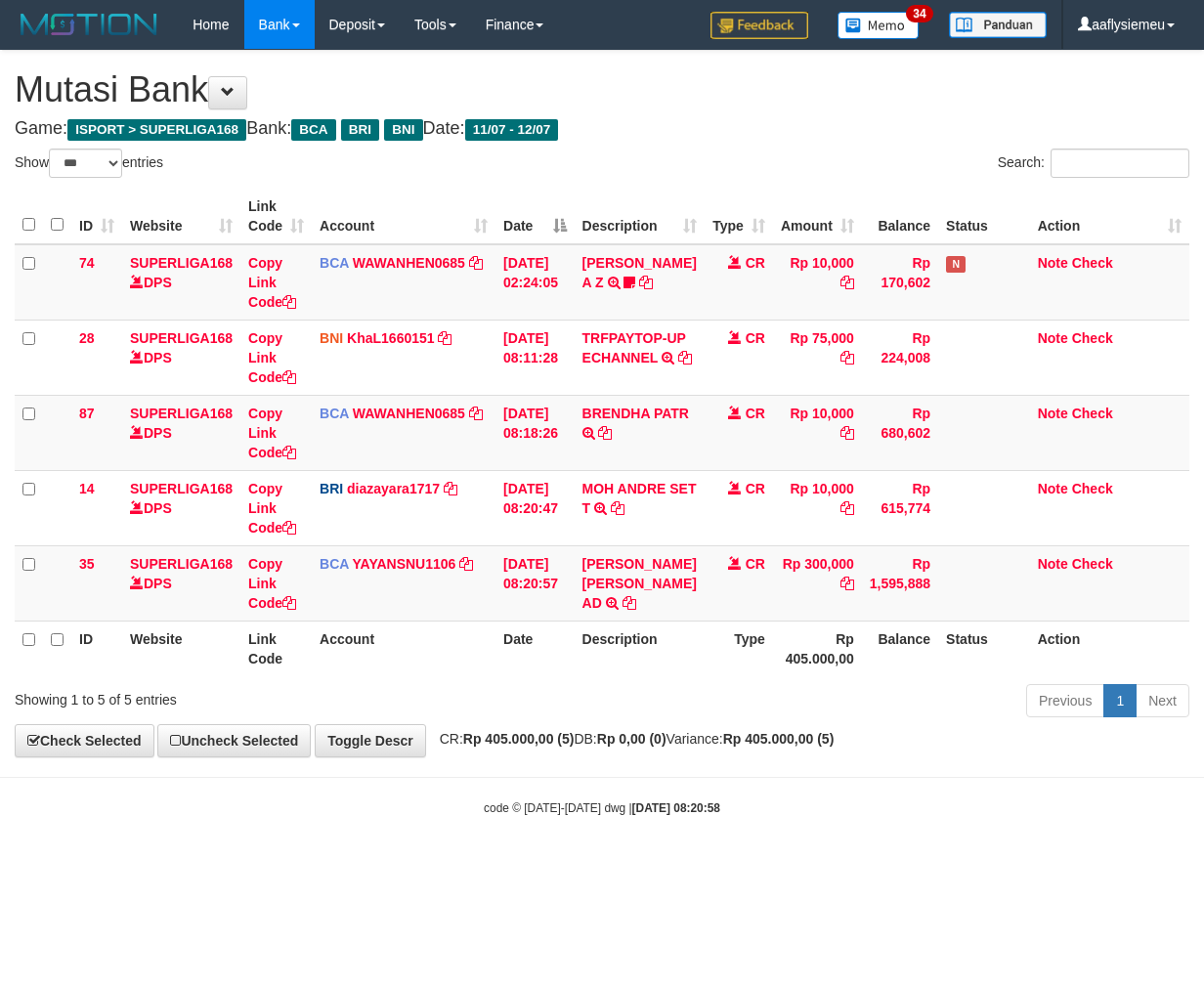 select on "***" 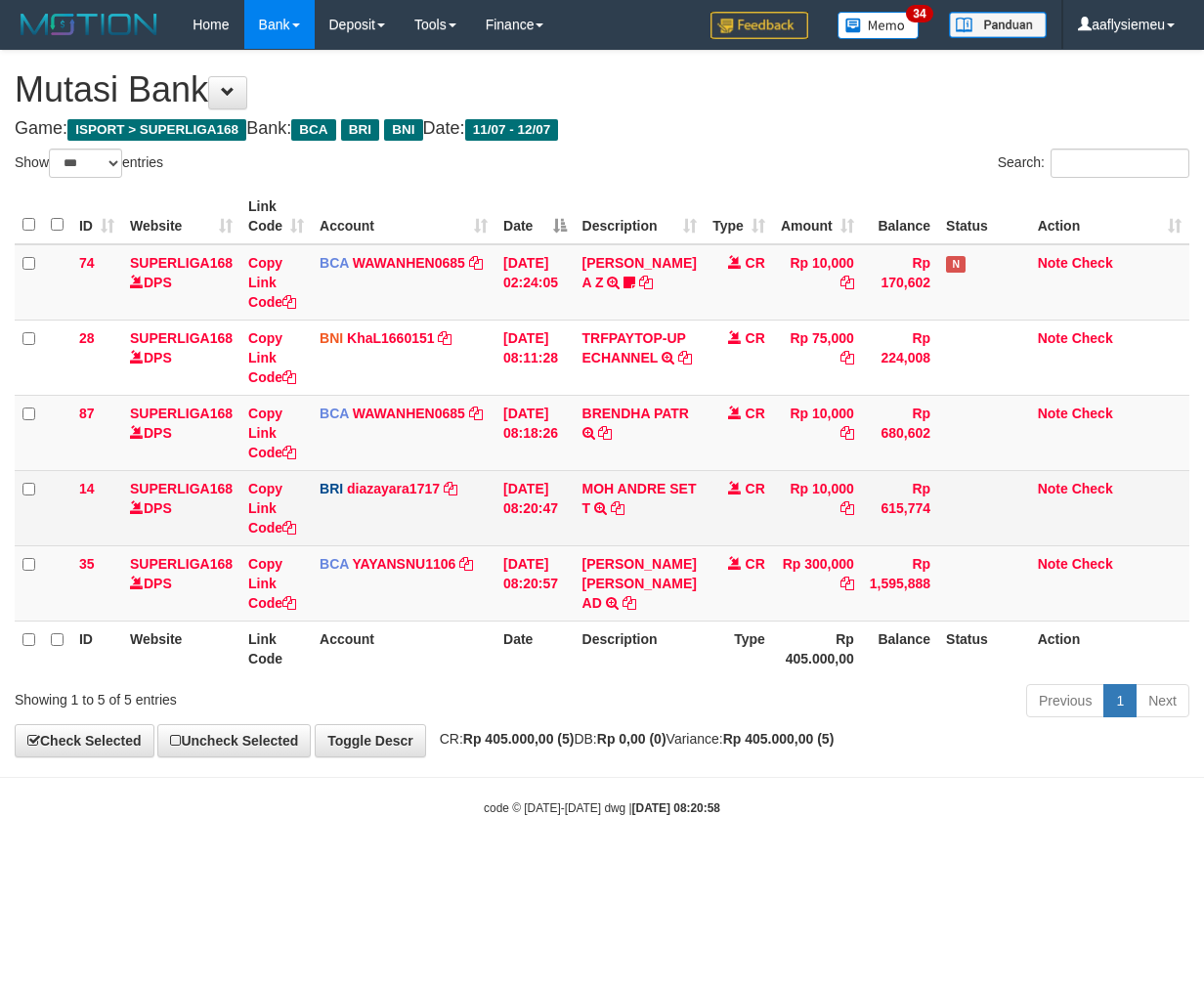 scroll, scrollTop: 0, scrollLeft: 0, axis: both 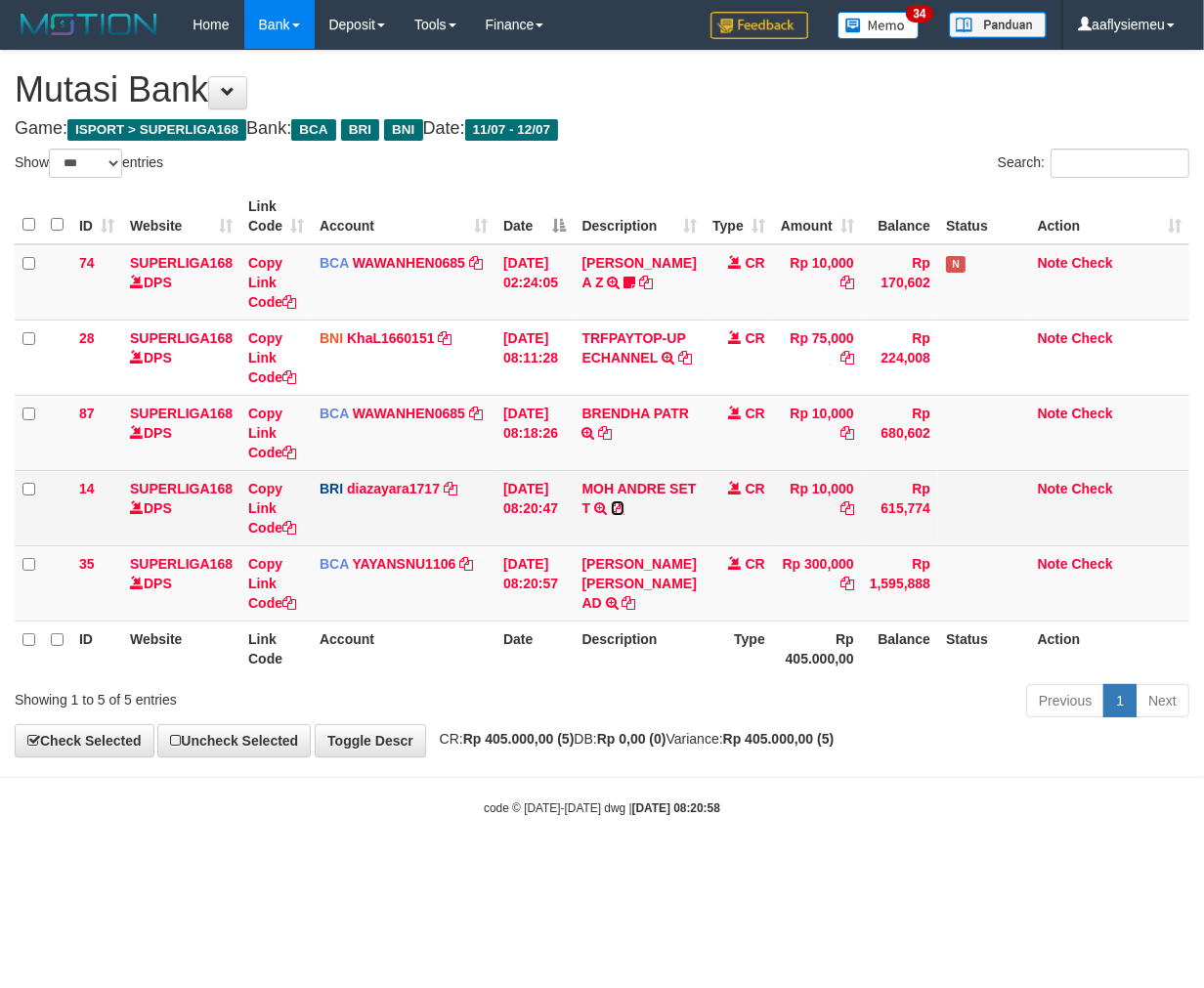 click at bounding box center (618, 508) 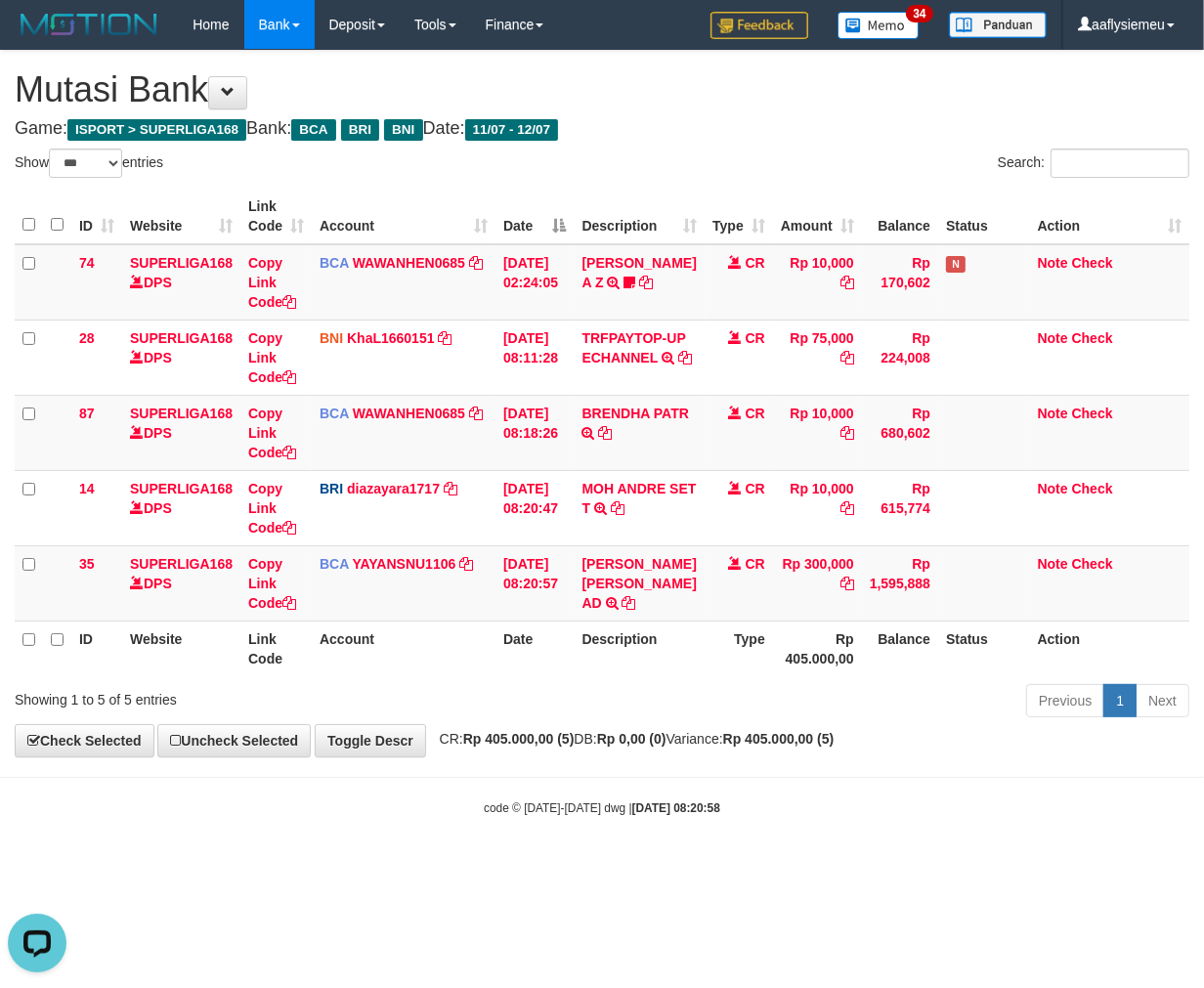 scroll, scrollTop: 0, scrollLeft: 0, axis: both 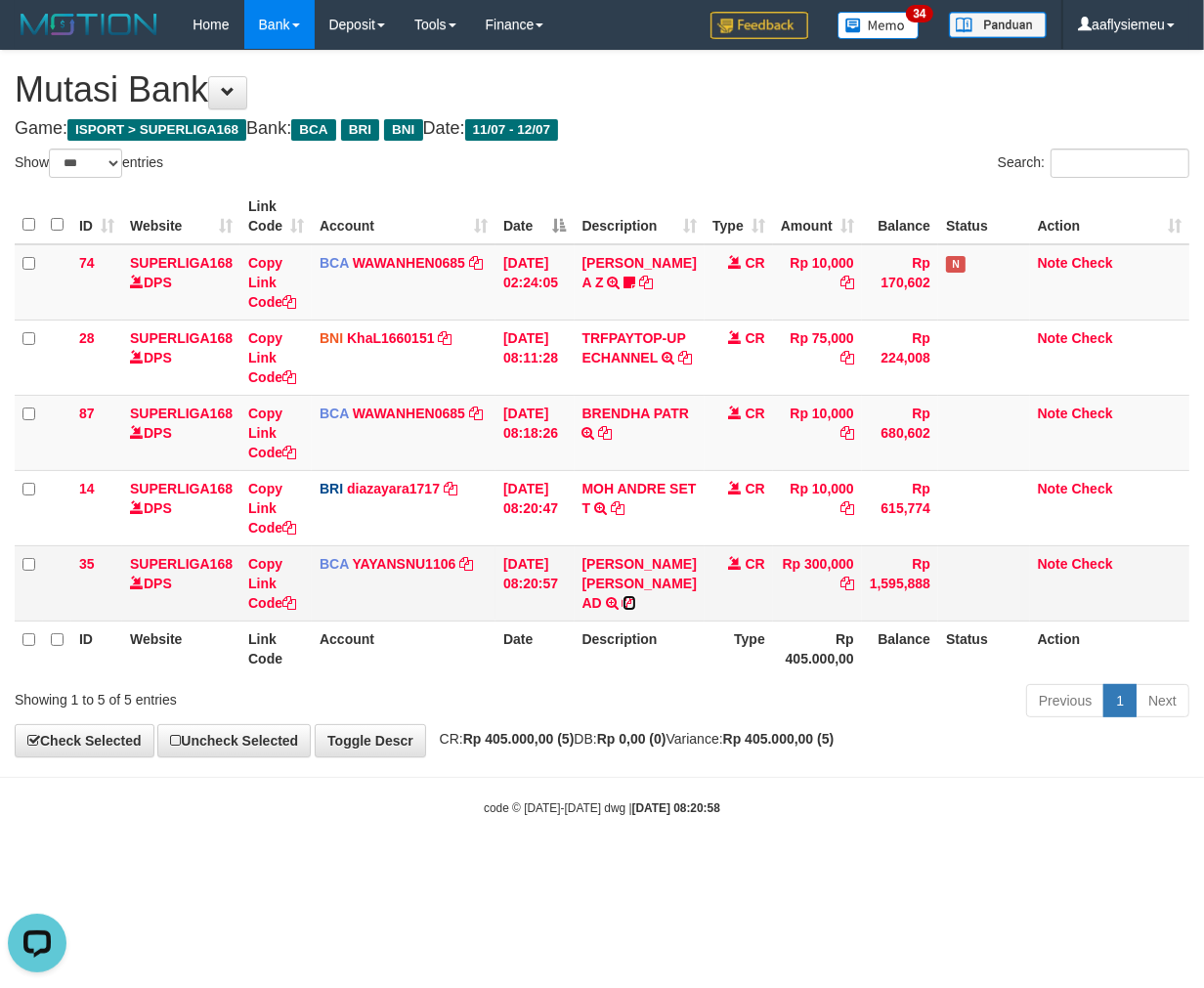 drag, startPoint x: 594, startPoint y: 613, endPoint x: 618, endPoint y: 614, distance: 24.020824 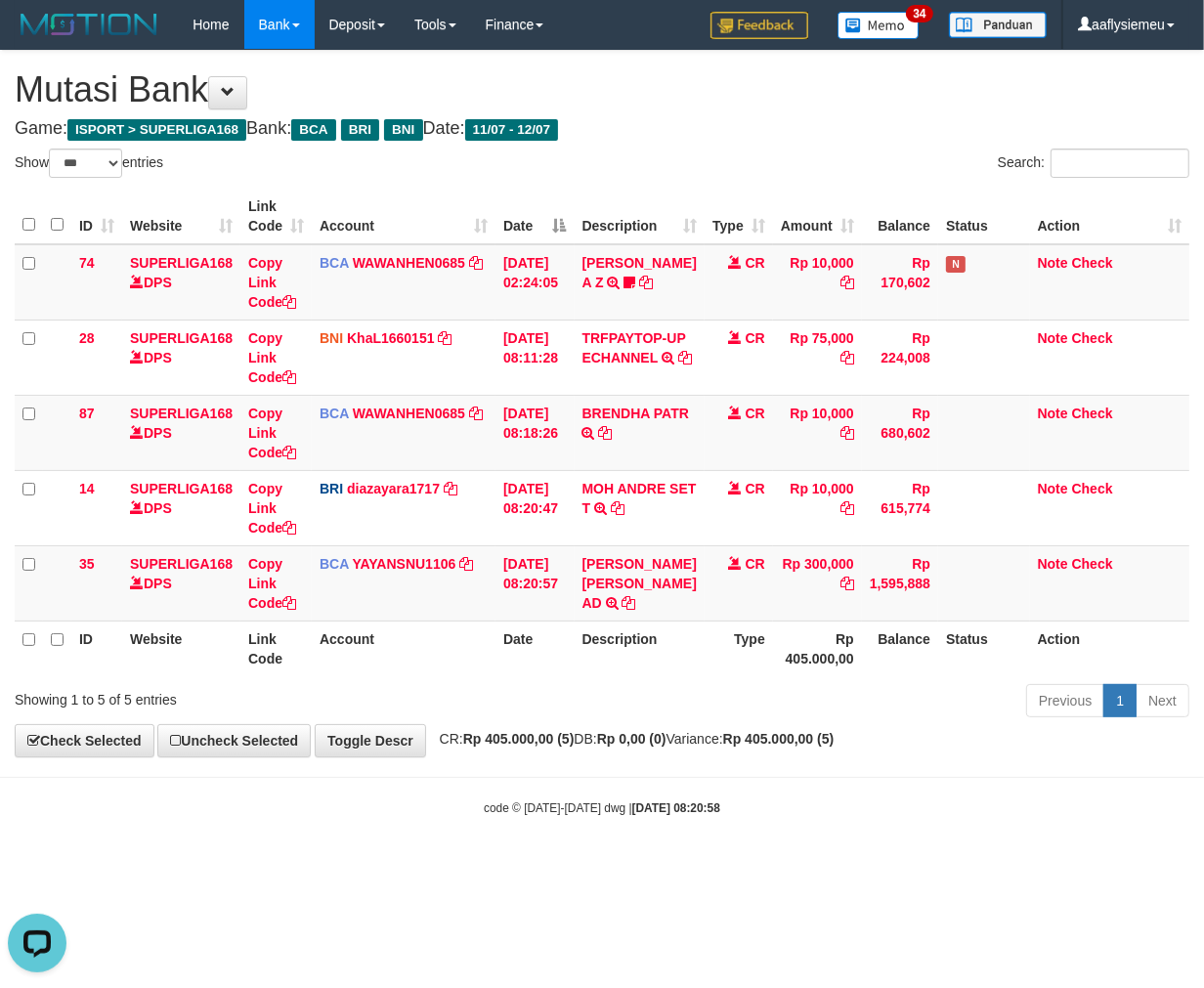click on "Toggle navigation
Home
Bank
Account List
Load
By Website
Group
[ISPORT]													SUPERLIGA168
By Load Group (DPS)
34" at bounding box center (602, 433) 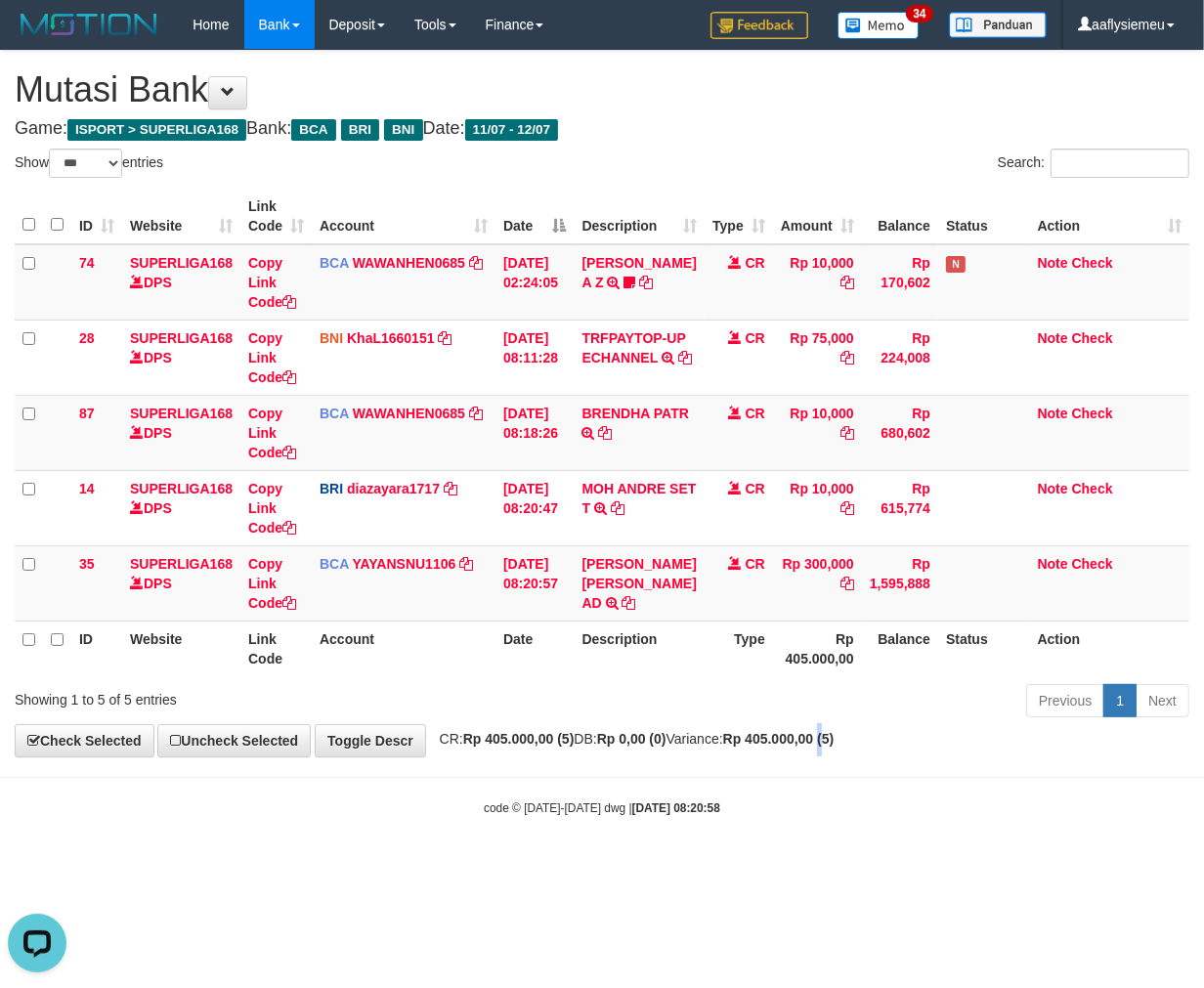 click on "Rp 405.000,00 (5)" at bounding box center (779, 739) 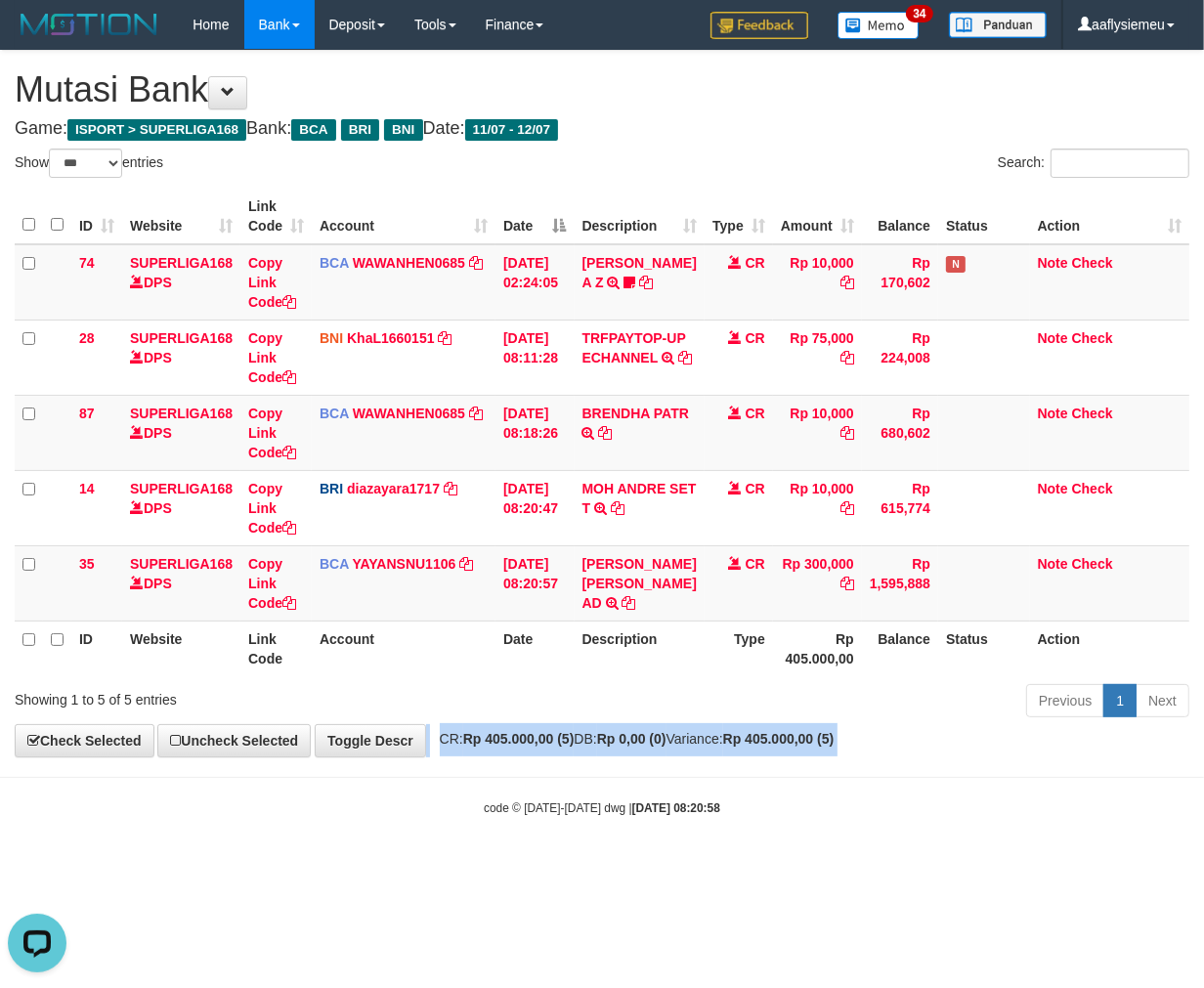 click on "Rp 405.000,00 (5)" at bounding box center (779, 739) 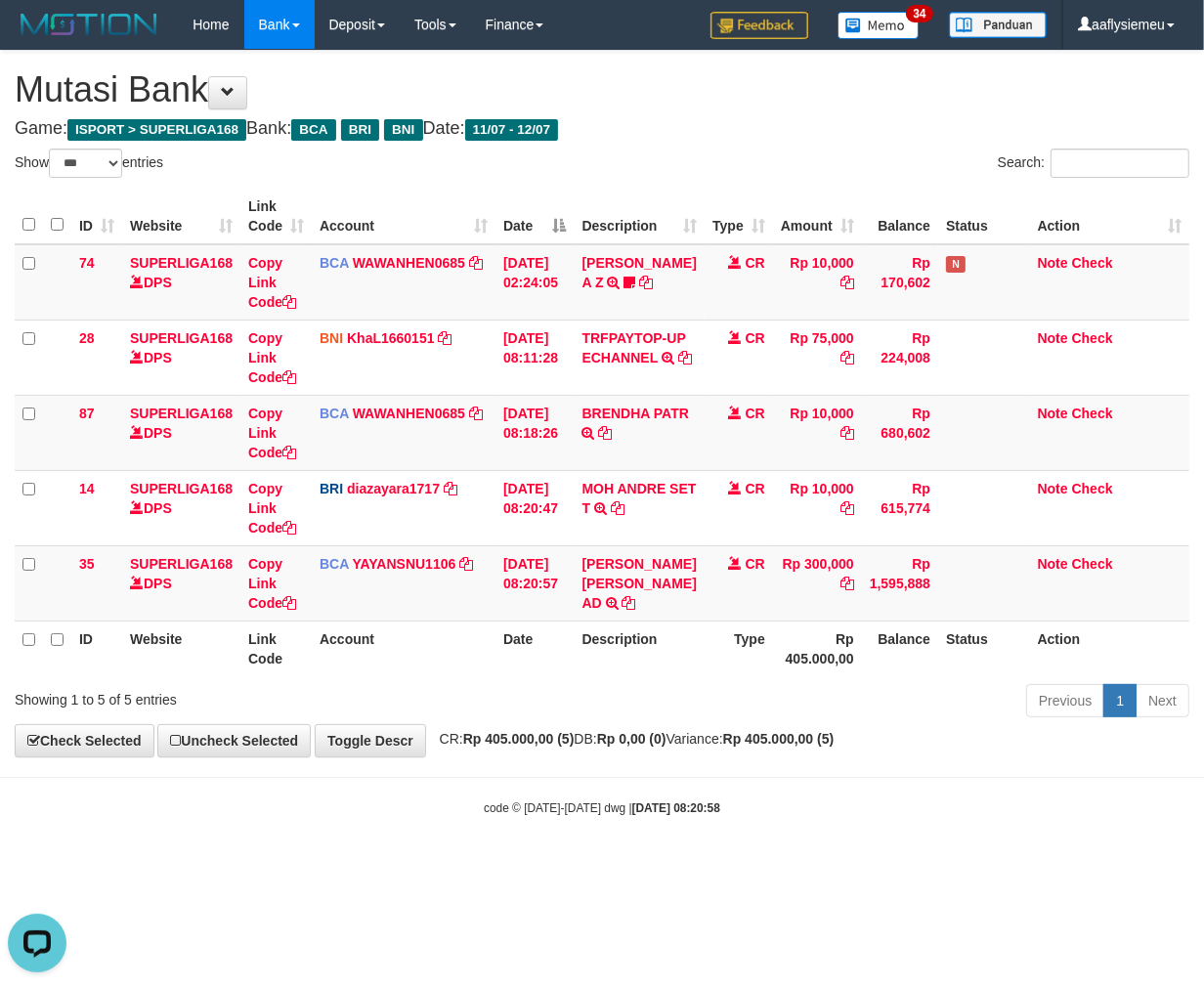 click on "Status" at bounding box center [984, 648] 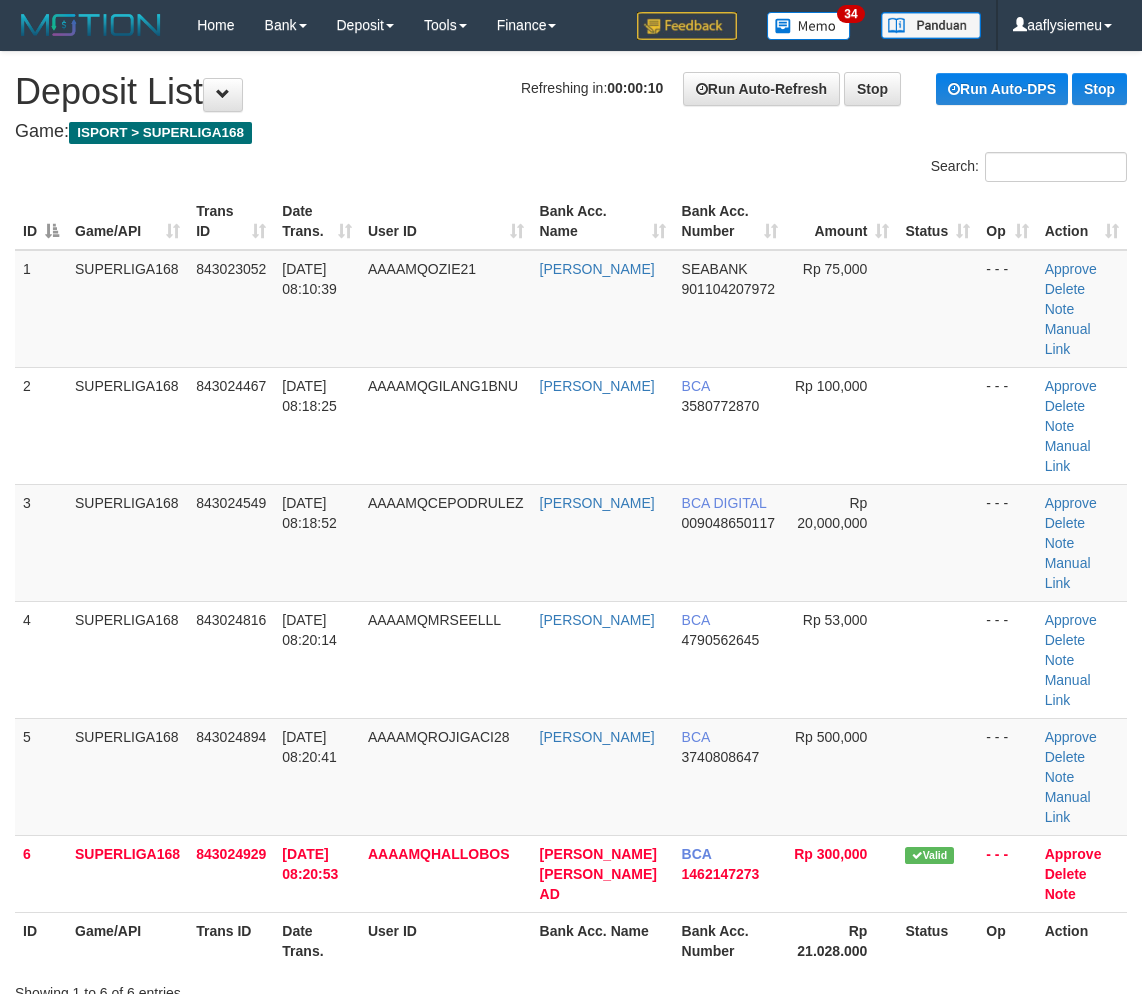 scroll, scrollTop: 0, scrollLeft: 0, axis: both 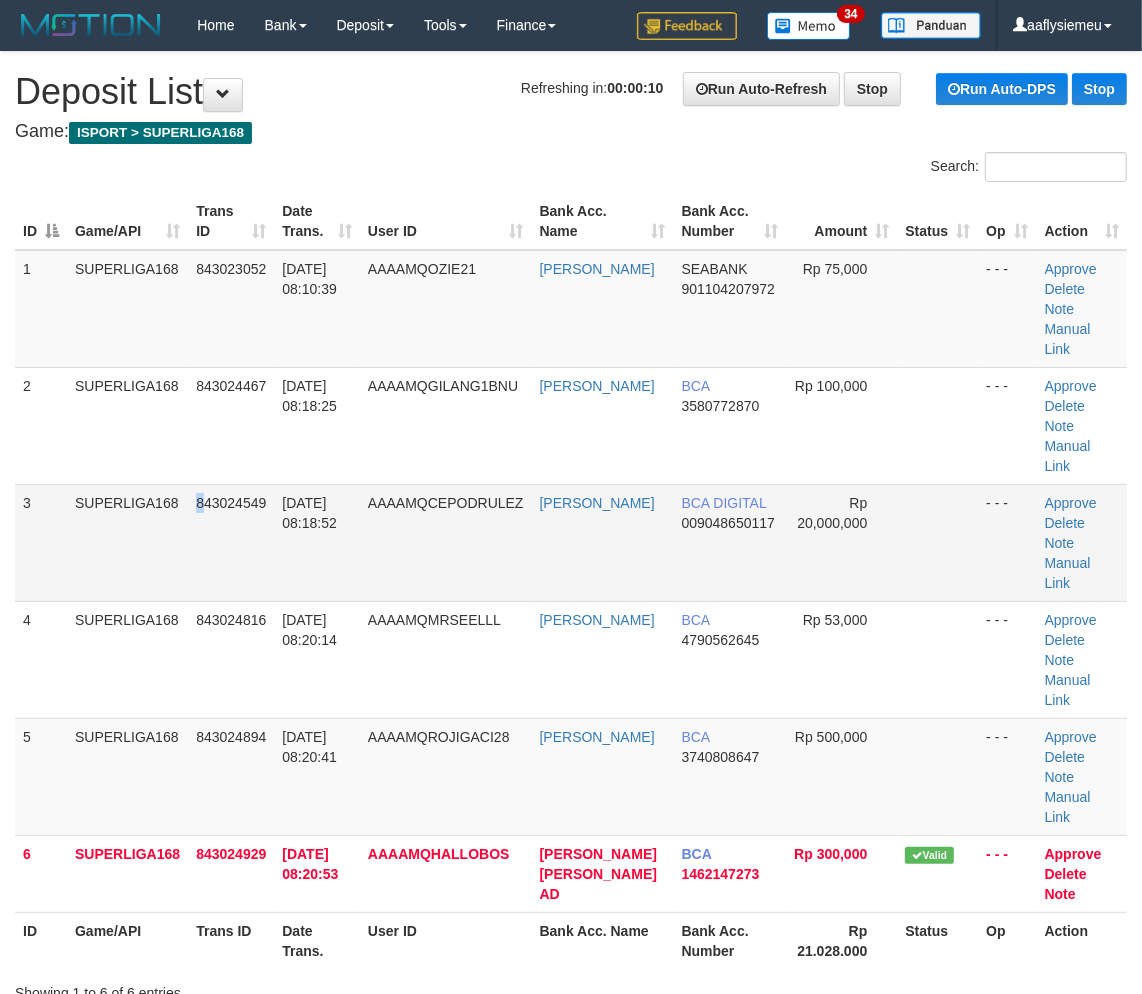 click on "843024549" at bounding box center (231, 542) 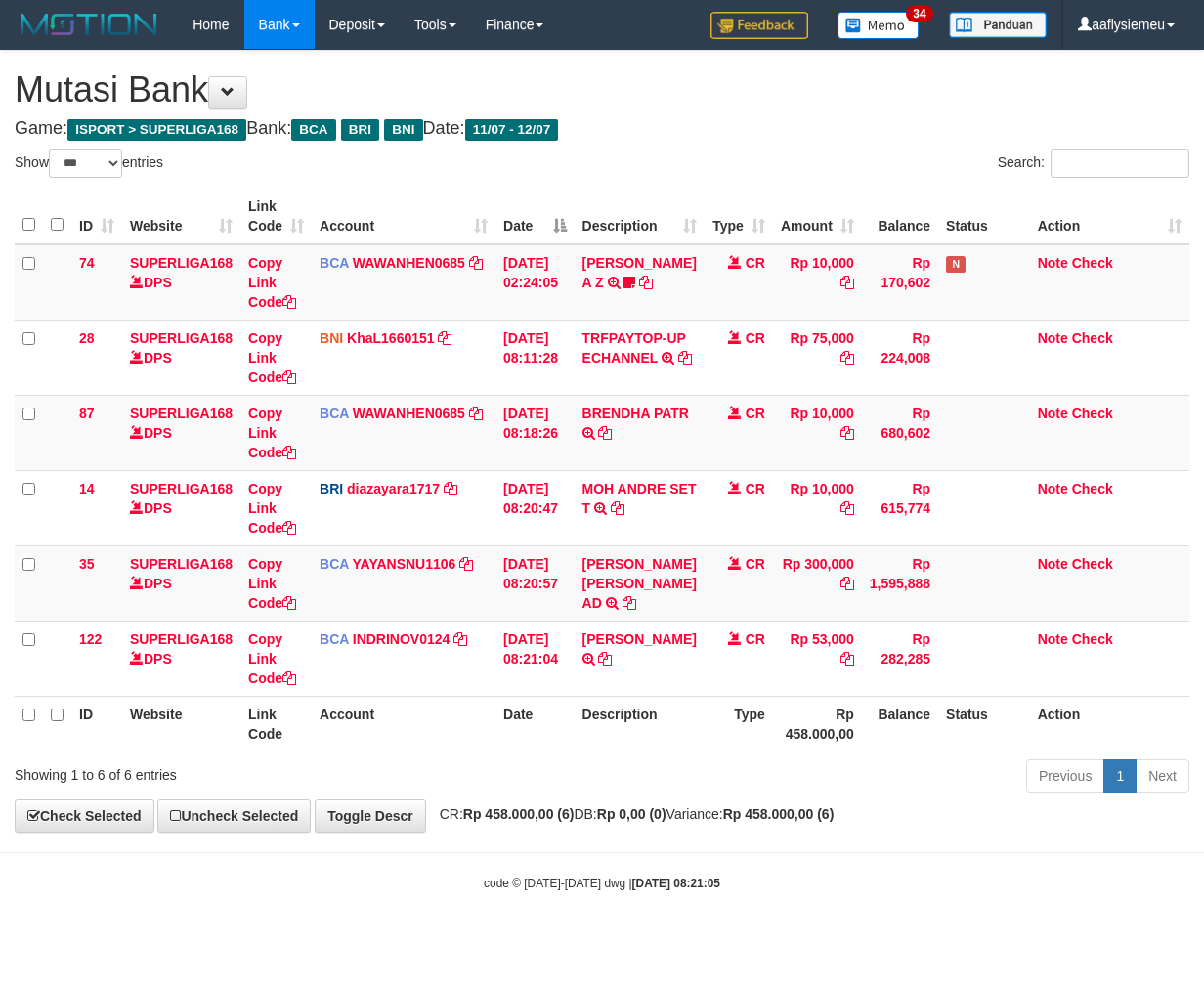 select on "***" 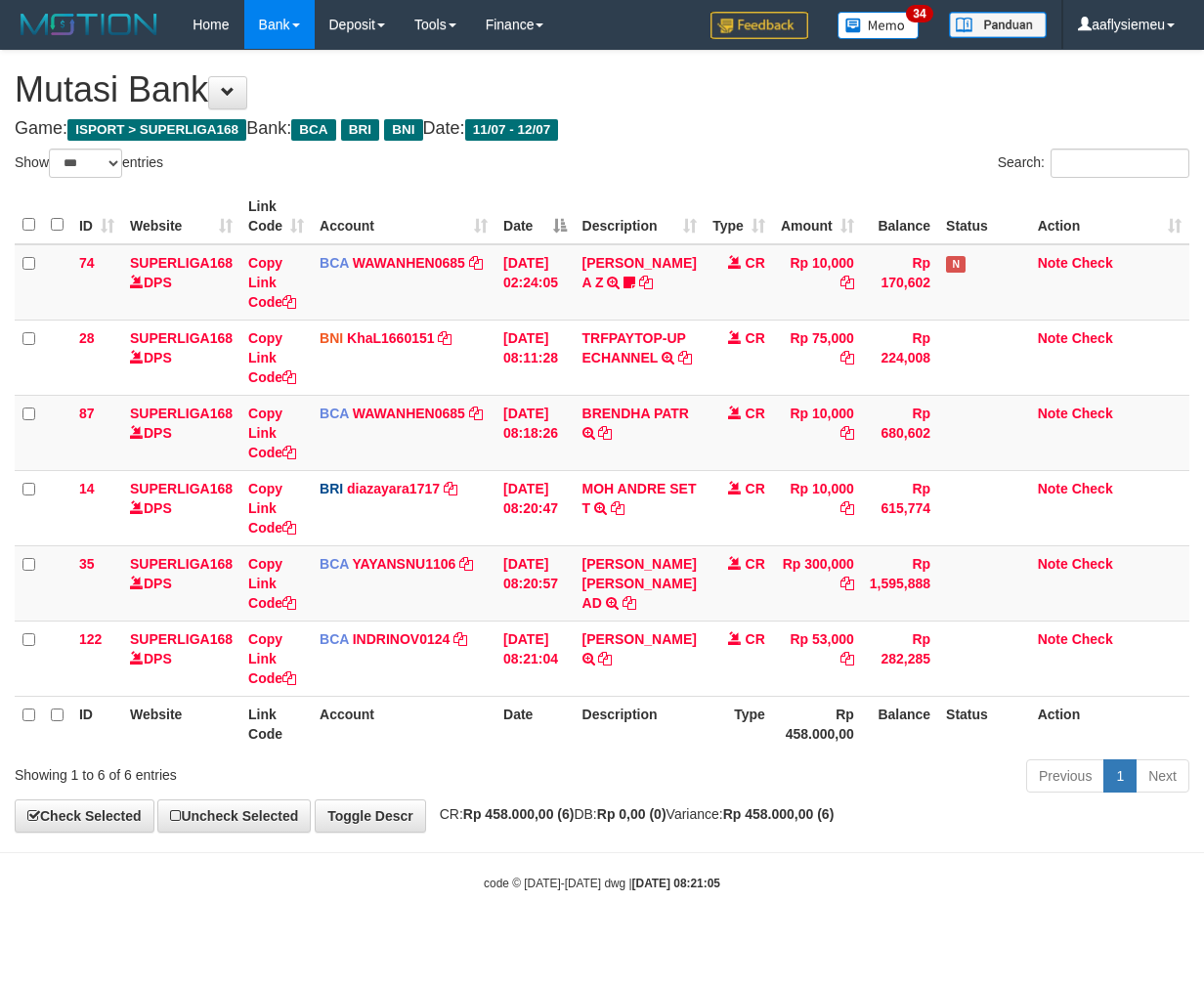 scroll, scrollTop: 0, scrollLeft: 0, axis: both 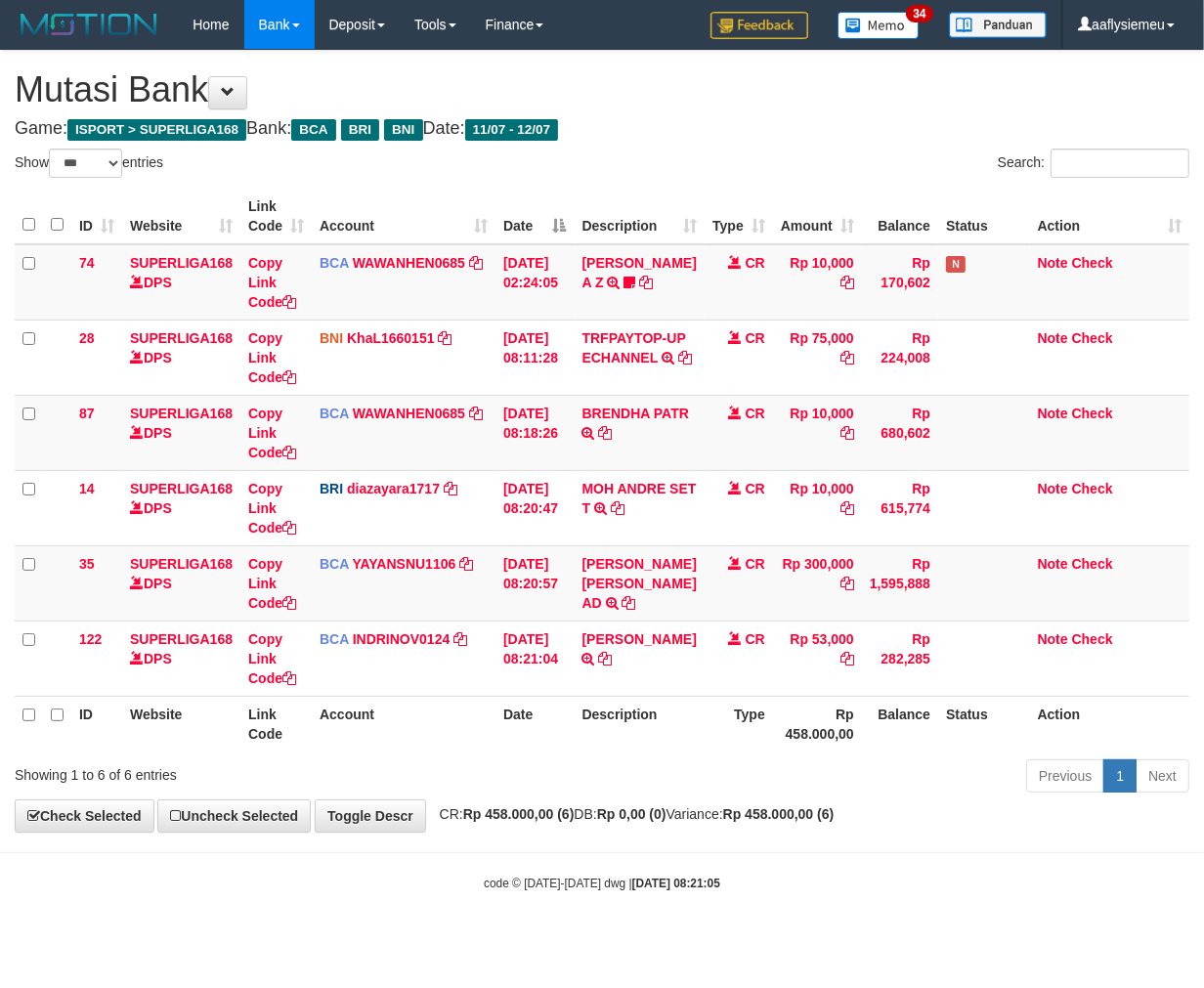click on "Type" at bounding box center (739, 723) 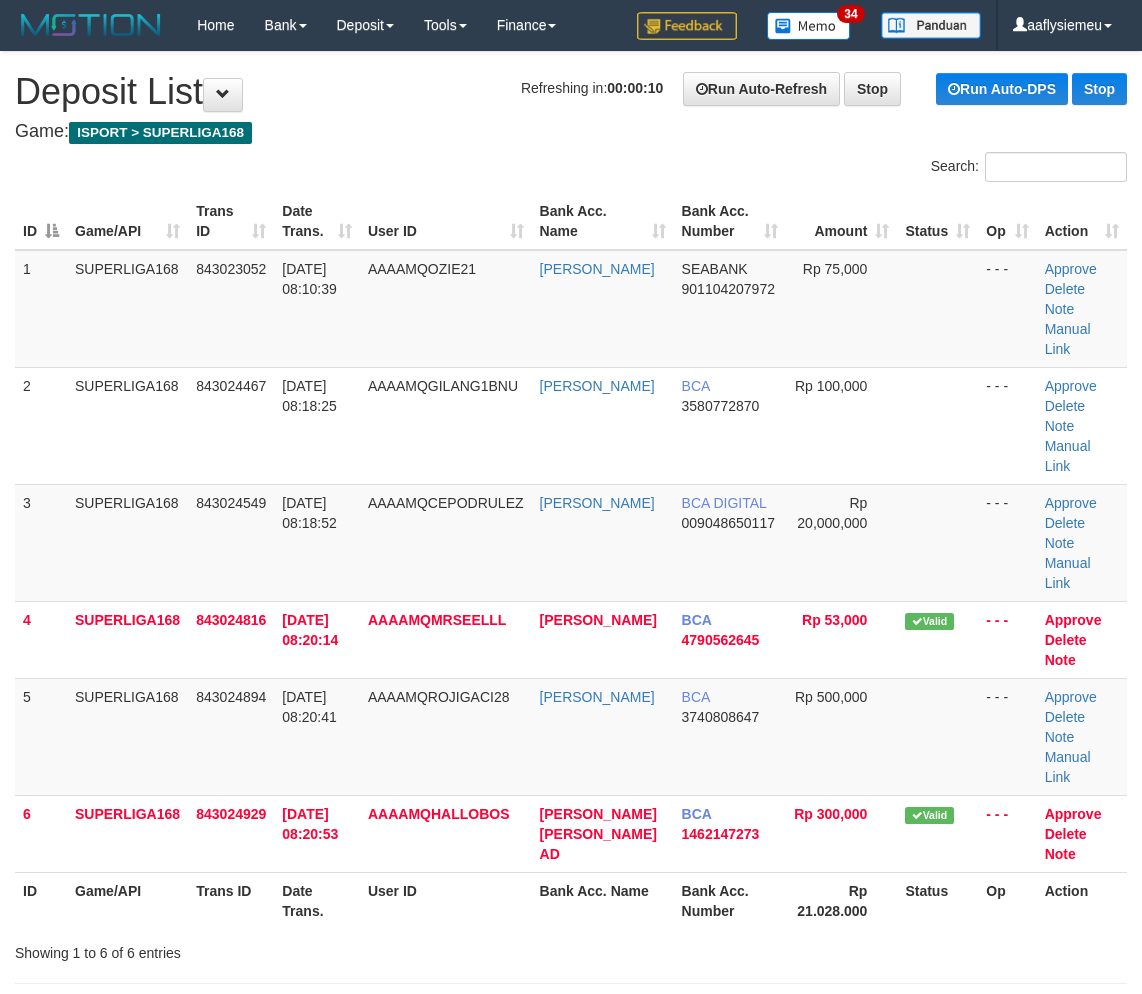 scroll, scrollTop: 0, scrollLeft: 0, axis: both 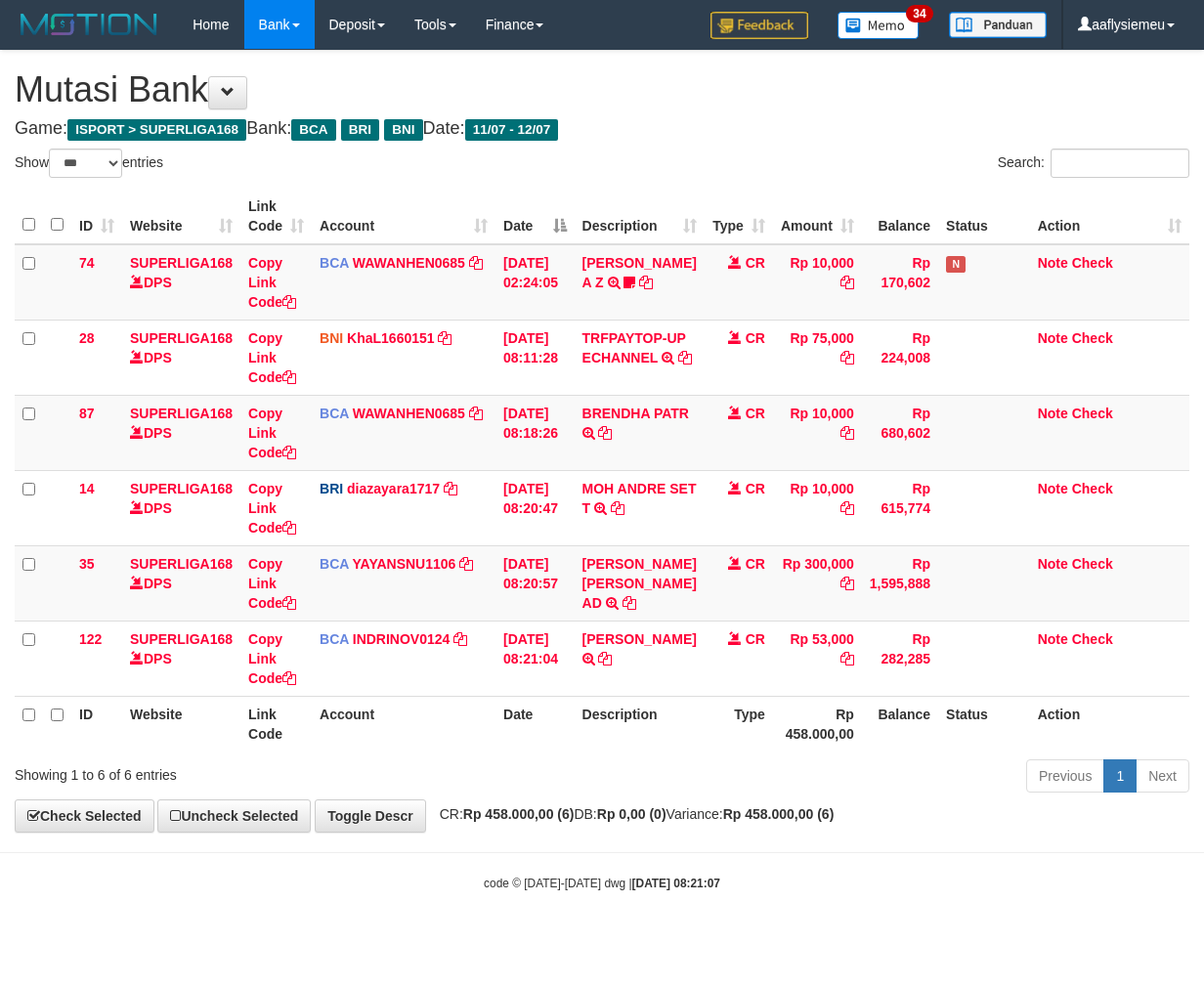 select on "***" 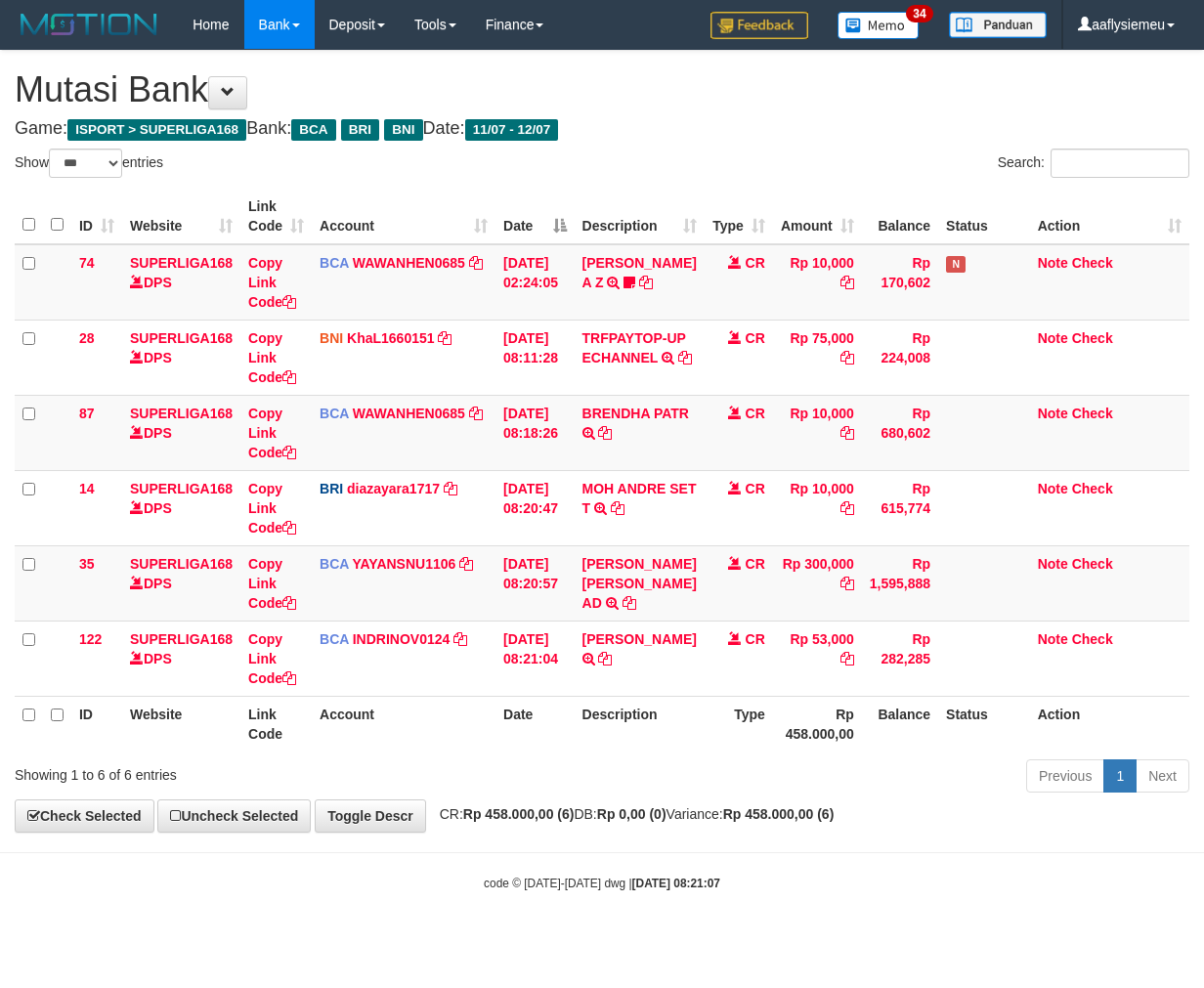 scroll, scrollTop: 0, scrollLeft: 0, axis: both 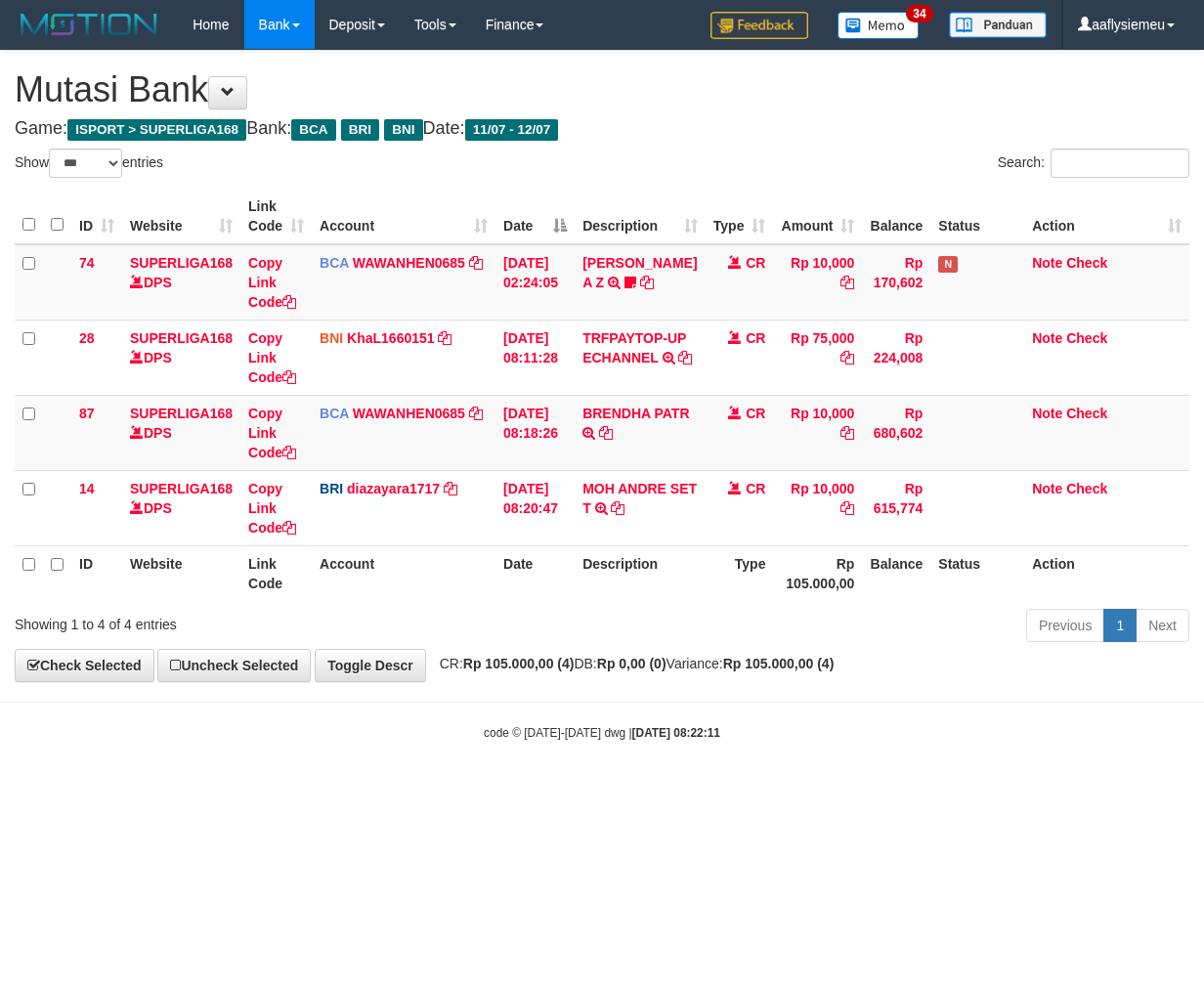 select on "***" 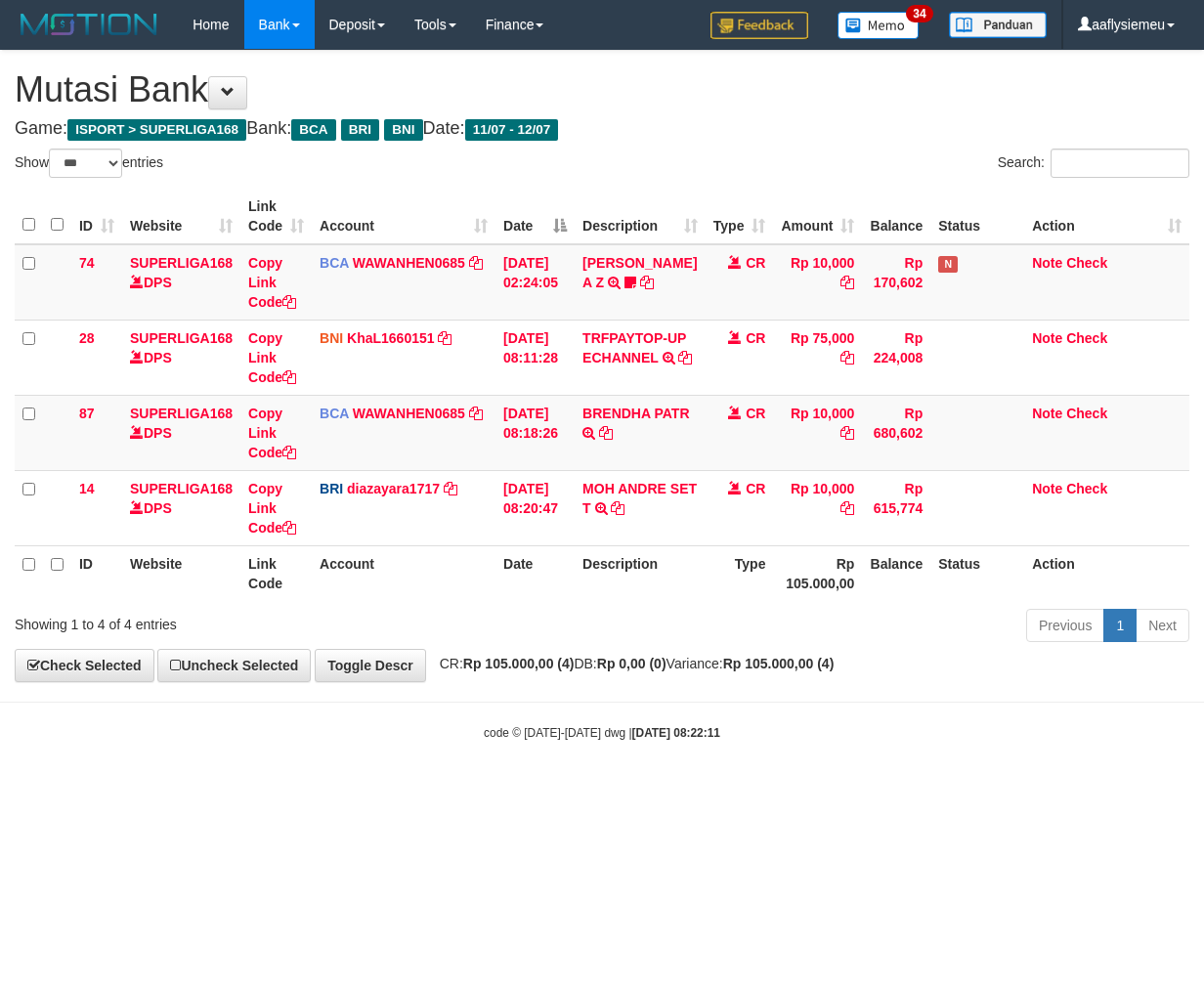 scroll, scrollTop: 0, scrollLeft: 0, axis: both 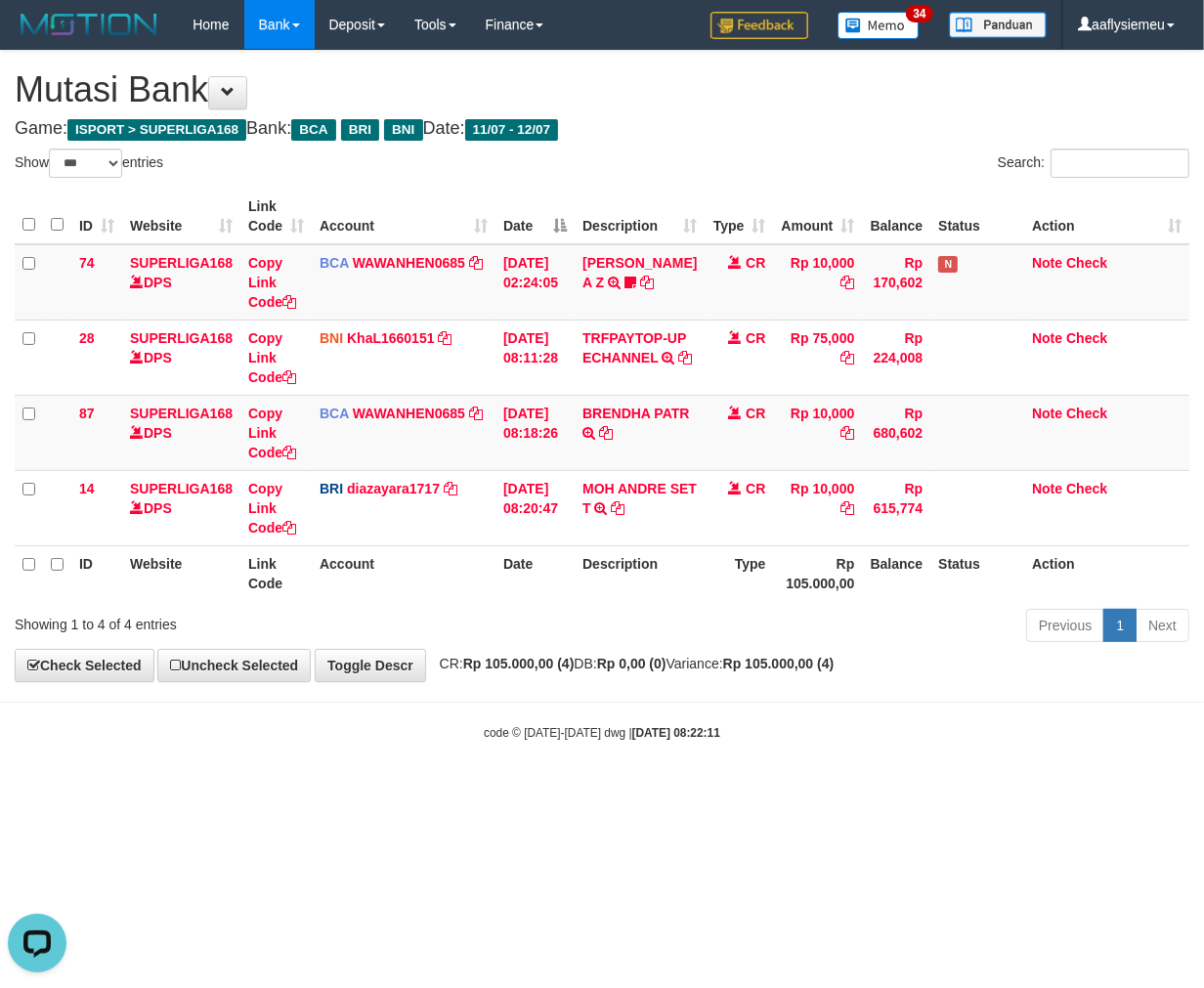 click on "Toggle navigation
Home
Bank
Account List
Load
By Website
Group
[ISPORT]													SUPERLIGA168
By Load Group (DPS)
34" at bounding box center [602, 395] 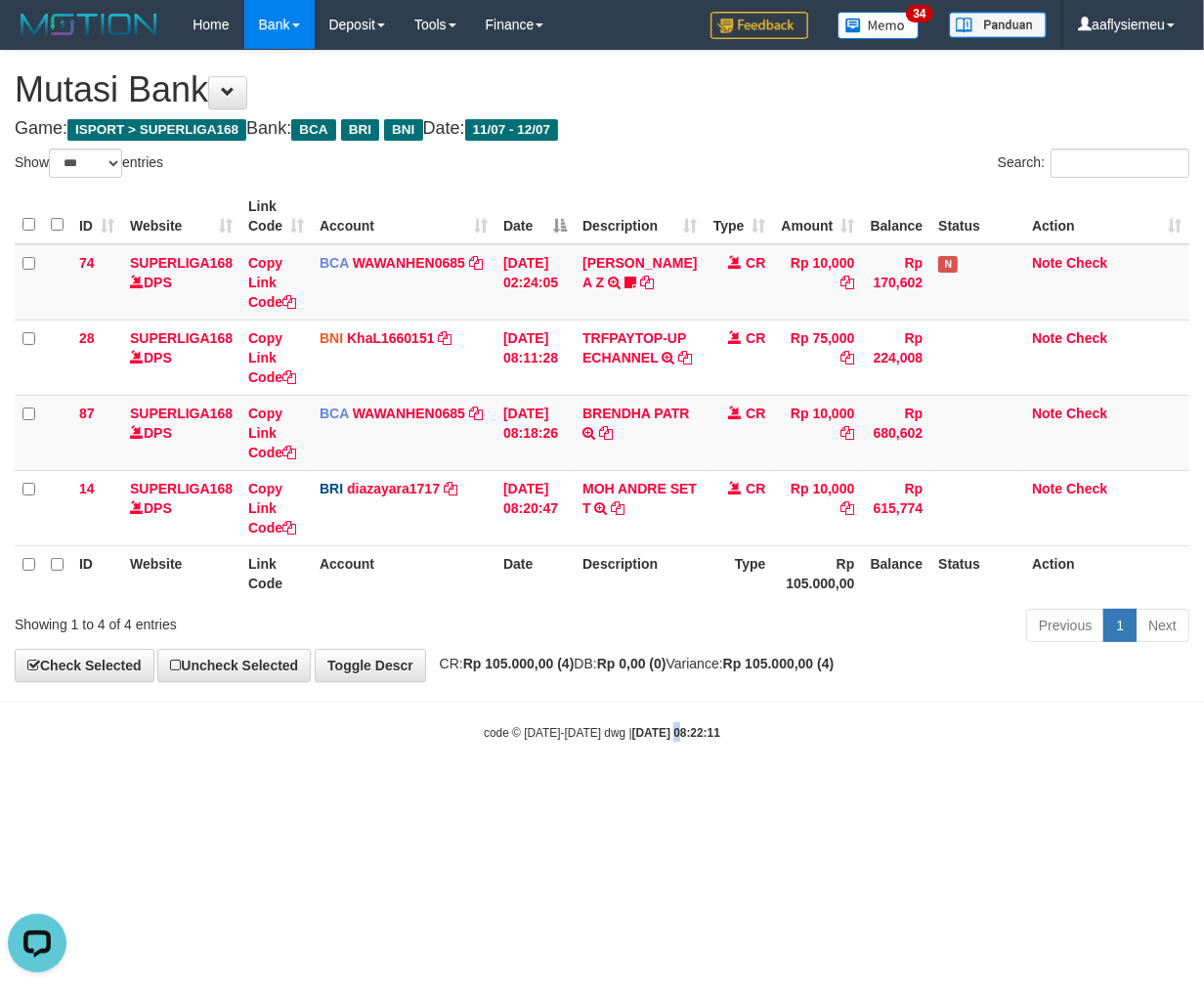 click on "Toggle navigation
Home
Bank
Account List
Load
By Website
Group
[ISPORT]													SUPERLIGA168
By Load Group (DPS)
34" at bounding box center [602, 395] 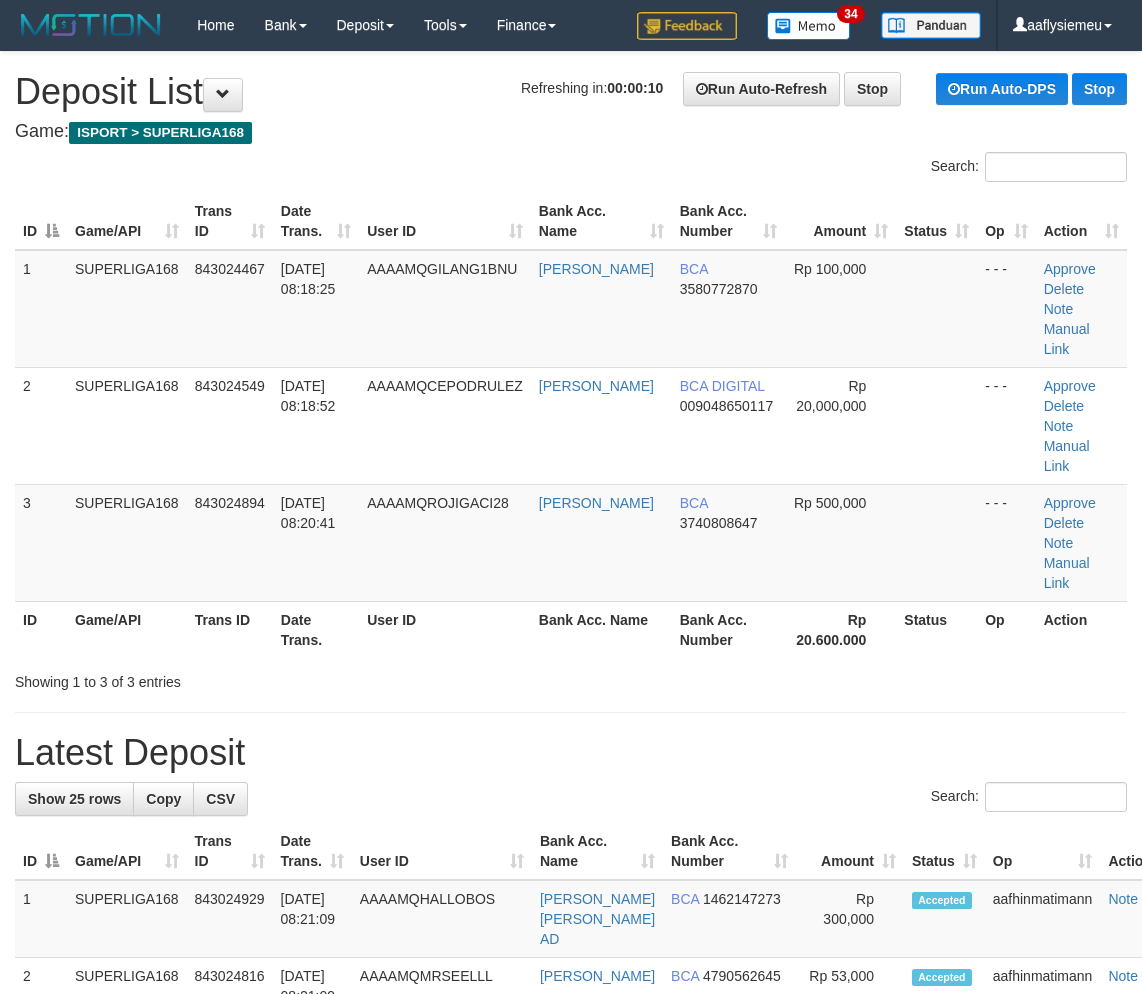 scroll, scrollTop: 0, scrollLeft: 0, axis: both 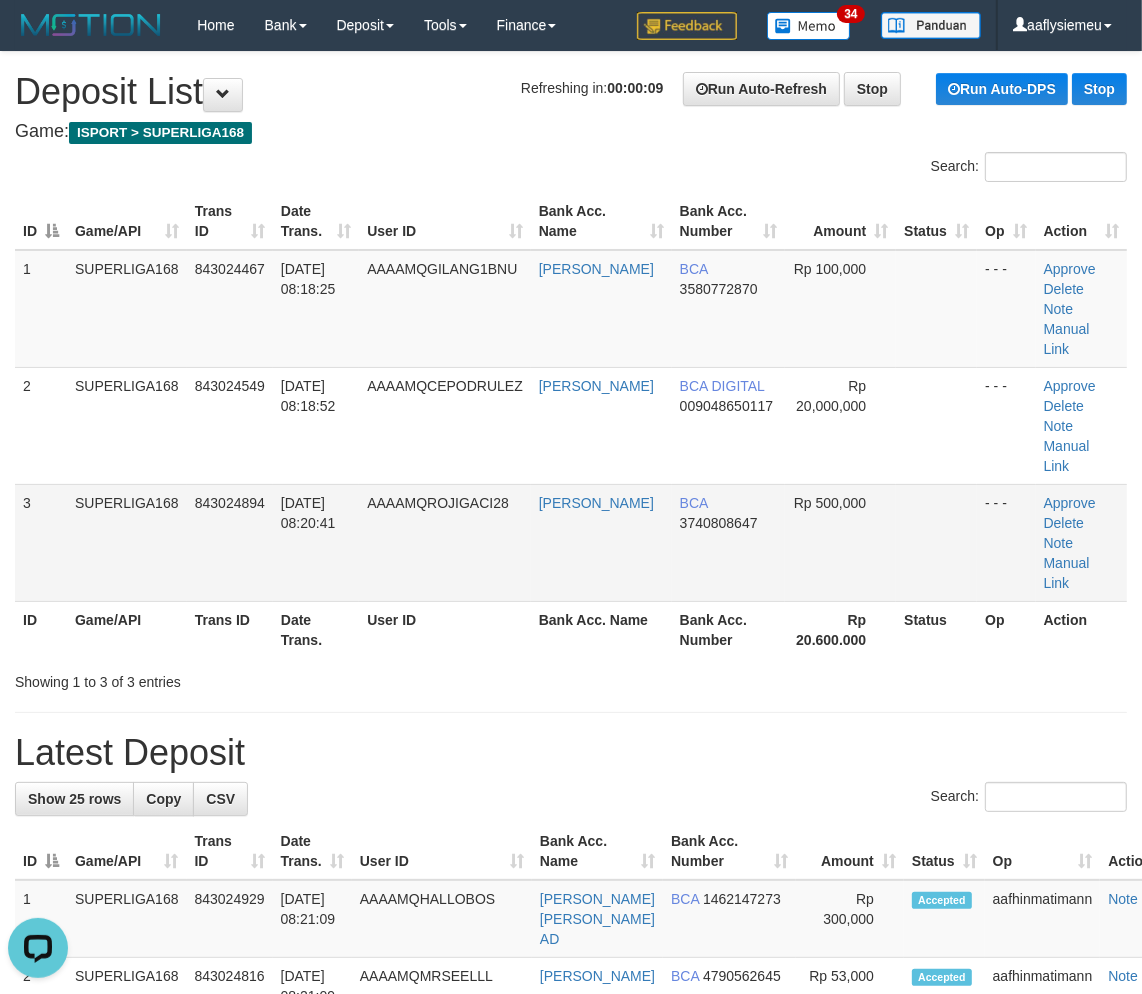 click on "SUPERLIGA168" at bounding box center [127, 542] 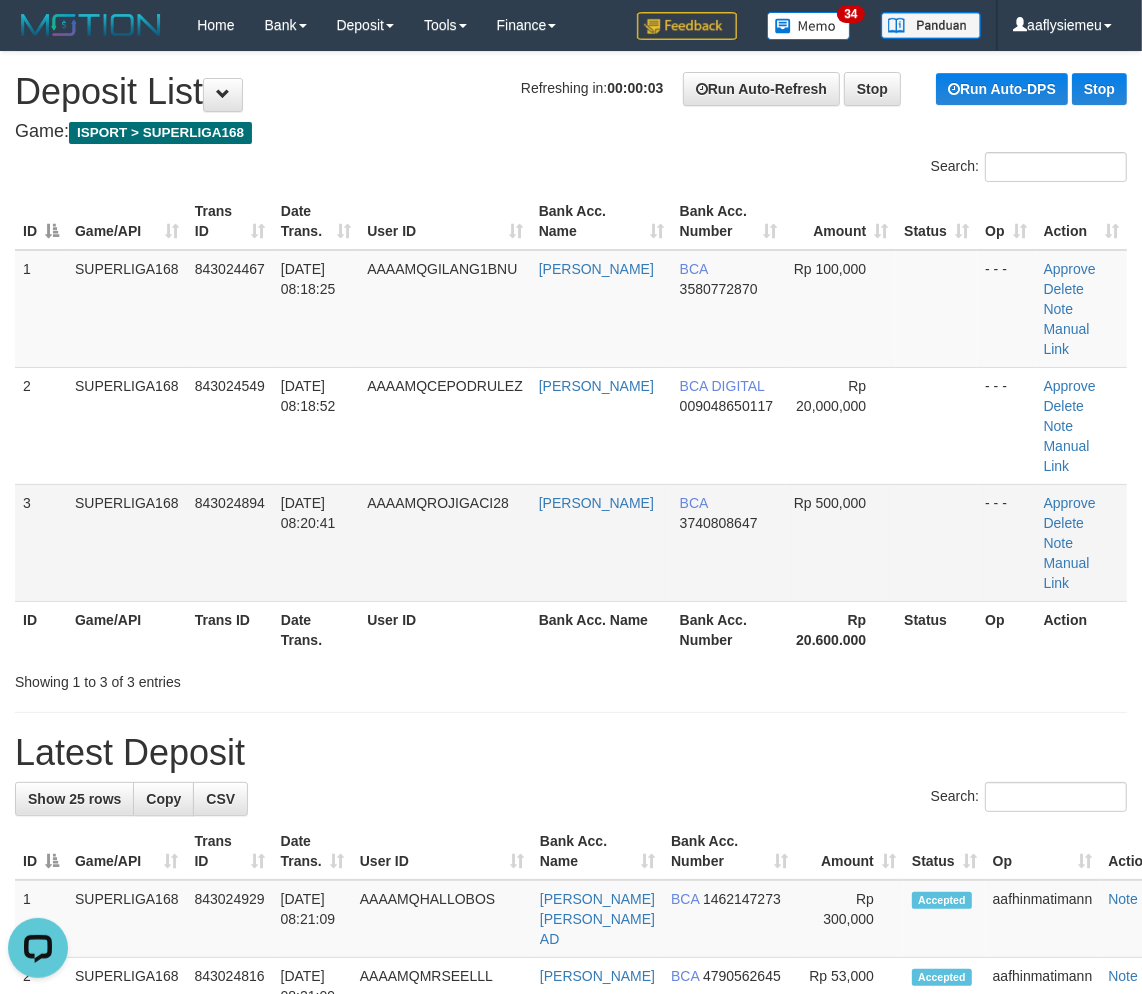 click on "AAAAMQROJIGACI28" at bounding box center (438, 503) 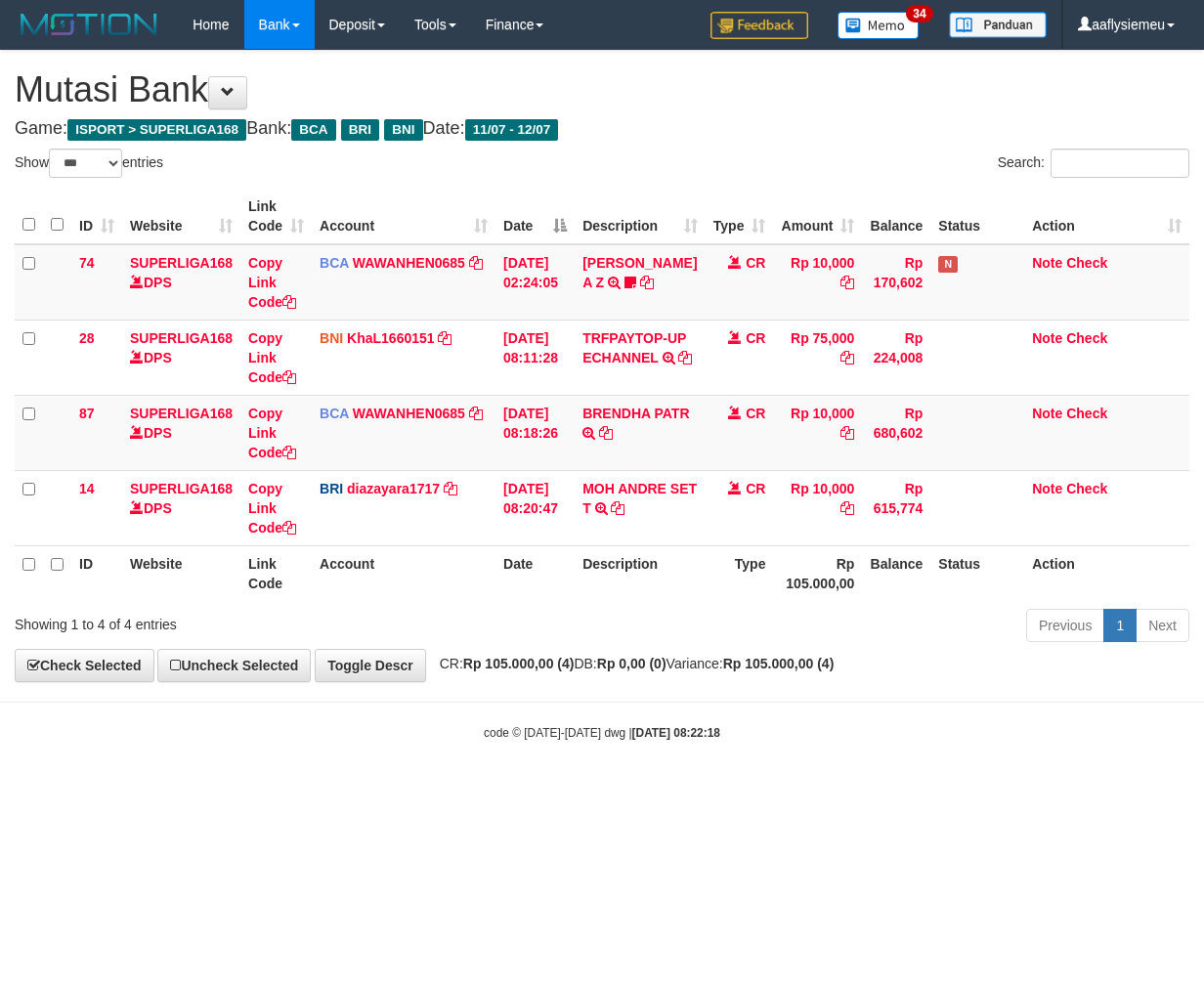 select on "***" 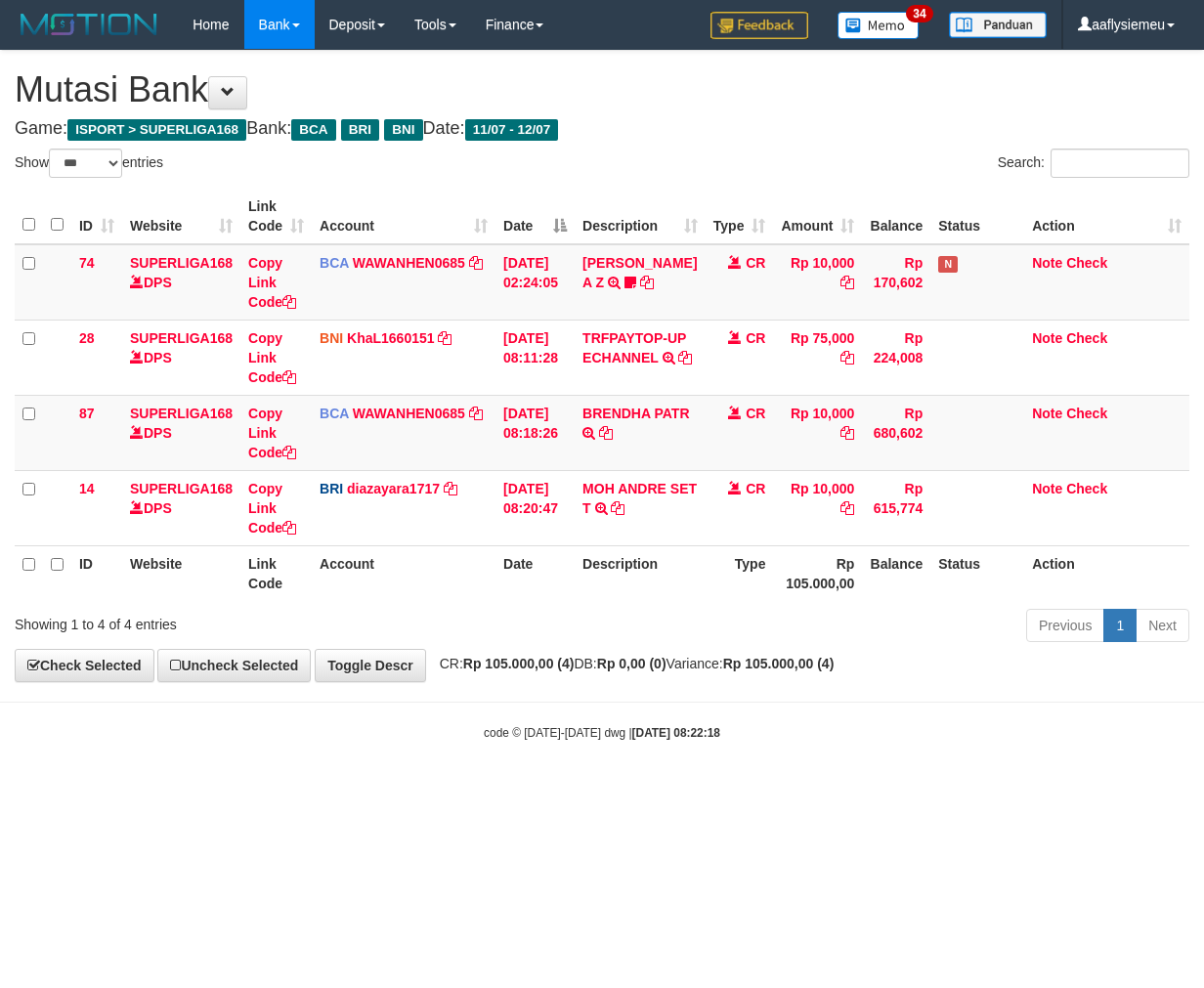 scroll, scrollTop: 0, scrollLeft: 0, axis: both 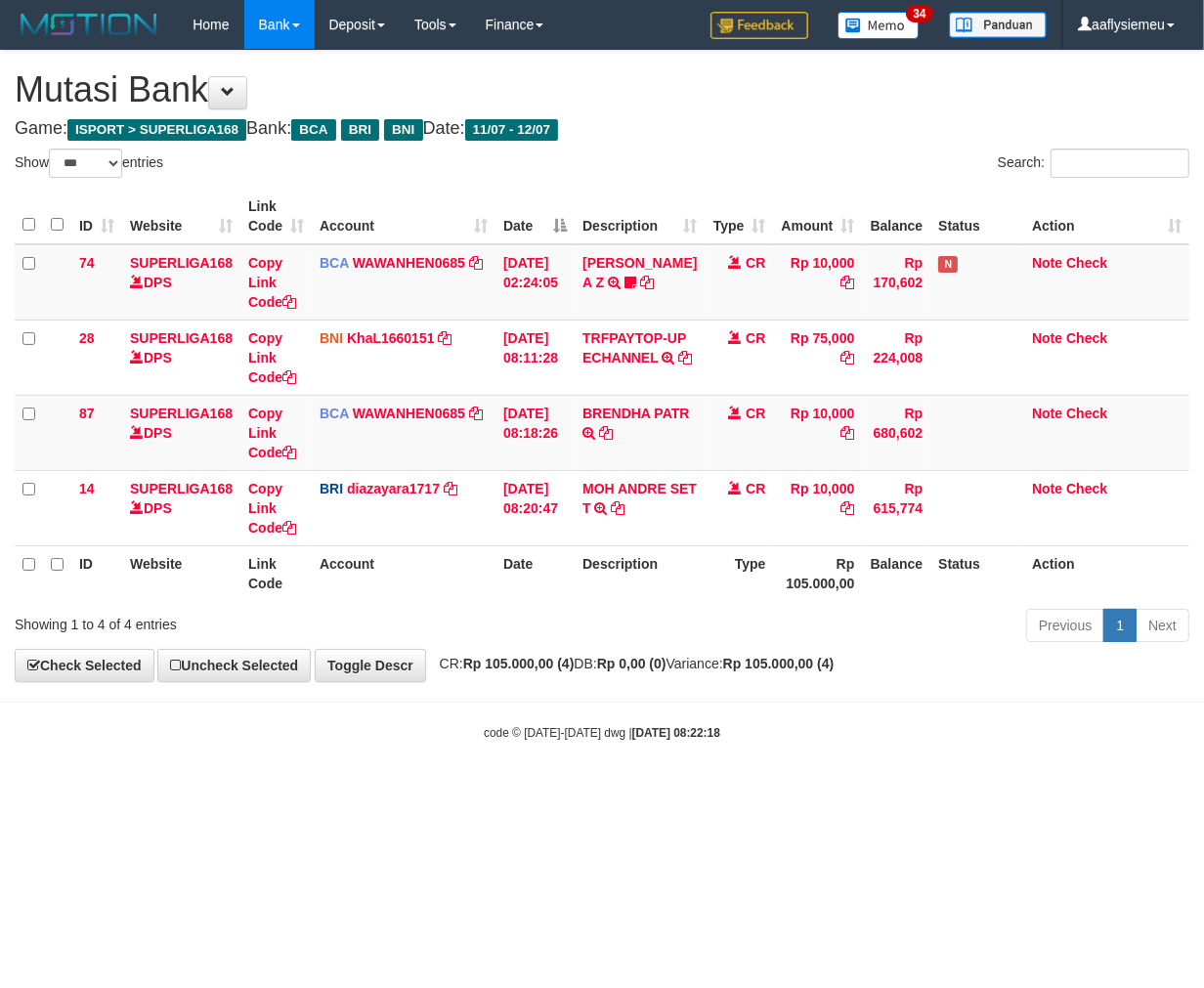 click on "Rp 0,00 (0)" at bounding box center (631, 664) 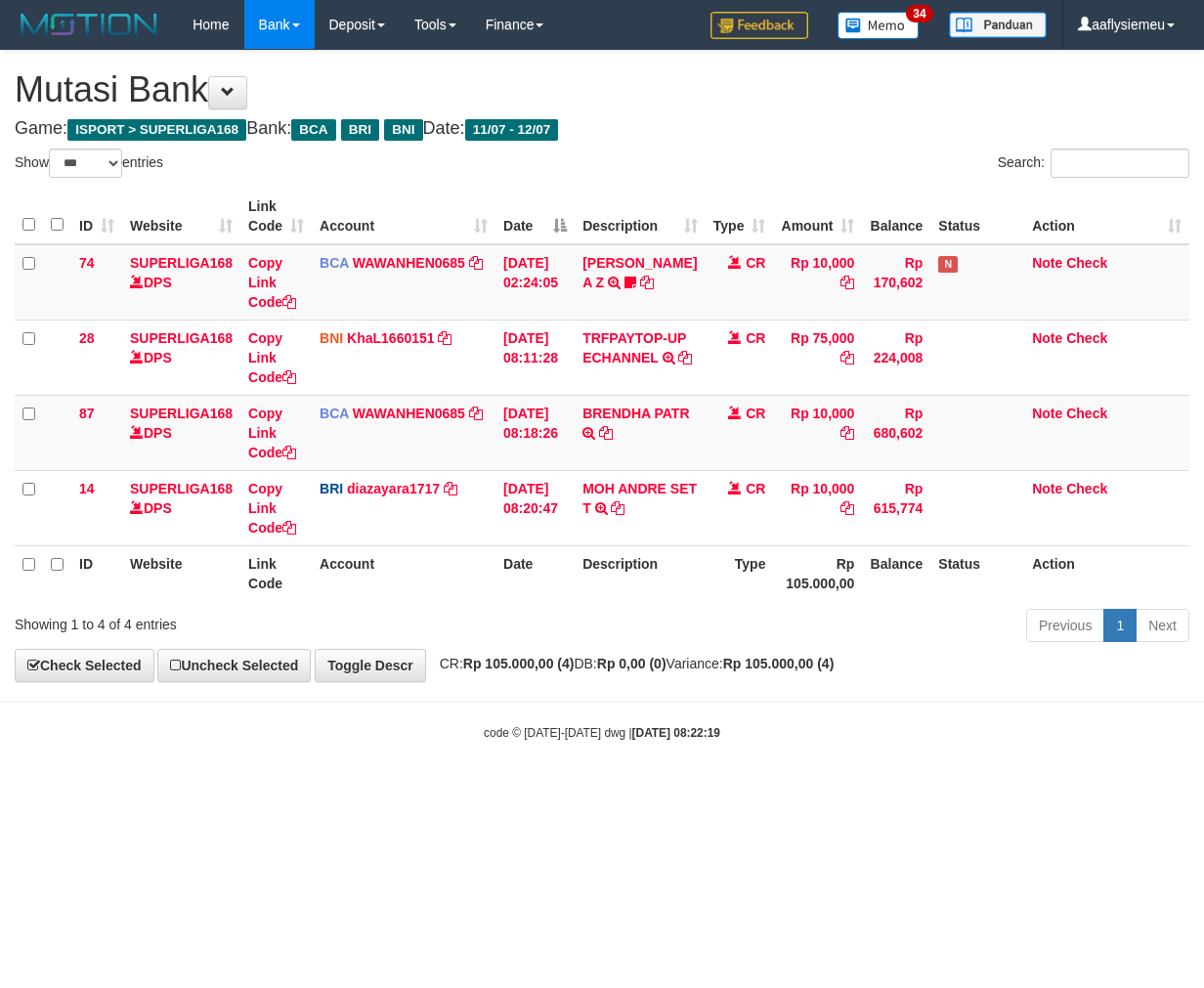 select on "***" 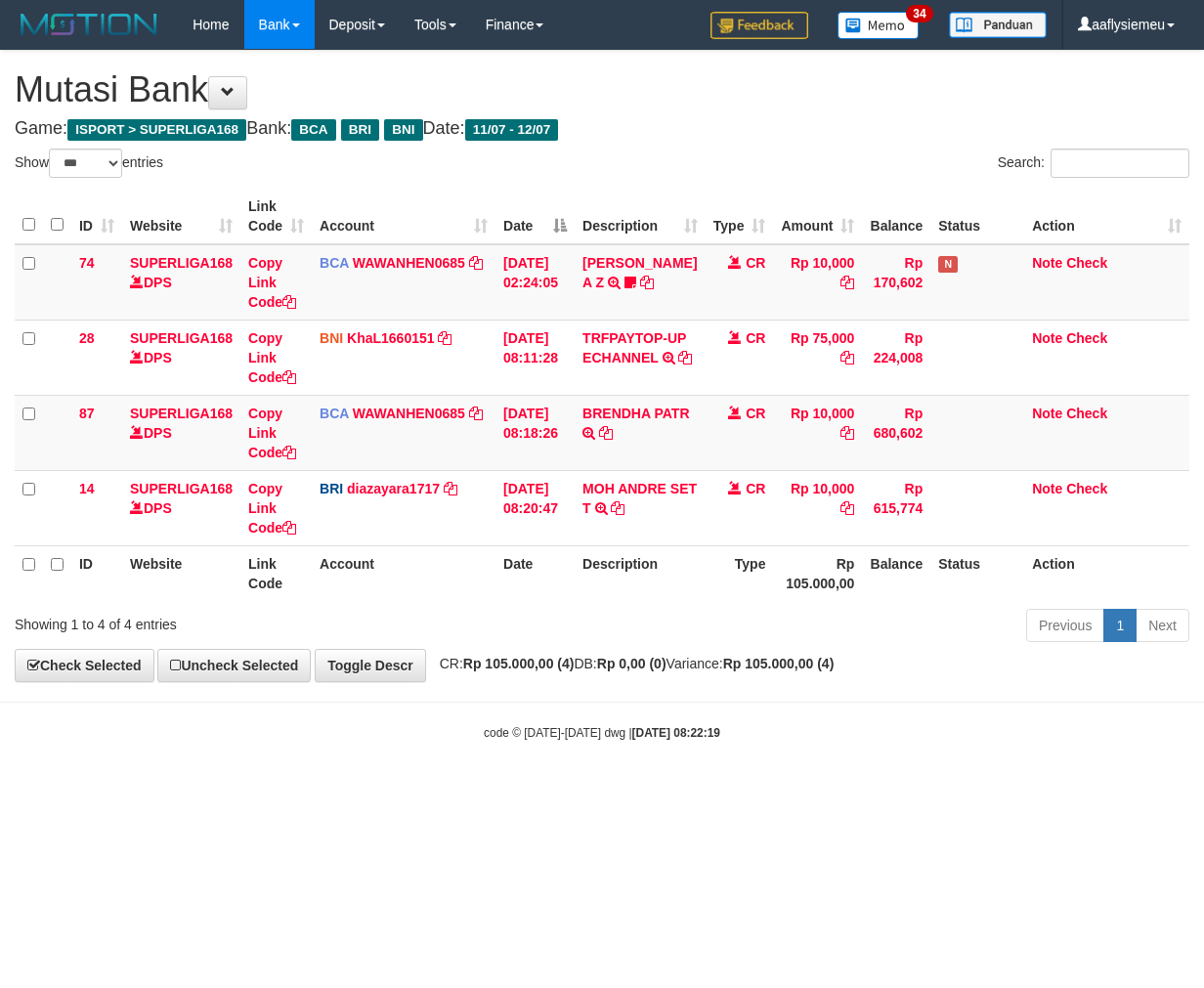 scroll, scrollTop: 0, scrollLeft: 0, axis: both 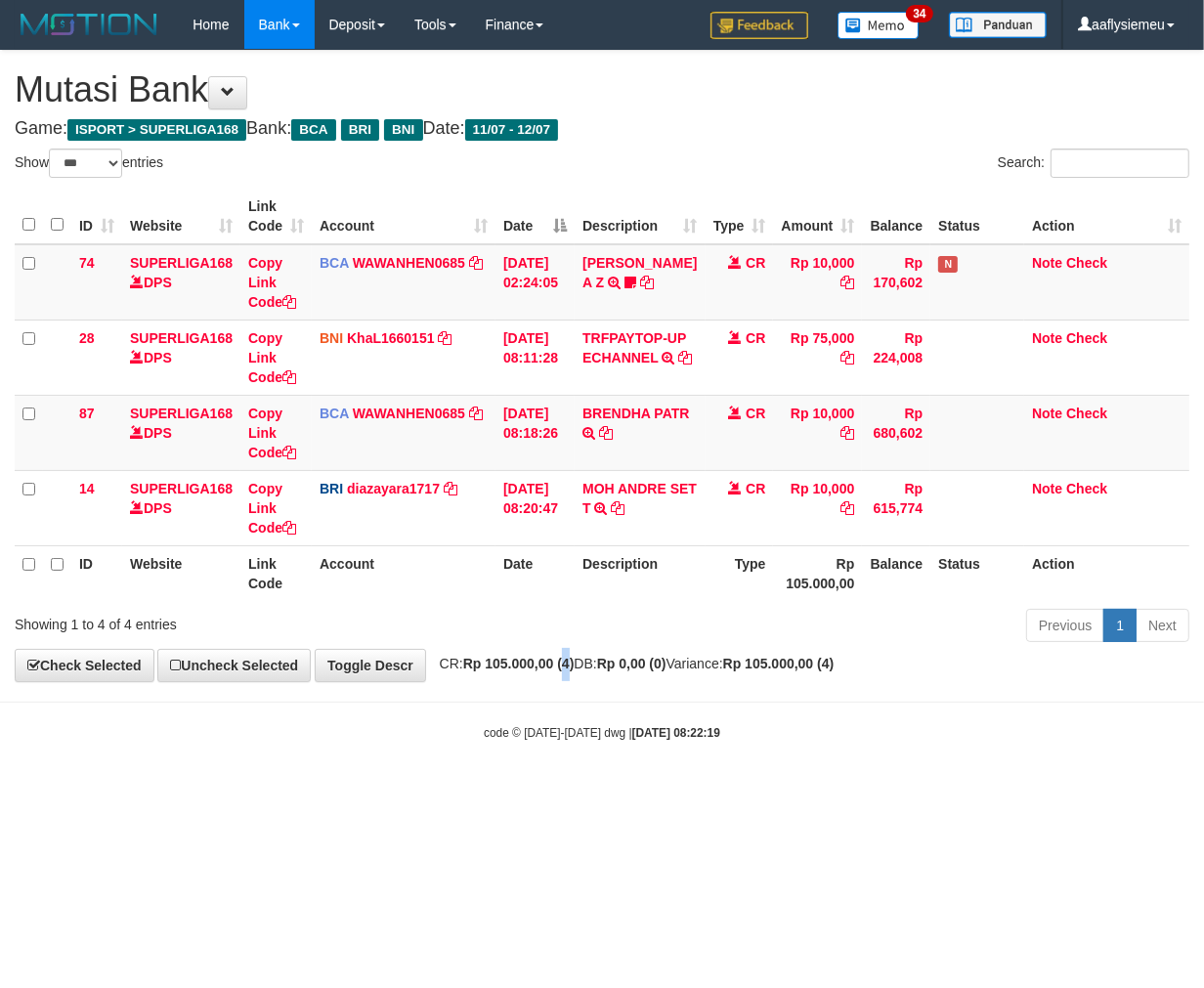 click on "Rp 105.000,00 (4)" at bounding box center [519, 664] 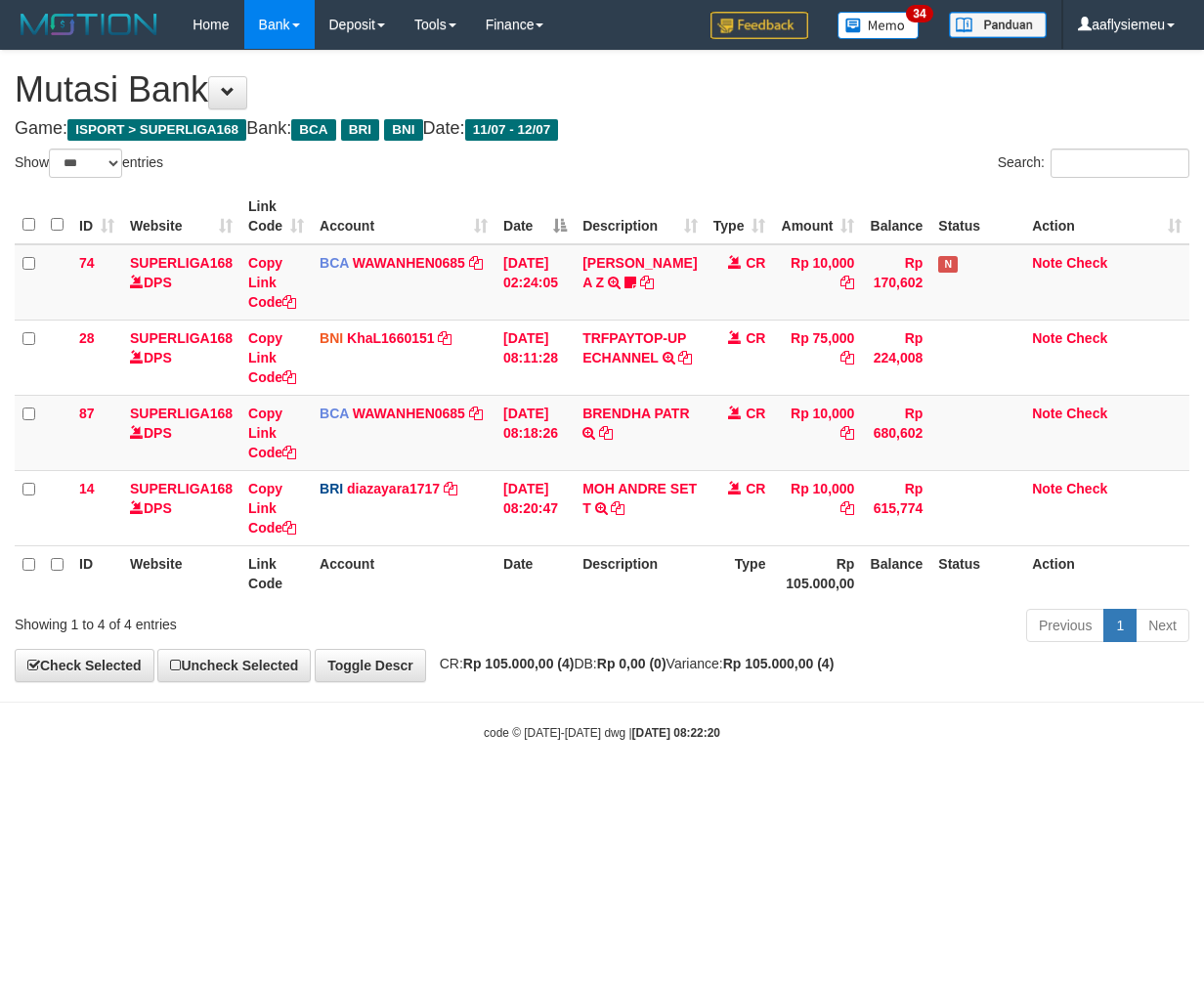 select on "***" 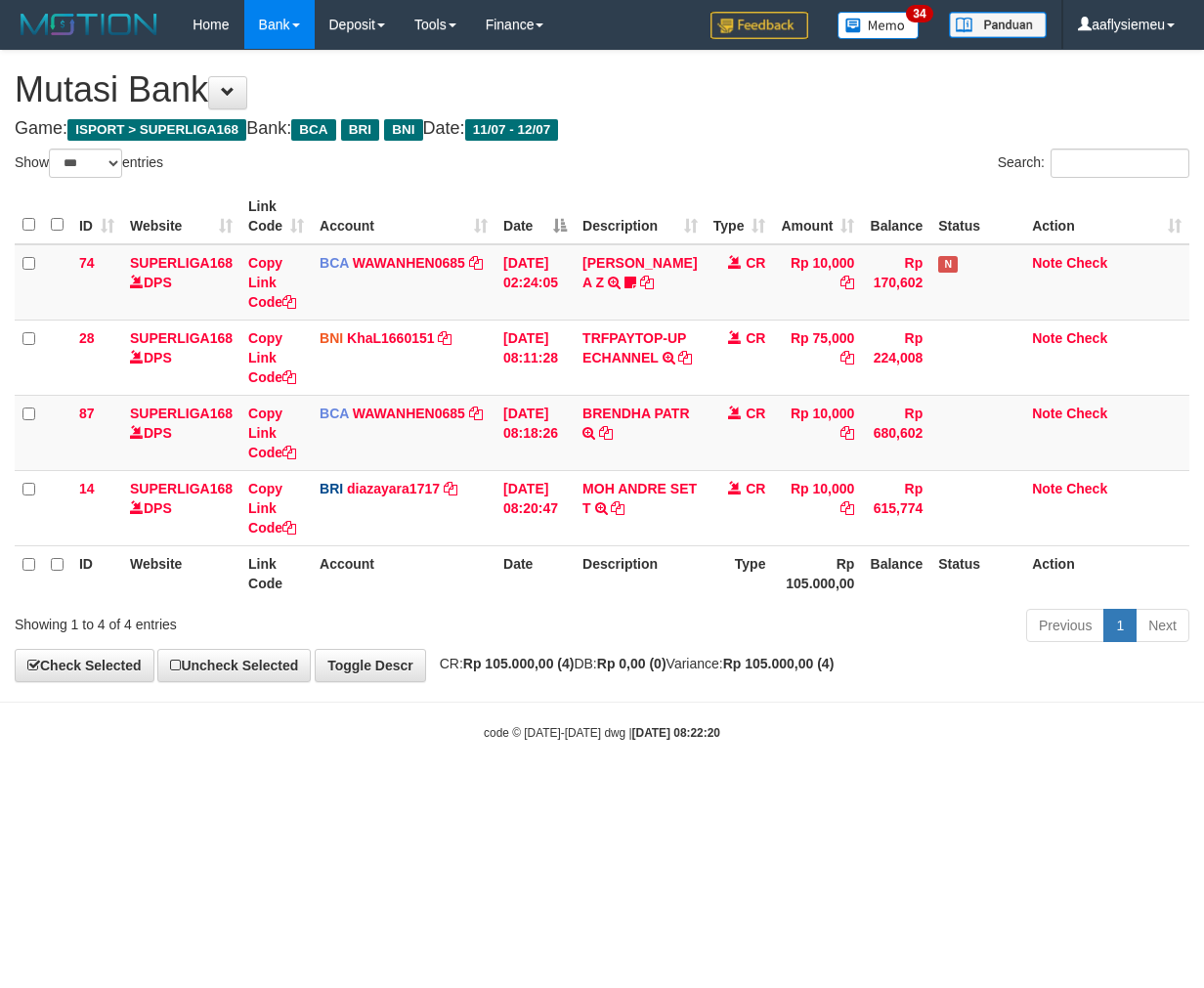scroll, scrollTop: 0, scrollLeft: 0, axis: both 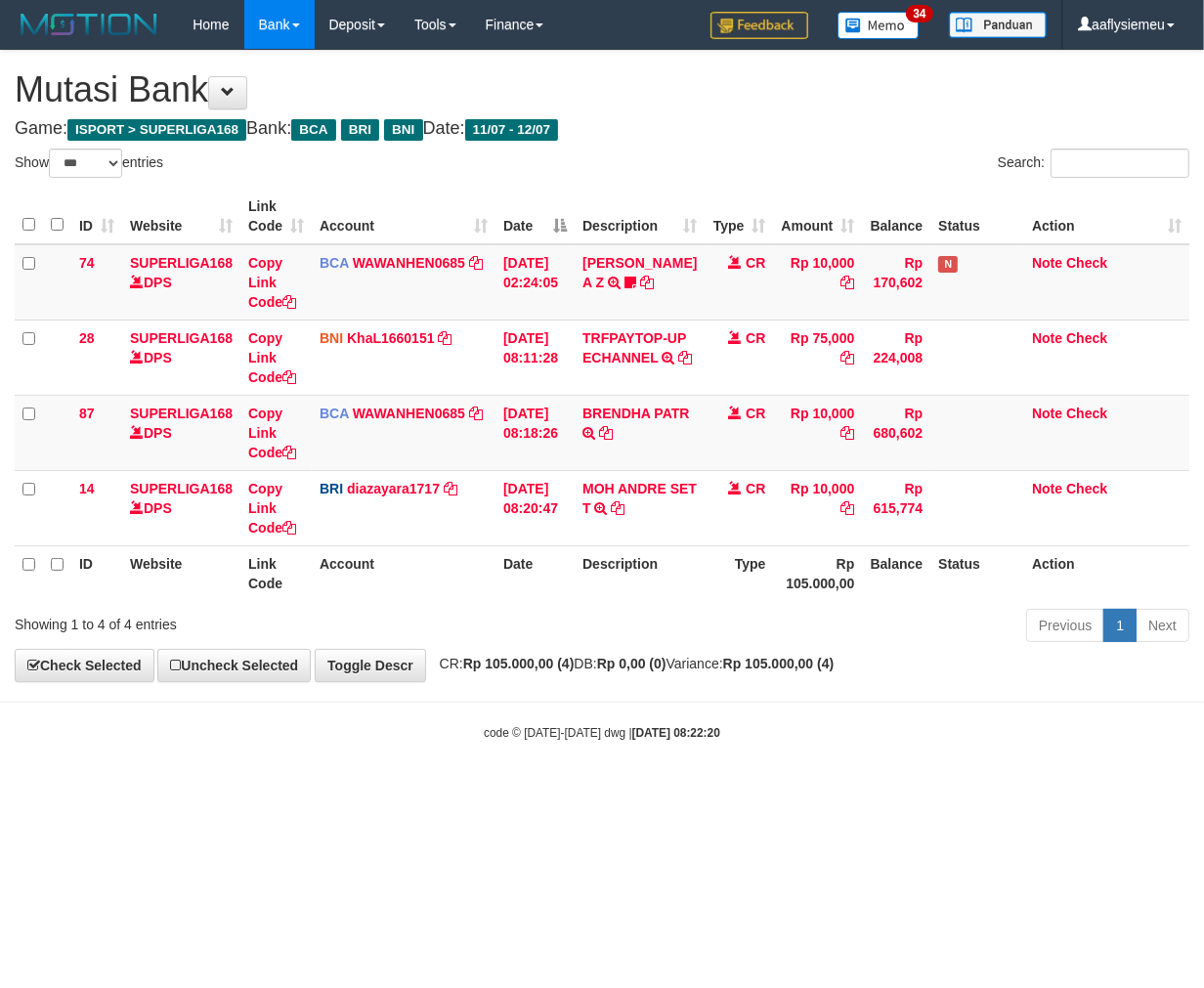 click on "Toggle navigation
Home
Bank
Account List
Load
By Website
Group
[ISPORT]													SUPERLIGA168
By Load Group (DPS)
34" at bounding box center (602, 395) 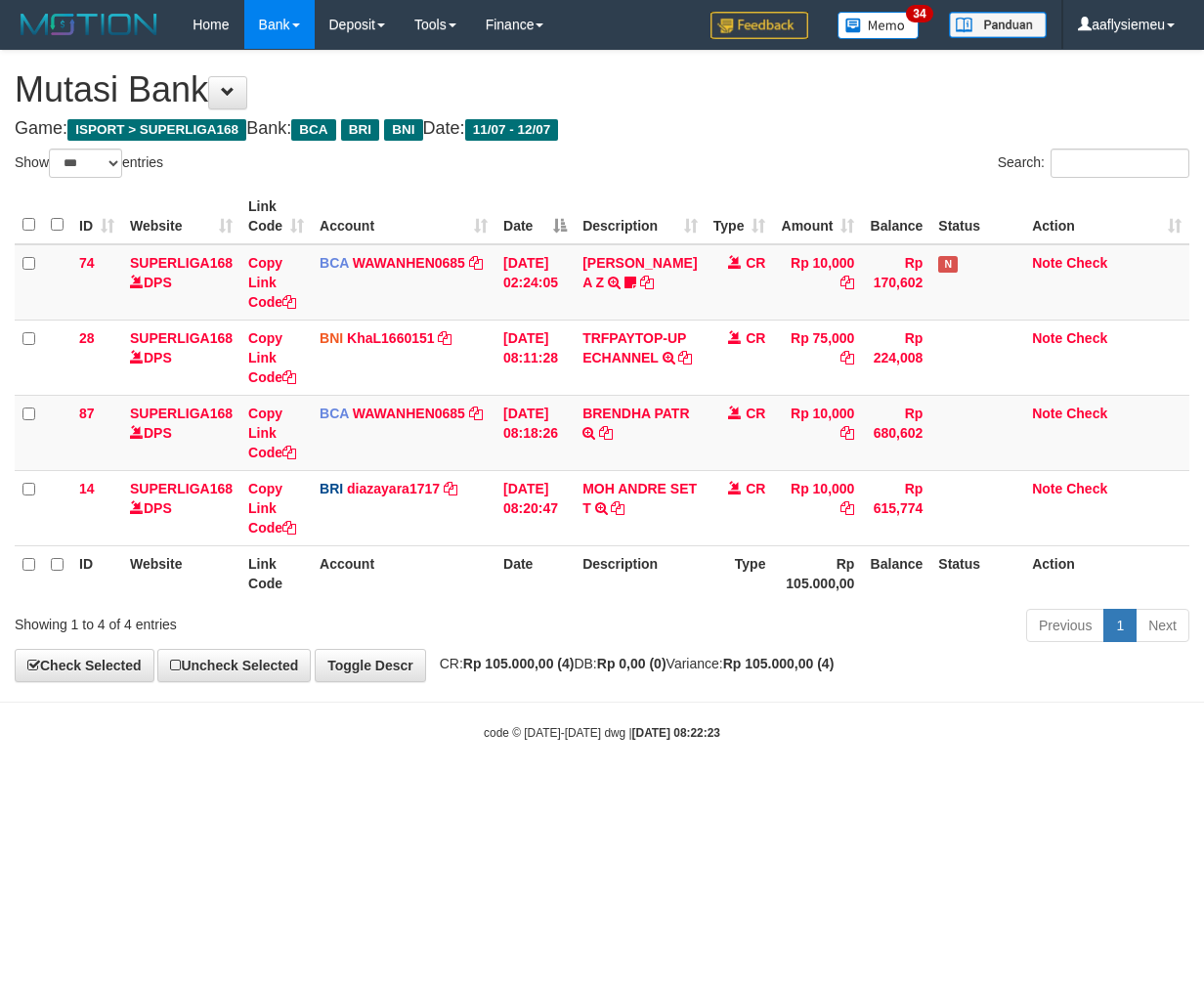 select on "***" 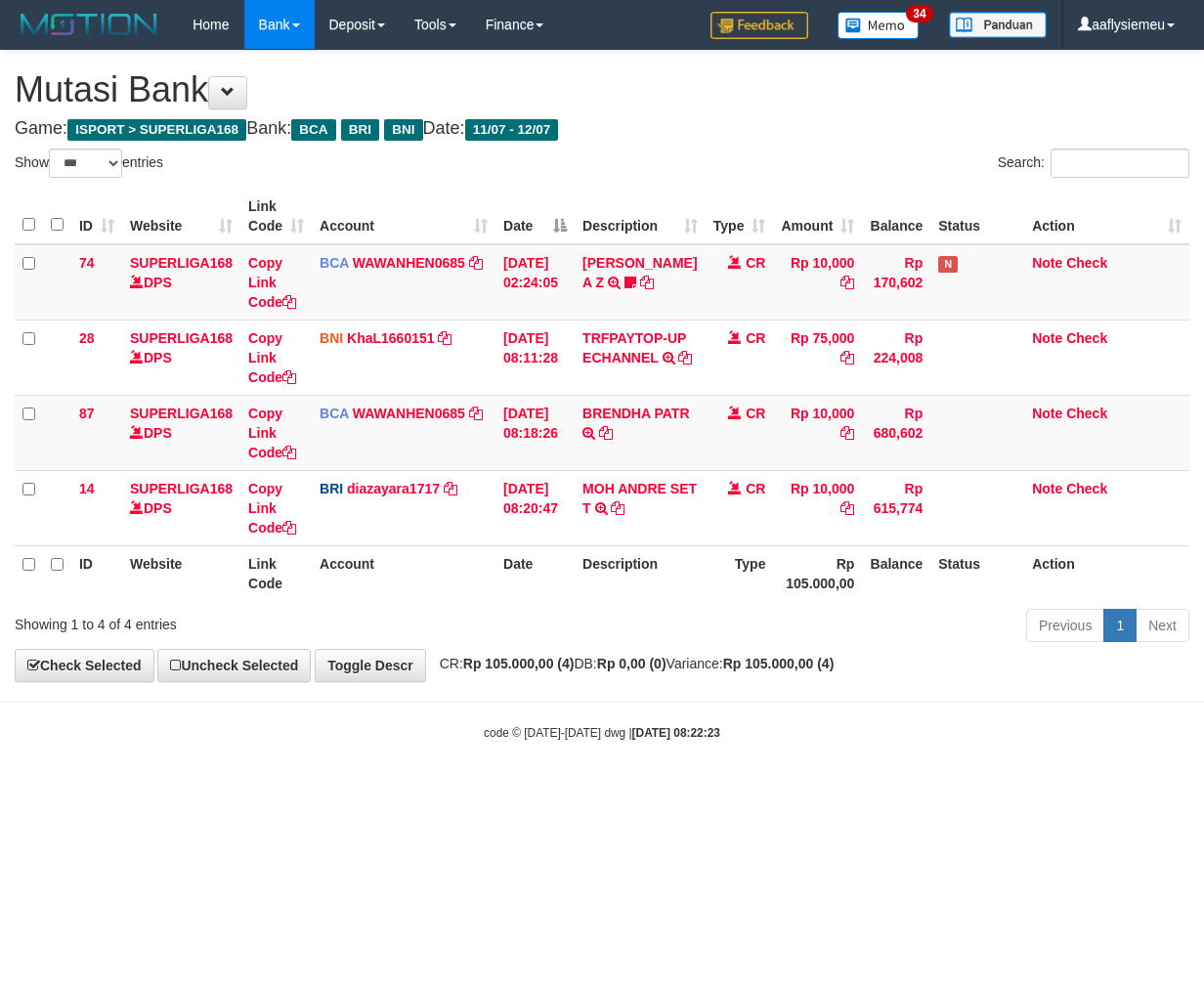 scroll, scrollTop: 0, scrollLeft: 0, axis: both 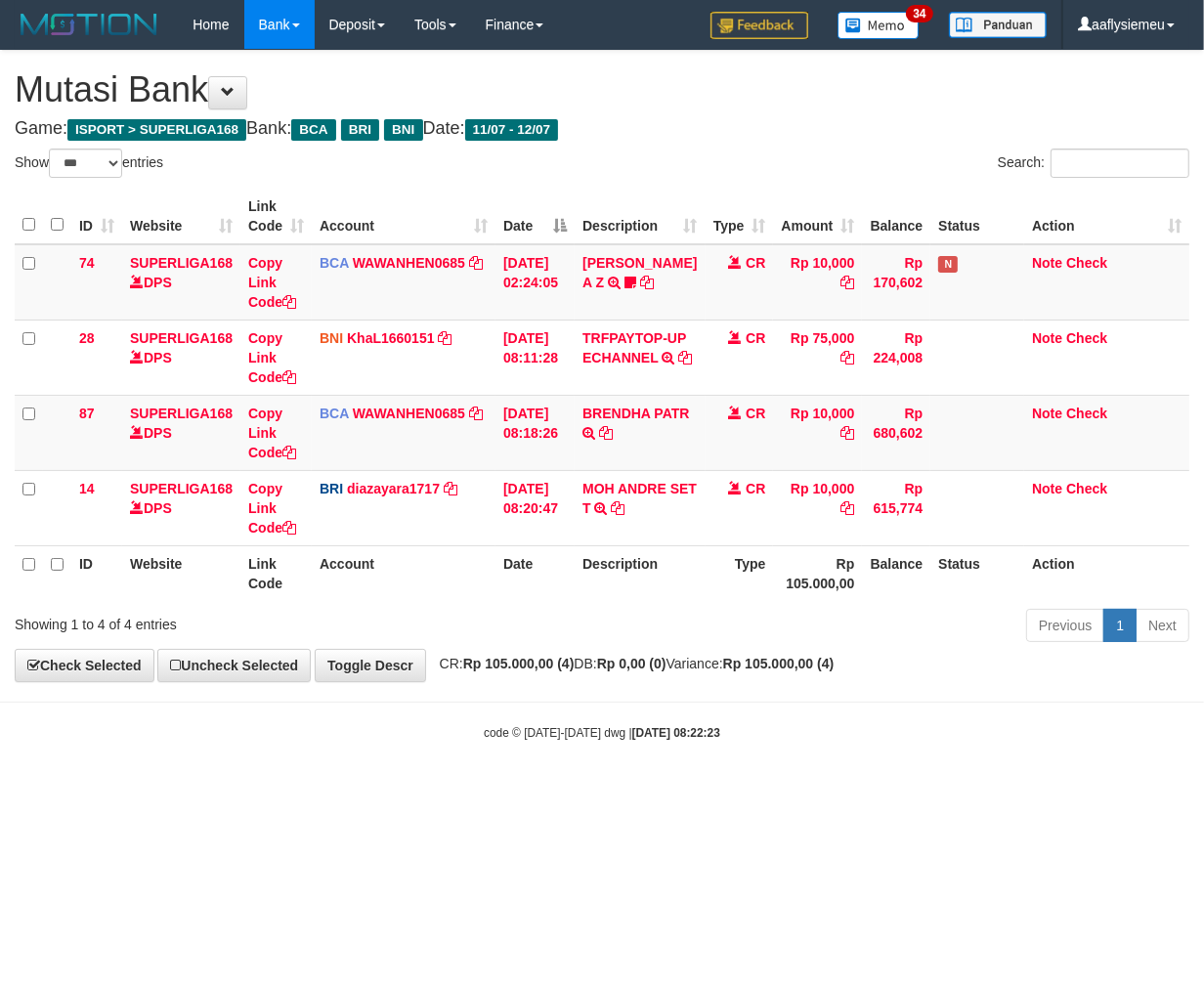 drag, startPoint x: 837, startPoint y: 782, endPoint x: 906, endPoint y: 750, distance: 76.05919 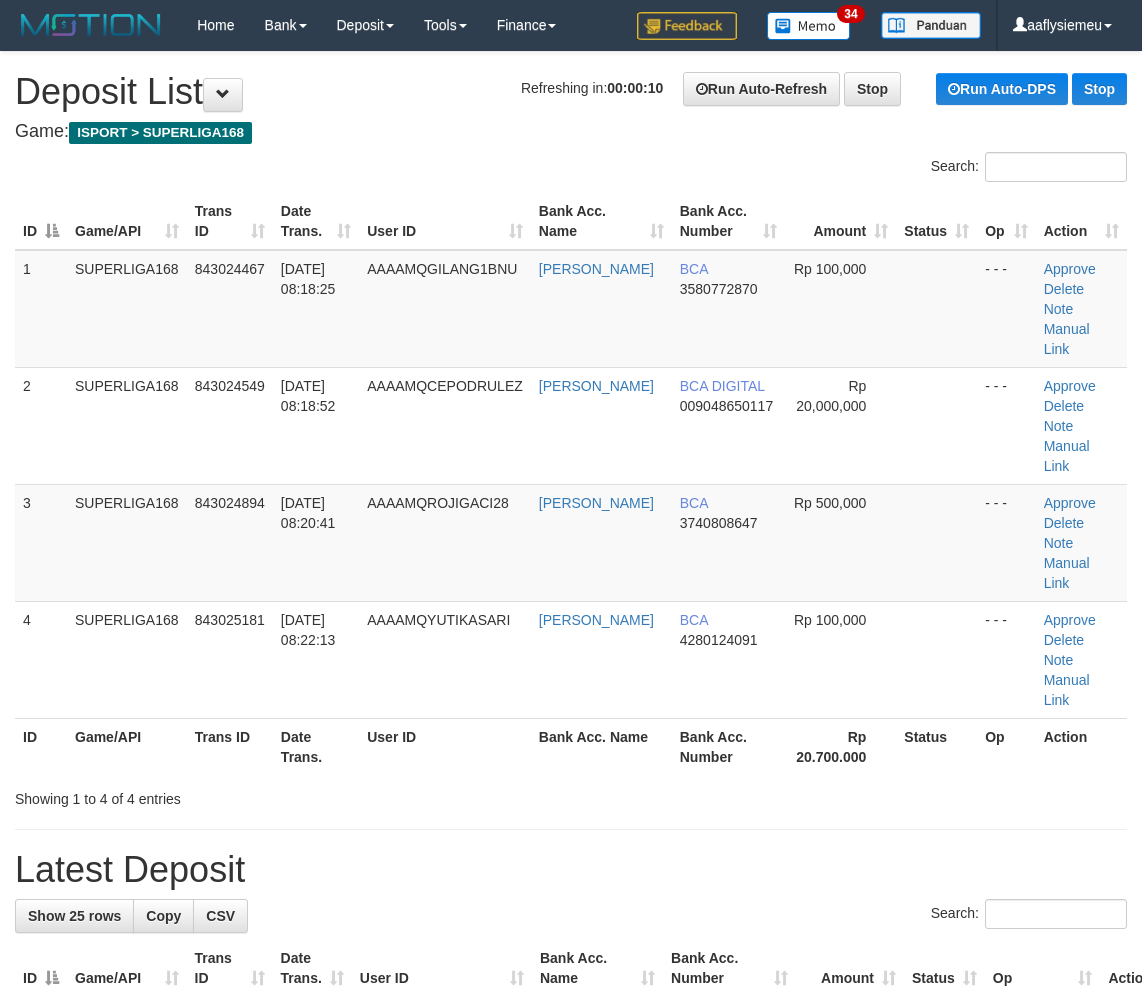 scroll, scrollTop: 0, scrollLeft: 0, axis: both 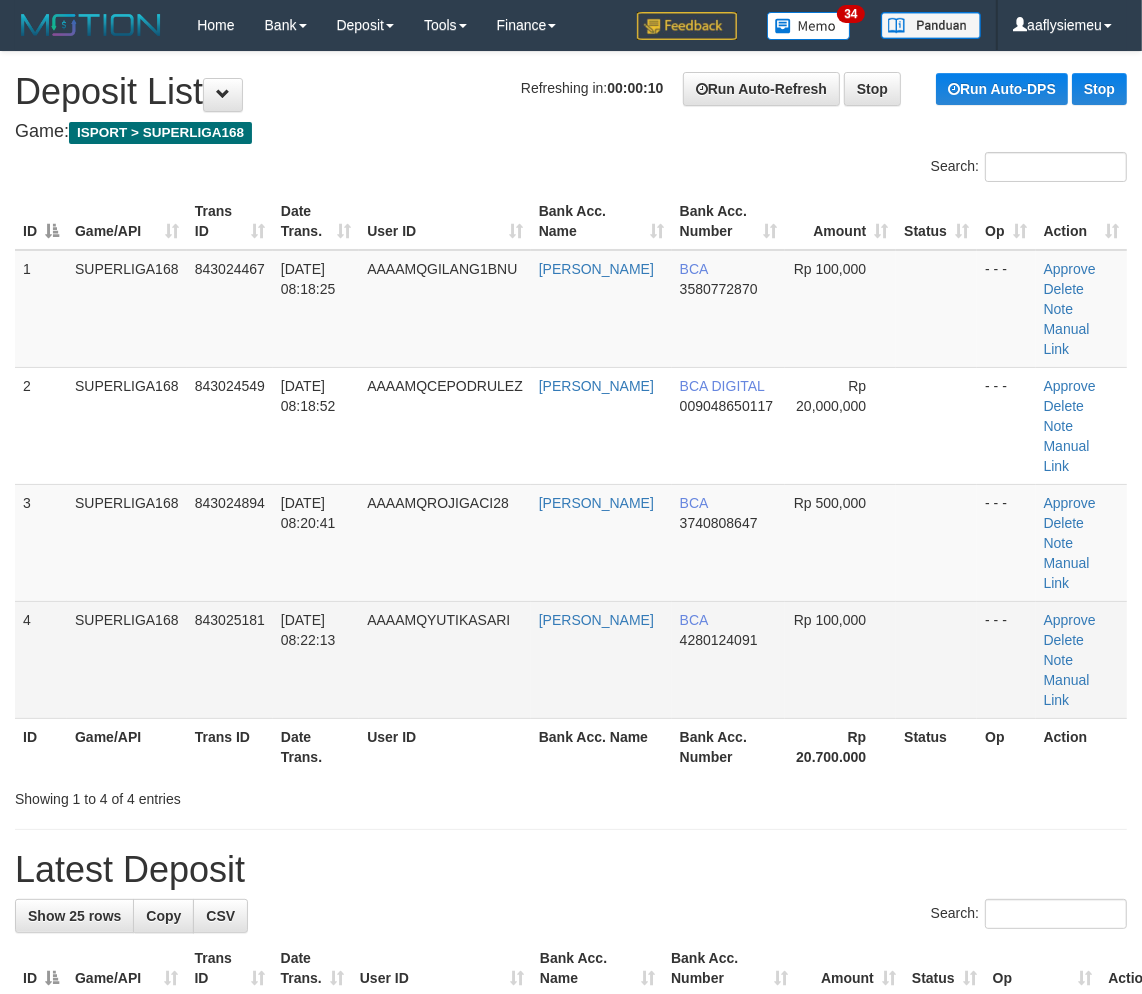 click on "SUPERLIGA168" at bounding box center (127, 659) 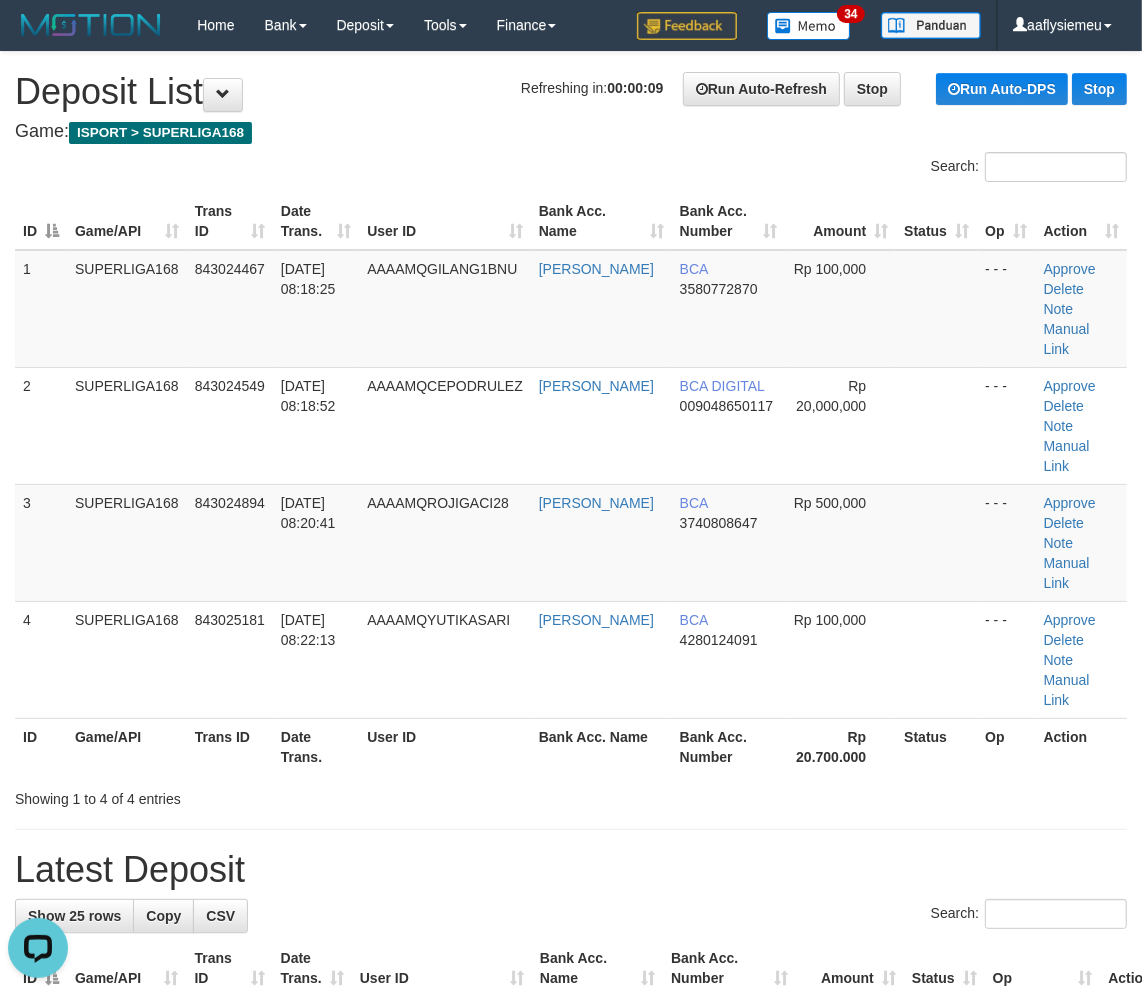 scroll, scrollTop: 0, scrollLeft: 0, axis: both 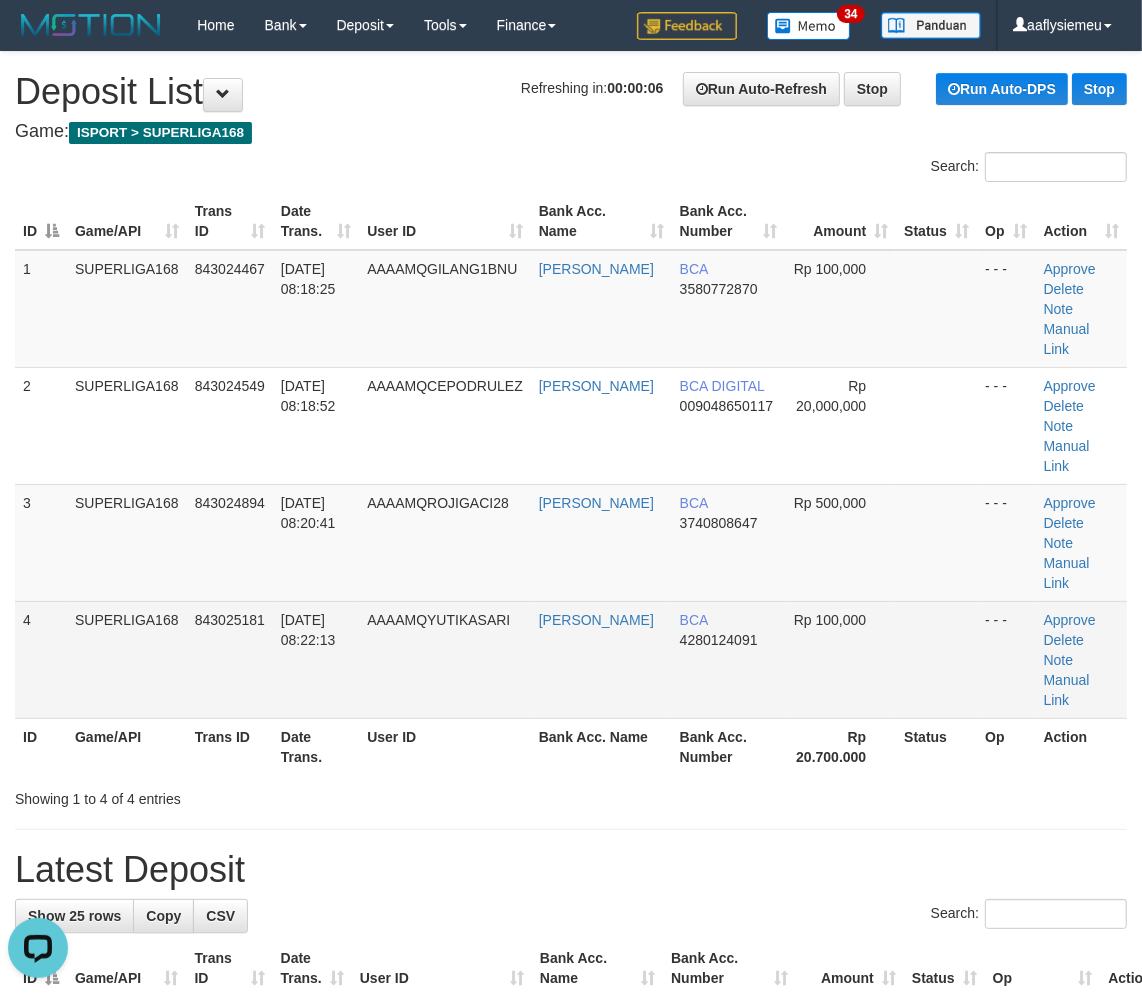 click on "SUPERLIGA168" at bounding box center (127, 659) 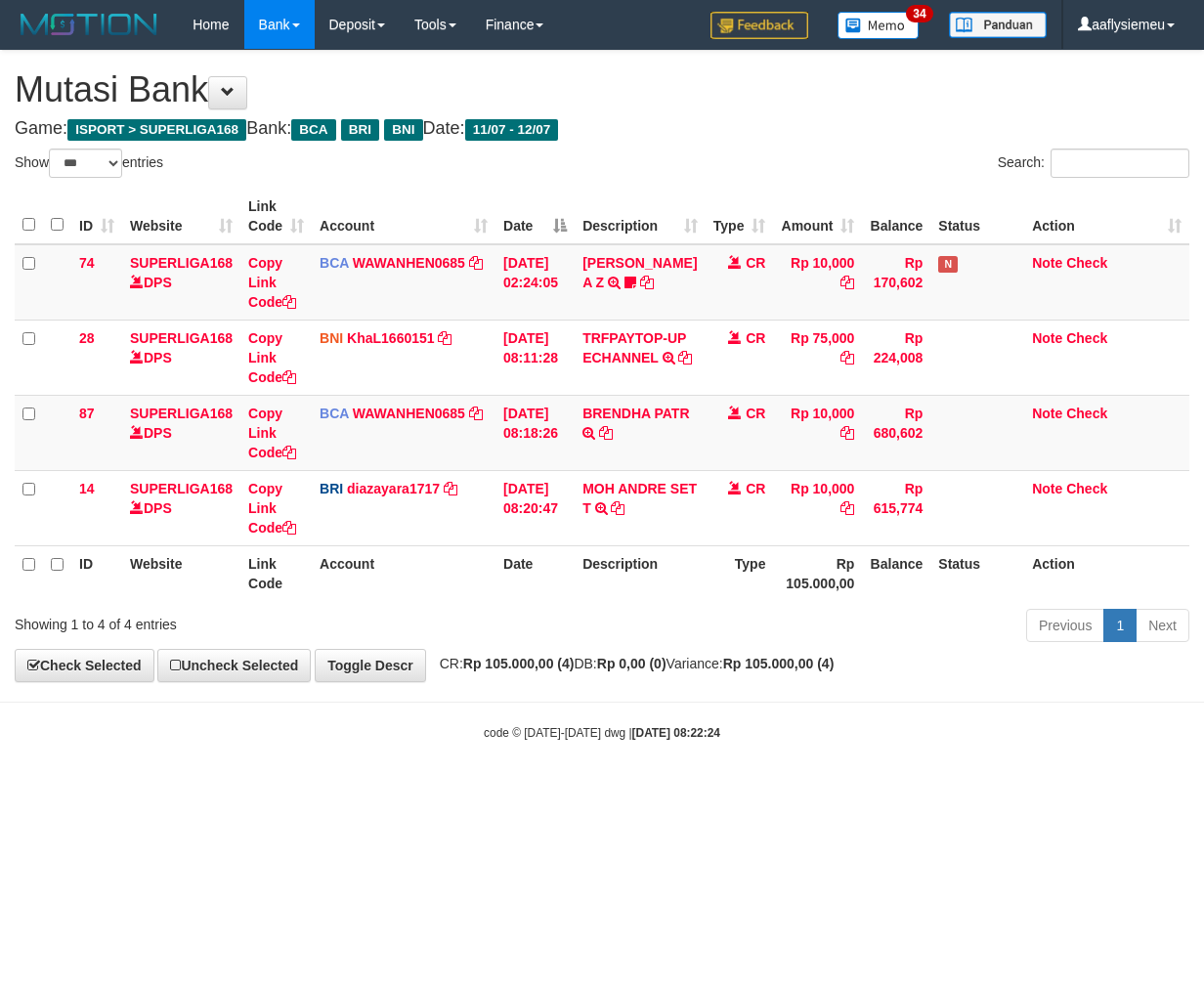 select on "***" 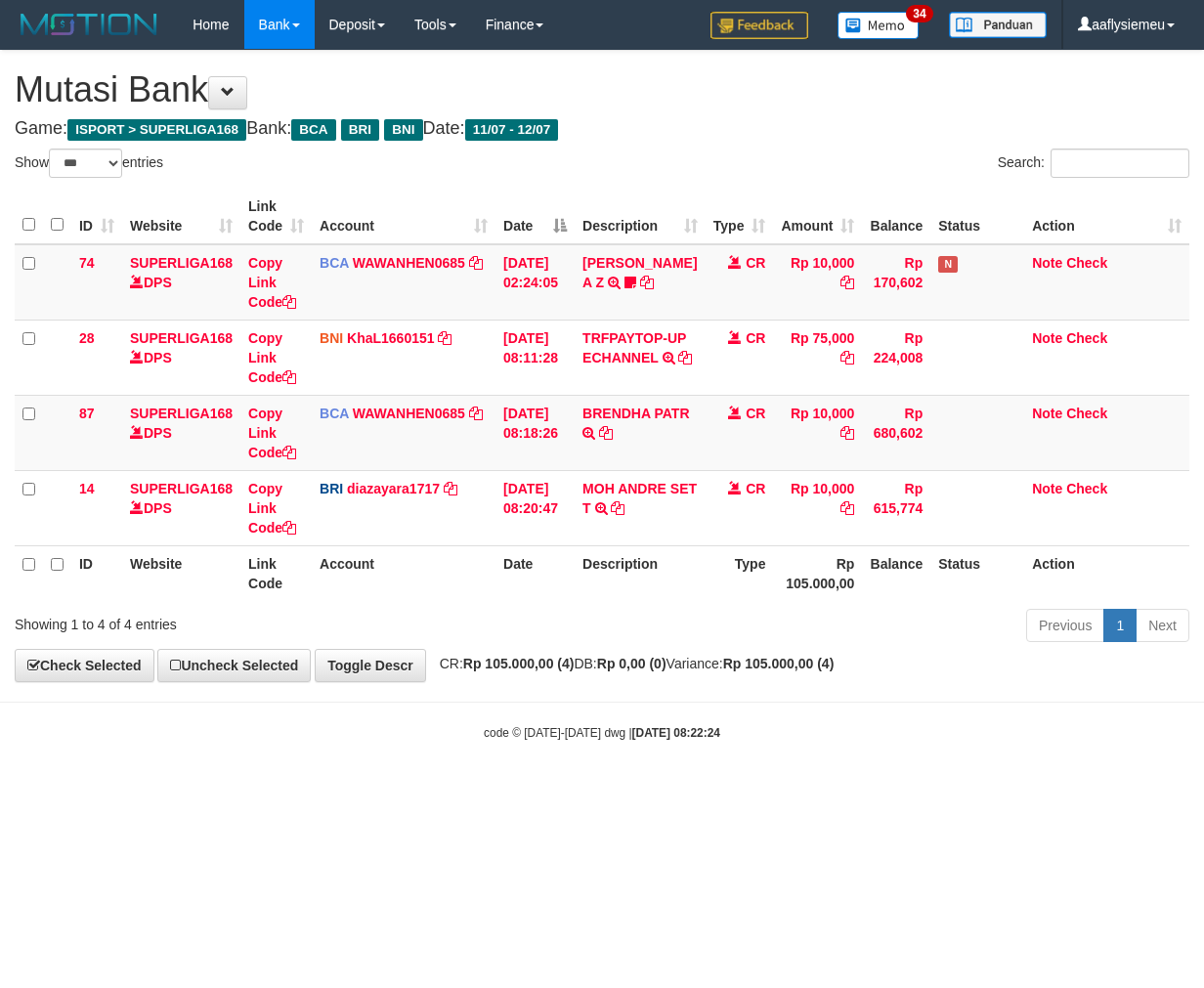 scroll, scrollTop: 0, scrollLeft: 0, axis: both 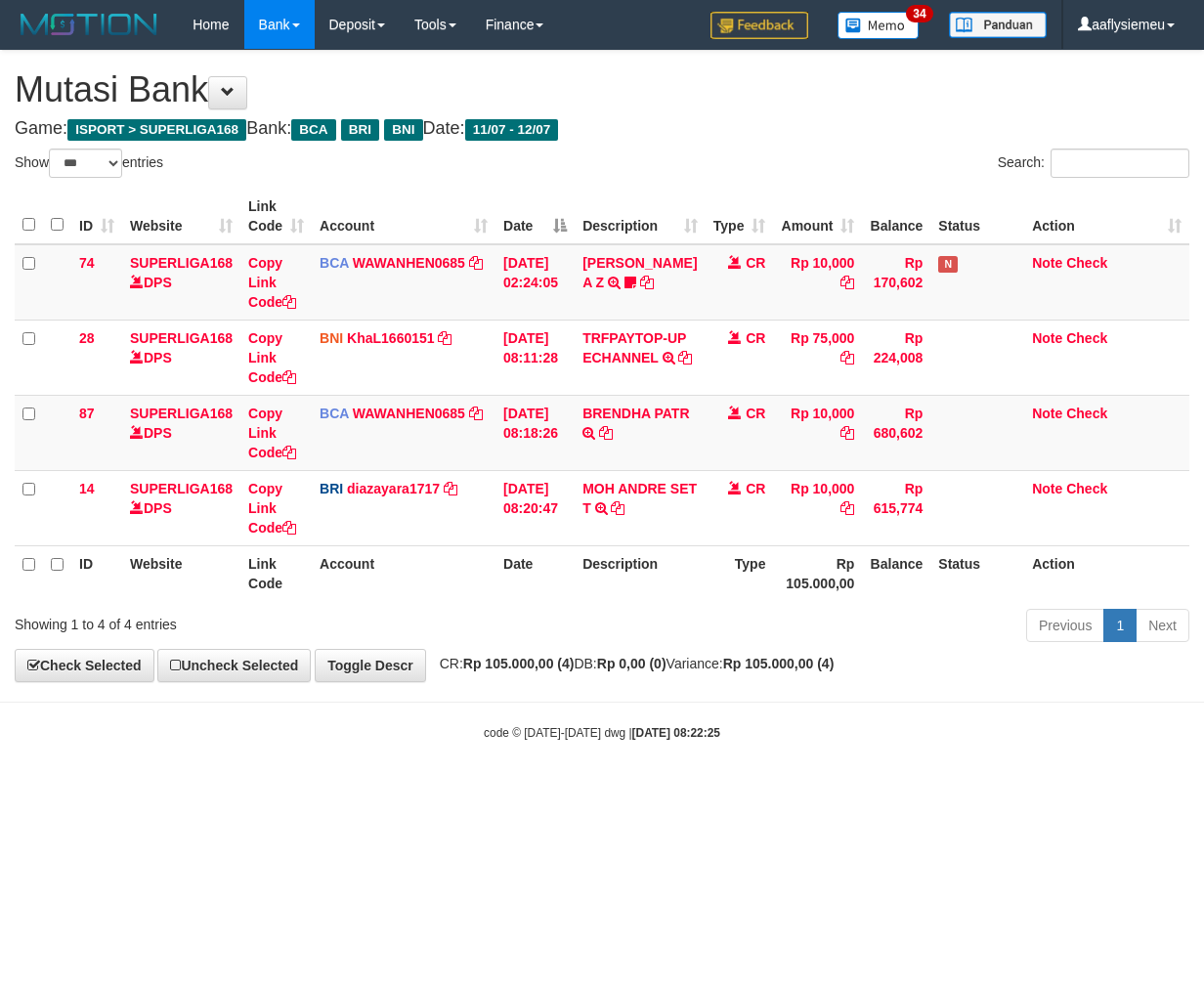 select on "***" 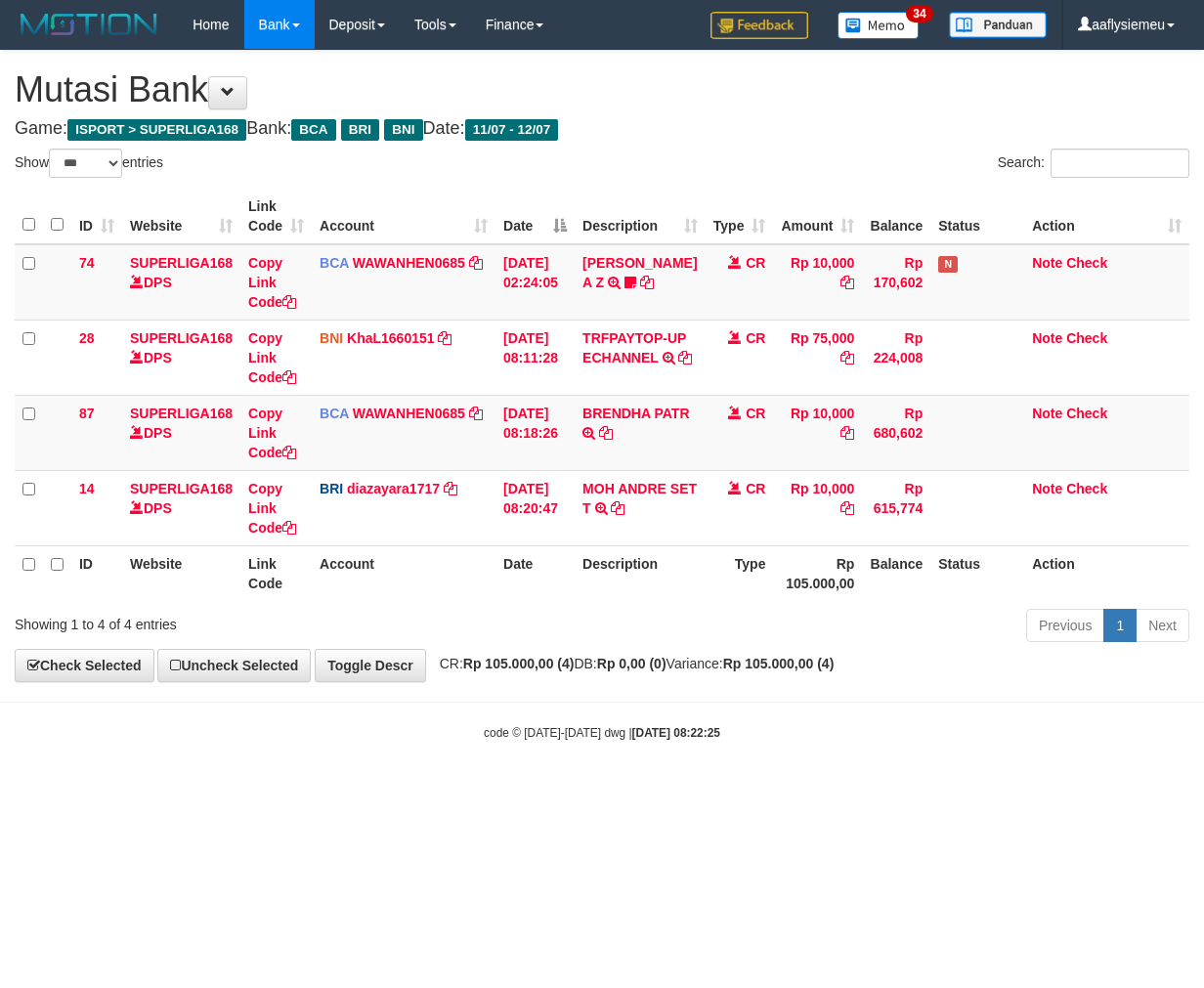 scroll, scrollTop: 0, scrollLeft: 0, axis: both 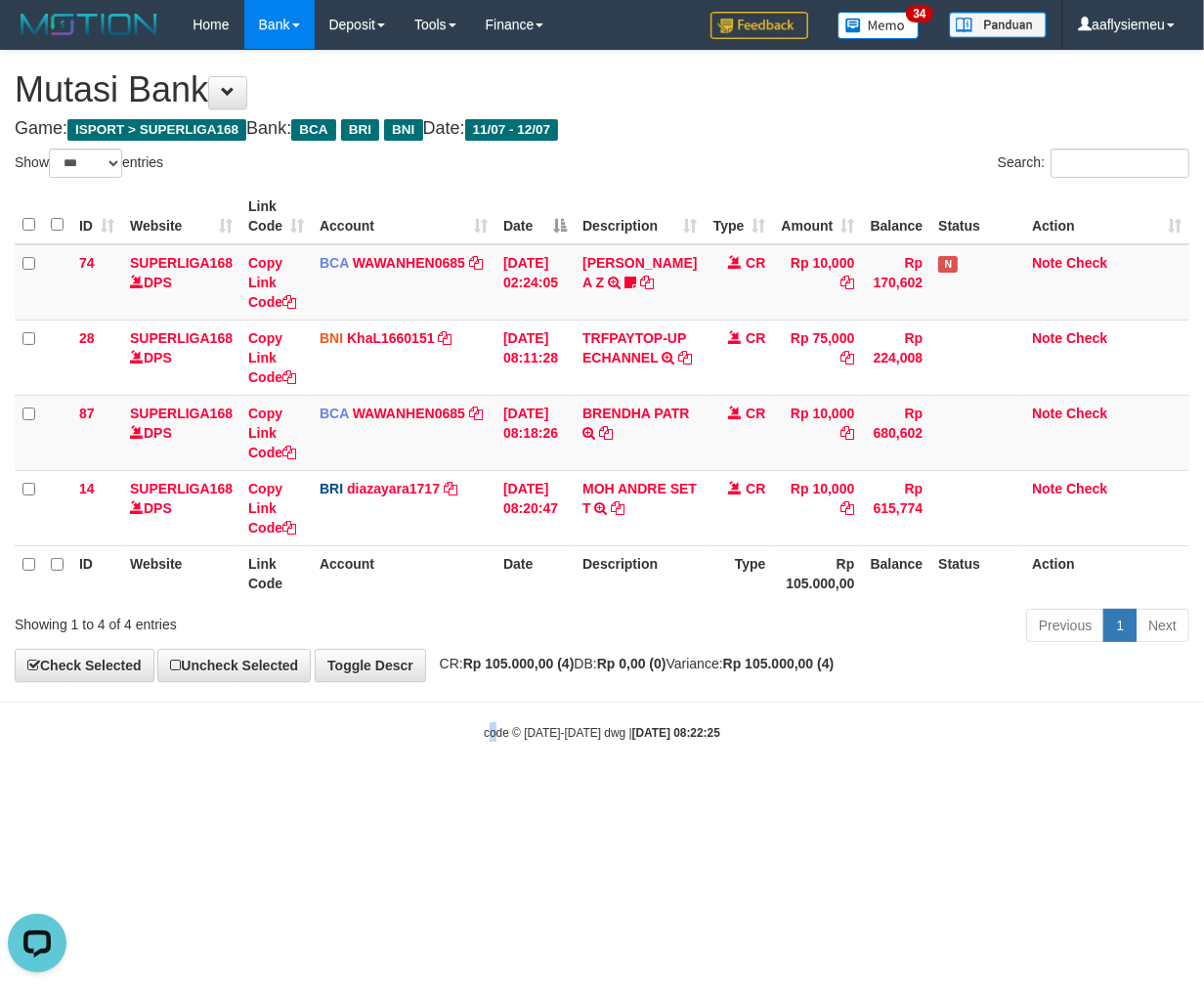 click on "Toggle navigation
Home
Bank
Account List
Load
By Website
Group
[ISPORT]													SUPERLIGA168
By Load Group (DPS)
34" at bounding box center [602, 395] 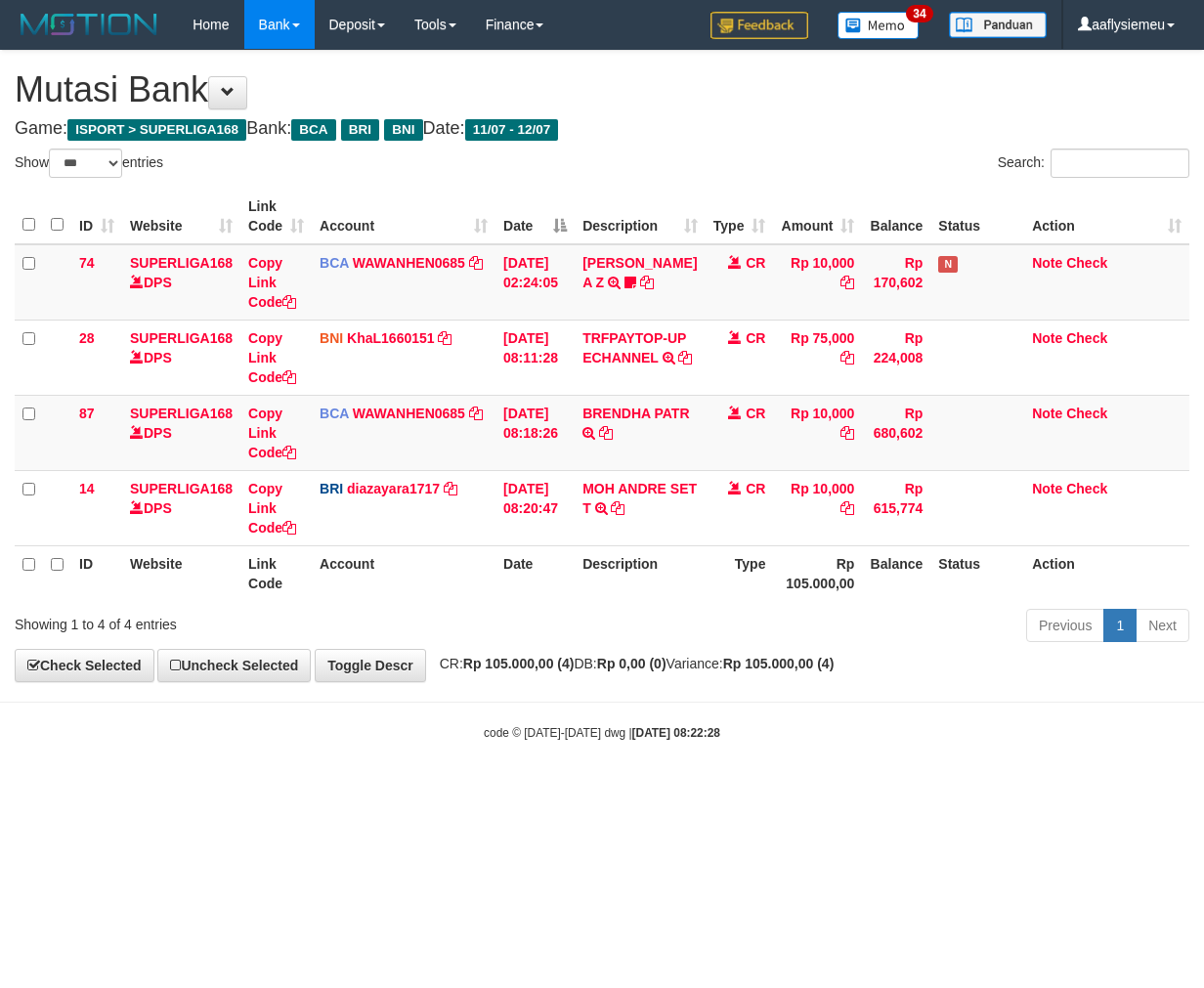 select on "***" 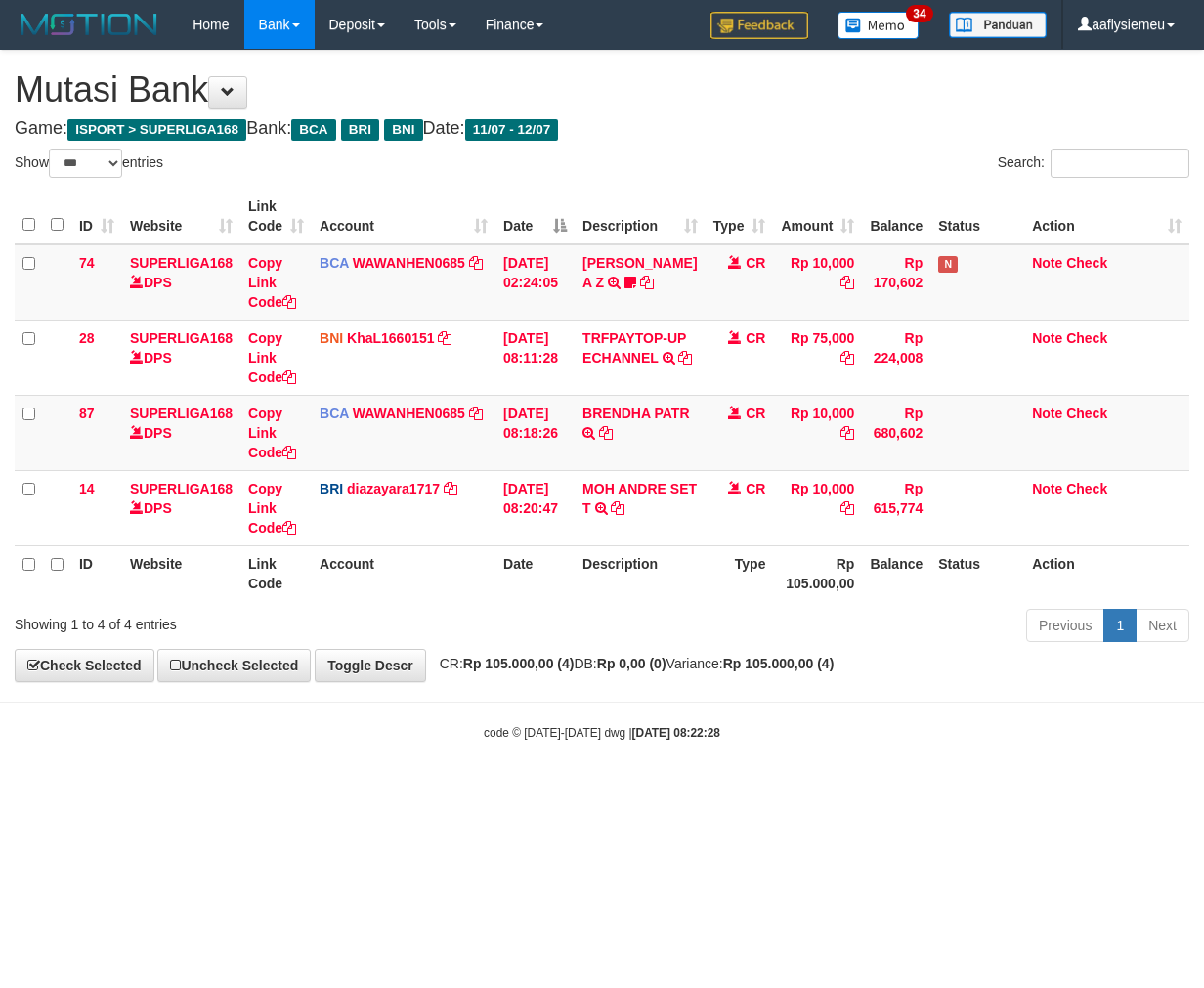 scroll, scrollTop: 0, scrollLeft: 0, axis: both 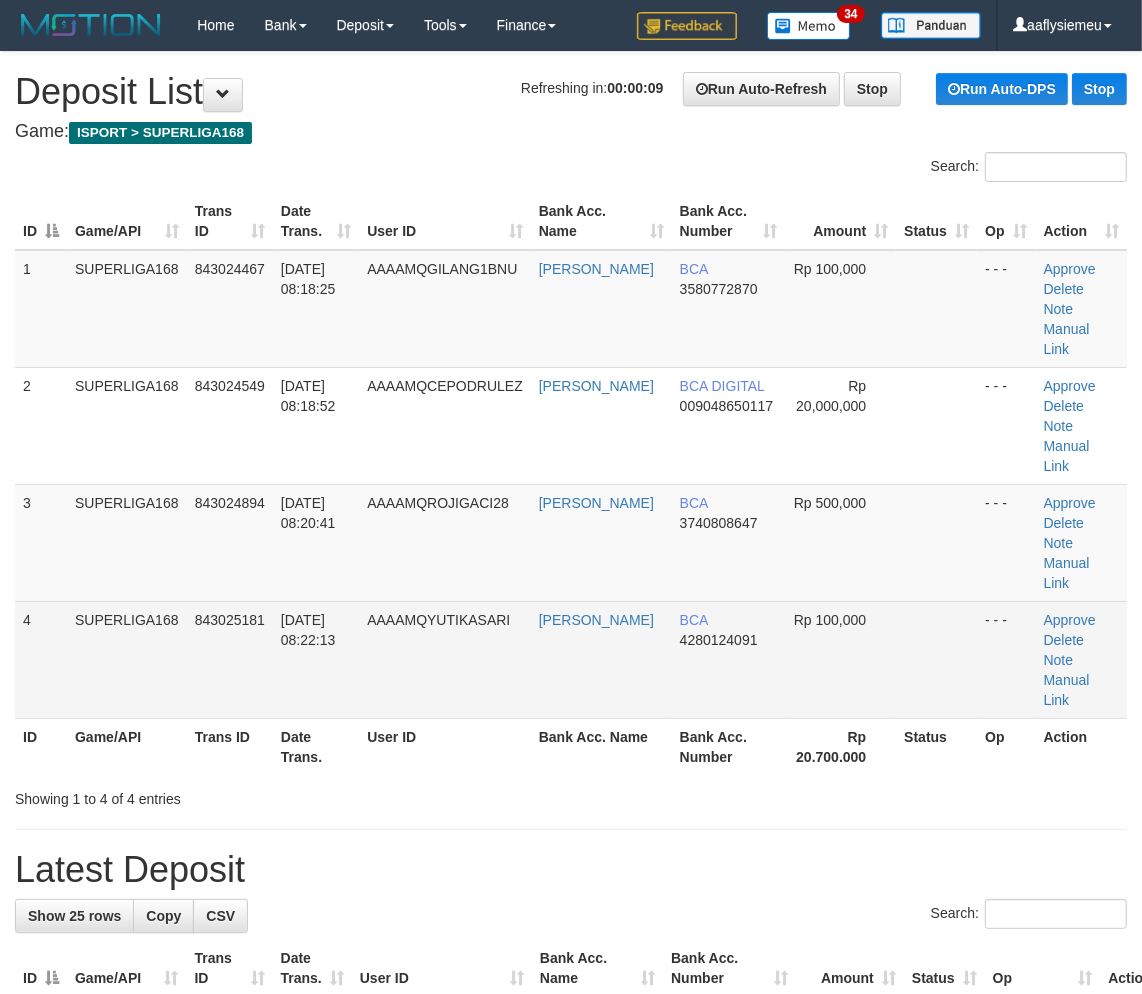 click on "4" at bounding box center [41, 659] 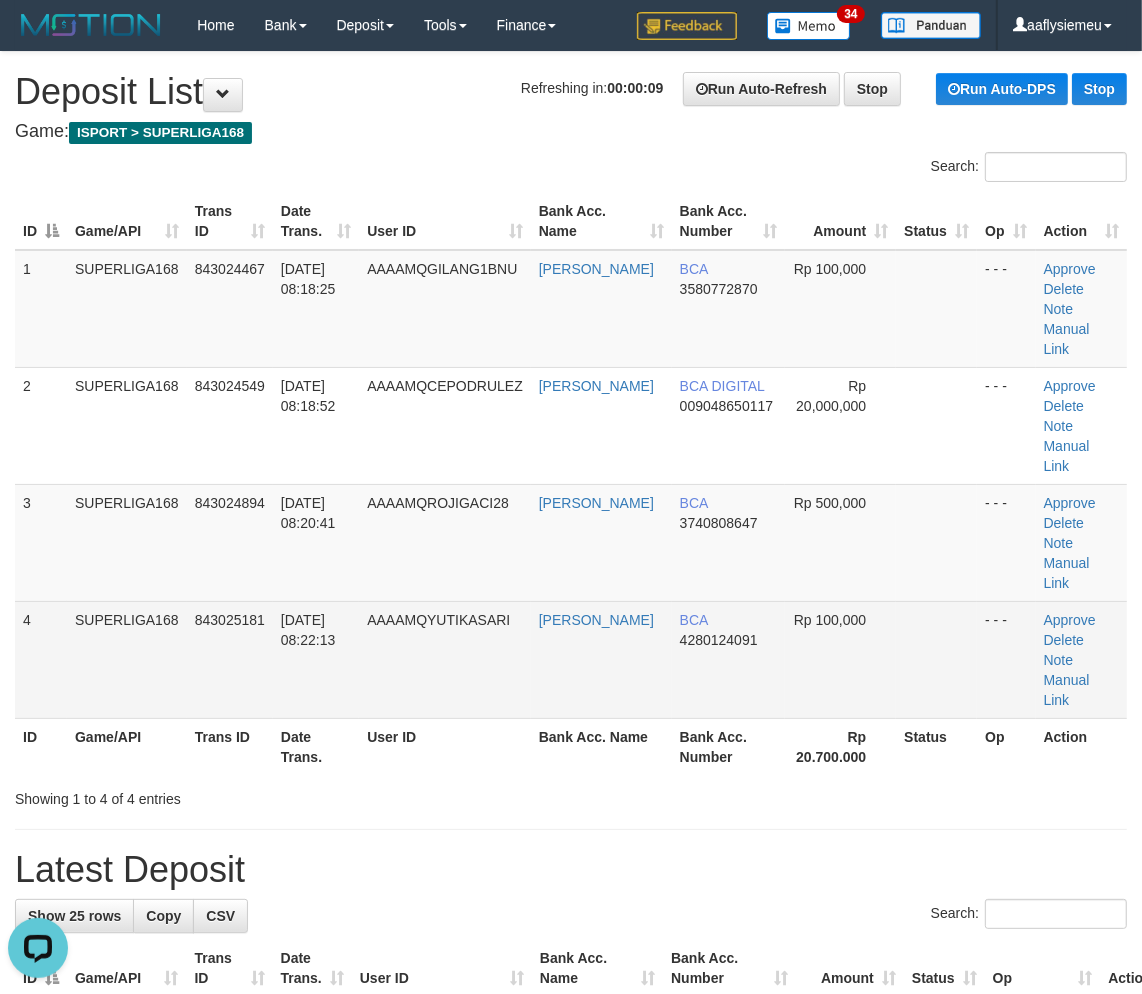 scroll, scrollTop: 0, scrollLeft: 0, axis: both 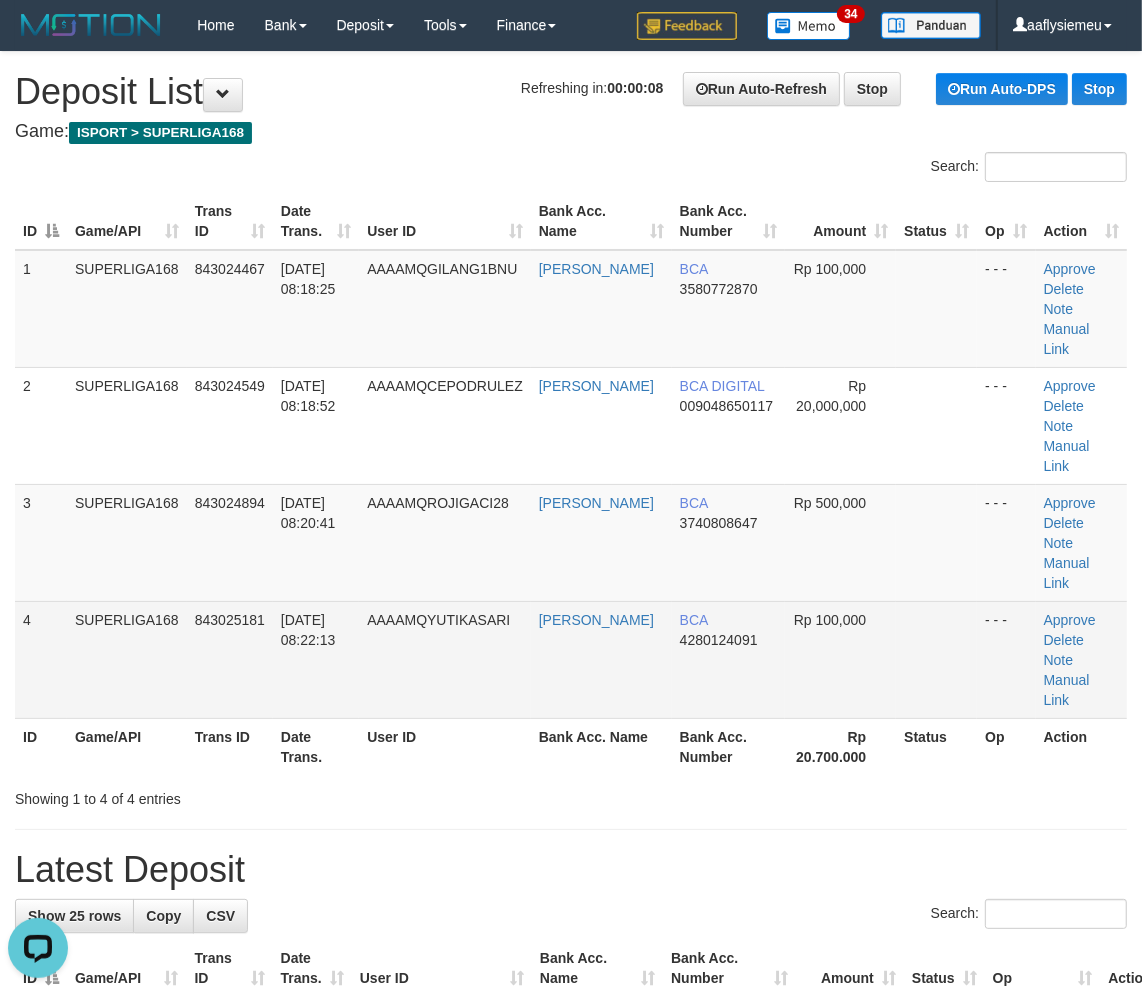drag, startPoint x: 268, startPoint y: 572, endPoint x: 14, endPoint y: 611, distance: 256.97665 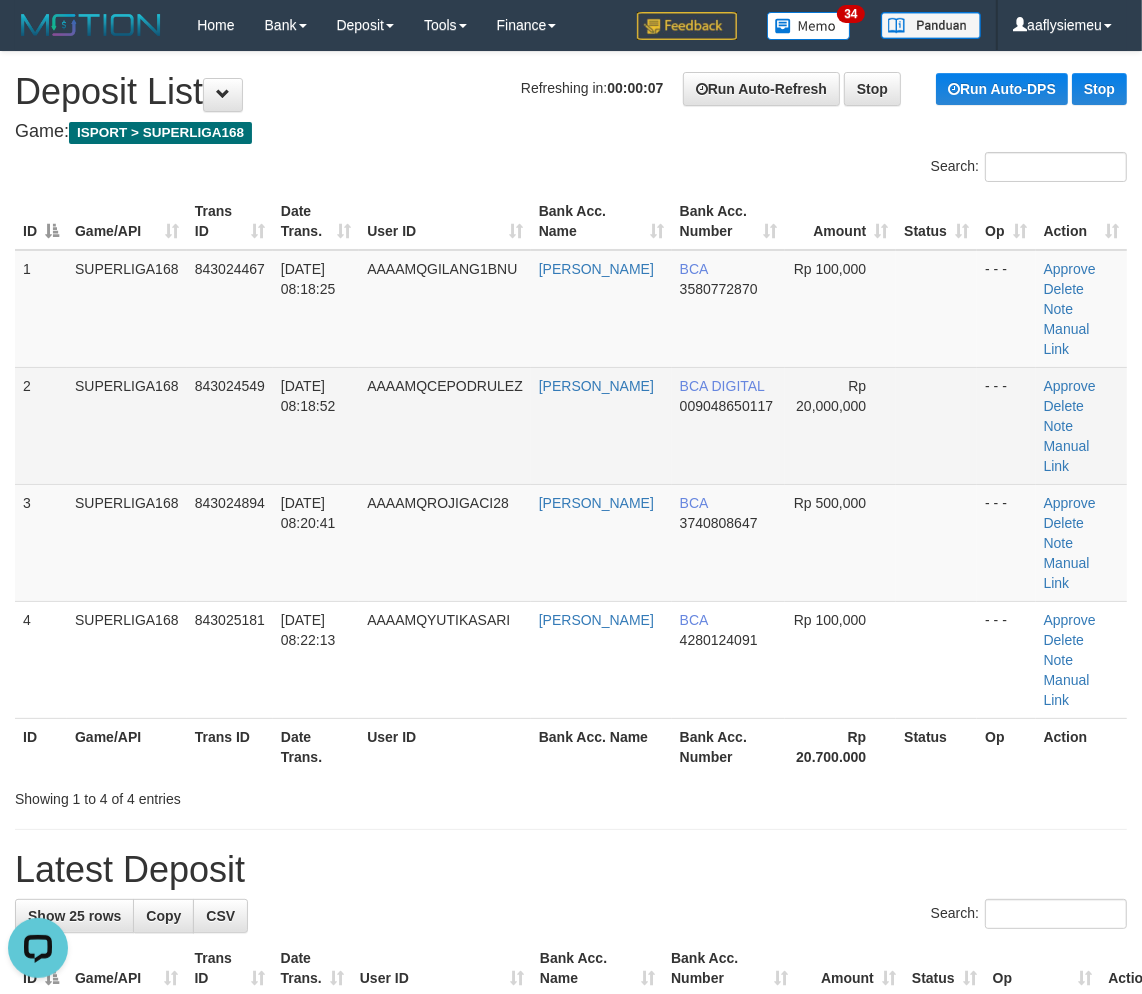 click on "2" at bounding box center [41, 425] 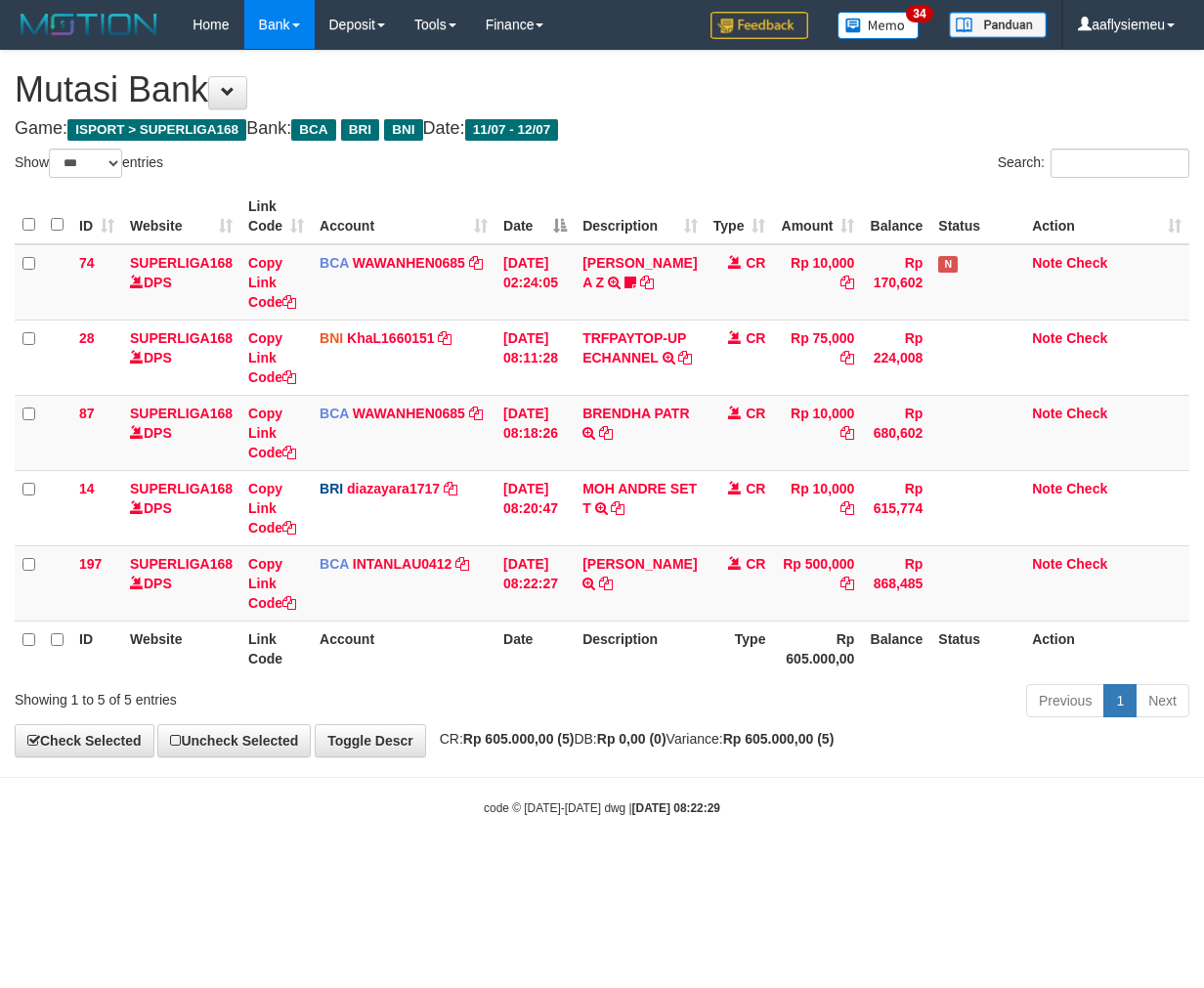 select on "***" 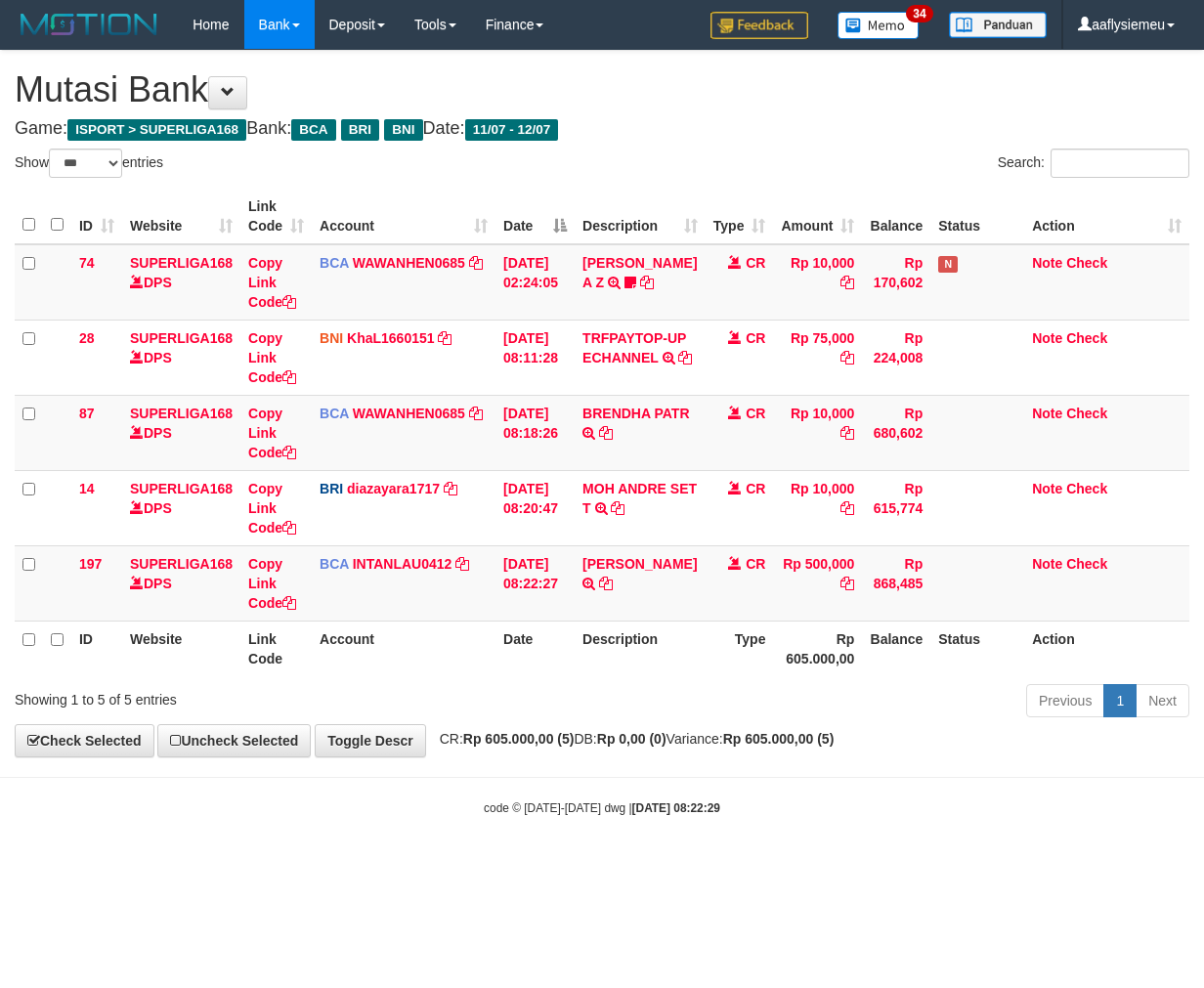 scroll, scrollTop: 0, scrollLeft: 0, axis: both 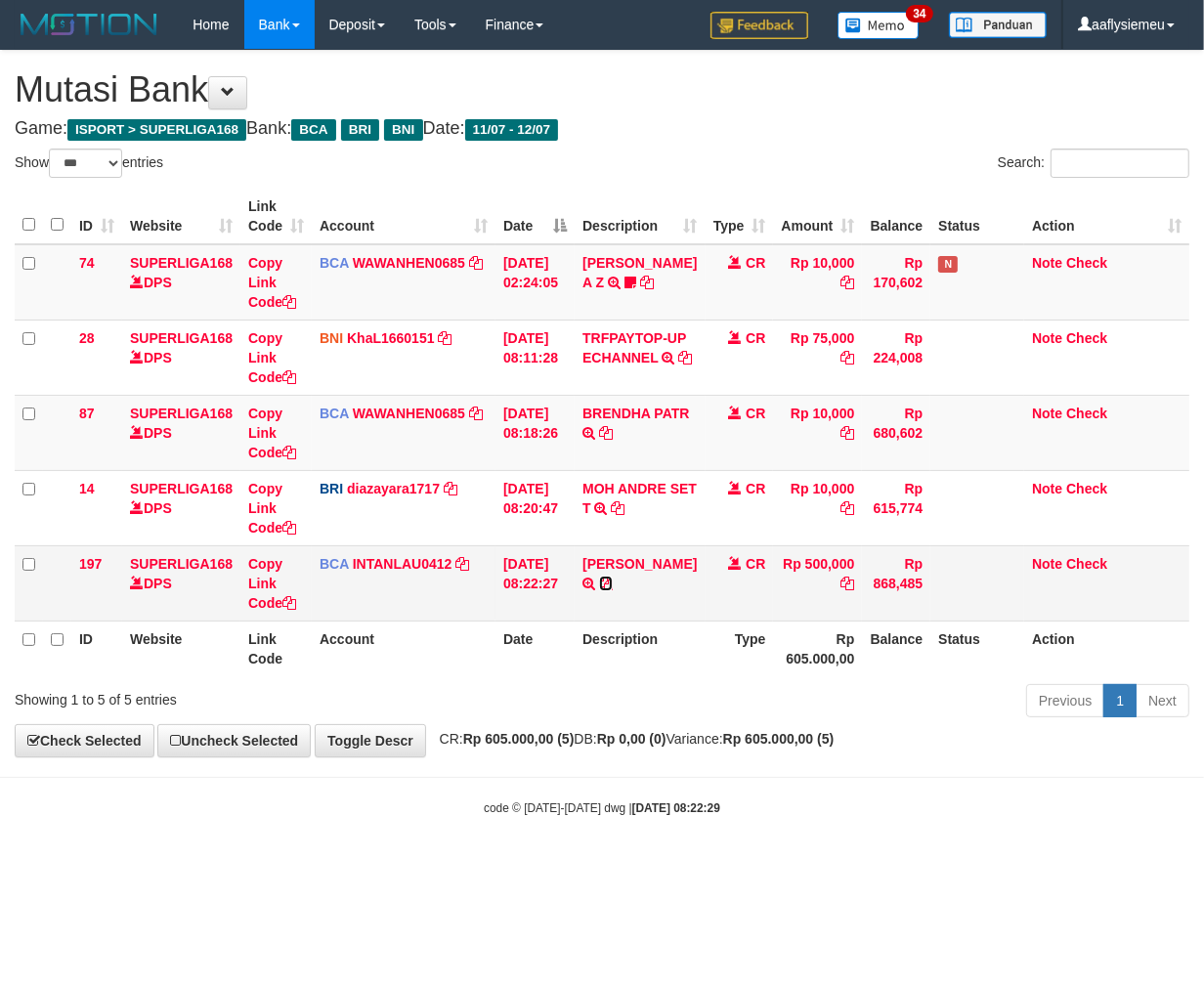 click at bounding box center [606, 583] 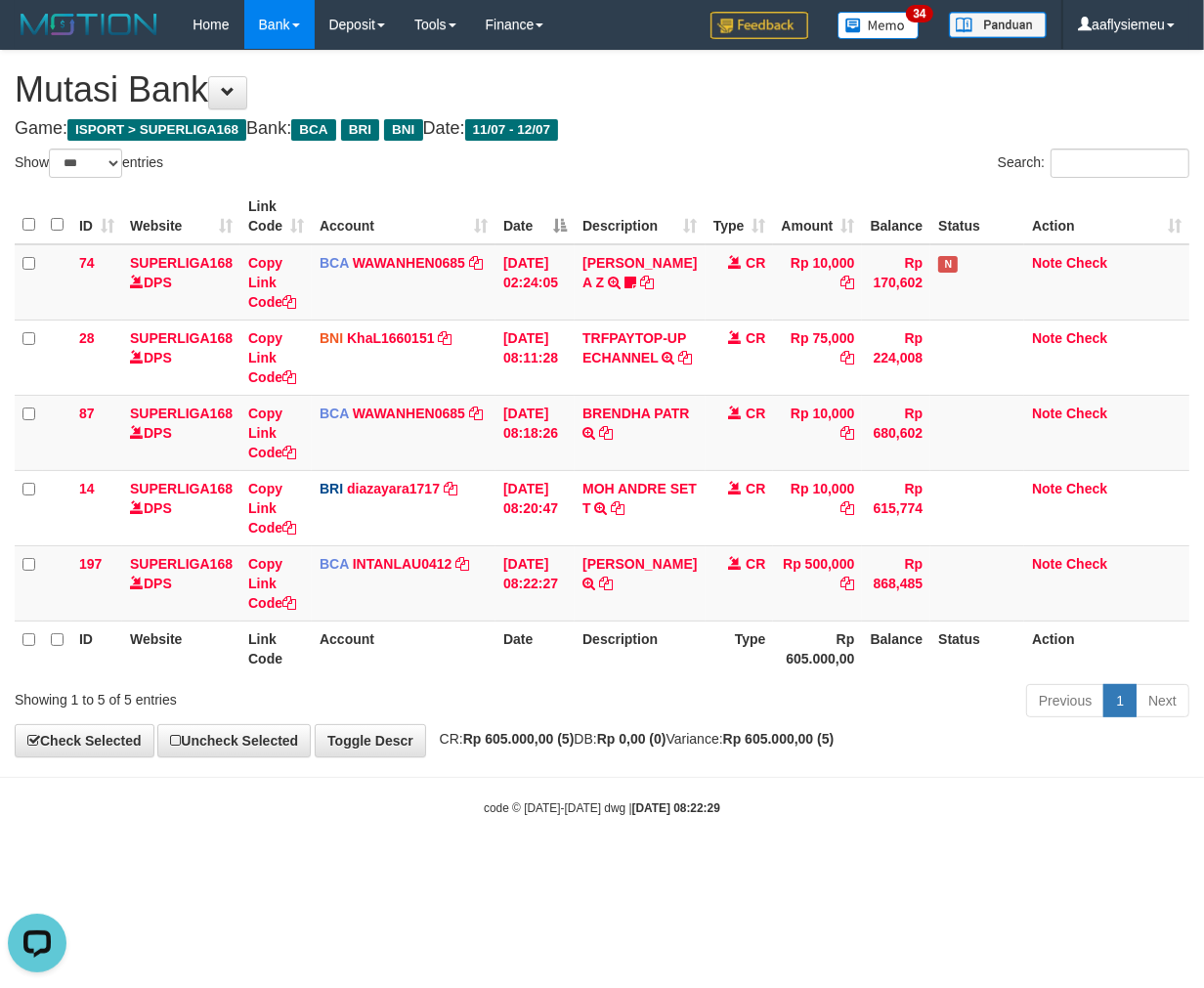 scroll, scrollTop: 0, scrollLeft: 0, axis: both 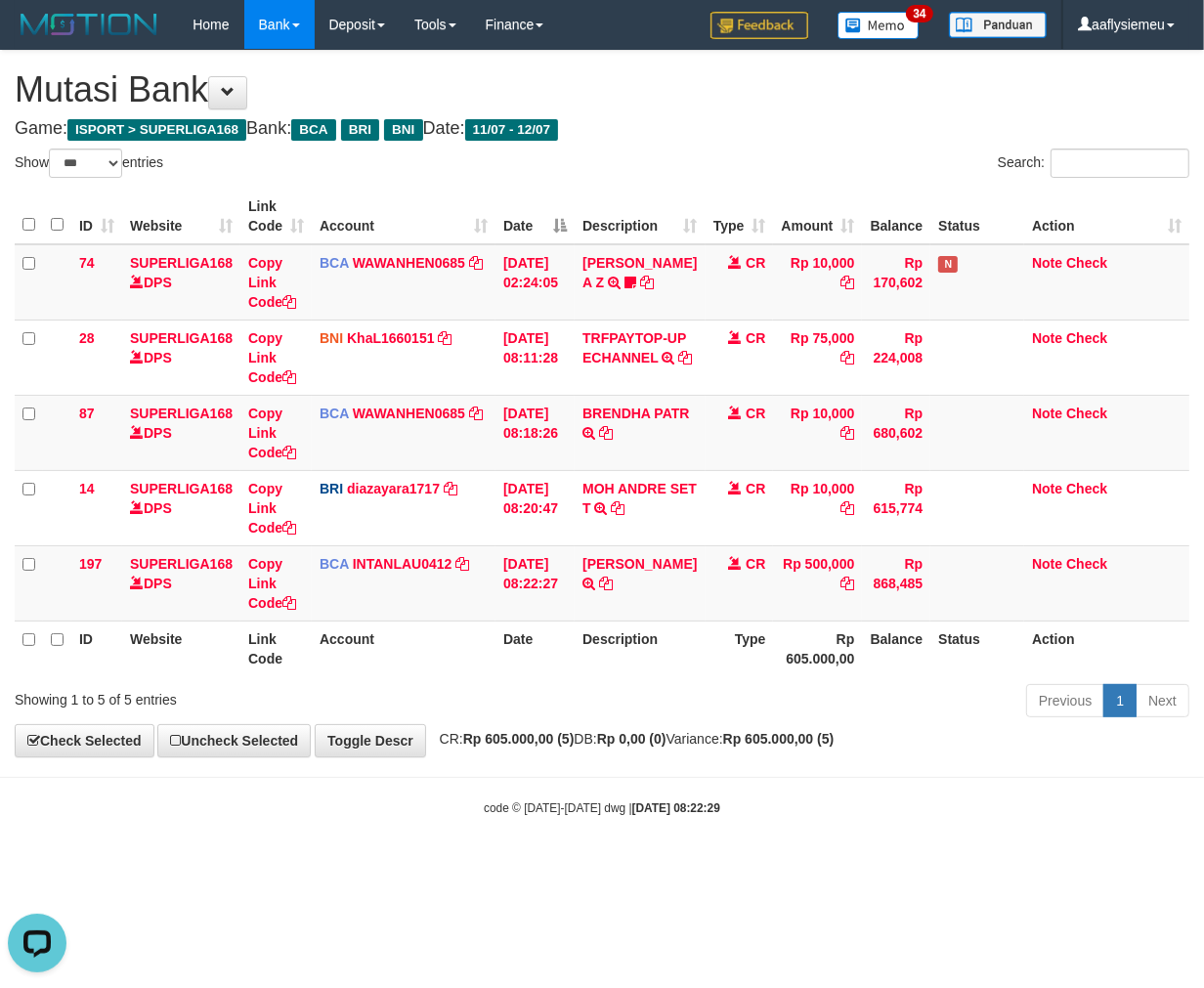 click on "Action" at bounding box center [1106, 648] 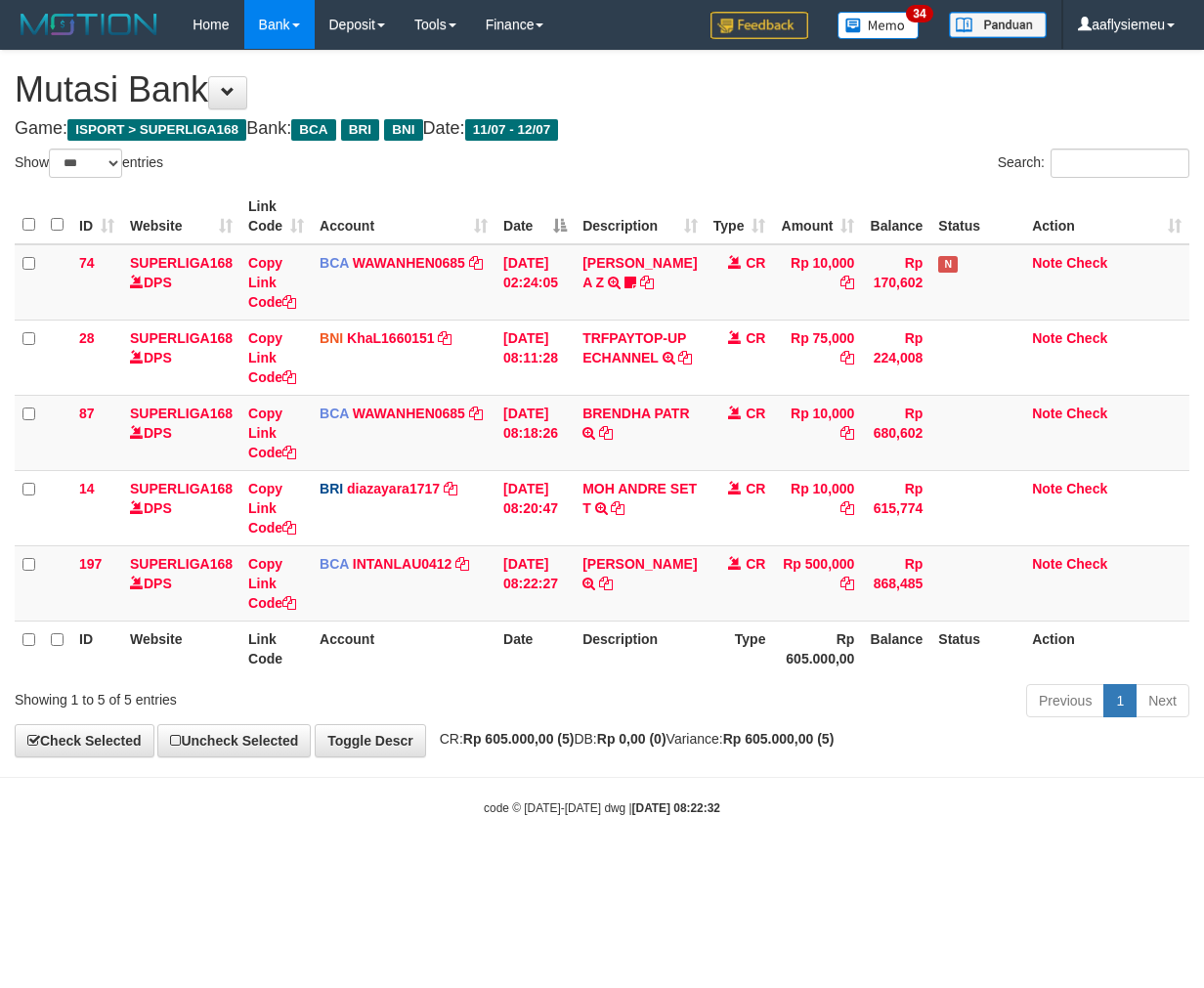 select on "***" 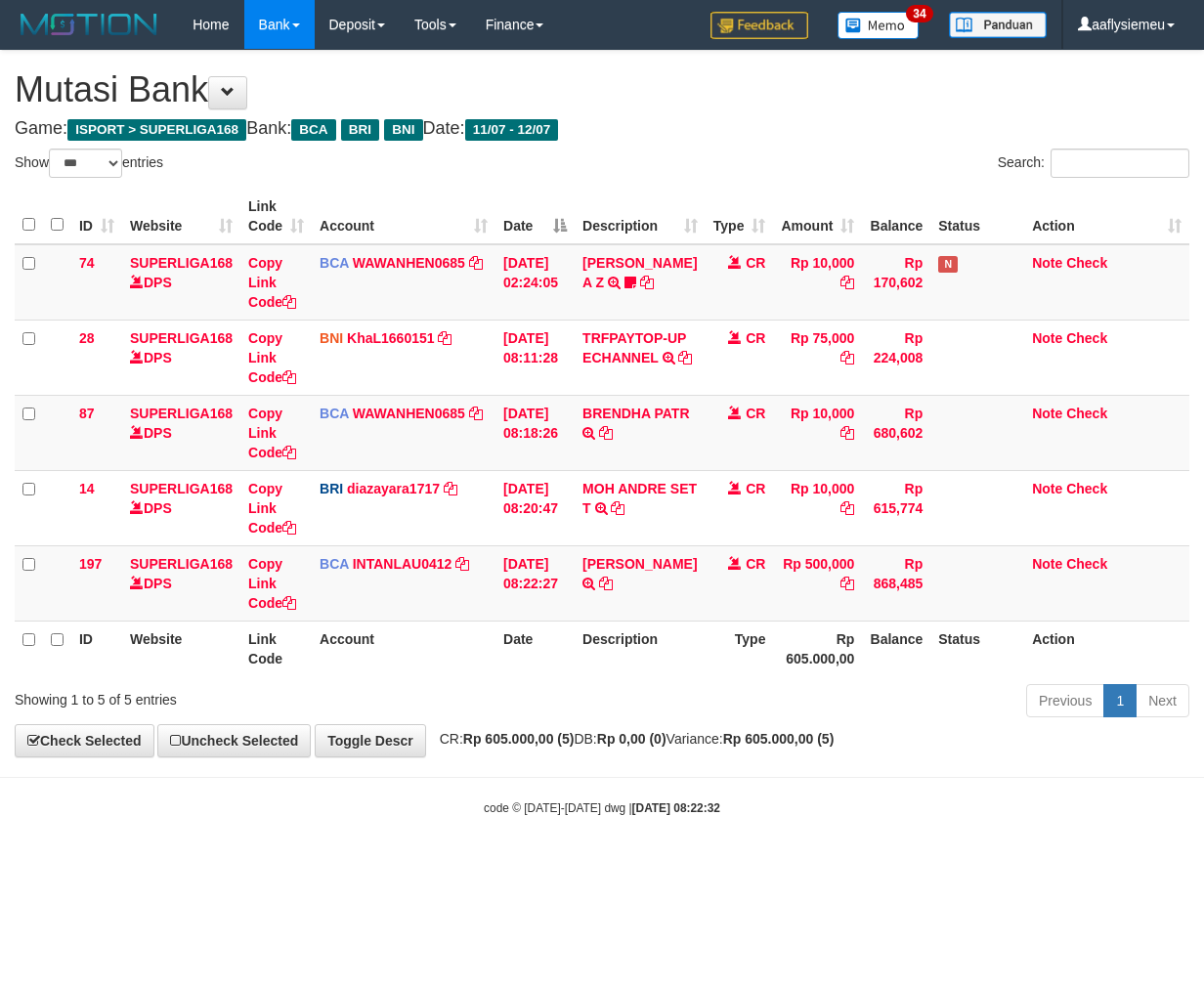 scroll, scrollTop: 0, scrollLeft: 0, axis: both 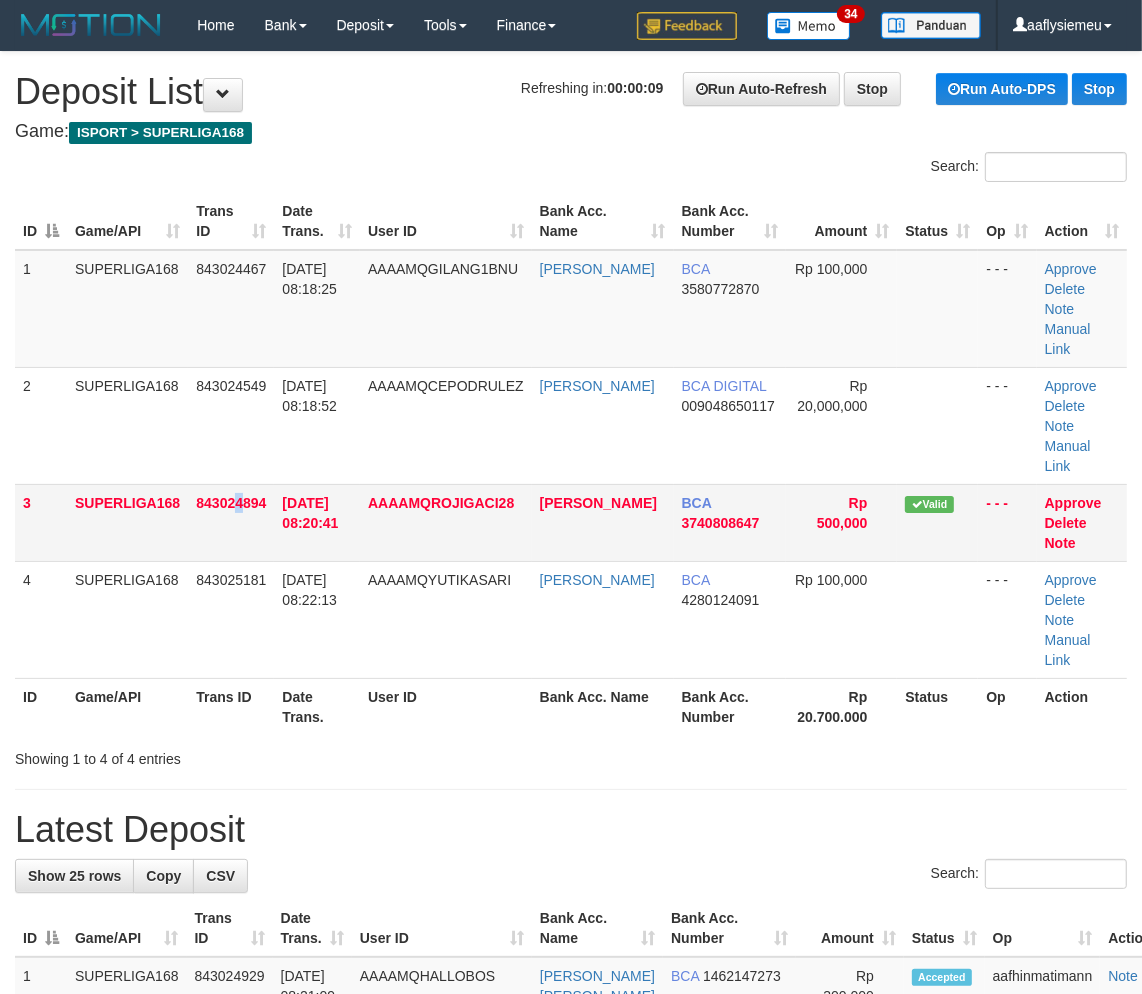 click on "843024894" at bounding box center (231, 503) 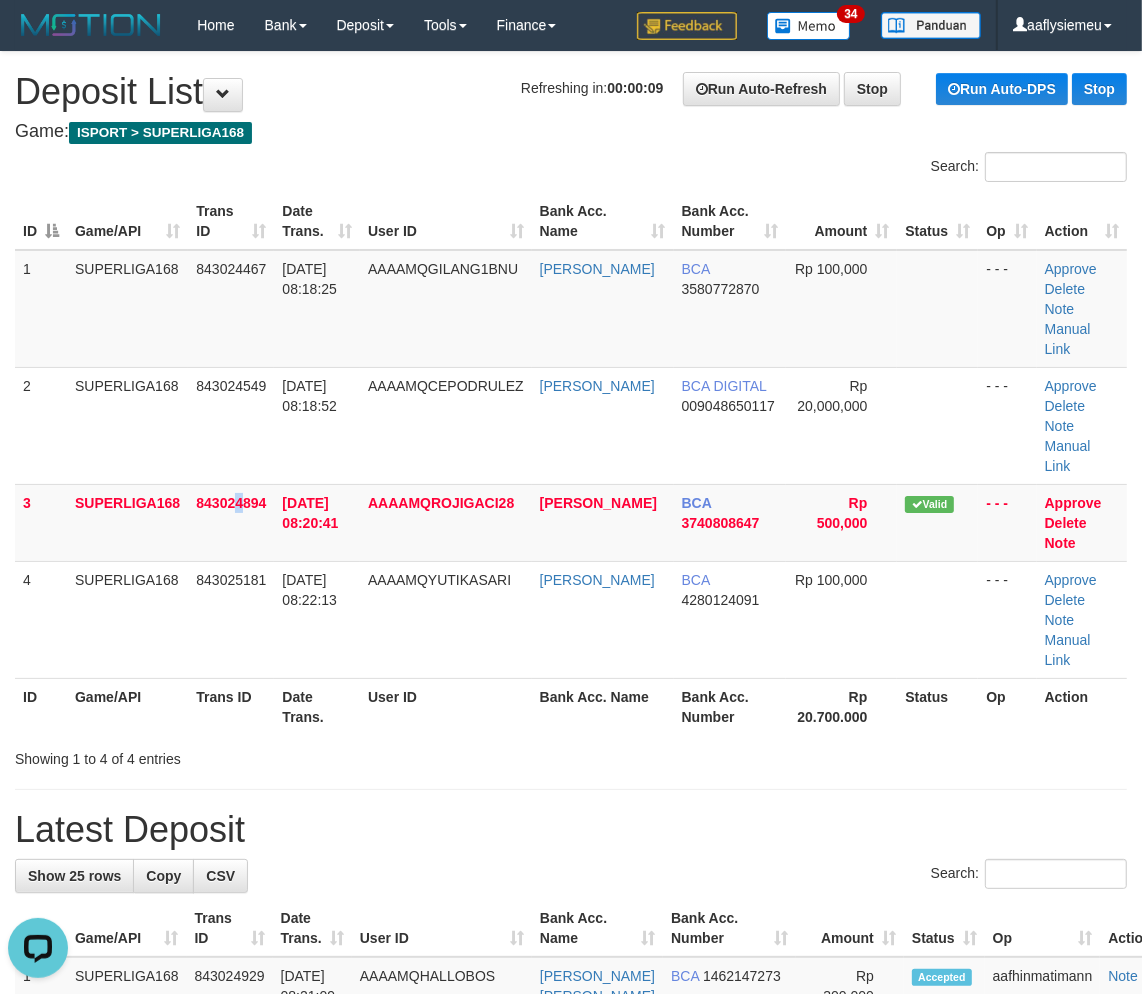 scroll, scrollTop: 0, scrollLeft: 0, axis: both 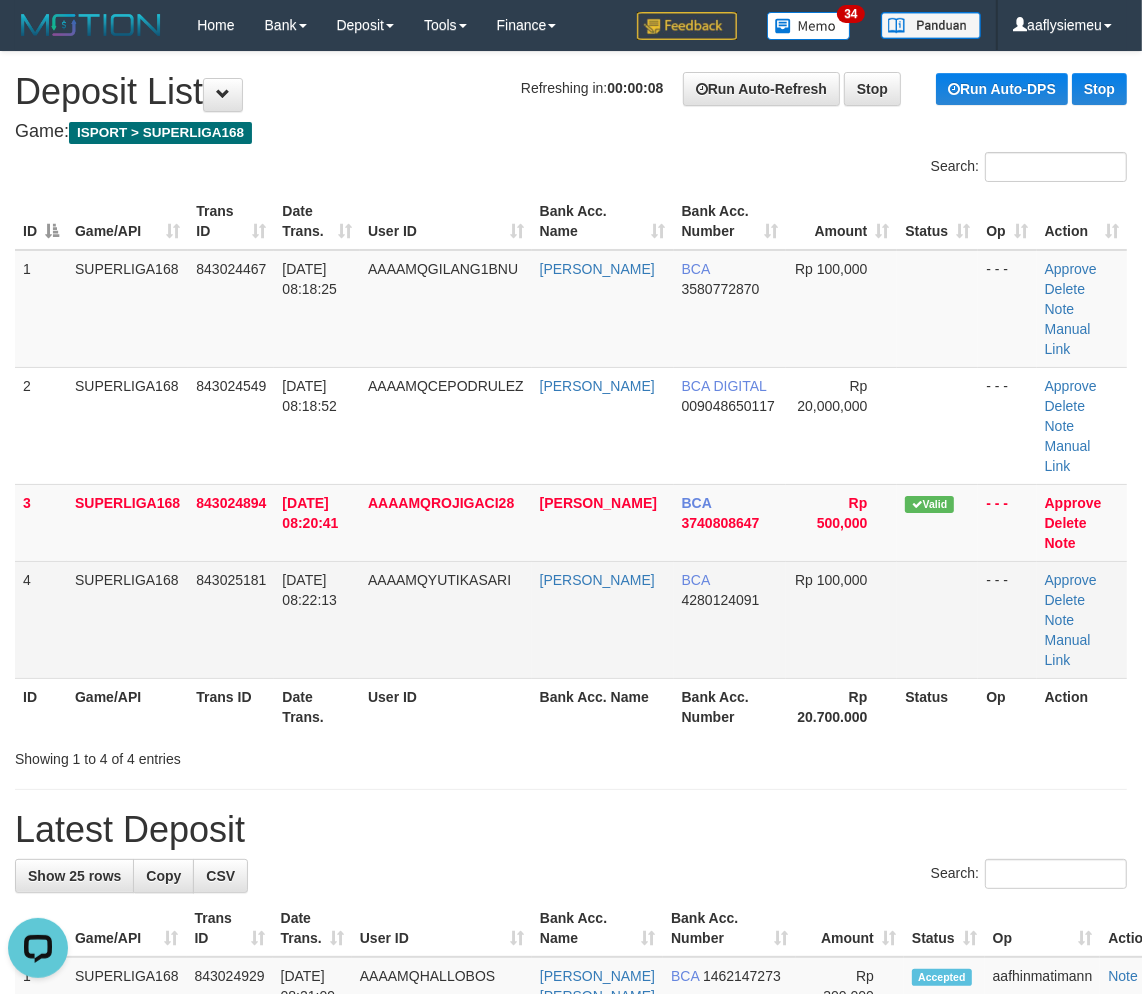 click on "SUPERLIGA168" at bounding box center (127, 619) 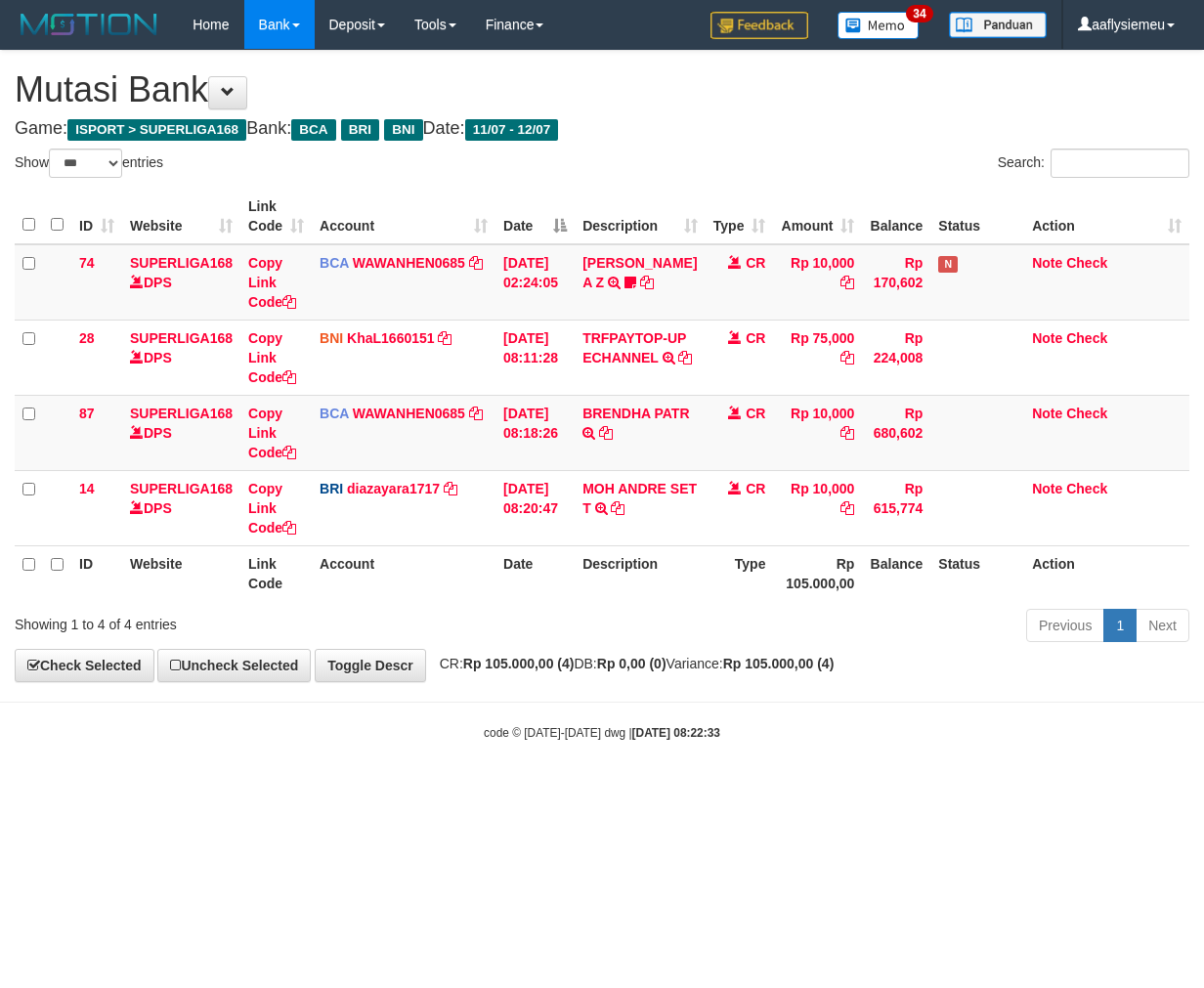 select on "***" 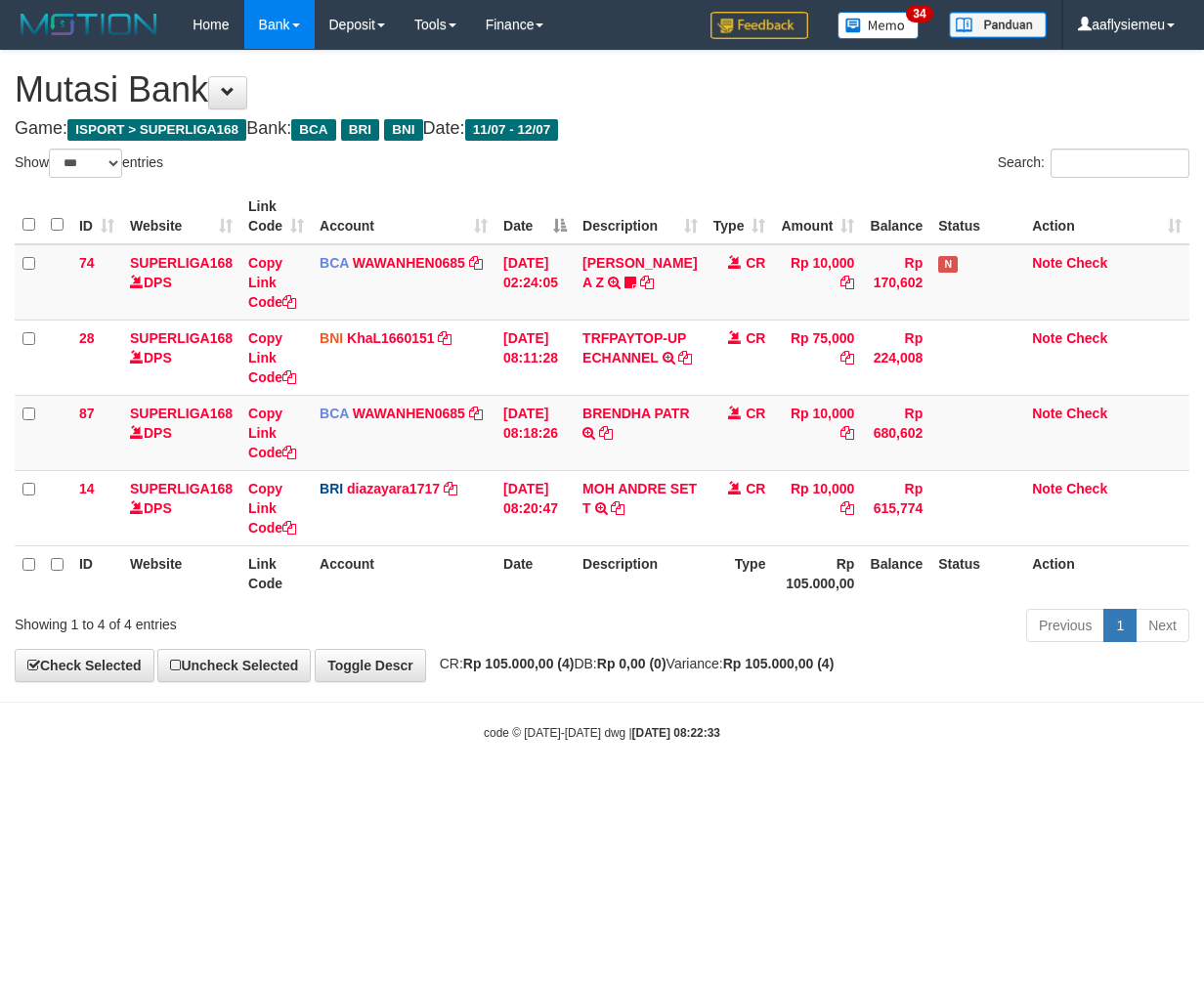 scroll, scrollTop: 0, scrollLeft: 0, axis: both 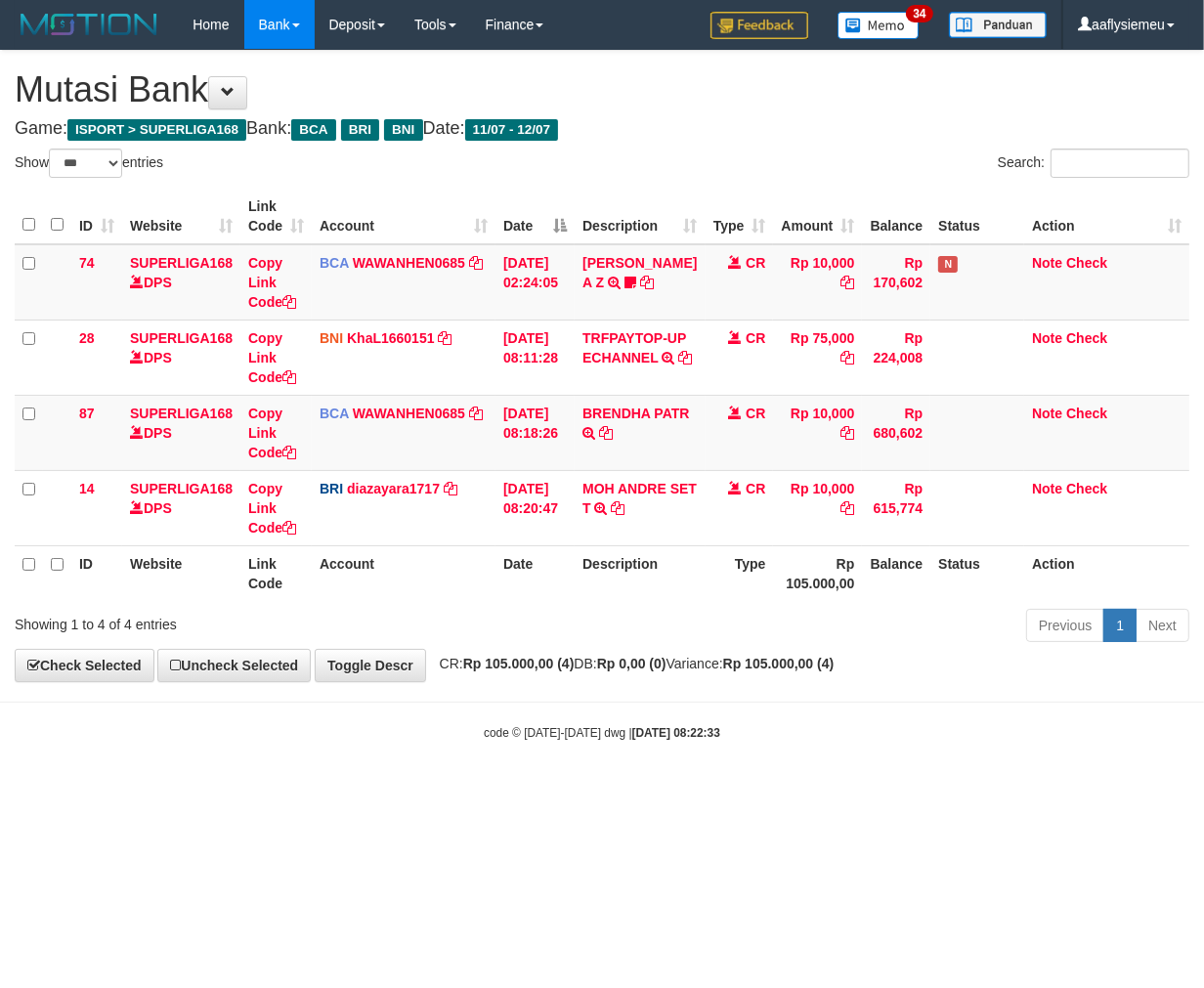 click on "Previous 1 Next" at bounding box center [852, 627] 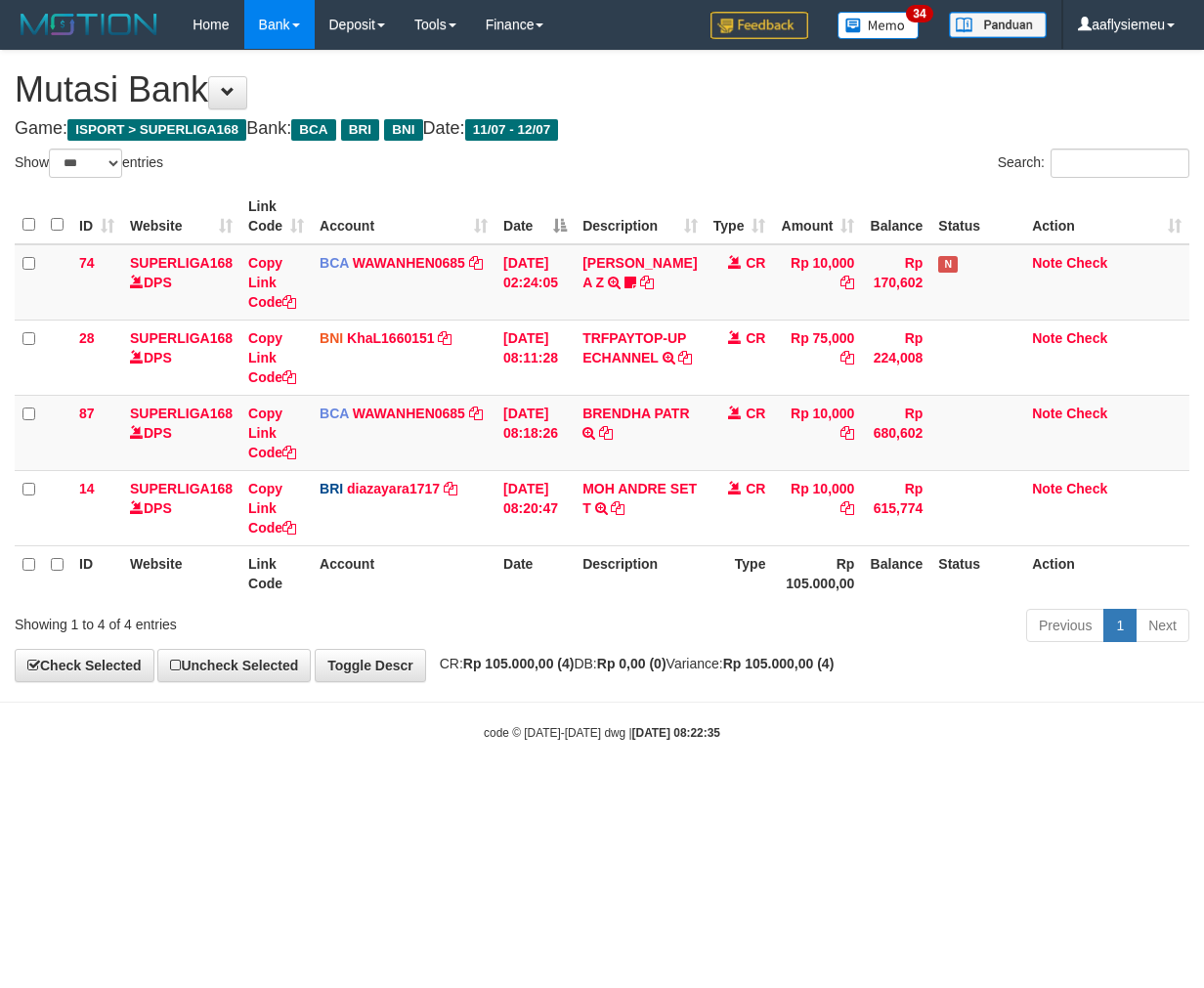 select on "***" 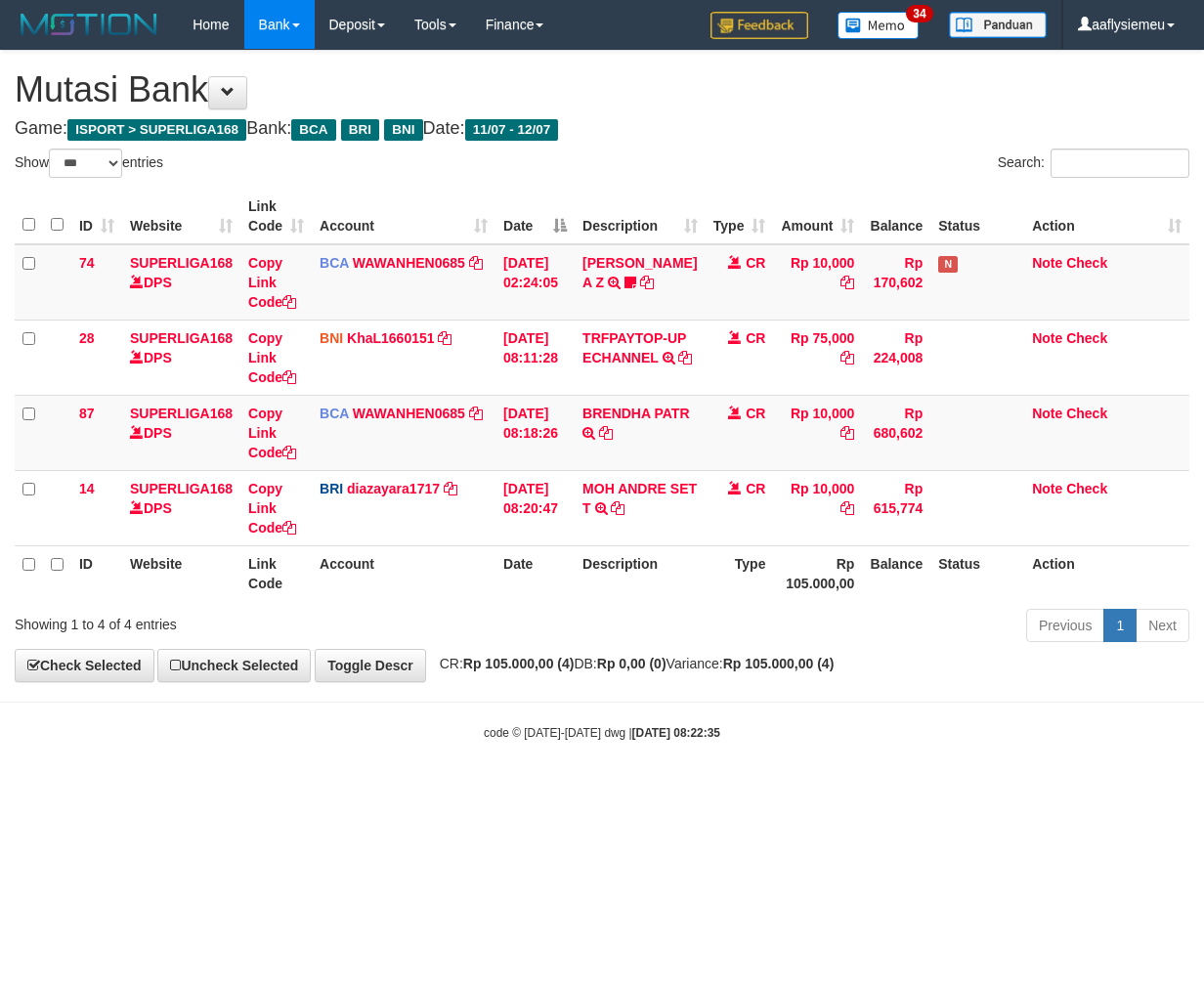 scroll, scrollTop: 0, scrollLeft: 0, axis: both 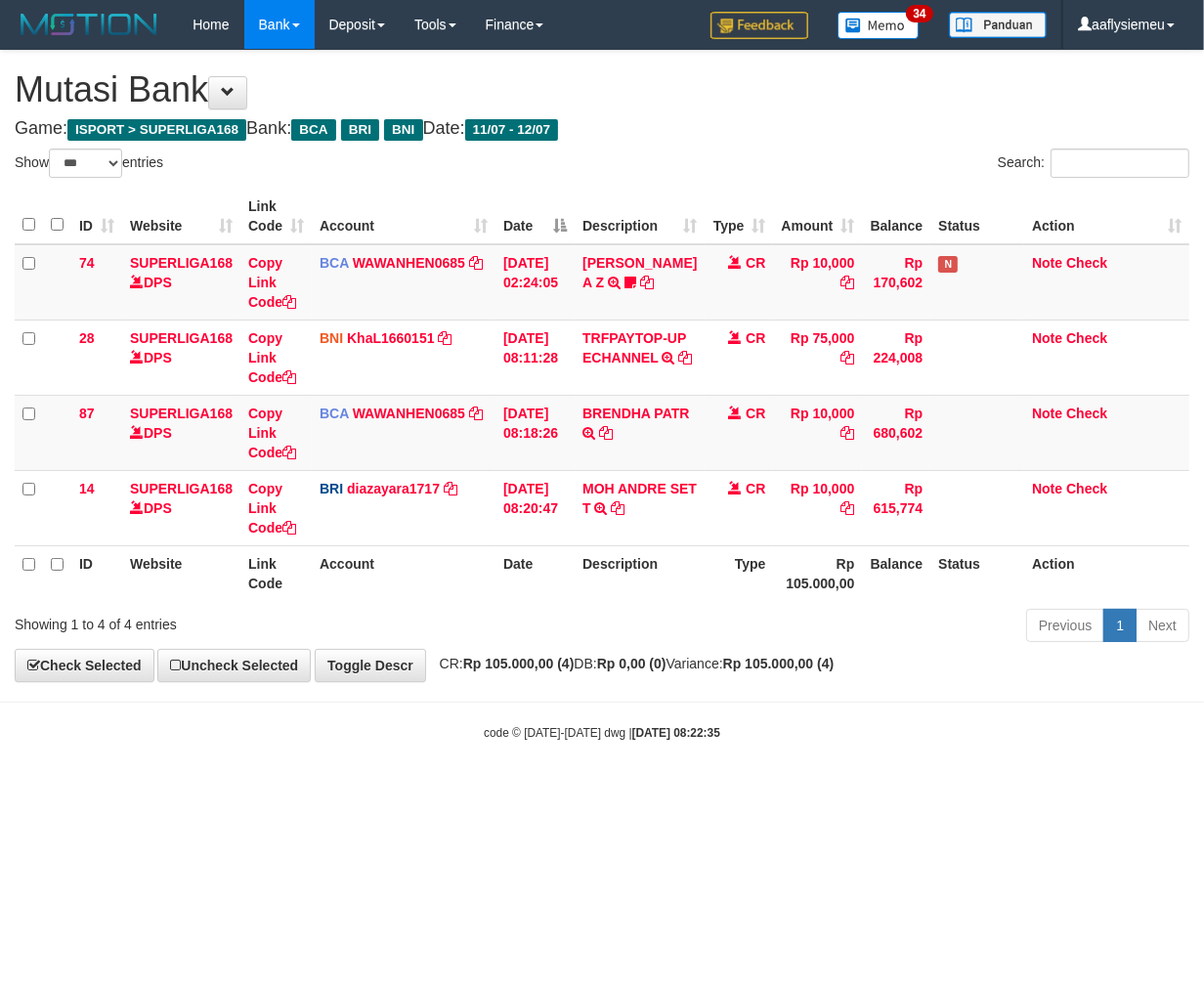 click on "Toggle navigation
Home
Bank
Account List
Load
By Website
Group
[ISPORT]													SUPERLIGA168
By Load Group (DPS)
34" at bounding box center (602, 395) 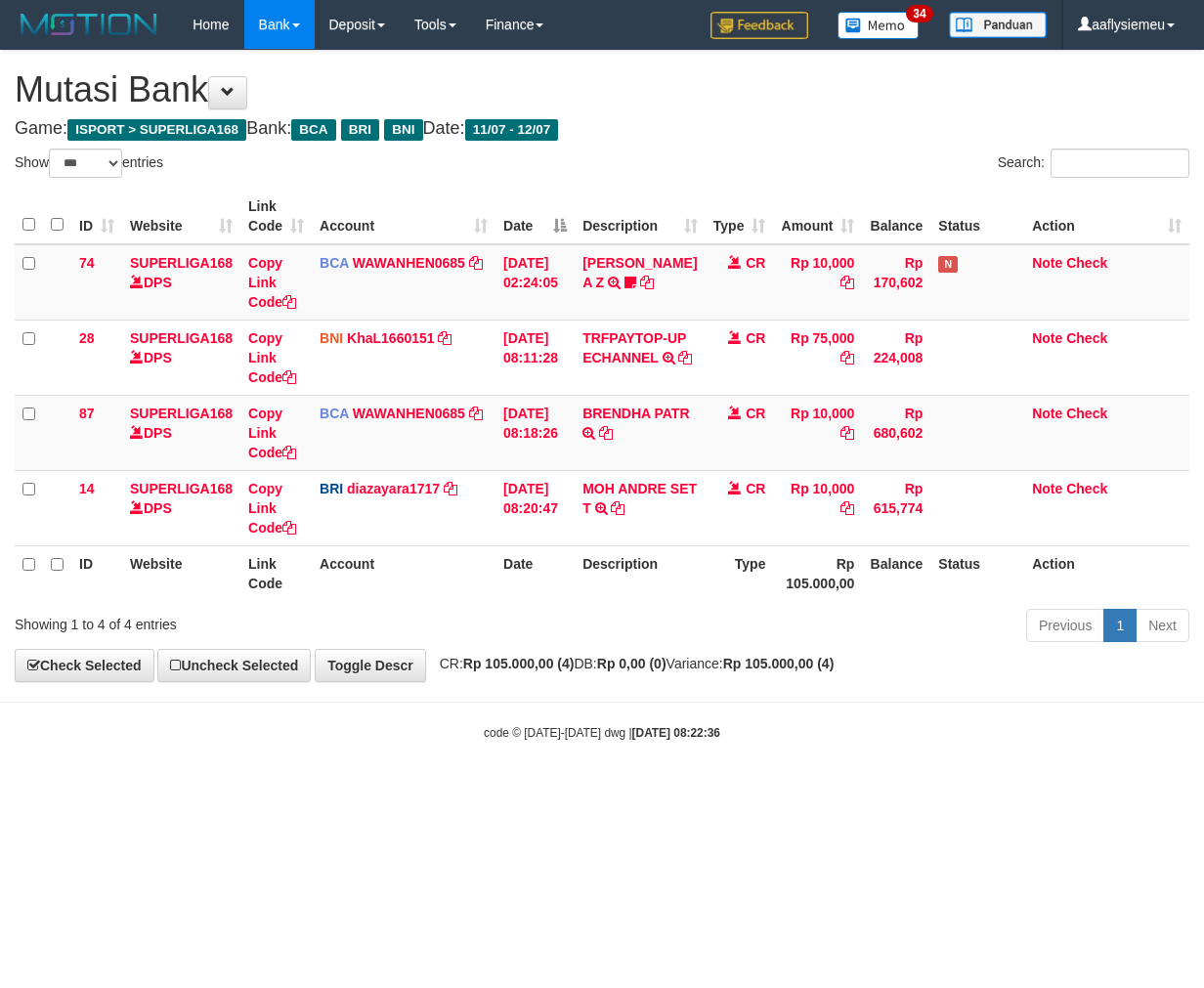 select on "***" 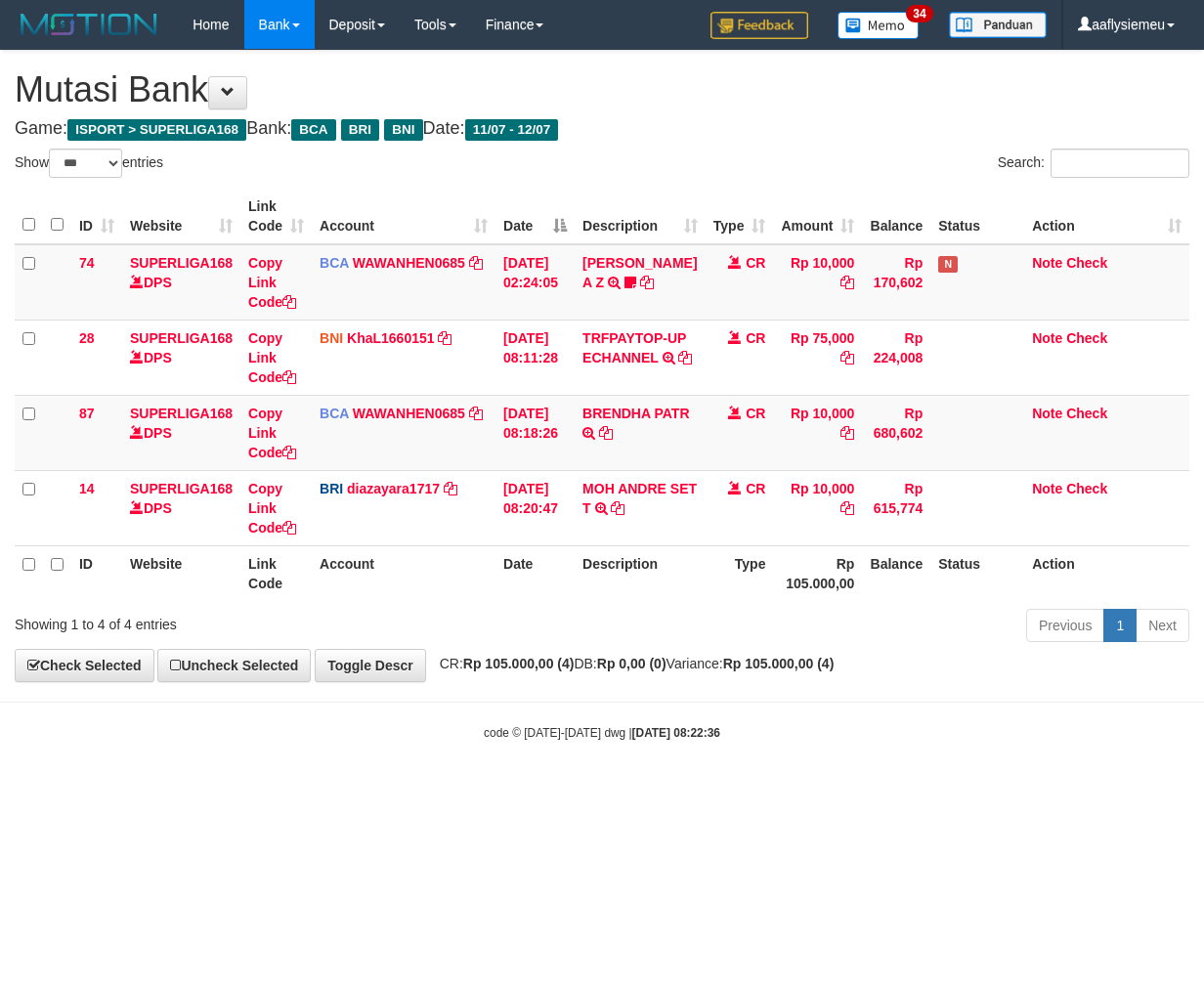 scroll, scrollTop: 0, scrollLeft: 0, axis: both 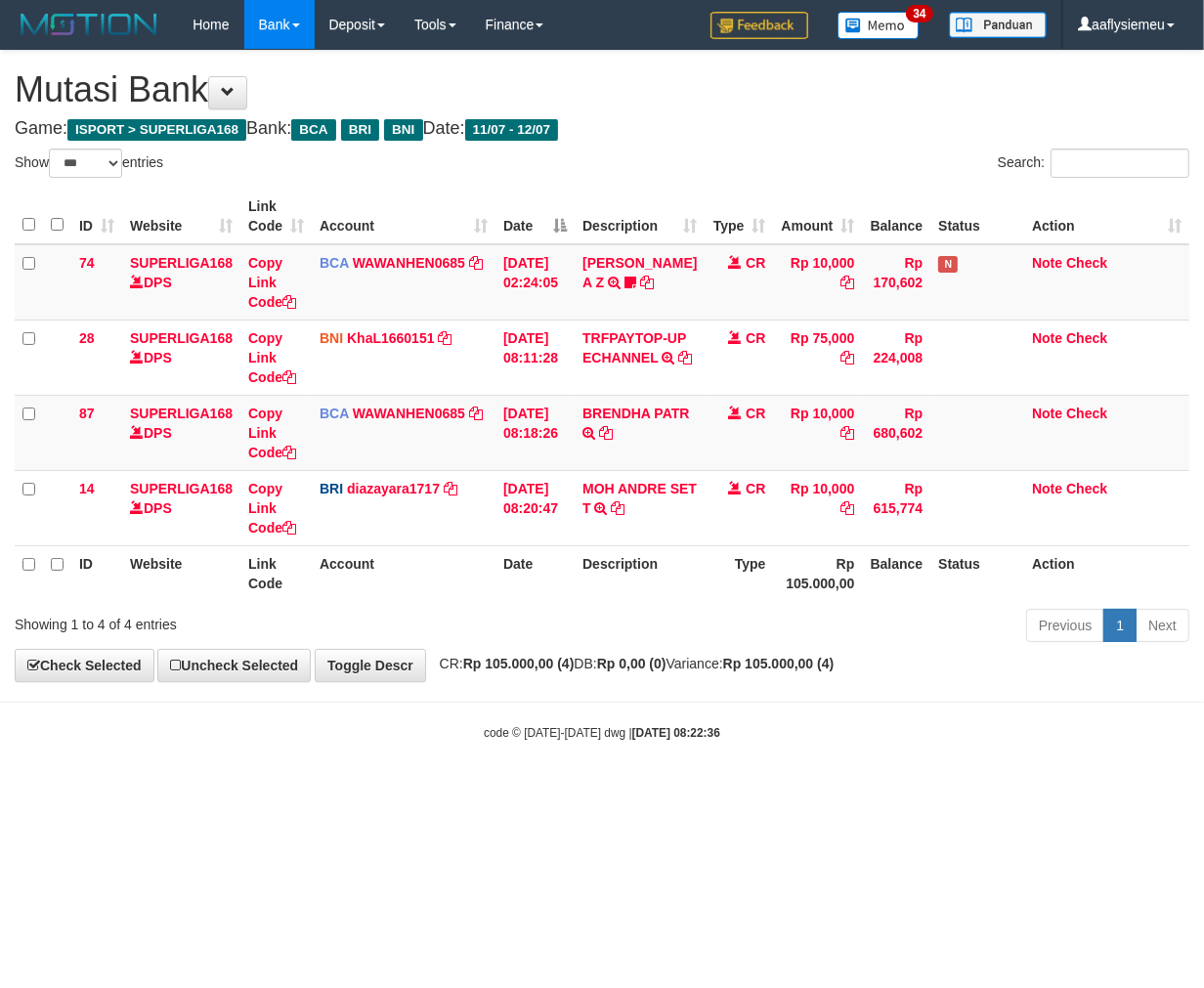 click on "Toggle navigation
Home
Bank
Account List
Load
By Website
Group
[ISPORT]													SUPERLIGA168
By Load Group (DPS)
34" at bounding box center (602, 395) 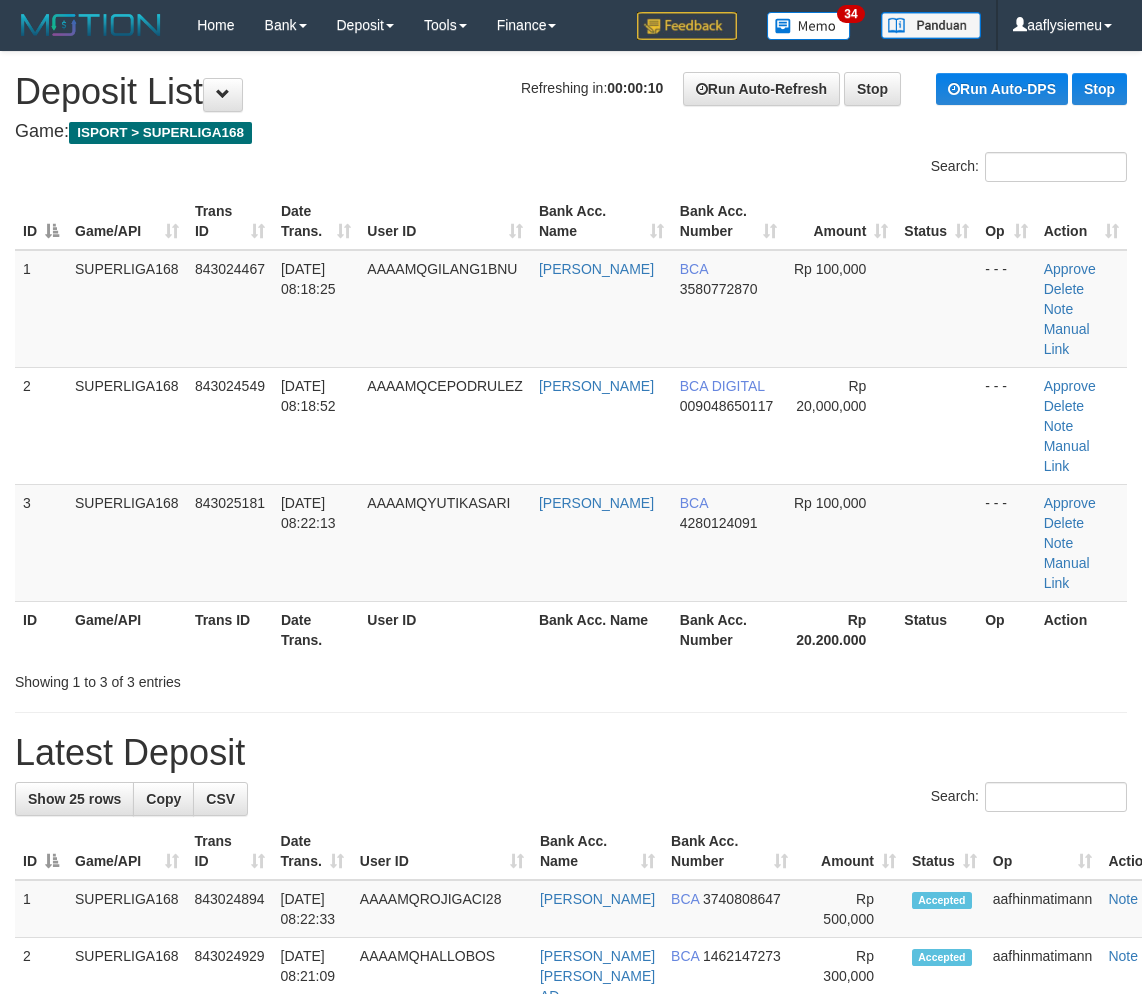 scroll, scrollTop: 0, scrollLeft: 0, axis: both 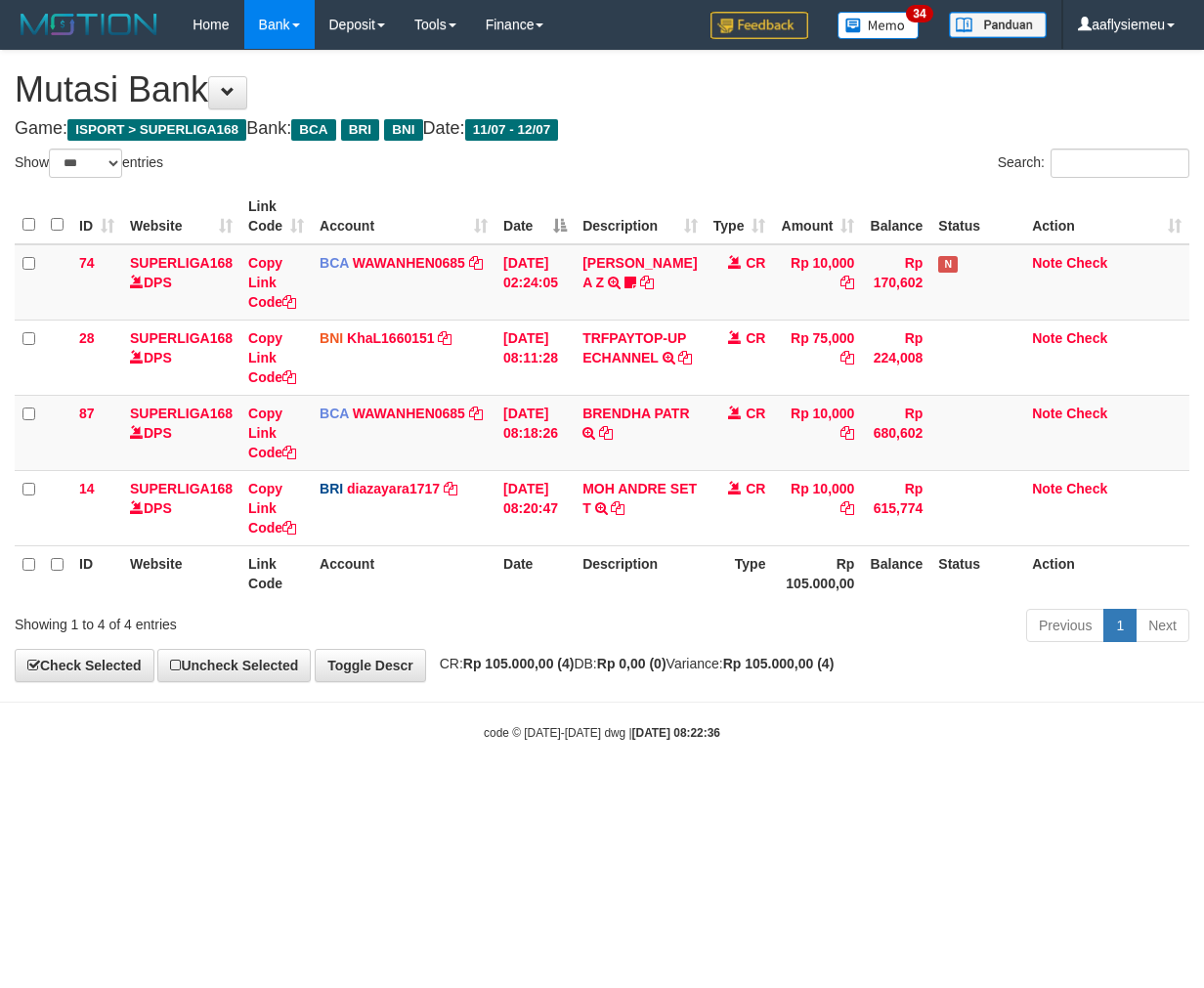 select on "***" 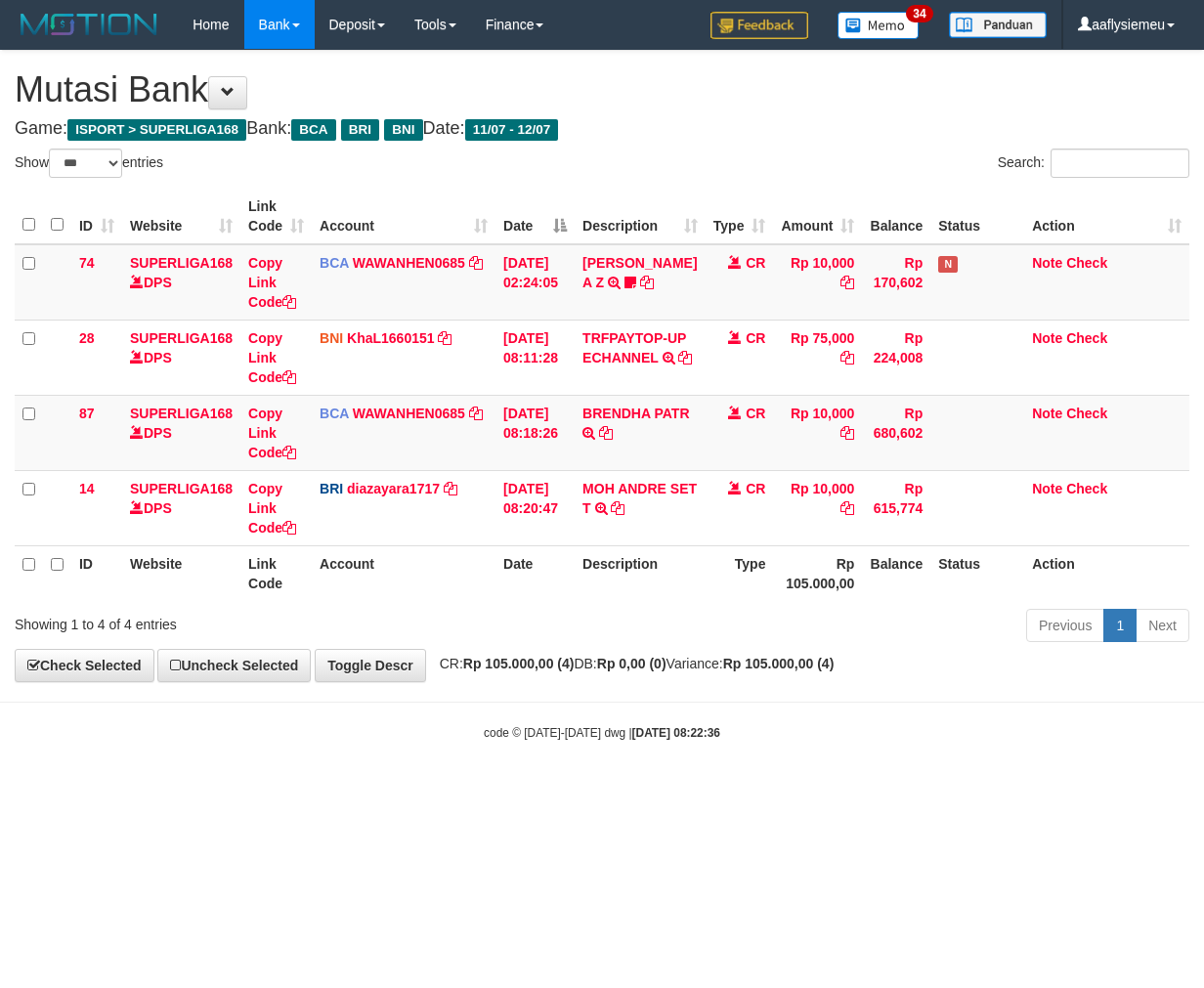 scroll, scrollTop: 0, scrollLeft: 0, axis: both 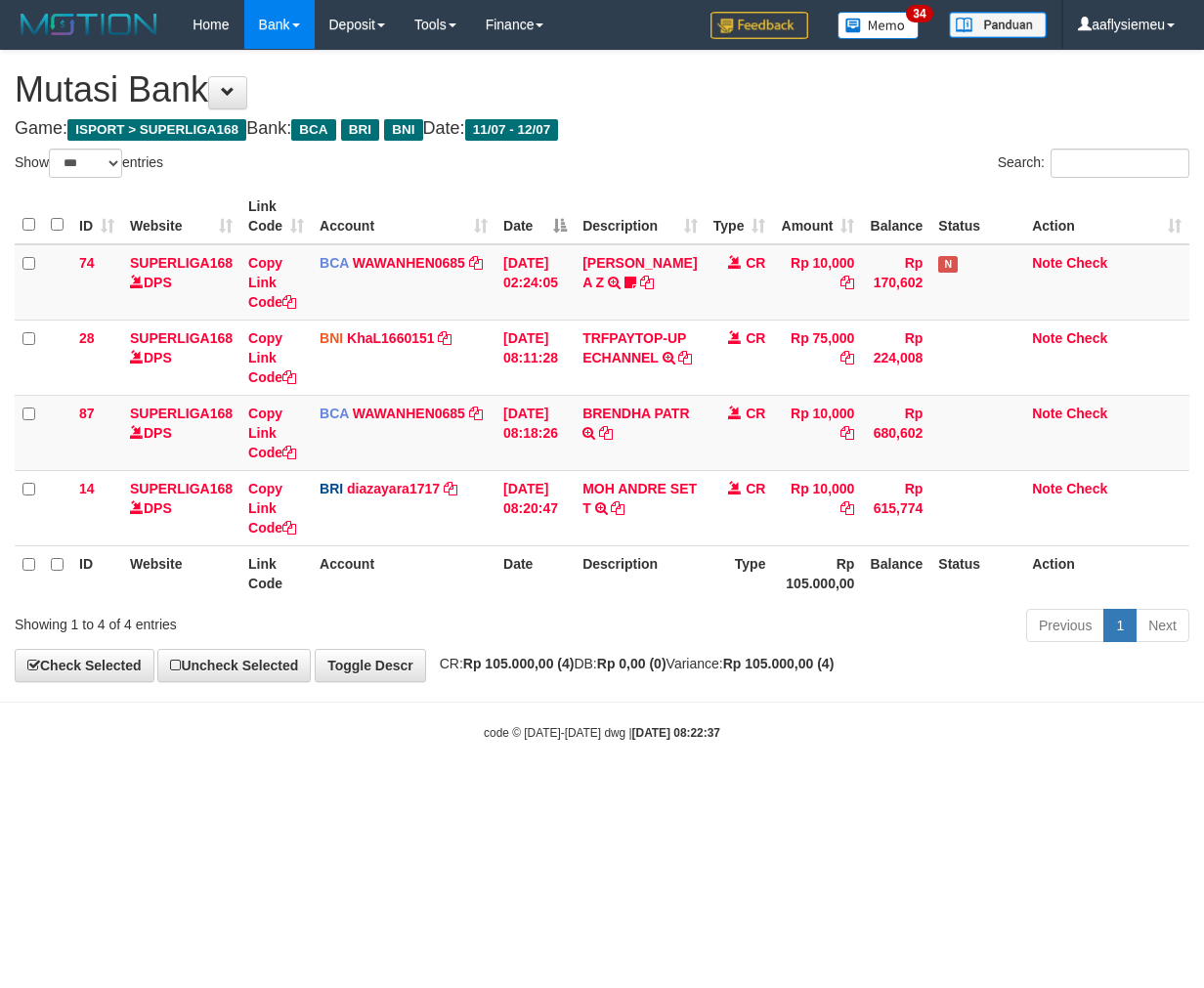 select on "***" 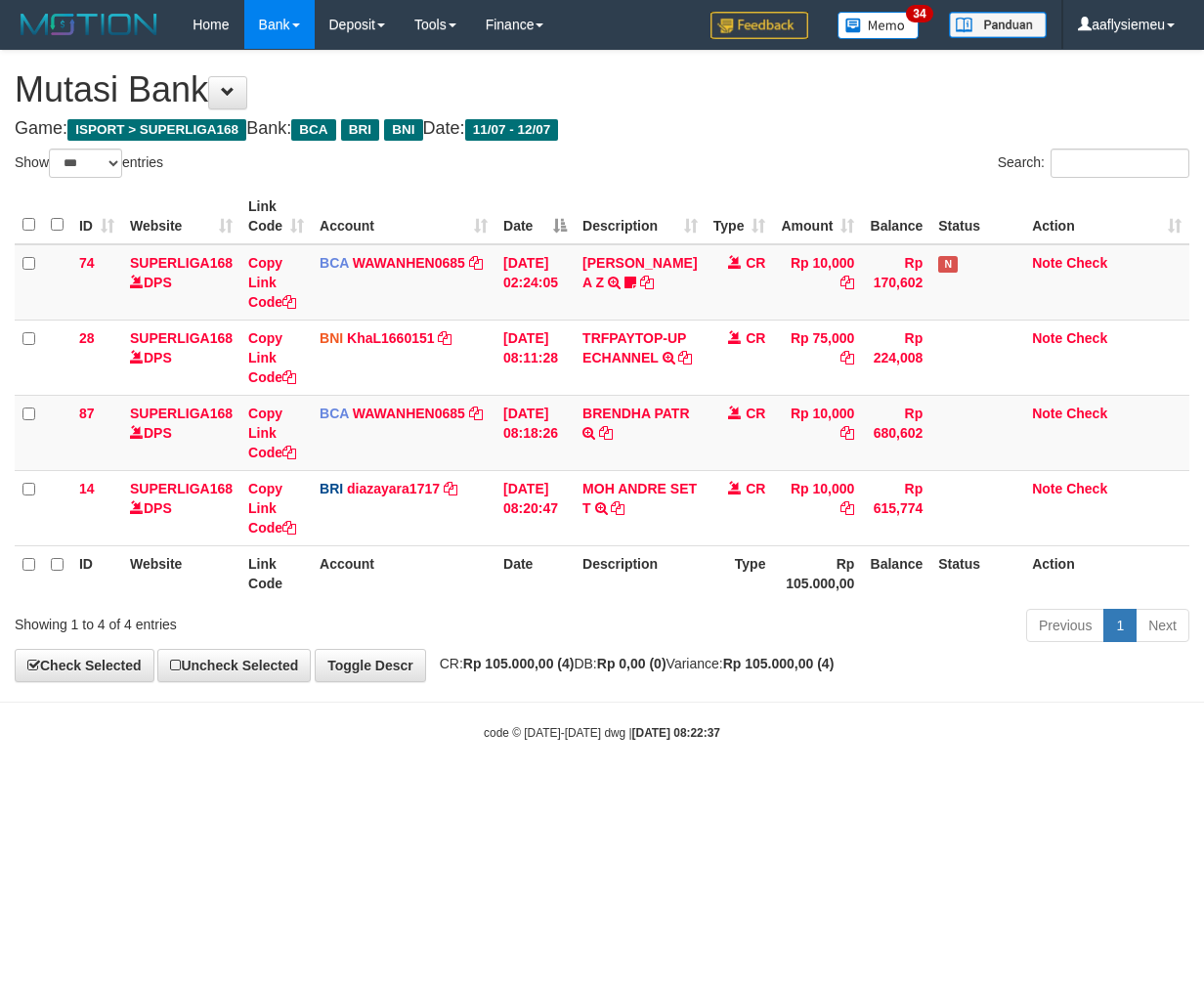 scroll, scrollTop: 0, scrollLeft: 0, axis: both 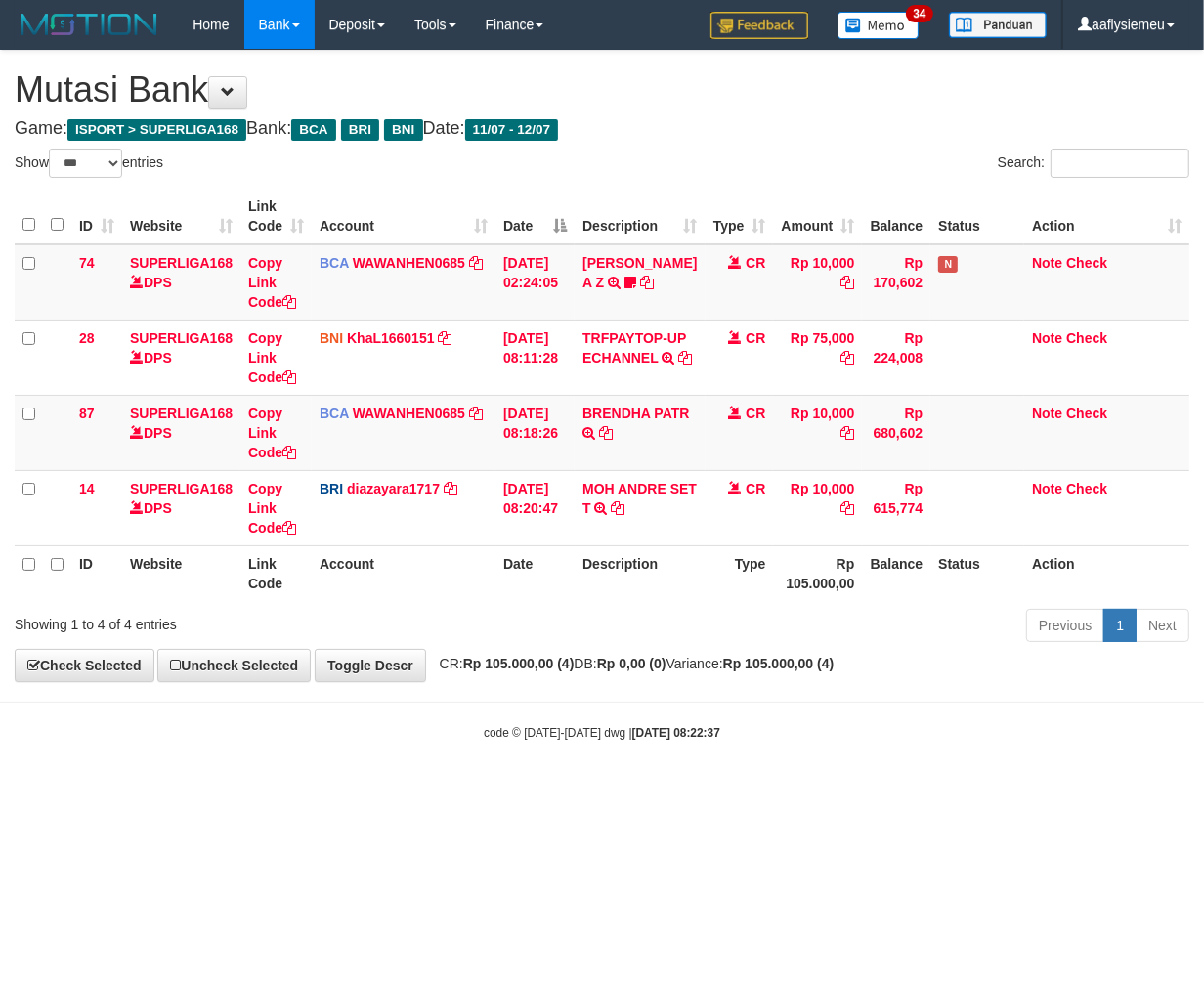 click on "code © [DATE]-[DATE] dwg |  [DATE] 08:22:37" at bounding box center (602, 733) 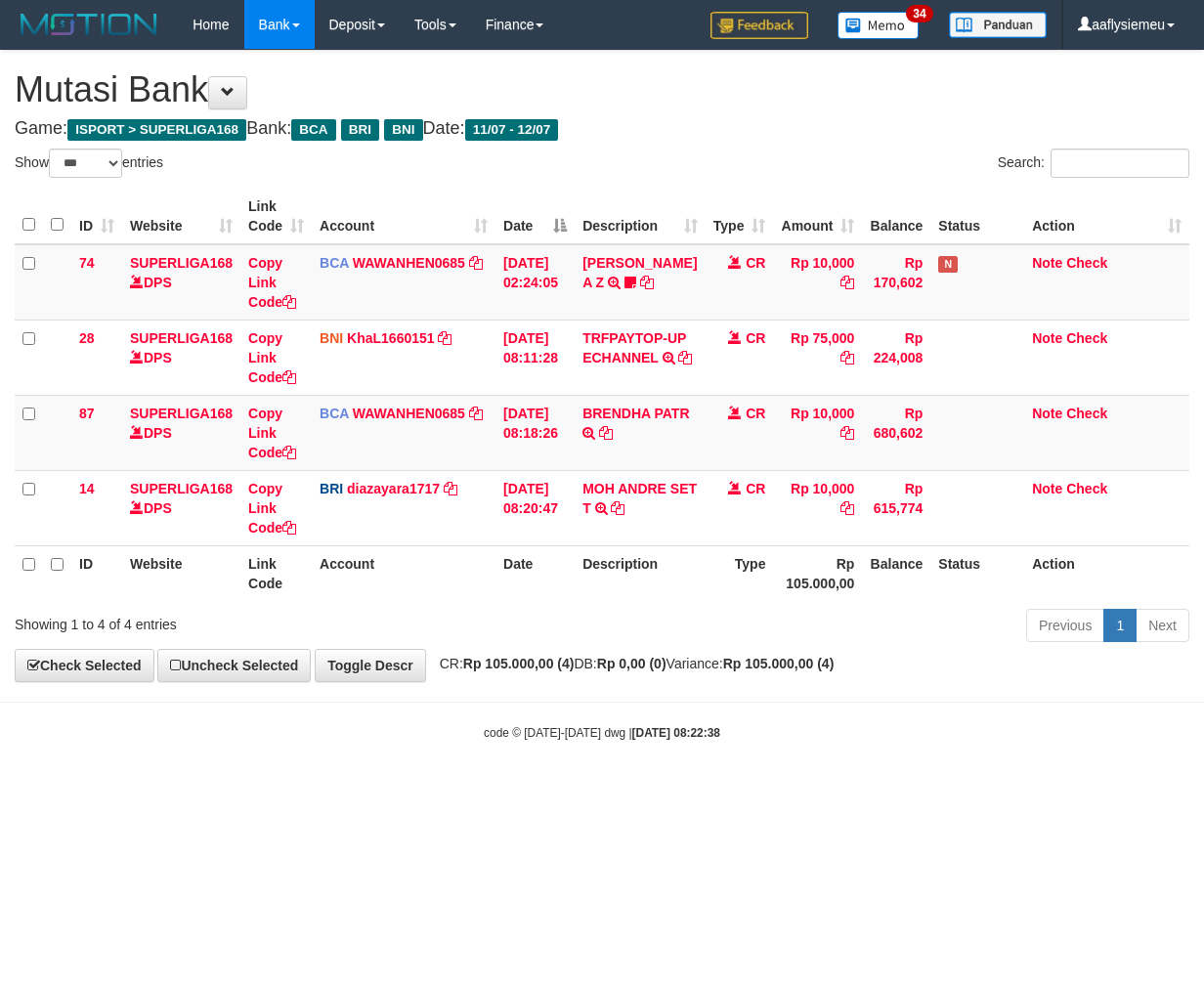 select on "***" 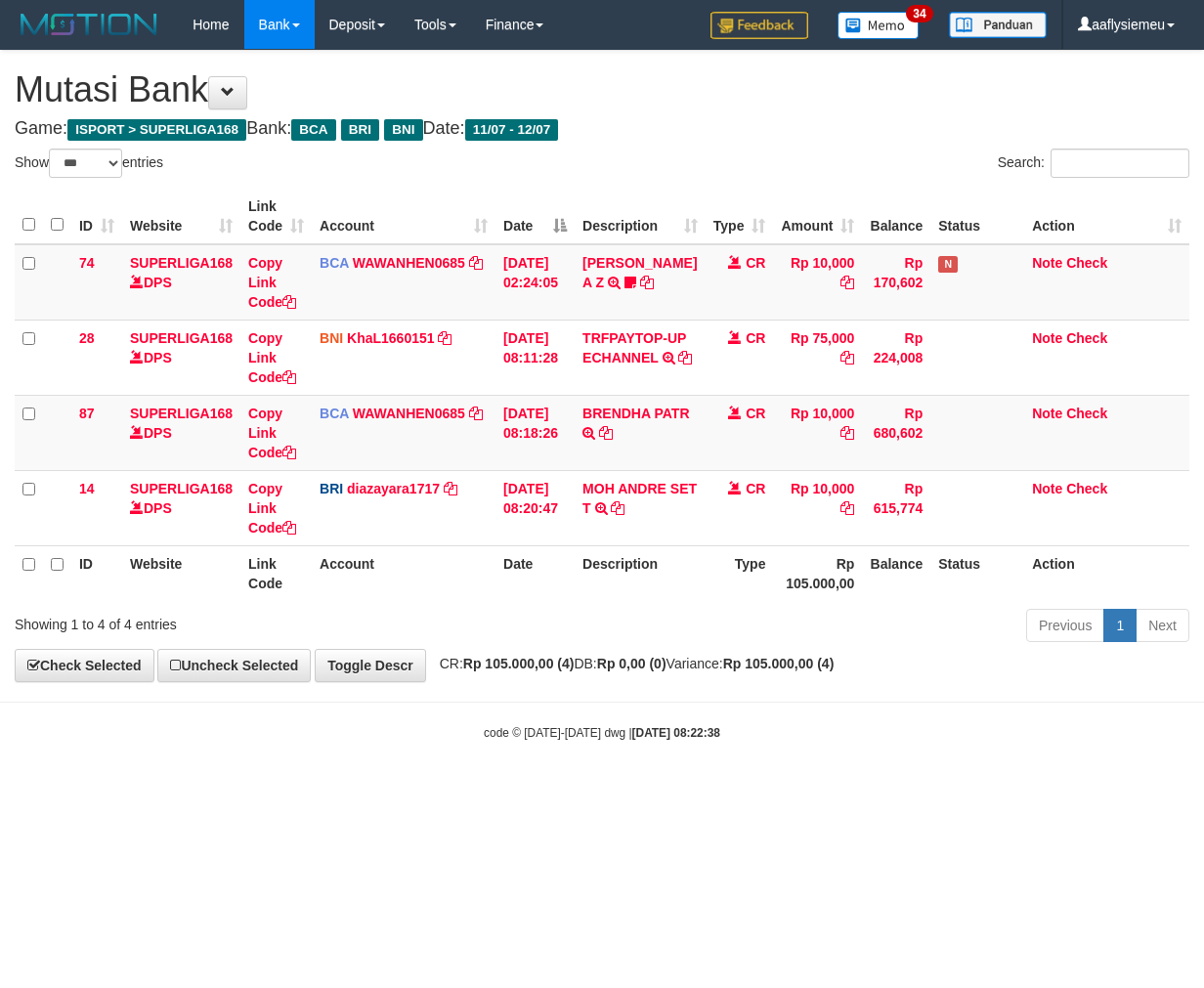 scroll, scrollTop: 0, scrollLeft: 0, axis: both 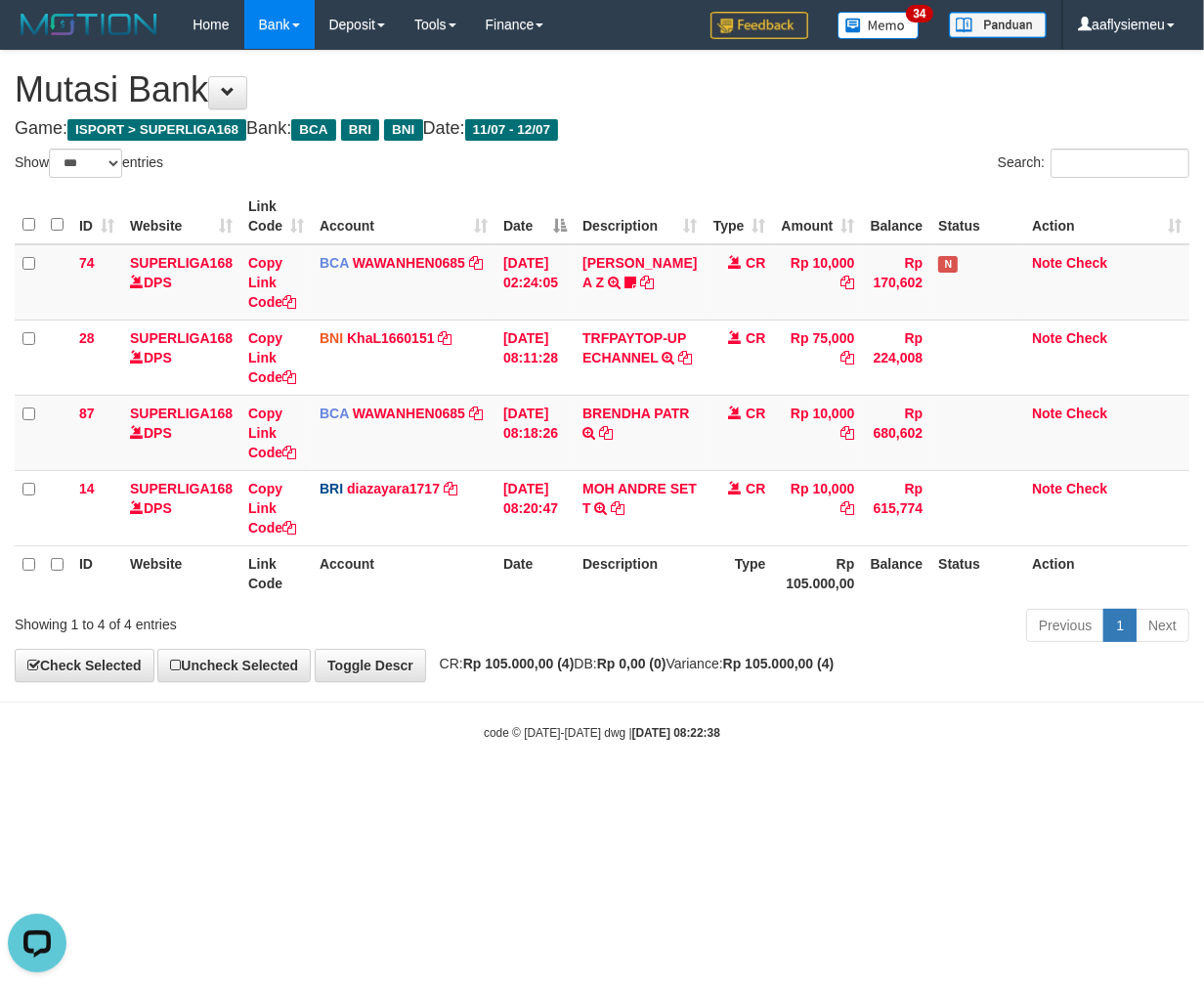 click on "code © 2012-2018 dwg |  2025/07/12 08:22:38" at bounding box center [602, 732] 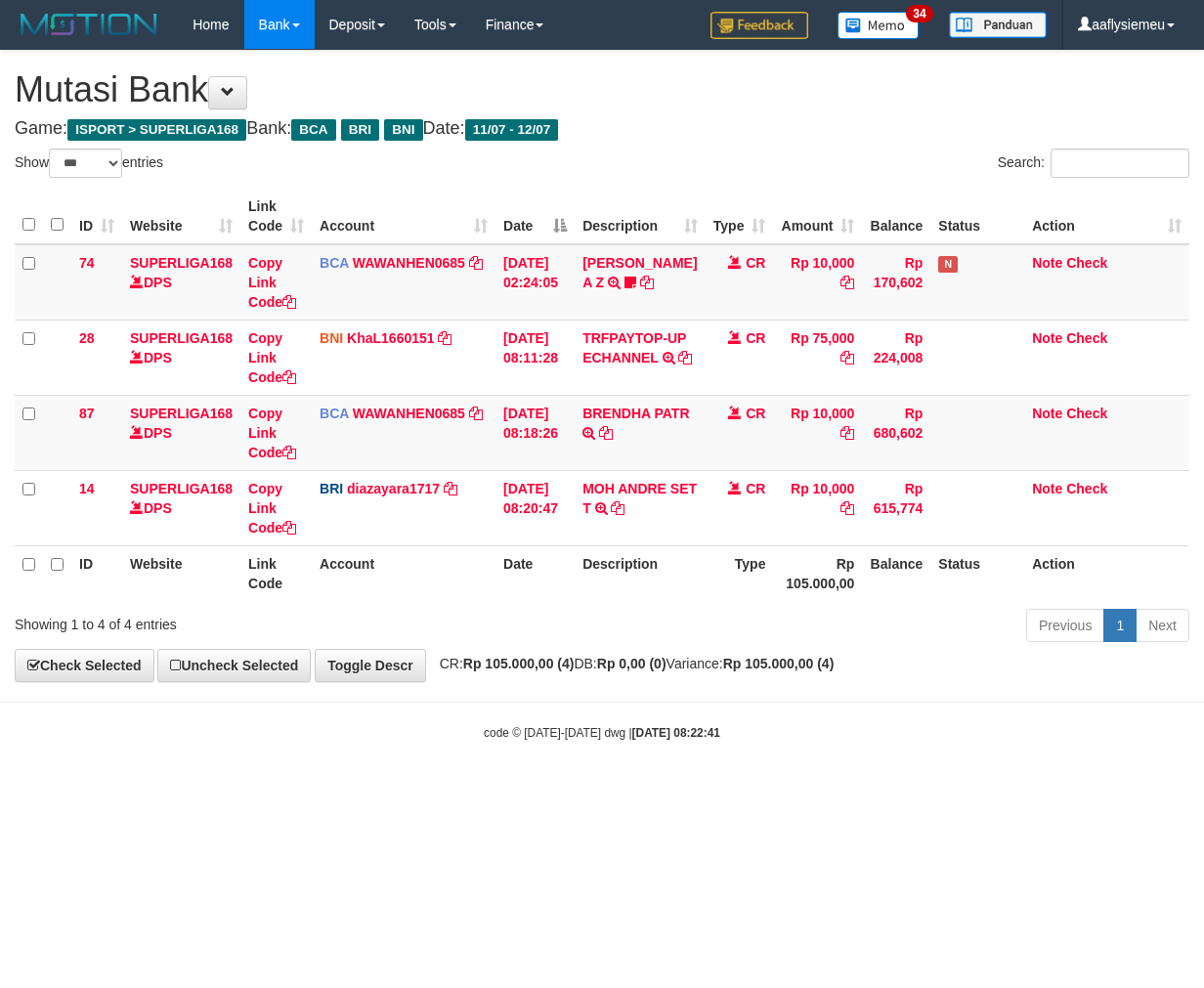 select on "***" 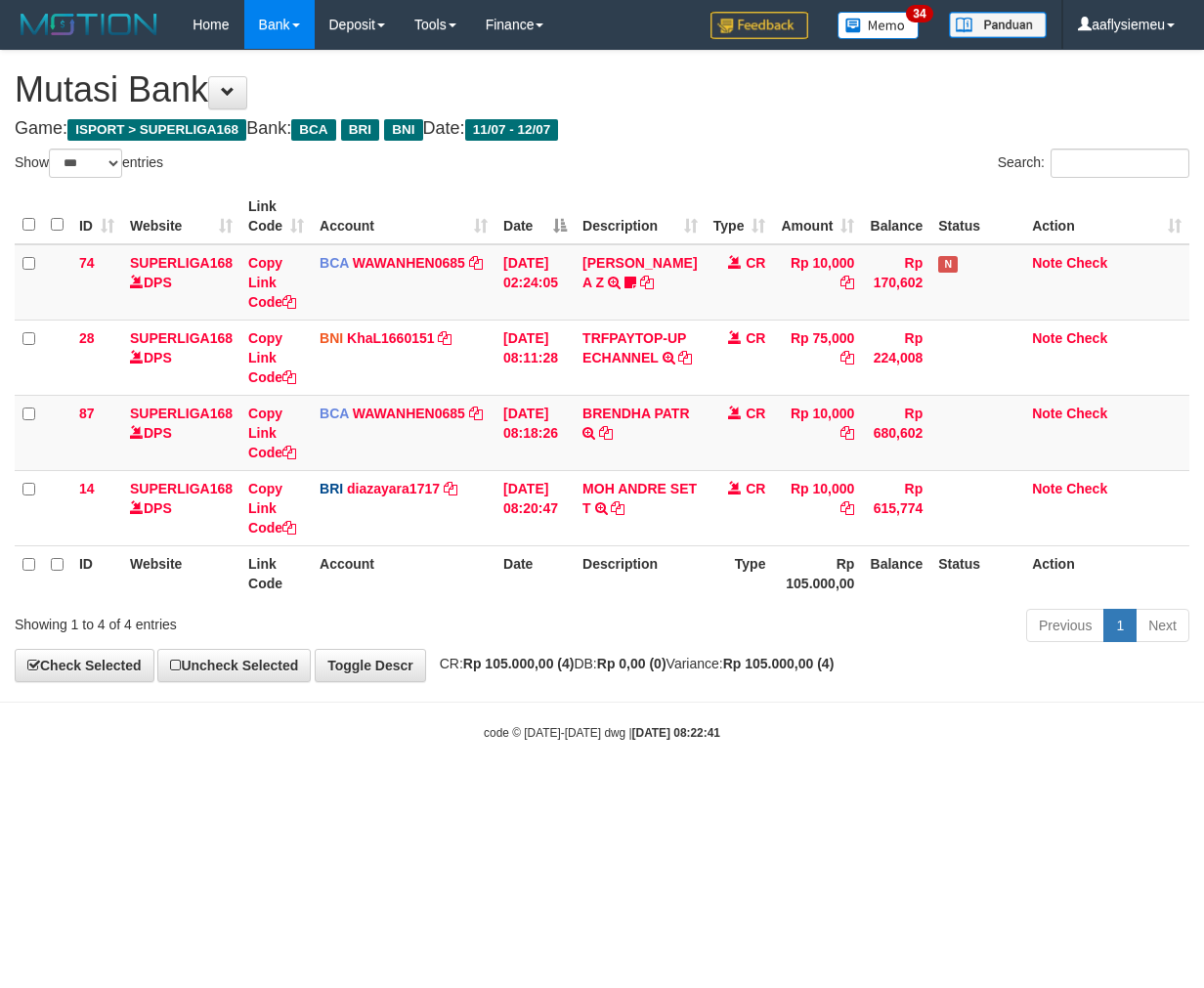 scroll, scrollTop: 0, scrollLeft: 0, axis: both 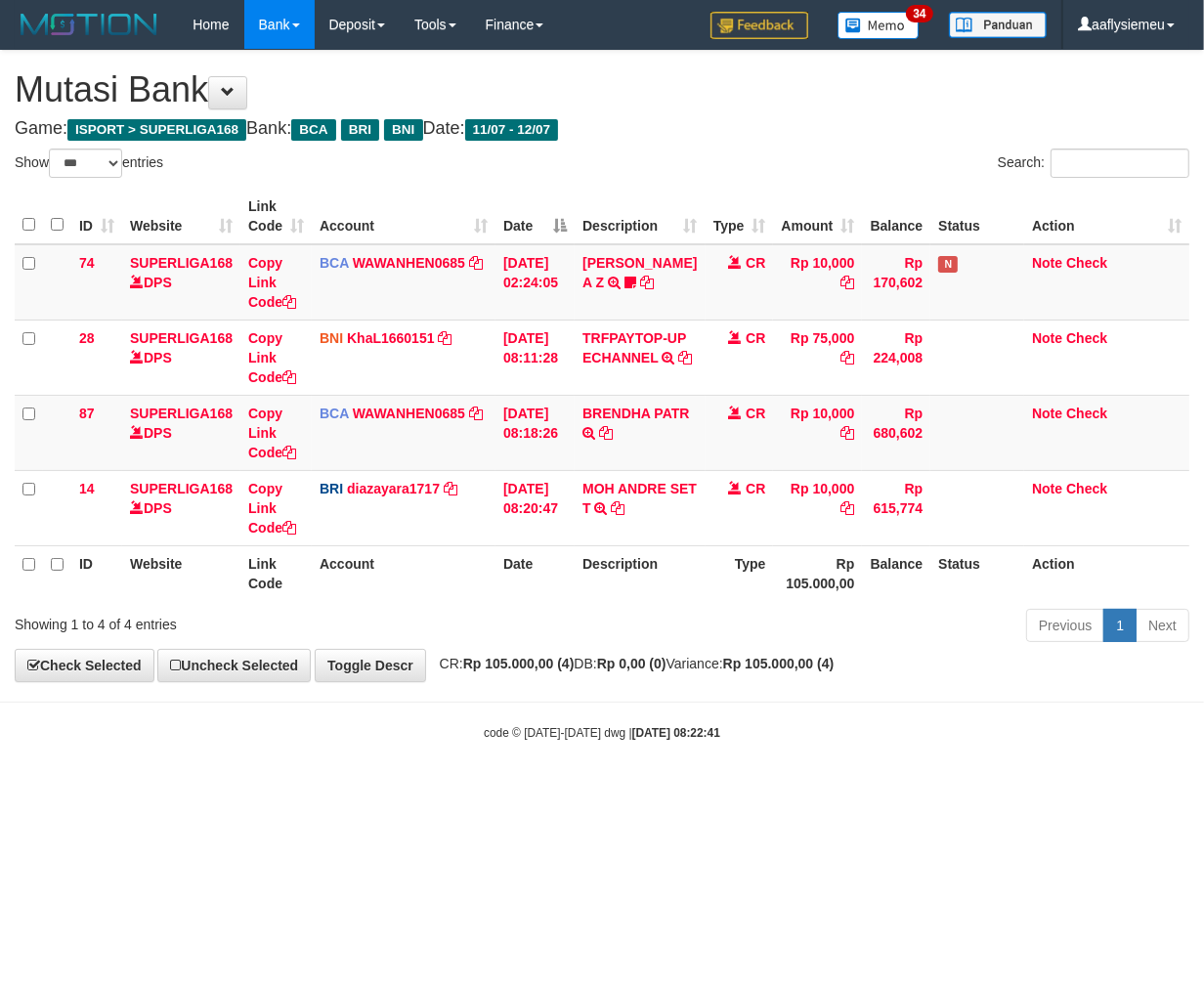 click on "Toggle navigation
Home
Bank
Account List
Load
By Website
Group
[ISPORT]													SUPERLIGA168
By Load Group (DPS)
34" at bounding box center (602, 395) 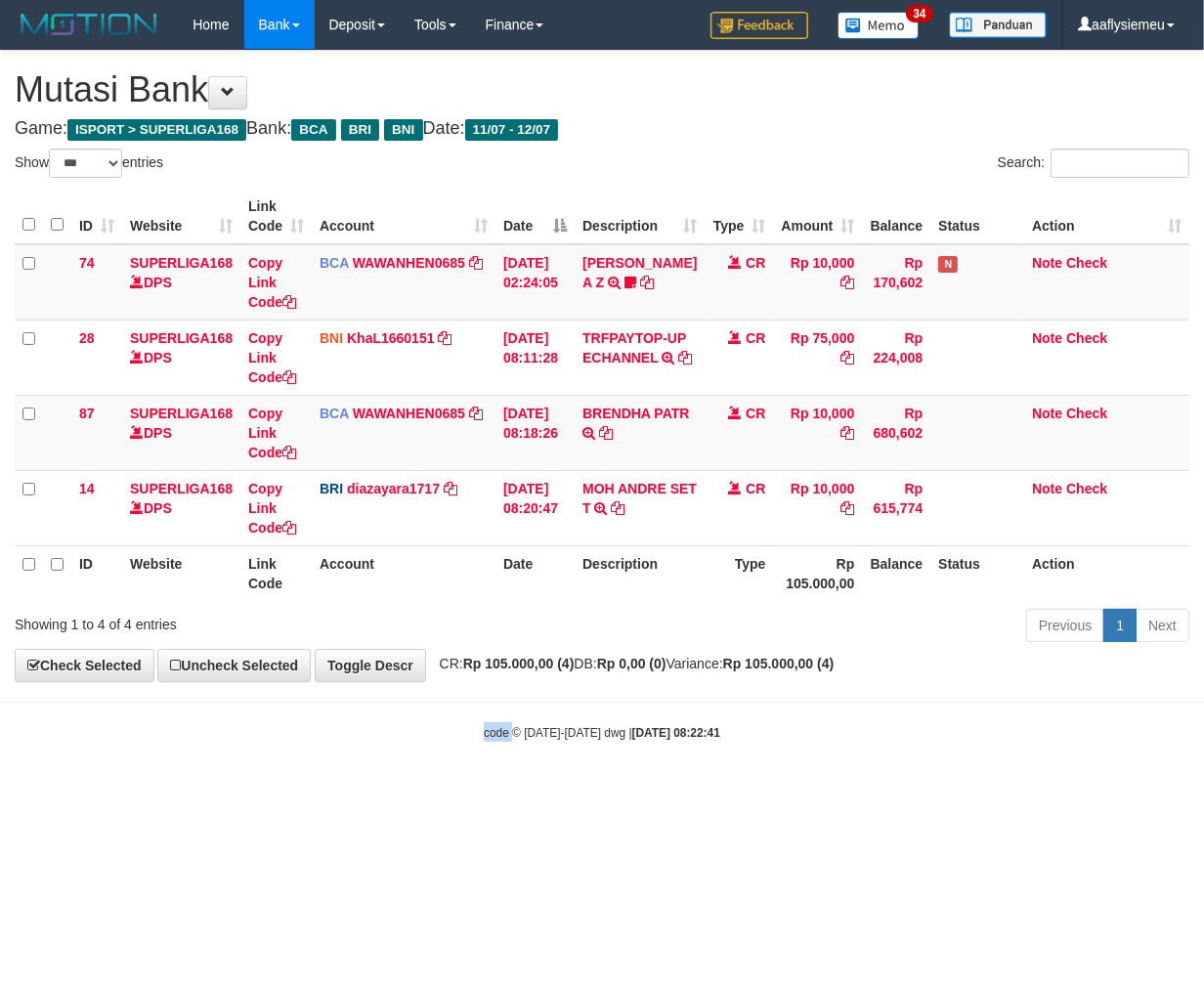 click on "Toggle navigation
Home
Bank
Account List
Load
By Website
Group
[ISPORT]													SUPERLIGA168
By Load Group (DPS)
34" at bounding box center (602, 395) 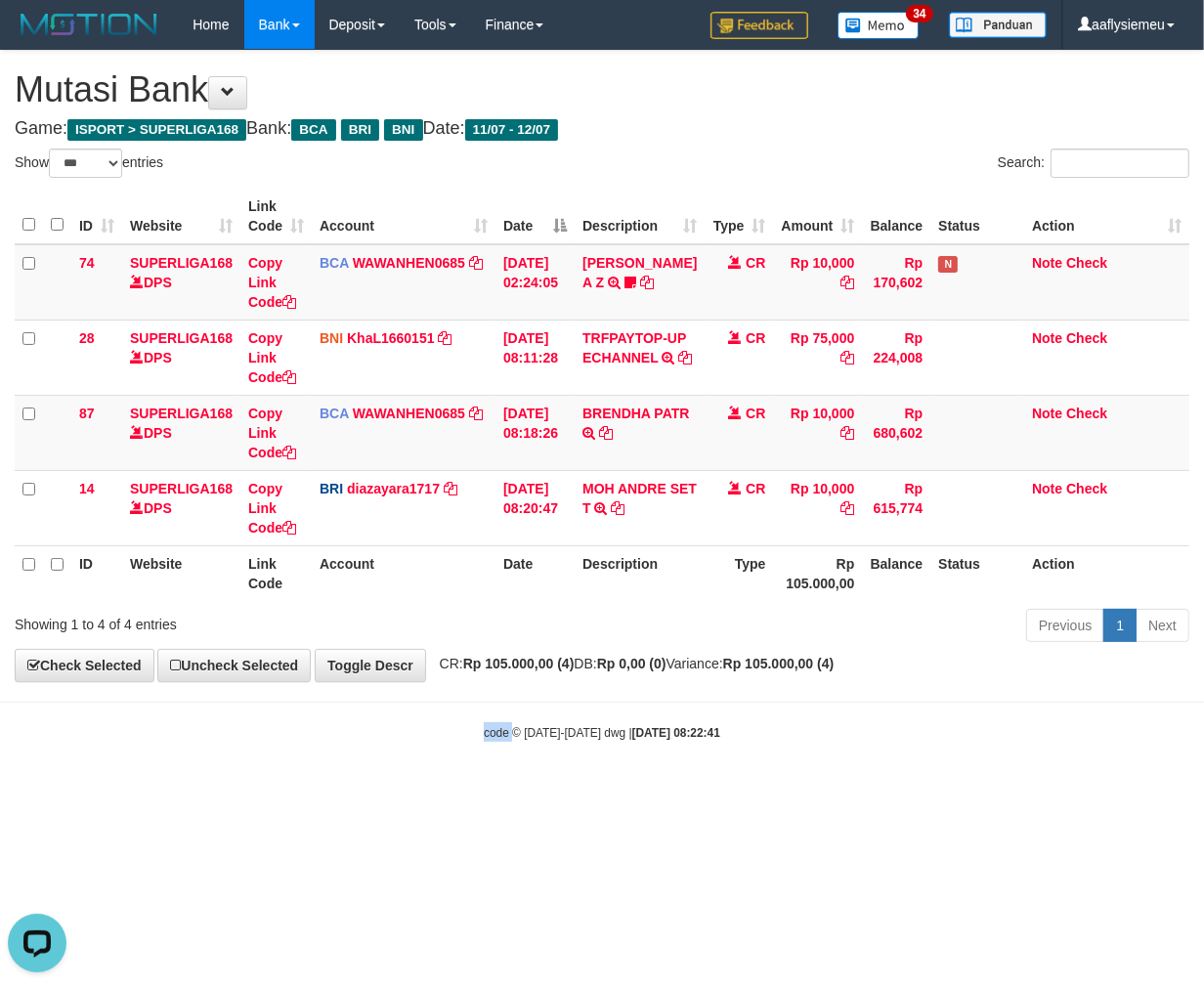 scroll, scrollTop: 0, scrollLeft: 0, axis: both 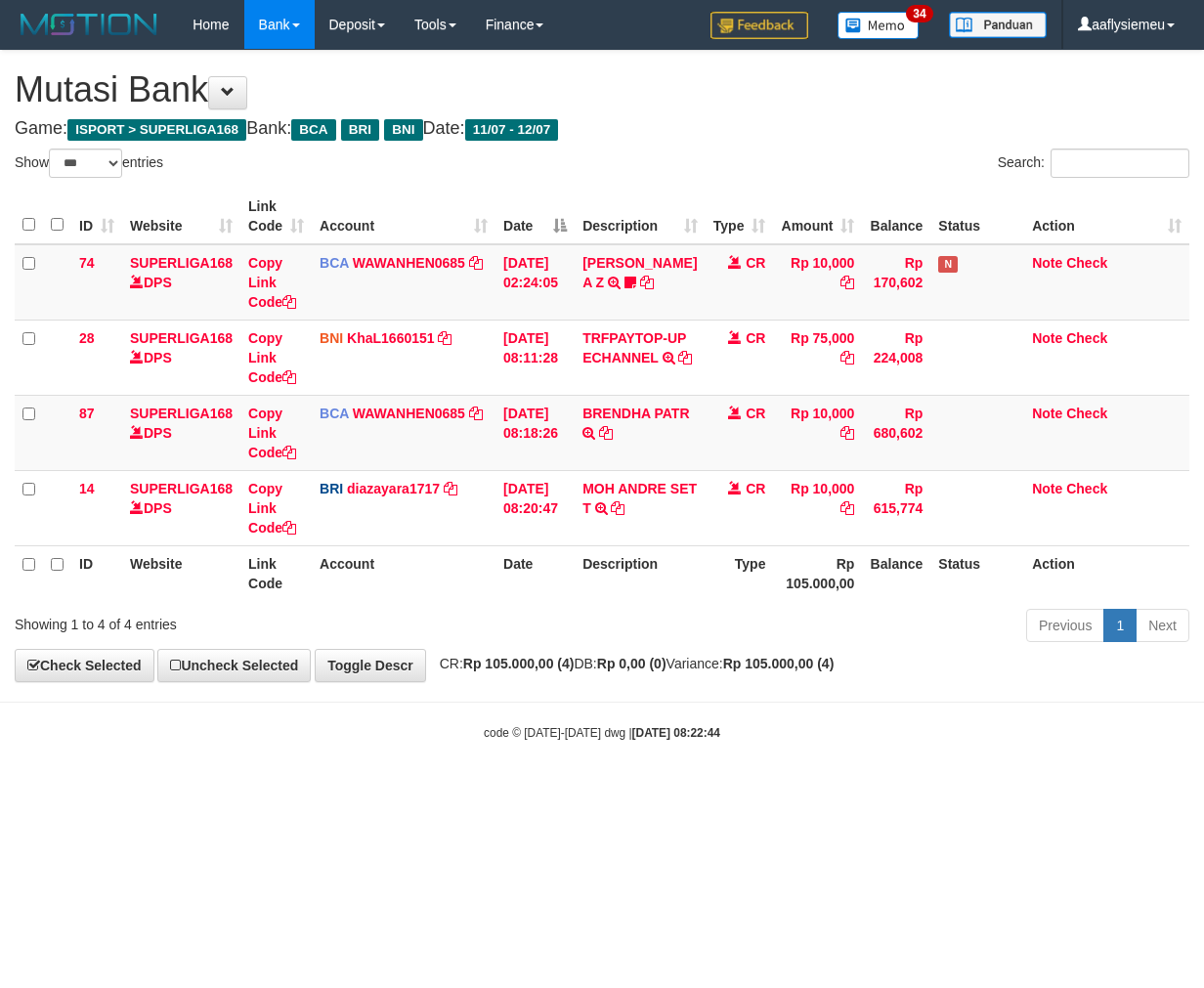 select on "***" 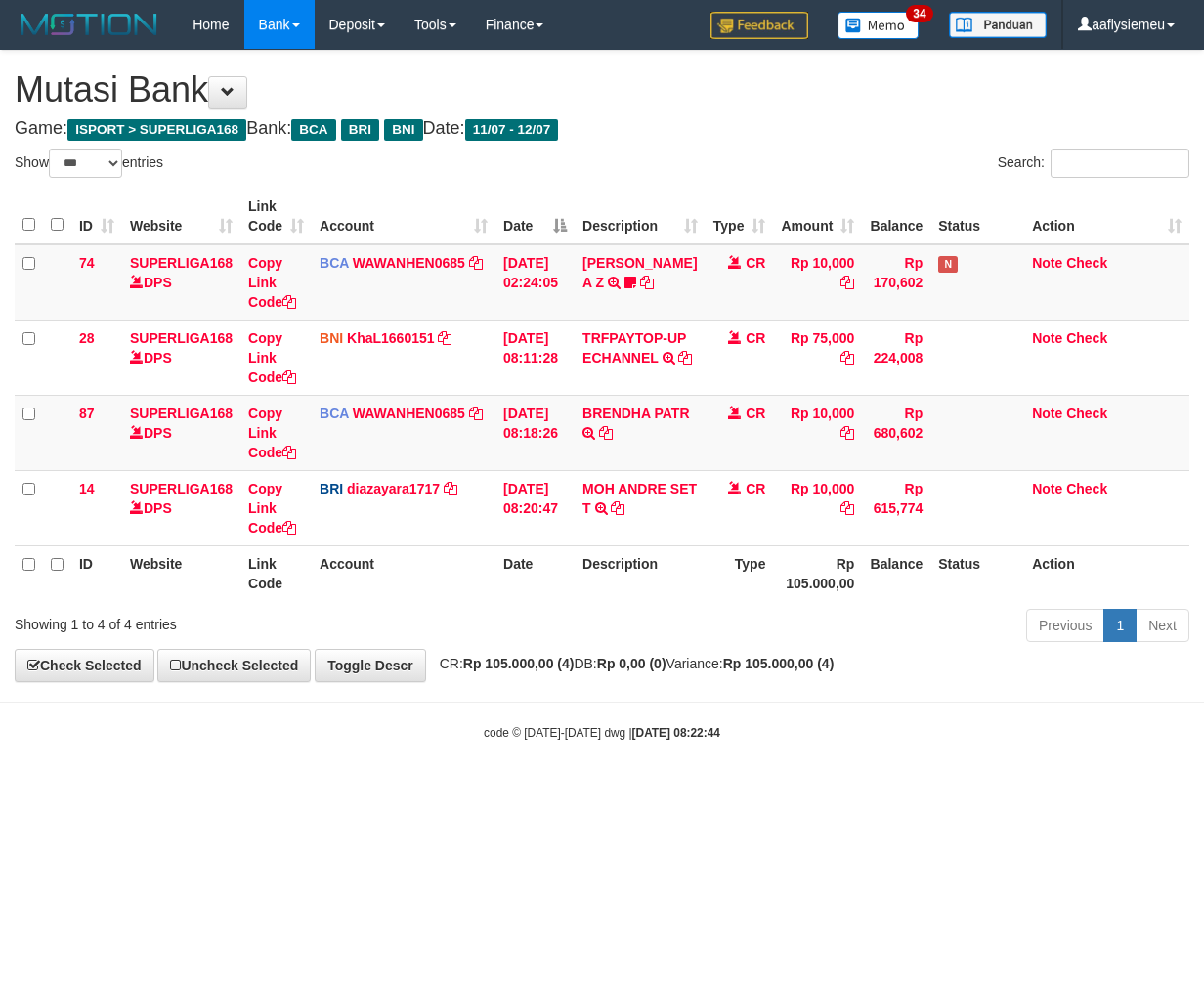 scroll, scrollTop: 0, scrollLeft: 0, axis: both 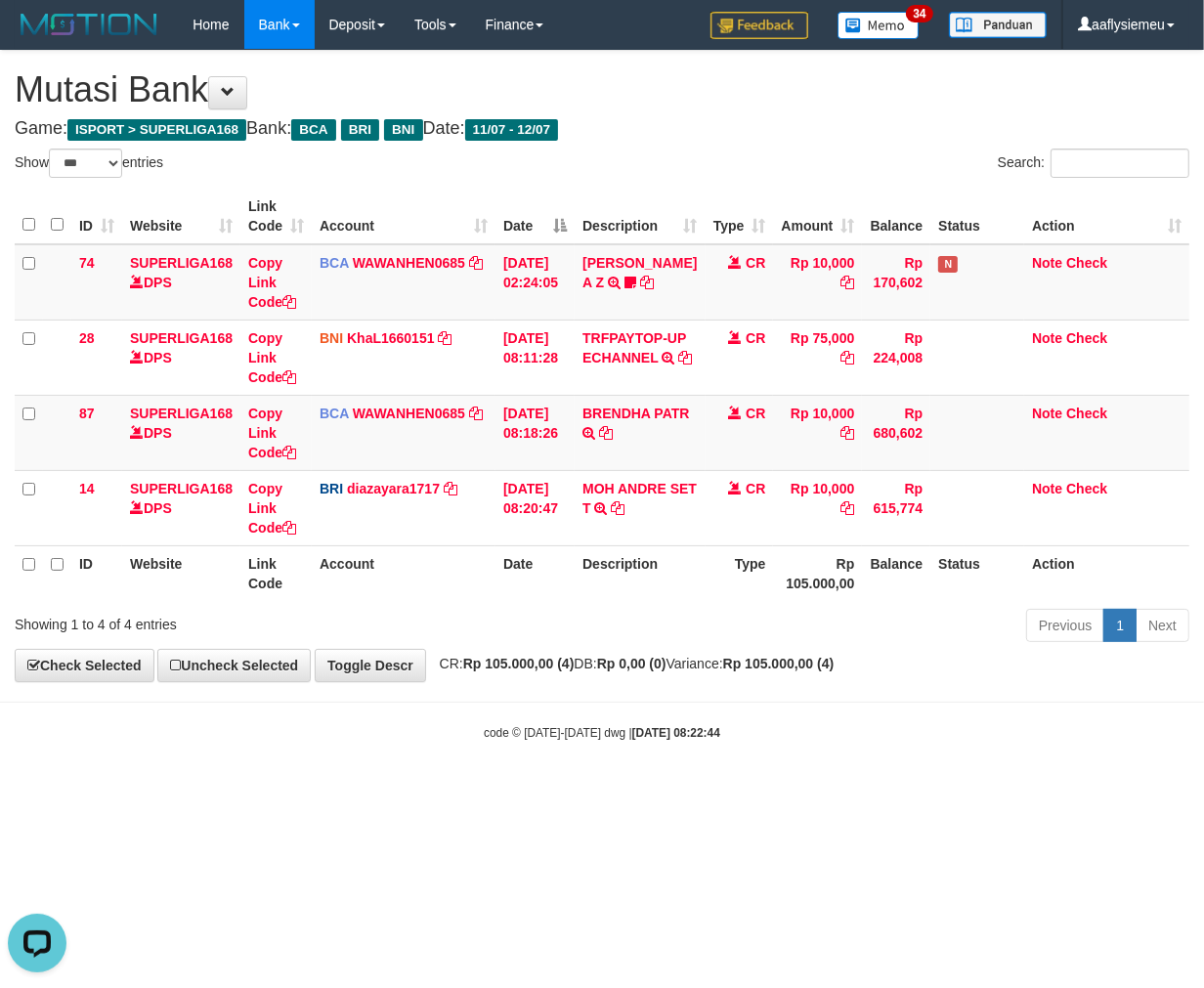 click on "Toggle navigation
Home
Bank
Account List
Load
By Website
Group
[ISPORT]													SUPERLIGA168
By Load Group (DPS)
34" at bounding box center [602, 395] 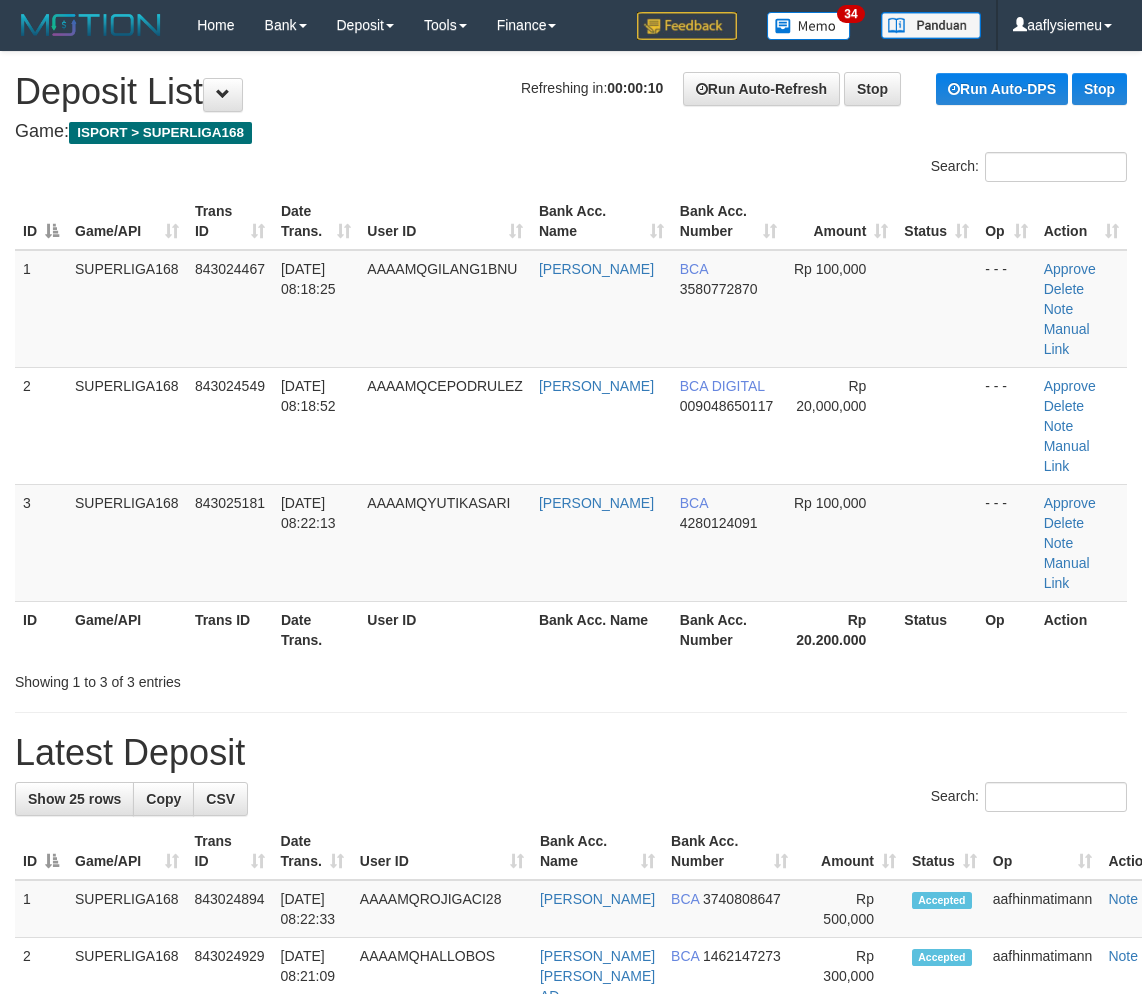 scroll, scrollTop: 0, scrollLeft: 0, axis: both 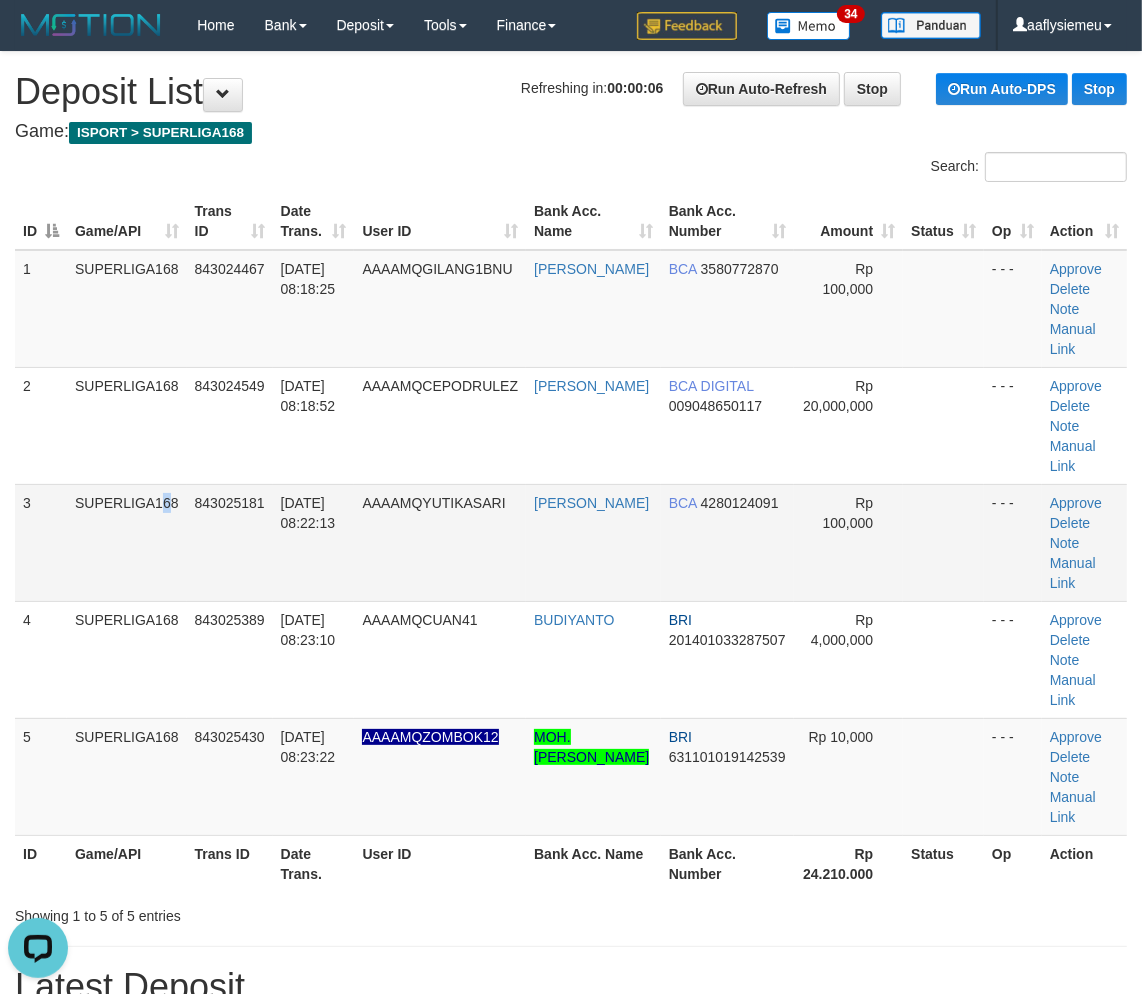 click on "SUPERLIGA168" at bounding box center [127, 542] 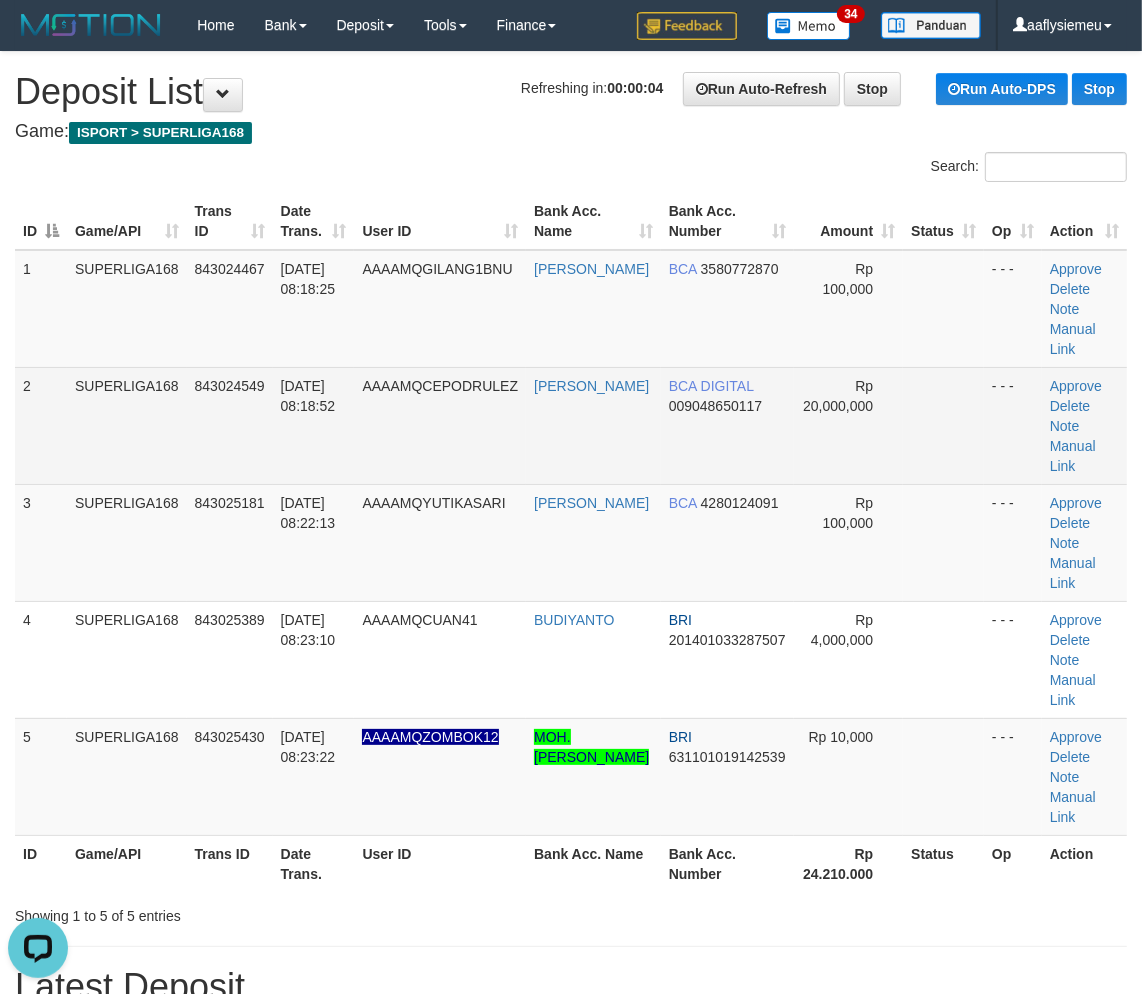 click on "843024549" at bounding box center (230, 425) 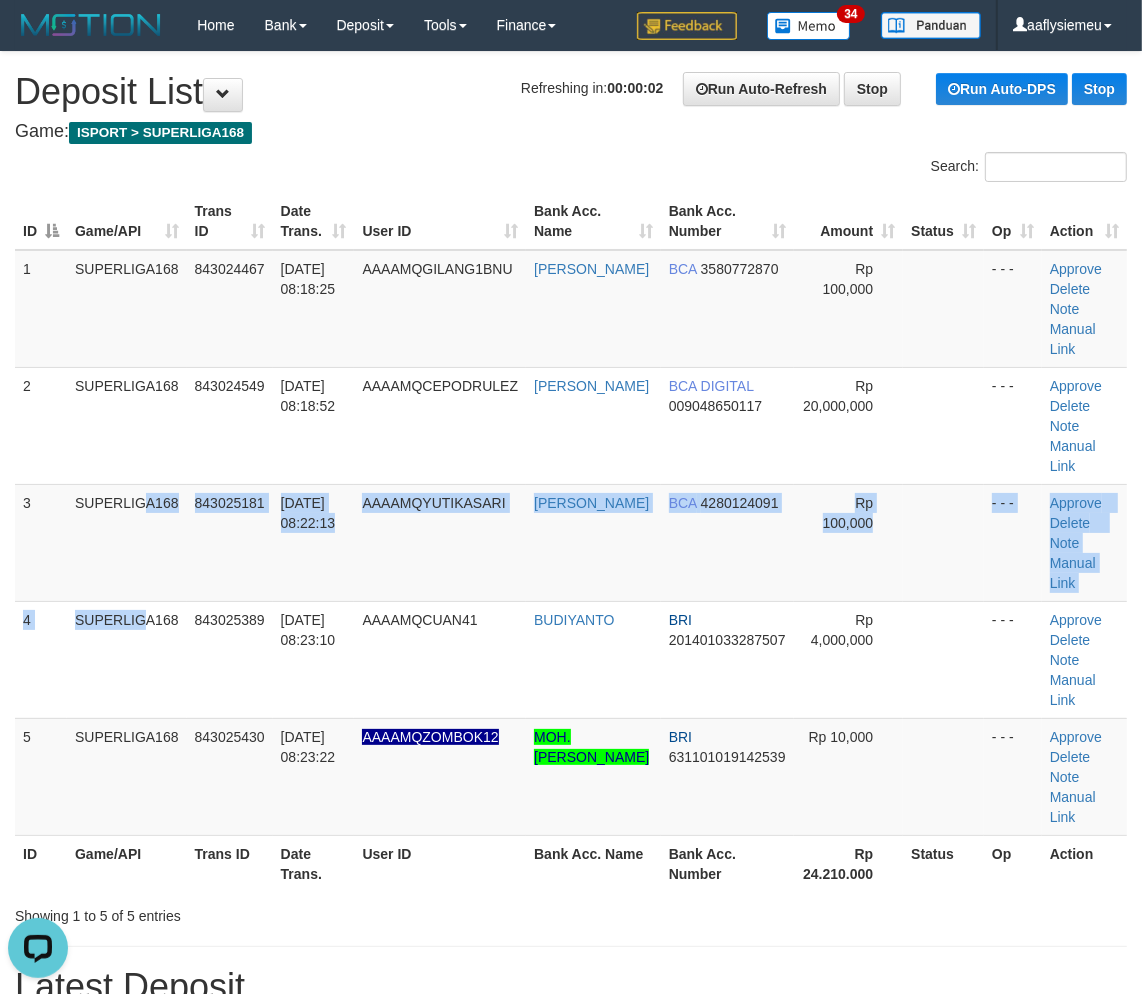 drag, startPoint x: 97, startPoint y: 538, endPoint x: 3, endPoint y: 584, distance: 104.6518 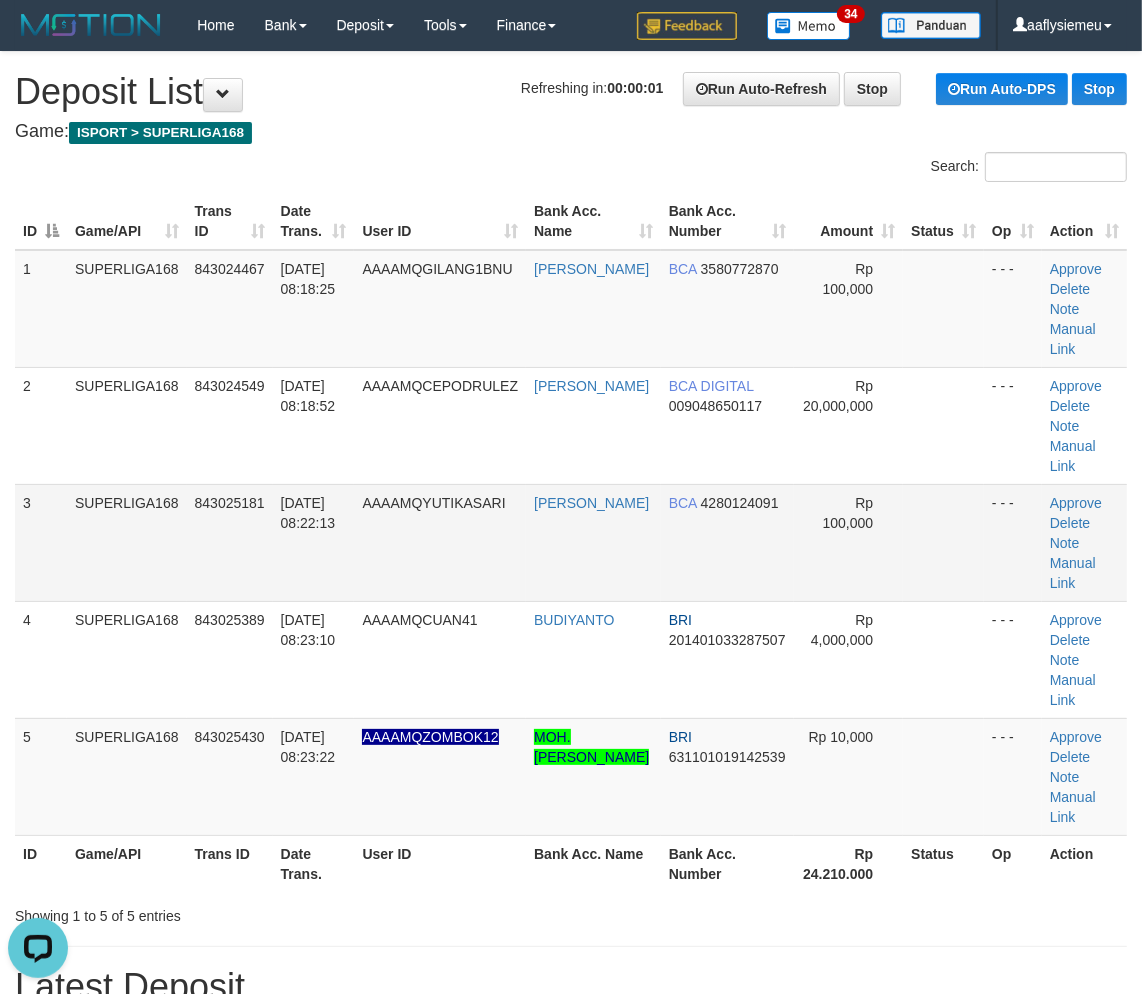 click on "[DATE] 08:22:13" at bounding box center [308, 513] 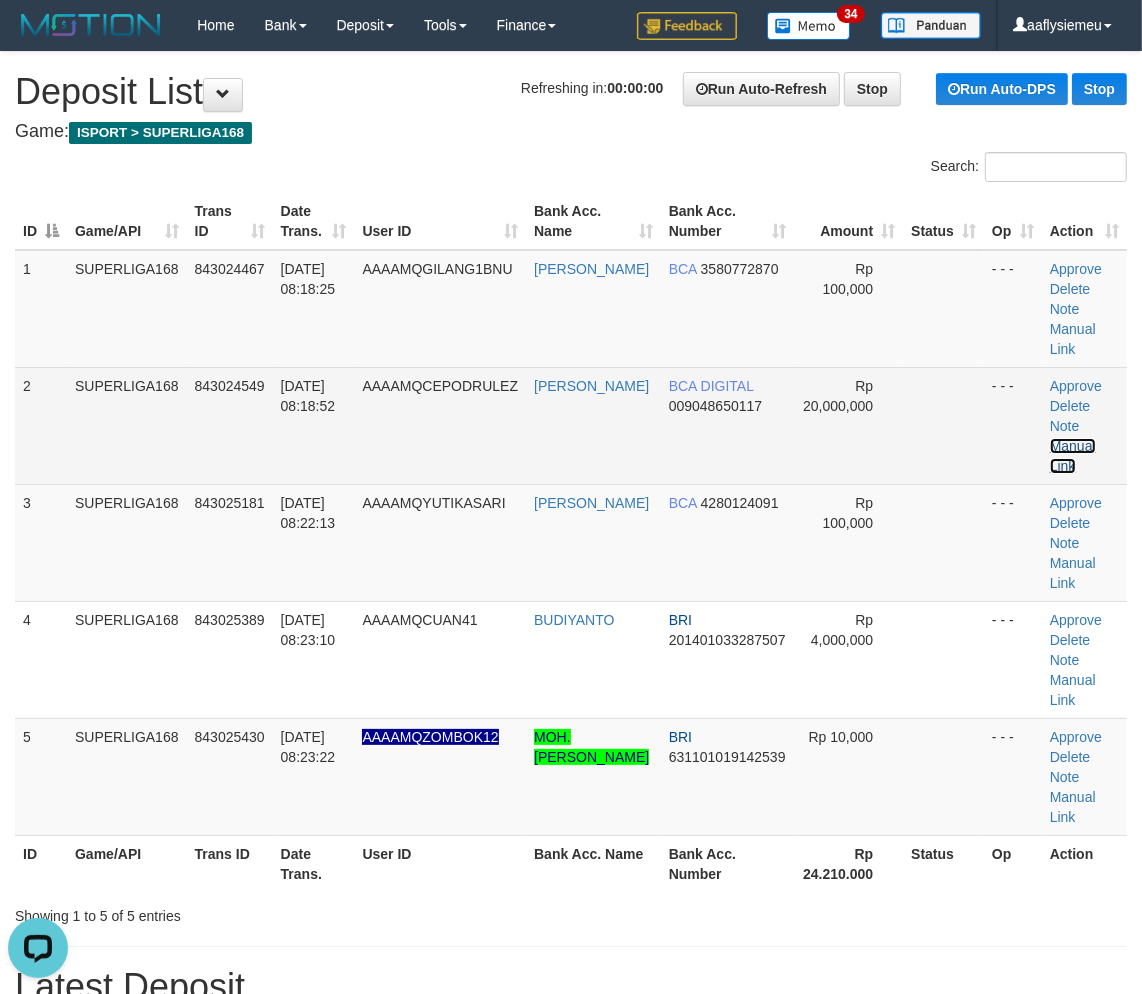click on "Manual Link" at bounding box center [1073, 456] 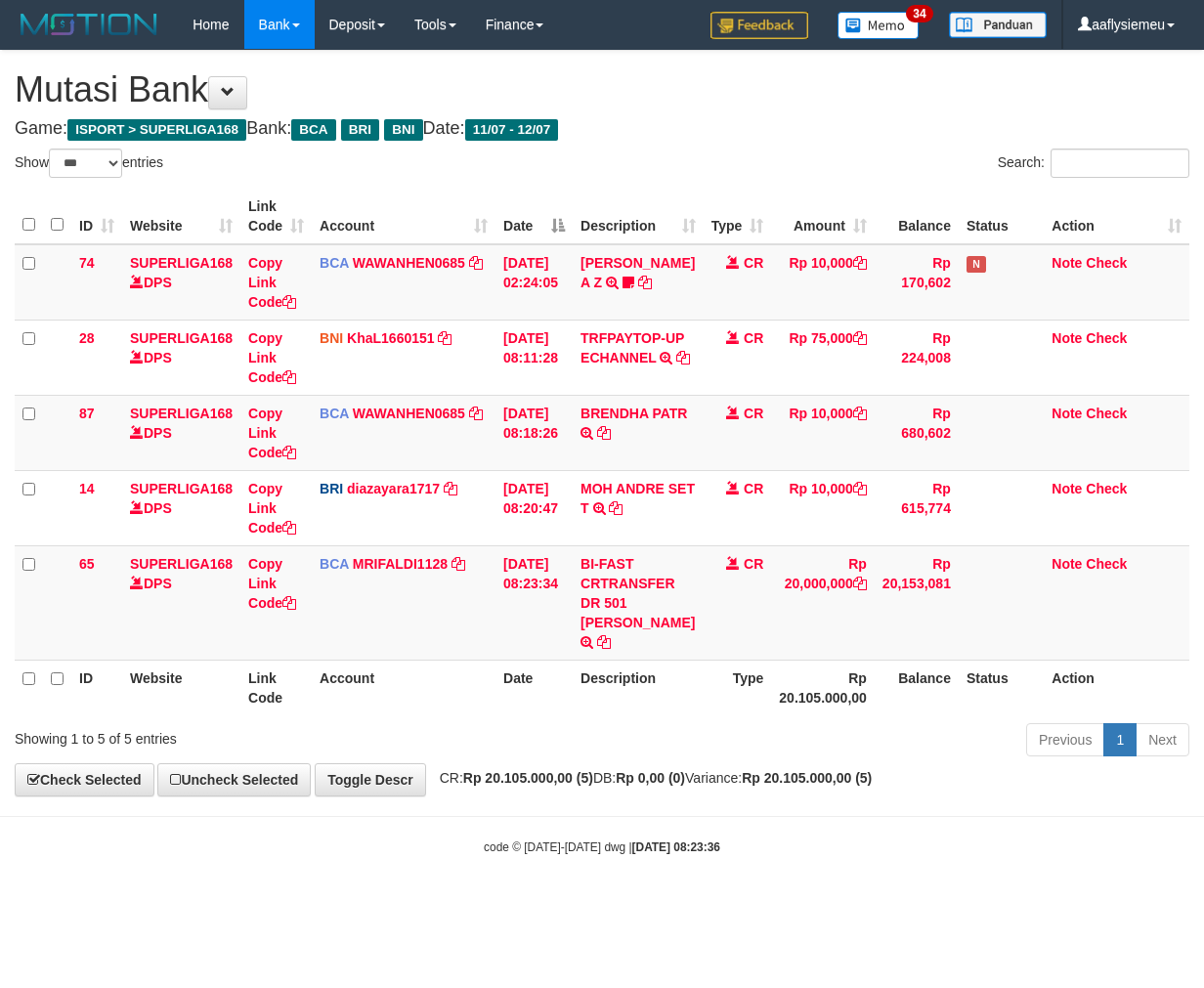 select on "***" 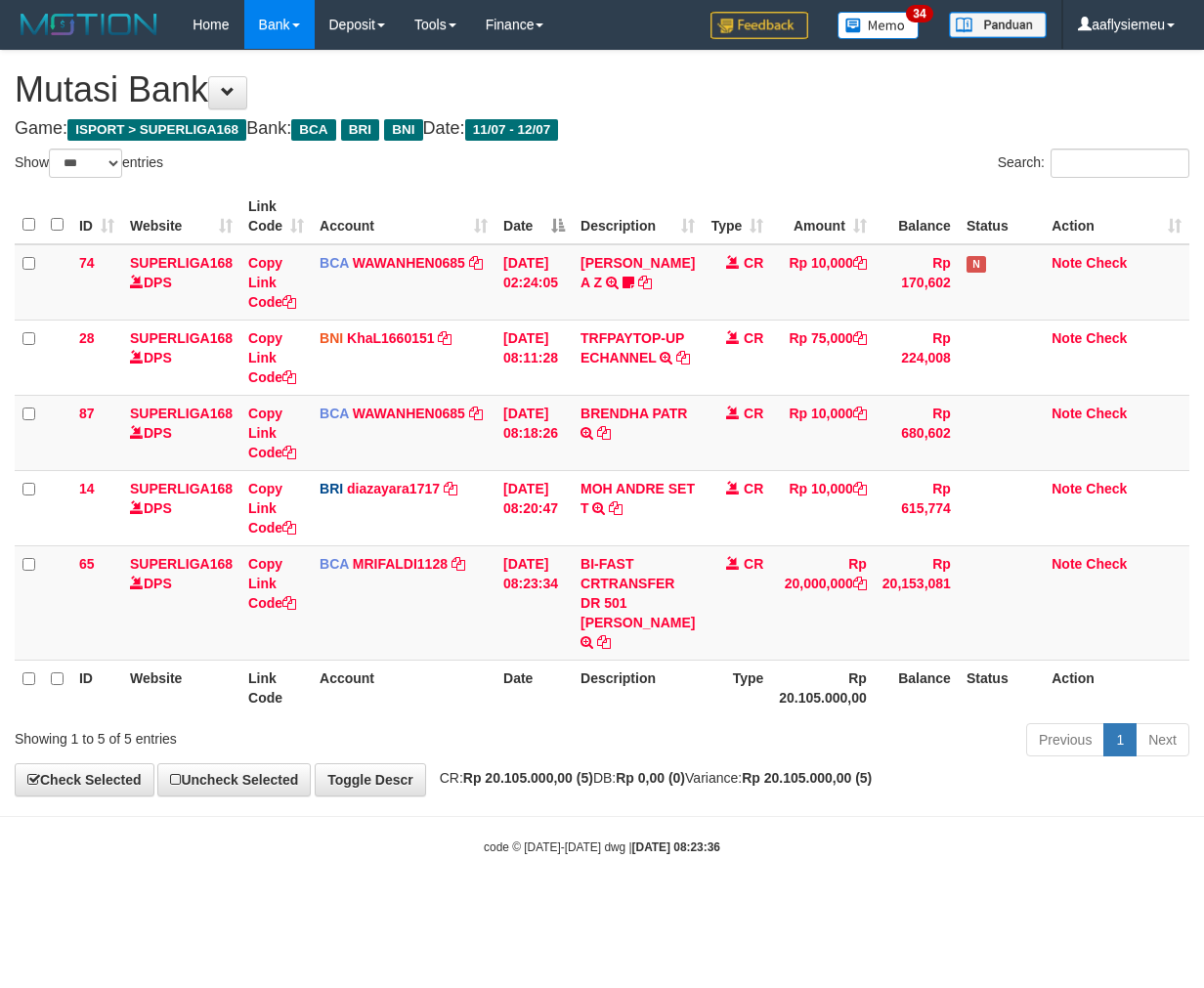 scroll, scrollTop: 0, scrollLeft: 0, axis: both 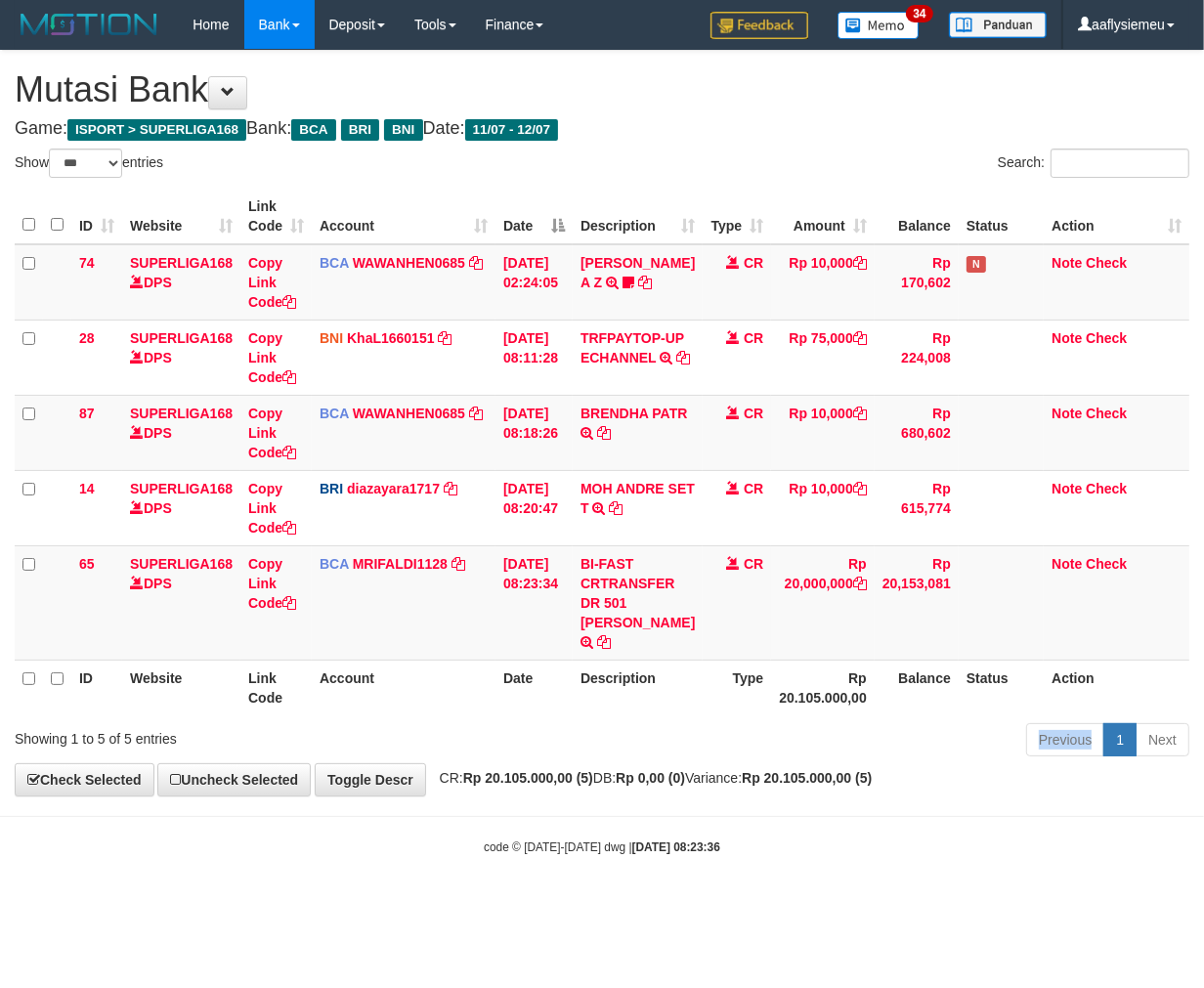 click on "Previous 1 Next" at bounding box center (852, 742) 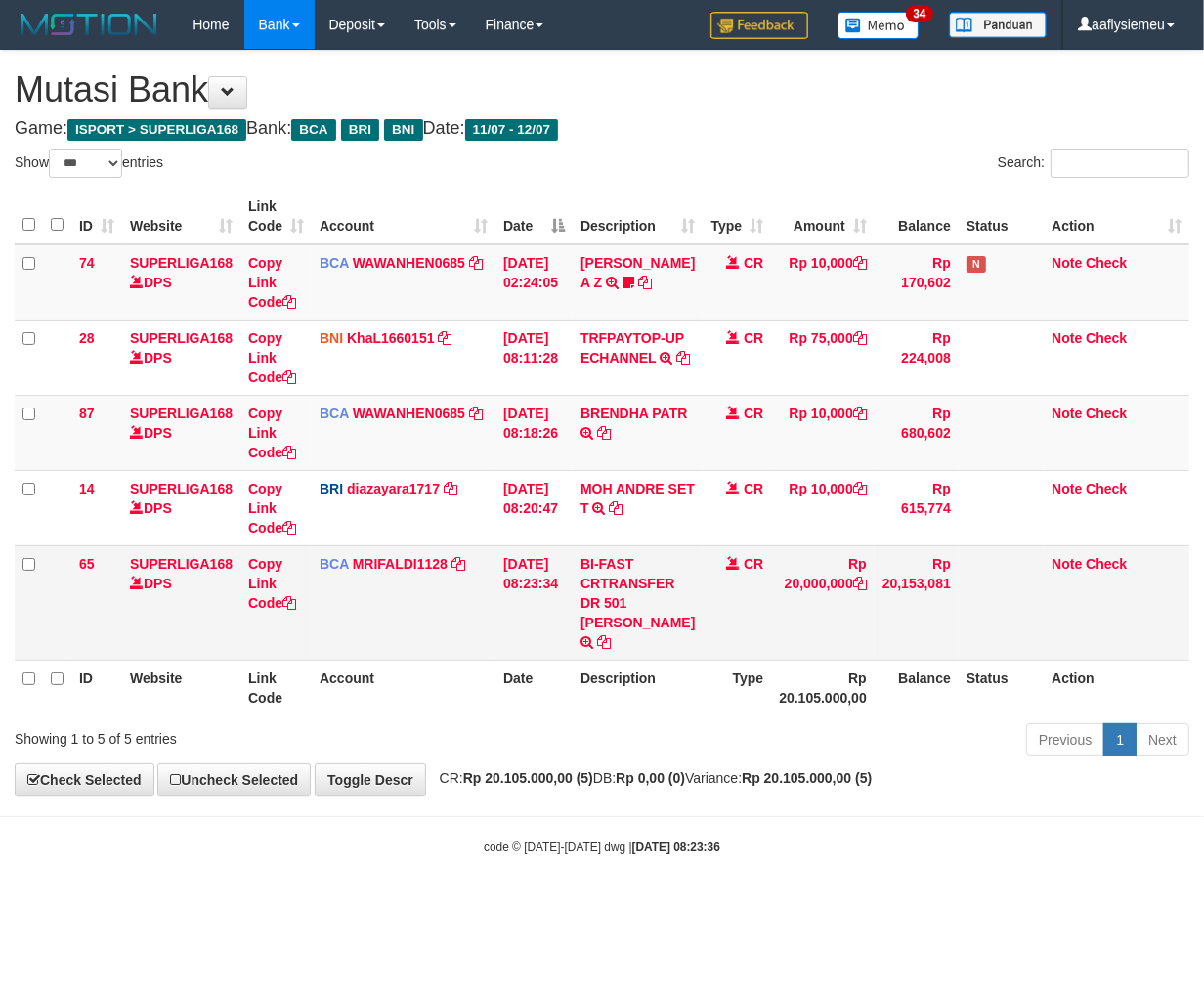 click on "BI-FAST CRTRANSFER DR 501 ALFREDO" at bounding box center (637, 602) 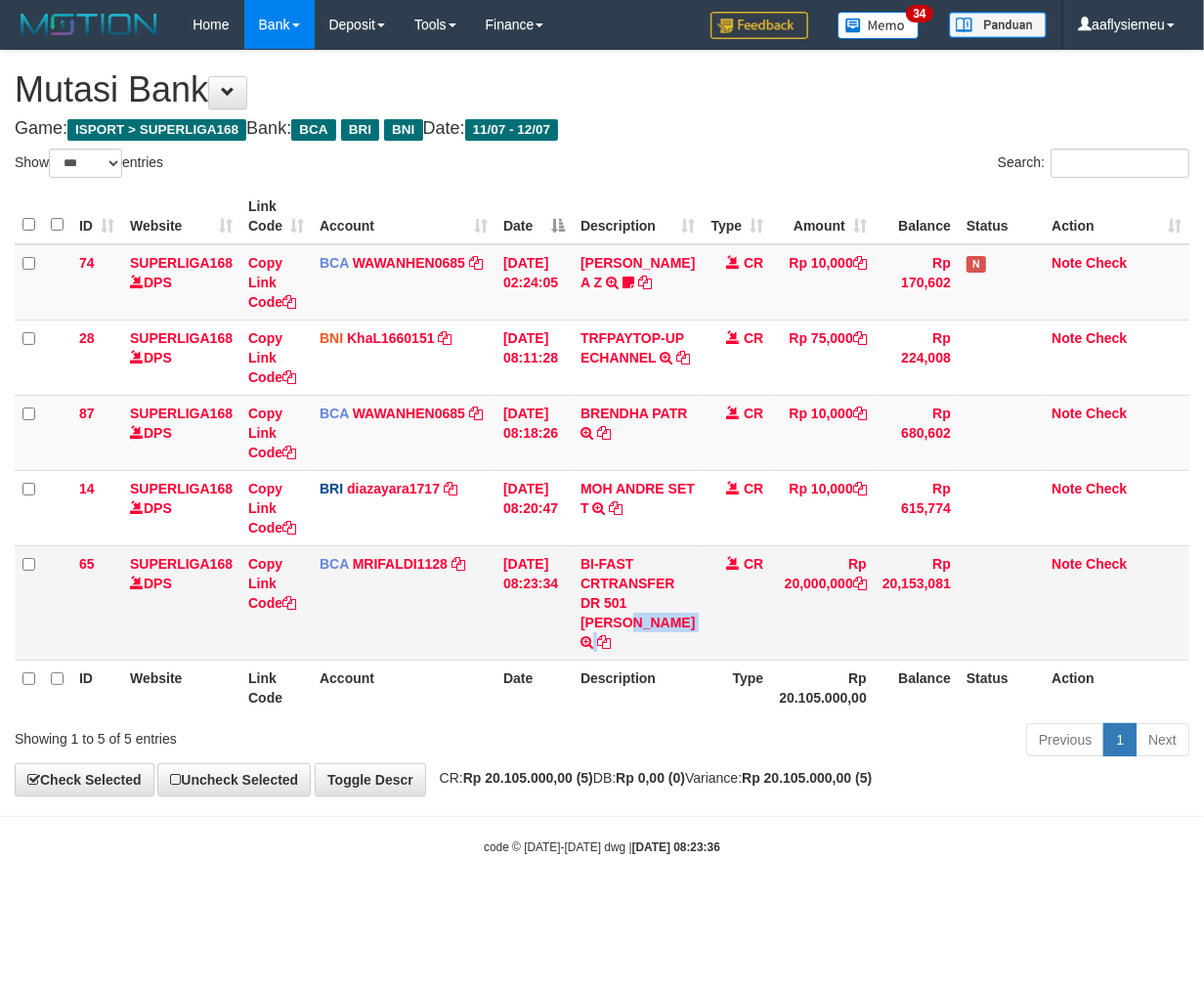 click on "BI-FAST CRTRANSFER DR 501 ALFREDO" at bounding box center (637, 602) 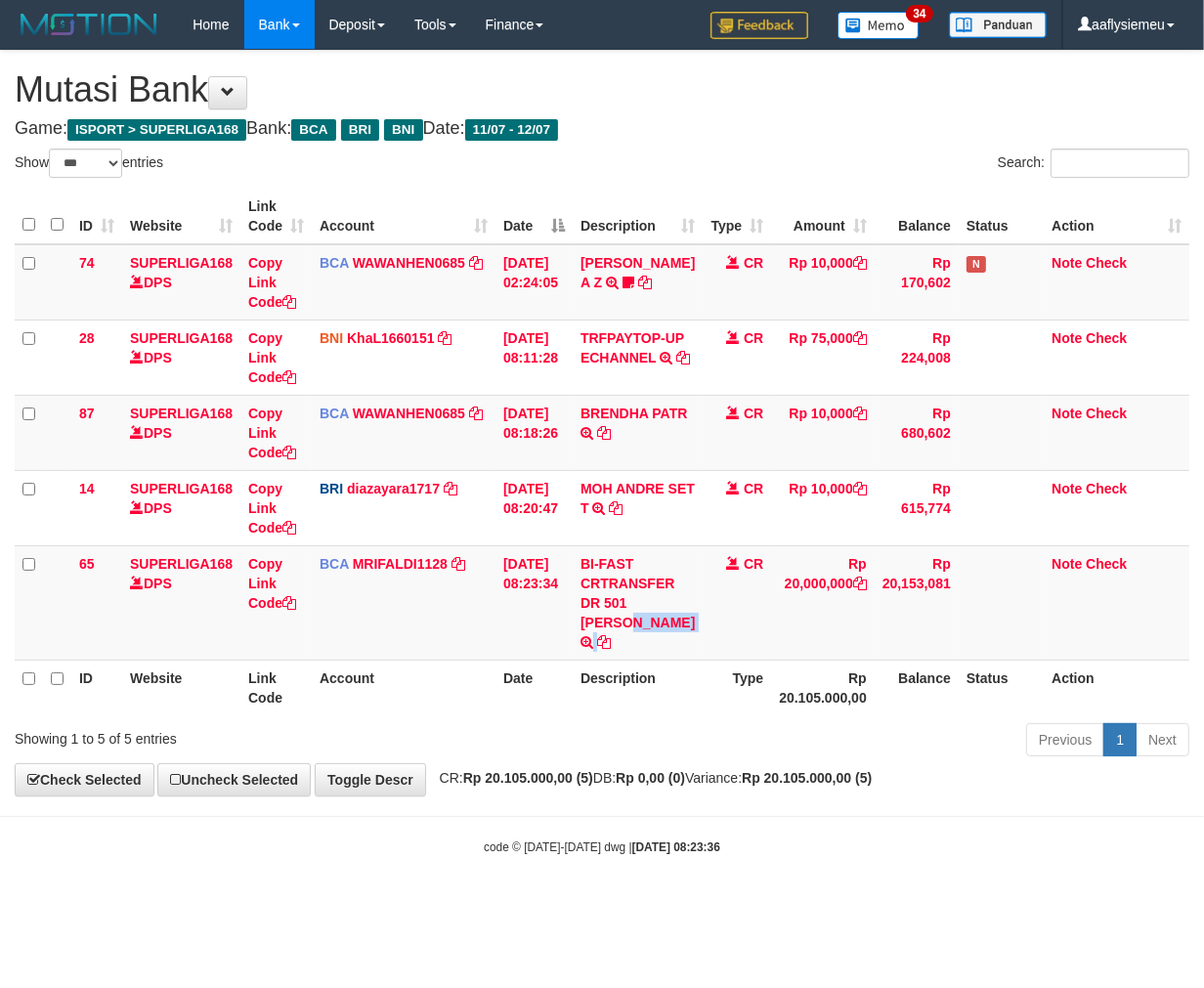 copy on "[PERSON_NAME]" 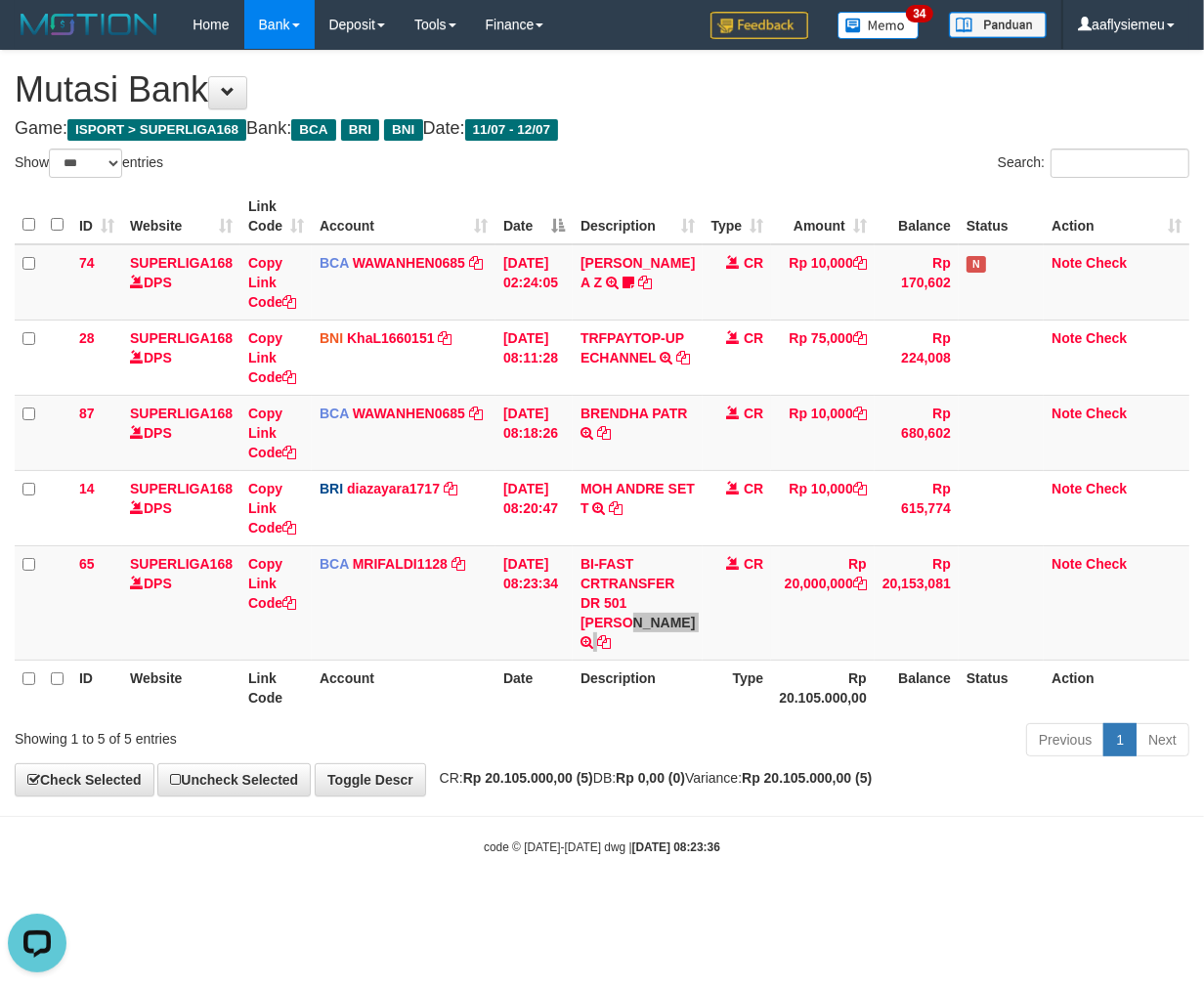 scroll, scrollTop: 0, scrollLeft: 0, axis: both 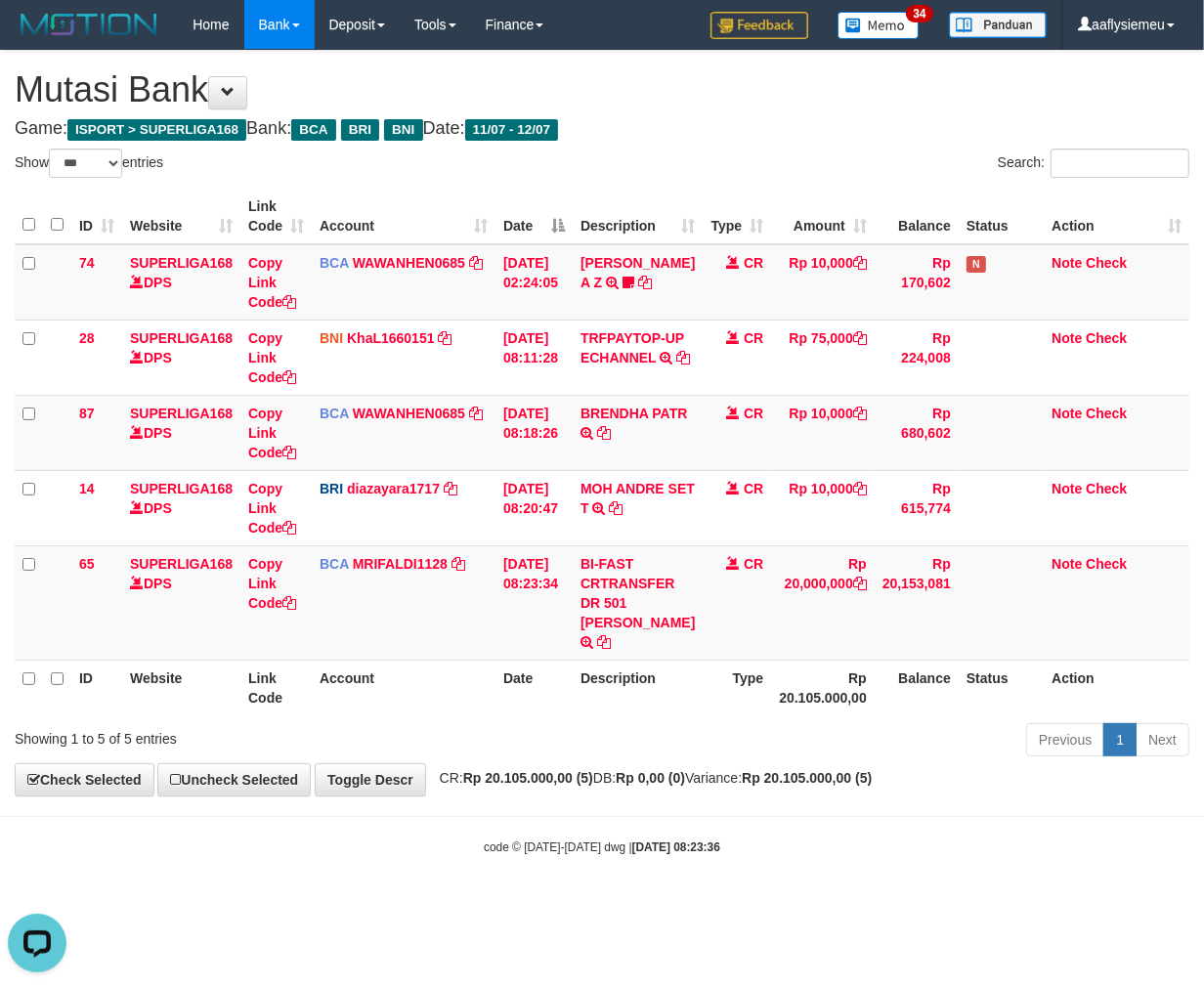 click on "Previous 1 Next" at bounding box center (852, 742) 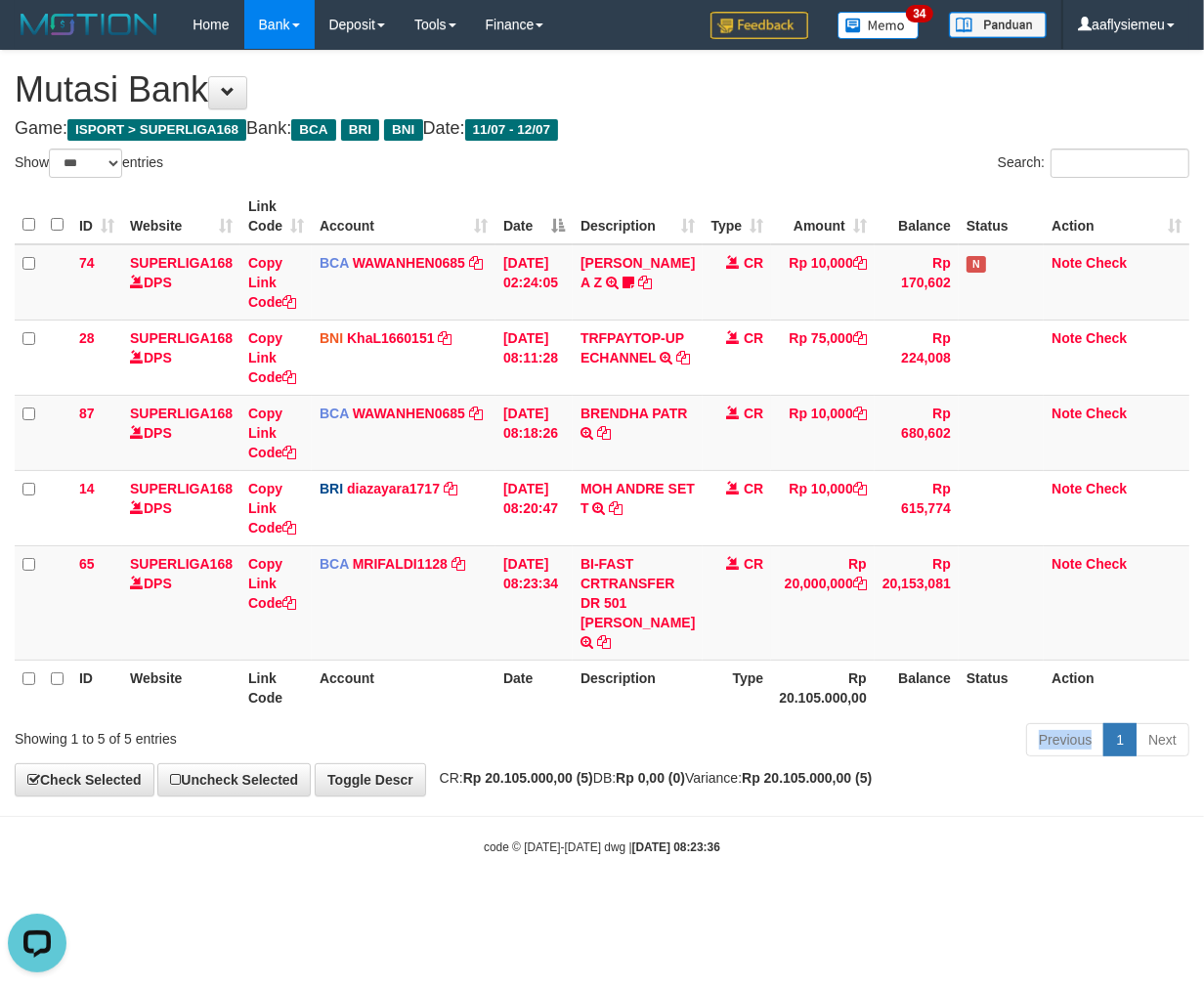 drag, startPoint x: 674, startPoint y: 755, endPoint x: 707, endPoint y: 763, distance: 33.955854 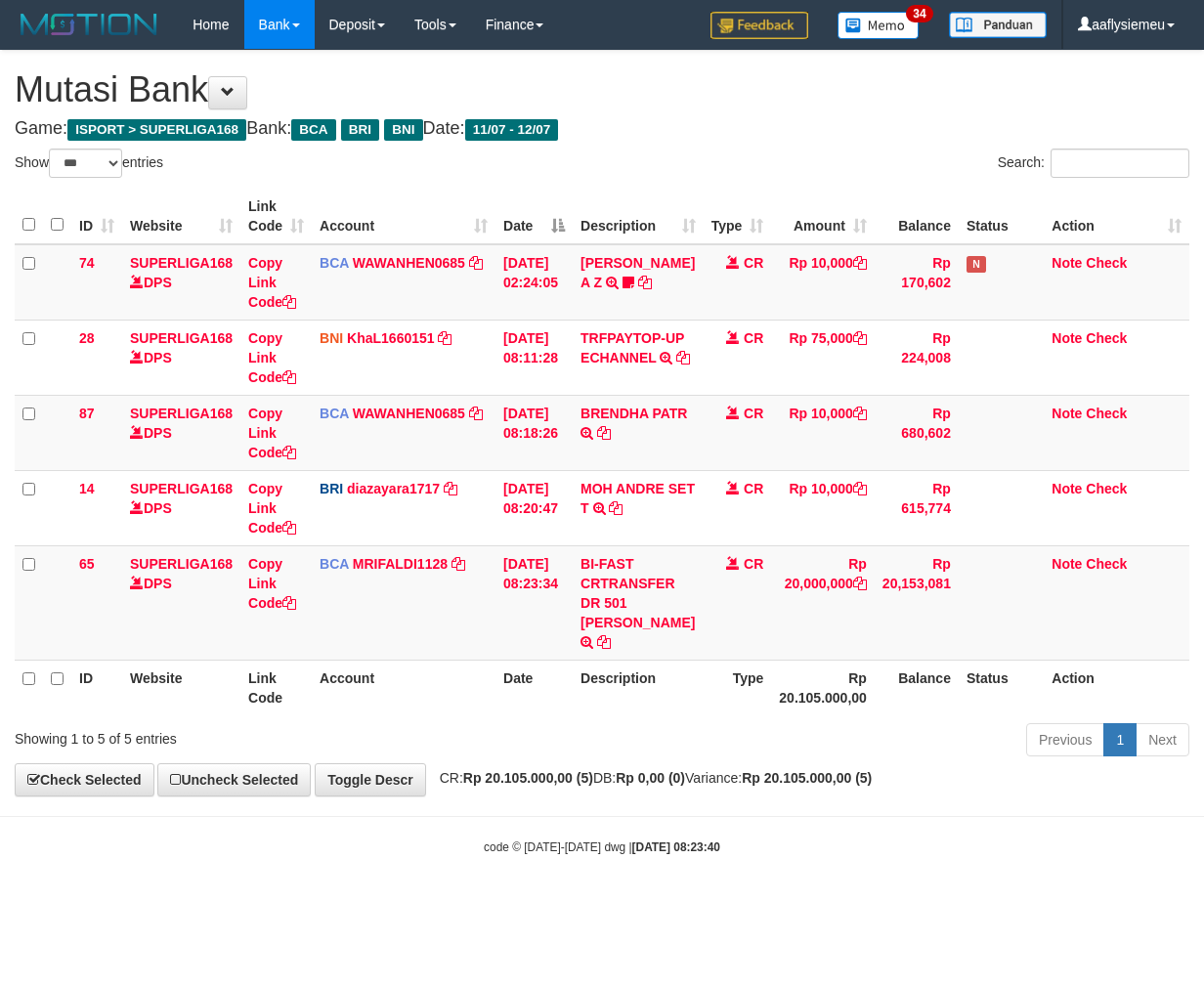 select on "***" 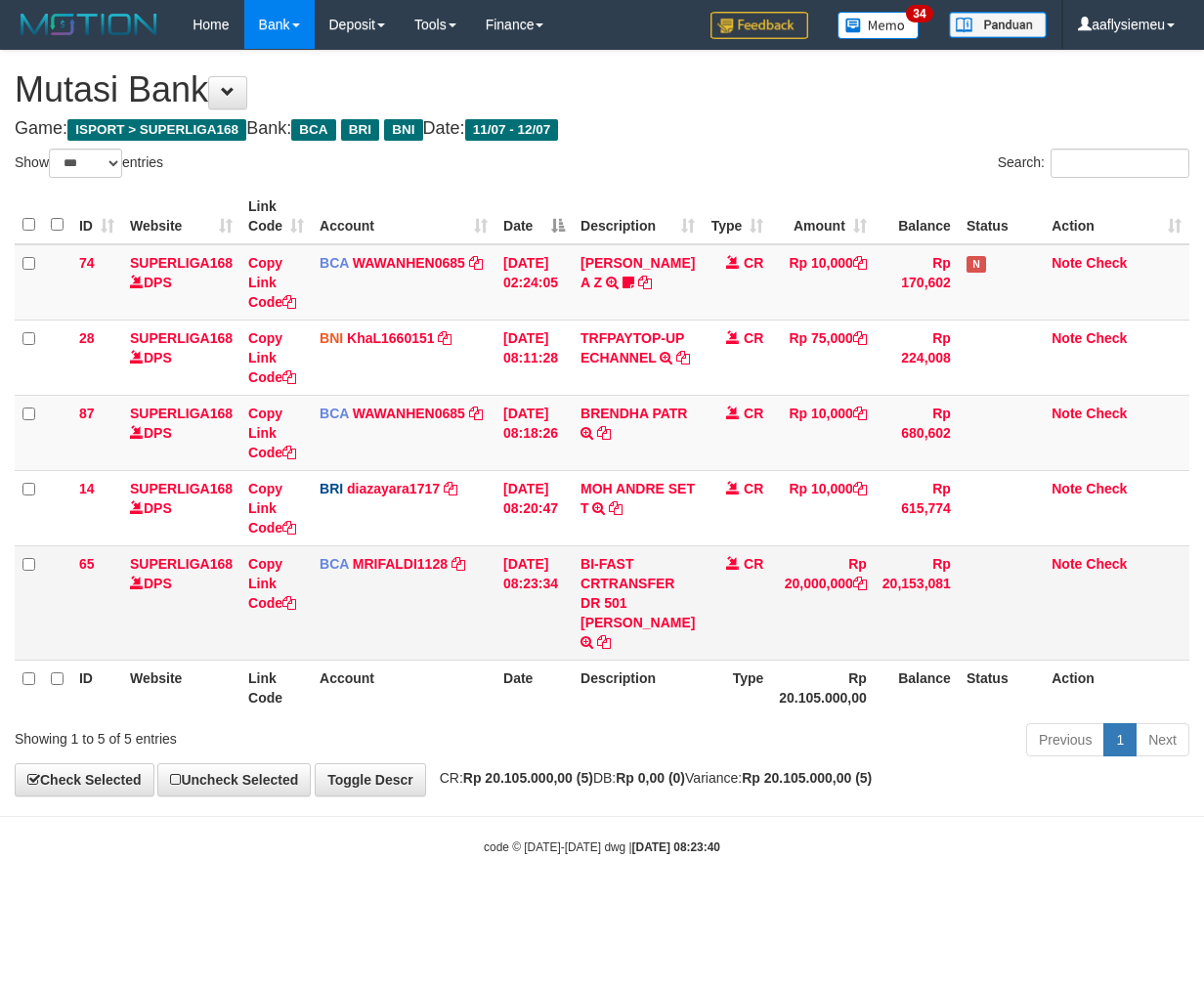 scroll, scrollTop: 0, scrollLeft: 0, axis: both 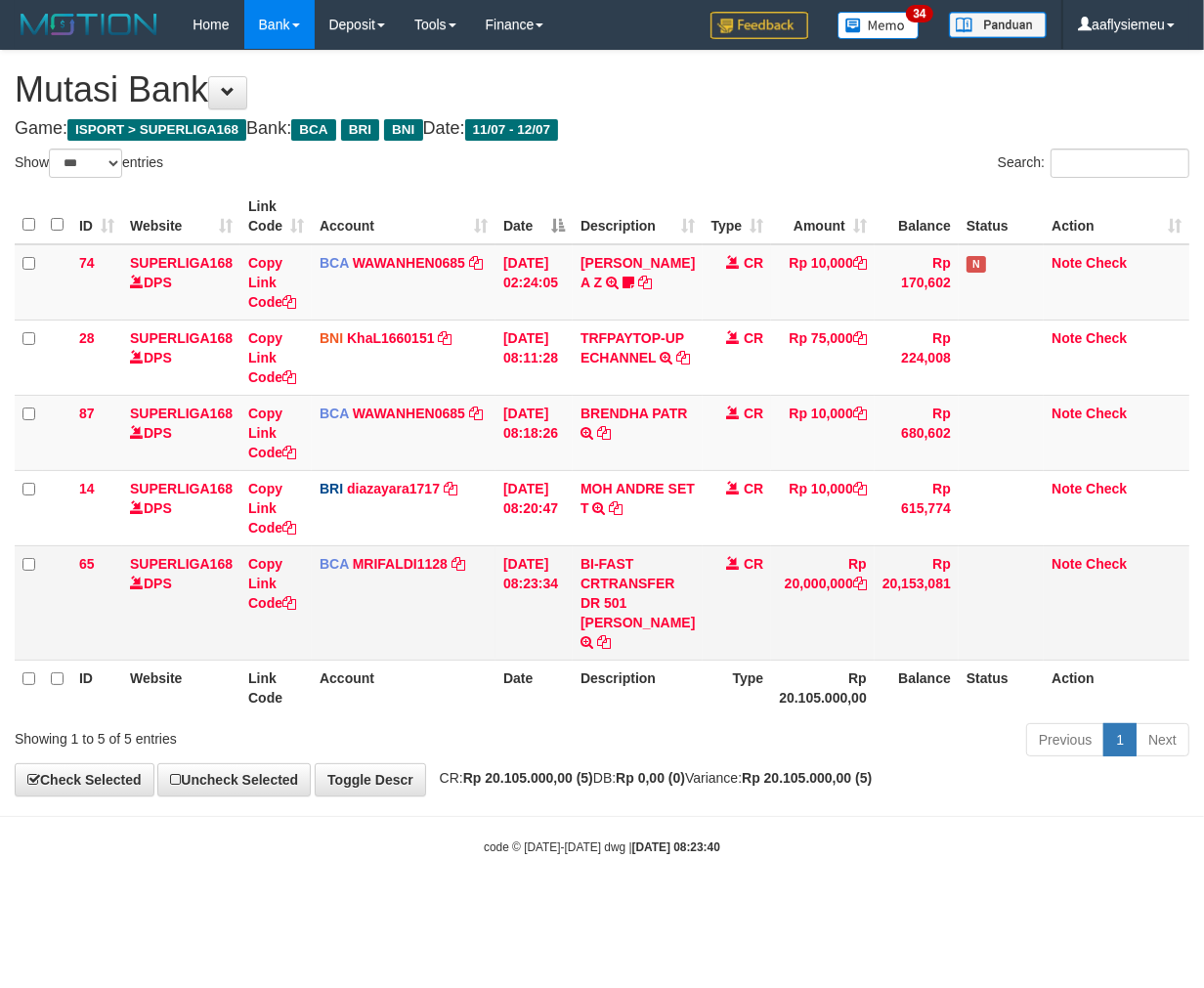 click on "Toggle navigation
Home
Bank
Account List
Load
By Website
Group
[ISPORT]													SUPERLIGA168
By Load Group (DPS)
34" at bounding box center (602, 452) 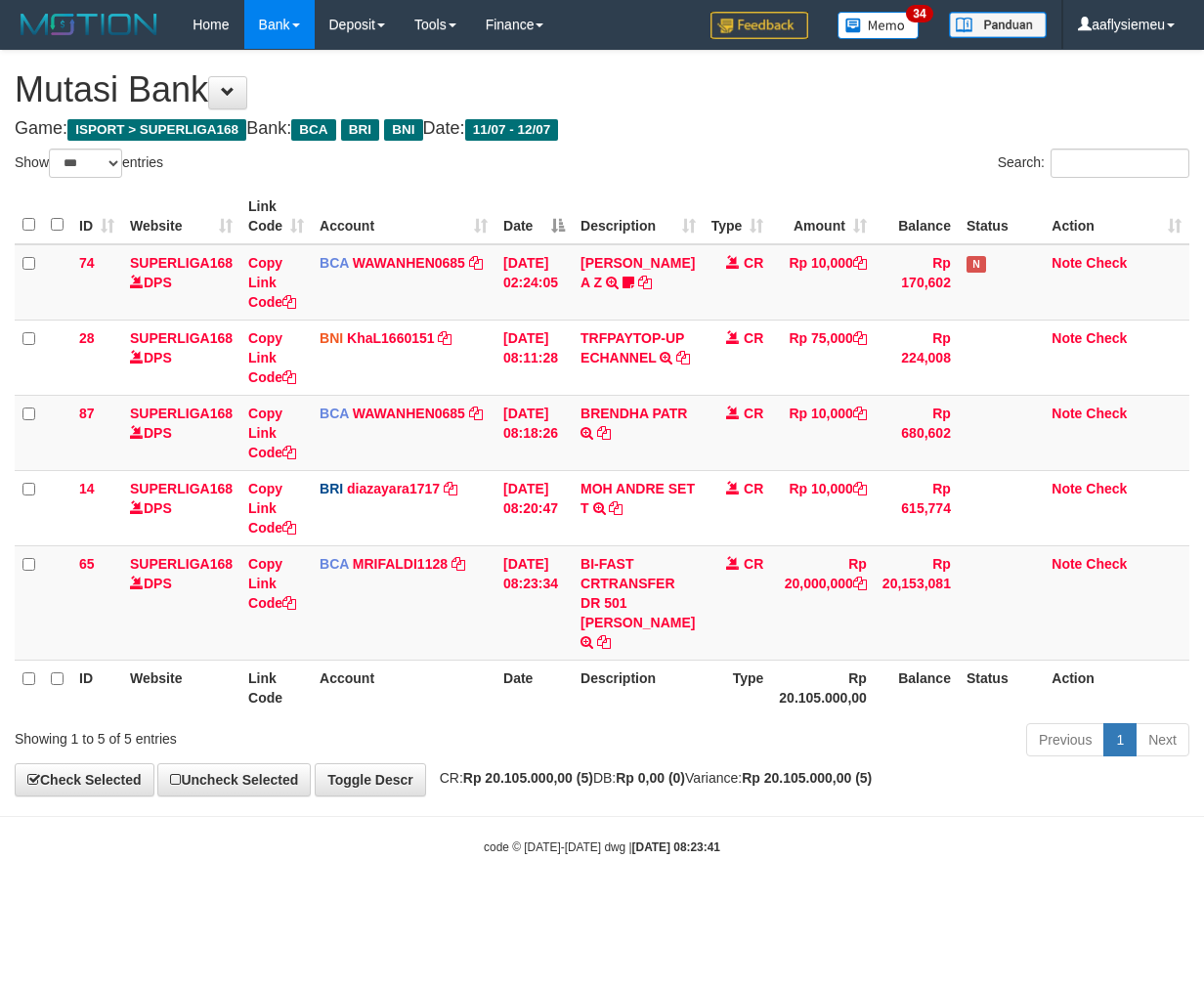 select on "***" 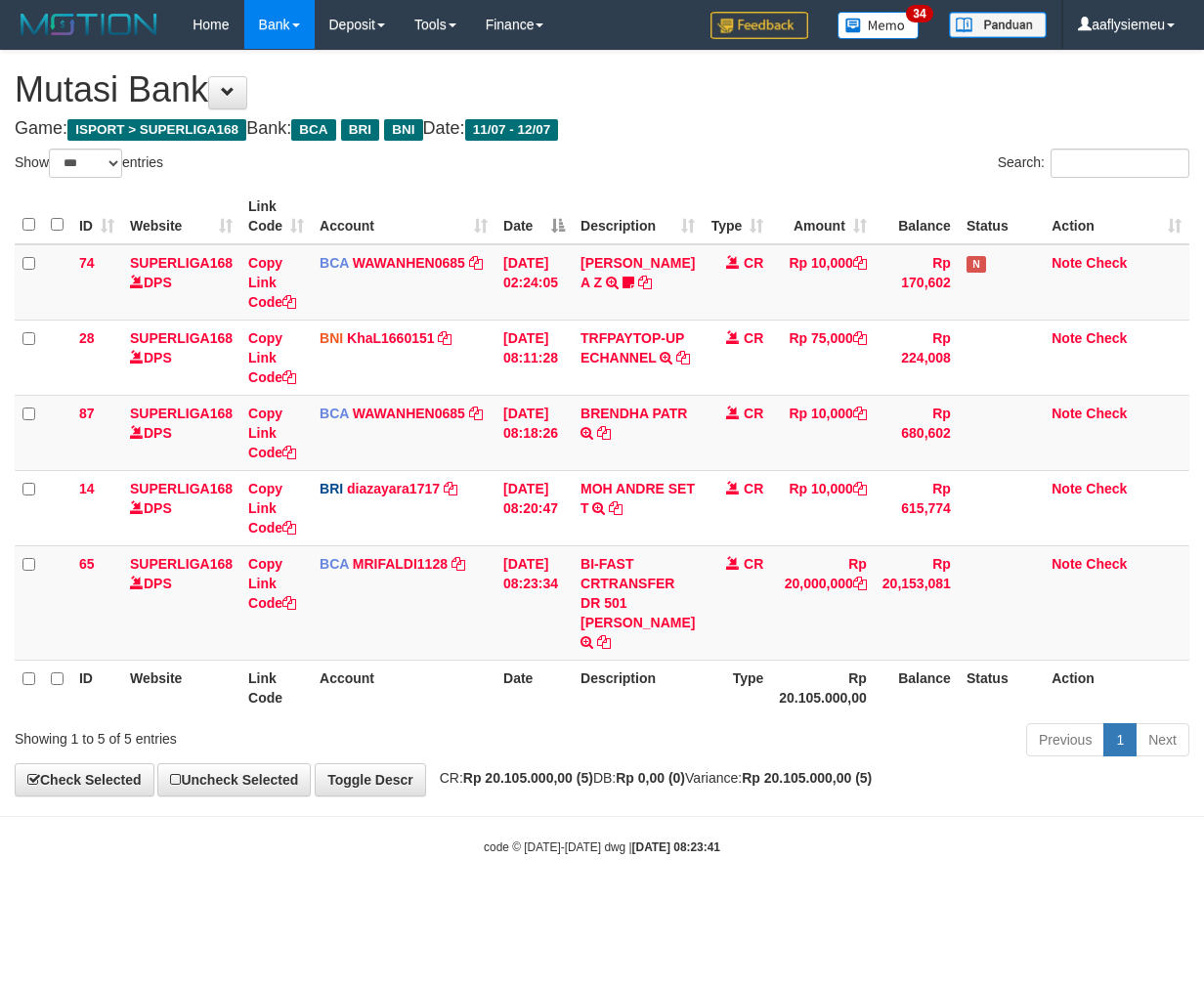 scroll, scrollTop: 0, scrollLeft: 0, axis: both 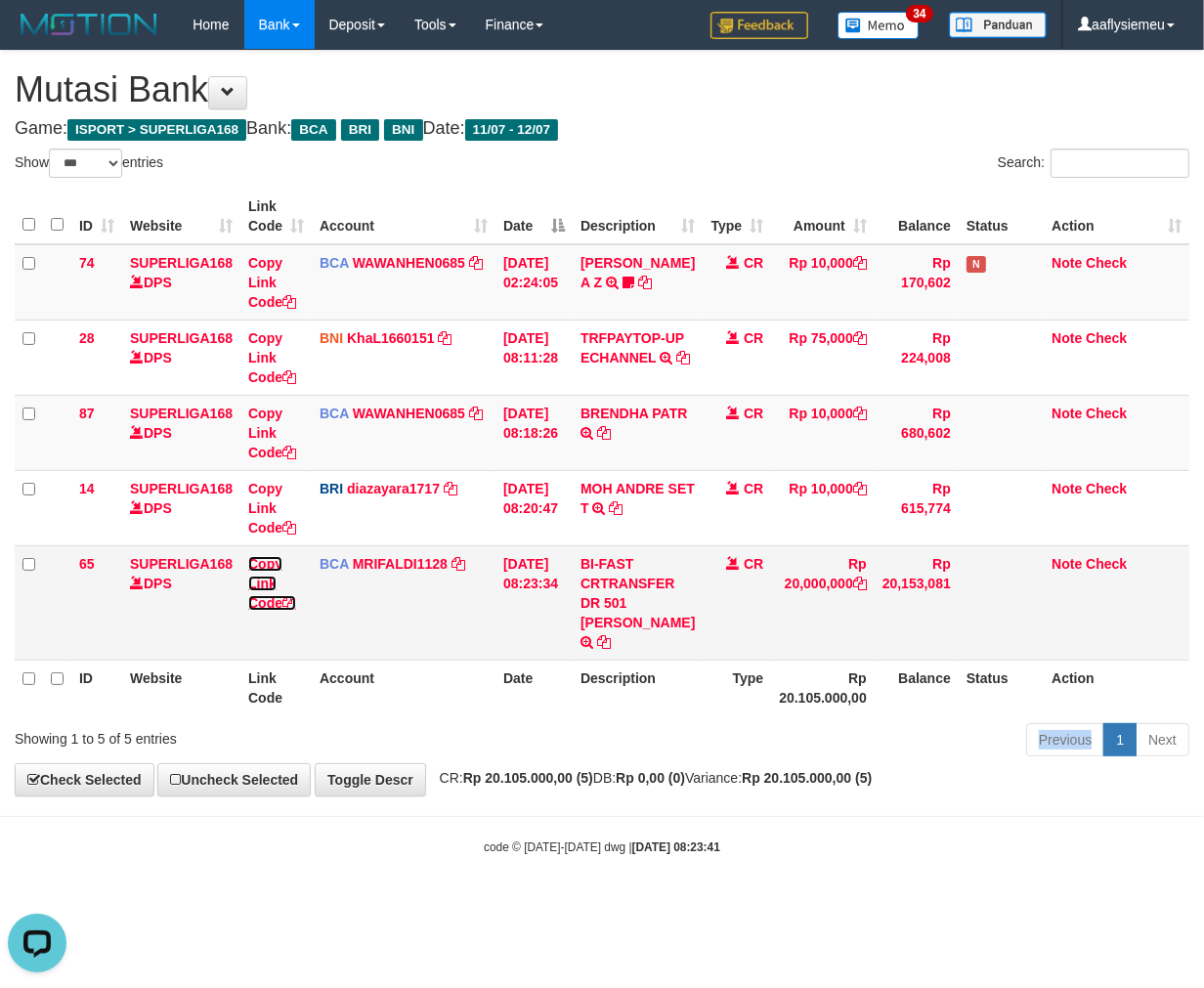 click on "Copy Link Code" at bounding box center (272, 583) 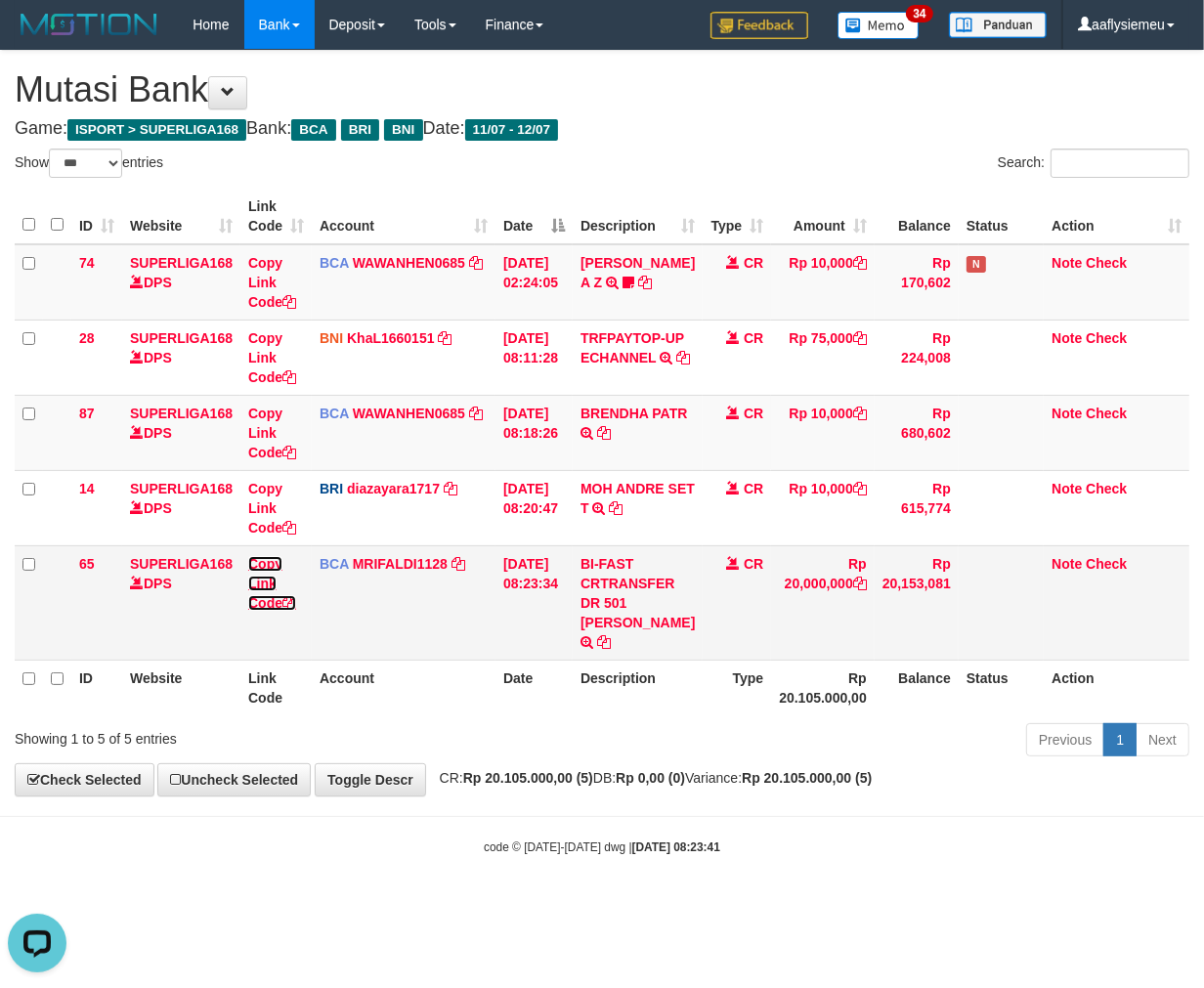 click on "Copy Link Code" at bounding box center [272, 583] 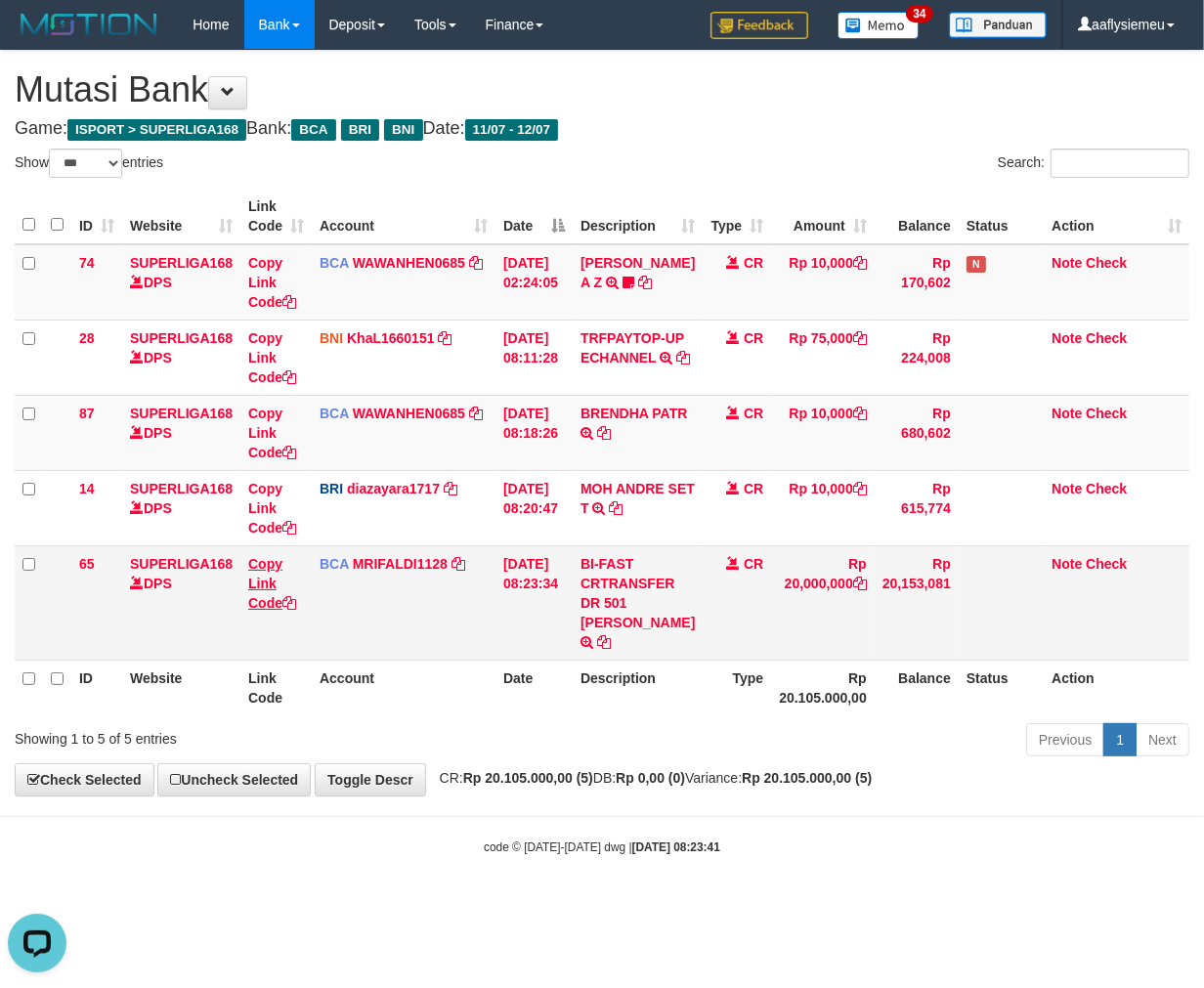 scroll, scrollTop: 0, scrollLeft: 0, axis: both 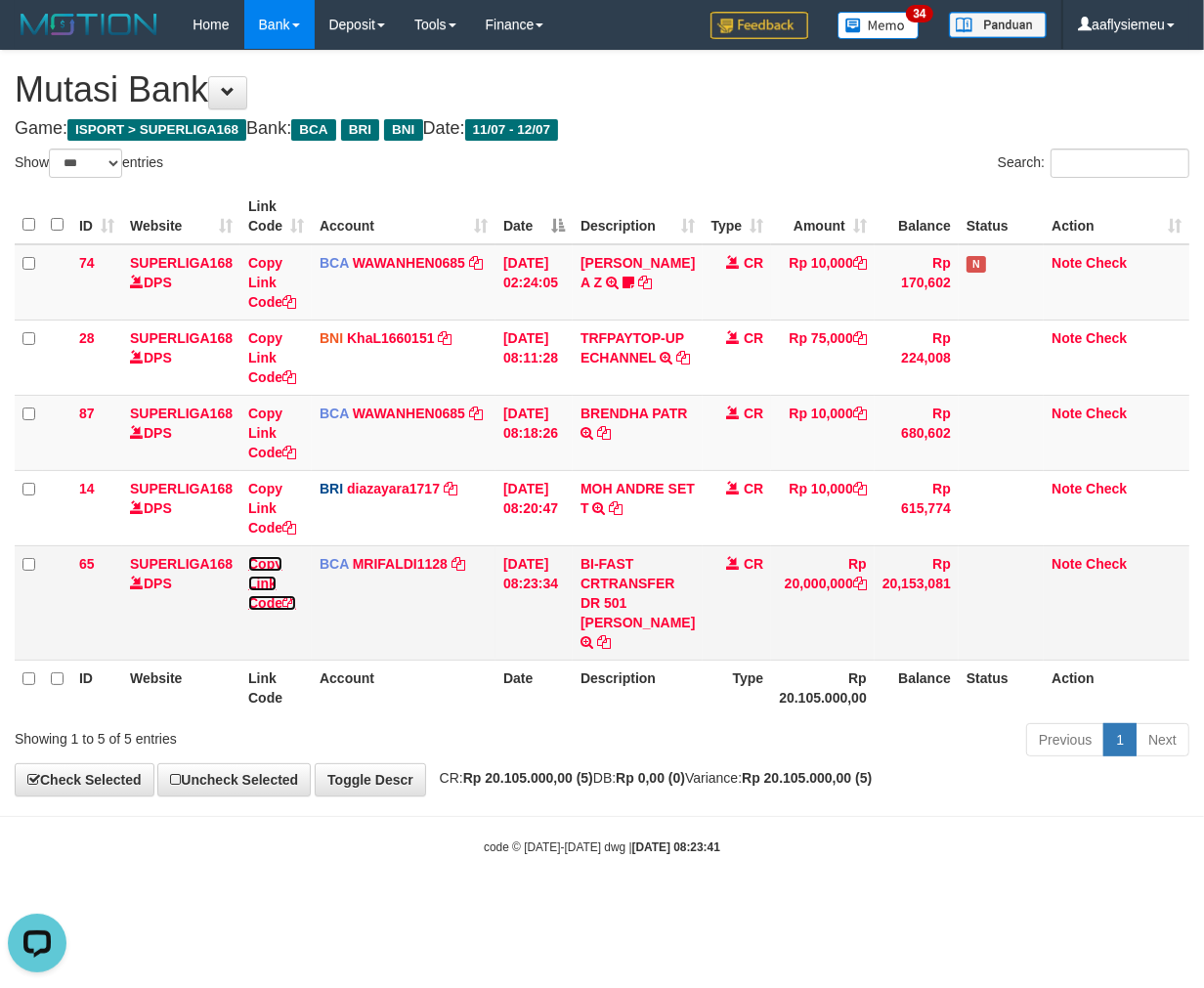 click on "Copy Link Code" at bounding box center (272, 583) 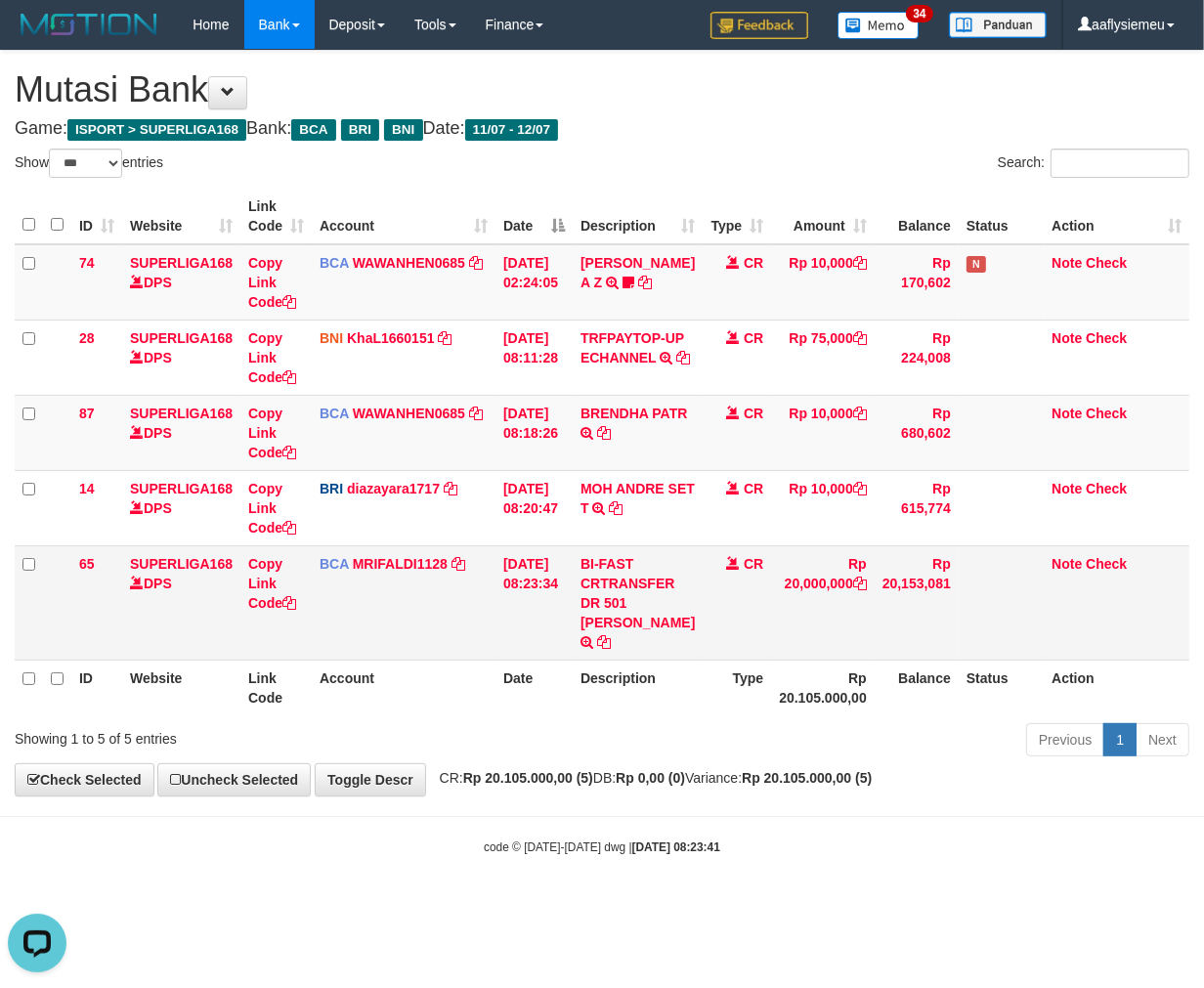 scroll, scrollTop: 0, scrollLeft: 0, axis: both 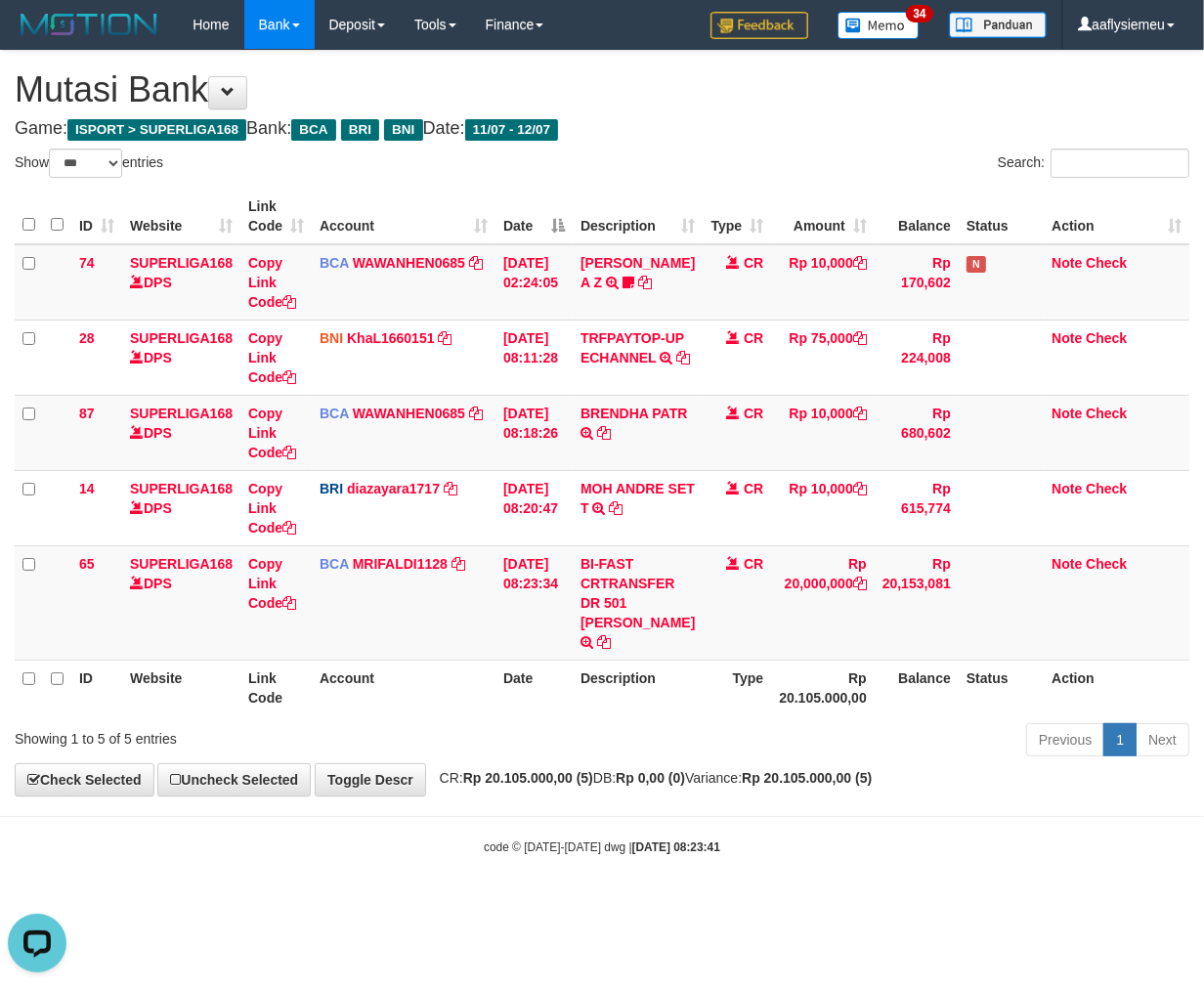 click on "Toggle navigation
Home
Bank
Account List
Load
By Website
Group
[ISPORT]													SUPERLIGA168
By Load Group (DPS)
34" at bounding box center [602, 452] 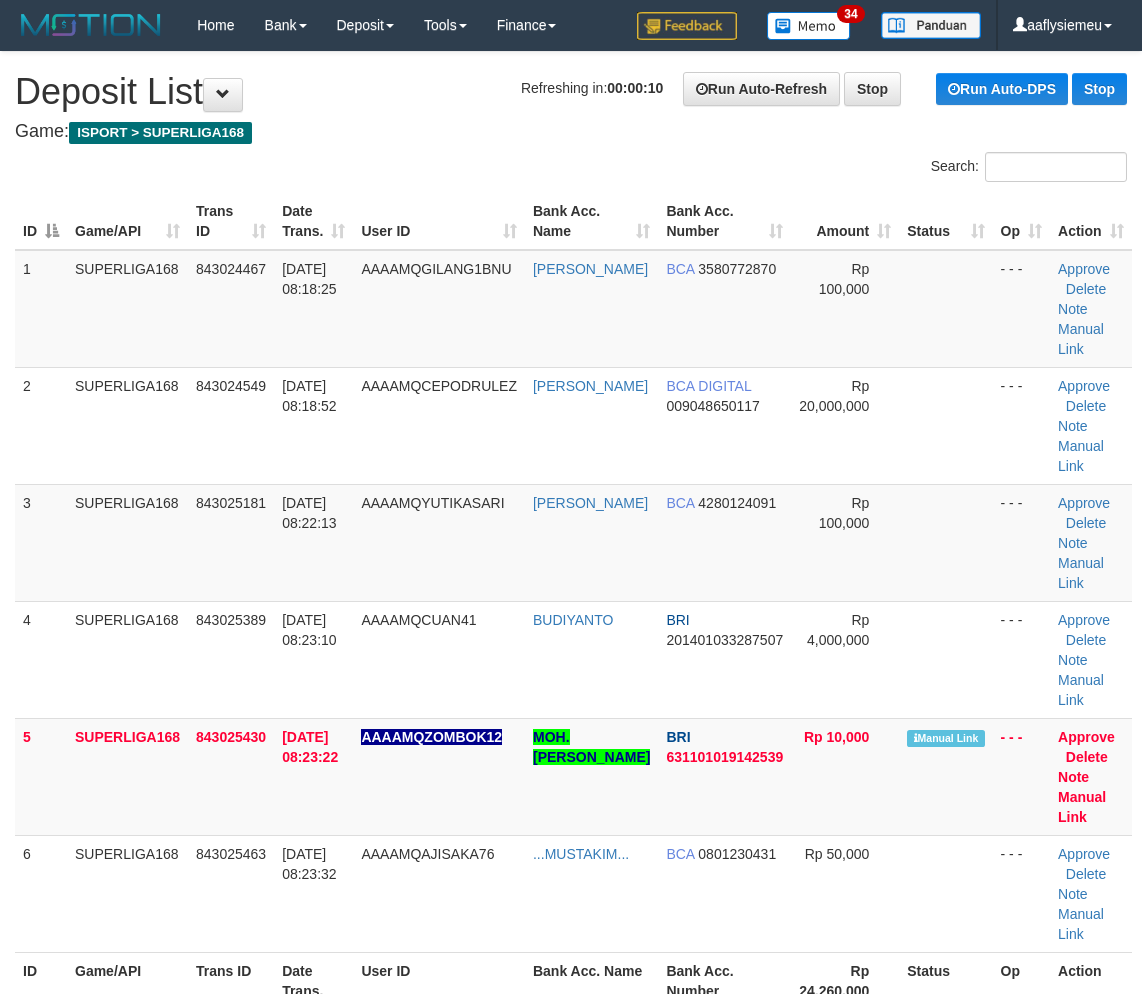 scroll, scrollTop: 0, scrollLeft: 0, axis: both 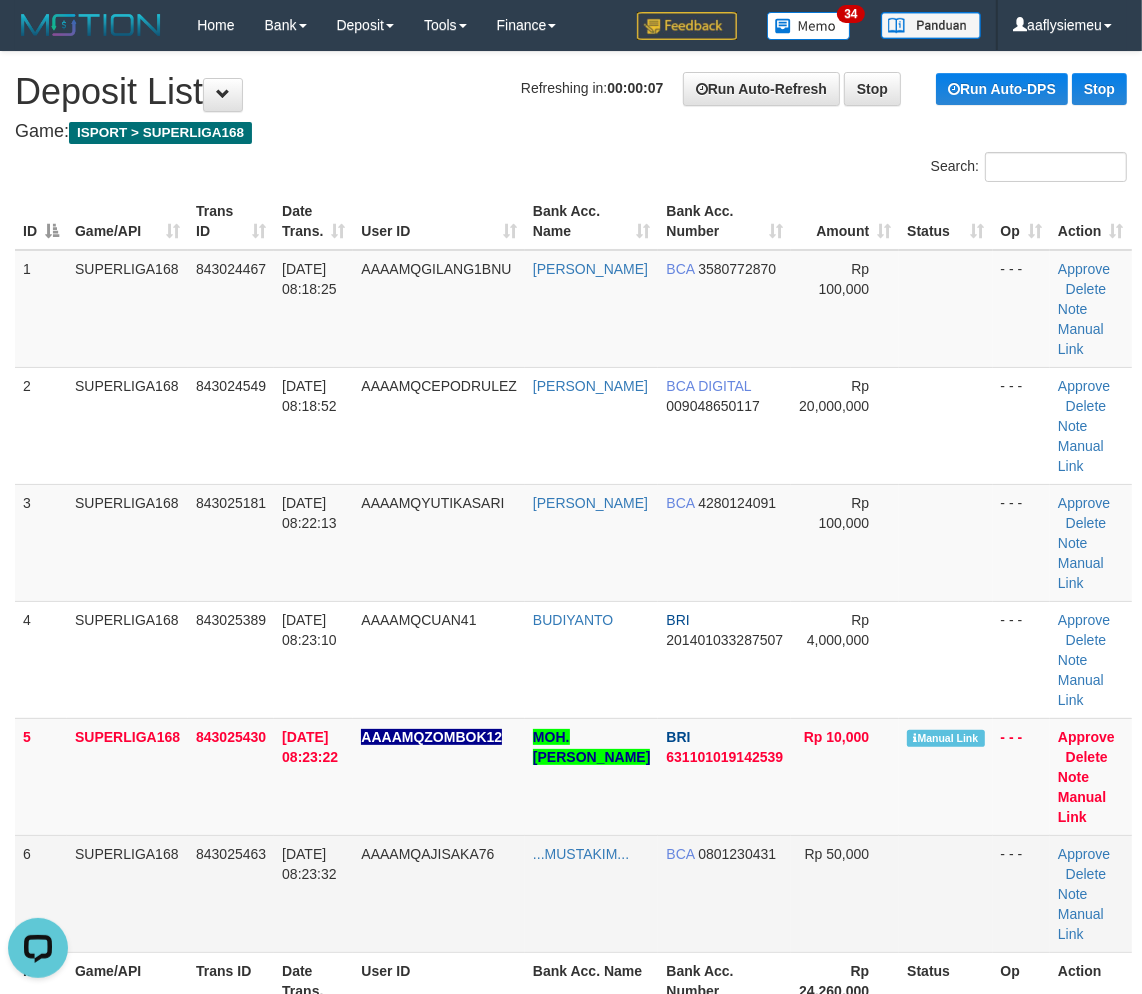 drag, startPoint x: 368, startPoint y: 857, endPoint x: 348, endPoint y: 857, distance: 20 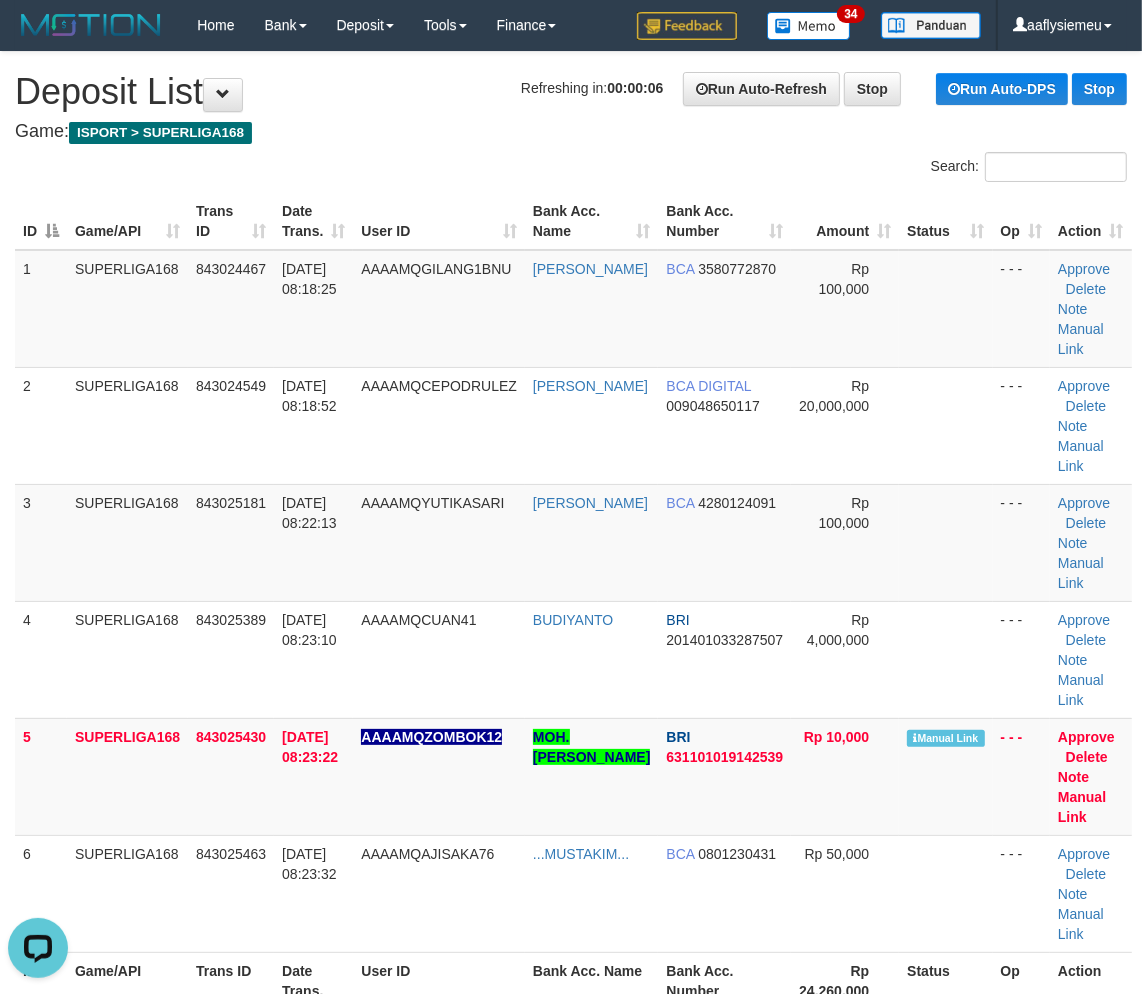 drag, startPoint x: 271, startPoint y: 786, endPoint x: 4, endPoint y: 824, distance: 269.69055 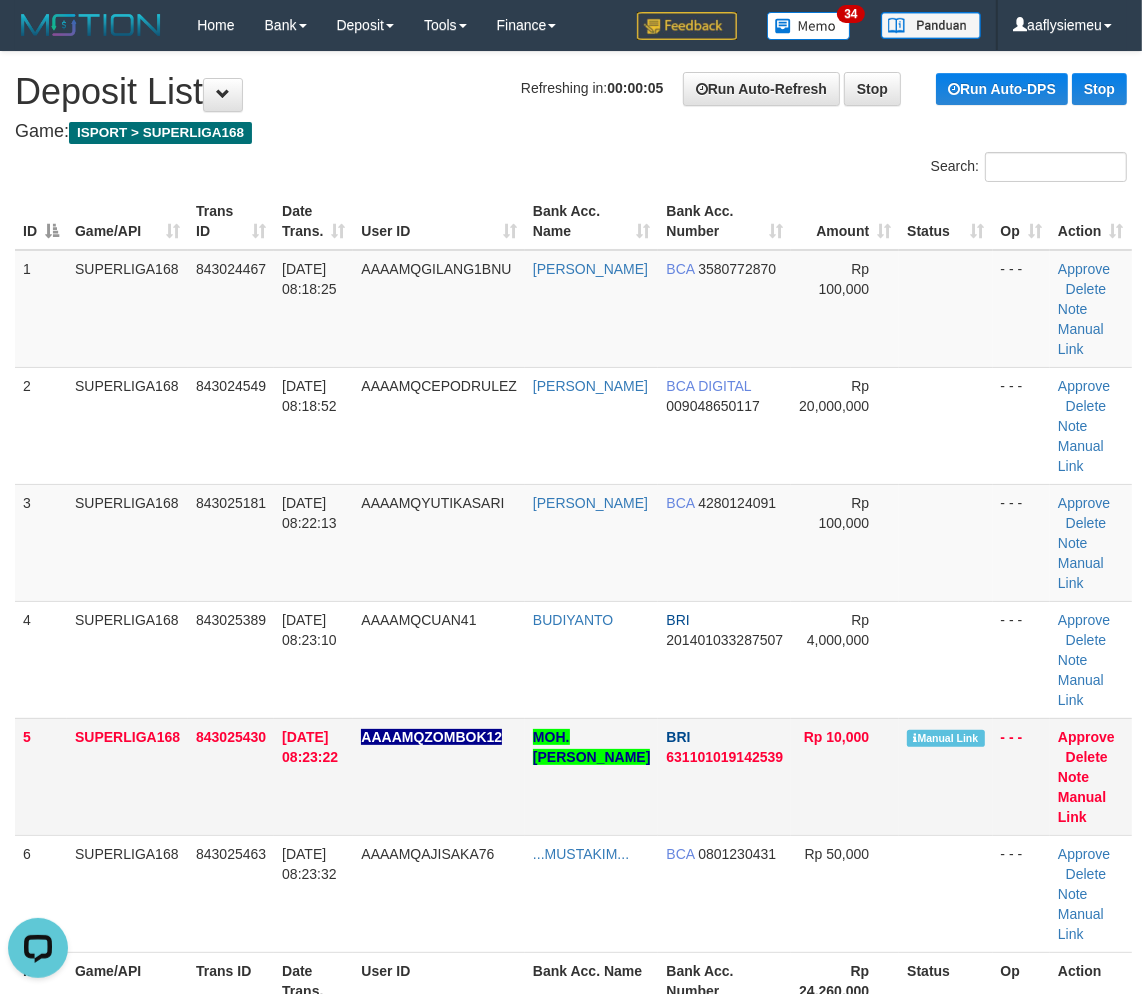 drag, startPoint x: 316, startPoint y: 763, endPoint x: 206, endPoint y: 774, distance: 110.54863 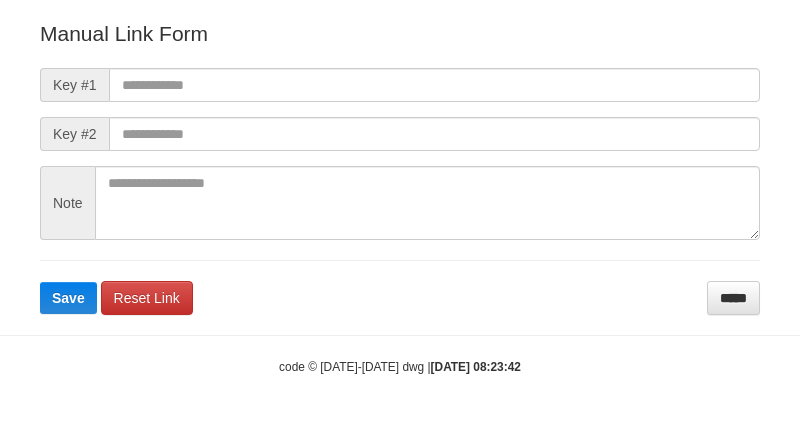 scroll, scrollTop: 242, scrollLeft: 0, axis: vertical 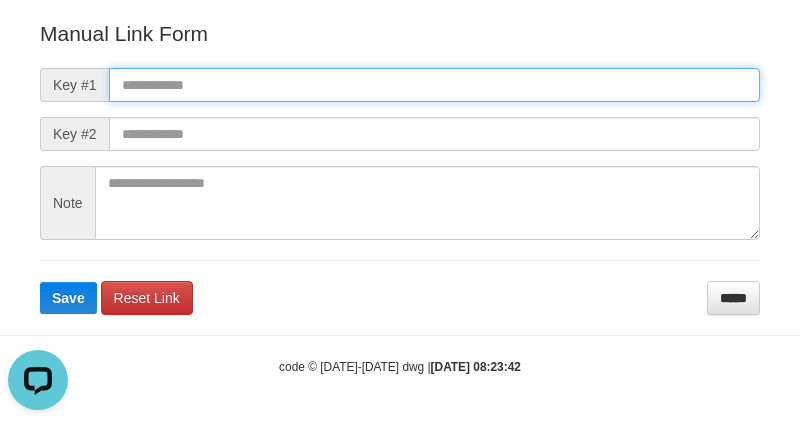 click at bounding box center [434, 85] 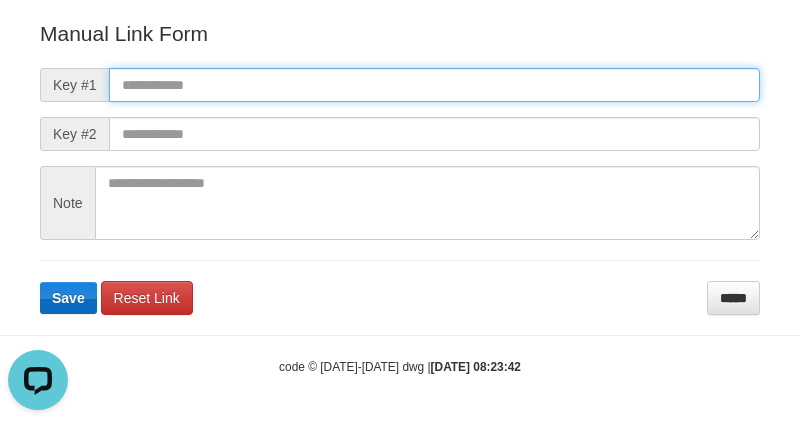 paste on "**********" 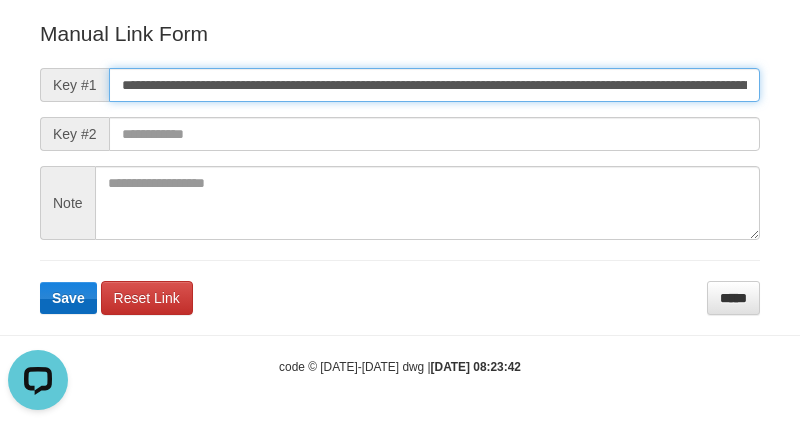 scroll, scrollTop: 0, scrollLeft: 1140, axis: horizontal 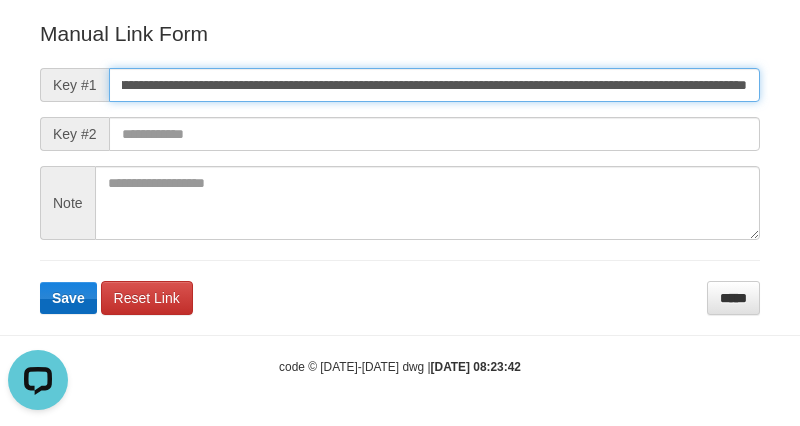 type on "**********" 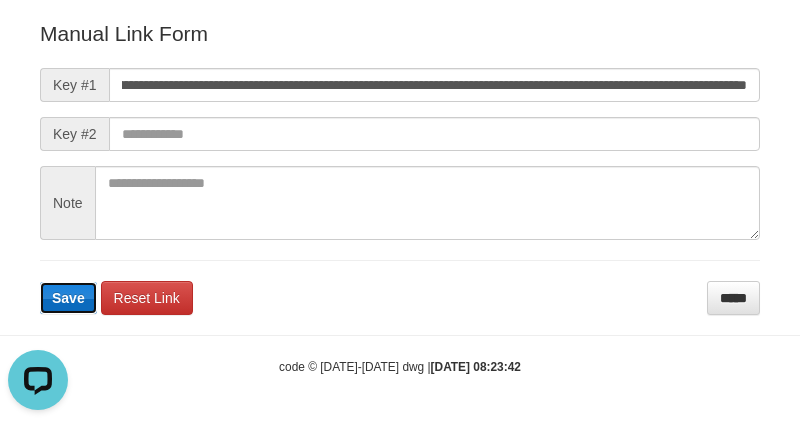 click on "Save" at bounding box center [68, 298] 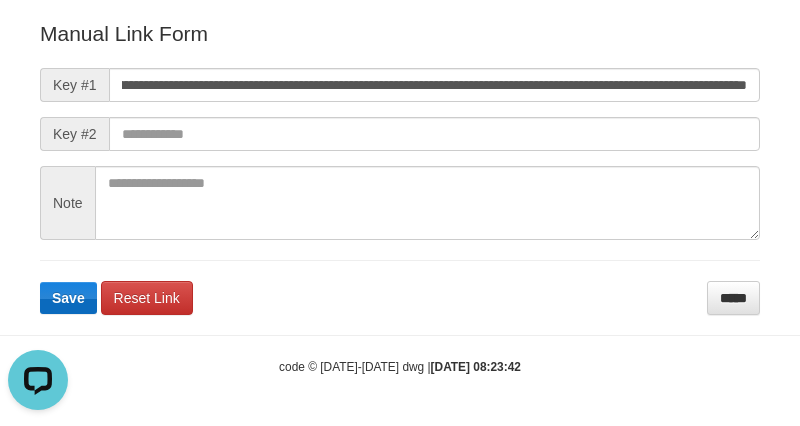 scroll, scrollTop: 0, scrollLeft: 0, axis: both 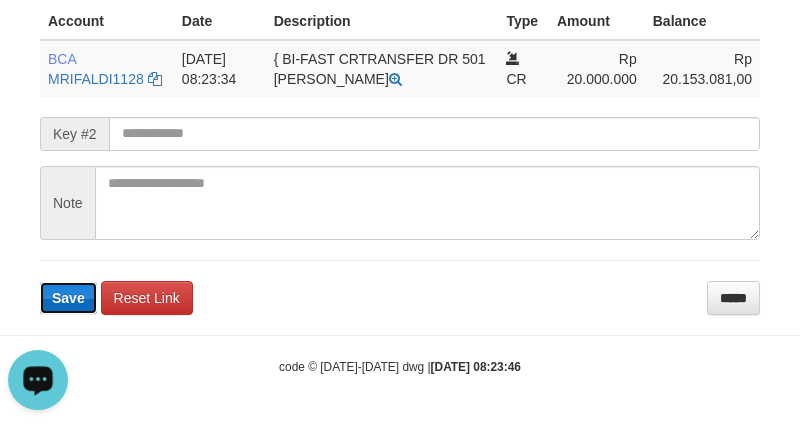 click on "Save" at bounding box center [68, 298] 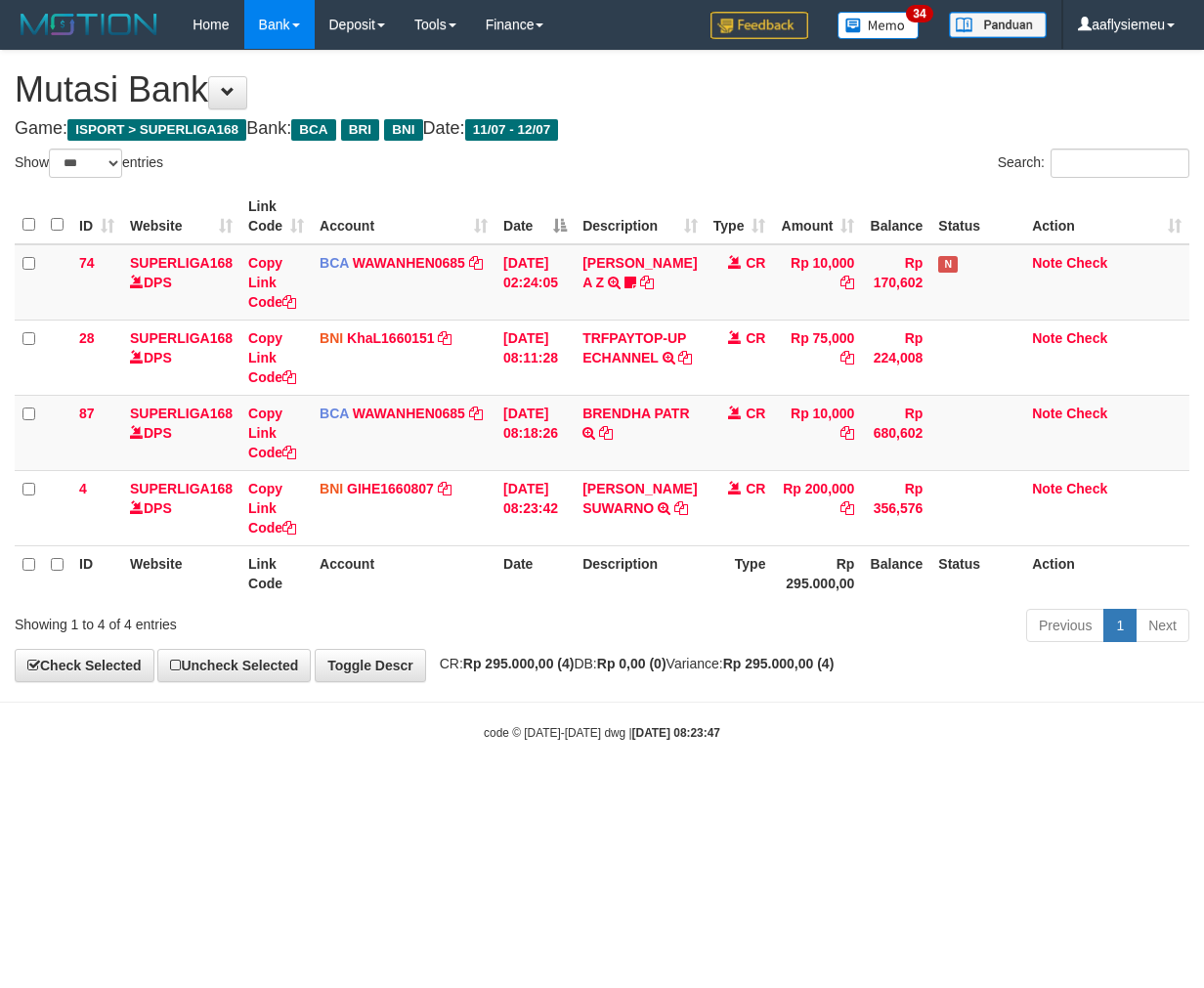 select on "***" 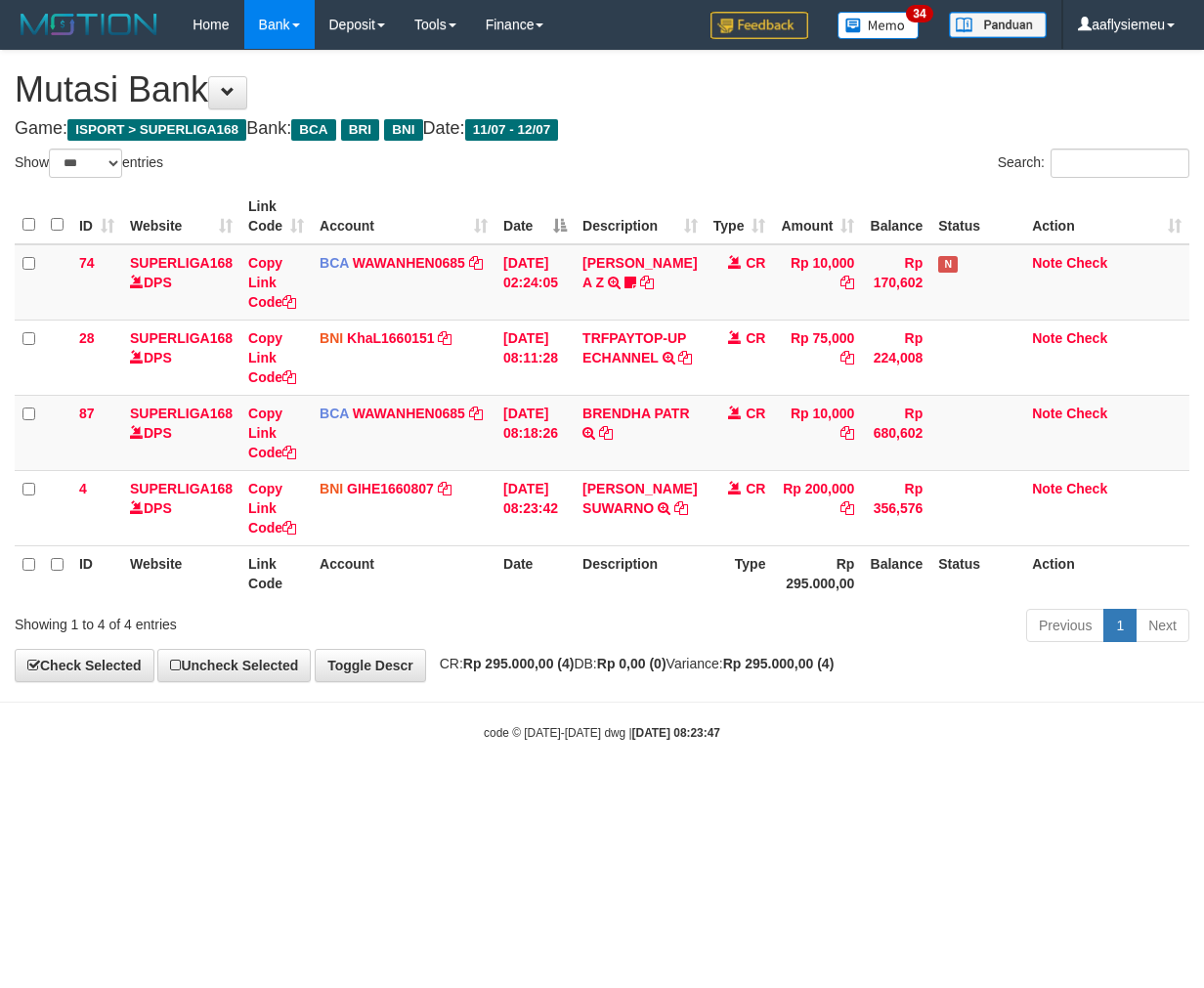 scroll, scrollTop: 0, scrollLeft: 0, axis: both 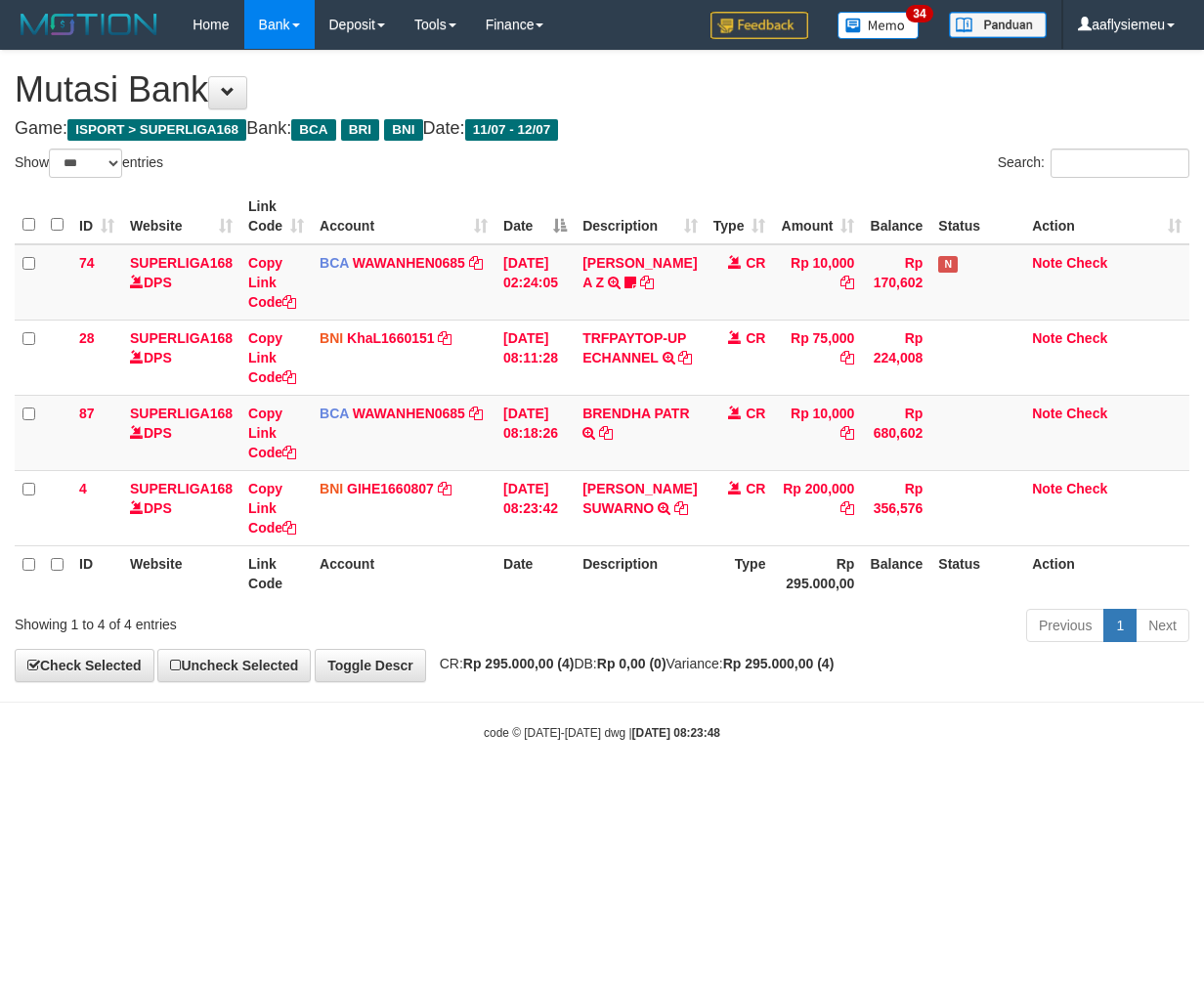 select on "***" 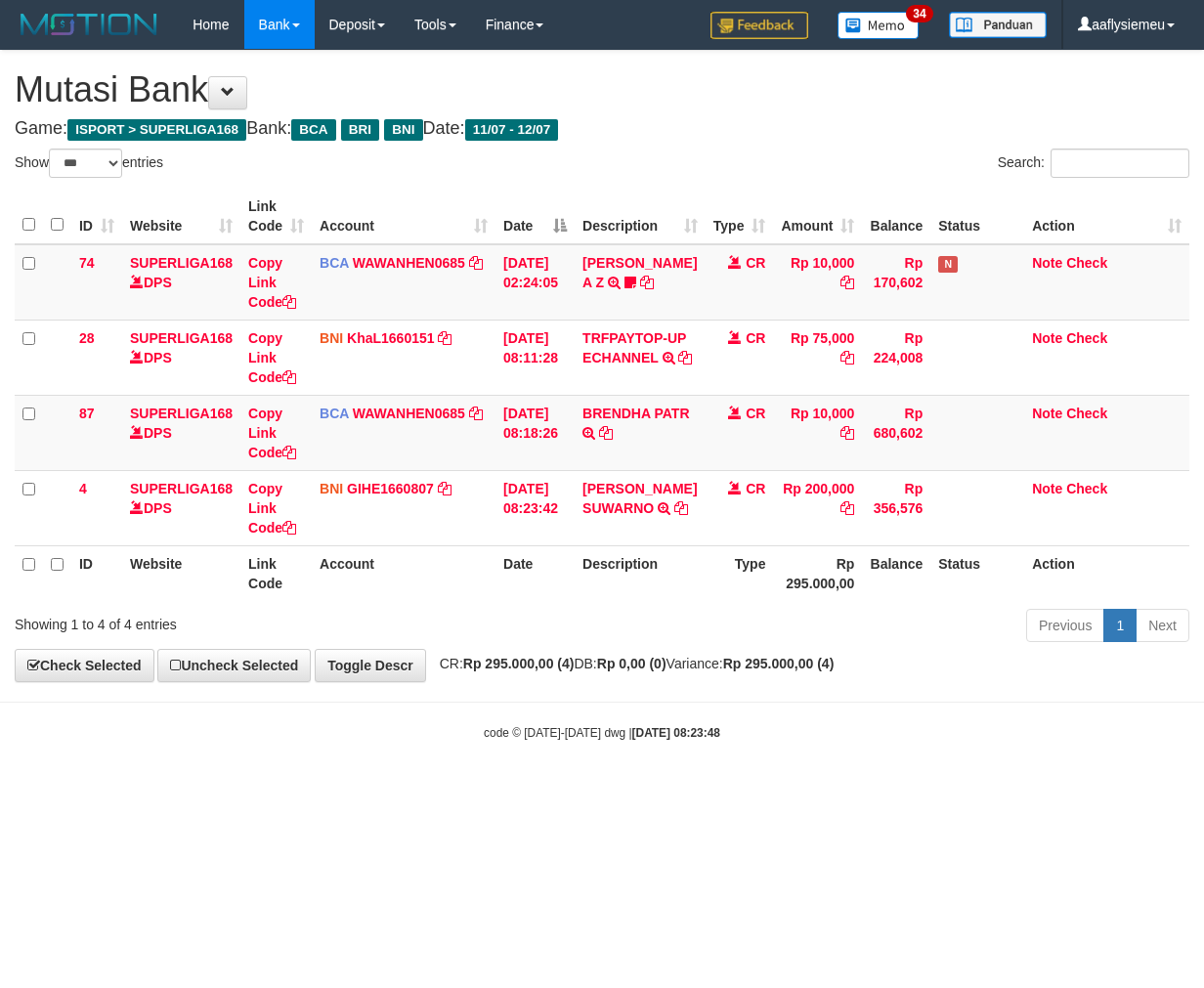 scroll, scrollTop: 0, scrollLeft: 0, axis: both 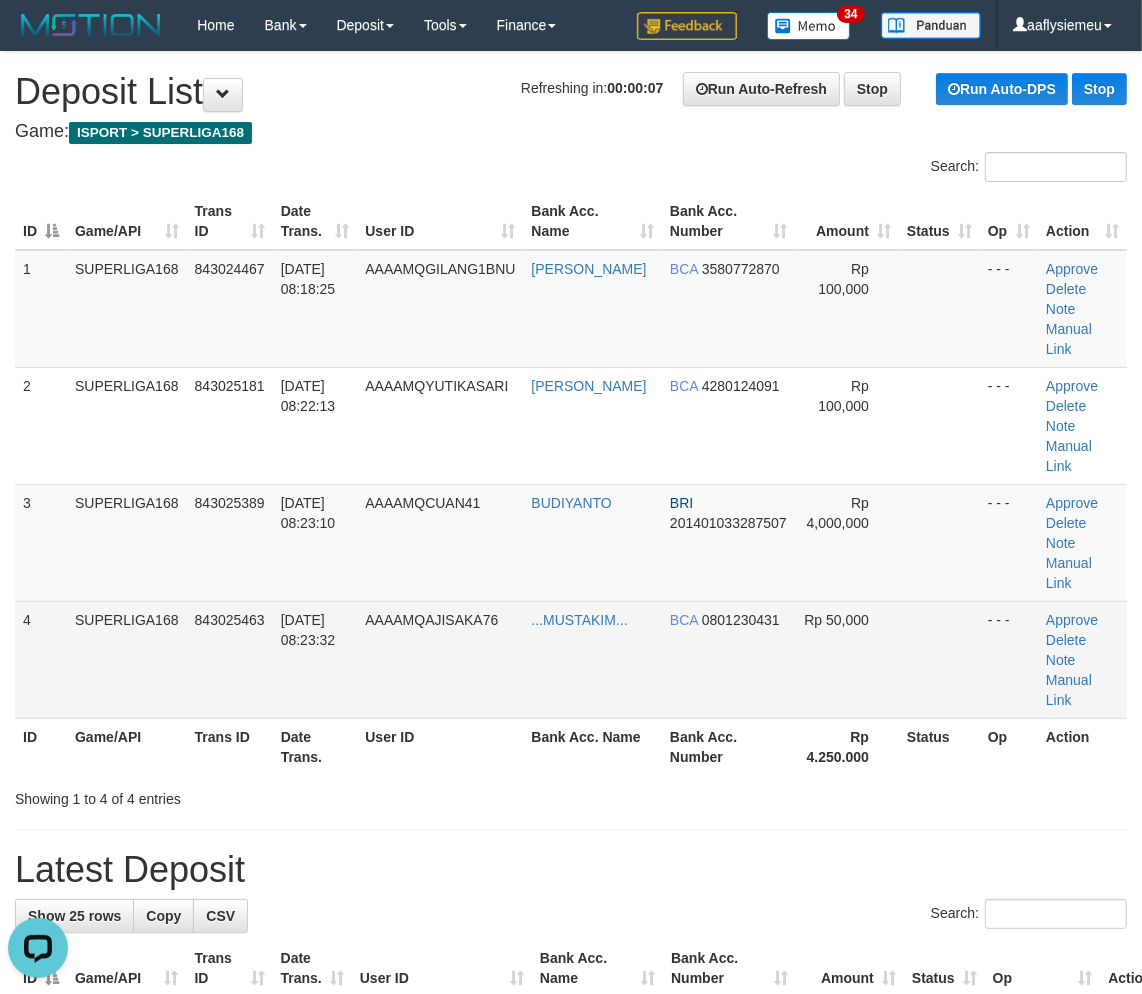 click on "AAAAMQAJISAKA76" at bounding box center (440, 659) 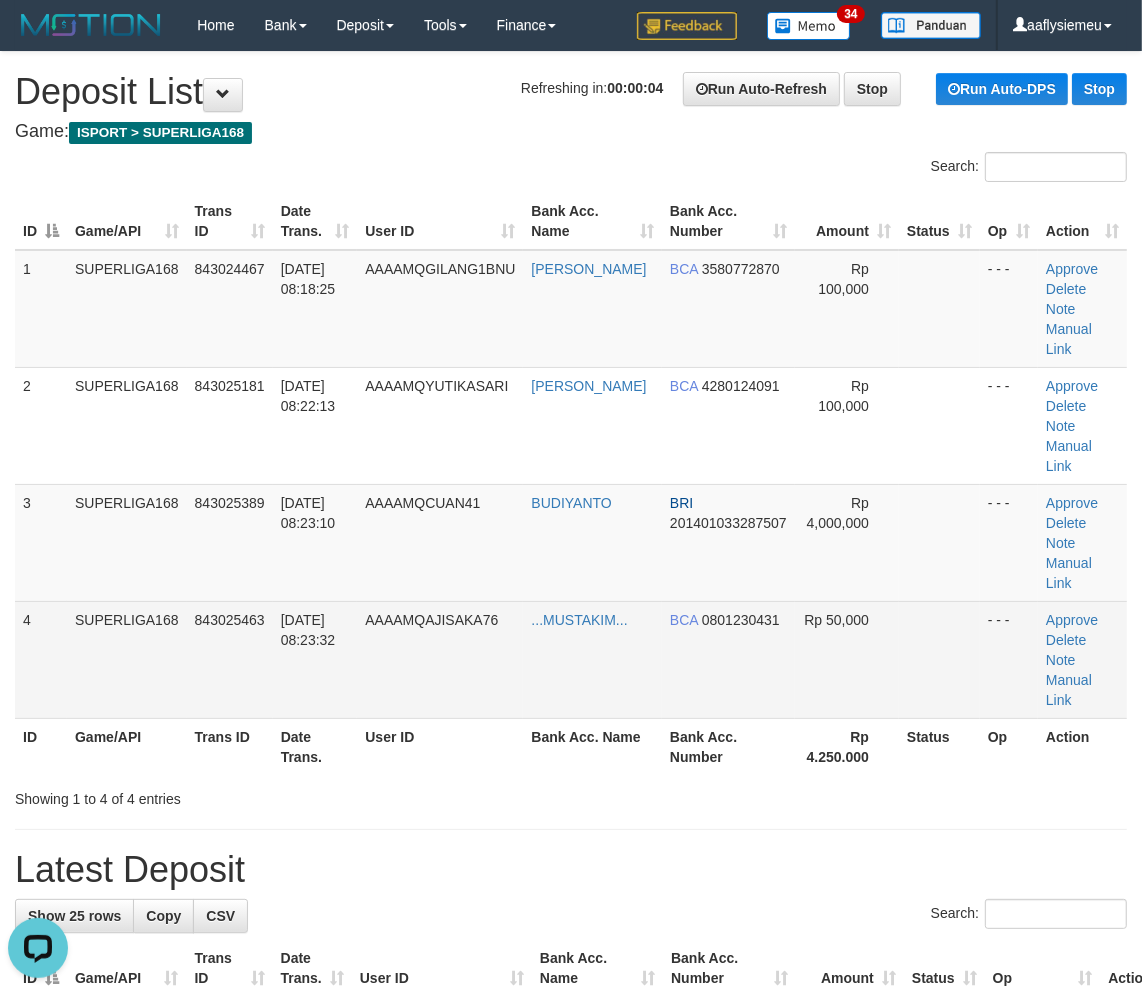 drag, startPoint x: 274, startPoint y: 593, endPoint x: 242, endPoint y: 620, distance: 41.868843 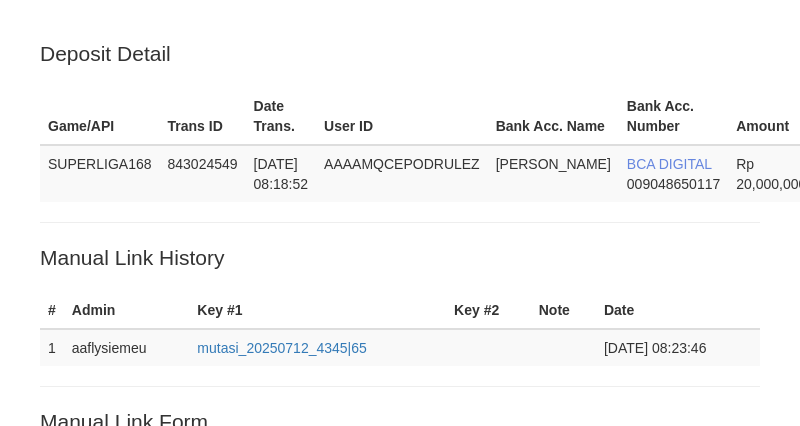 scroll, scrollTop: 520, scrollLeft: 0, axis: vertical 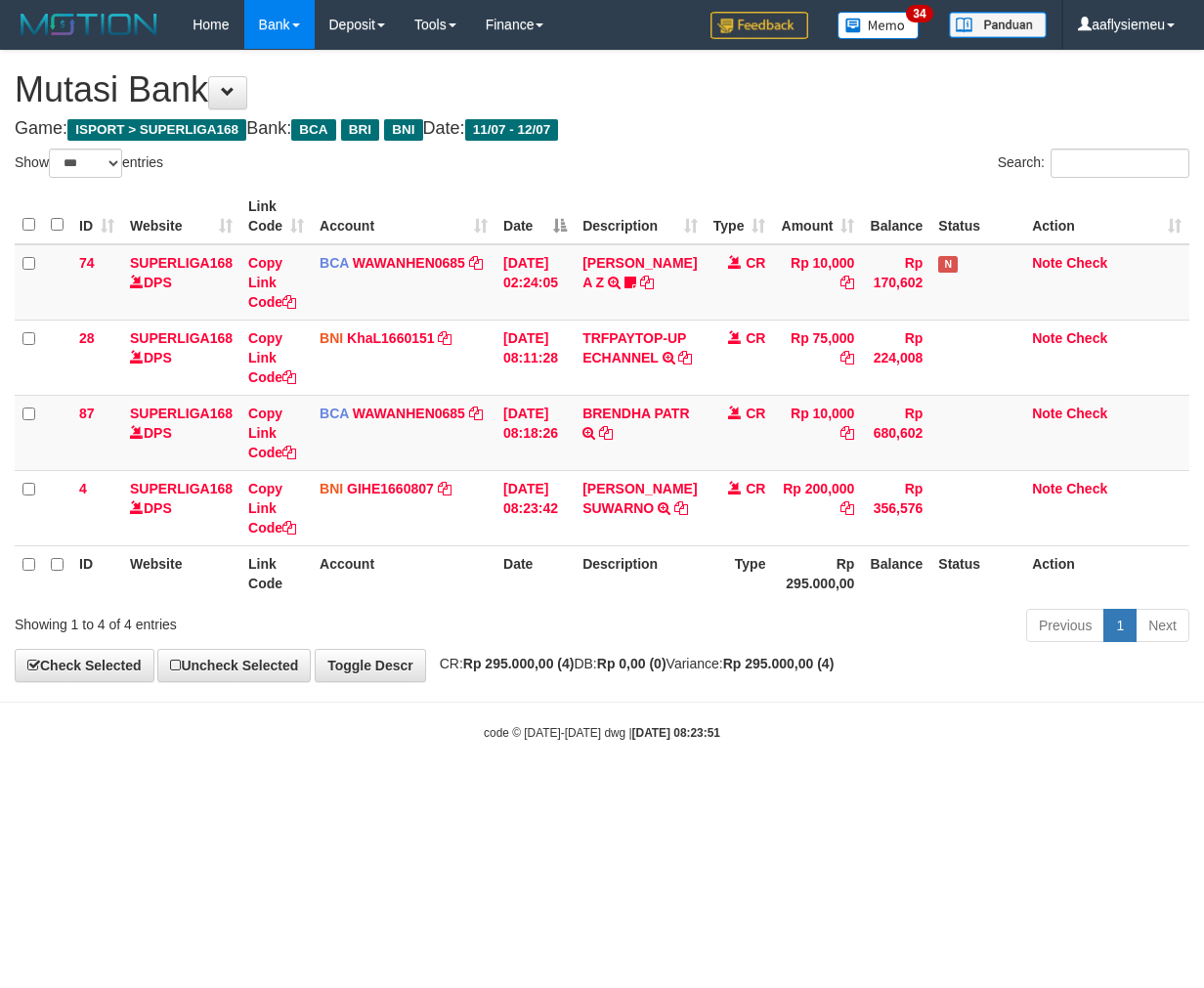 select on "***" 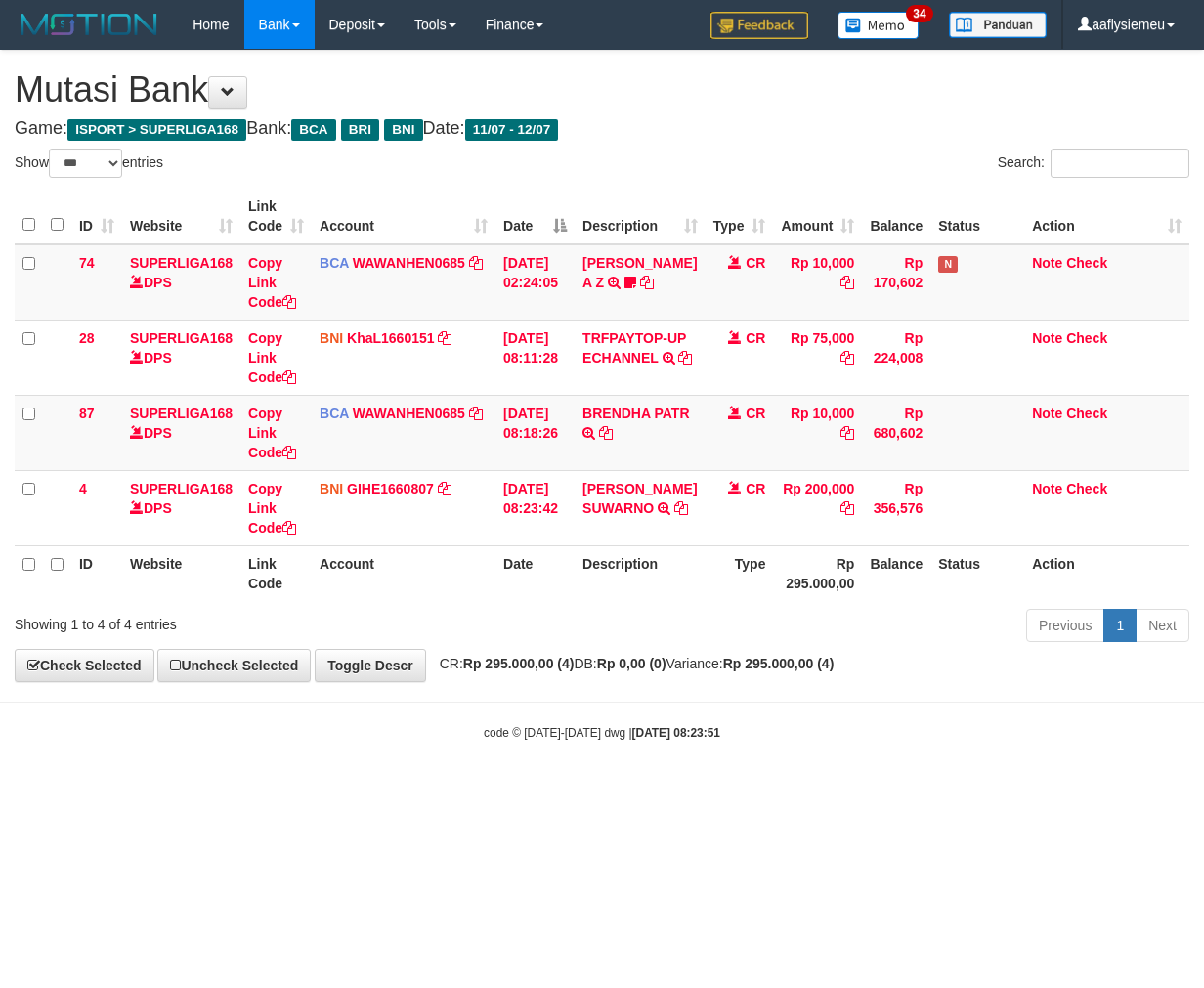 scroll, scrollTop: 0, scrollLeft: 0, axis: both 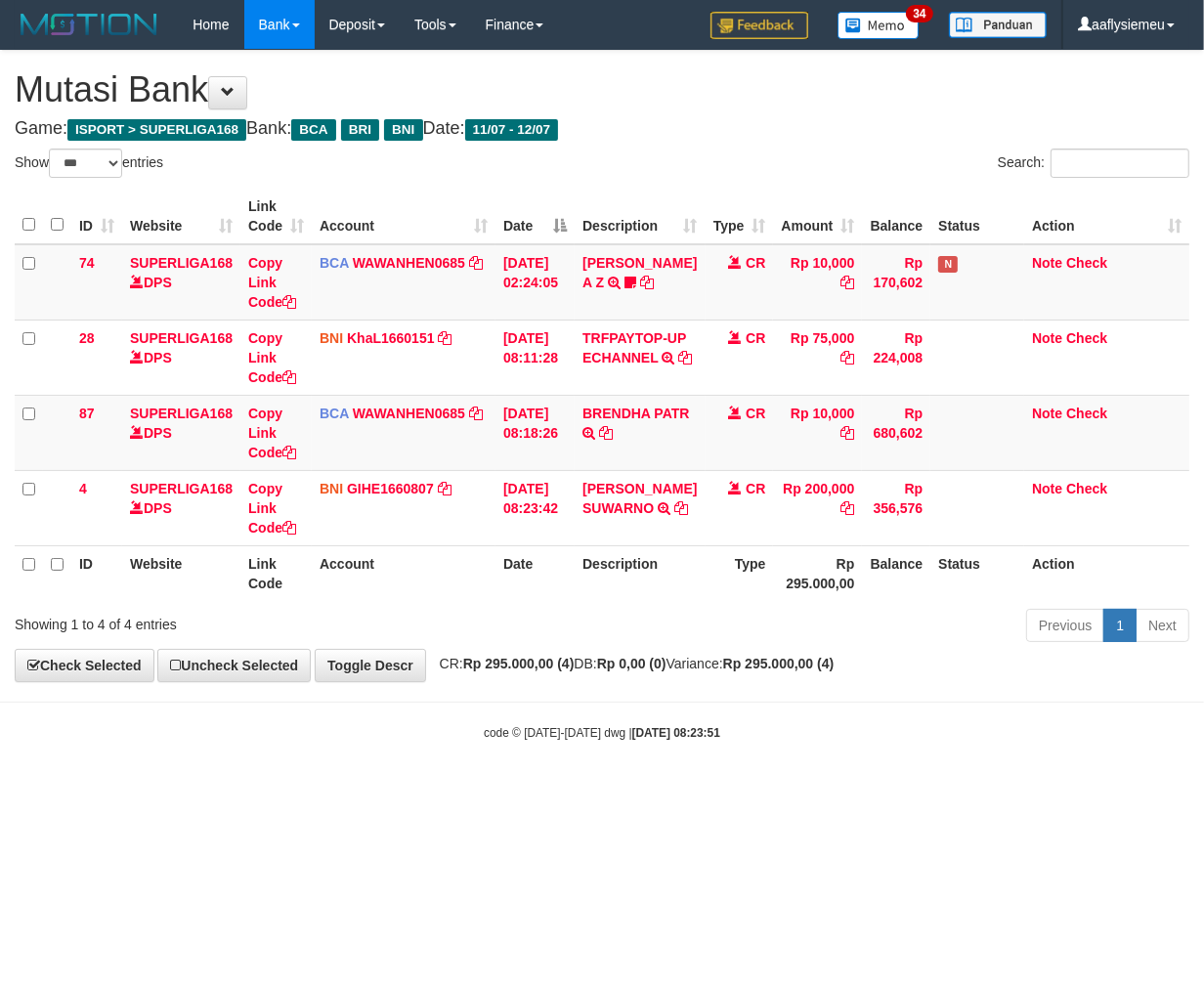 click on "**********" at bounding box center (602, 365) 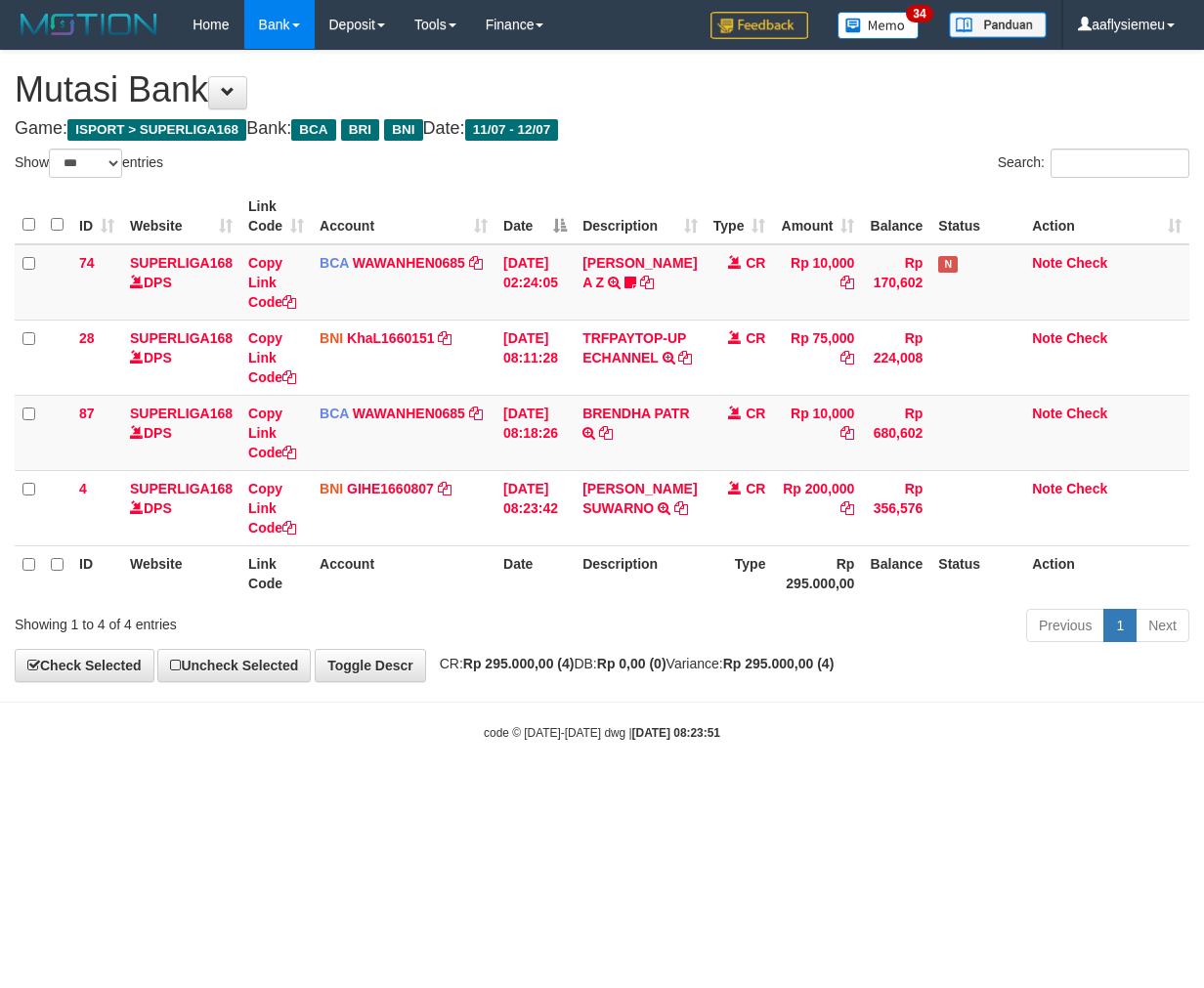 select on "***" 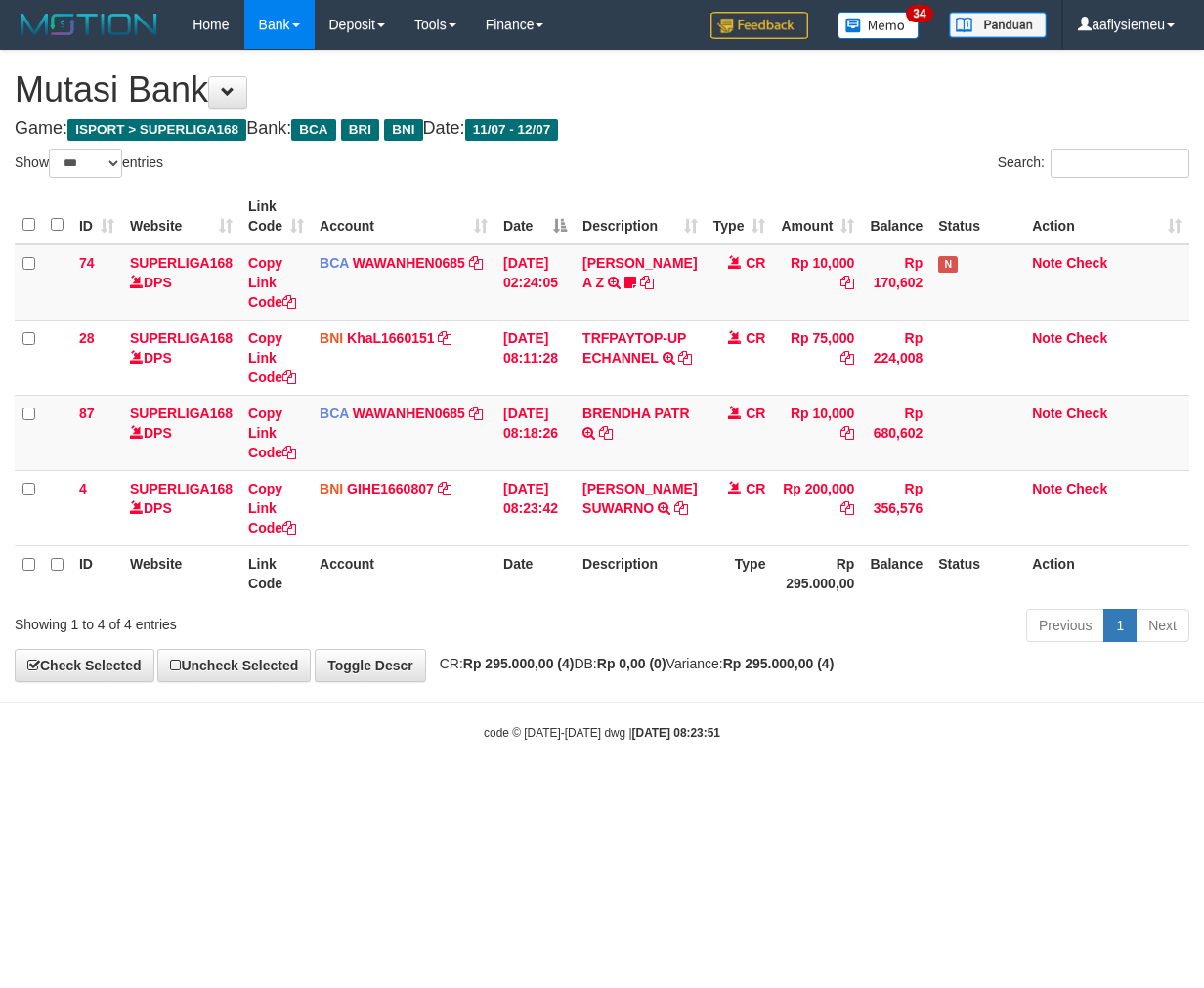 scroll, scrollTop: 0, scrollLeft: 0, axis: both 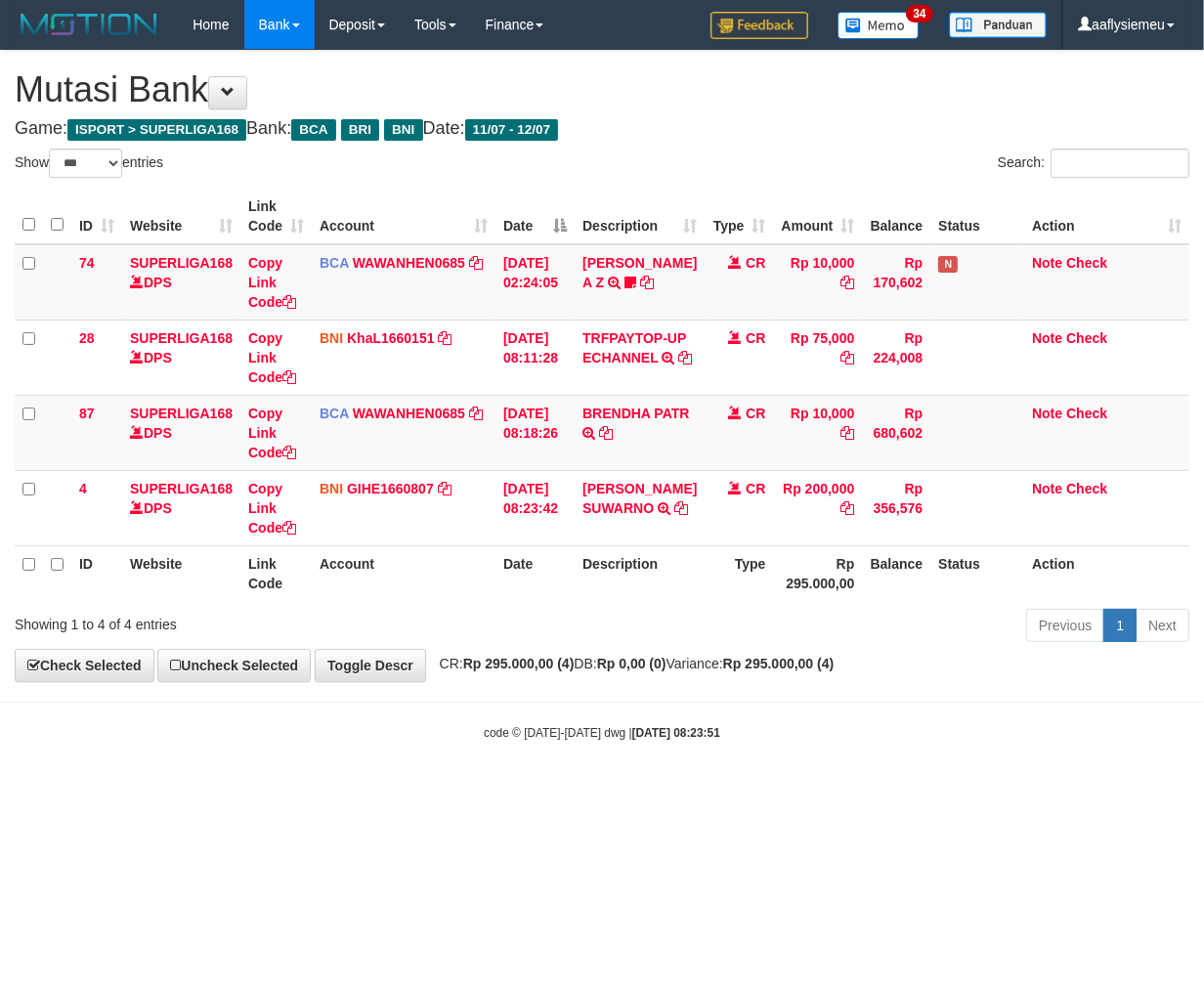 click on "Toggle navigation
Home
Bank
Account List
Load
By Website
Group
[ISPORT]													SUPERLIGA168
By Load Group (DPS)
34" at bounding box center (602, 395) 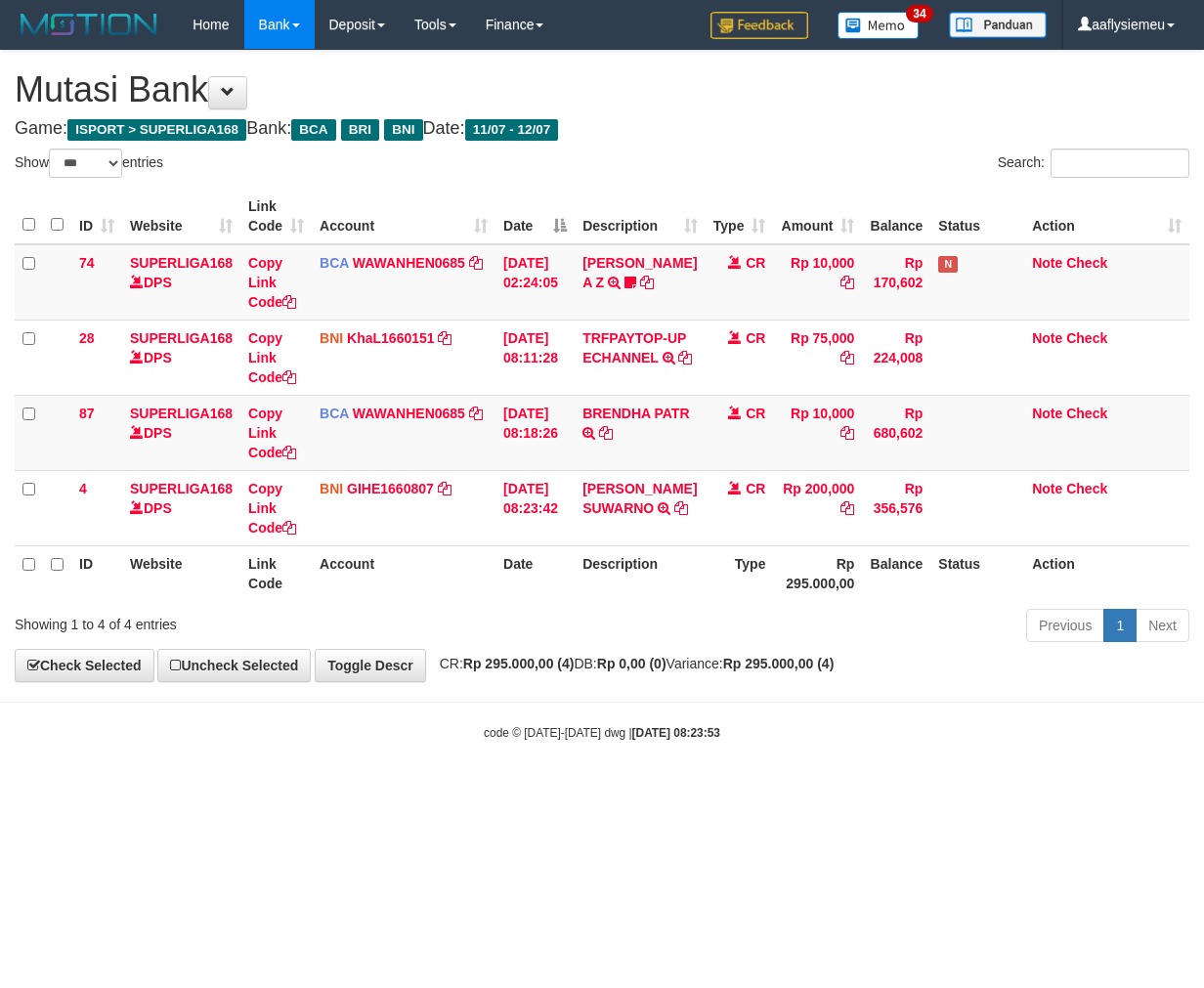 select on "***" 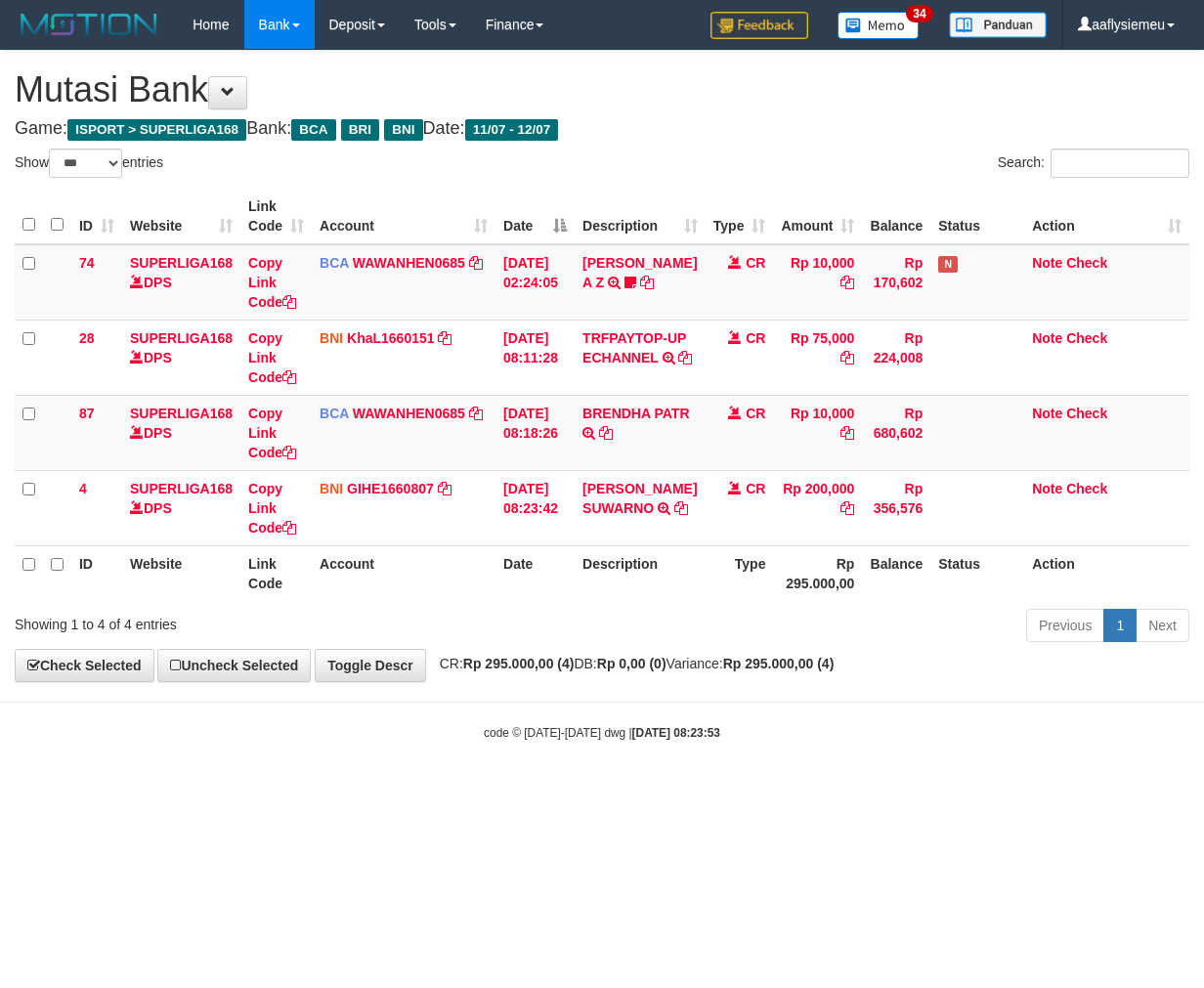 scroll, scrollTop: 0, scrollLeft: 0, axis: both 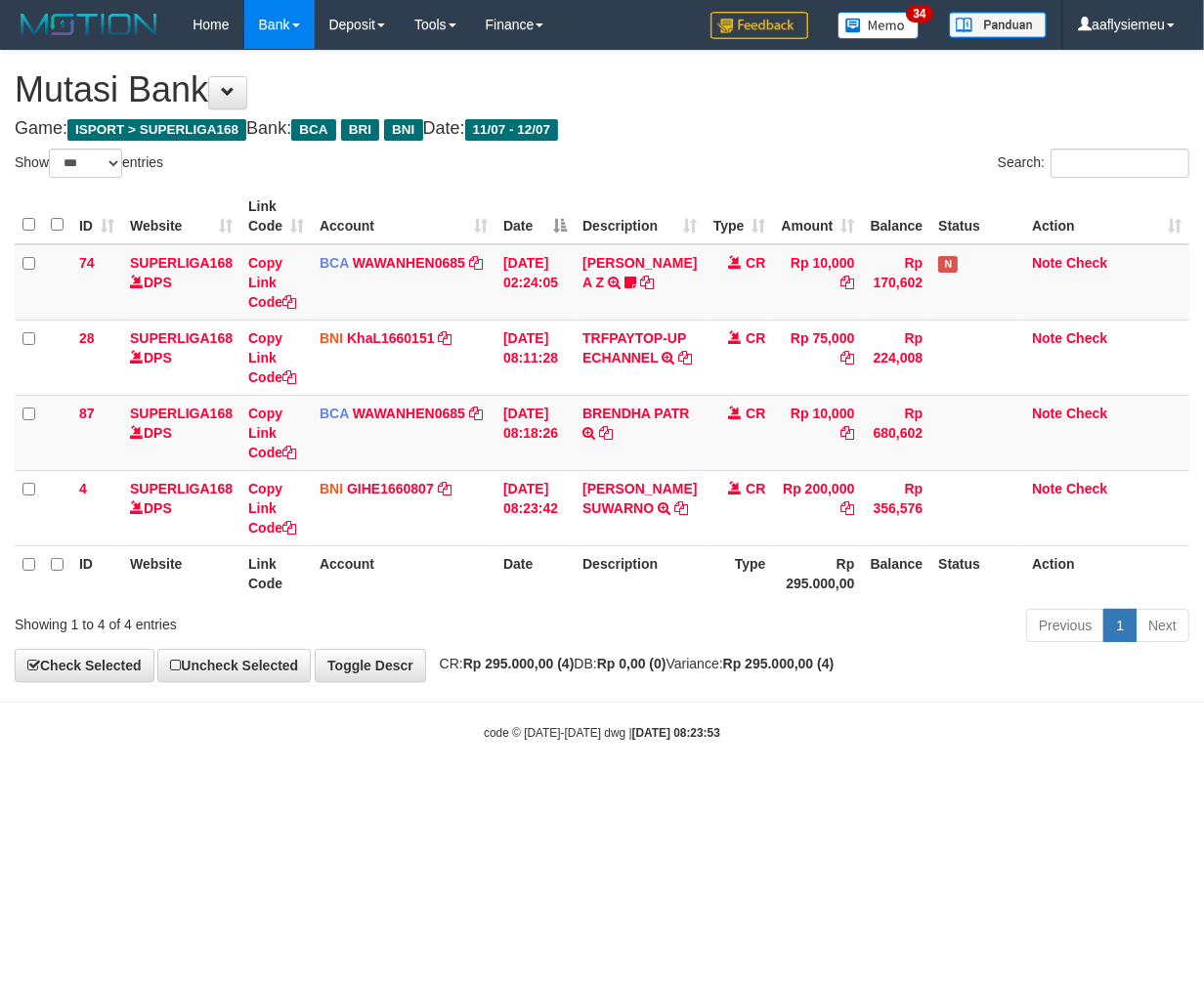 click on "Toggle navigation
Home
Bank
Account List
Load
By Website
Group
[ISPORT]													SUPERLIGA168
By Load Group (DPS)
34" at bounding box center (602, 395) 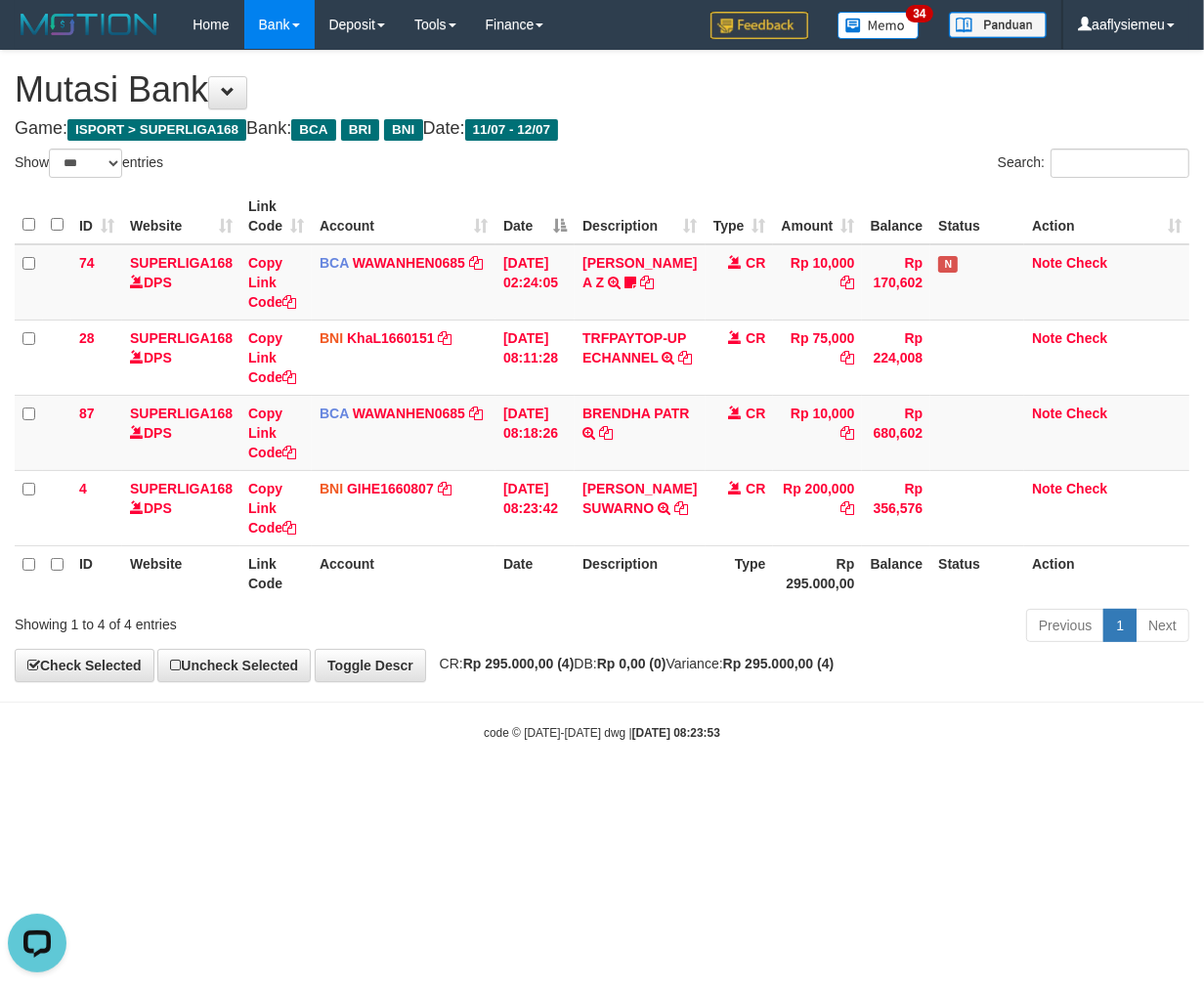 scroll, scrollTop: 0, scrollLeft: 0, axis: both 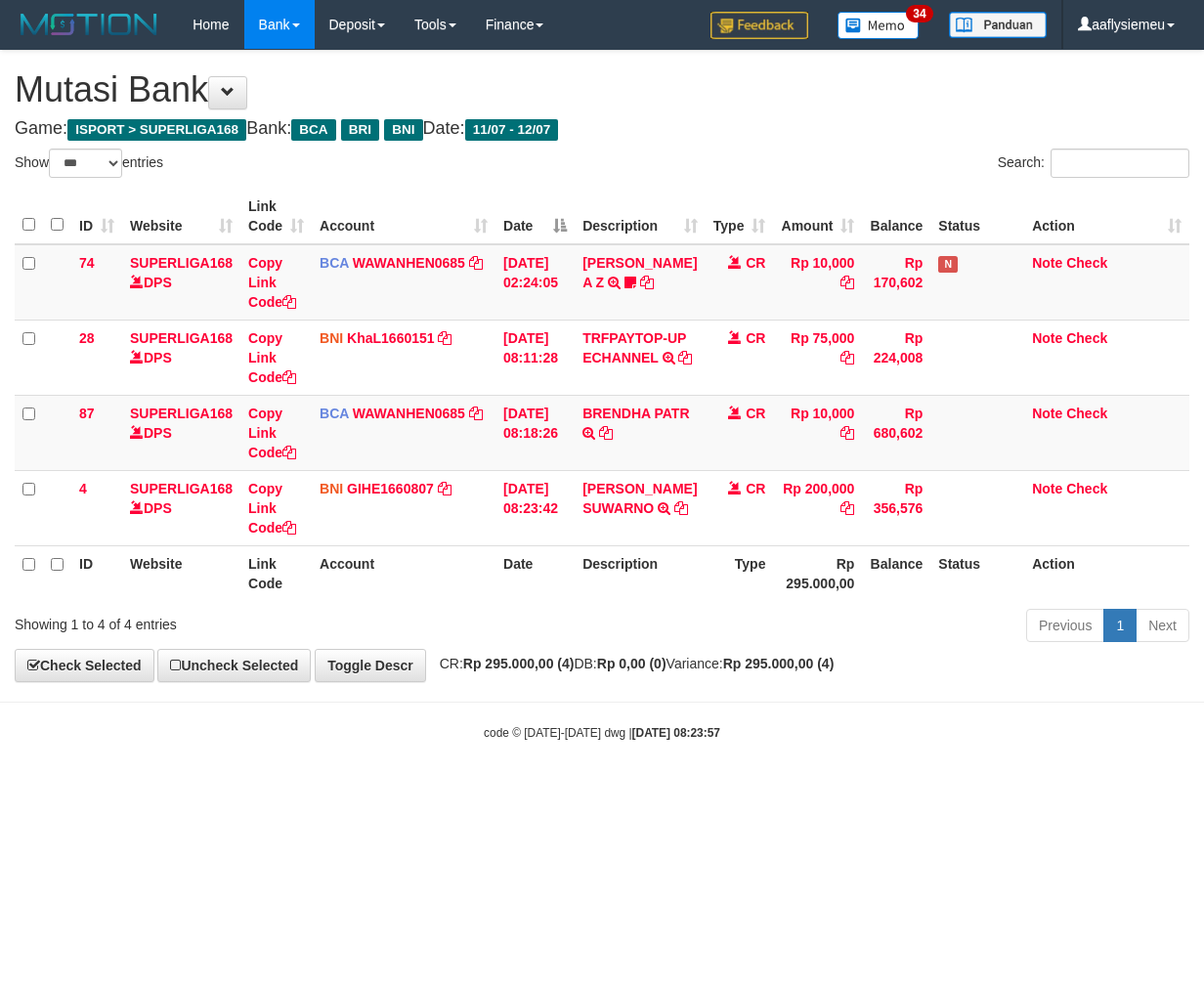 select on "***" 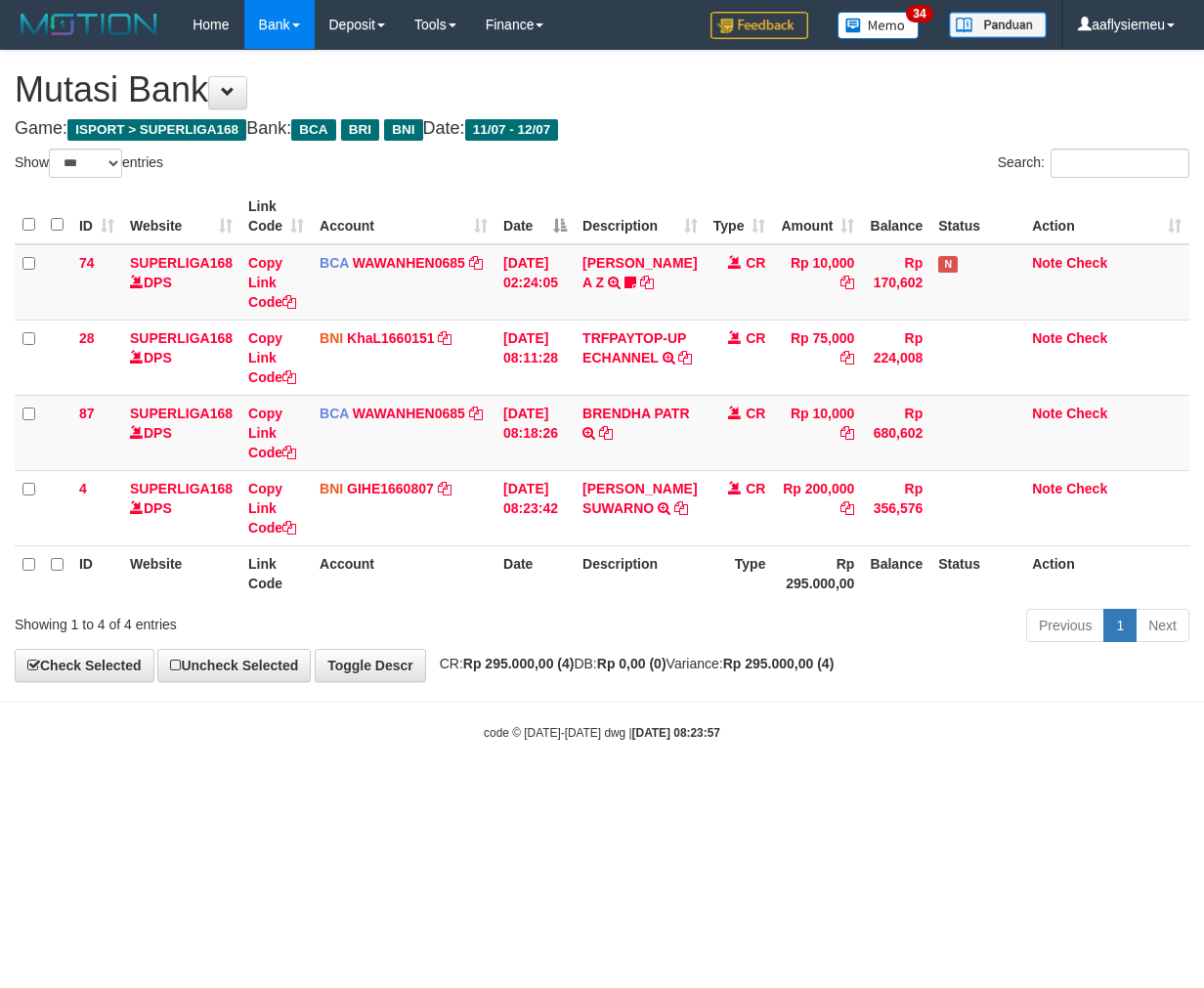 scroll, scrollTop: 0, scrollLeft: 0, axis: both 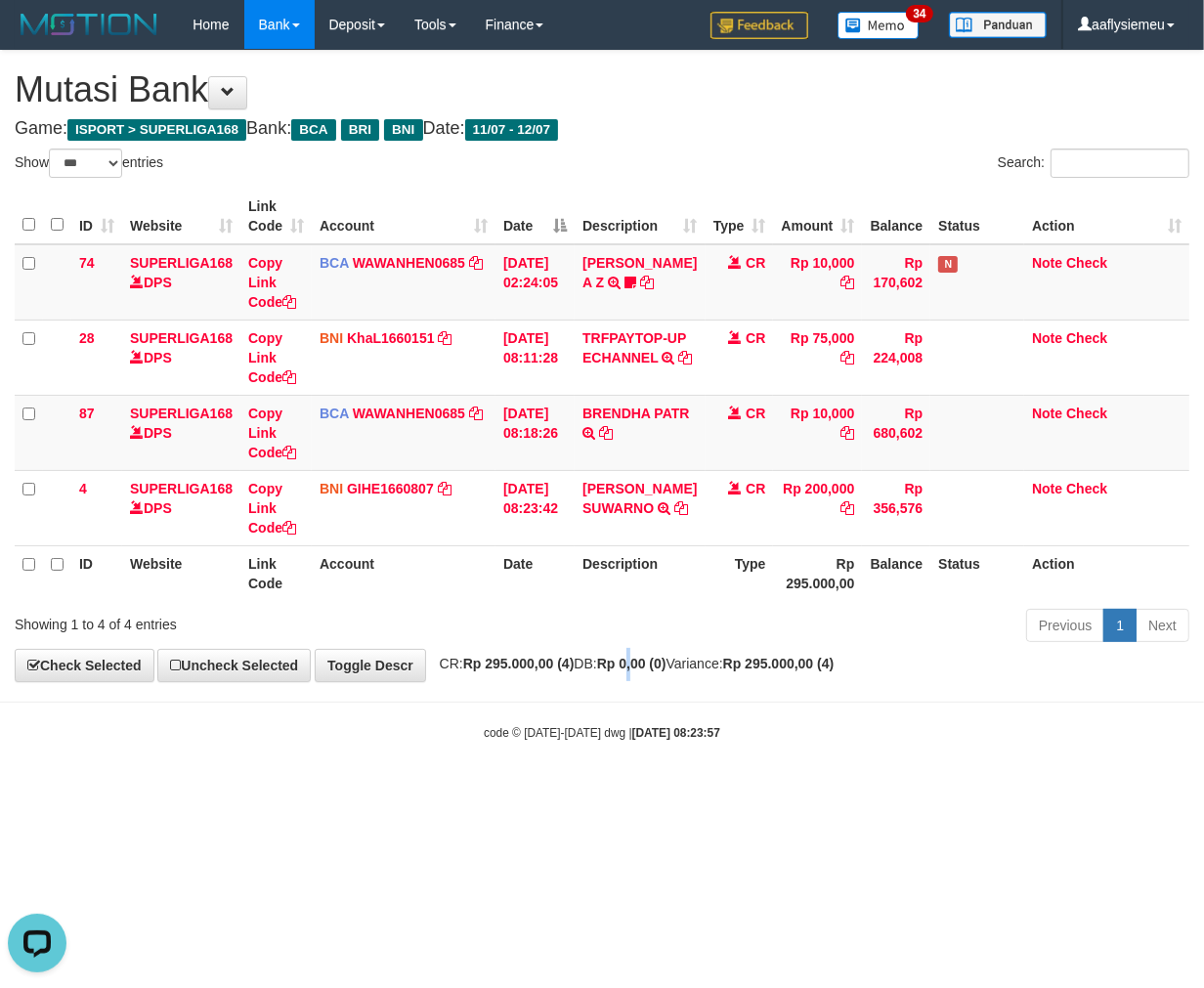click on "**********" at bounding box center [602, 365] 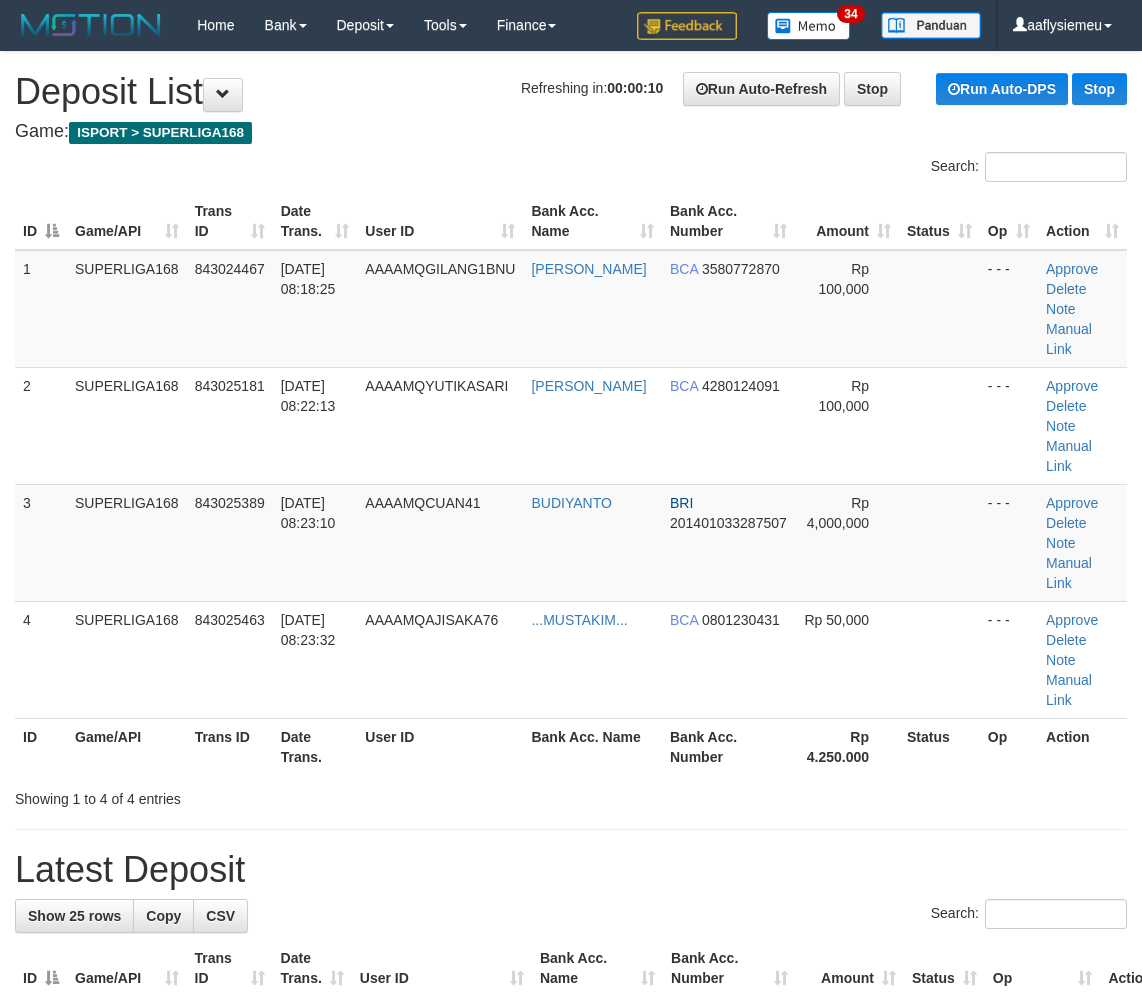 scroll, scrollTop: 0, scrollLeft: 0, axis: both 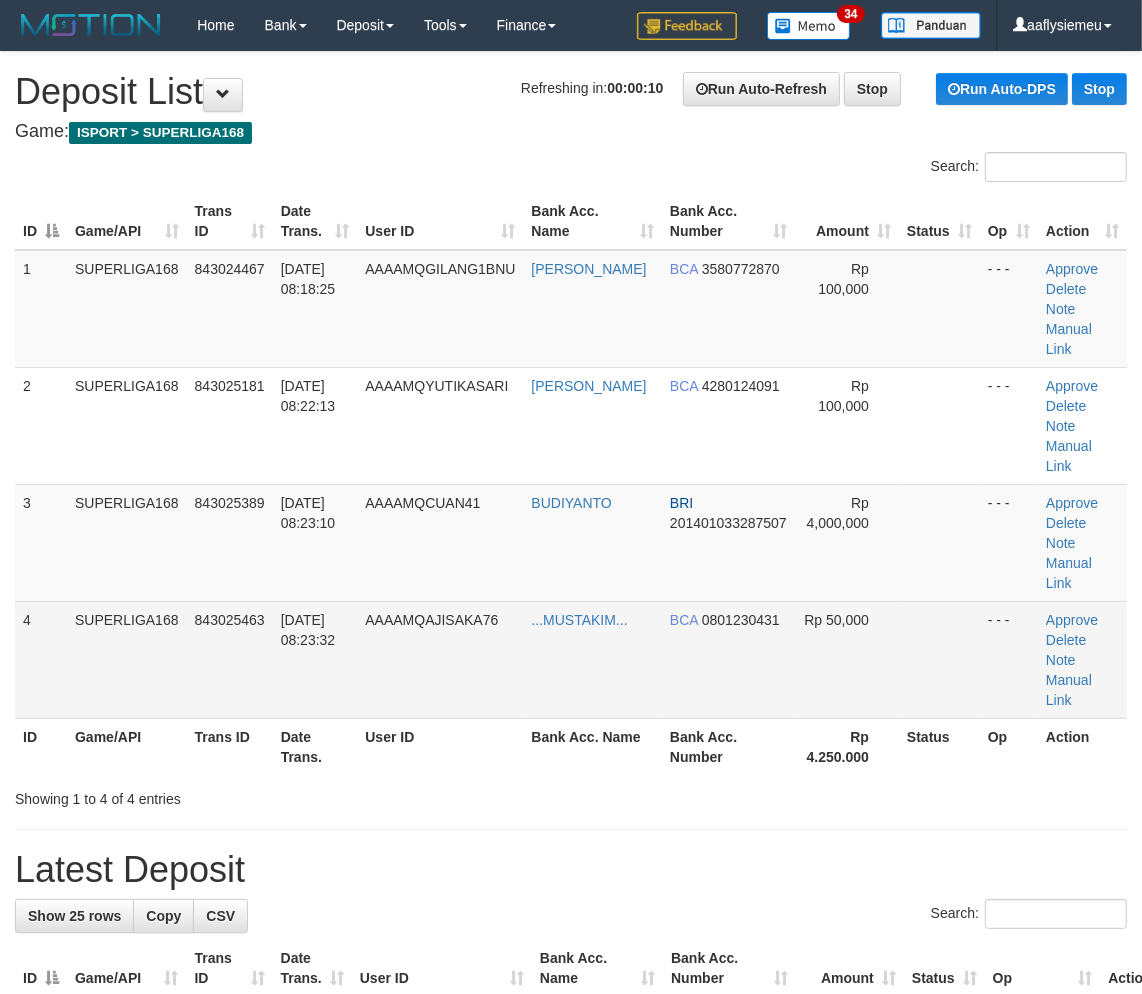 click on "SUPERLIGA168" at bounding box center [127, 659] 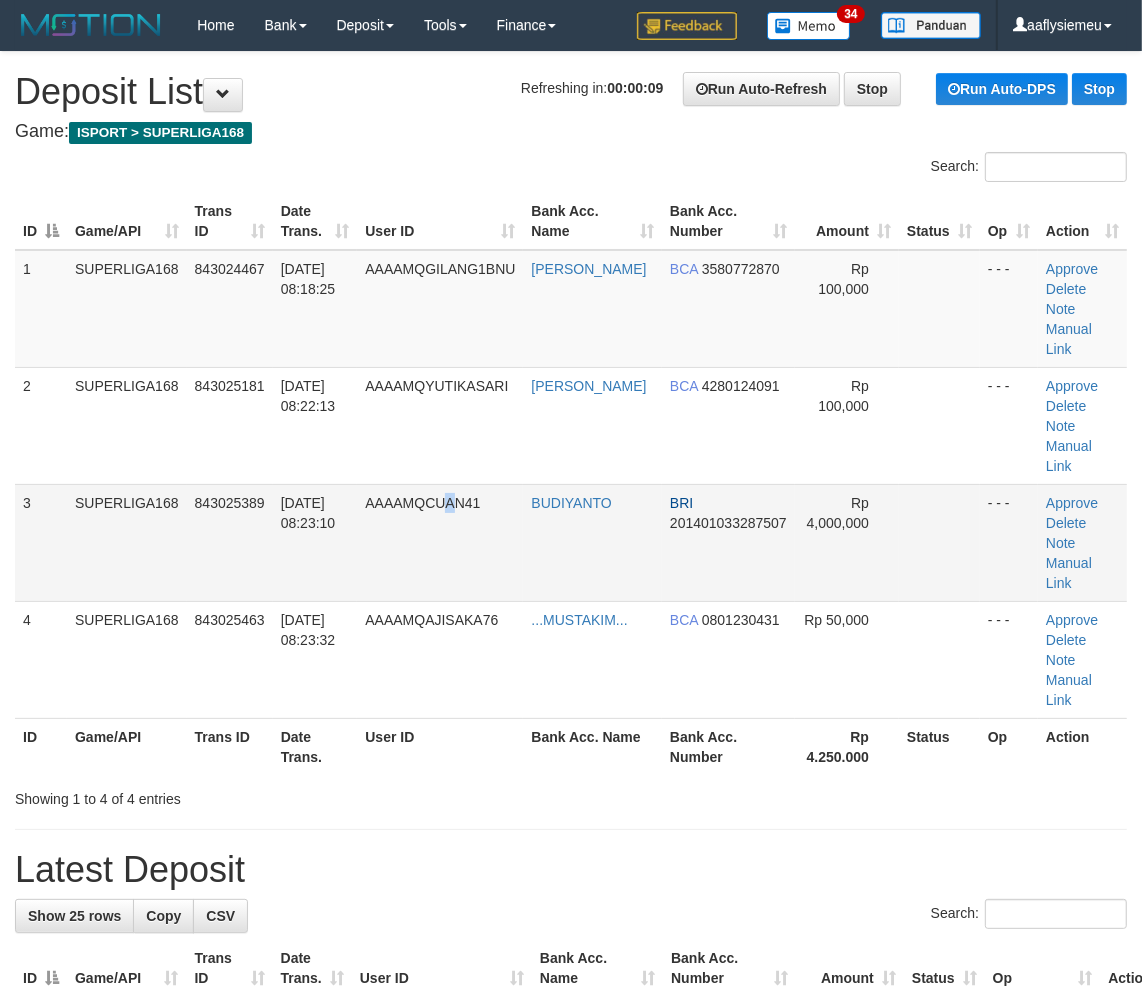 click on "AAAAMQCUAN41" at bounding box center (440, 542) 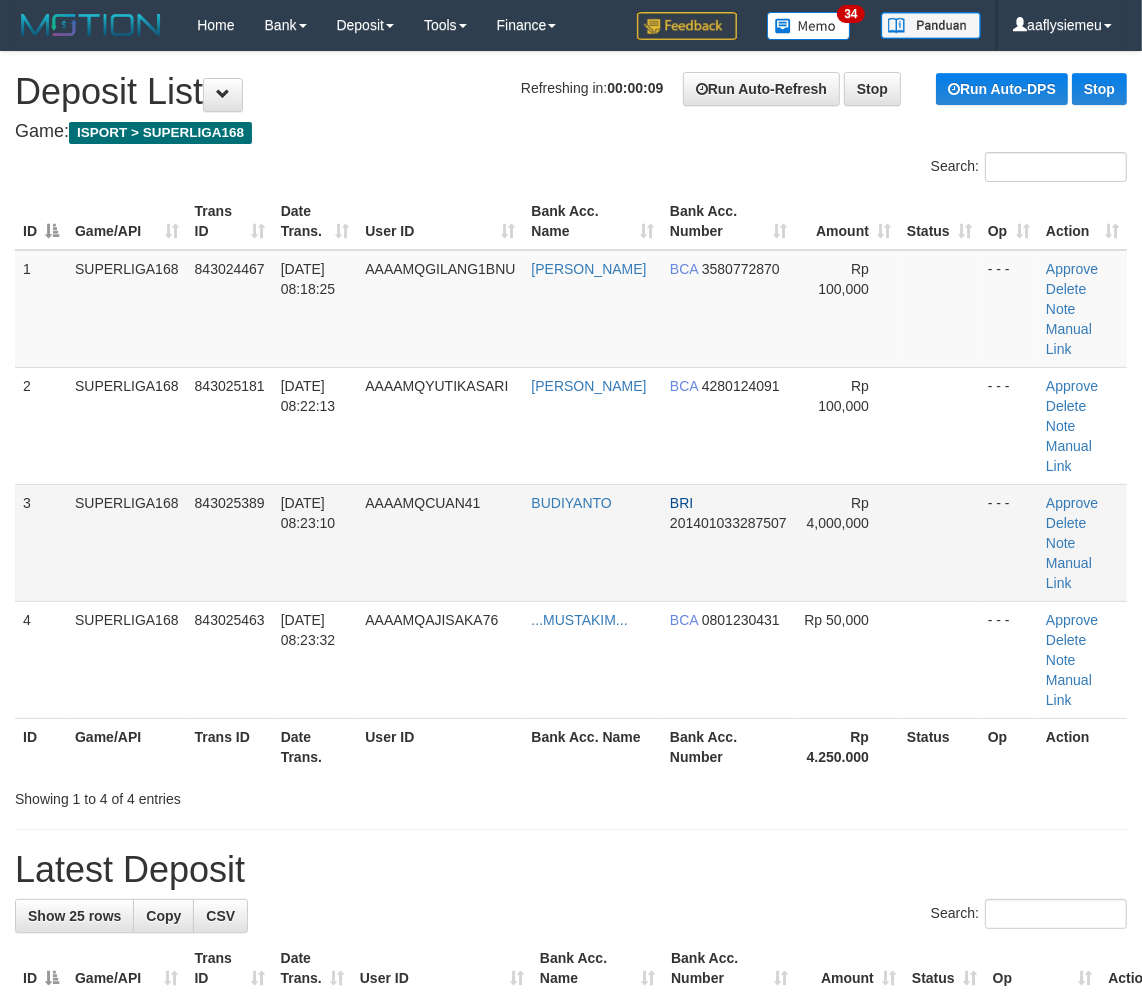 click on "12/07/2025 08:23:10" at bounding box center [315, 542] 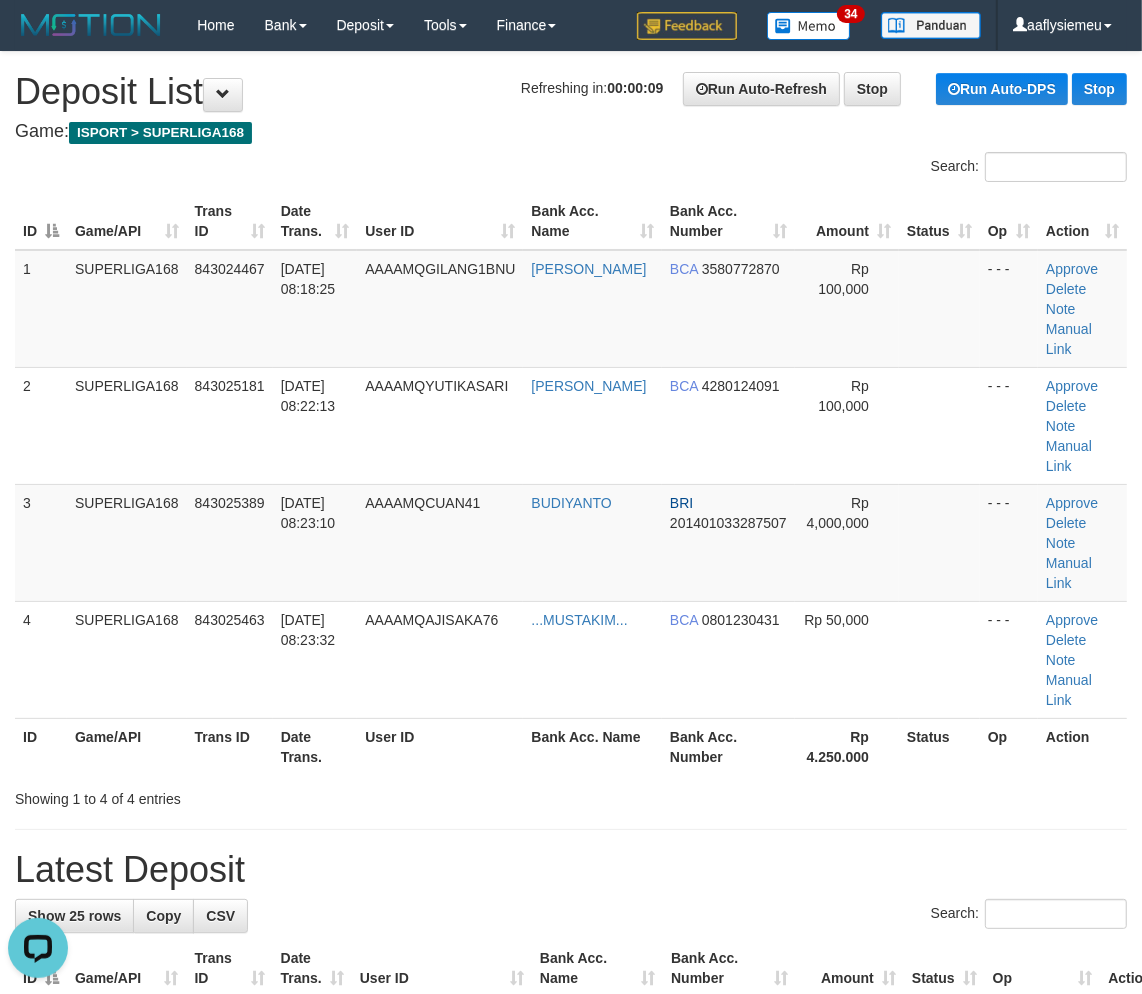 scroll, scrollTop: 0, scrollLeft: 0, axis: both 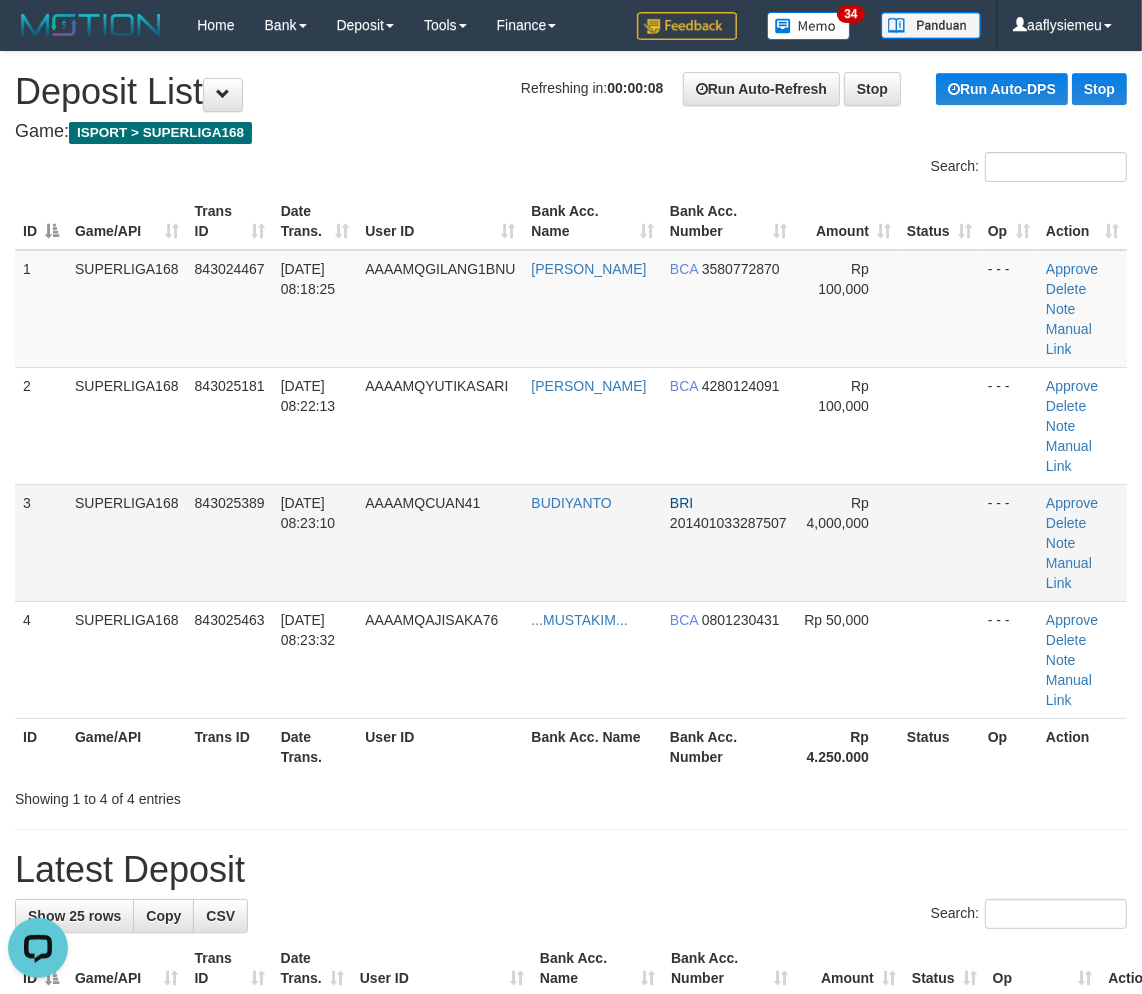 click on "1
SUPERLIGA168
843024467
12/07/2025 08:18:25
AAAAMQGILANG1BNU
GILANG IBNU FAIZIN
BCA
3580772870
Rp 100,000
- - -
Approve
Delete
Note
Manual Link
2
SUPERLIGA168
843025181
12/07/2025 08:22:13
AAAAMQYUTIKASARI
YUTIKA SARI
BCA
4280124091
Rp 100,000
- - -
Approve" at bounding box center (571, 484) 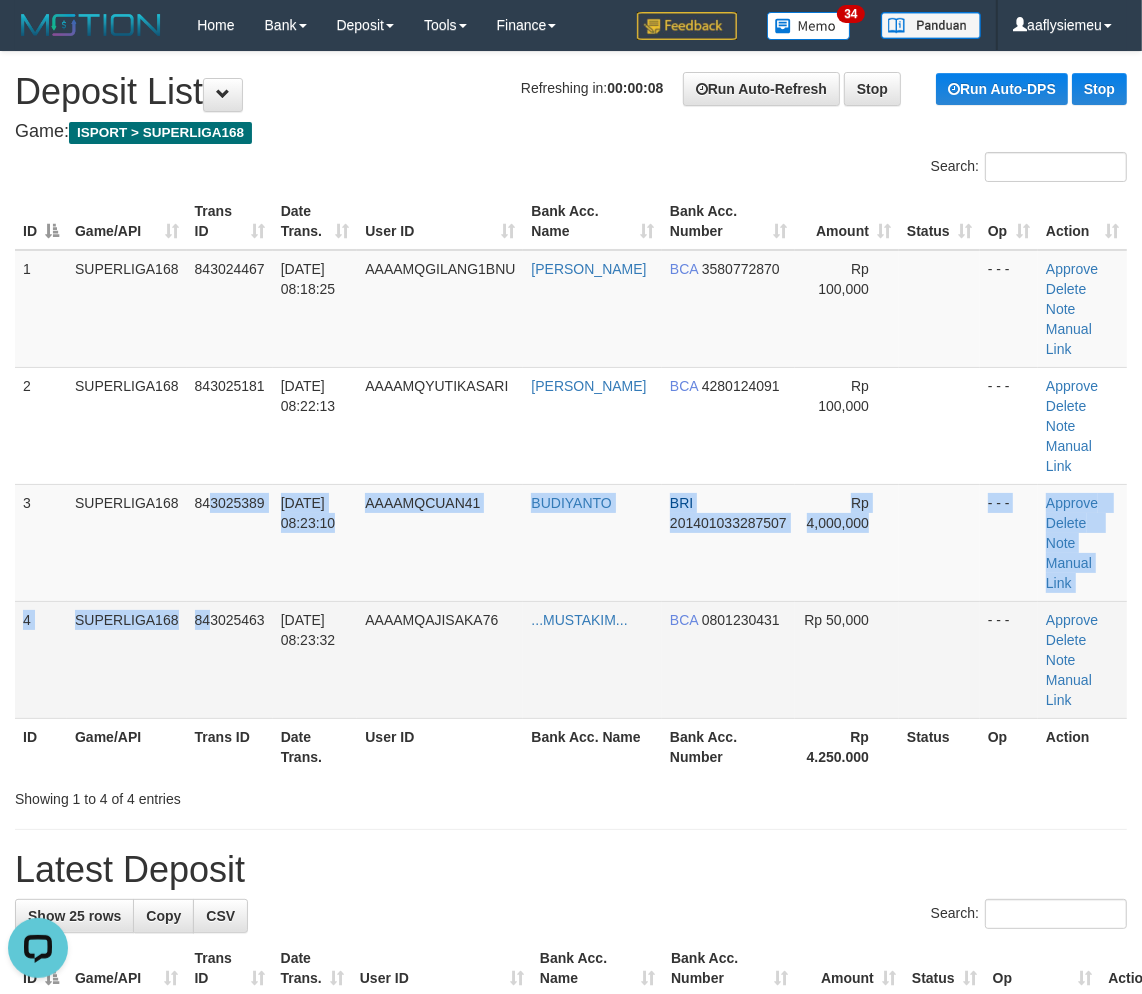 drag, startPoint x: 206, startPoint y: 538, endPoint x: 7, endPoint y: 626, distance: 217.58907 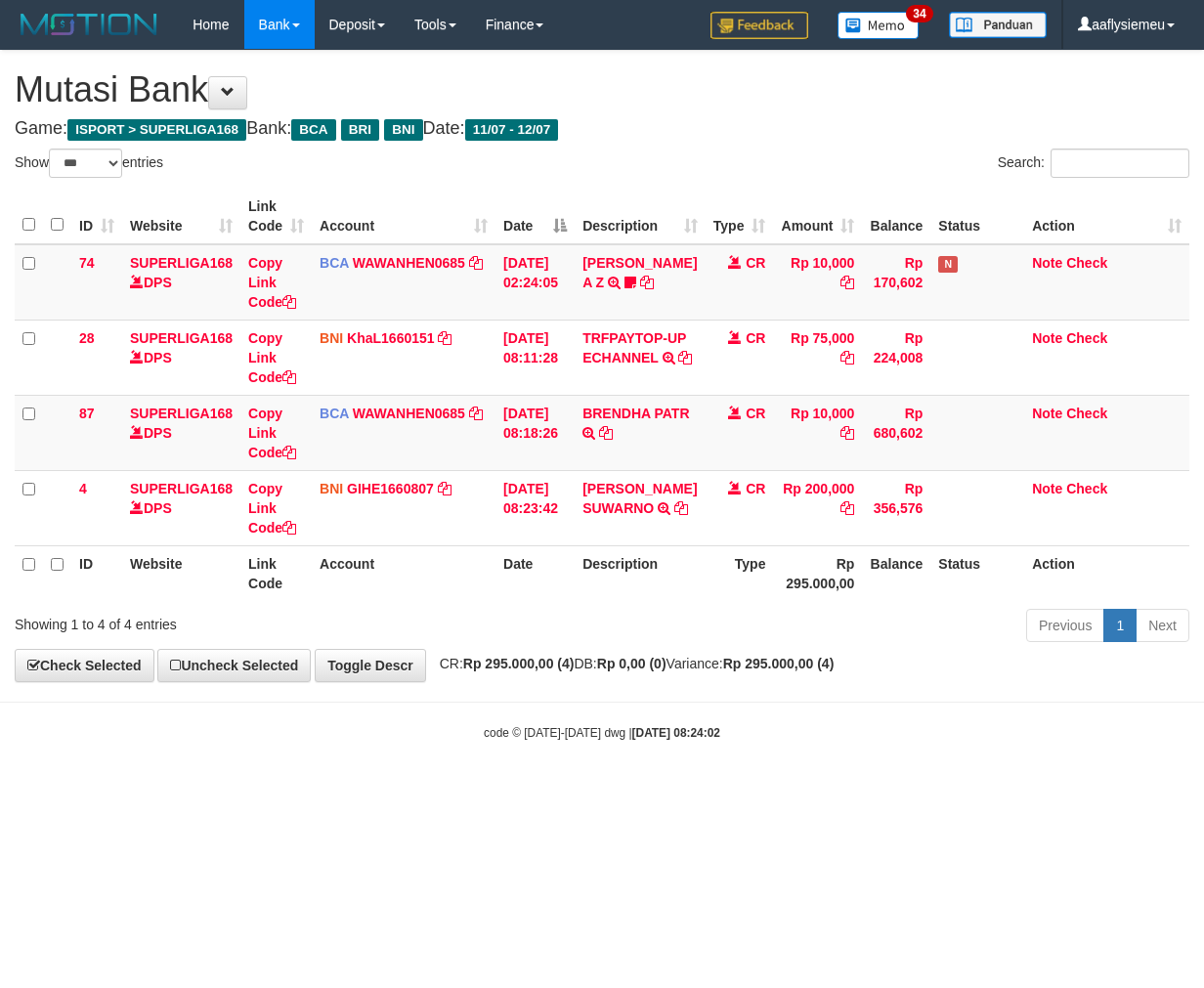 select on "***" 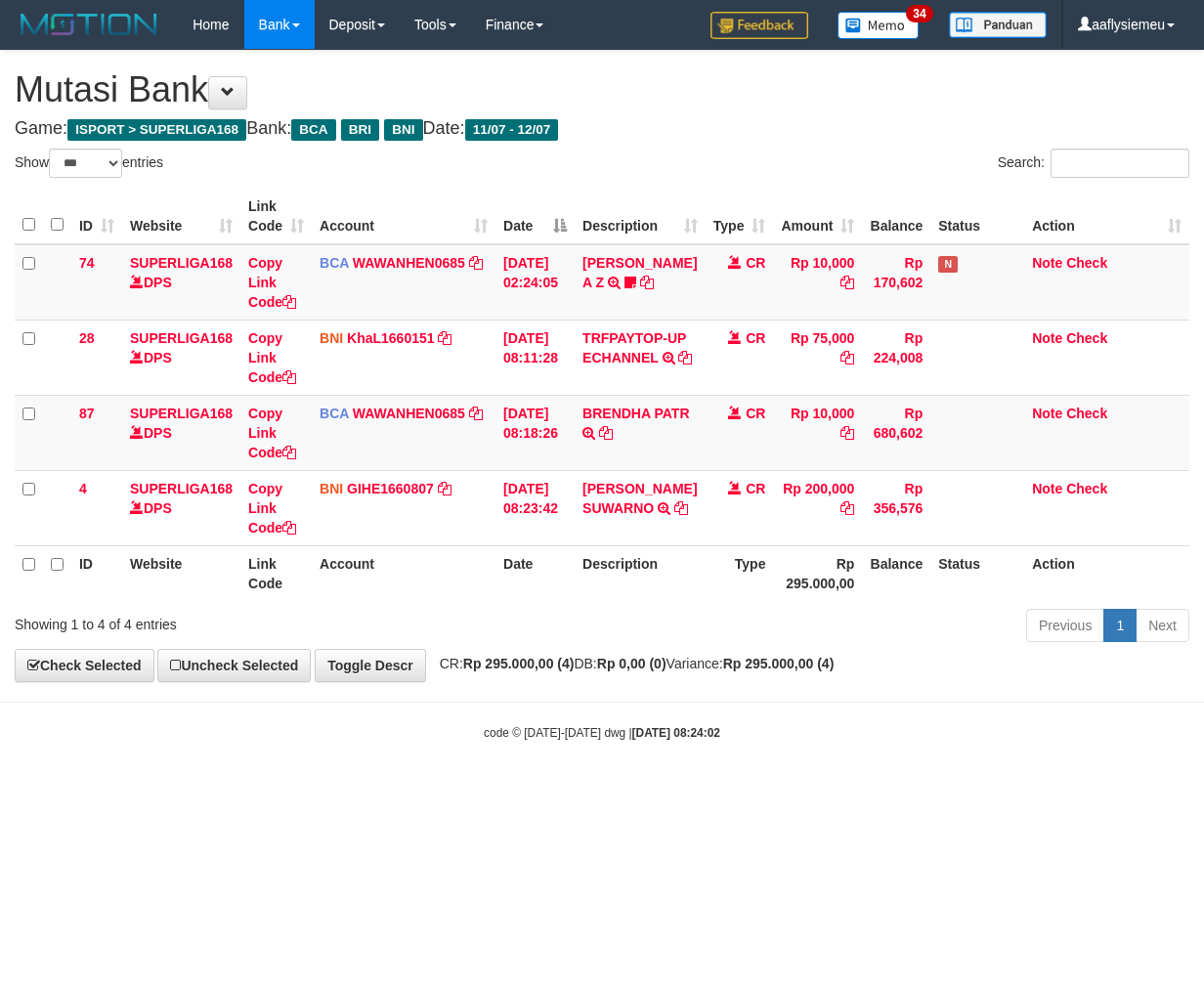 scroll, scrollTop: 0, scrollLeft: 0, axis: both 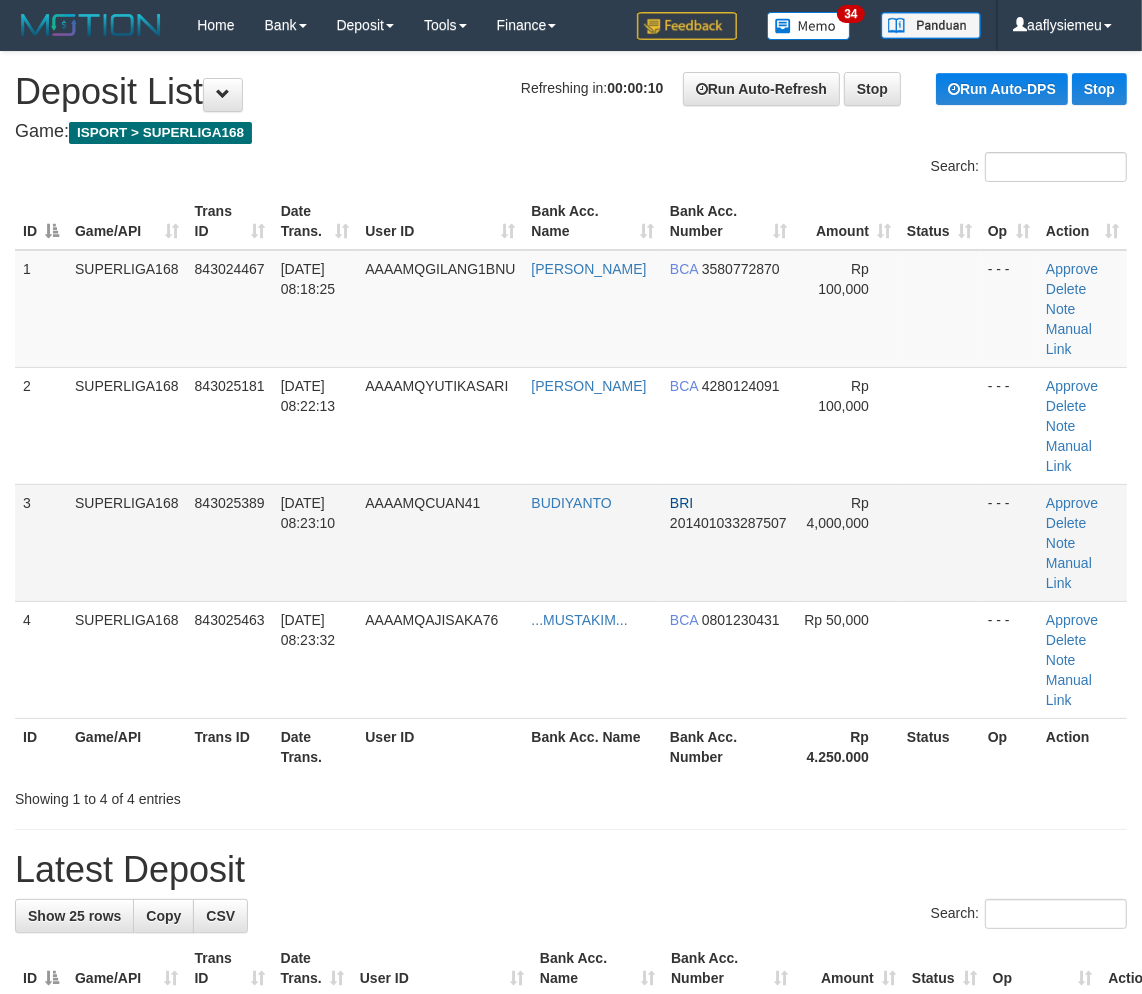 click on "[DATE] 08:23:10" at bounding box center (308, 513) 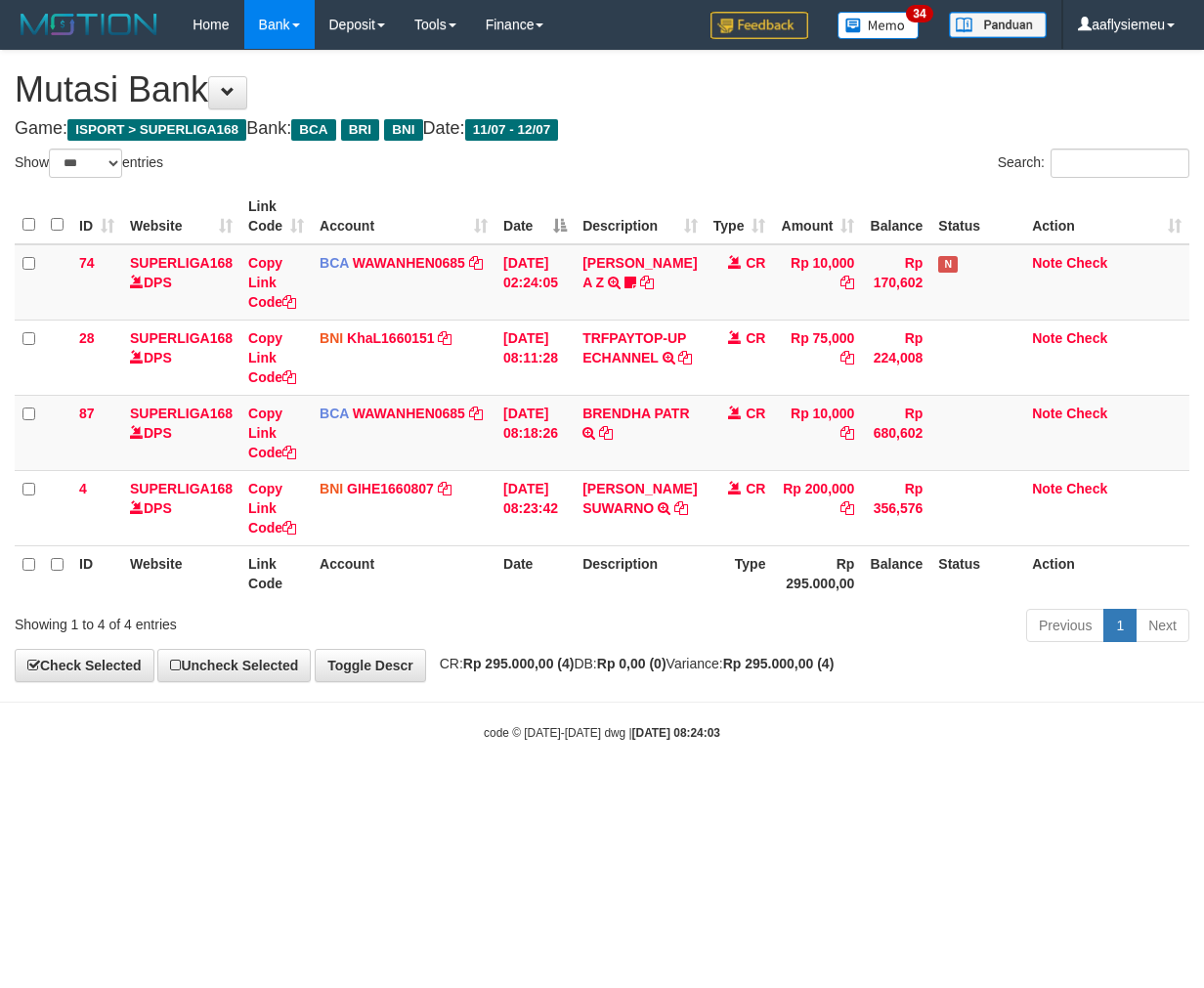 select on "***" 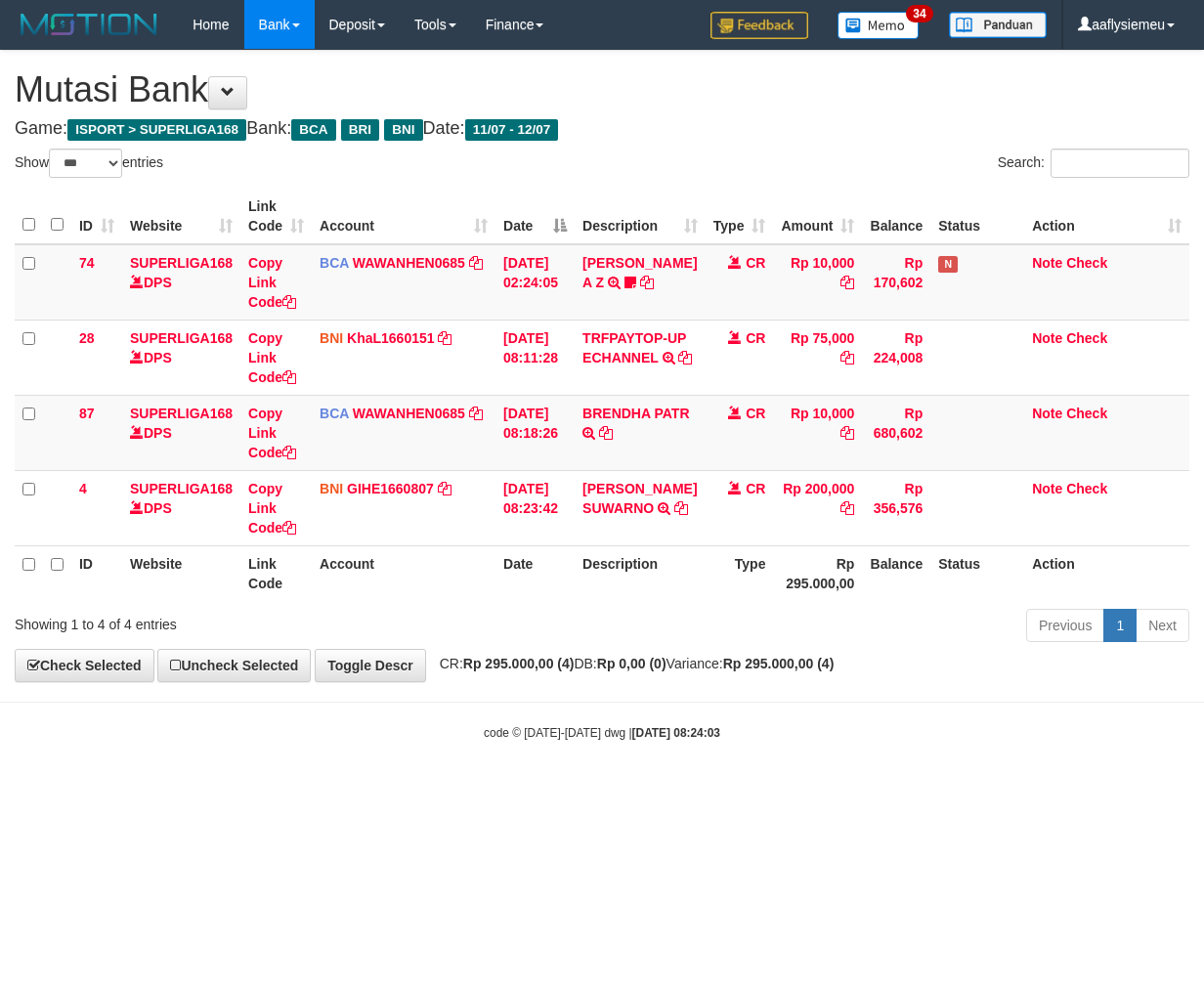 scroll, scrollTop: 0, scrollLeft: 0, axis: both 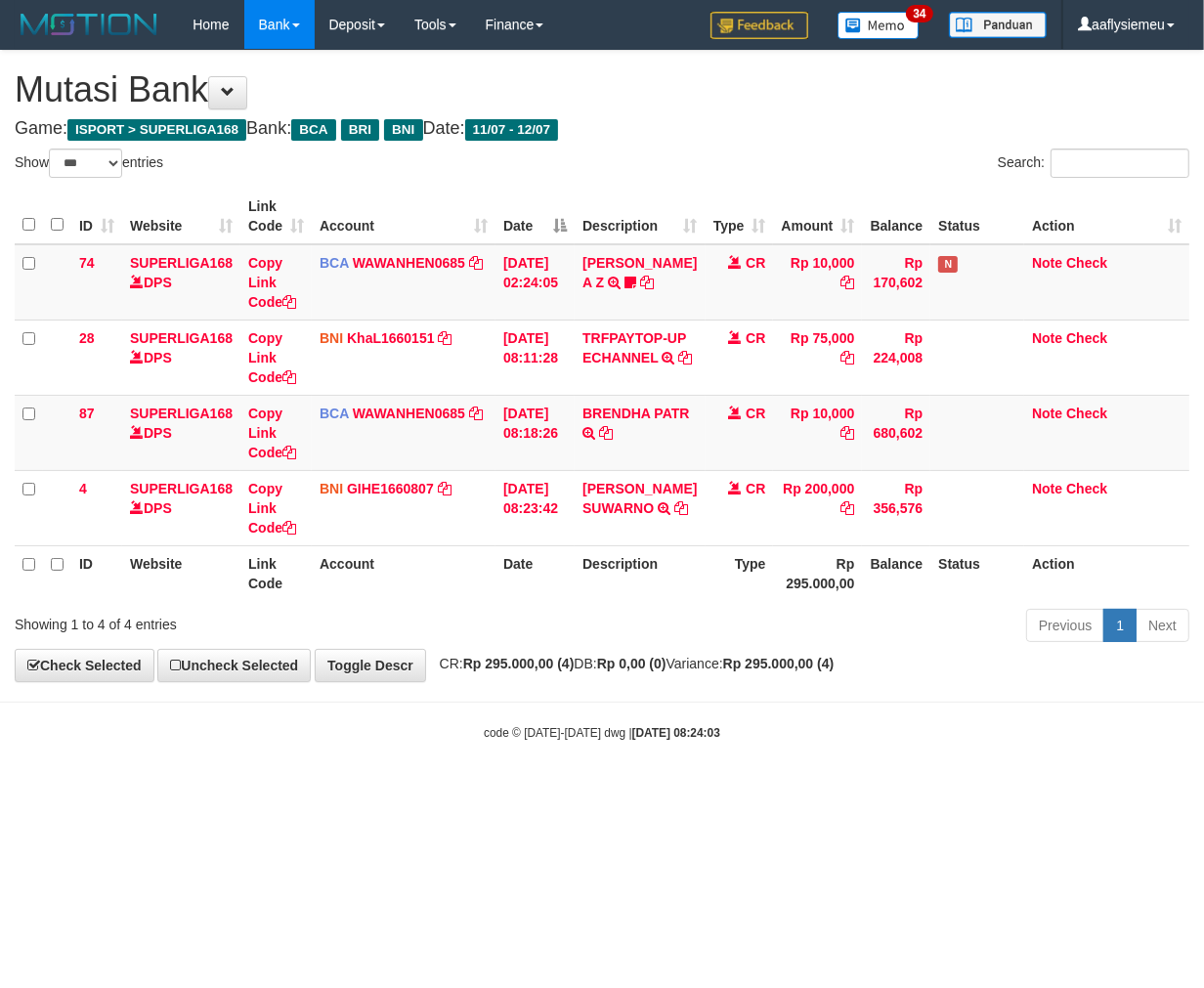 click on "Toggle navigation
Home
Bank
Account List
Load
By Website
Group
[ISPORT]													SUPERLIGA168
By Load Group (DPS)
34" at bounding box center (602, 395) 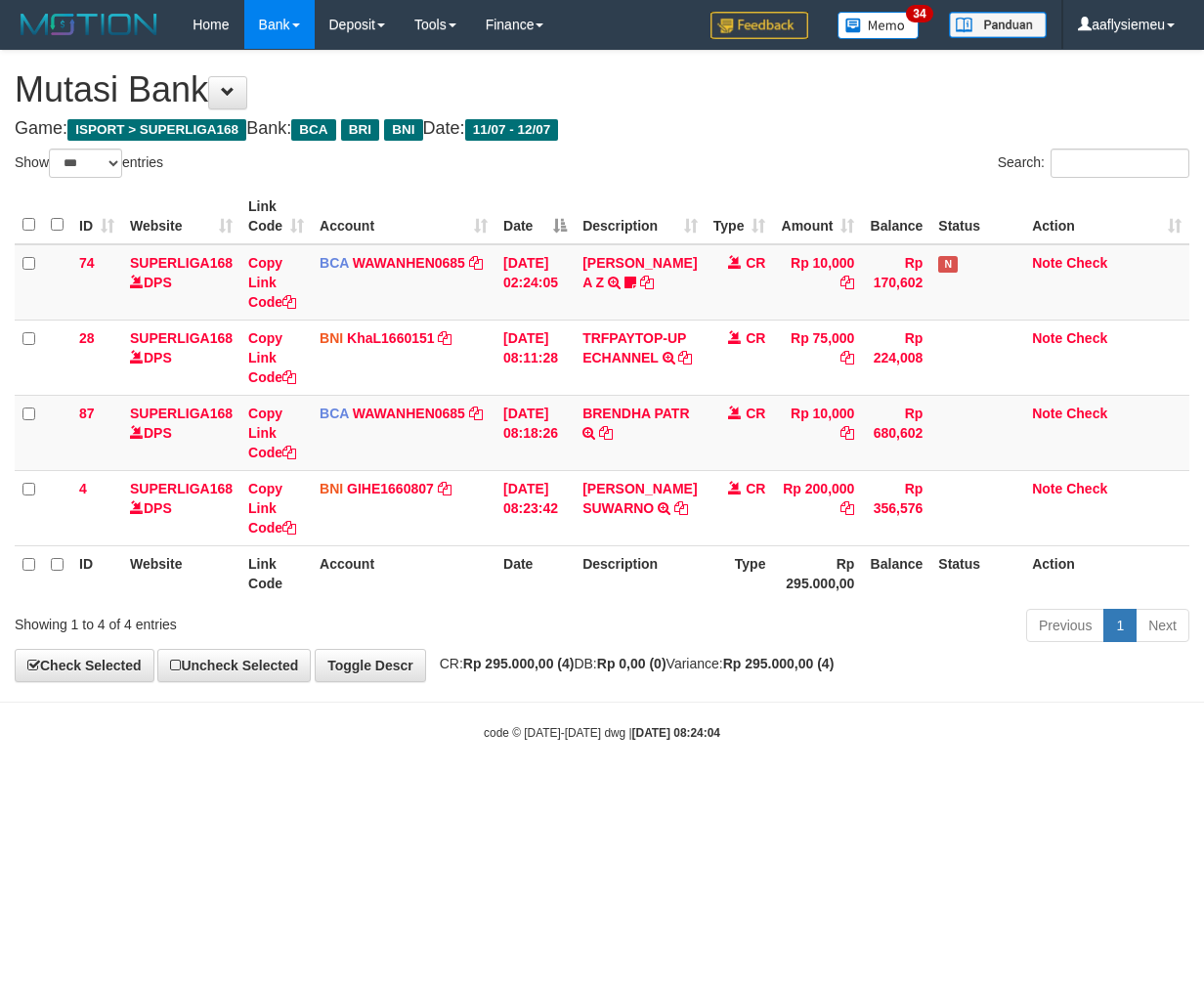 select on "***" 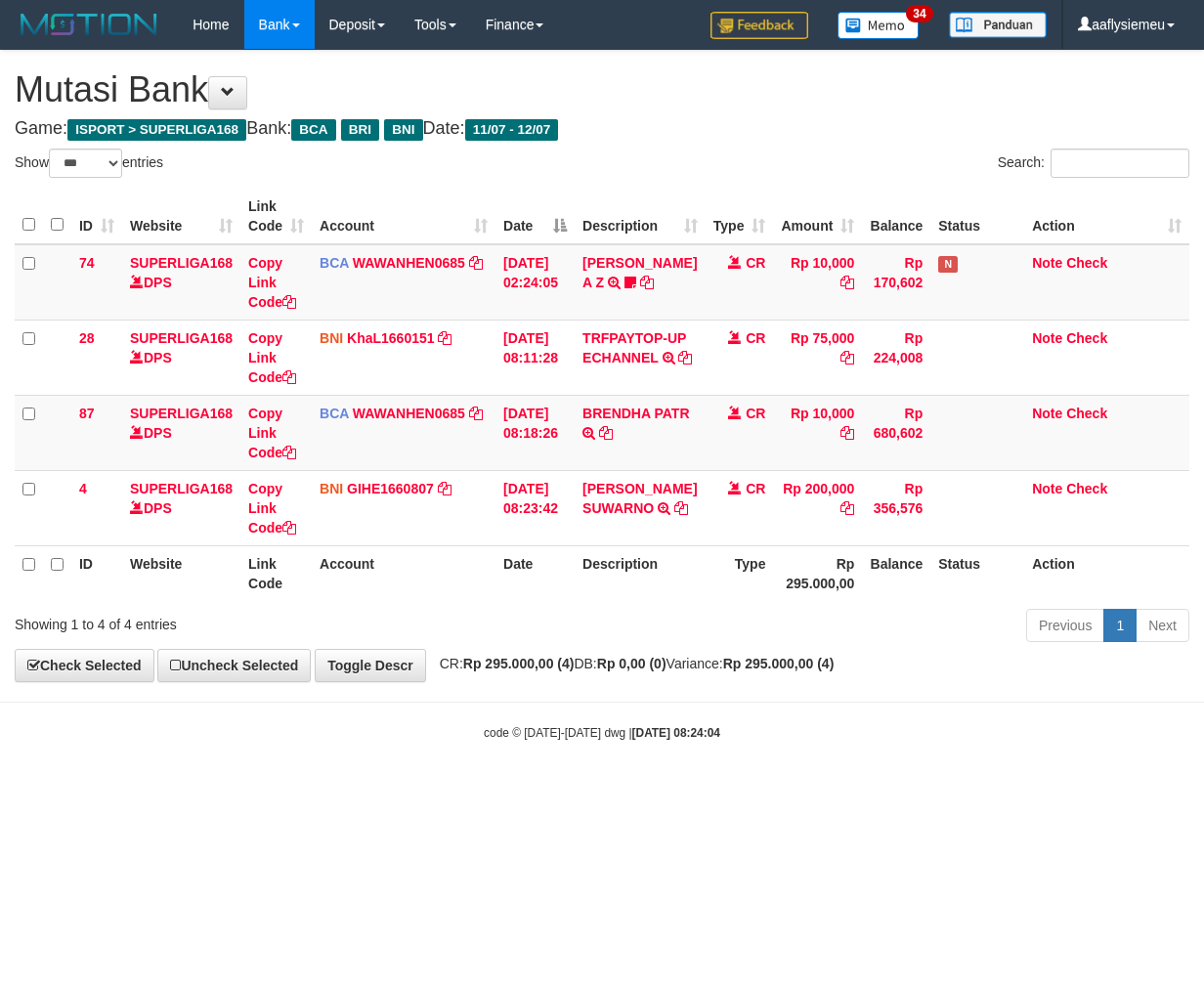 scroll, scrollTop: 0, scrollLeft: 0, axis: both 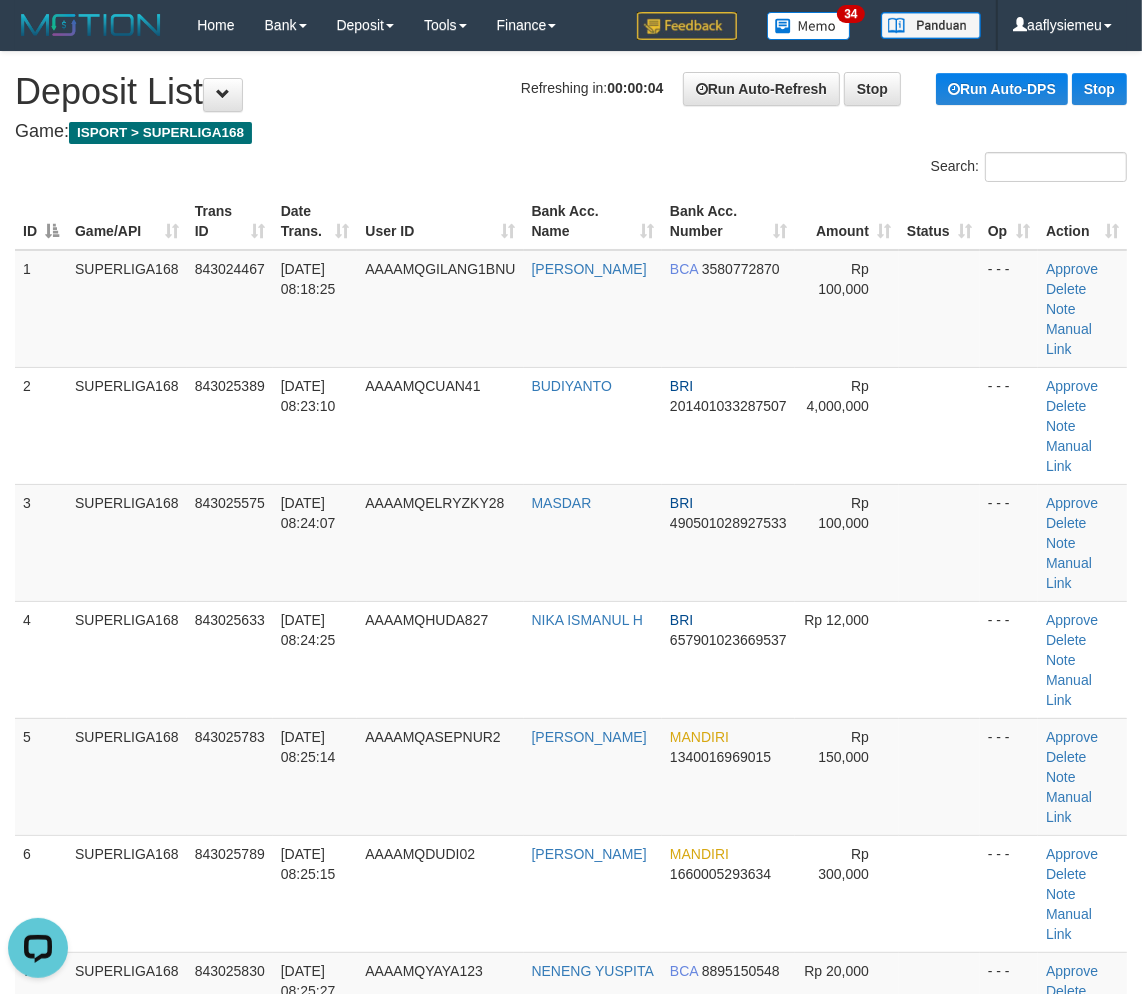 click on "ID Game/API Trans ID Date Trans. User ID Bank Acc. Name Bank Acc. Number Amount Status Op Action
1
SUPERLIGA168
843024467
12/07/2025 08:18:25
AAAAMQGILANG1BNU
GILANG IBNU FAIZIN
BCA
3580772870
Rp 100,000
- - -
Approve
Delete
Note
Manual Link
2
SUPERLIGA168
843025389
12/07/2025 08:23:10
AAAAMQCUAN41
BUDIYANTO
BRI
201401033287507
Rp 4,000,000 BRI" at bounding box center [571, 659] 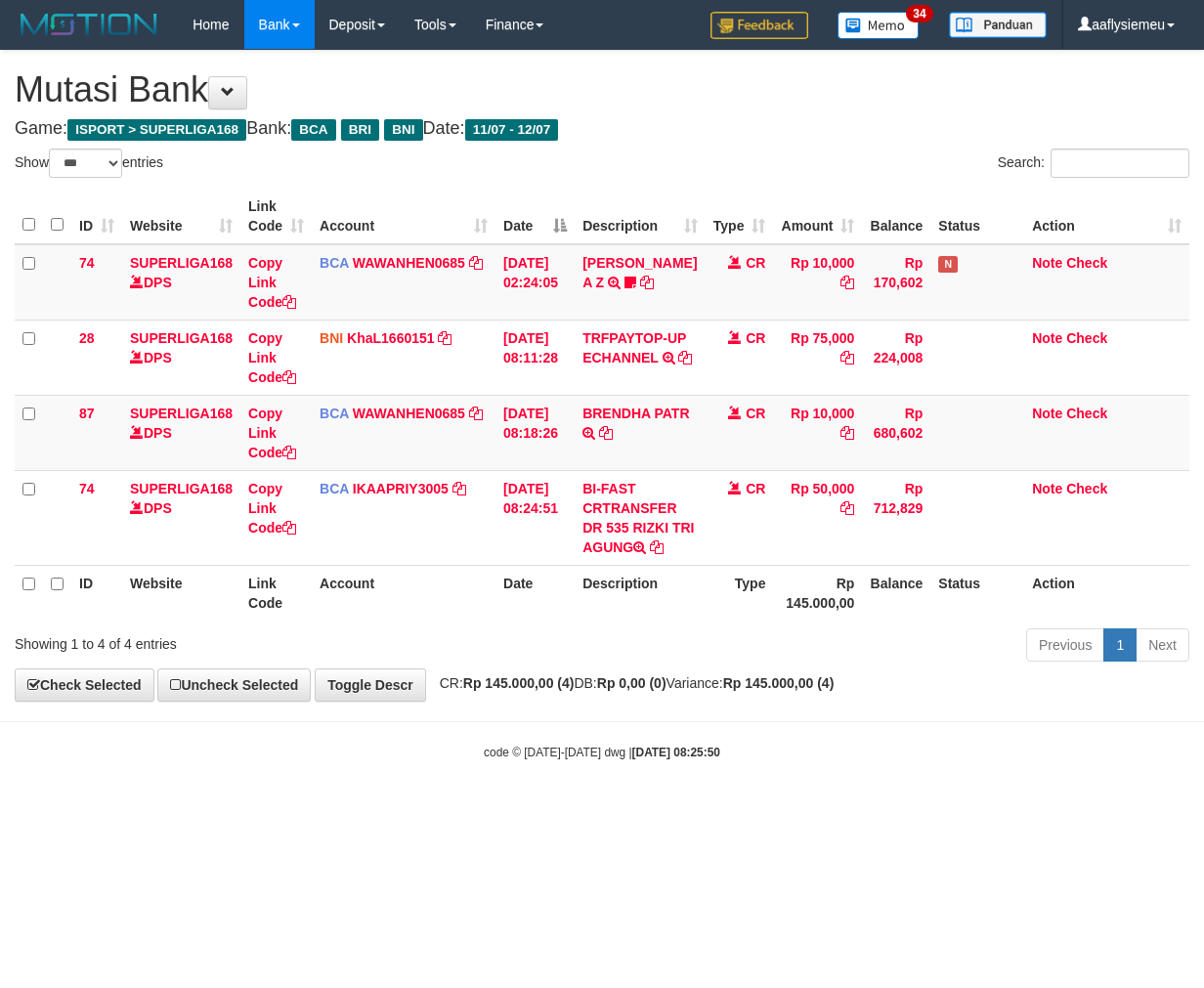 select on "***" 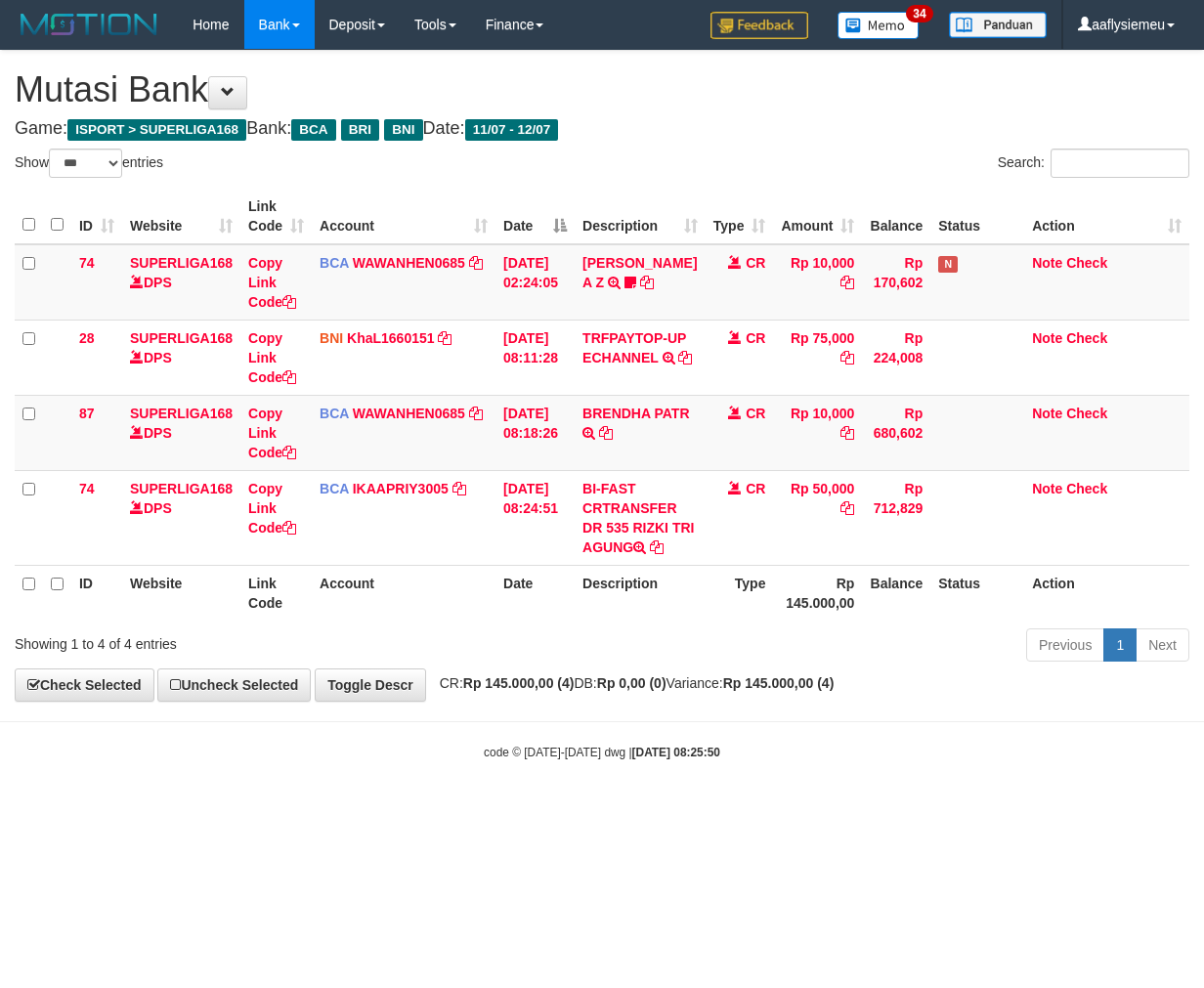 scroll, scrollTop: 0, scrollLeft: 0, axis: both 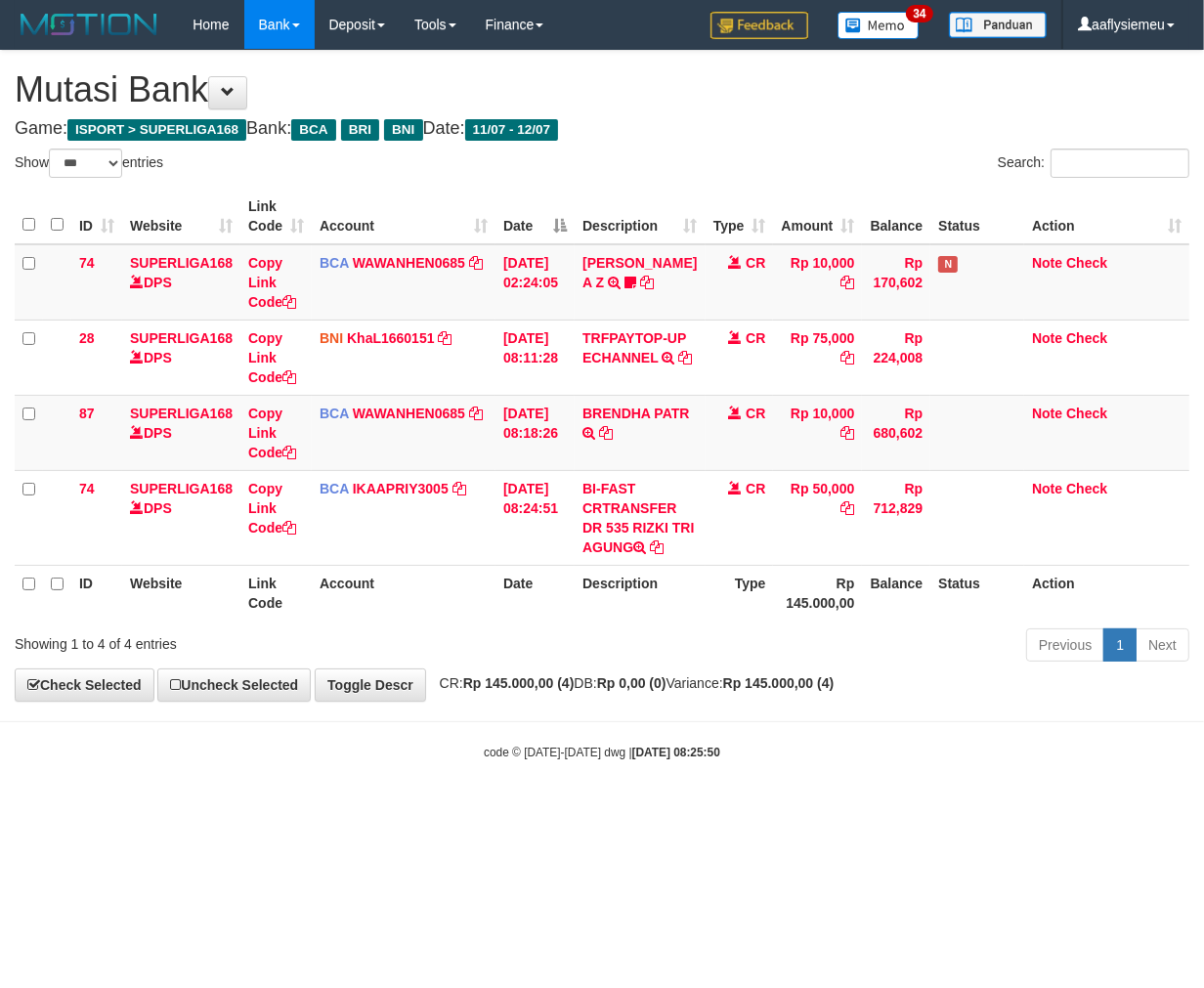 click on "Previous 1 Next" at bounding box center [852, 647] 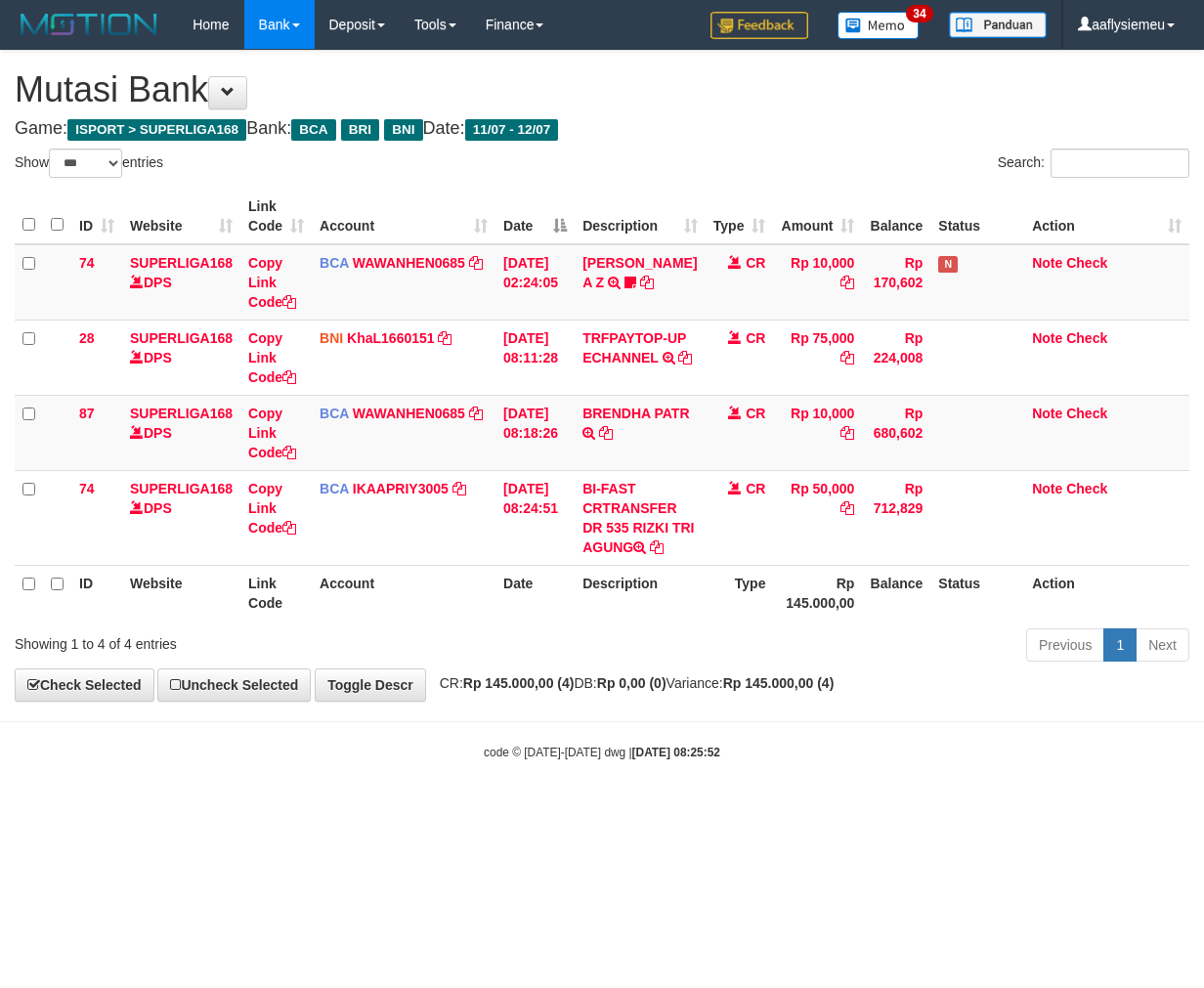 select on "***" 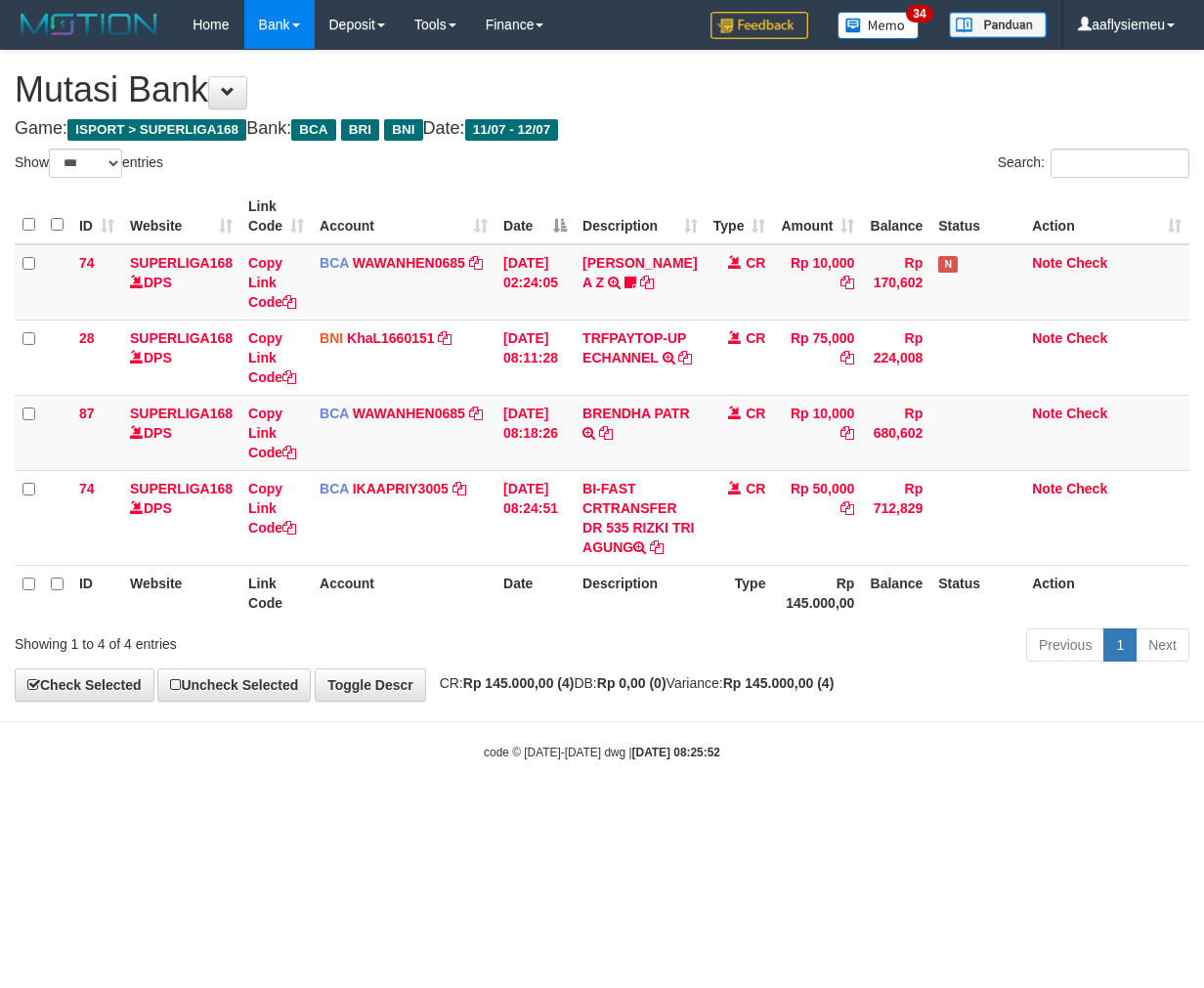 scroll, scrollTop: 0, scrollLeft: 0, axis: both 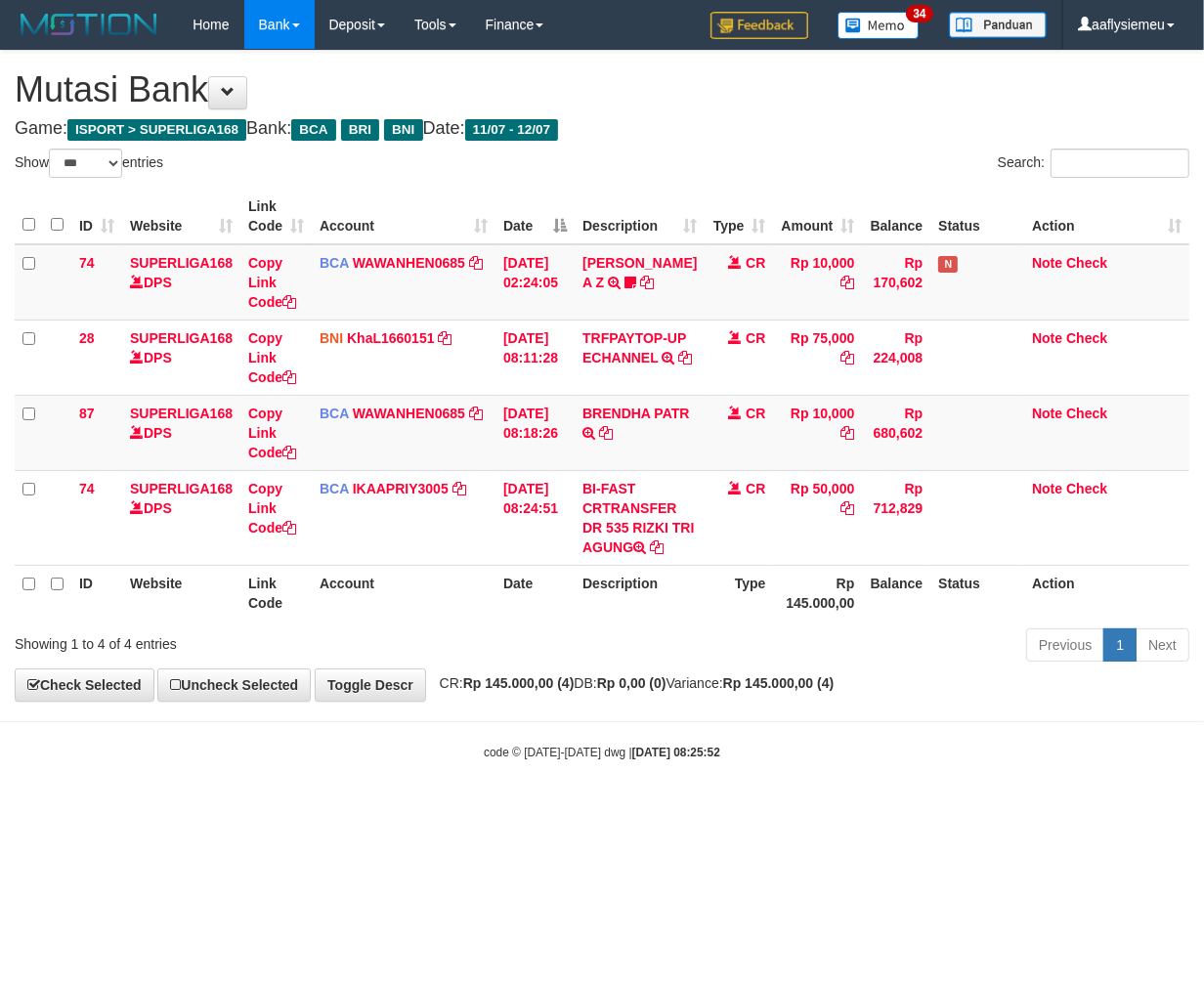 click on "[DATE] 08:25:52" at bounding box center (676, 752) 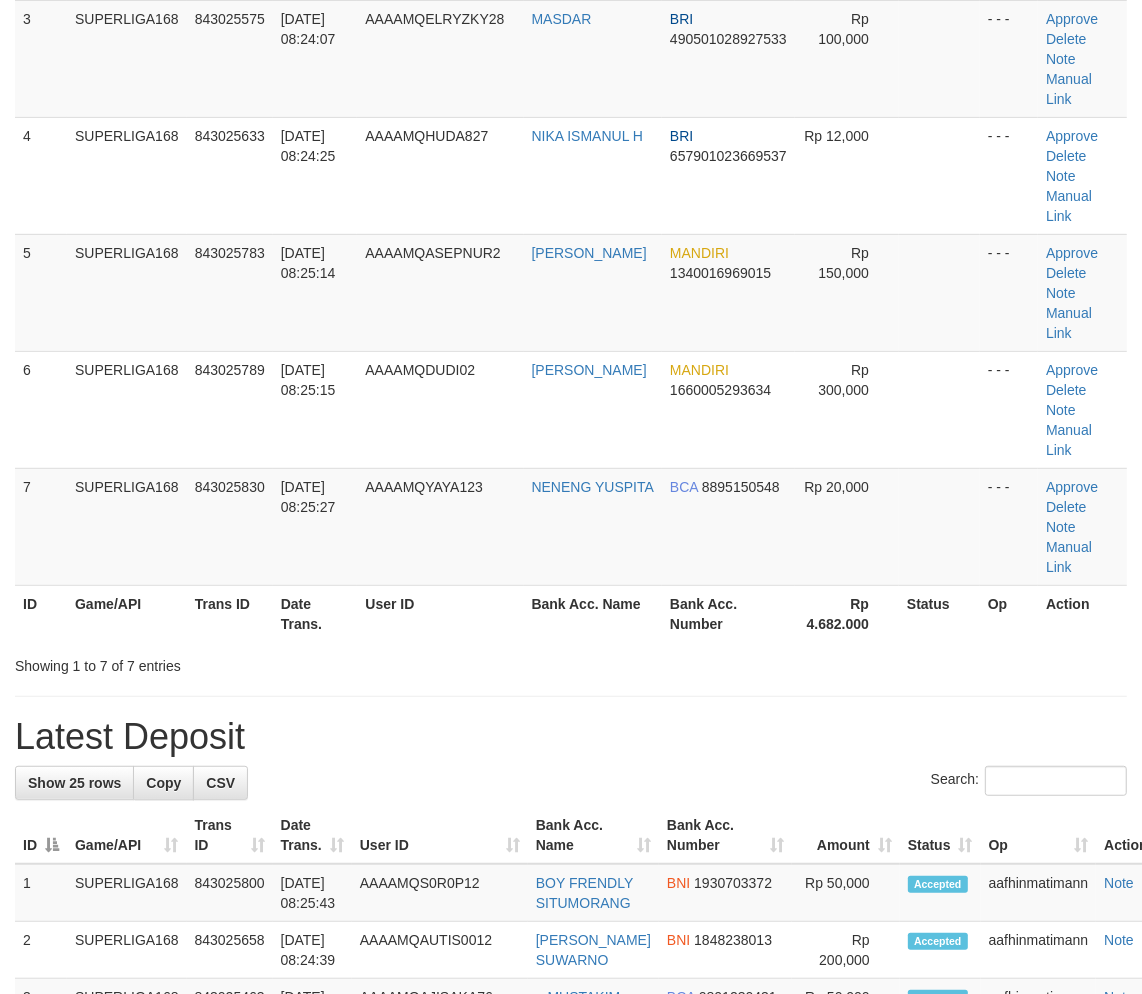 scroll, scrollTop: 222, scrollLeft: 0, axis: vertical 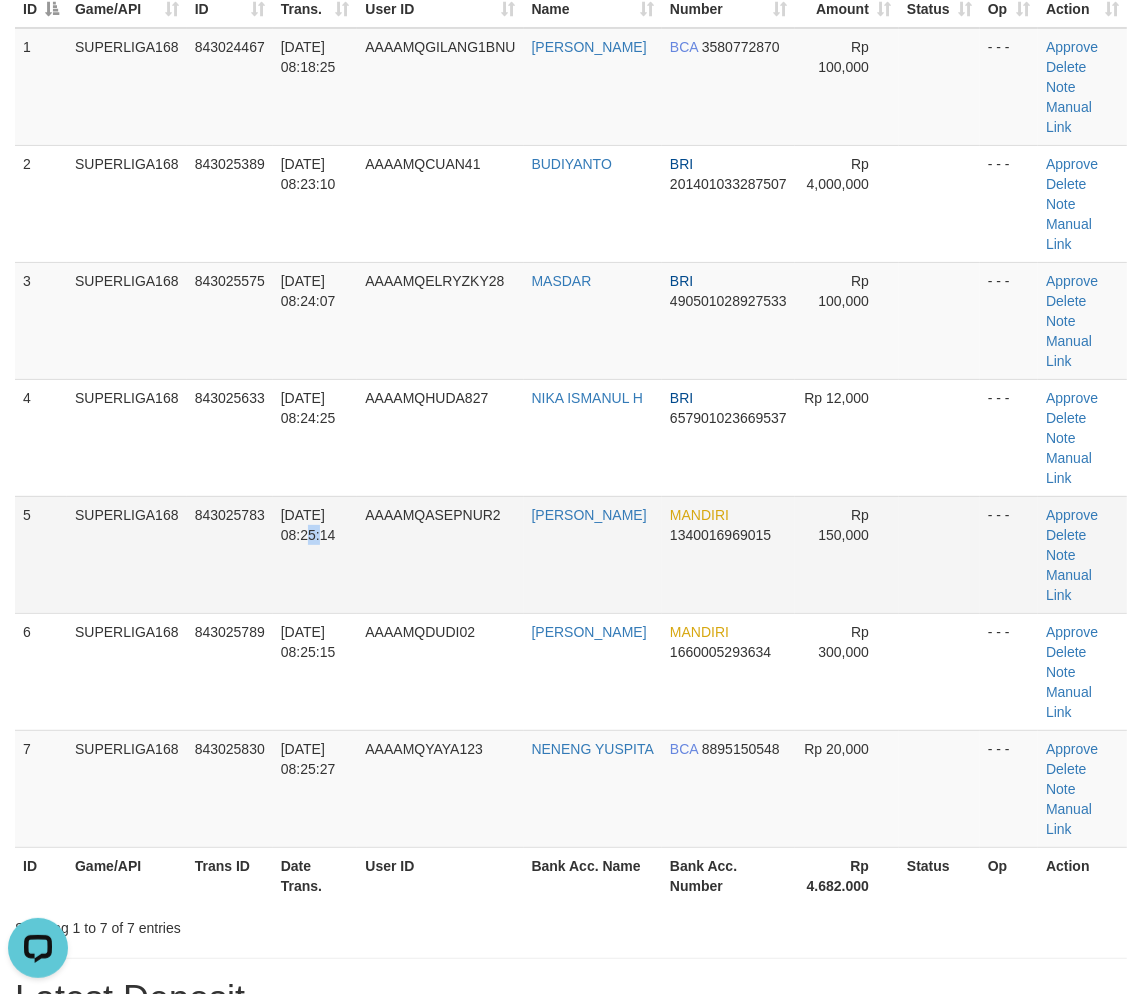 click on "[DATE] 08:25:14" at bounding box center (315, 554) 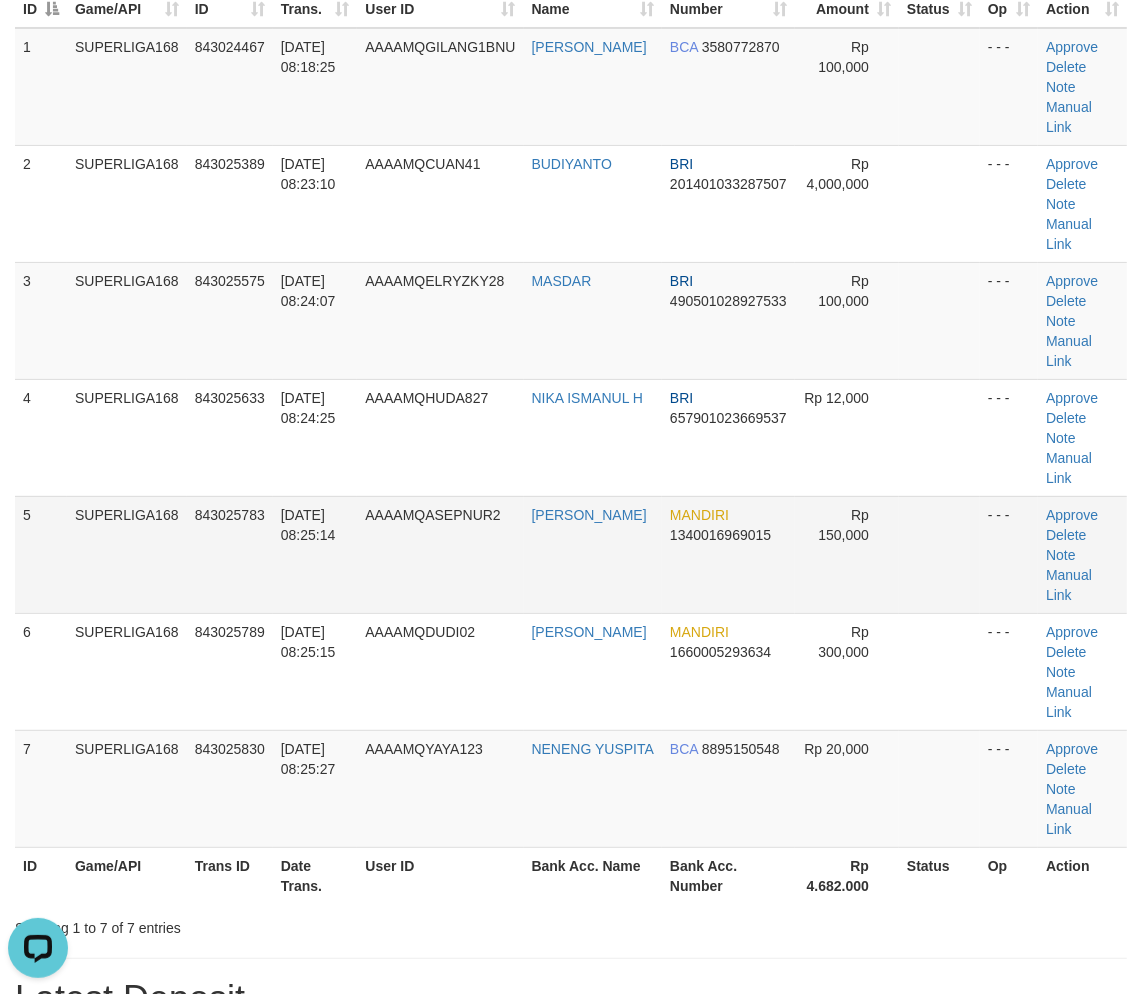 click on "843025783" at bounding box center [230, 554] 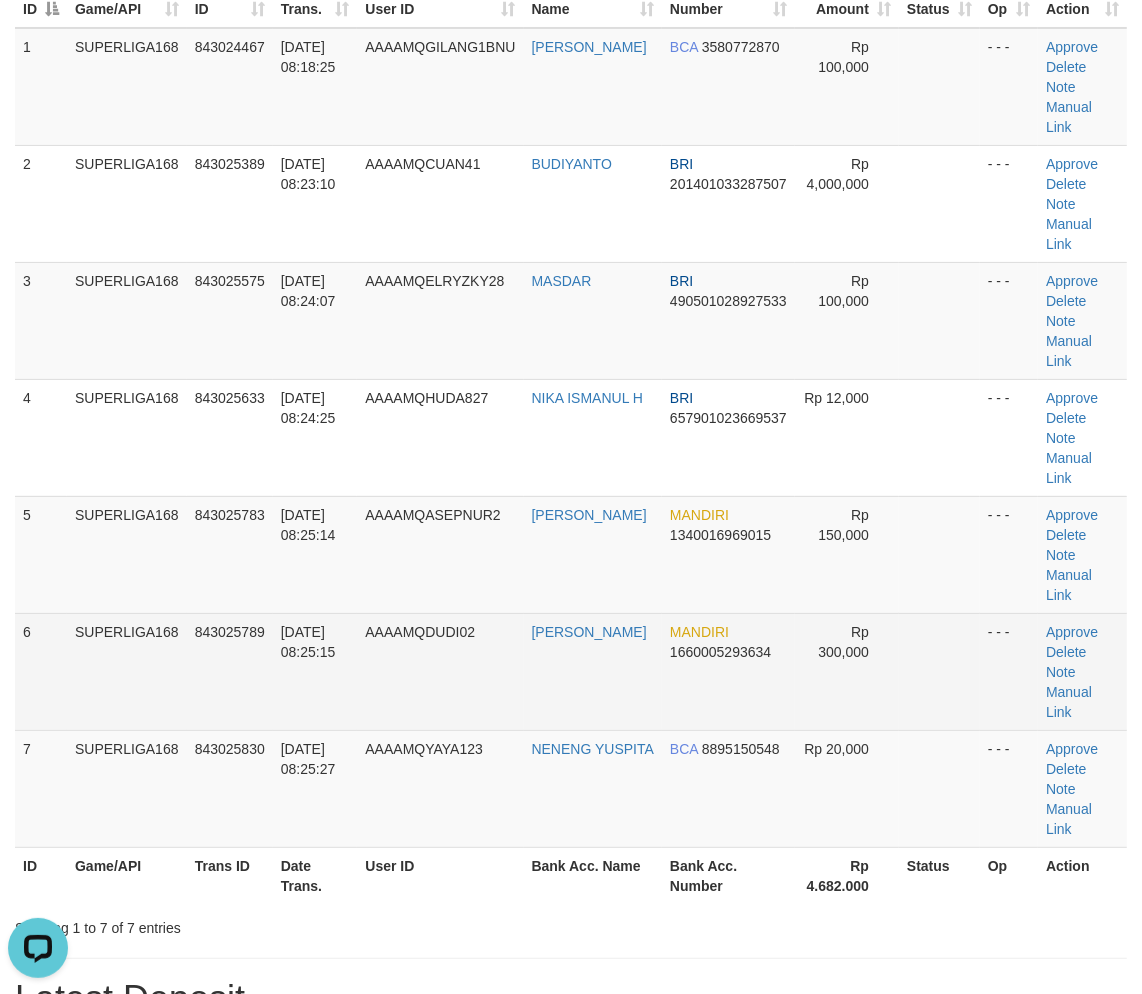 click on "843025789" at bounding box center (230, 671) 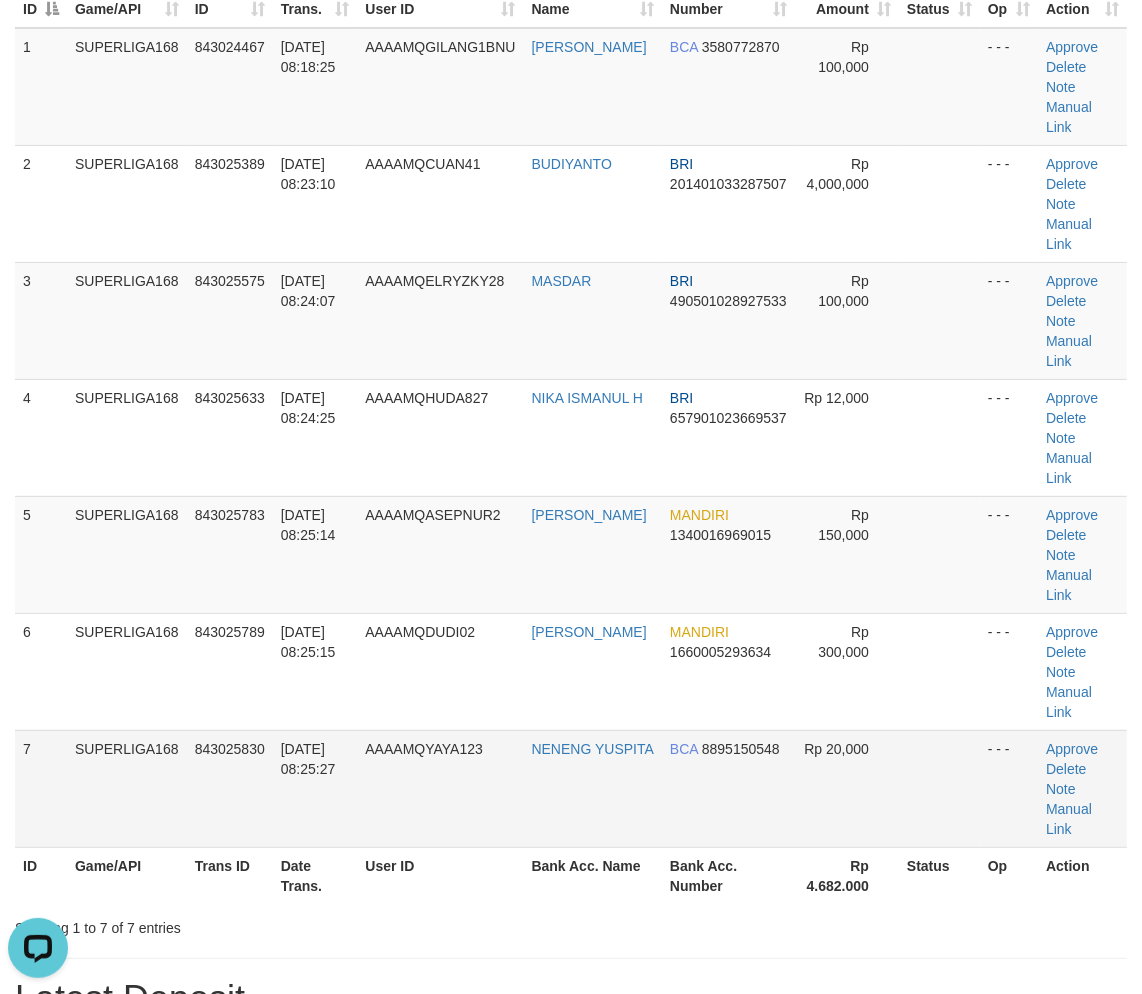 click on "7" at bounding box center [41, 788] 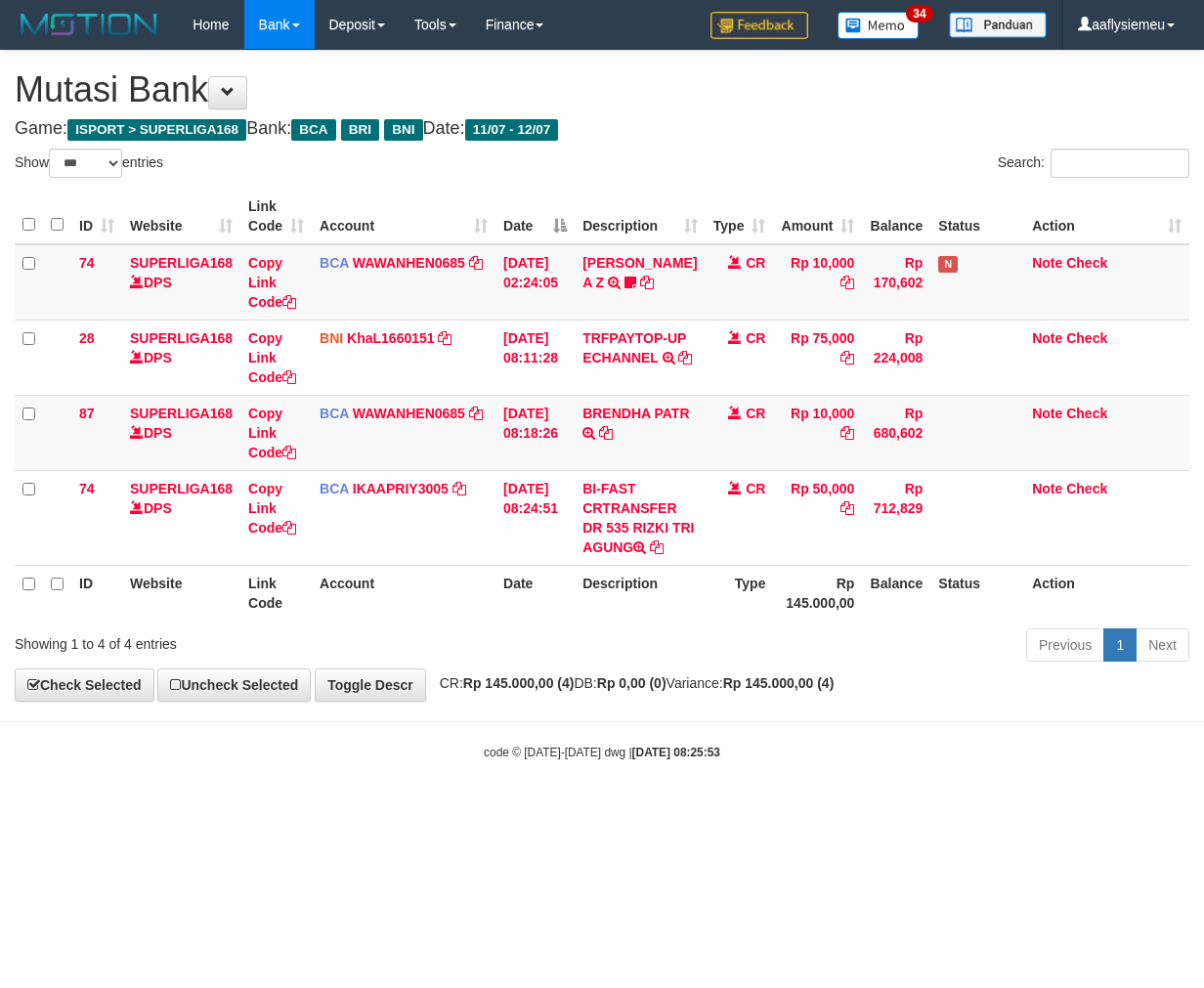 select on "***" 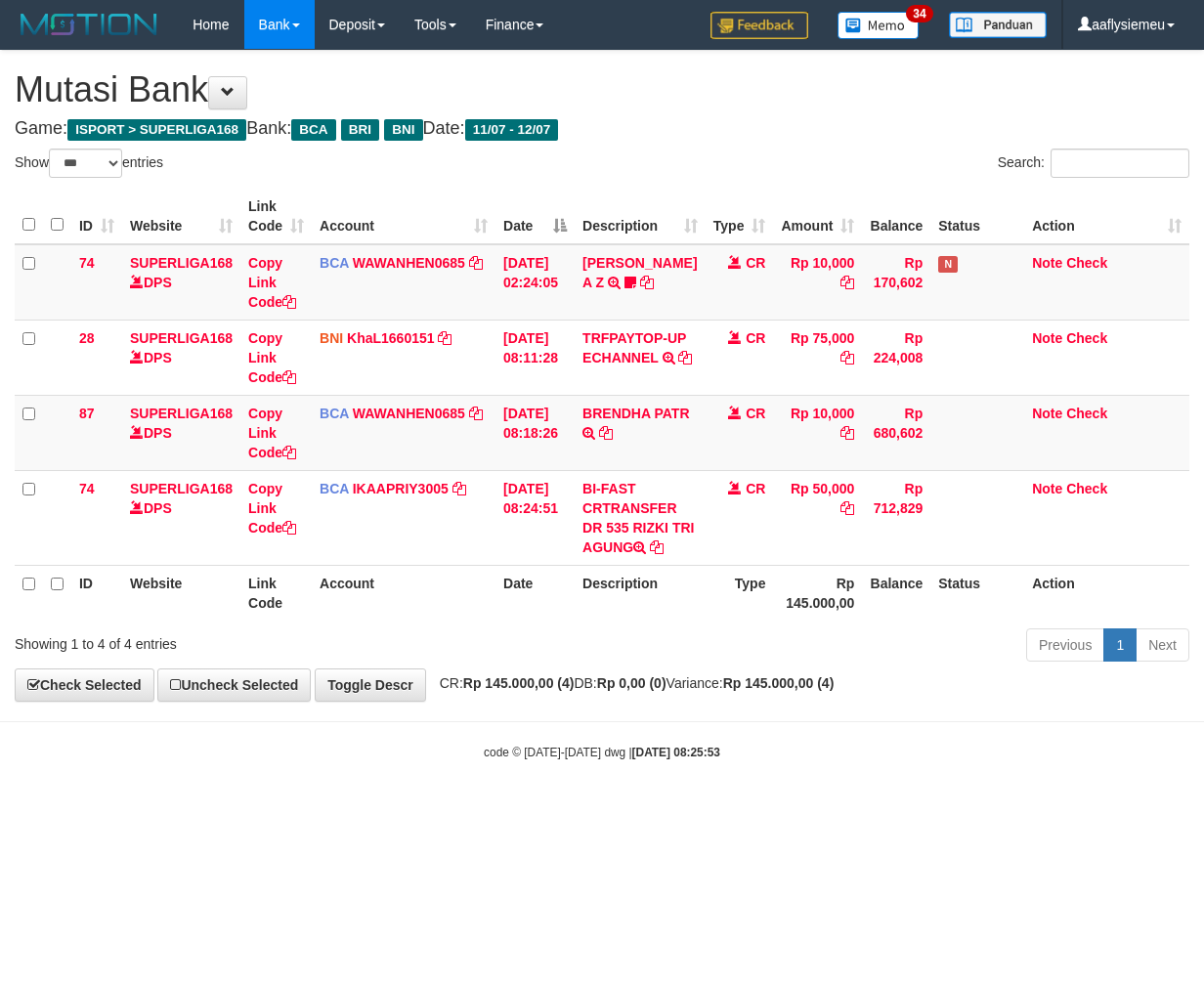 scroll, scrollTop: 0, scrollLeft: 0, axis: both 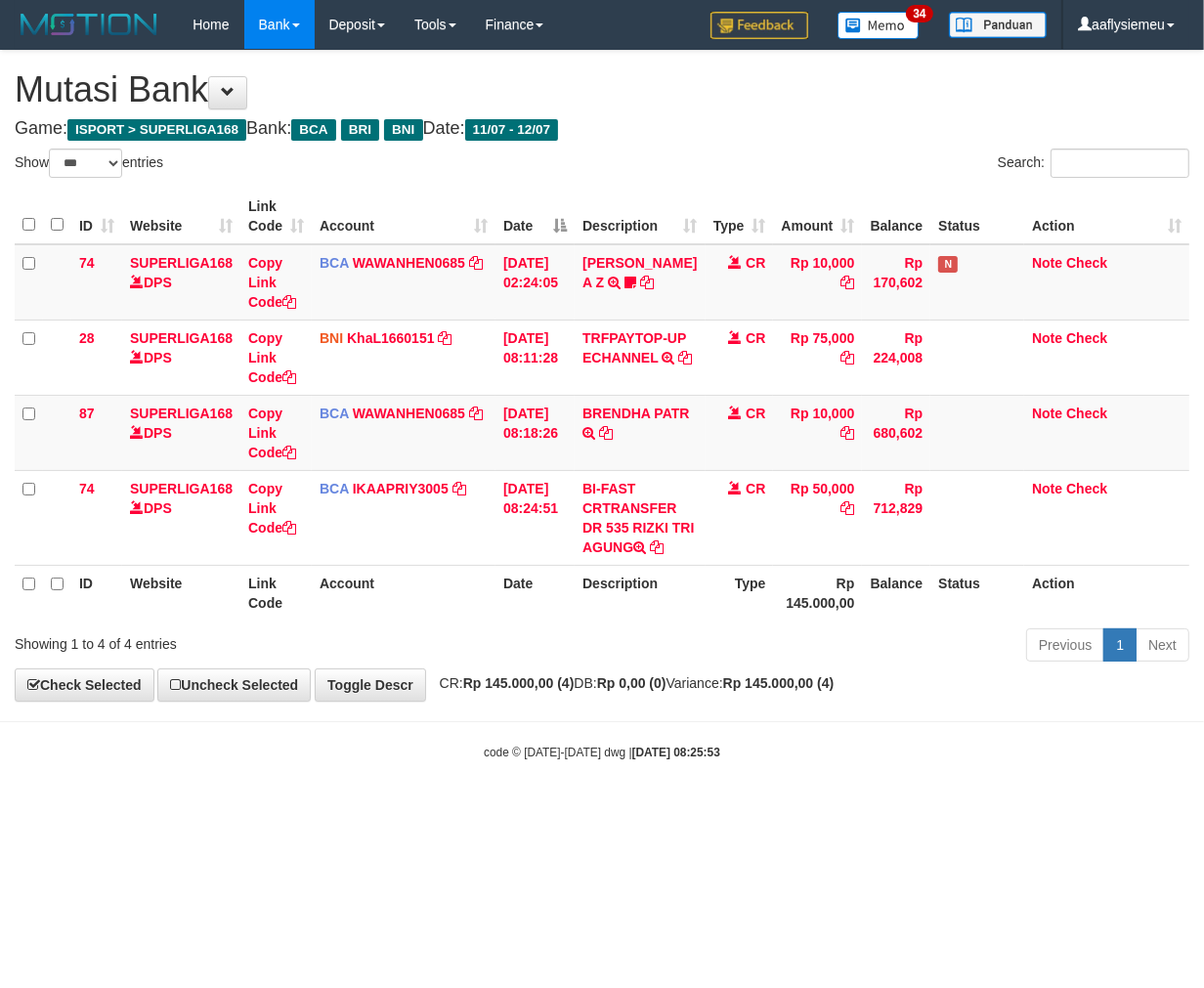 click on "Toggle navigation
Home
Bank
Account List
Load
By Website
Group
[ISPORT]													SUPERLIGA168
By Load Group (DPS)
34" at bounding box center [602, 405] 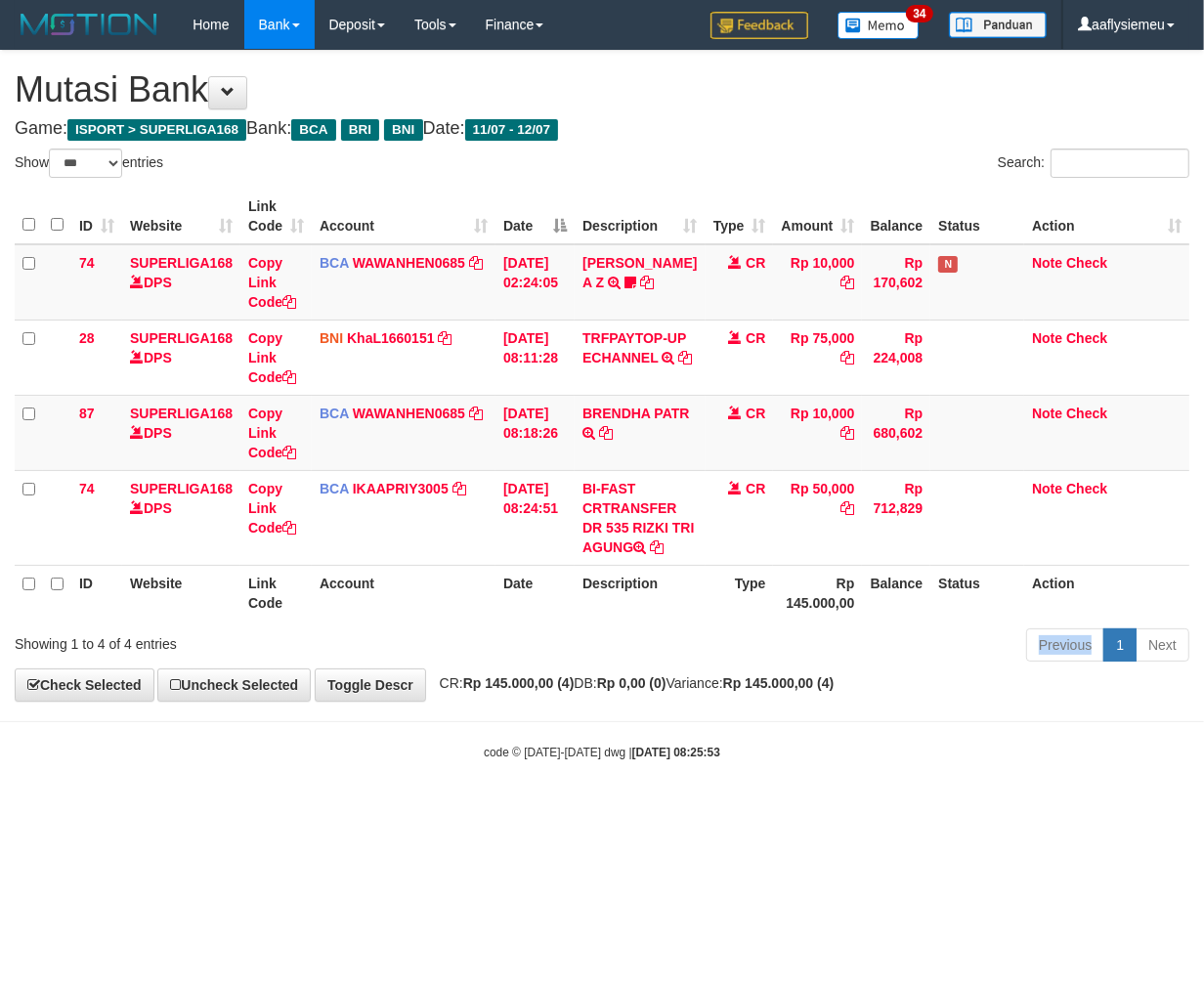 click on "Previous 1 Next" at bounding box center (852, 647) 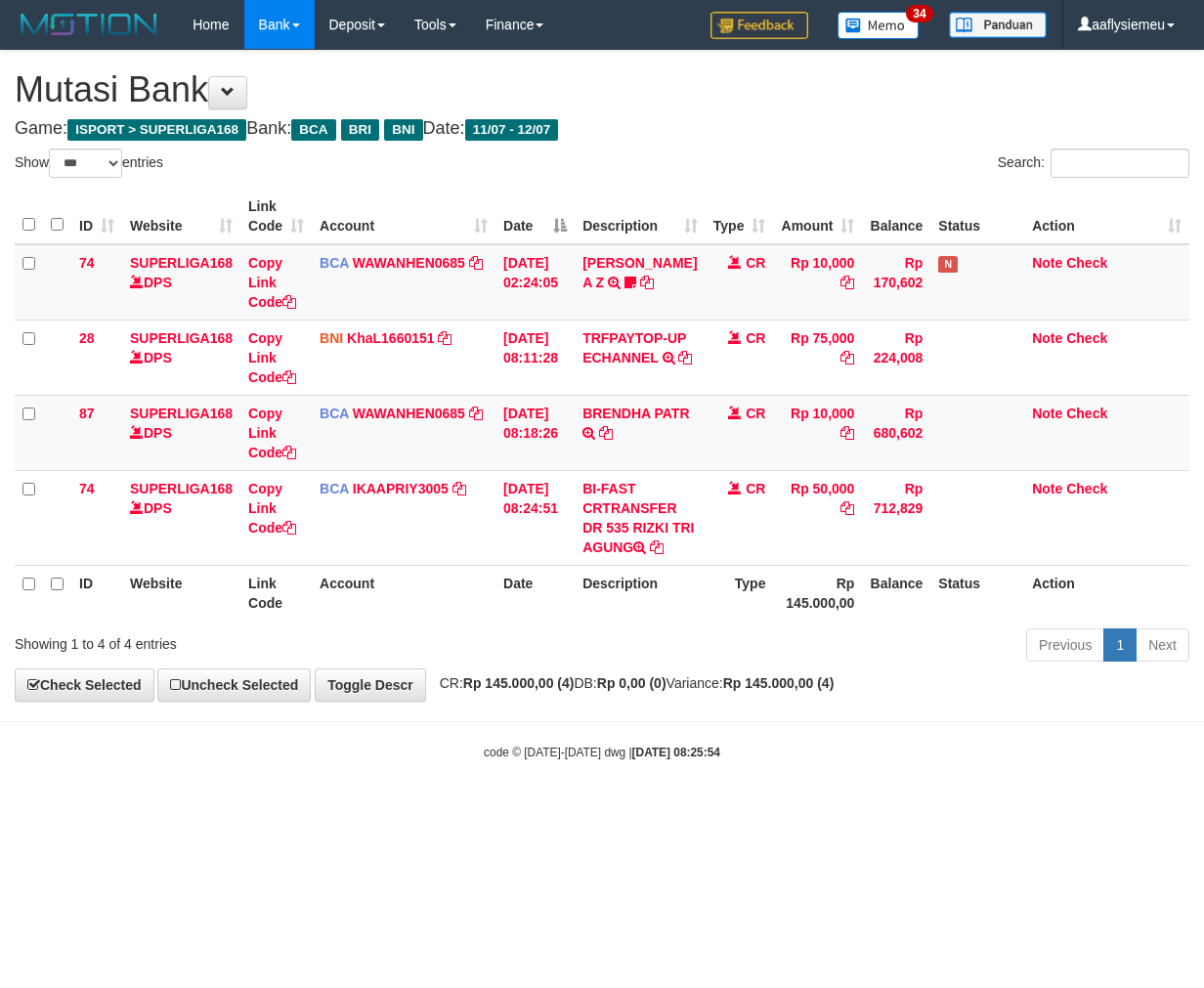 select on "***" 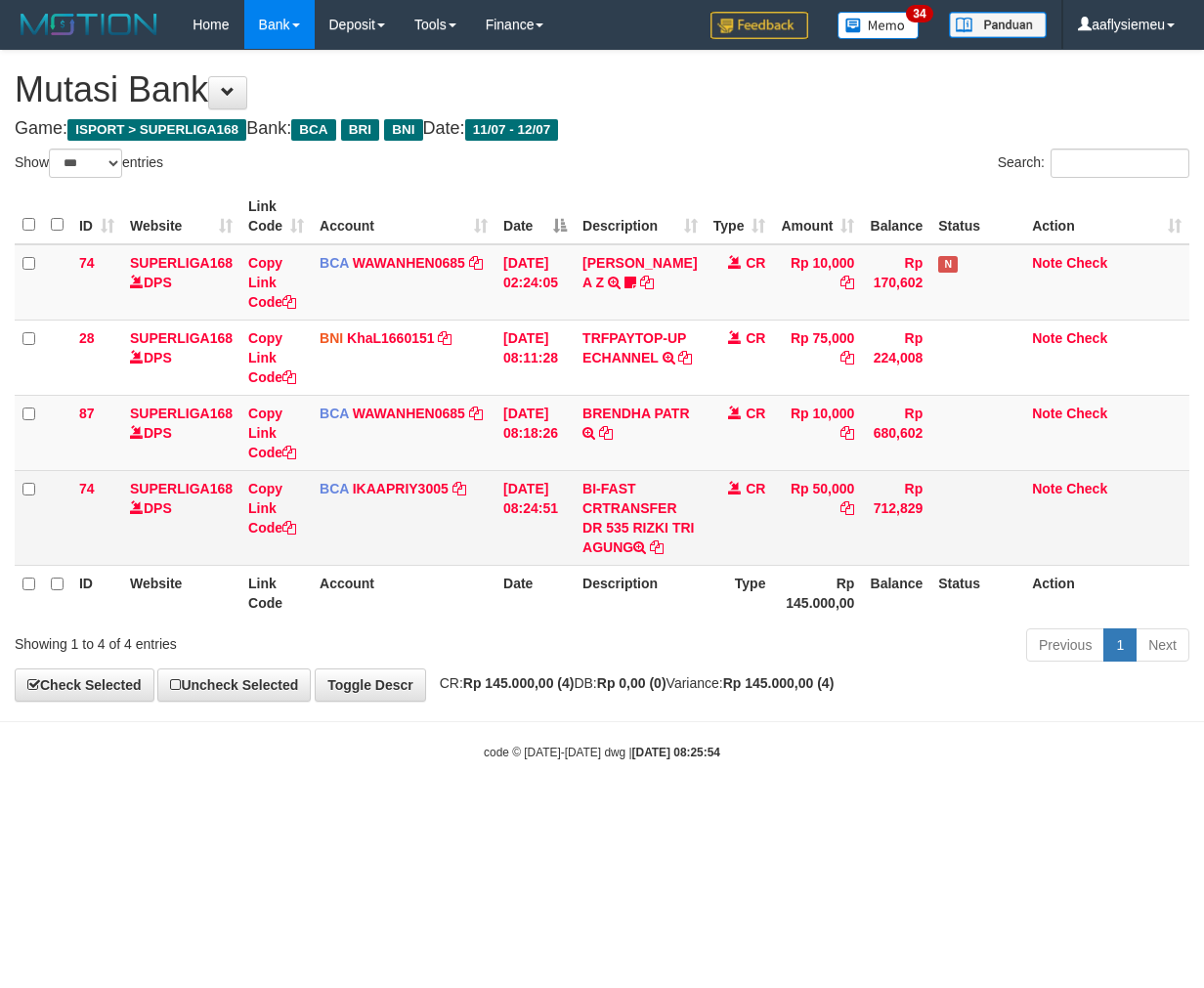 scroll, scrollTop: 0, scrollLeft: 0, axis: both 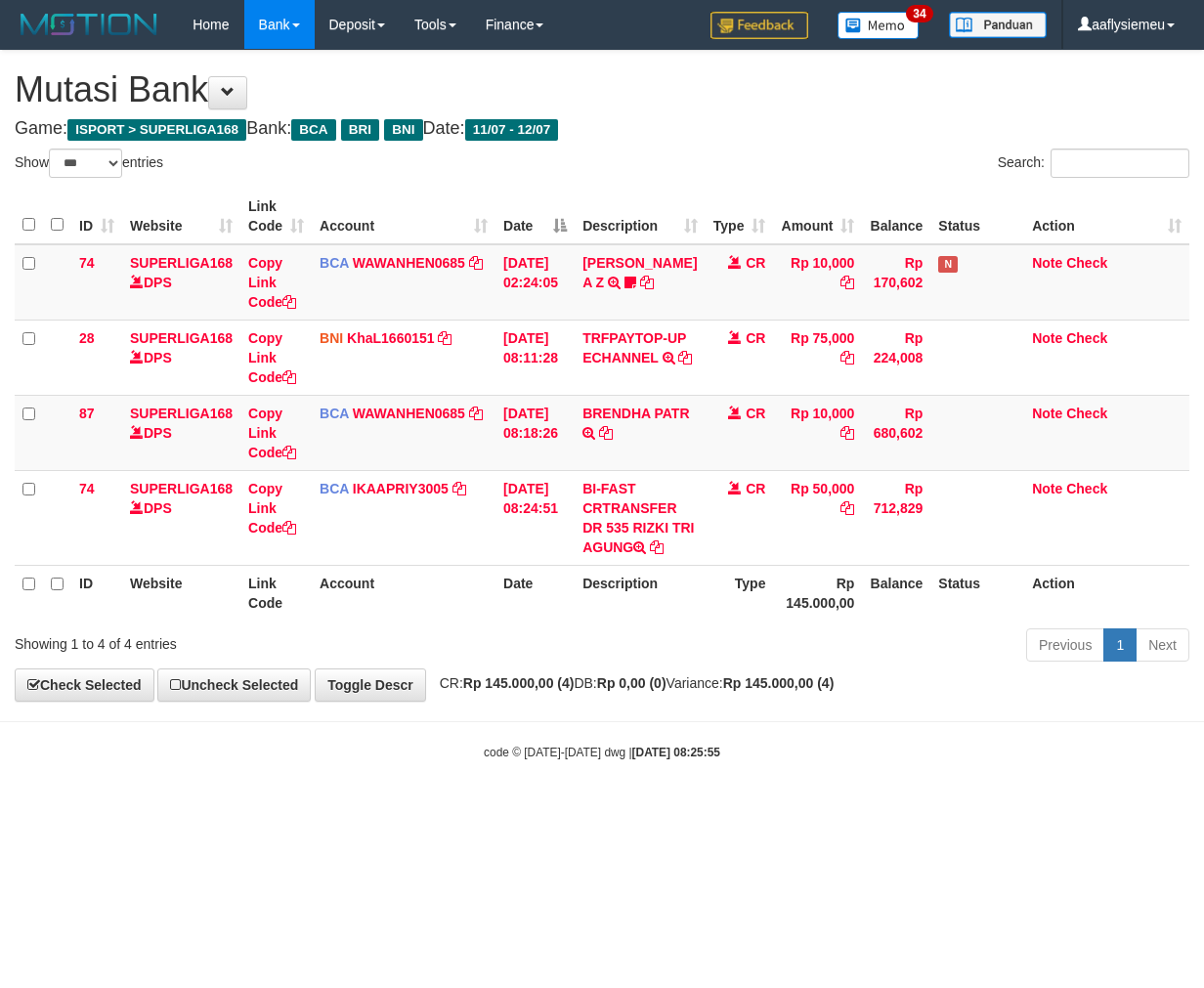 select on "***" 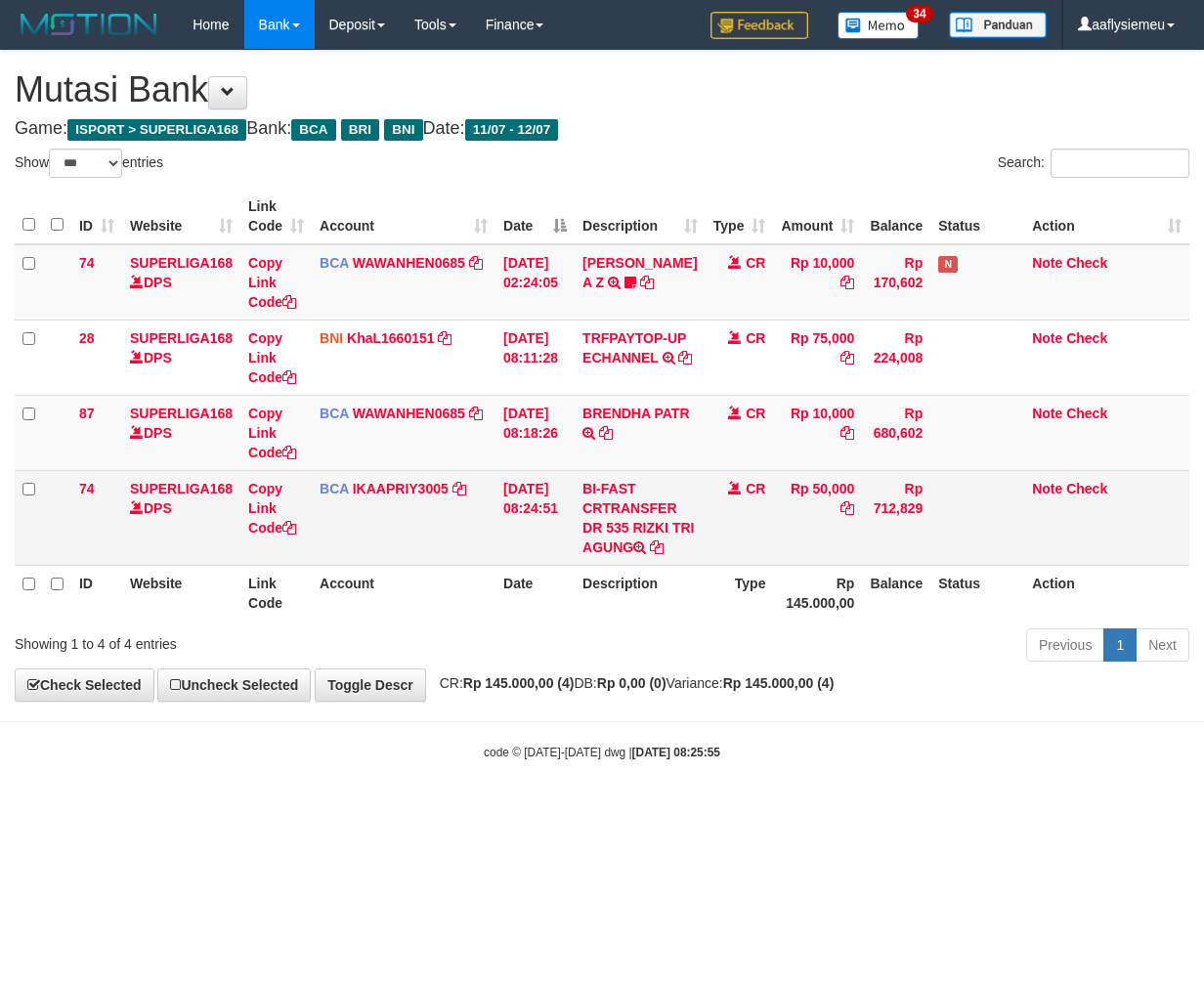 scroll, scrollTop: 0, scrollLeft: 0, axis: both 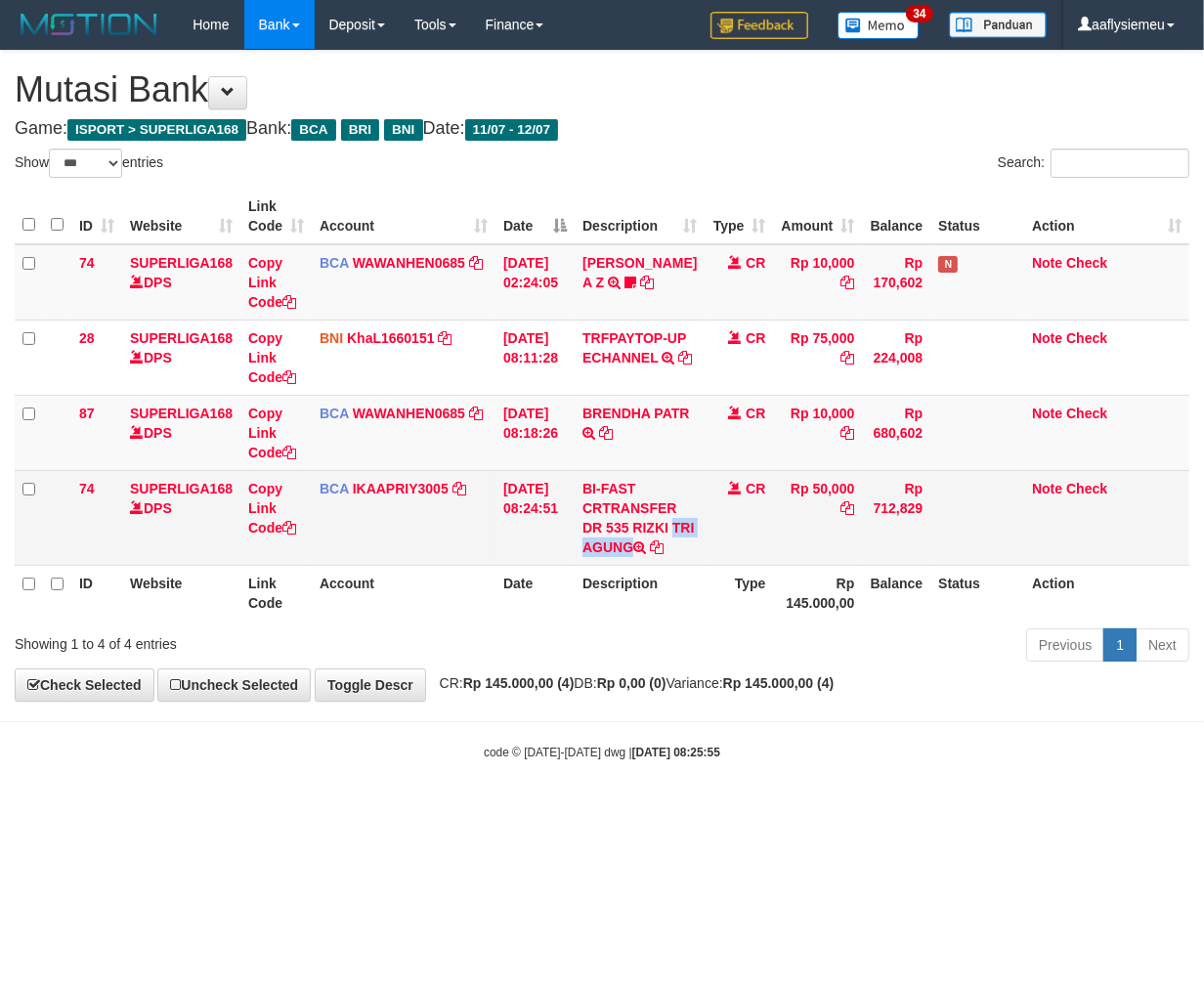 click on "BI-FAST CRTRANSFER DR 535 RIZKI TRI AGUNG" at bounding box center (639, 517) 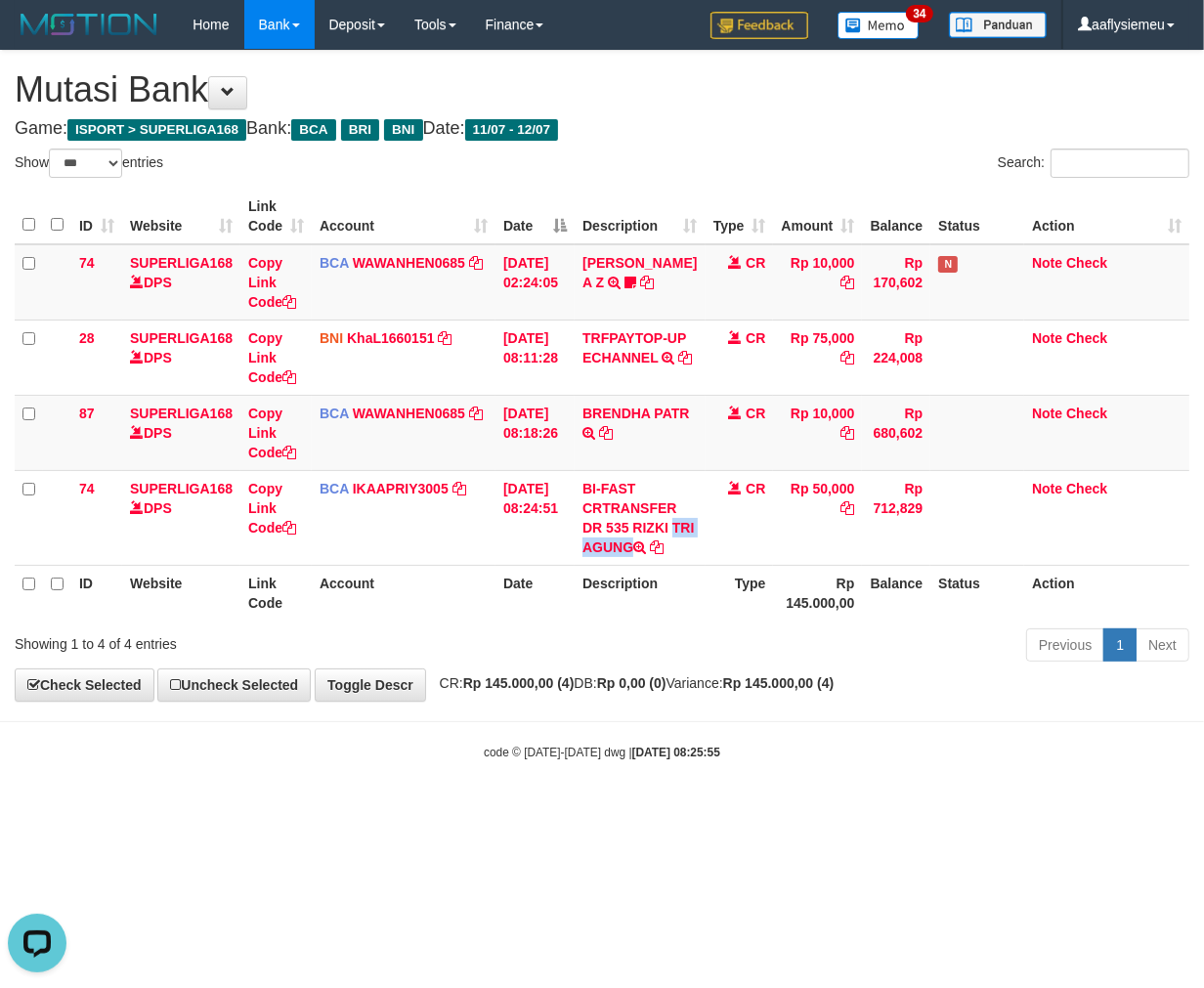 scroll, scrollTop: 0, scrollLeft: 0, axis: both 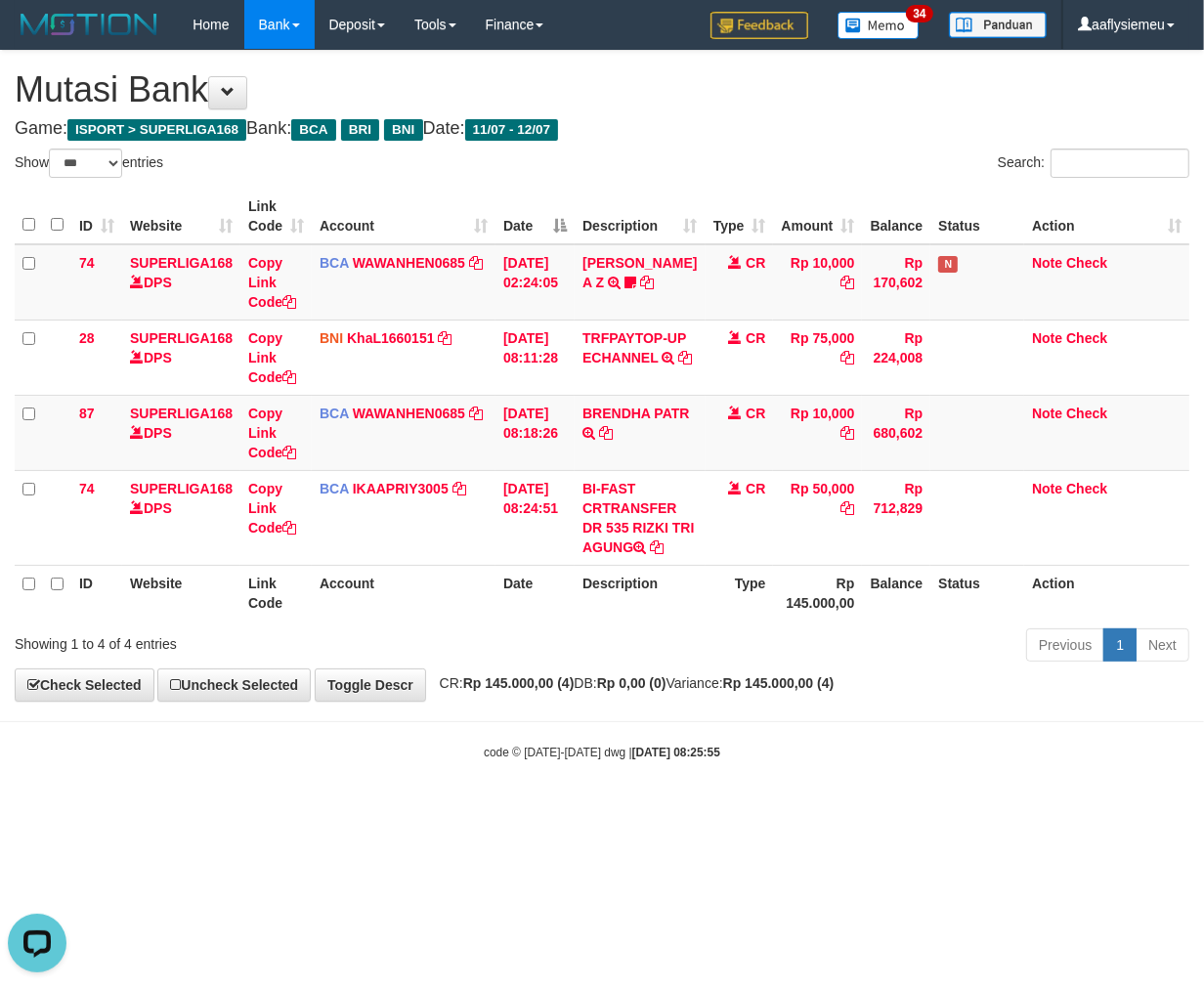 drag, startPoint x: 992, startPoint y: 759, endPoint x: 1202, endPoint y: 696, distance: 219.24644 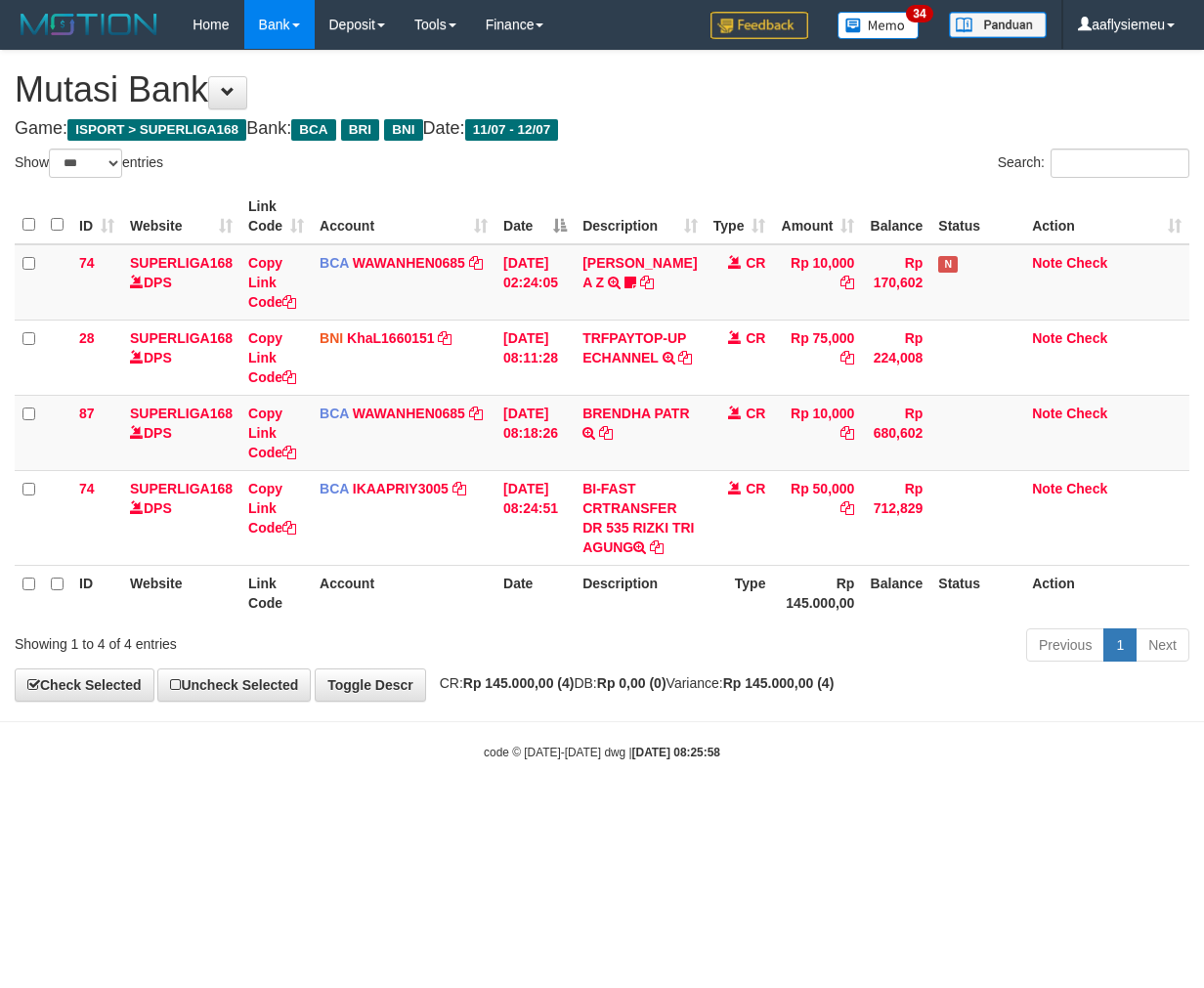 select on "***" 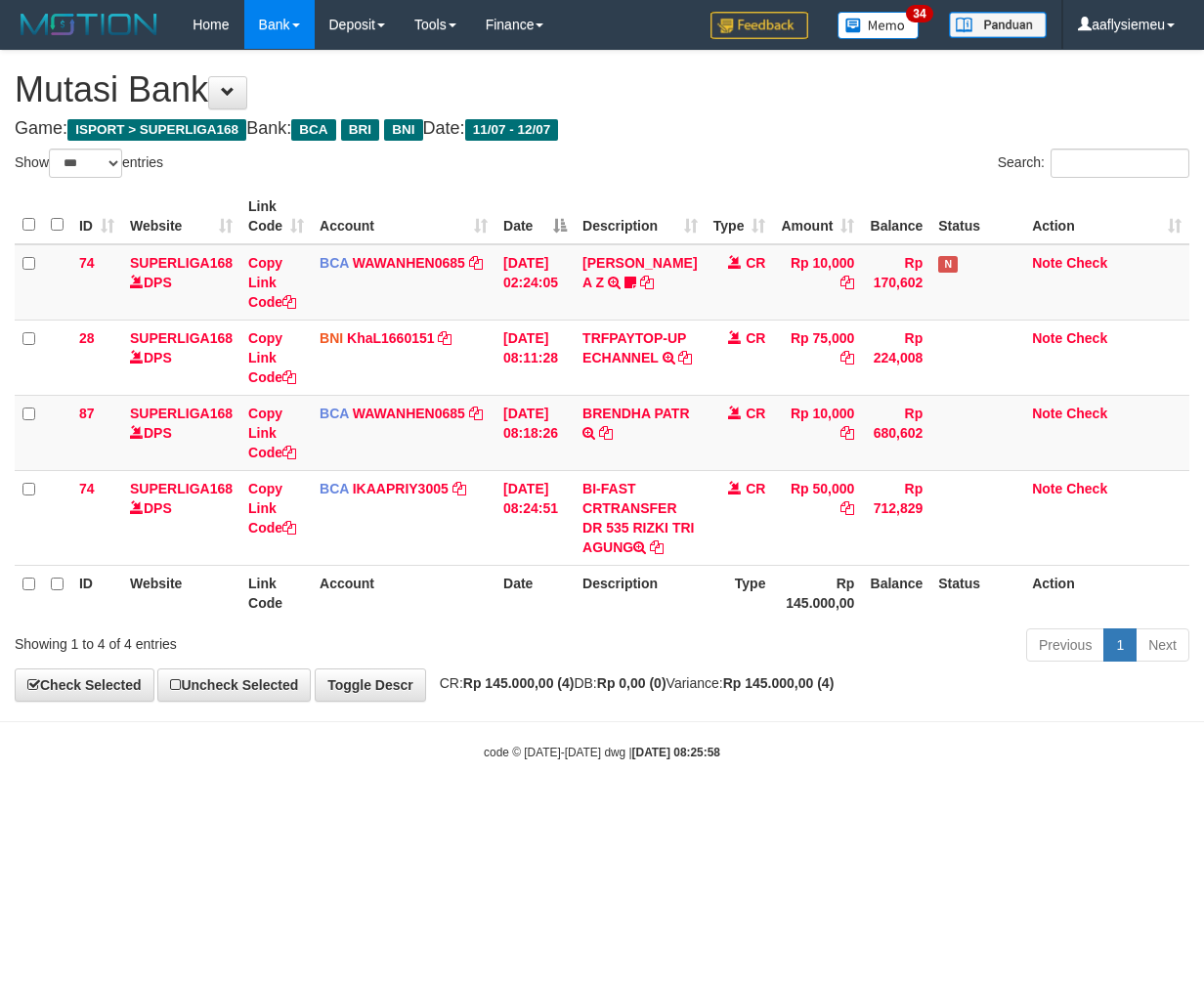 scroll, scrollTop: 0, scrollLeft: 0, axis: both 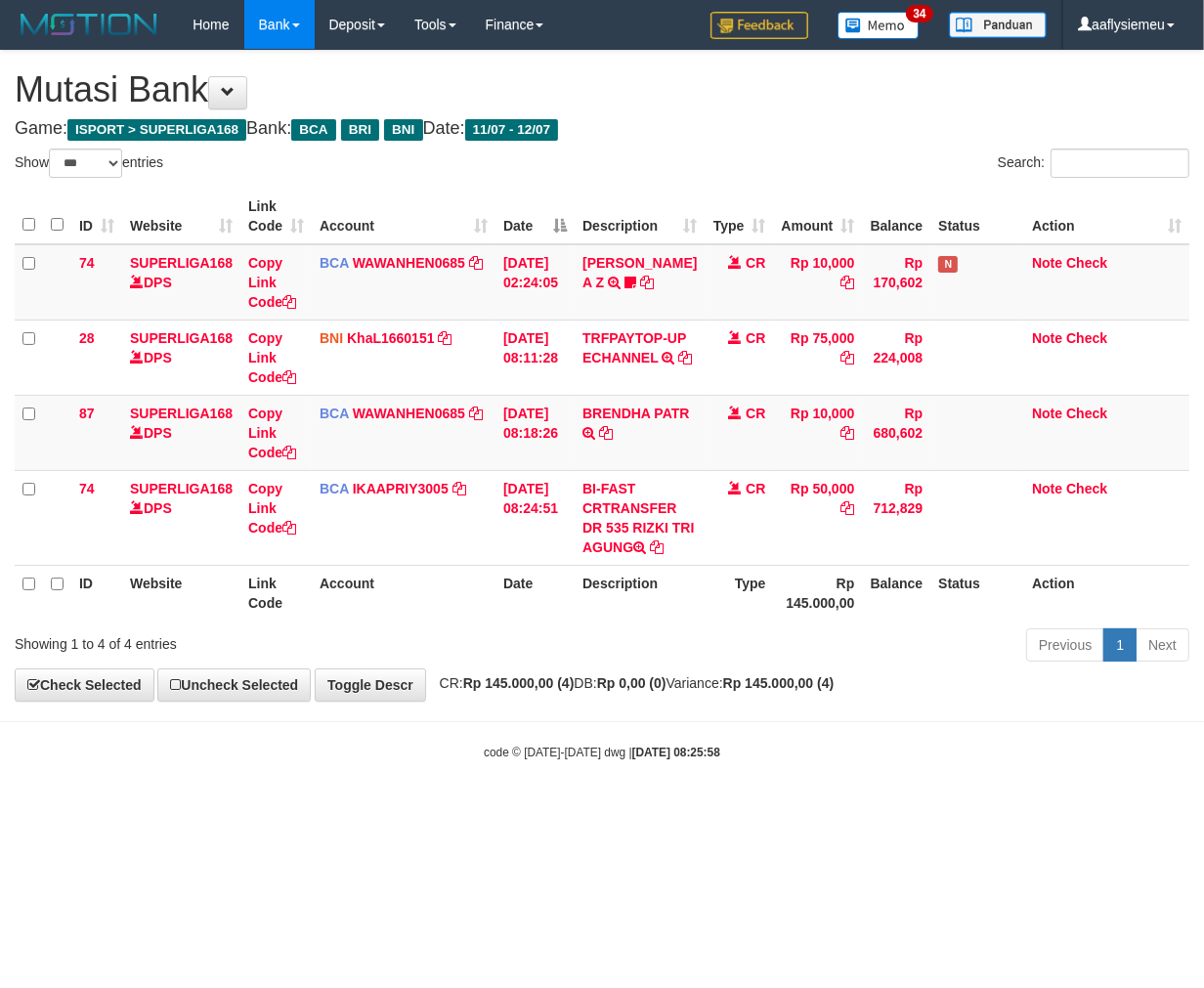 click on "Toggle navigation
Home
Bank
Account List
Load
By Website
Group
[ISPORT]													SUPERLIGA168
By Load Group (DPS)
34" at bounding box center [602, 405] 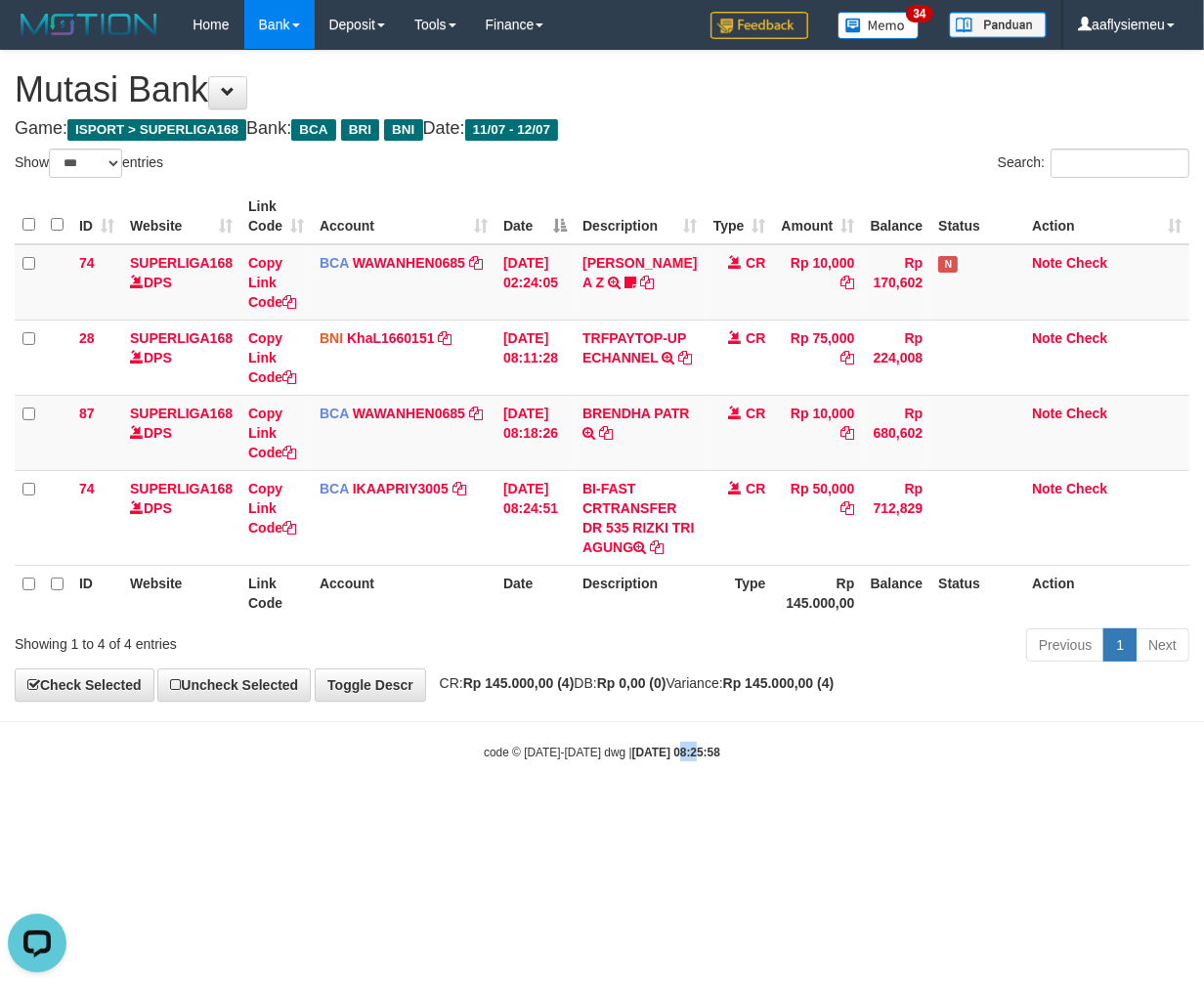 drag, startPoint x: 663, startPoint y: 867, endPoint x: 762, endPoint y: 838, distance: 103.16007 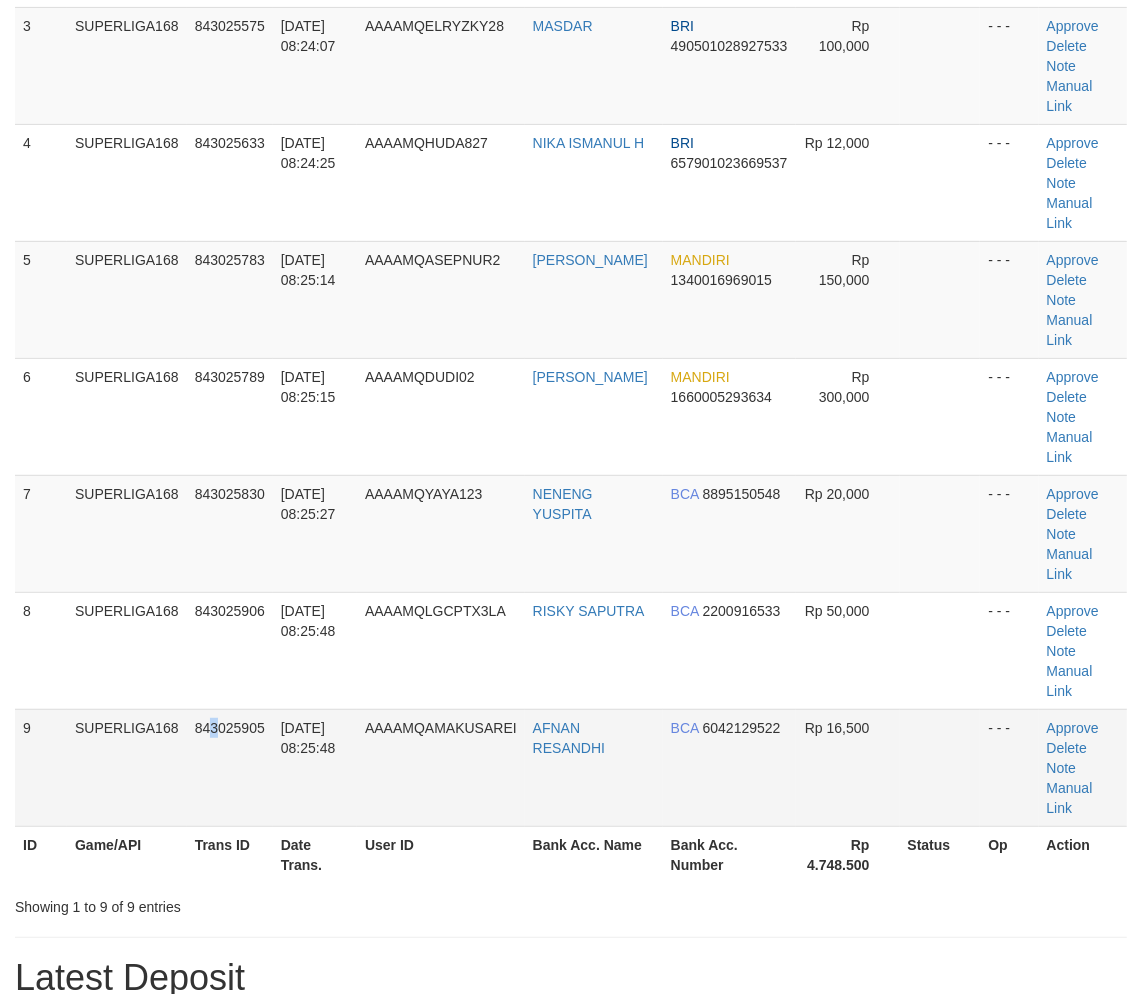 click on "843025905" at bounding box center [230, 767] 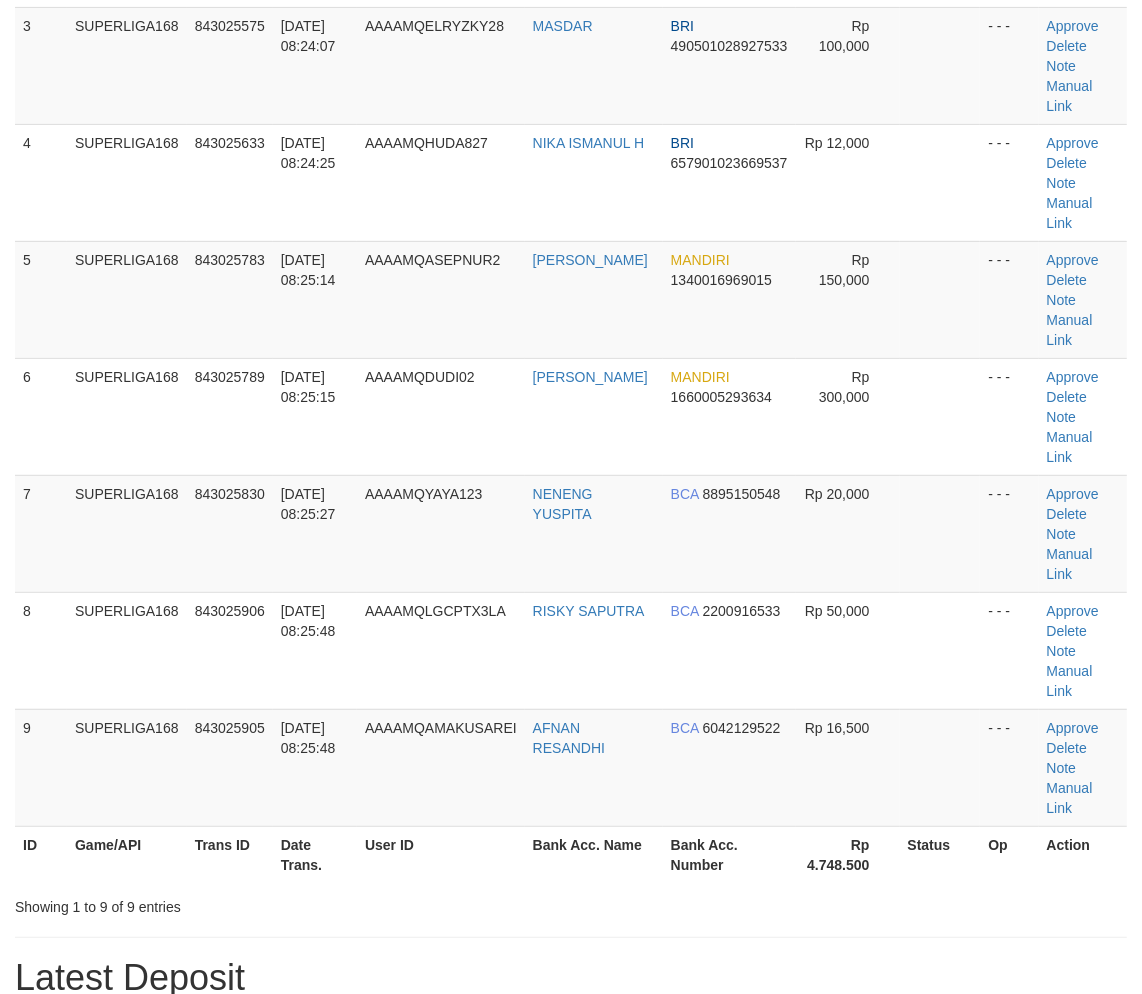 scroll, scrollTop: 222, scrollLeft: 0, axis: vertical 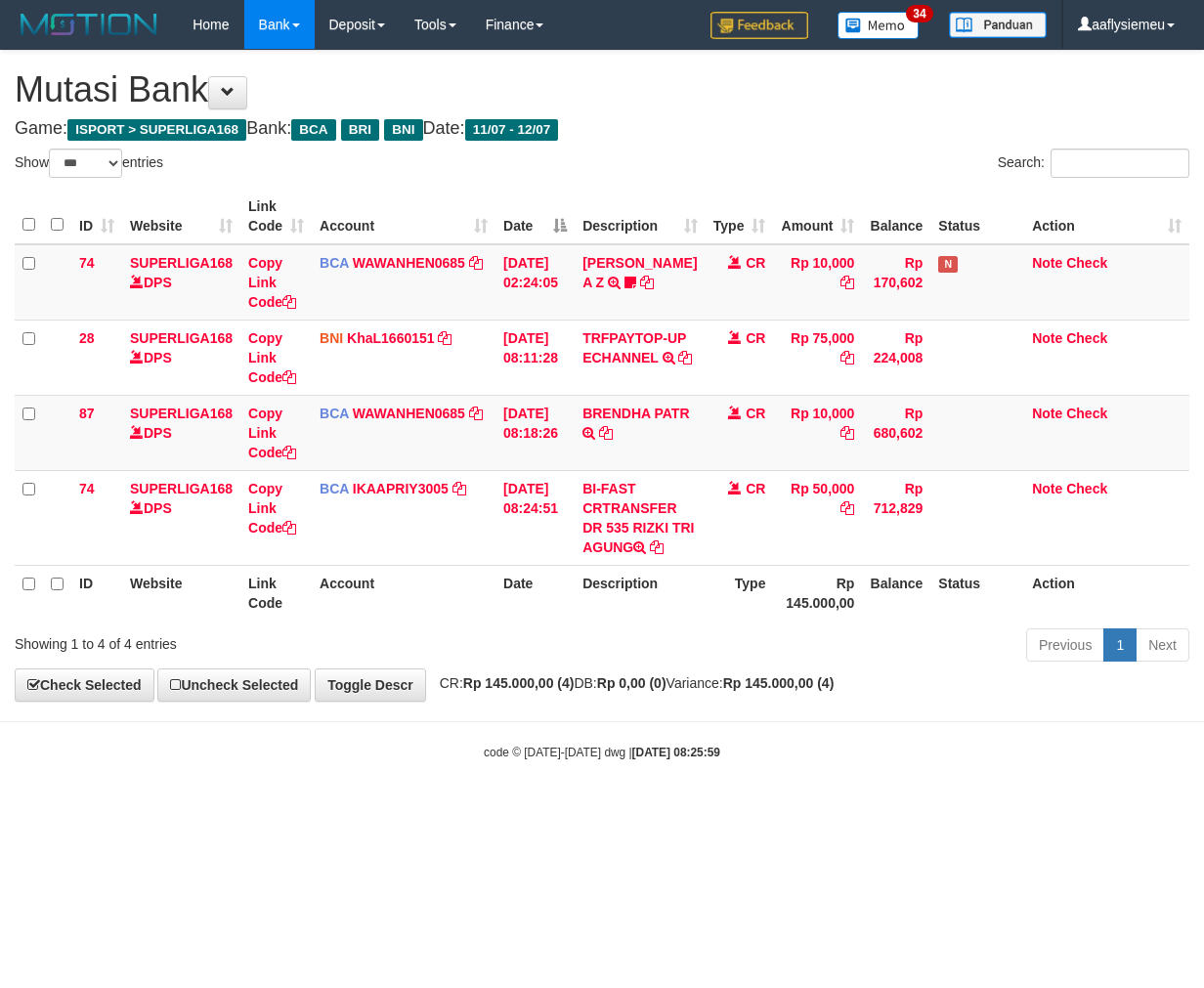 select on "***" 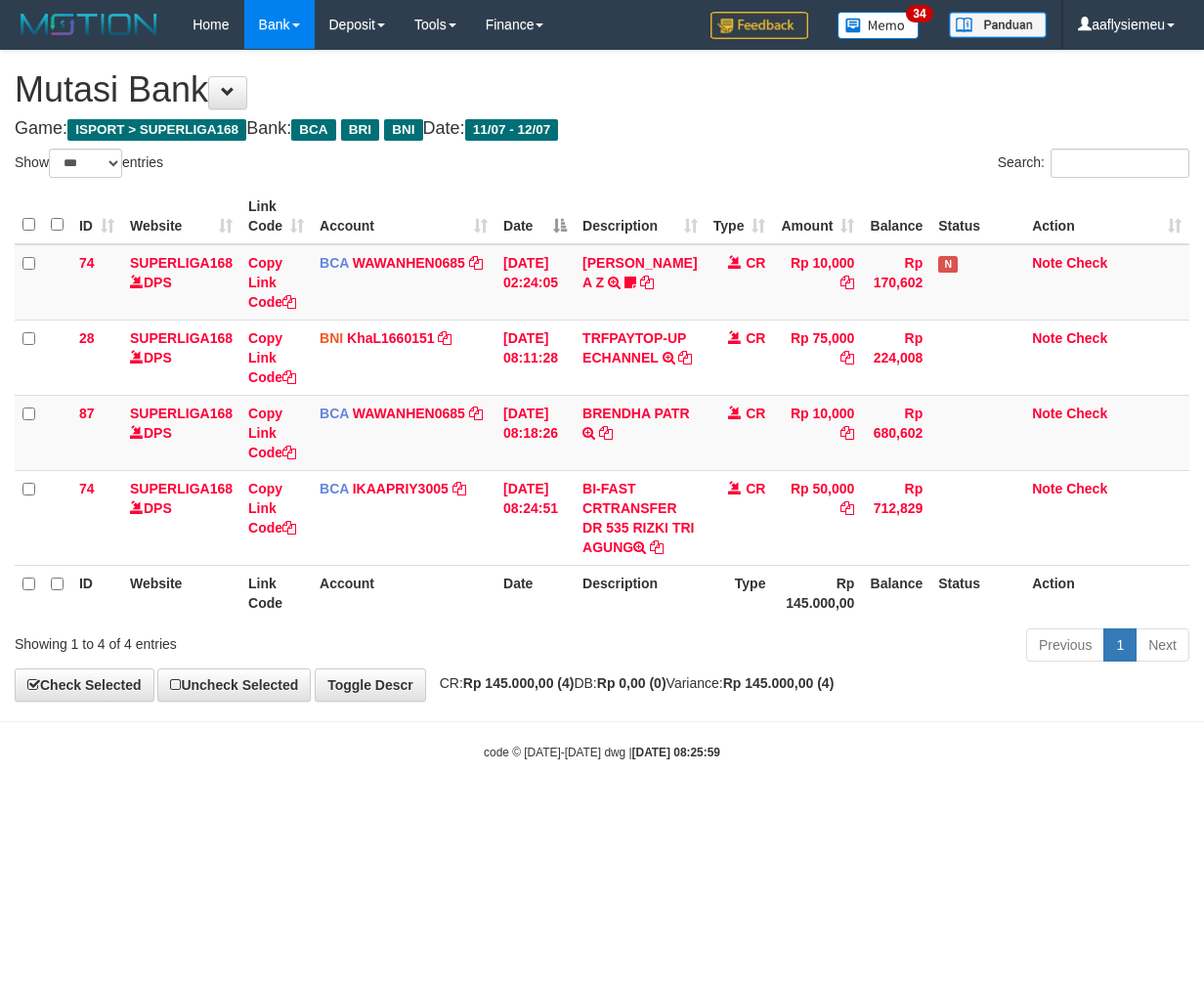 scroll, scrollTop: 0, scrollLeft: 0, axis: both 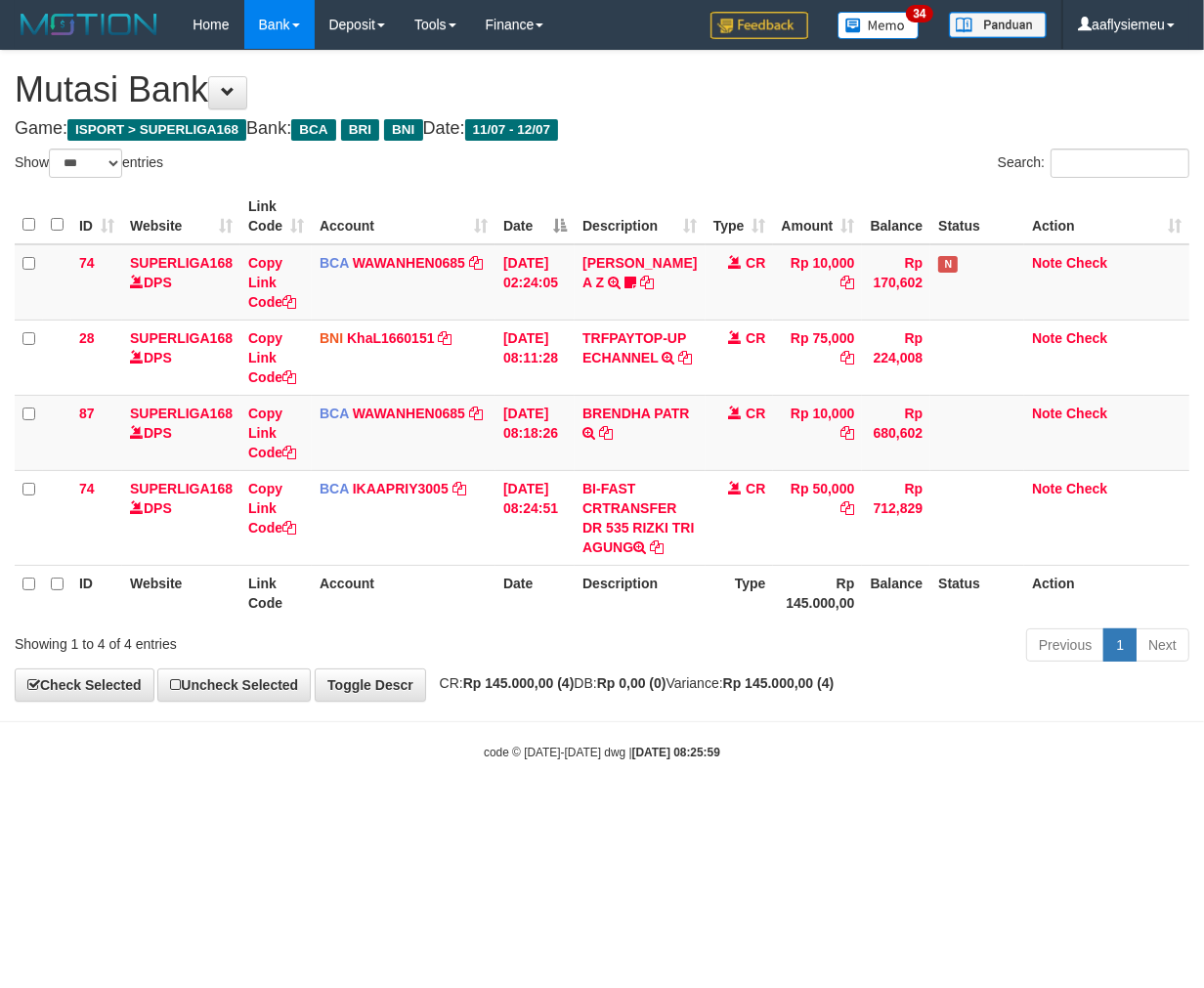 click on "Toggle navigation
Home
Bank
Account List
Load
By Website
Group
[ISPORT]													SUPERLIGA168
By Load Group (DPS)
34" at bounding box center [602, 405] 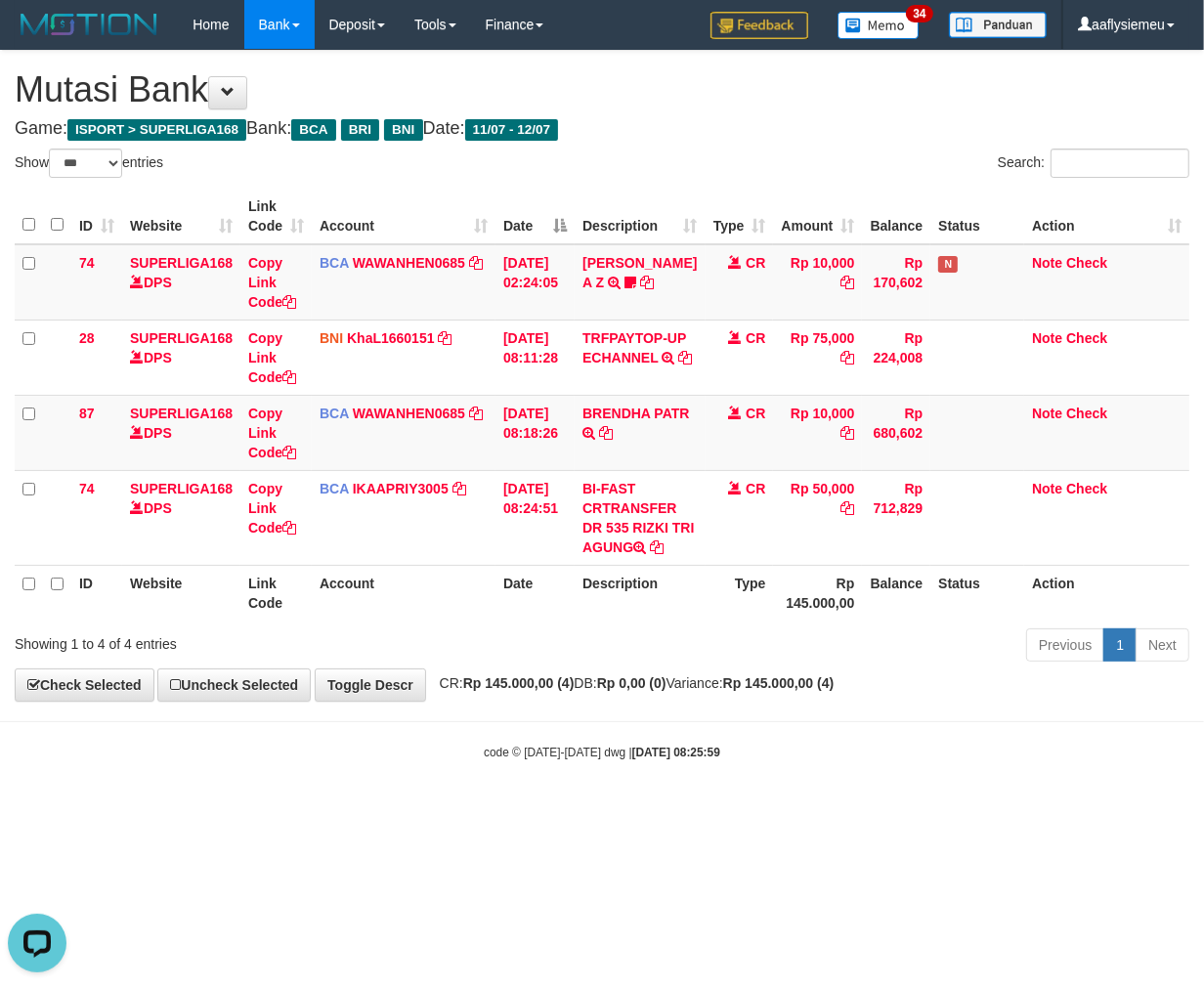 scroll, scrollTop: 0, scrollLeft: 0, axis: both 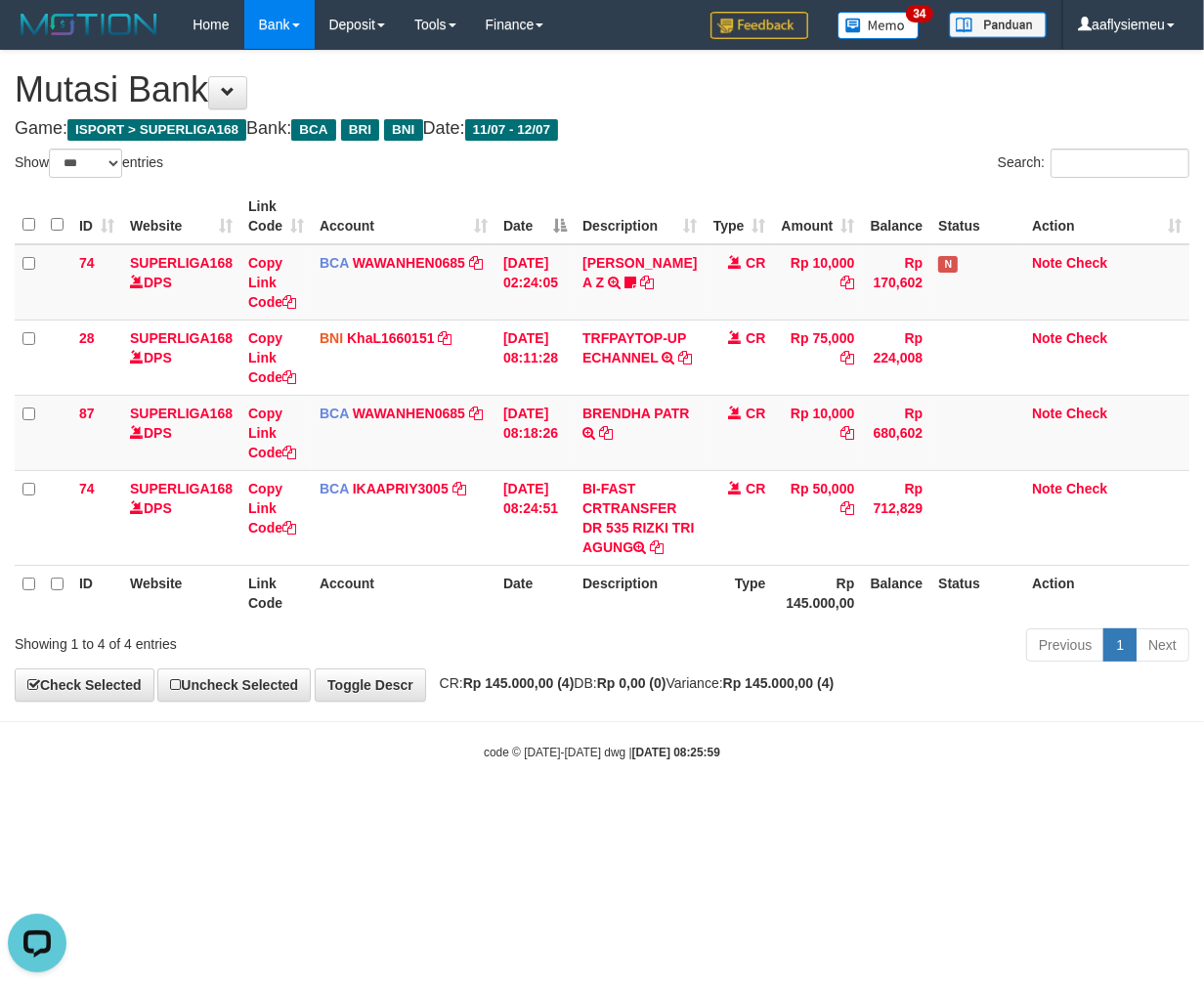 click on "Toggle navigation
Home
Bank
Account List
Load
By Website
Group
[ISPORT]													SUPERLIGA168
By Load Group (DPS)" at bounding box center (602, 405) 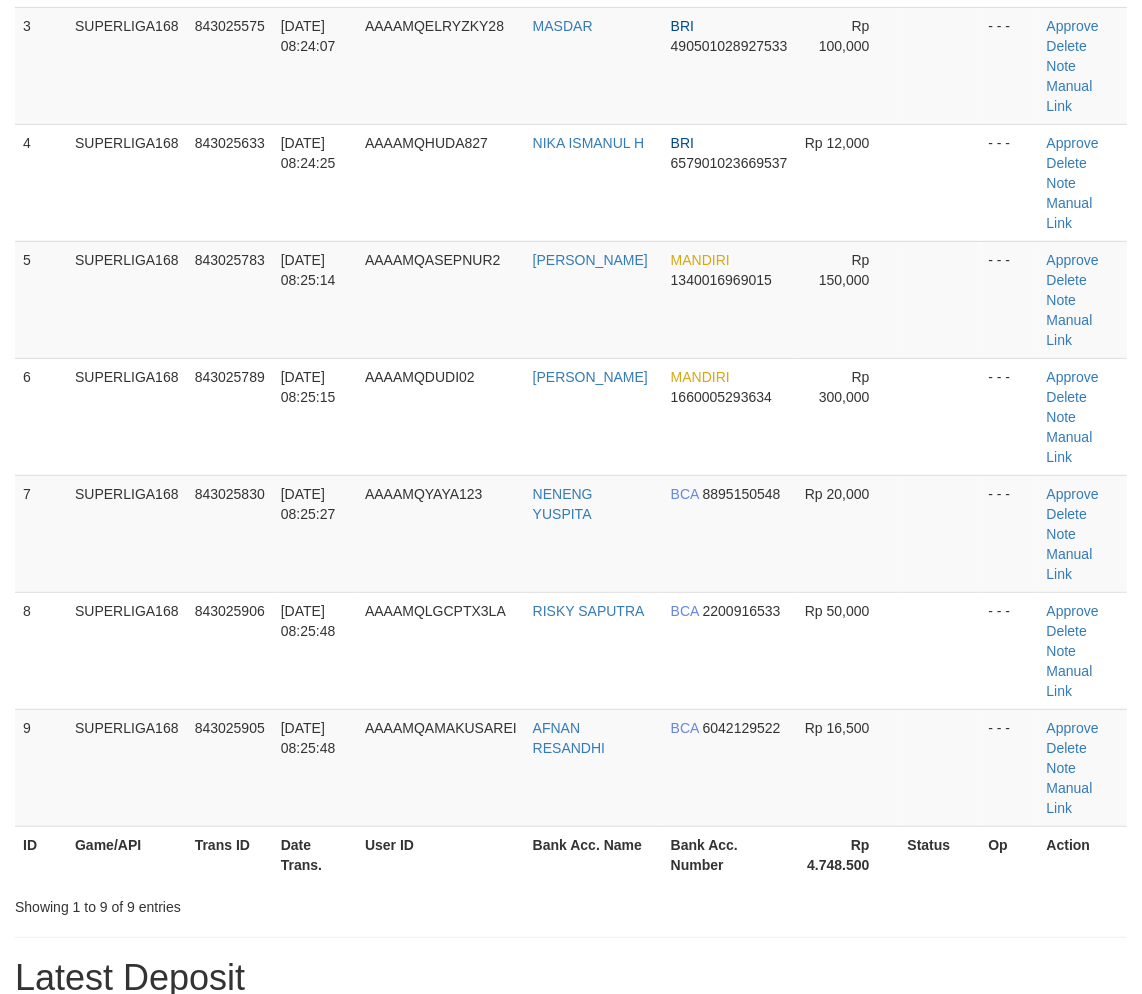 scroll, scrollTop: 222, scrollLeft: 0, axis: vertical 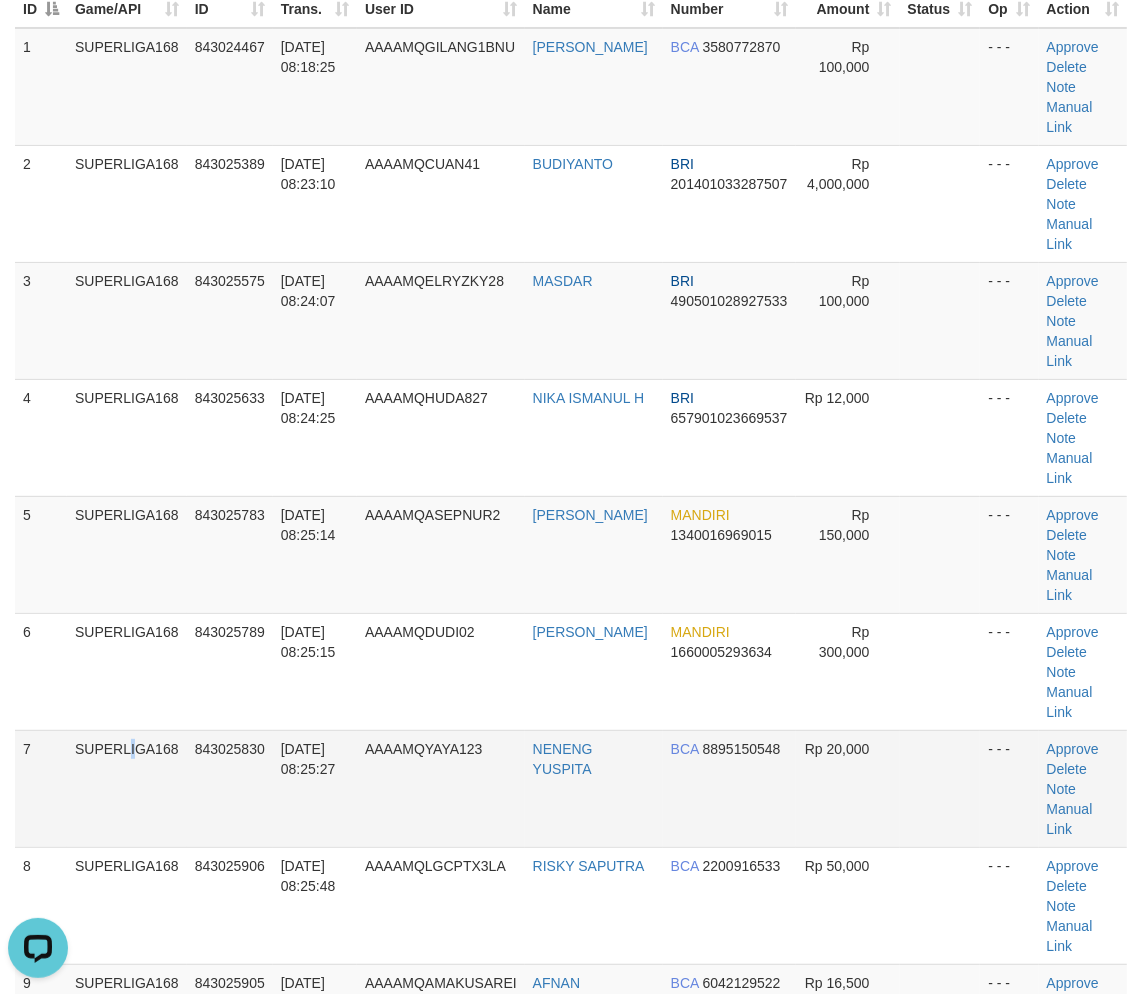 drag, startPoint x: 84, startPoint y: 680, endPoint x: 1, endPoint y: 705, distance: 86.683334 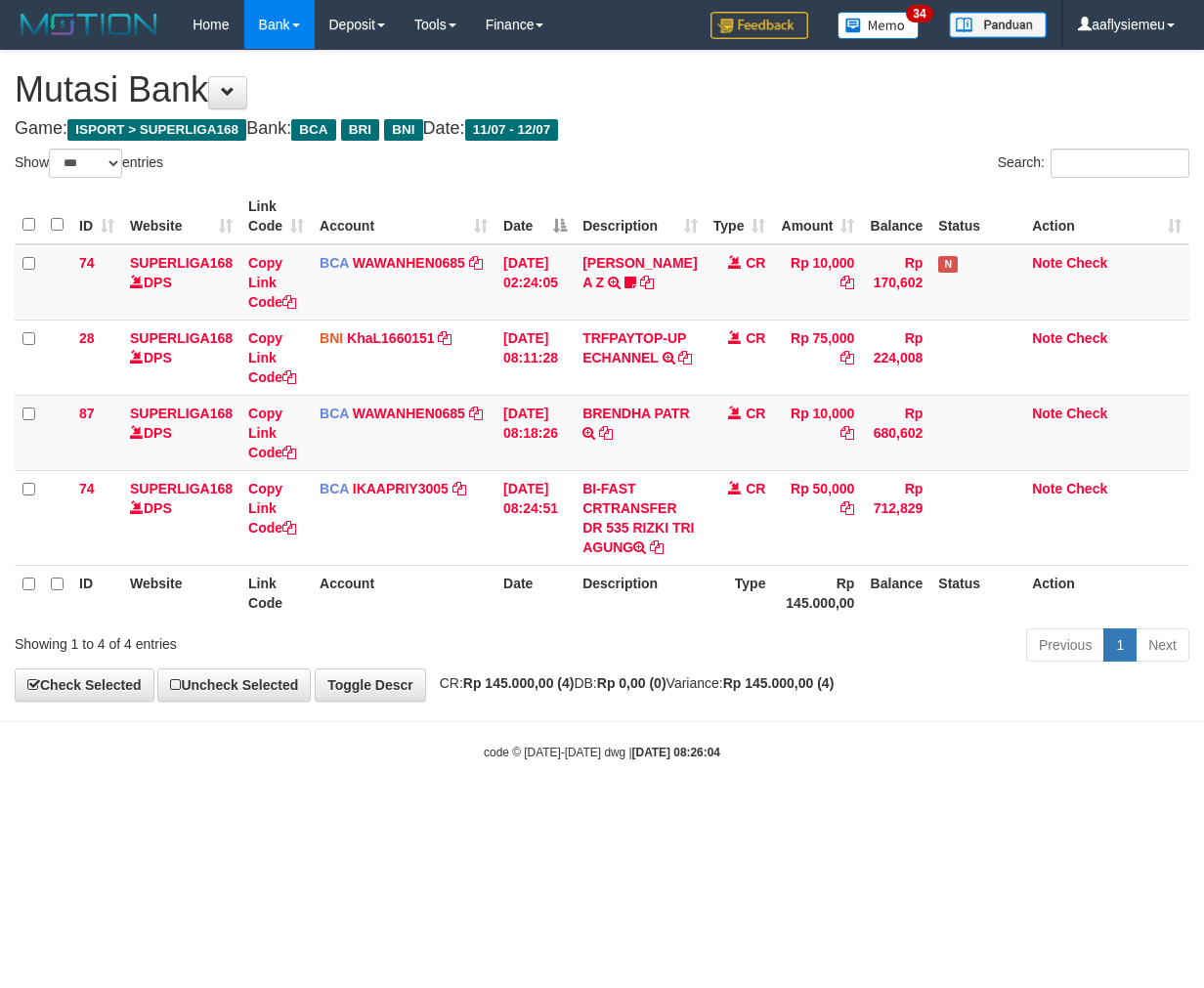 select on "***" 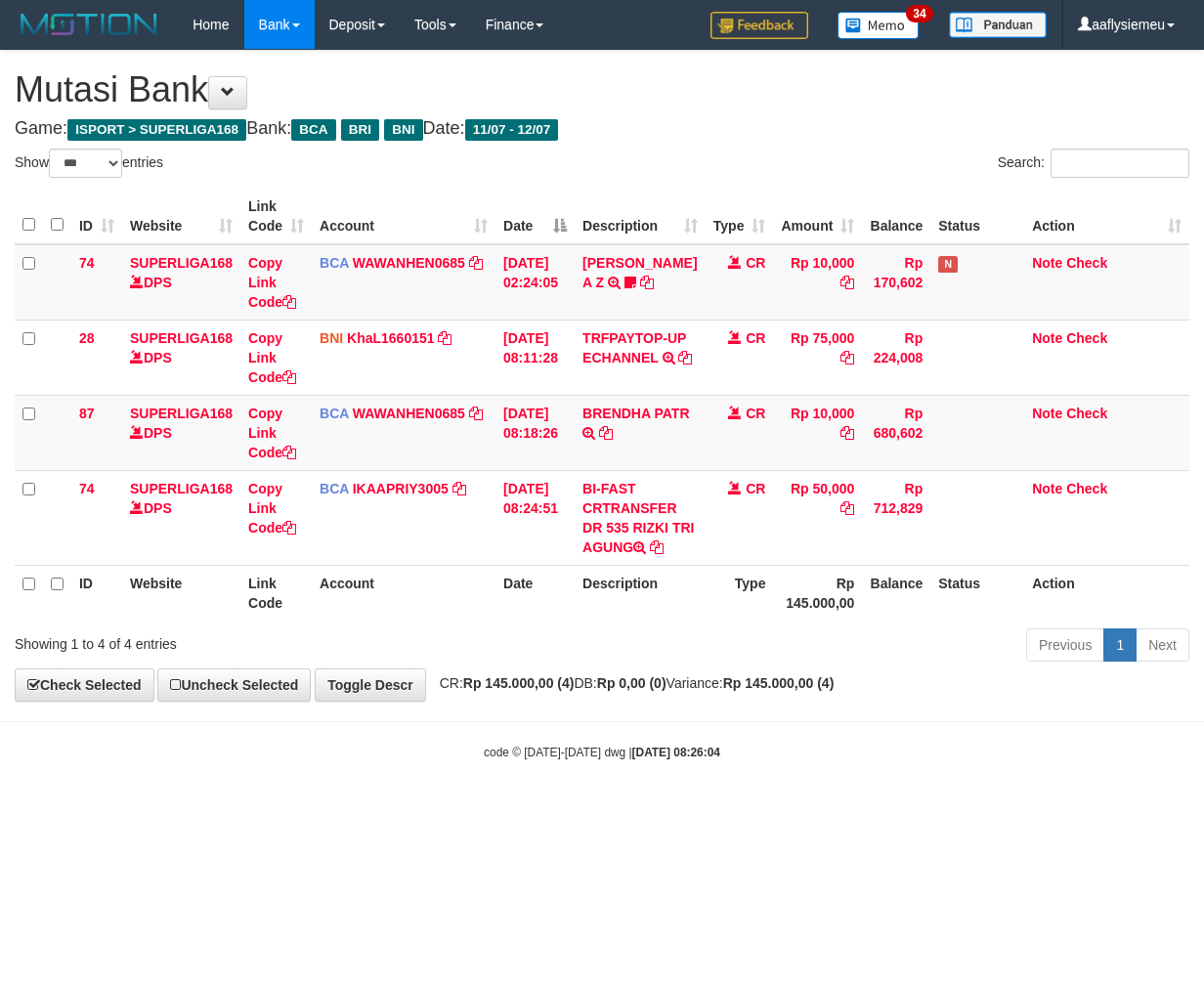 scroll, scrollTop: 0, scrollLeft: 0, axis: both 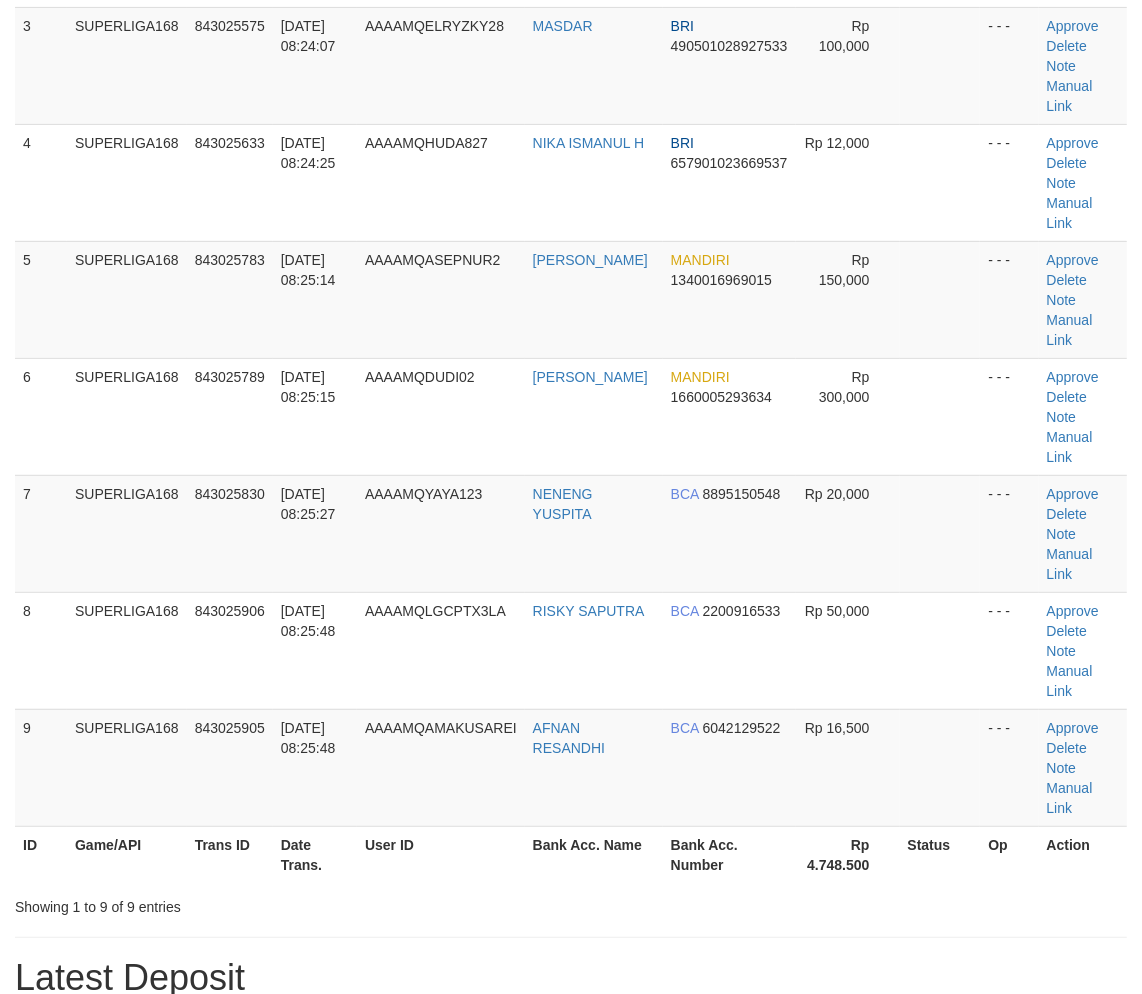 click on "ID Game/API Trans ID Date Trans. User ID Bank Acc. Name Bank Acc. Number Amount Status Op Action
1
SUPERLIGA168
843024467
12/07/2025 08:18:25
AAAAMQGILANG1BNU
GILANG IBNU FAIZIN
BCA
3580772870
Rp 100,000
- - -
Approve
Delete
Note
Manual Link
2
SUPERLIGA168
843025389
12/07/2025 08:23:10
AAAAMQCUAN41
BUDIYANTO
BRI
201401033287507" at bounding box center (571, 299) 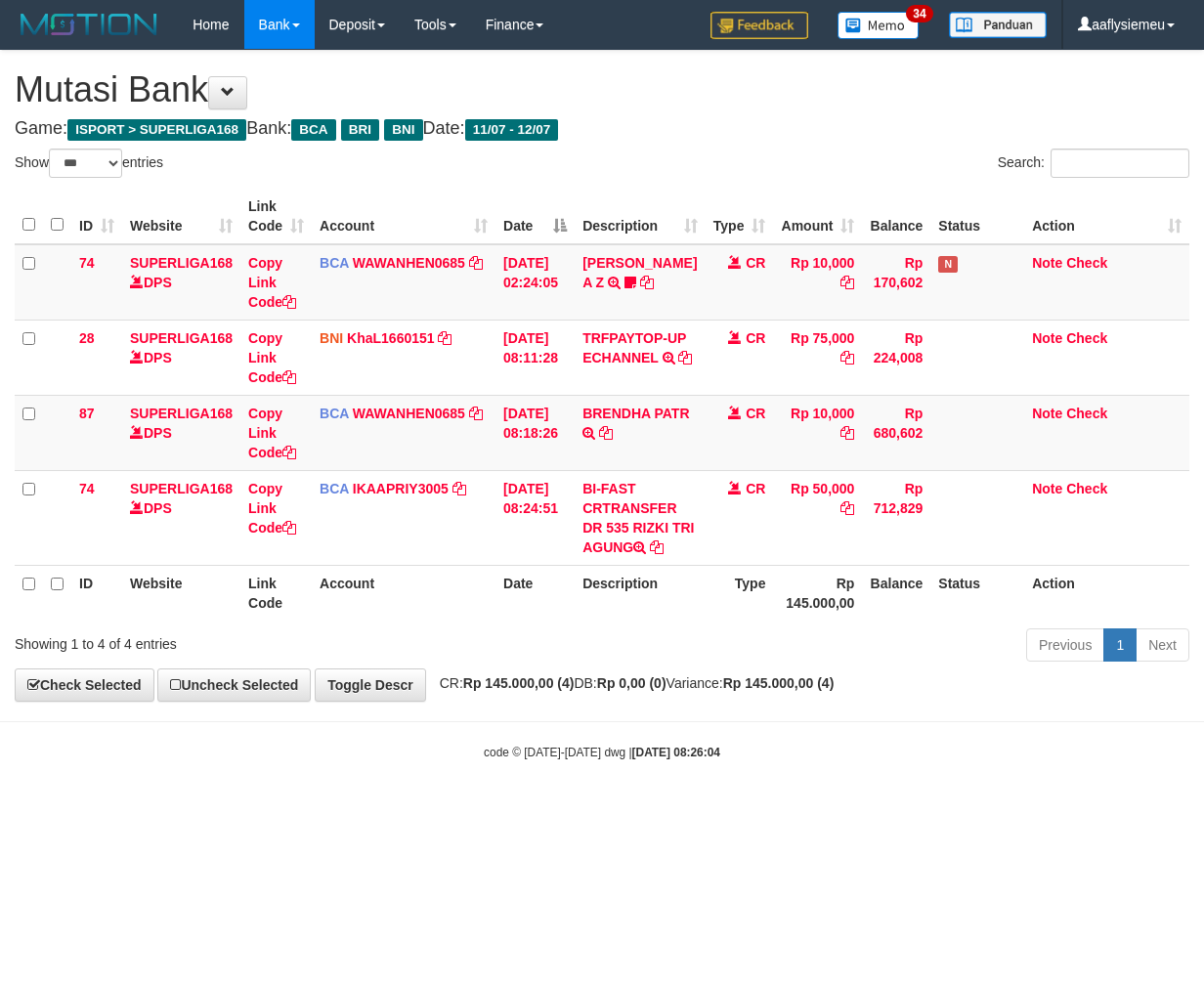 select on "***" 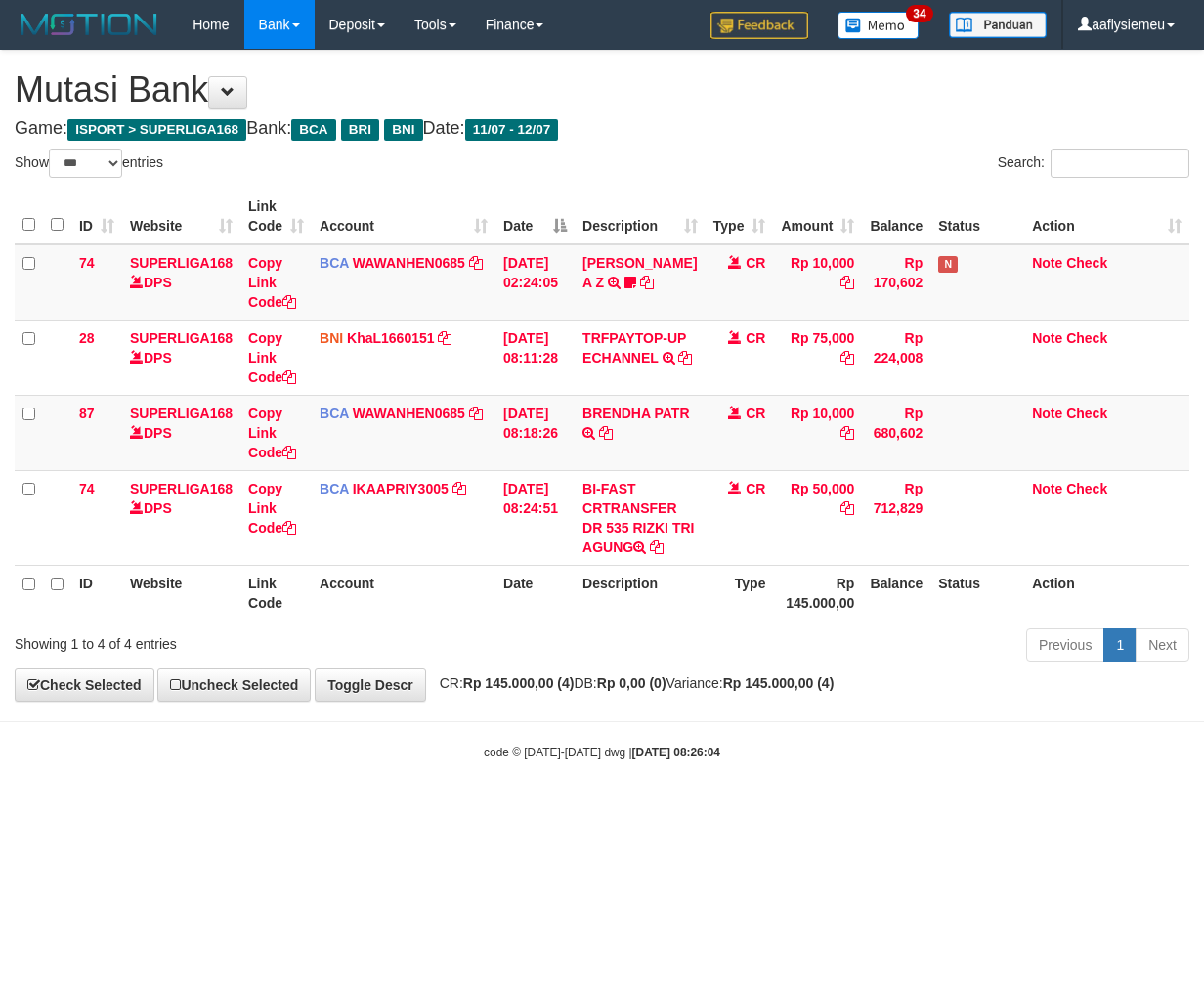 scroll, scrollTop: 0, scrollLeft: 0, axis: both 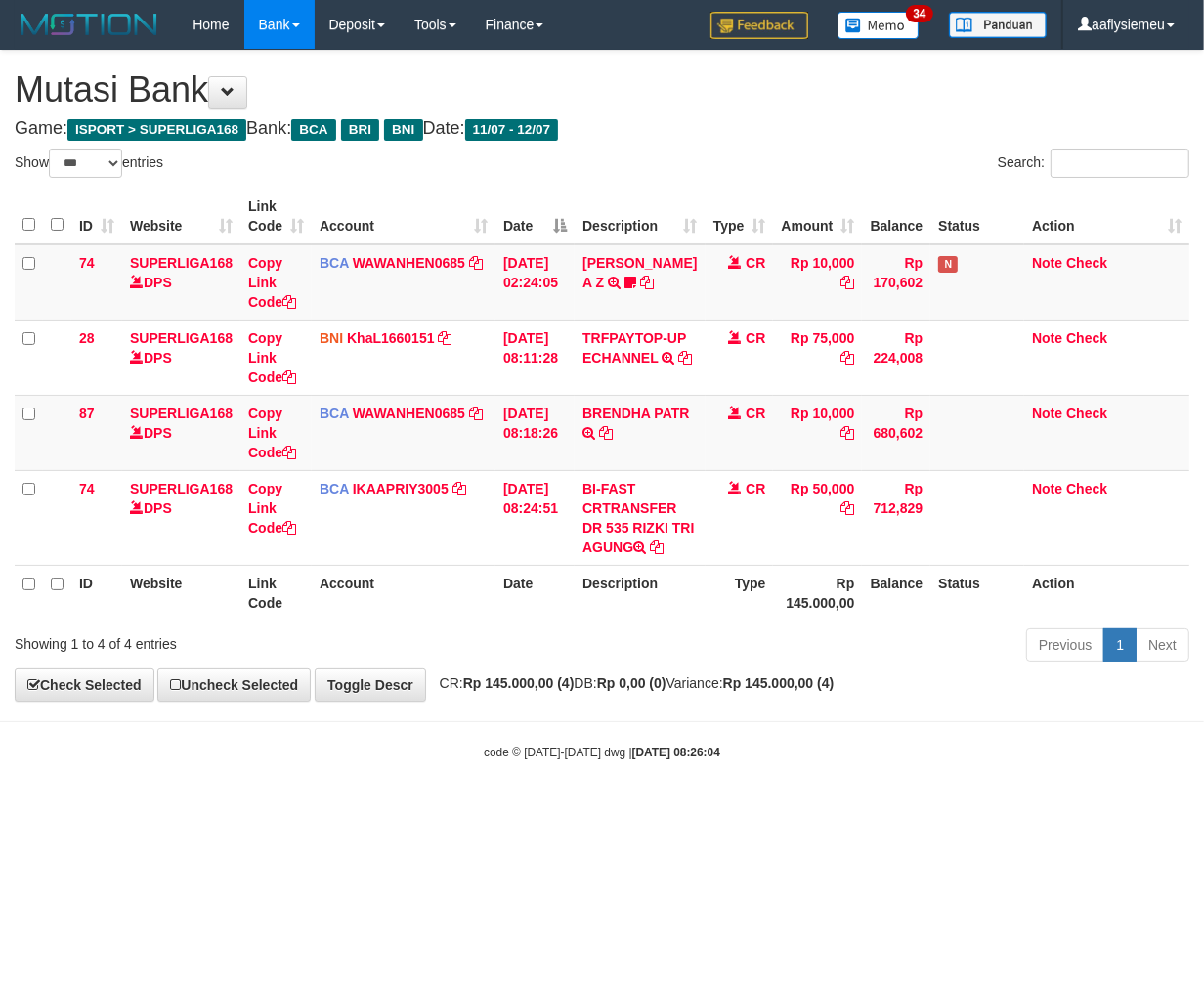 click on "**********" at bounding box center [602, 375] 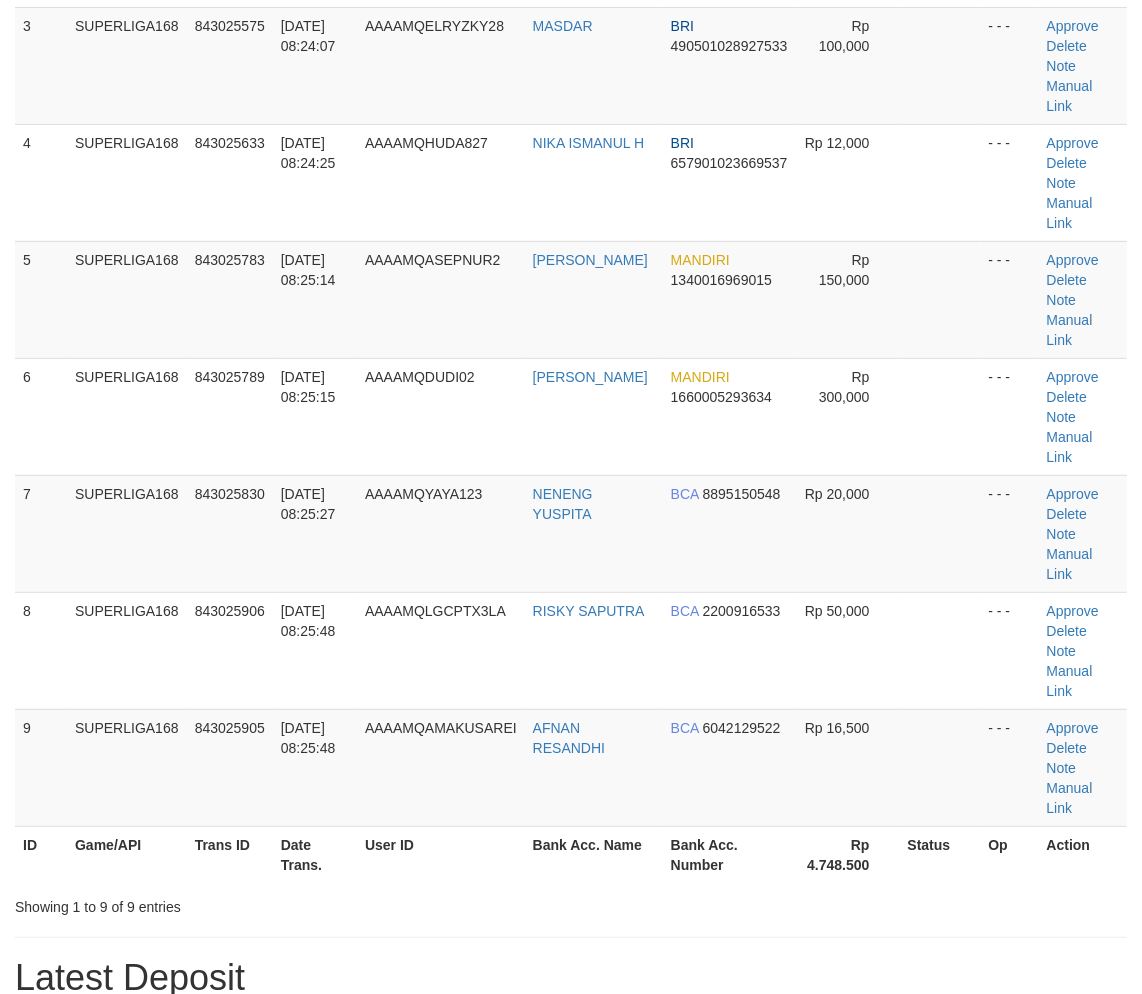 scroll, scrollTop: 222, scrollLeft: 0, axis: vertical 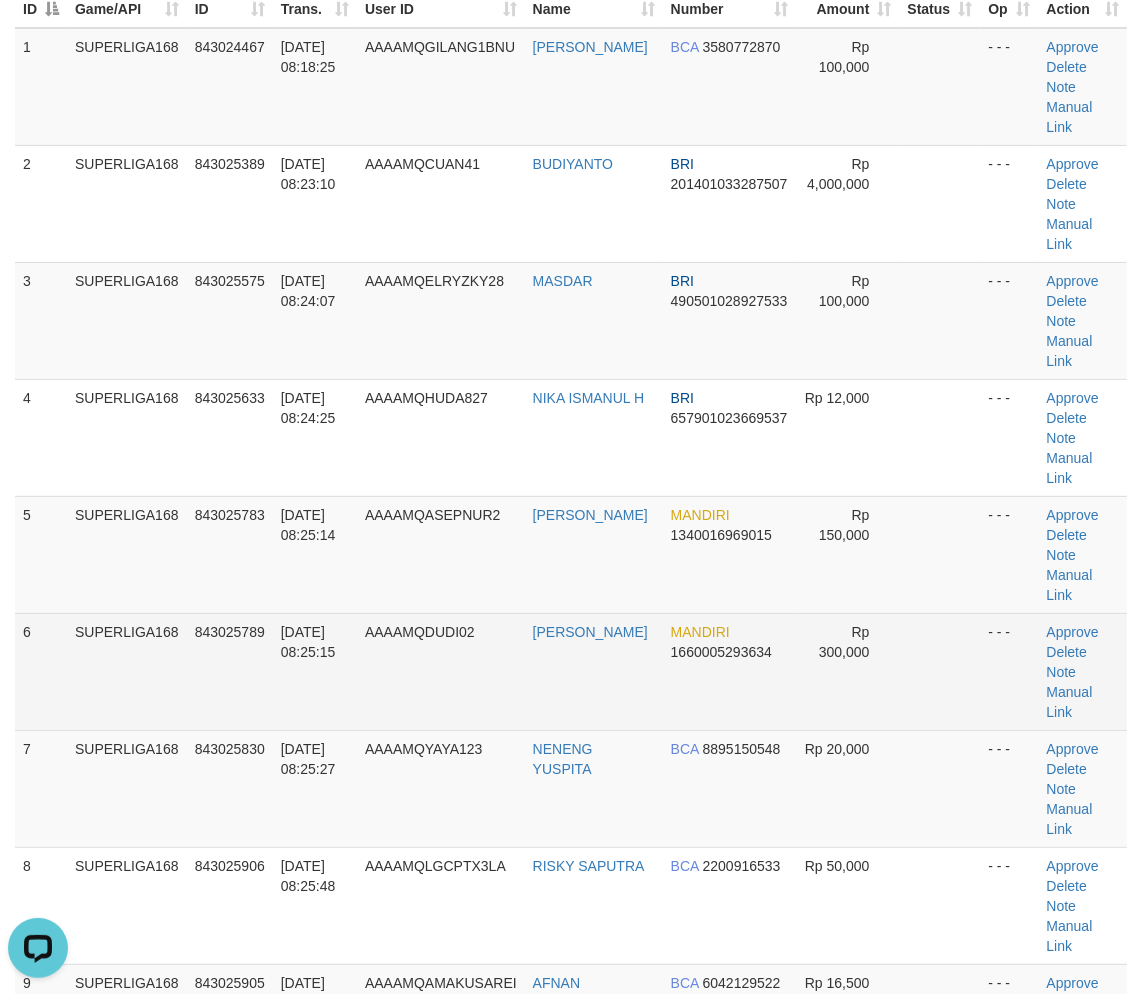 click on "[DATE] 08:25:15" at bounding box center [308, 642] 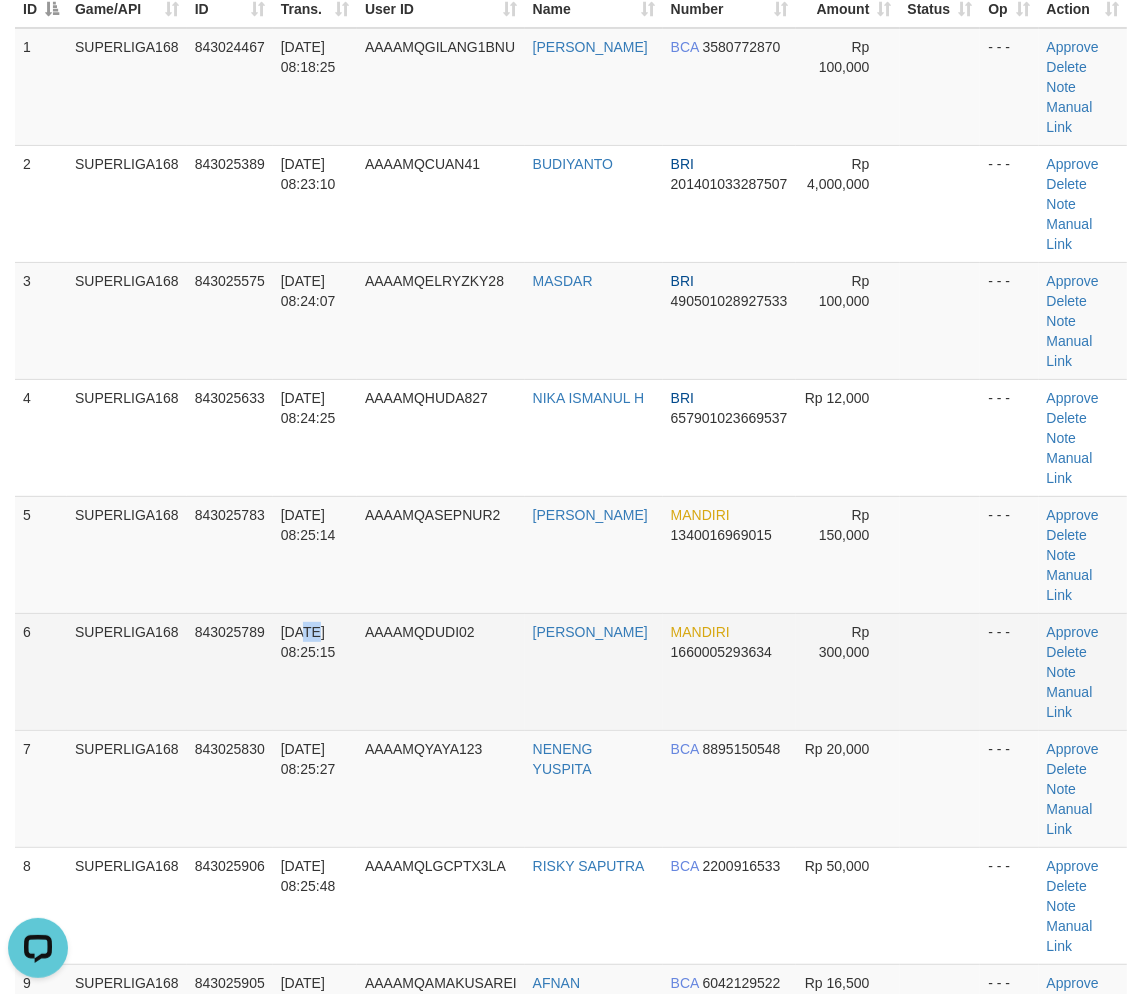 click on "12/07/2025 08:25:15" at bounding box center (308, 642) 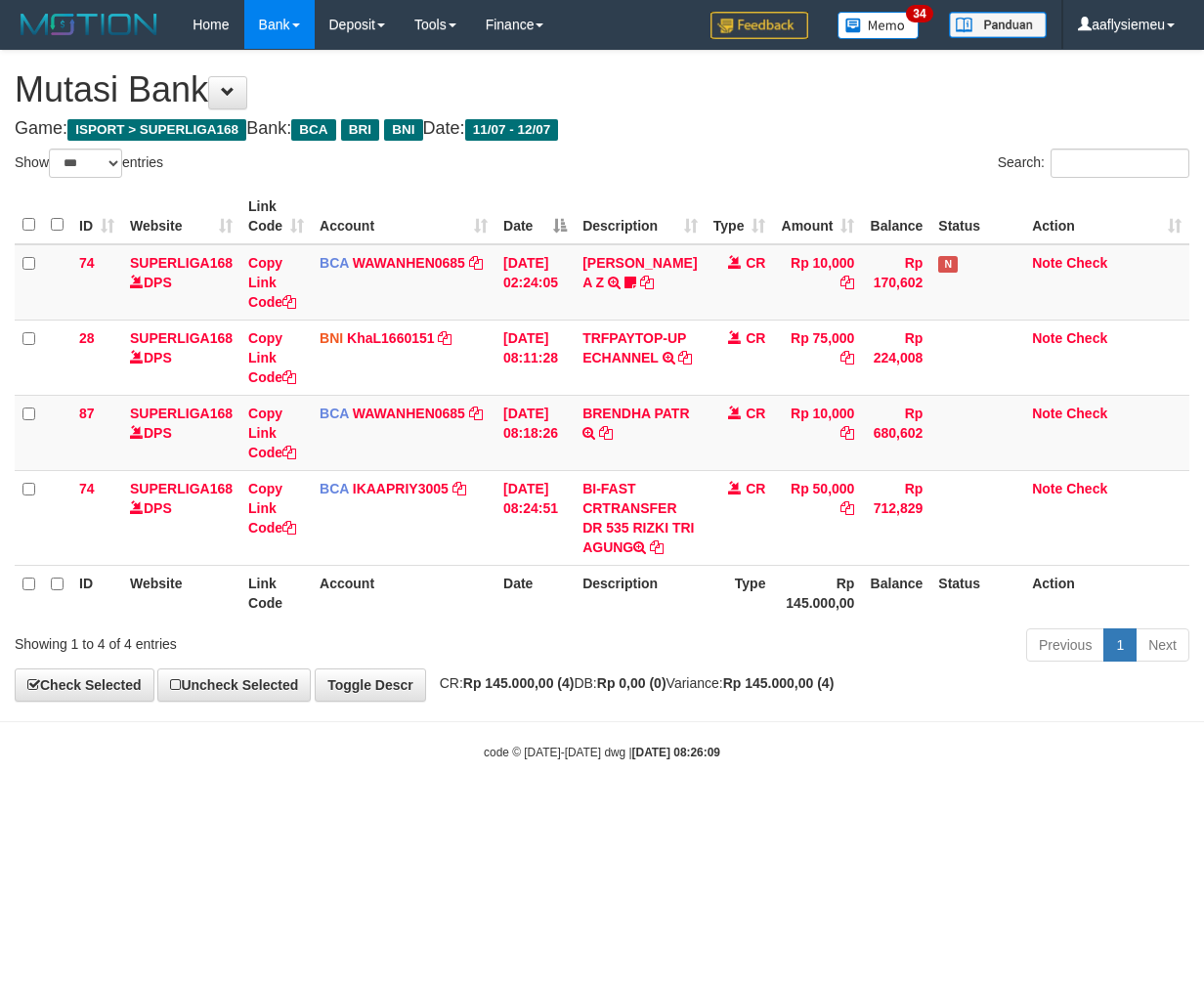 select on "***" 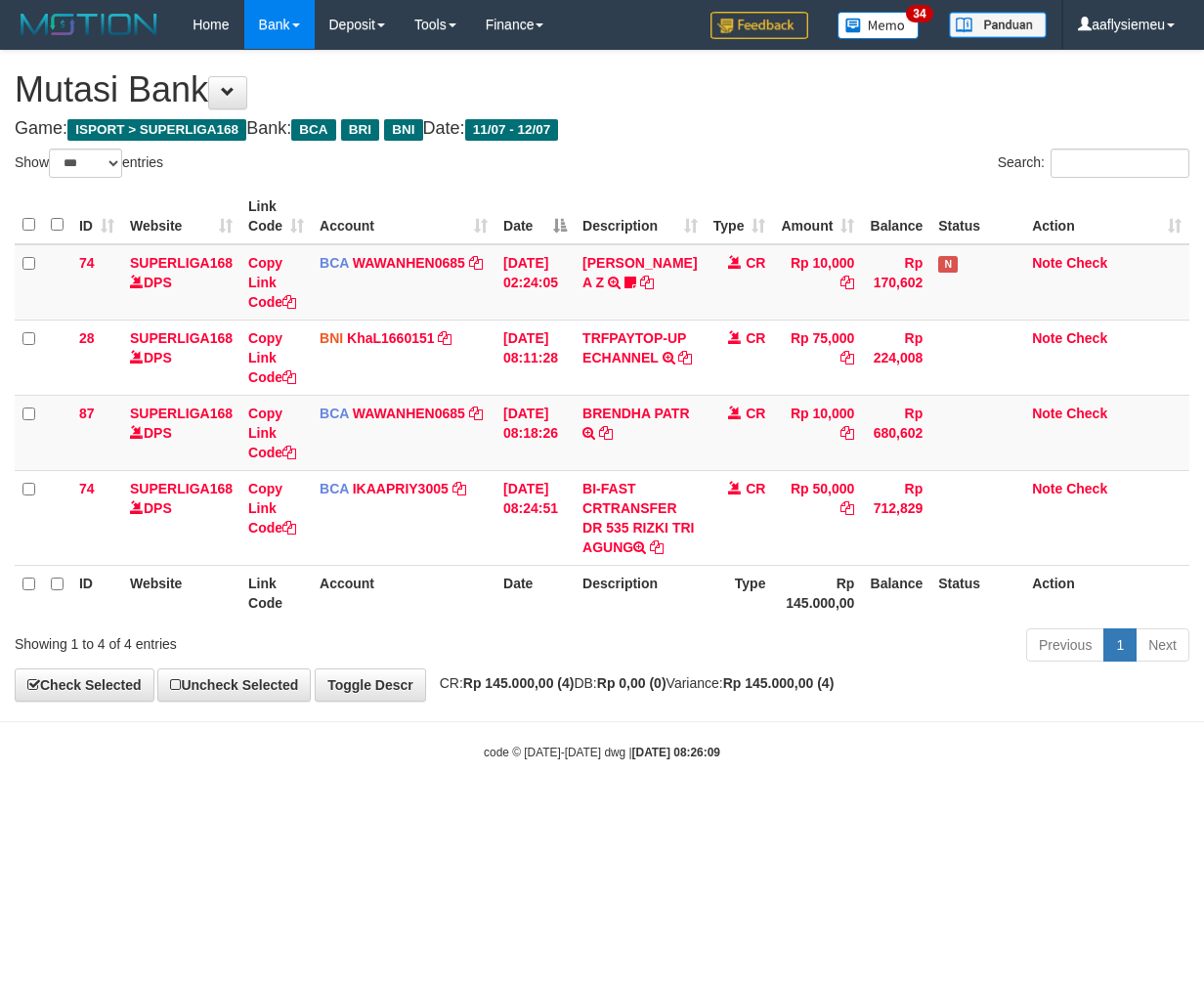 scroll, scrollTop: 0, scrollLeft: 0, axis: both 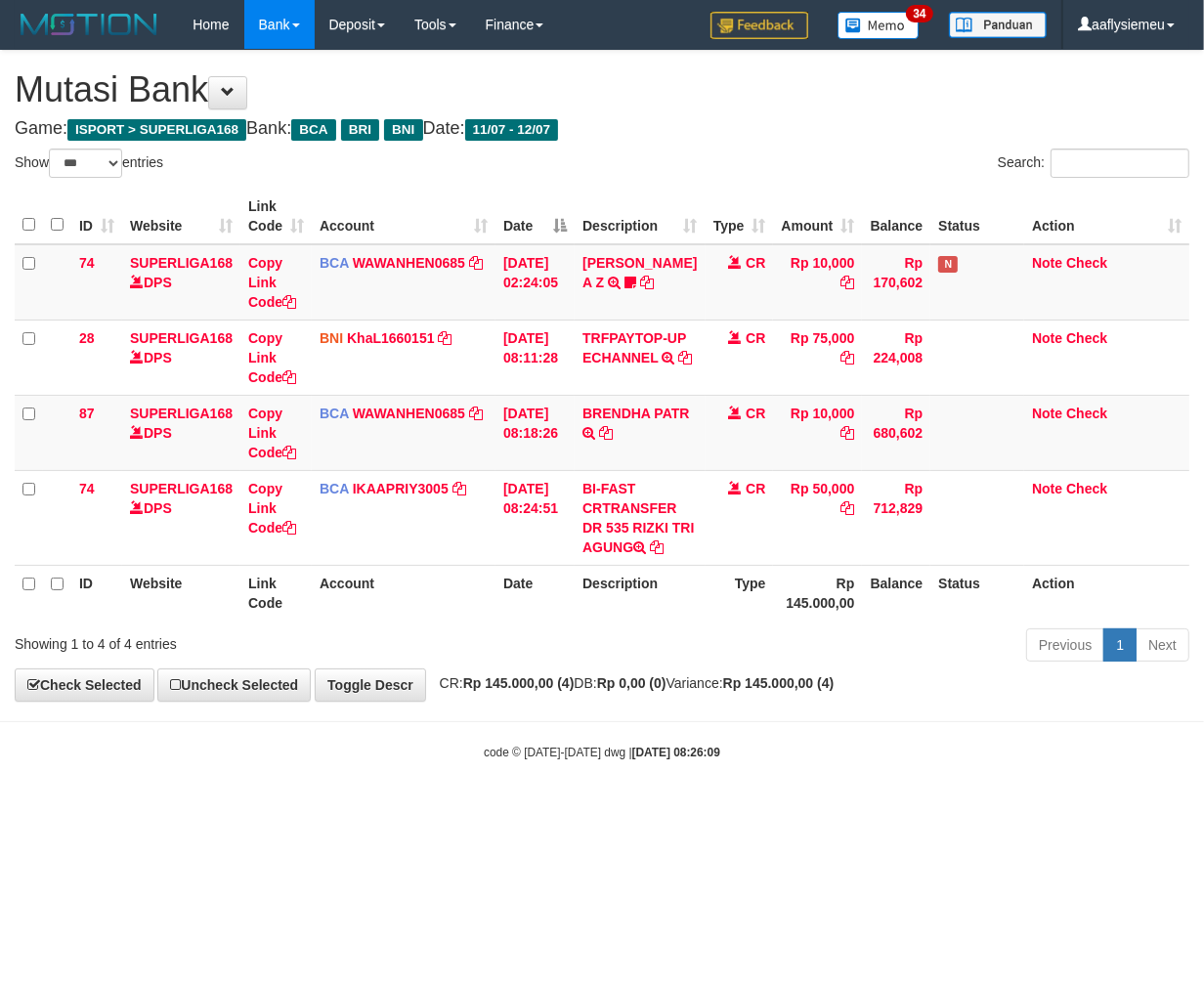 click on "Toggle navigation
Home
Bank
Account List
Load
By Website
Group
[ISPORT]													SUPERLIGA168
By Load Group (DPS)
34" at bounding box center [602, 405] 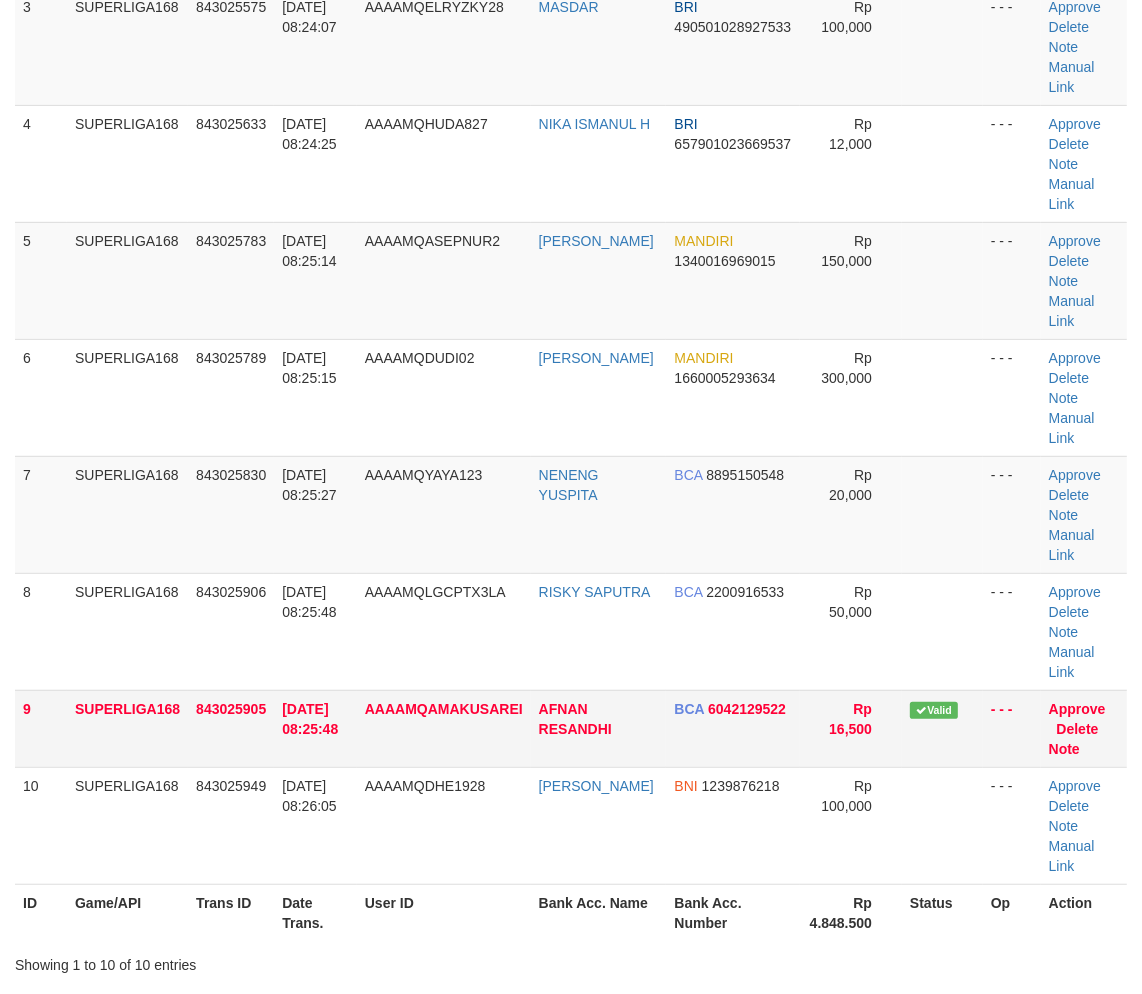 scroll, scrollTop: 222, scrollLeft: 0, axis: vertical 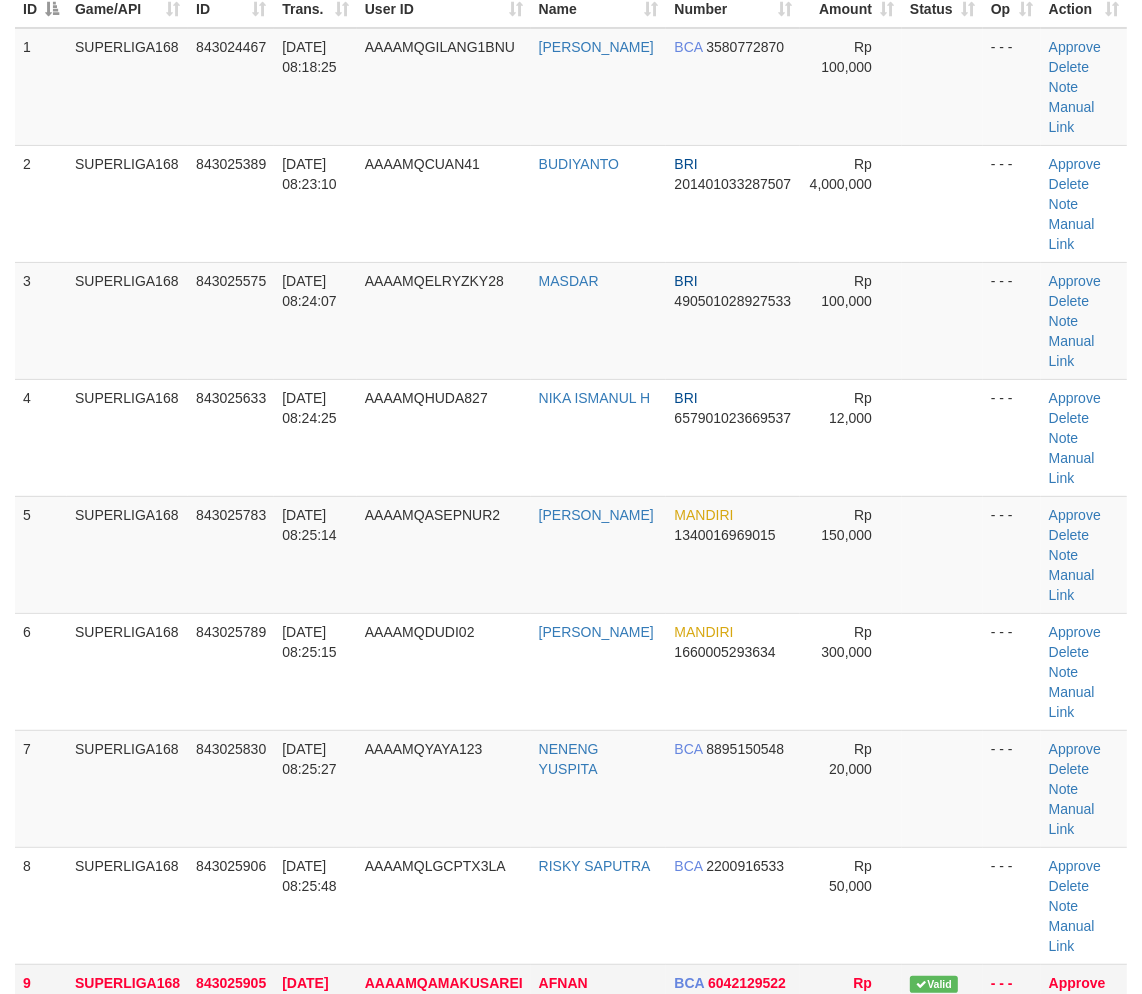 click on "1
SUPERLIGA168
843024467
[DATE] 08:18:25
AAAAMQGILANG1BNU
[PERSON_NAME]
BCA
3580772870
Rp 100,000
- - -
Approve
[GEOGRAPHIC_DATA]
Note
Manual Link
2
SUPERLIGA168
843025389
[DATE] 08:23:10
AAAAMQCUAN41
BUDIYANTO
BRI
201401033287507
Rp 4,000,000
Note" at bounding box center (571, 593) 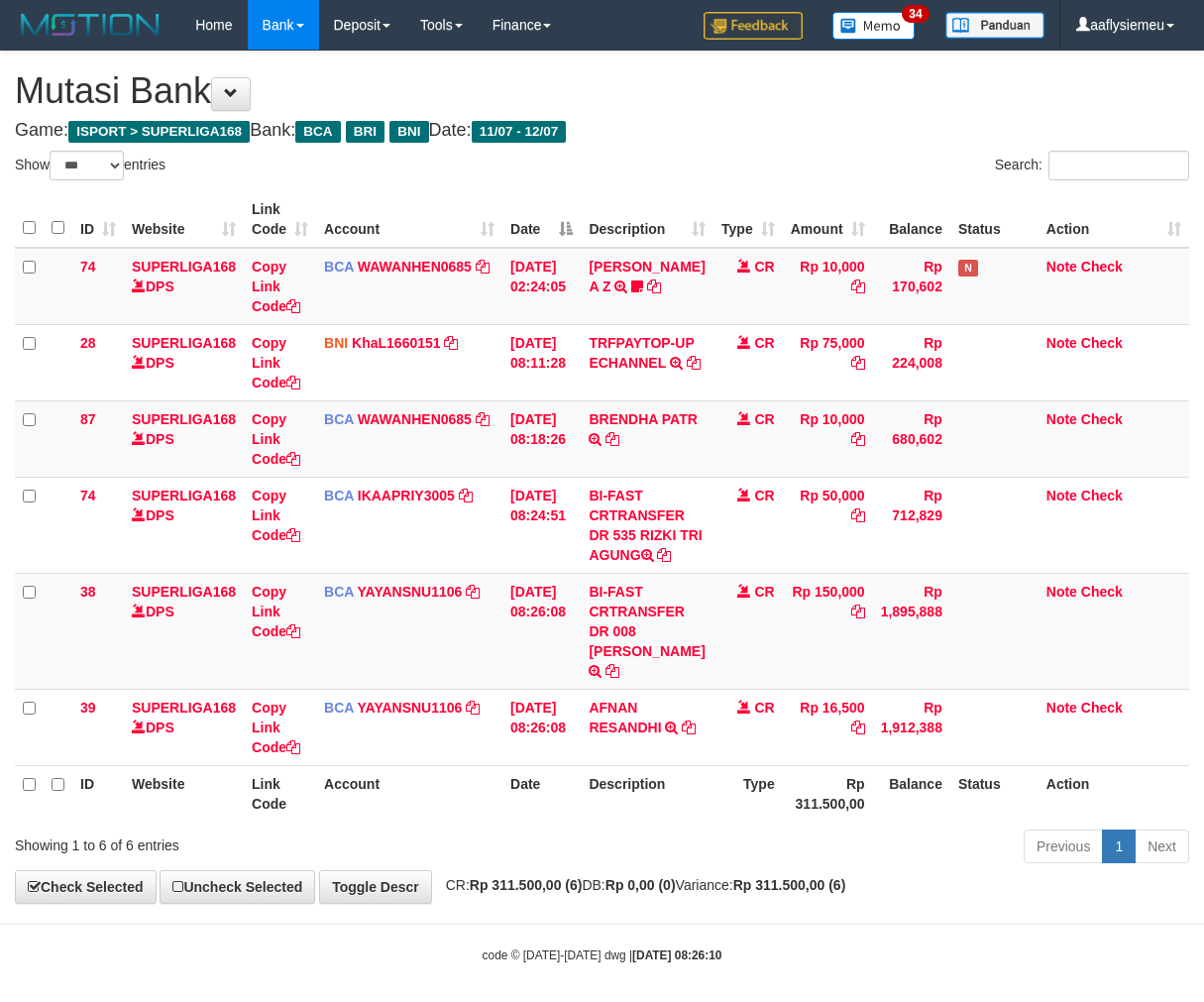select on "***" 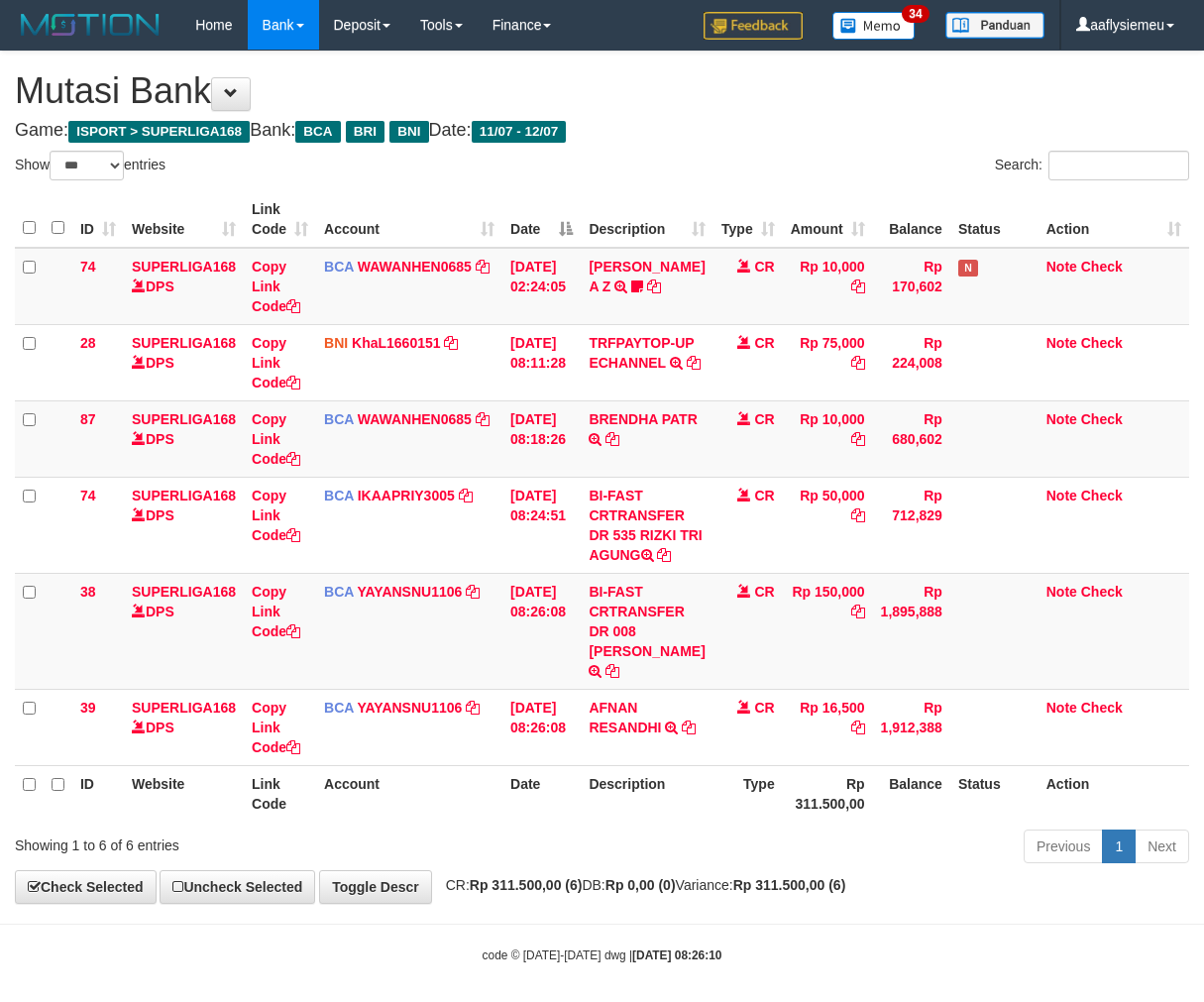 scroll, scrollTop: 0, scrollLeft: 0, axis: both 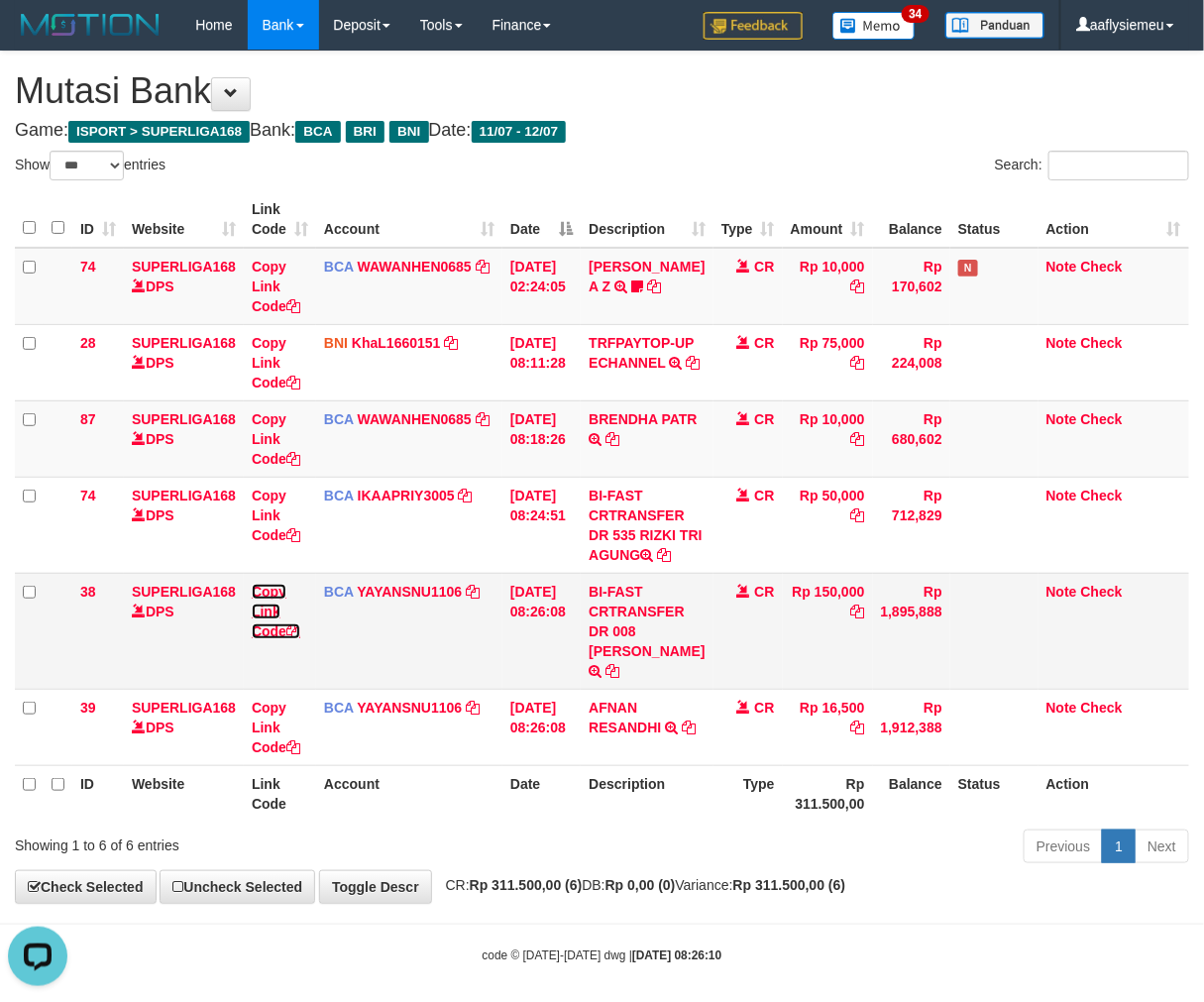 drag, startPoint x: 280, startPoint y: 669, endPoint x: 716, endPoint y: 620, distance: 438.74 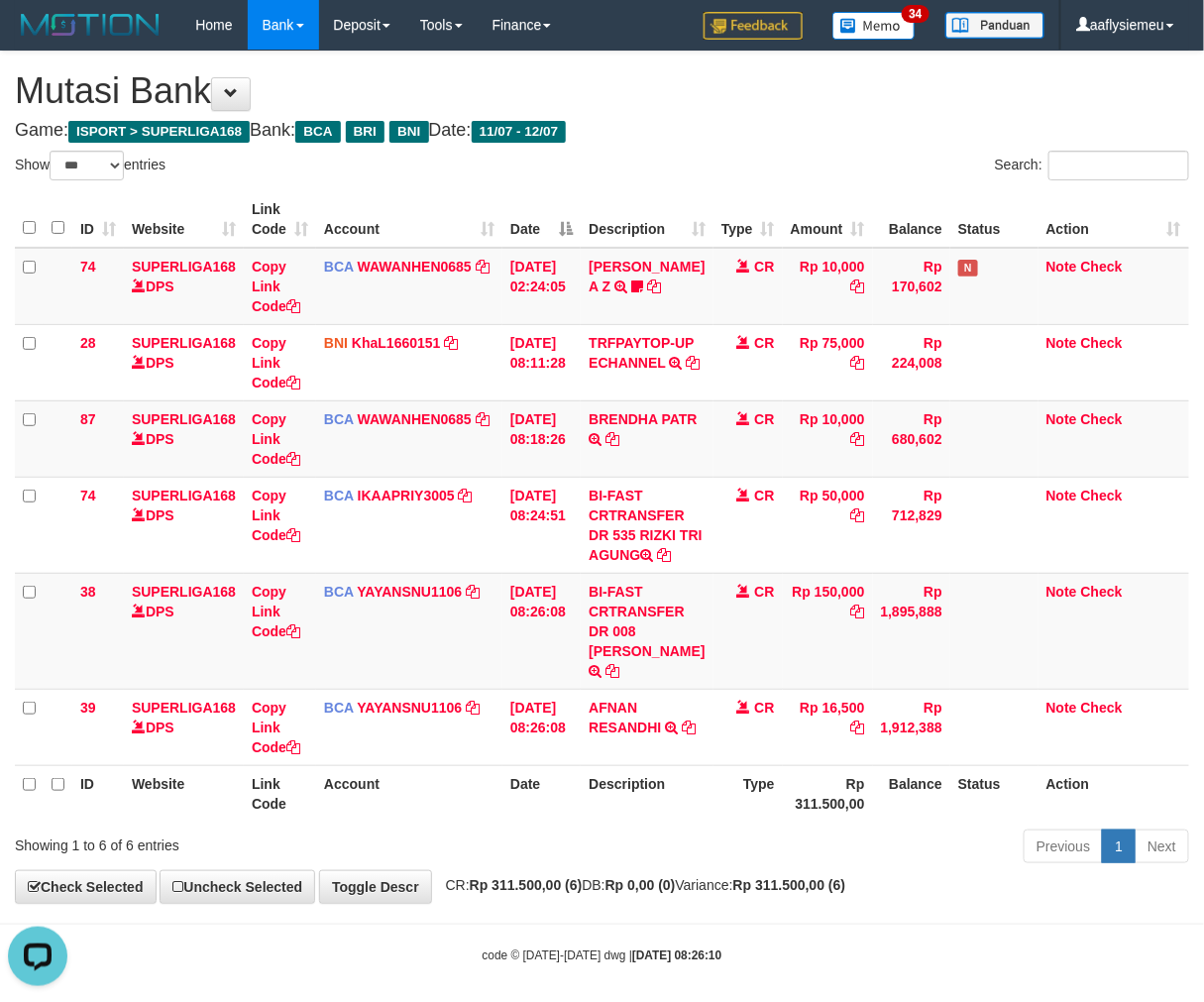 scroll, scrollTop: 272, scrollLeft: 0, axis: vertical 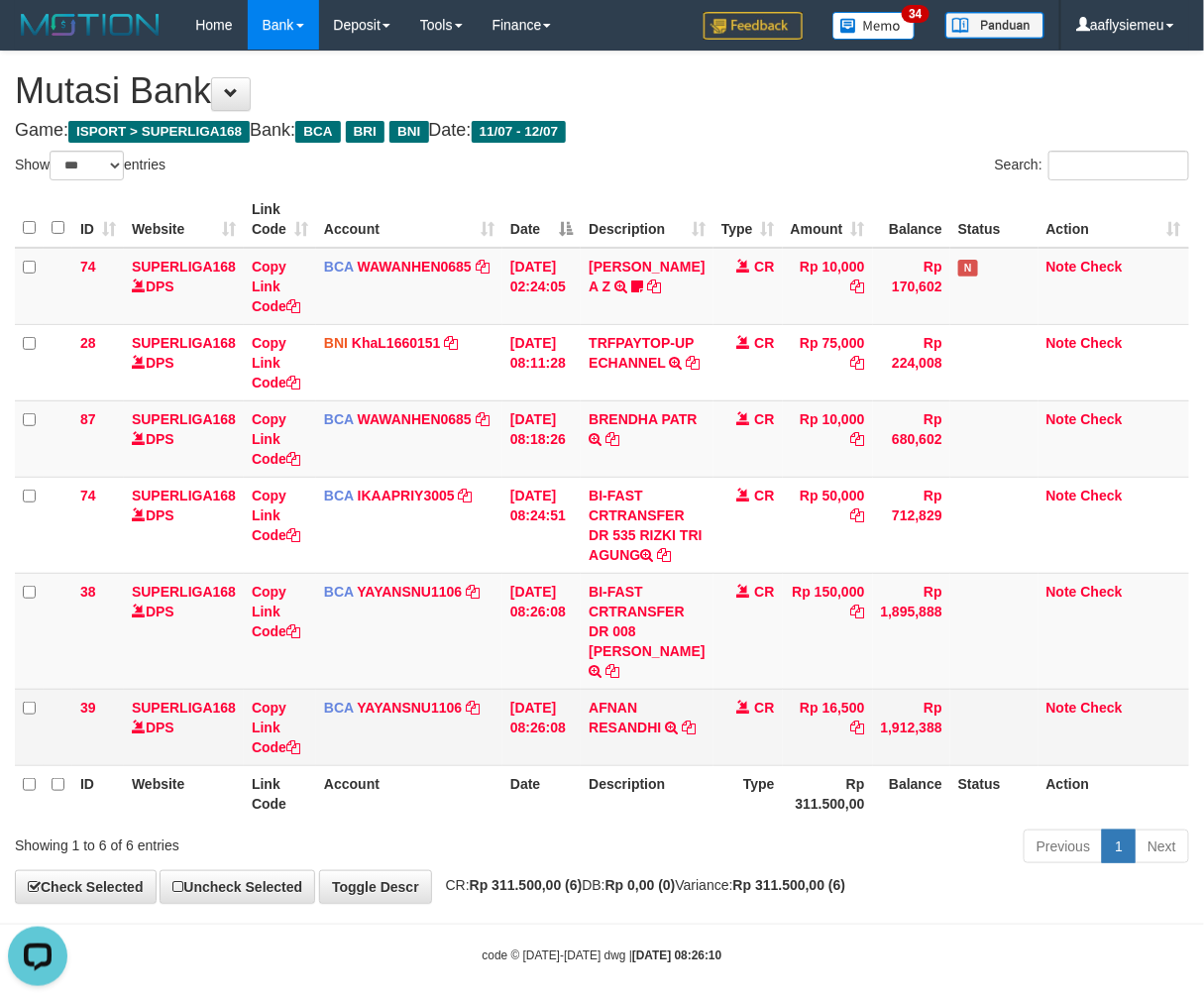 click on "Rp 16,500" at bounding box center (827, 726) 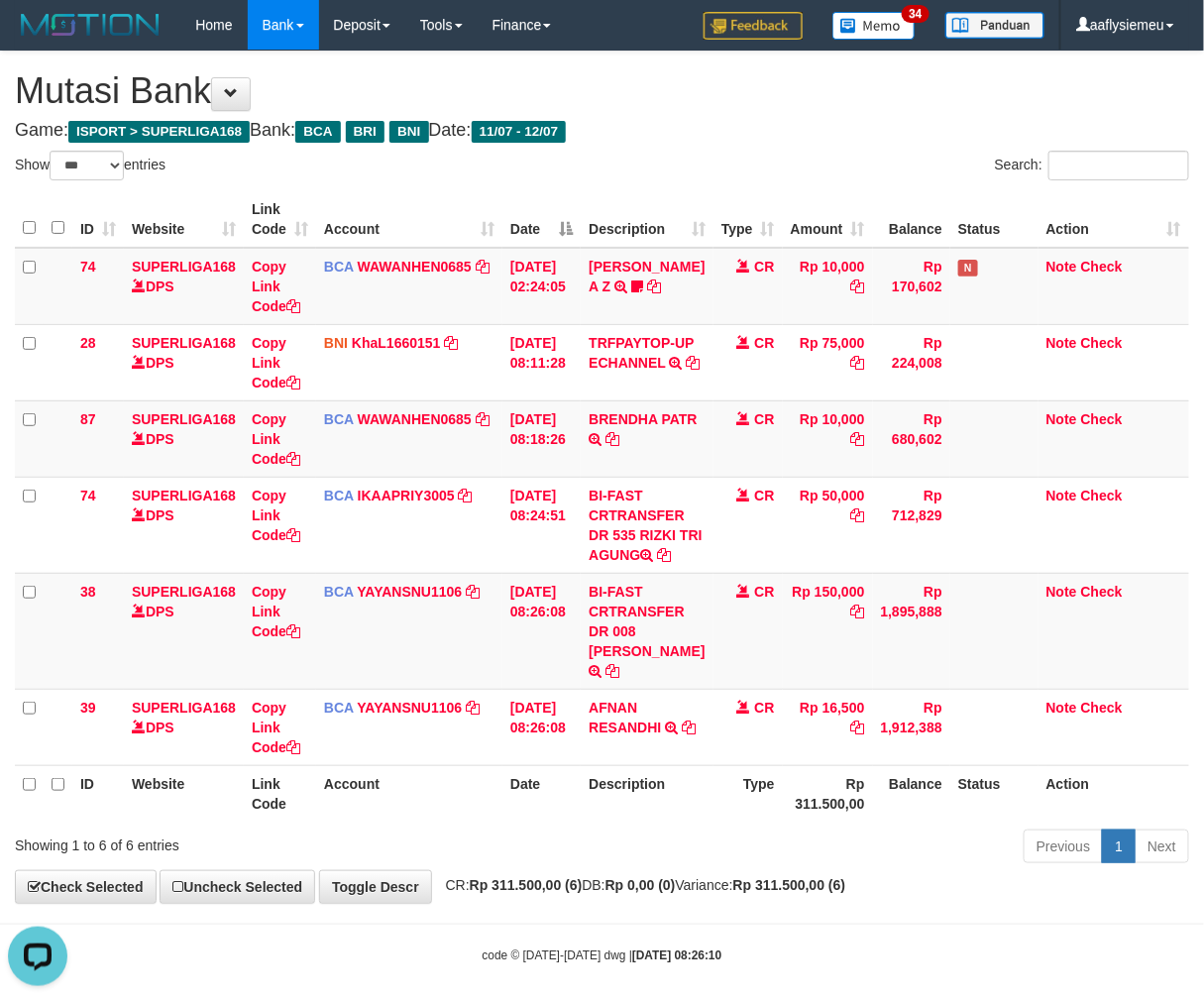 drag, startPoint x: 854, startPoint y: 796, endPoint x: 1216, endPoint y: 715, distance: 370.9515 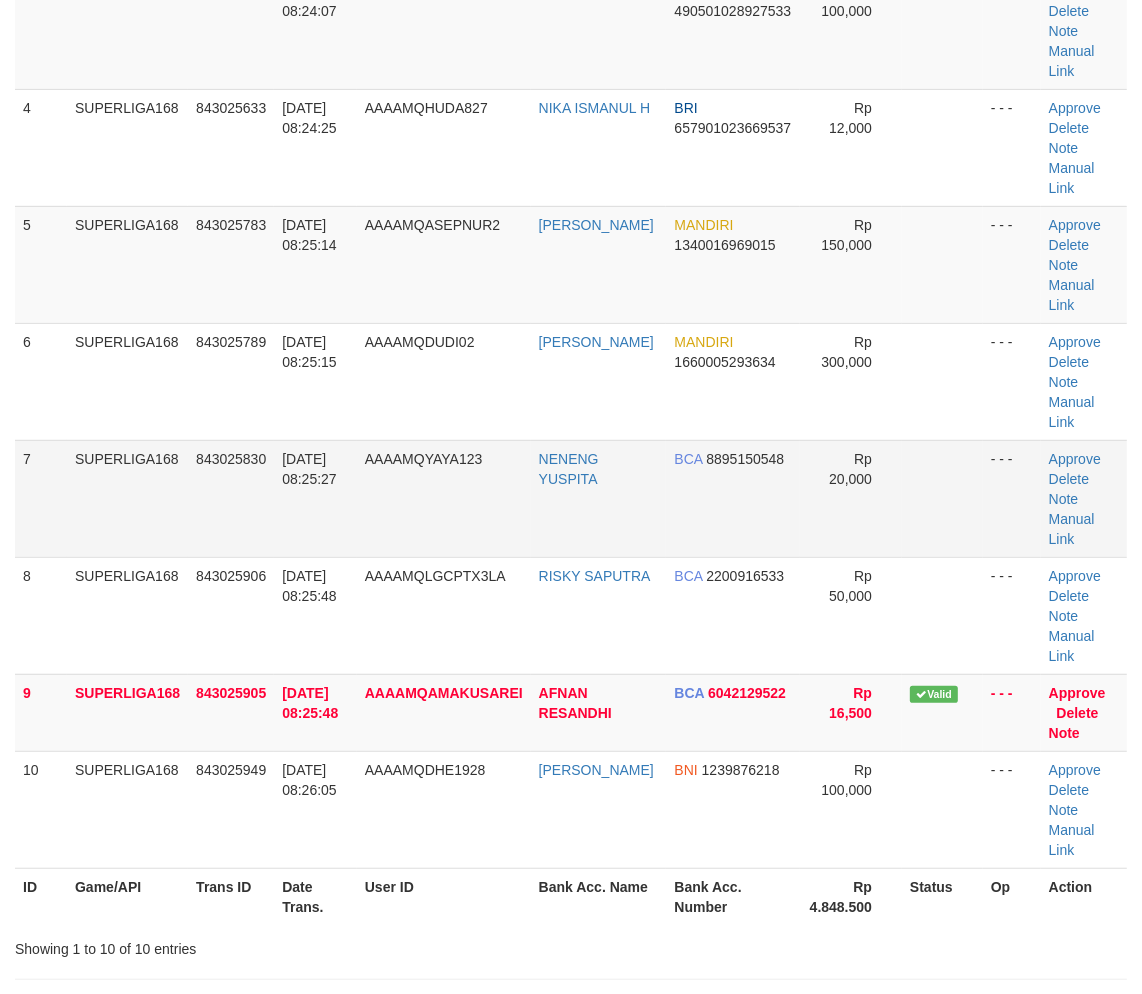 scroll, scrollTop: 385, scrollLeft: 0, axis: vertical 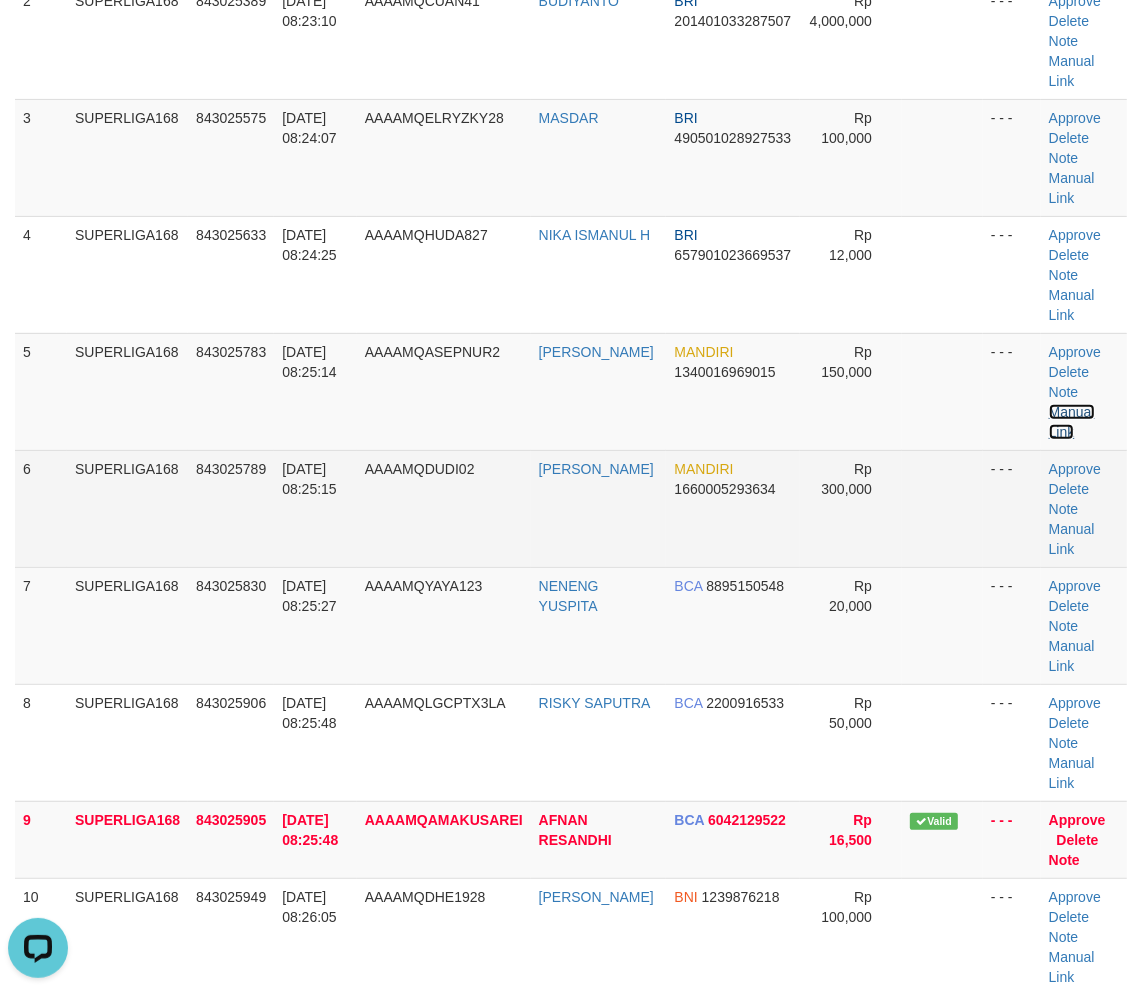 drag, startPoint x: 1095, startPoint y: 328, endPoint x: 911, endPoint y: 374, distance: 189.66286 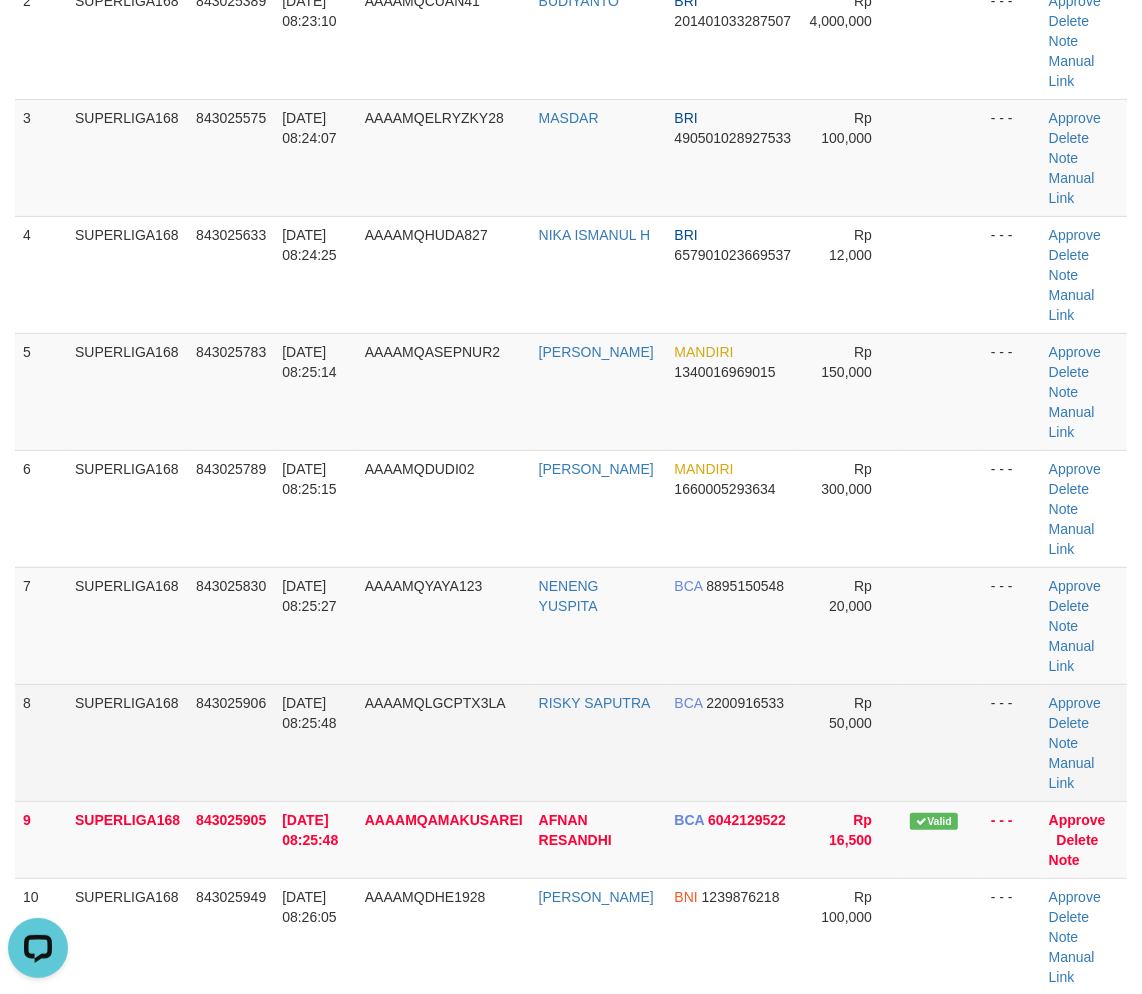 drag, startPoint x: 418, startPoint y: 520, endPoint x: 202, endPoint y: 601, distance: 230.6881 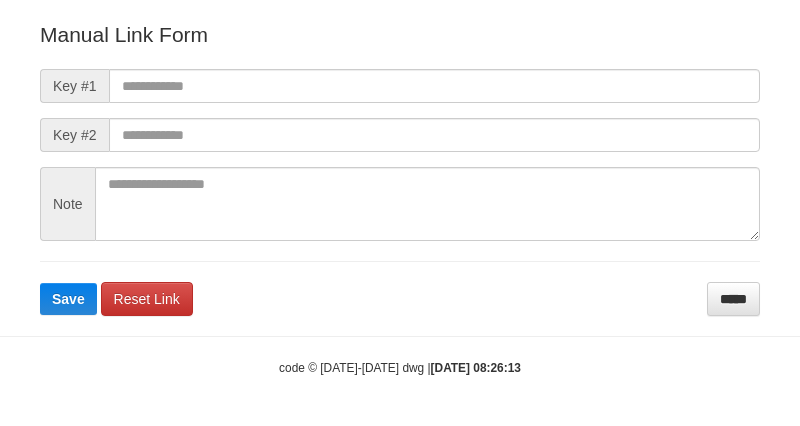 scroll, scrollTop: 222, scrollLeft: 0, axis: vertical 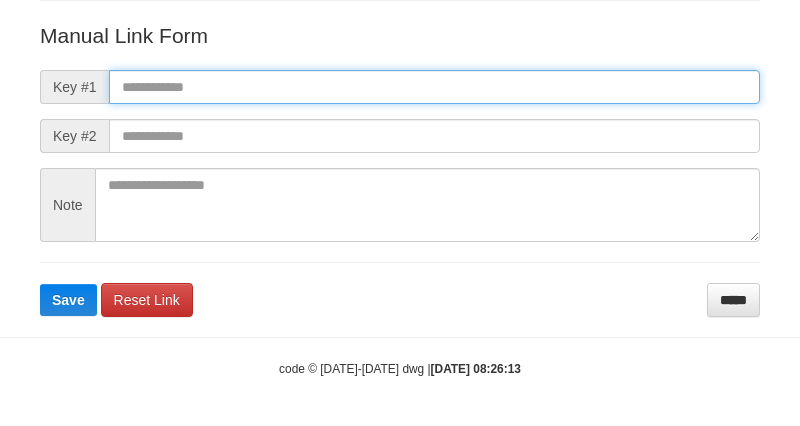 click at bounding box center (434, 87) 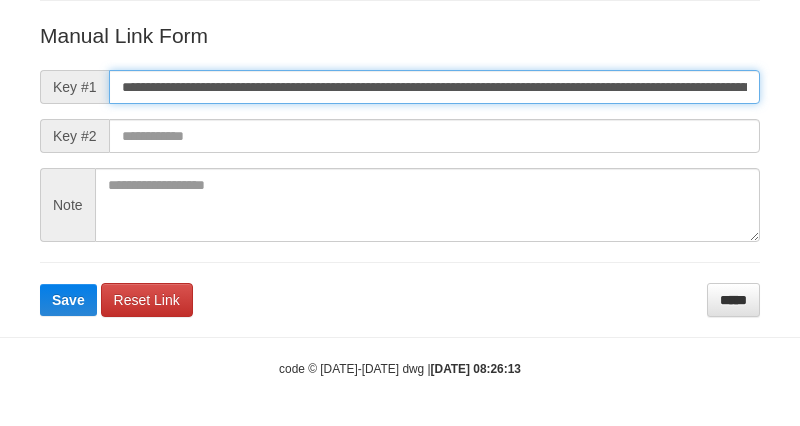 scroll, scrollTop: 0, scrollLeft: 1157, axis: horizontal 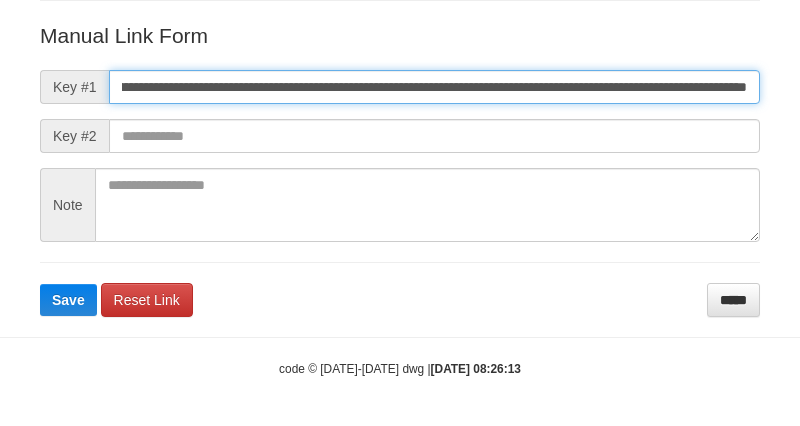 type on "**********" 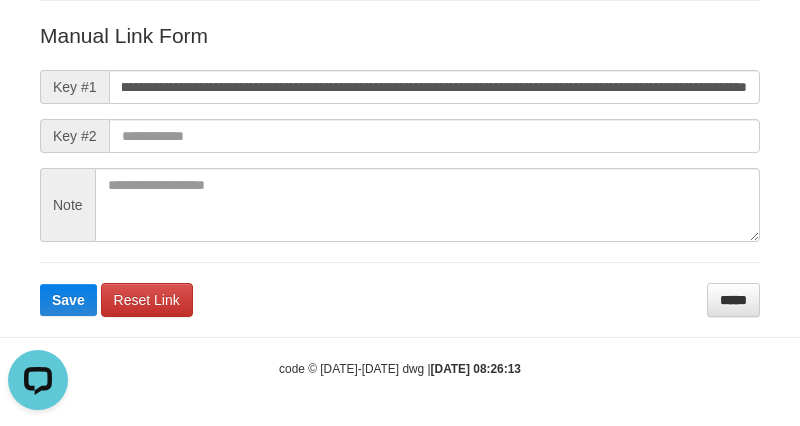 scroll, scrollTop: 0, scrollLeft: 0, axis: both 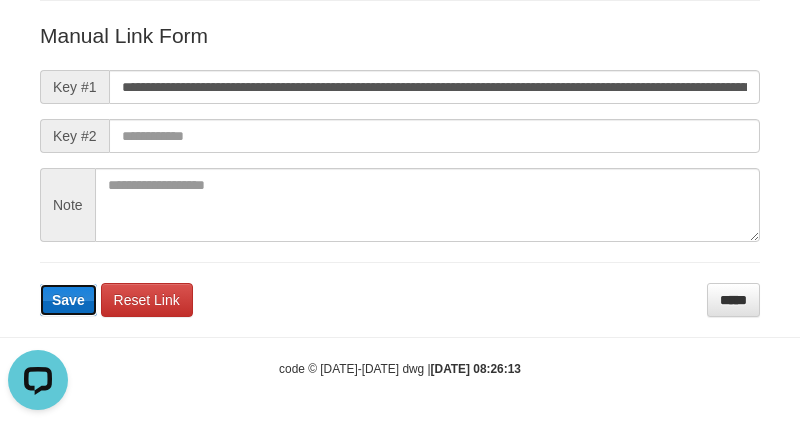 click on "Save" at bounding box center (68, 300) 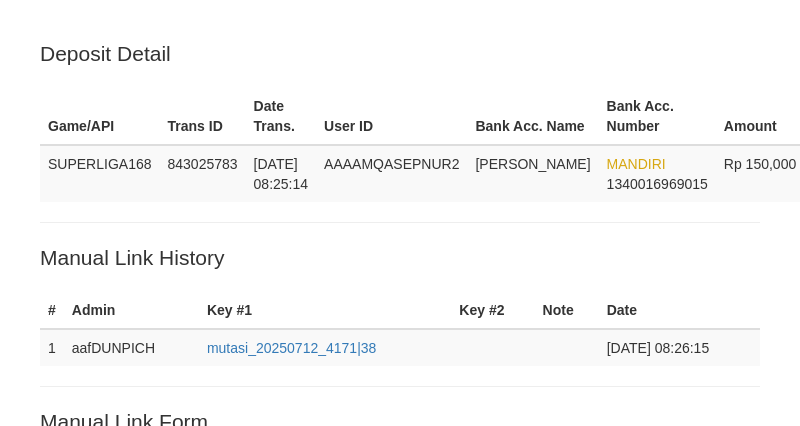 scroll, scrollTop: 13, scrollLeft: 0, axis: vertical 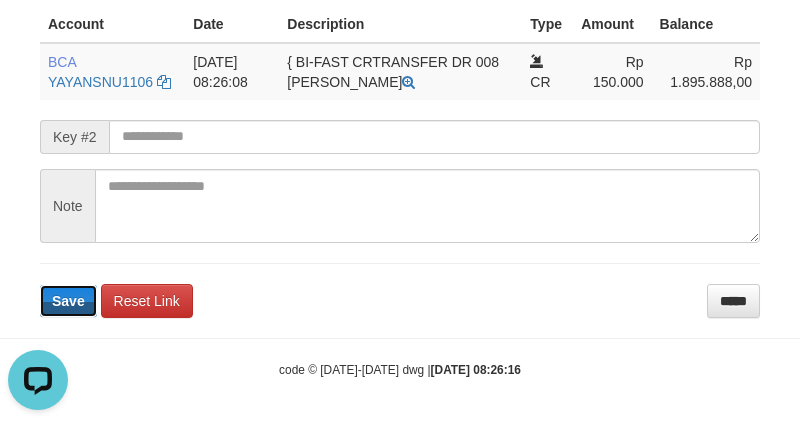 type 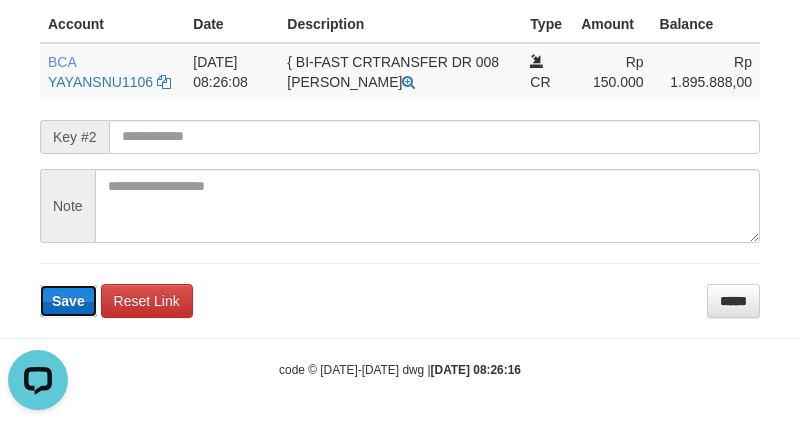 click on "Save" at bounding box center [68, 301] 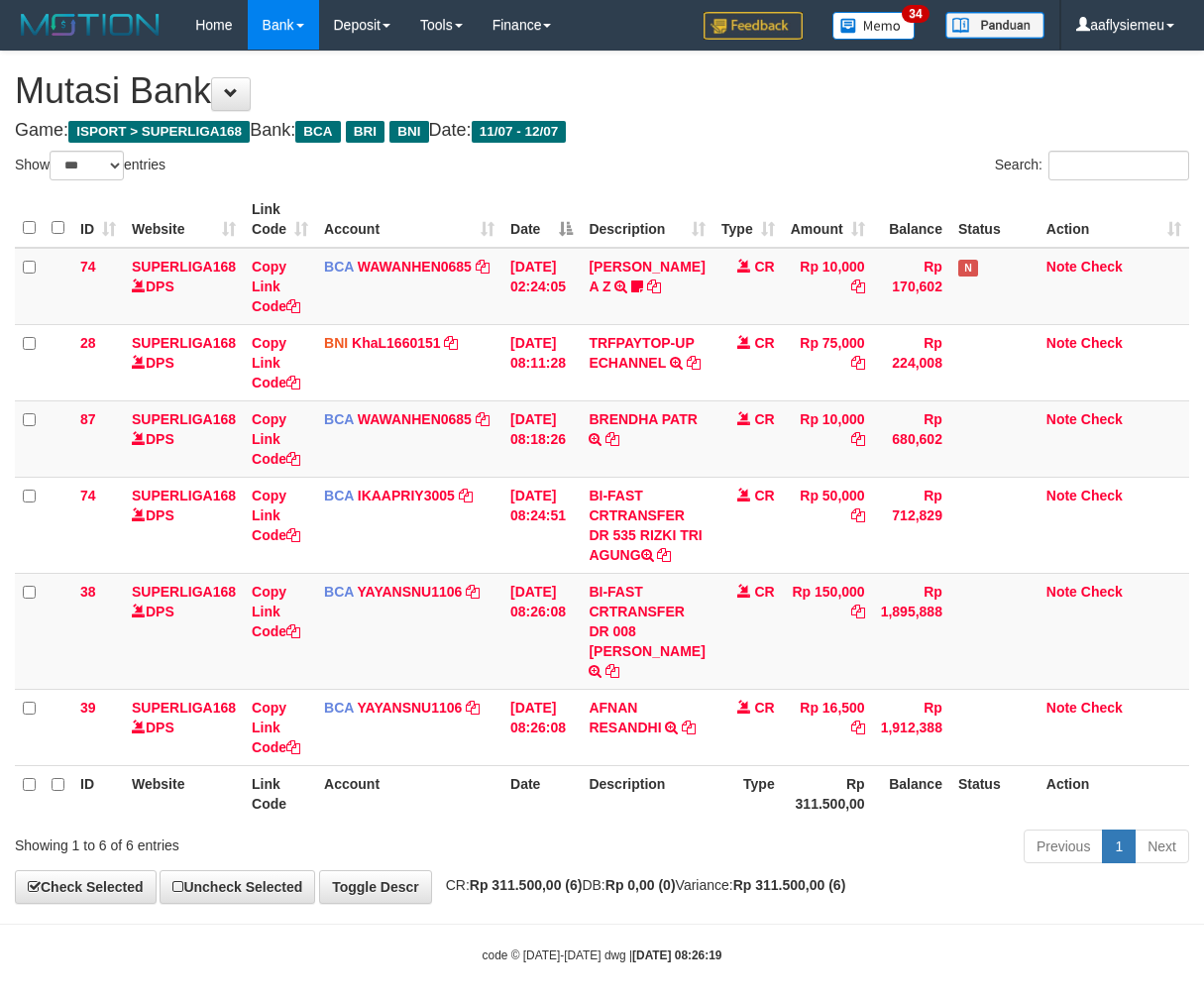 select on "***" 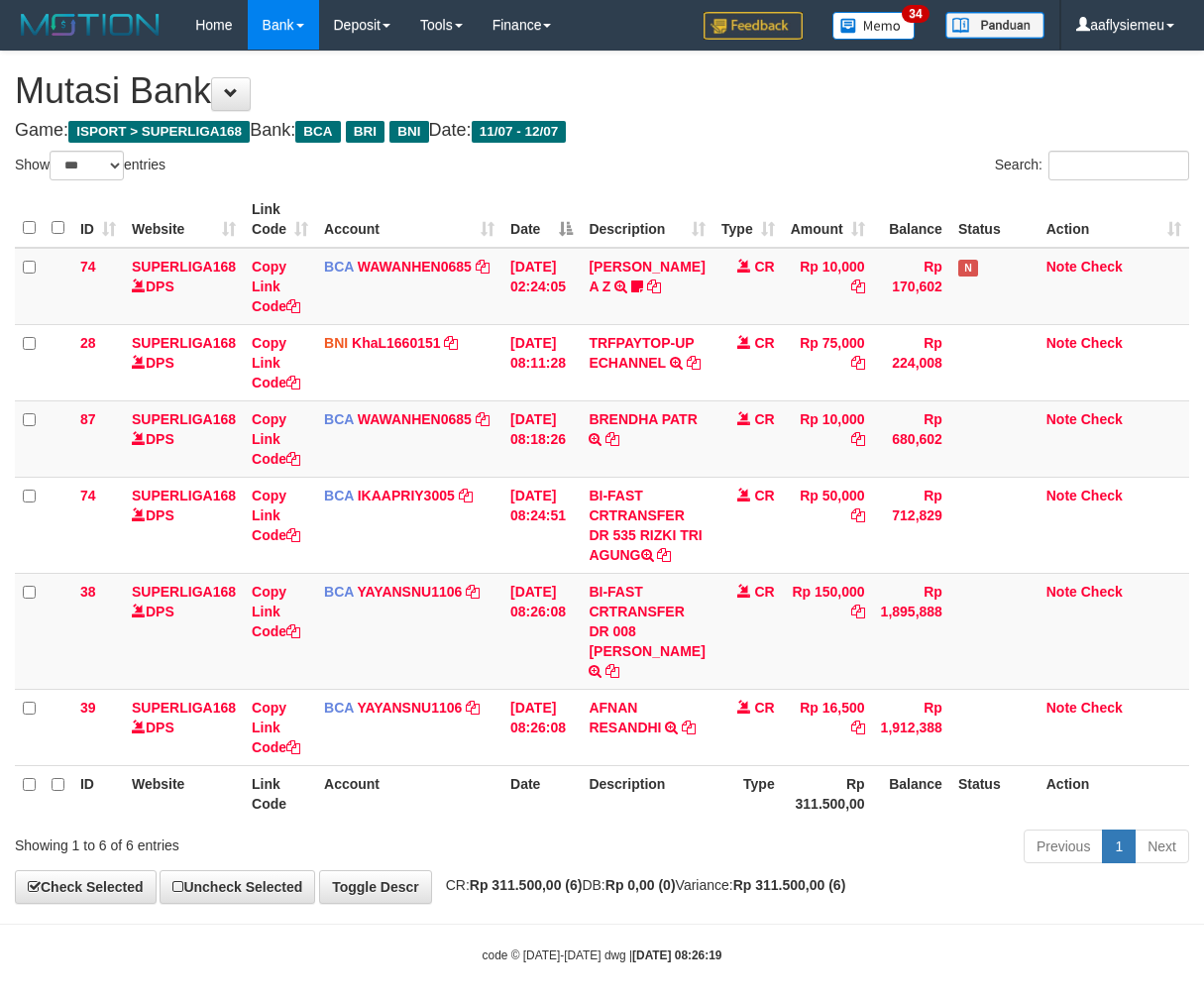 scroll, scrollTop: 0, scrollLeft: 0, axis: both 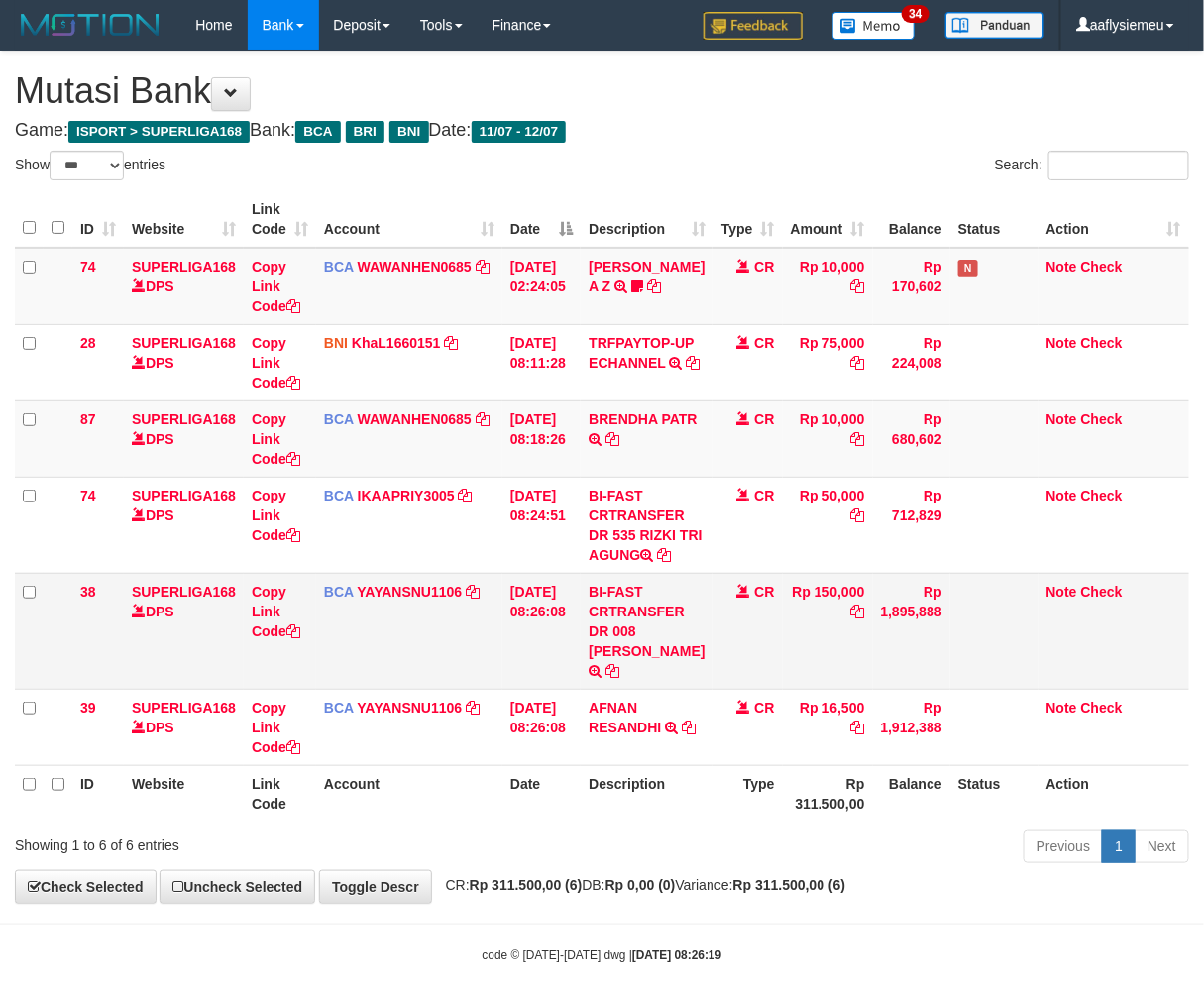 drag, startPoint x: 863, startPoint y: 760, endPoint x: 1142, endPoint y: 658, distance: 297.0606 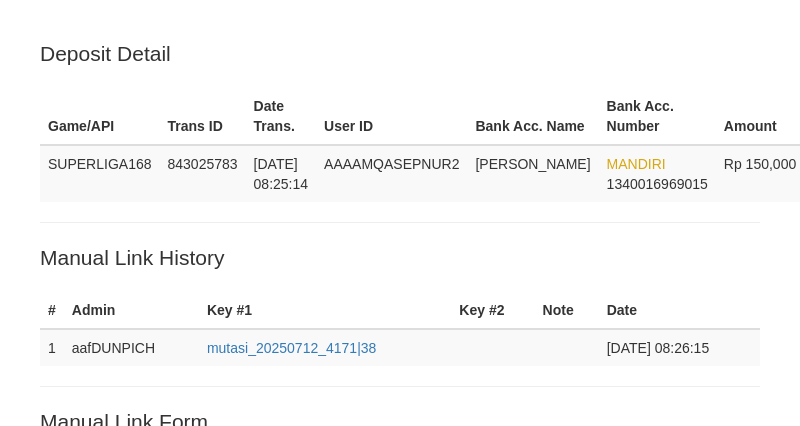 scroll, scrollTop: 500, scrollLeft: 0, axis: vertical 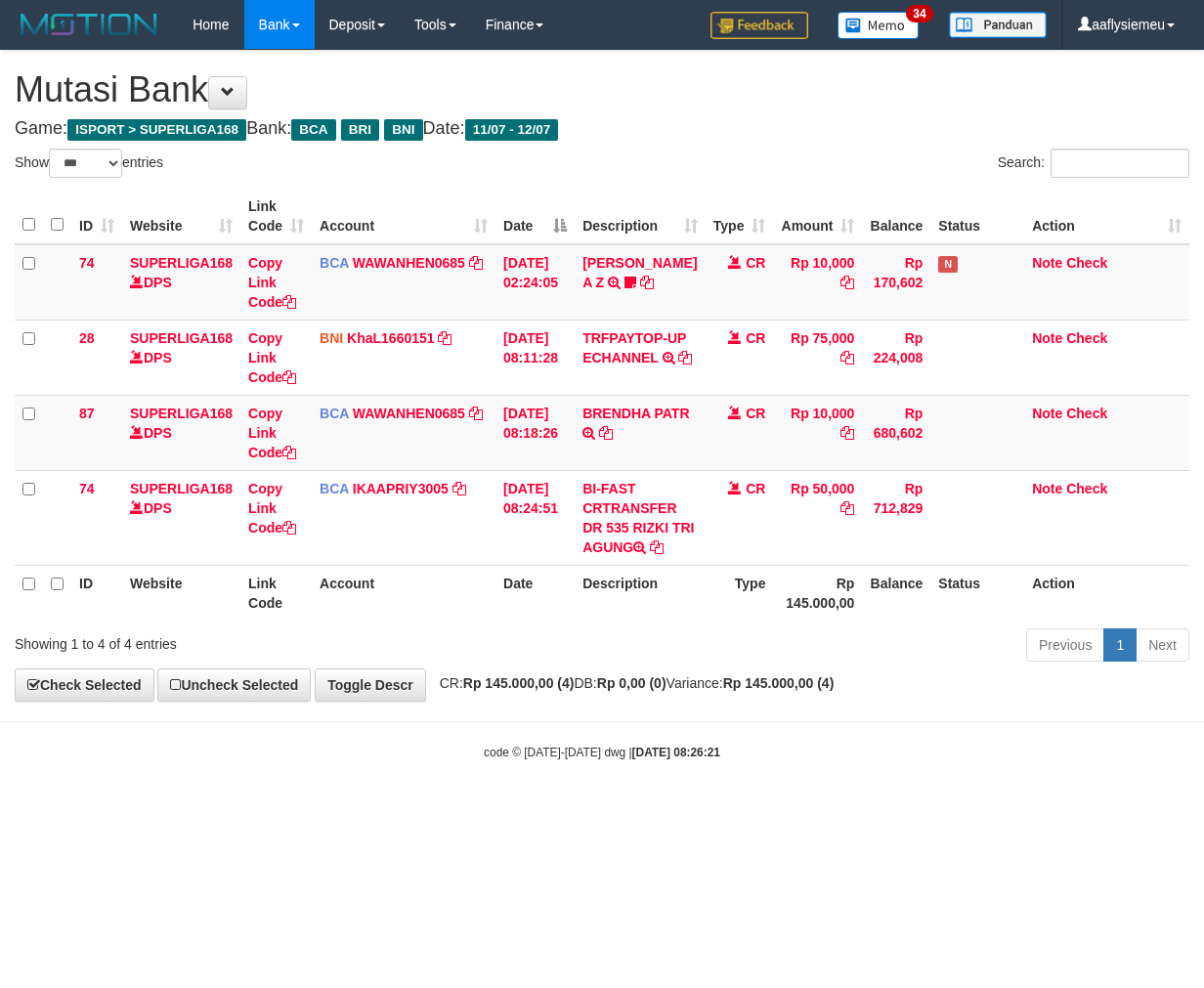 select on "***" 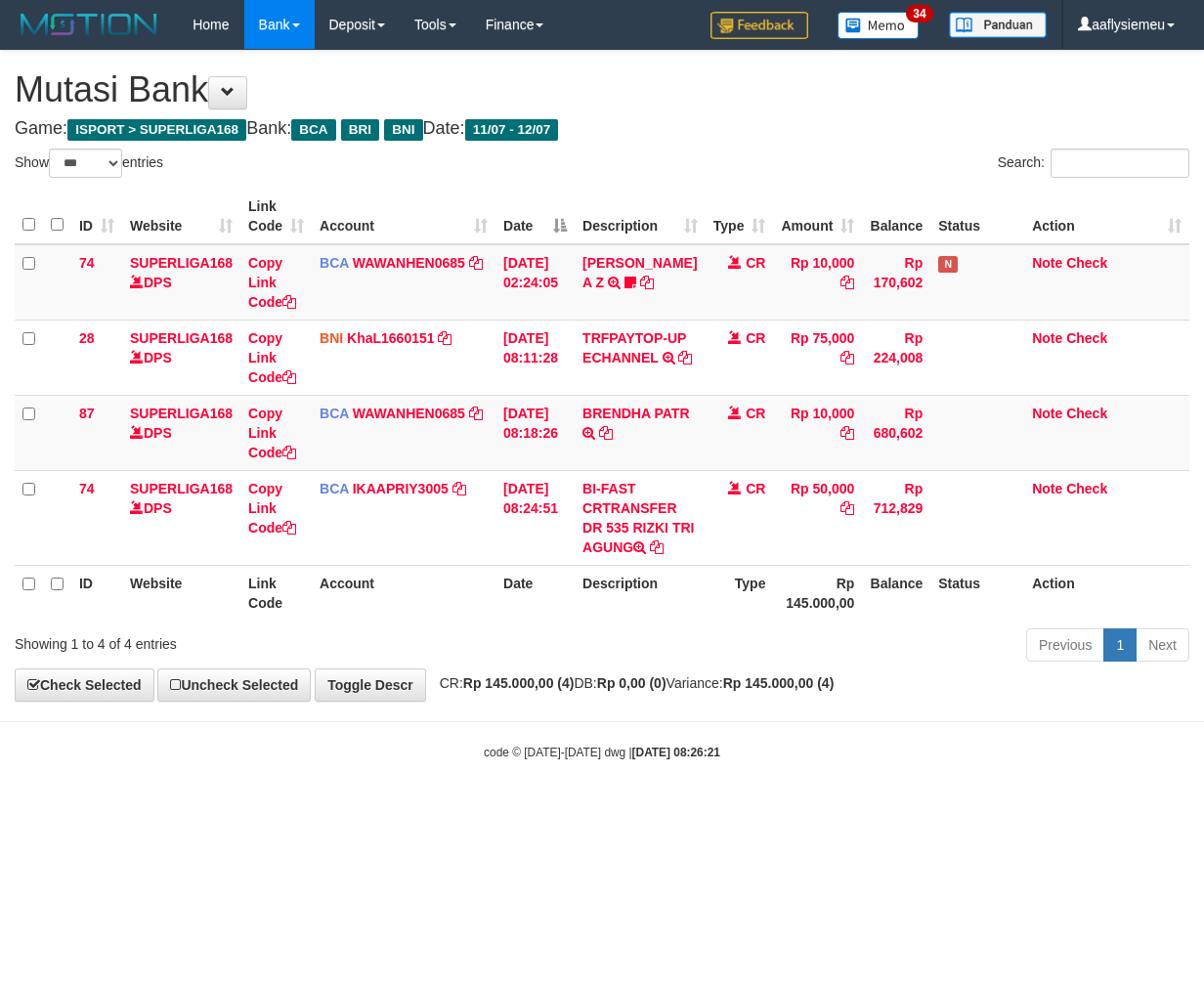 scroll, scrollTop: 0, scrollLeft: 0, axis: both 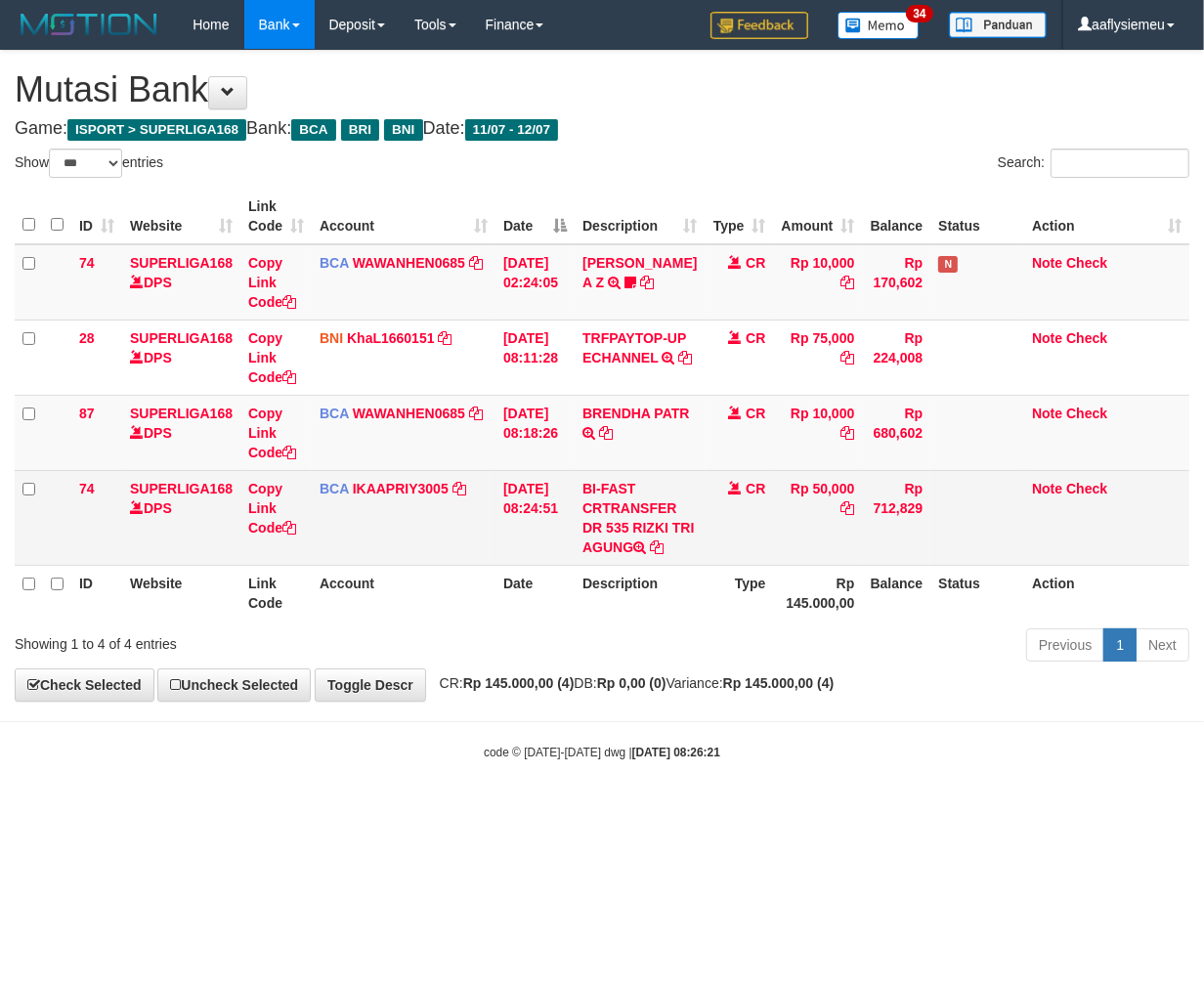 copy on "RIZKI TRI AGUNG" 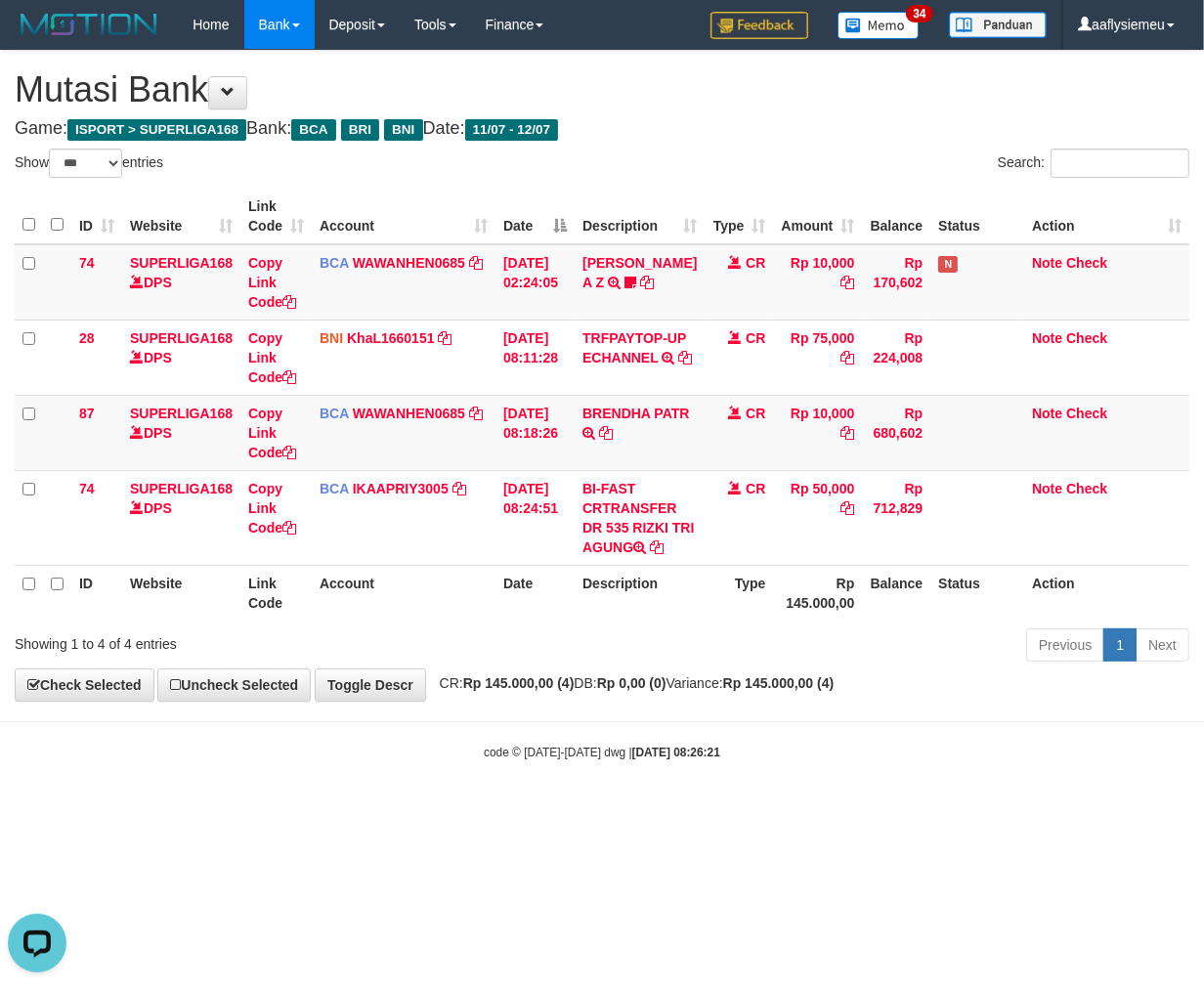 scroll, scrollTop: 0, scrollLeft: 0, axis: both 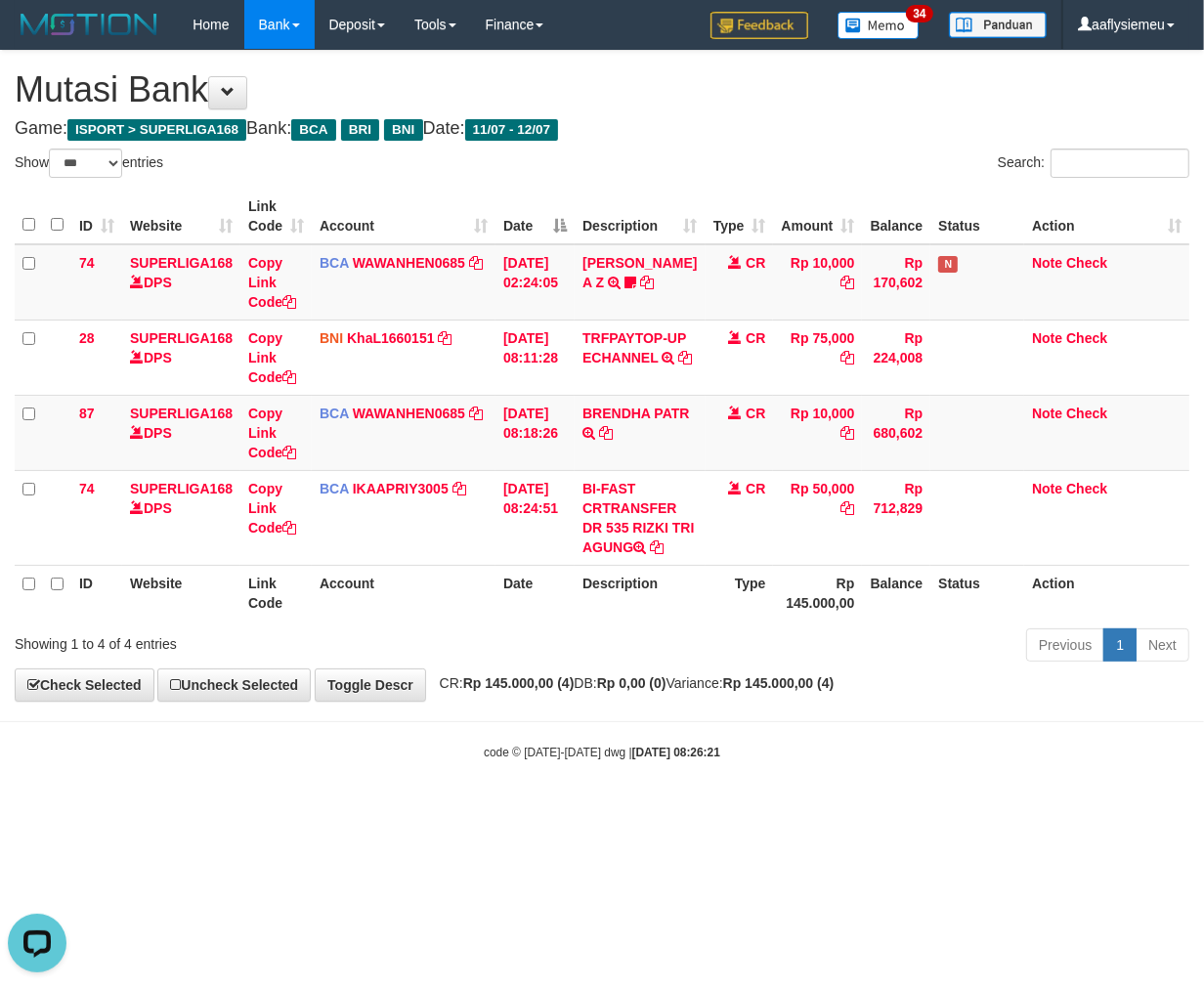 drag, startPoint x: 982, startPoint y: 707, endPoint x: 1203, endPoint y: 685, distance: 222.09232 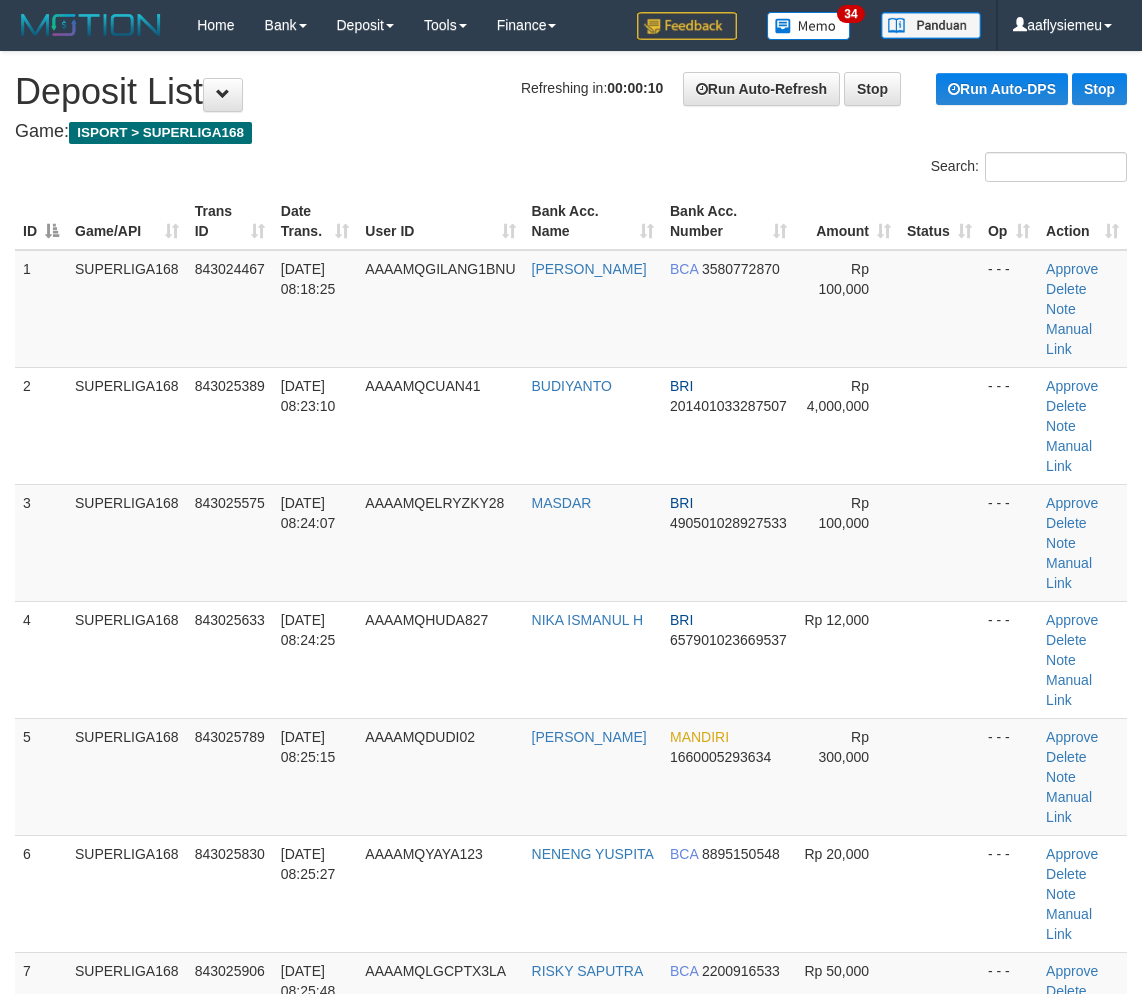 scroll, scrollTop: 0, scrollLeft: 0, axis: both 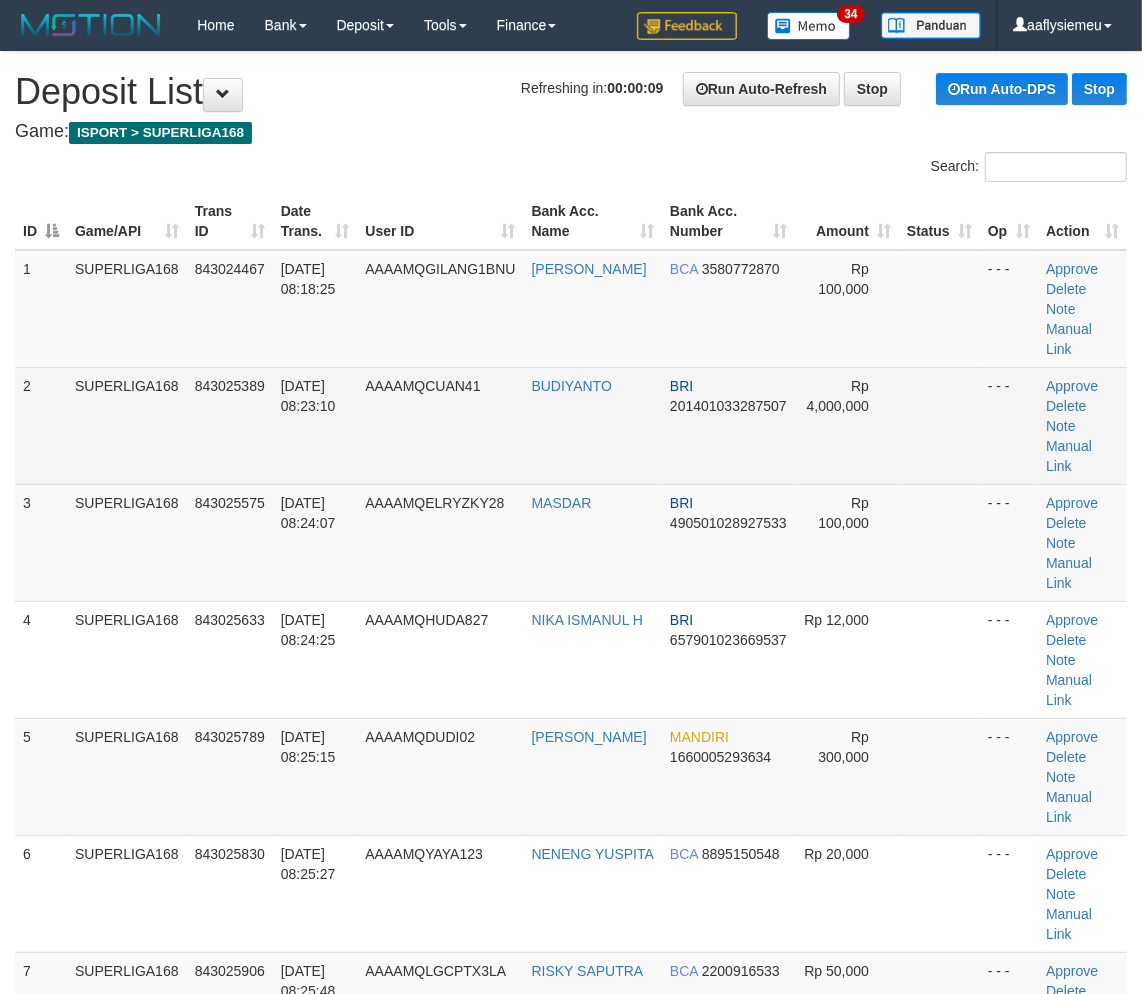 click on "12/07/2025 08:23:10" at bounding box center [315, 425] 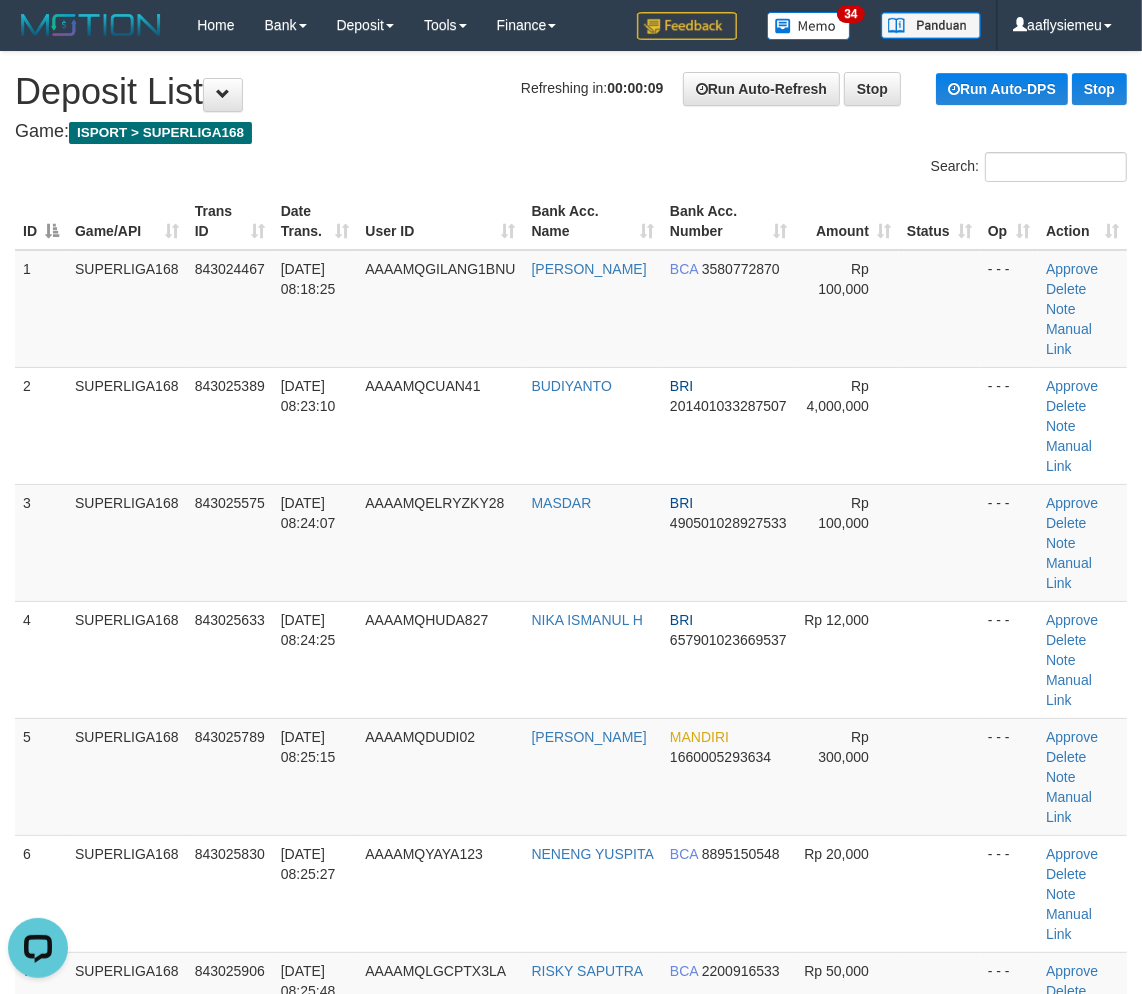 scroll, scrollTop: 0, scrollLeft: 0, axis: both 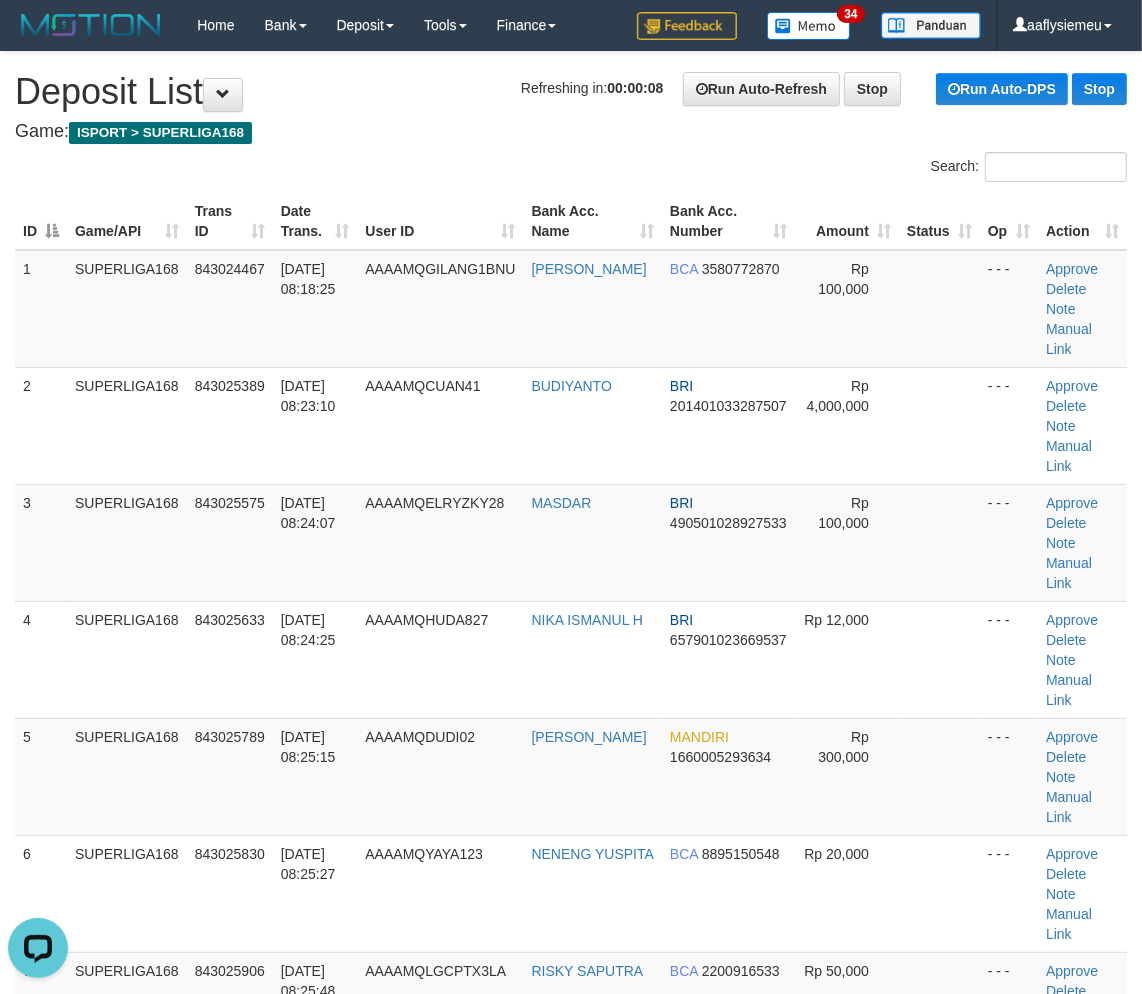 drag, startPoint x: 286, startPoint y: 531, endPoint x: 5, endPoint y: 626, distance: 296.62433 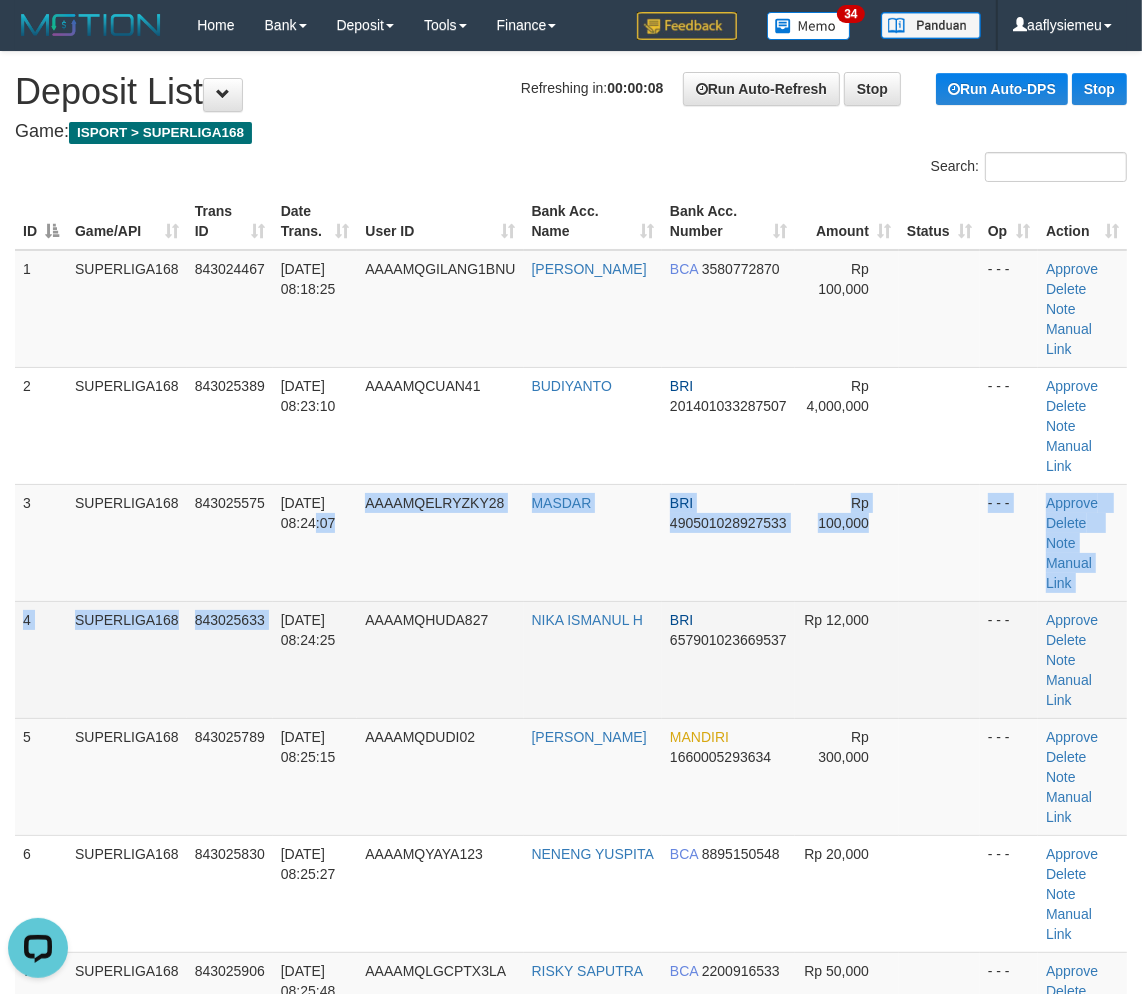 click on "843025633" at bounding box center [230, 659] 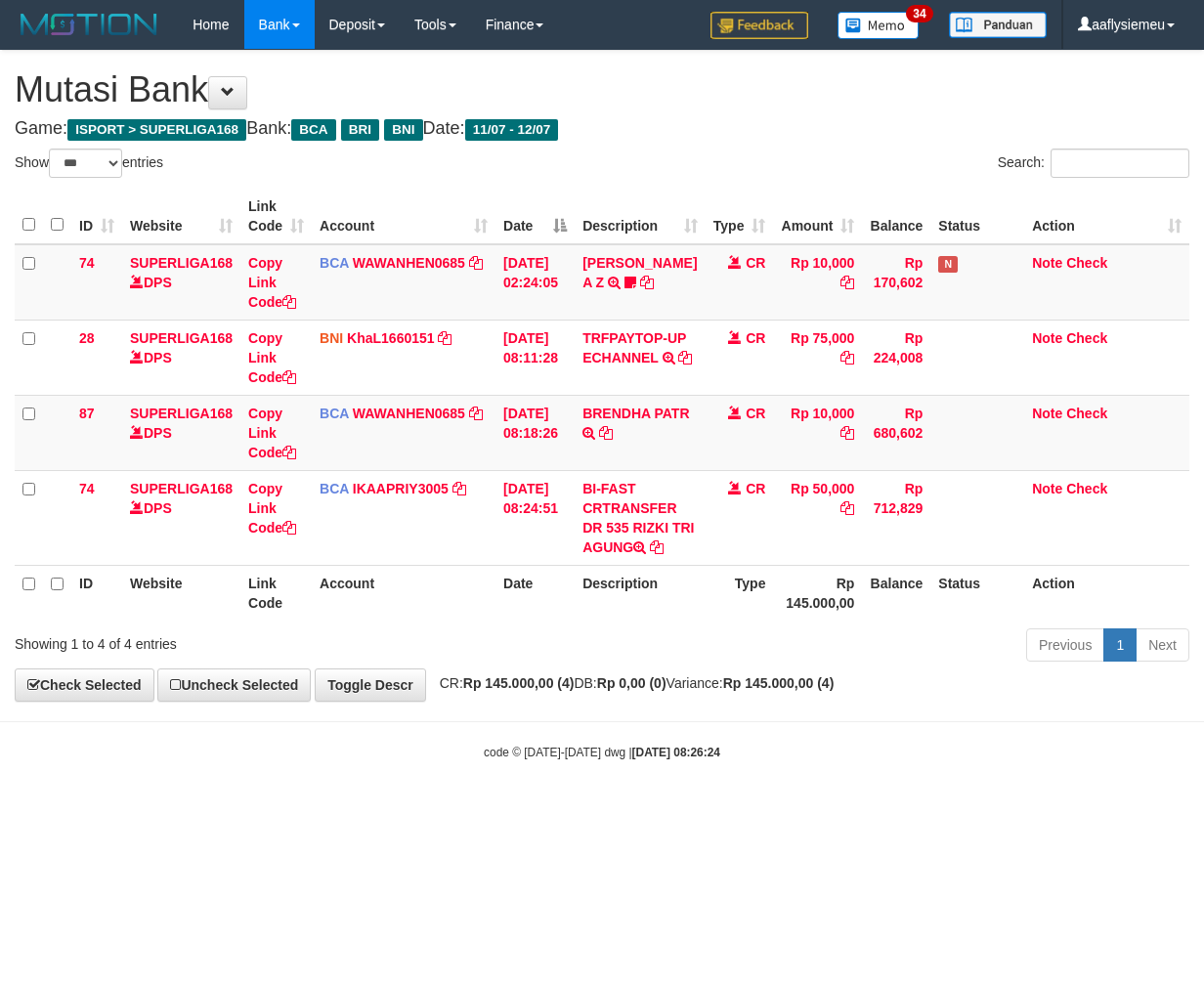 select on "***" 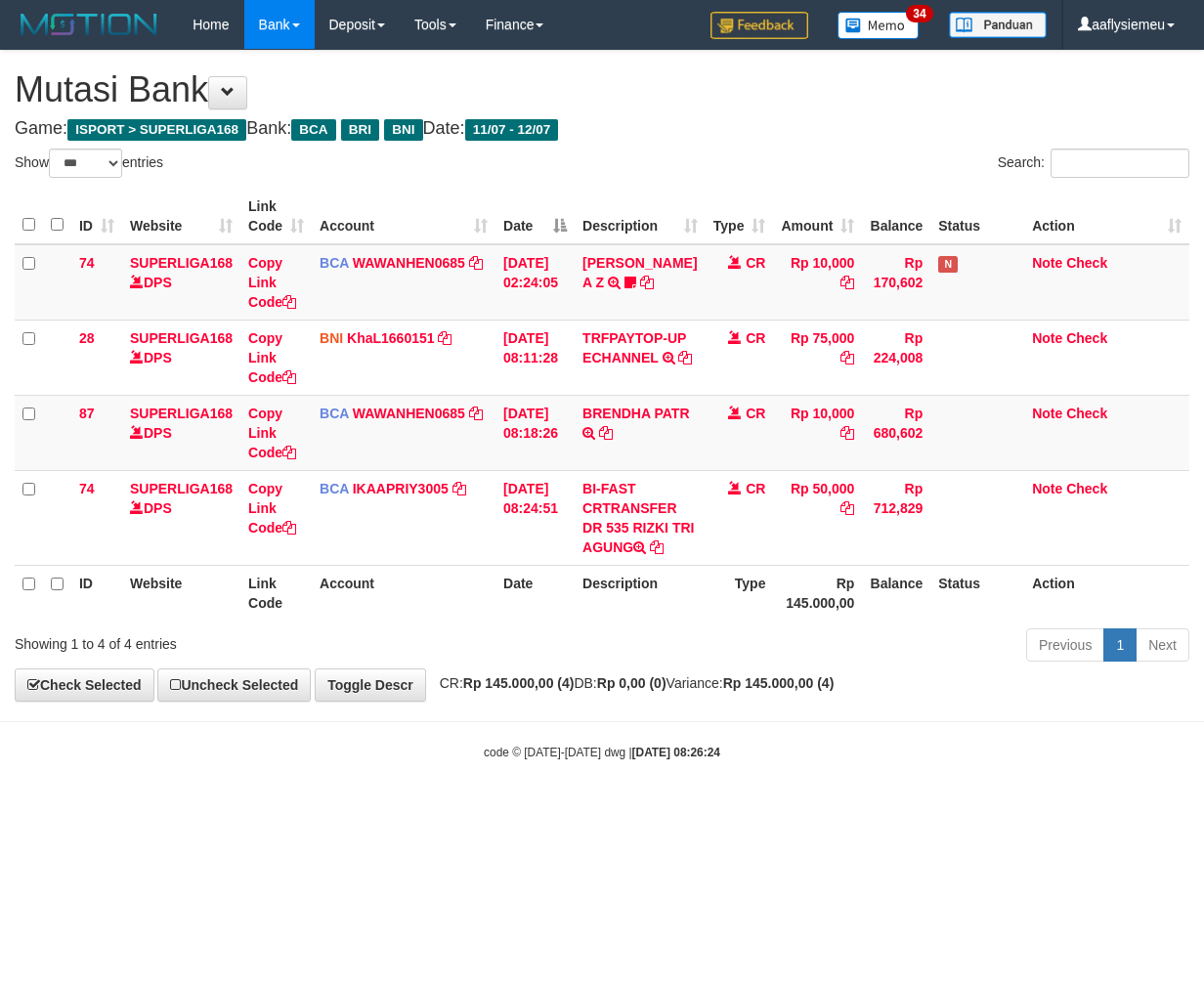 scroll, scrollTop: 0, scrollLeft: 0, axis: both 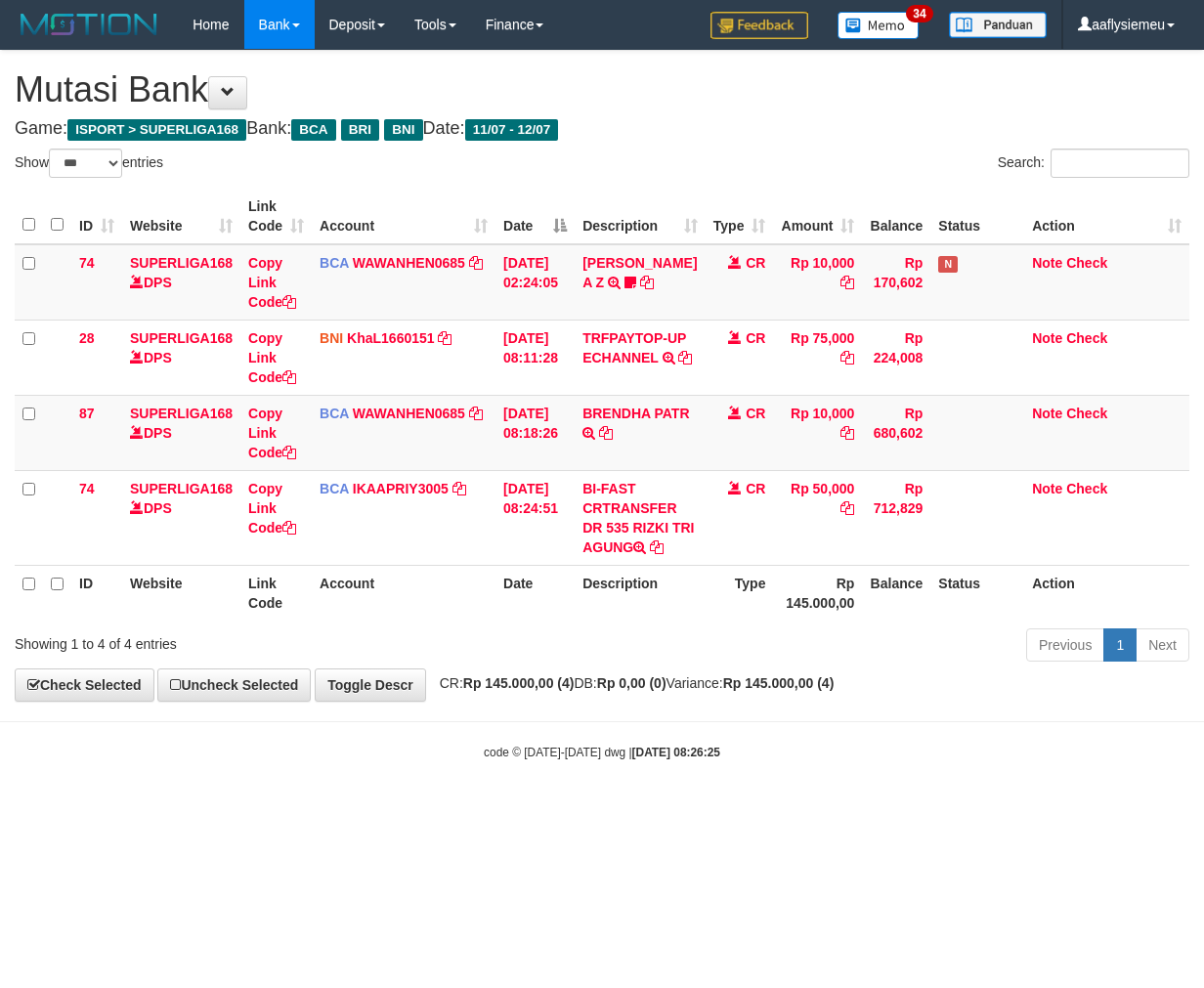 select on "***" 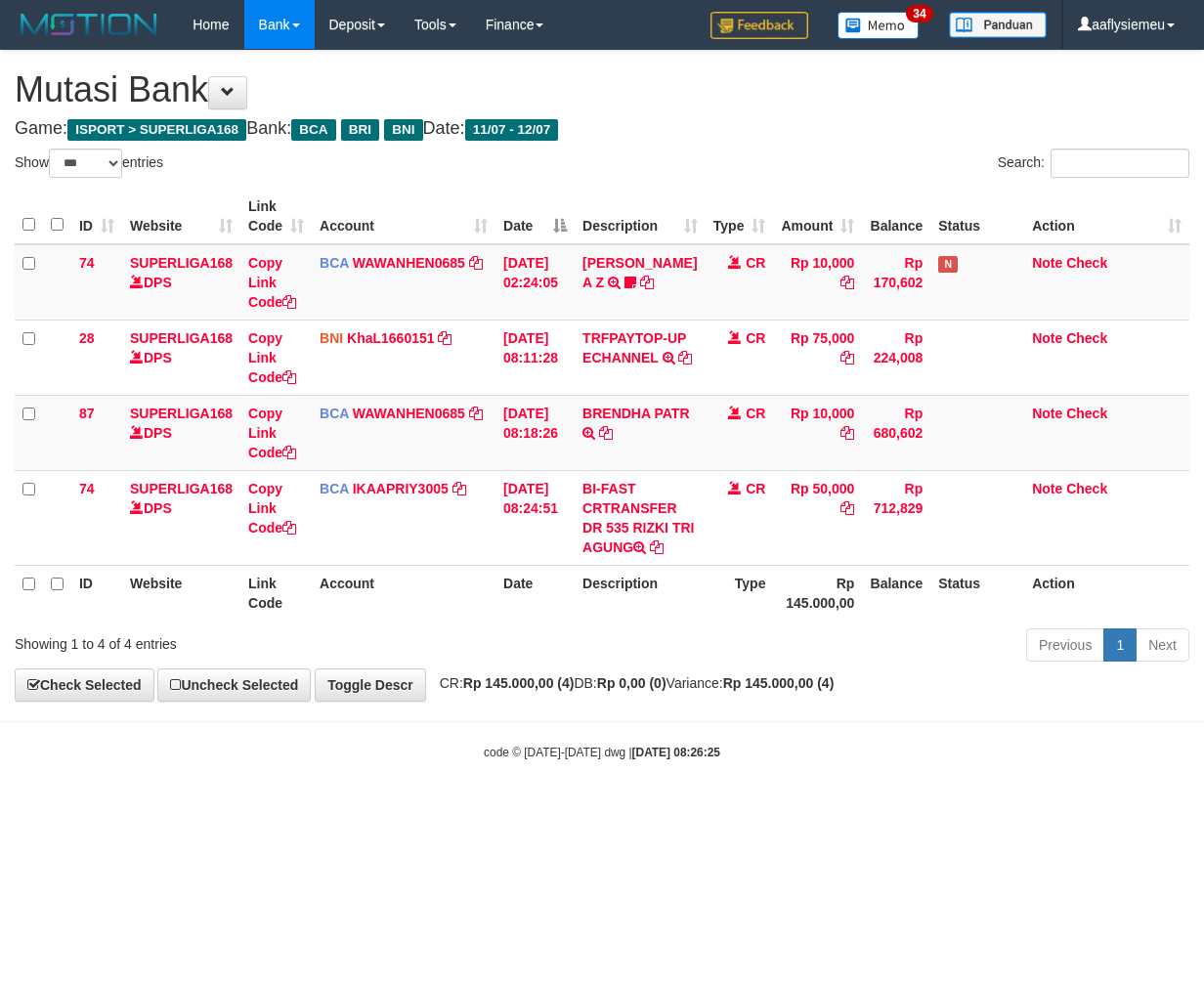 scroll, scrollTop: 0, scrollLeft: 0, axis: both 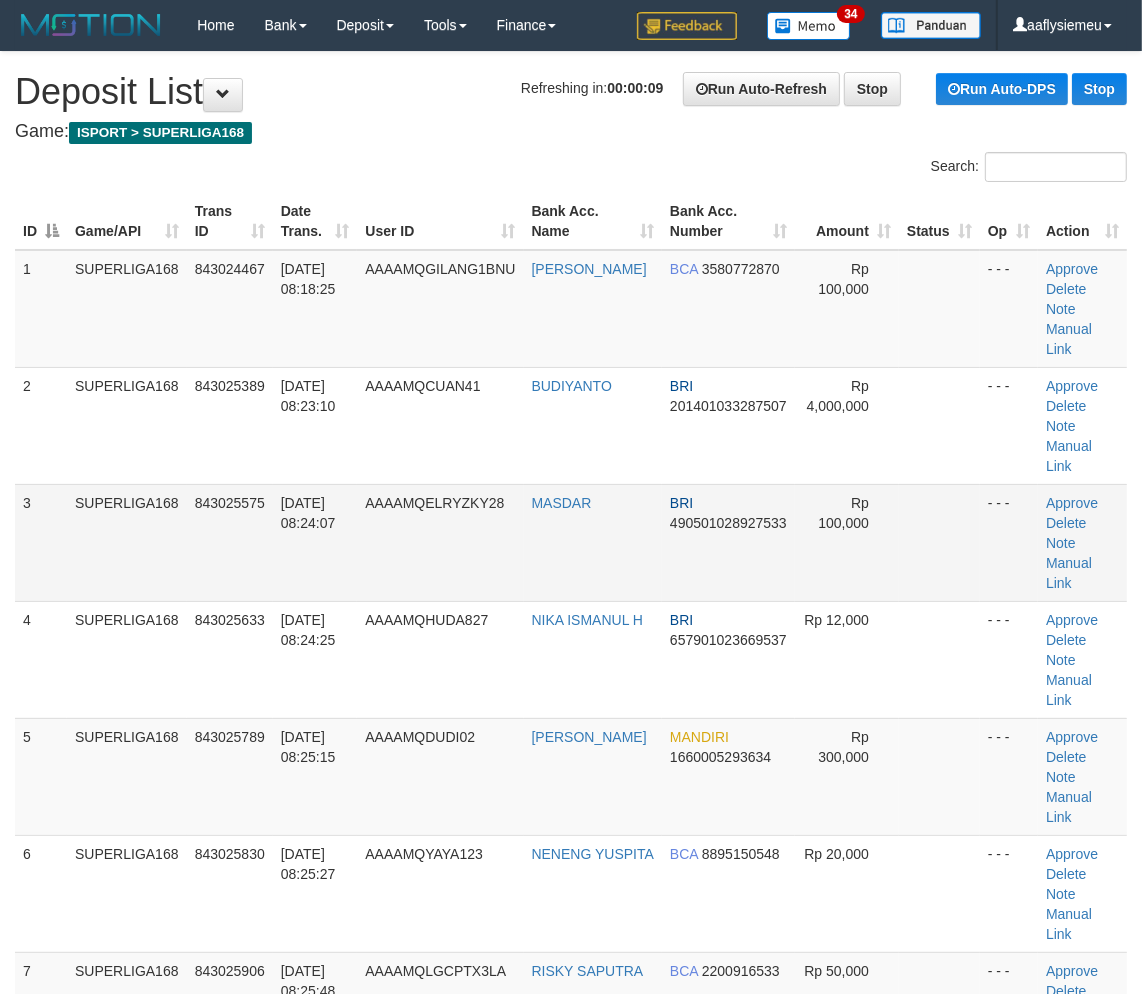 click on "12/07/2025 08:24:07" at bounding box center [315, 542] 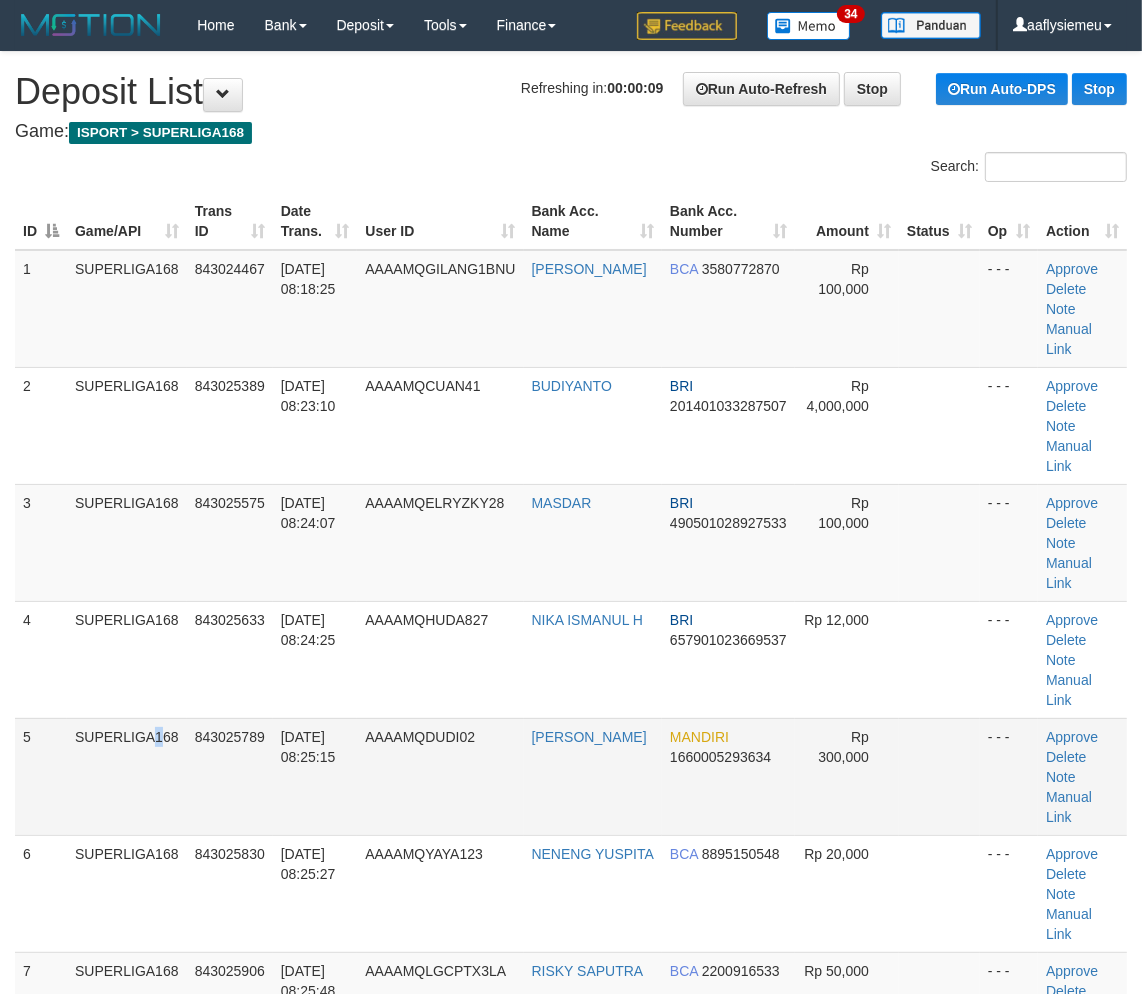 click on "SUPERLIGA168" at bounding box center [127, 776] 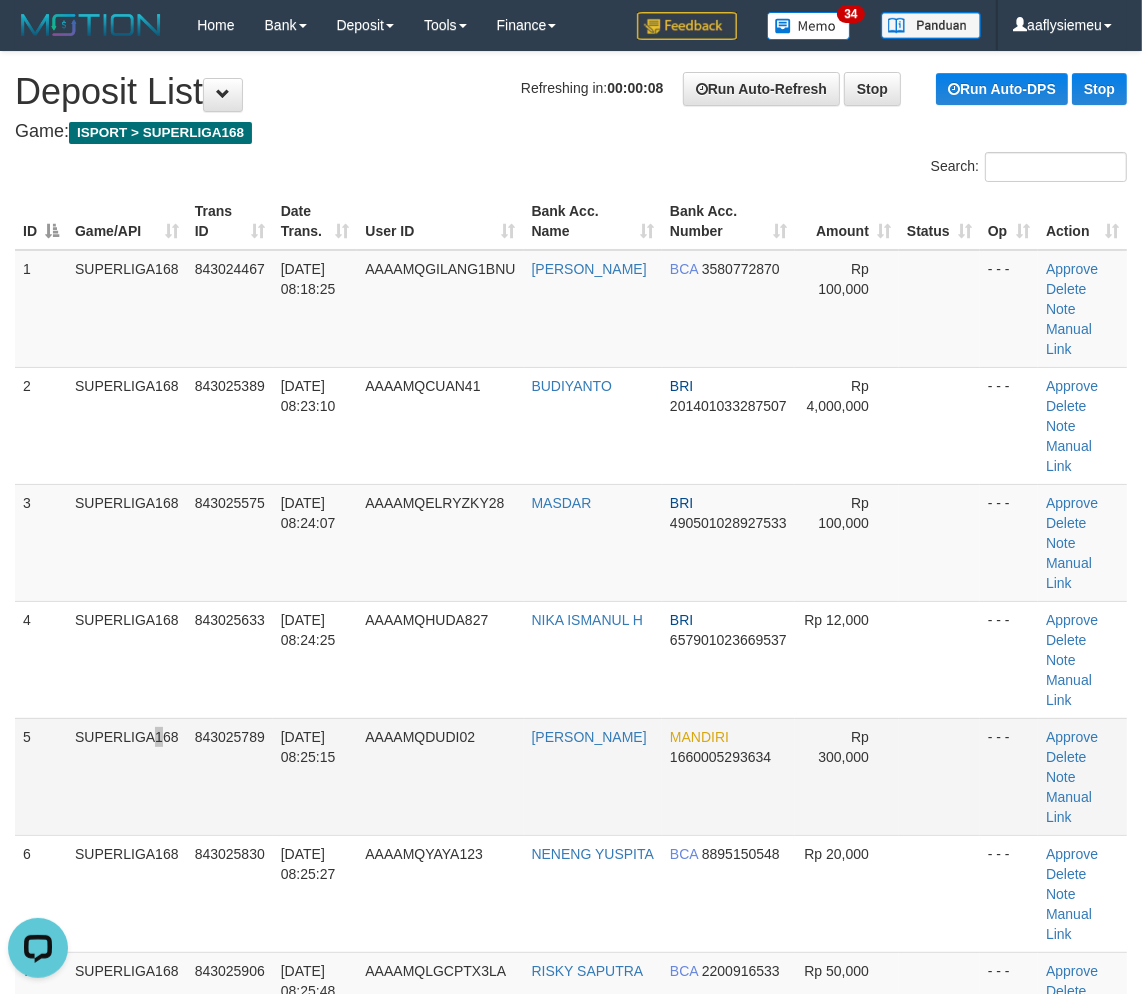 scroll, scrollTop: 0, scrollLeft: 0, axis: both 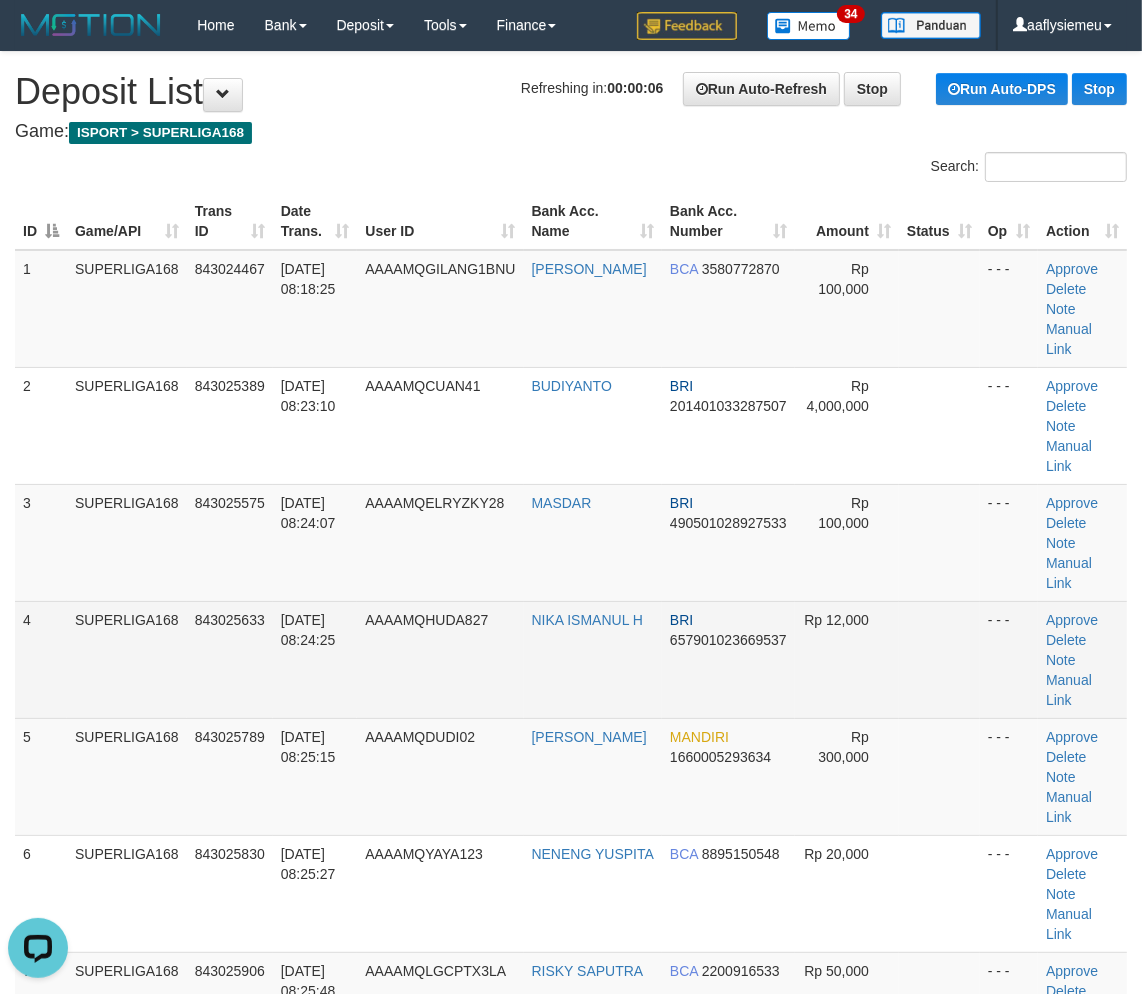 click on "843025633" at bounding box center (230, 659) 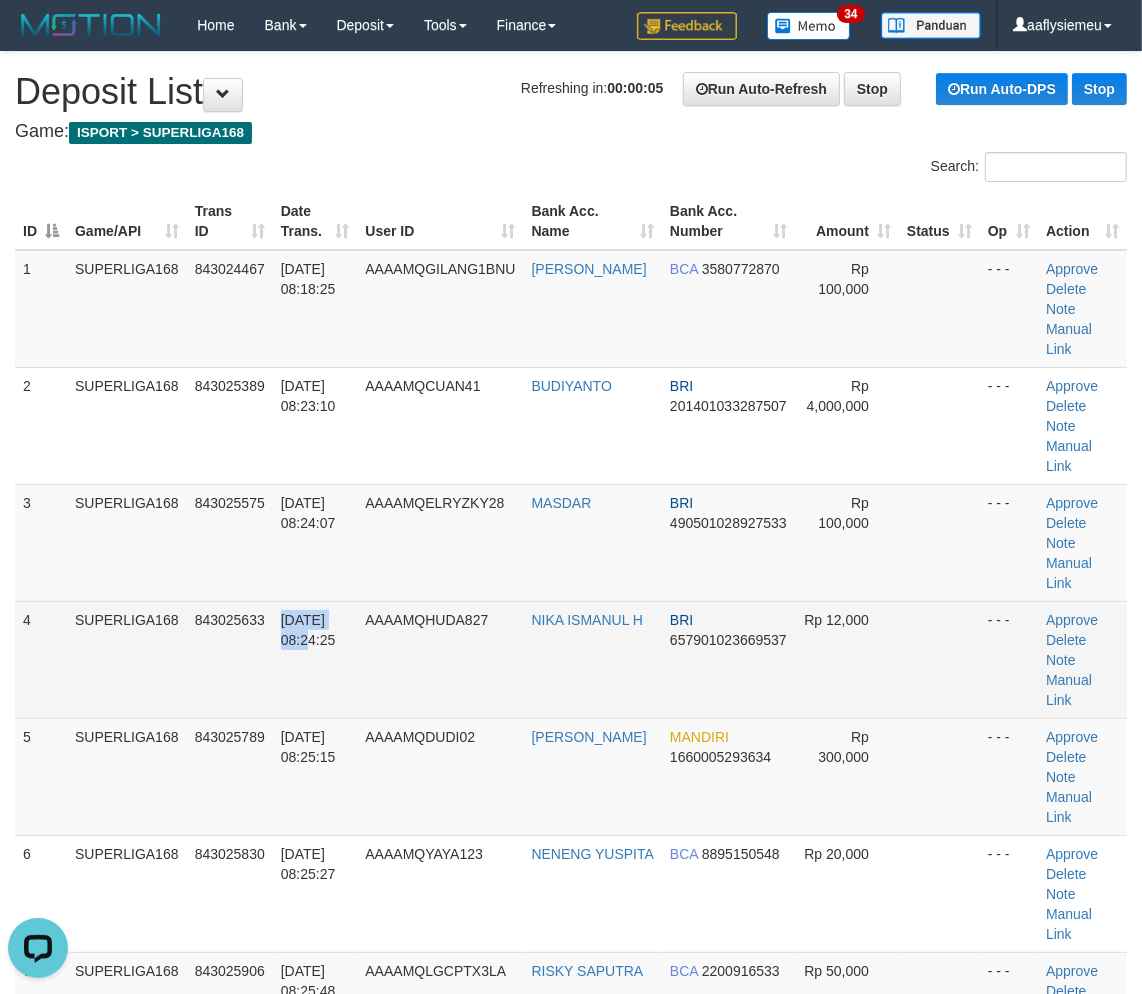 click on "4
SUPERLIGA168
843025633
12/07/2025 08:24:25
AAAAMQHUDA827
NIKA ISMANUL H
BRI
657901023669537
Rp 12,000
- - -
Approve
Delete
Note
Manual Link" at bounding box center (571, 659) 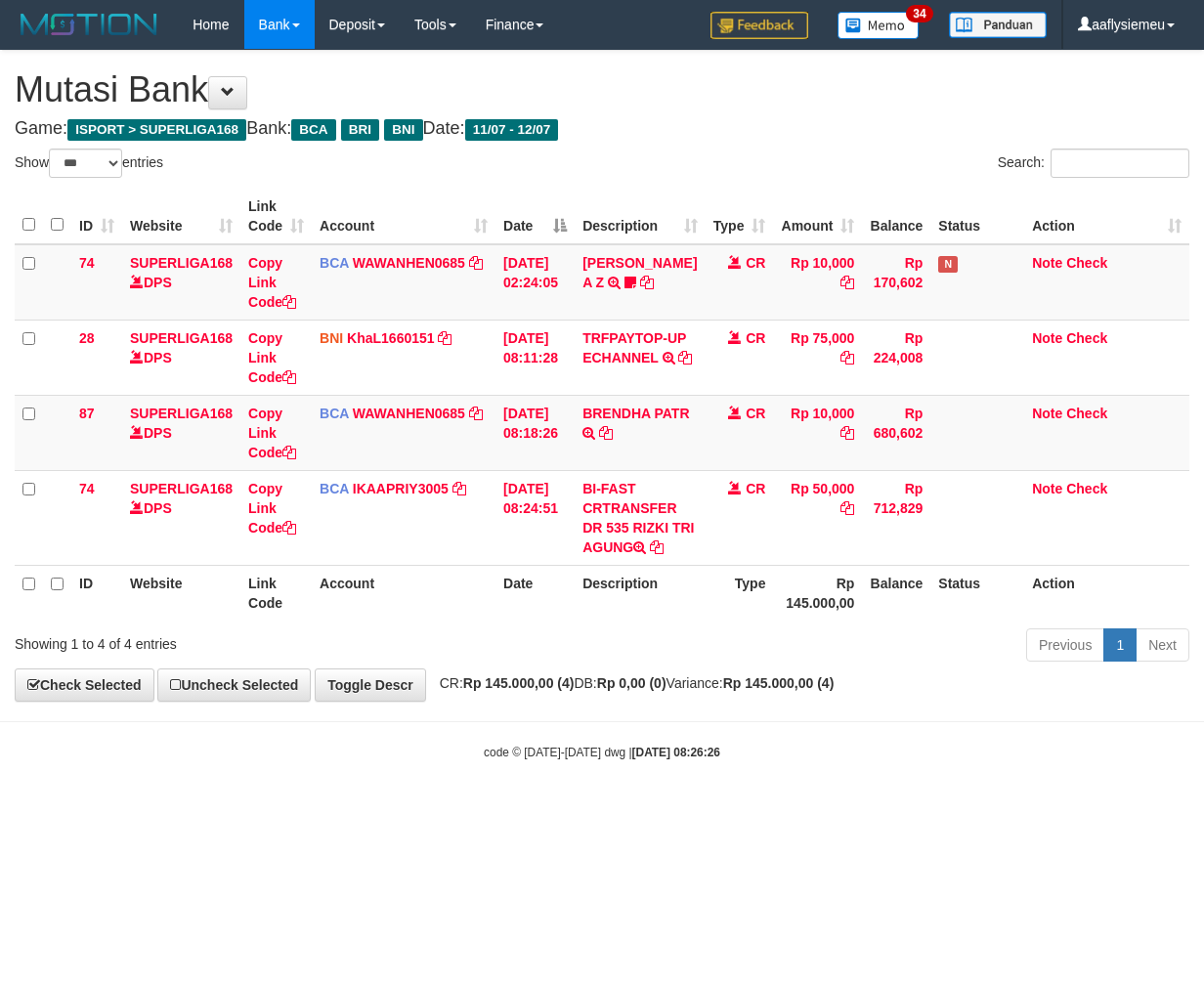 select on "***" 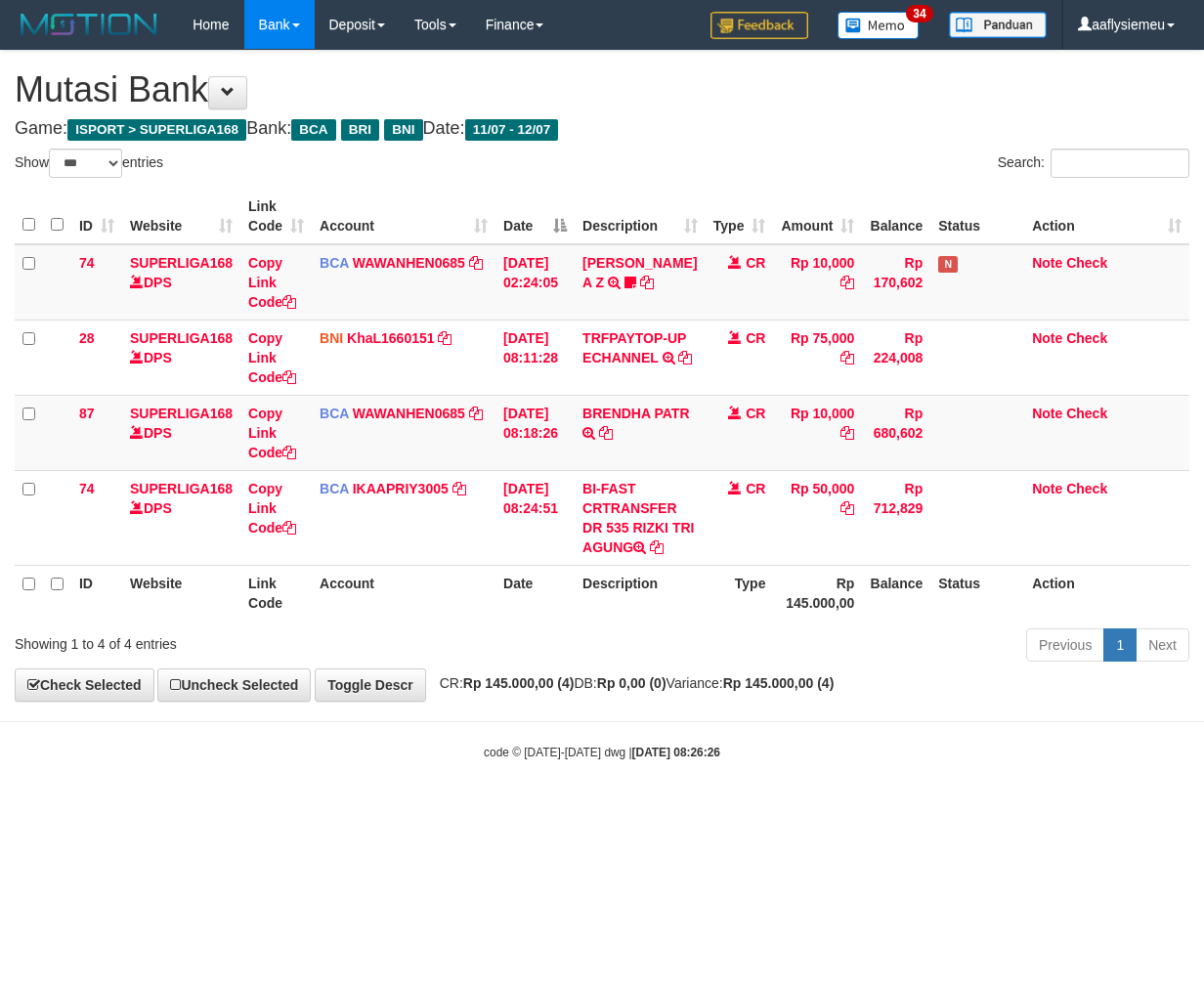 scroll, scrollTop: 0, scrollLeft: 0, axis: both 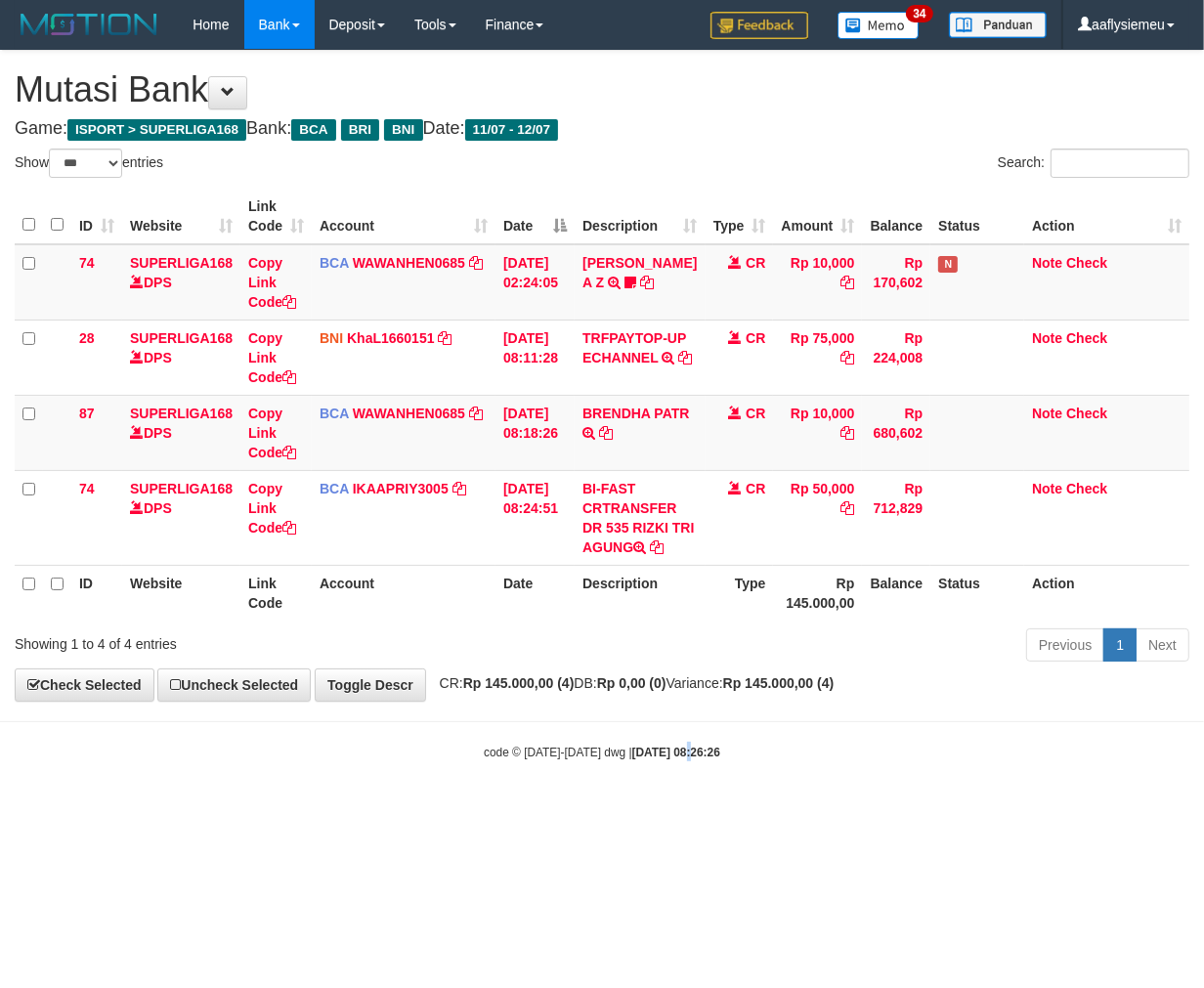 click on "Toggle navigation
Home
Bank
Account List
Load
By Website
Group
[ISPORT]													SUPERLIGA168
By Load Group (DPS)
34" at bounding box center [602, 405] 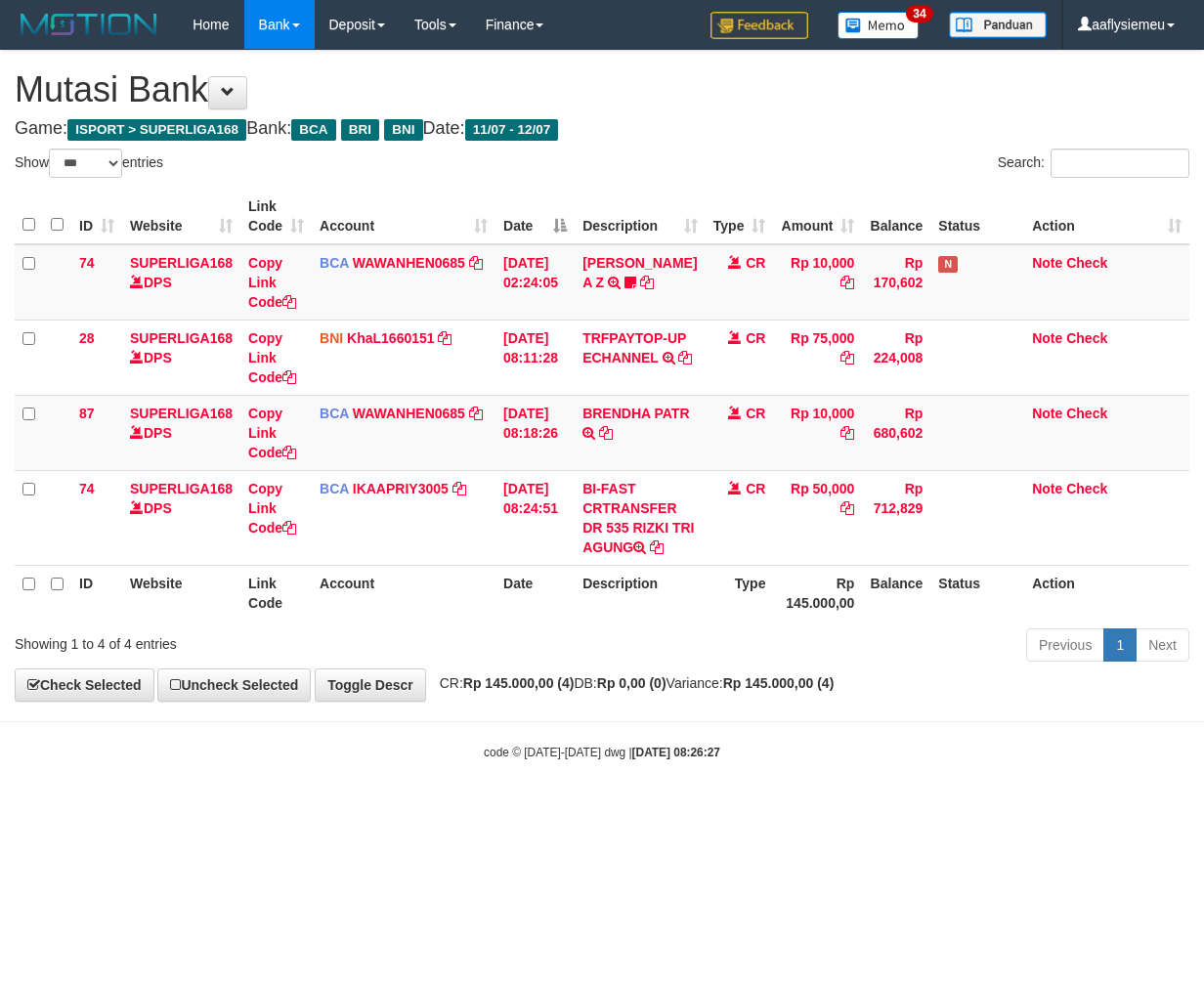 select on "***" 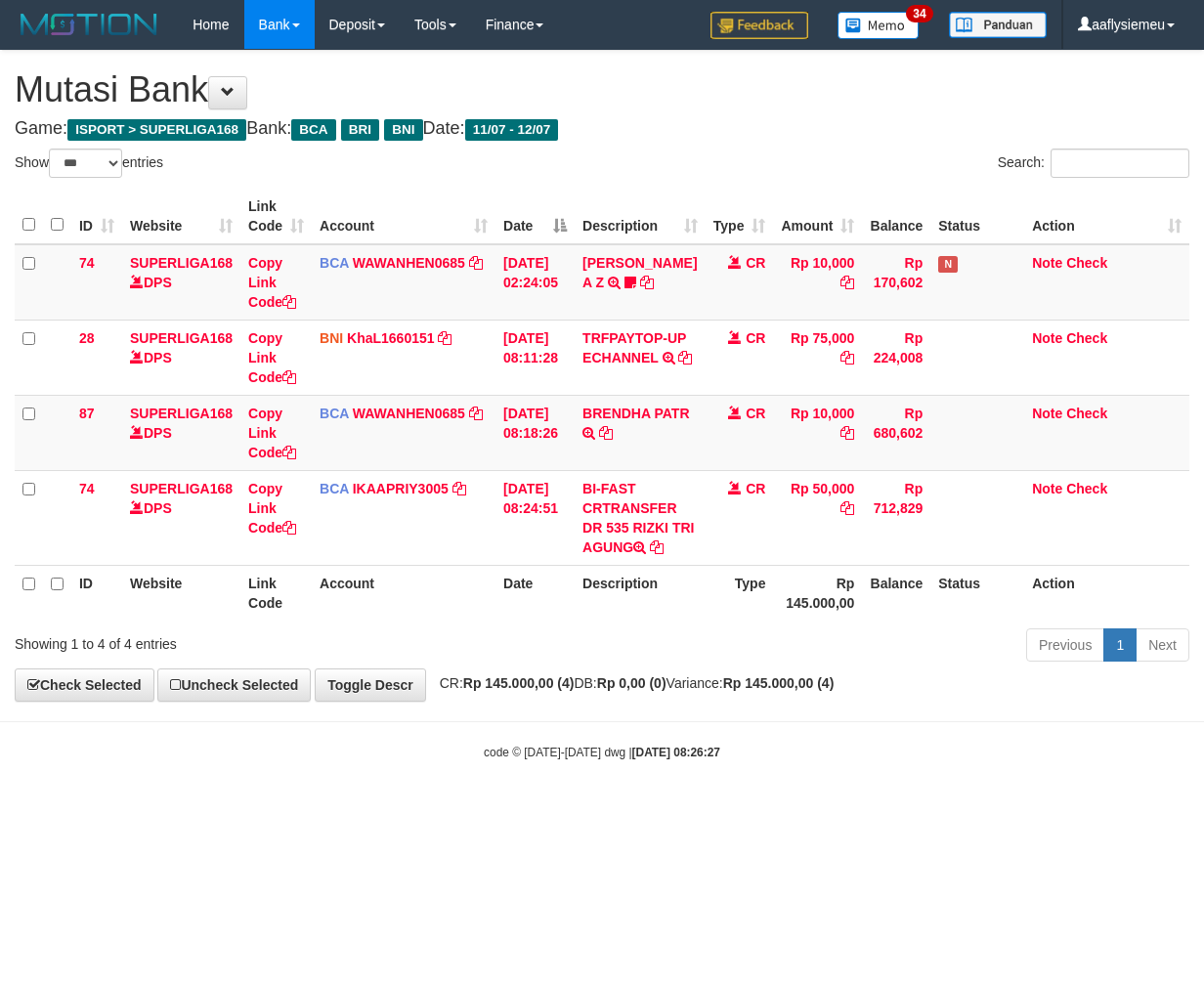 scroll, scrollTop: 0, scrollLeft: 0, axis: both 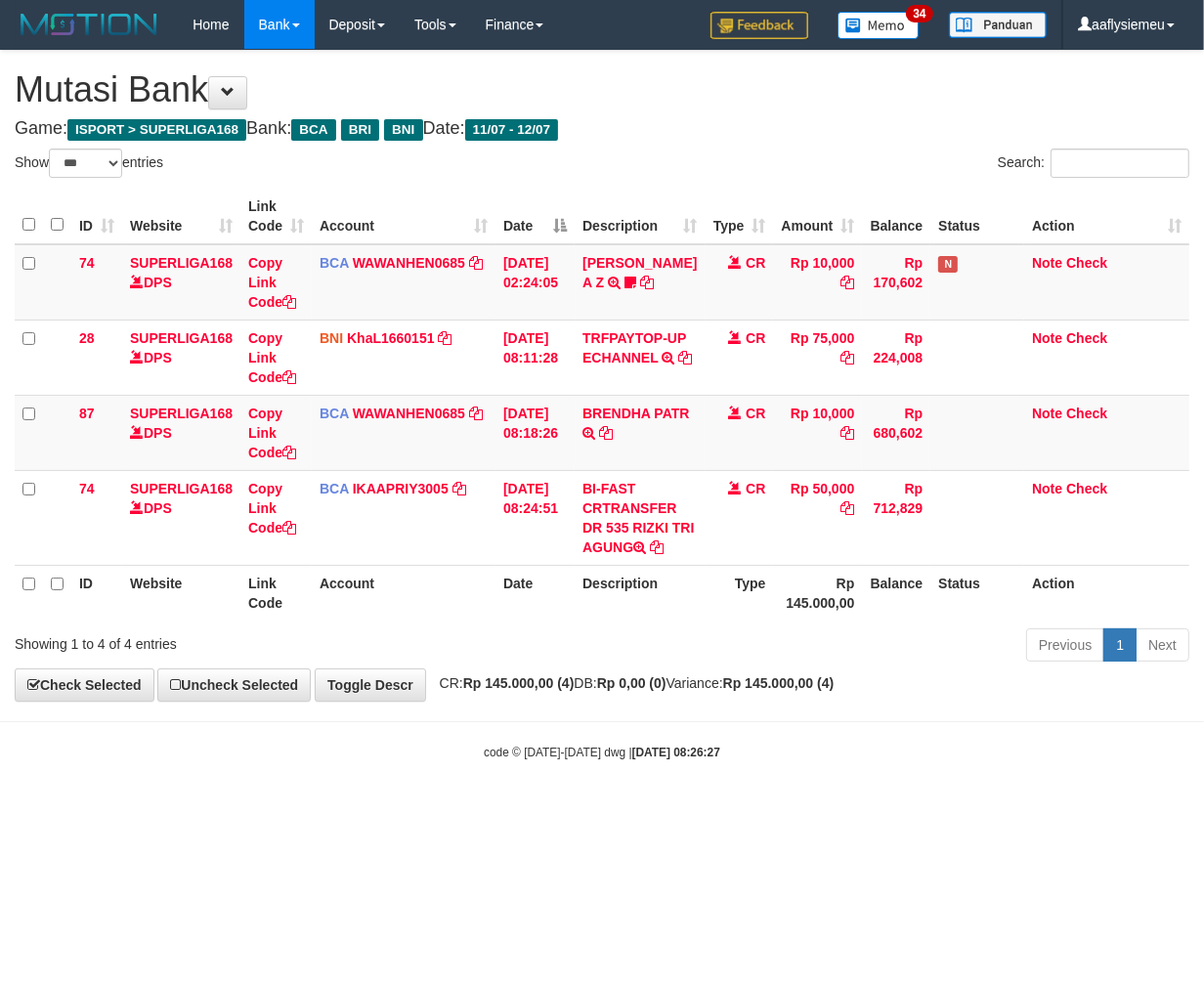click on "Toggle navigation
Home
Bank
Account List
Load
By Website
Group
[ISPORT]													SUPERLIGA168
By Load Group (DPS)
34" at bounding box center (602, 405) 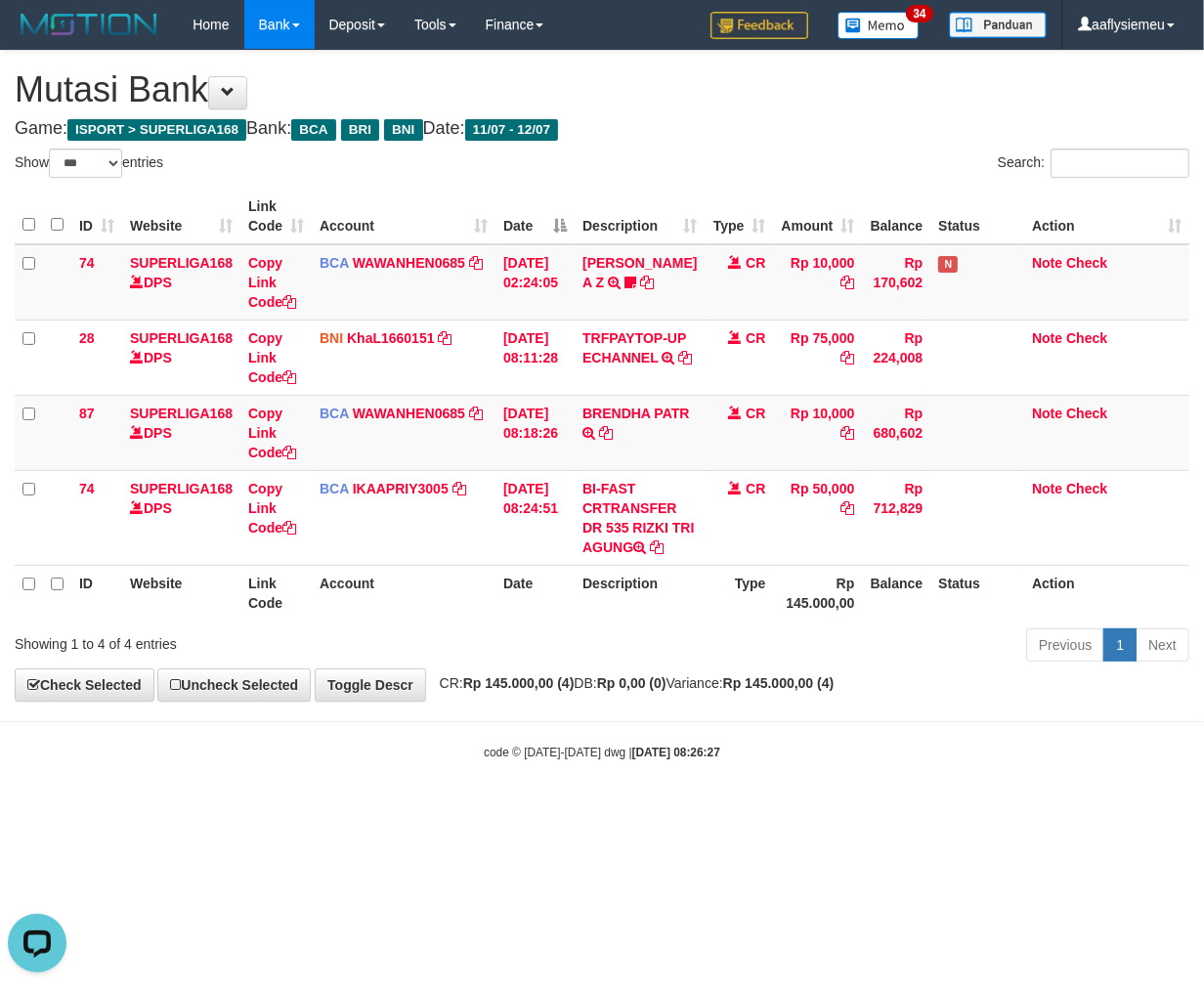 scroll, scrollTop: 0, scrollLeft: 0, axis: both 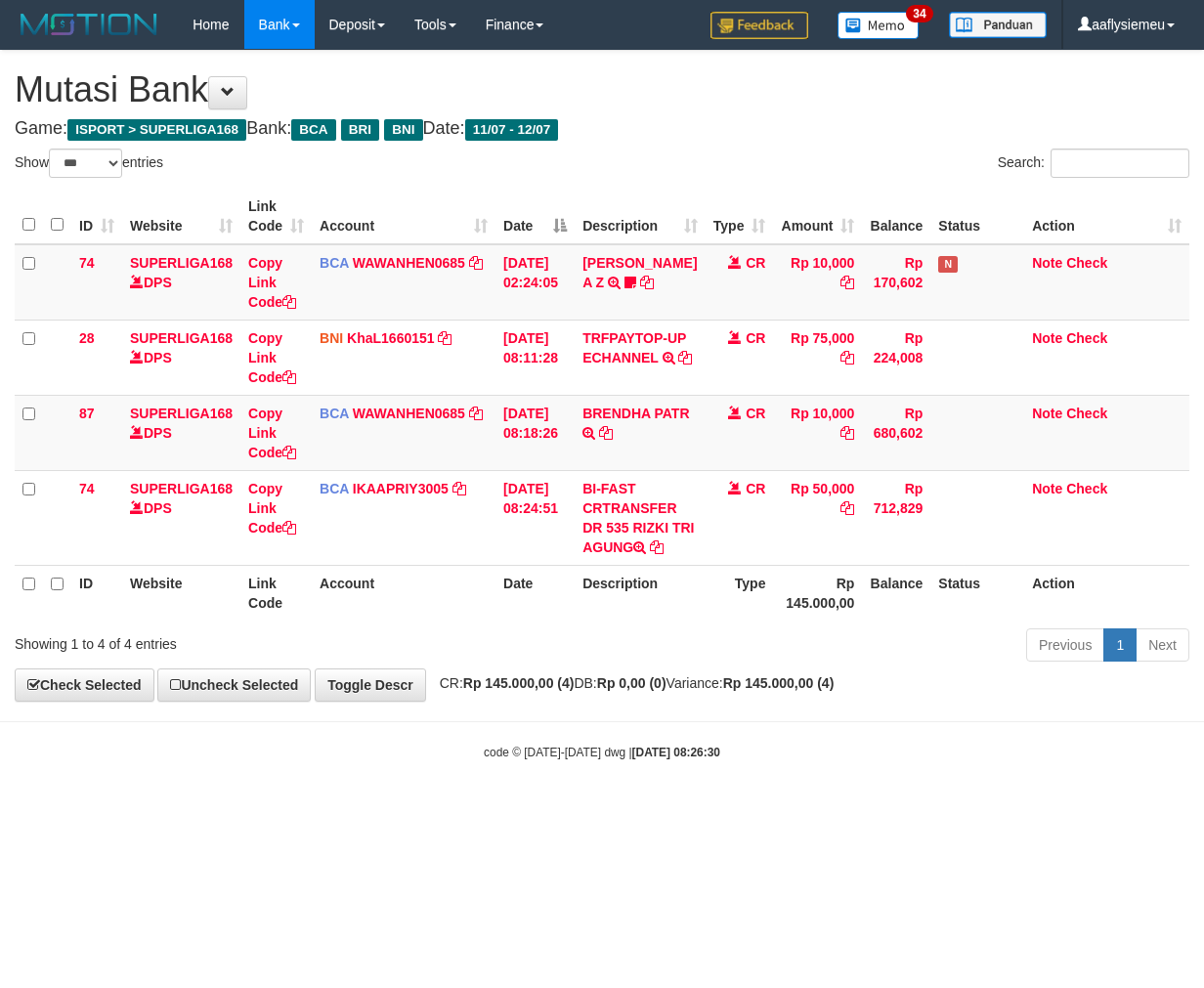 select on "***" 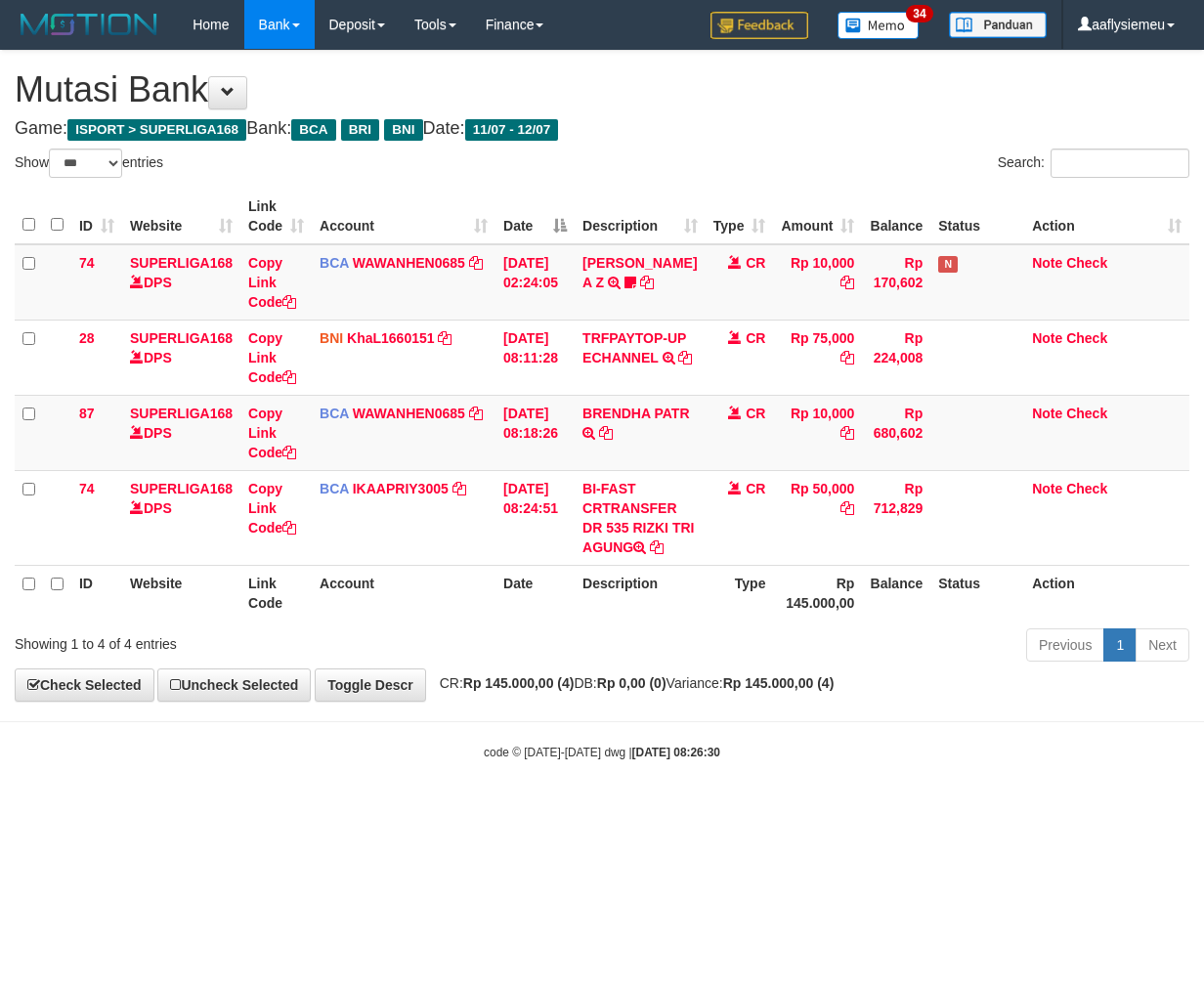 scroll, scrollTop: 0, scrollLeft: 0, axis: both 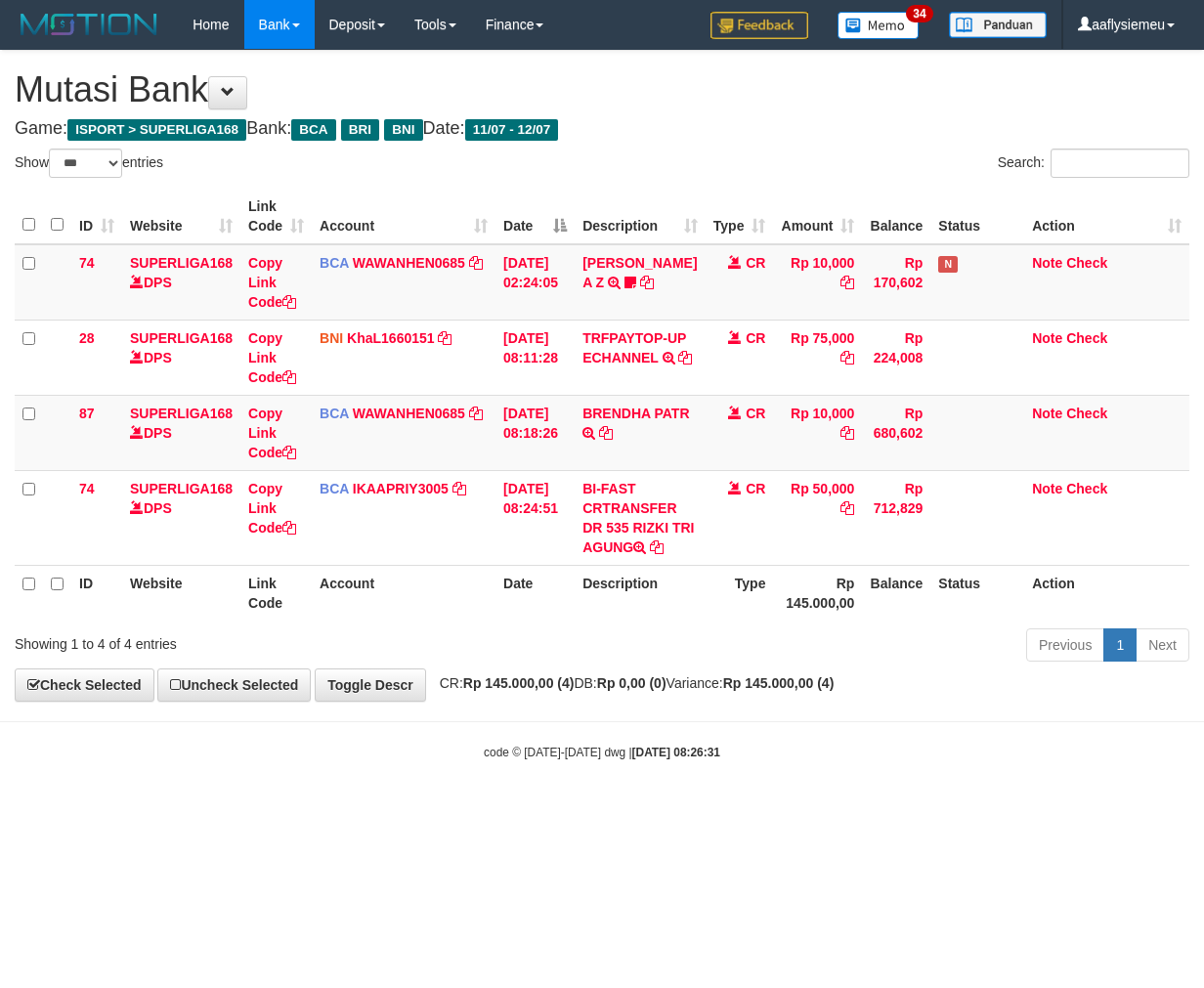 select on "***" 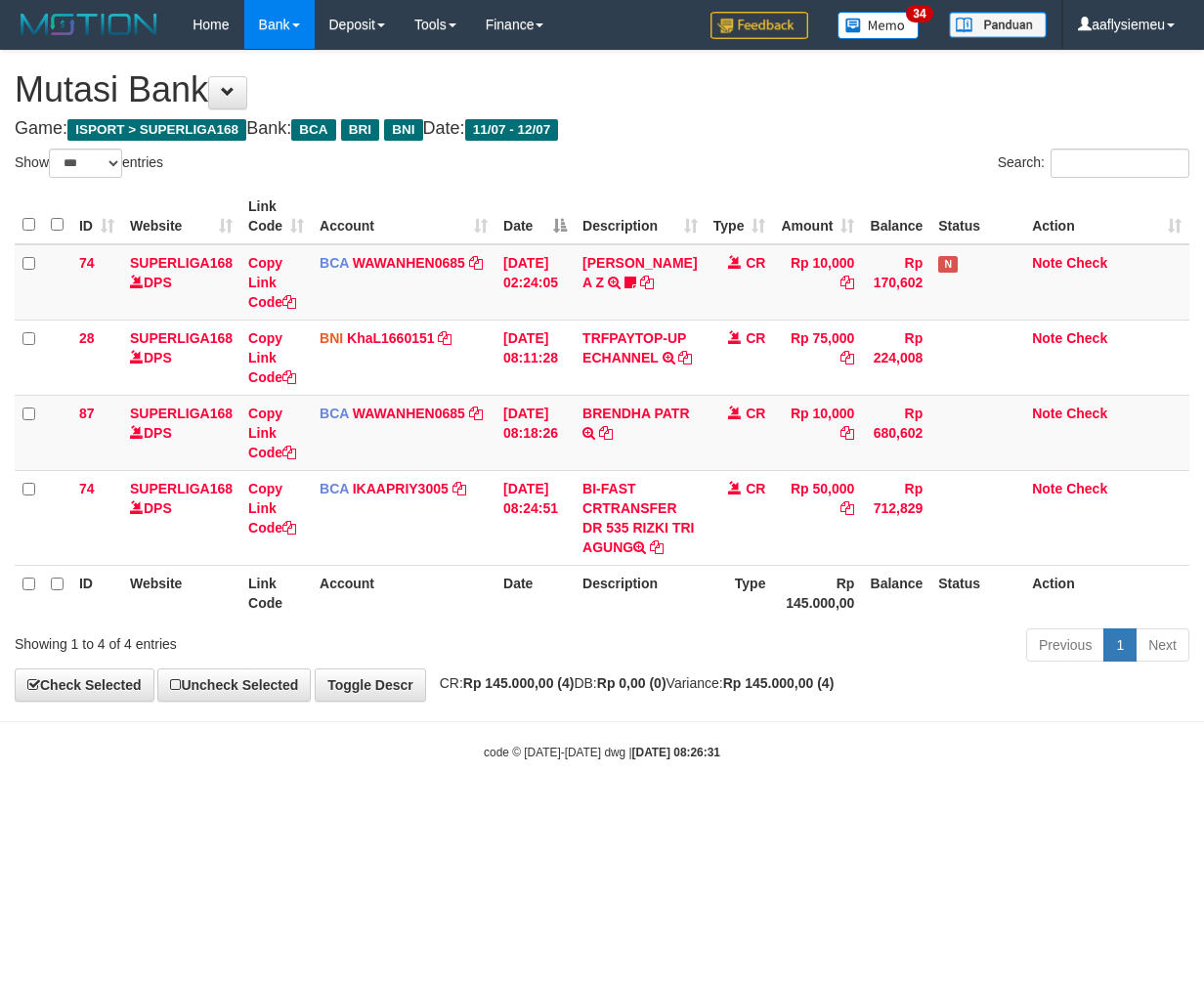 scroll, scrollTop: 0, scrollLeft: 0, axis: both 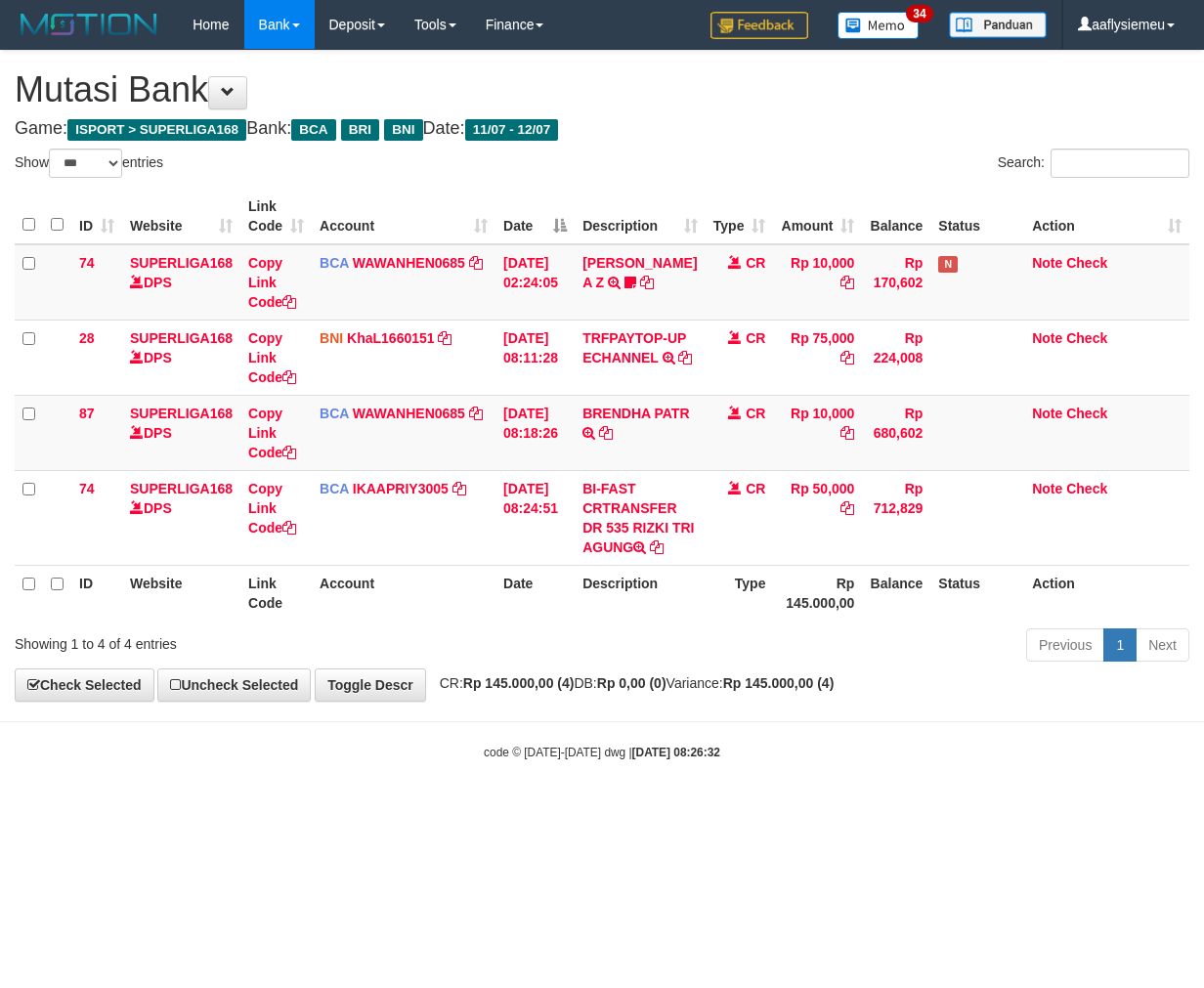 select on "***" 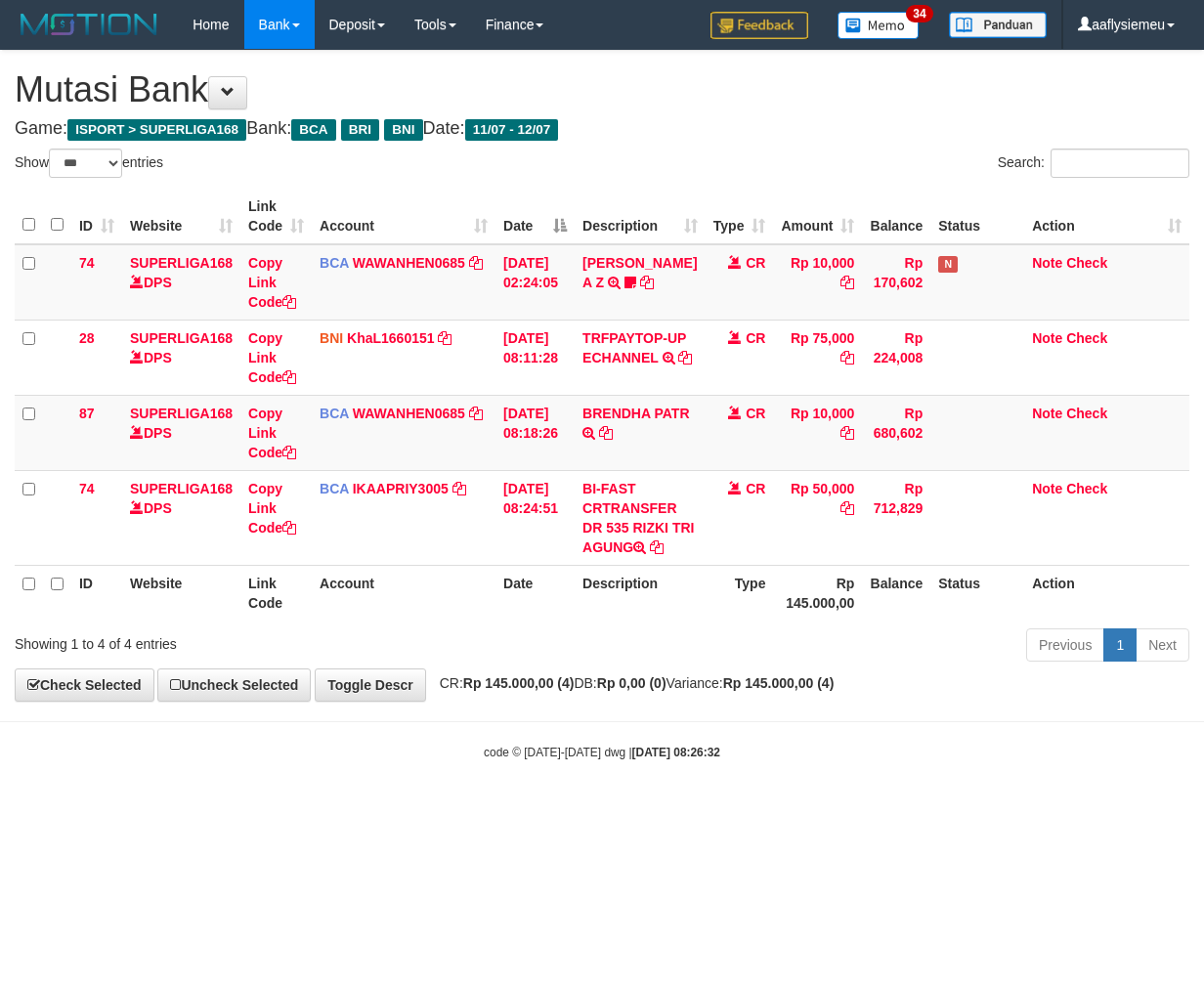 scroll, scrollTop: 0, scrollLeft: 0, axis: both 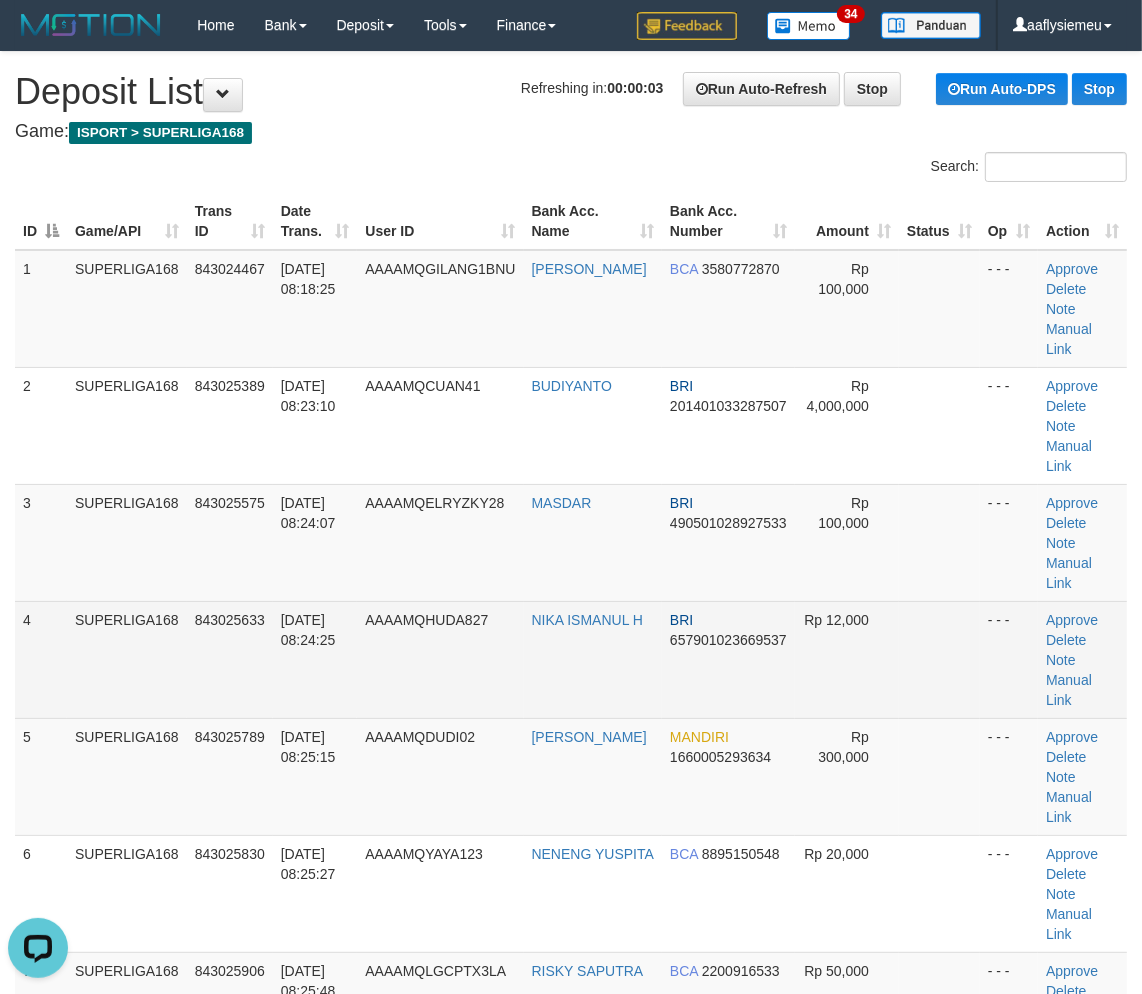 drag, startPoint x: 237, startPoint y: 584, endPoint x: 167, endPoint y: 618, distance: 77.820305 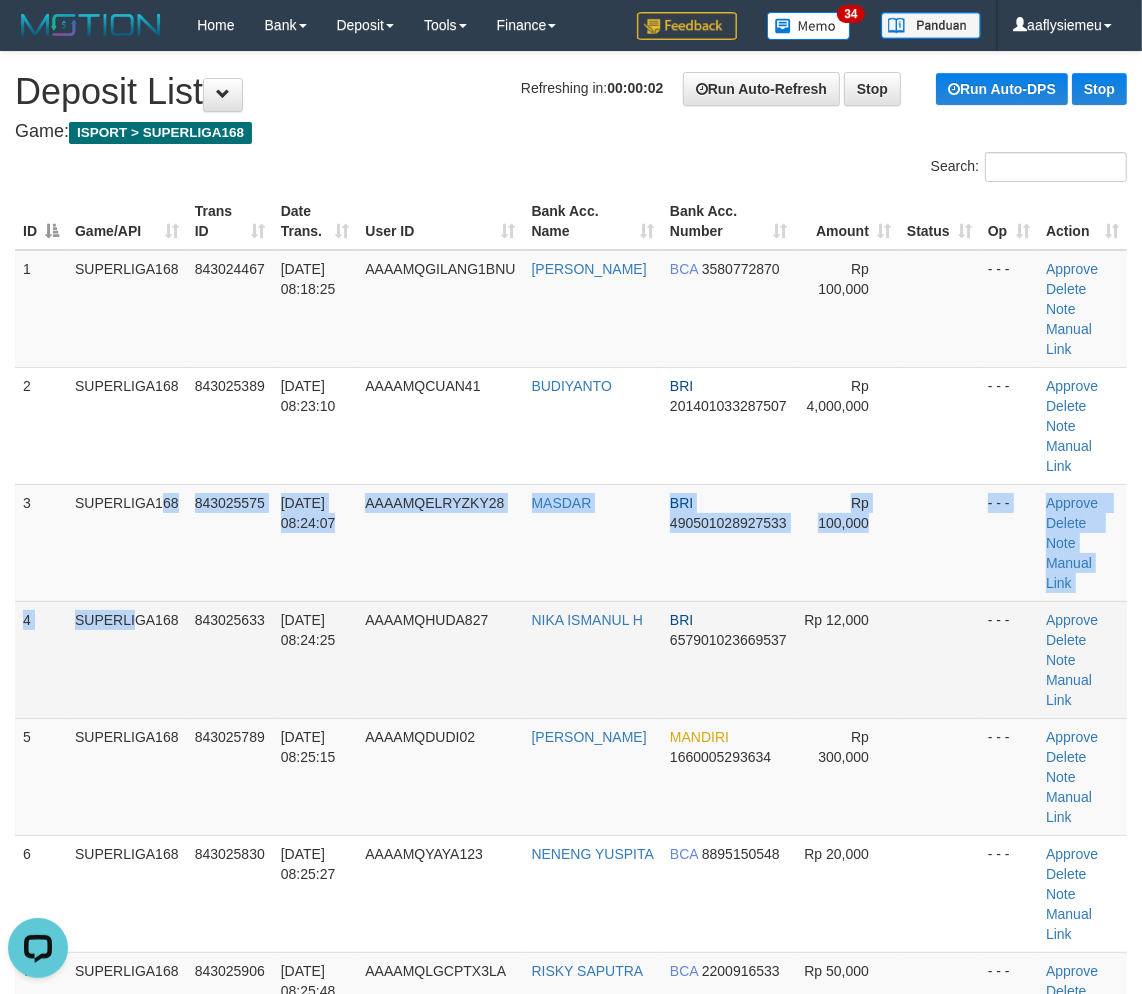click on "SUPERLIGA168" at bounding box center [127, 659] 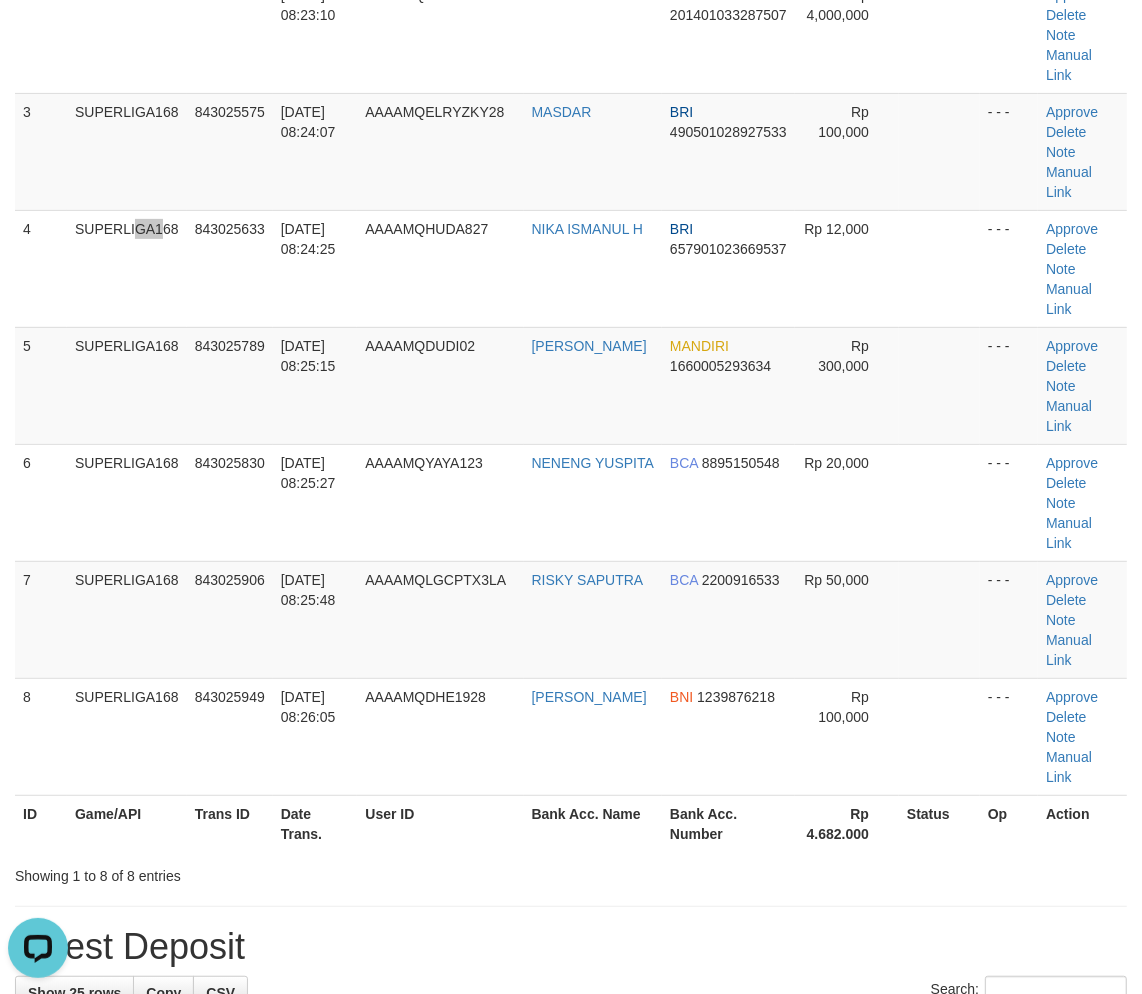 scroll, scrollTop: 555, scrollLeft: 0, axis: vertical 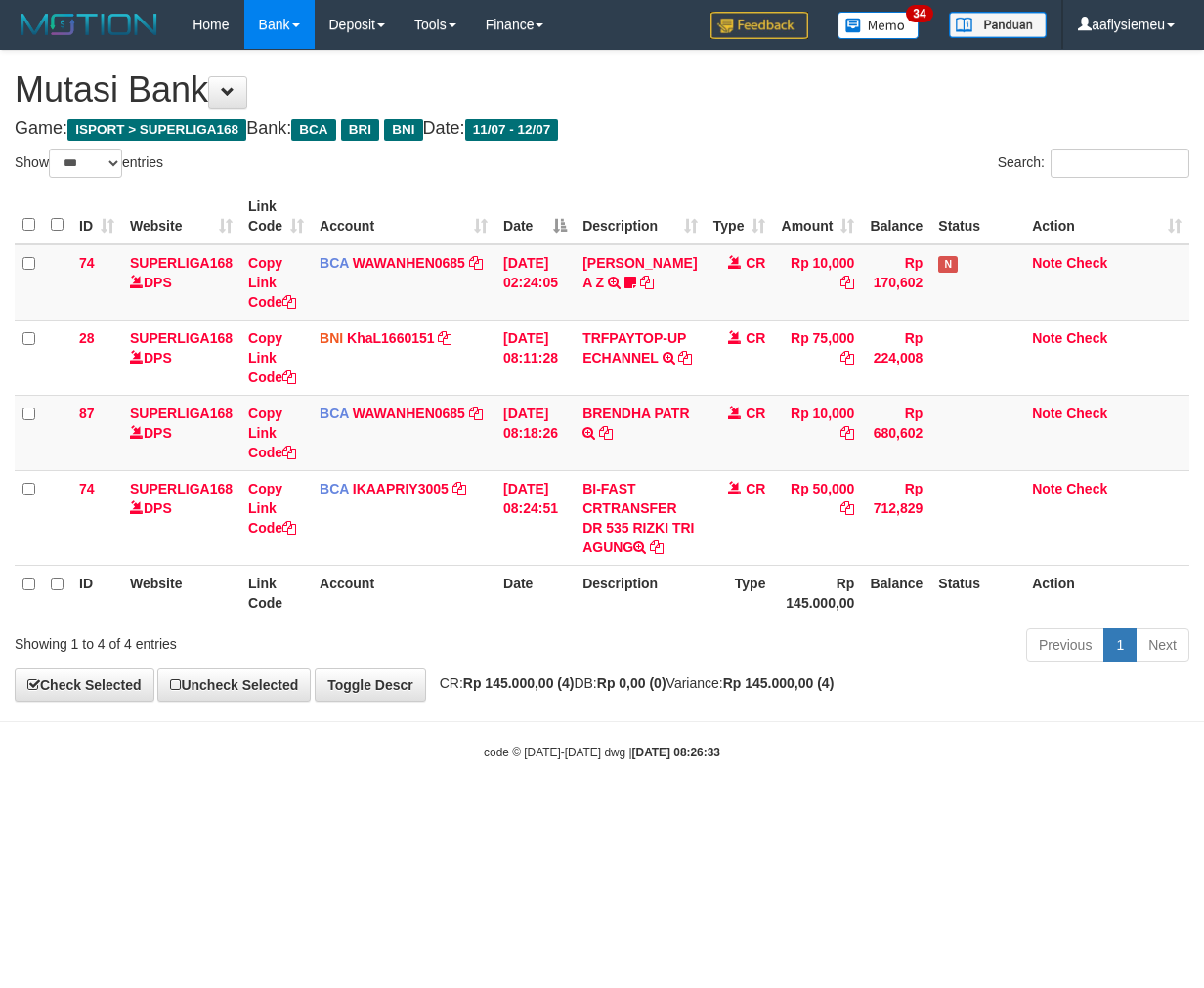 select on "***" 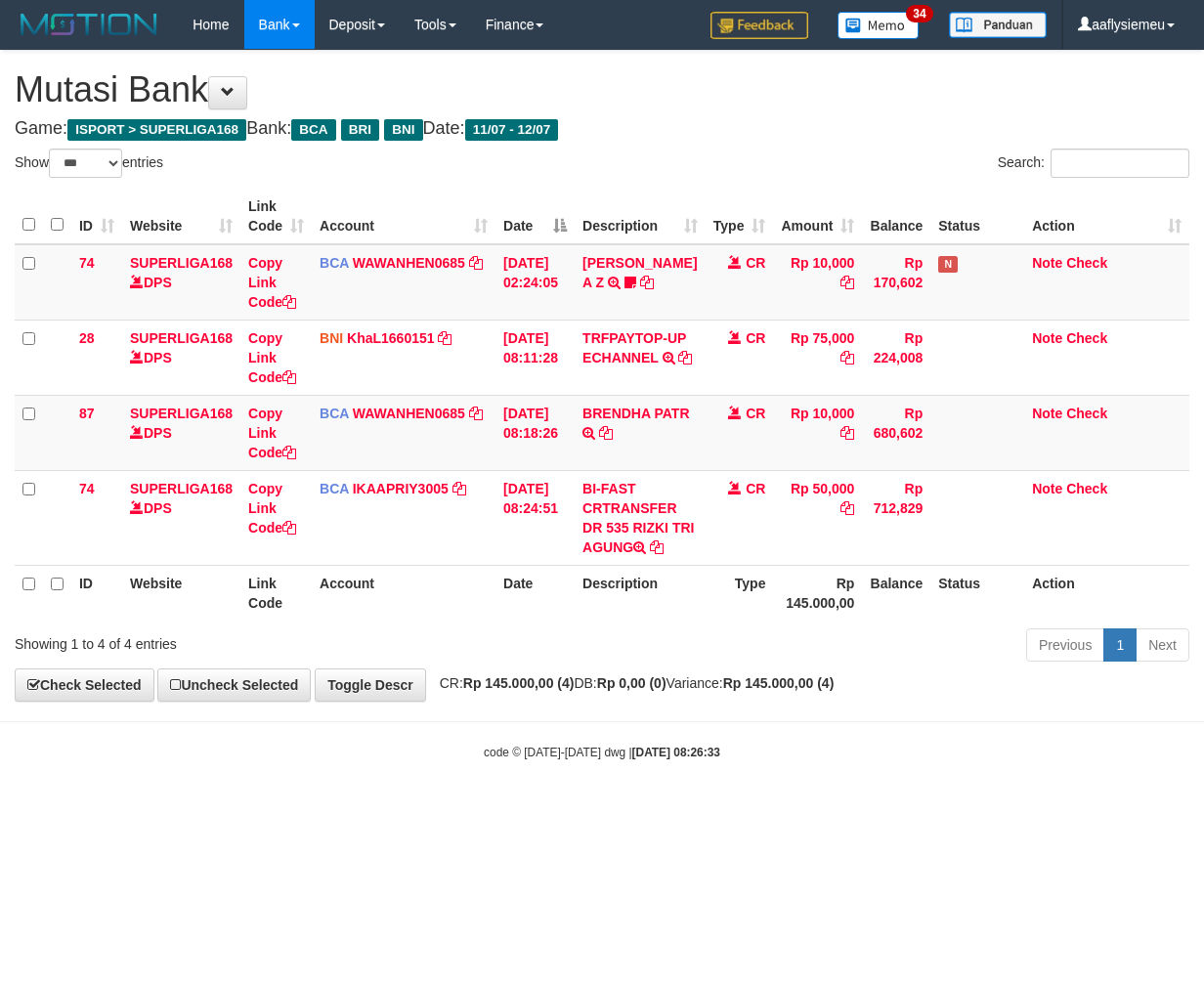 scroll, scrollTop: 0, scrollLeft: 0, axis: both 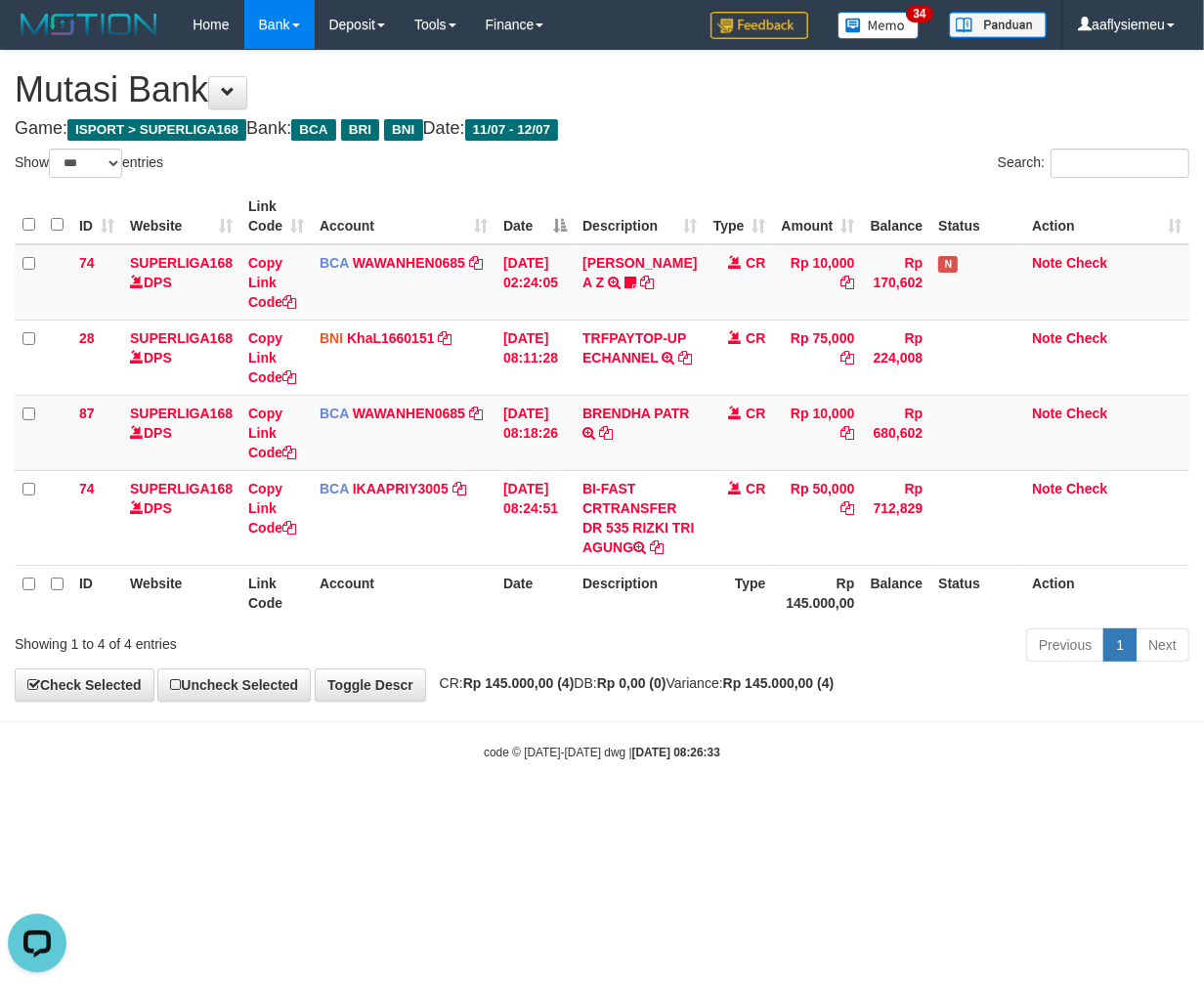 click on "Toggle navigation
Home
Bank
Account List
Load
By Website
Group
[ISPORT]													SUPERLIGA168
By Load Group (DPS)
34" at bounding box center (602, 405) 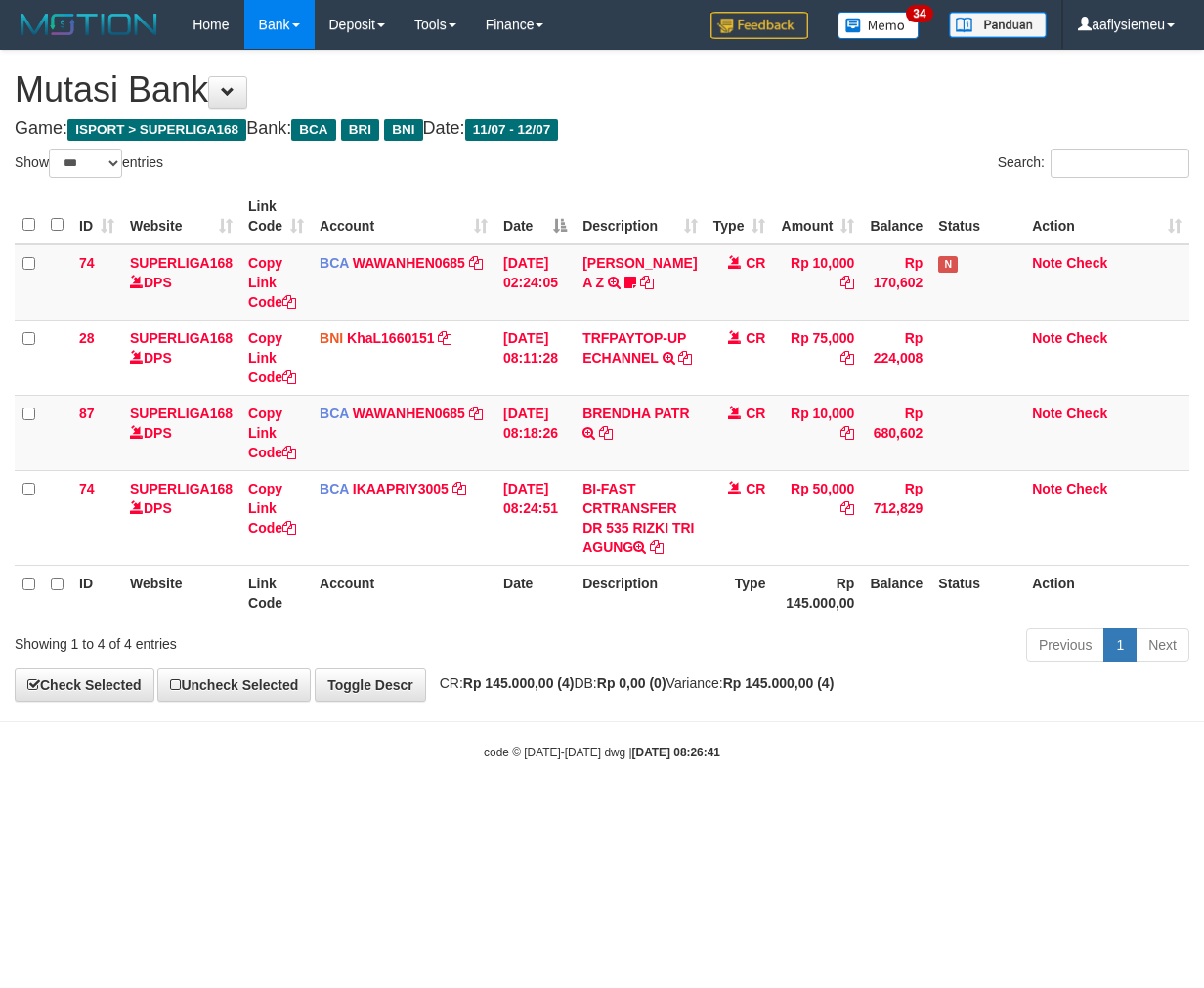 select on "***" 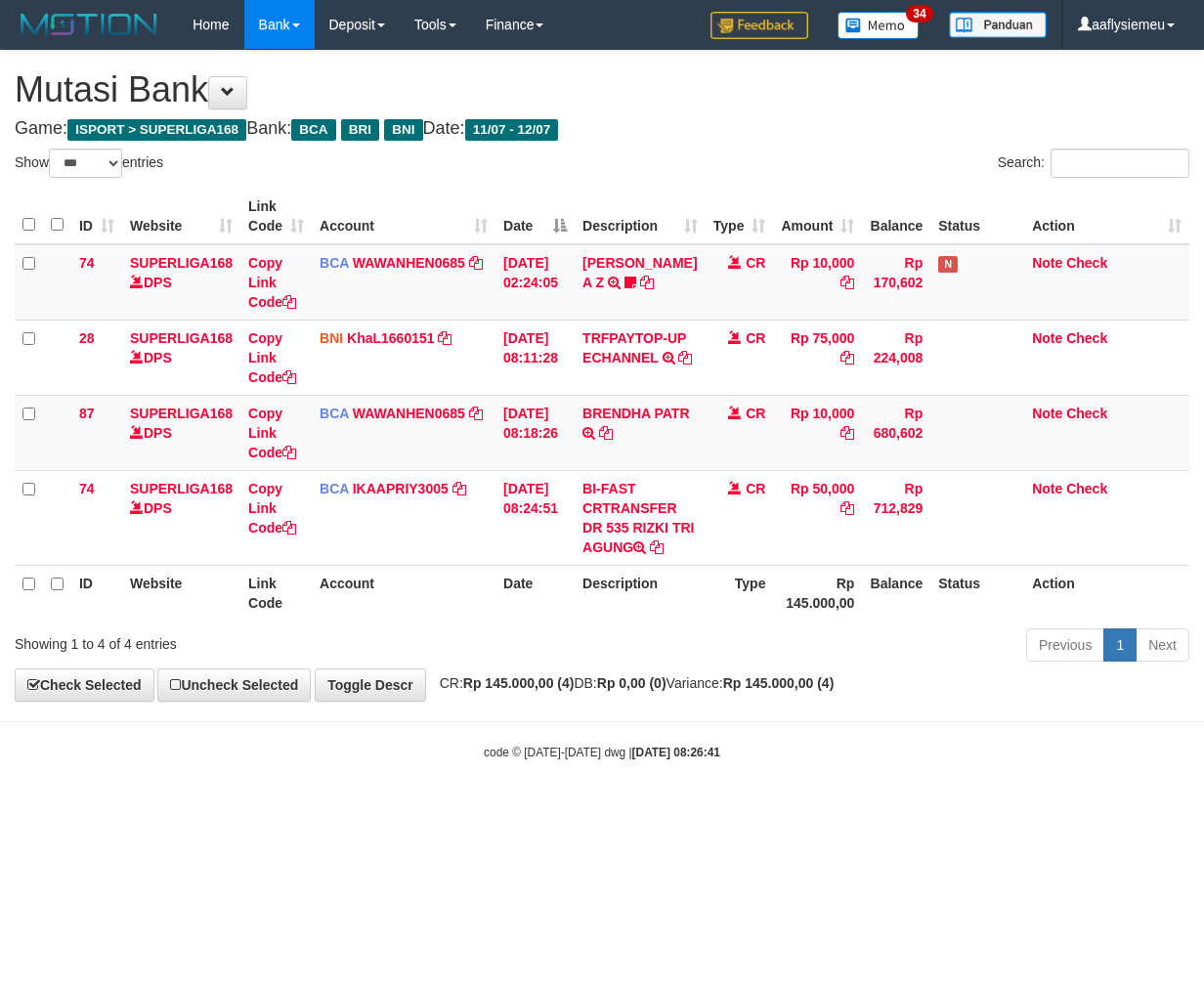 scroll, scrollTop: 0, scrollLeft: 0, axis: both 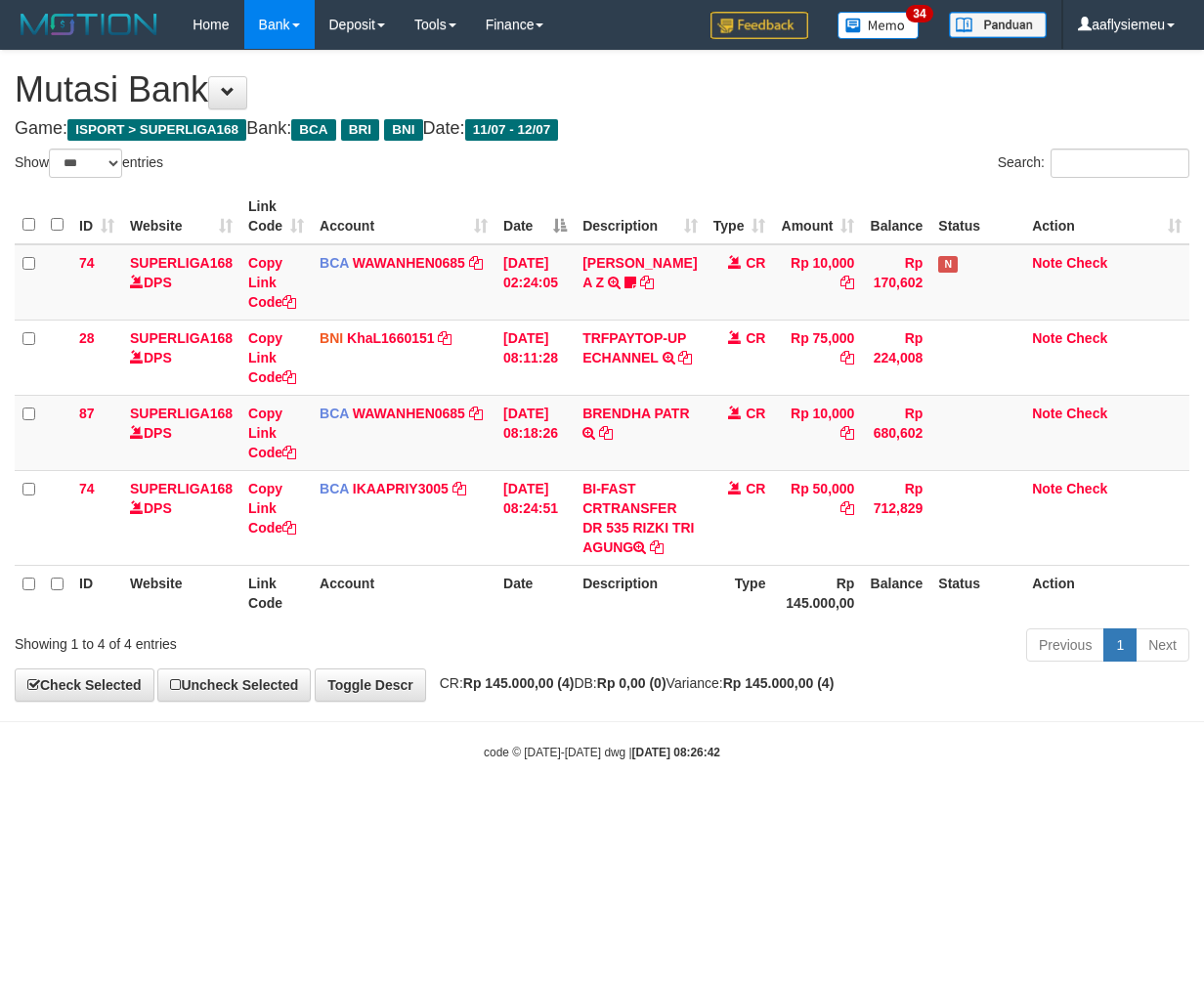 select on "***" 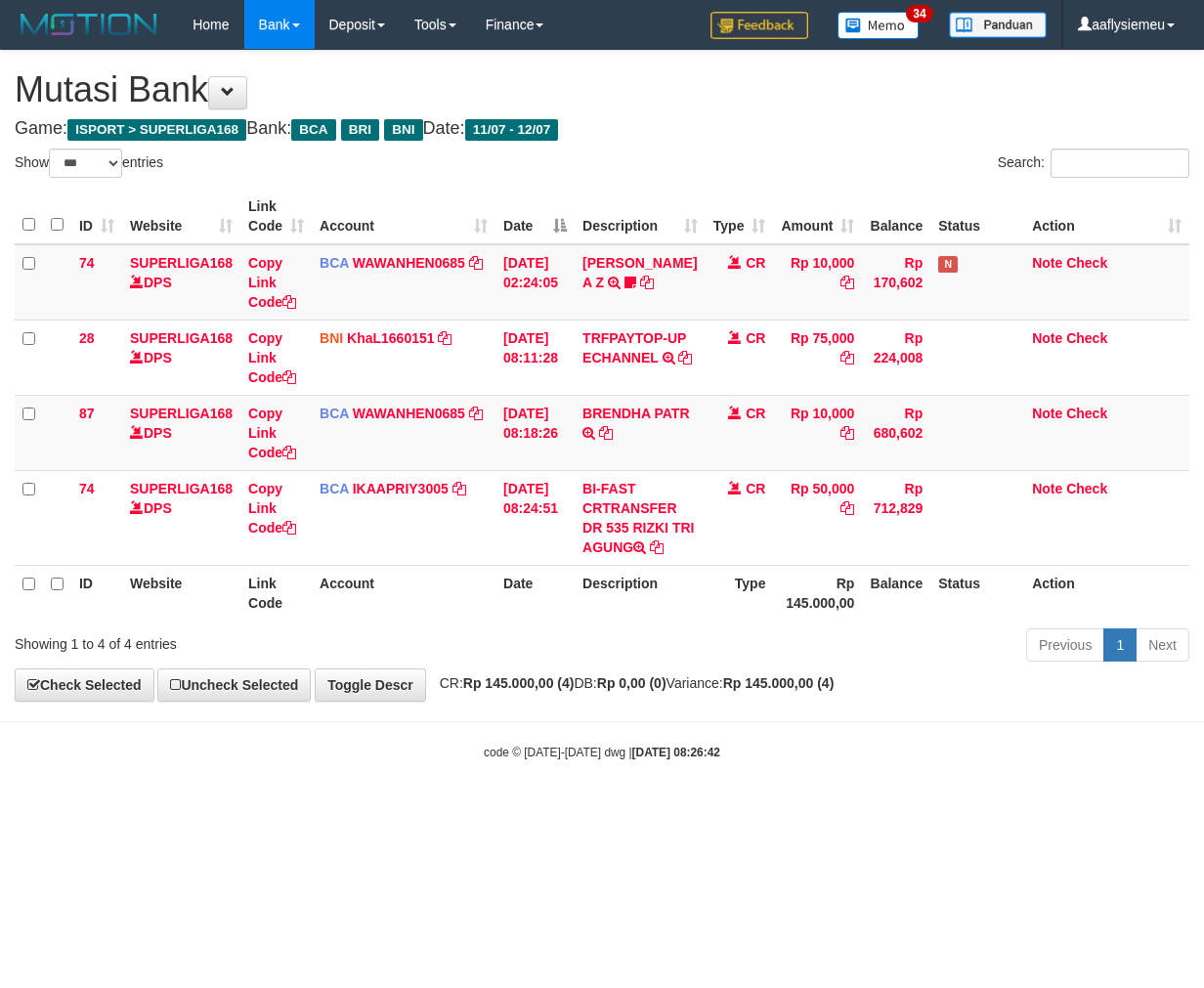 scroll, scrollTop: 0, scrollLeft: 0, axis: both 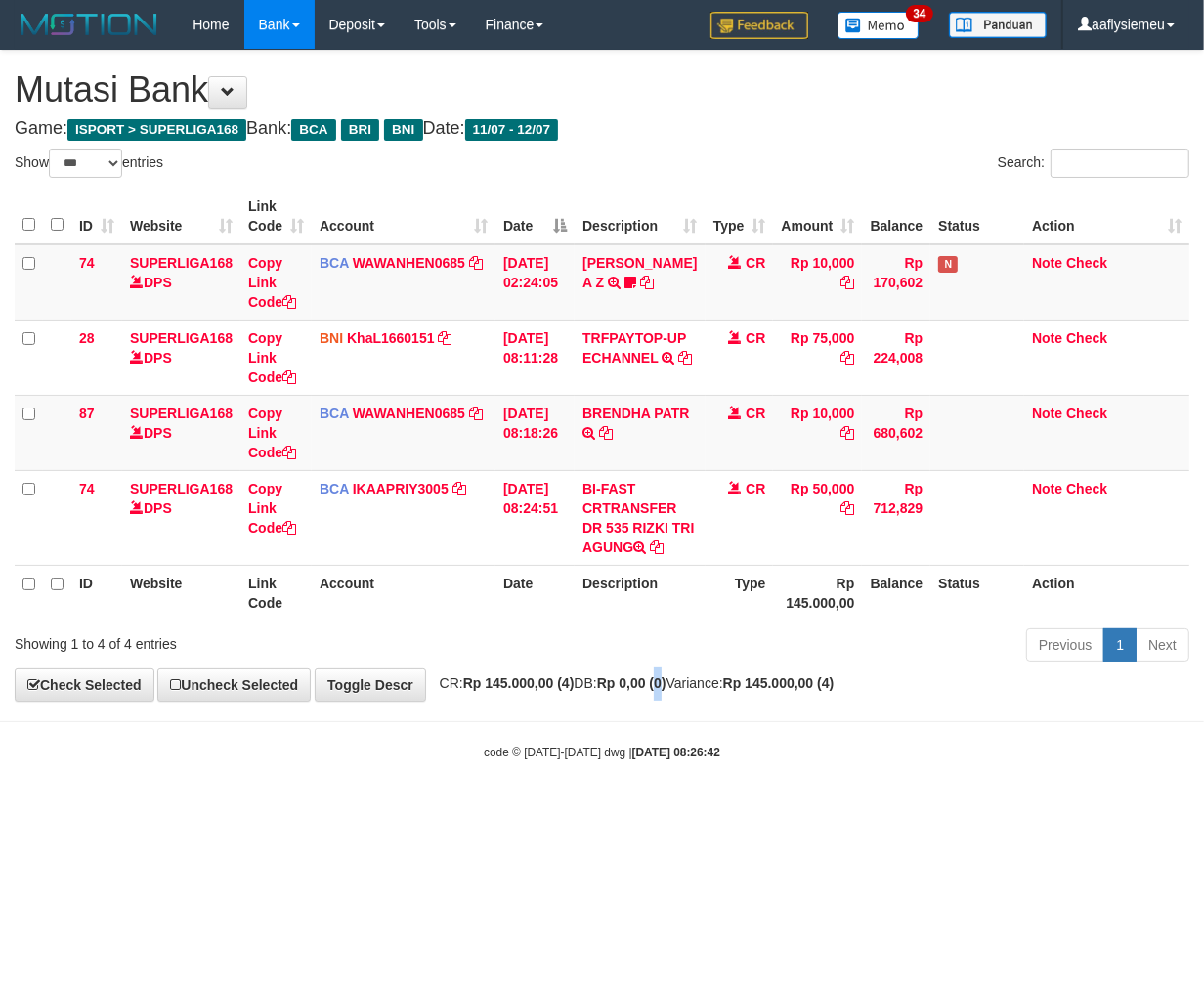 click on "**********" at bounding box center (602, 375) 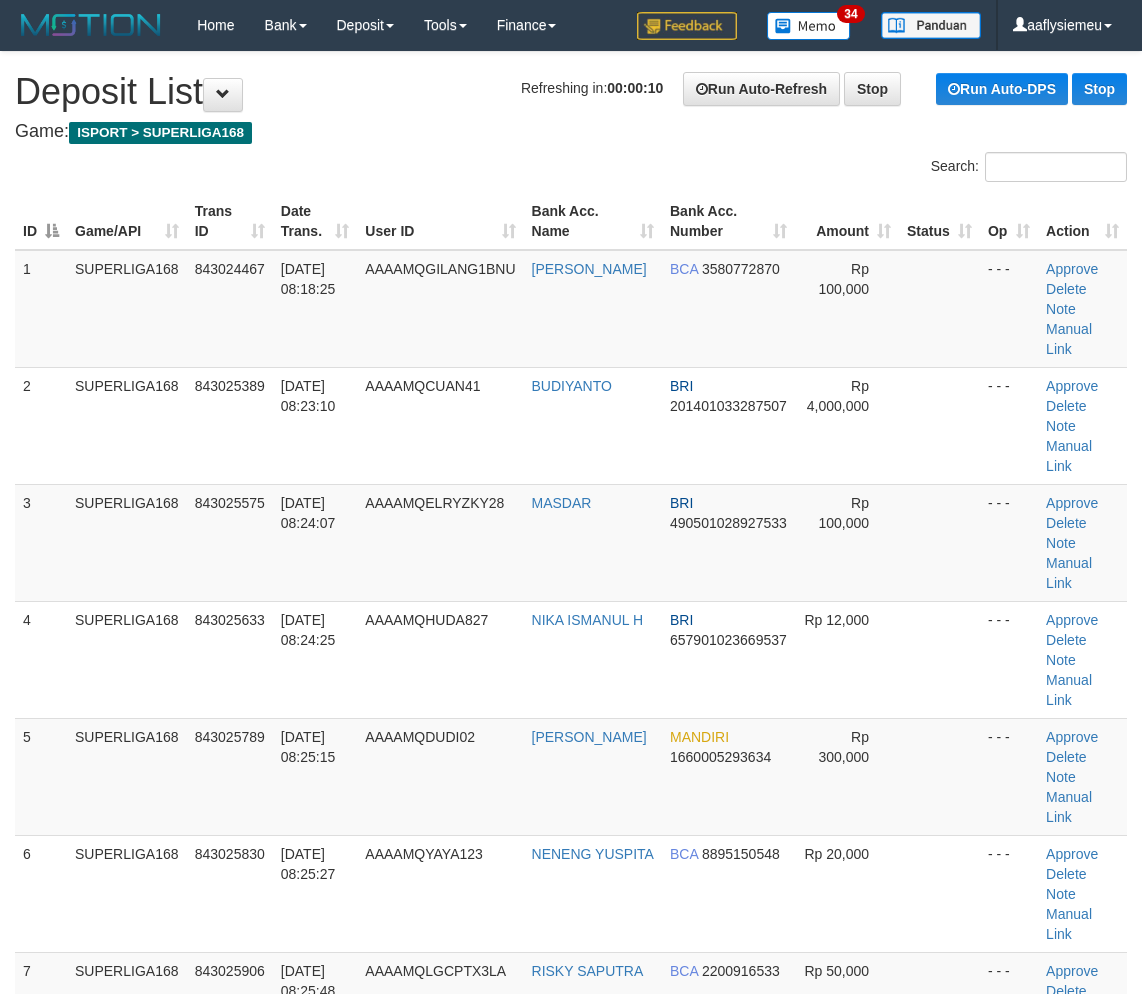 click on "12/07/2025 08:26:36" at bounding box center [315, 1478] 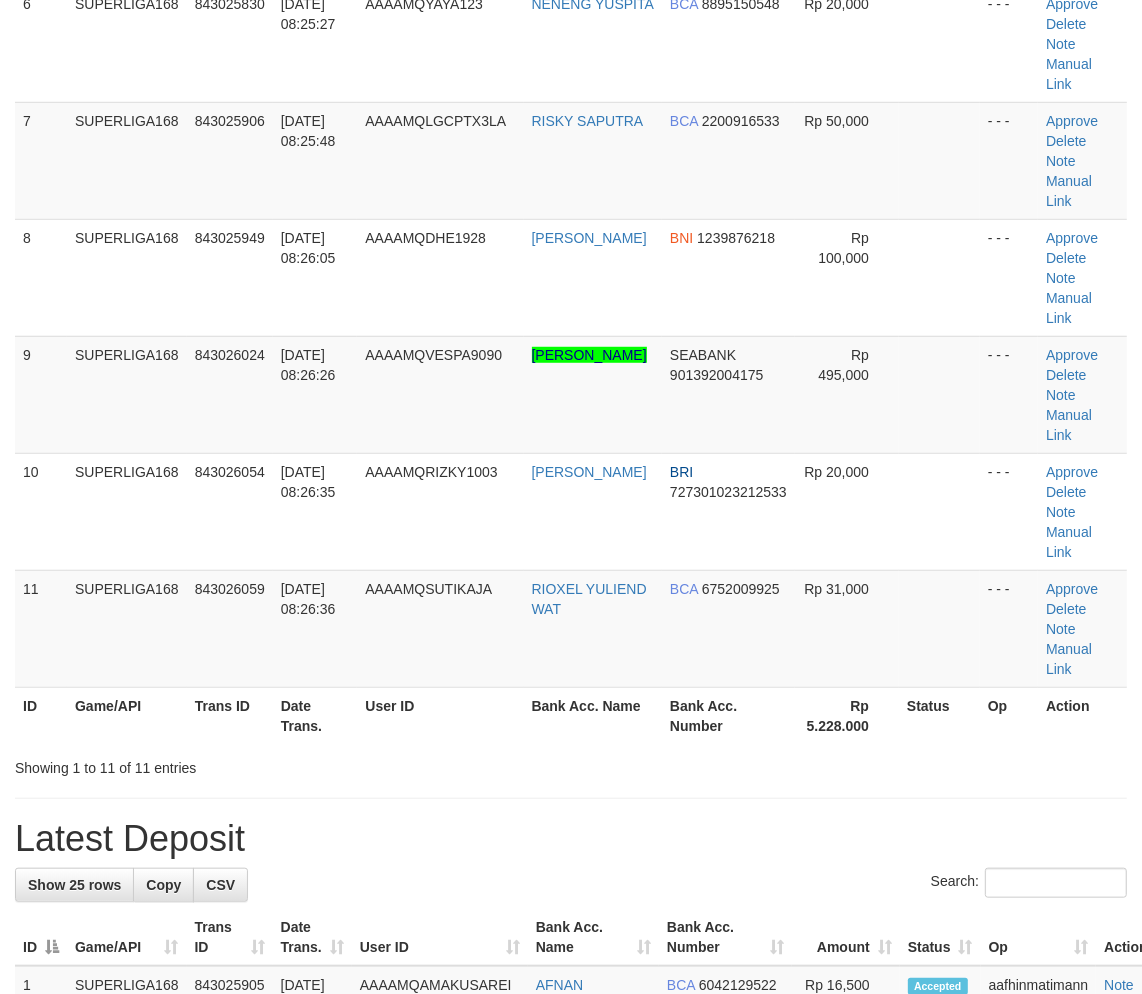 scroll, scrollTop: 555, scrollLeft: 0, axis: vertical 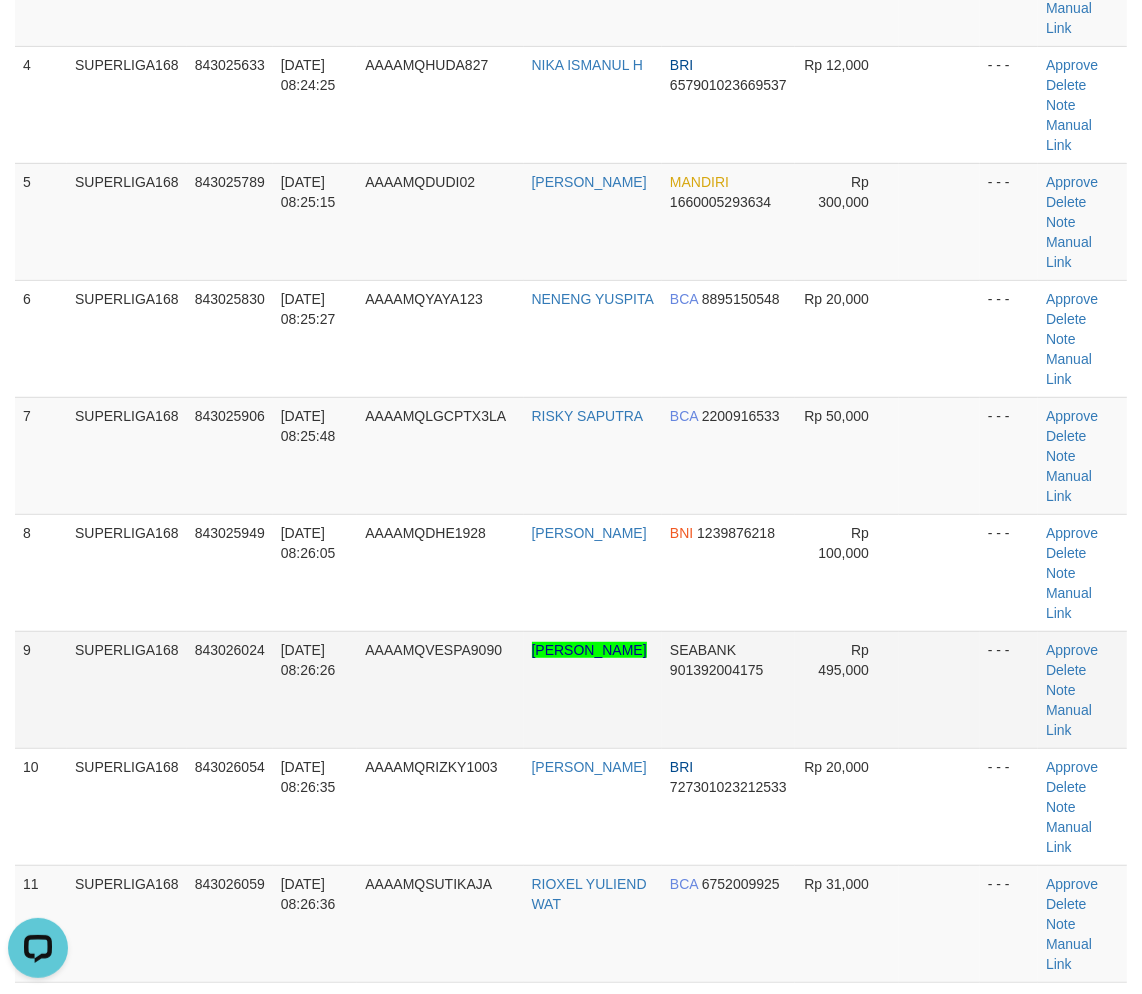 drag, startPoint x: 145, startPoint y: 403, endPoint x: 65, endPoint y: 502, distance: 127.28315 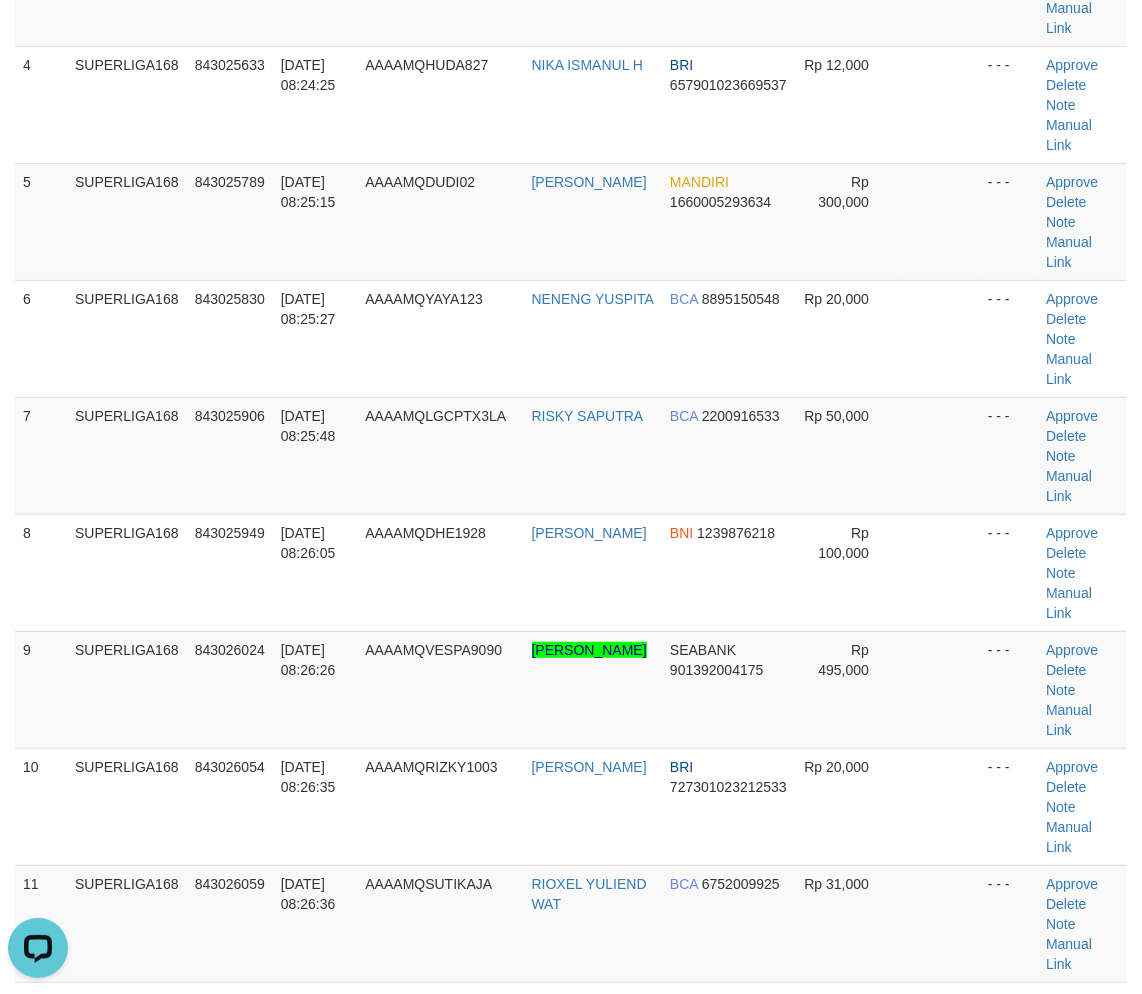 drag, startPoint x: 216, startPoint y: 525, endPoint x: 4, endPoint y: 598, distance: 224.21642 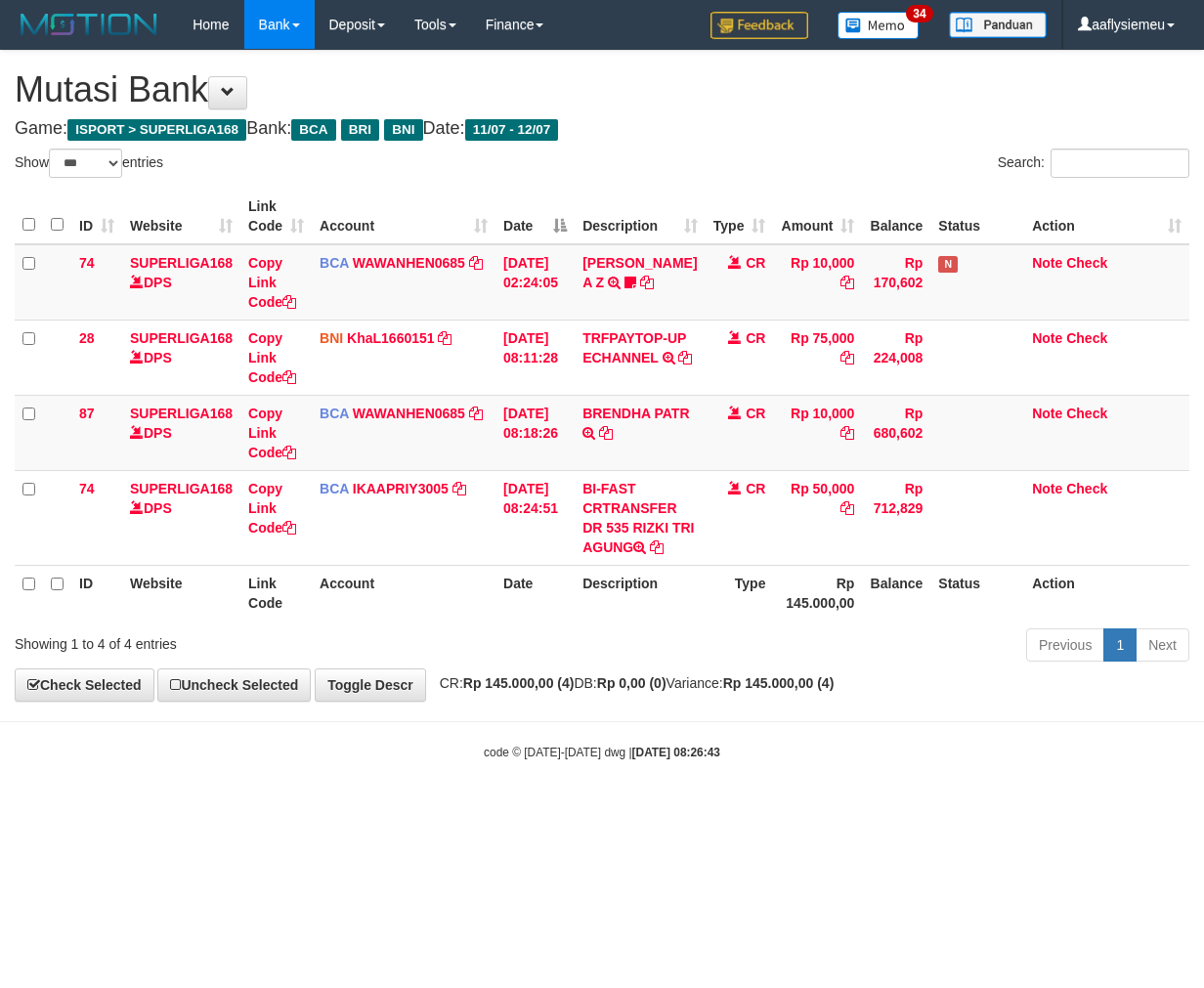 select on "***" 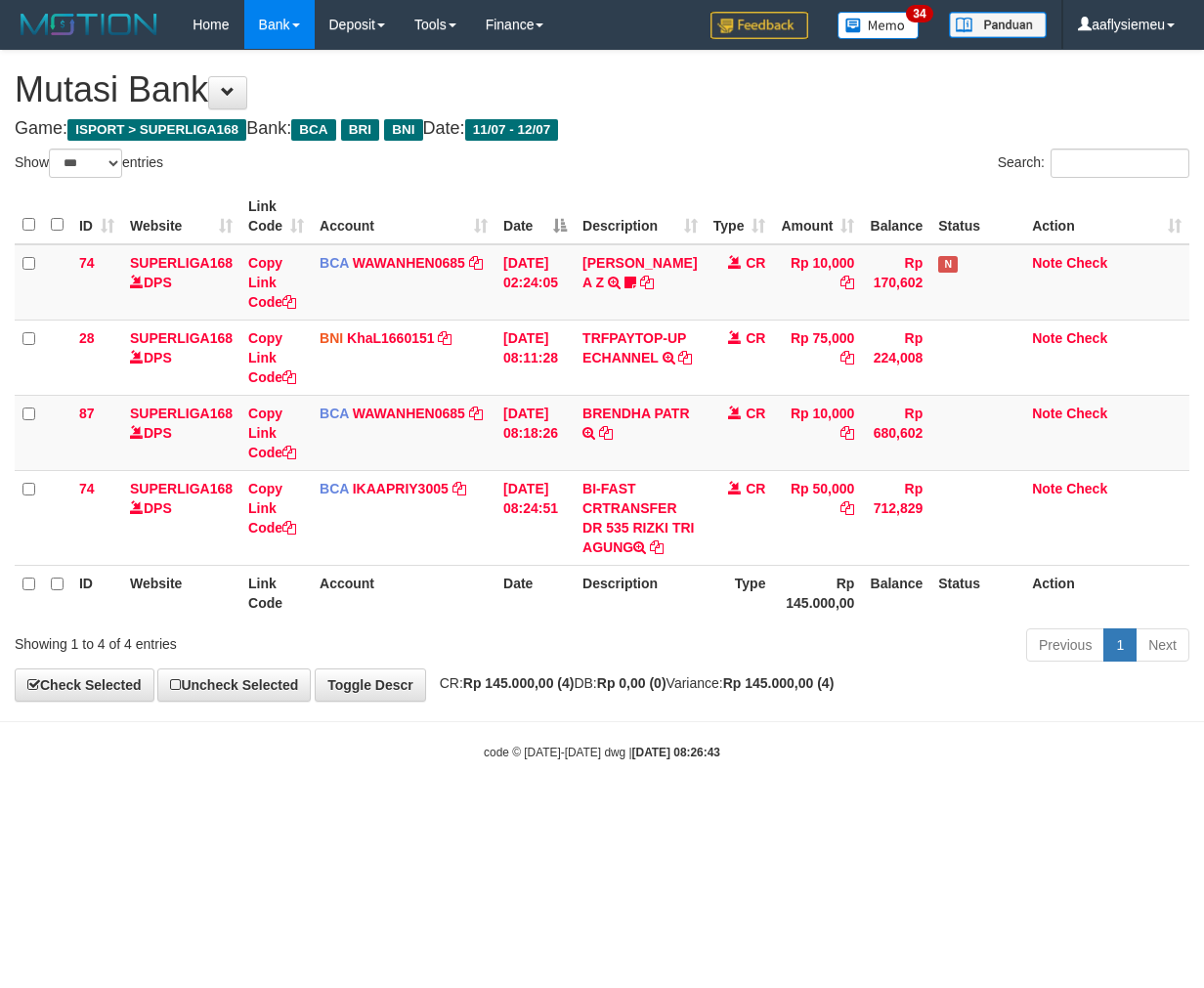 scroll, scrollTop: 0, scrollLeft: 0, axis: both 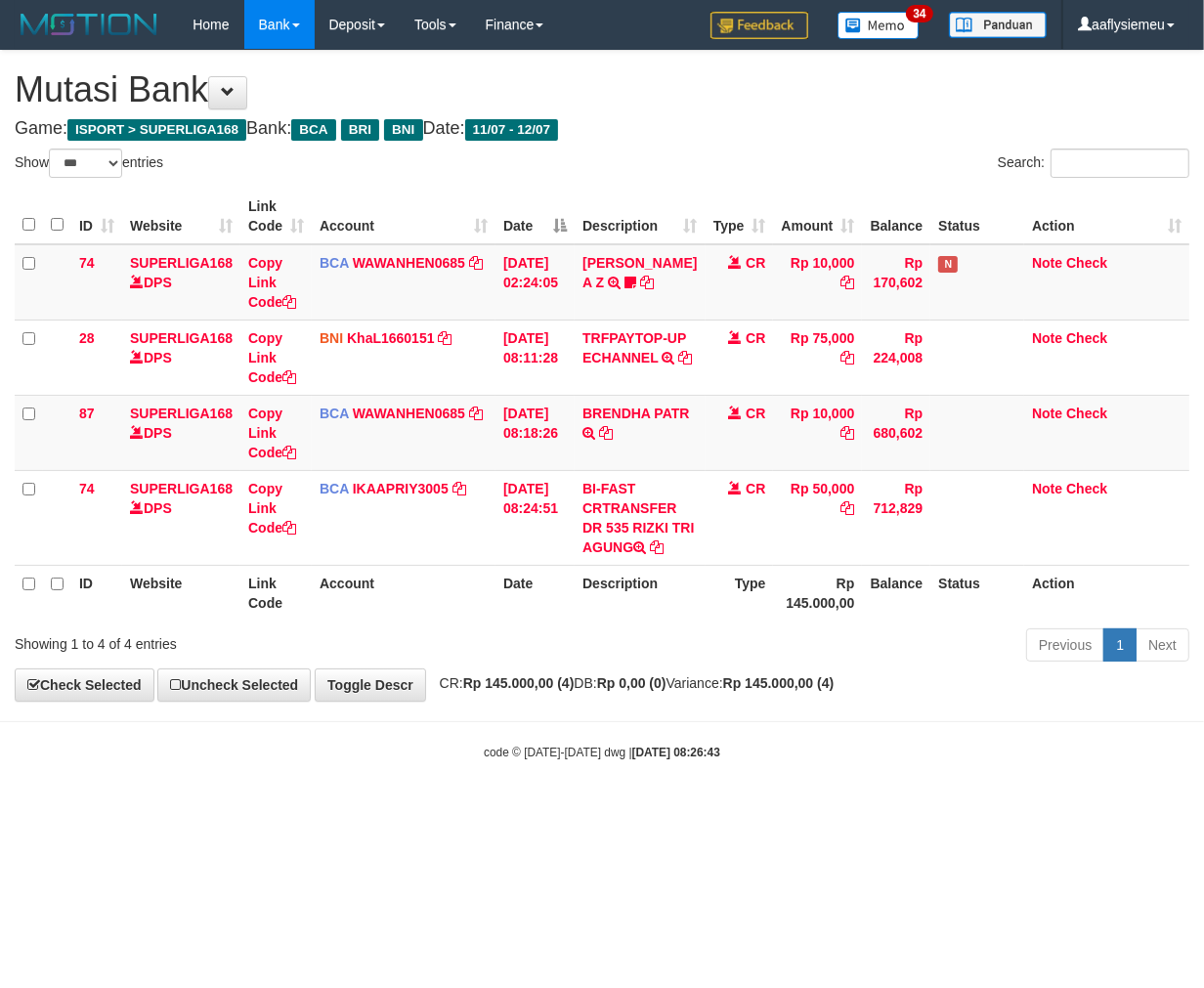 click on "**********" at bounding box center [602, 375] 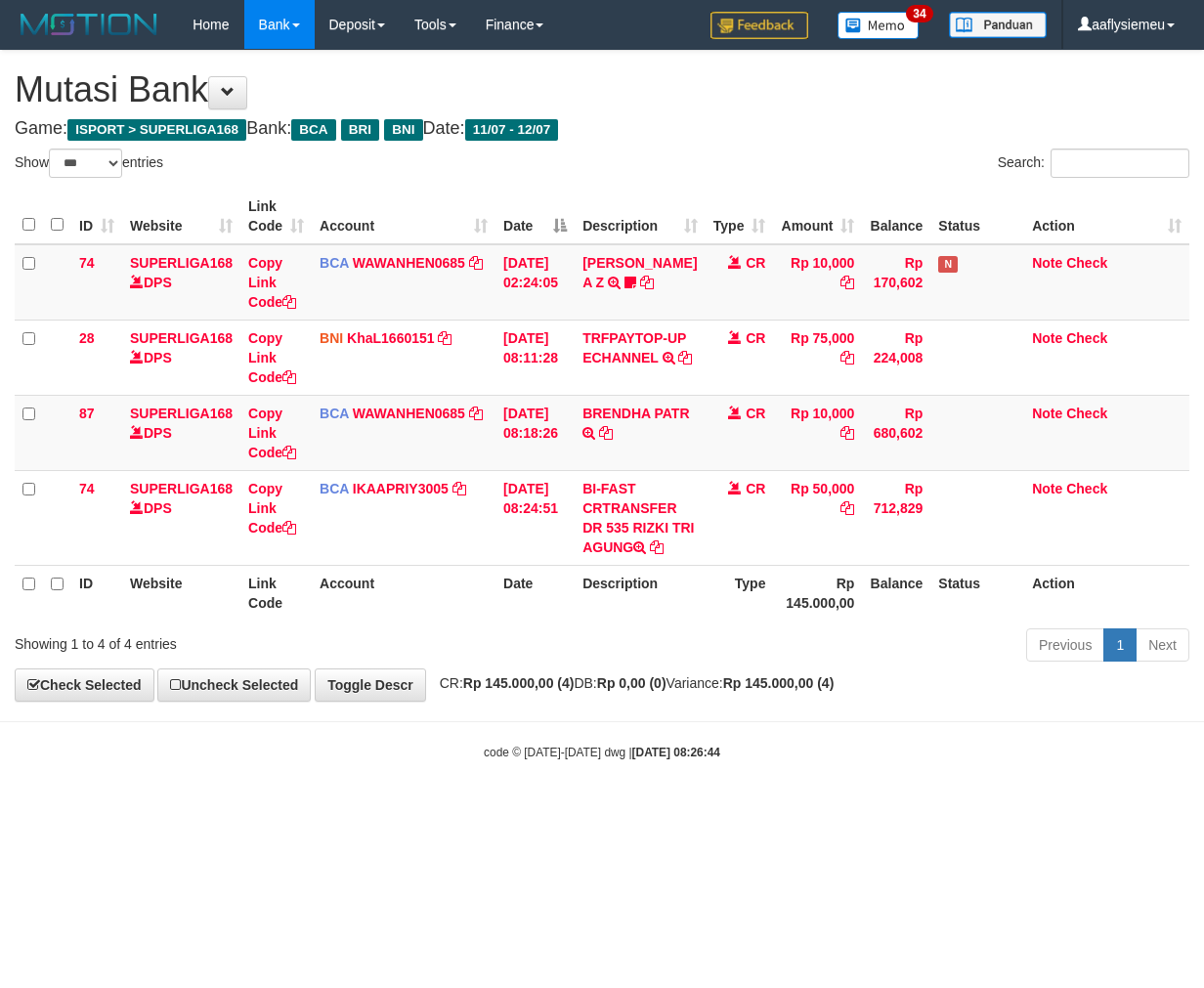 select on "***" 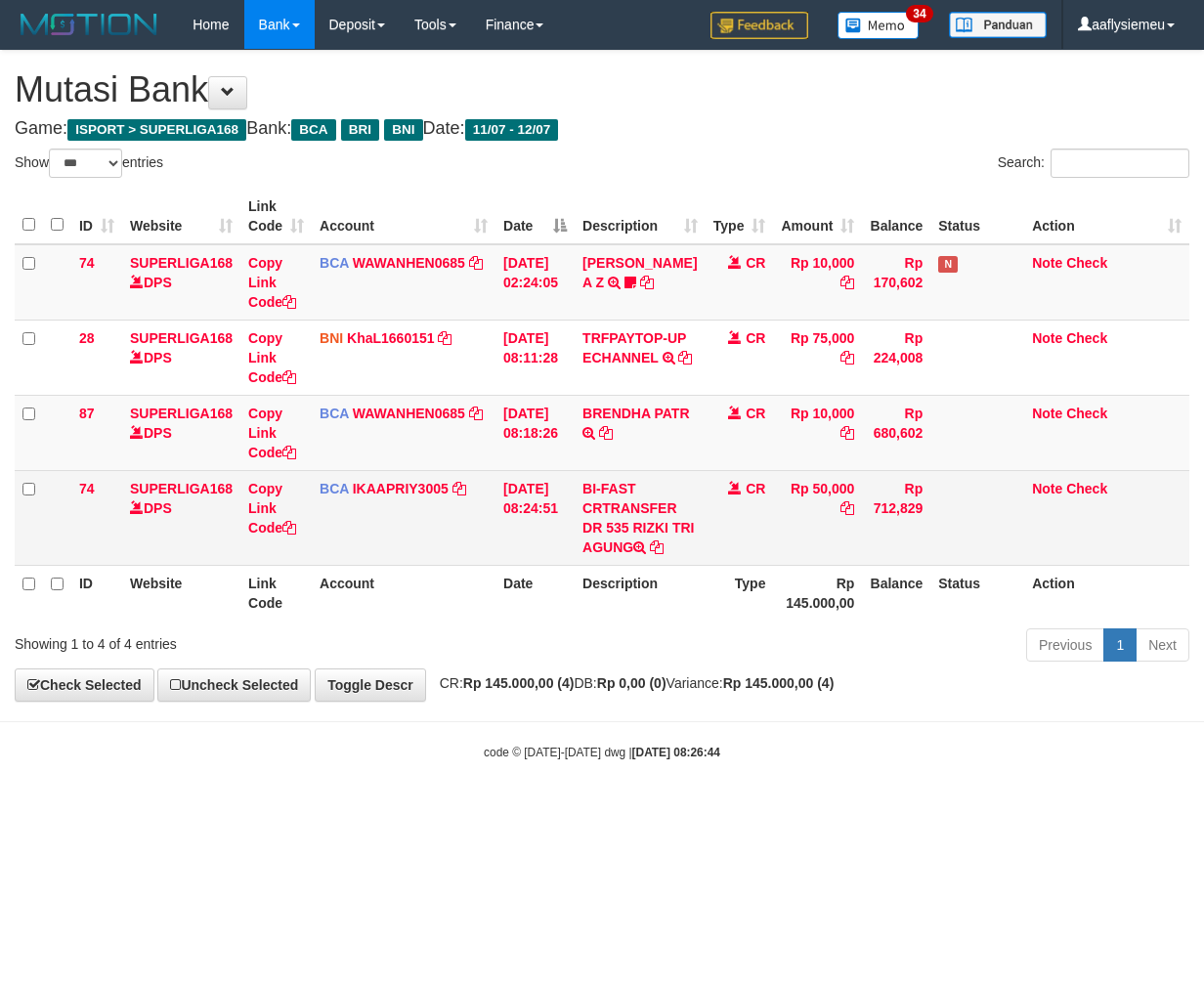 scroll, scrollTop: 0, scrollLeft: 0, axis: both 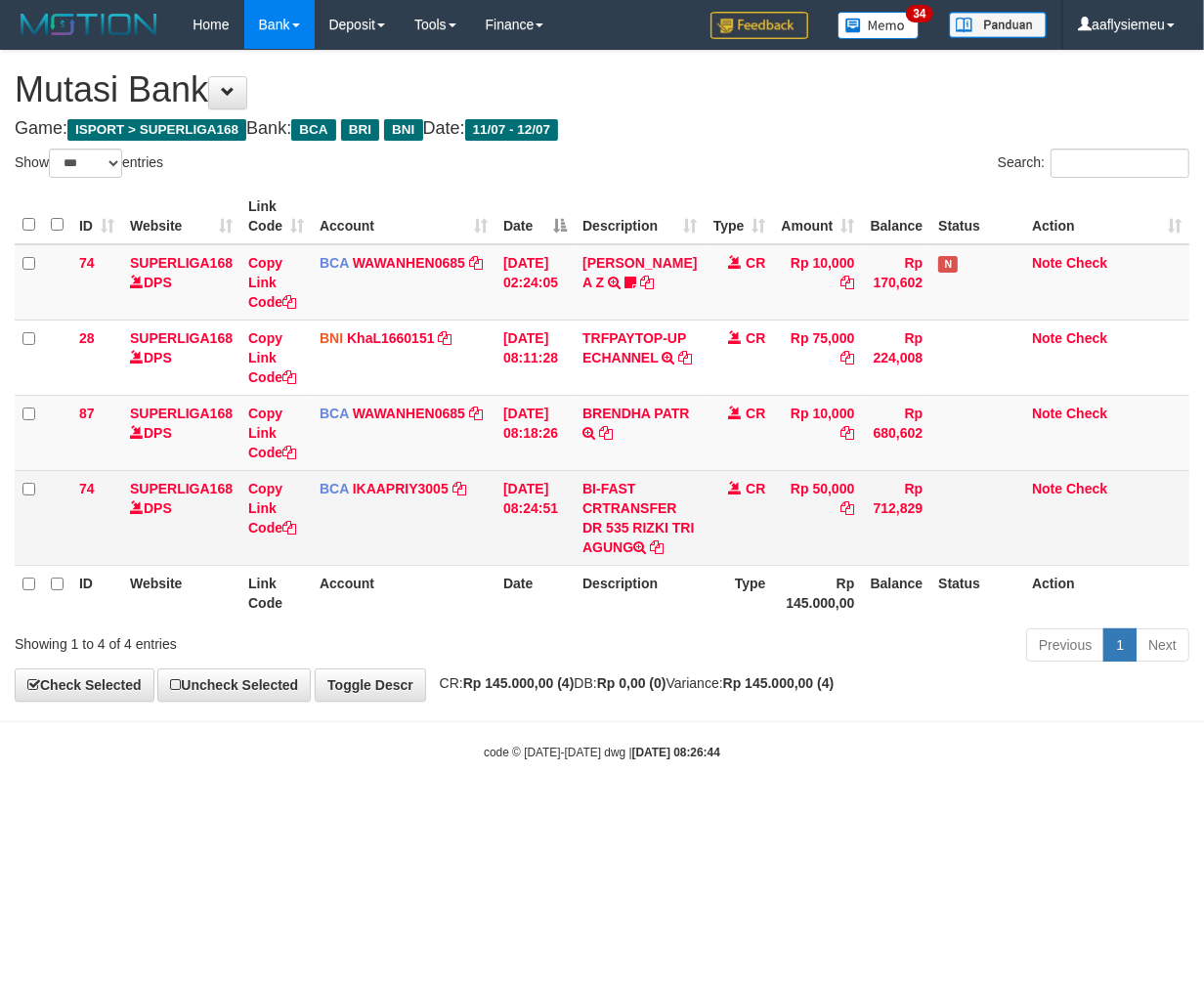 click on "BI-FAST CRTRANSFER DR 535 RIZKI TRI AGUNG" at bounding box center [639, 517] 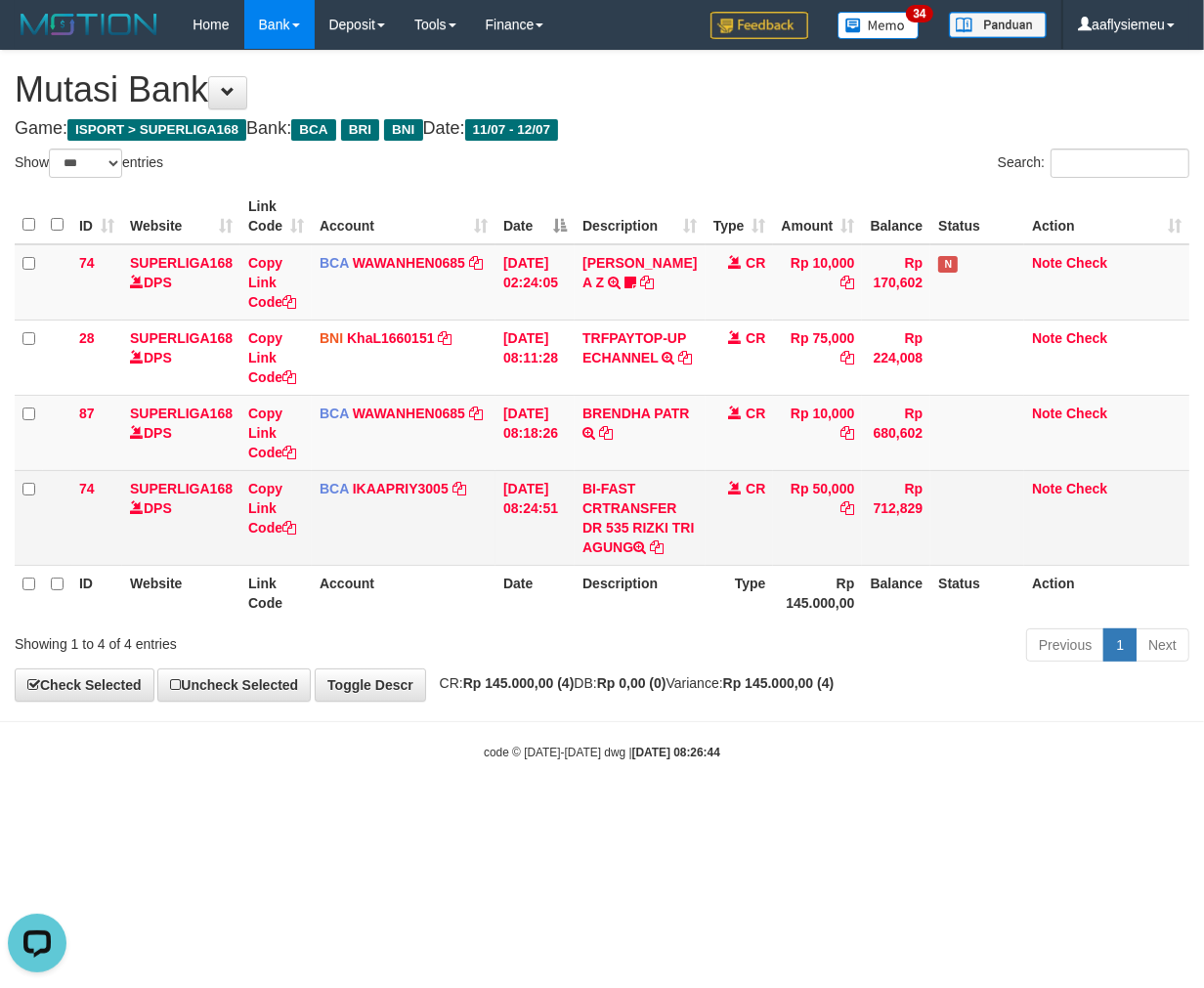 scroll, scrollTop: 0, scrollLeft: 0, axis: both 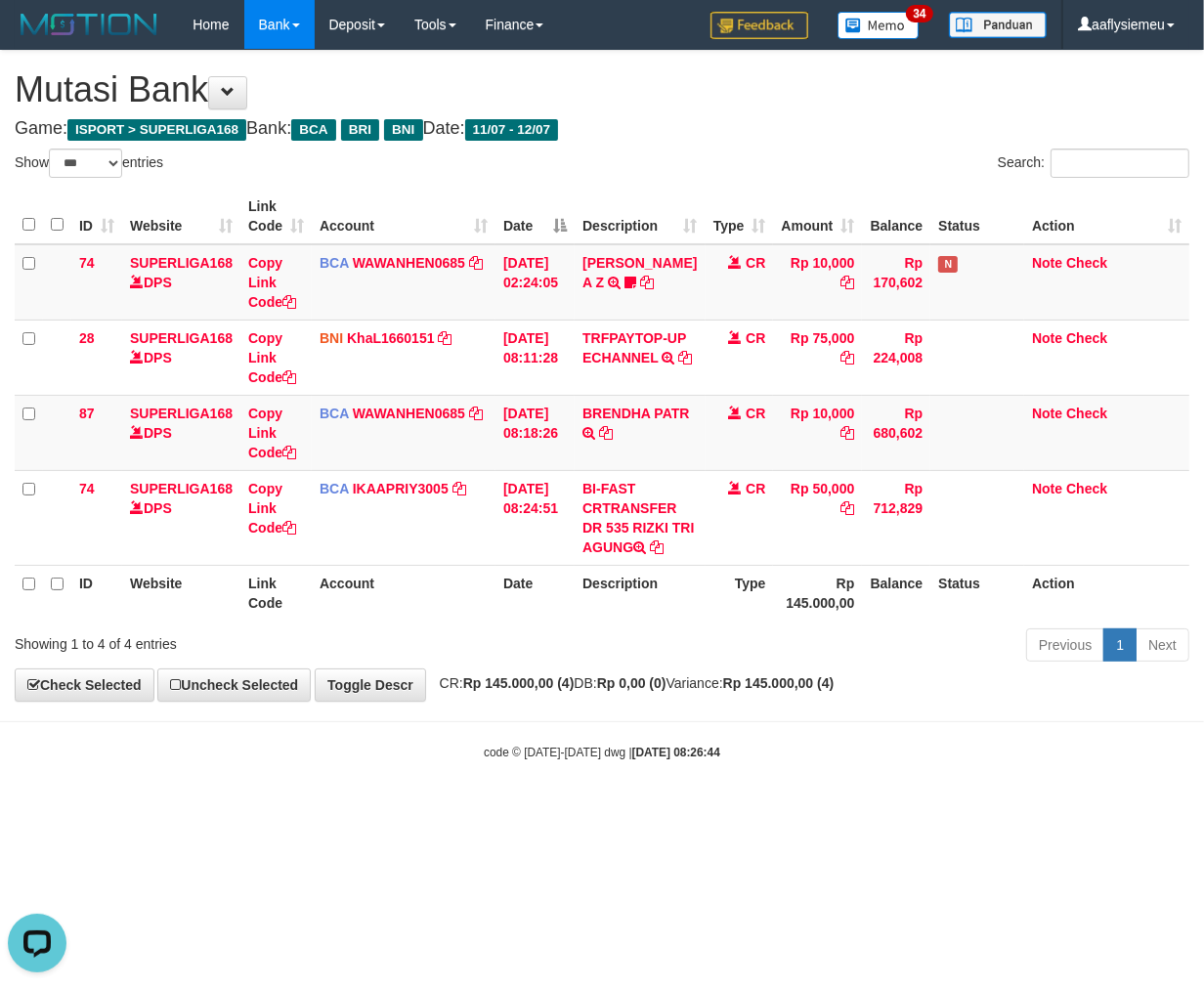 drag, startPoint x: 852, startPoint y: 780, endPoint x: 1108, endPoint y: 681, distance: 274.47586 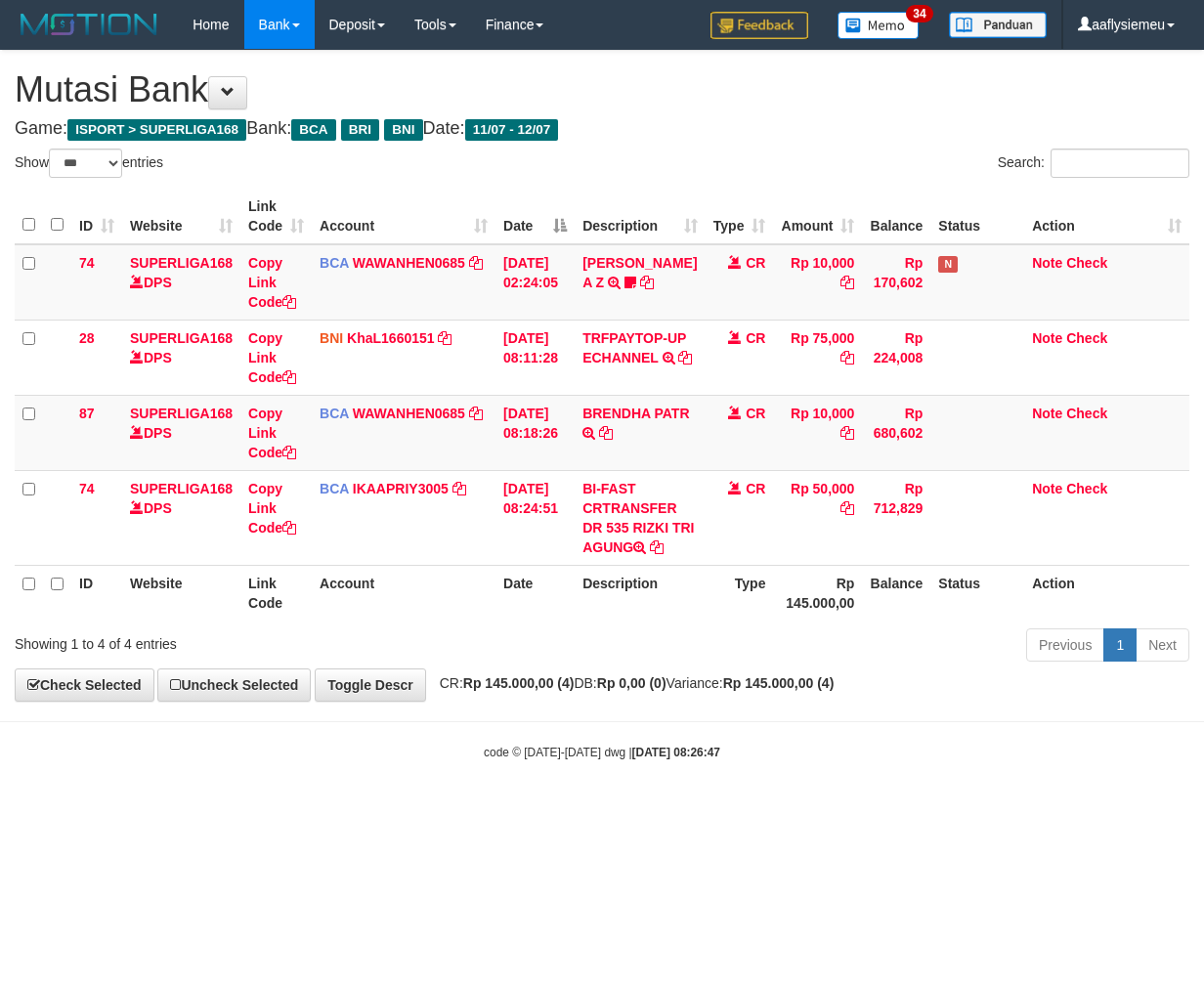 select on "***" 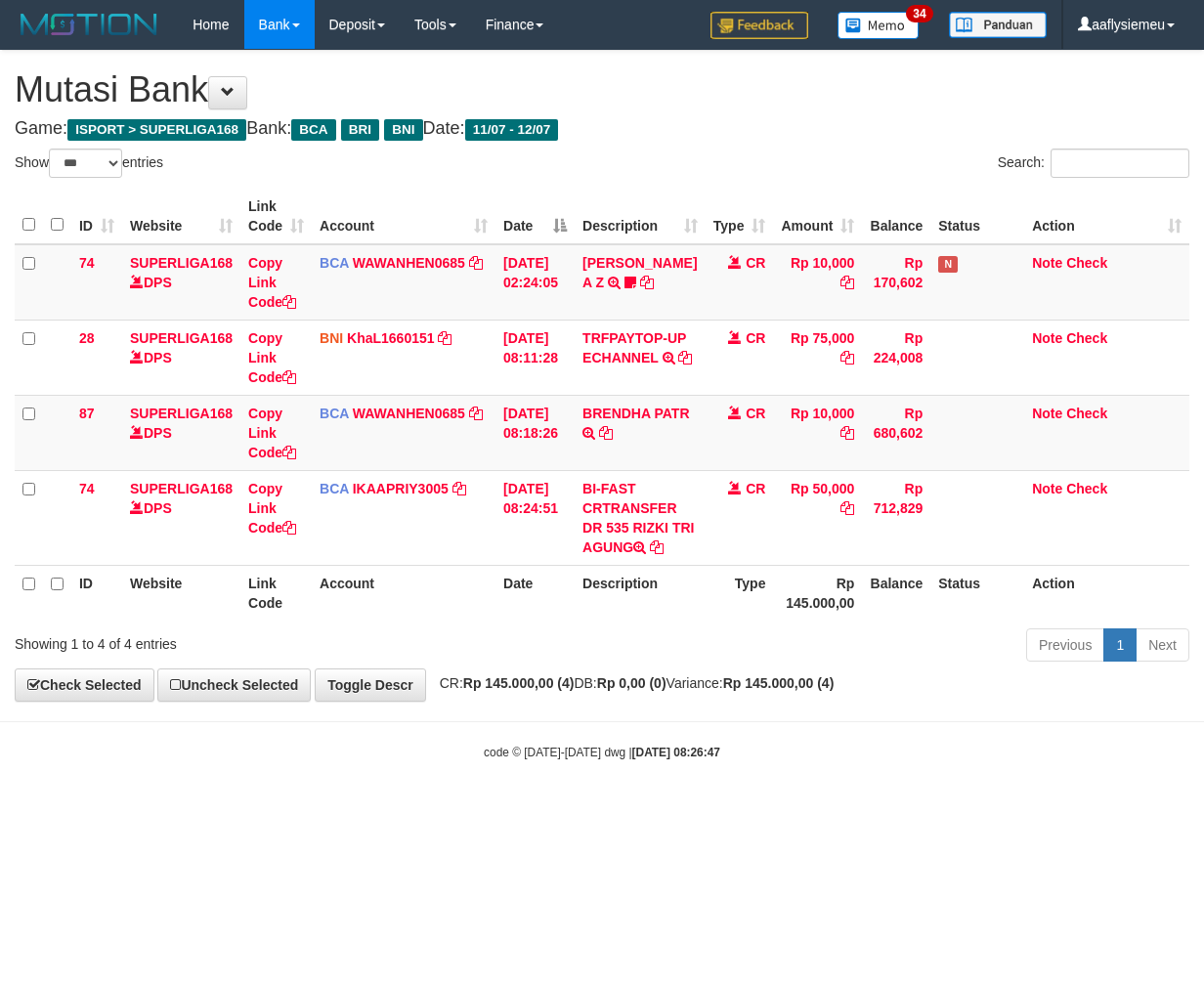 scroll, scrollTop: 0, scrollLeft: 0, axis: both 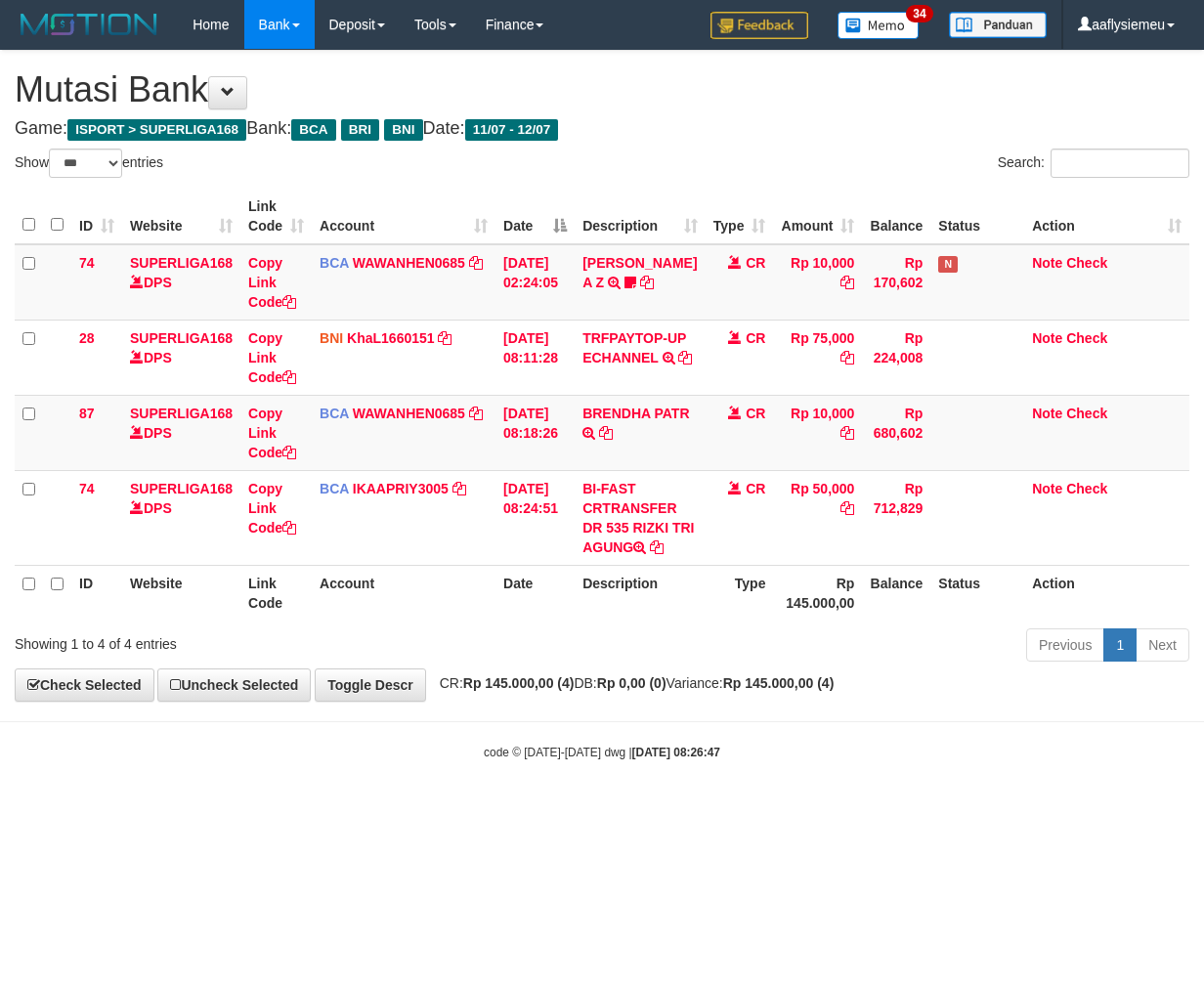 select on "***" 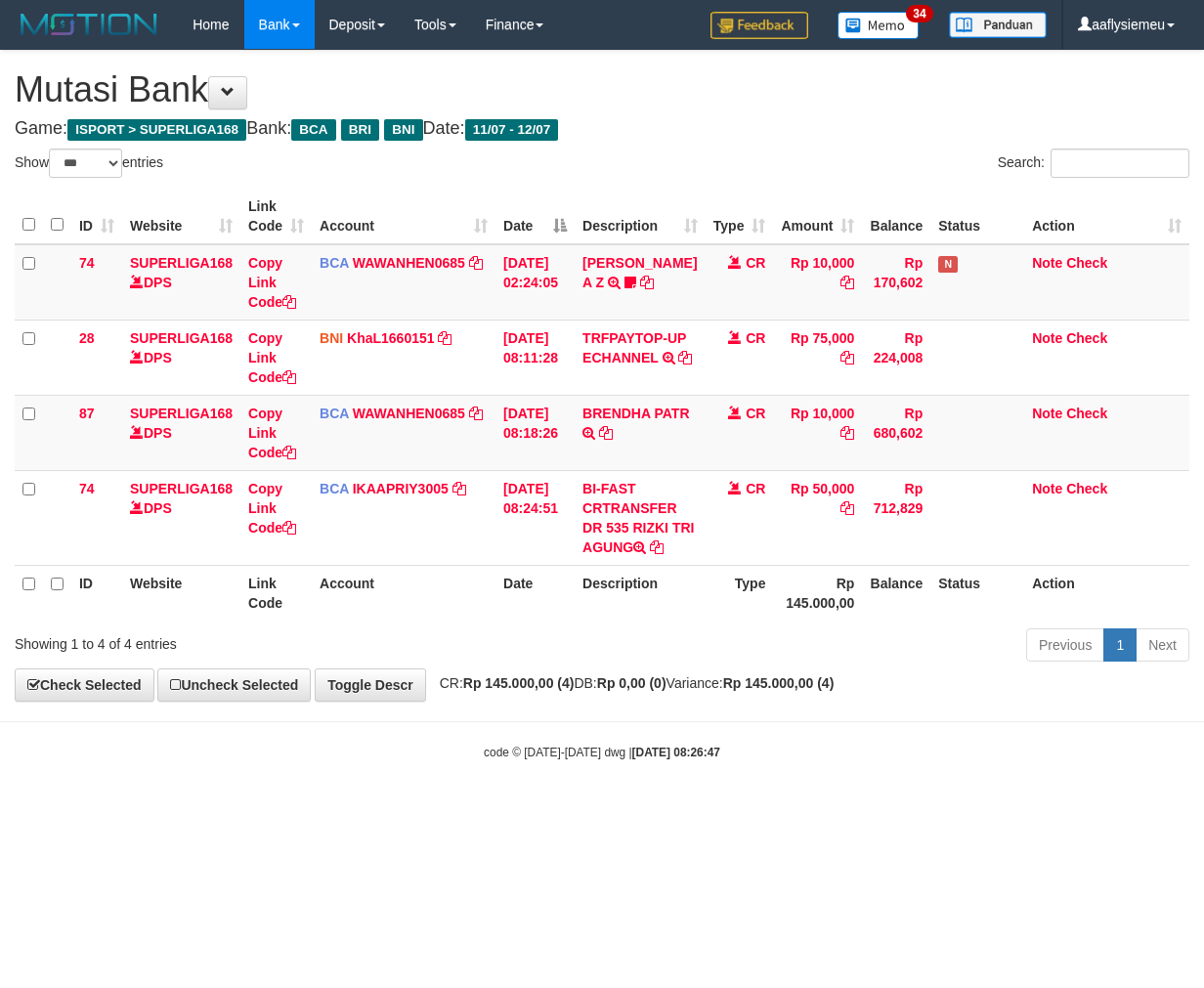 scroll, scrollTop: 0, scrollLeft: 0, axis: both 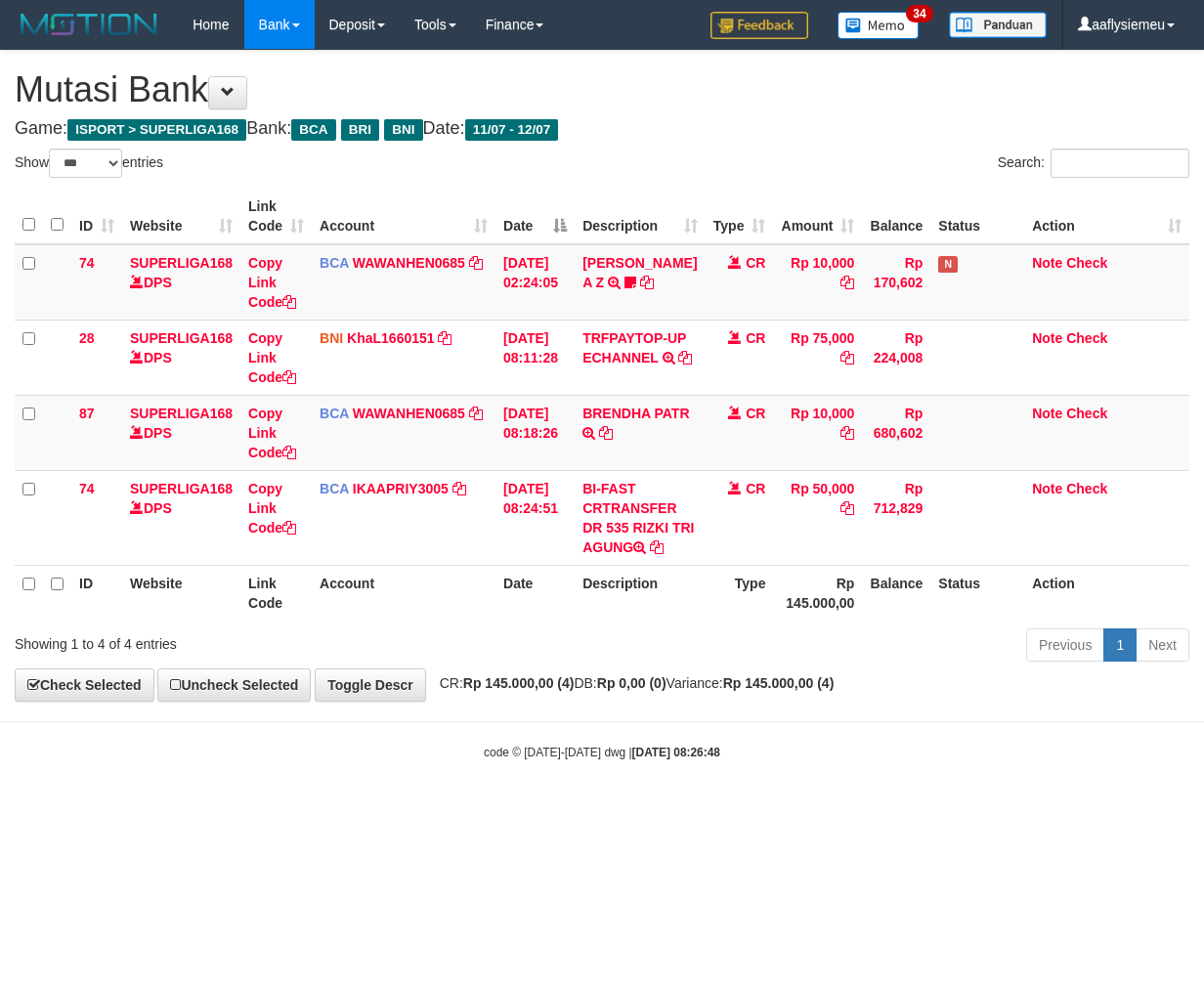 select on "***" 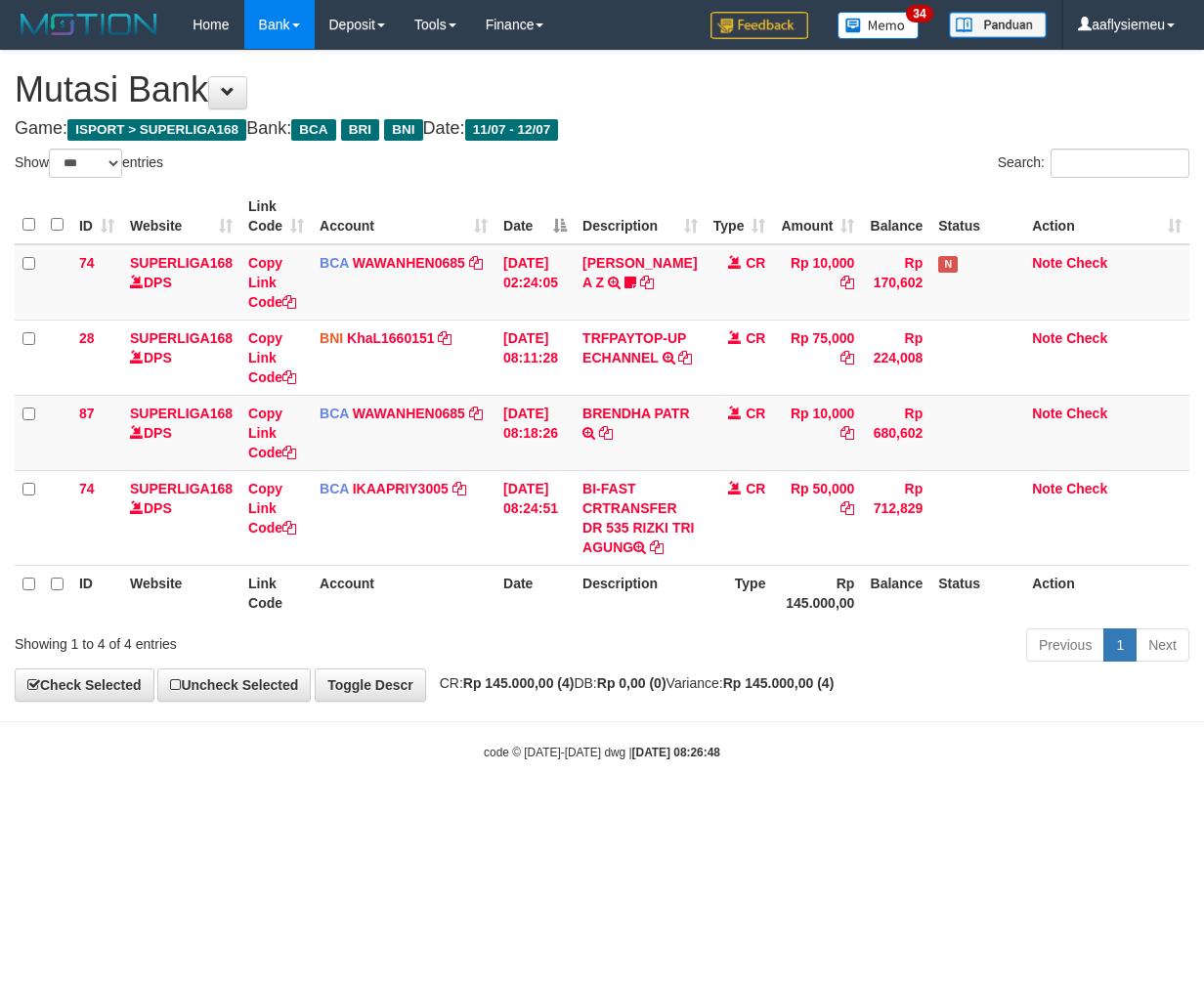 scroll, scrollTop: 0, scrollLeft: 0, axis: both 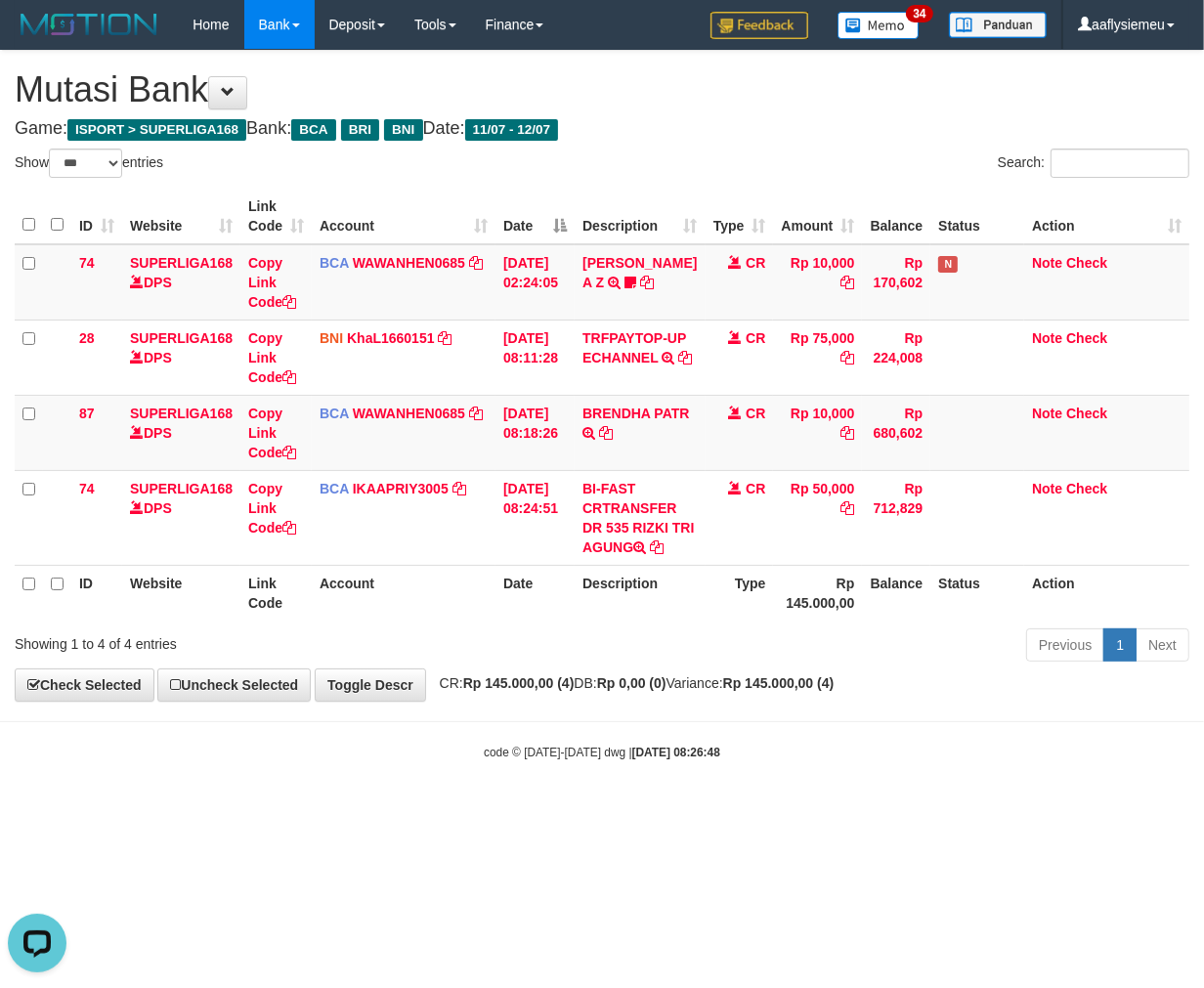 click on "Toggle navigation
Home
Bank
Account List
Load
By Website
Group
[ISPORT]													SUPERLIGA168
By Load Group (DPS)" at bounding box center (602, 405) 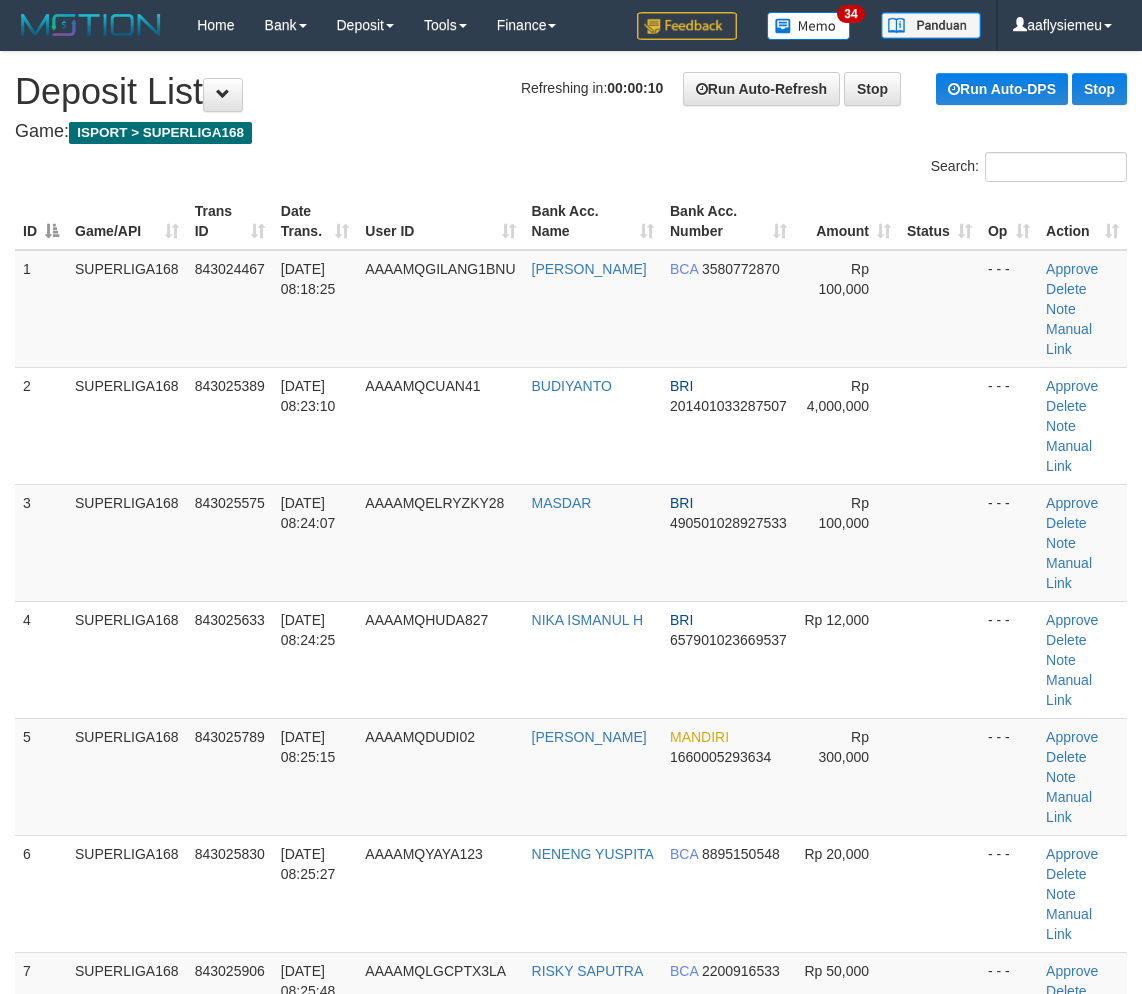 scroll, scrollTop: 850, scrollLeft: 0, axis: vertical 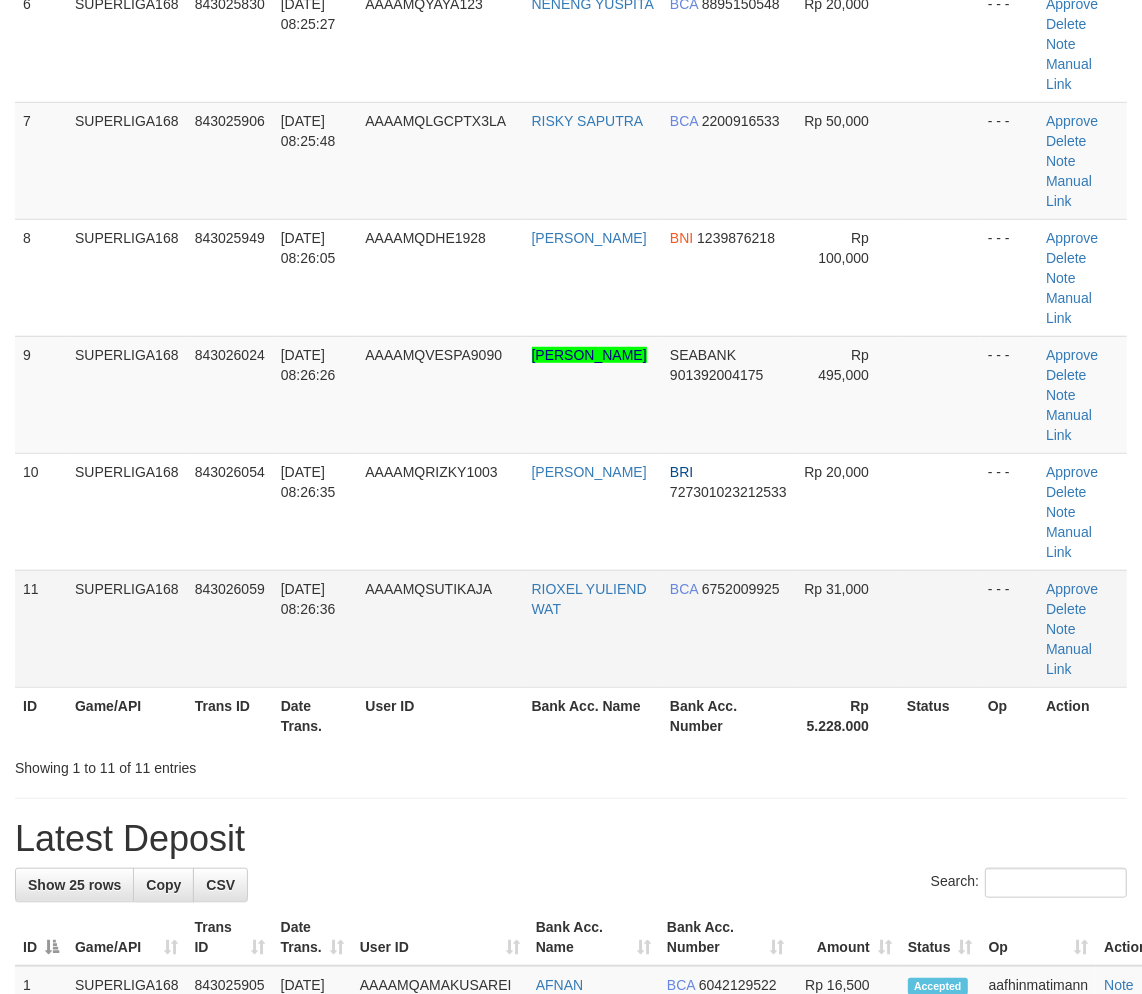 click on "[DATE] 08:26:36" at bounding box center [315, 628] 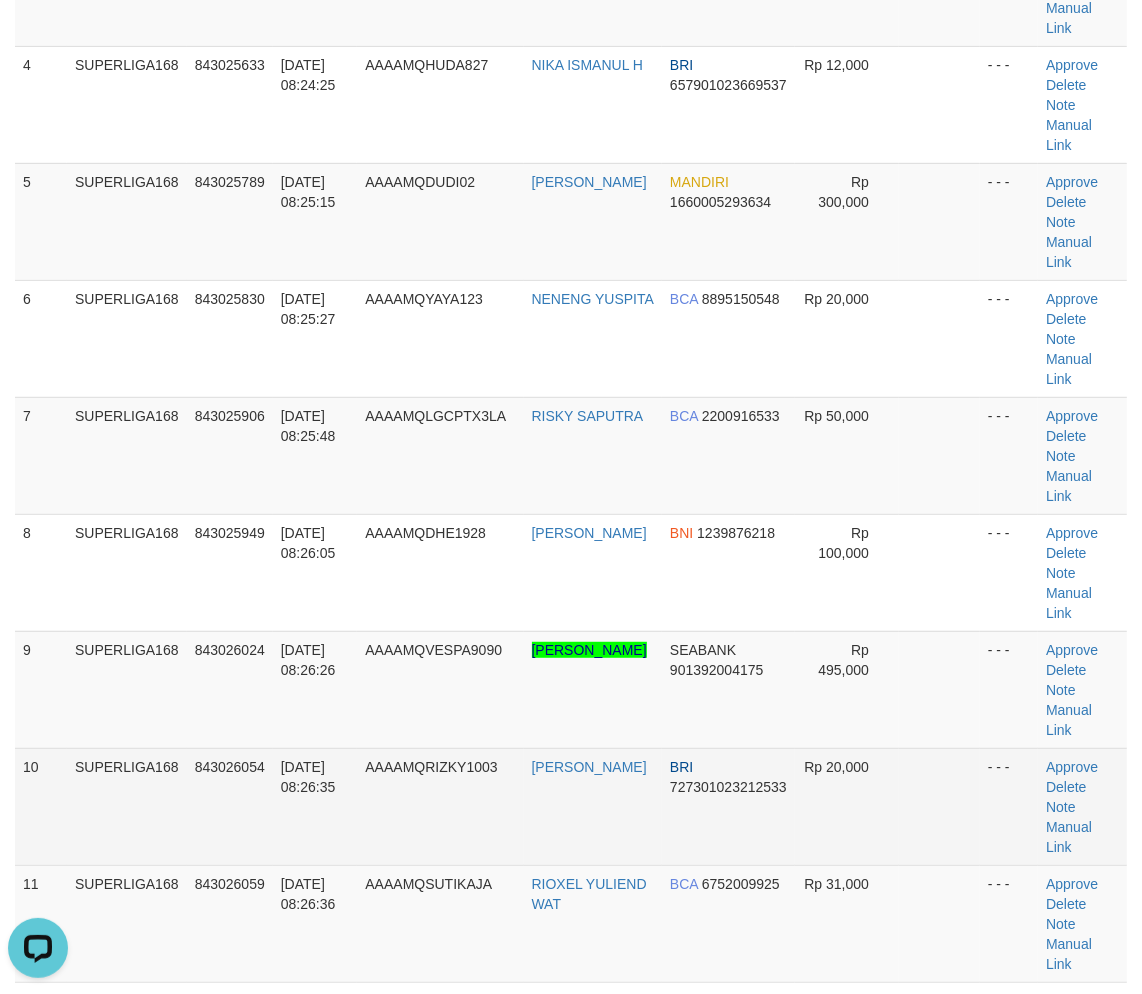 scroll, scrollTop: 0, scrollLeft: 0, axis: both 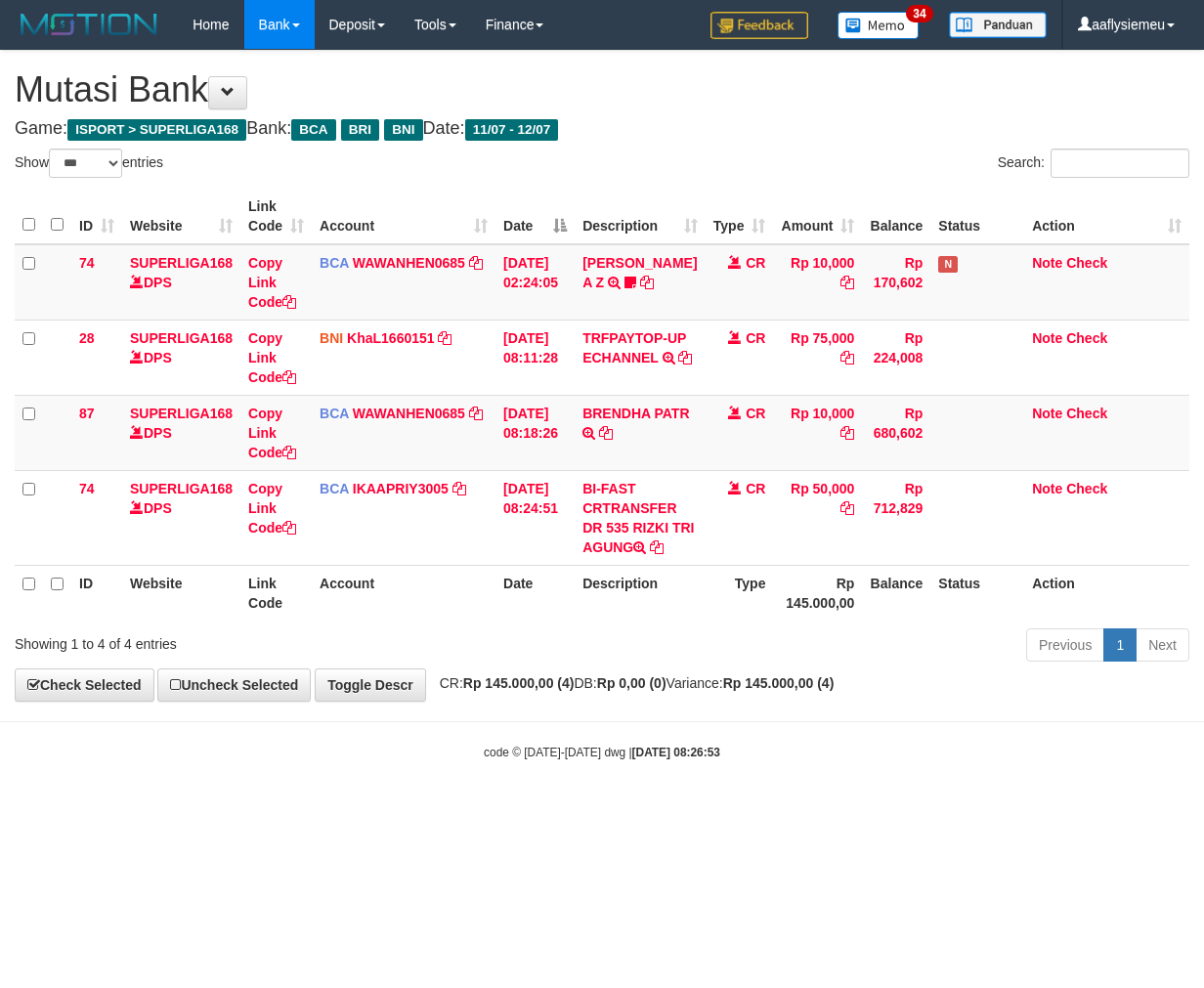 select on "***" 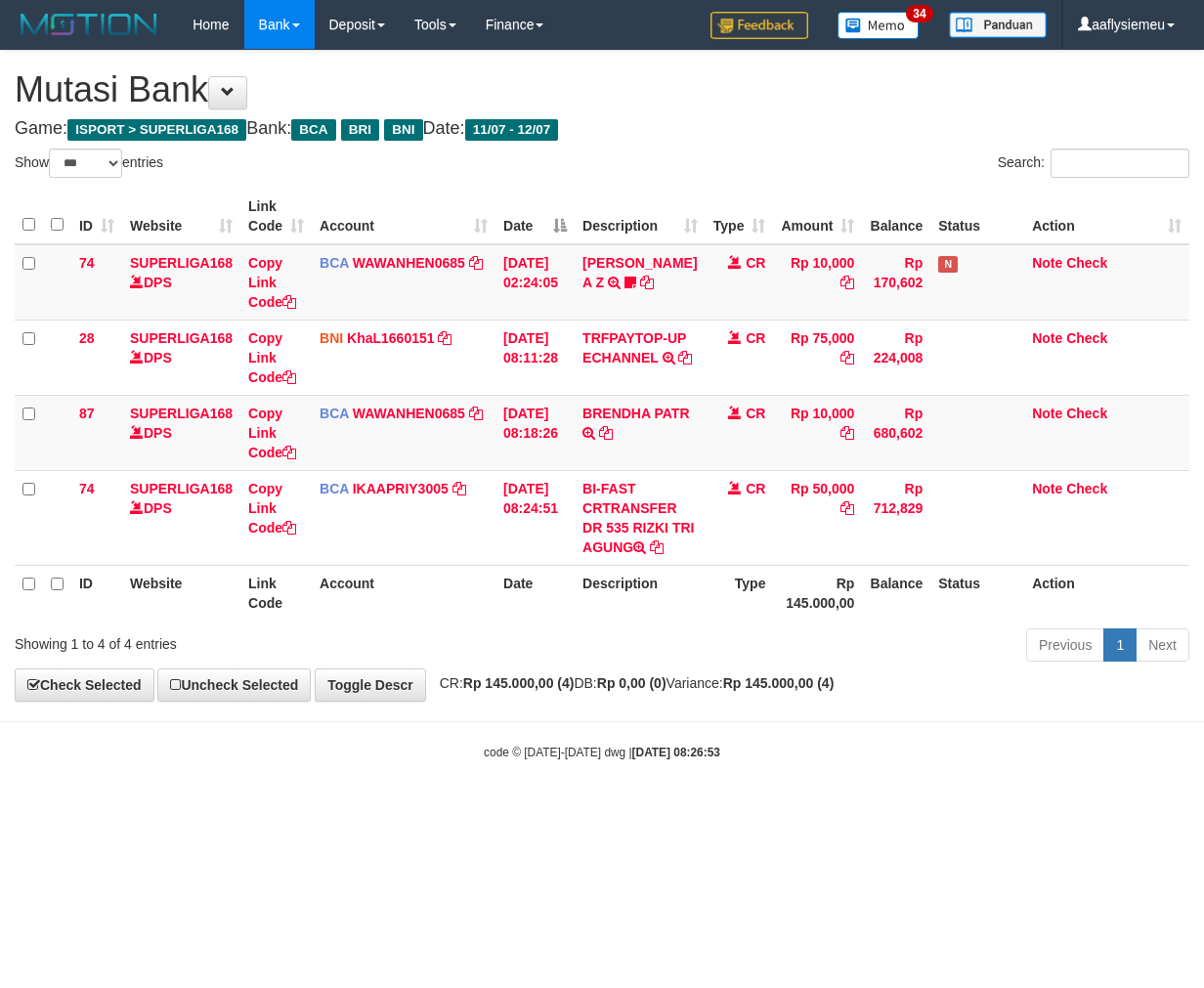 scroll, scrollTop: 0, scrollLeft: 0, axis: both 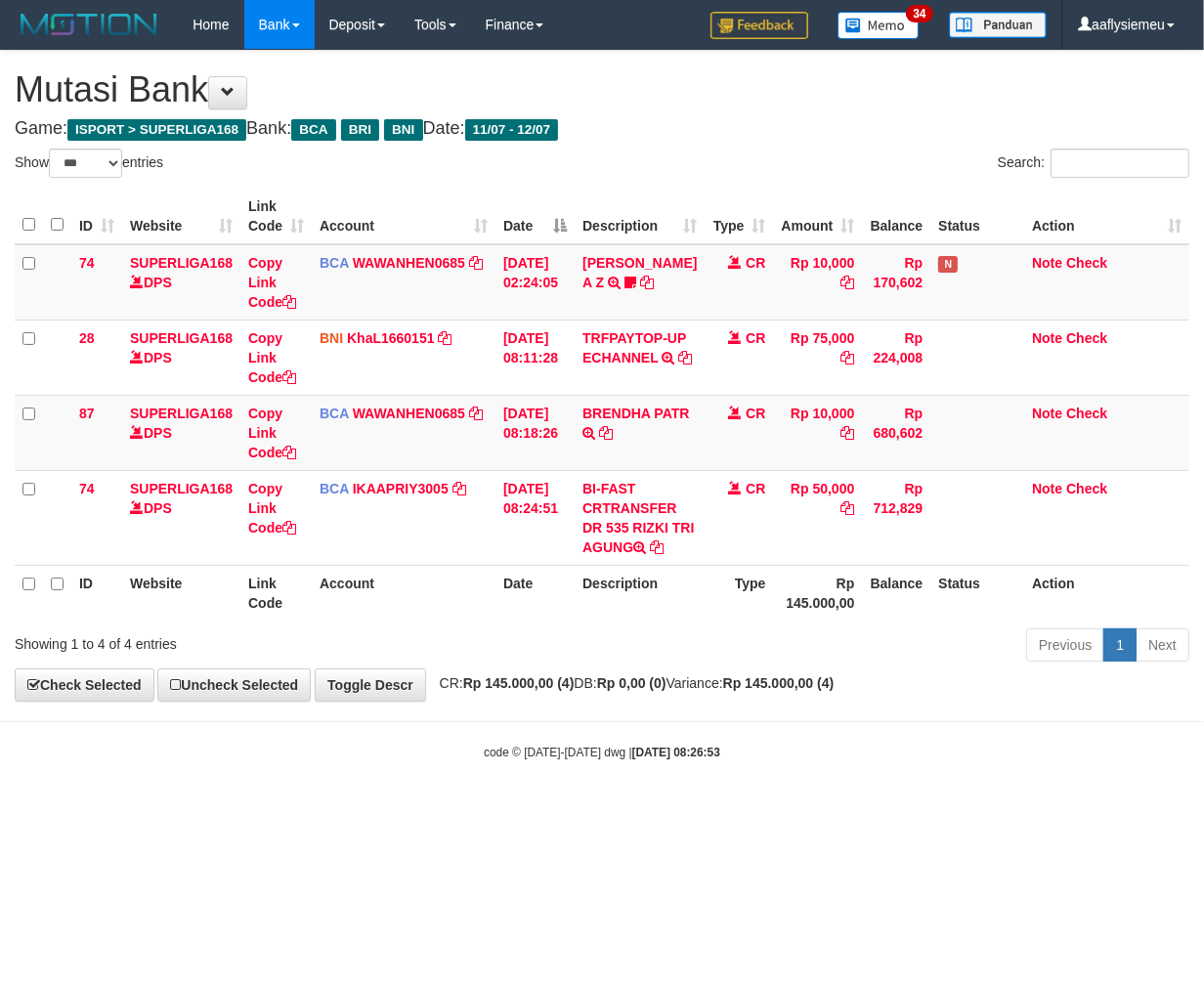 click on "Toggle navigation
Home
Bank
Account List
Load
By Website
Group
[ISPORT]													SUPERLIGA168
By Load Group (DPS)
34" at bounding box center [602, 405] 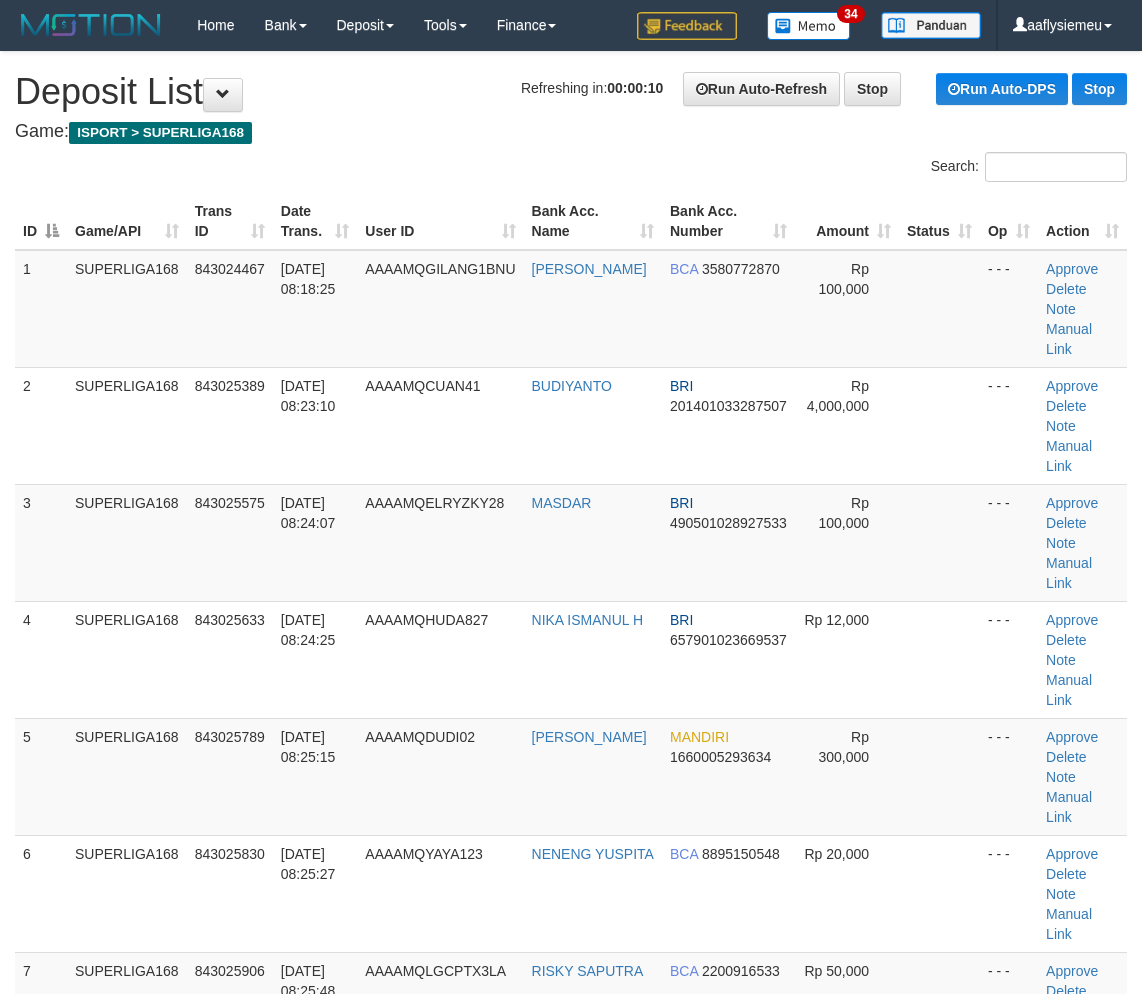 scroll, scrollTop: 850, scrollLeft: 0, axis: vertical 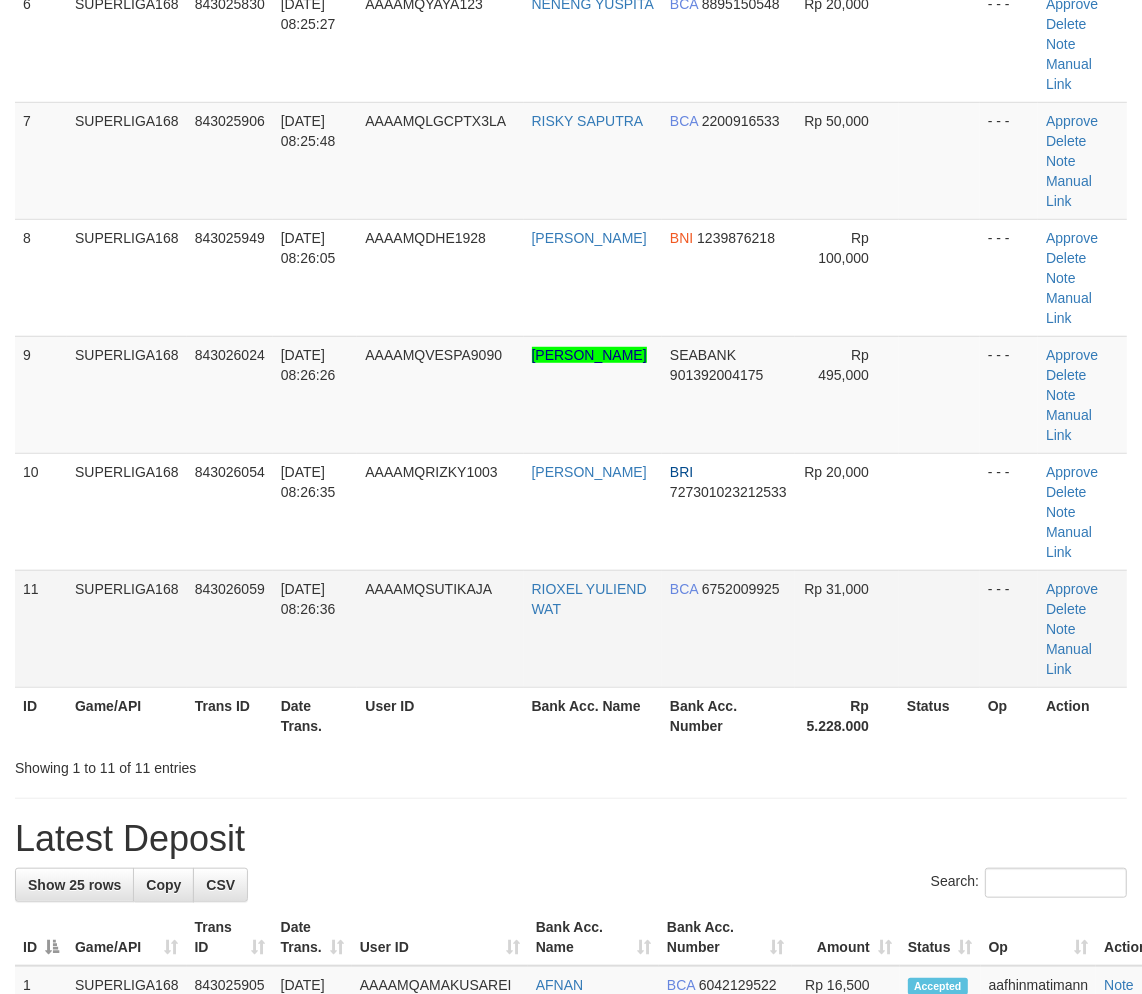 click on "AAAAMQSUTIKAJA" at bounding box center [440, 628] 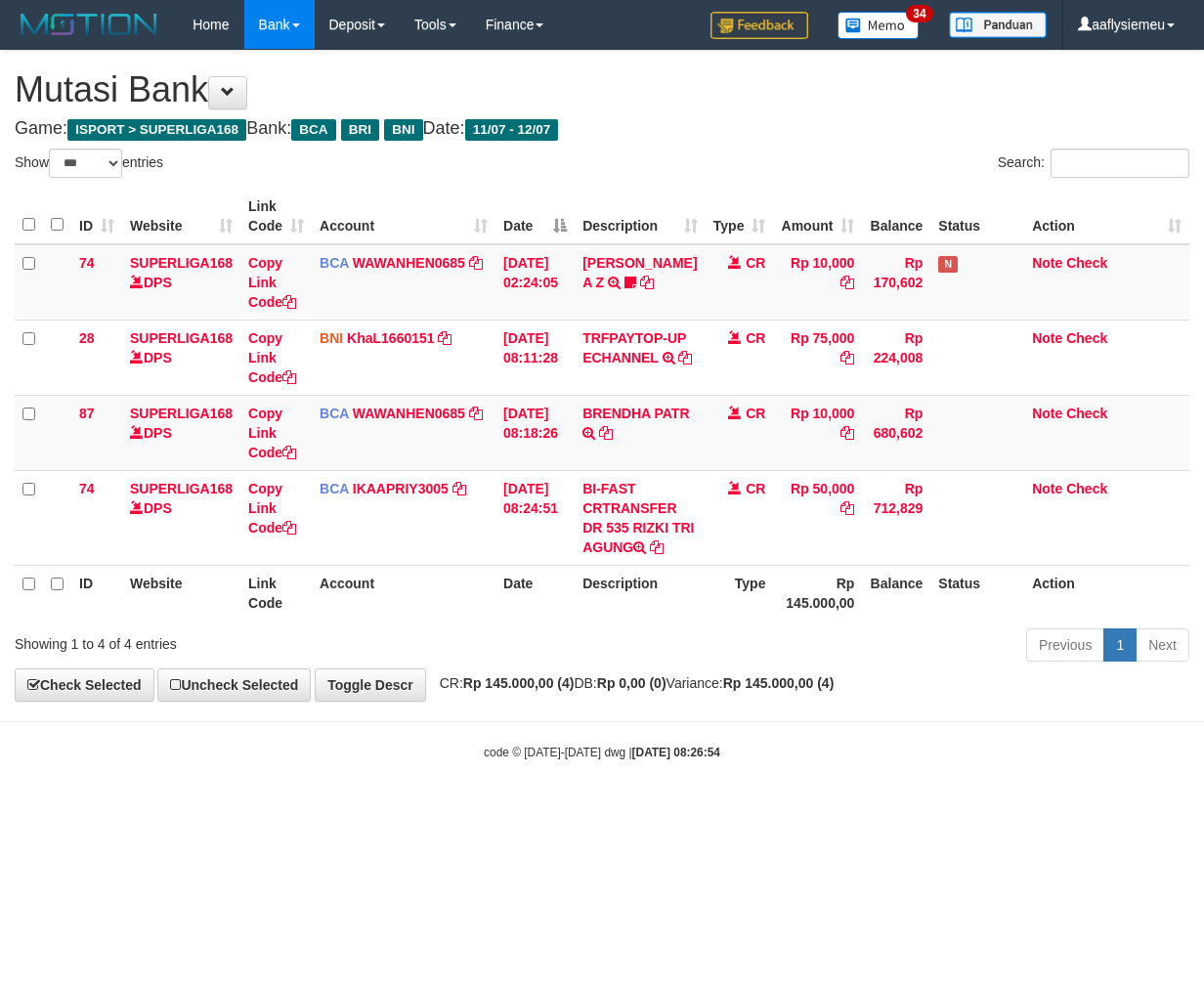 select on "***" 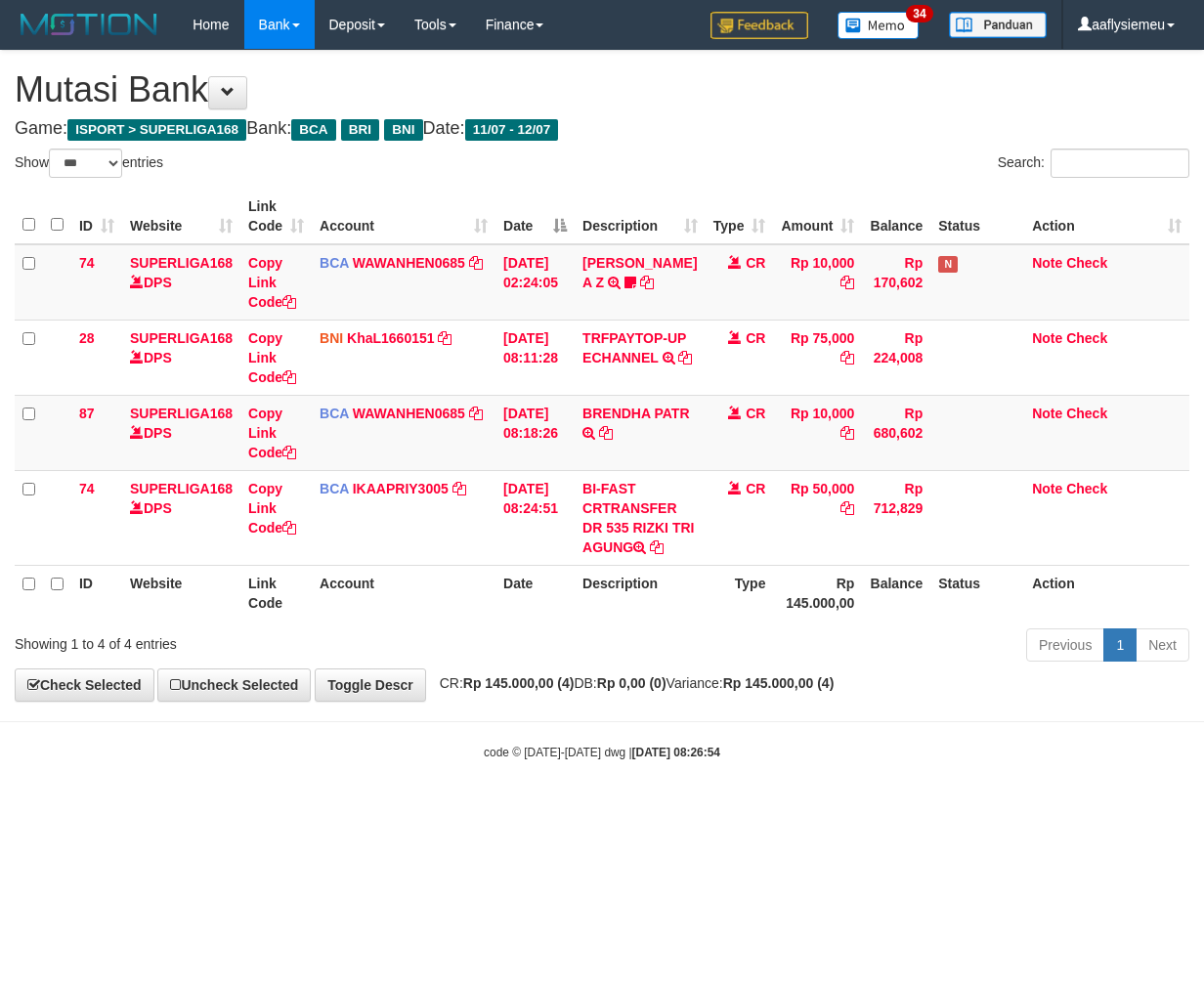 scroll, scrollTop: 0, scrollLeft: 0, axis: both 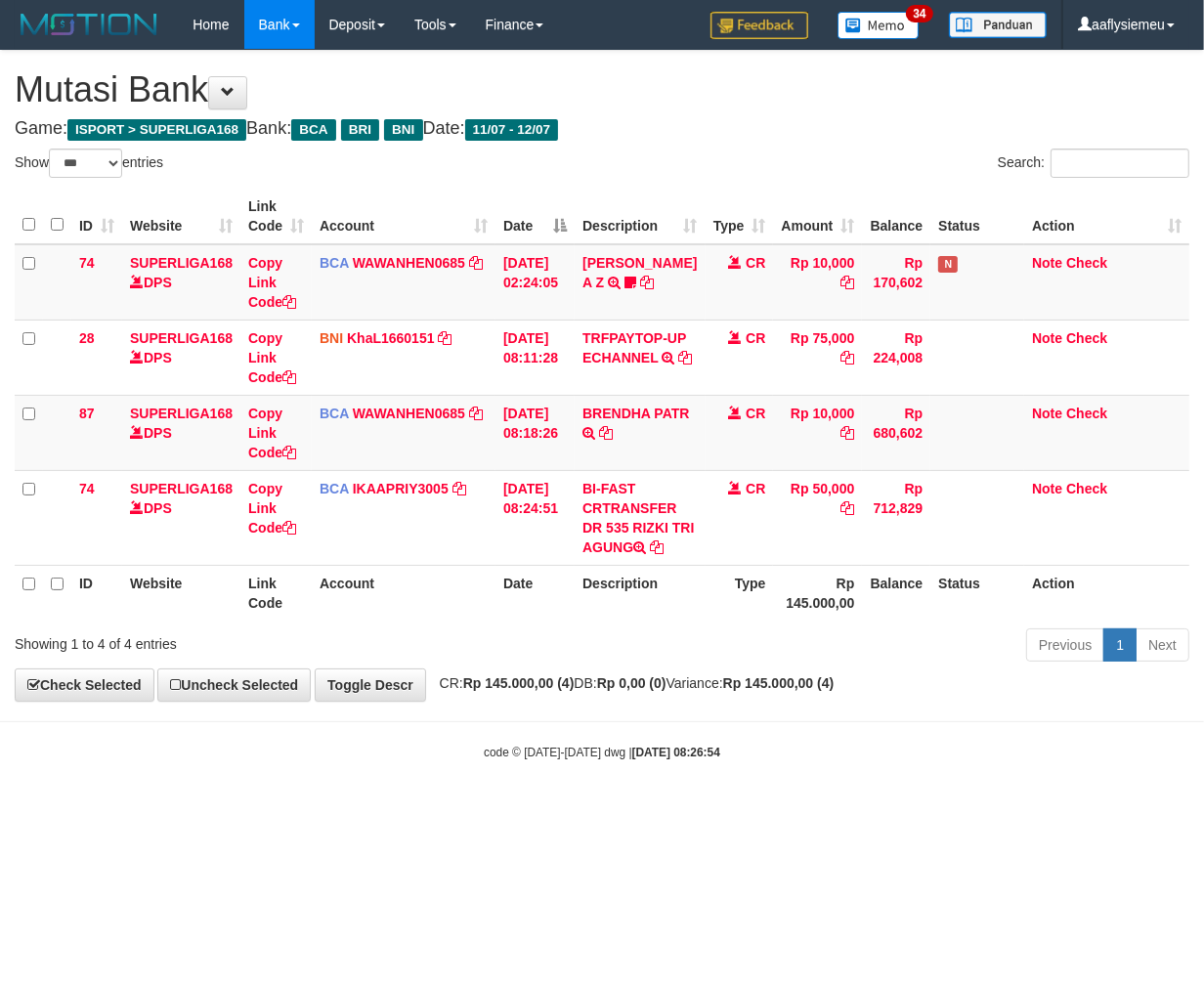 click on "Toggle navigation
Home
Bank
Account List
Load
By Website
Group
[ISPORT]													SUPERLIGA168
By Load Group (DPS)
34" at bounding box center [602, 405] 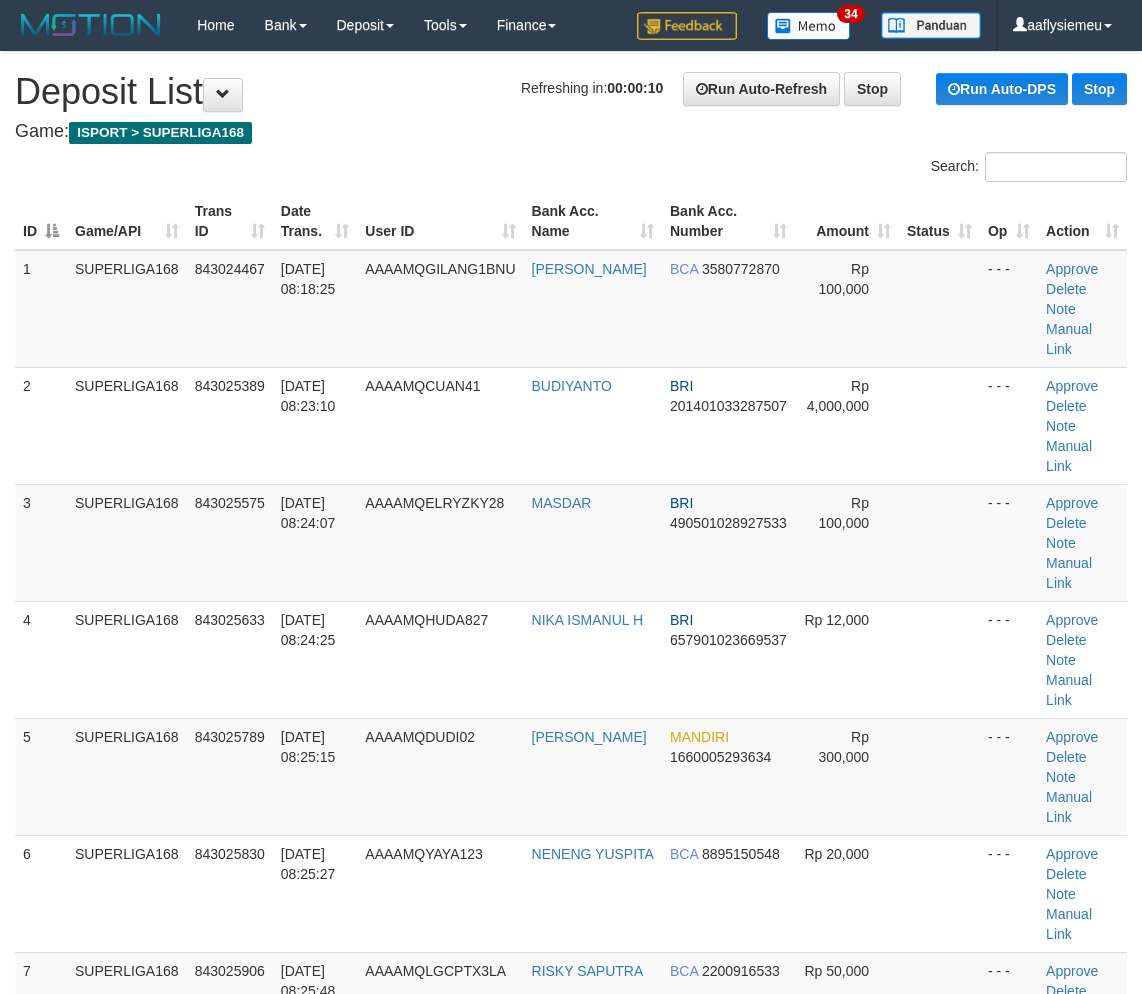 scroll, scrollTop: 627, scrollLeft: 0, axis: vertical 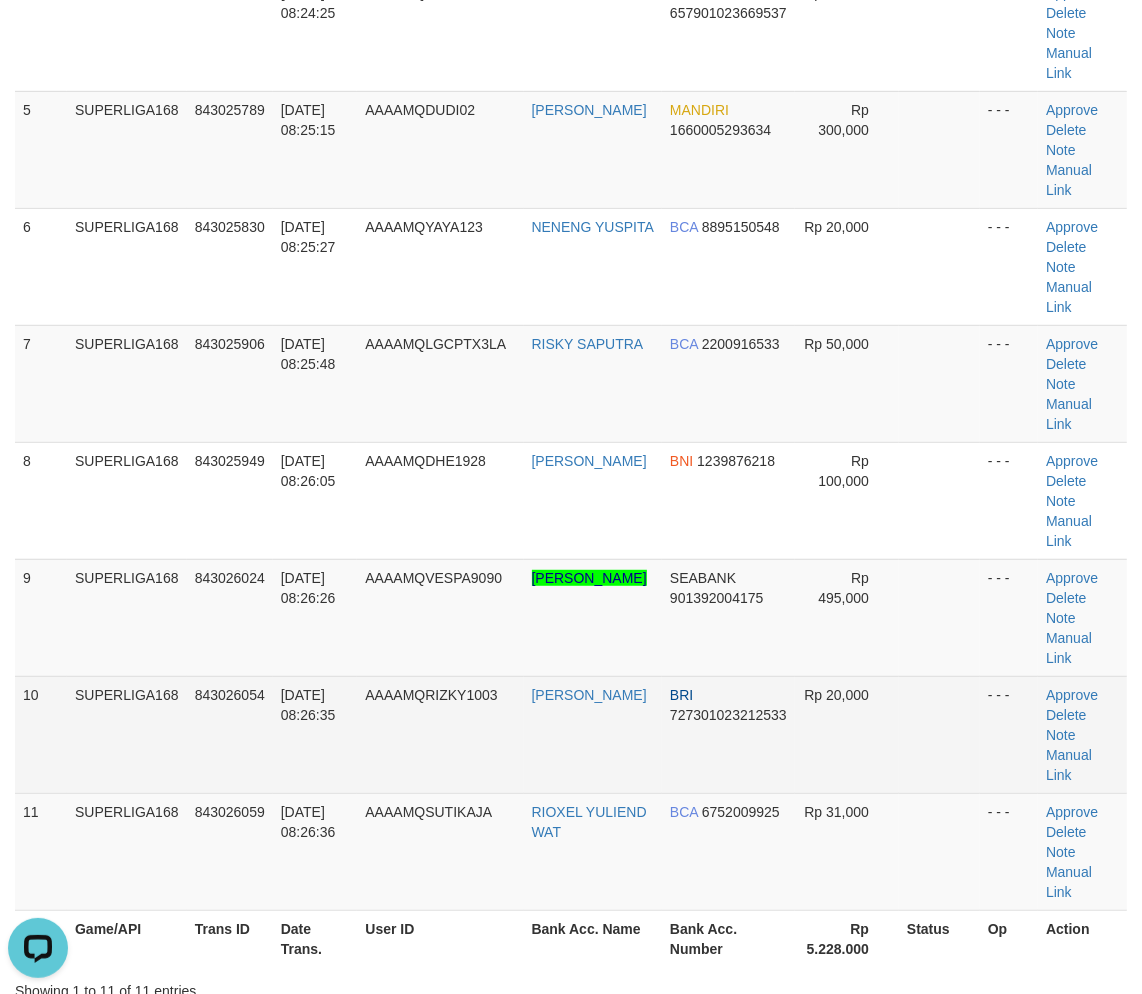 click on "SUPERLIGA168" at bounding box center [127, 734] 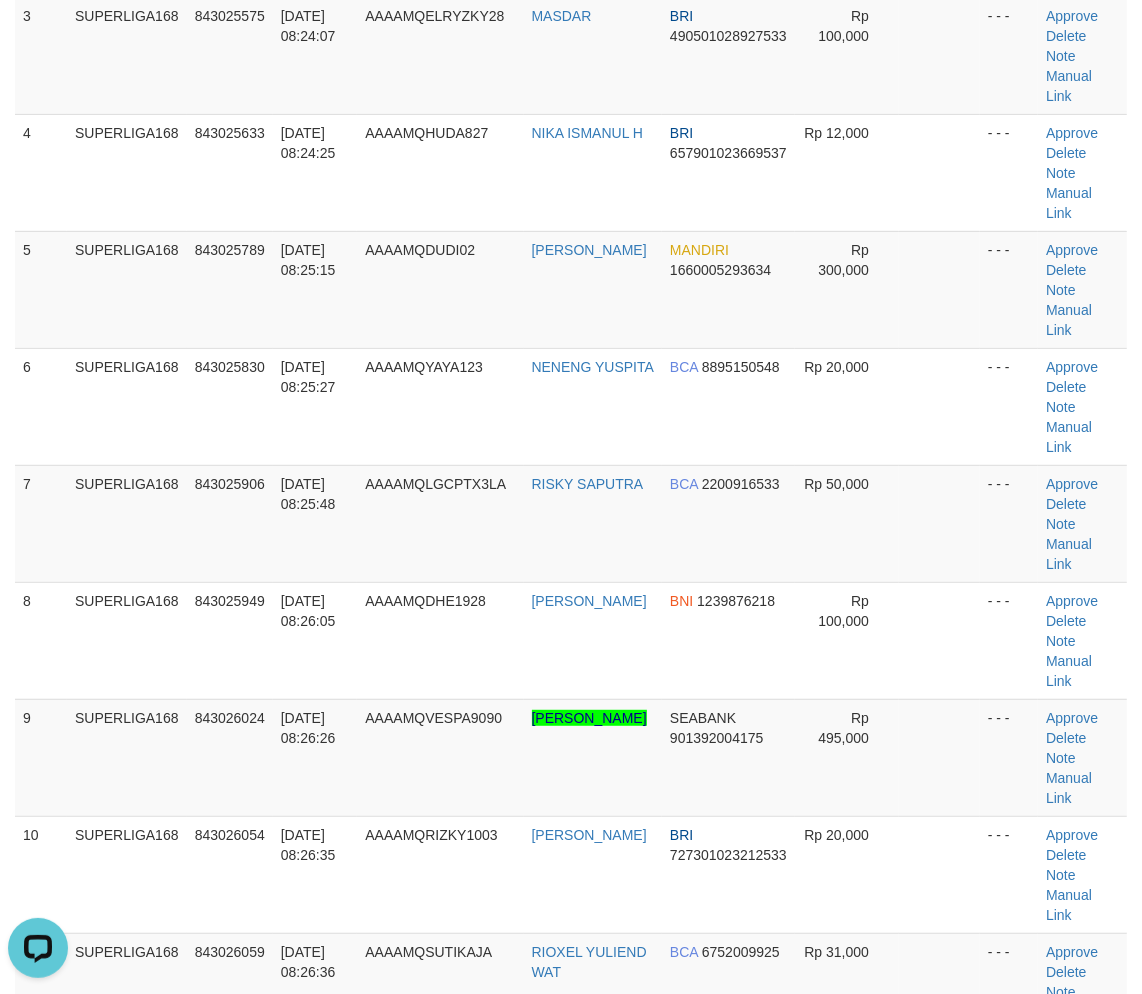 scroll, scrollTop: 327, scrollLeft: 0, axis: vertical 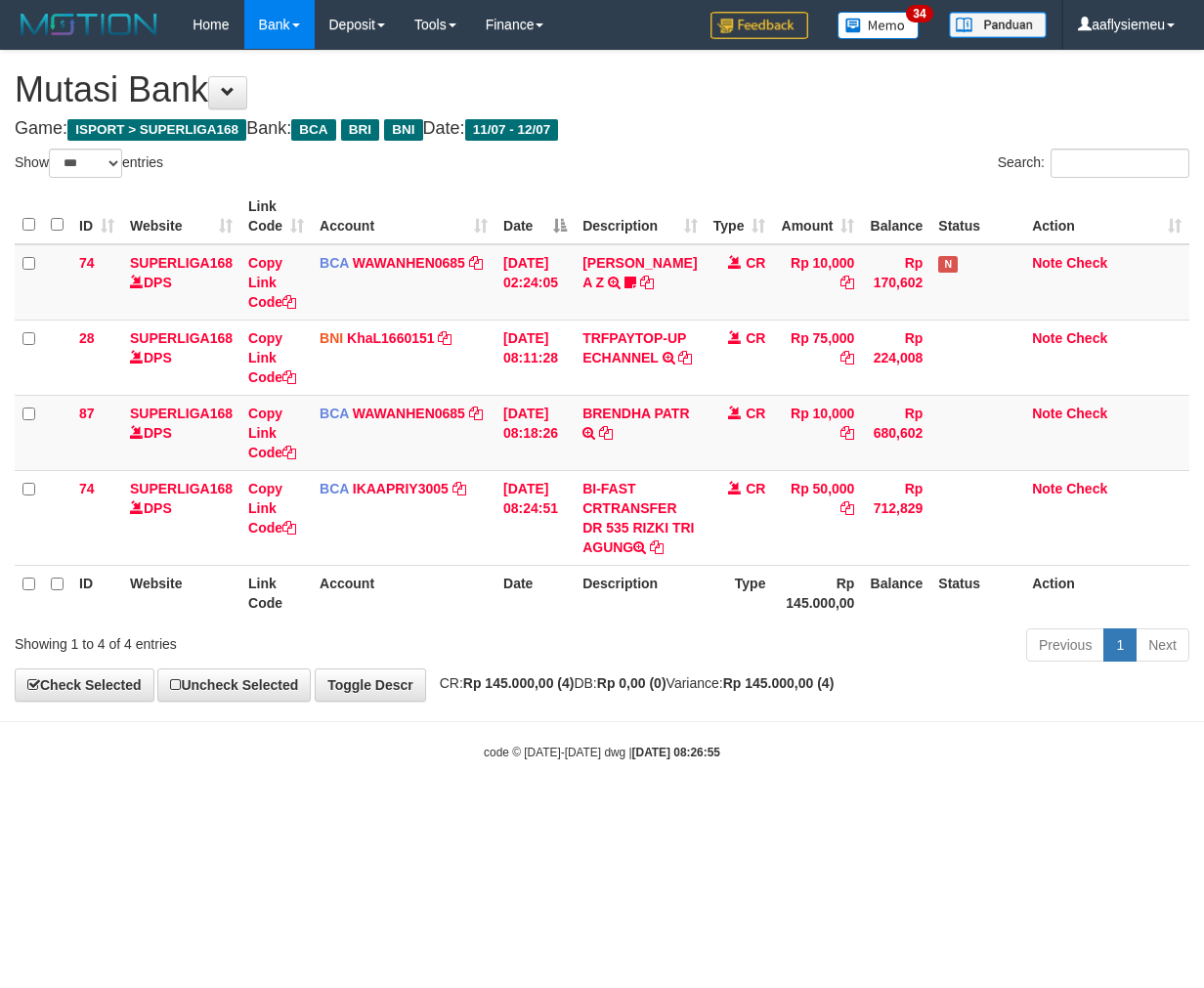 select on "***" 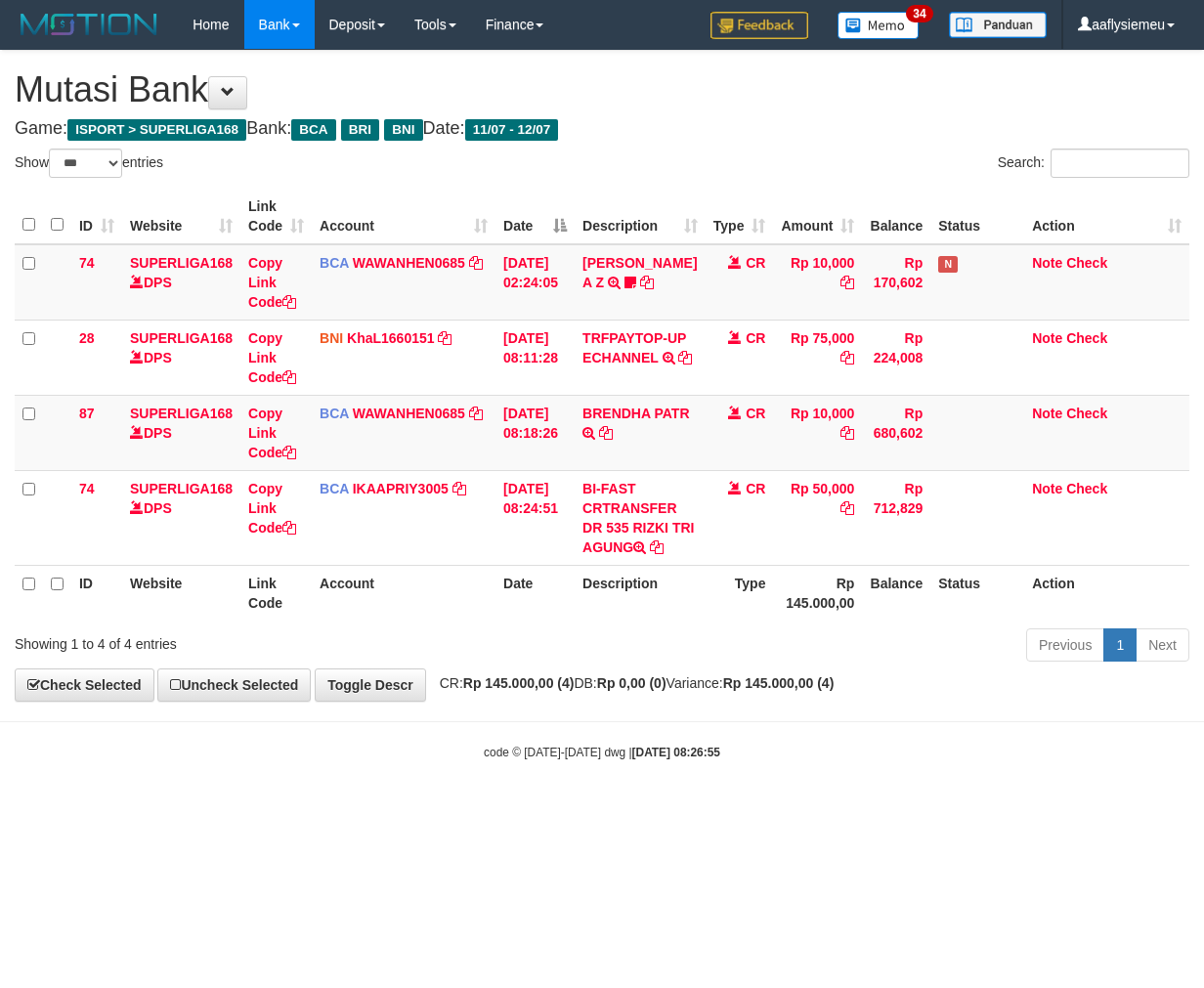 scroll, scrollTop: 0, scrollLeft: 0, axis: both 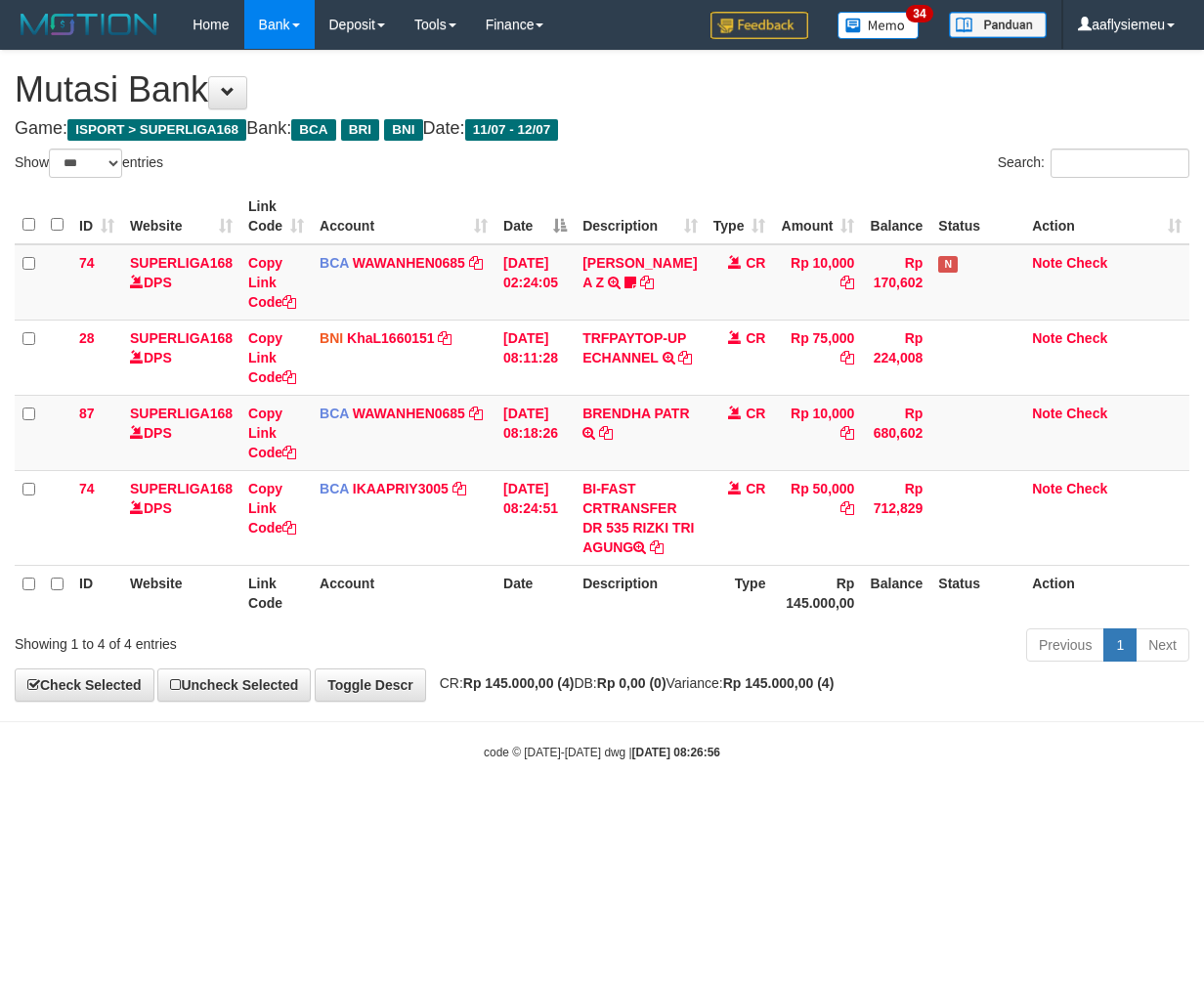 select on "***" 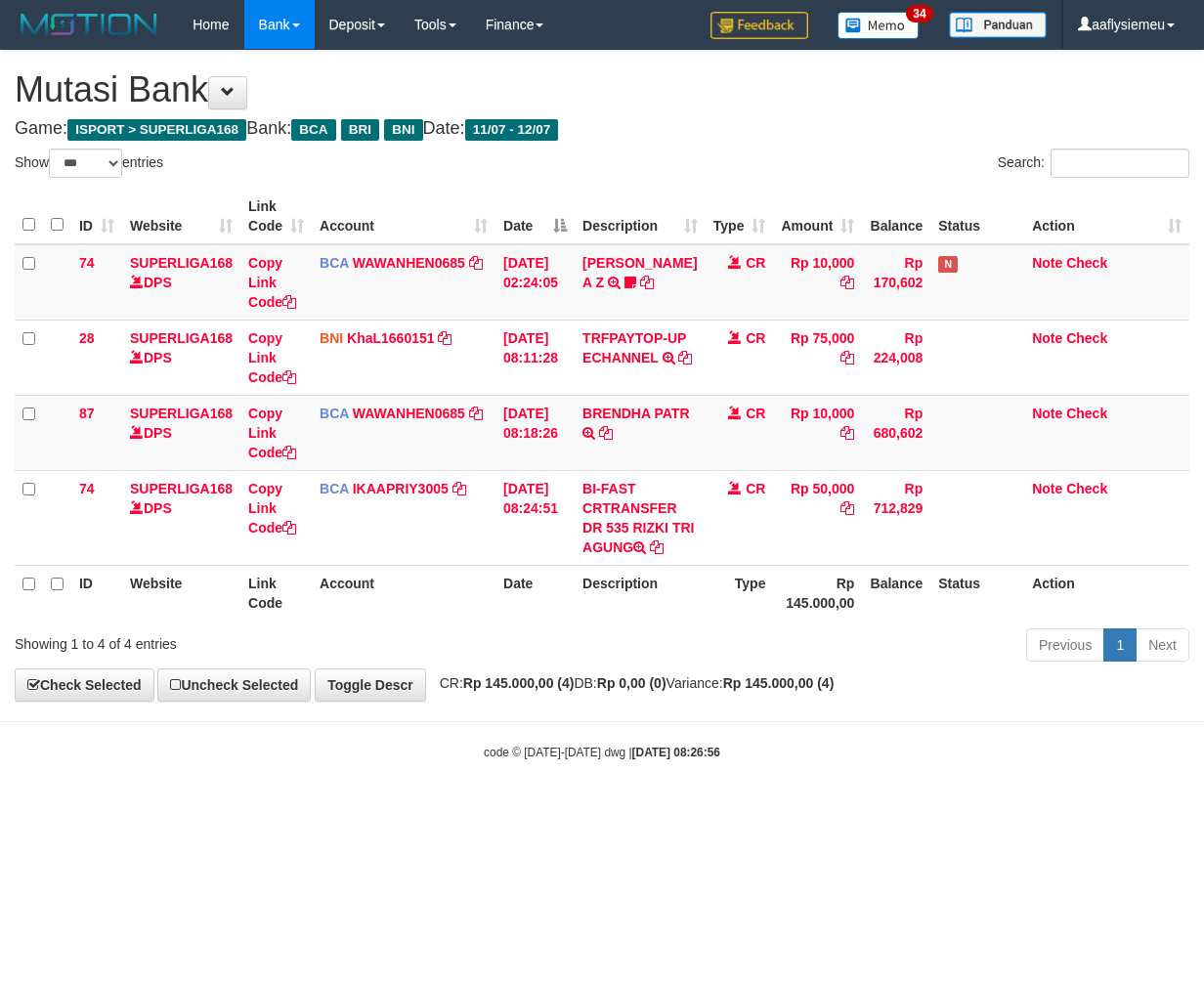scroll, scrollTop: 0, scrollLeft: 0, axis: both 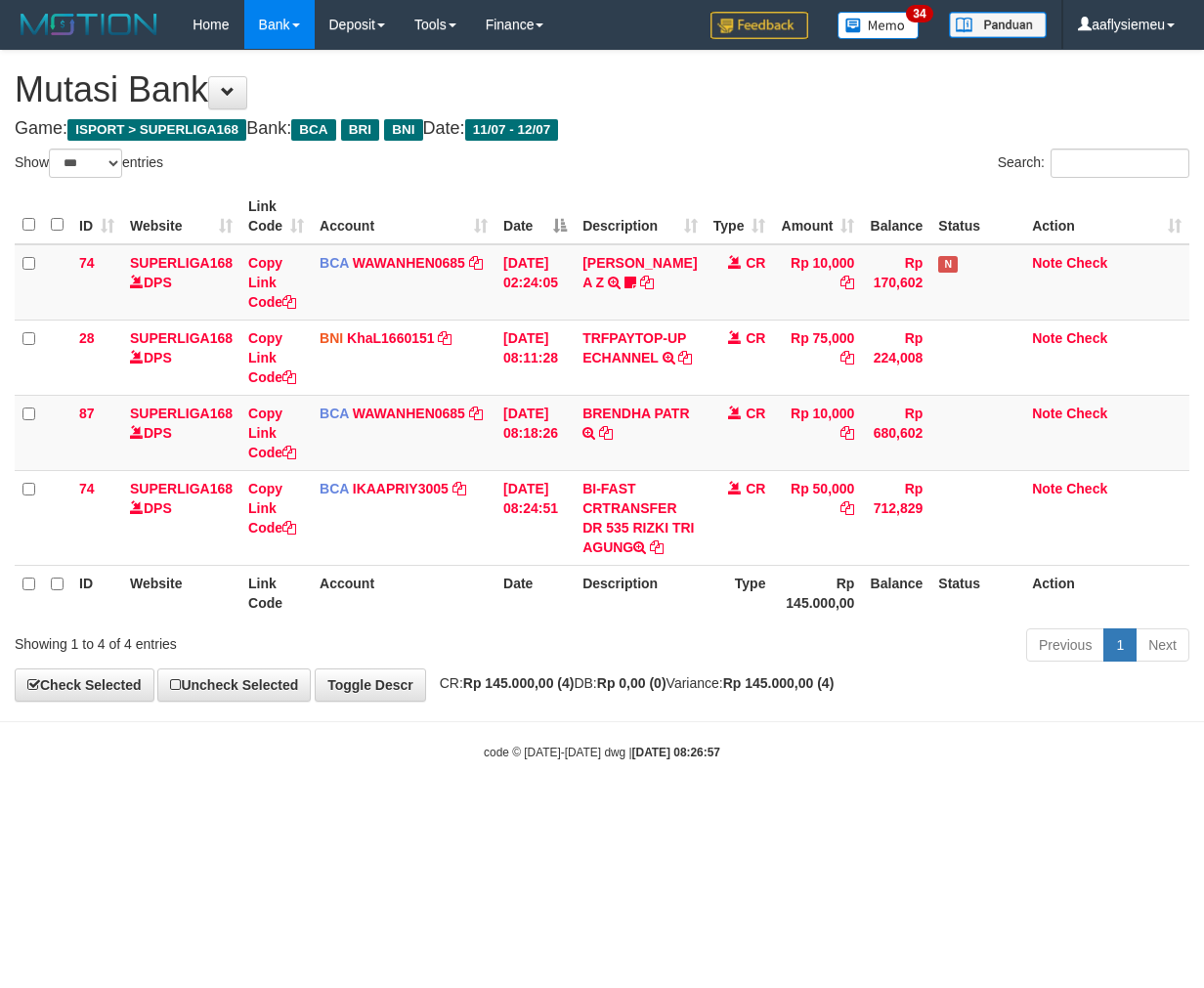 select on "***" 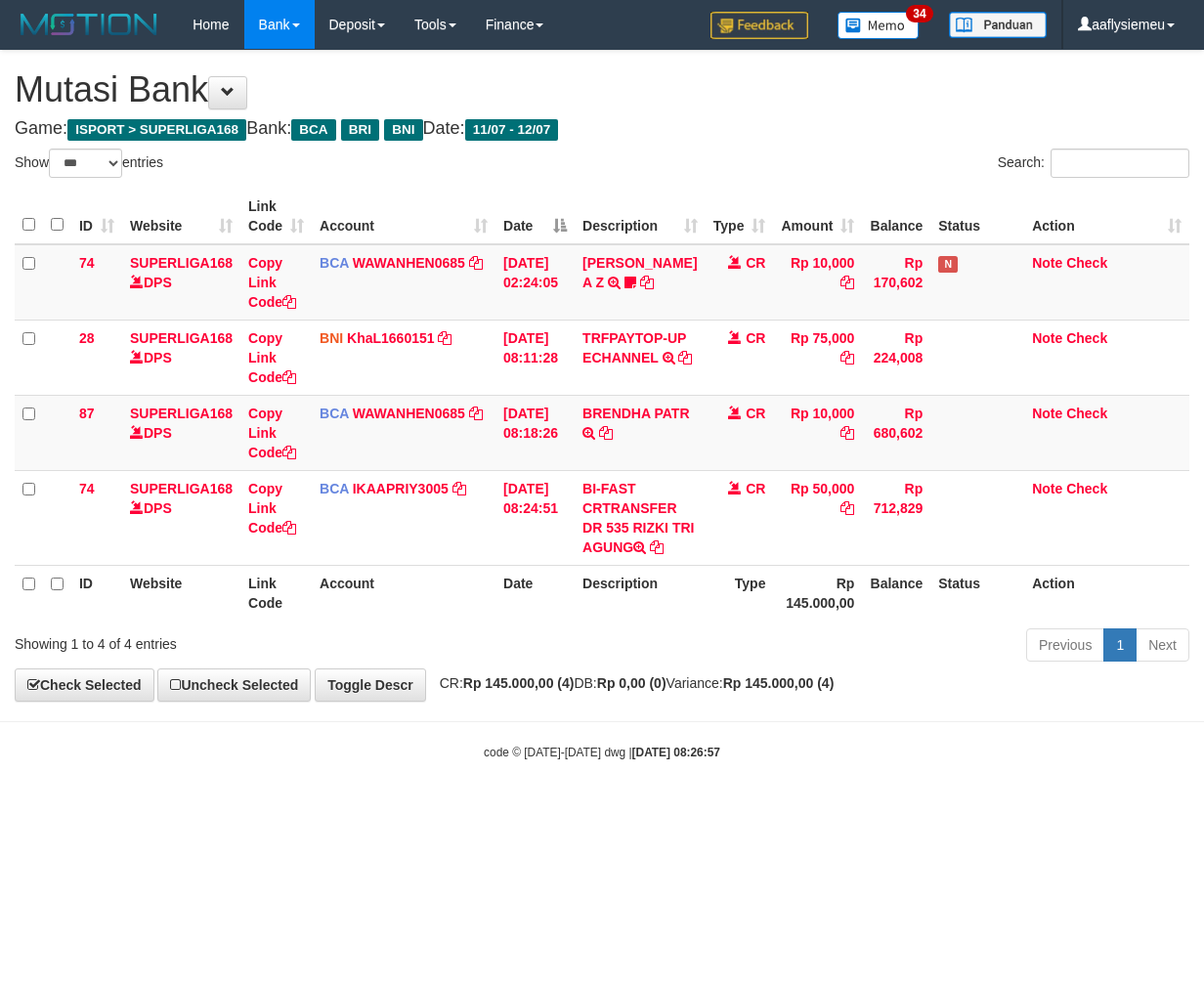 scroll, scrollTop: 0, scrollLeft: 0, axis: both 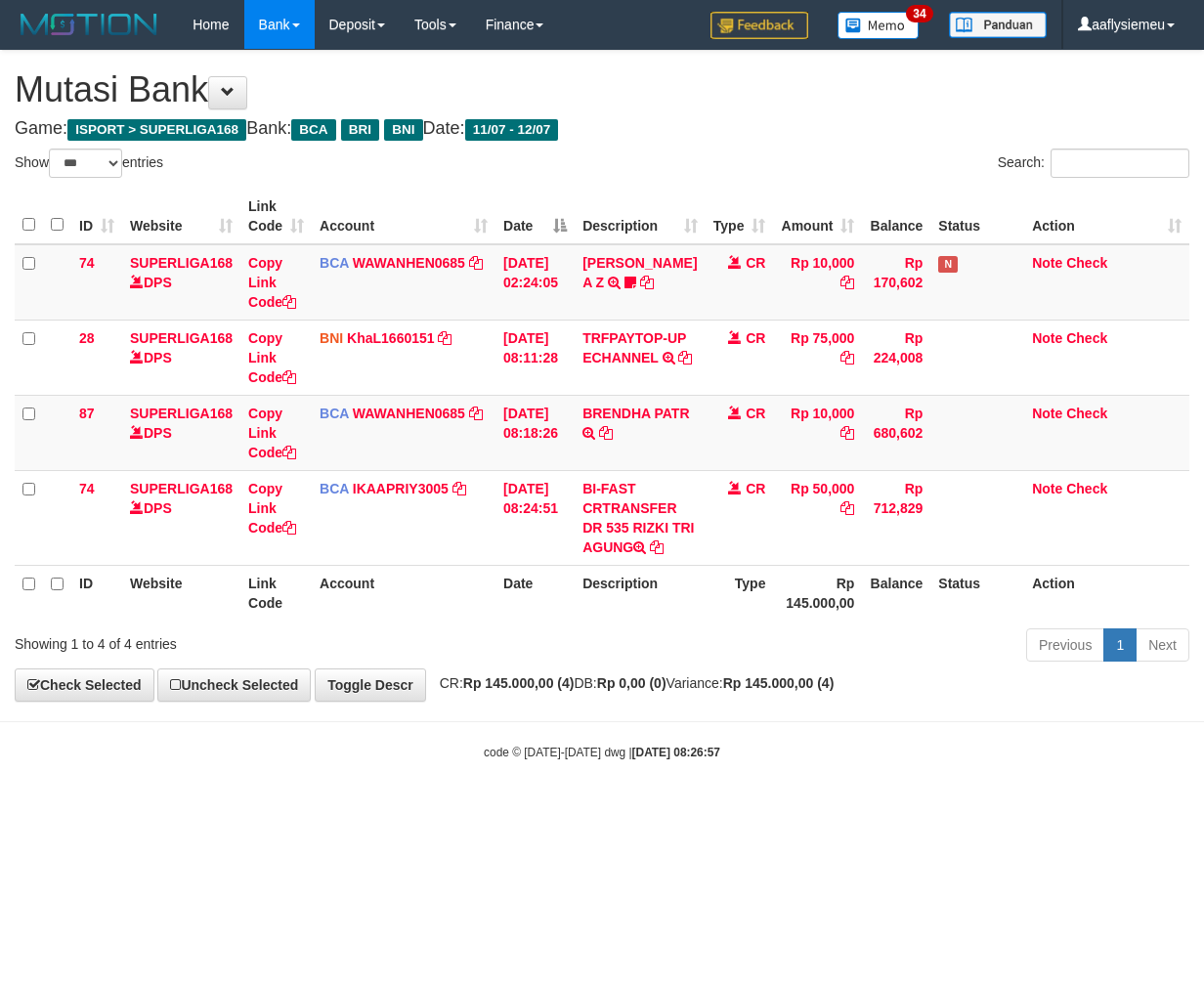 select on "***" 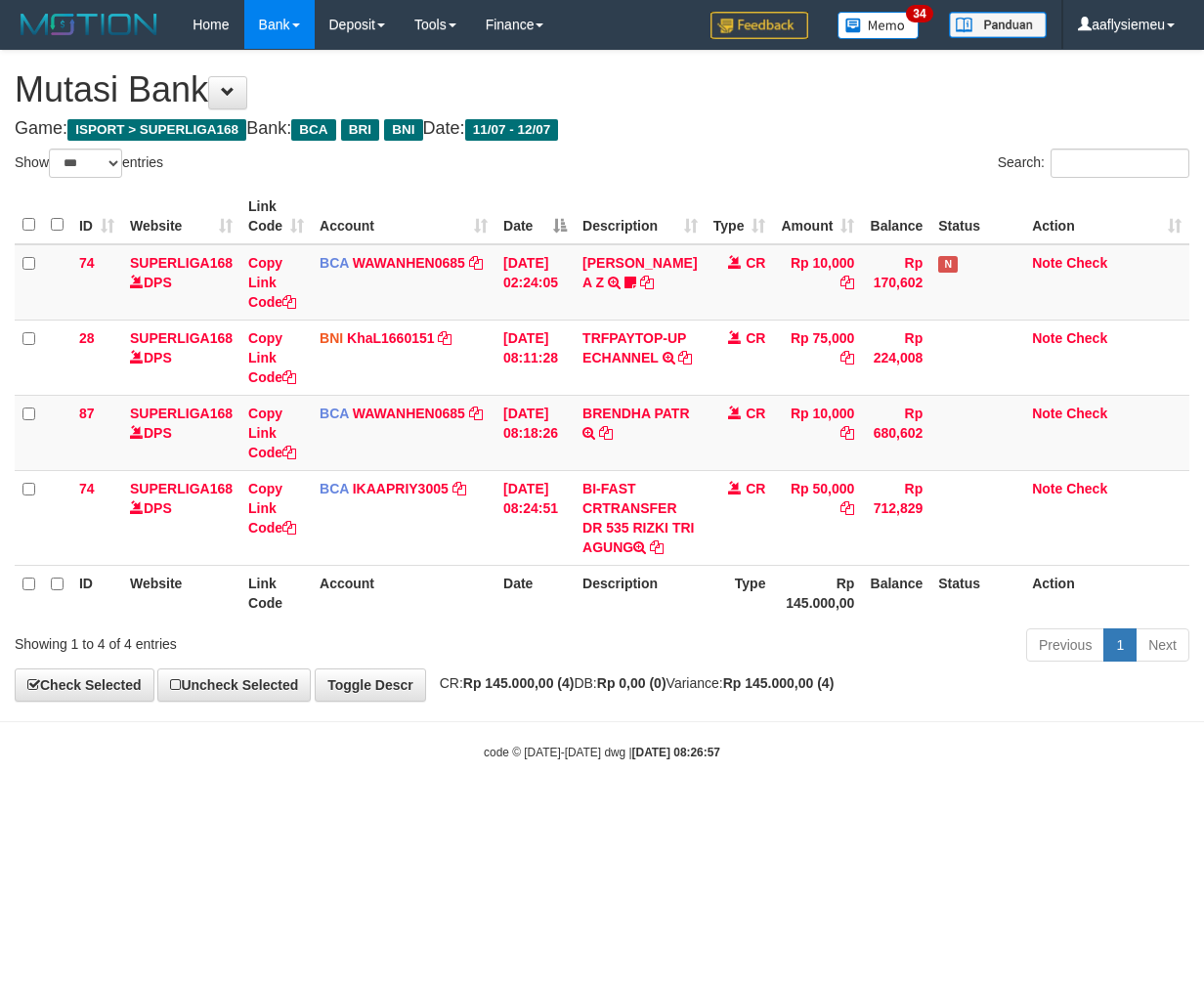 scroll, scrollTop: 0, scrollLeft: 0, axis: both 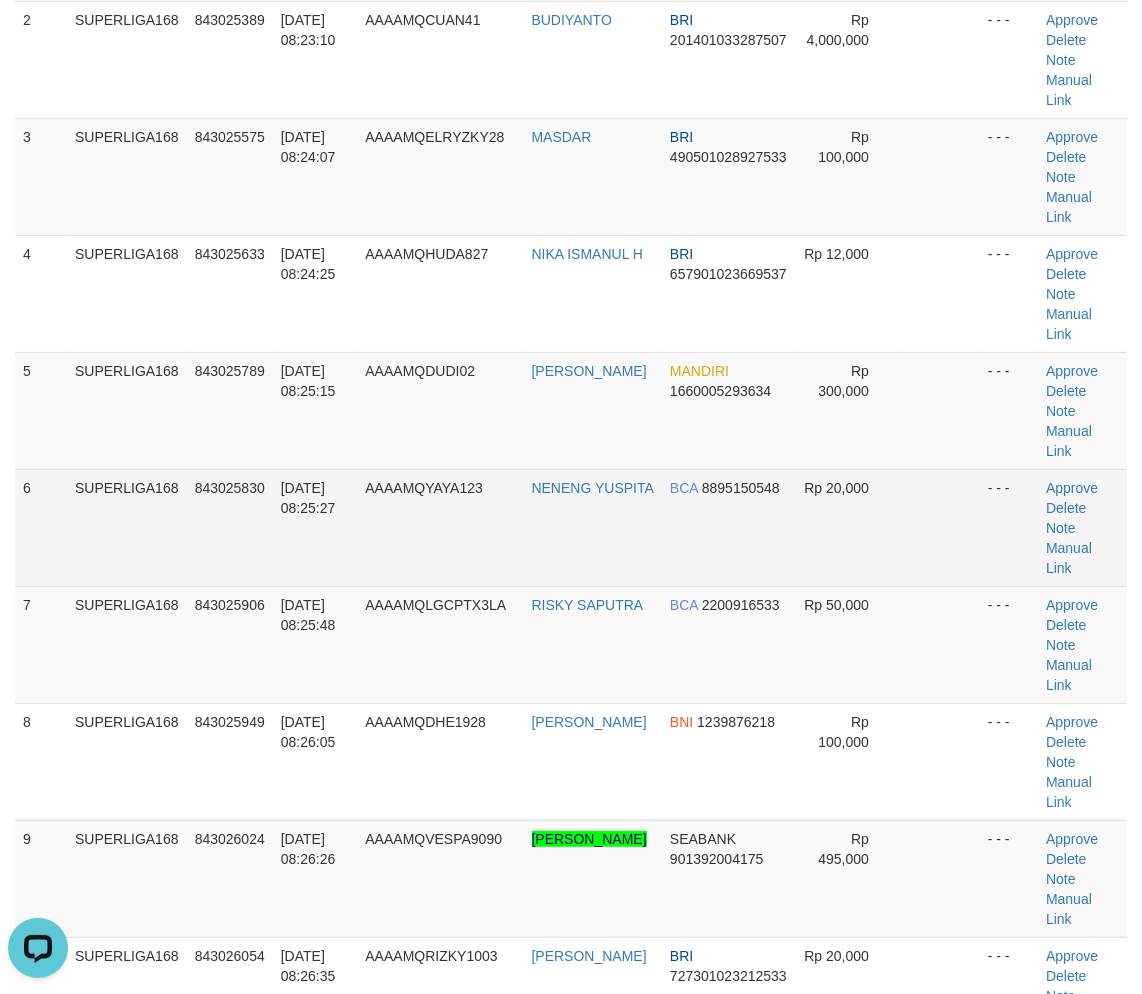 drag, startPoint x: 303, startPoint y: 386, endPoint x: 355, endPoint y: 413, distance: 58.59181 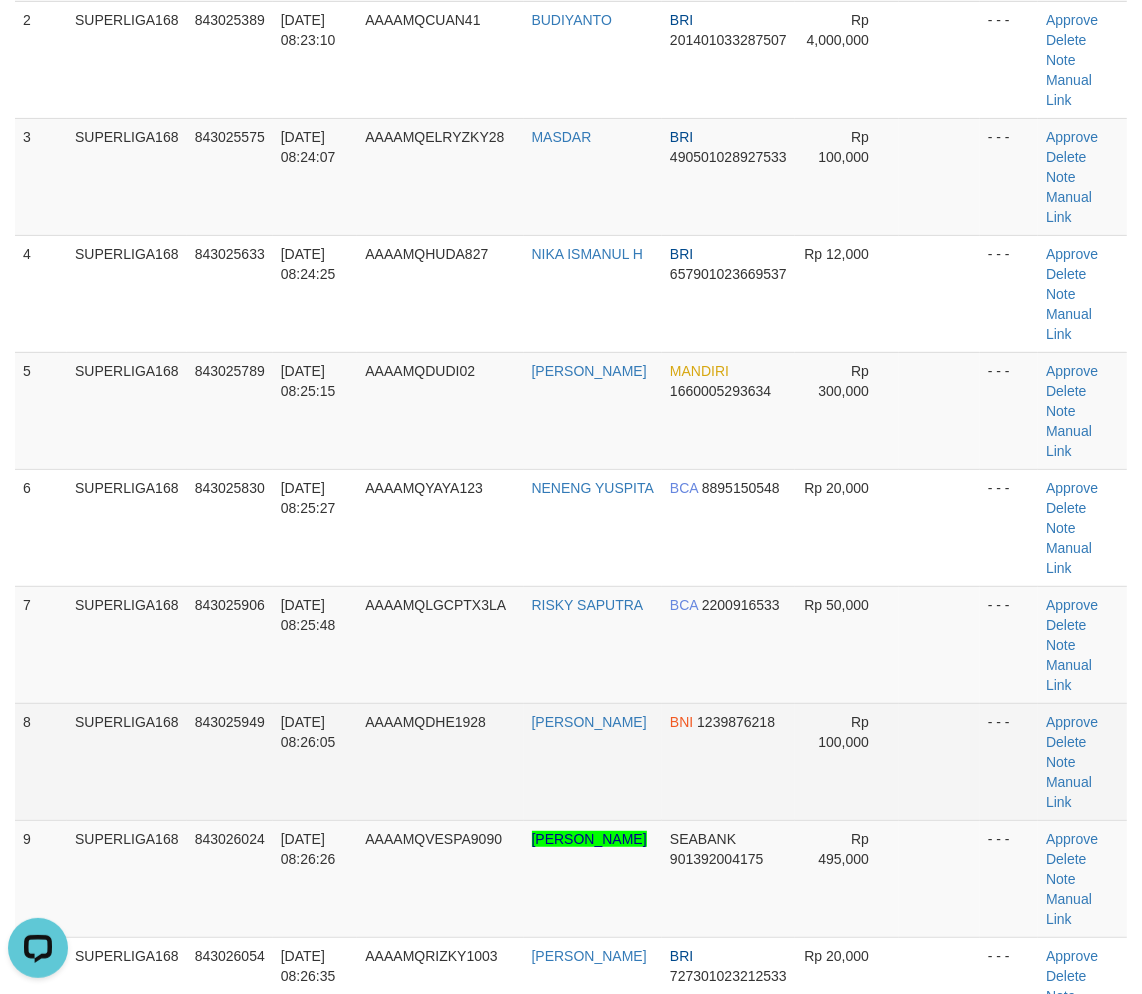 click on "AAAAMQDHE1928" at bounding box center [440, 761] 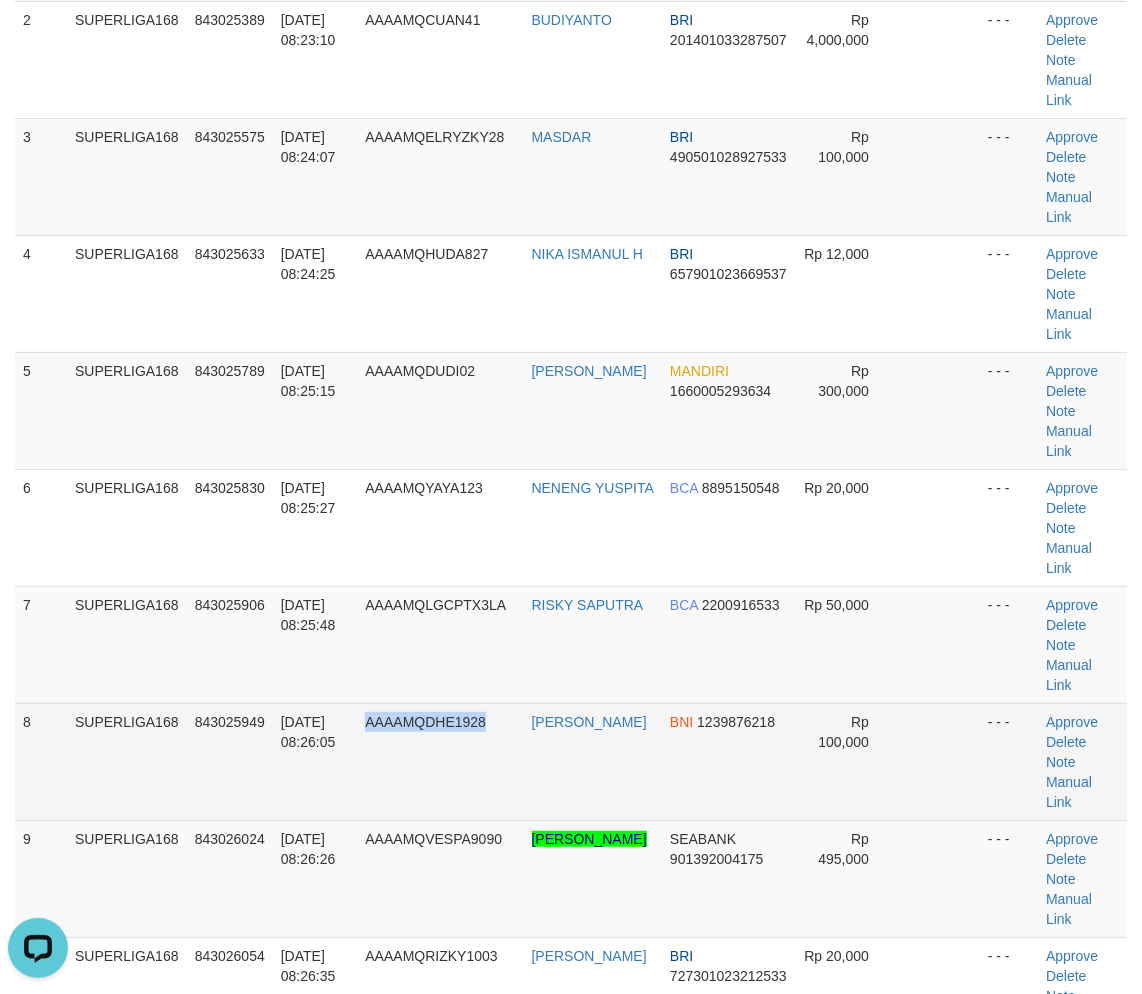 click on "AAAAMQDHE1928" at bounding box center (440, 761) 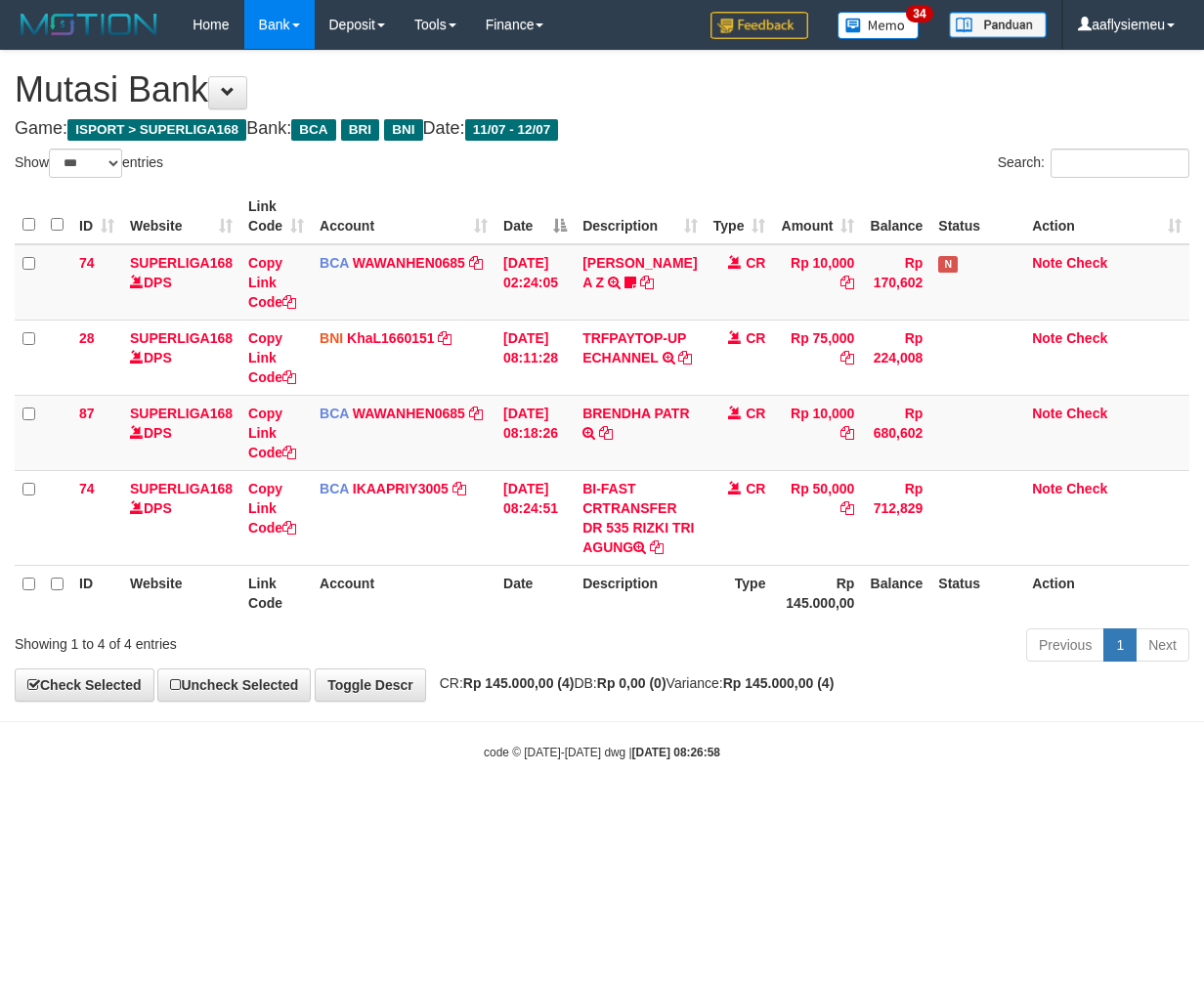 select on "***" 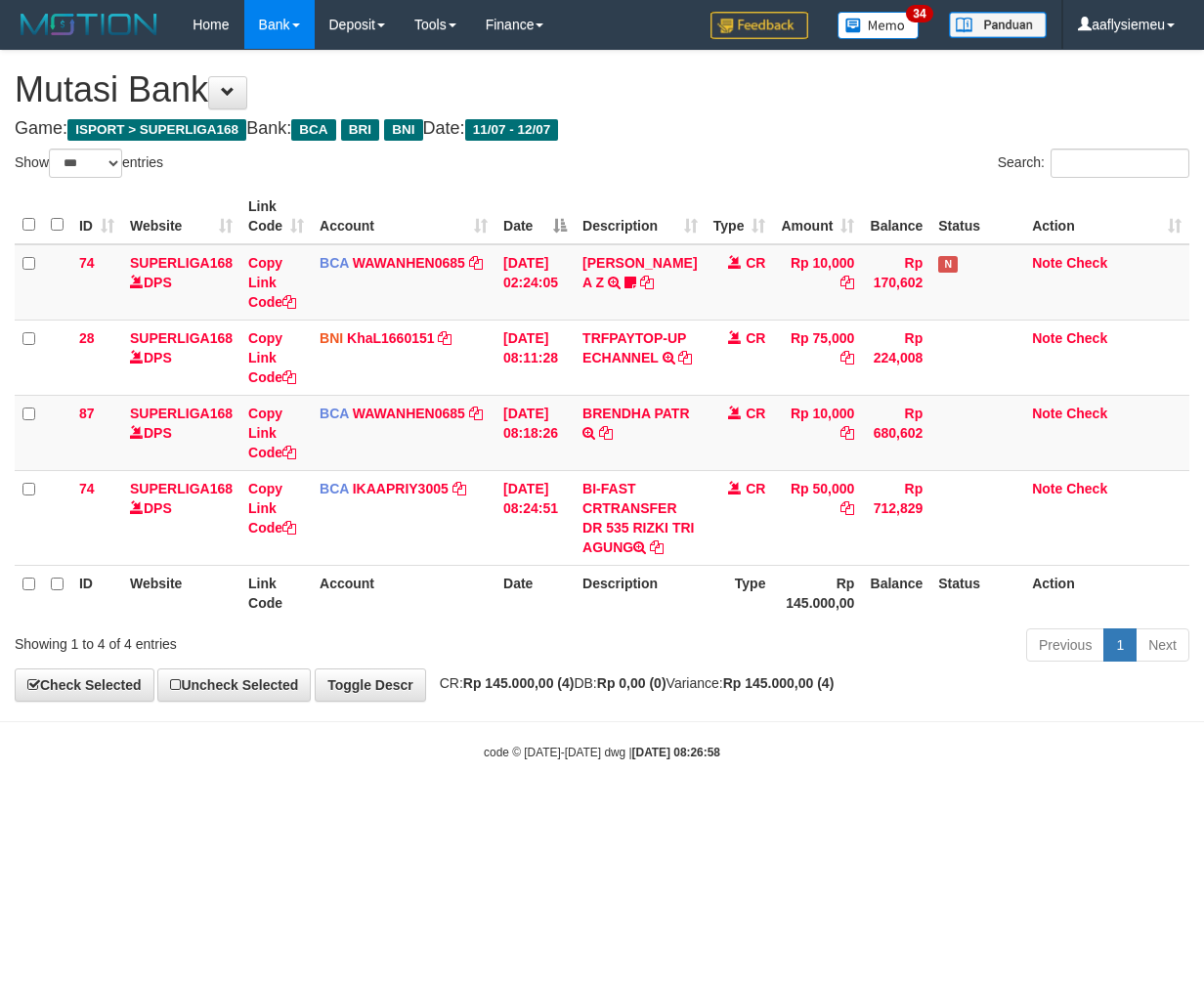 scroll, scrollTop: 0, scrollLeft: 0, axis: both 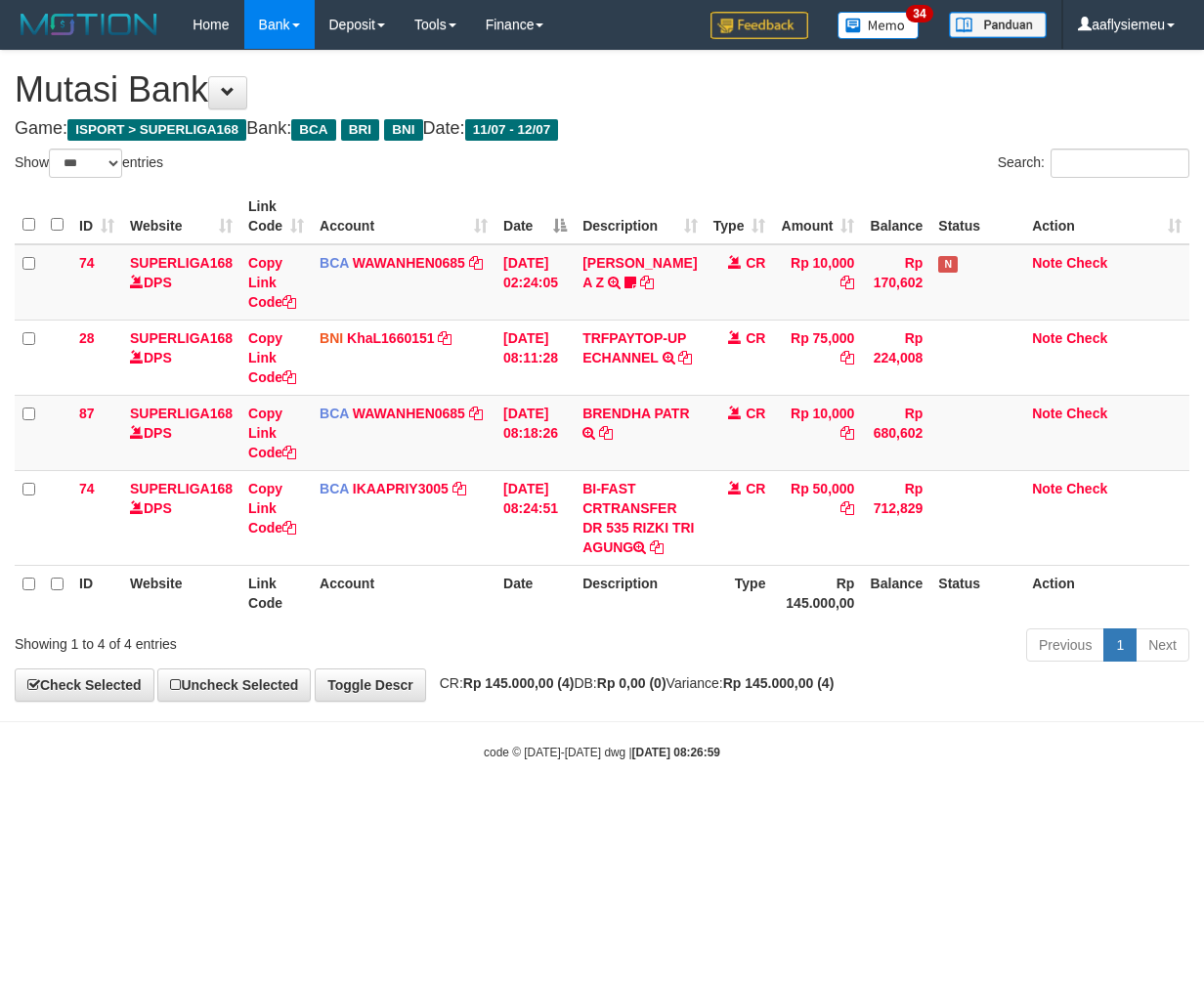 select on "***" 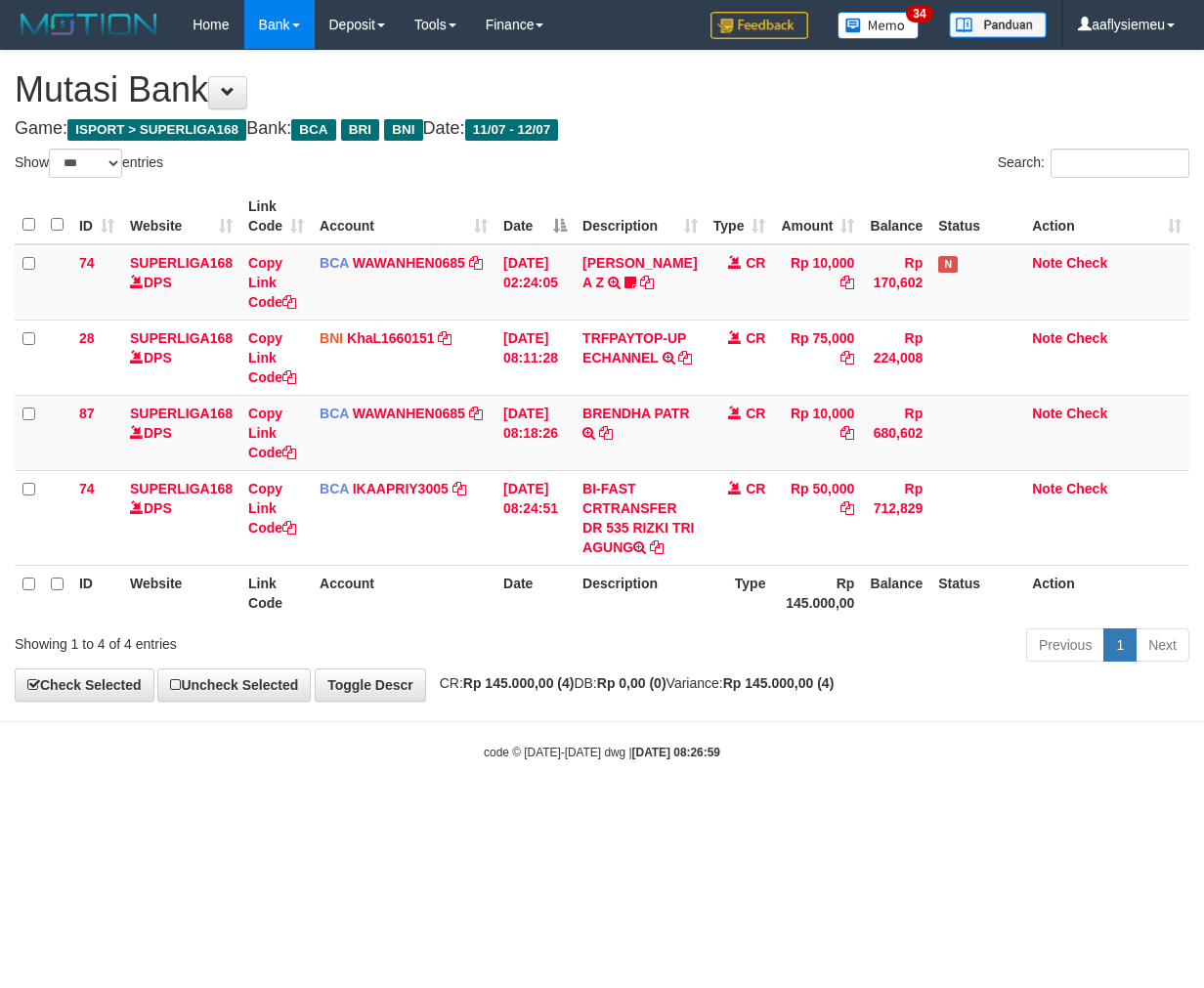 scroll, scrollTop: 0, scrollLeft: 0, axis: both 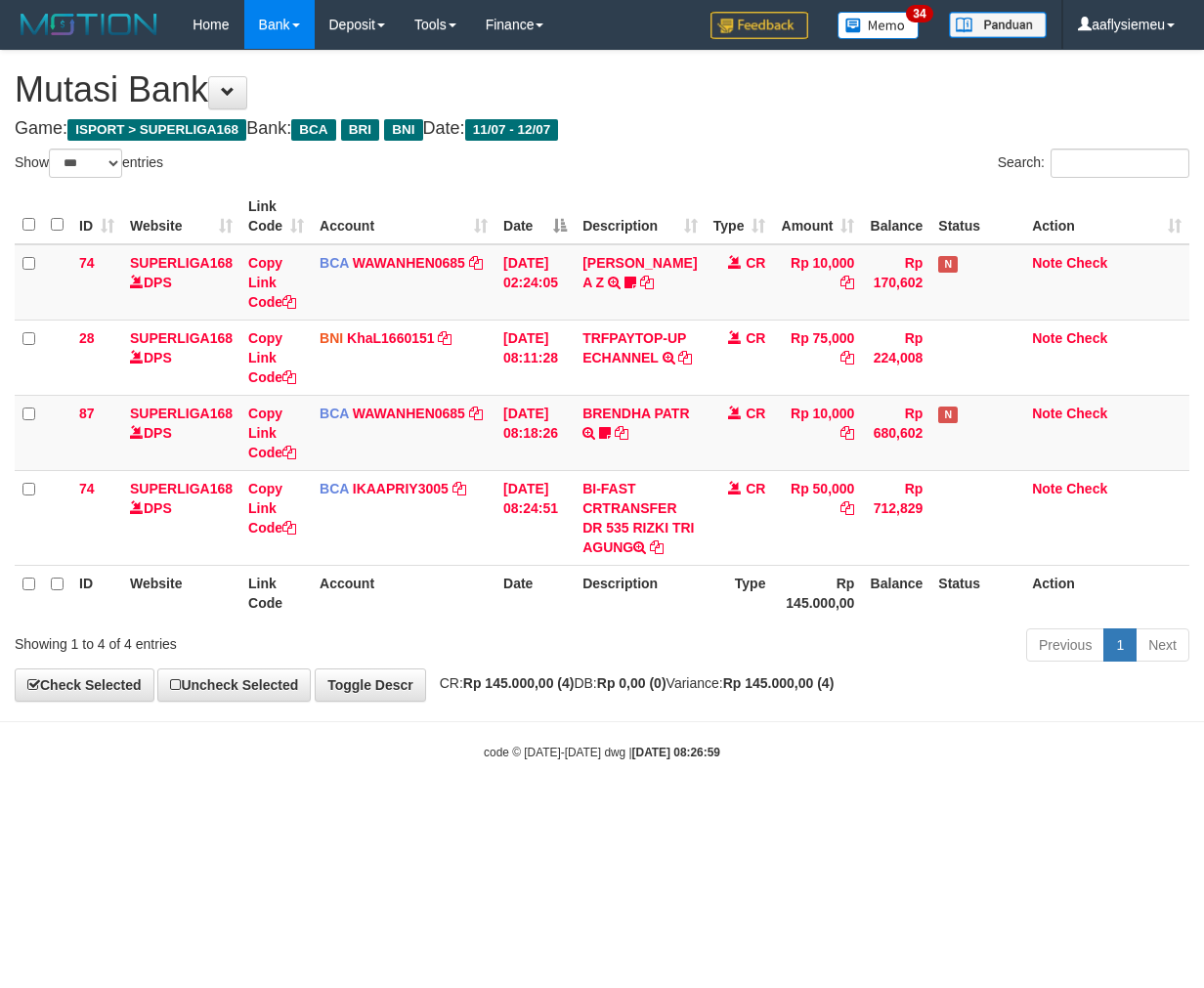 select on "***" 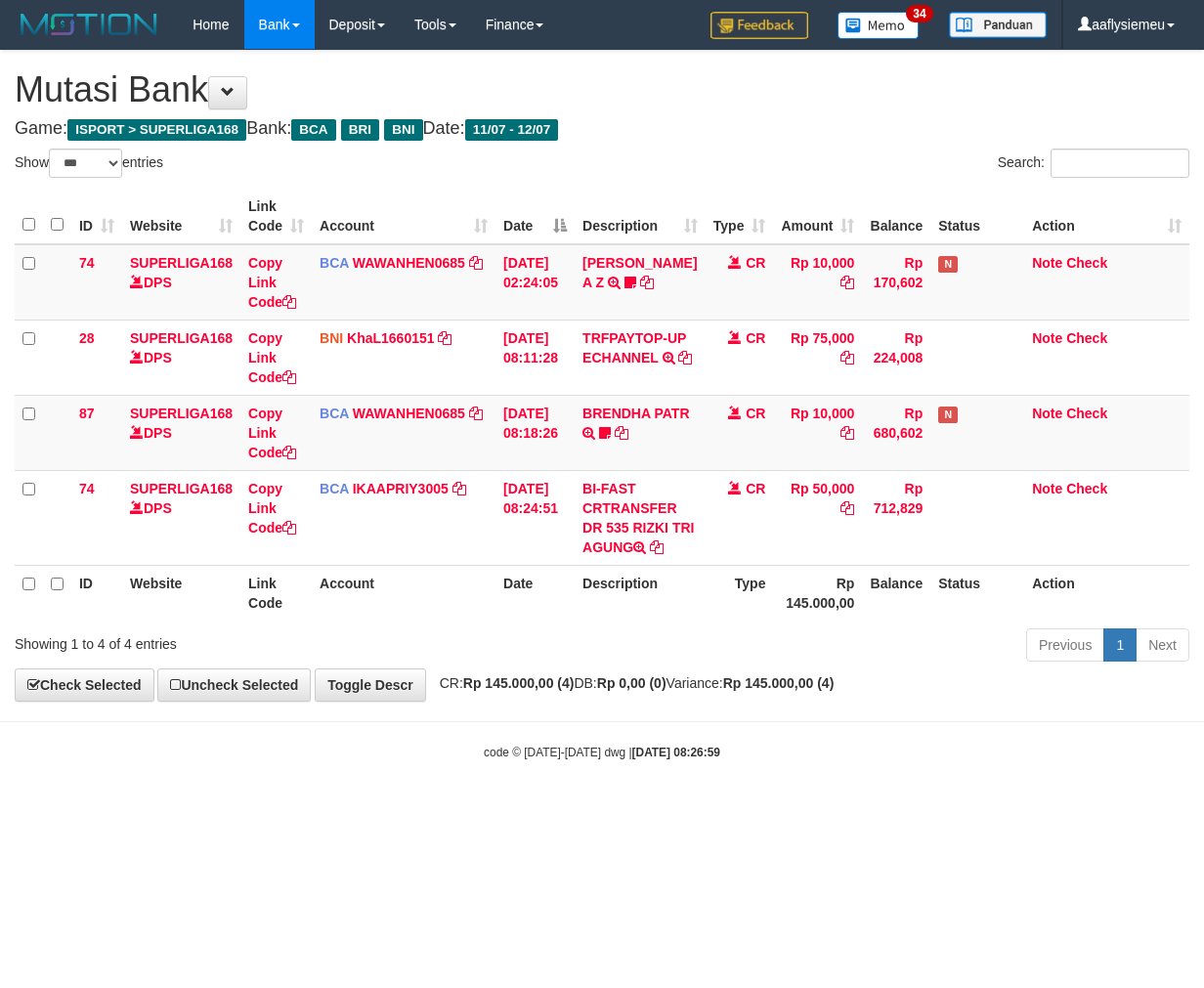 scroll, scrollTop: 0, scrollLeft: 0, axis: both 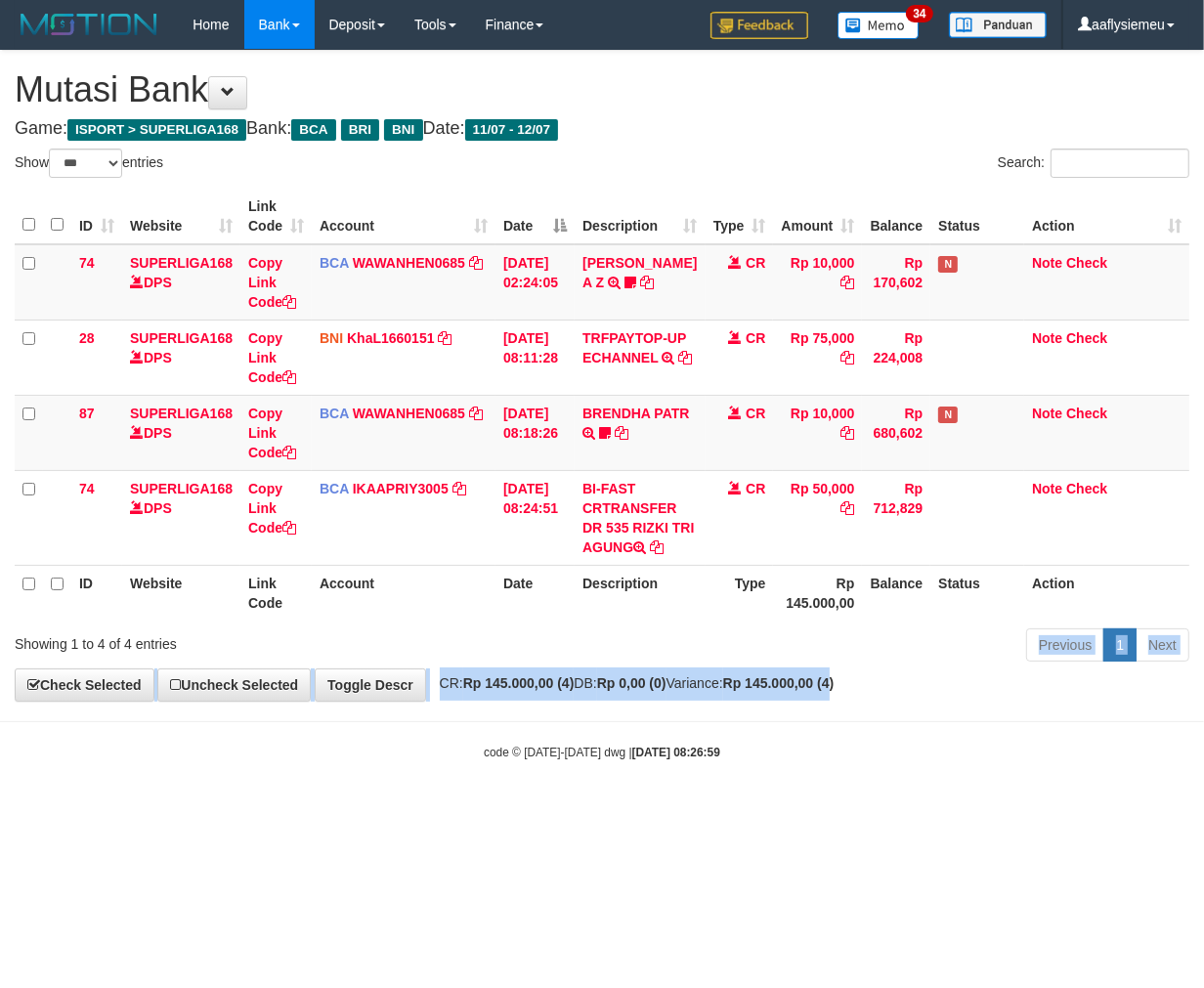 click on "Rp 145.000,00 (4)" at bounding box center [779, 683] 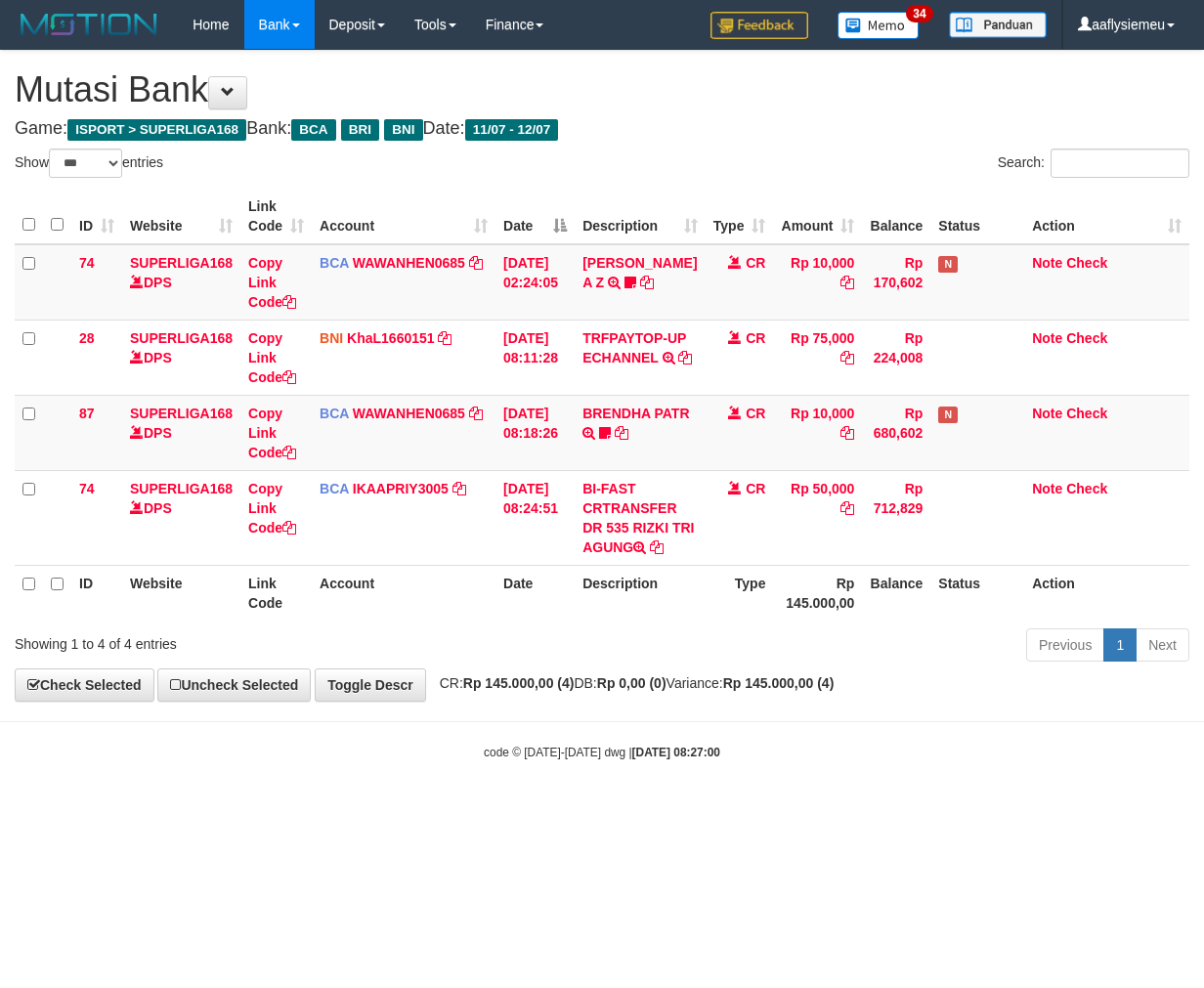 select on "***" 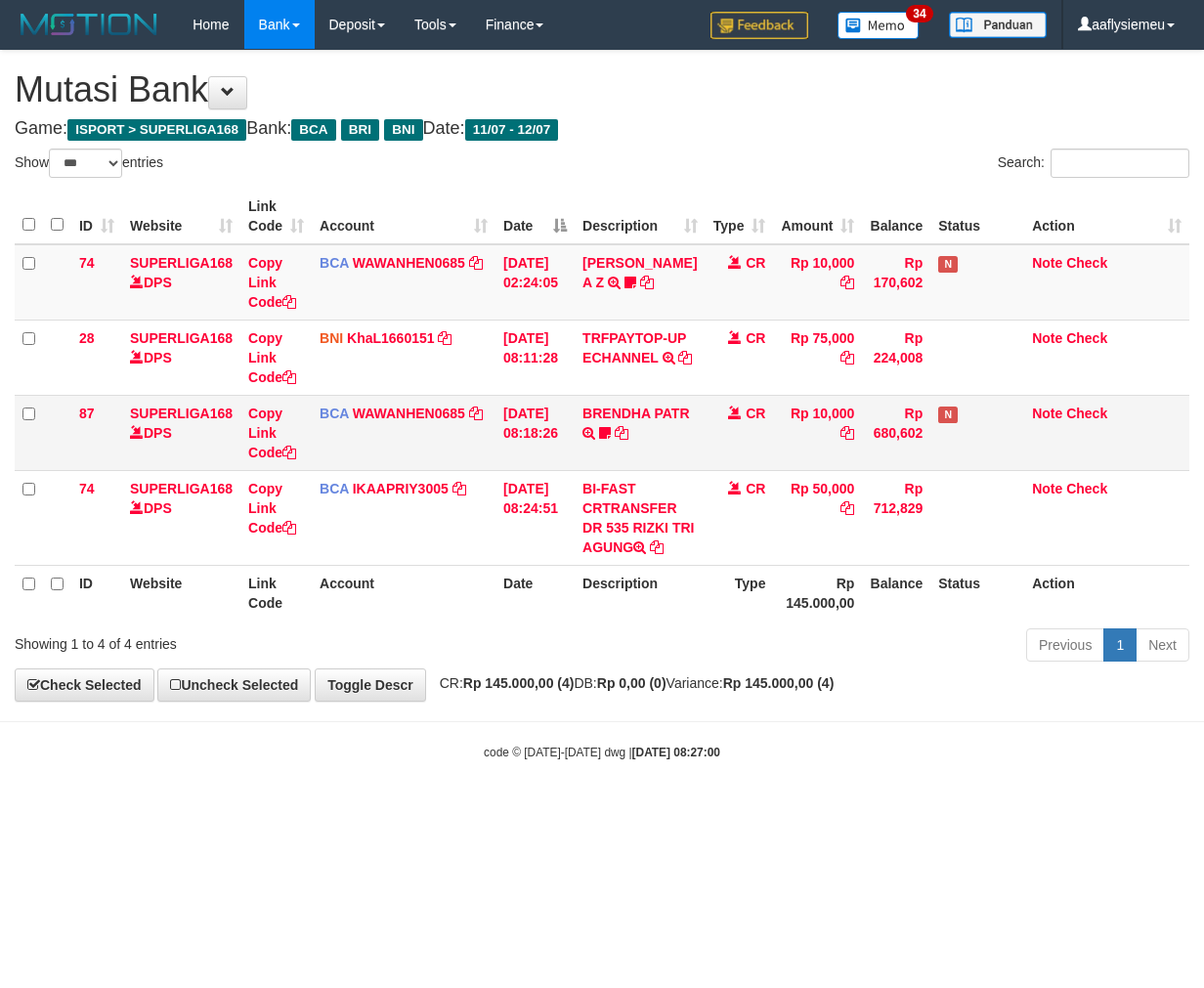 scroll, scrollTop: 0, scrollLeft: 0, axis: both 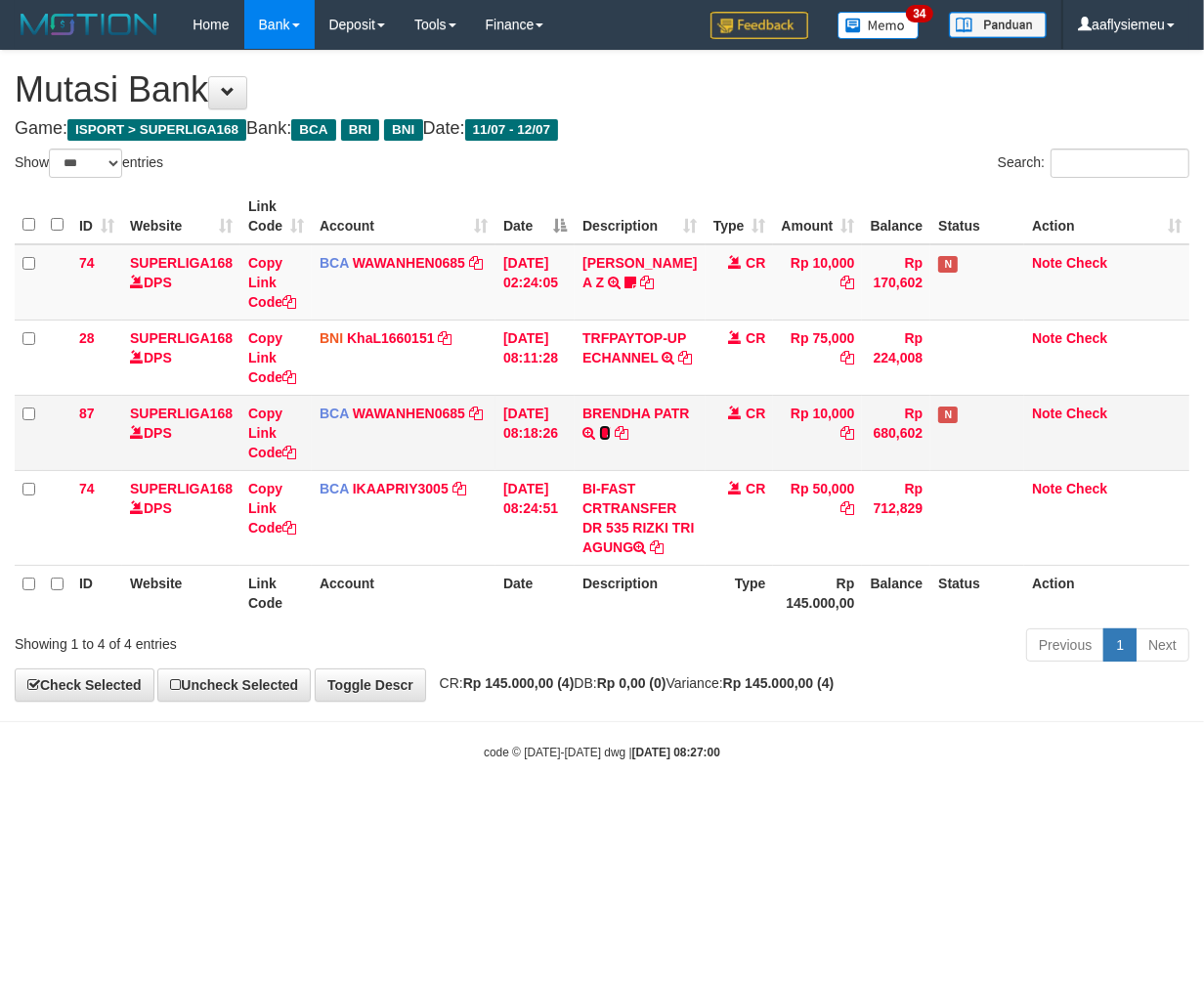 click at bounding box center [605, 433] 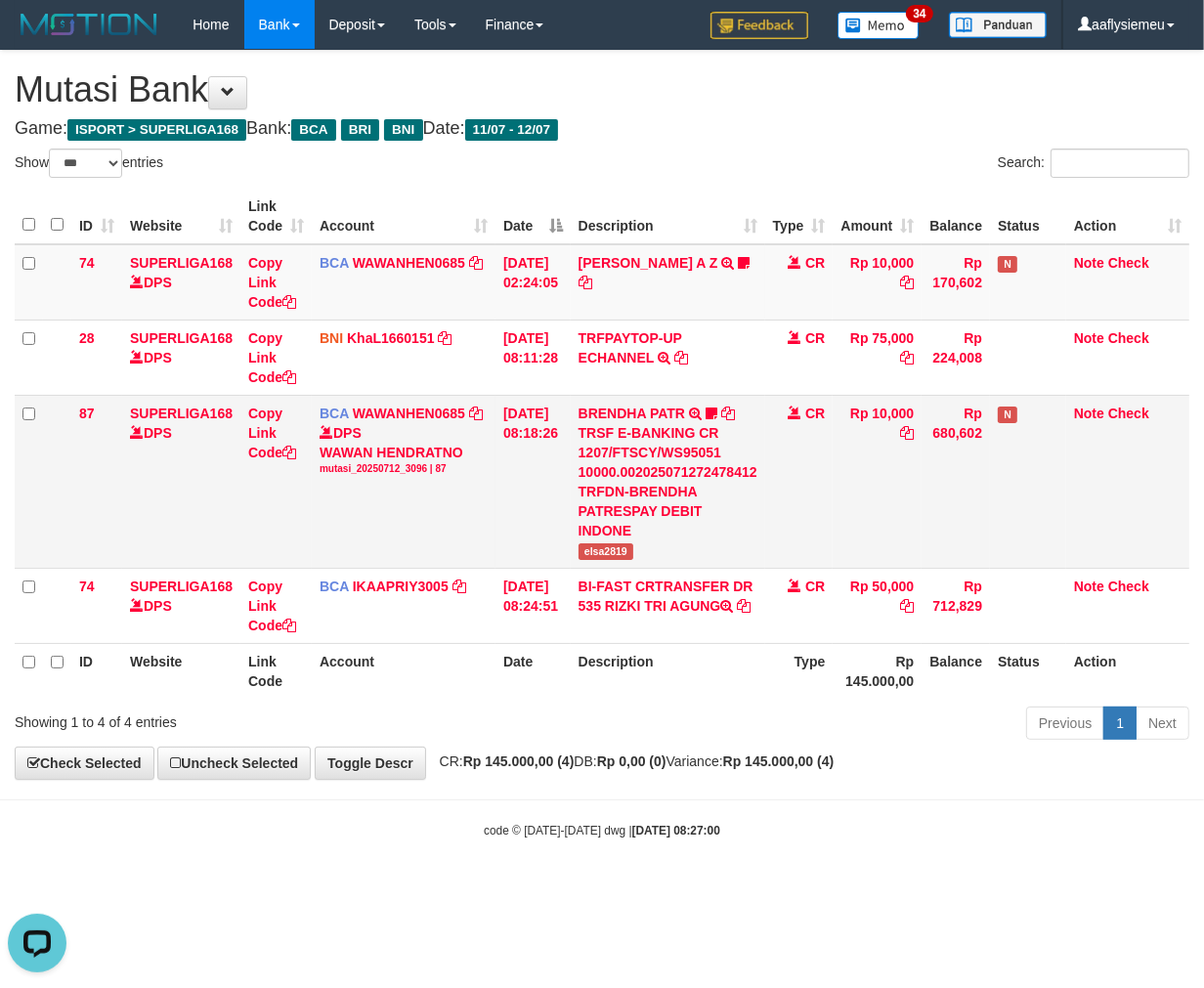 scroll, scrollTop: 0, scrollLeft: 0, axis: both 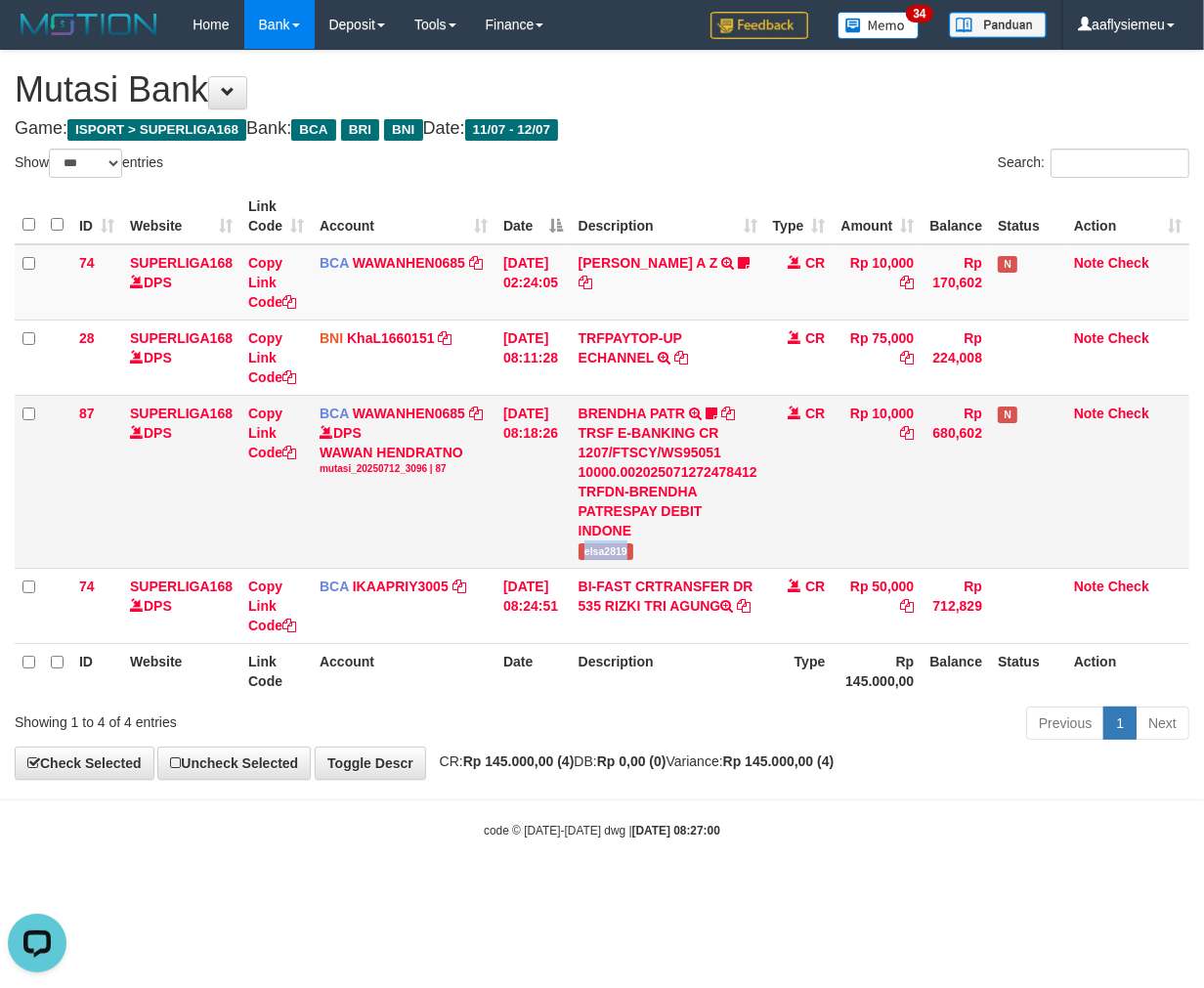 click on "elsa2819" at bounding box center (606, 551) 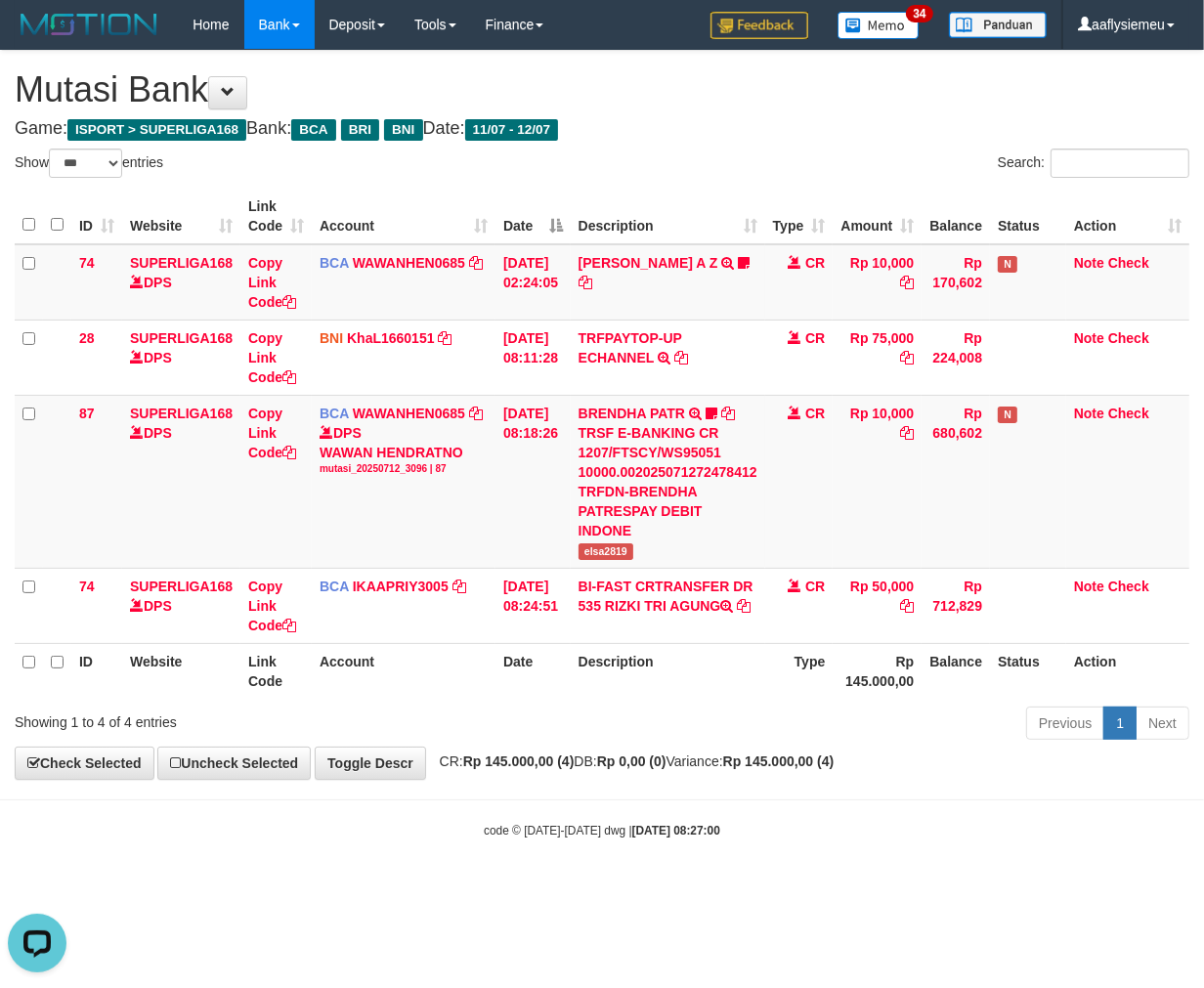 click on "code © 2012-2018 dwg |  2025/07/12 08:27:00" at bounding box center [602, 830] 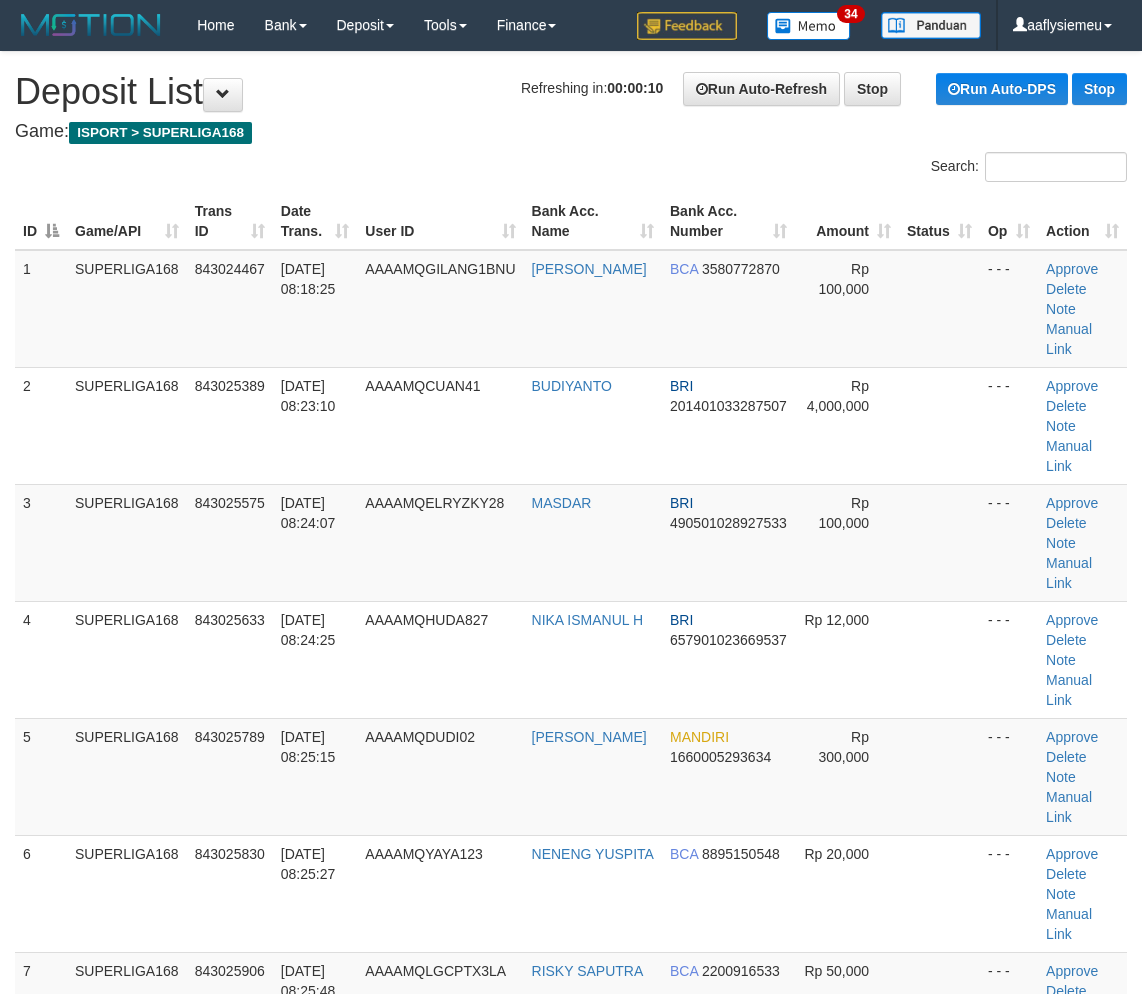 scroll, scrollTop: 661, scrollLeft: 0, axis: vertical 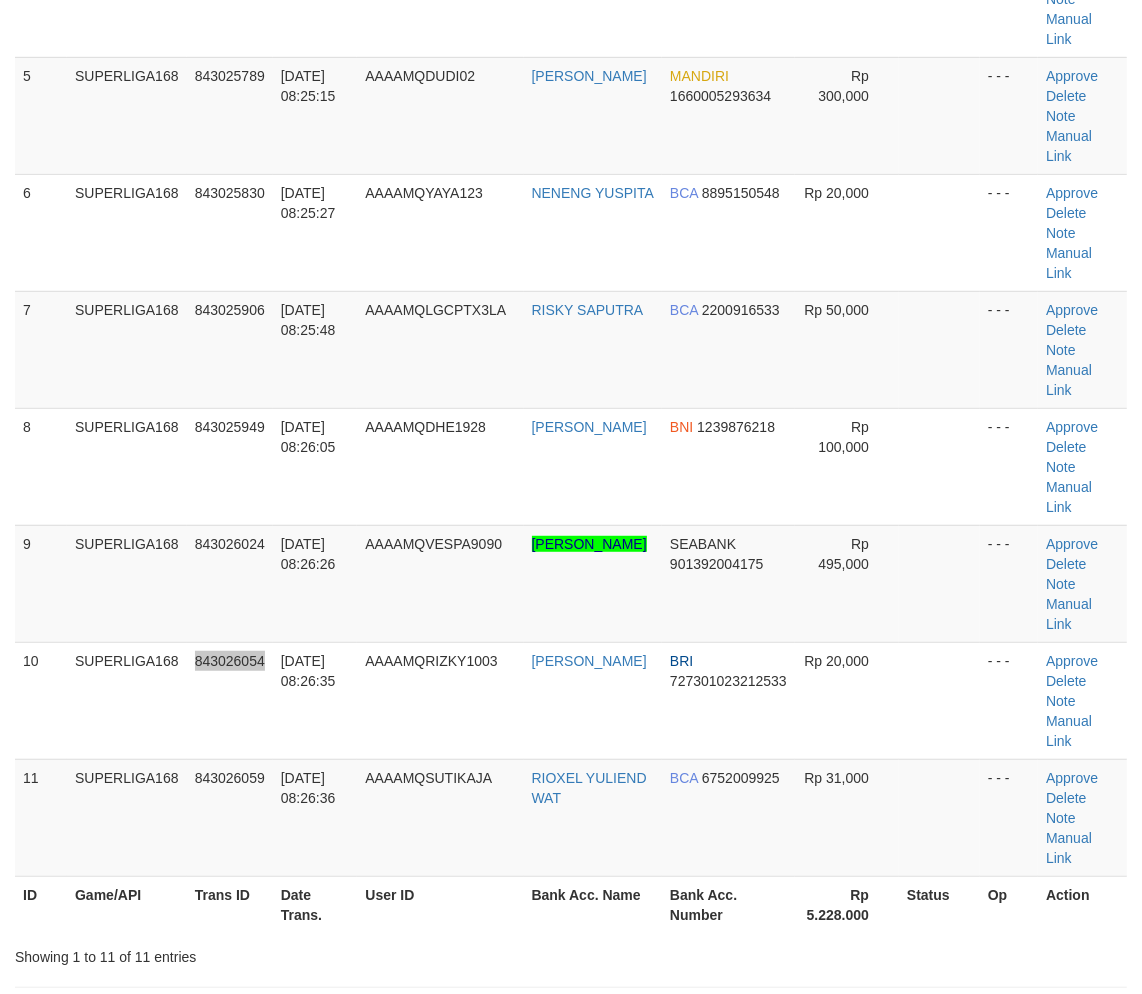 click on "843026054" at bounding box center [230, 661] 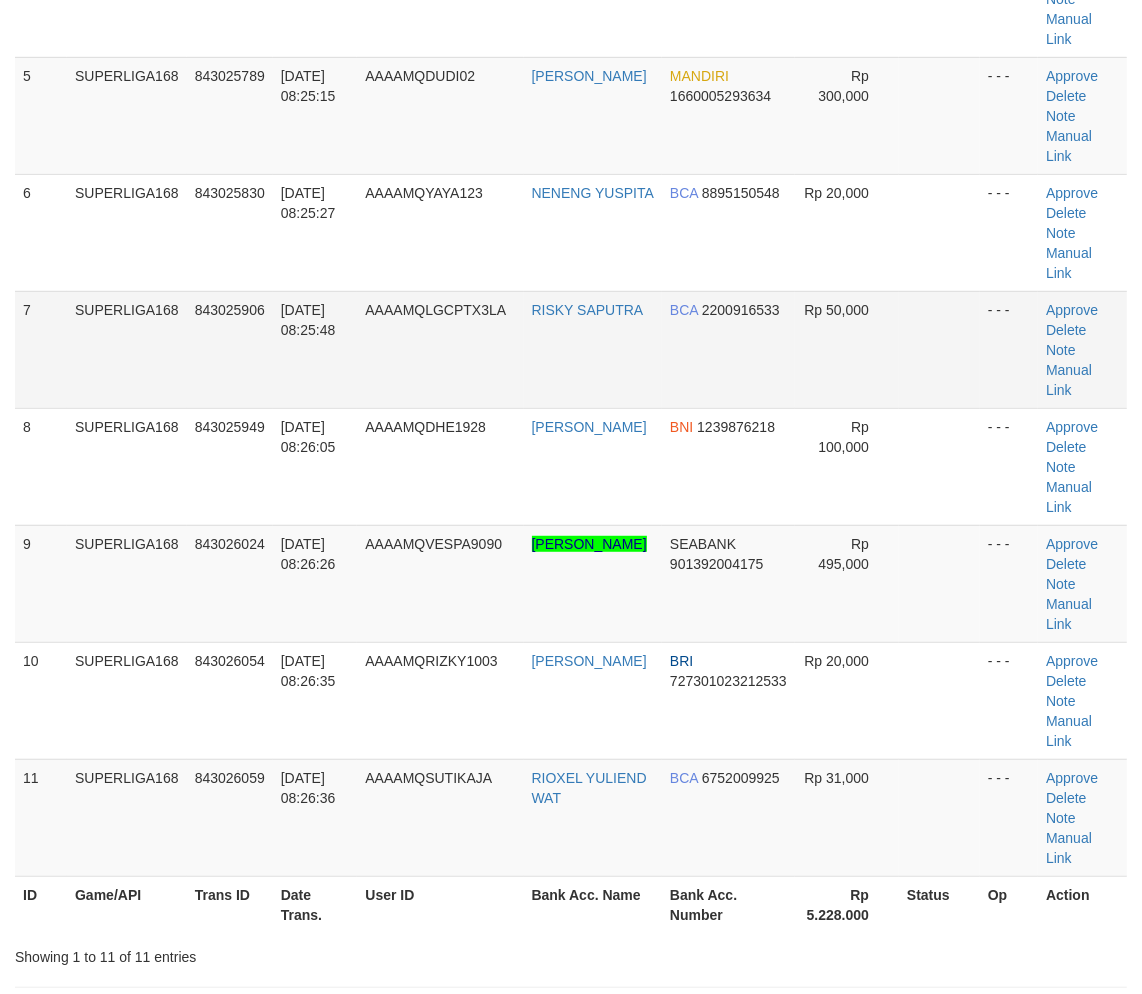 scroll, scrollTop: 366, scrollLeft: 0, axis: vertical 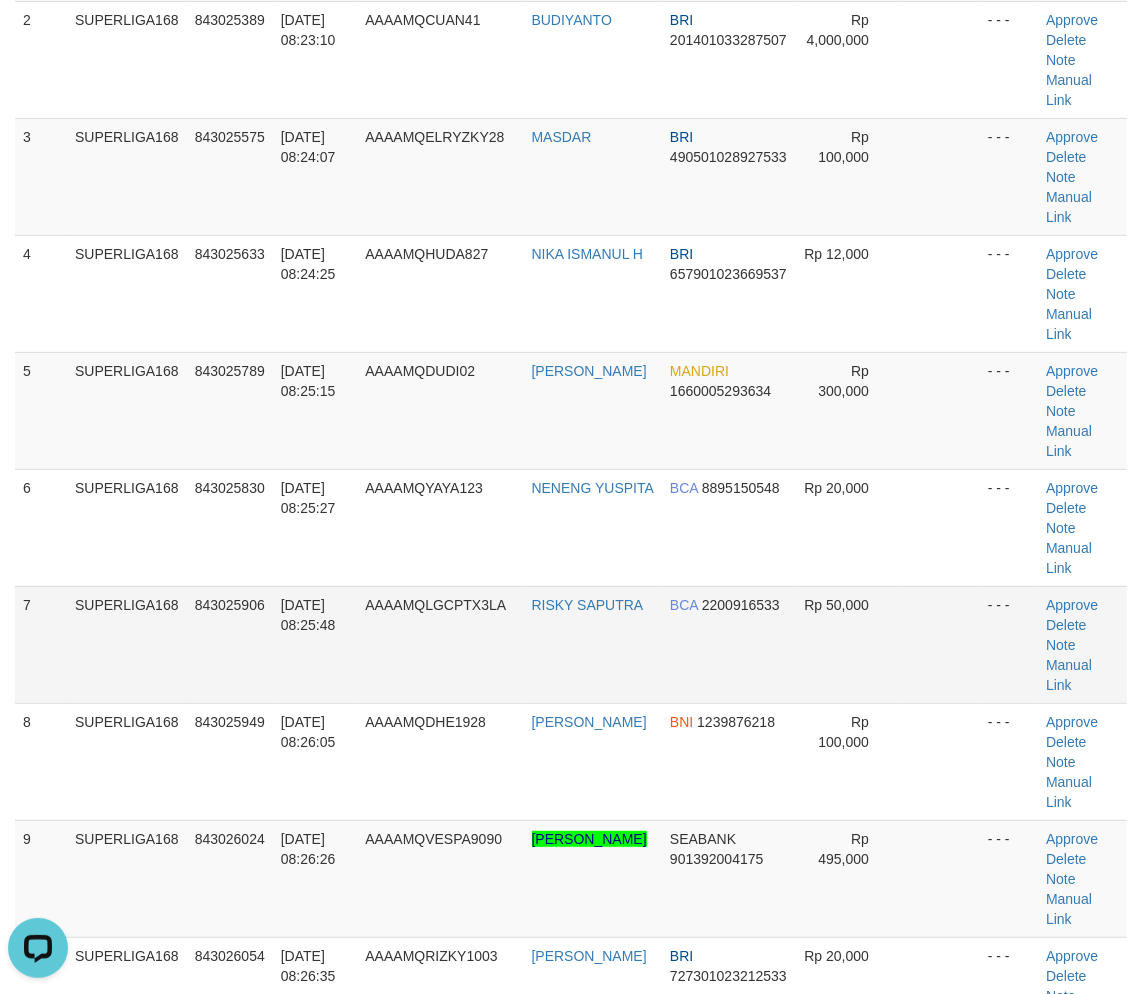 click on "12/07/2025 08:25:48" at bounding box center (315, 644) 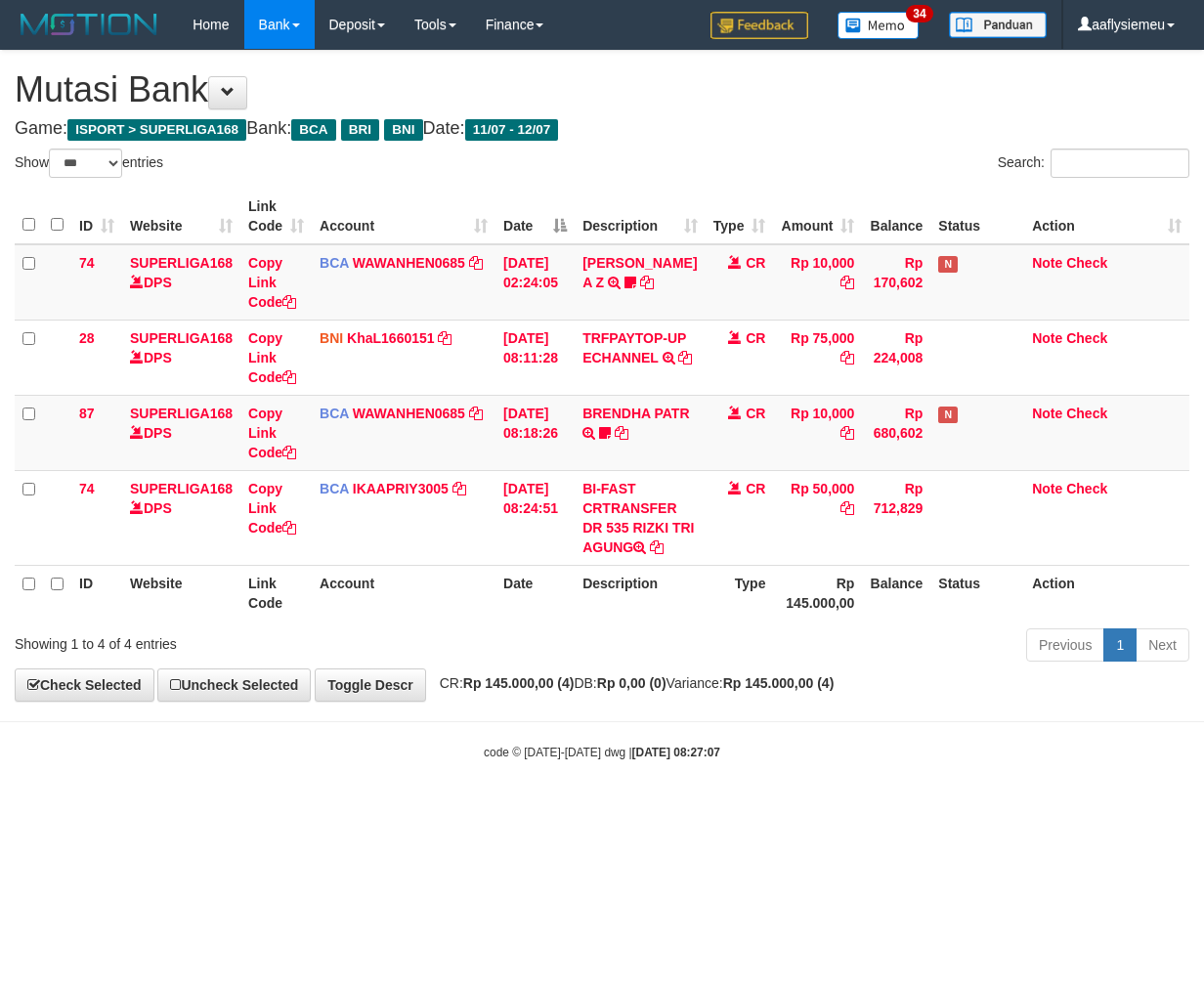select on "***" 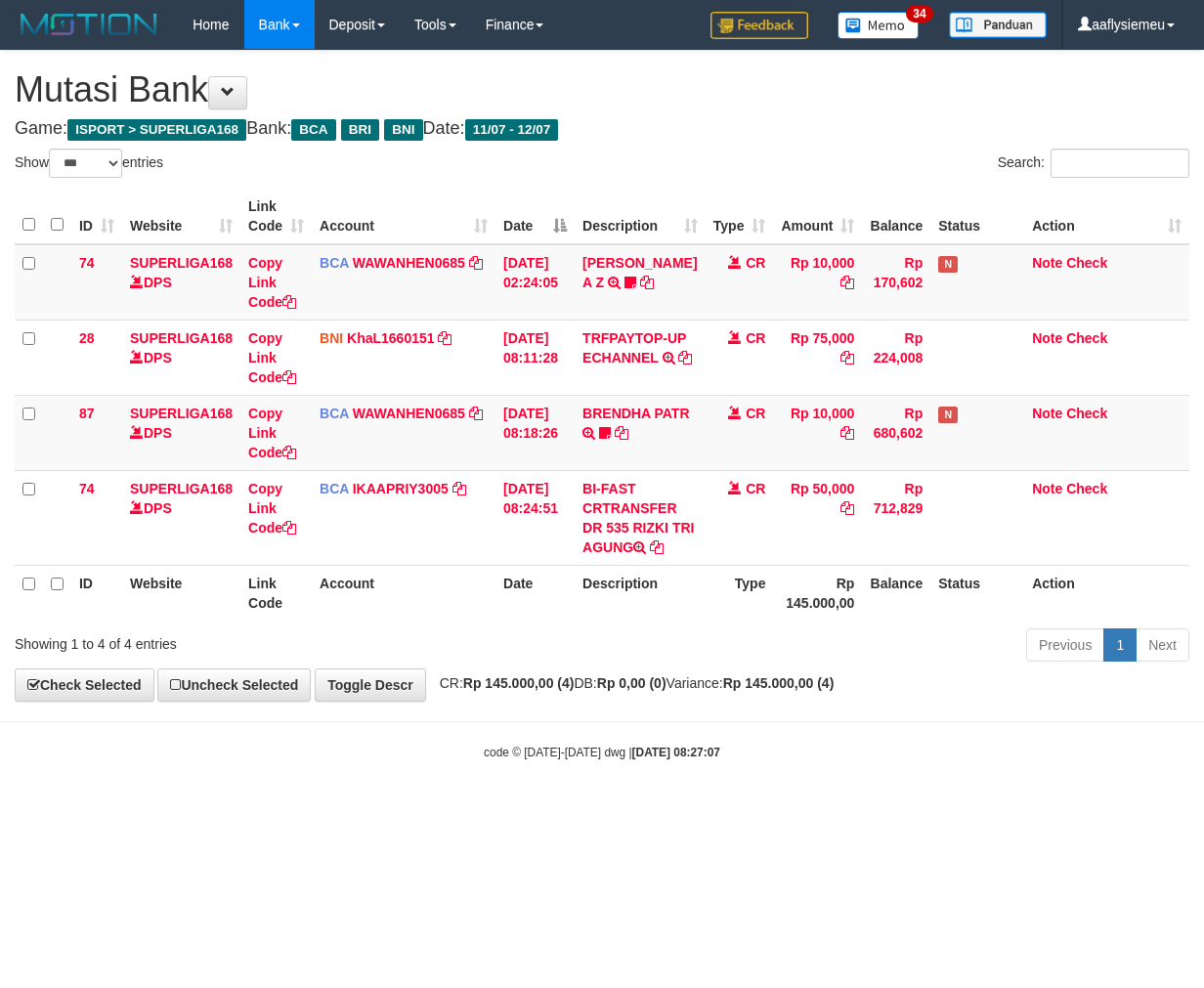 scroll, scrollTop: 0, scrollLeft: 0, axis: both 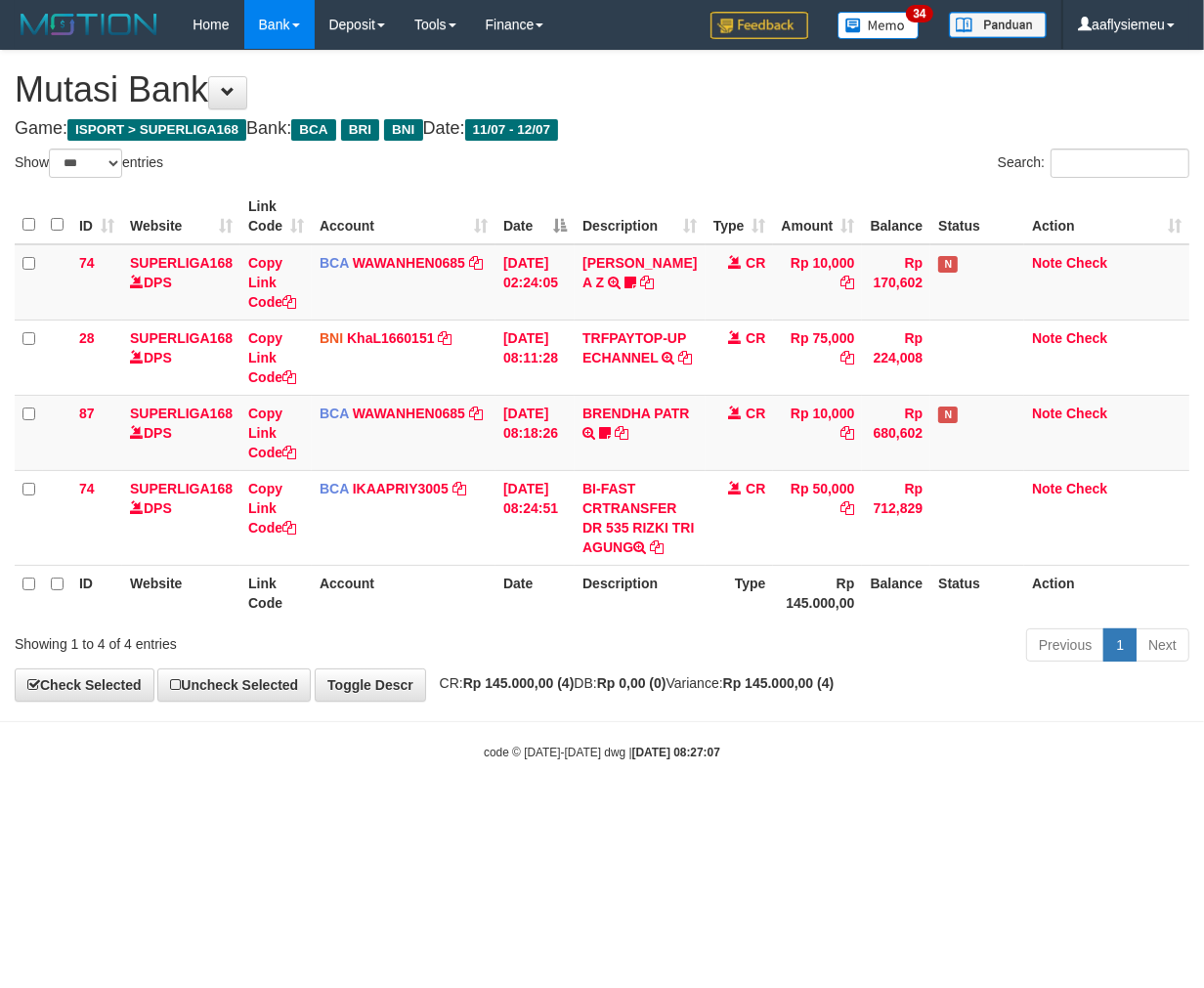 click on "**********" at bounding box center [602, 375] 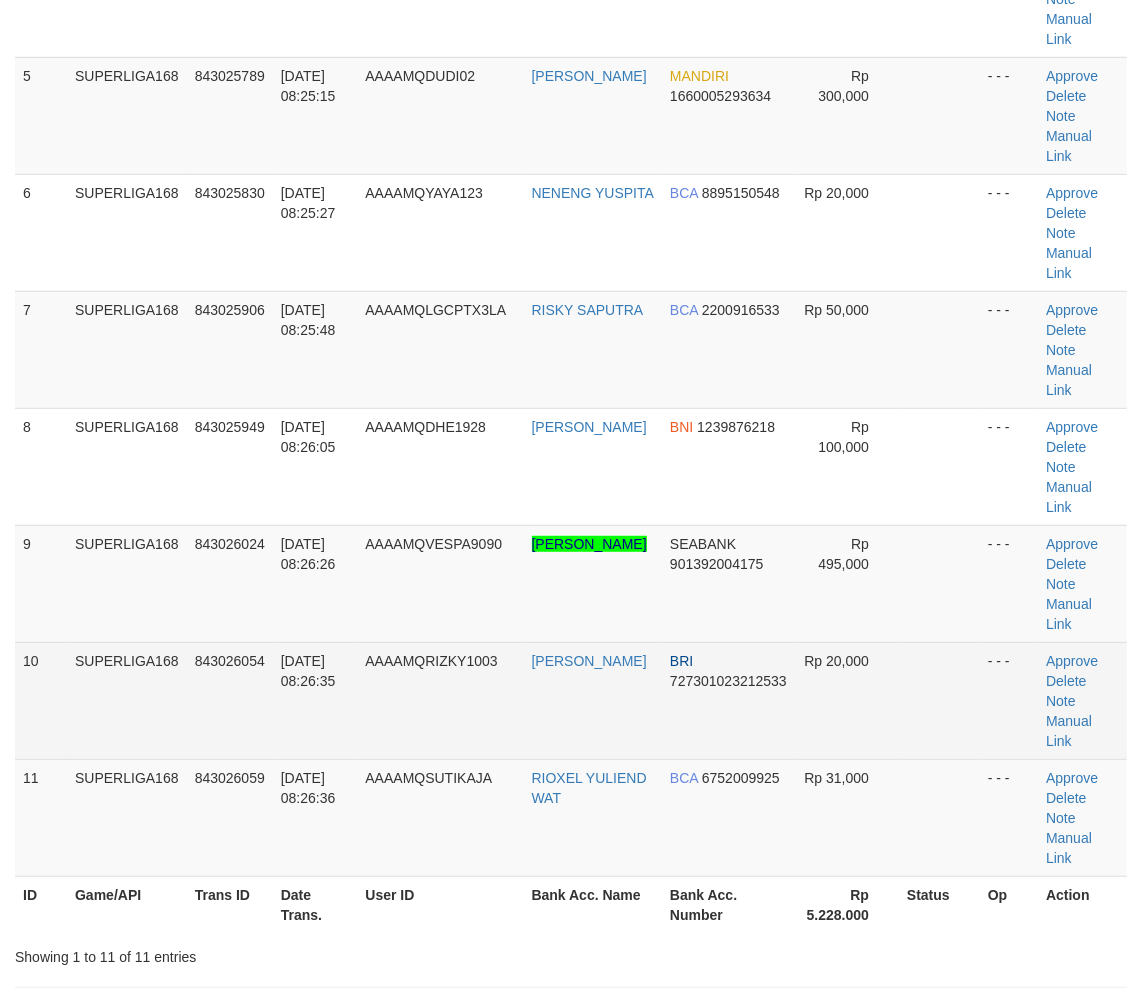 click on "10
SUPERLIGA168
843026054
12/07/2025 08:26:35
AAAAMQRIZKY1003
RIZKY RAMADHAN
BRI
727301023212533
Rp 20,000
- - -
Approve
Delete
Note
Manual Link" at bounding box center (571, 700) 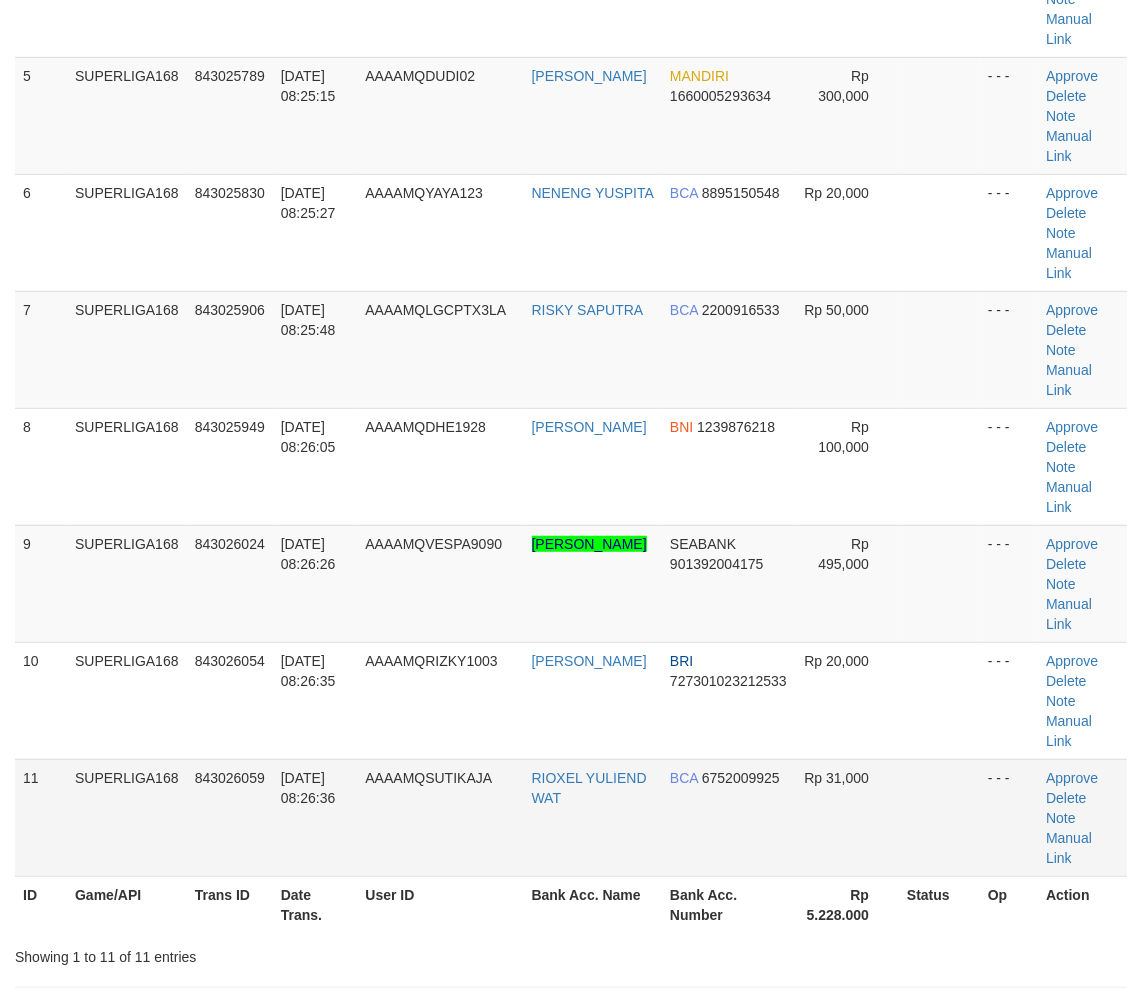 scroll, scrollTop: 366, scrollLeft: 0, axis: vertical 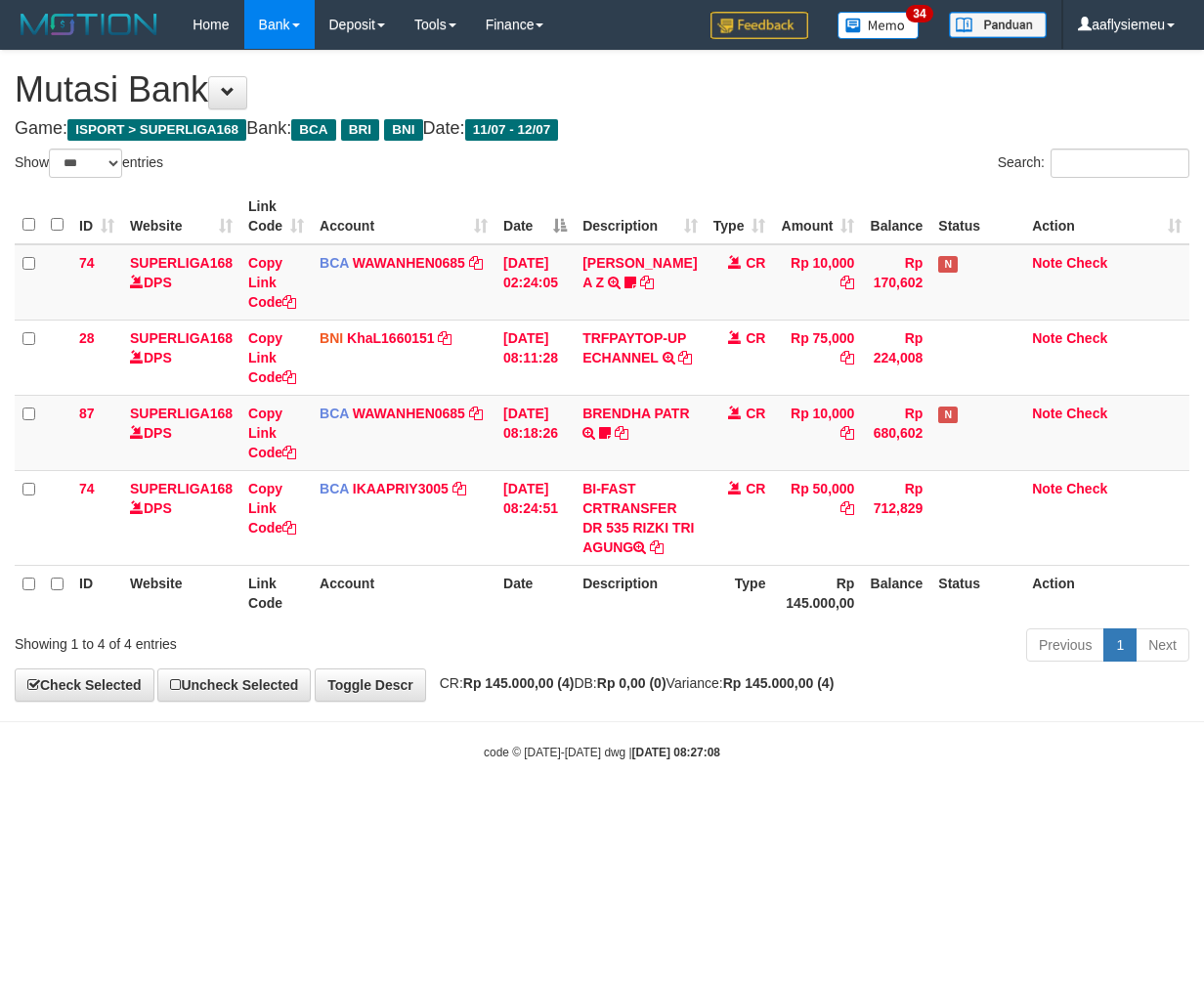 select on "***" 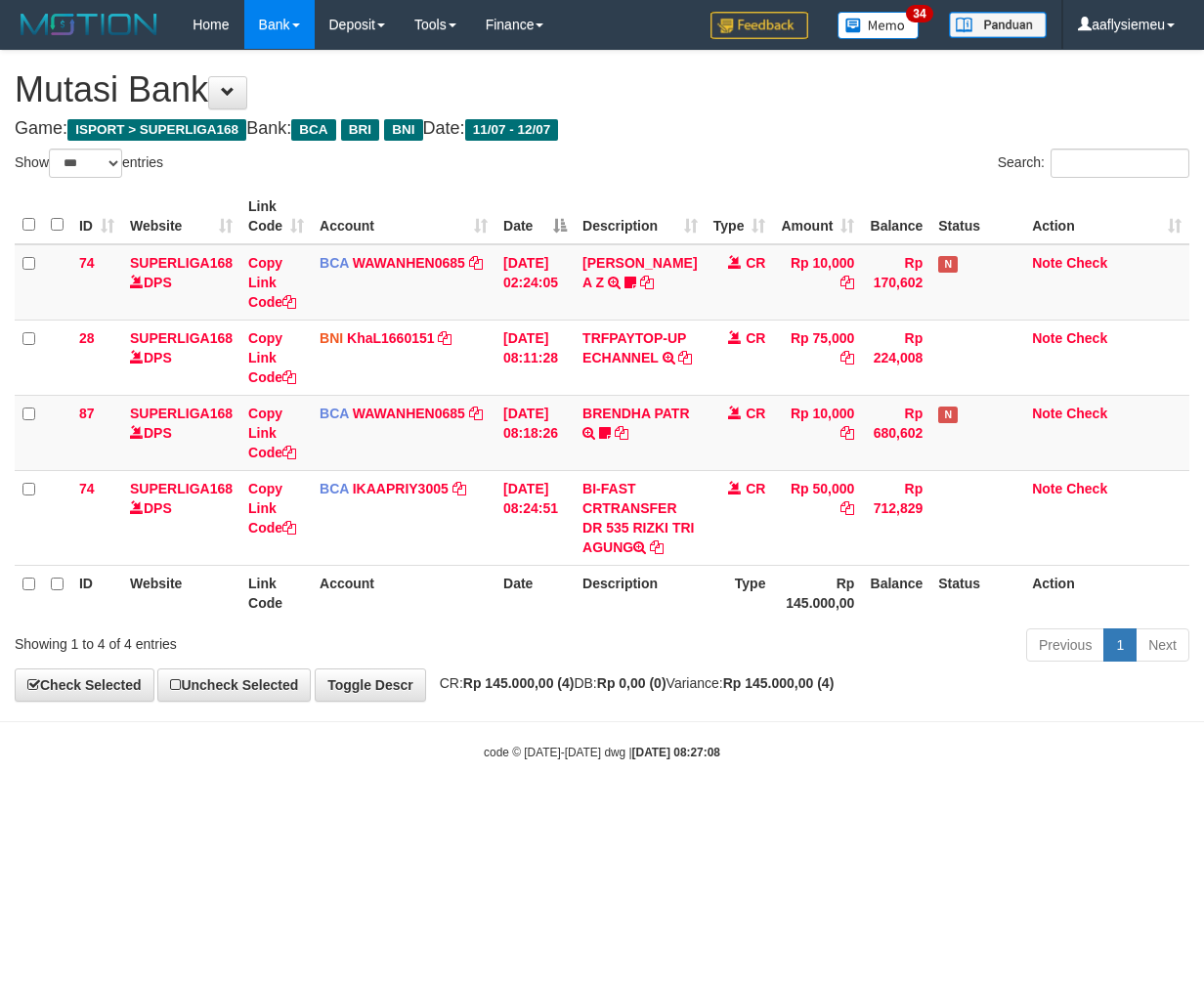 scroll, scrollTop: 0, scrollLeft: 0, axis: both 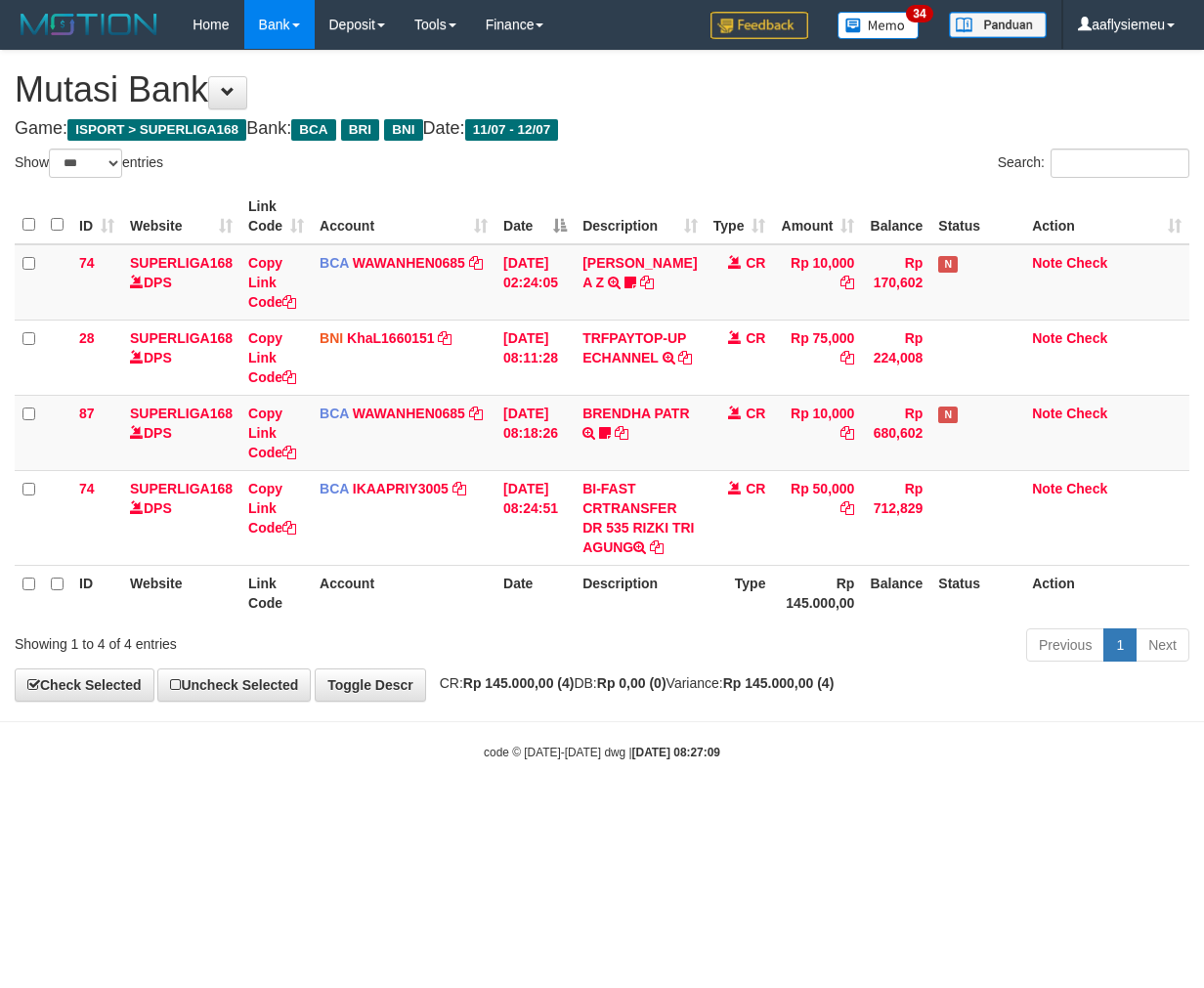 select on "***" 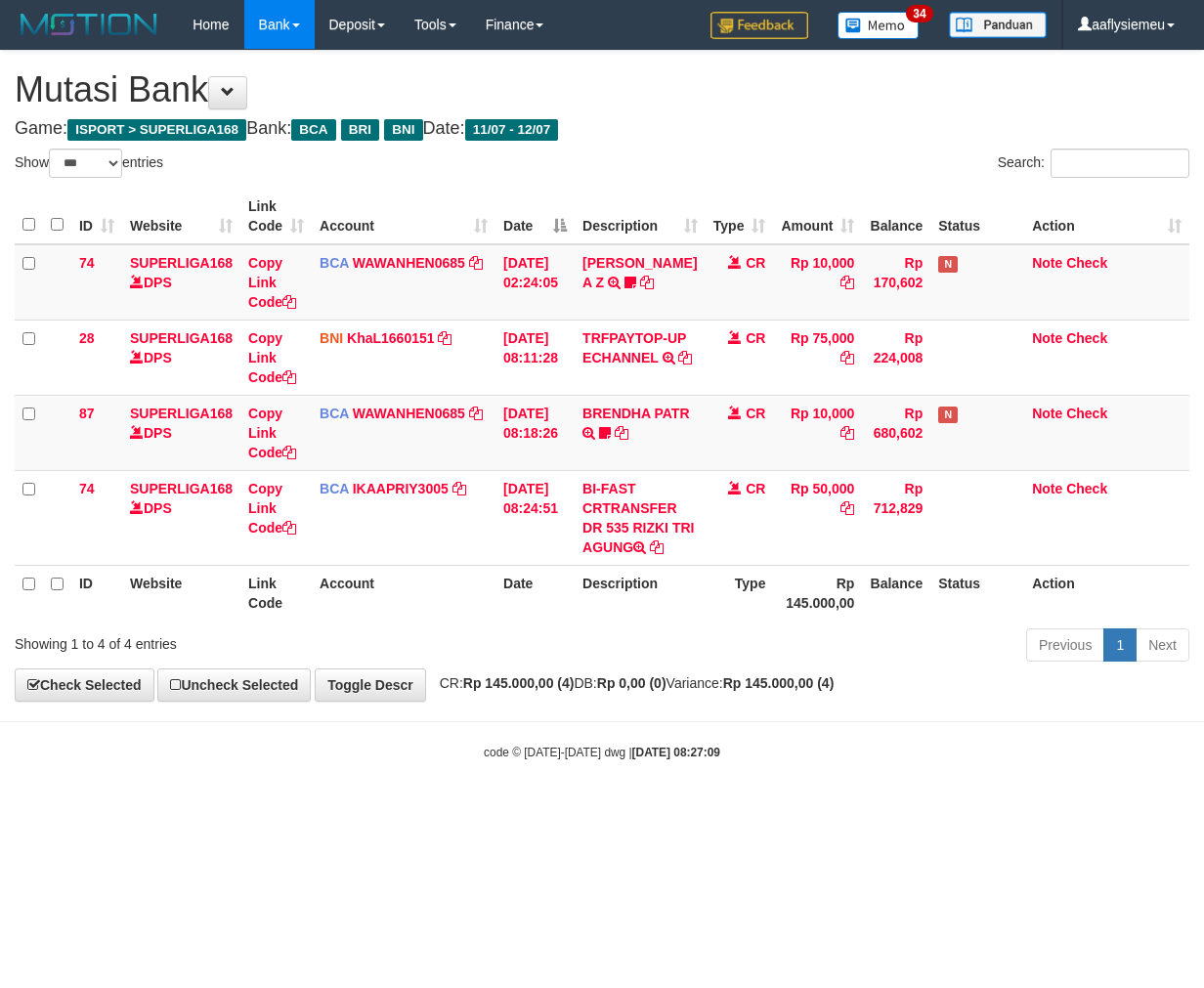 scroll, scrollTop: 0, scrollLeft: 0, axis: both 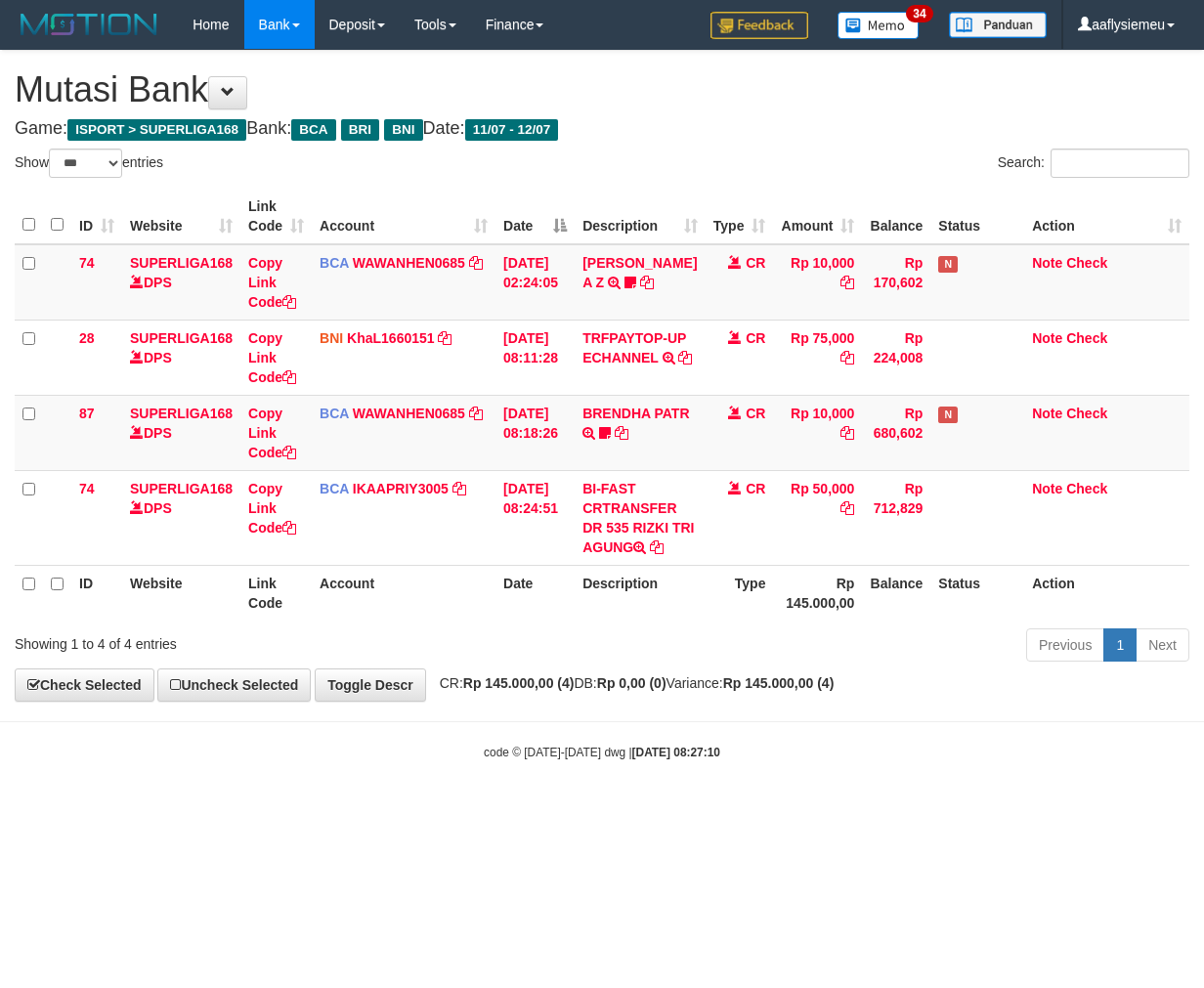 select on "***" 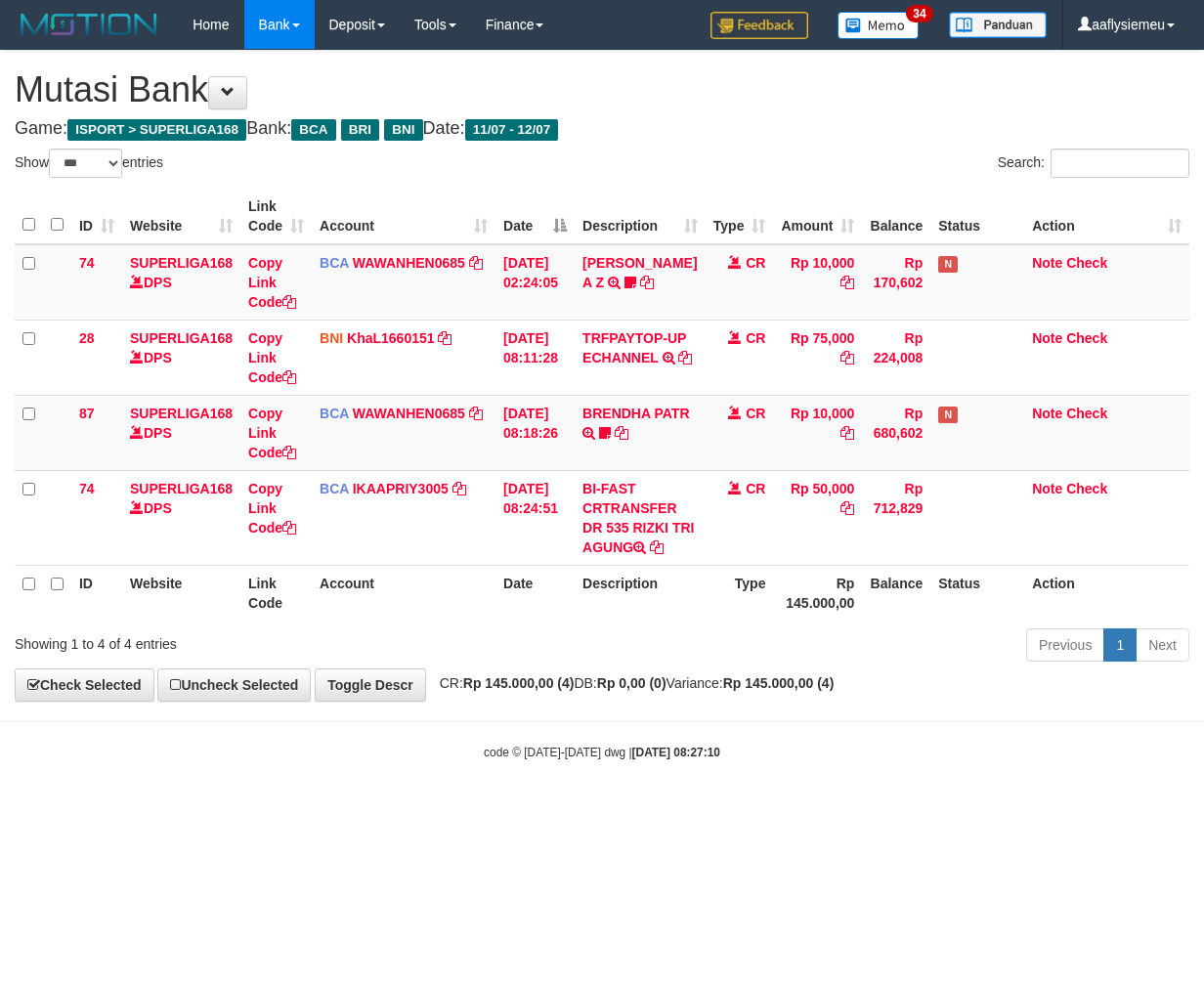 scroll, scrollTop: 0, scrollLeft: 0, axis: both 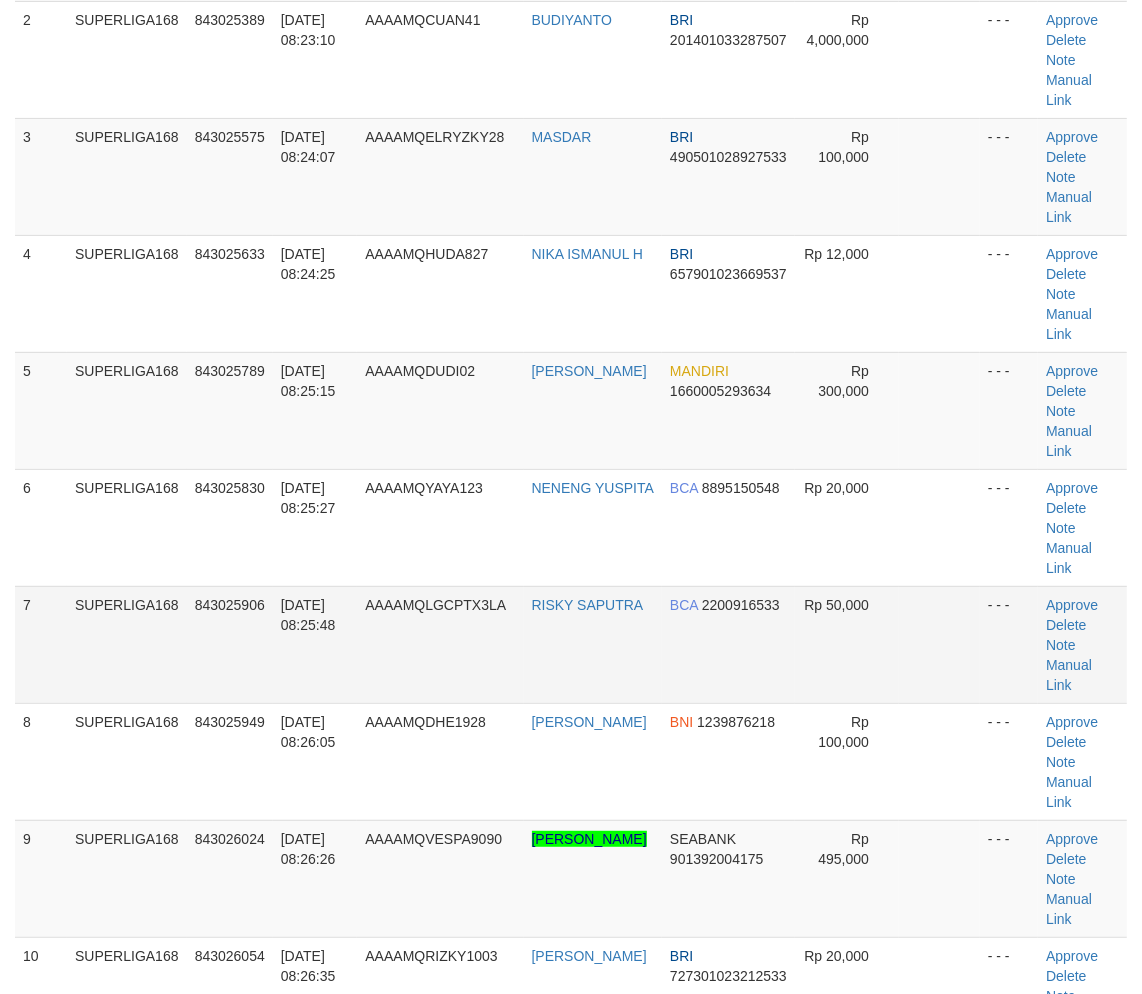 click on "843025906" at bounding box center (230, 644) 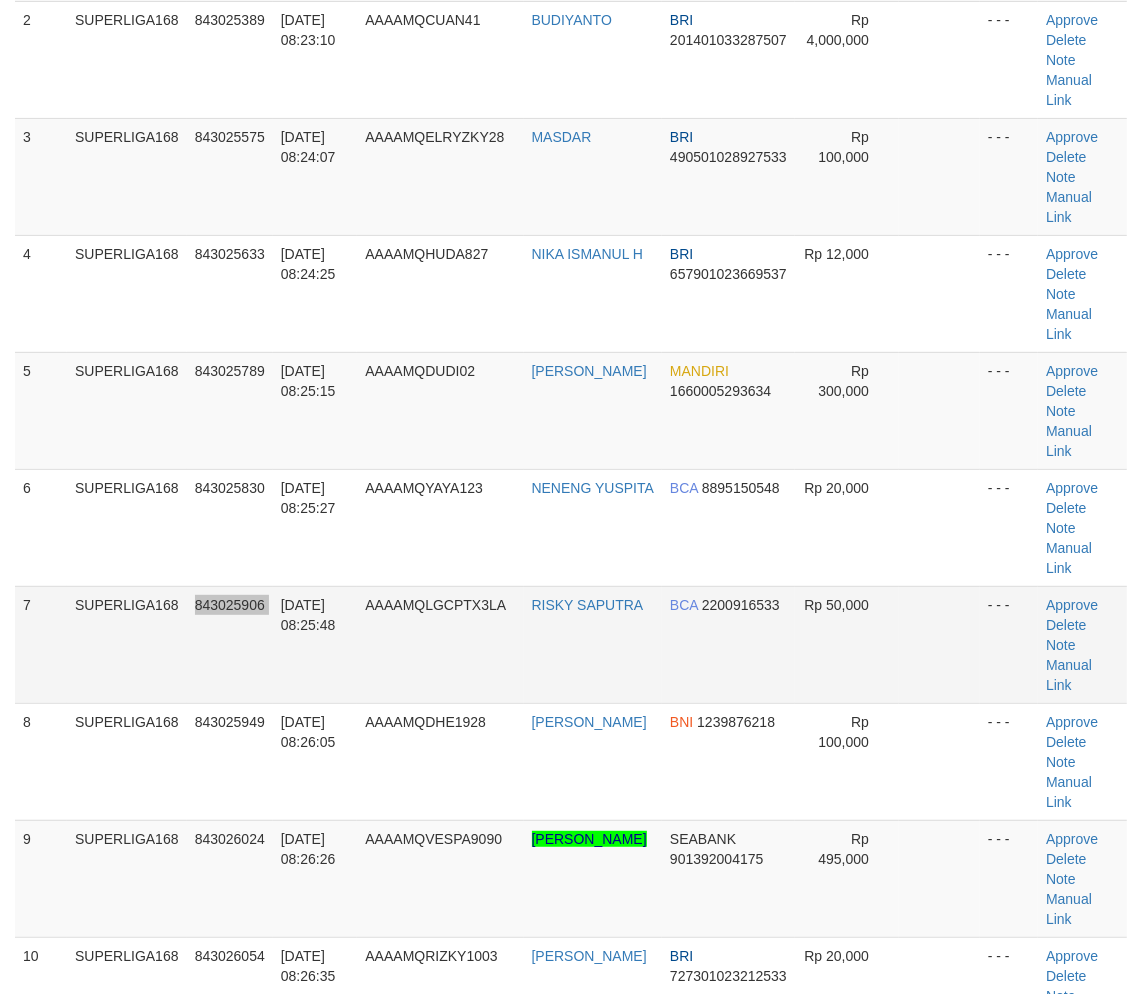 click on "843025906" at bounding box center (230, 644) 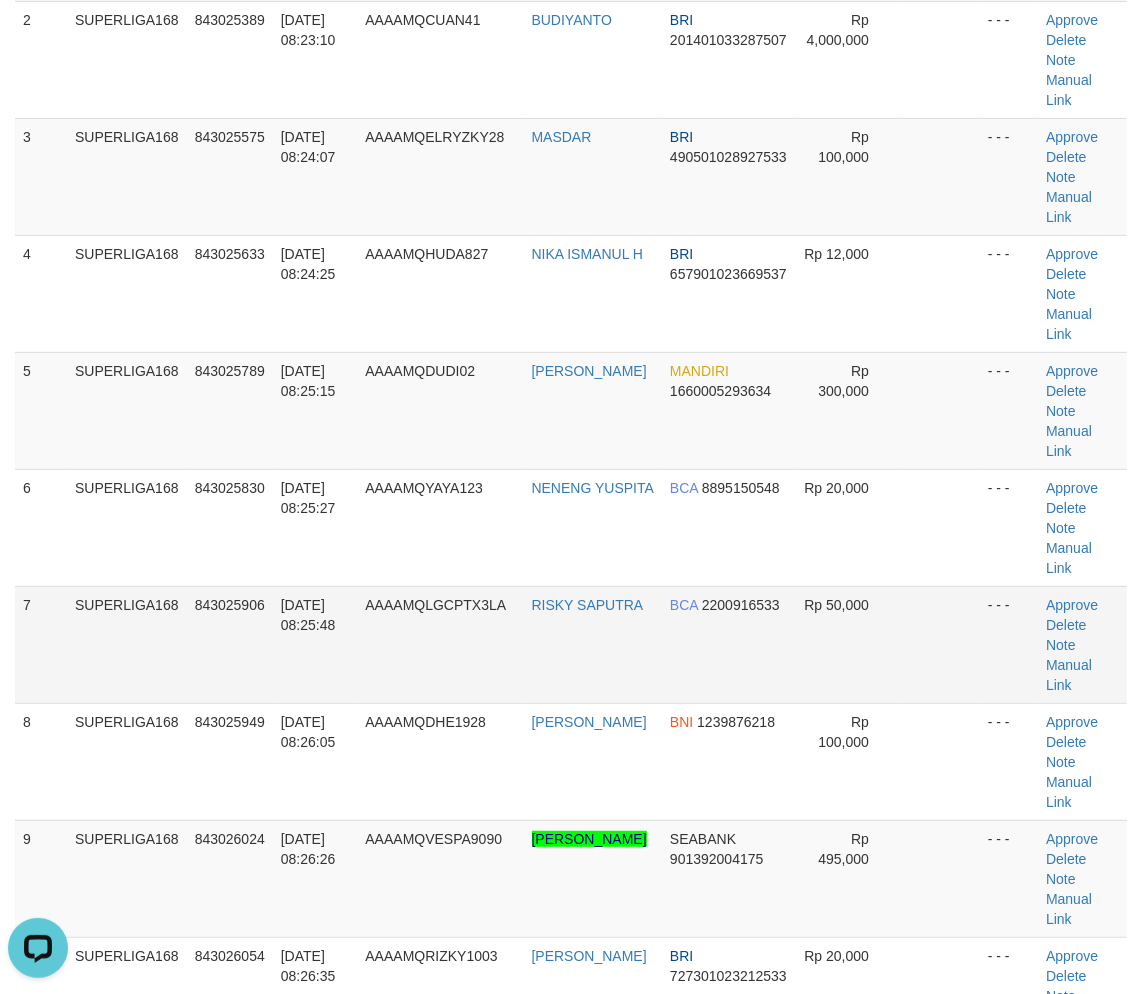 scroll, scrollTop: 0, scrollLeft: 0, axis: both 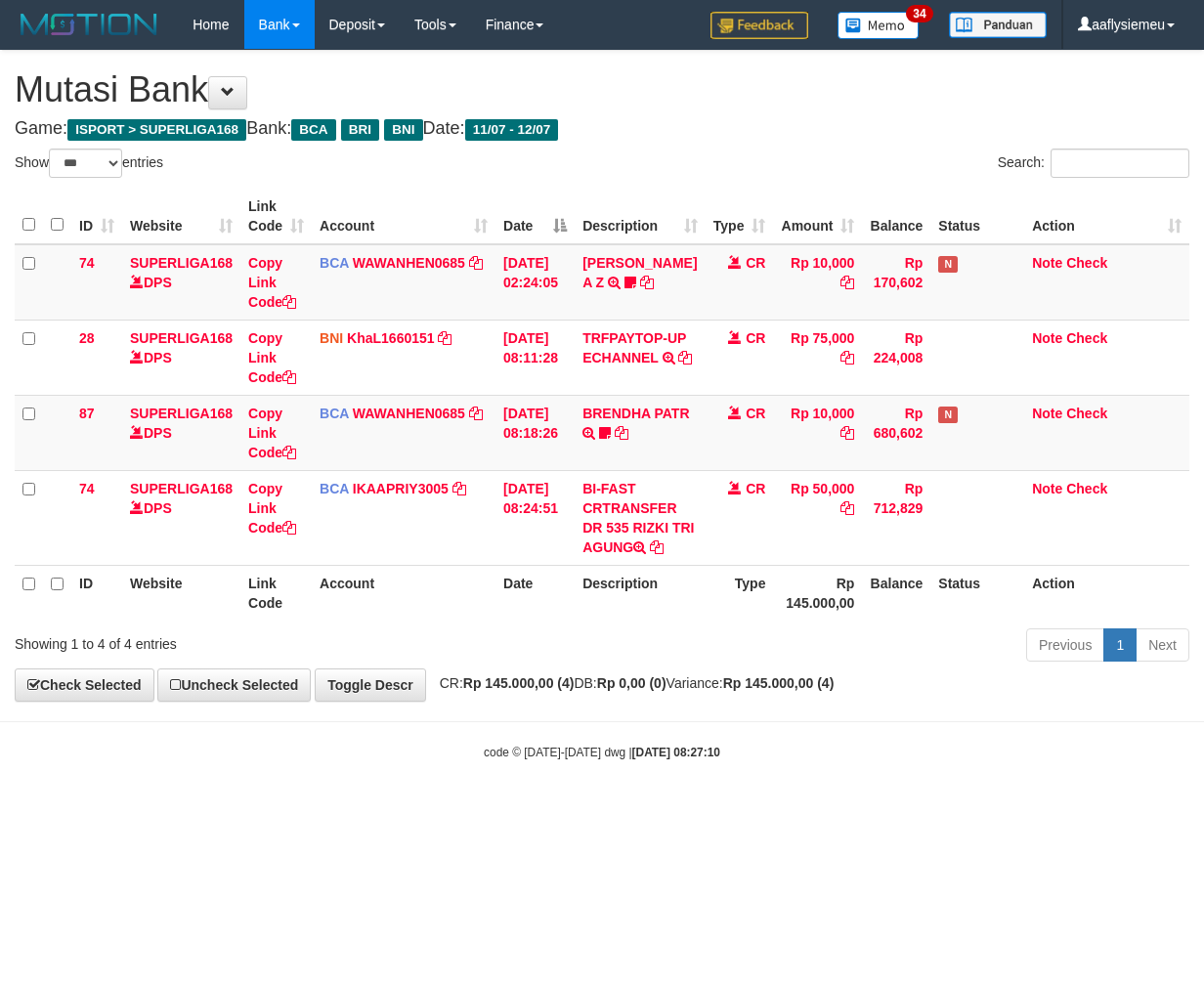 select on "***" 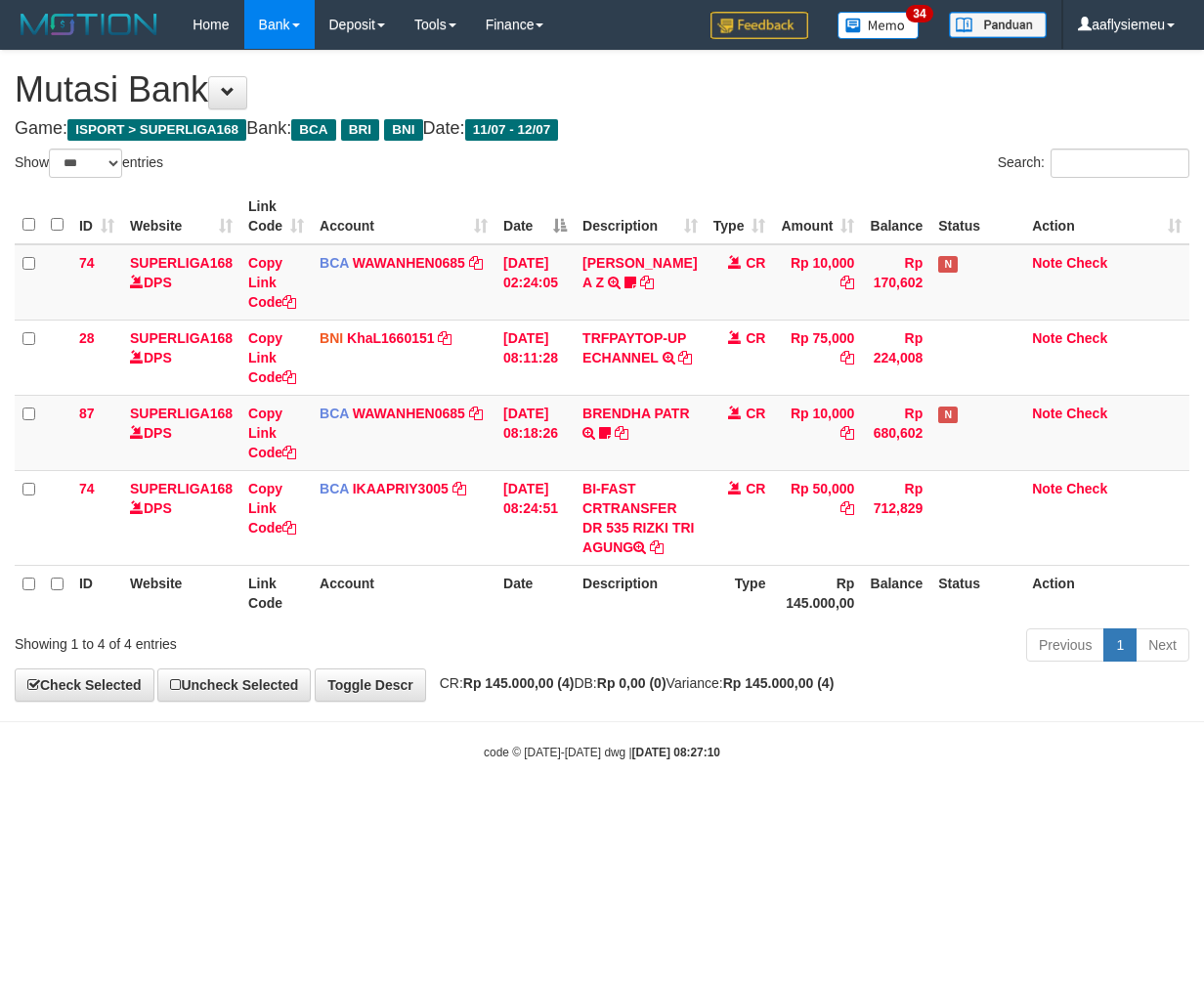 scroll, scrollTop: 0, scrollLeft: 0, axis: both 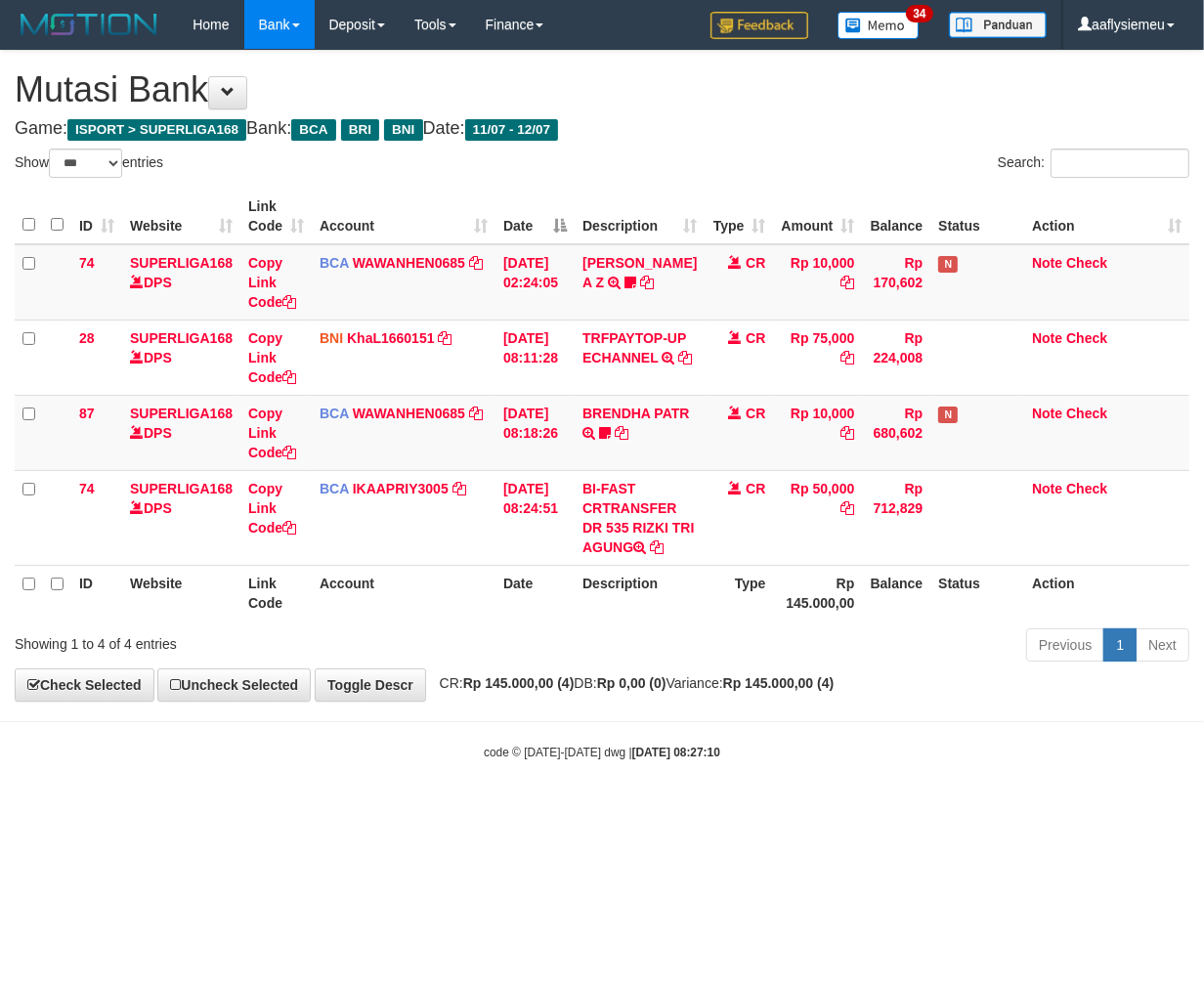 click at bounding box center (602, 721) 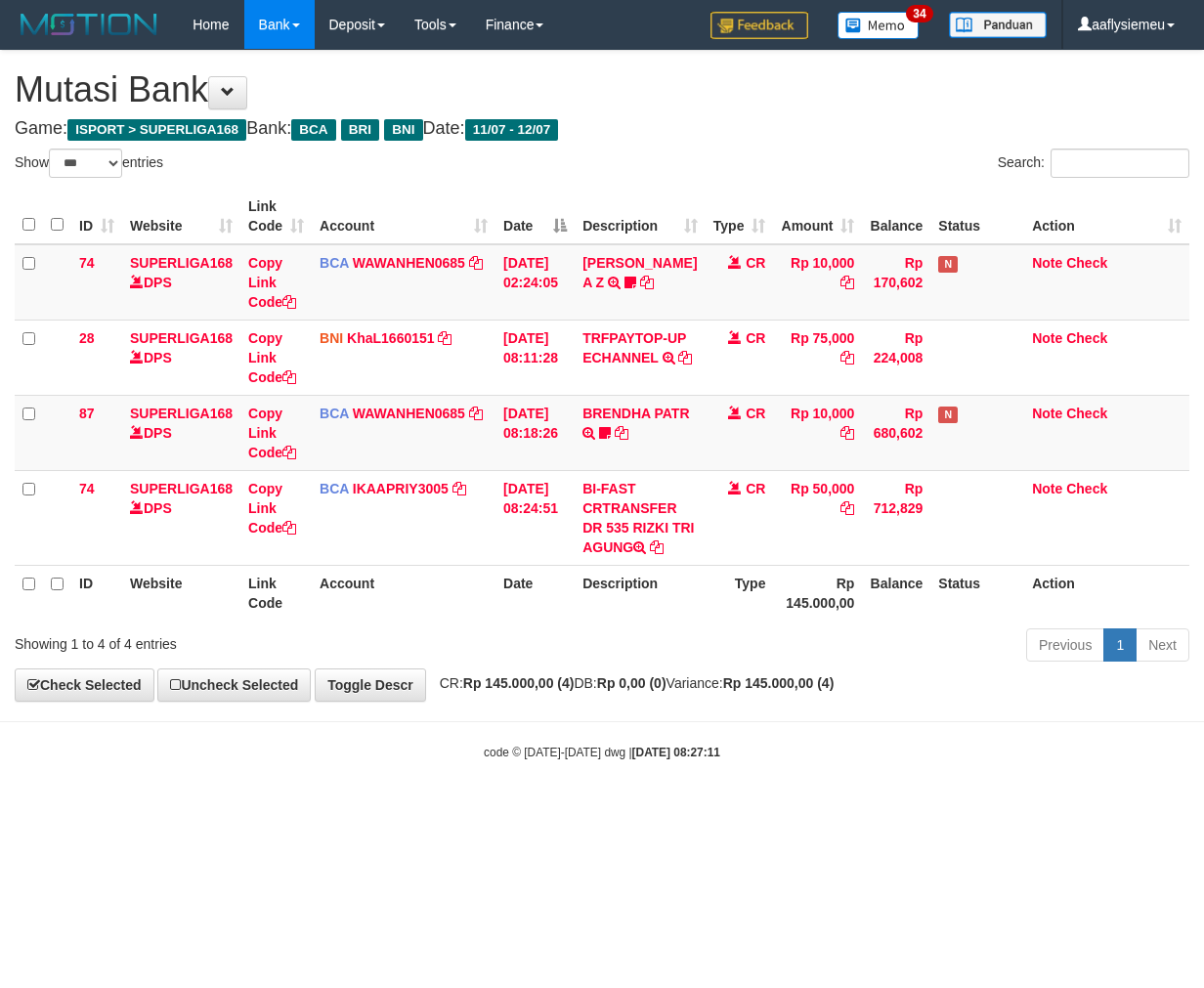 select on "***" 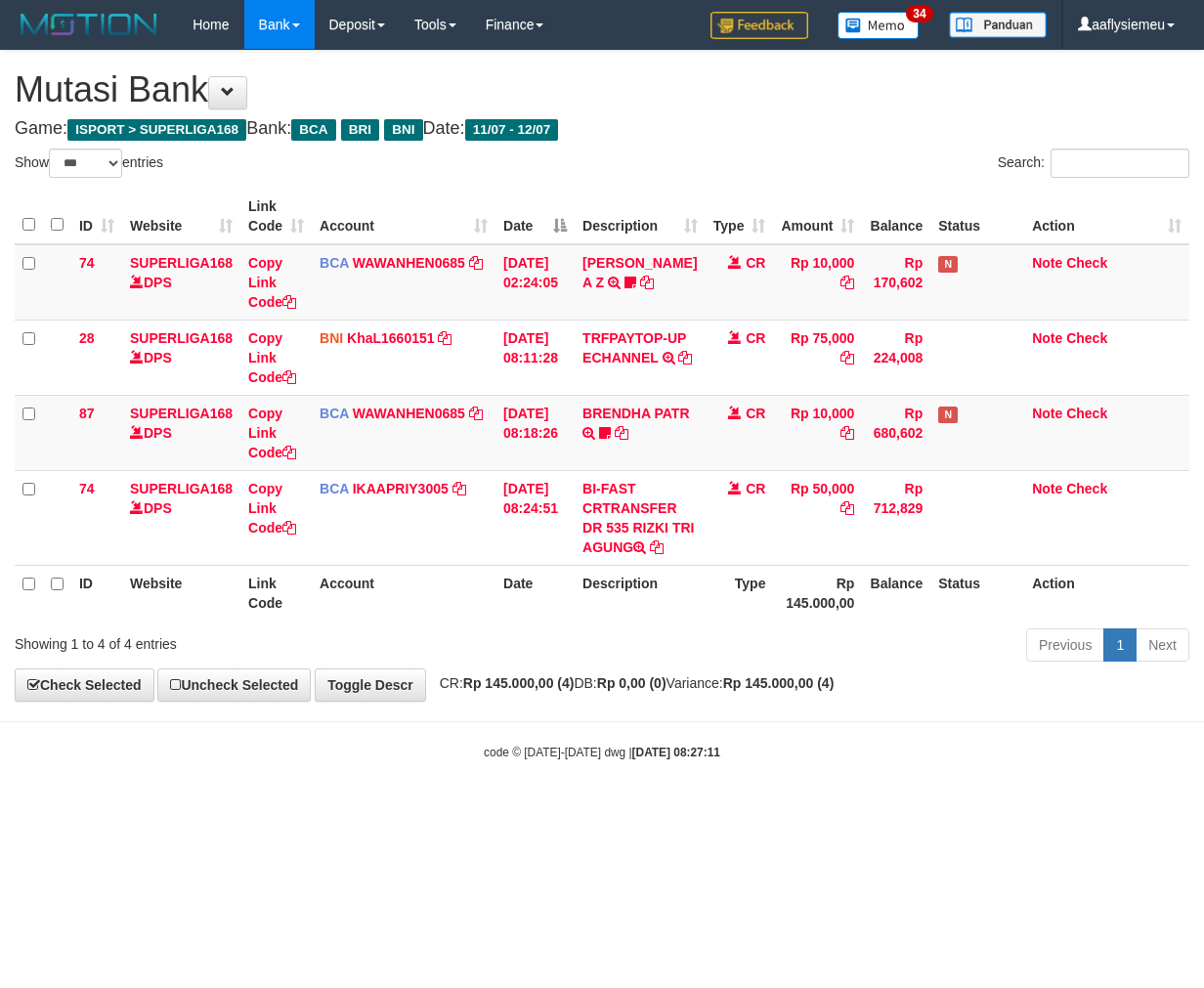 scroll, scrollTop: 0, scrollLeft: 0, axis: both 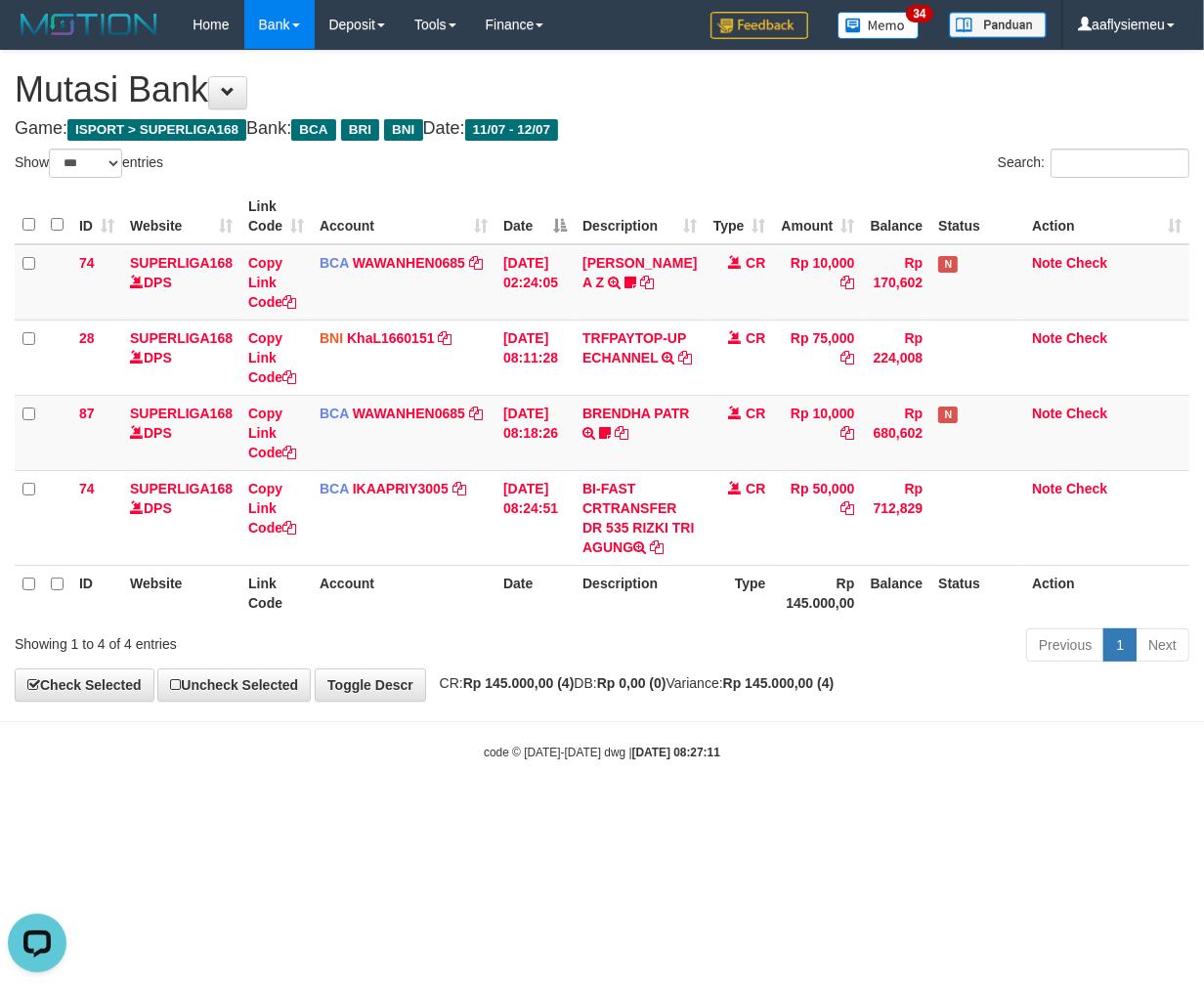drag, startPoint x: 437, startPoint y: 688, endPoint x: 461, endPoint y: 680, distance: 25.29822 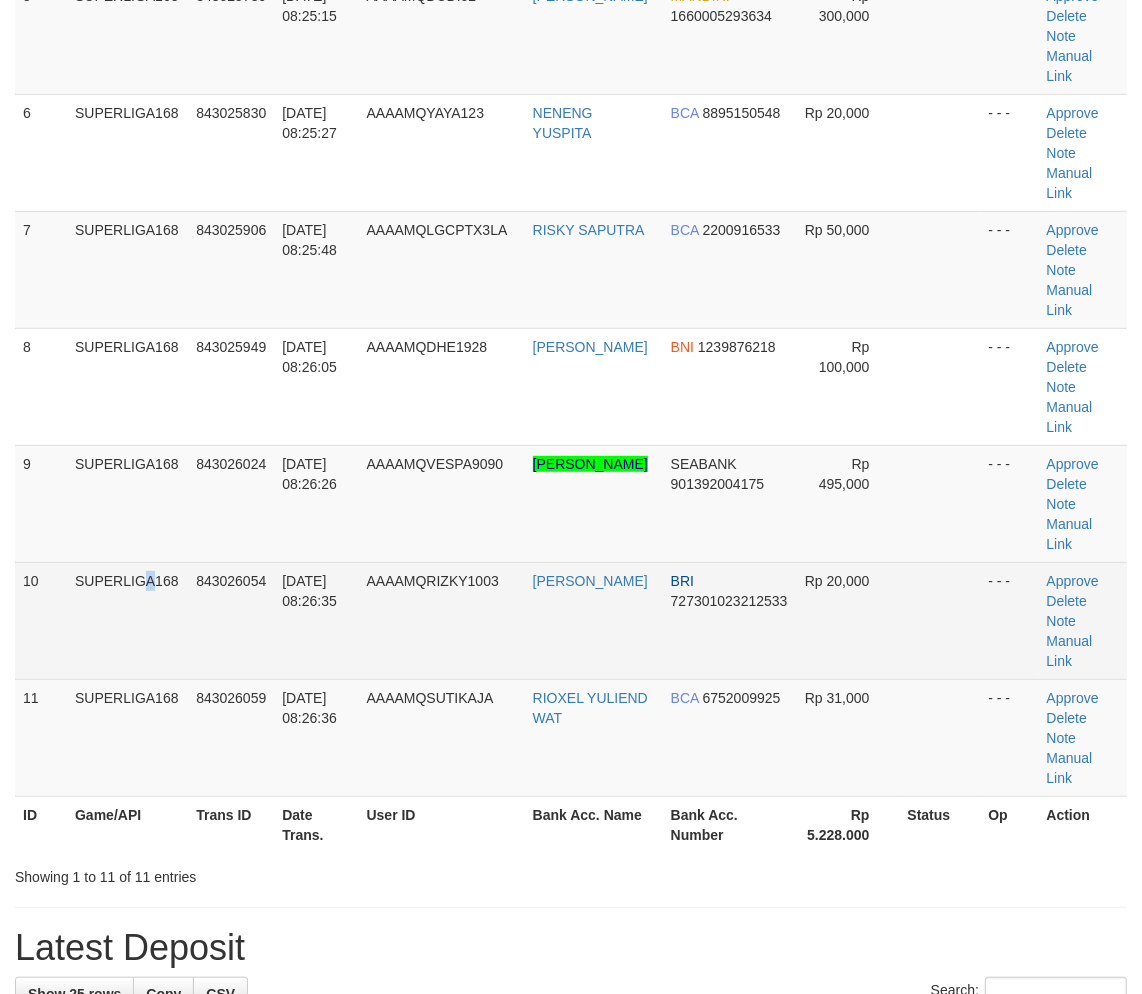 click on "SUPERLIGA168" at bounding box center (127, 620) 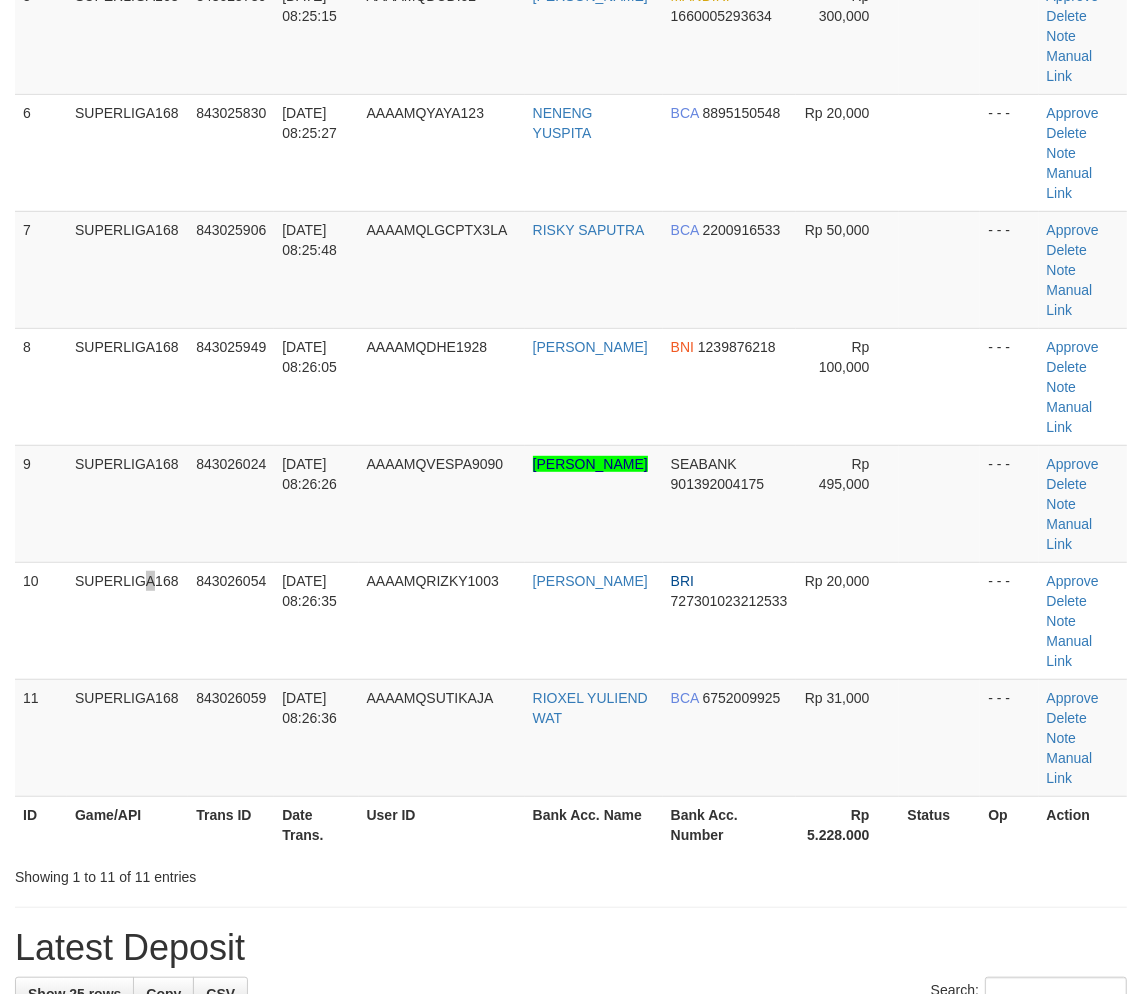scroll, scrollTop: 366, scrollLeft: 0, axis: vertical 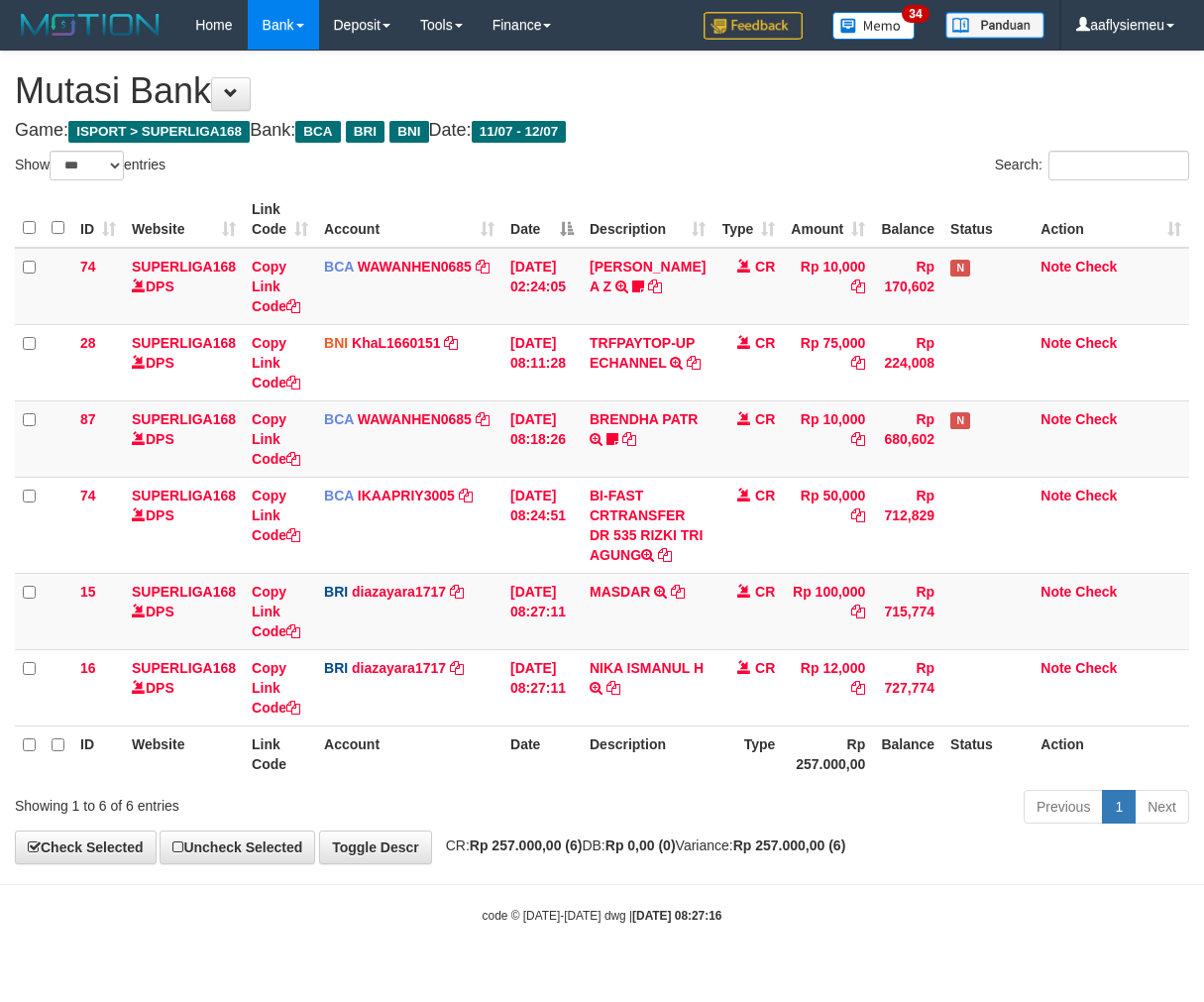 select on "***" 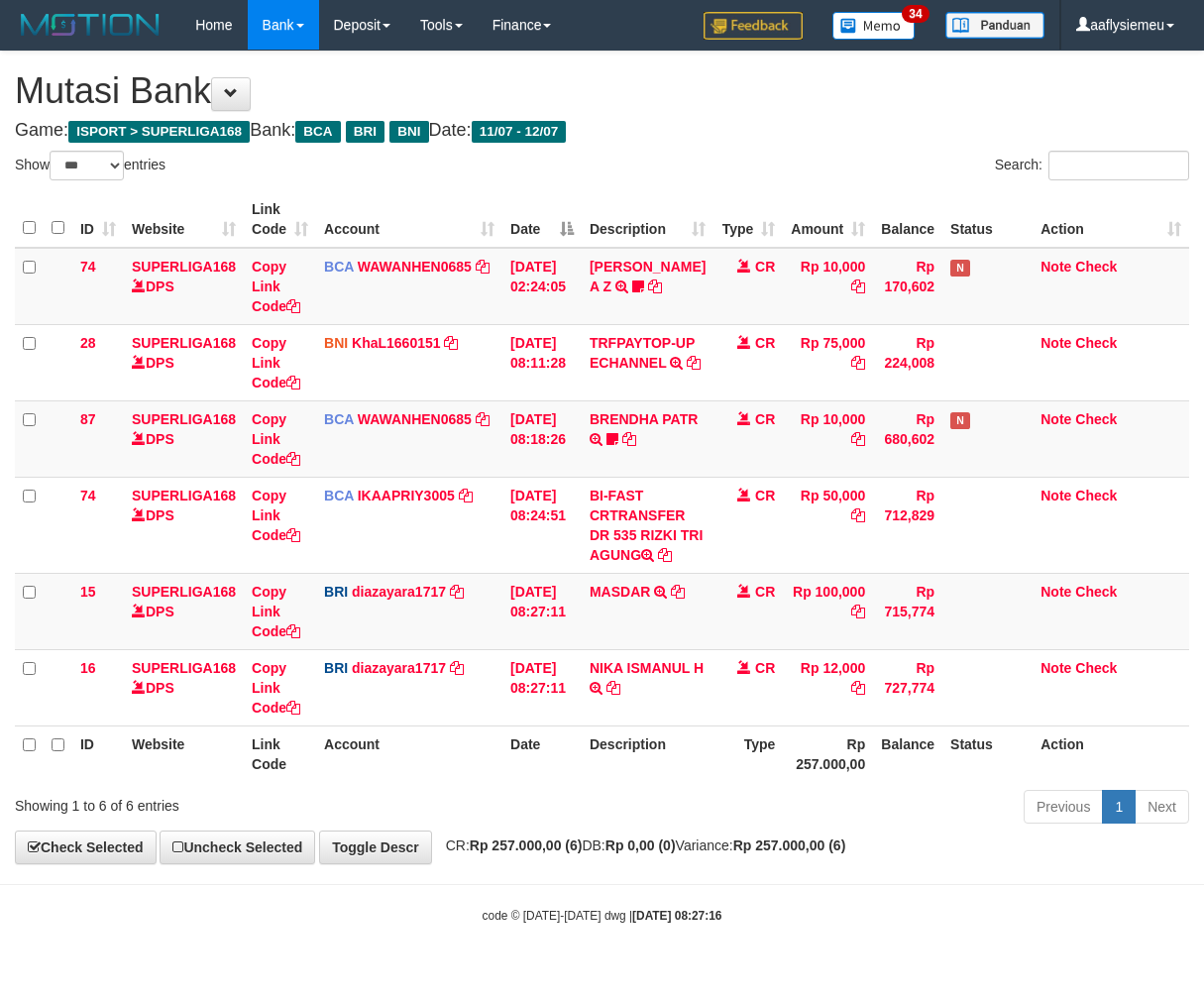 scroll, scrollTop: 0, scrollLeft: 0, axis: both 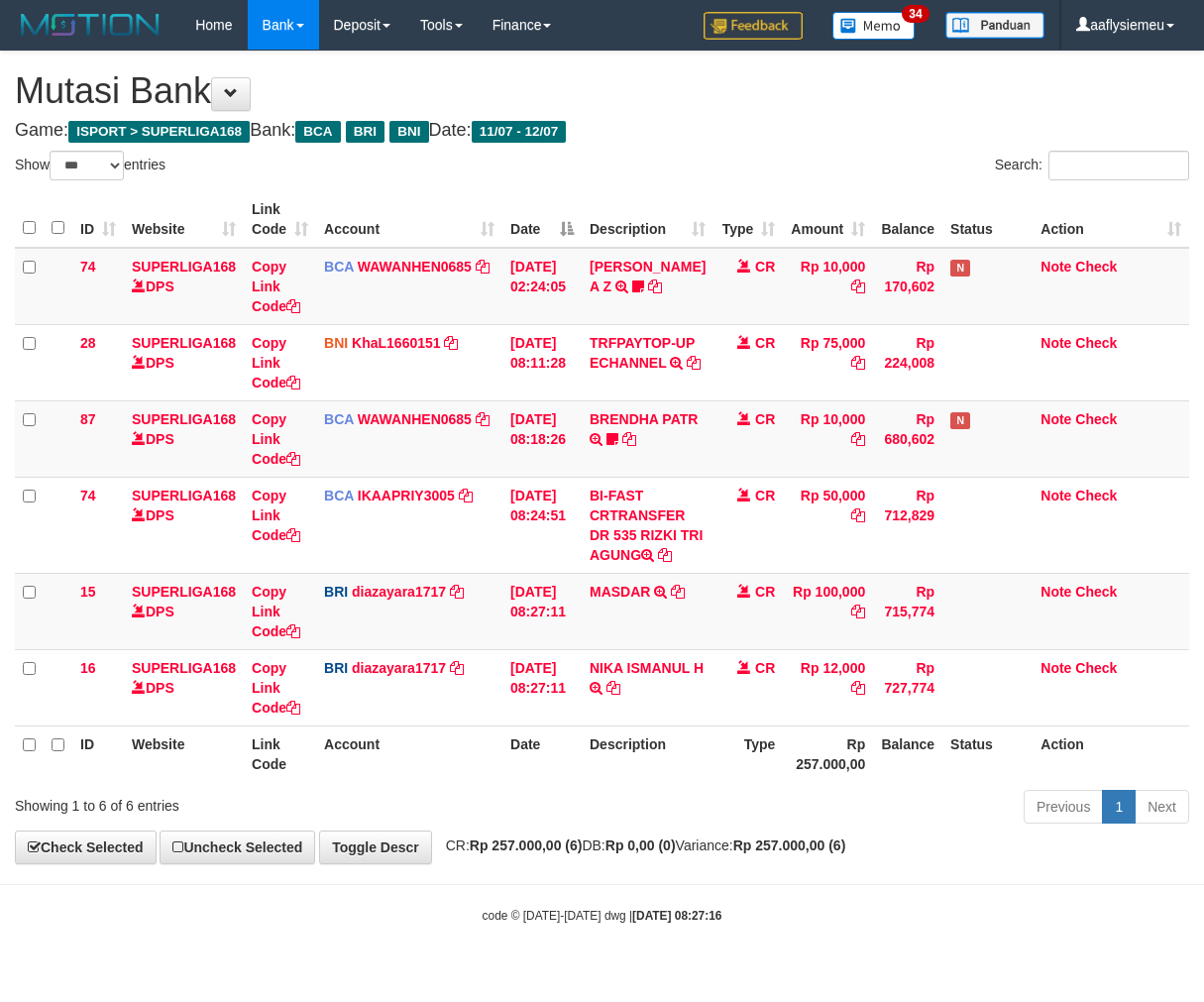 select on "***" 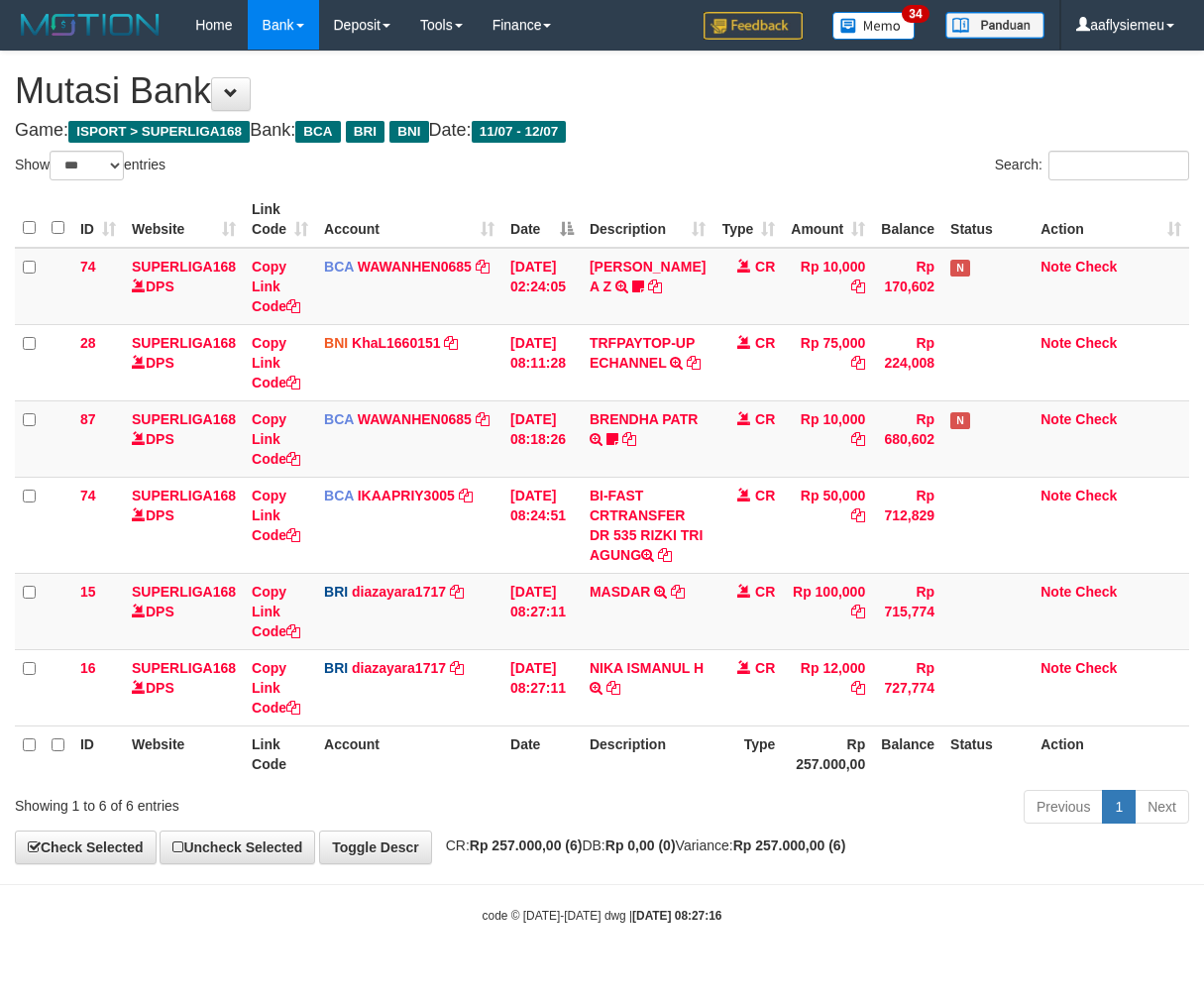 scroll, scrollTop: 0, scrollLeft: 0, axis: both 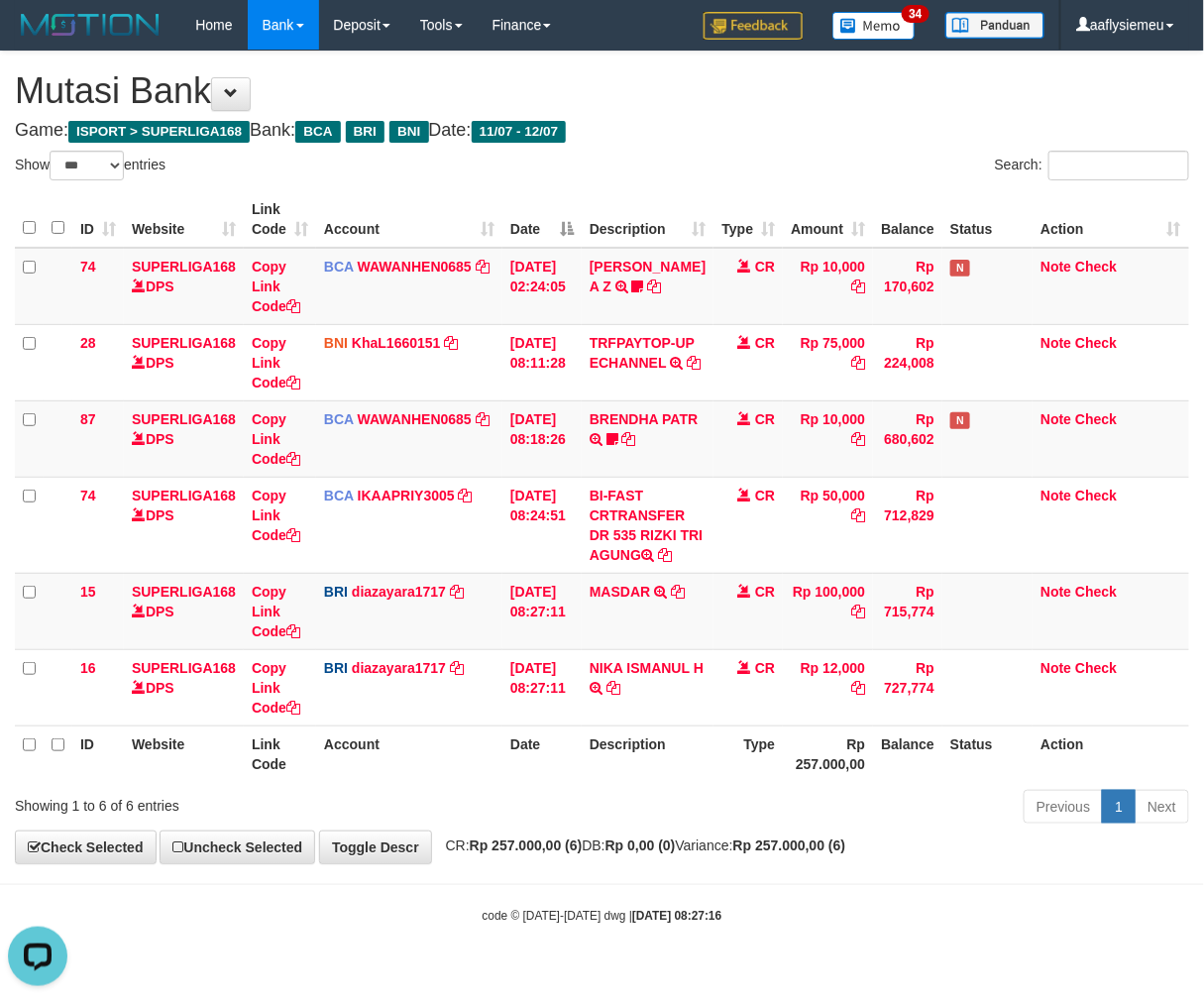 click on "Type" at bounding box center [748, 753] 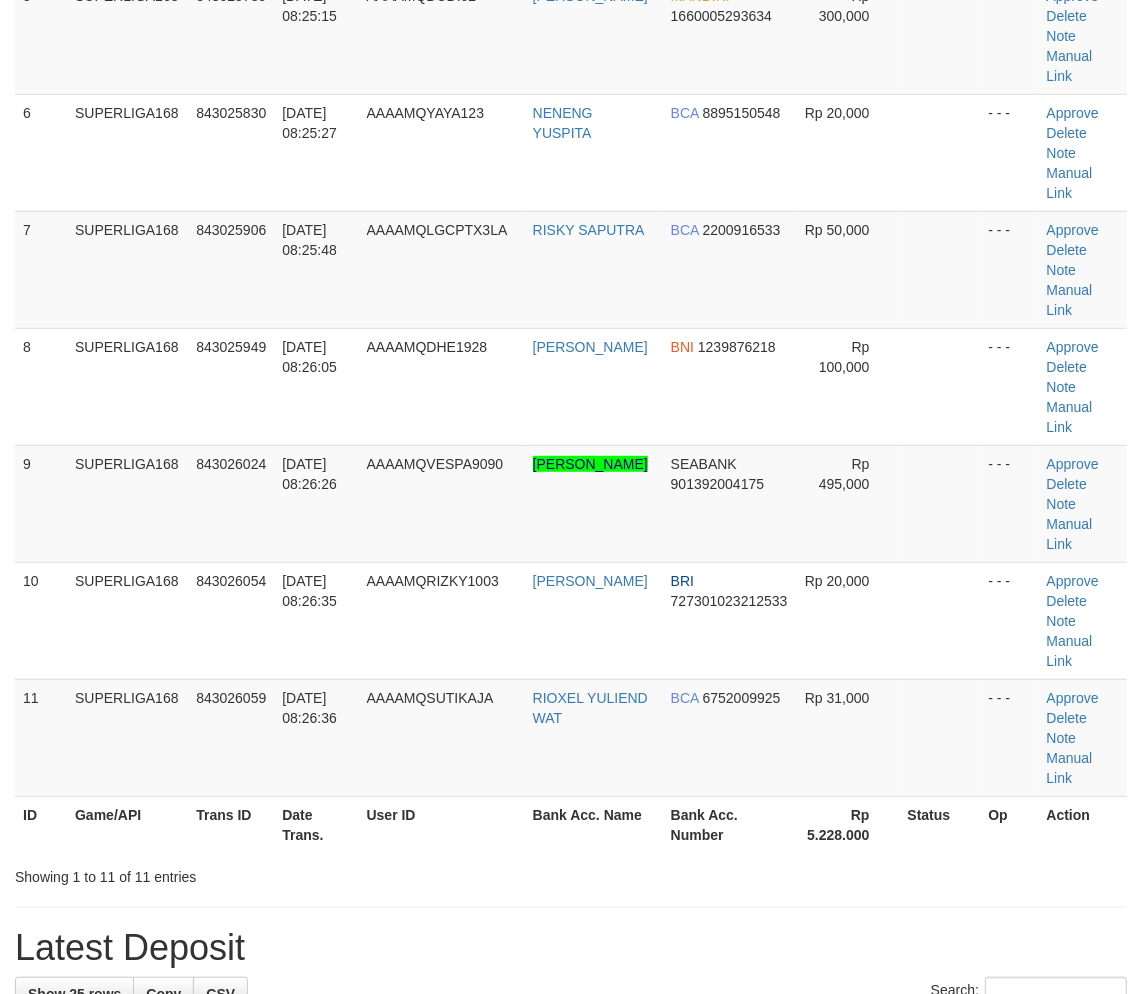scroll, scrollTop: 366, scrollLeft: 0, axis: vertical 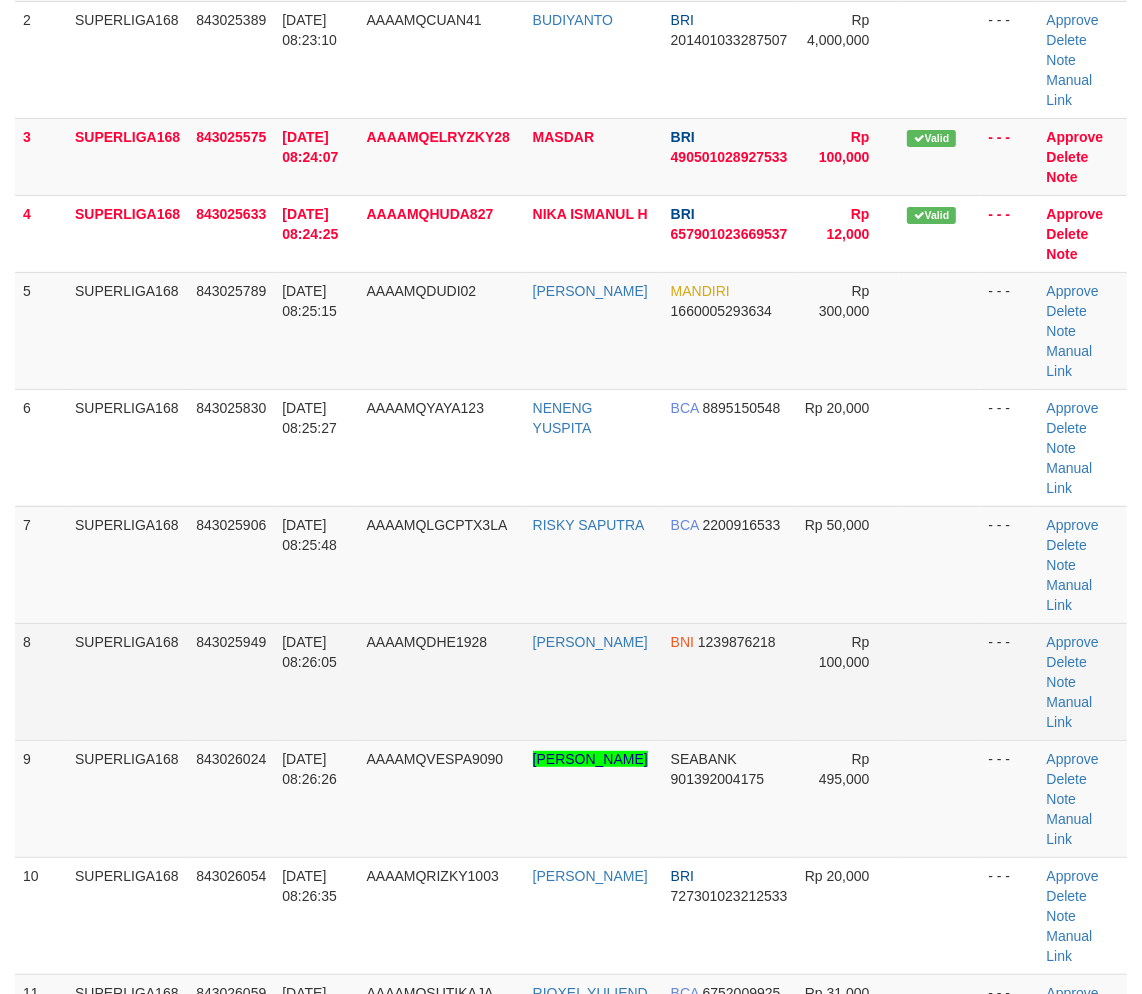 click on "SUPERLIGA168" at bounding box center (127, 681) 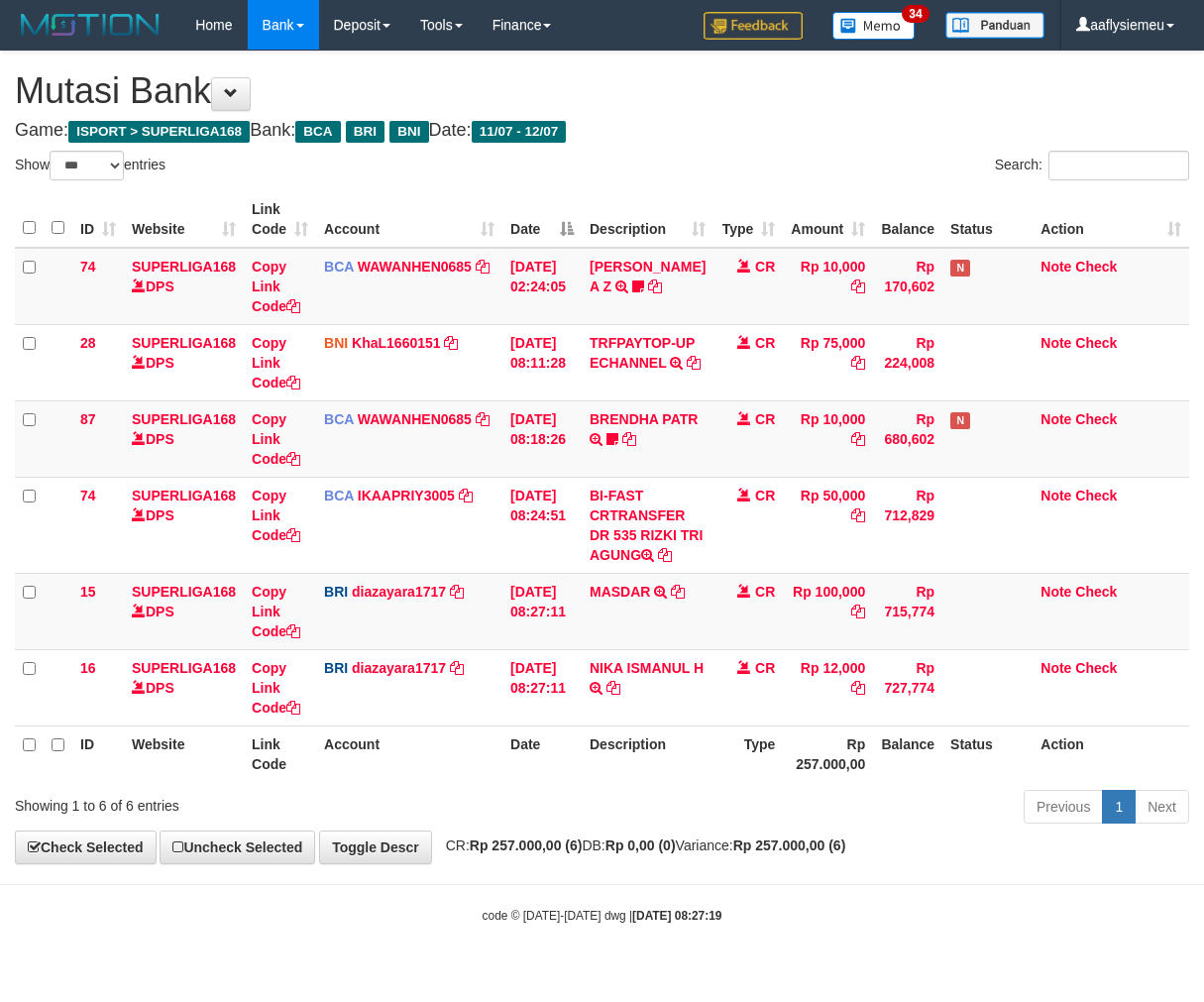 select on "***" 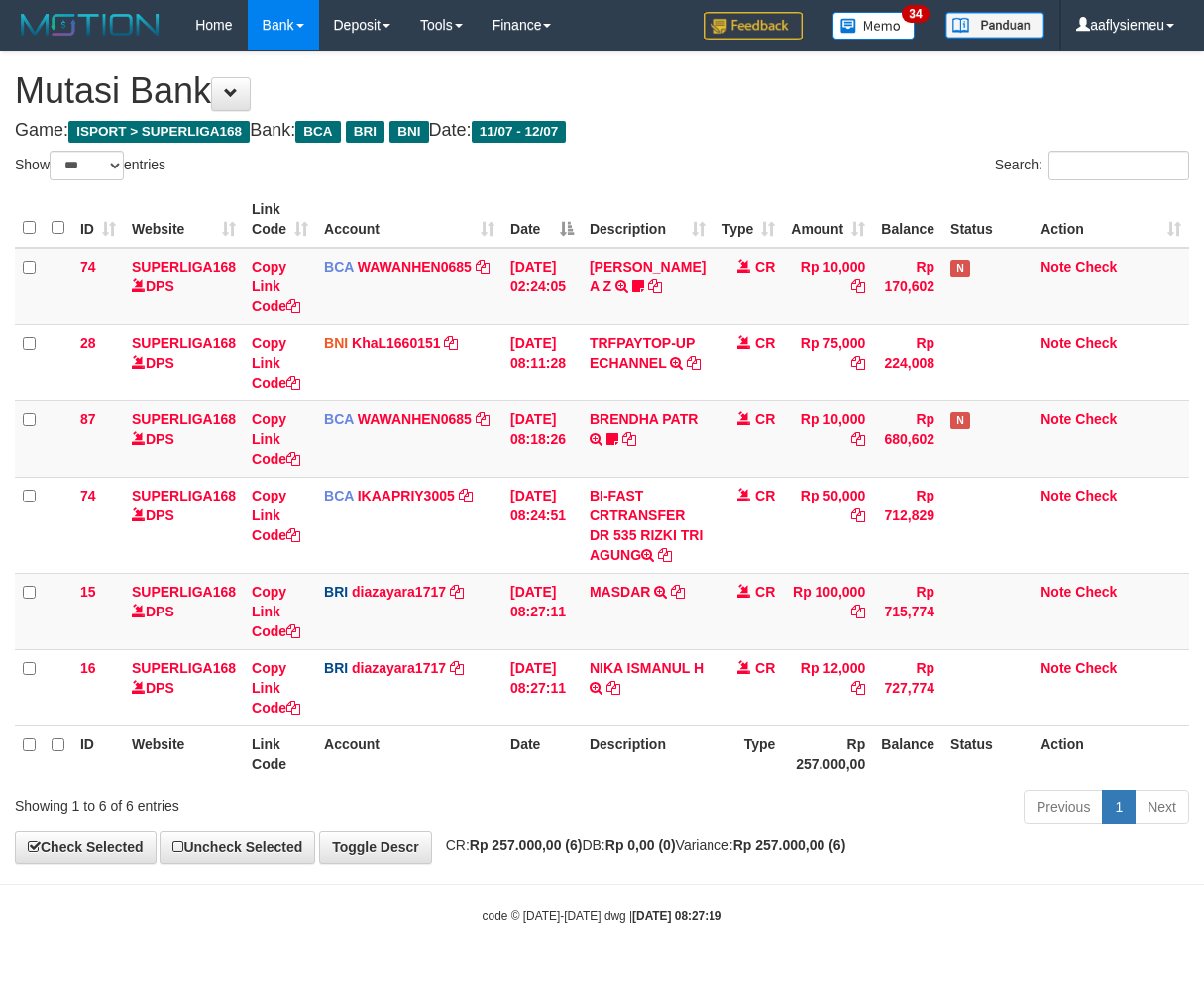 scroll, scrollTop: 0, scrollLeft: 0, axis: both 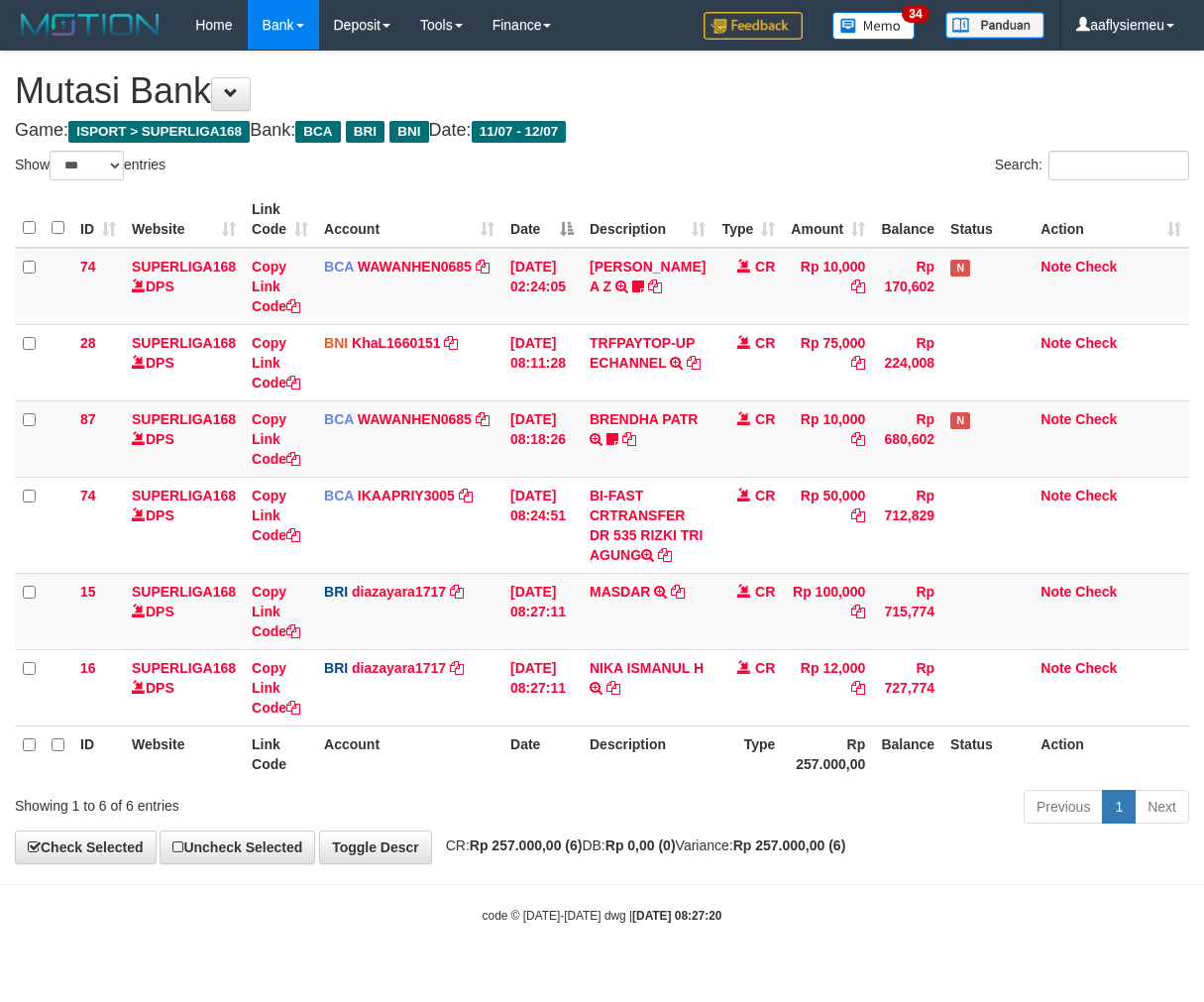 select on "***" 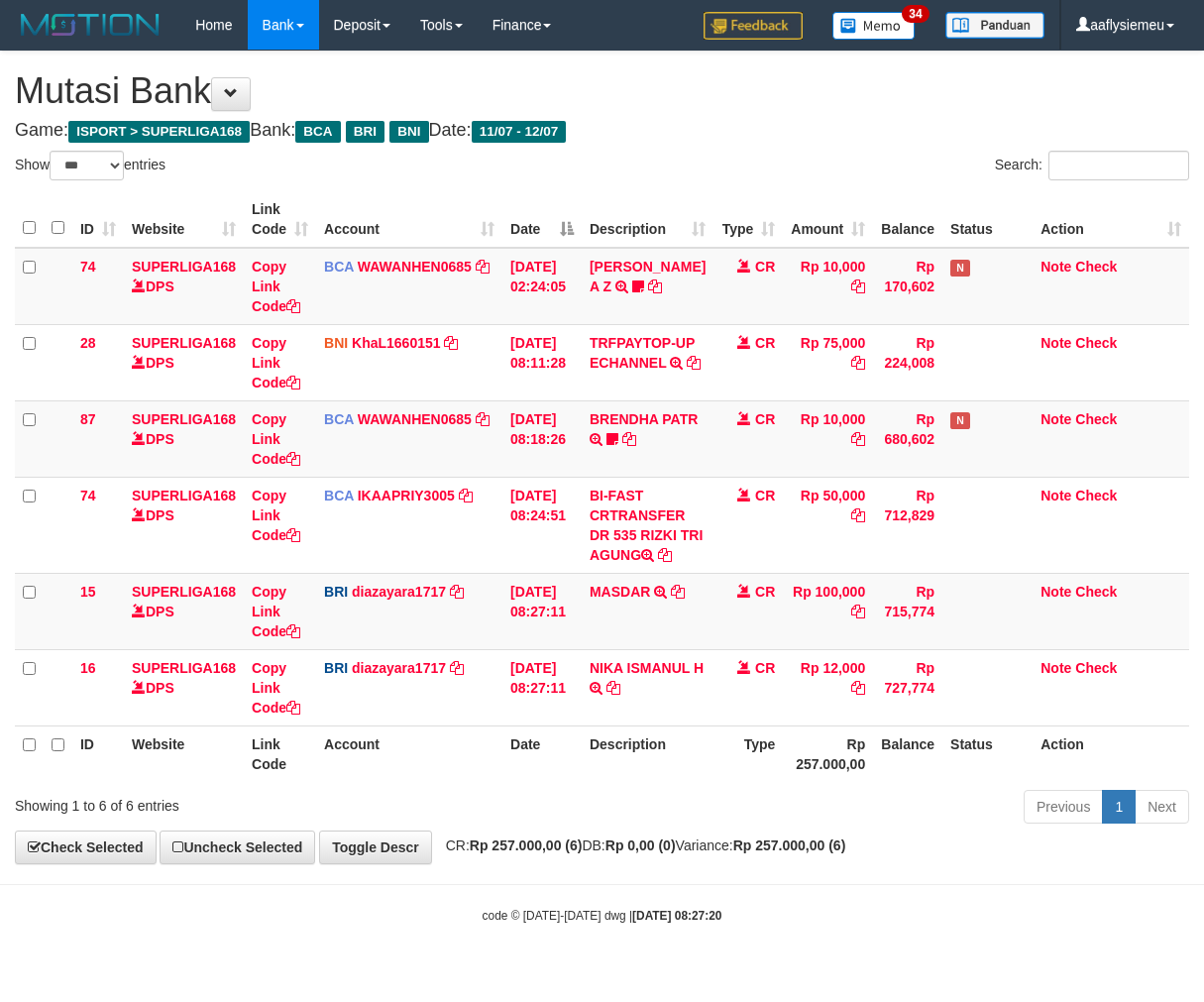 scroll, scrollTop: 0, scrollLeft: 0, axis: both 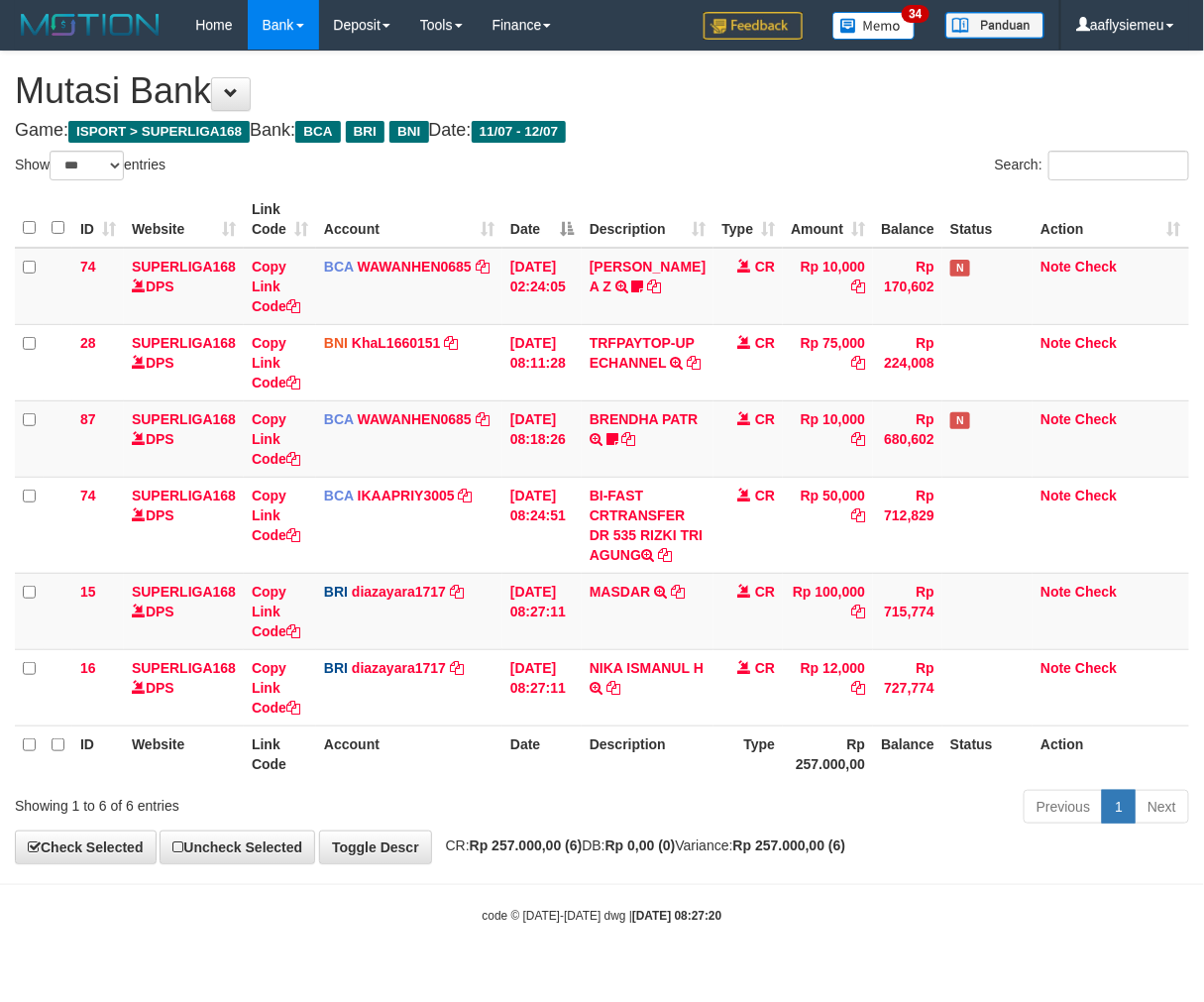 click on "Previous 1 Next" at bounding box center [852, 809] 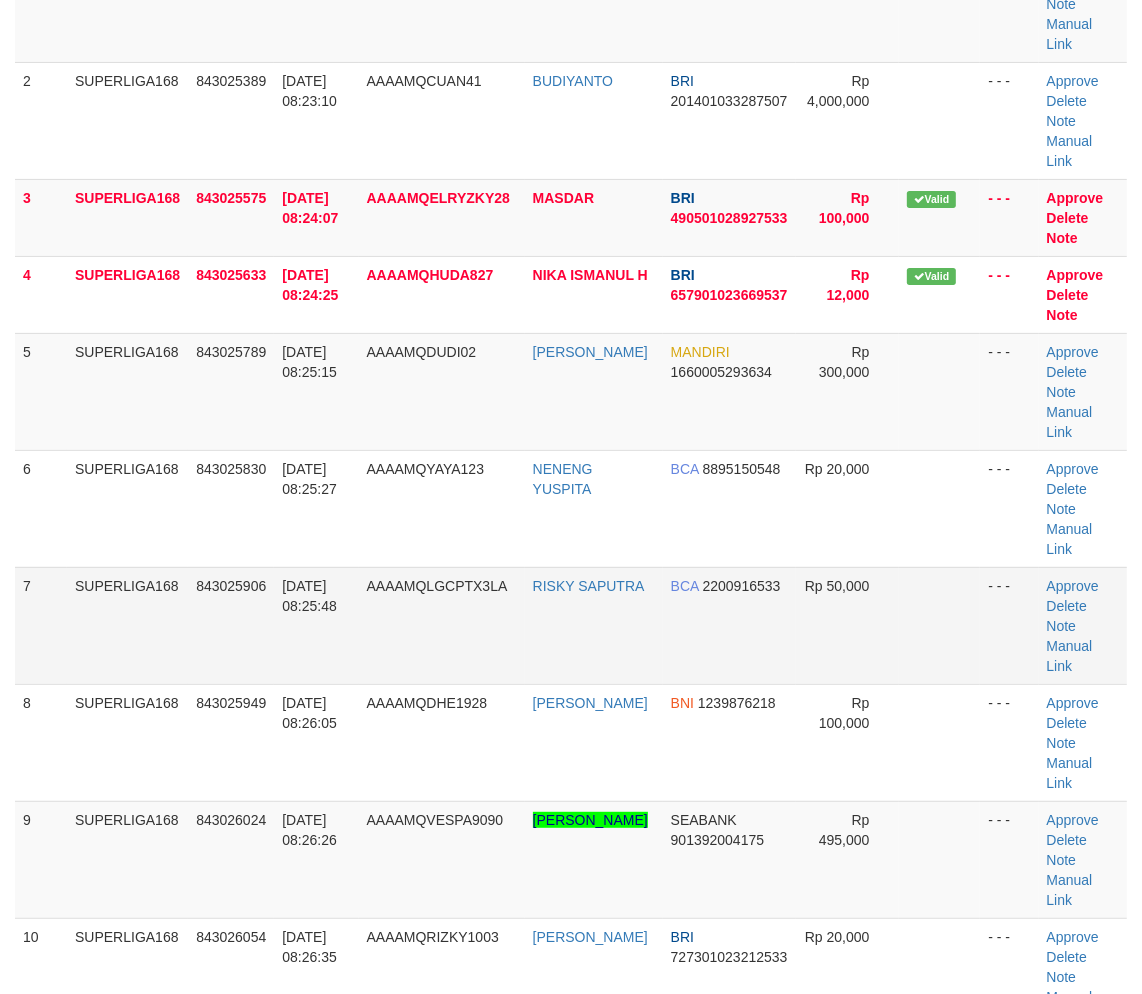 scroll, scrollTop: 144, scrollLeft: 0, axis: vertical 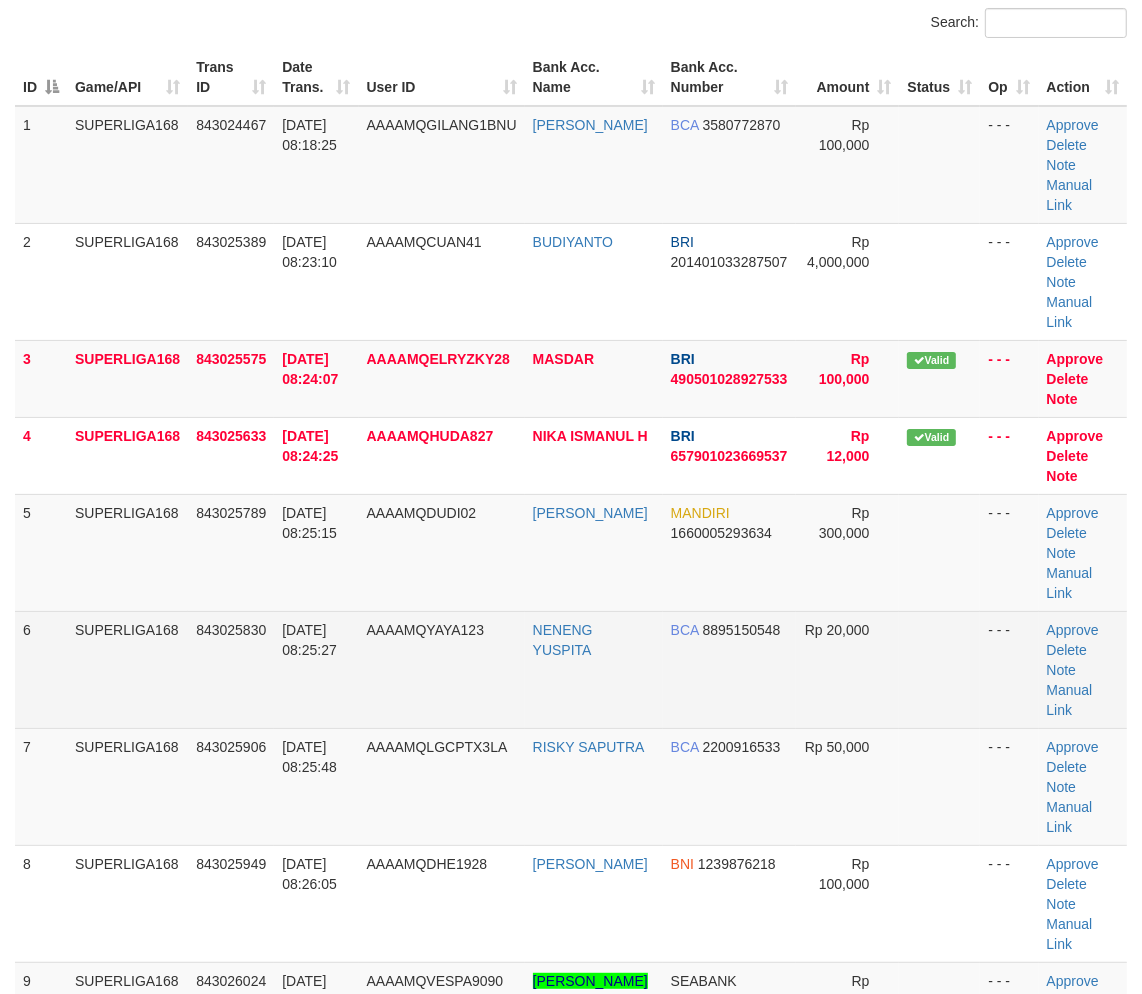 click on "12/07/2025 08:25:27" at bounding box center (316, 669) 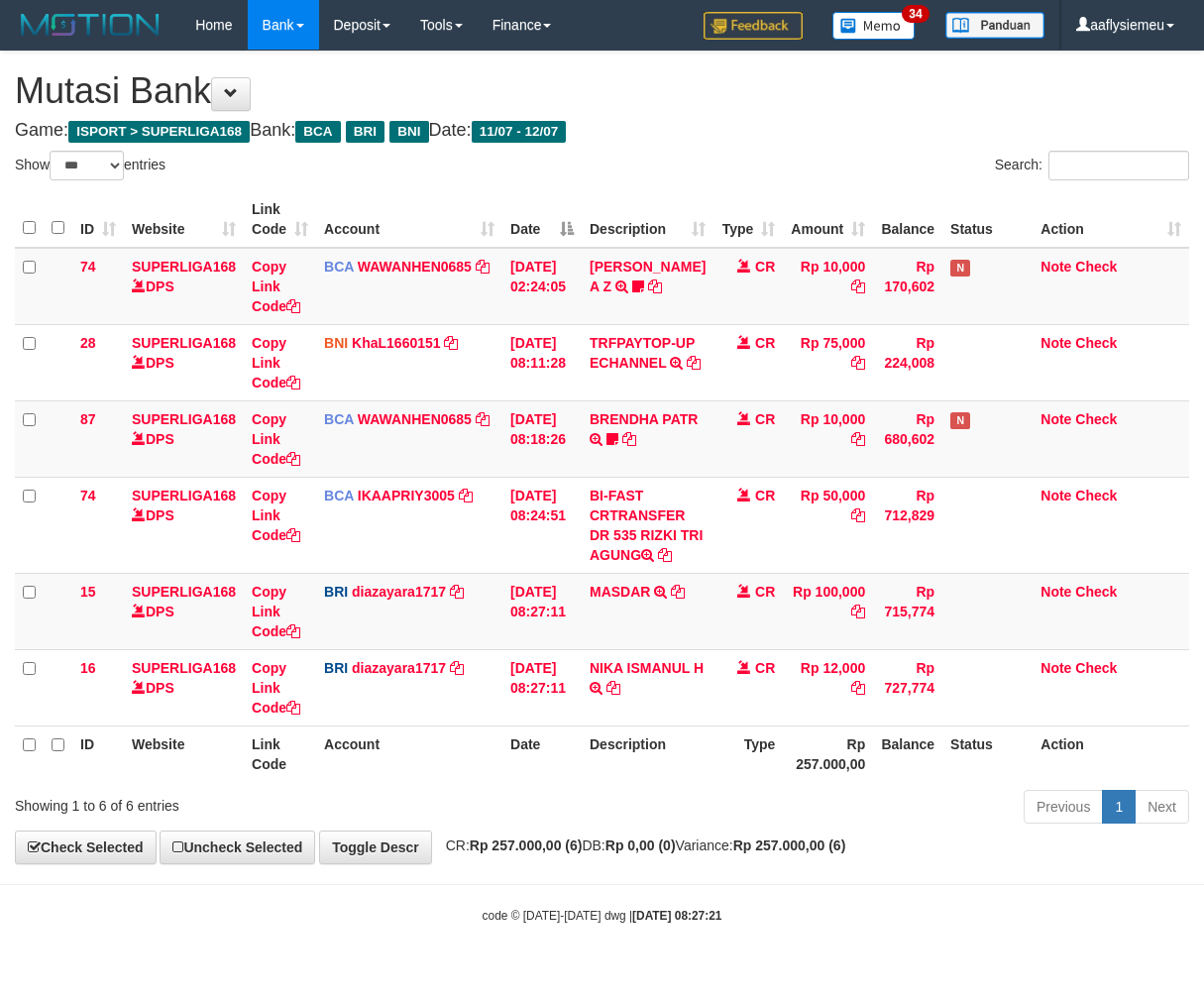 select on "***" 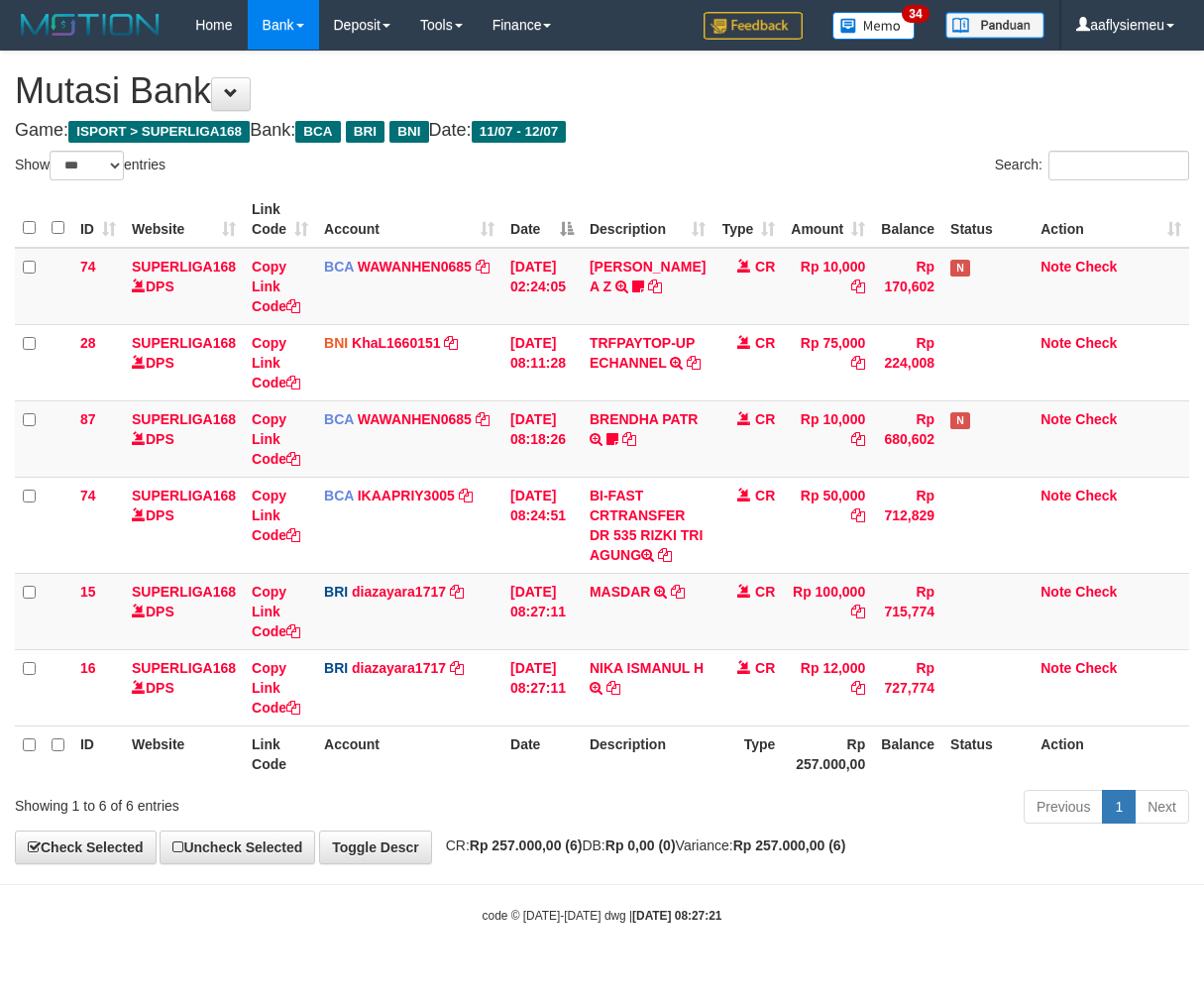 scroll, scrollTop: 0, scrollLeft: 0, axis: both 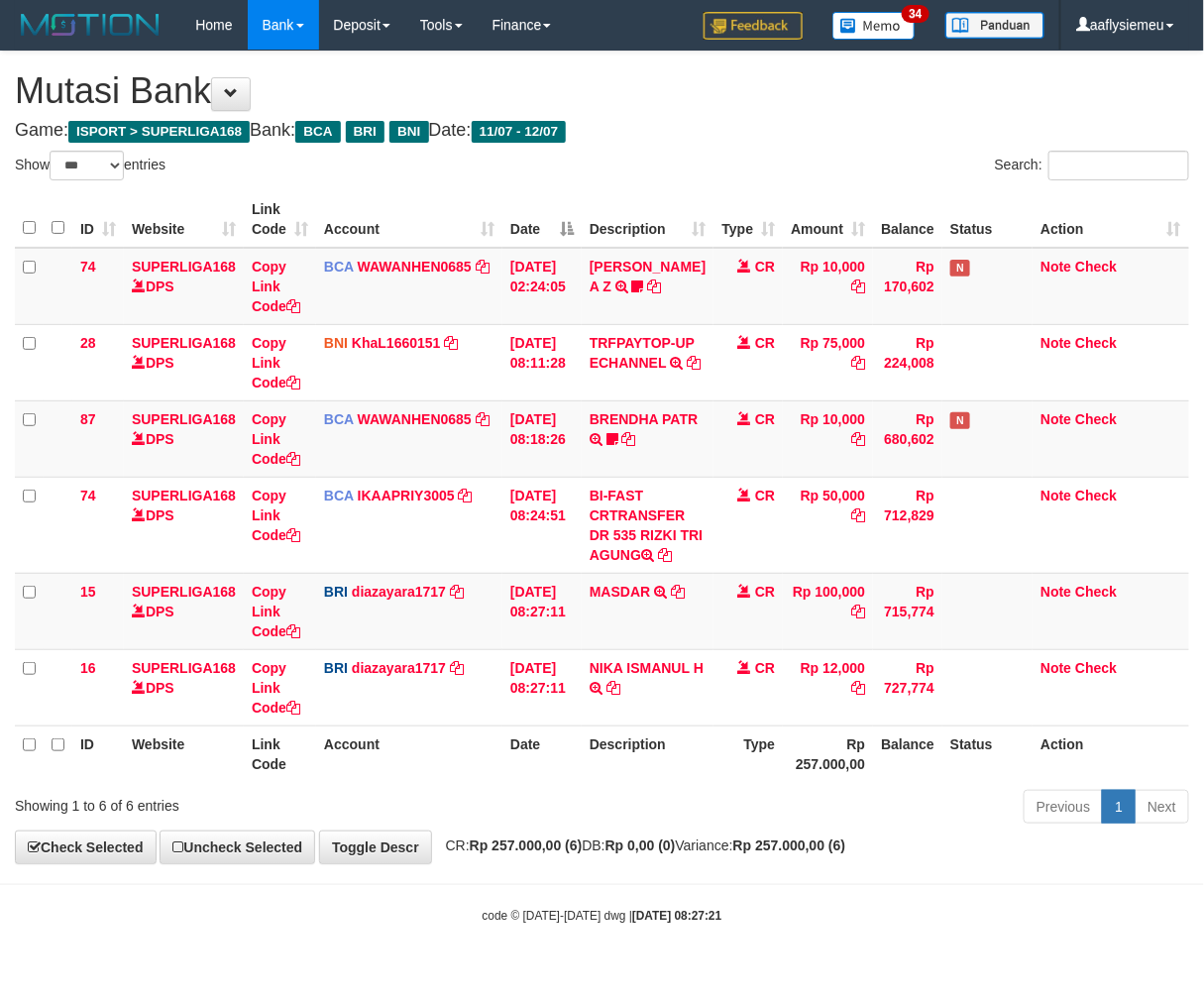 click on "Previous 1 Next" at bounding box center [852, 809] 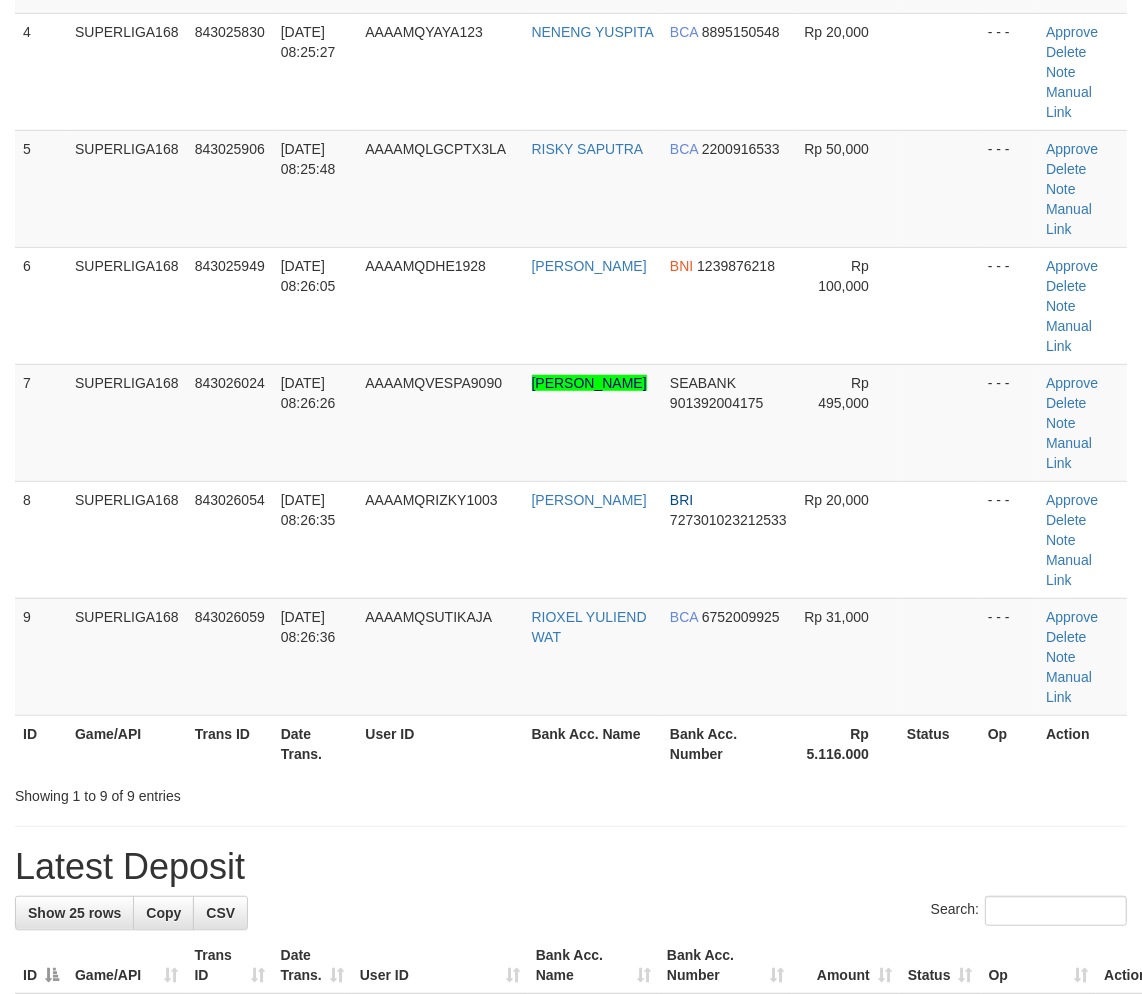 scroll, scrollTop: 477, scrollLeft: 0, axis: vertical 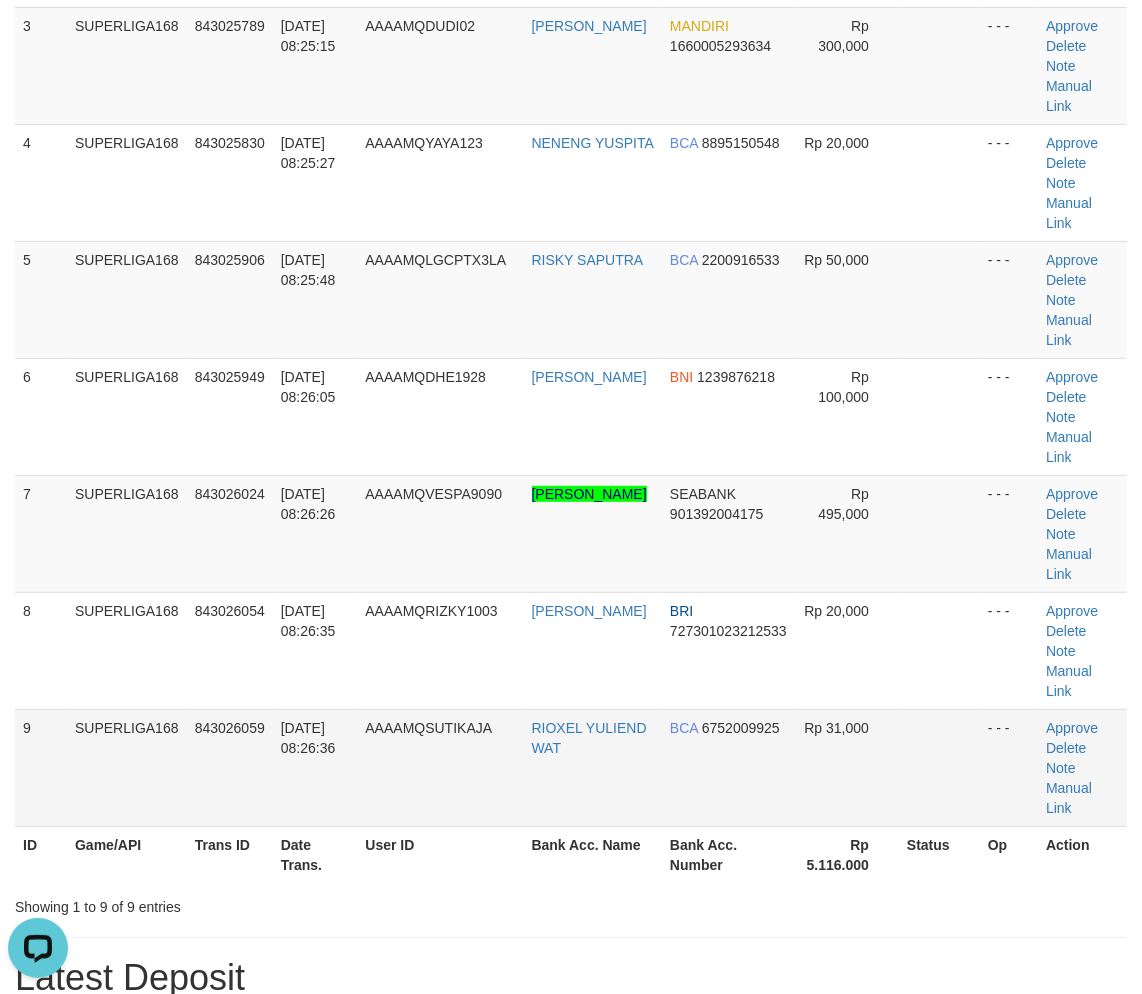 click on "SUPERLIGA168" at bounding box center (127, 767) 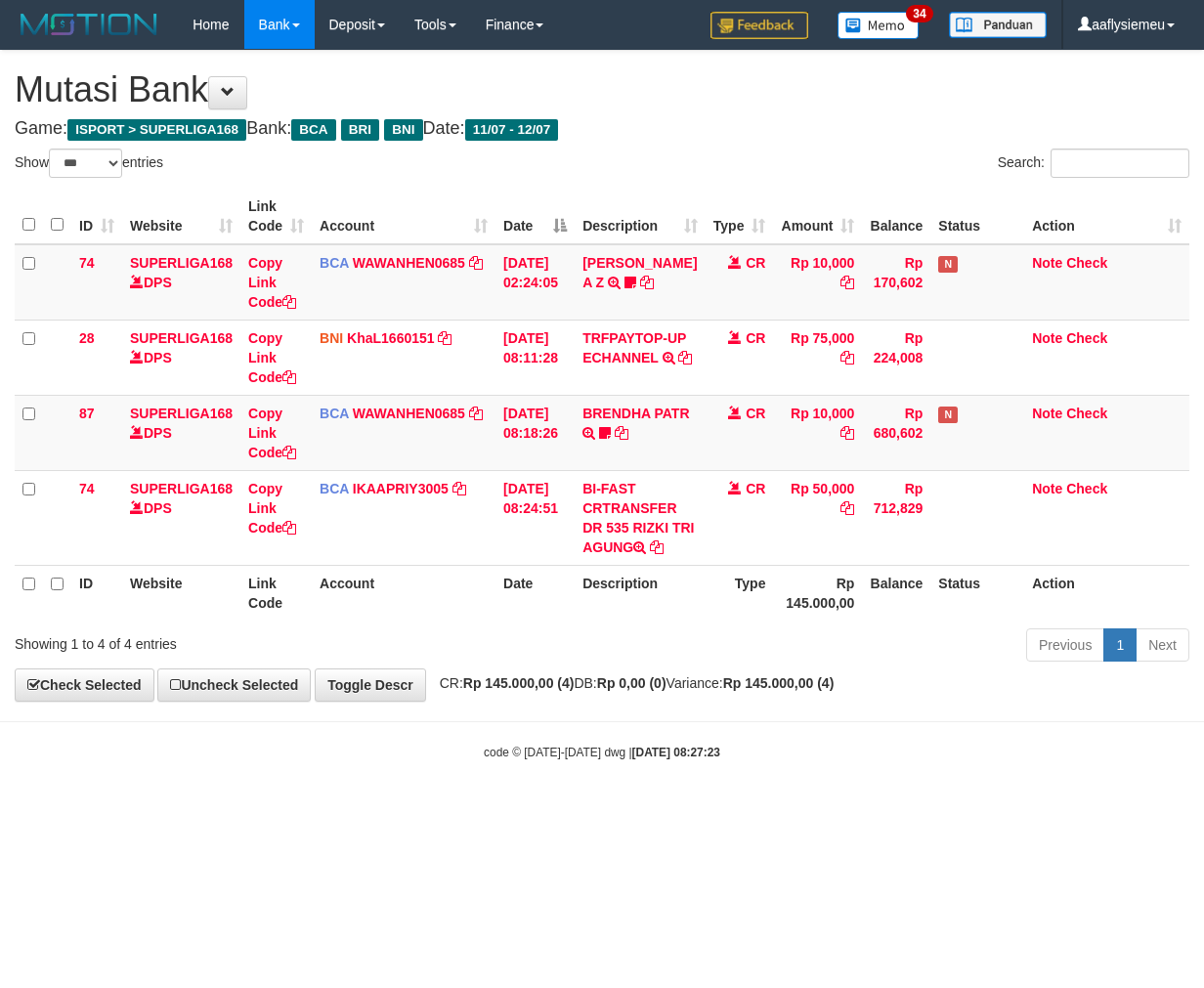 select on "***" 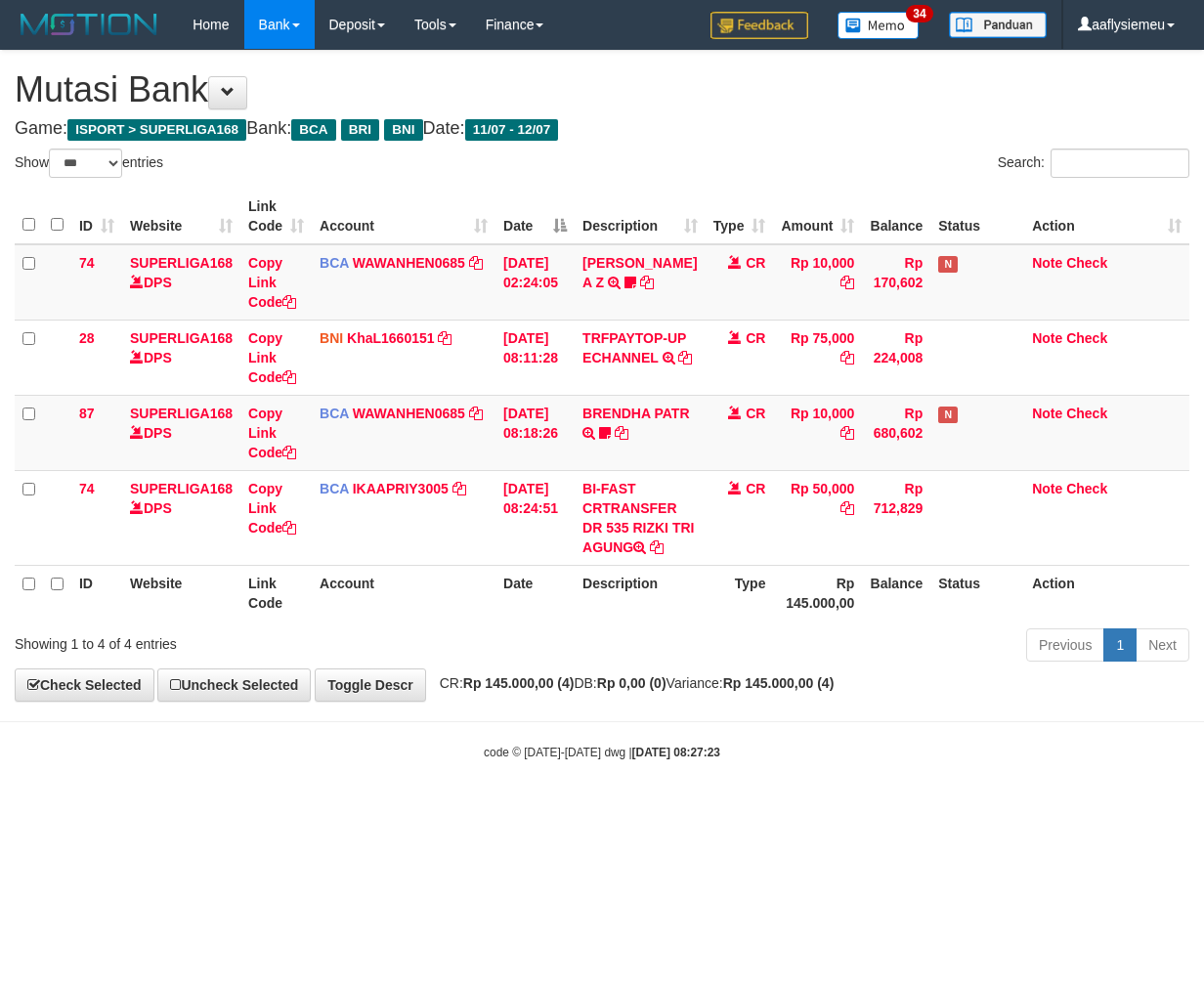 scroll, scrollTop: 0, scrollLeft: 0, axis: both 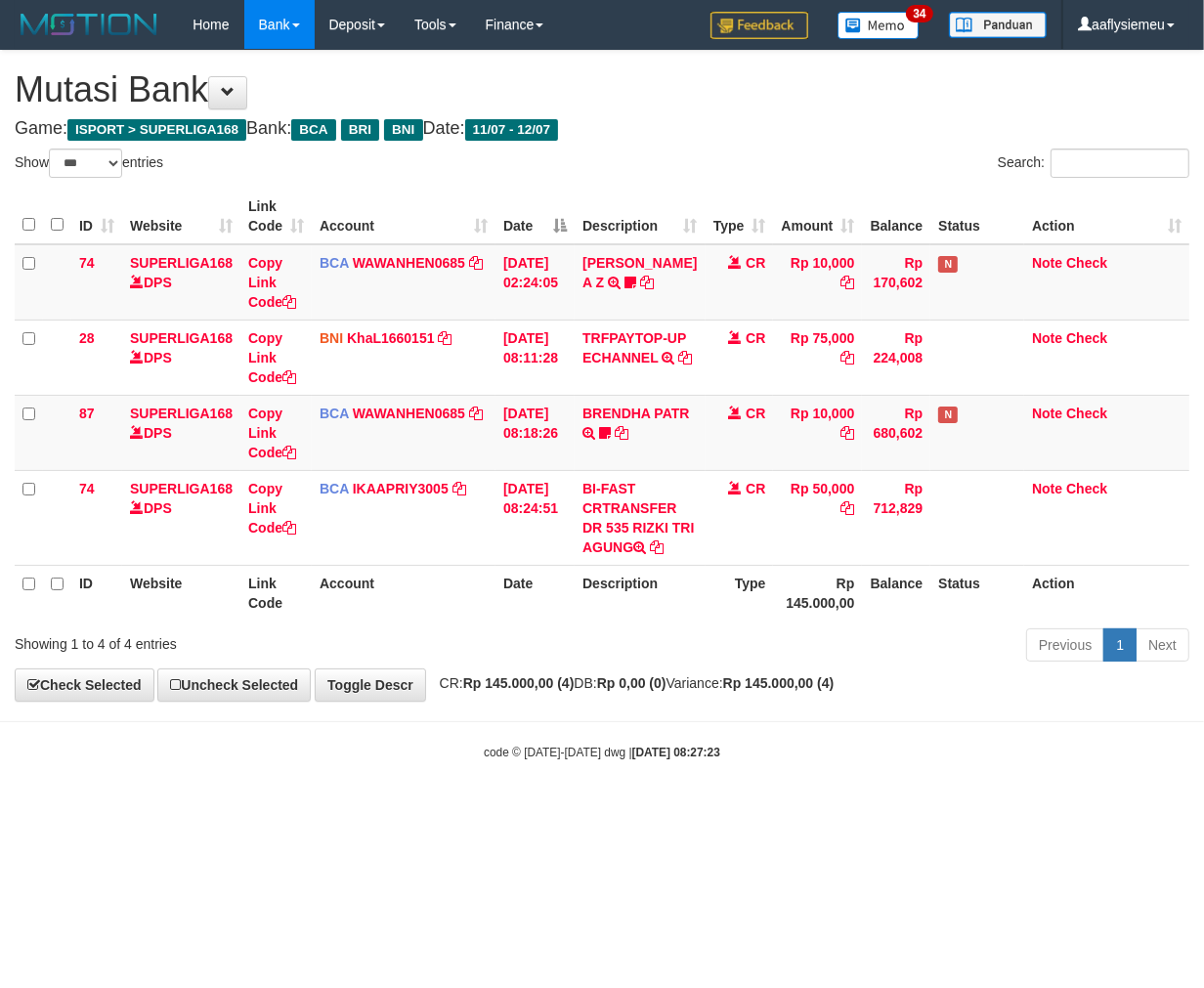 click on "**********" at bounding box center (602, 375) 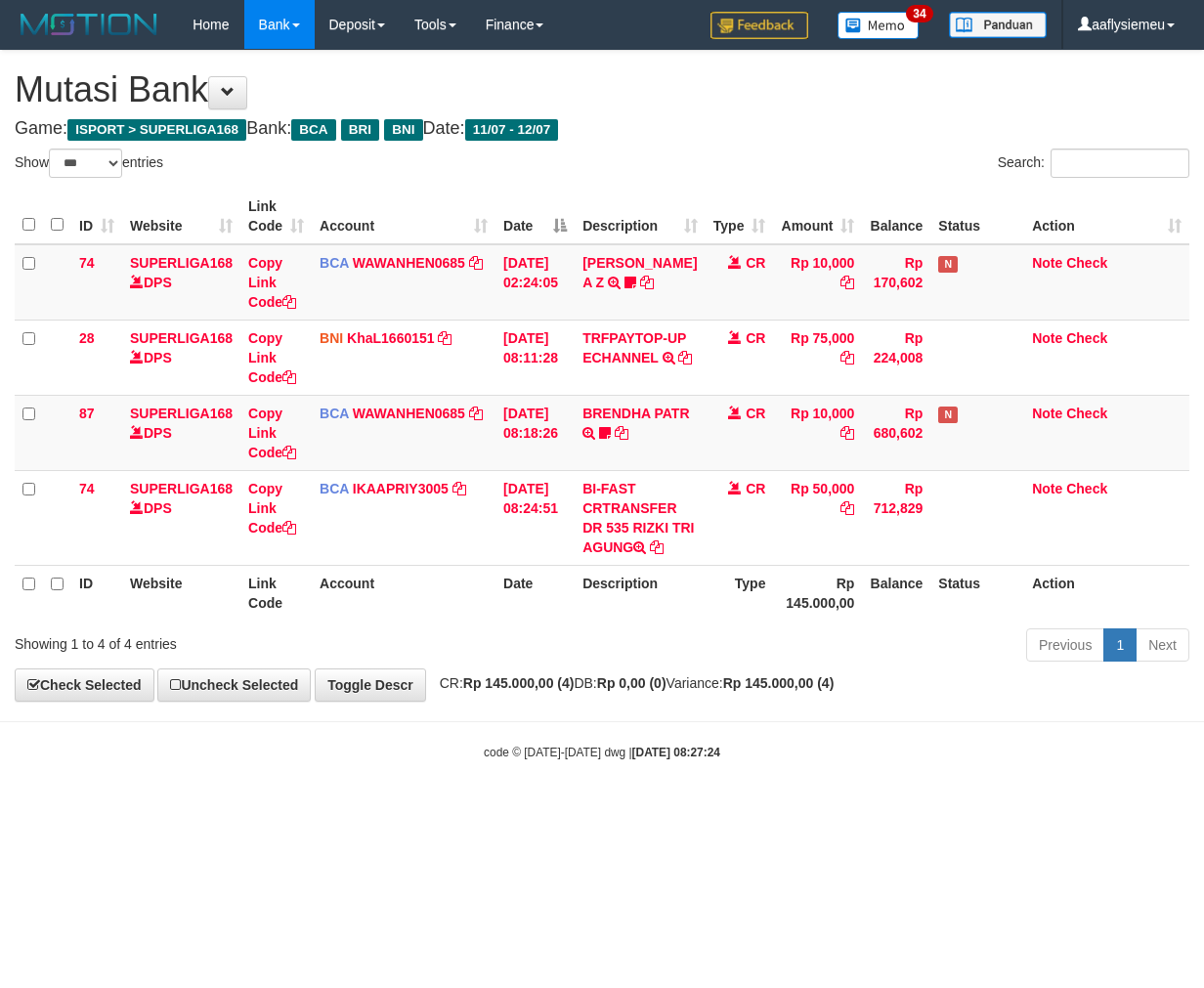 select on "***" 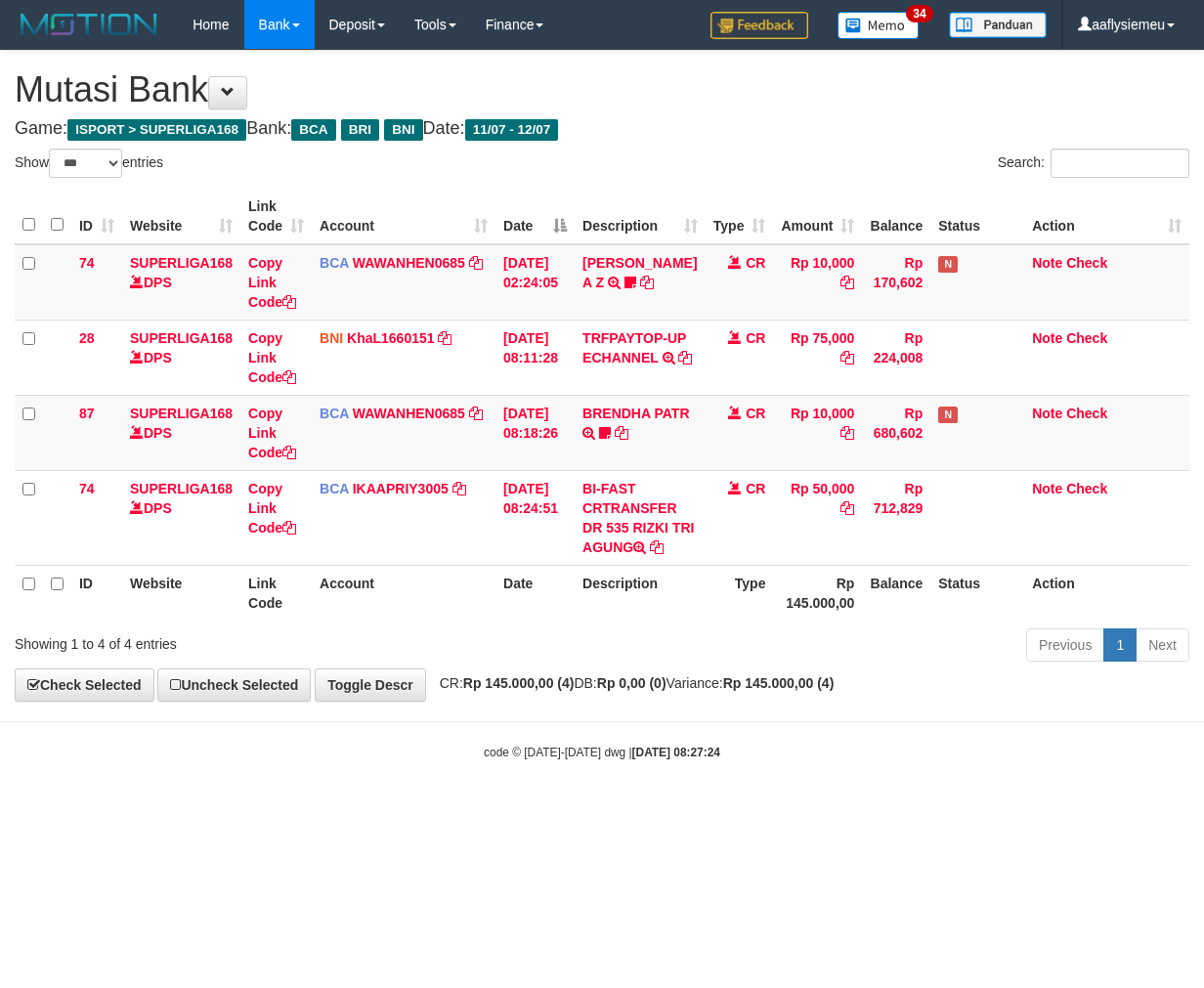 scroll, scrollTop: 0, scrollLeft: 0, axis: both 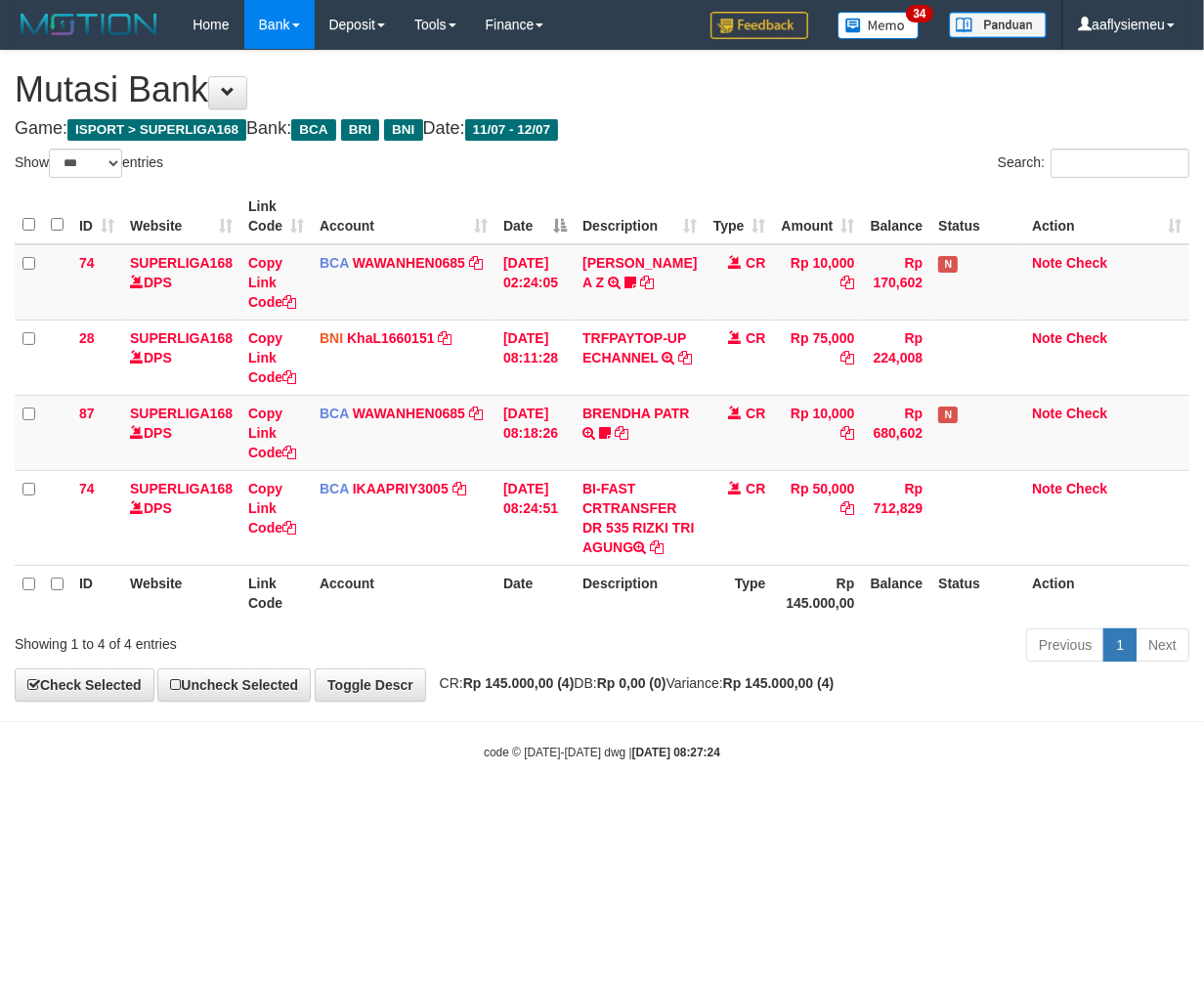 click on "Toggle navigation
Home
Bank
Account List
Load
By Website
Group
[ISPORT]													SUPERLIGA168
By Load Group (DPS)
34" at bounding box center (602, 405) 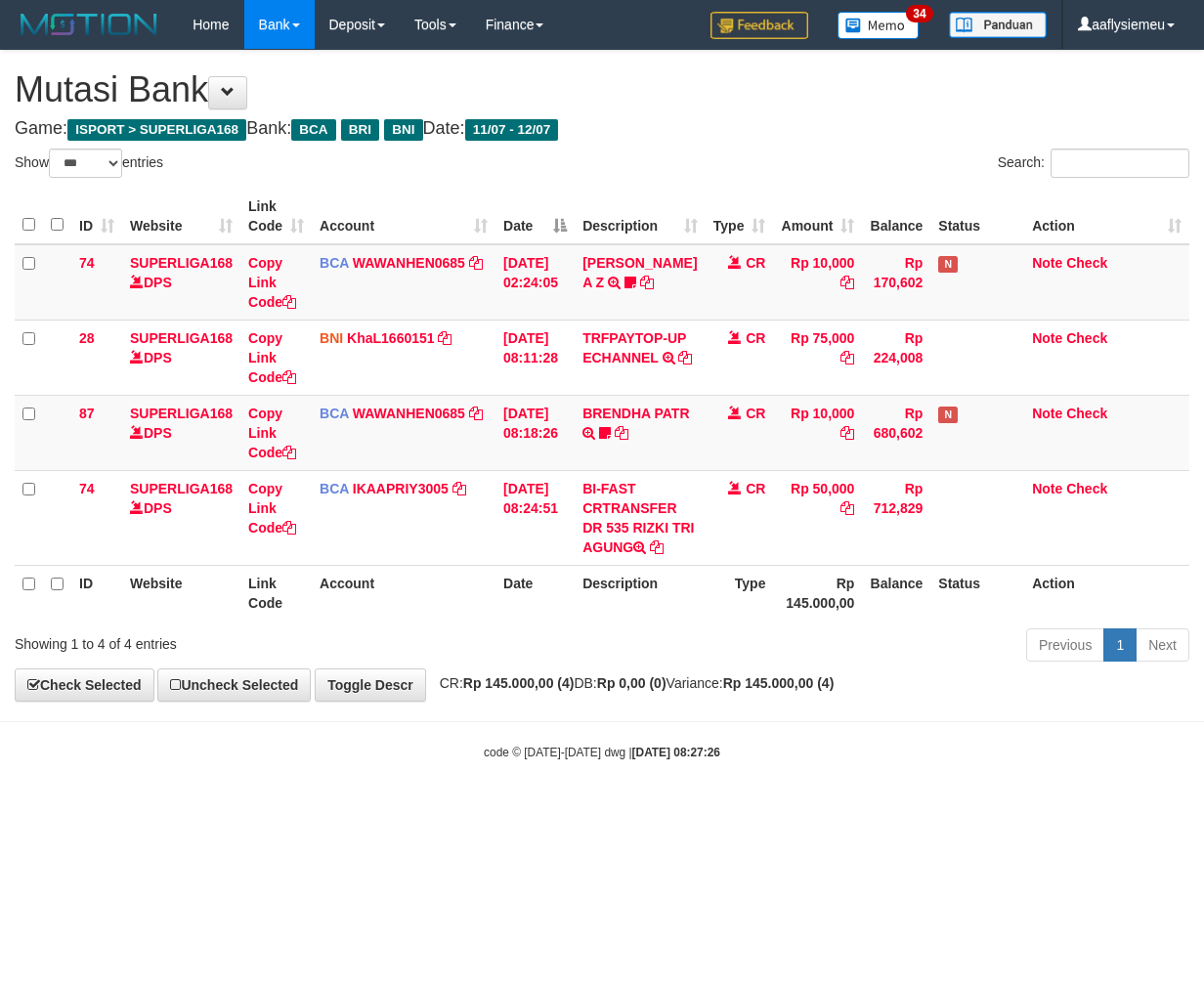 select on "***" 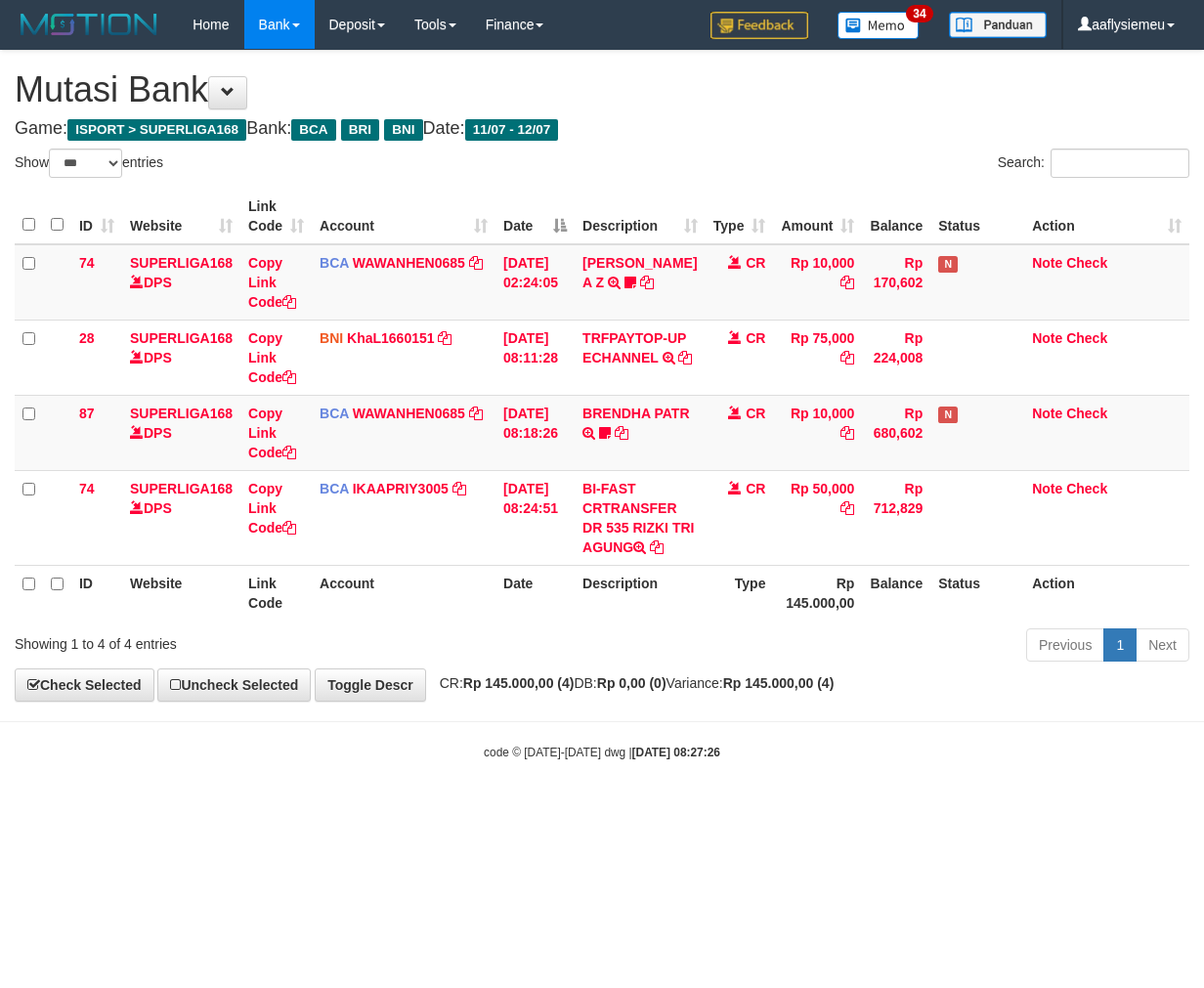 scroll, scrollTop: 0, scrollLeft: 0, axis: both 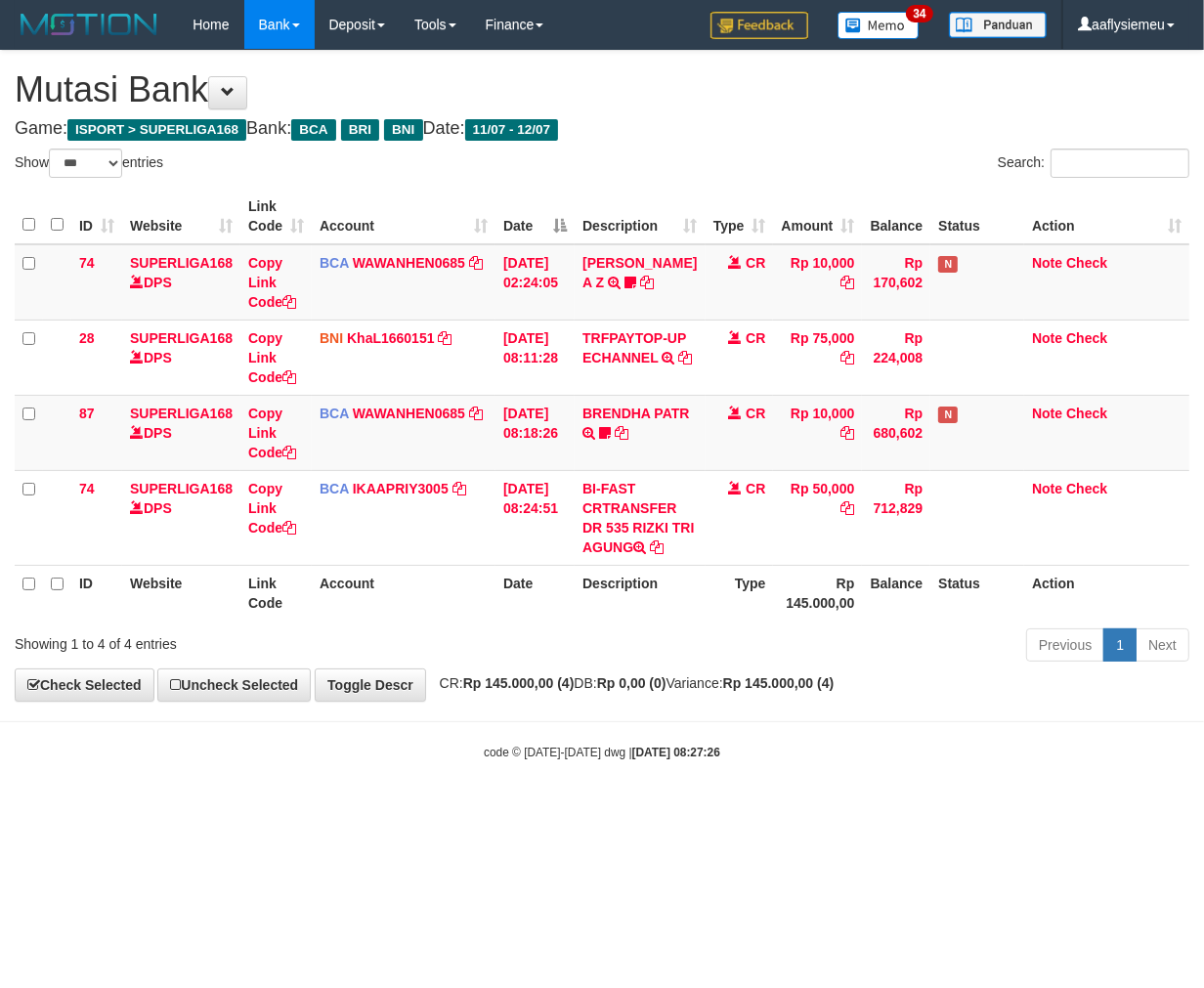 click on "Toggle navigation
Home
Bank
Account List
Load
By Website
Group
[ISPORT]													SUPERLIGA168
By Load Group (DPS)
34" at bounding box center (602, 405) 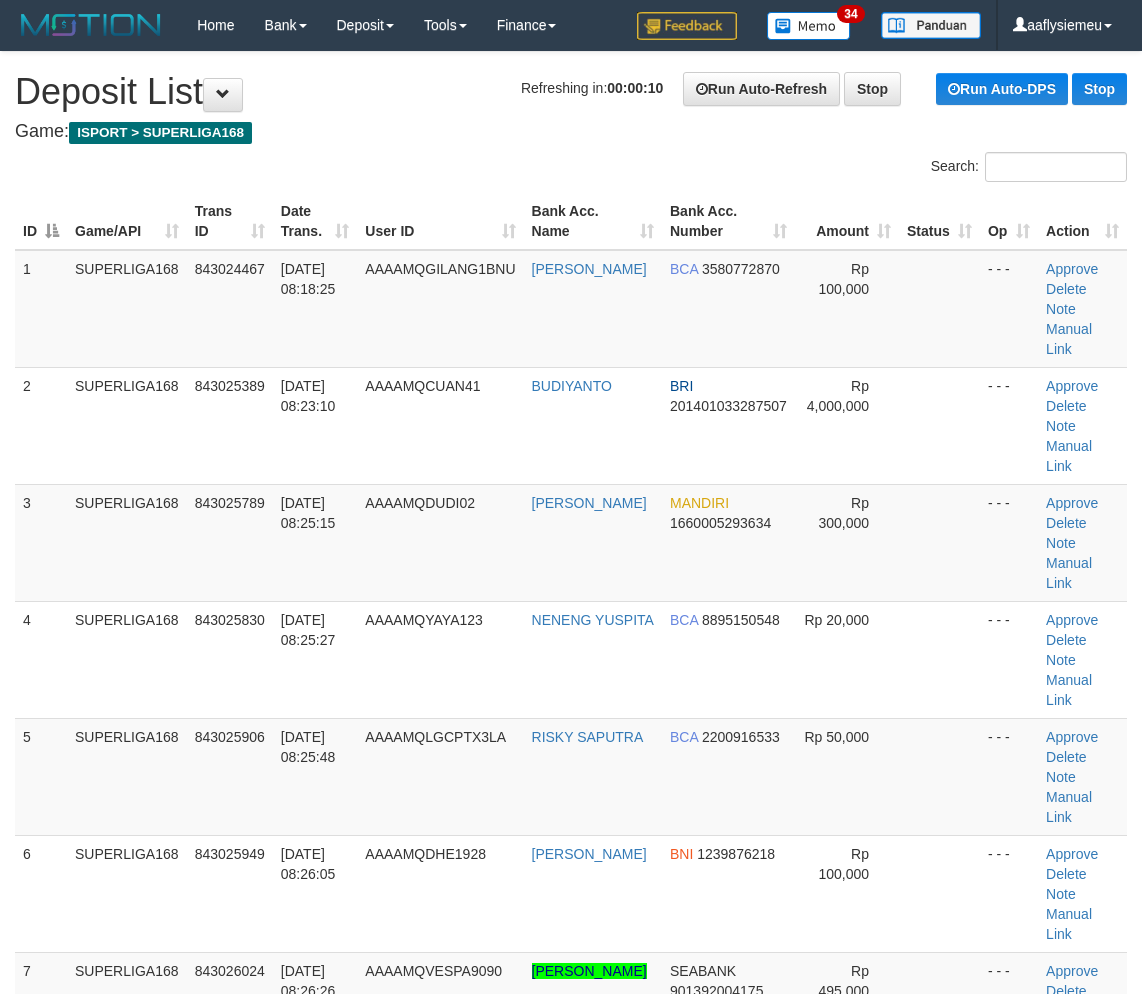 scroll, scrollTop: 733, scrollLeft: 0, axis: vertical 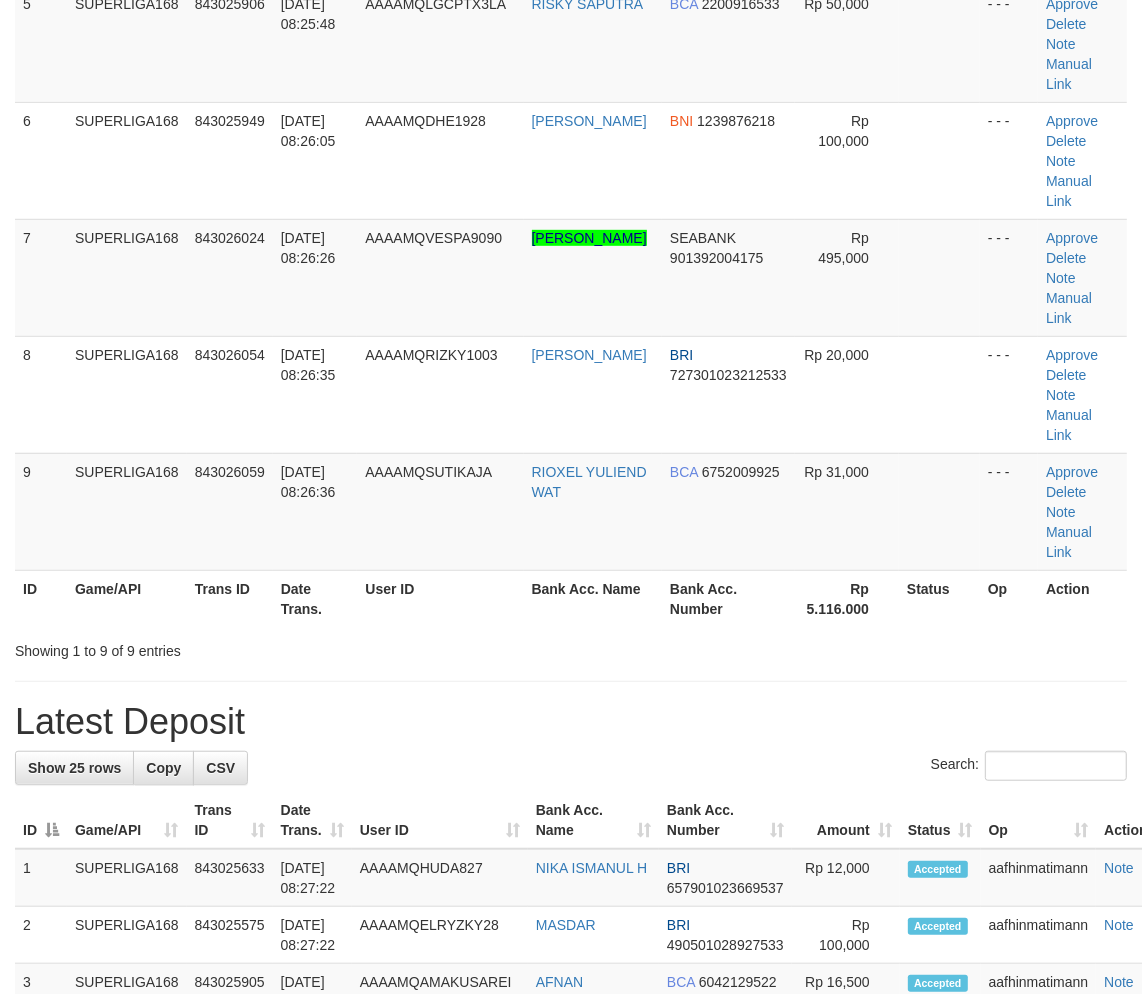 click on "Game/API" at bounding box center [127, 598] 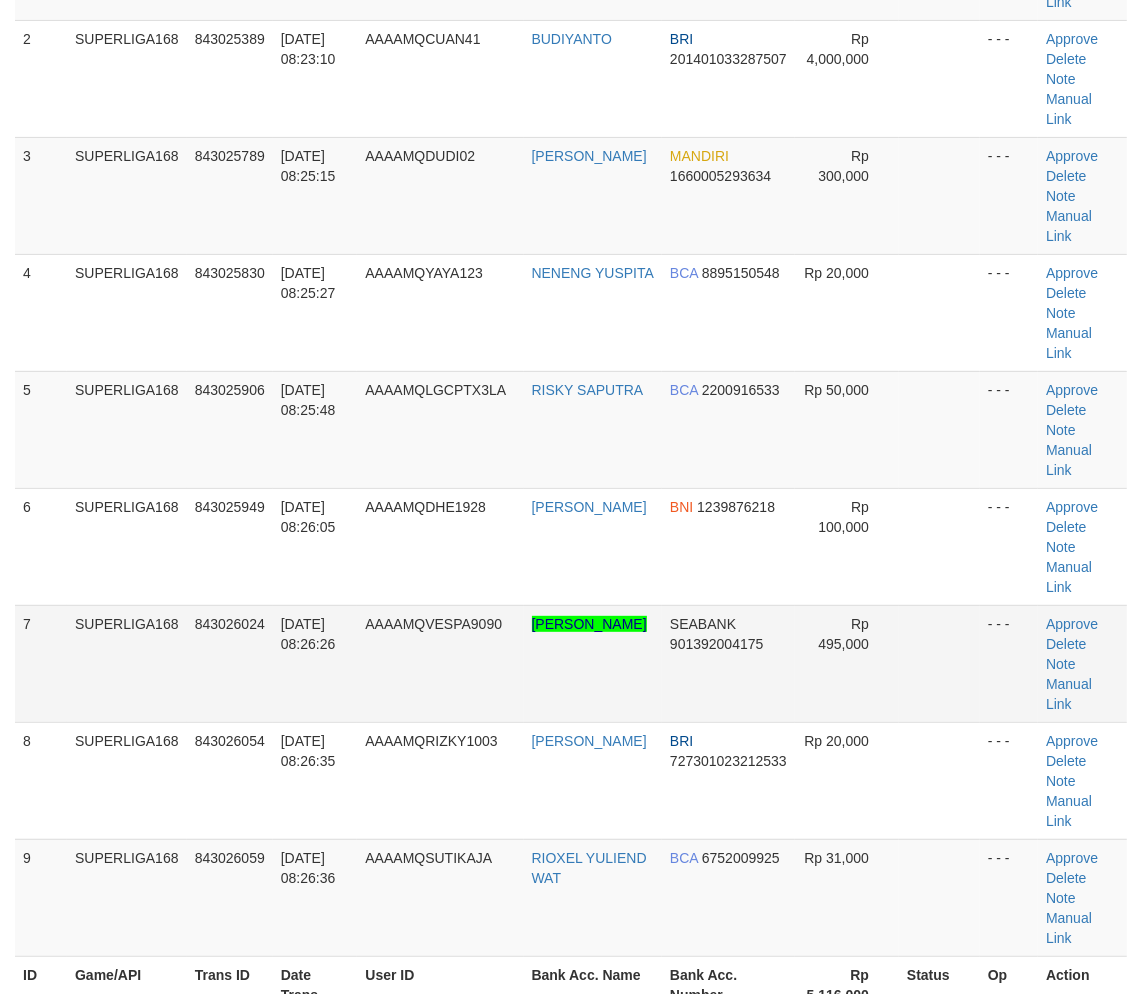 scroll, scrollTop: 288, scrollLeft: 0, axis: vertical 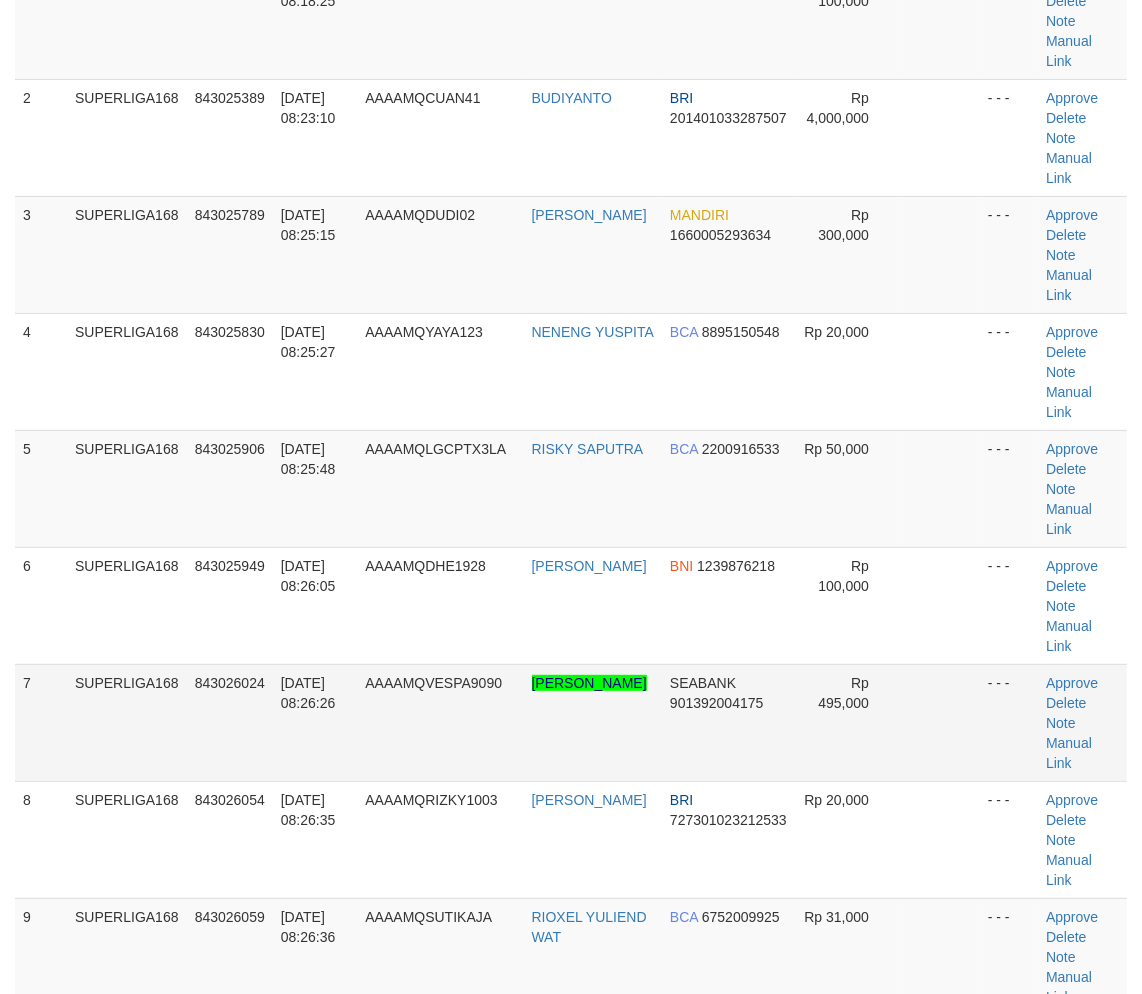 click on "843026024" at bounding box center (230, 722) 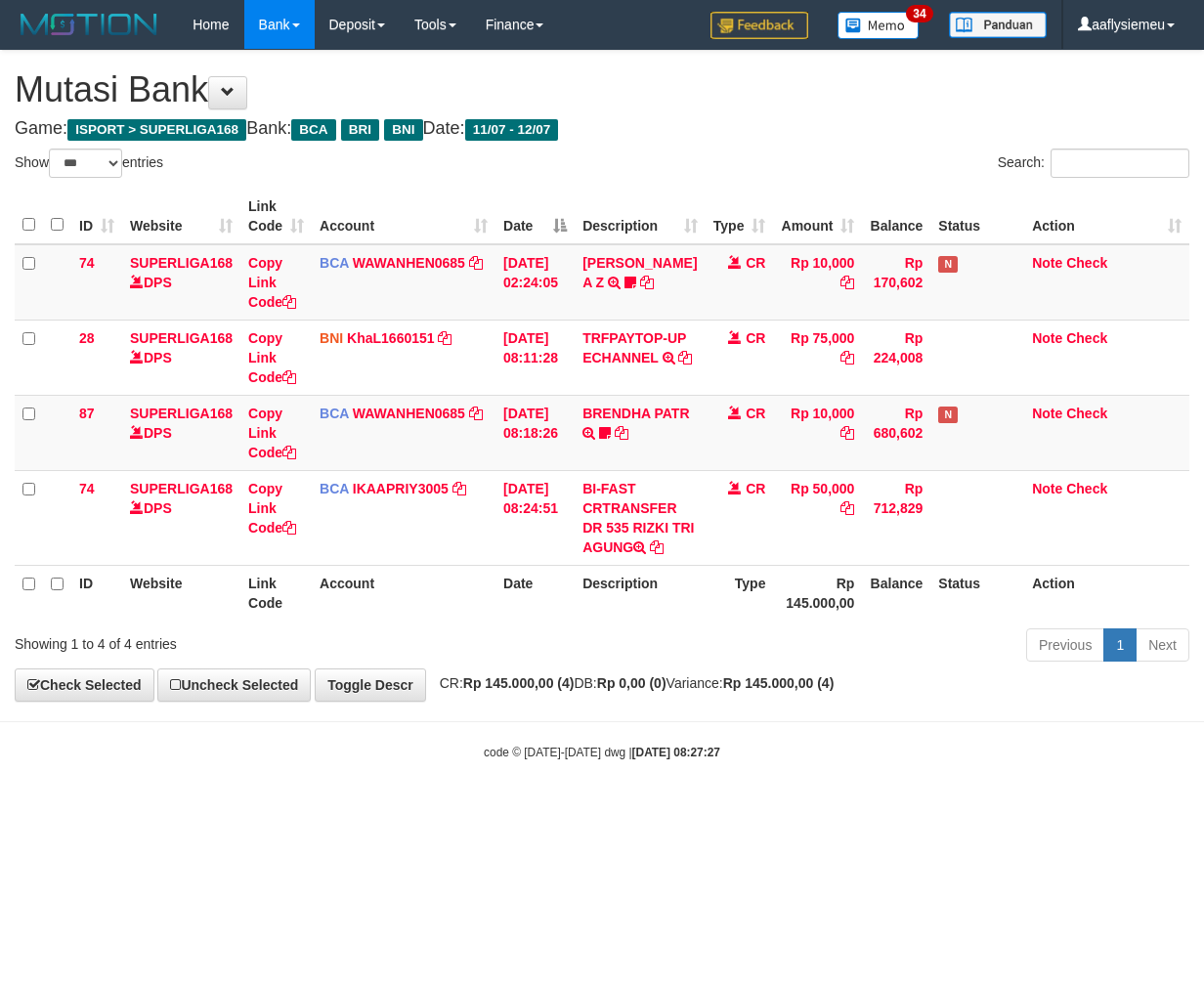 select on "***" 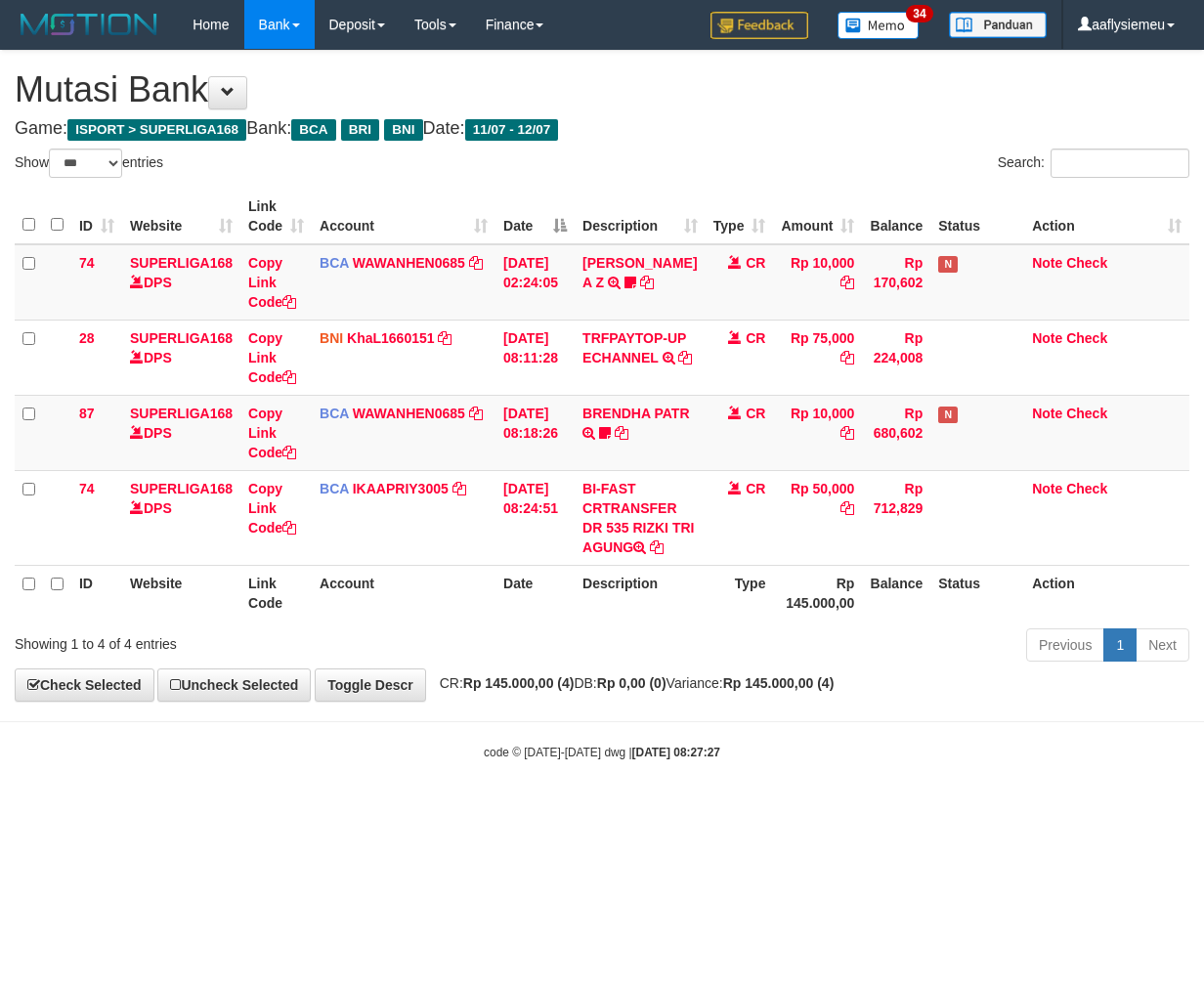 scroll, scrollTop: 0, scrollLeft: 0, axis: both 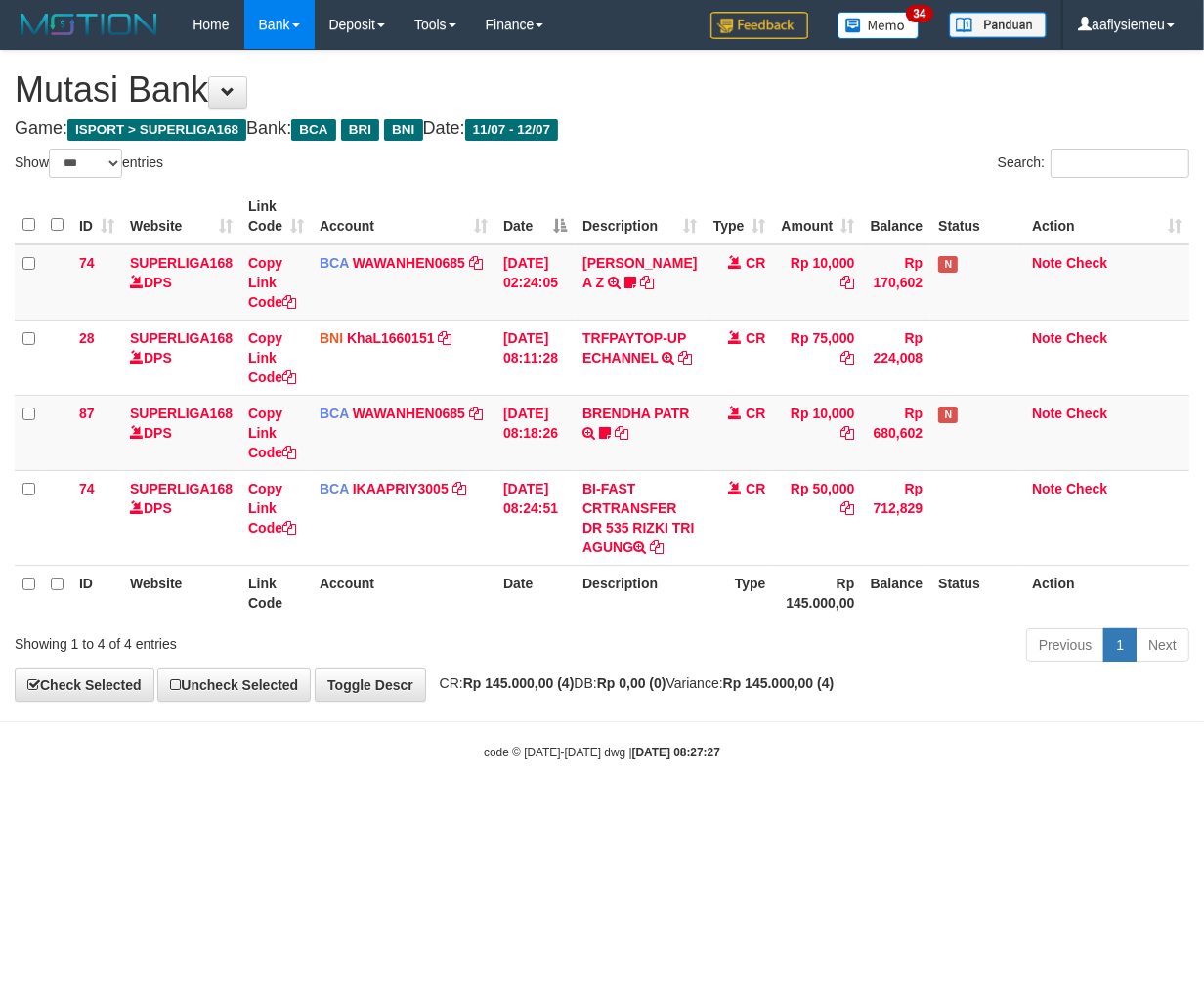 click on "Toggle navigation
Home
Bank
Account List
Load
By Website
Group
[ISPORT]													SUPERLIGA168
By Load Group (DPS)
34" at bounding box center (602, 405) 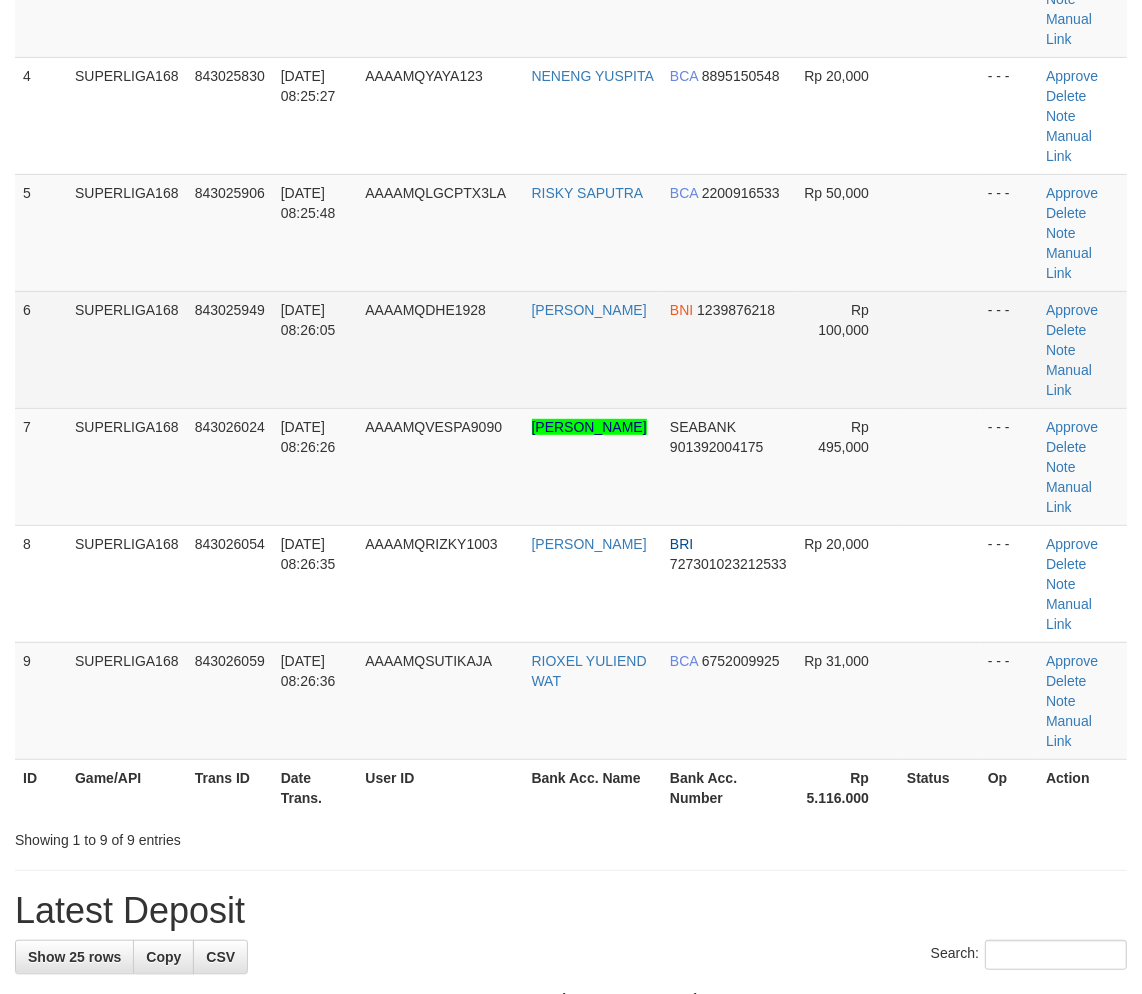 scroll, scrollTop: 288, scrollLeft: 0, axis: vertical 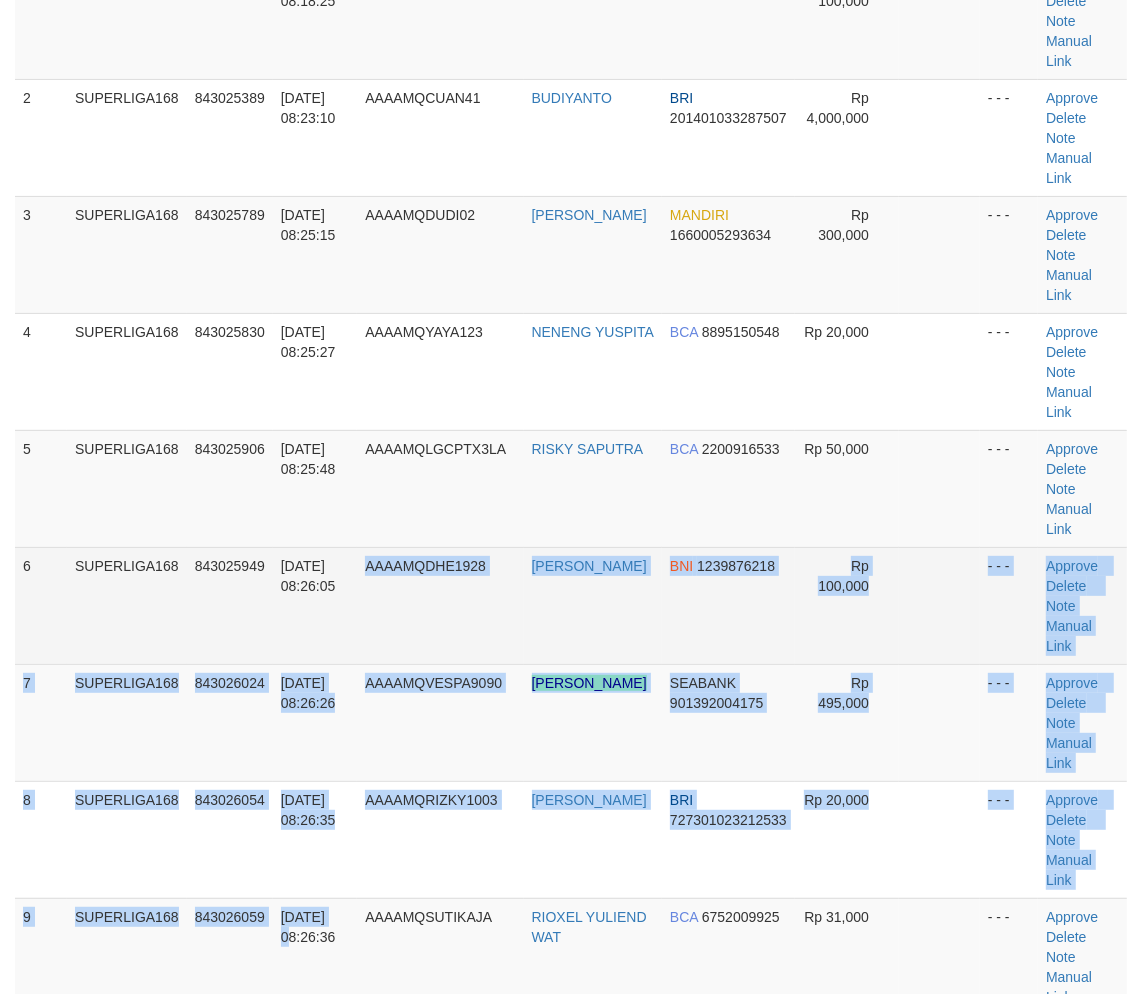 click on "1
SUPERLIGA168
843024467
12/07/2025 08:18:25
AAAAMQGILANG1BNU
GILANG IBNU FAIZIN
BCA
3580772870
Rp 100,000
- - -
Approve
Delete
Note
Manual Link
2
SUPERLIGA168
843025389
12/07/2025 08:23:10
AAAAMQCUAN41
BUDIYANTO
BRI
201401033287507
Rp 4,000,000
- - -" at bounding box center [571, 489] 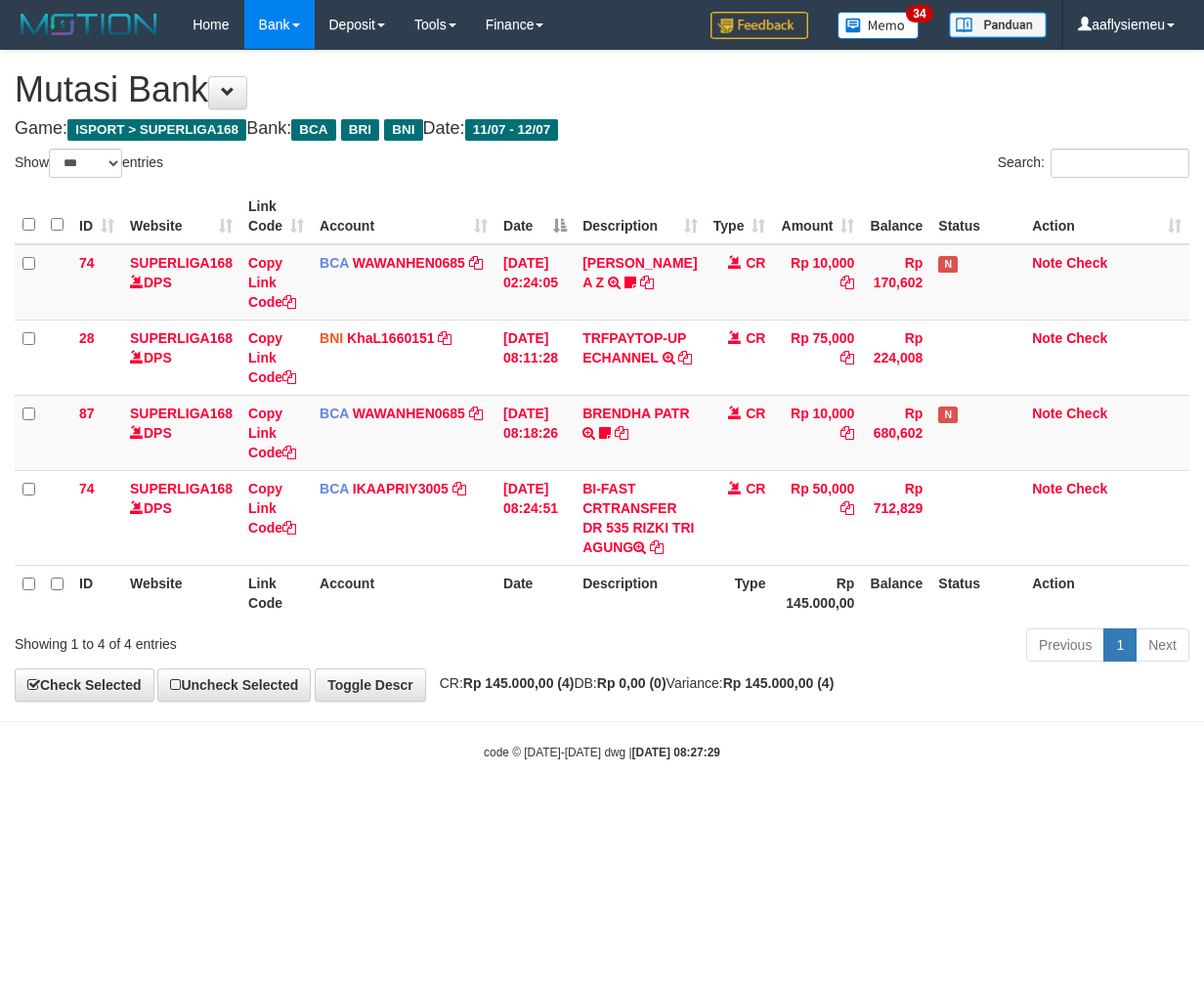 select on "***" 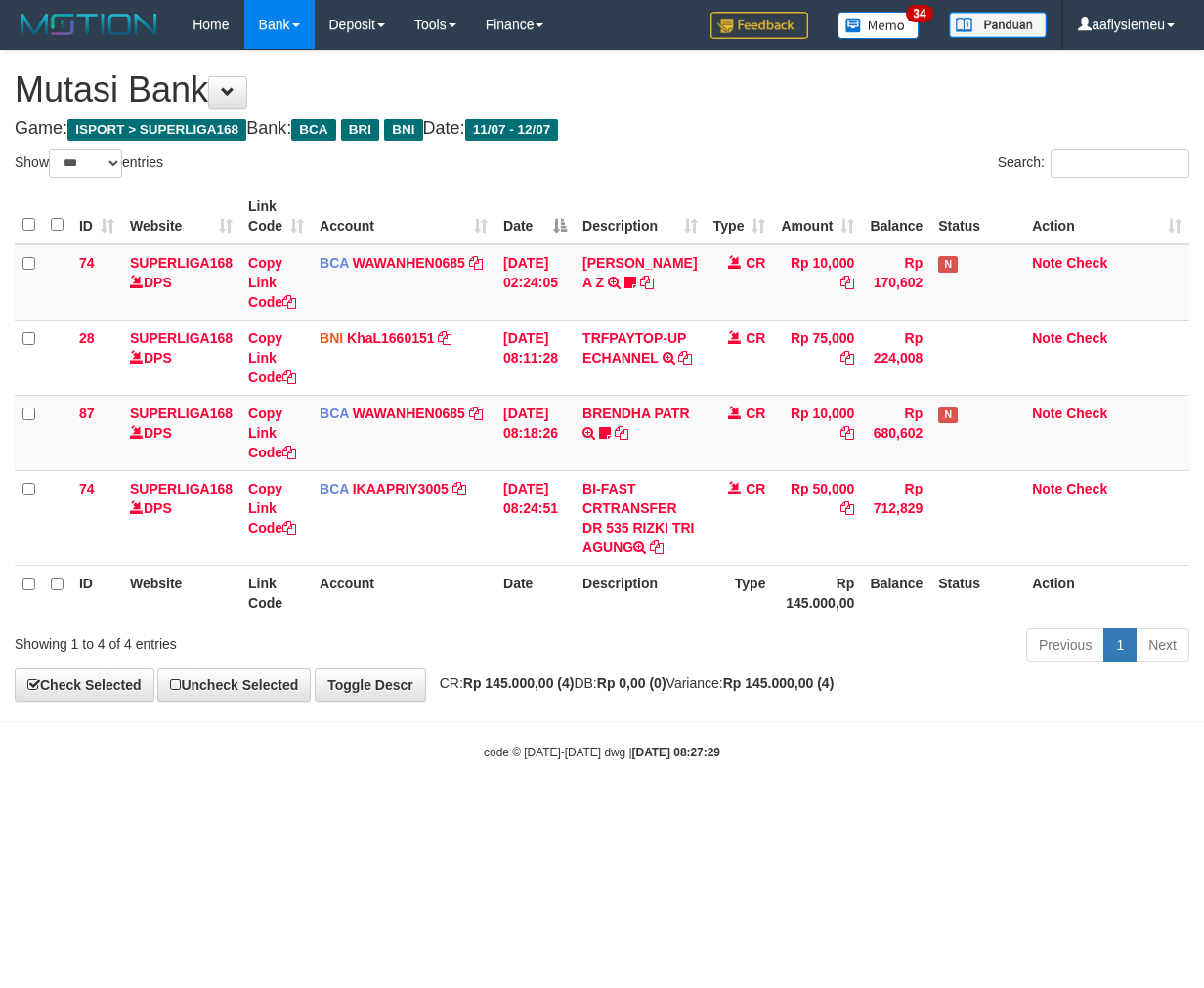 scroll, scrollTop: 0, scrollLeft: 0, axis: both 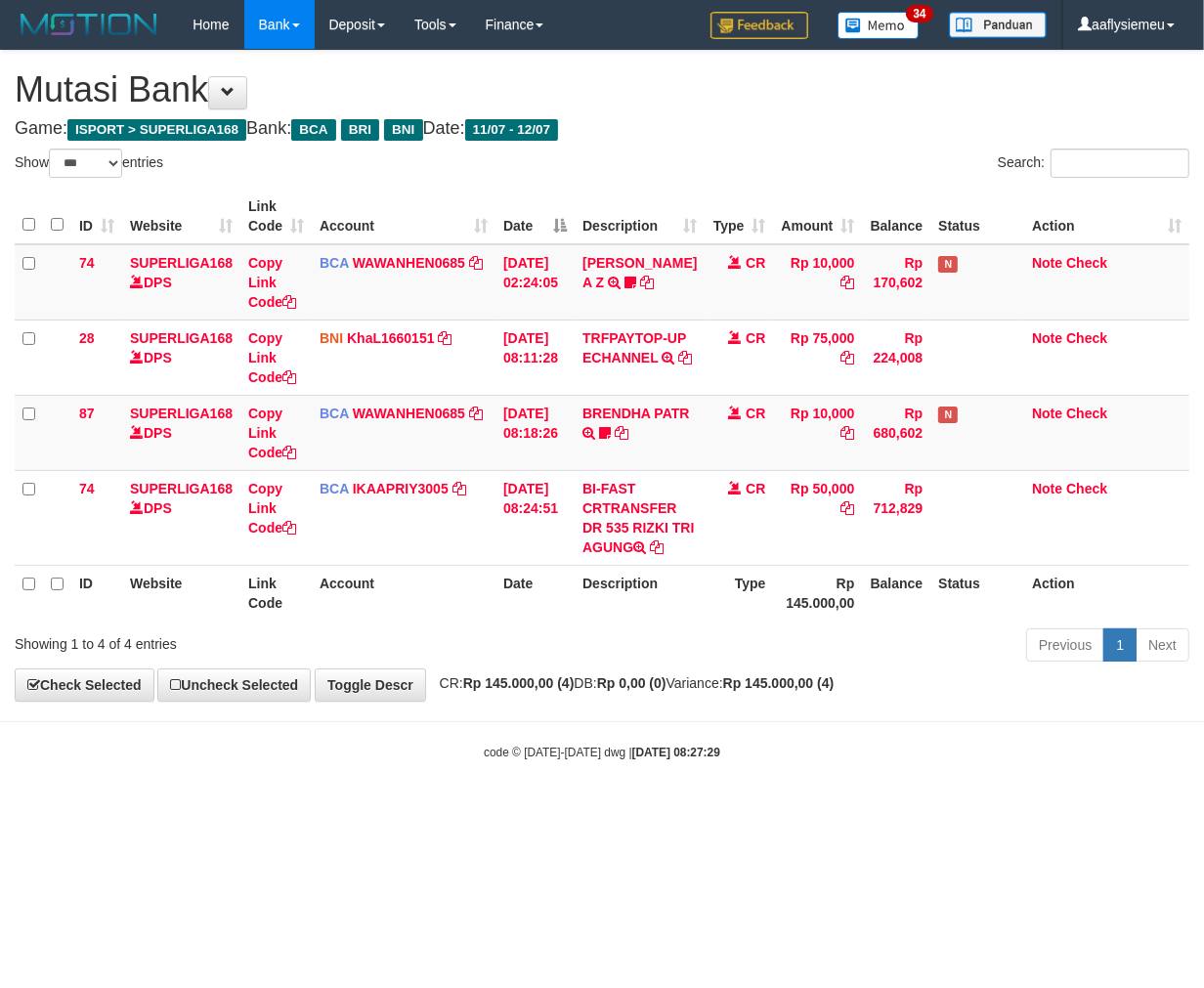 click on "Toggle navigation
Home
Bank
Account List
Load
By Website
Group
[ISPORT]													SUPERLIGA168
By Load Group (DPS)
34" at bounding box center (602, 405) 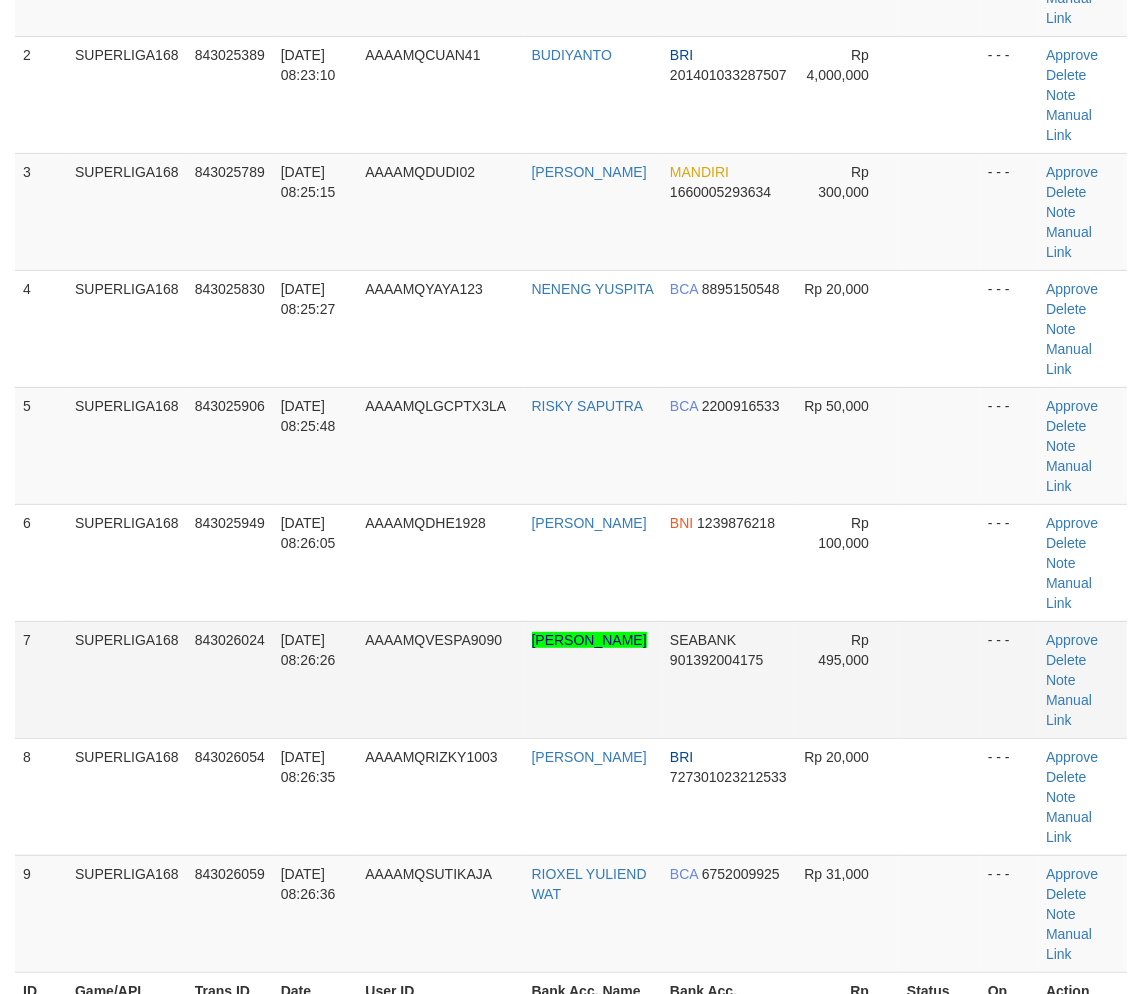 scroll, scrollTop: 322, scrollLeft: 0, axis: vertical 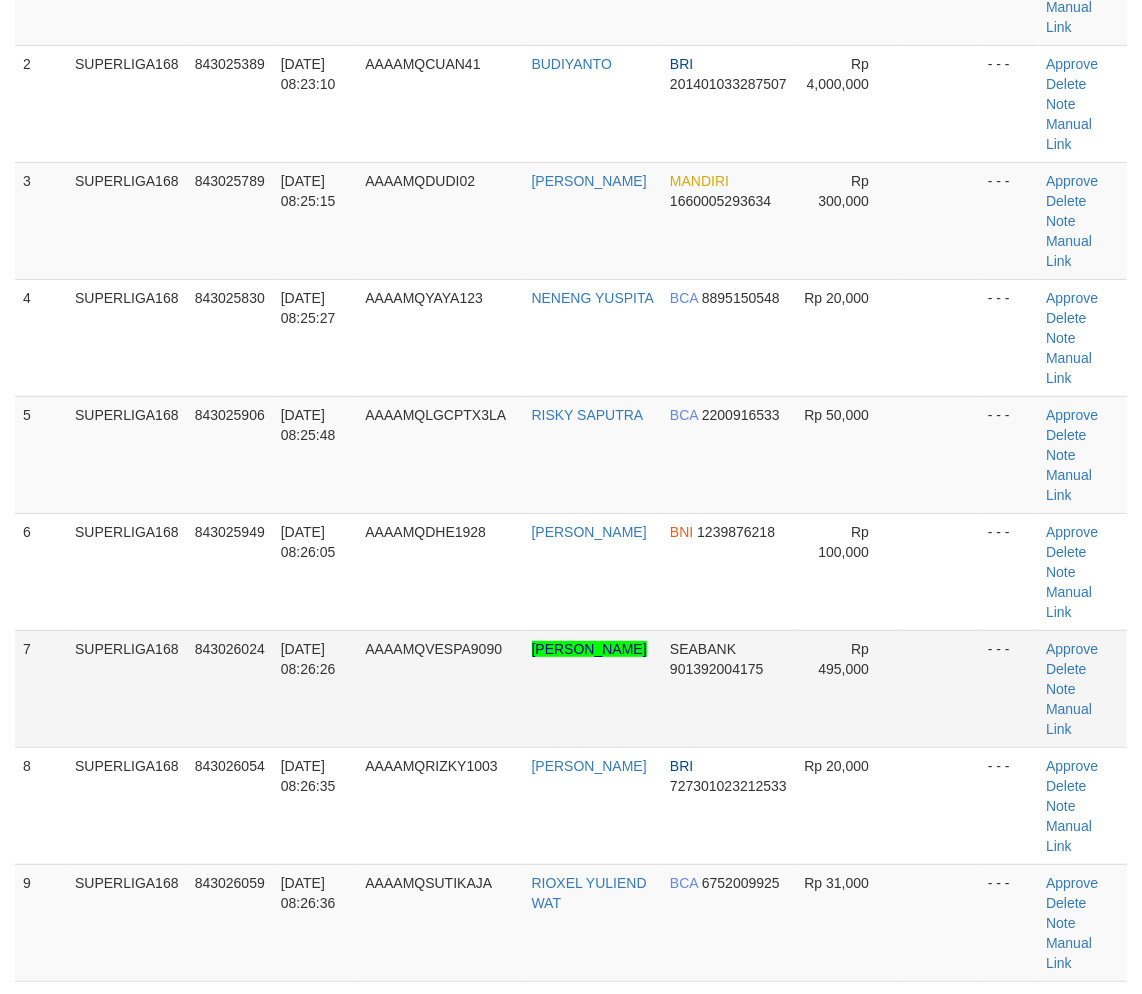 click on "SUPERLIGA168" at bounding box center [127, 688] 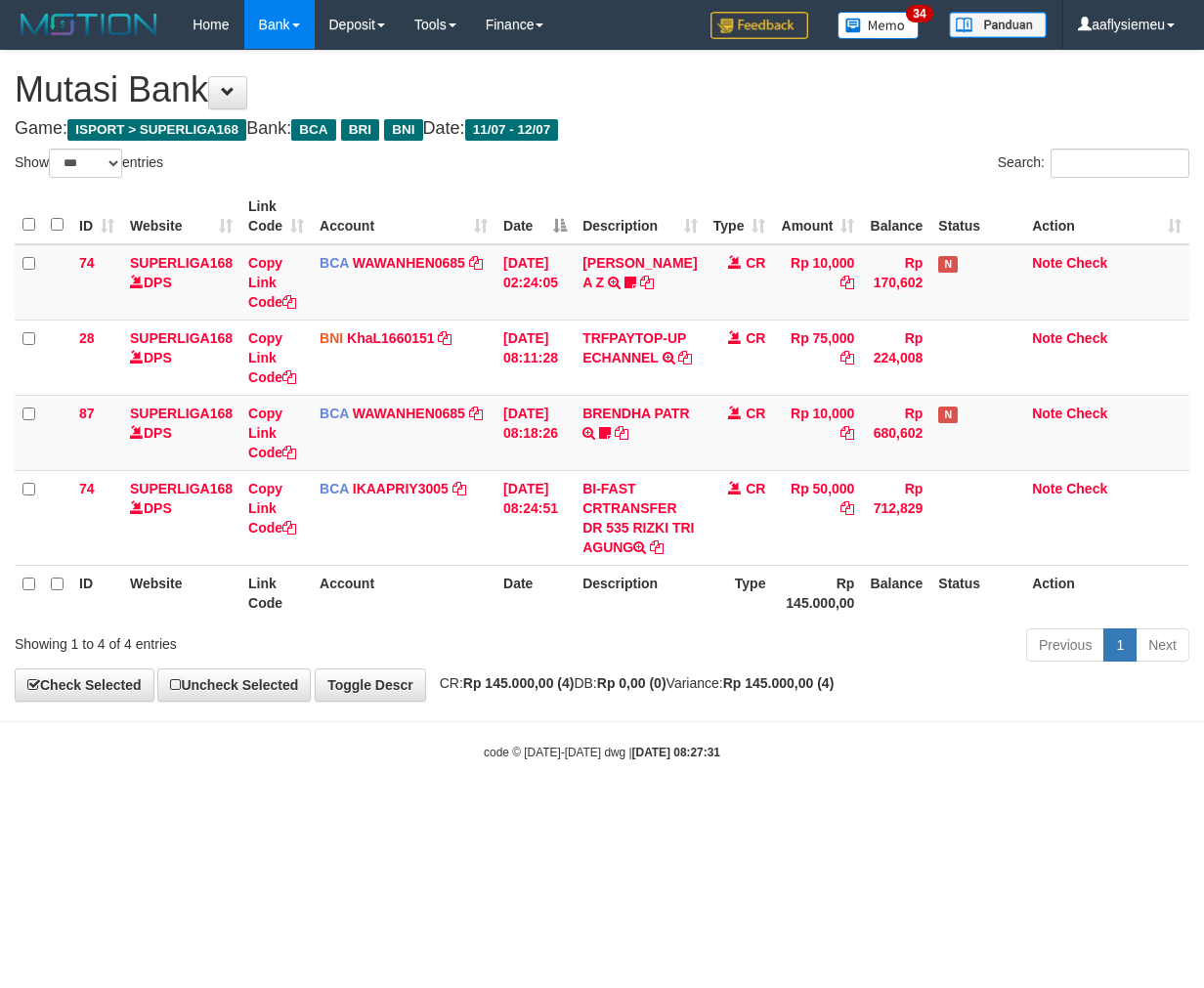 select on "***" 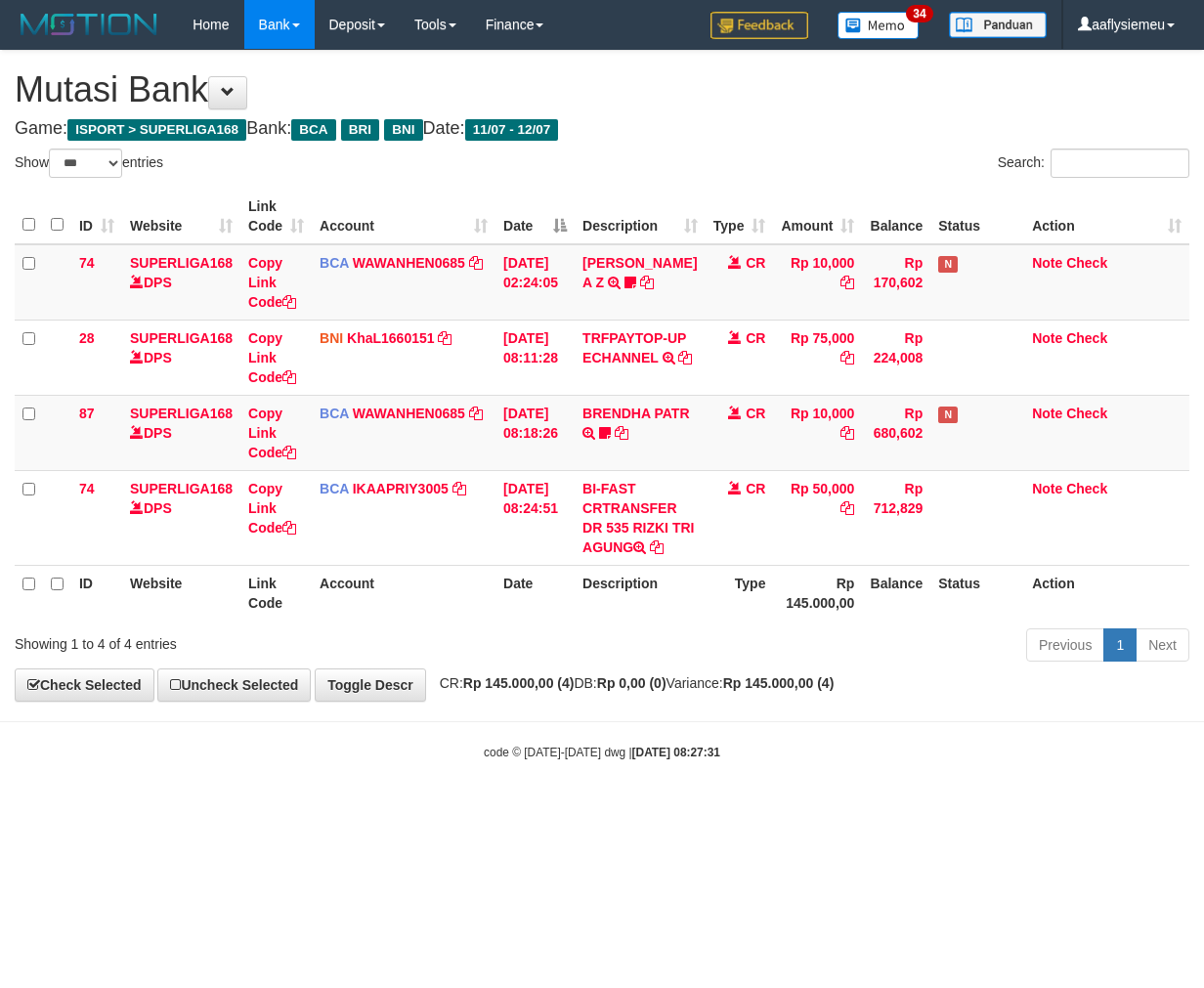 scroll, scrollTop: 0, scrollLeft: 0, axis: both 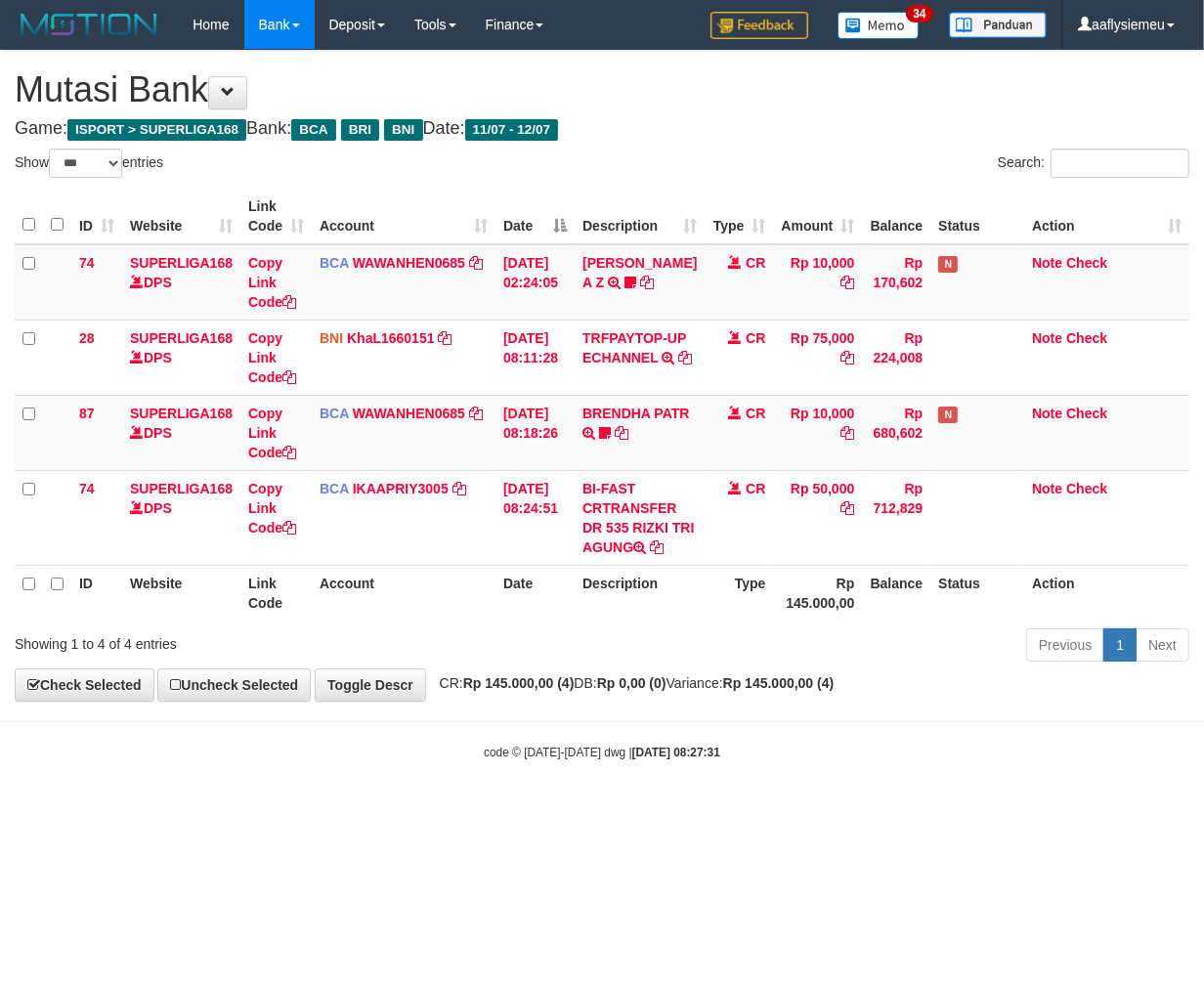 click on "Toggle navigation
Home
Bank
Account List
Load
By Website
Group
[ISPORT]													SUPERLIGA168
By Load Group (DPS)
34" at bounding box center [602, 405] 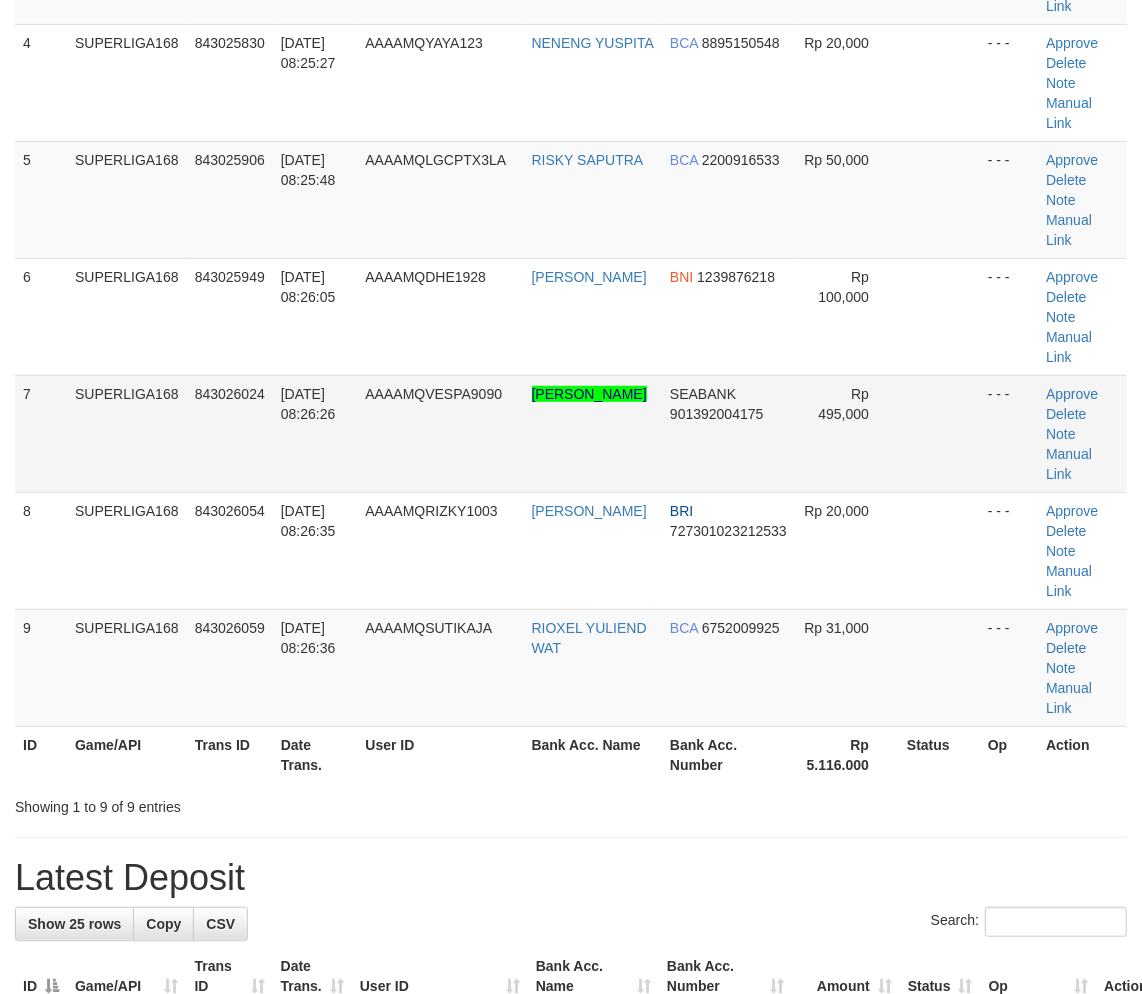 scroll, scrollTop: 322, scrollLeft: 0, axis: vertical 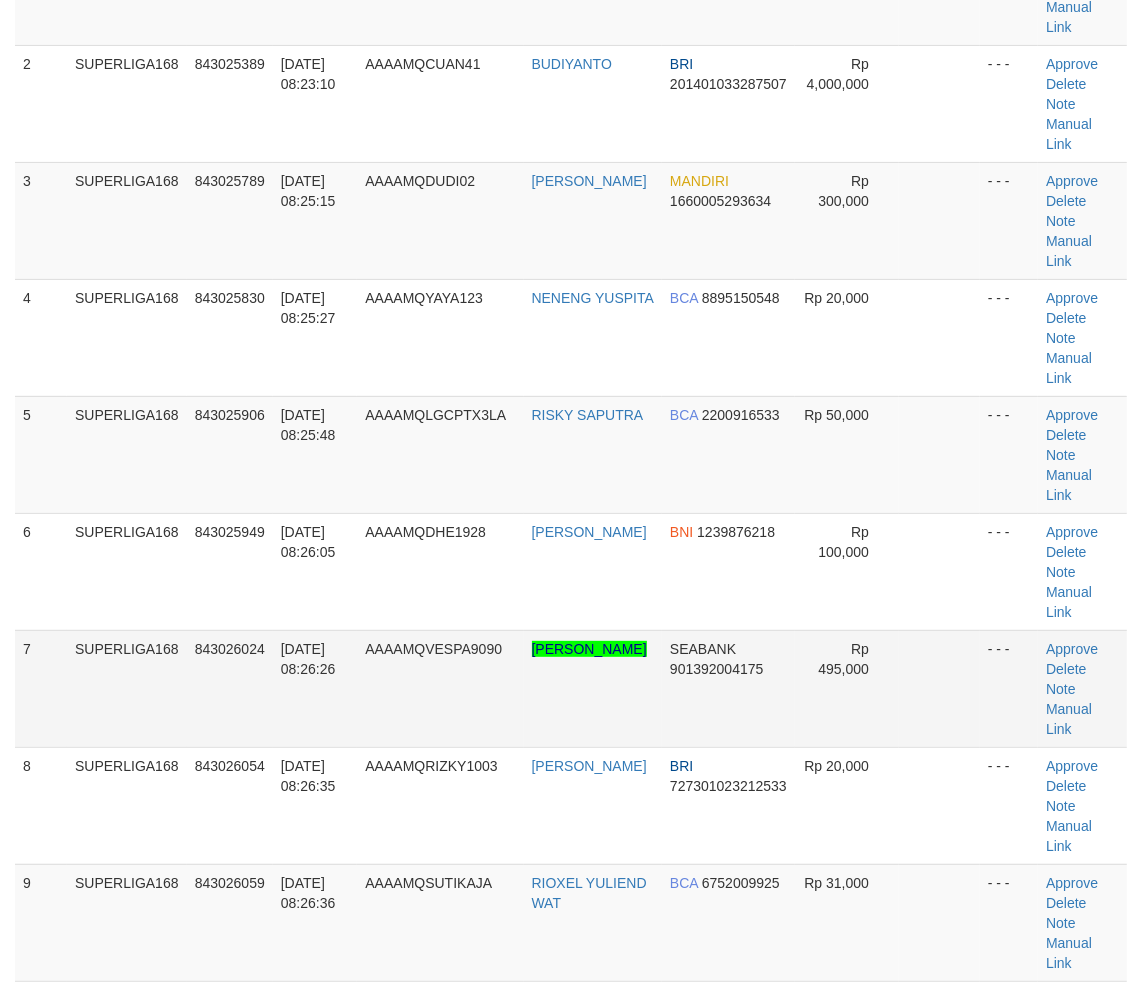 click on "SUPERLIGA168" at bounding box center (127, 688) 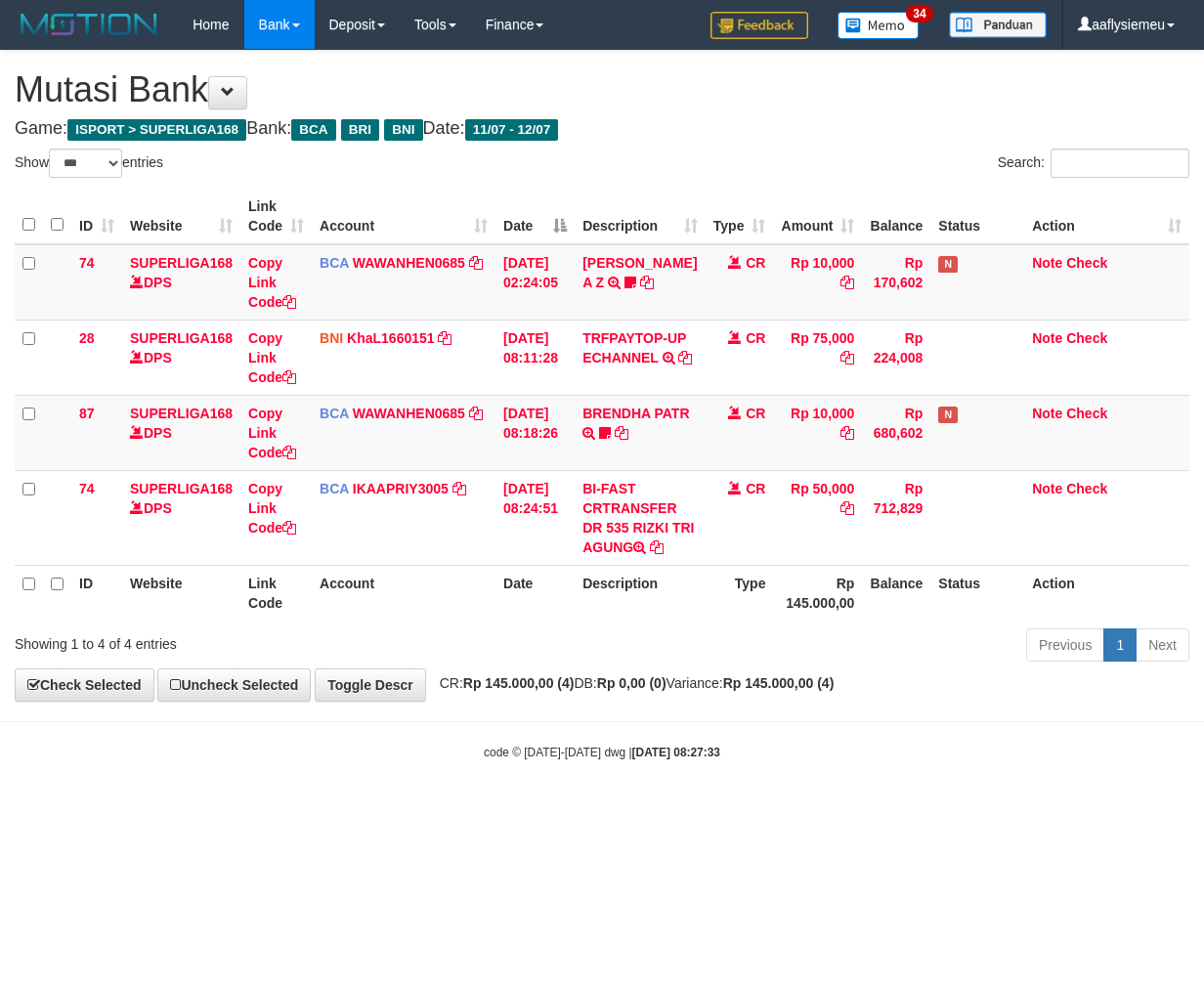select on "***" 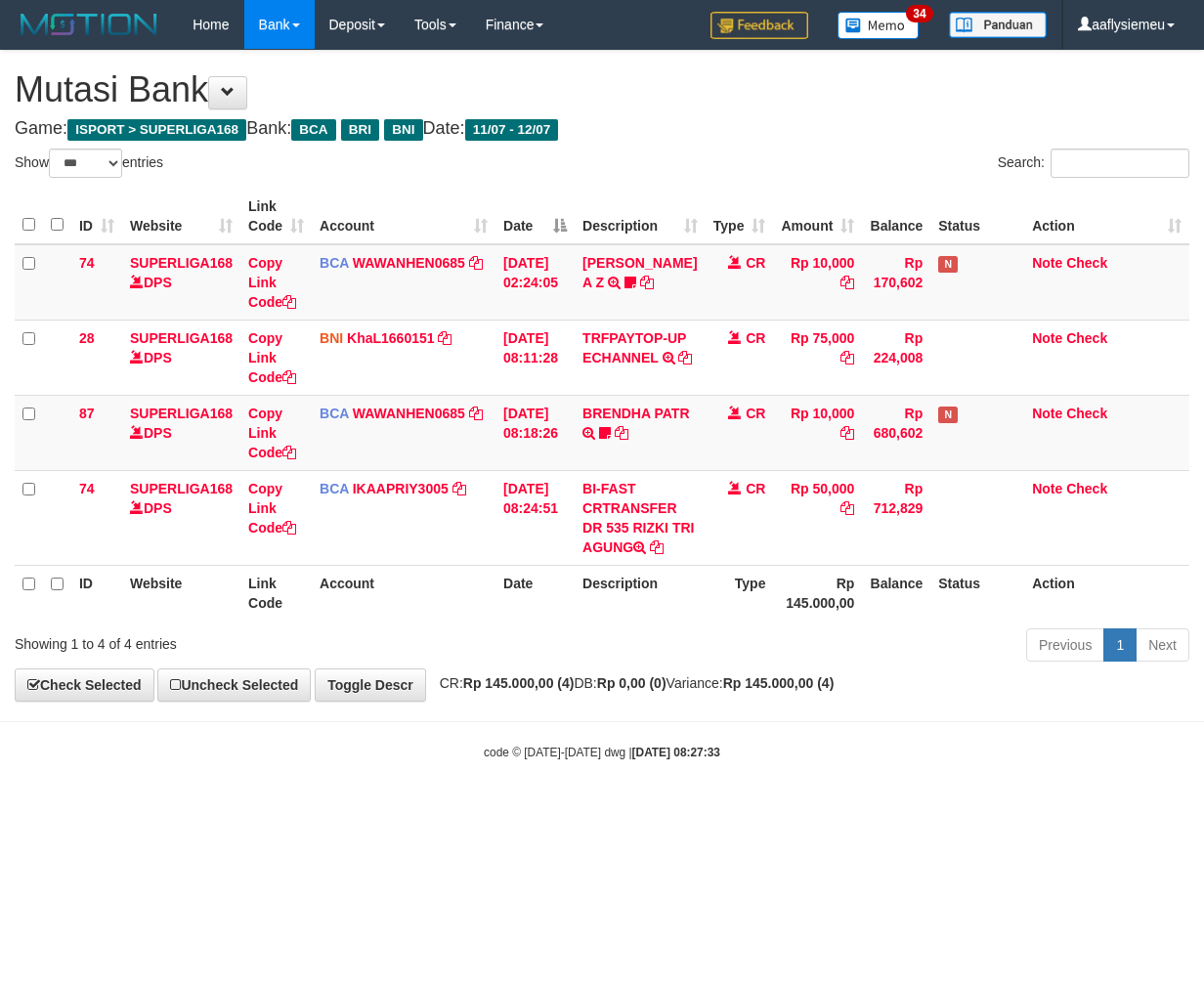 scroll, scrollTop: 0, scrollLeft: 0, axis: both 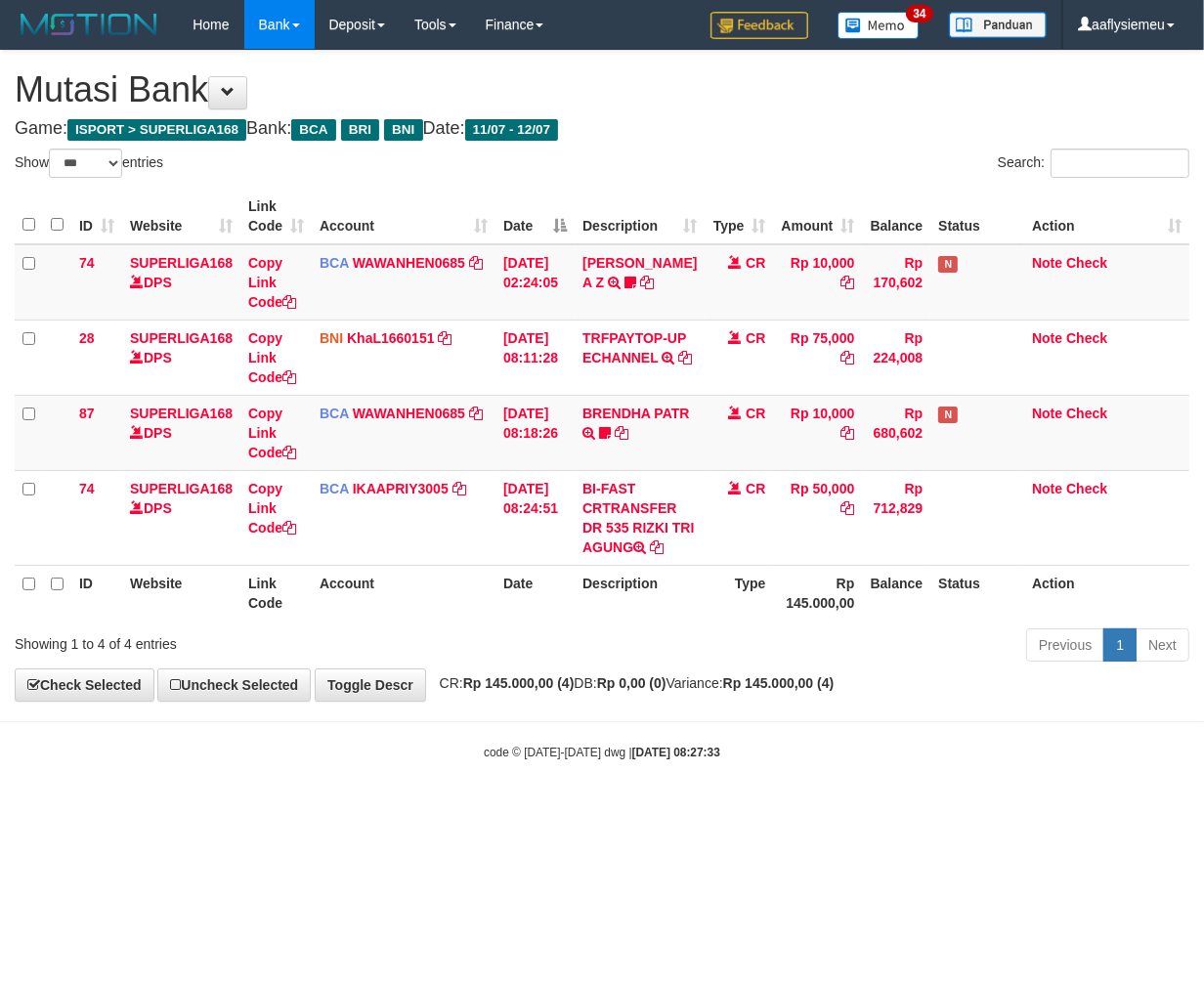 drag, startPoint x: 737, startPoint y: 741, endPoint x: 726, endPoint y: 763, distance: 24.596748 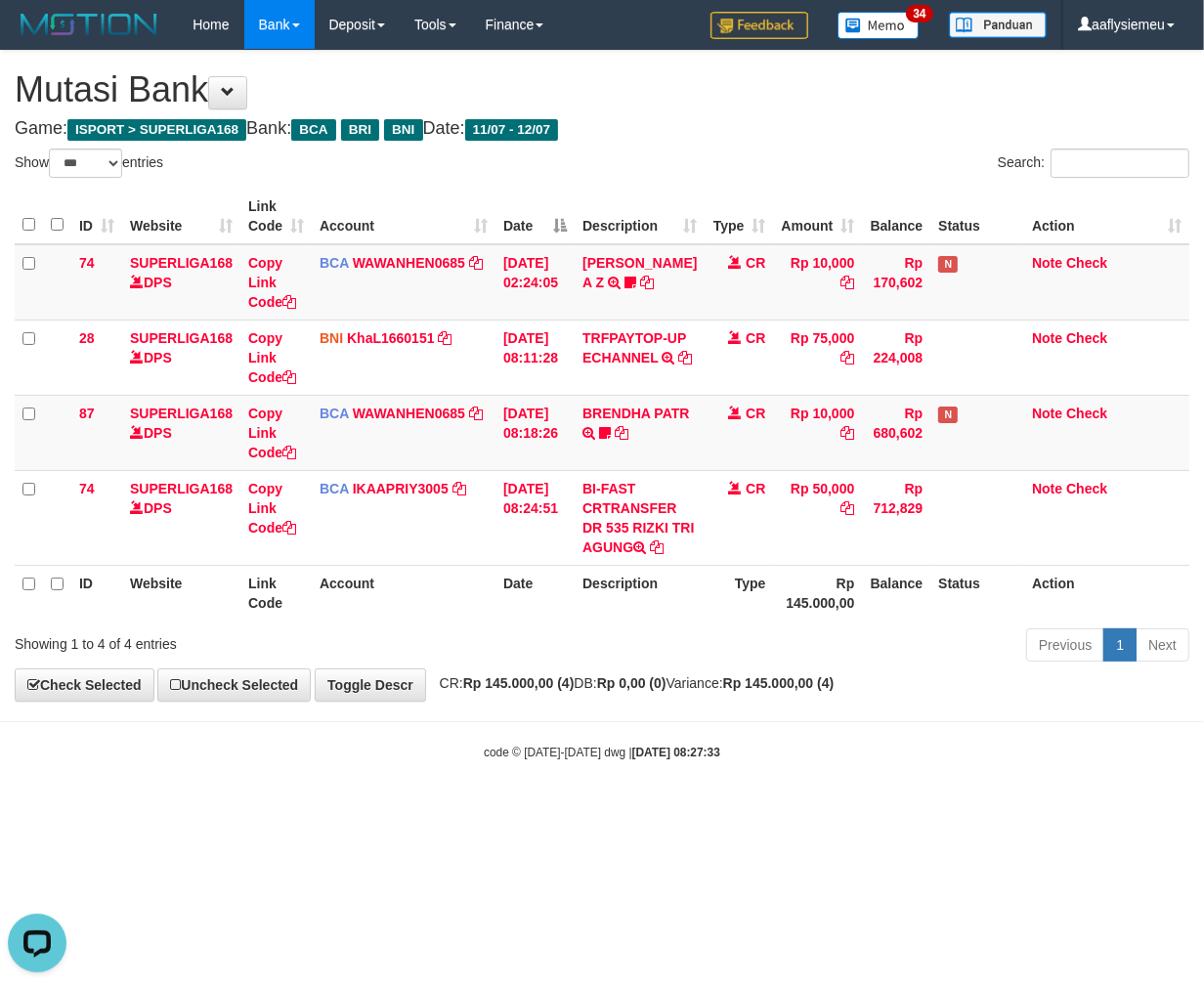 scroll, scrollTop: 0, scrollLeft: 0, axis: both 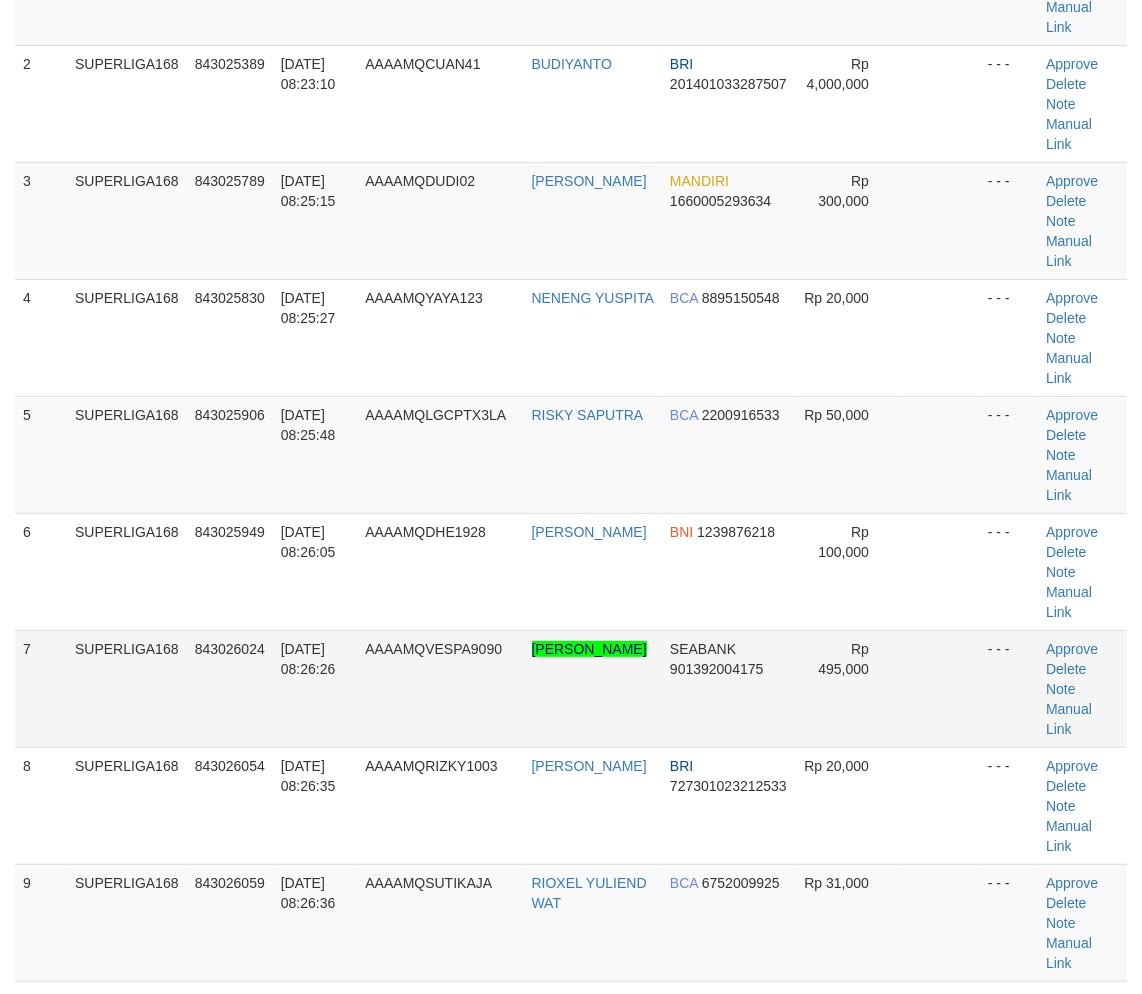 click on "SUPERLIGA168" at bounding box center [127, 688] 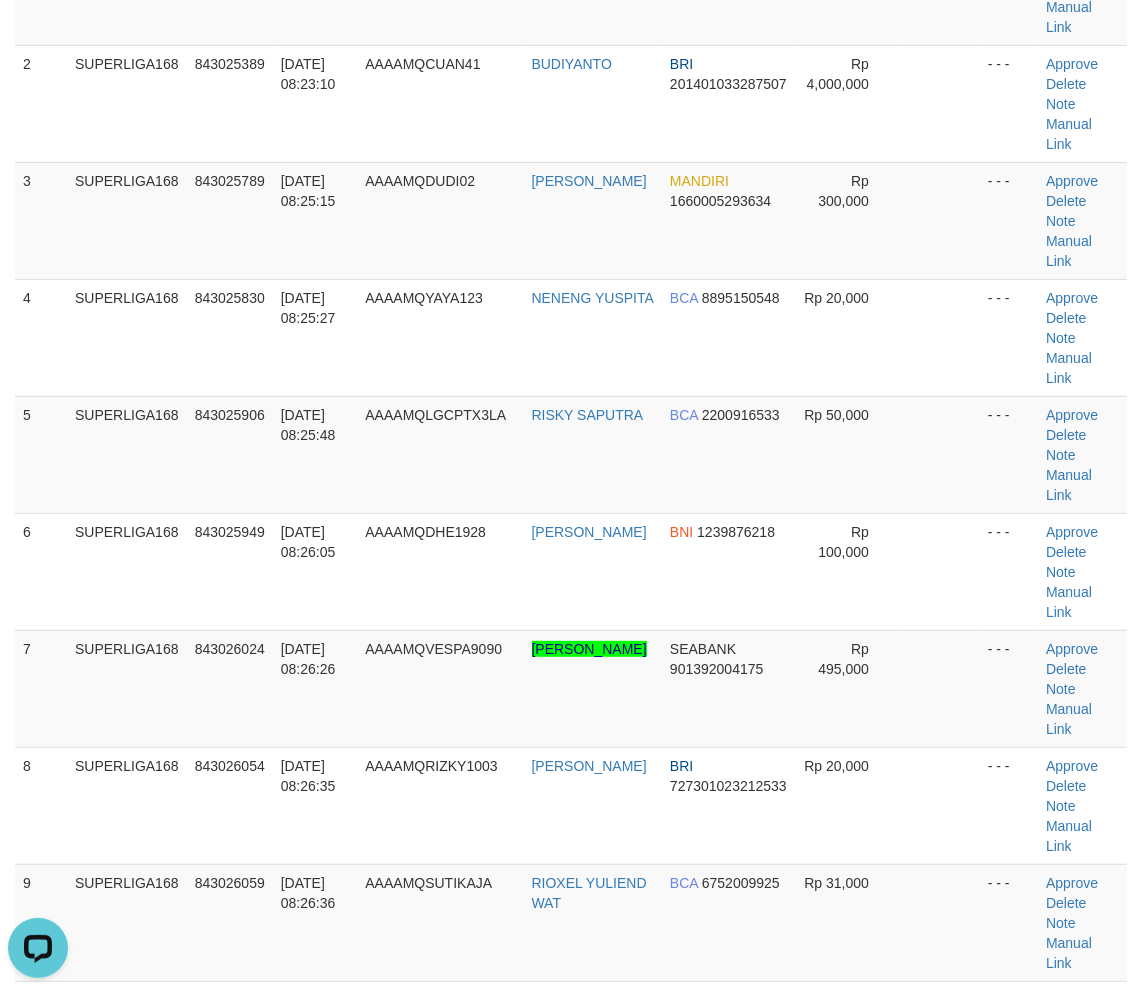 scroll, scrollTop: 0, scrollLeft: 0, axis: both 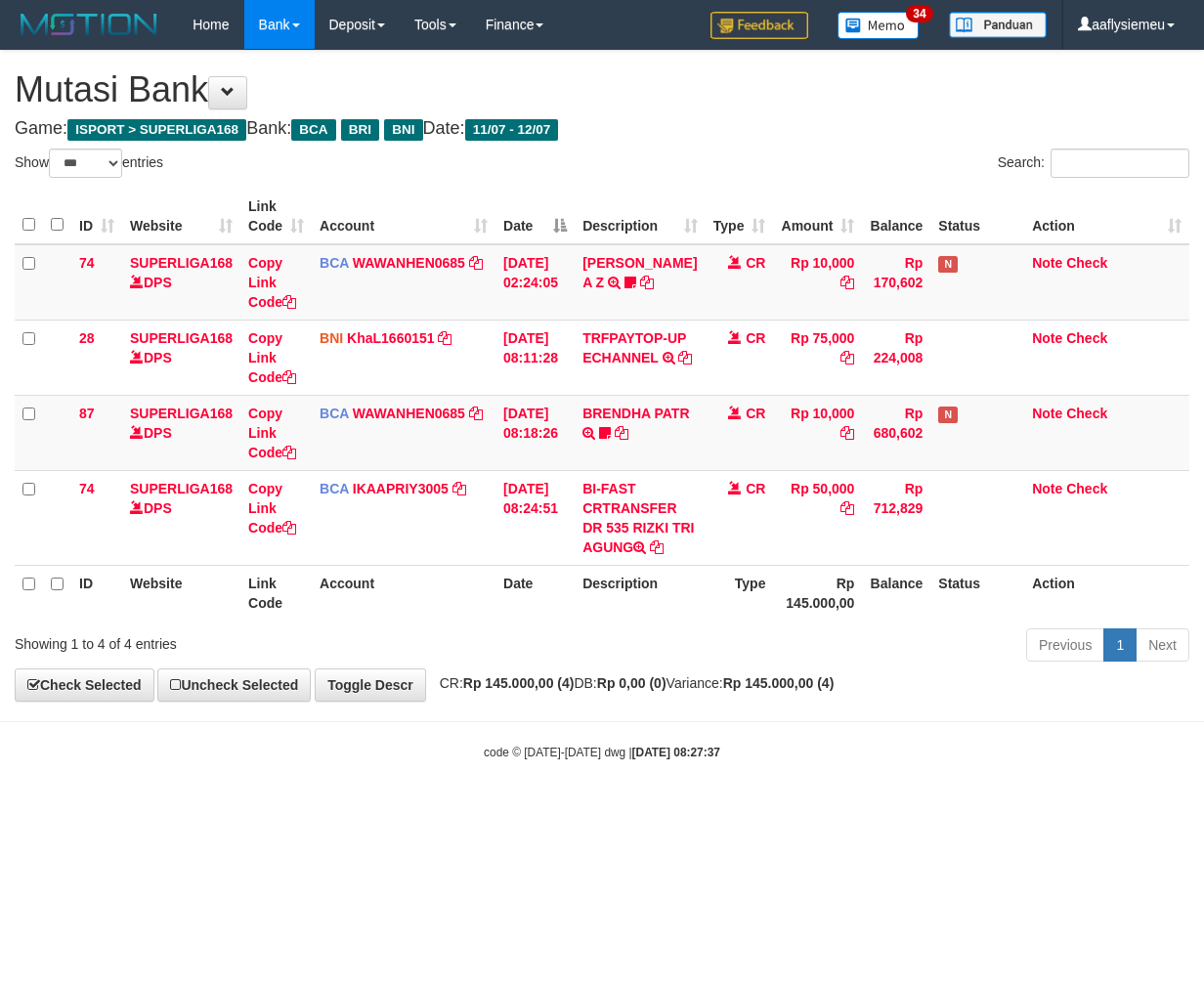 select on "***" 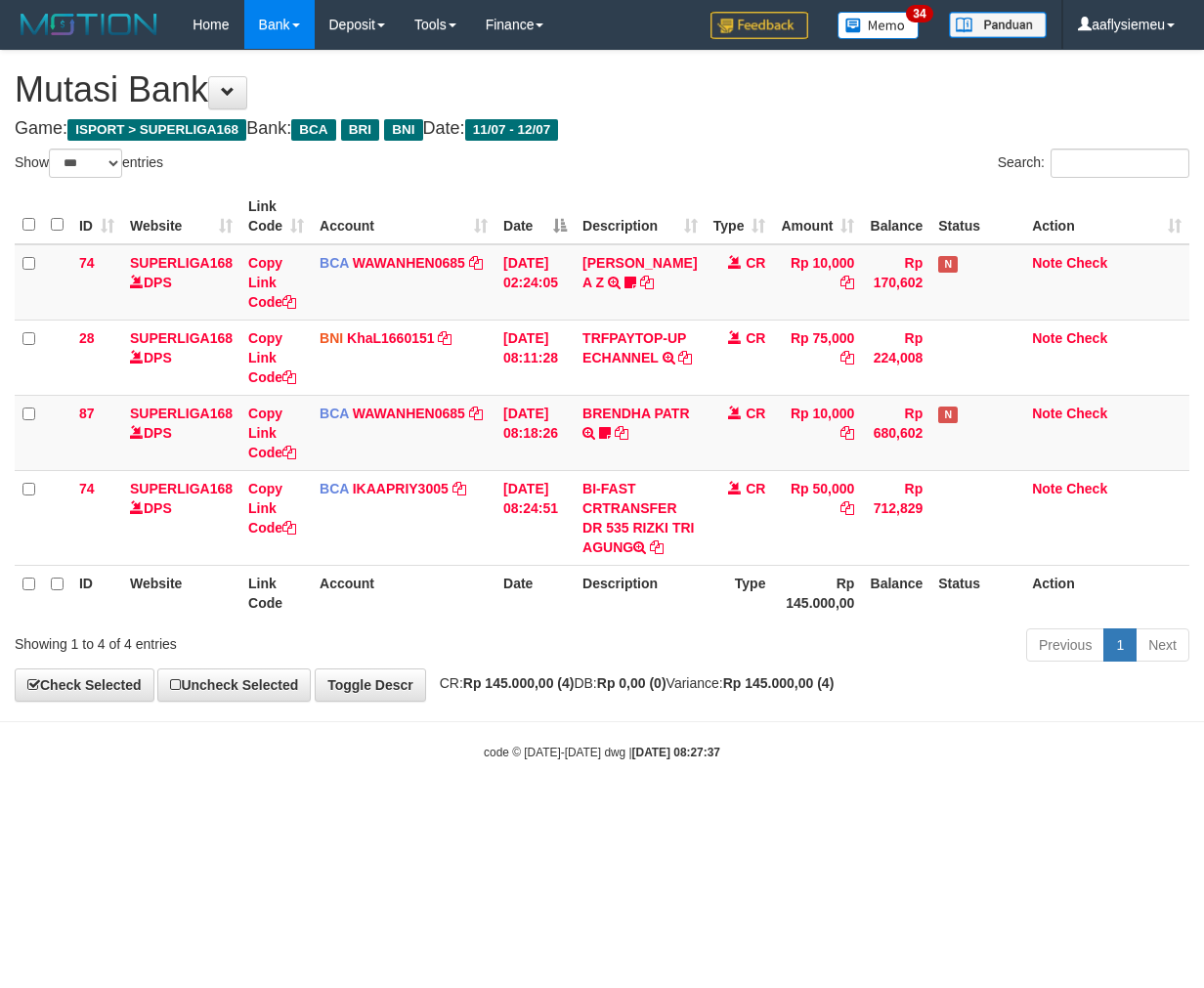 click on "Toggle navigation
Home
Bank
Account List
Load
By Website
Group
[ISPORT]													SUPERLIGA168
By Load Group (DPS)
34" at bounding box center (602, 405) 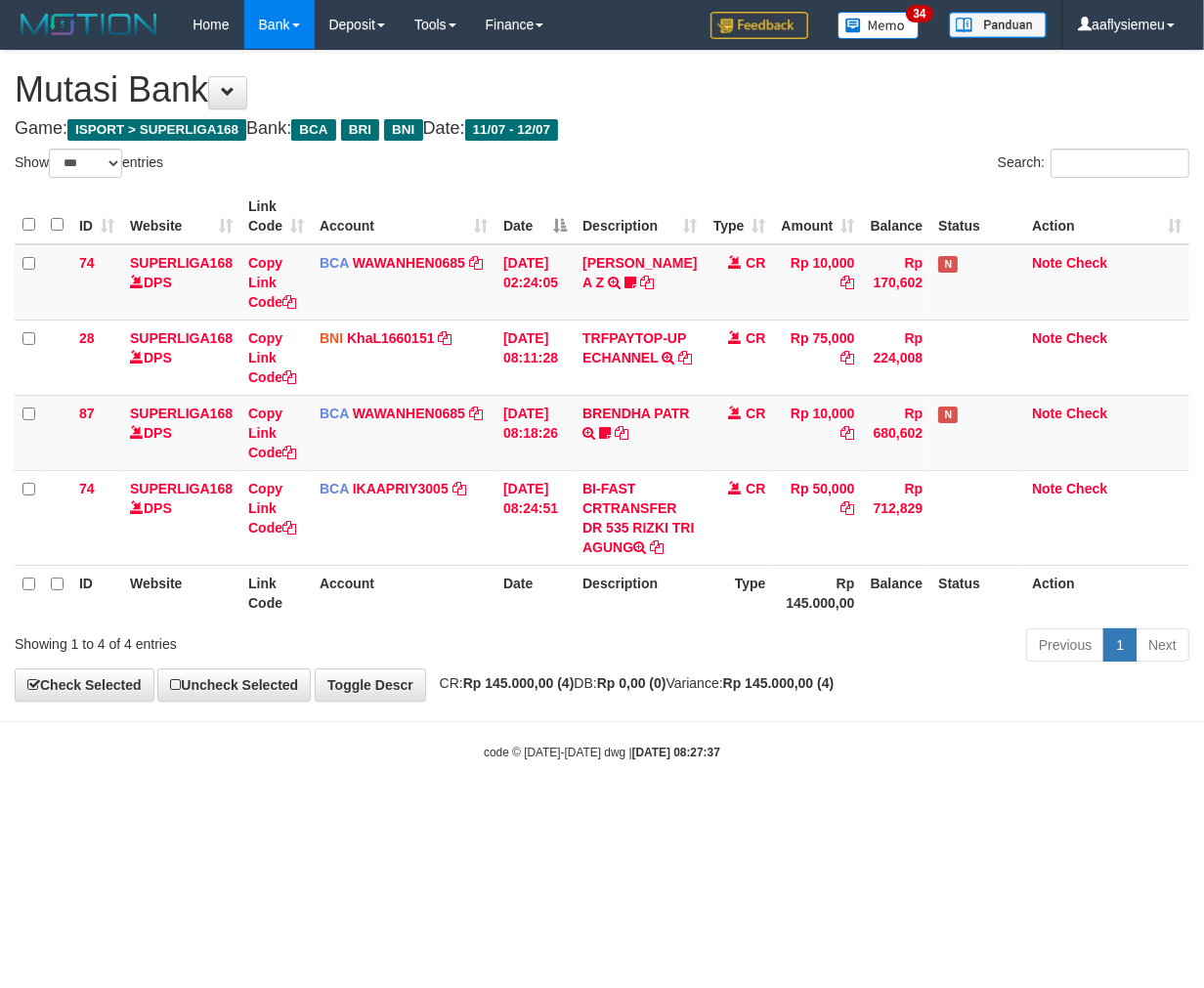 drag, startPoint x: 938, startPoint y: 745, endPoint x: 922, endPoint y: 762, distance: 23.345235 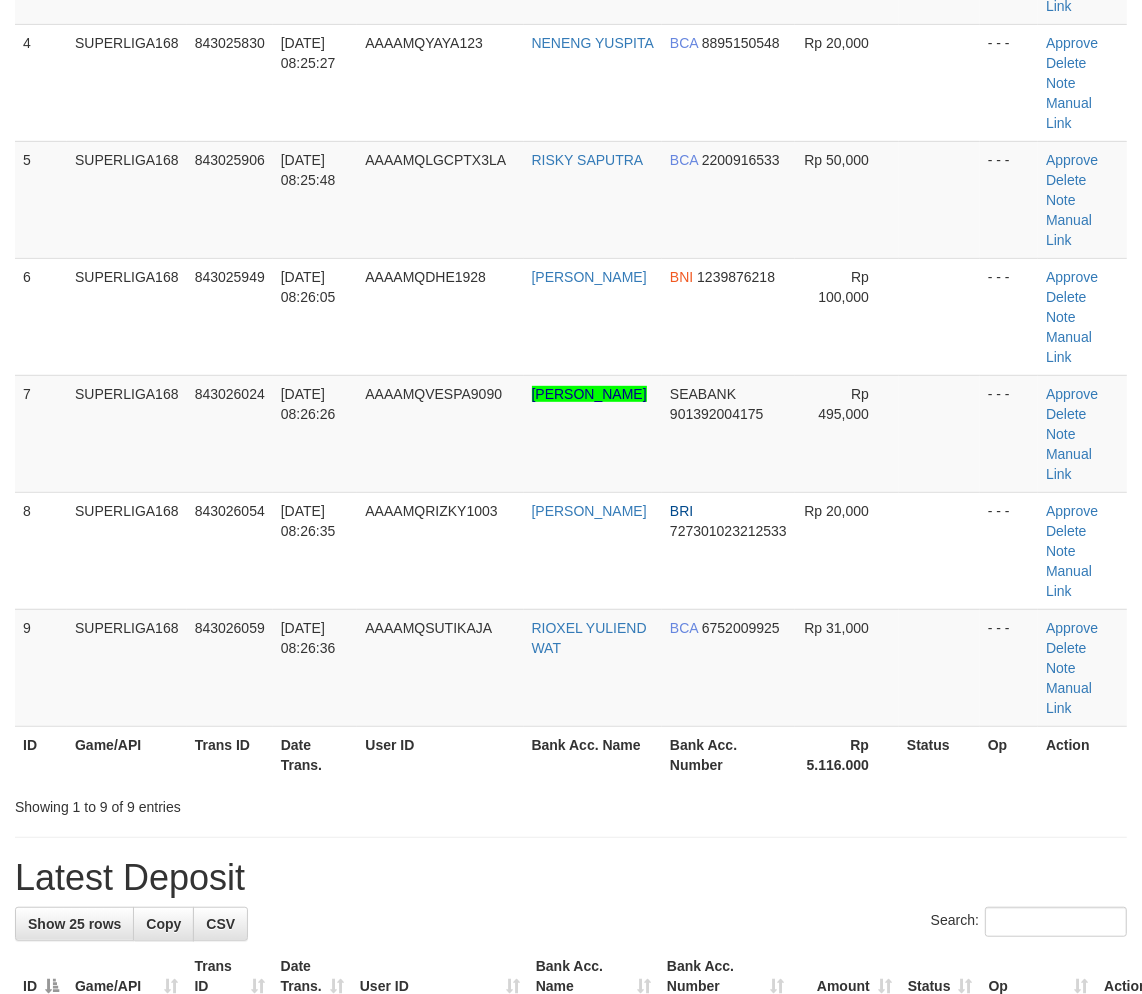 scroll, scrollTop: 322, scrollLeft: 0, axis: vertical 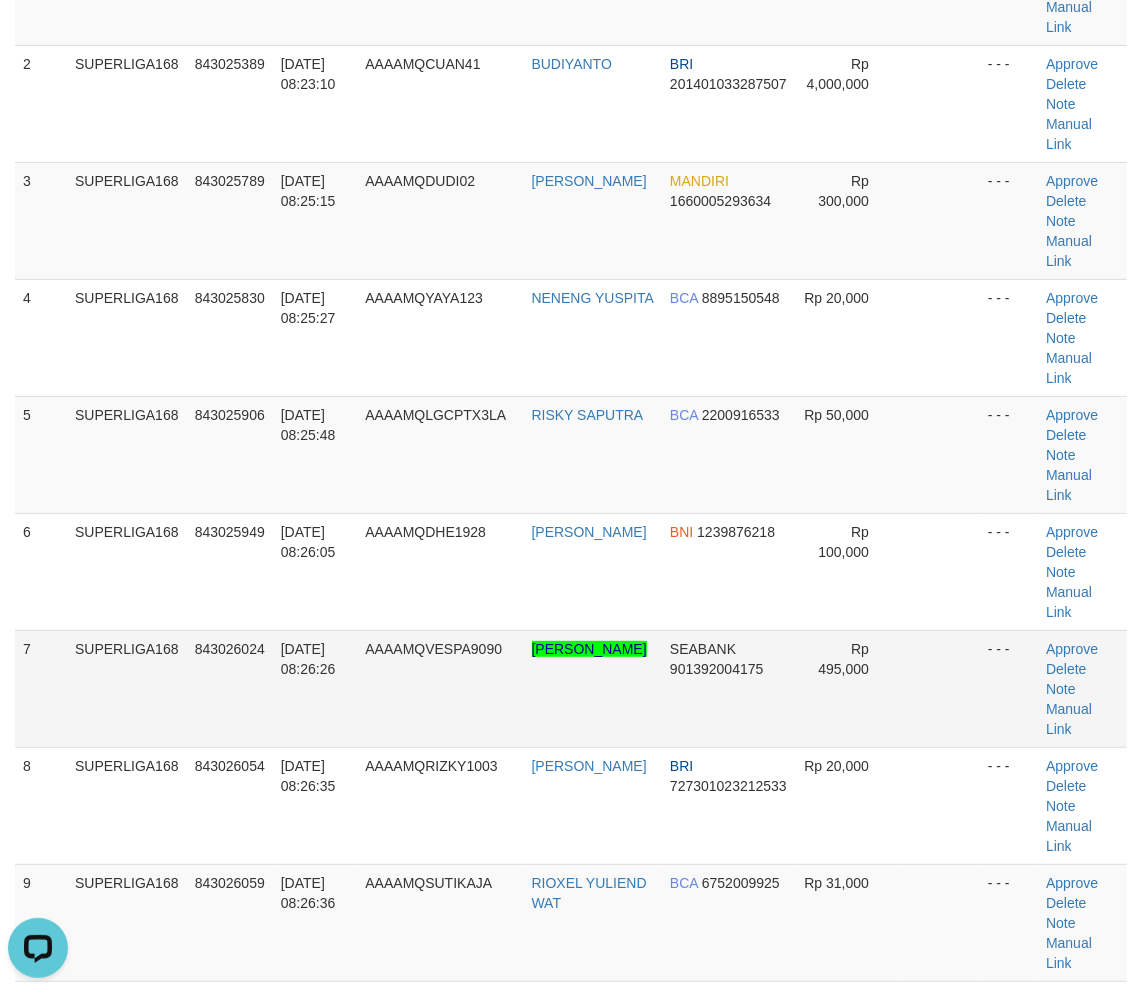 click on "7" at bounding box center [41, 688] 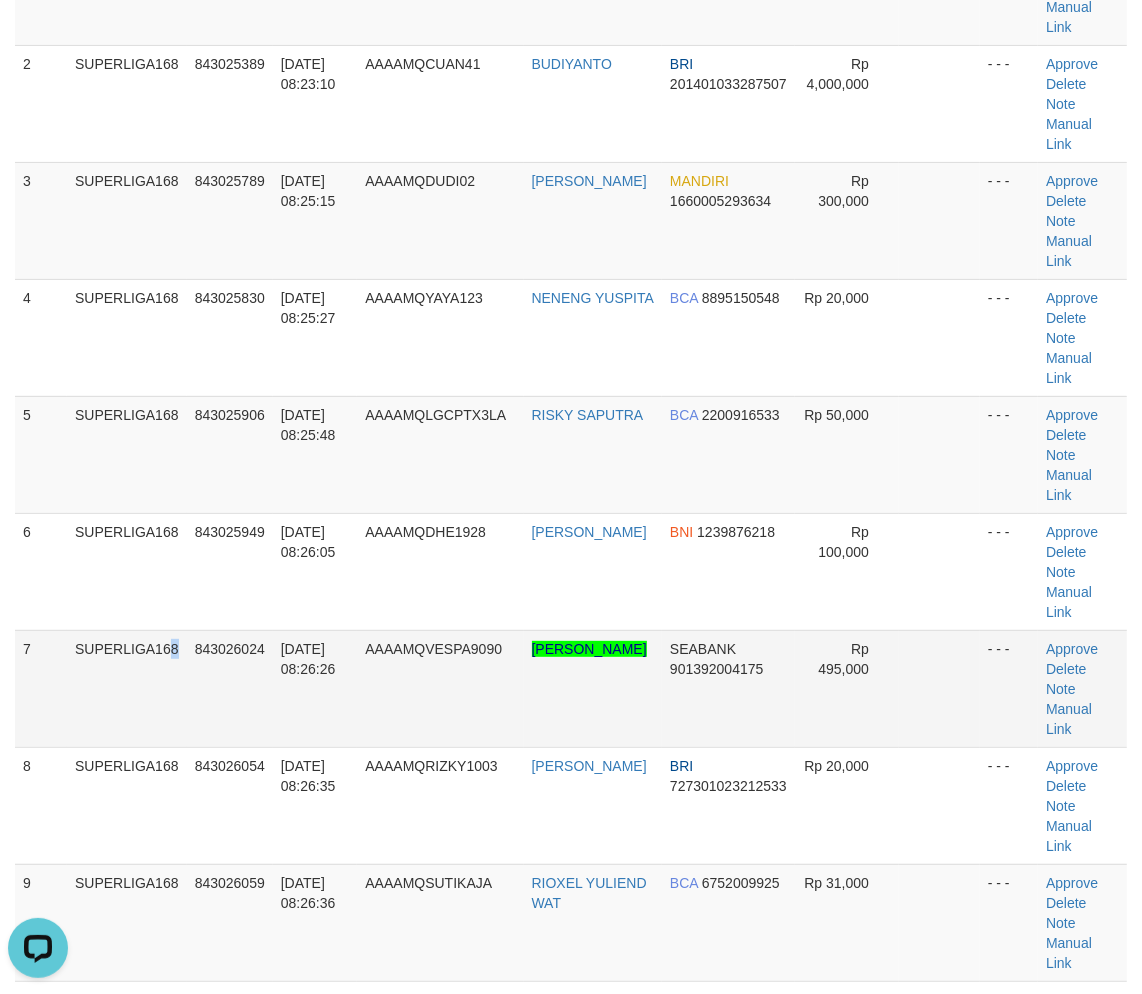 drag, startPoint x: 133, startPoint y: 521, endPoint x: 8, endPoint y: 552, distance: 128.78665 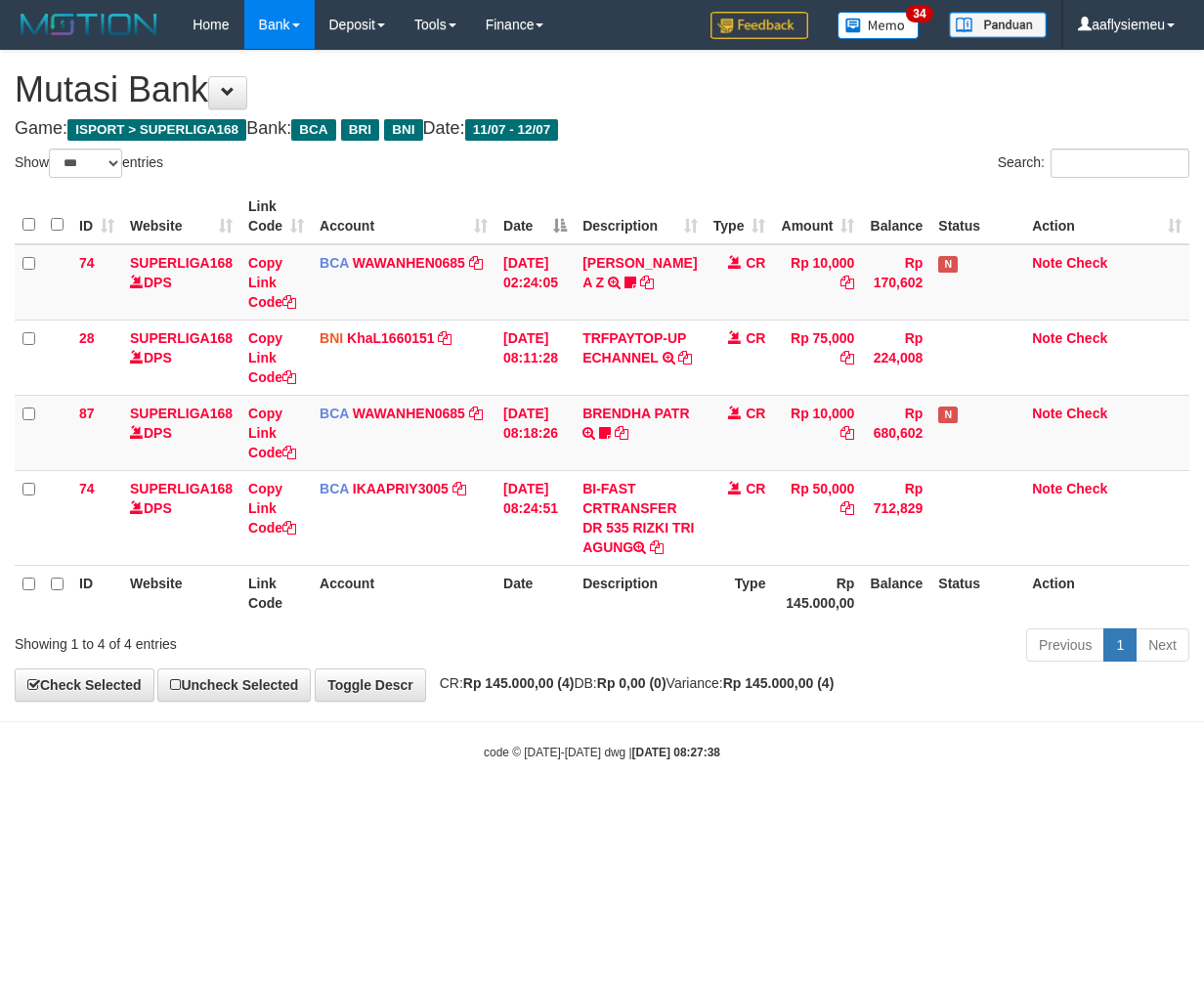 select on "***" 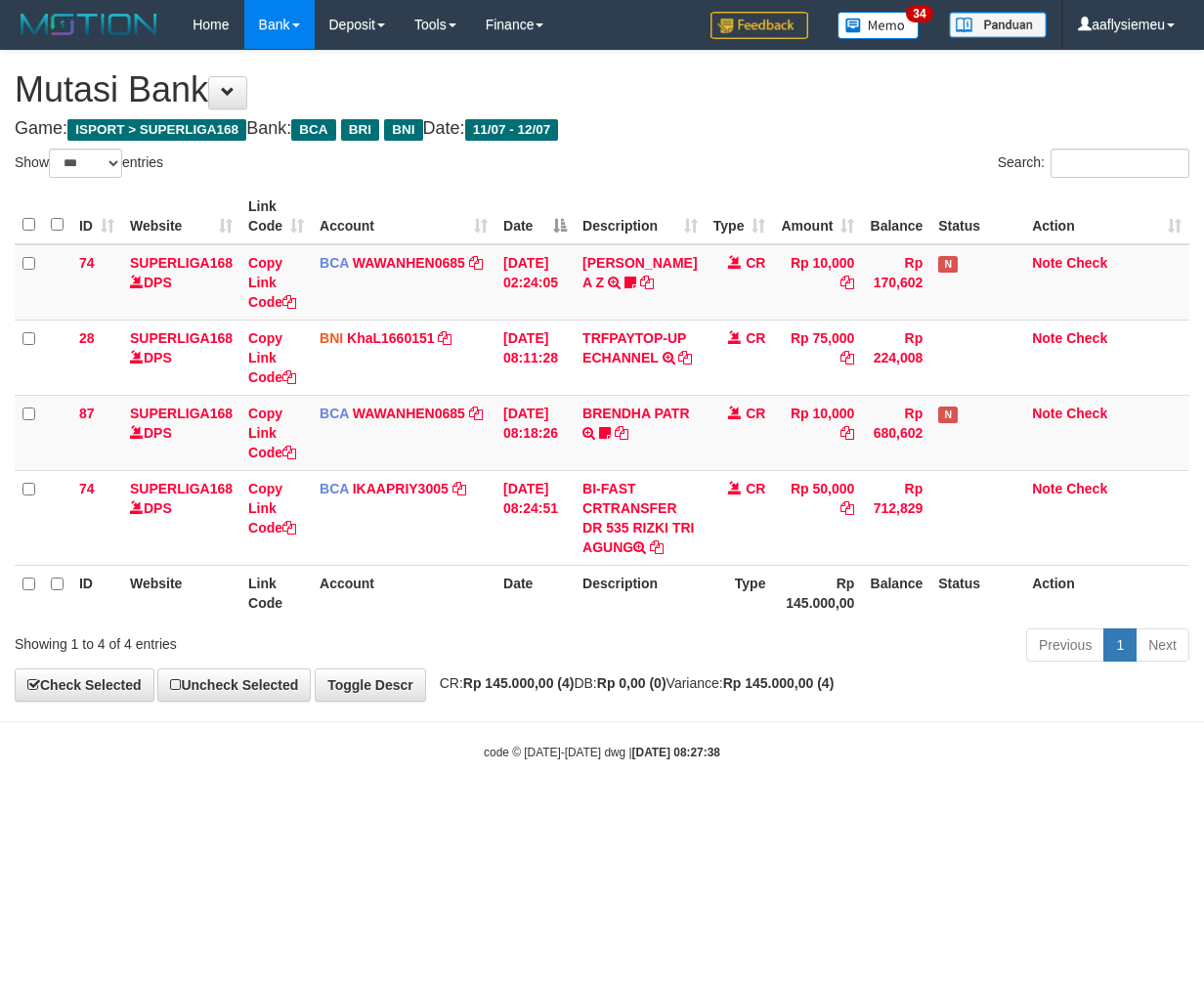 scroll, scrollTop: 0, scrollLeft: 0, axis: both 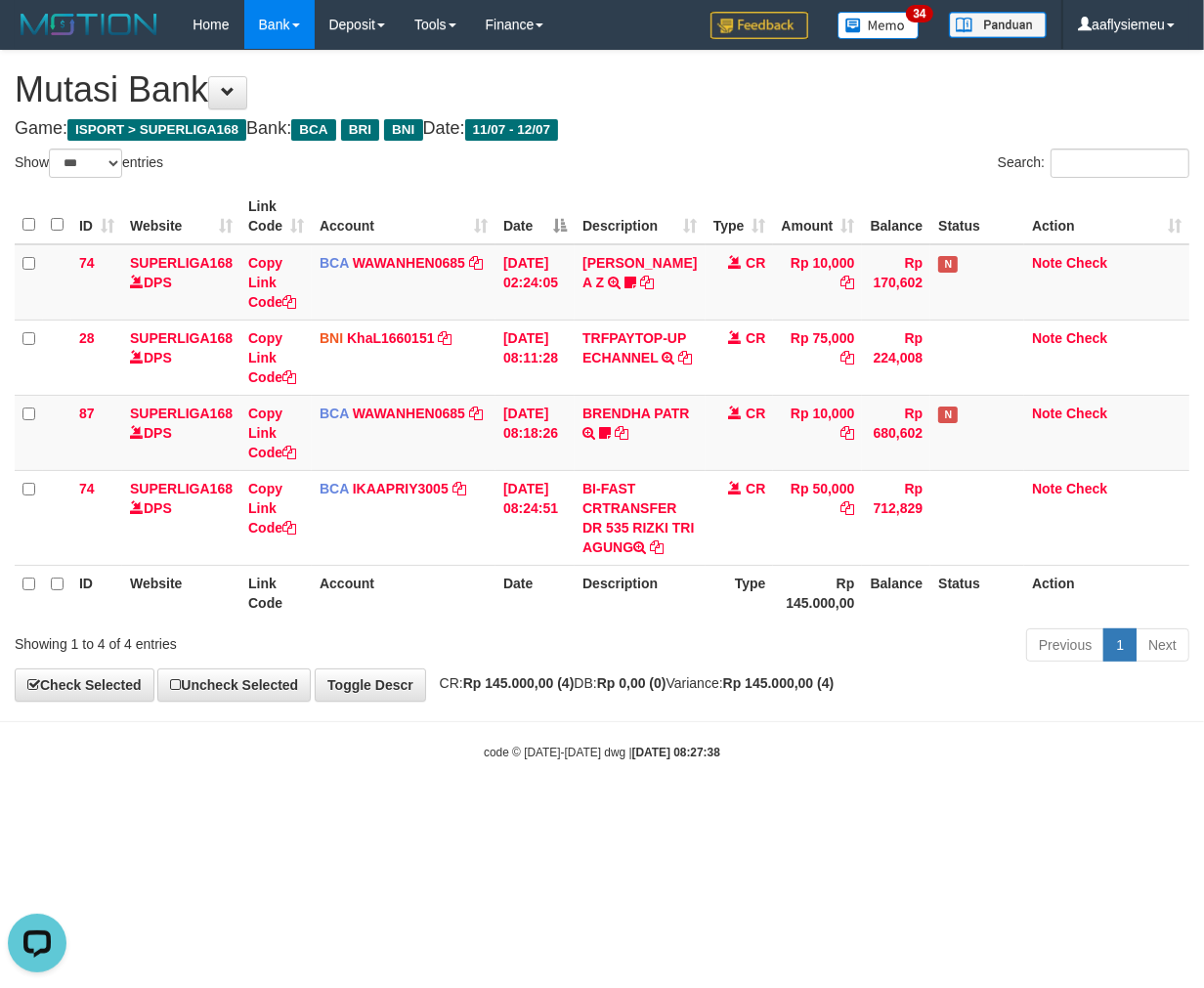 click on "Toggle navigation
Home
Bank
Account List
Load
By Website
Group
[ISPORT]													SUPERLIGA168
By Load Group (DPS)
34" at bounding box center [602, 405] 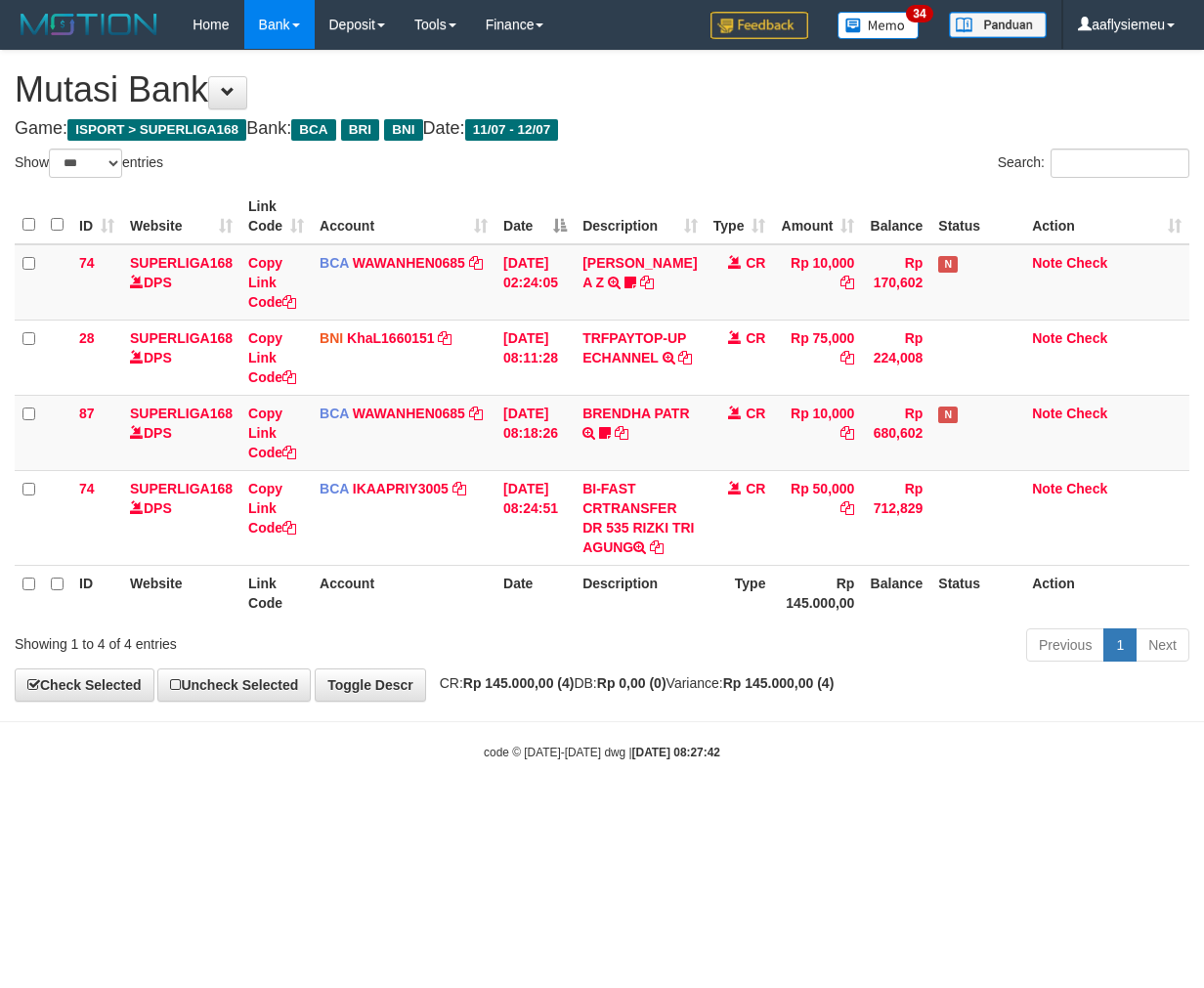 select on "***" 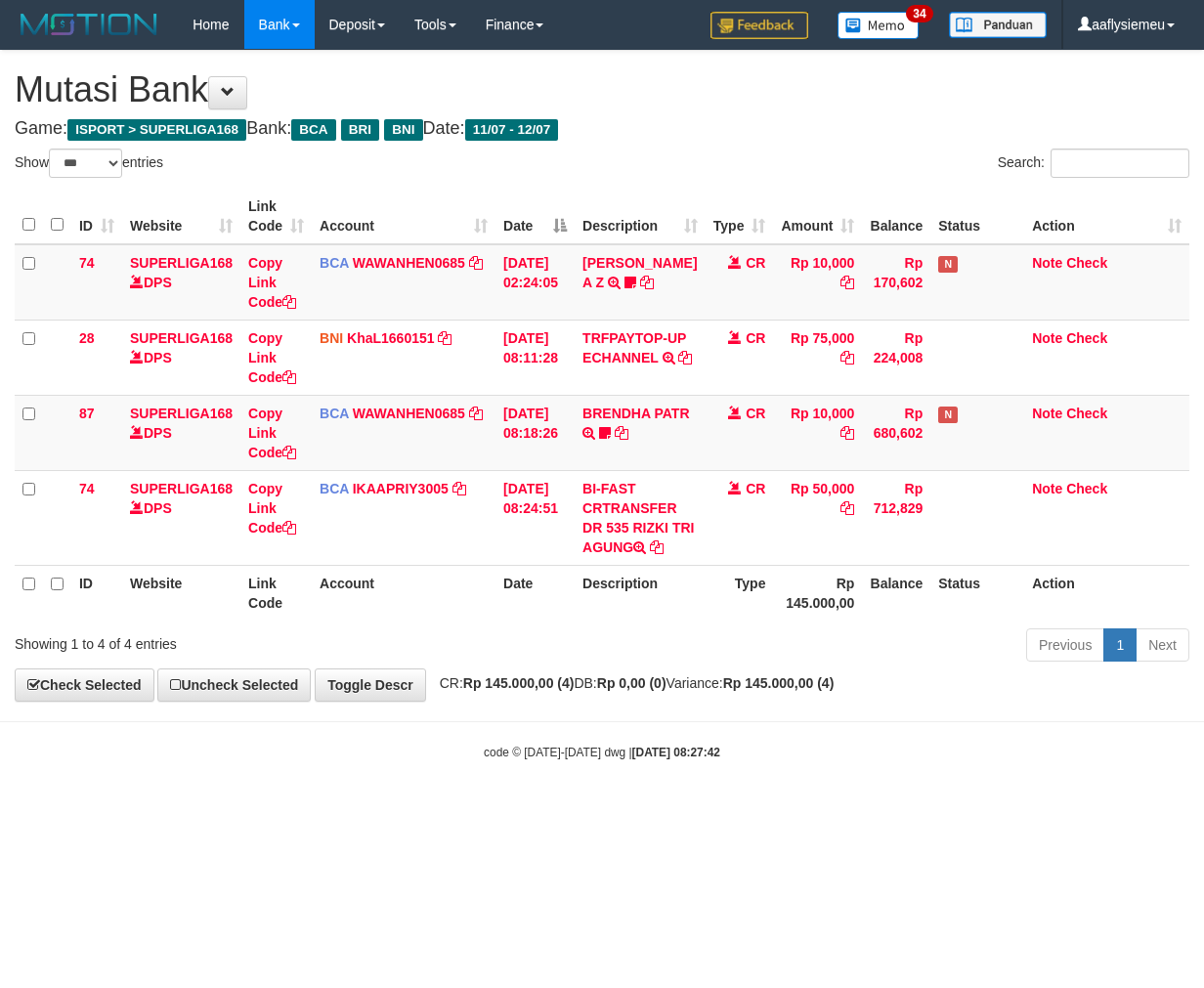 scroll, scrollTop: 0, scrollLeft: 0, axis: both 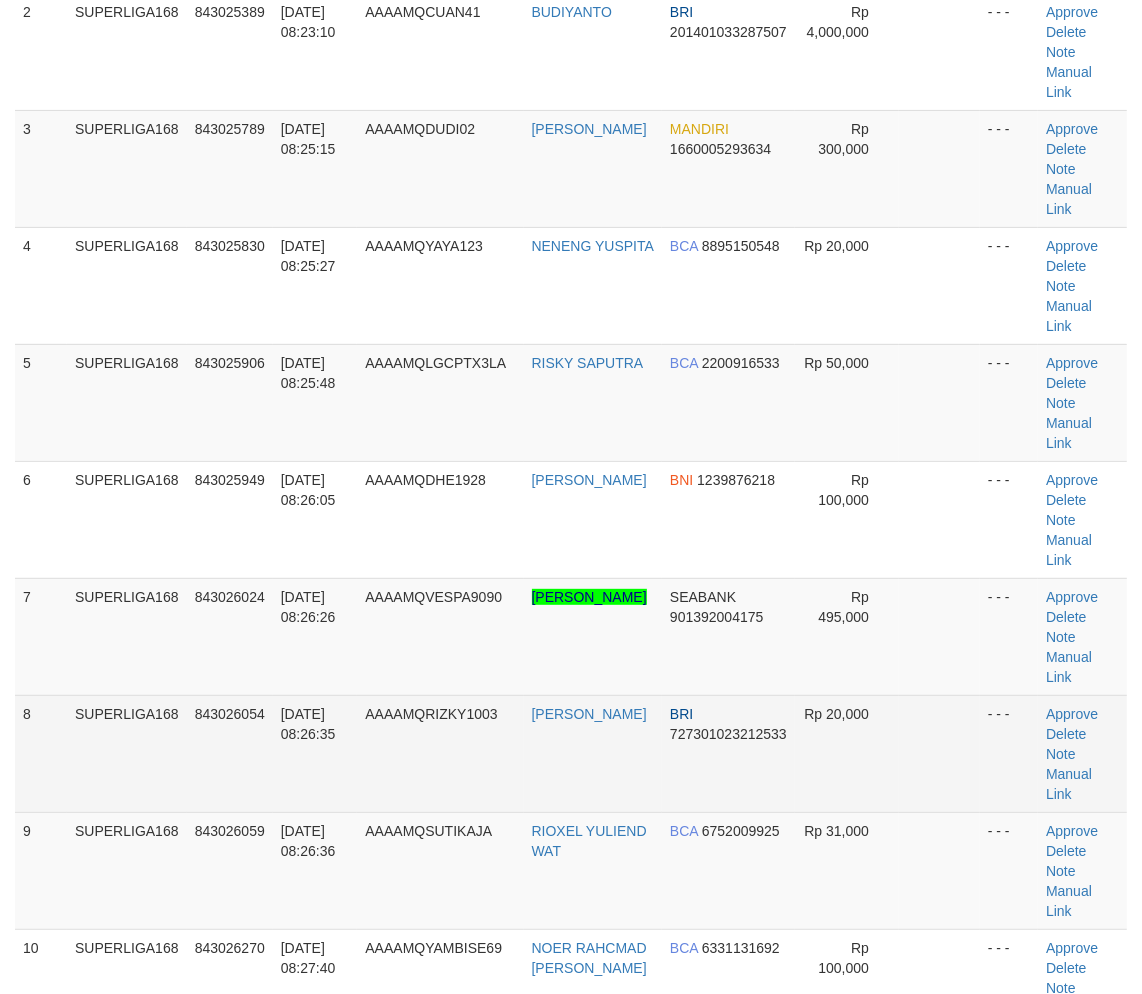 click on "SUPERLIGA168" at bounding box center [127, 753] 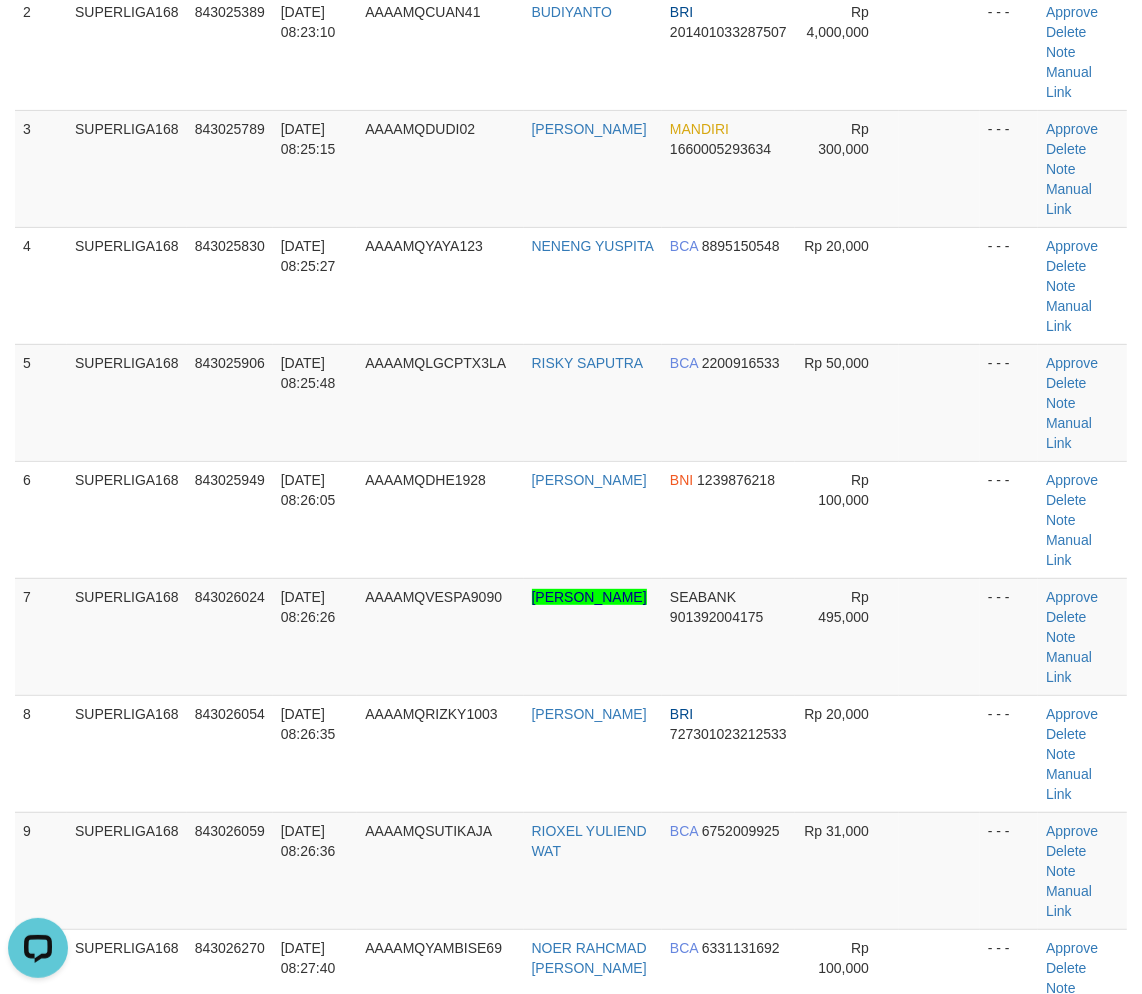 scroll, scrollTop: 0, scrollLeft: 0, axis: both 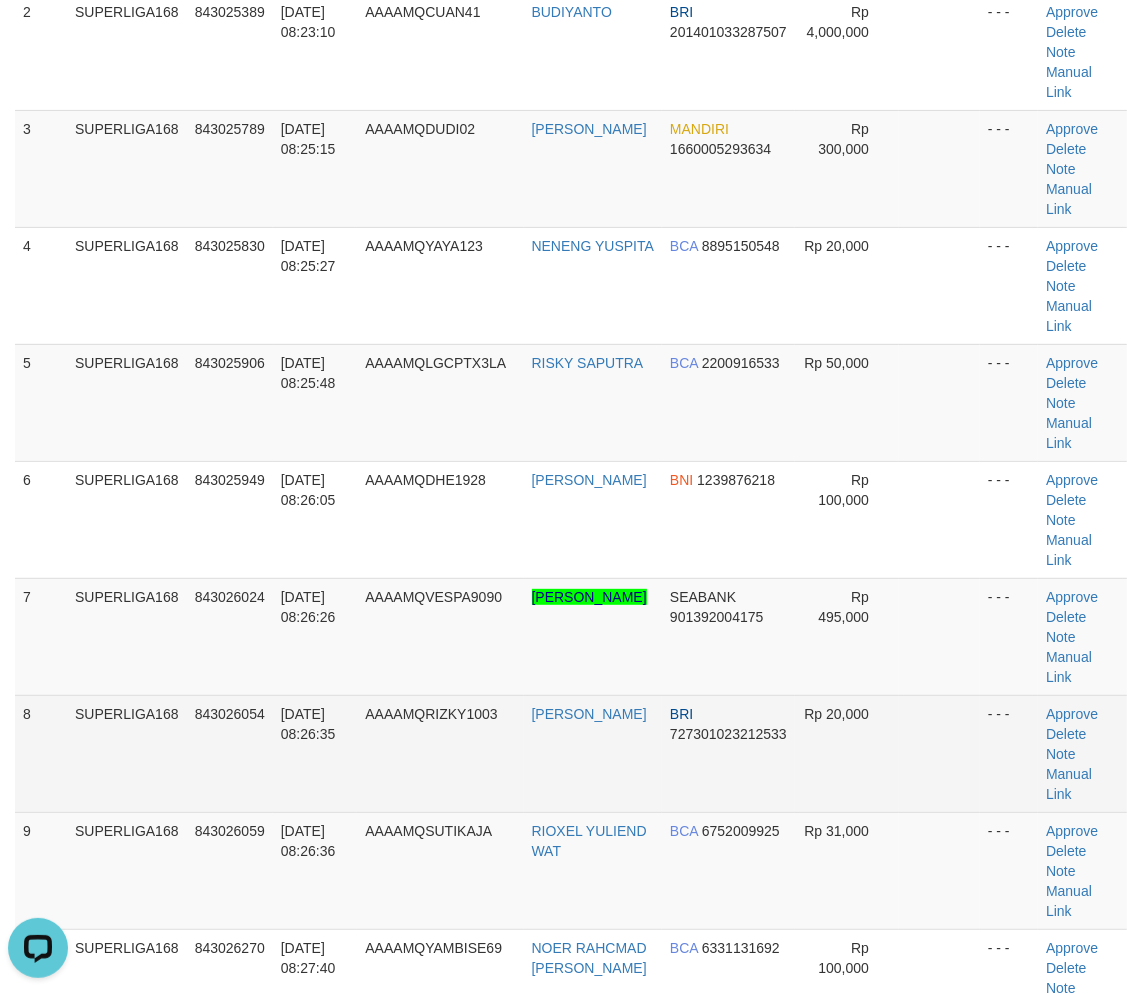 click on "SUPERLIGA168" at bounding box center (127, 753) 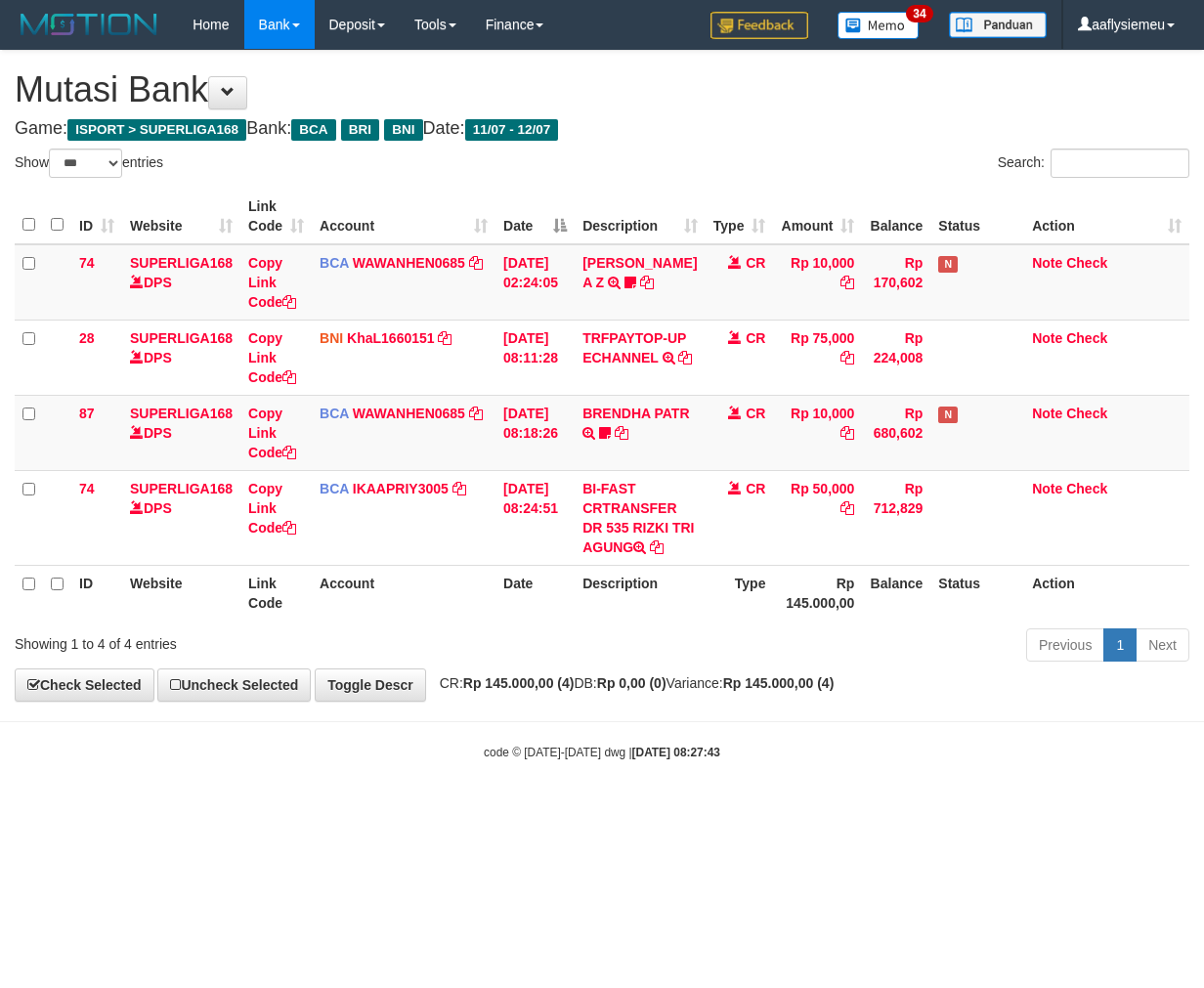 select on "***" 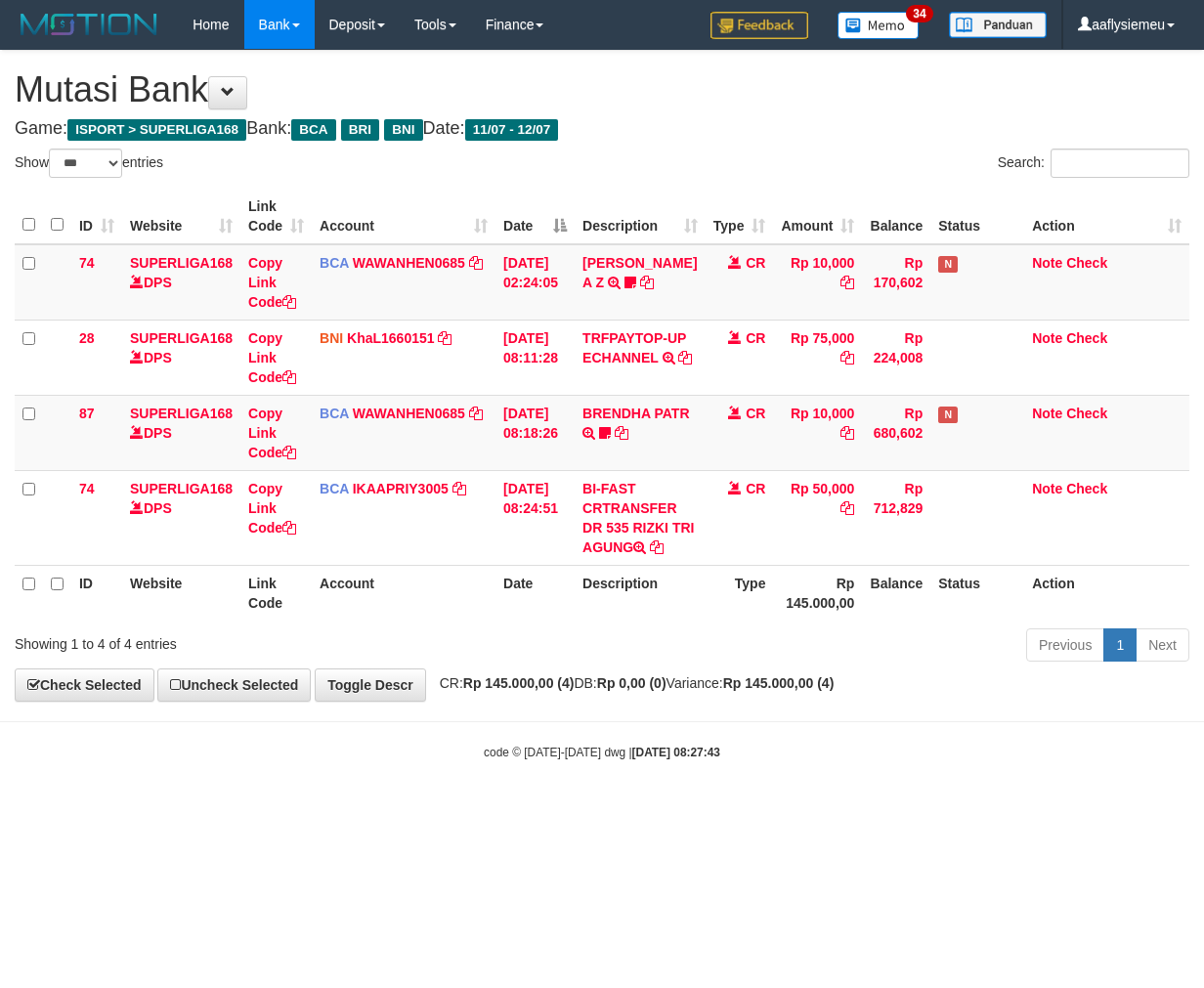 scroll, scrollTop: 0, scrollLeft: 0, axis: both 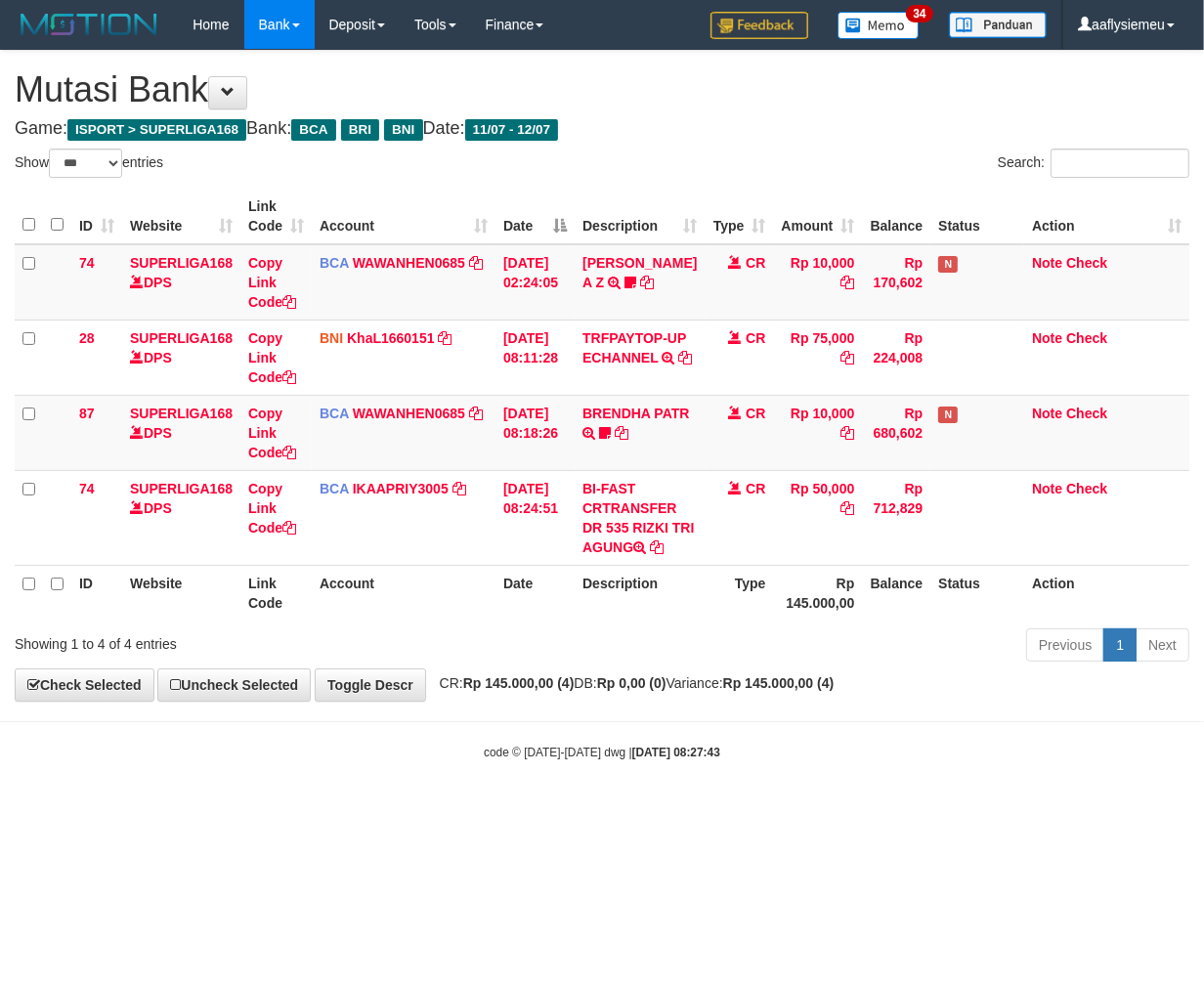 click on "Toggle navigation
Home
Bank
Account List
Load
By Website
Group
[ISPORT]													SUPERLIGA168
By Load Group (DPS)
34" at bounding box center (602, 405) 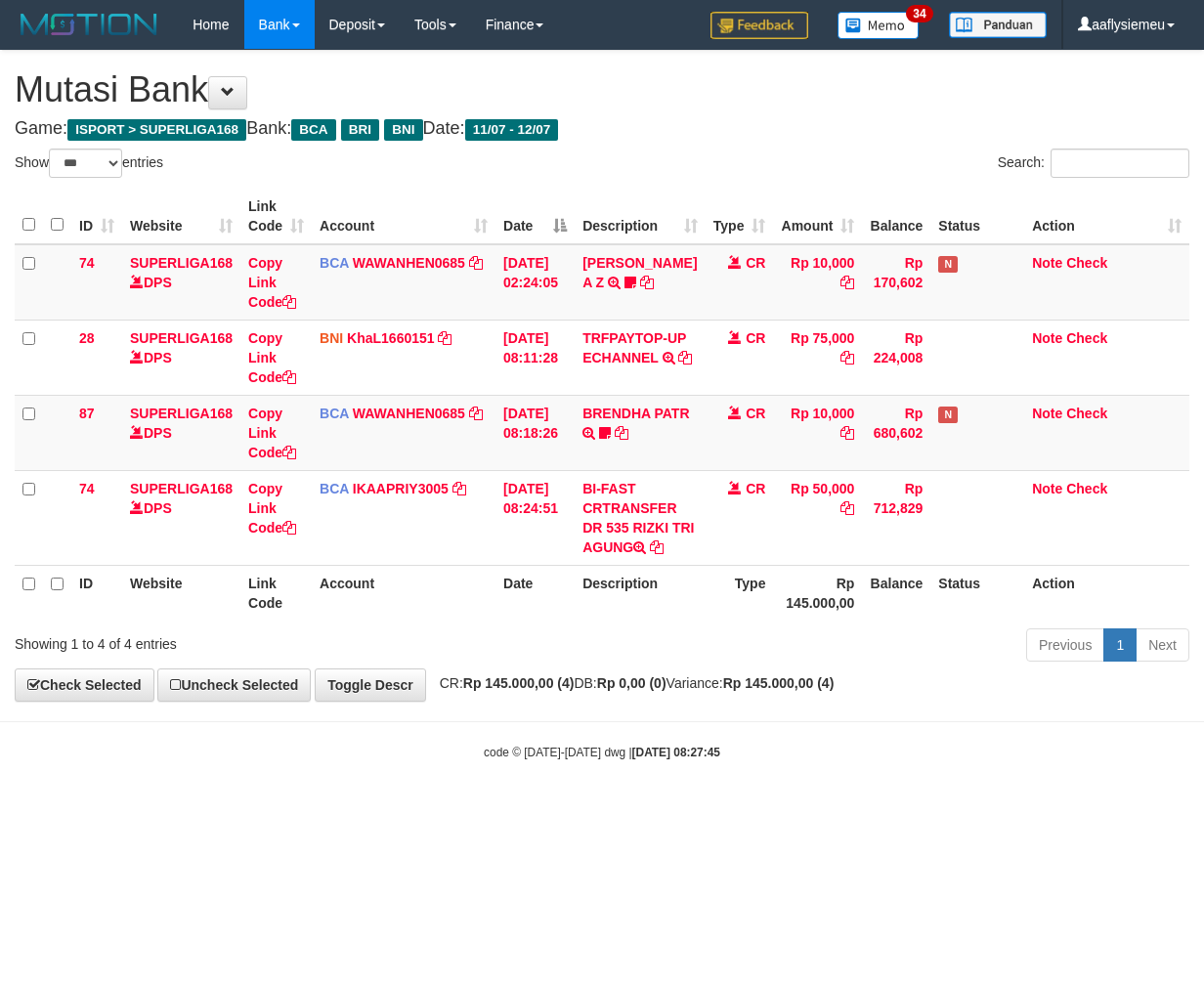select on "***" 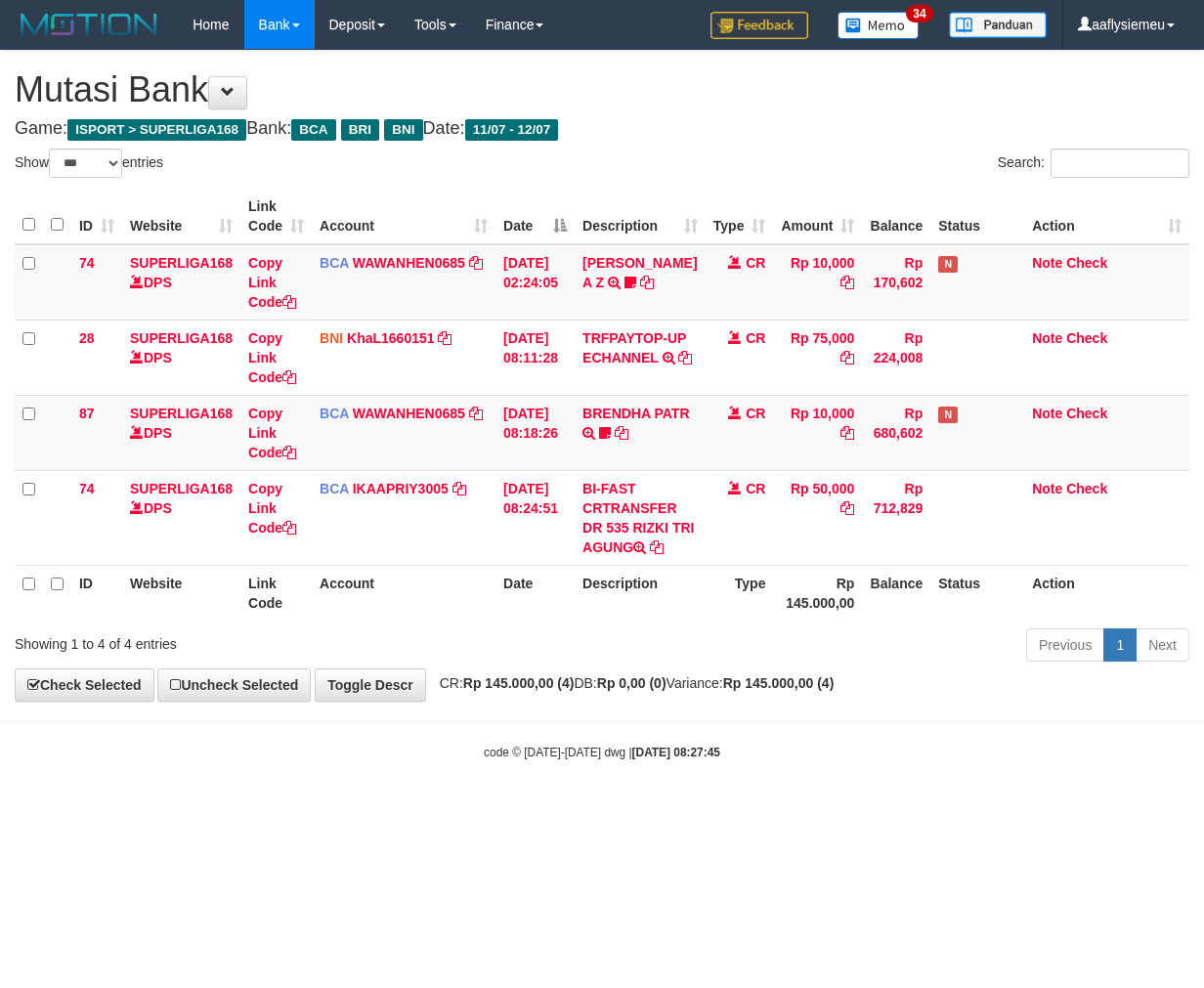 scroll, scrollTop: 0, scrollLeft: 0, axis: both 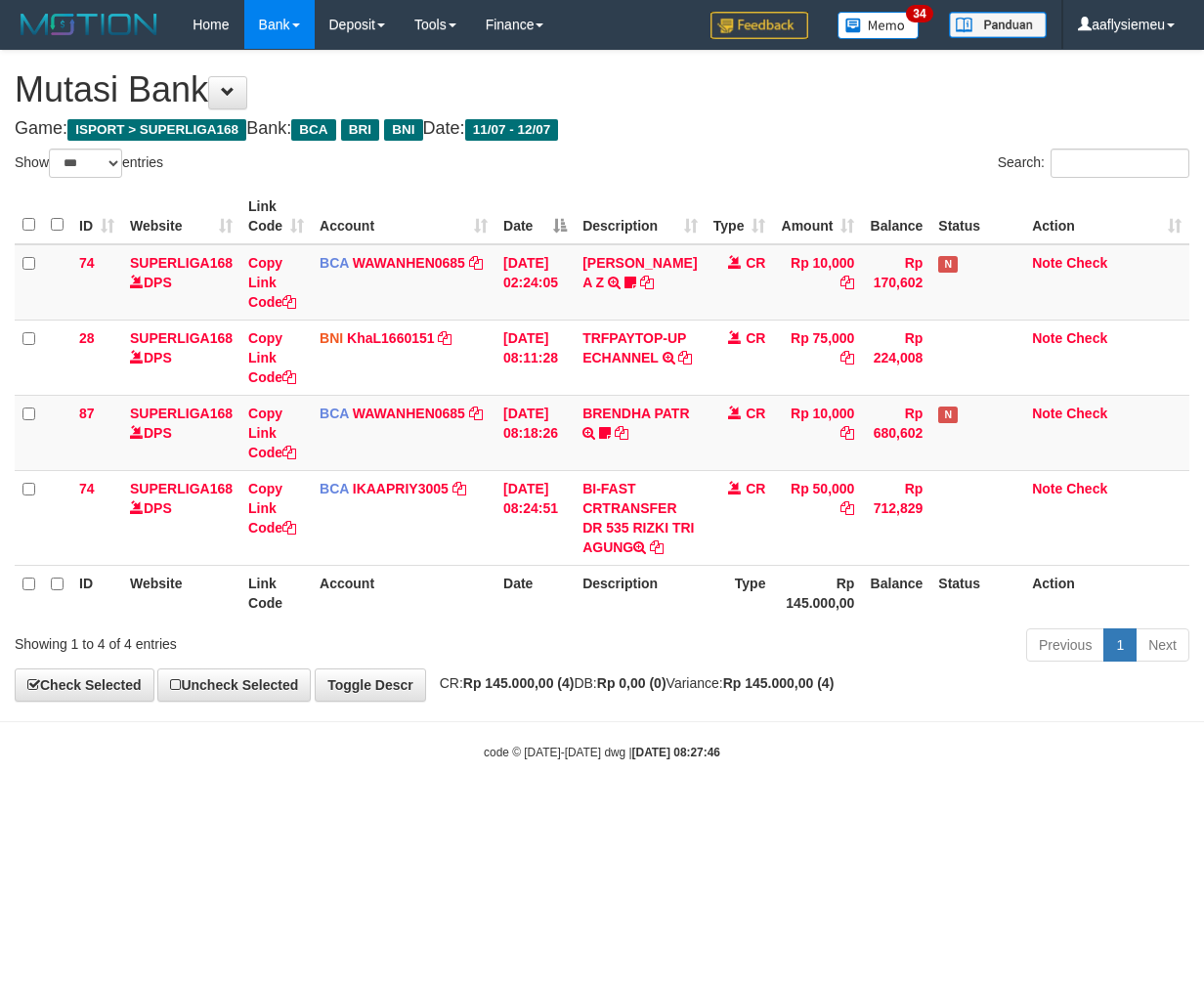 select on "***" 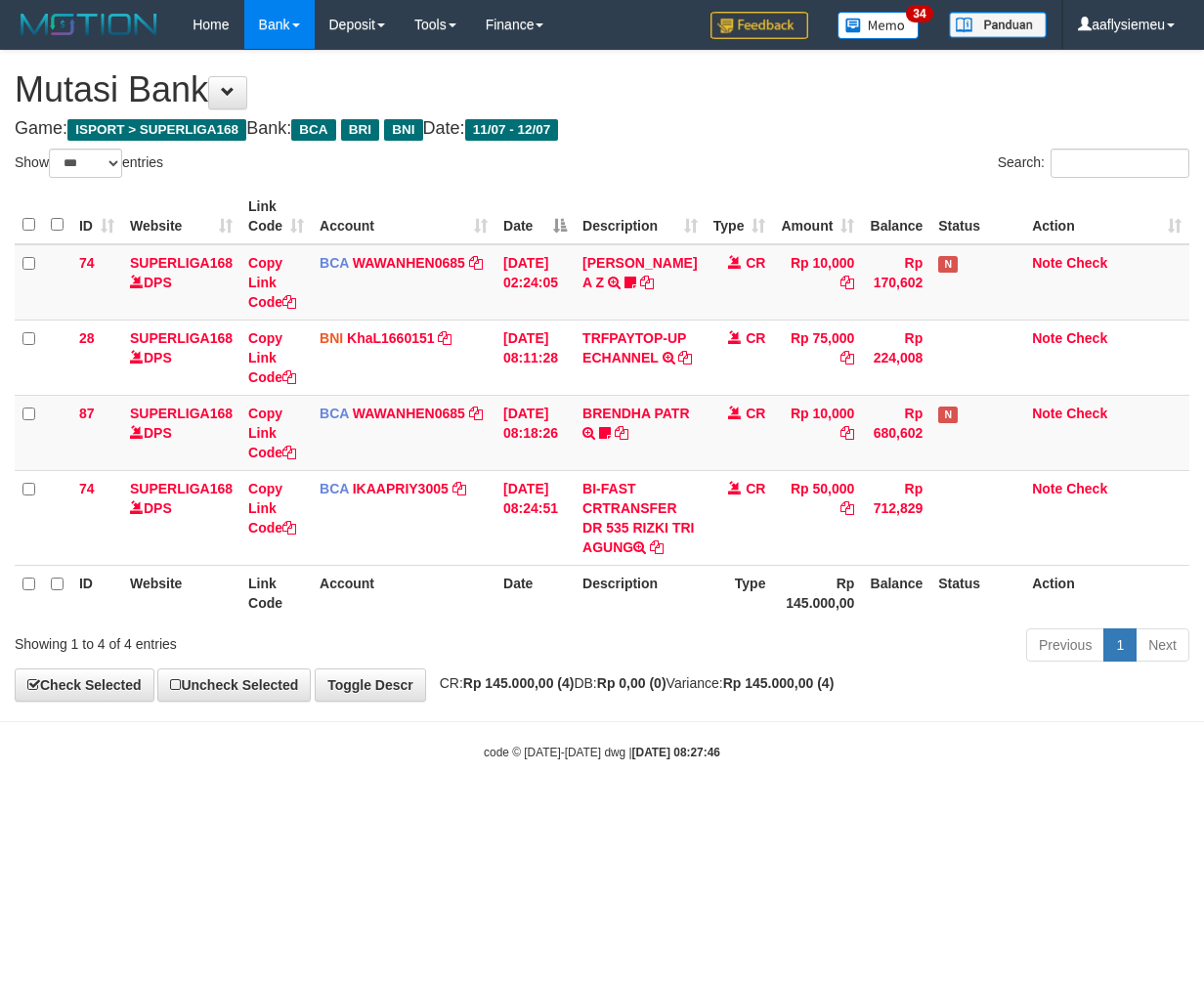 scroll, scrollTop: 0, scrollLeft: 0, axis: both 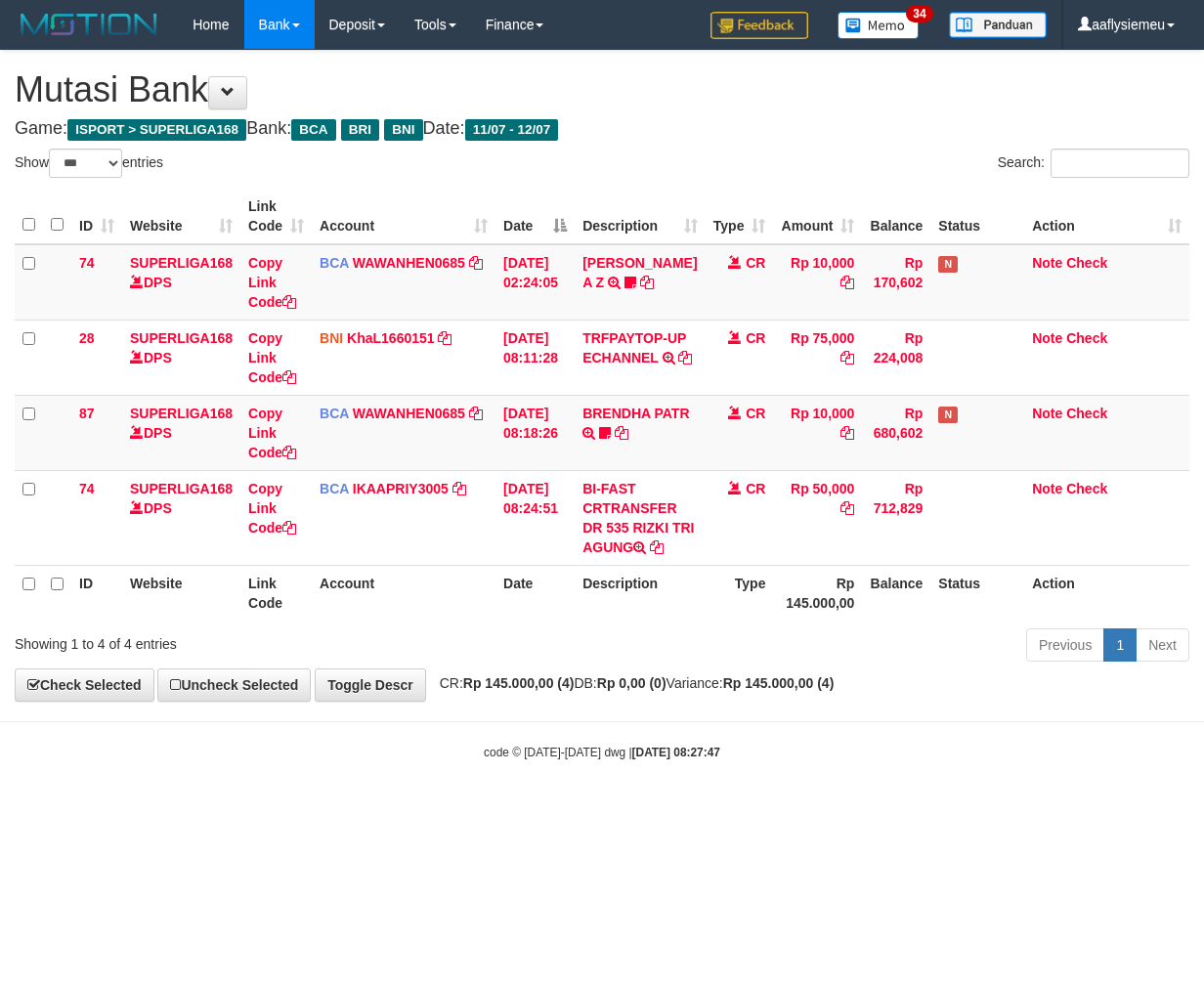 select on "***" 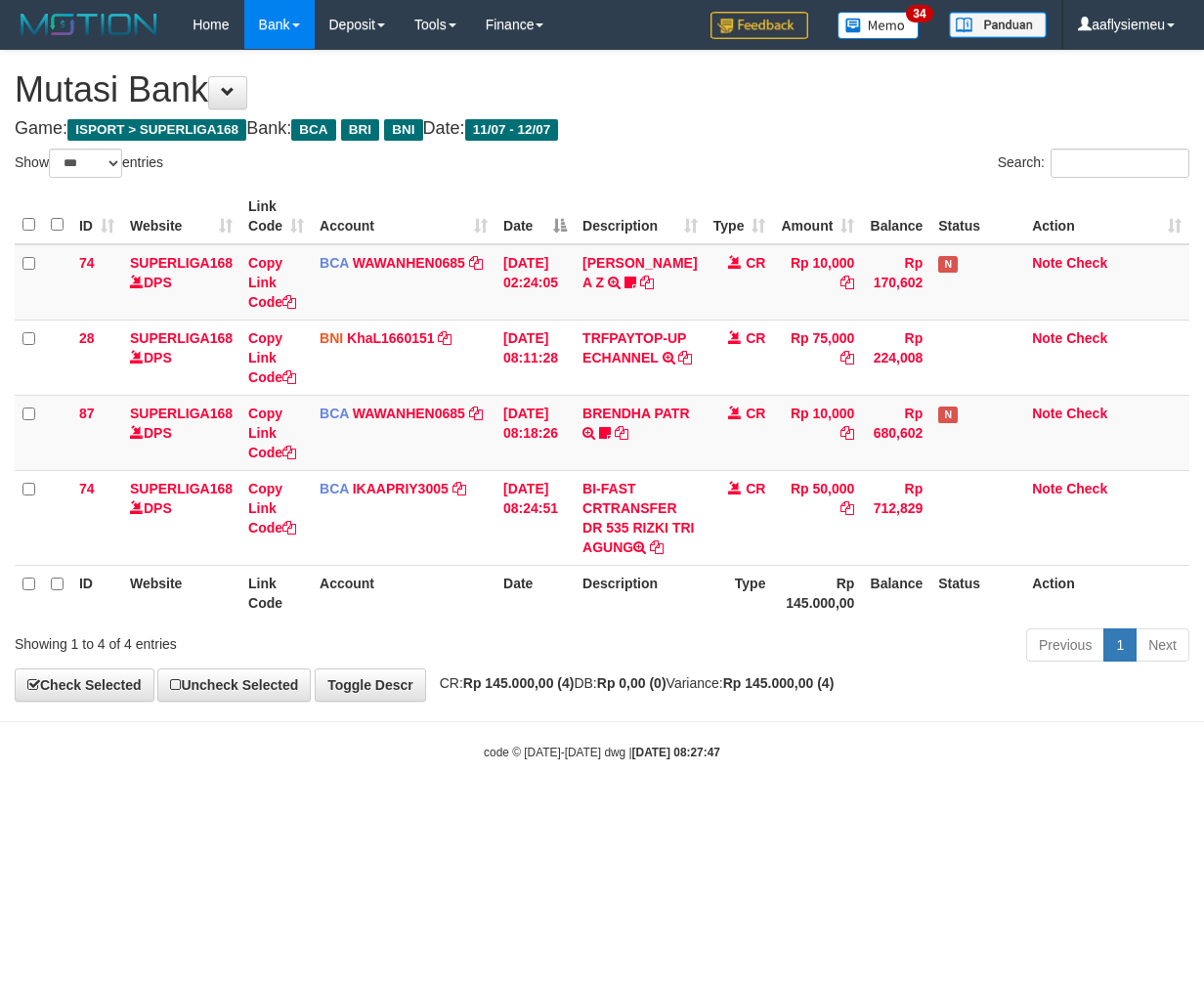 scroll, scrollTop: 0, scrollLeft: 0, axis: both 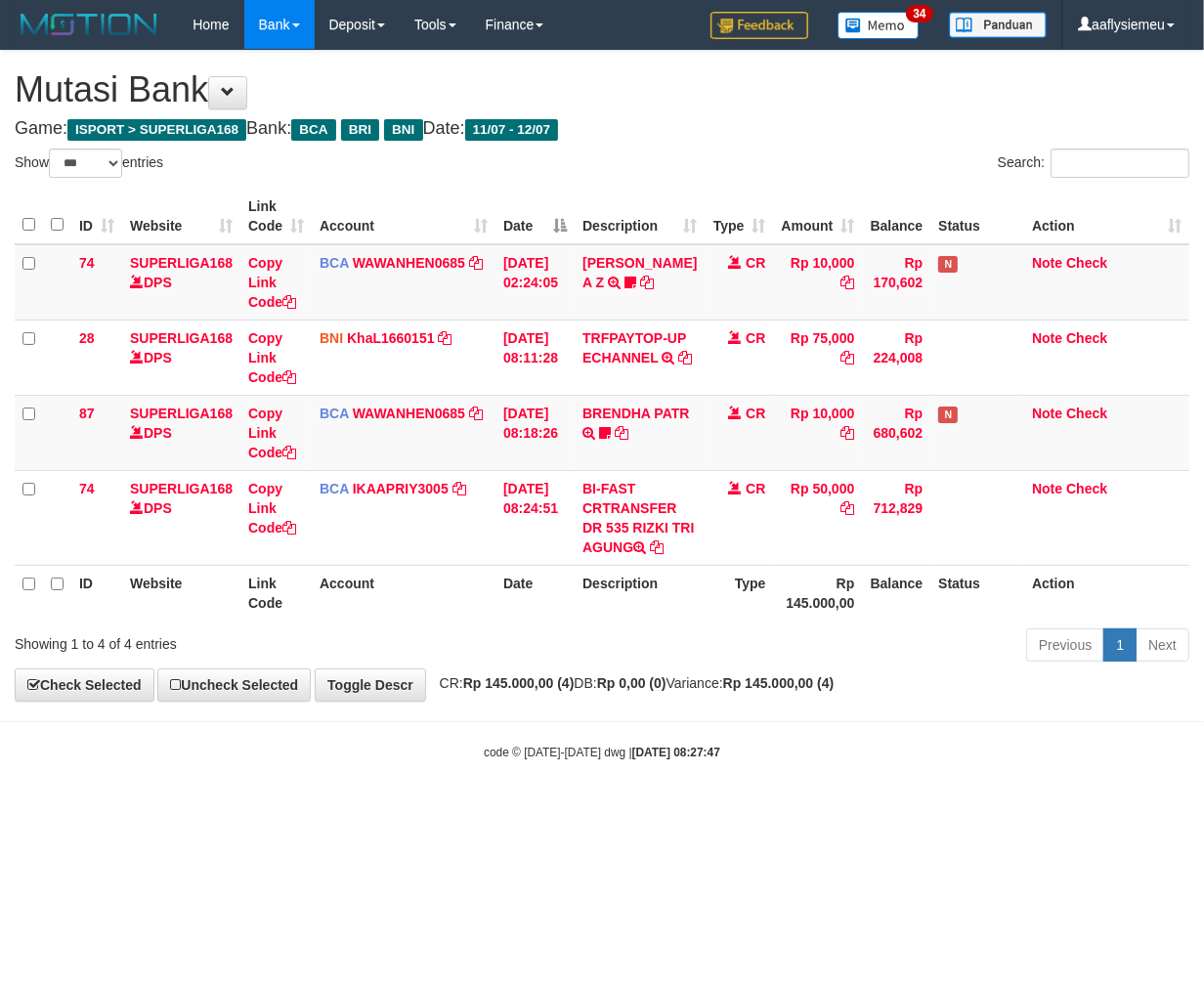 drag, startPoint x: 0, startPoint y: 0, endPoint x: 685, endPoint y: 733, distance: 1003.2517 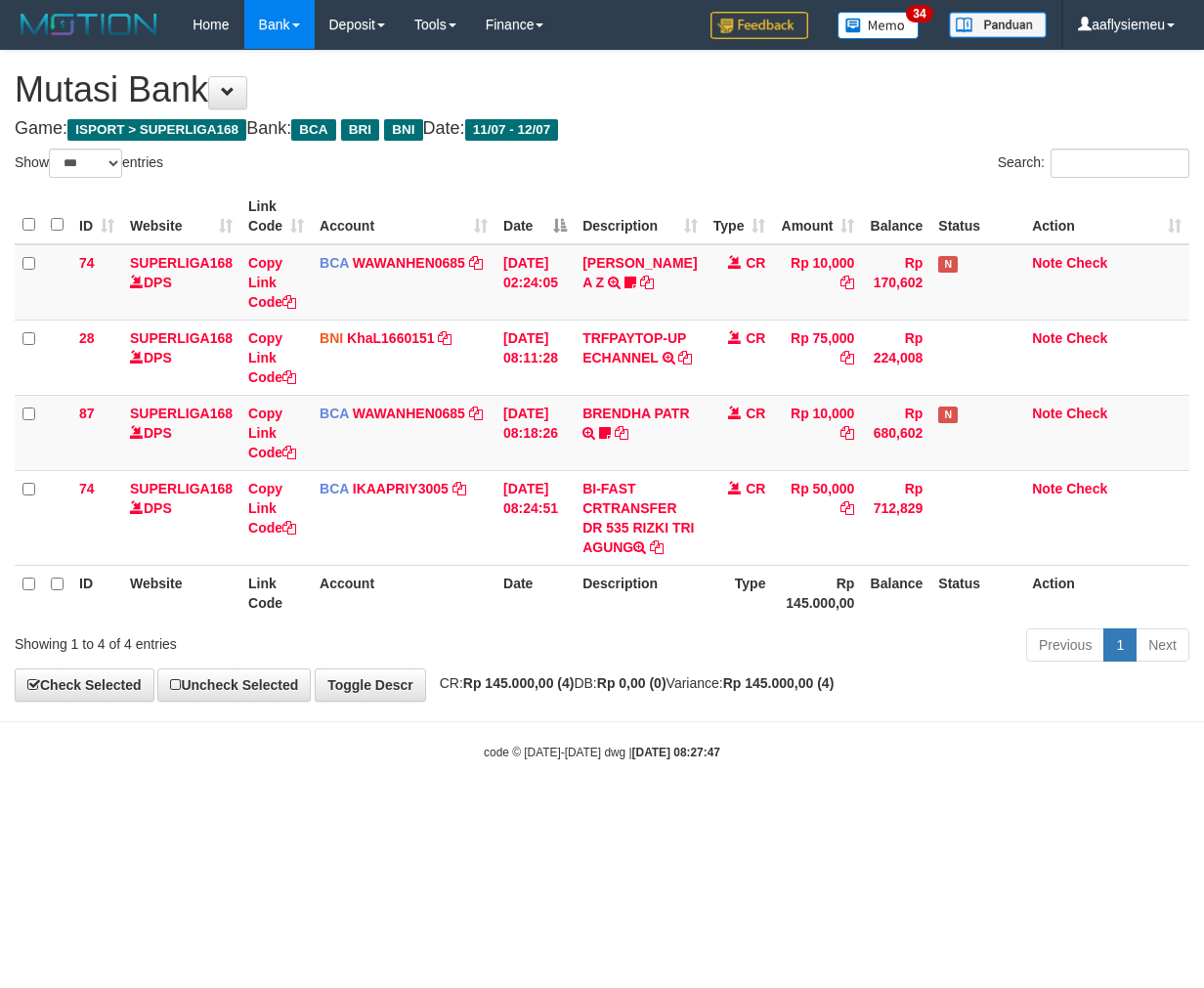 select on "***" 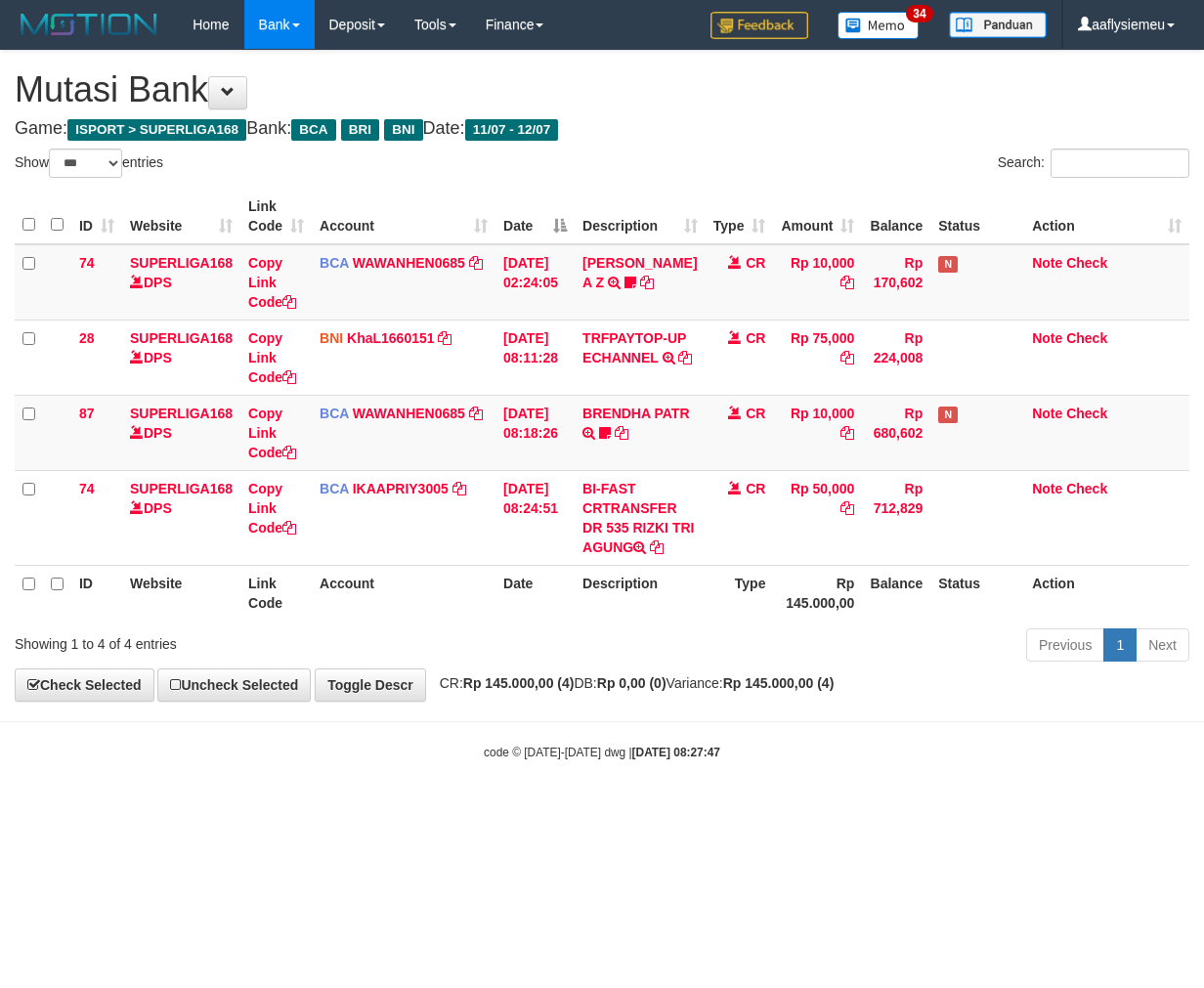 scroll, scrollTop: 0, scrollLeft: 0, axis: both 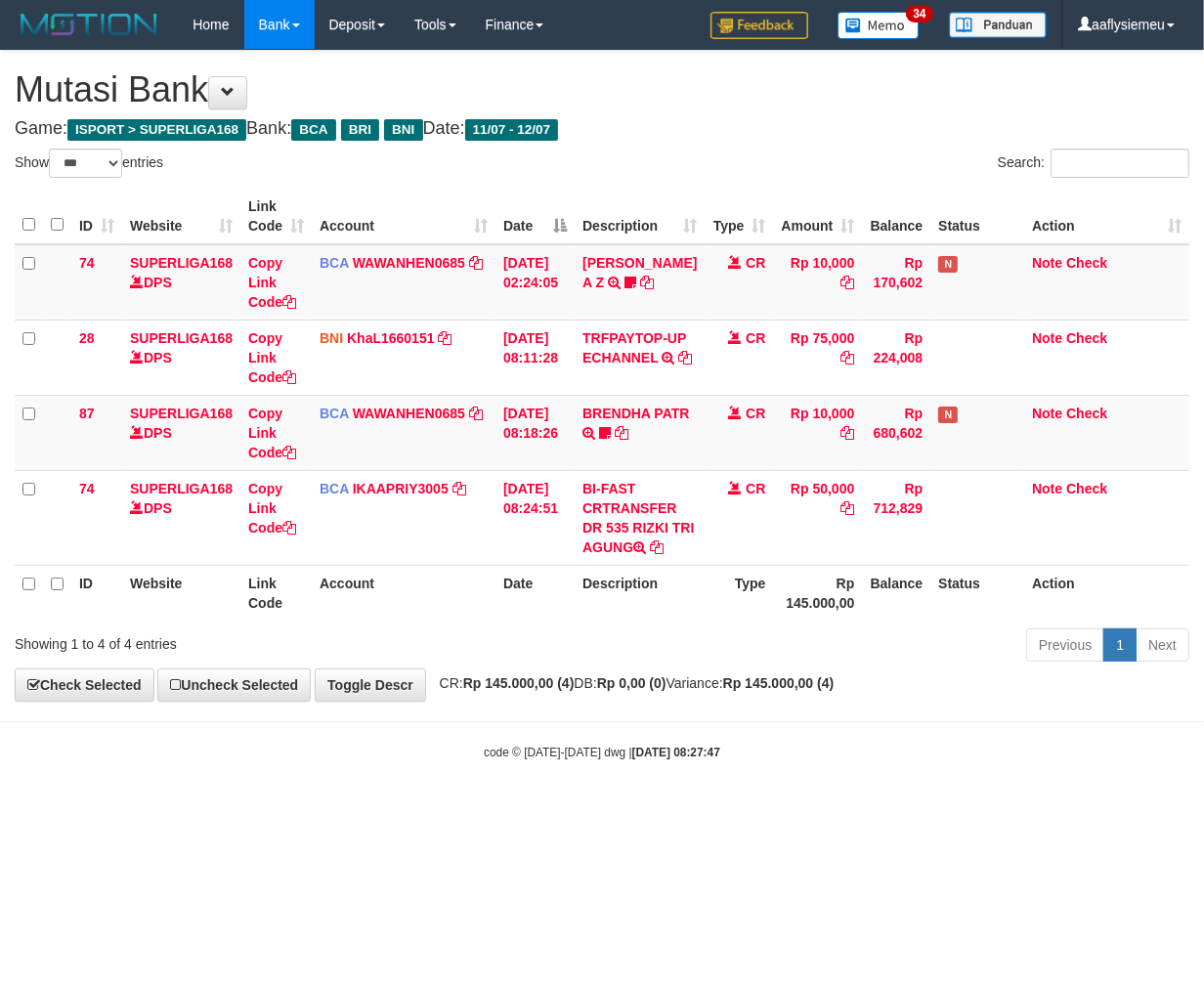 click on "Rp 145.000,00 (4)" at bounding box center (779, 683) 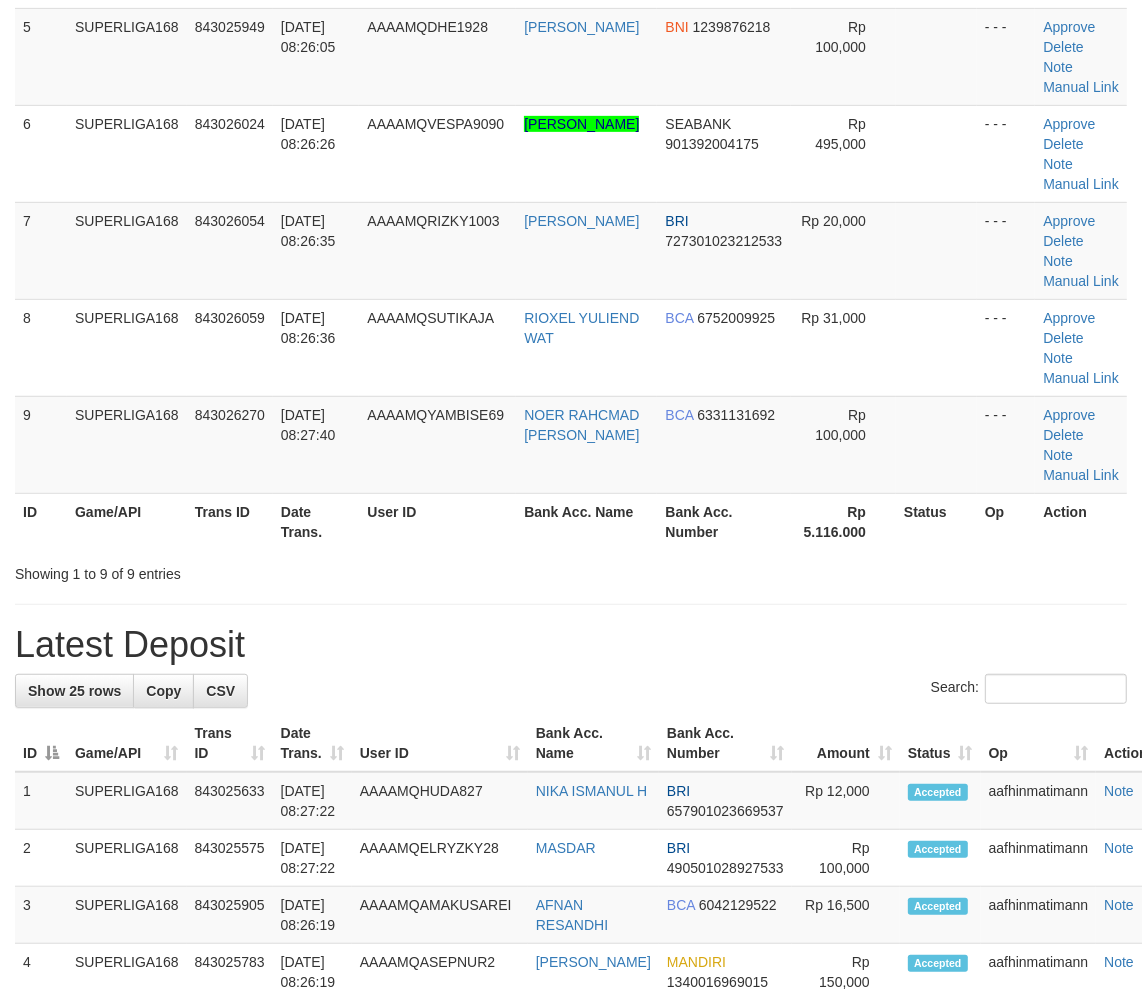 click on "Date Trans." at bounding box center [316, 521] 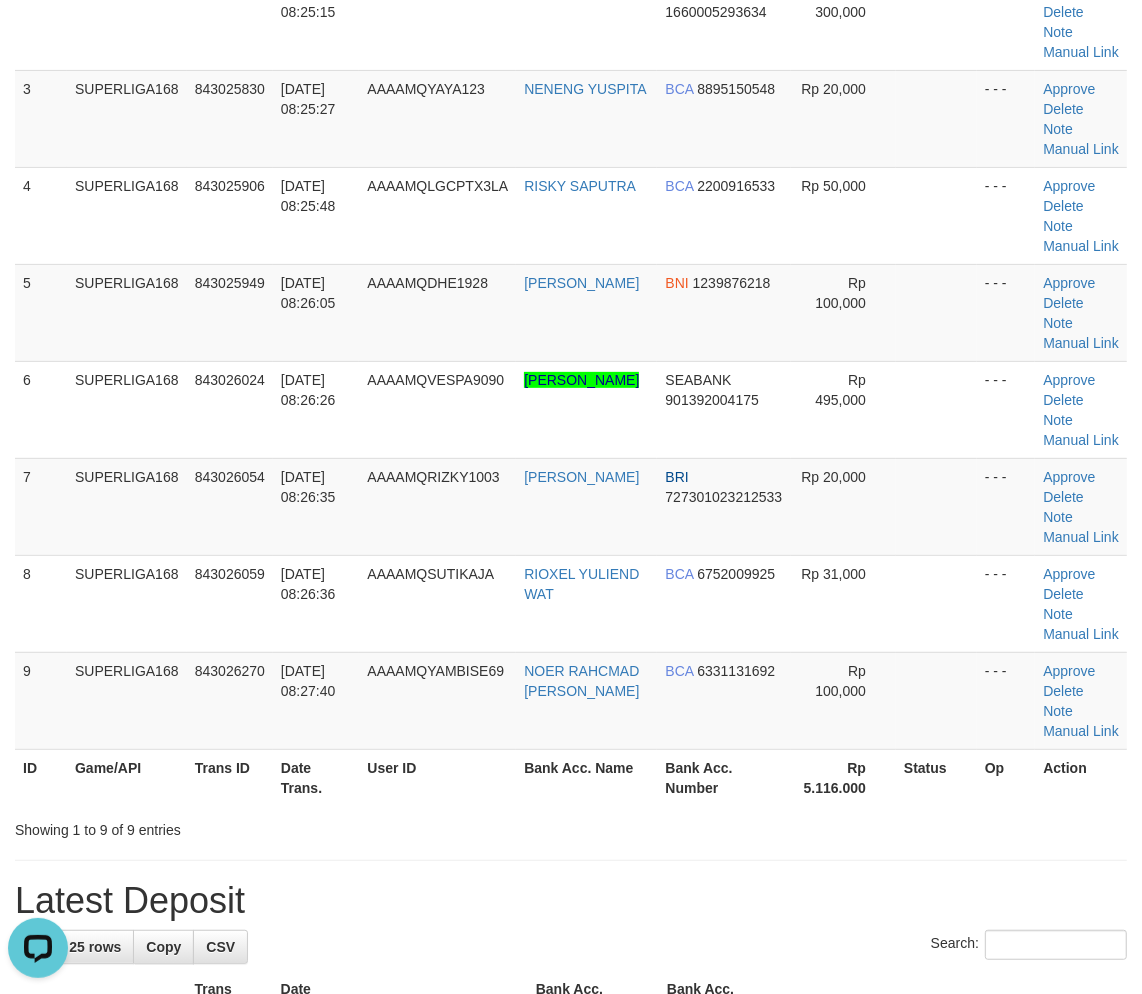 scroll, scrollTop: 0, scrollLeft: 0, axis: both 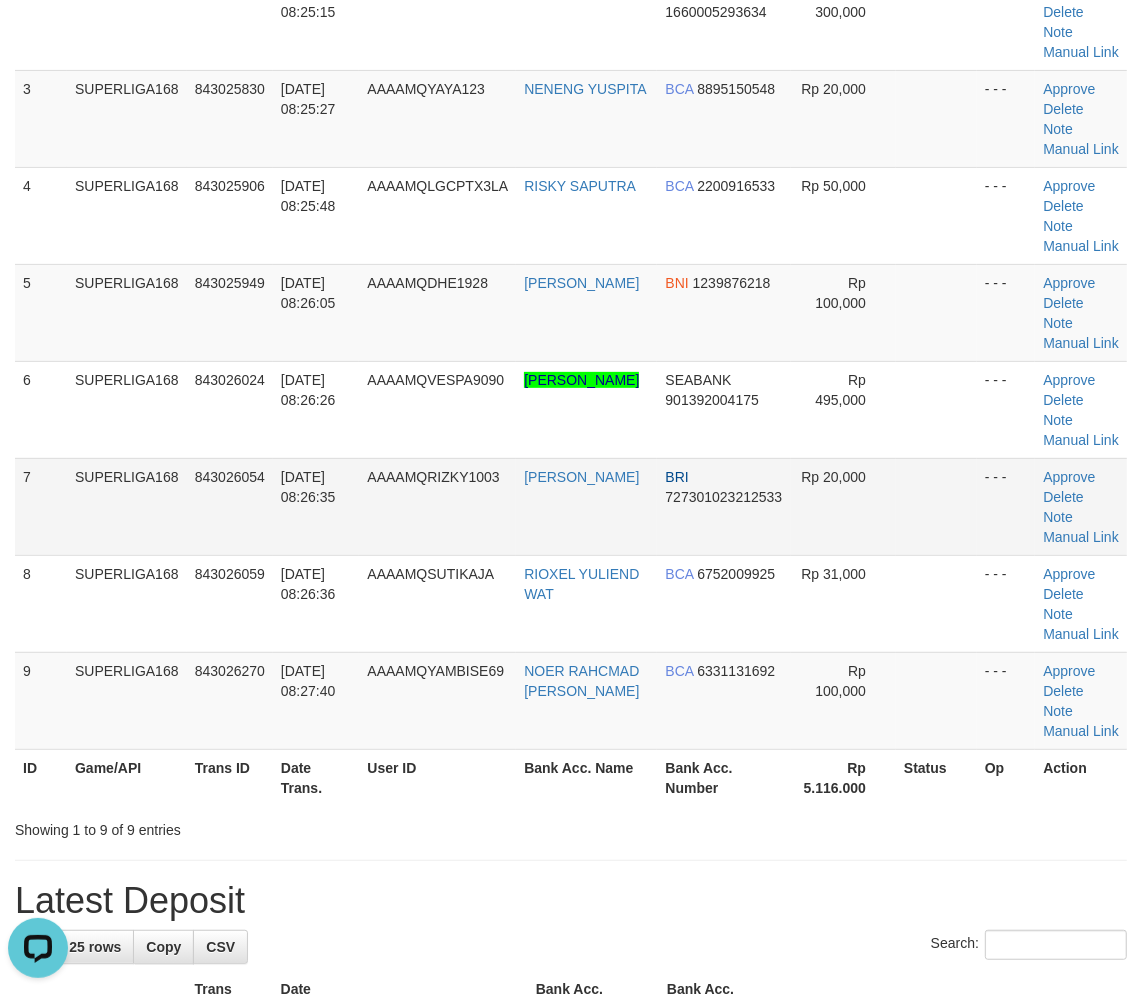 click on "SUPERLIGA168" at bounding box center (127, 506) 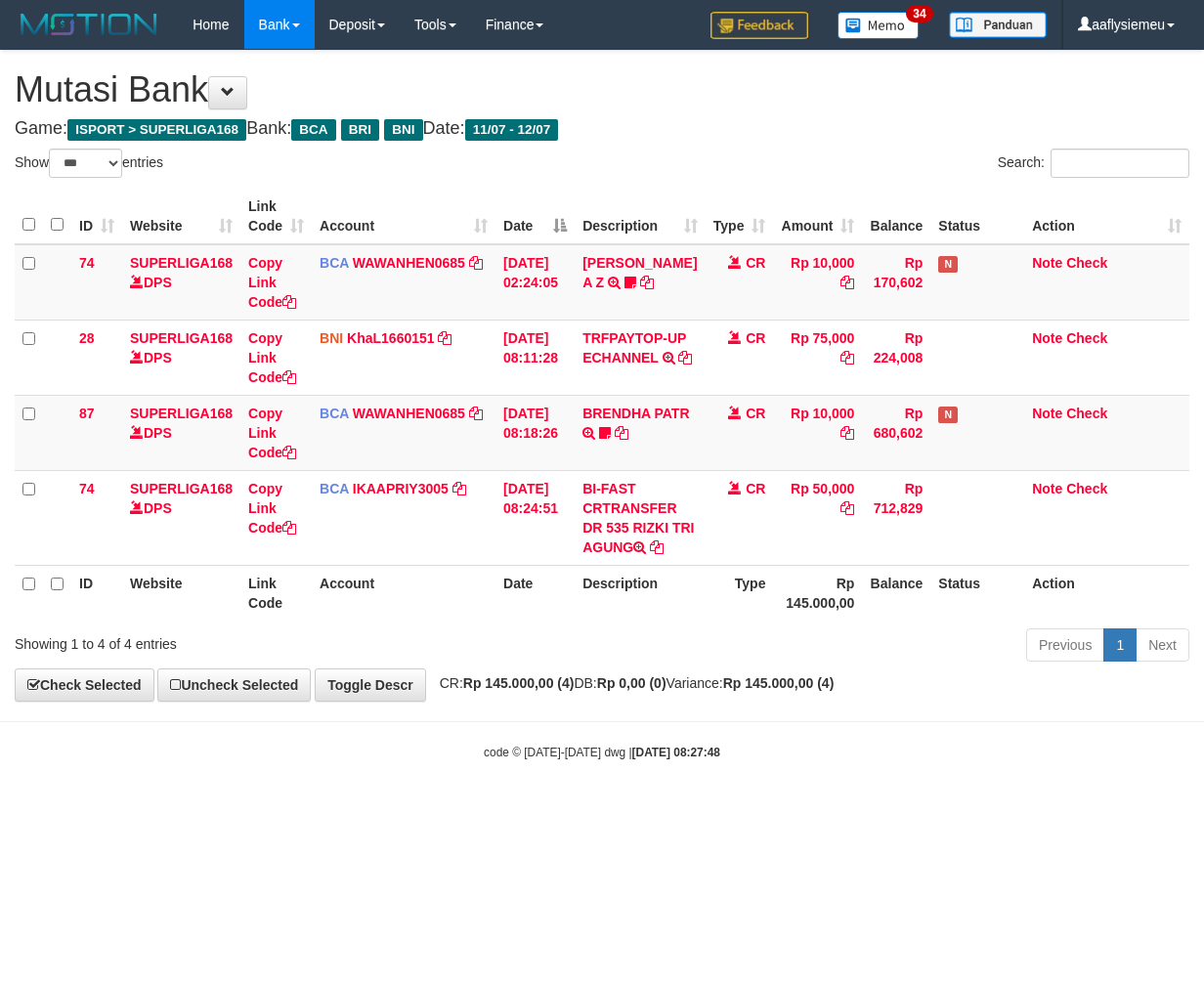 select on "***" 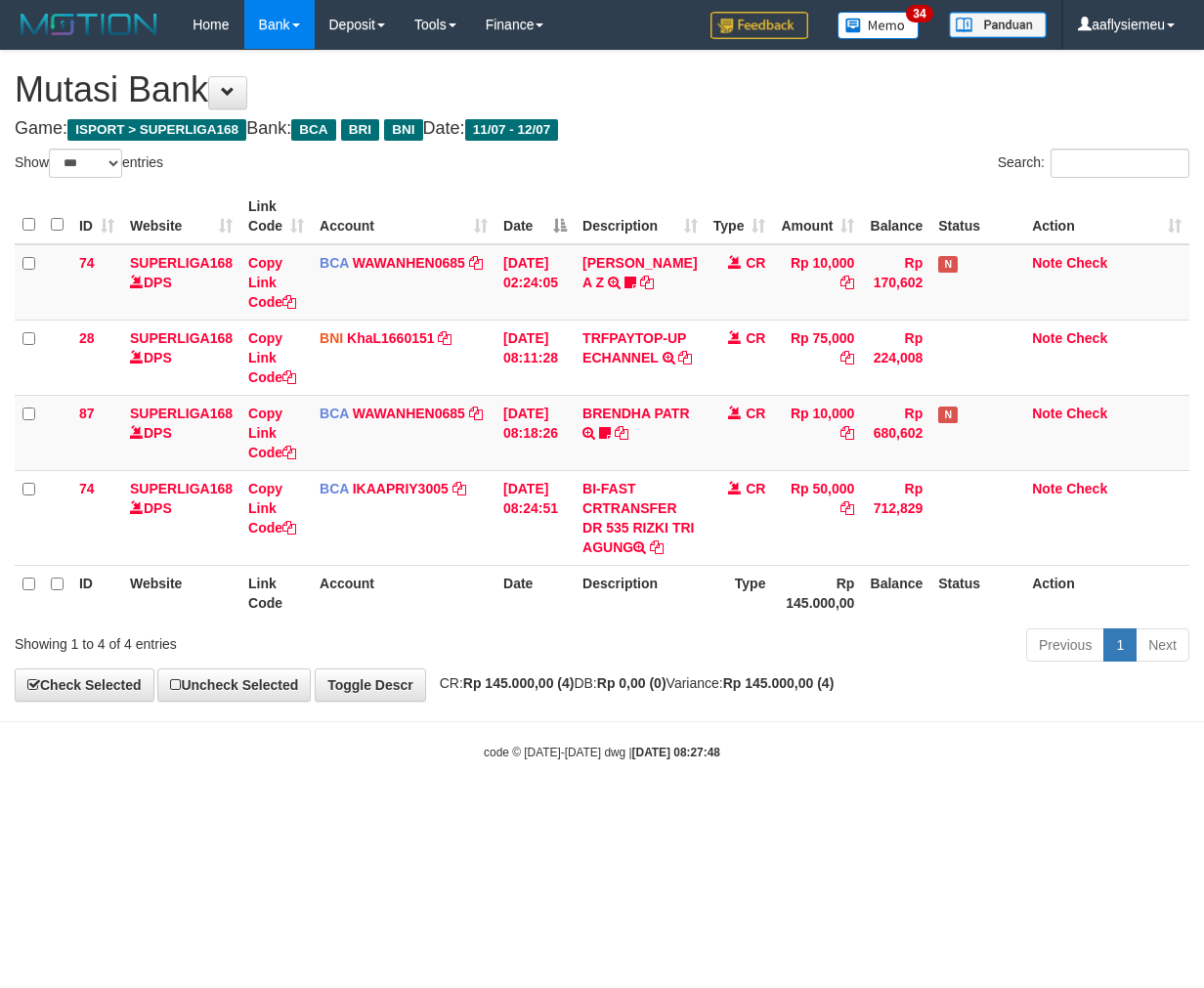 scroll, scrollTop: 0, scrollLeft: 0, axis: both 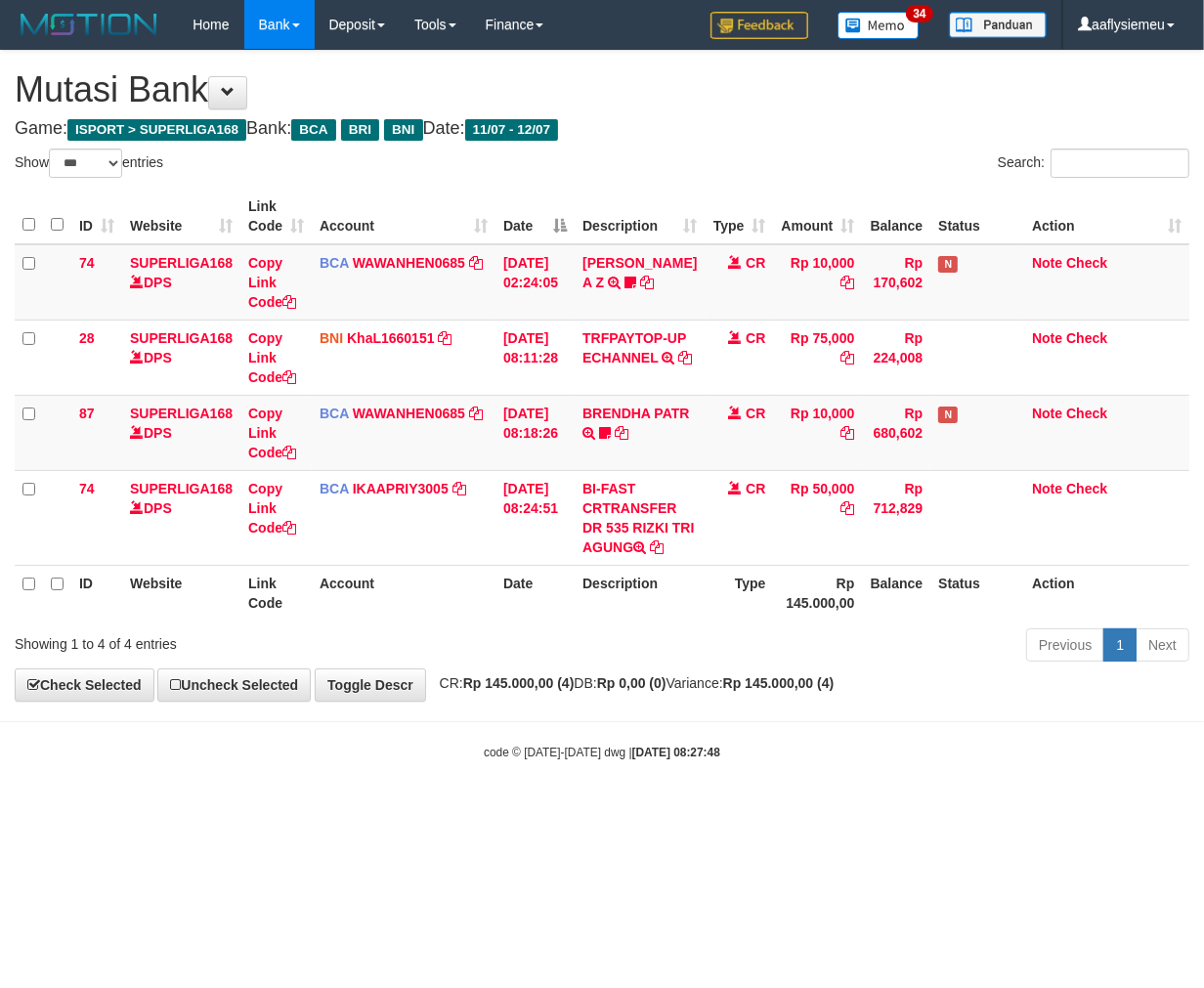 drag, startPoint x: 796, startPoint y: 772, endPoint x: 815, endPoint y: 759, distance: 23.021729 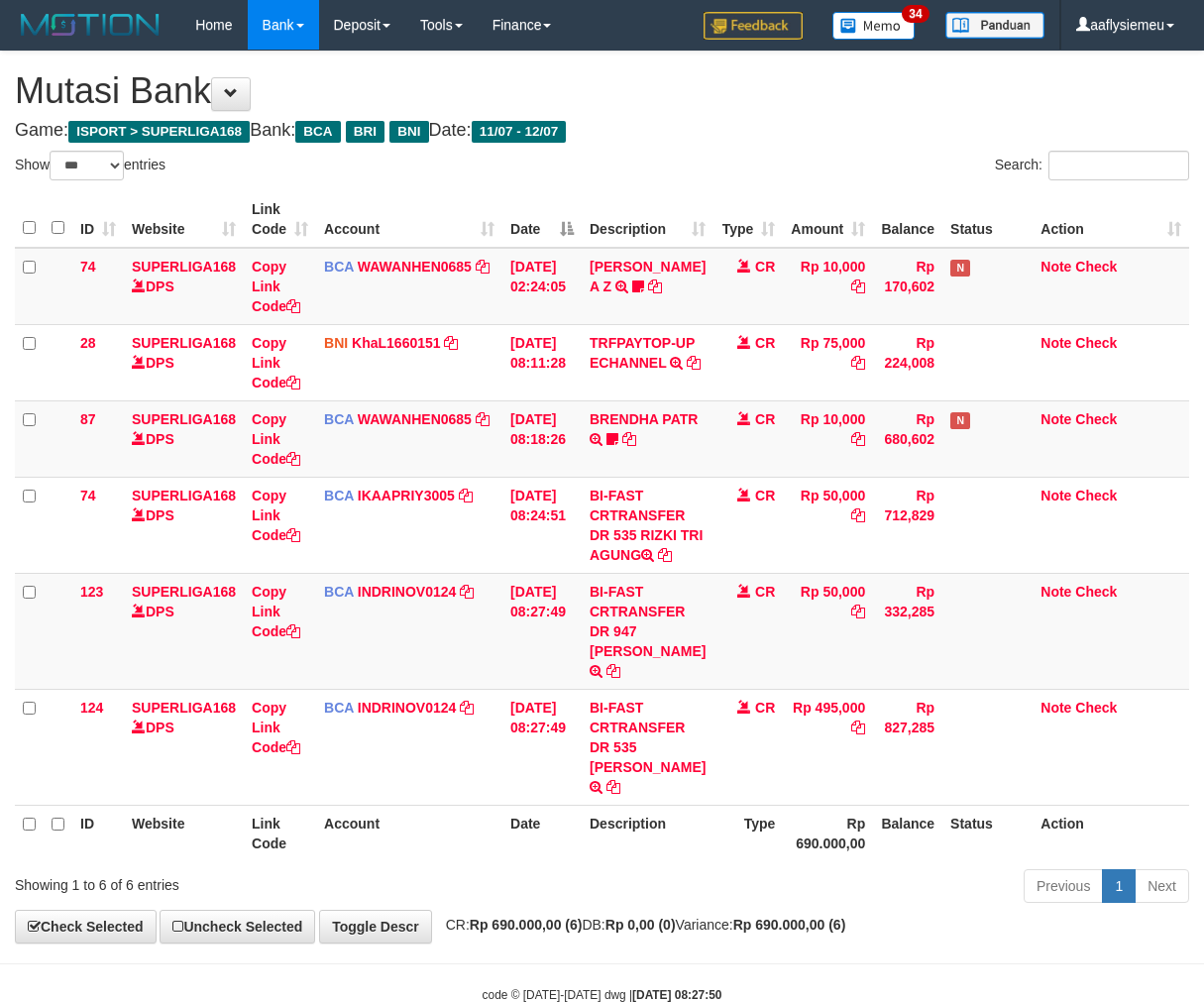 select on "***" 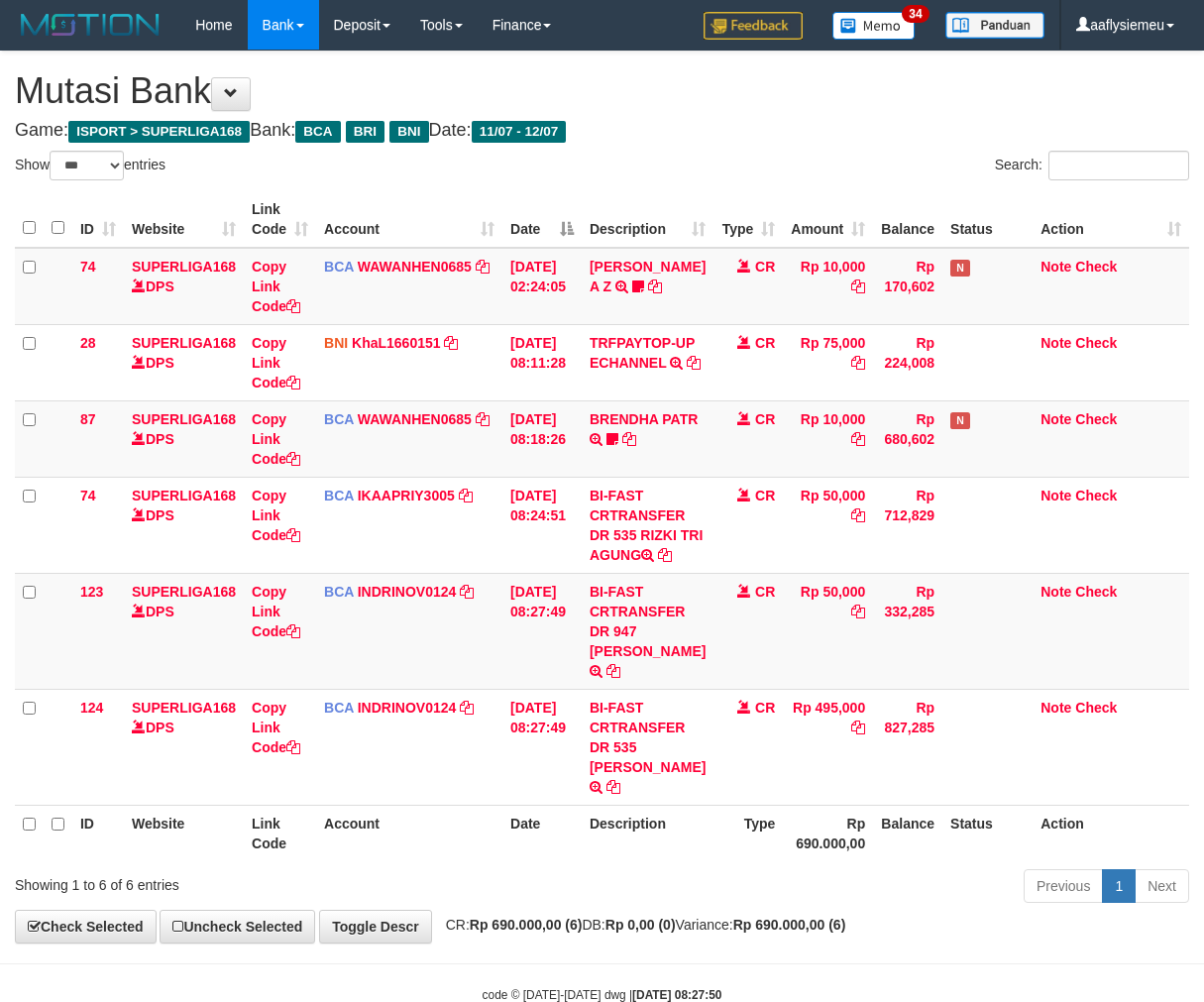 scroll, scrollTop: 0, scrollLeft: 0, axis: both 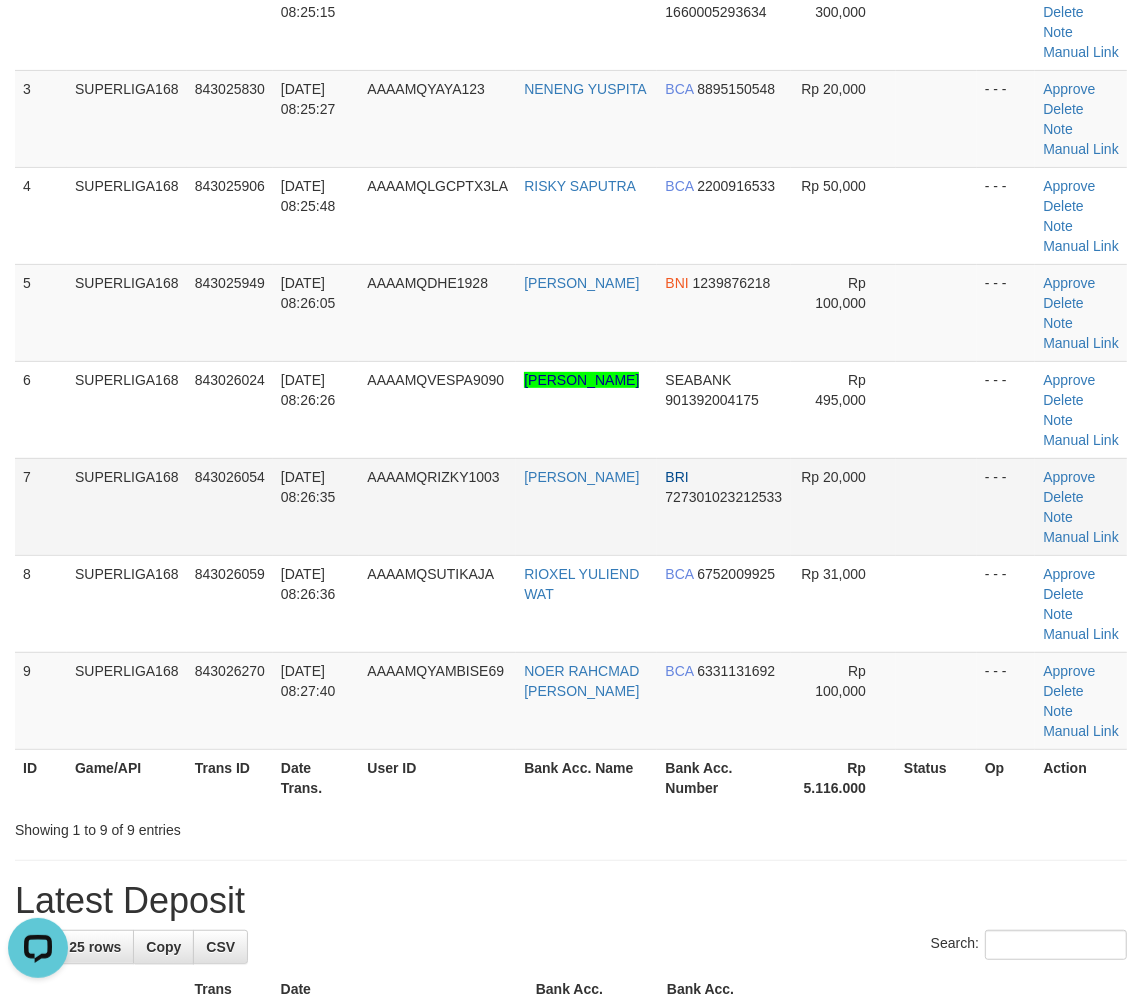 drag, startPoint x: 254, startPoint y: 493, endPoint x: 320, endPoint y: 534, distance: 77.698135 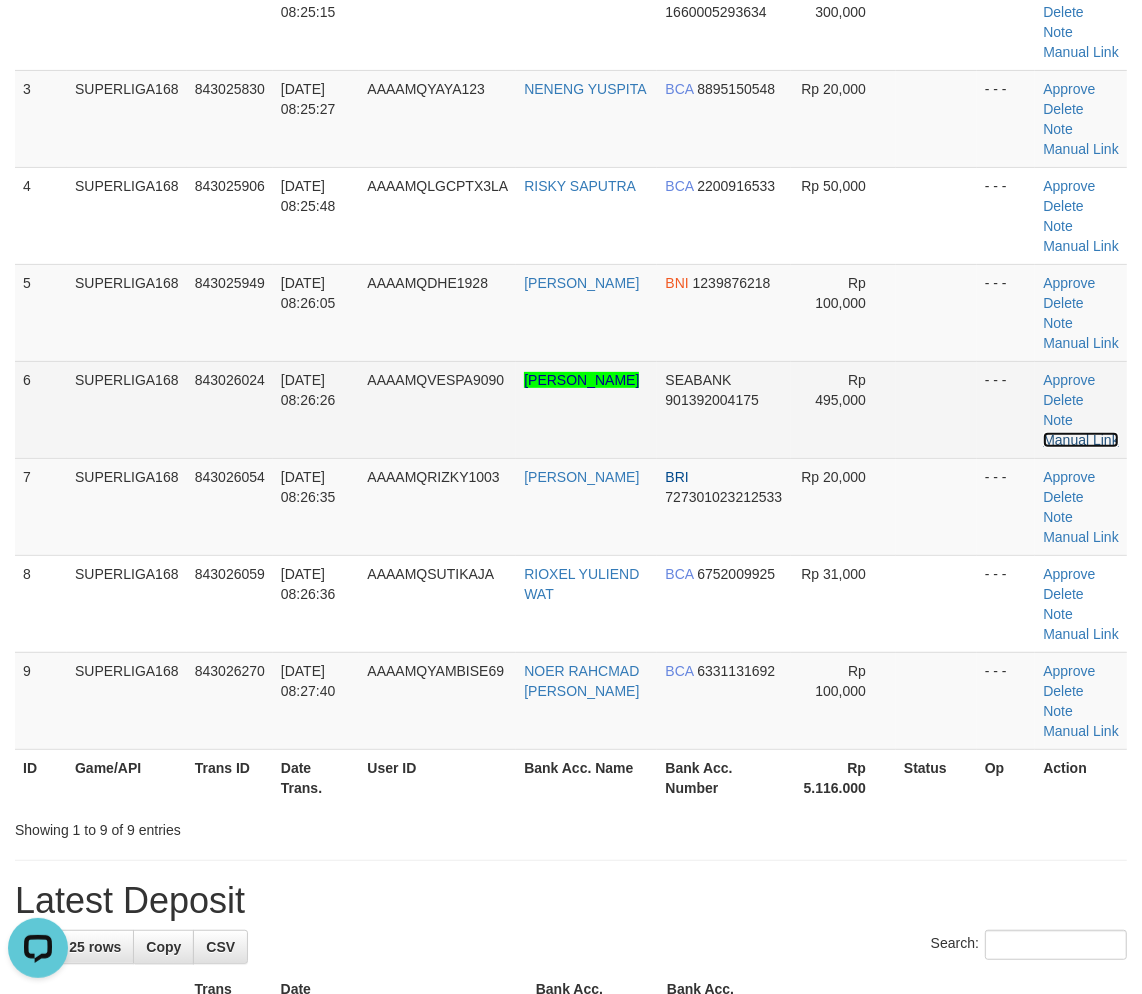 click on "Manual Link" at bounding box center (1081, 440) 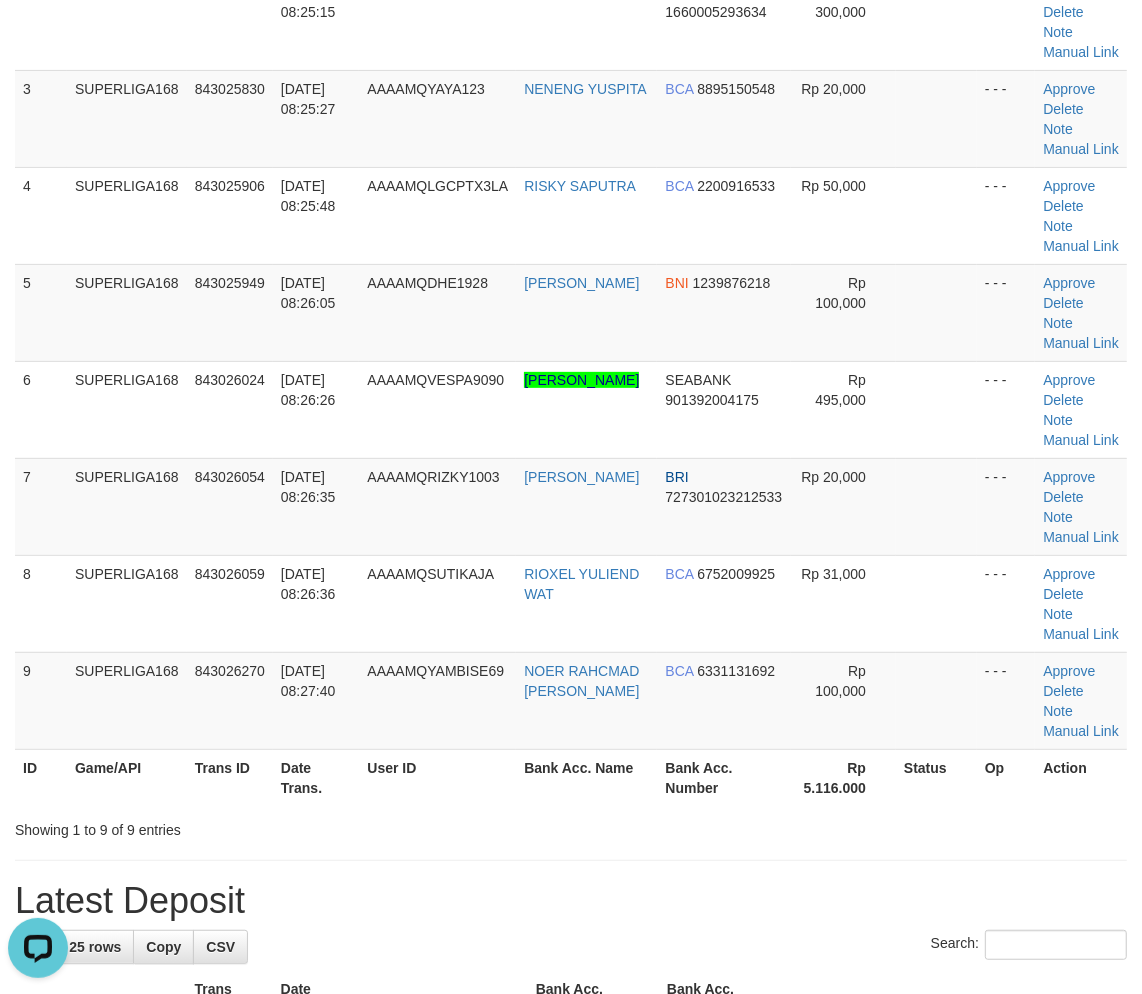 drag, startPoint x: 341, startPoint y: 850, endPoint x: 5, endPoint y: 712, distance: 363.23547 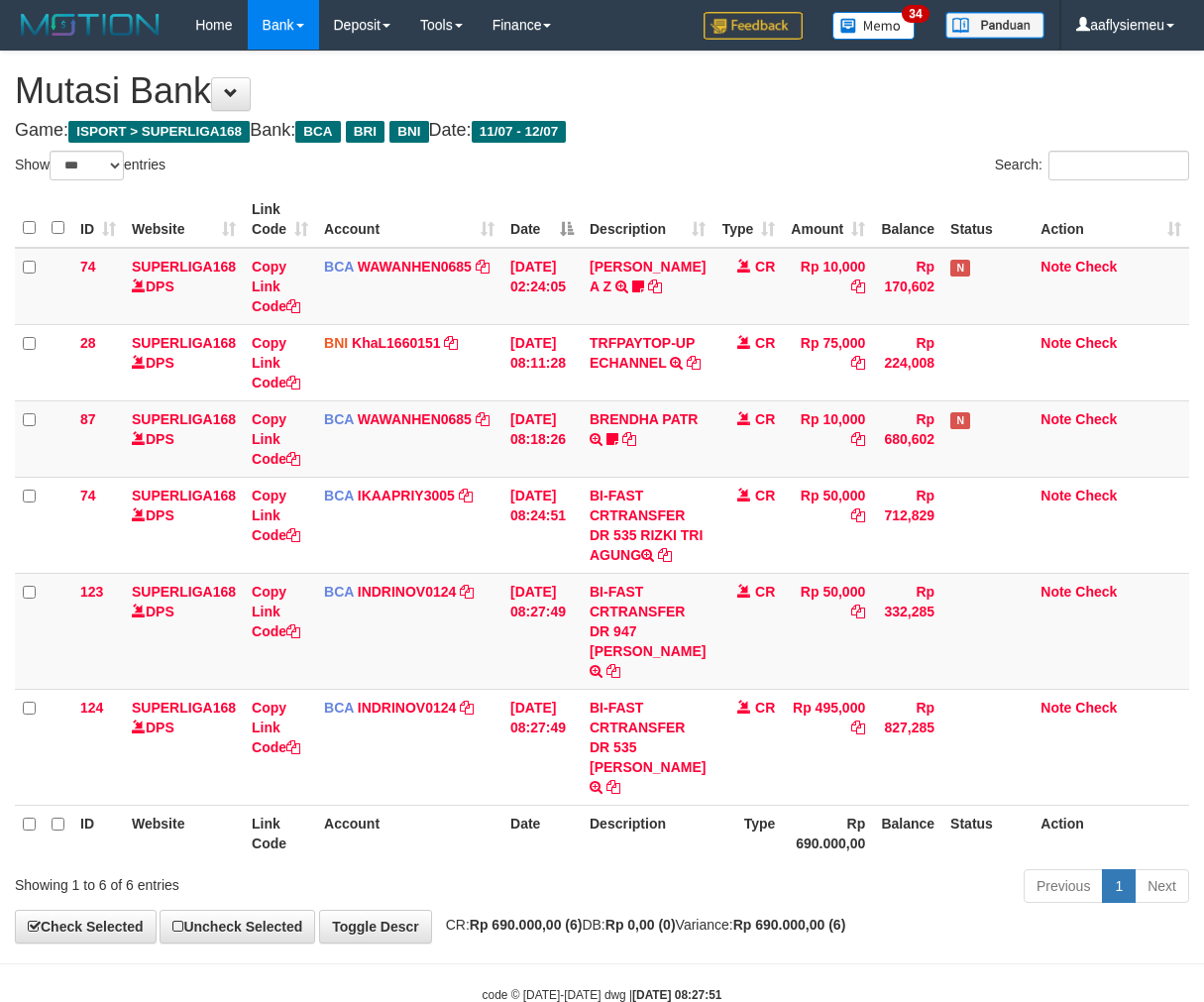 select on "***" 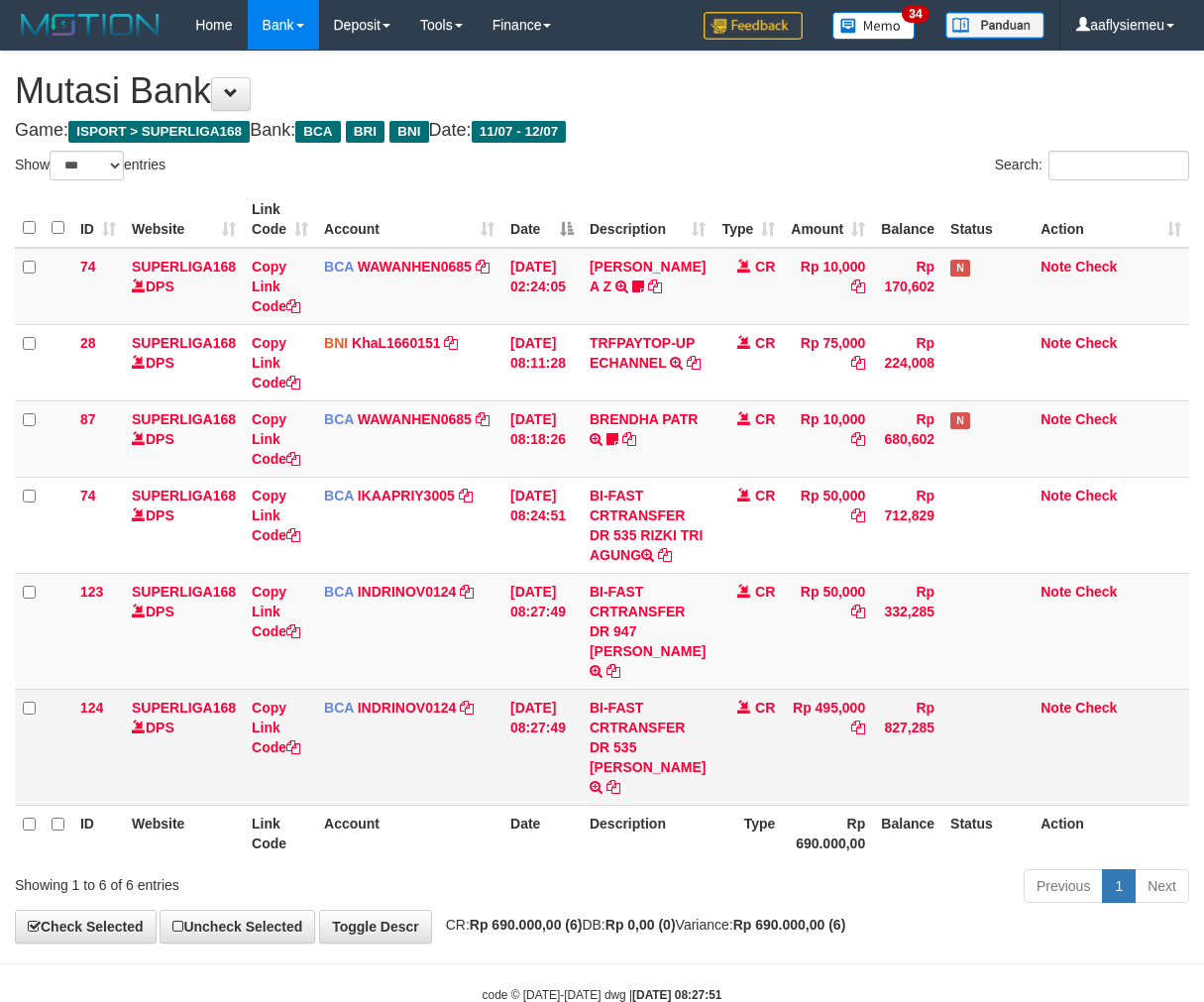 scroll, scrollTop: 112, scrollLeft: 0, axis: vertical 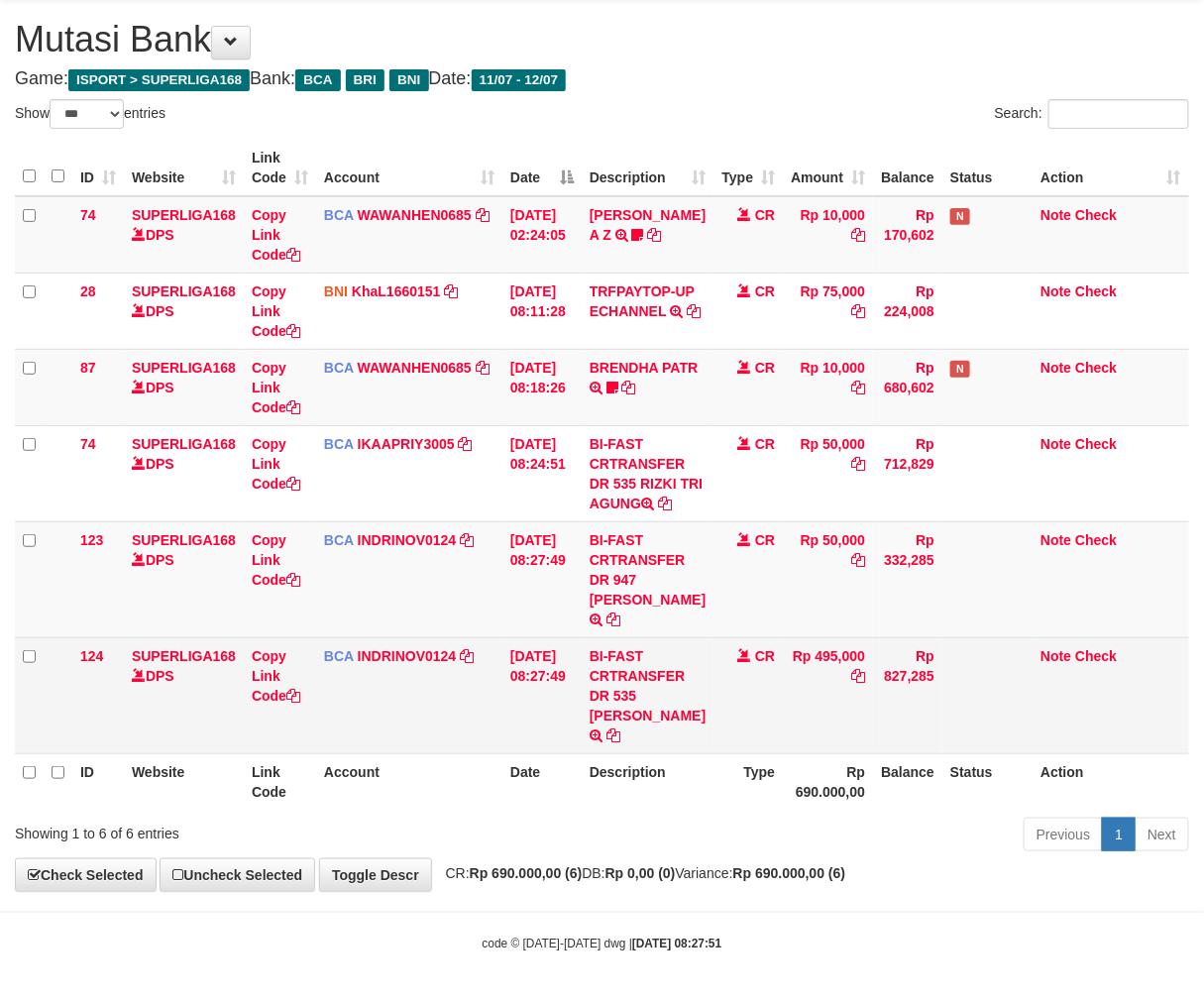 copy on "[PERSON_NAME]" 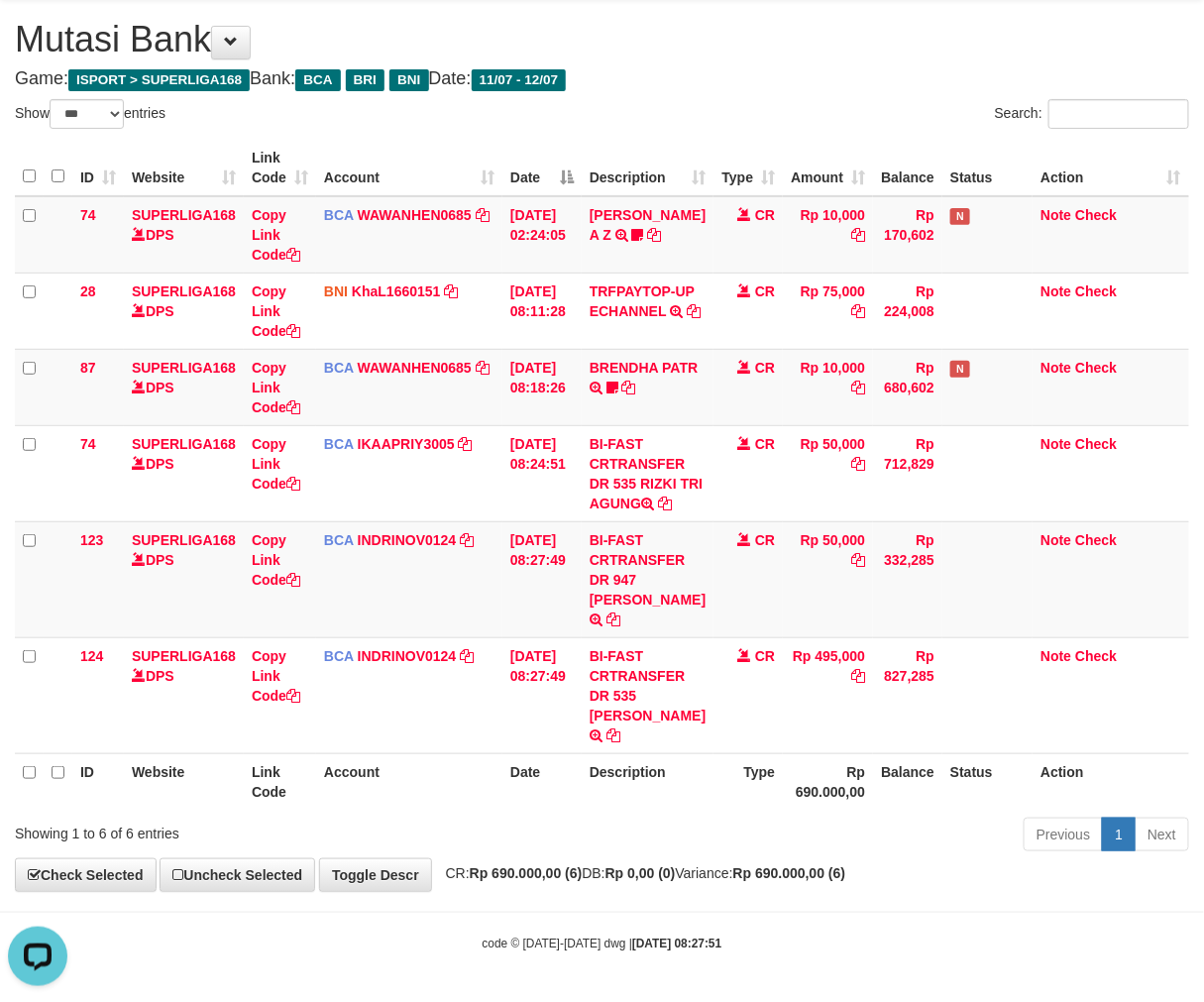 scroll, scrollTop: 0, scrollLeft: 0, axis: both 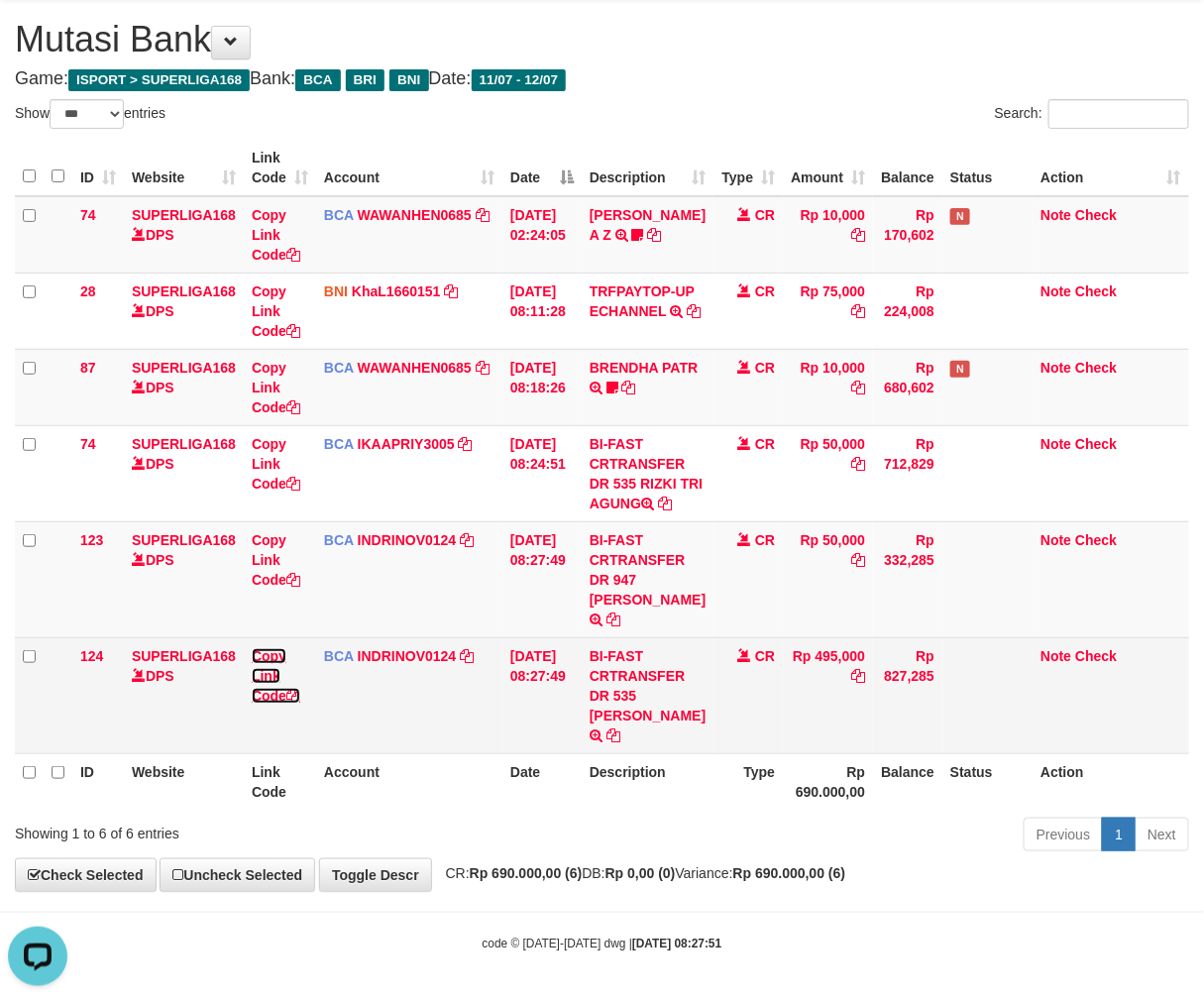 click on "Copy Link Code" at bounding box center (275, 676) 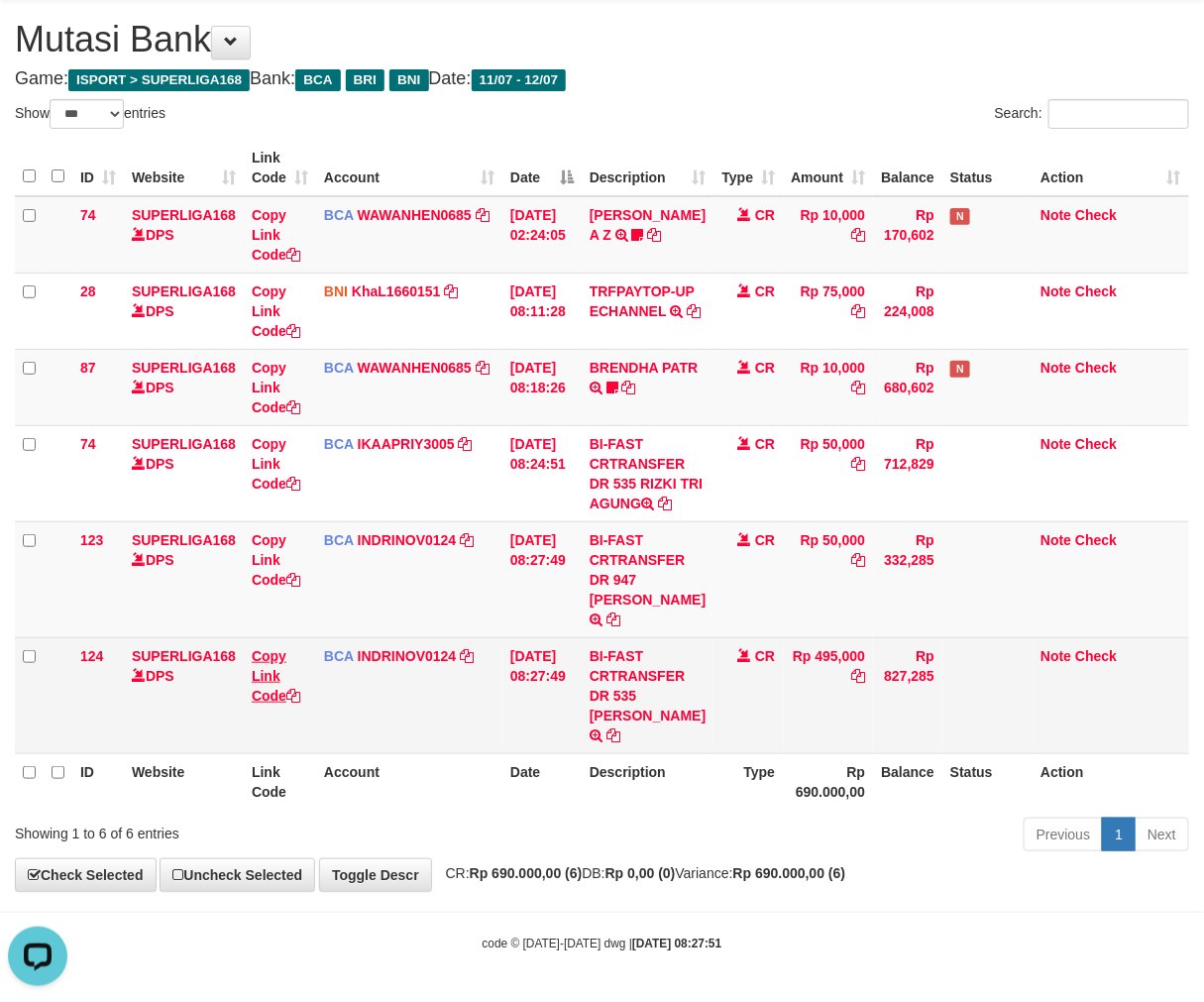 copy on "MUHAMMAD MUSRON" 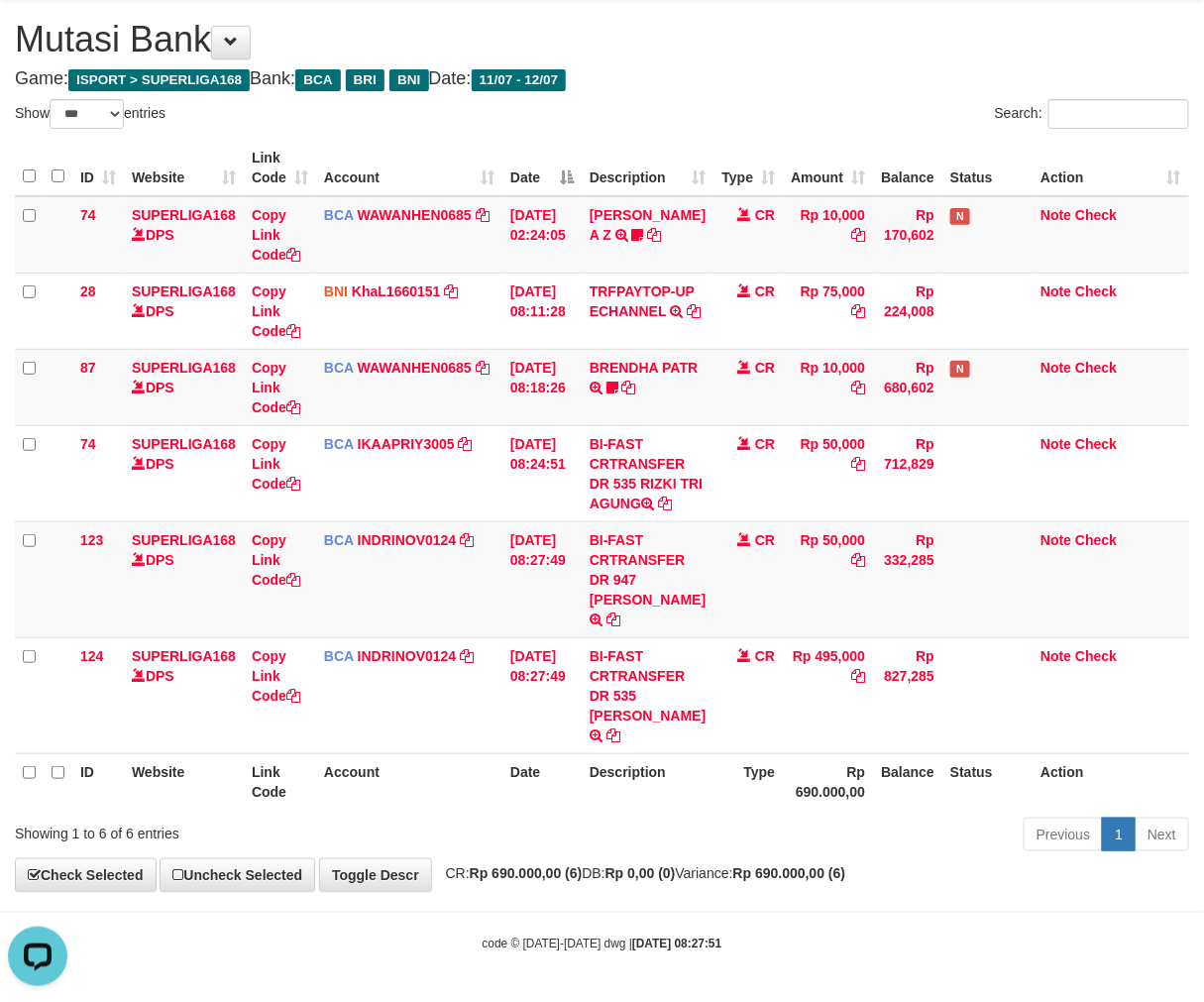 scroll, scrollTop: 294, scrollLeft: 0, axis: vertical 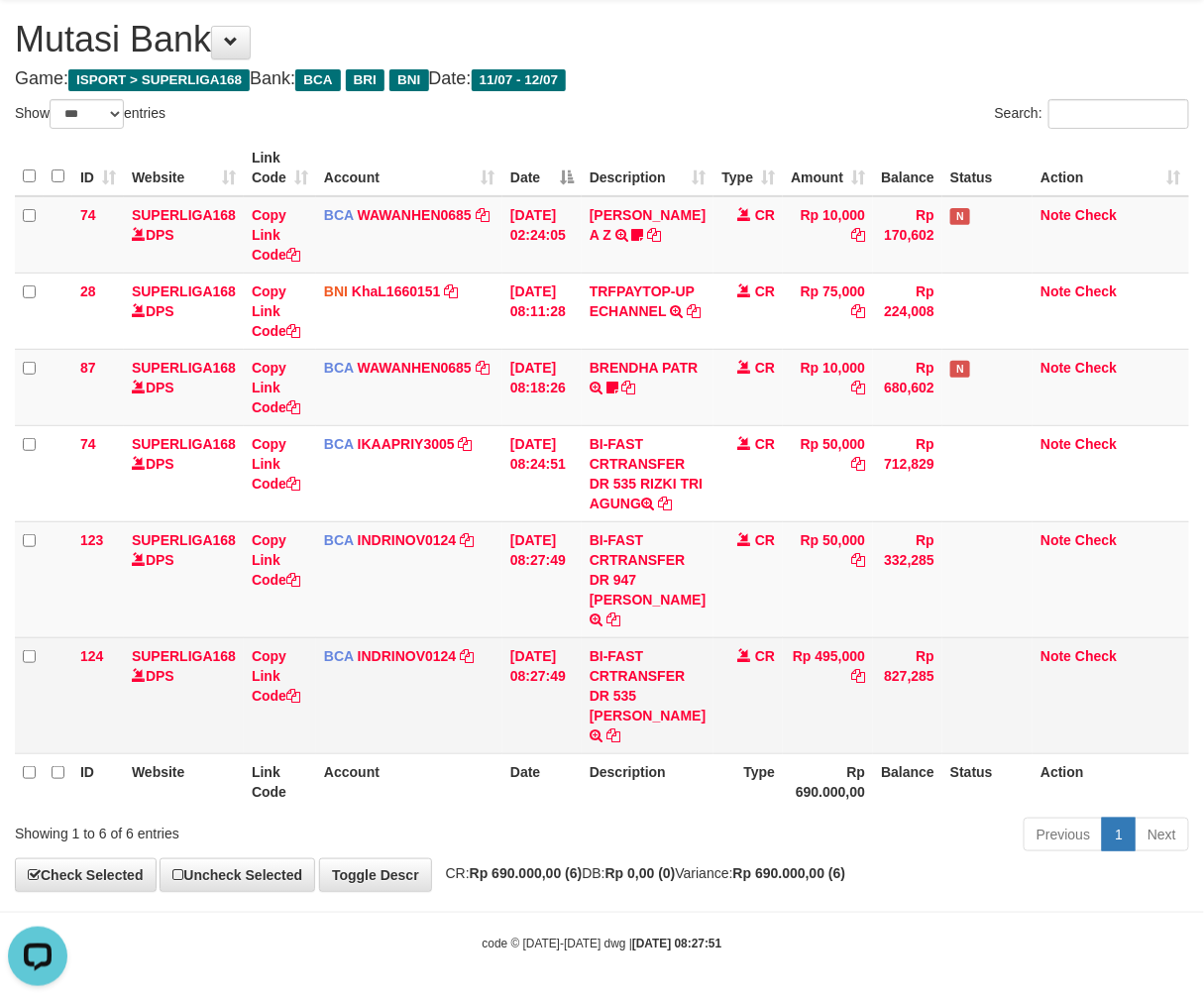 click at bounding box center (987, 695) 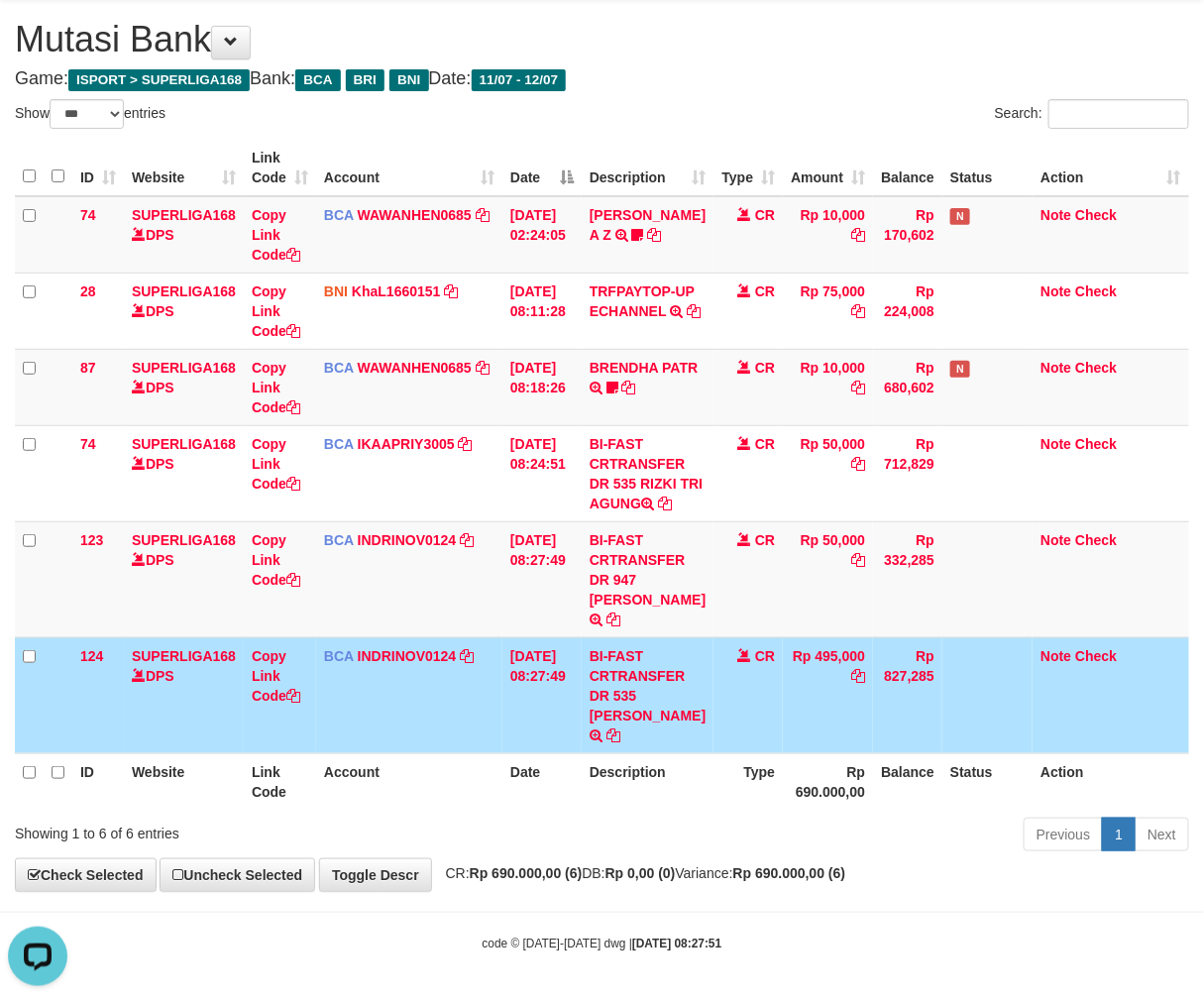 drag, startPoint x: 740, startPoint y: 820, endPoint x: 756, endPoint y: 820, distance: 16 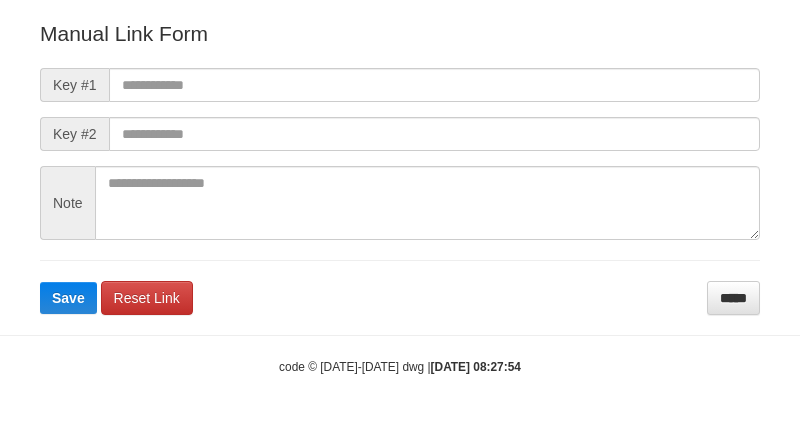 scroll, scrollTop: 242, scrollLeft: 0, axis: vertical 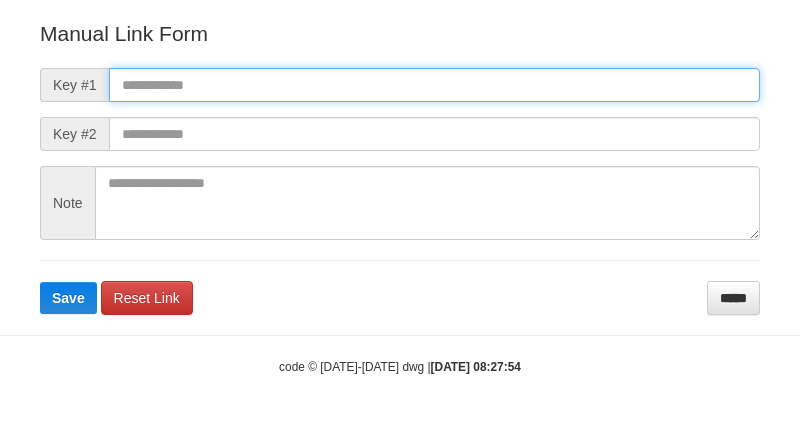 drag, startPoint x: 186, startPoint y: 92, endPoint x: 168, endPoint y: 155, distance: 65.52099 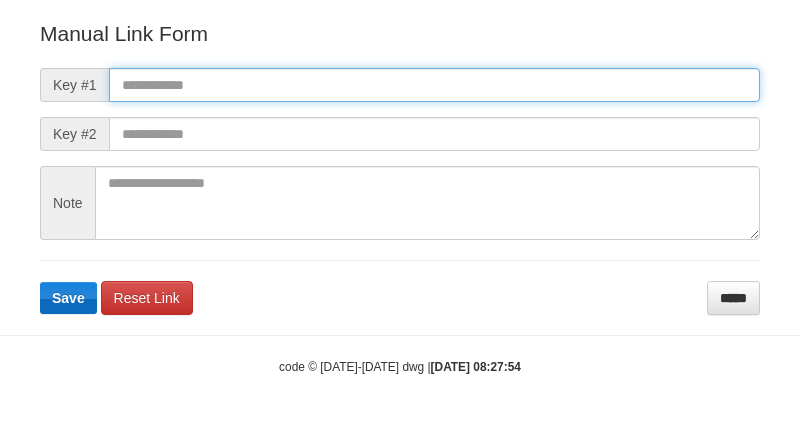 paste on "**********" 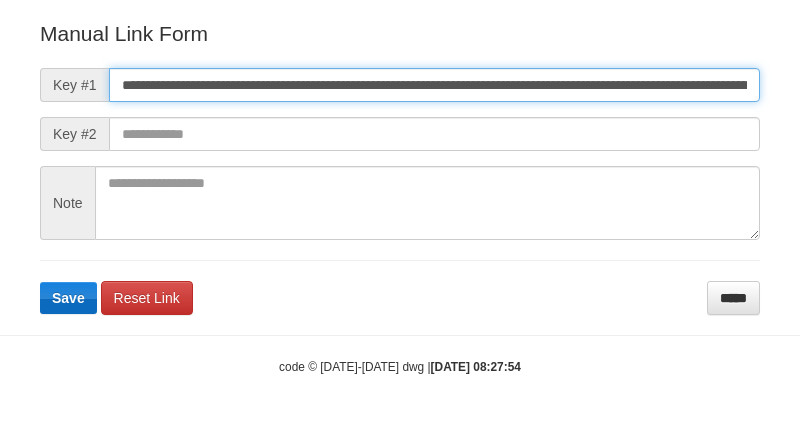 scroll, scrollTop: 0, scrollLeft: 1364, axis: horizontal 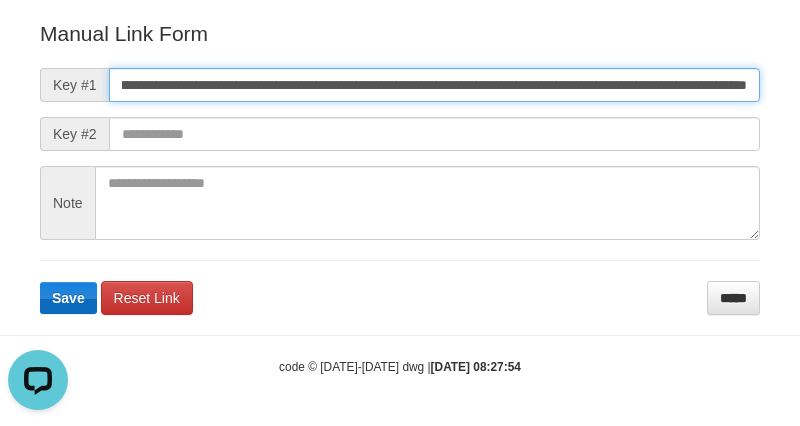 type on "**********" 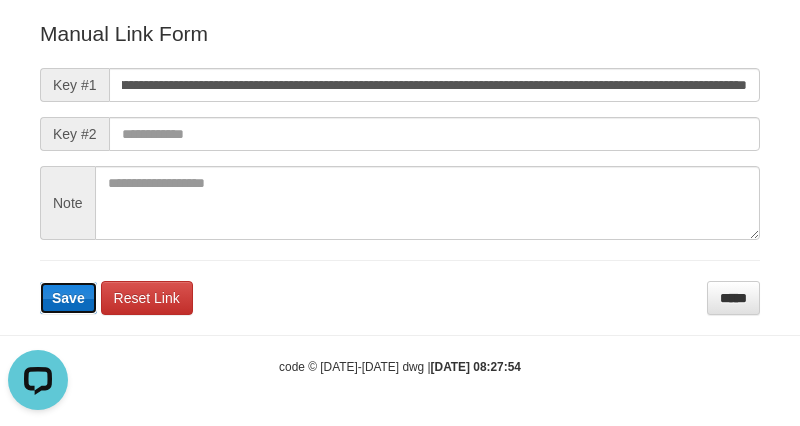 scroll, scrollTop: 0, scrollLeft: 0, axis: both 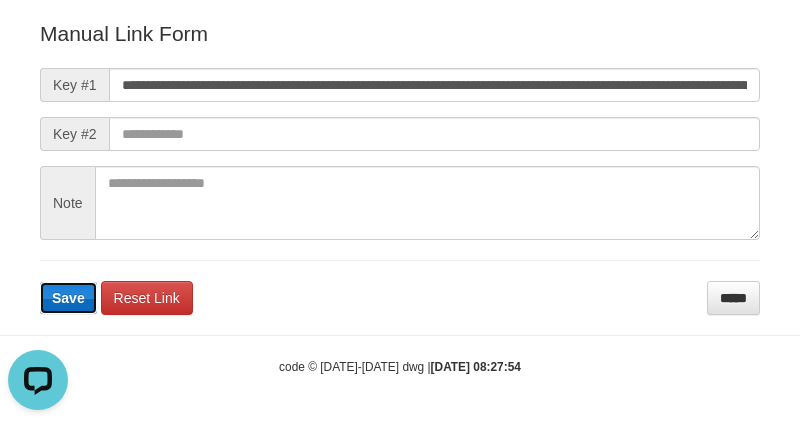 click on "Save" at bounding box center (68, 298) 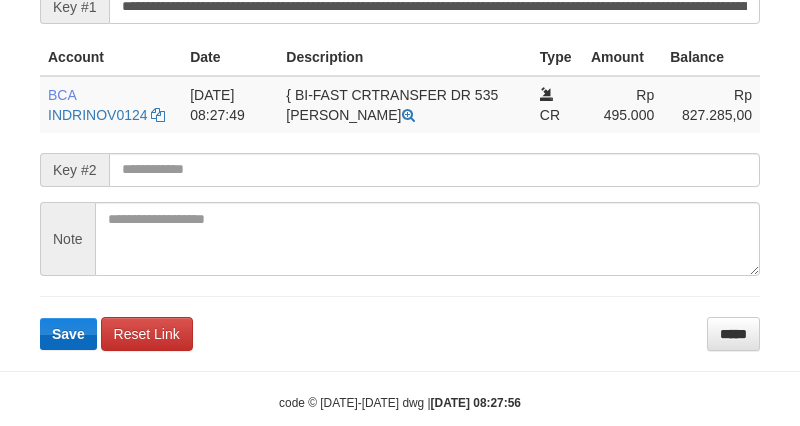 scroll, scrollTop: 520, scrollLeft: 0, axis: vertical 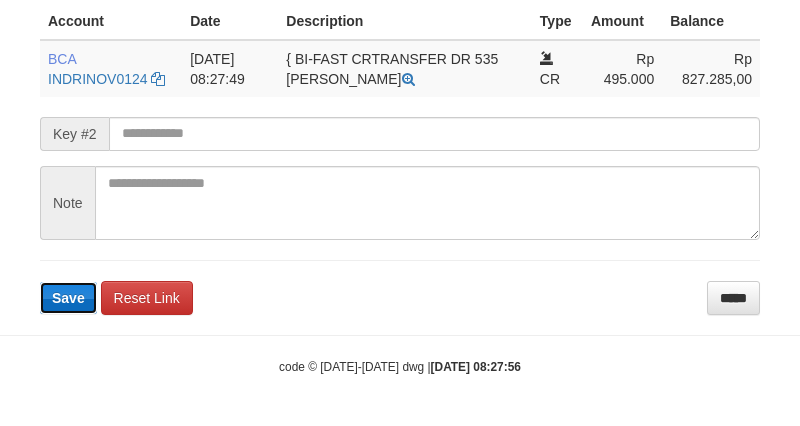 click on "Save" at bounding box center (68, 298) 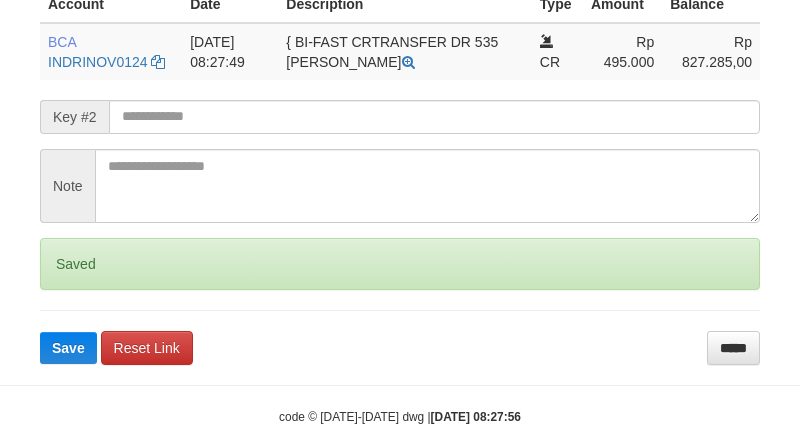click on "Saved" at bounding box center [400, 264] 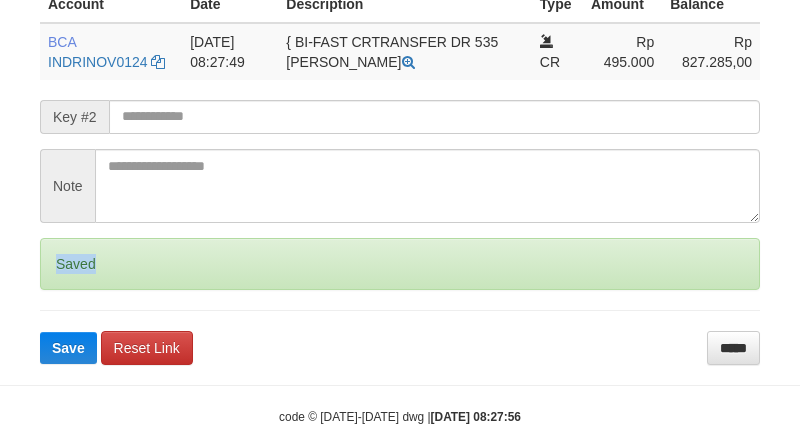 click on "Saved" at bounding box center [400, 264] 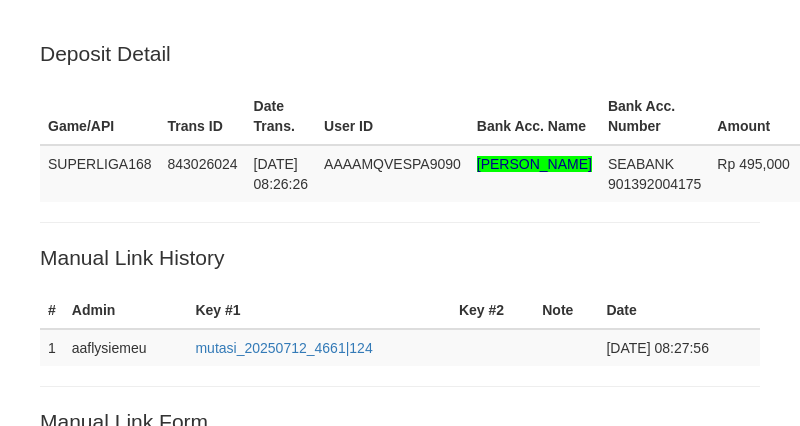 scroll, scrollTop: 520, scrollLeft: 0, axis: vertical 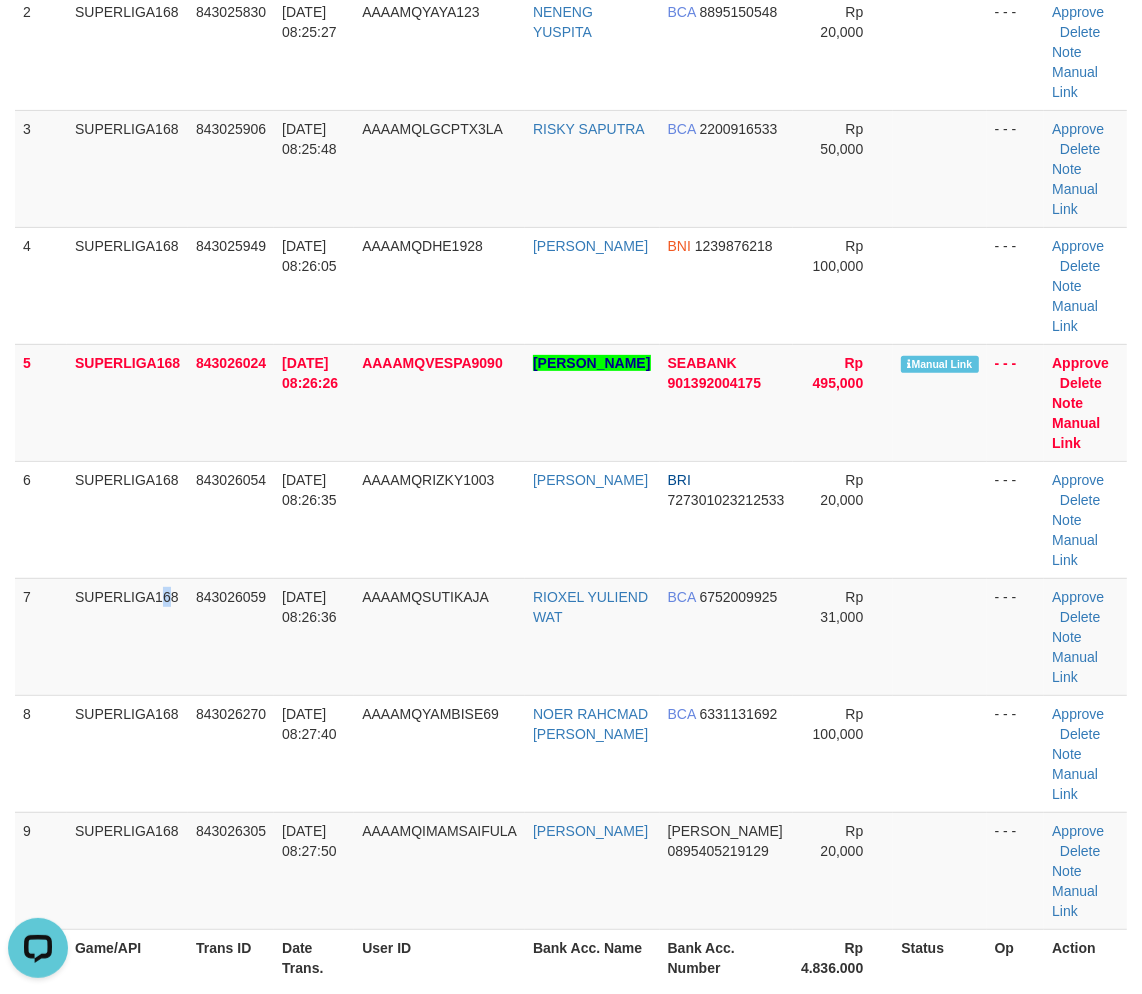 drag, startPoint x: 126, startPoint y: 601, endPoint x: 4, endPoint y: 670, distance: 140.16063 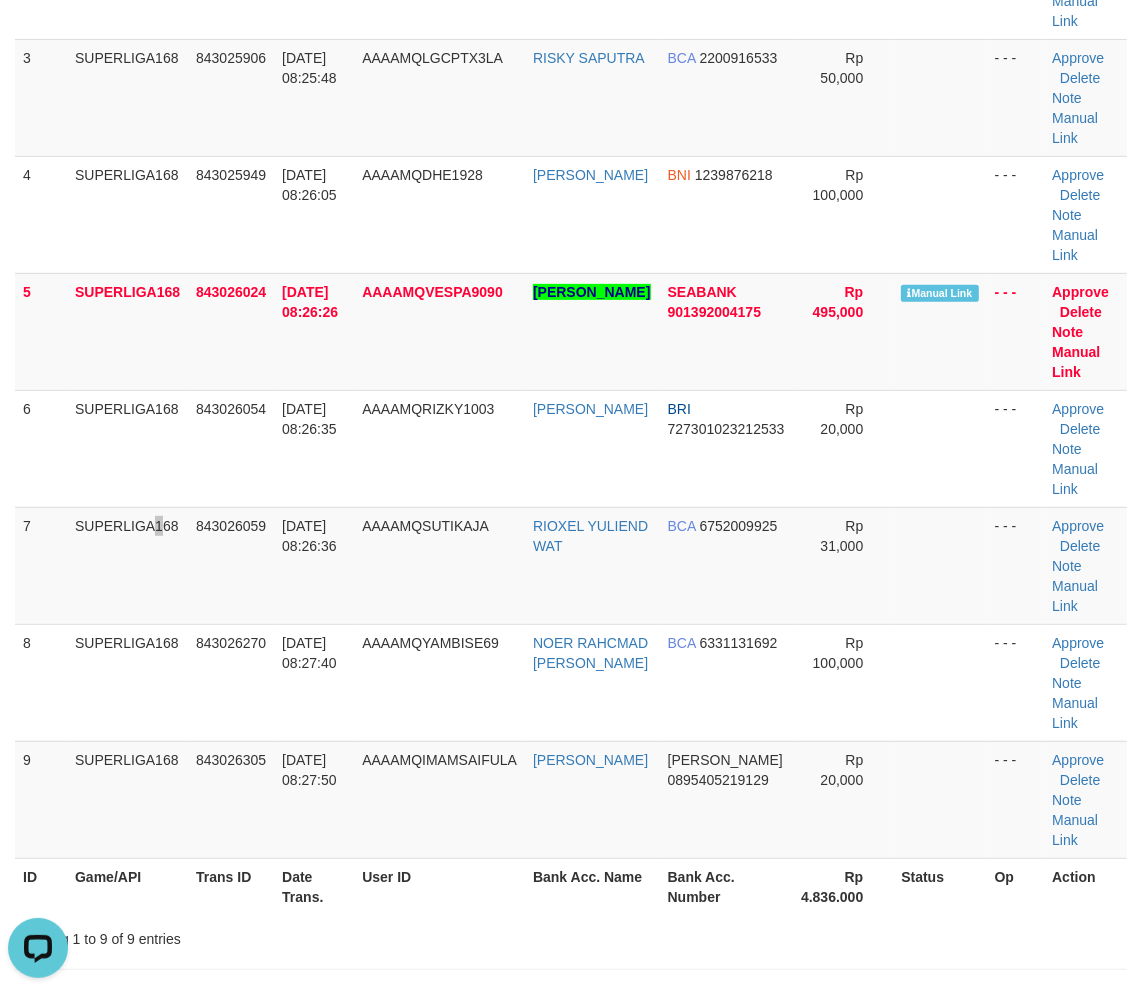 scroll, scrollTop: 485, scrollLeft: 0, axis: vertical 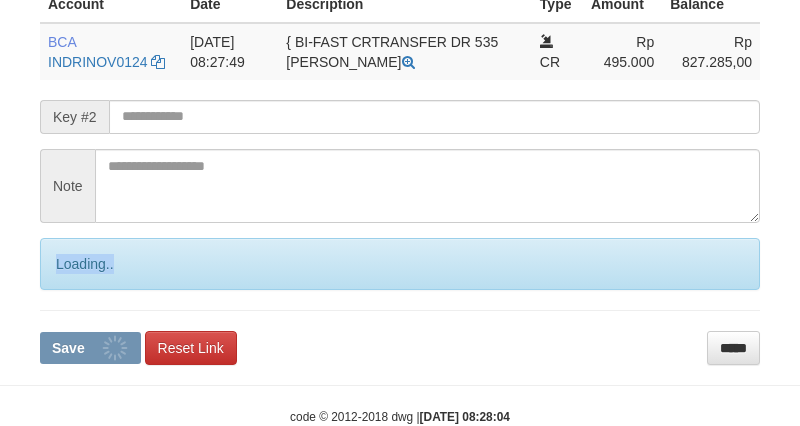 click on "Loading.." at bounding box center [400, 264] 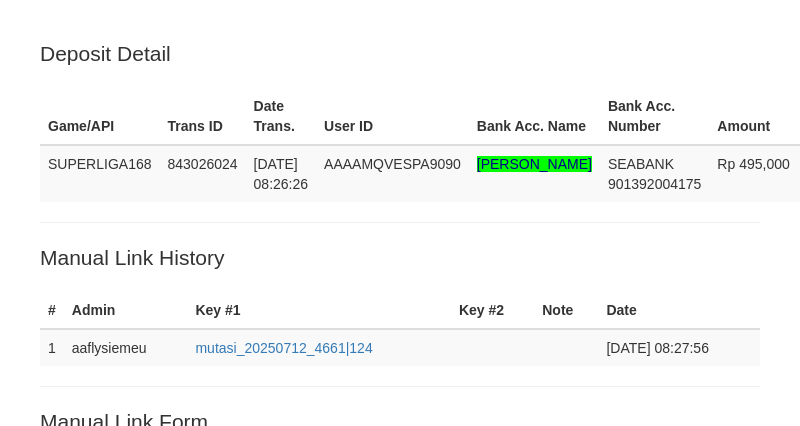 scroll, scrollTop: 520, scrollLeft: 0, axis: vertical 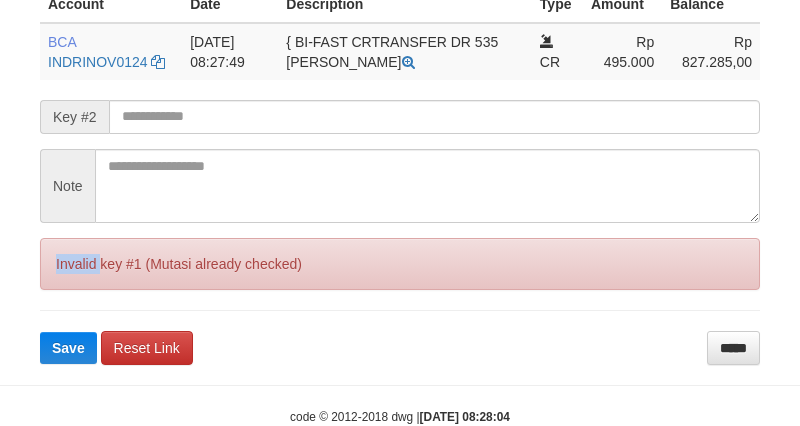 click on "Invalid key #1 (Mutasi already checked)" at bounding box center (400, 264) 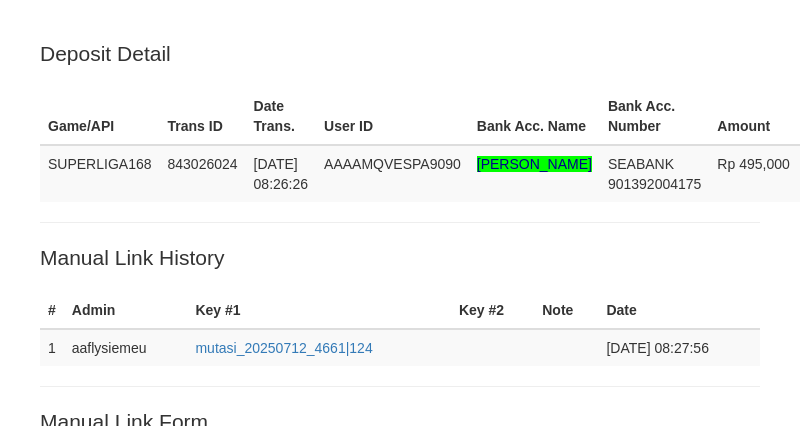 scroll, scrollTop: 512, scrollLeft: 0, axis: vertical 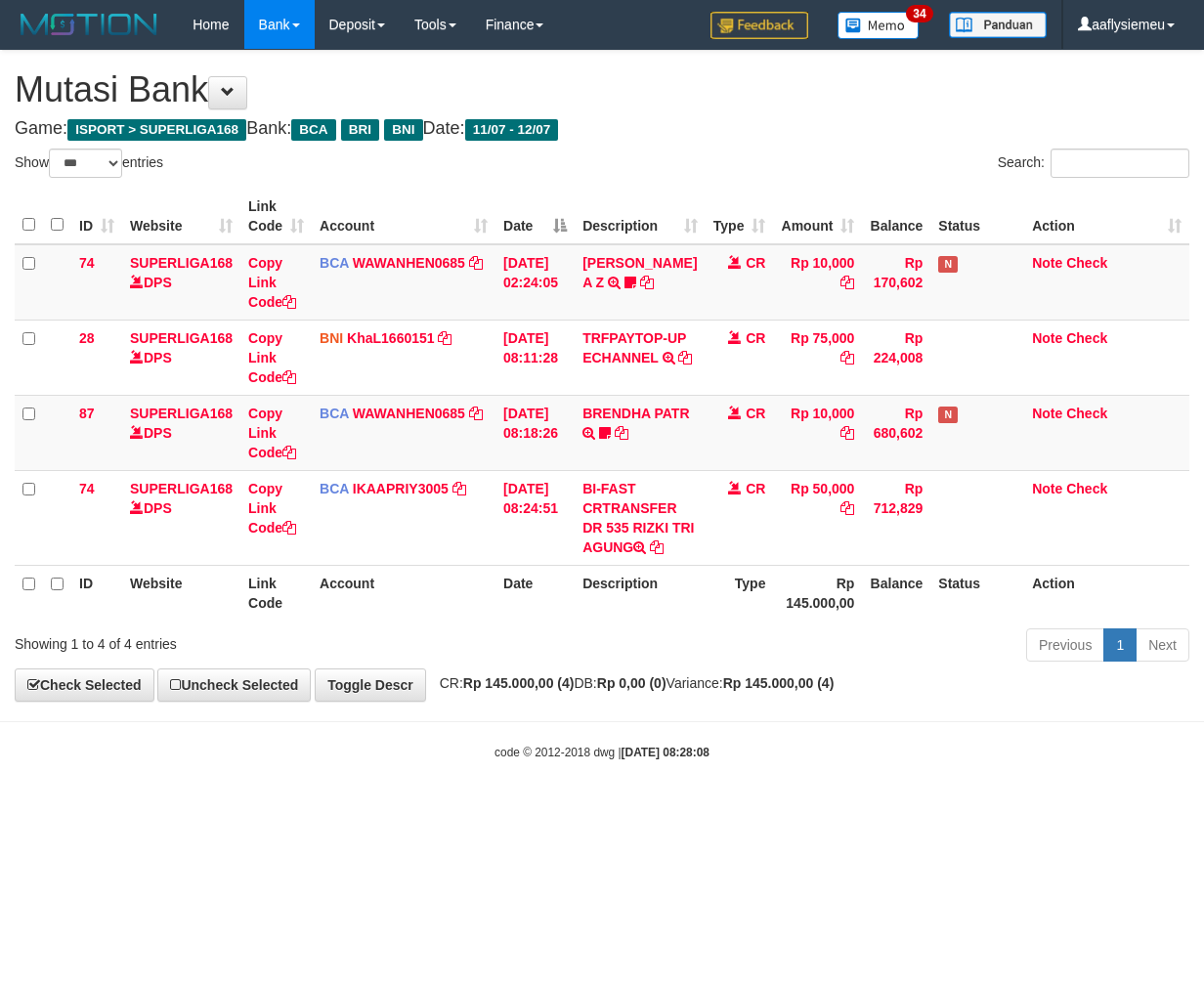 select on "***" 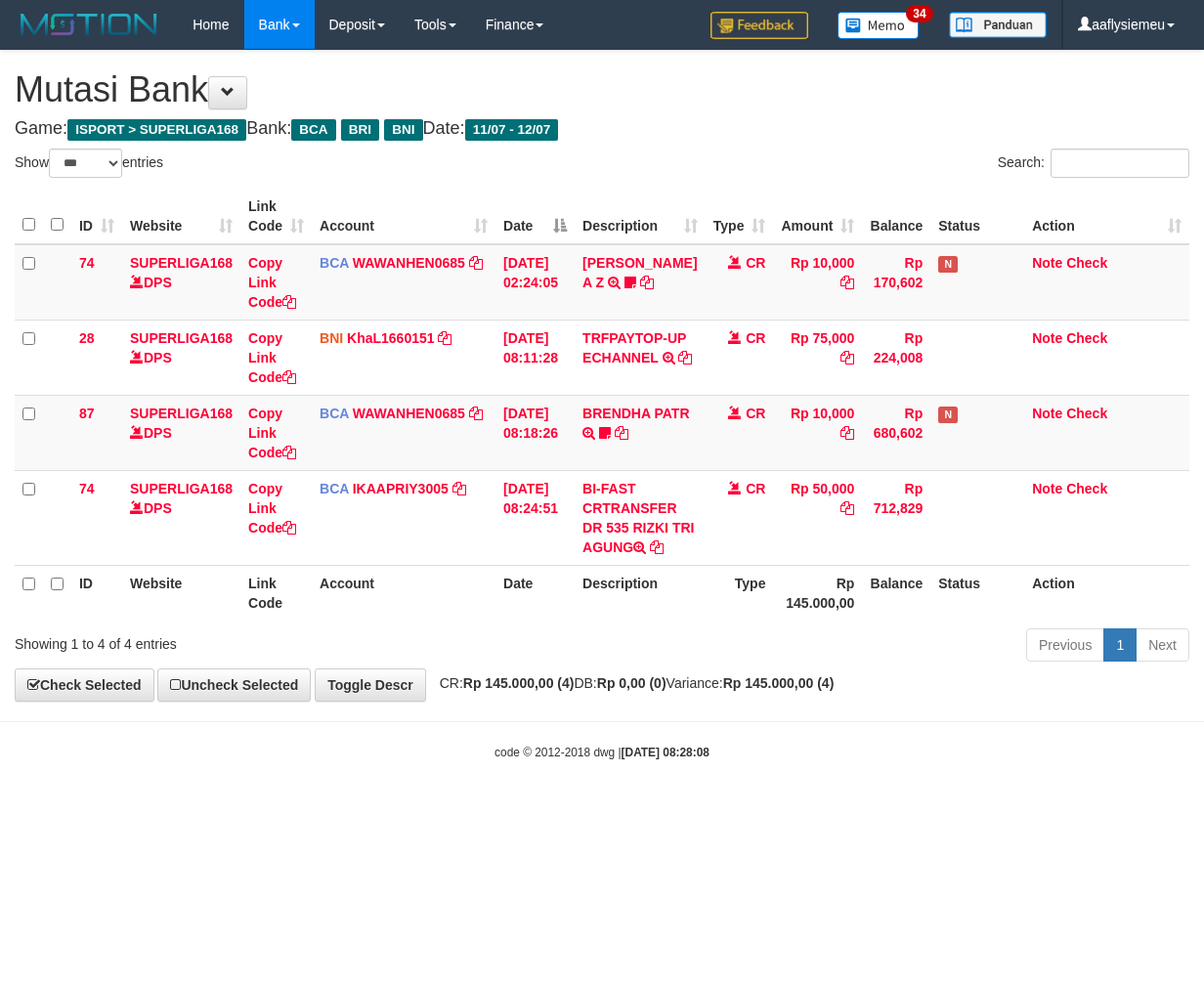 scroll, scrollTop: 0, scrollLeft: 0, axis: both 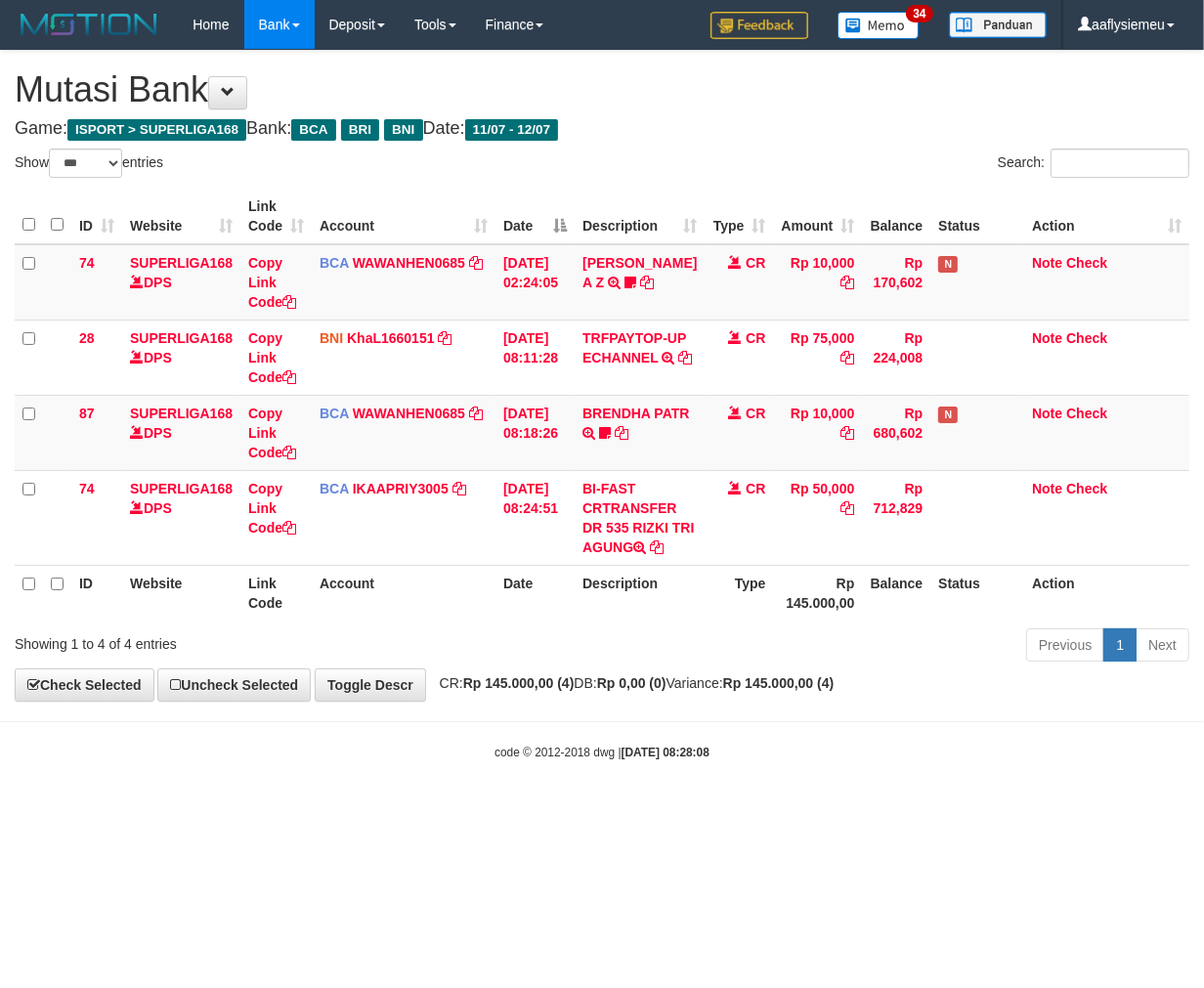 drag, startPoint x: 405, startPoint y: 860, endPoint x: 1196, endPoint y: 700, distance: 807.0198 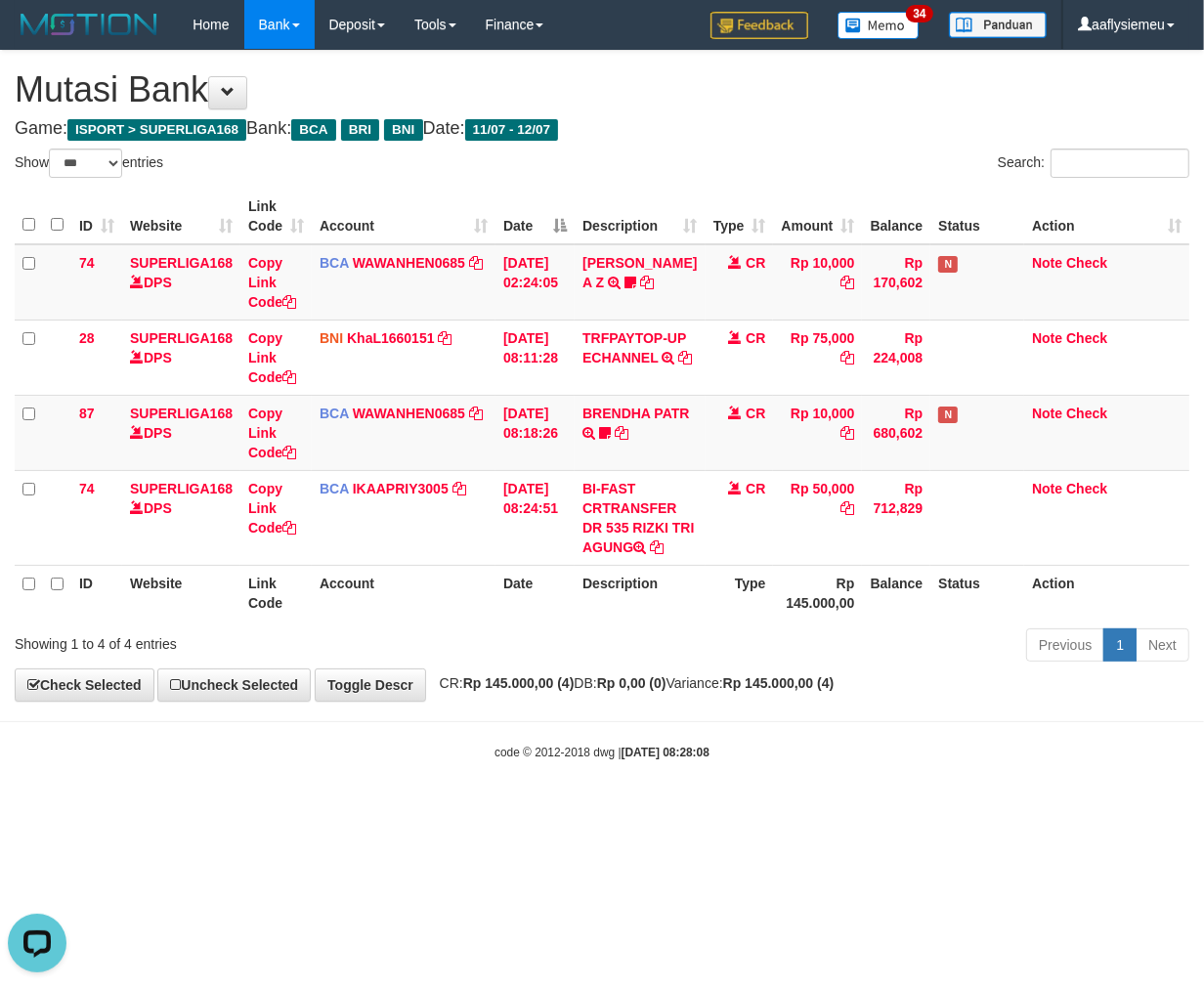 scroll, scrollTop: 0, scrollLeft: 0, axis: both 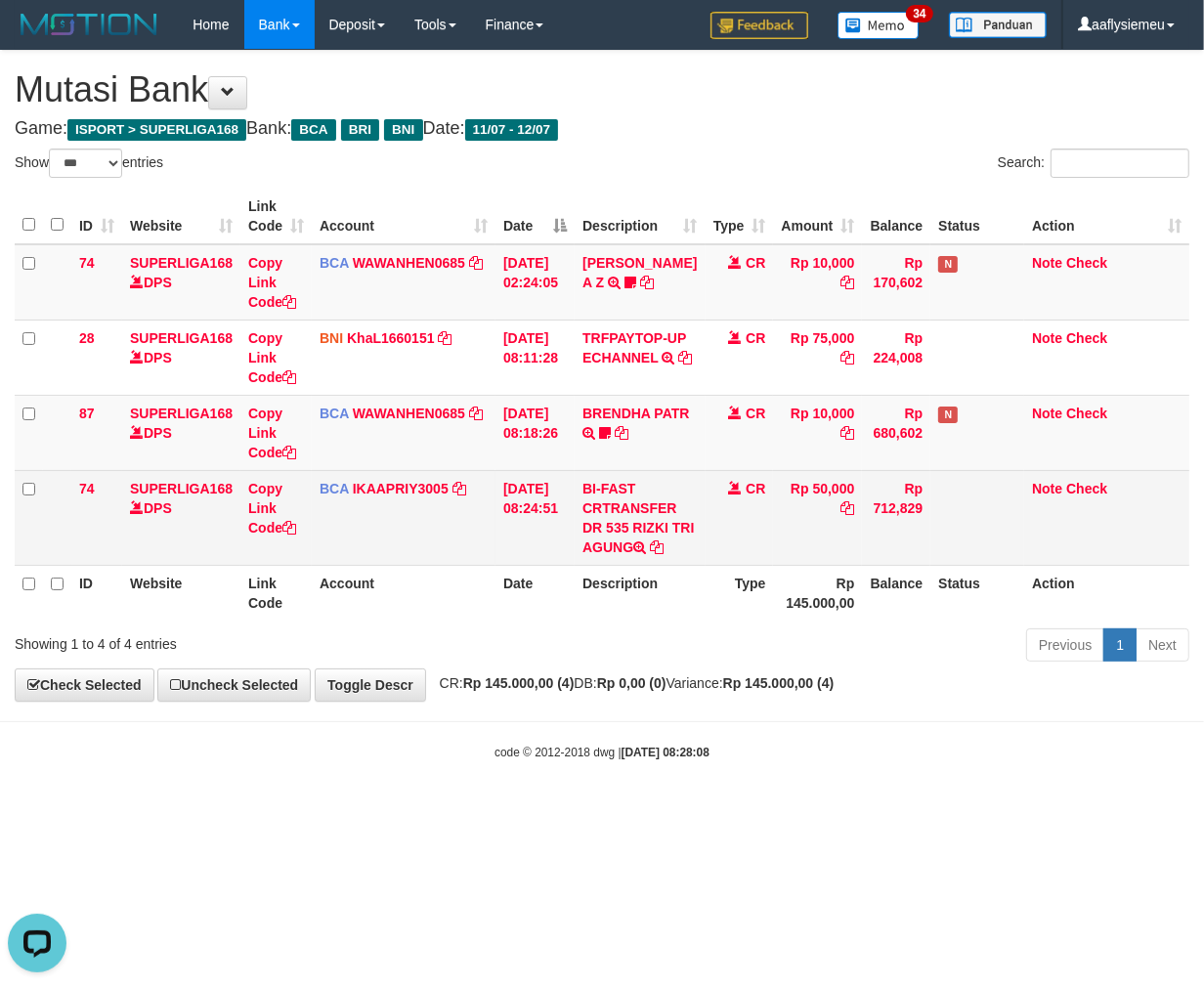 copy on "RIZKI TRI AGUNG" 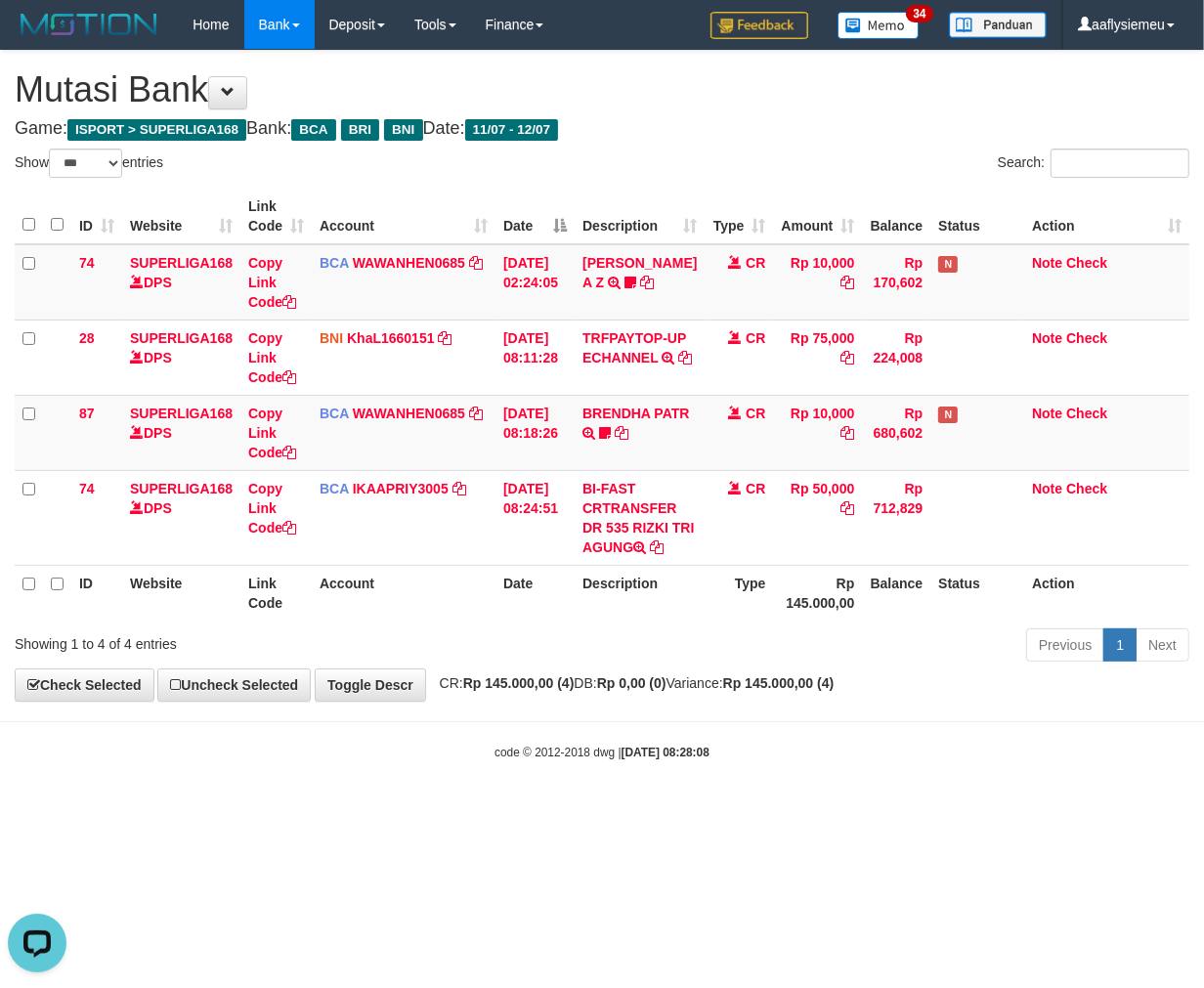 drag, startPoint x: 726, startPoint y: 834, endPoint x: 878, endPoint y: 798, distance: 156.20499 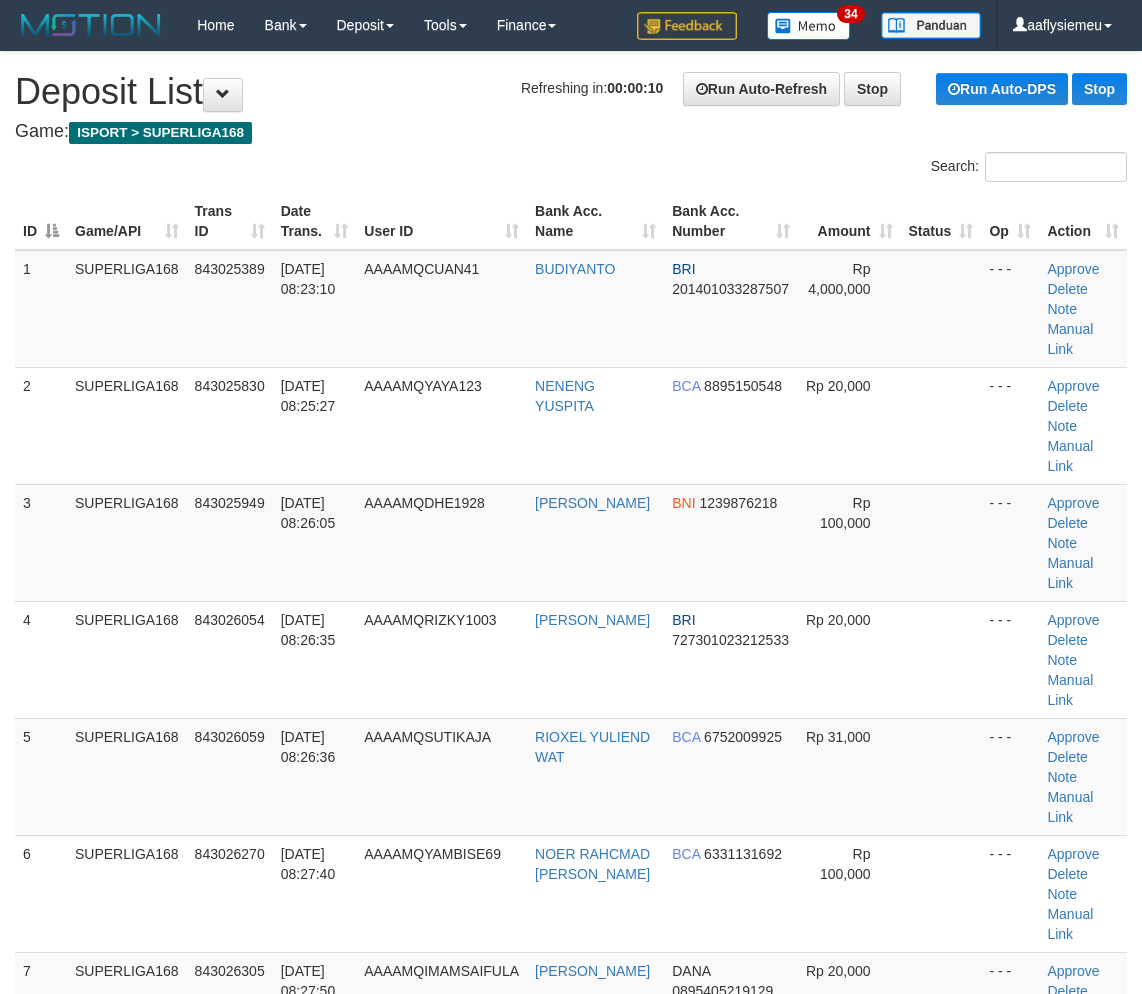 scroll, scrollTop: 0, scrollLeft: 0, axis: both 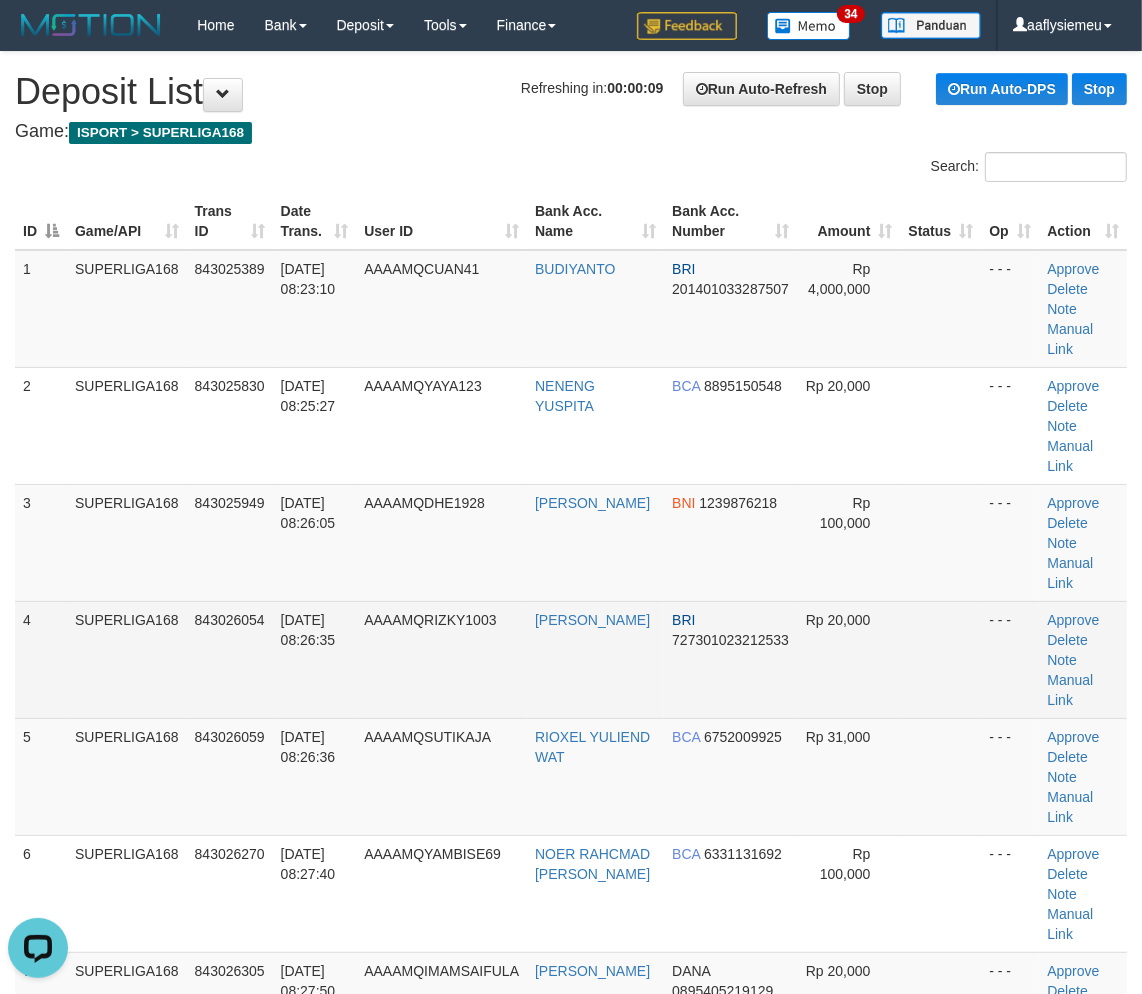 click on "843026054" at bounding box center (230, 620) 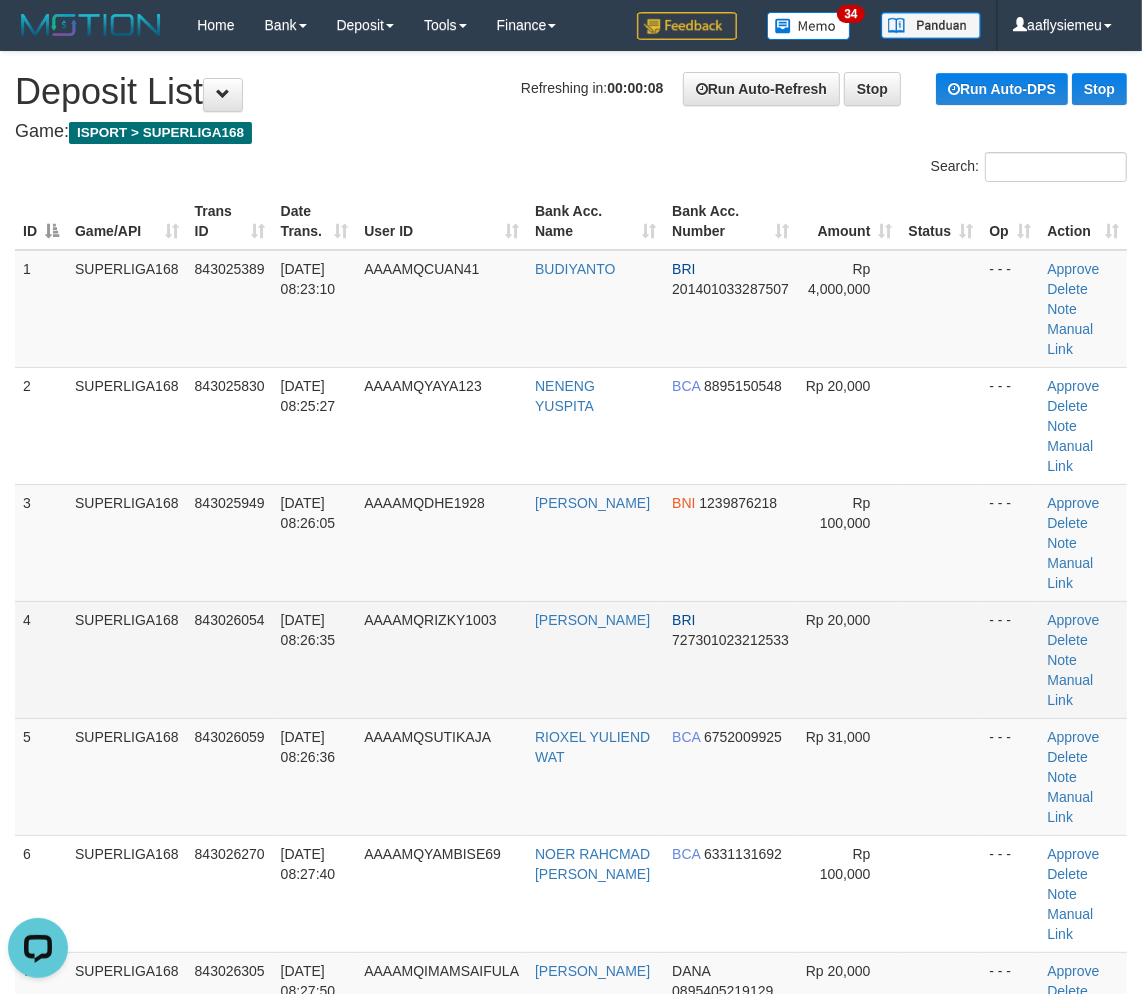 click on "4" at bounding box center [41, 659] 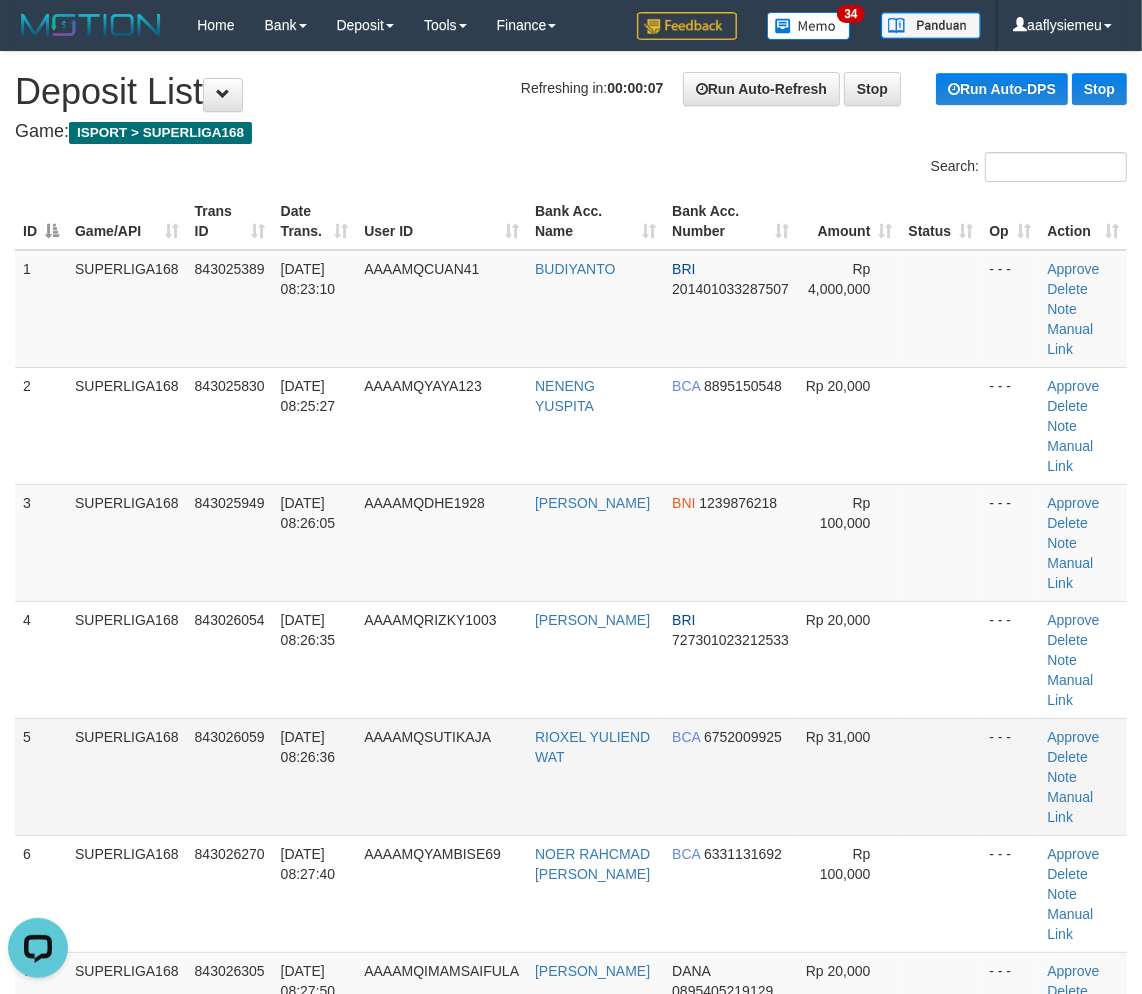 click on "5" at bounding box center [41, 776] 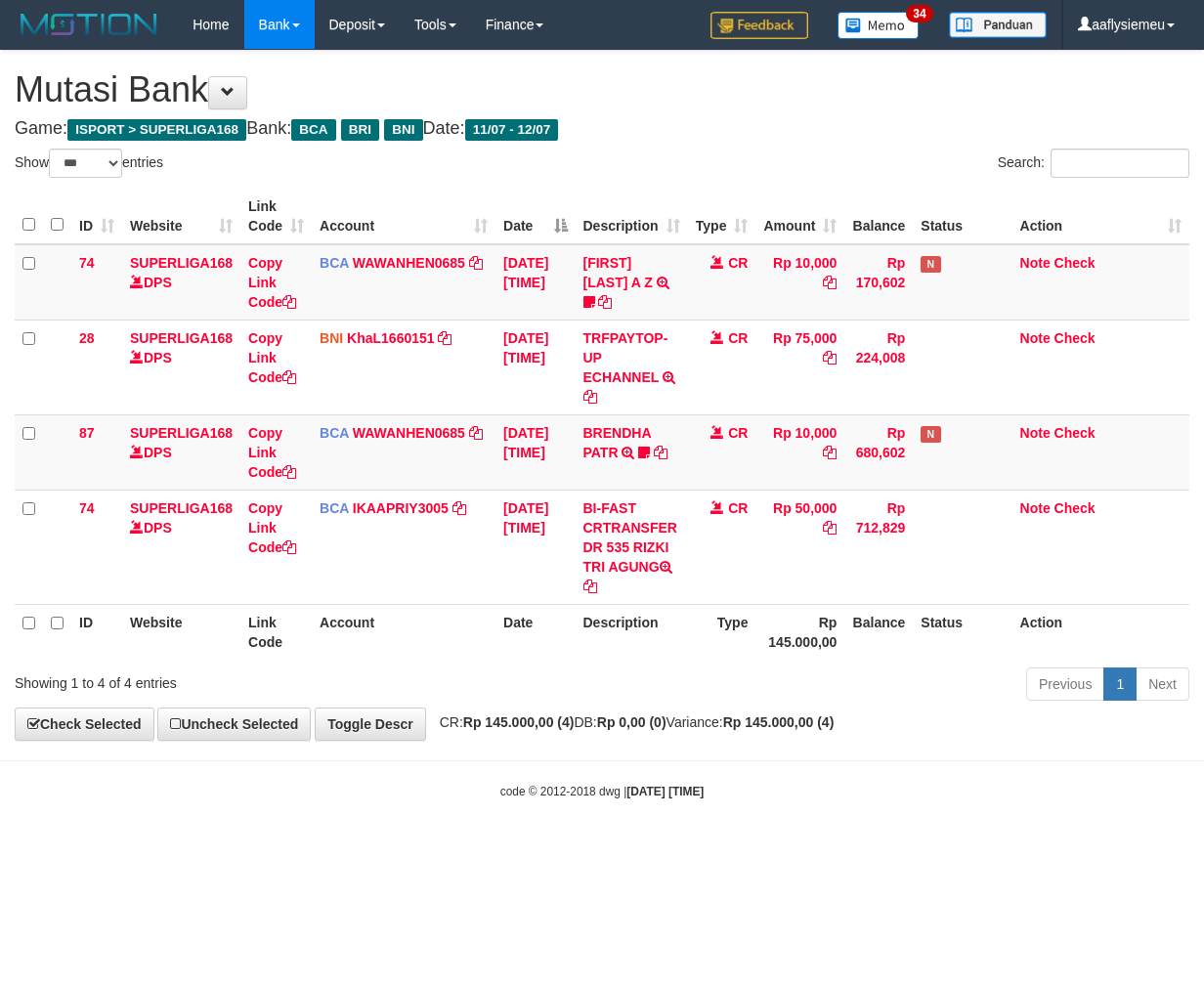 select on "***" 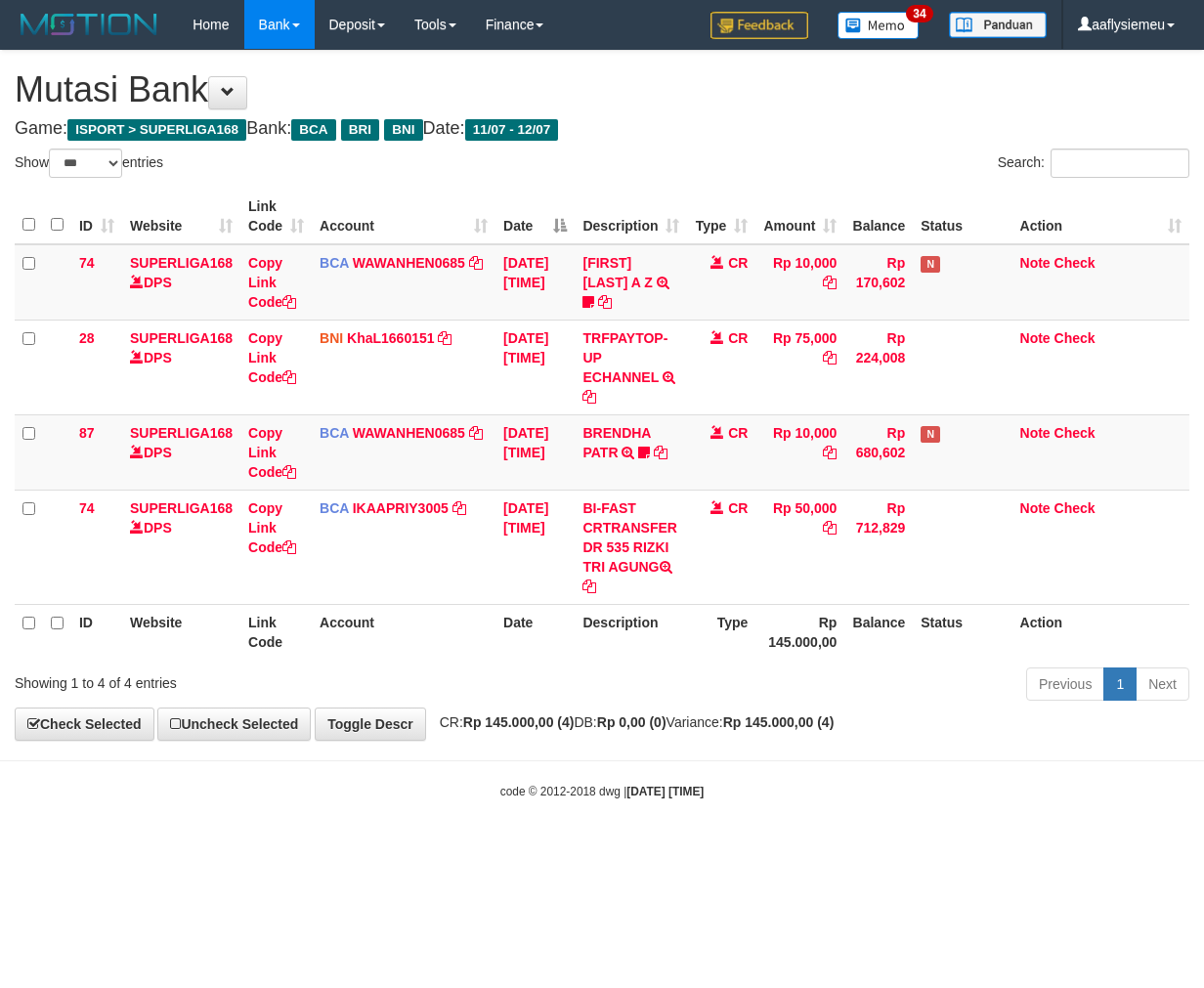 scroll, scrollTop: 0, scrollLeft: 0, axis: both 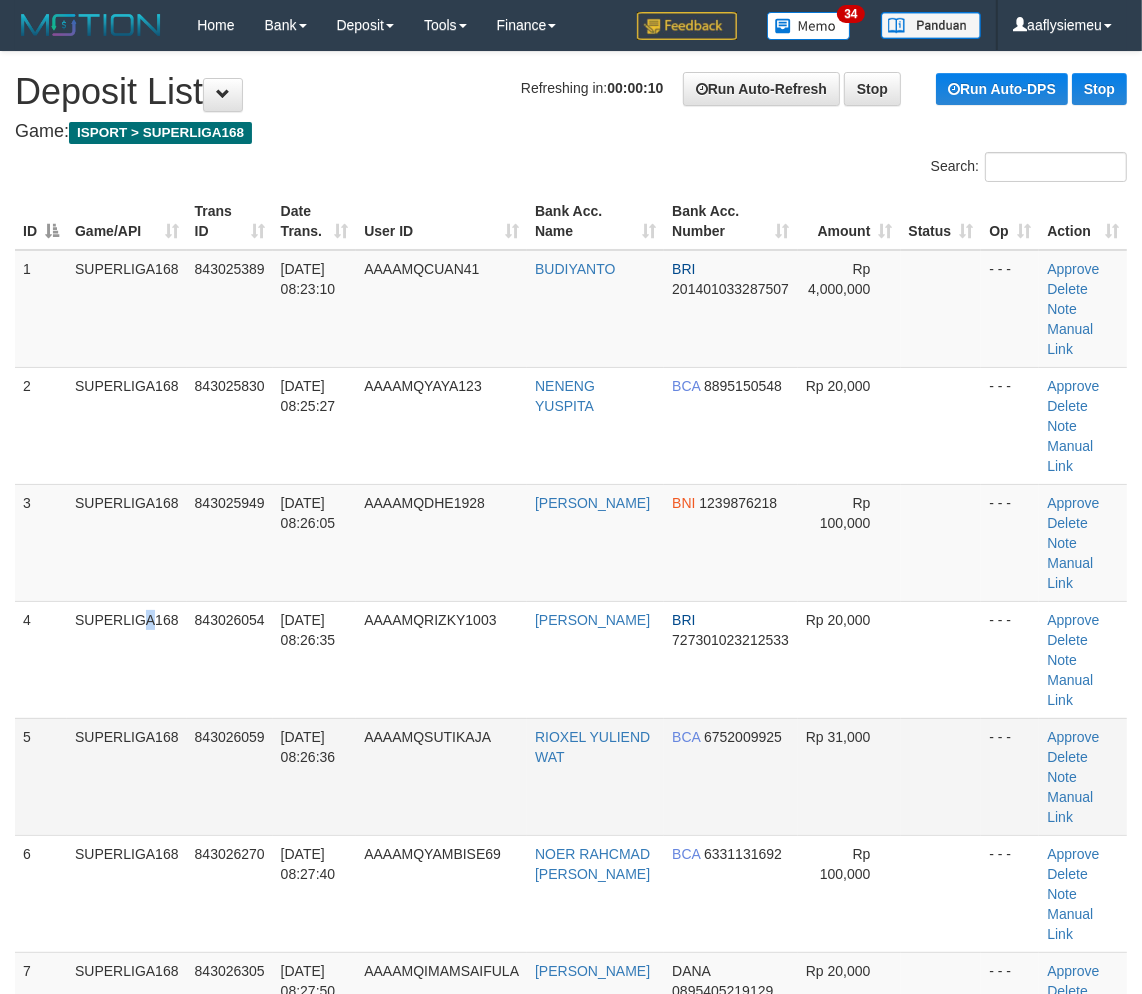drag, startPoint x: 100, startPoint y: 624, endPoint x: 43, endPoint y: 645, distance: 60.74537 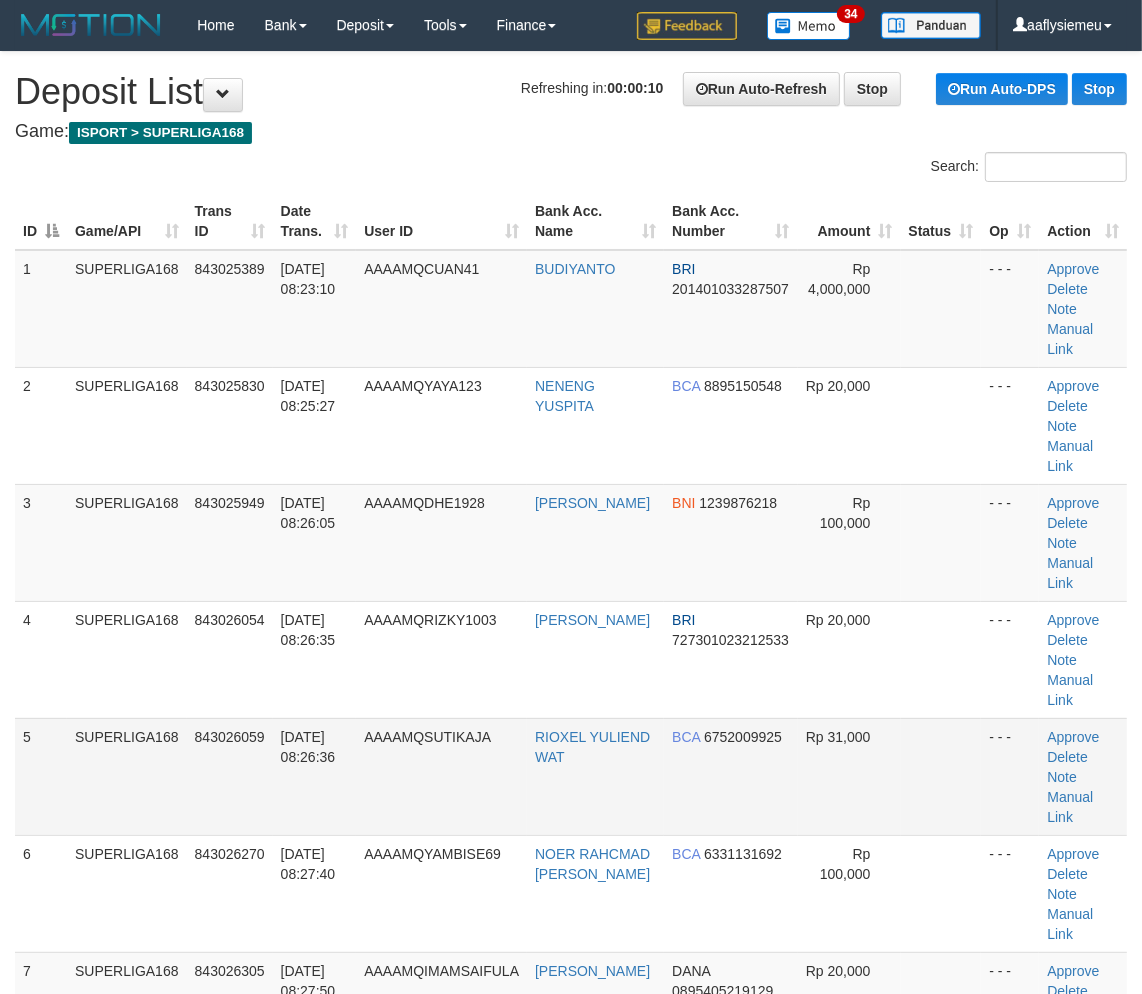 click on "843026059" at bounding box center (230, 776) 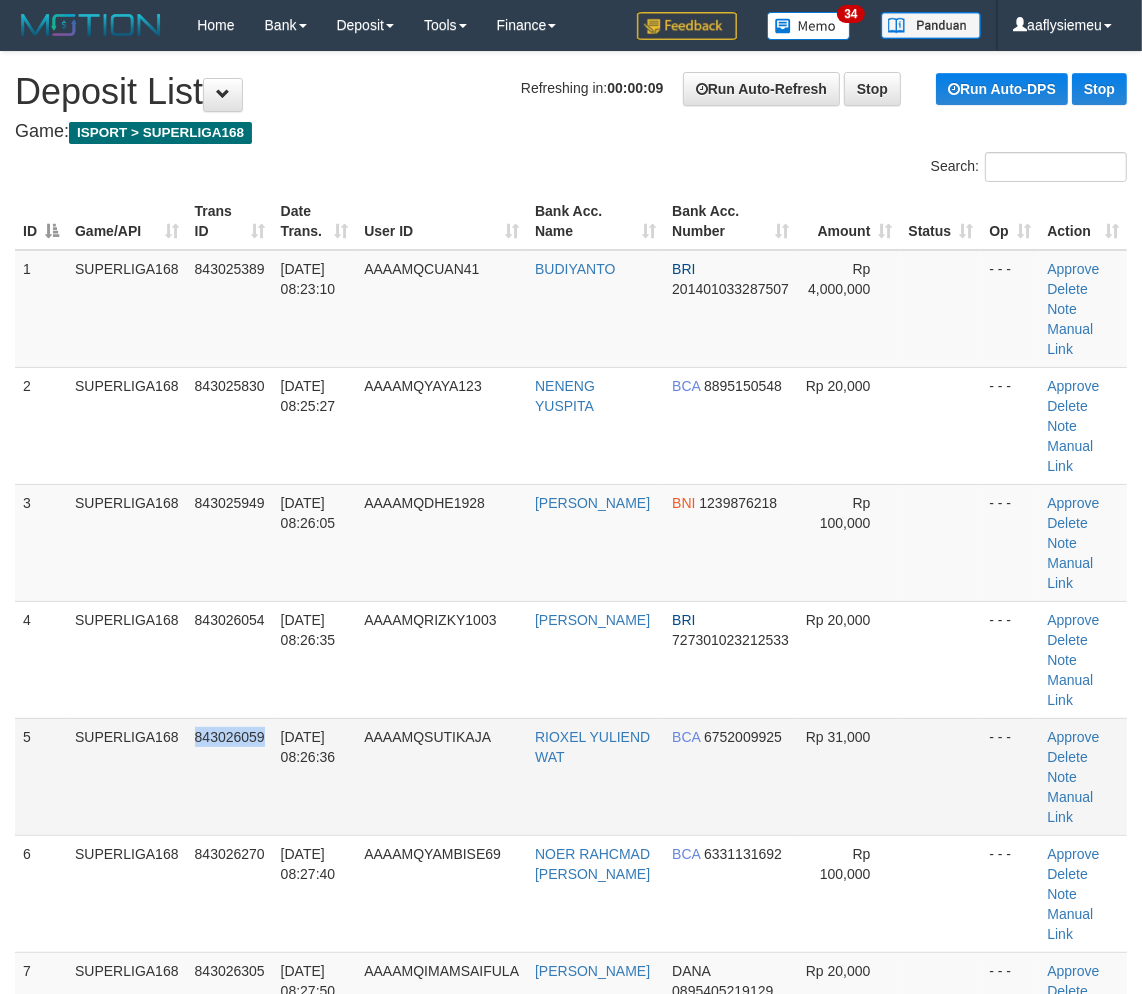 click on "843026059" at bounding box center (230, 776) 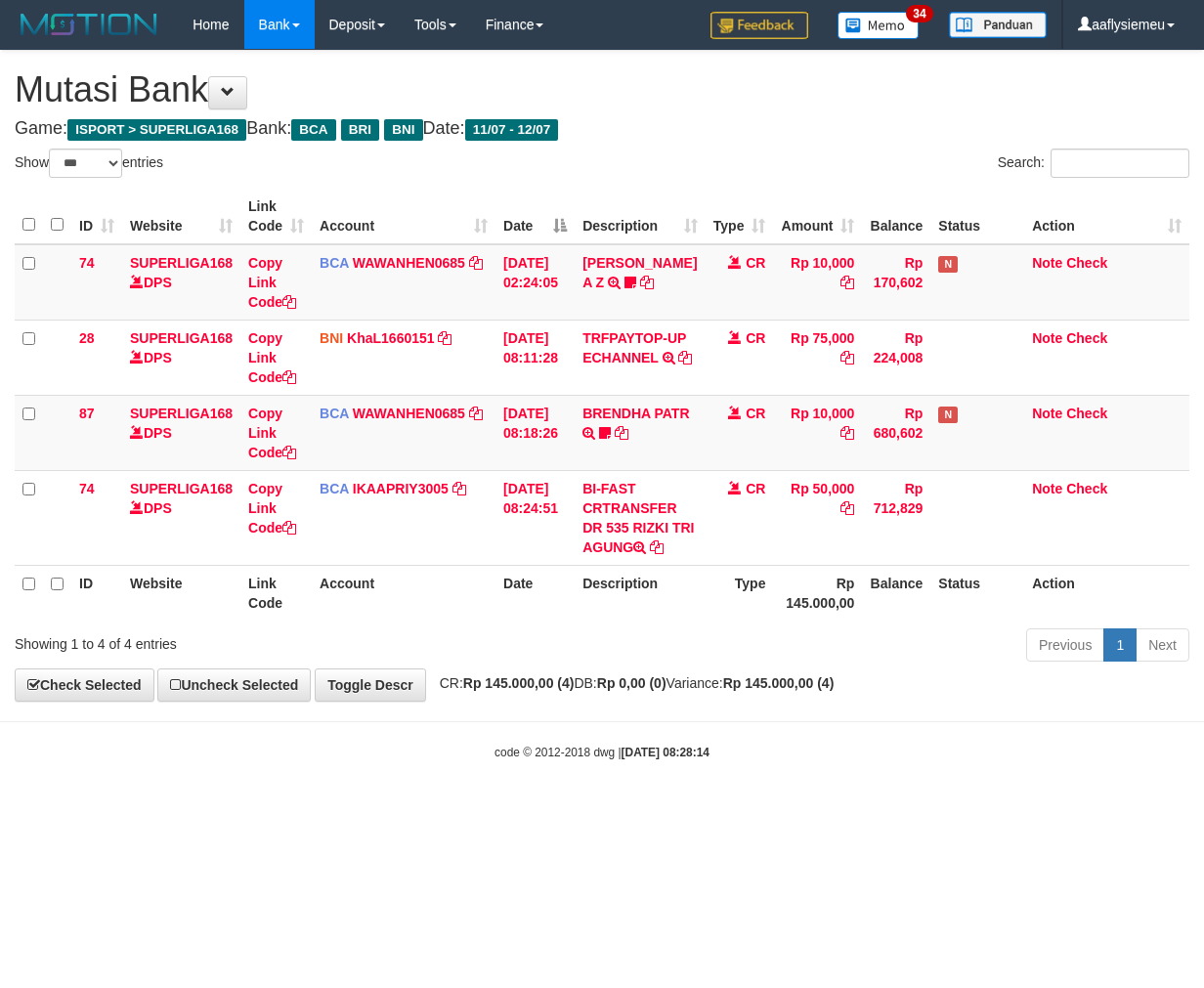 select on "***" 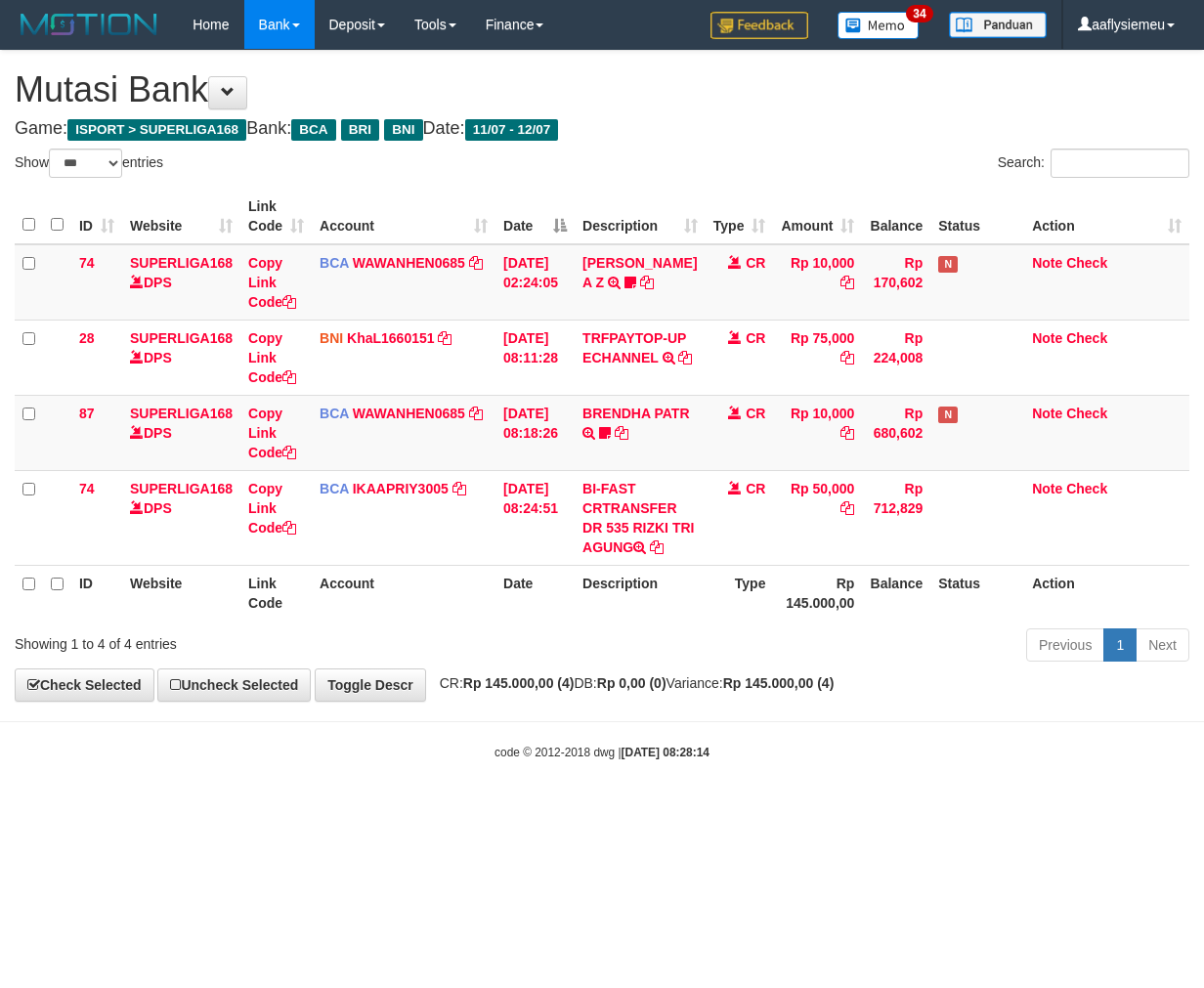 scroll, scrollTop: 0, scrollLeft: 0, axis: both 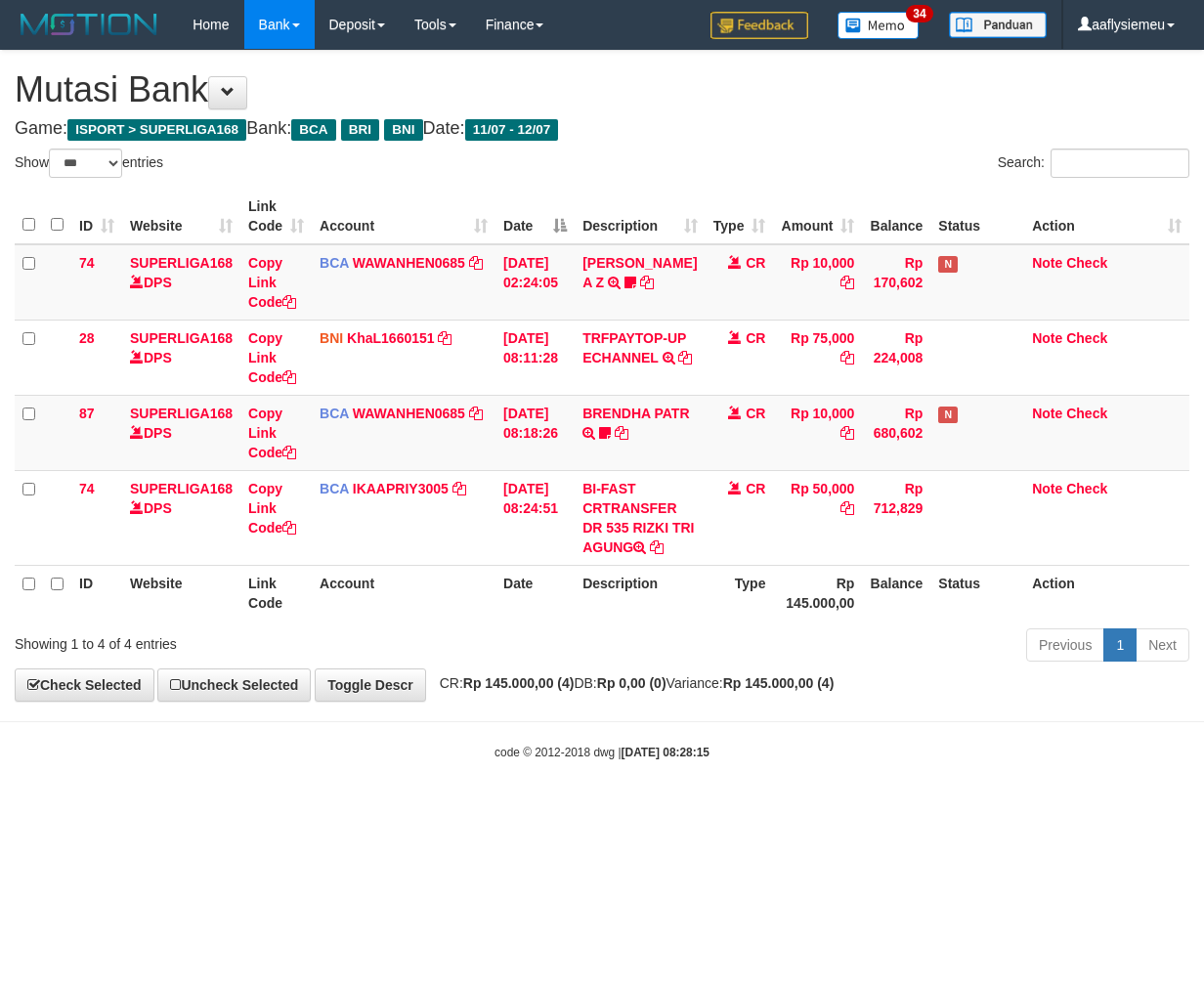 select on "***" 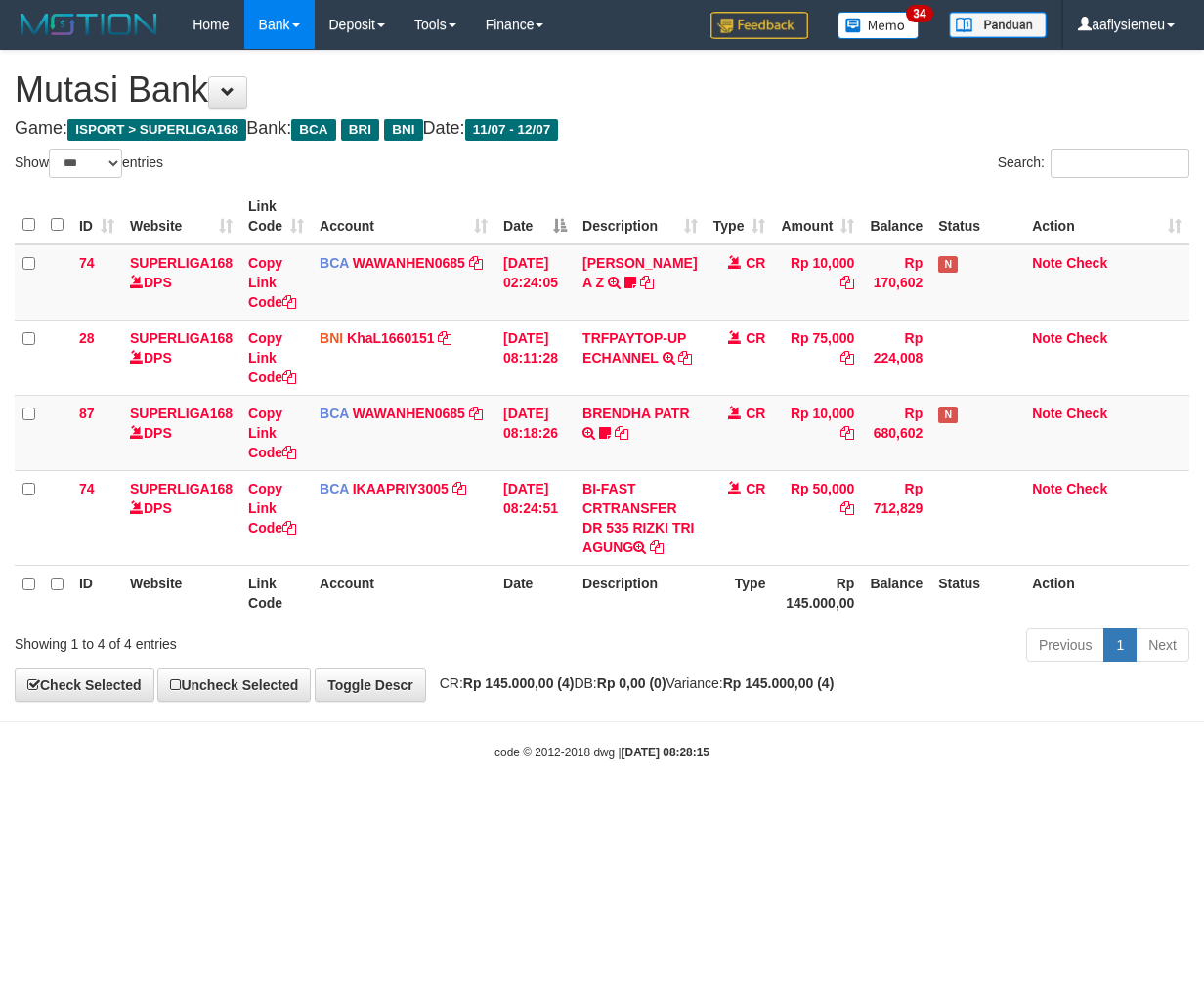 scroll, scrollTop: 0, scrollLeft: 0, axis: both 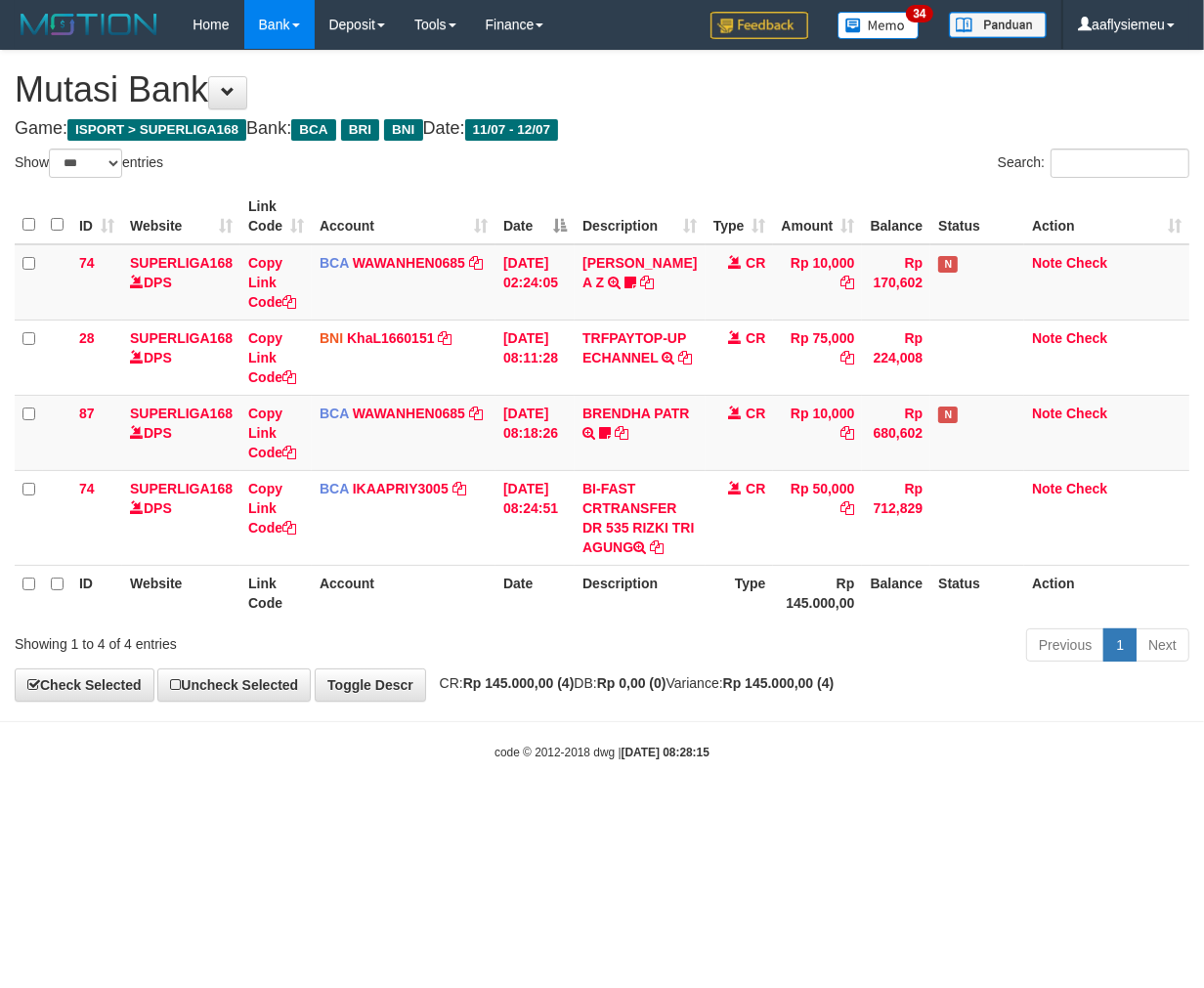 click on "Toggle navigation
Home
Bank
Account List
Load
By Website
Group
[ISPORT]													SUPERLIGA168
By Load Group (DPS)" at bounding box center [602, 405] 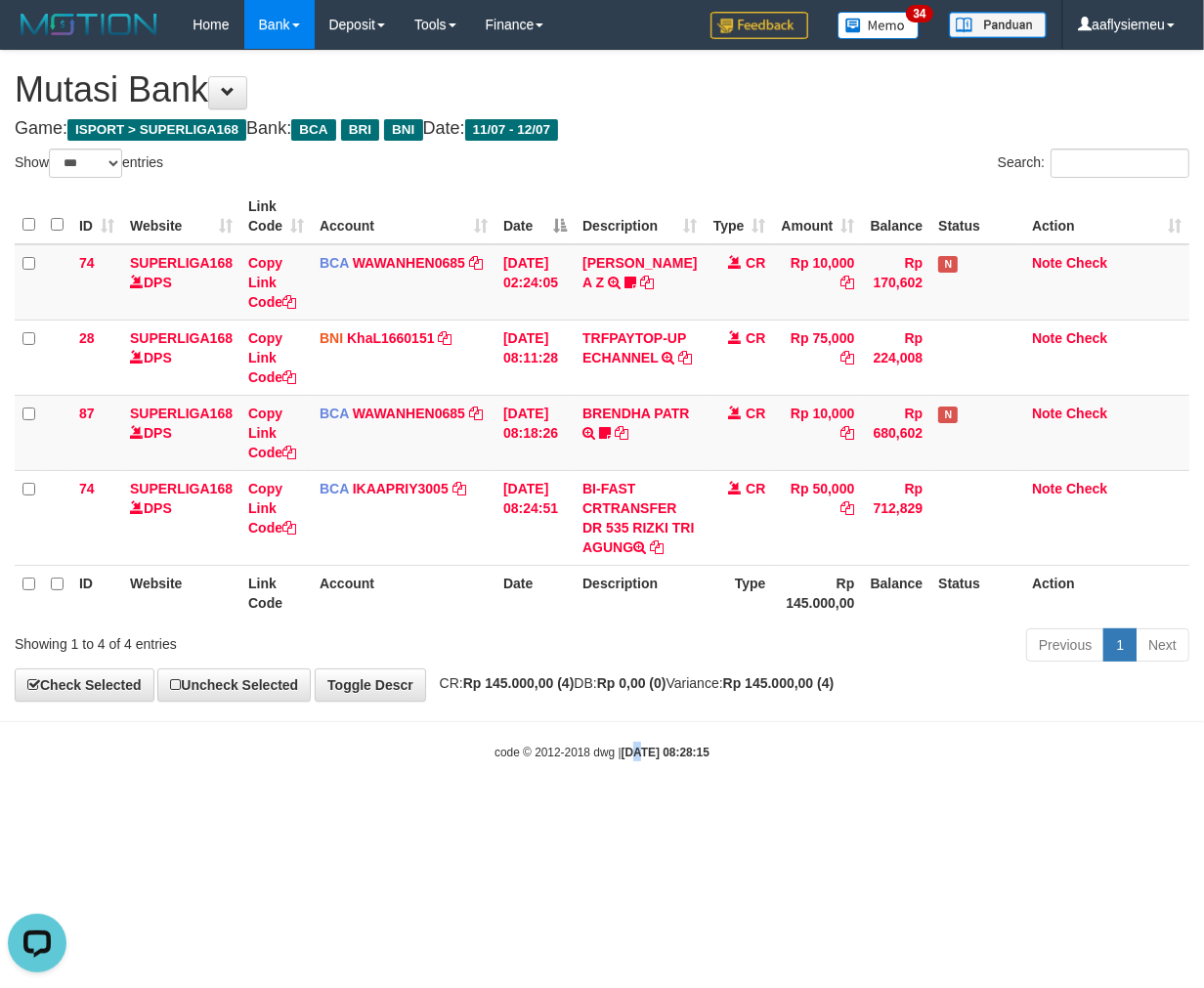 scroll, scrollTop: 0, scrollLeft: 0, axis: both 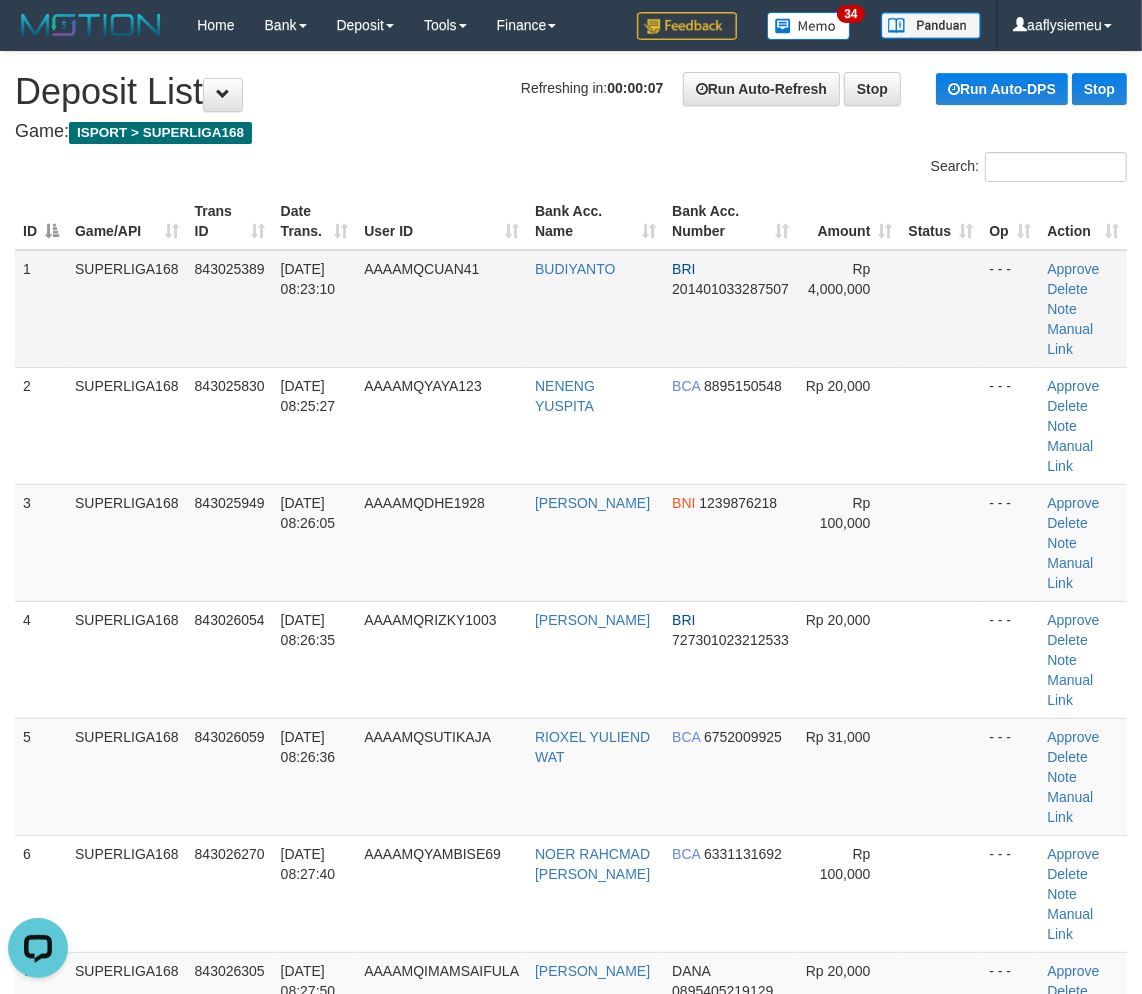 drag, startPoint x: 141, startPoint y: 347, endPoint x: 156, endPoint y: 344, distance: 15.297058 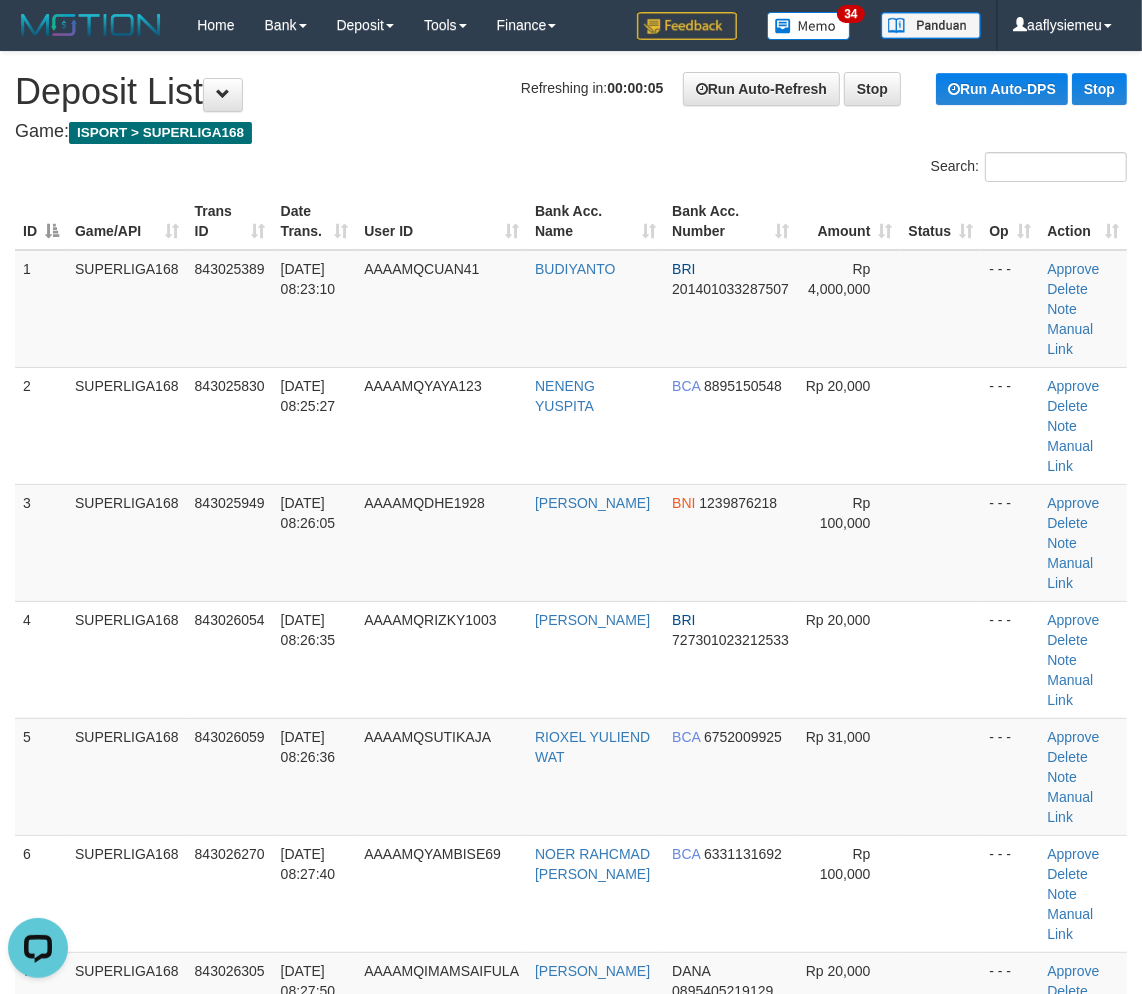 drag, startPoint x: 158, startPoint y: 522, endPoint x: 7, endPoint y: 616, distance: 177.86794 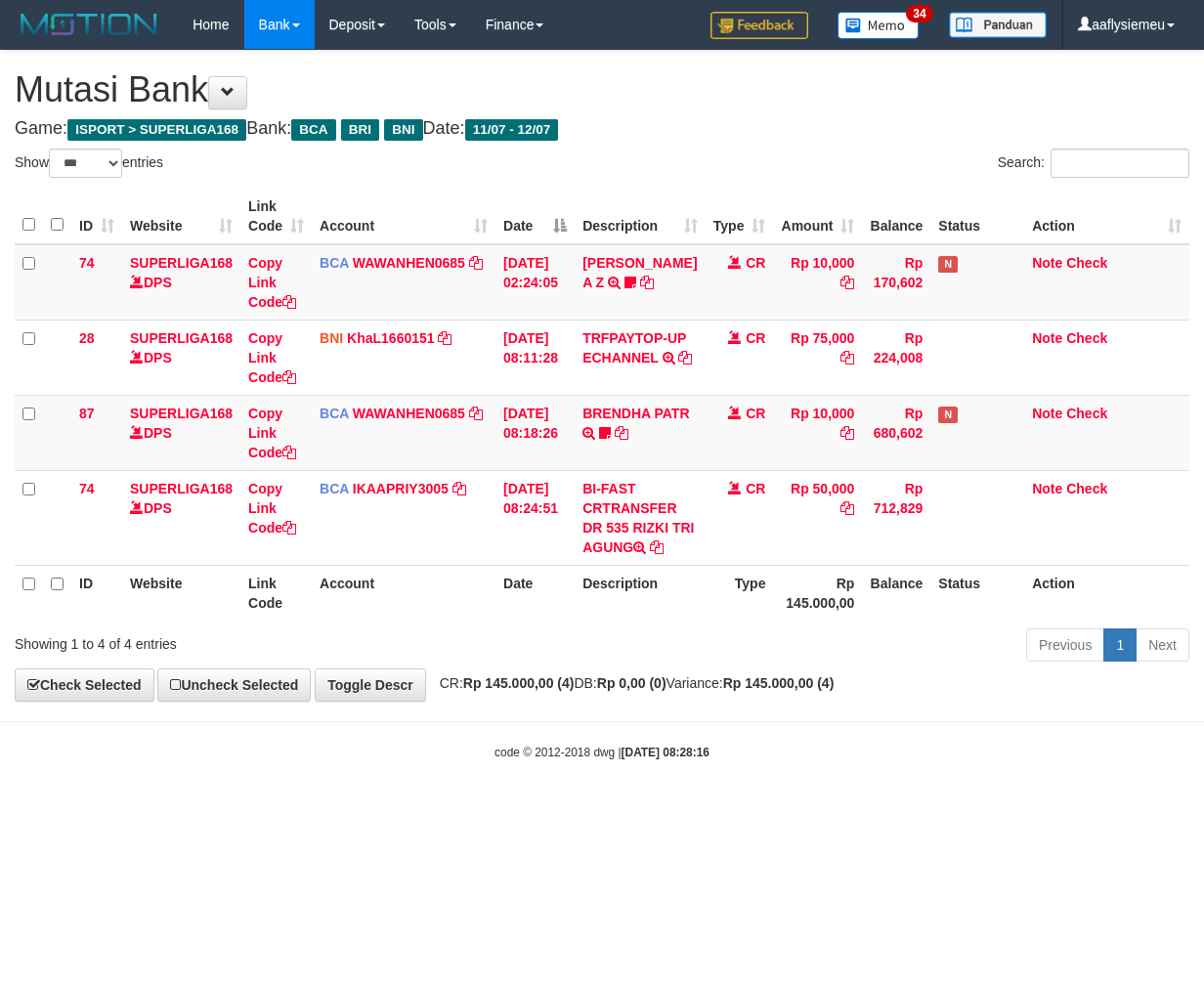 select on "***" 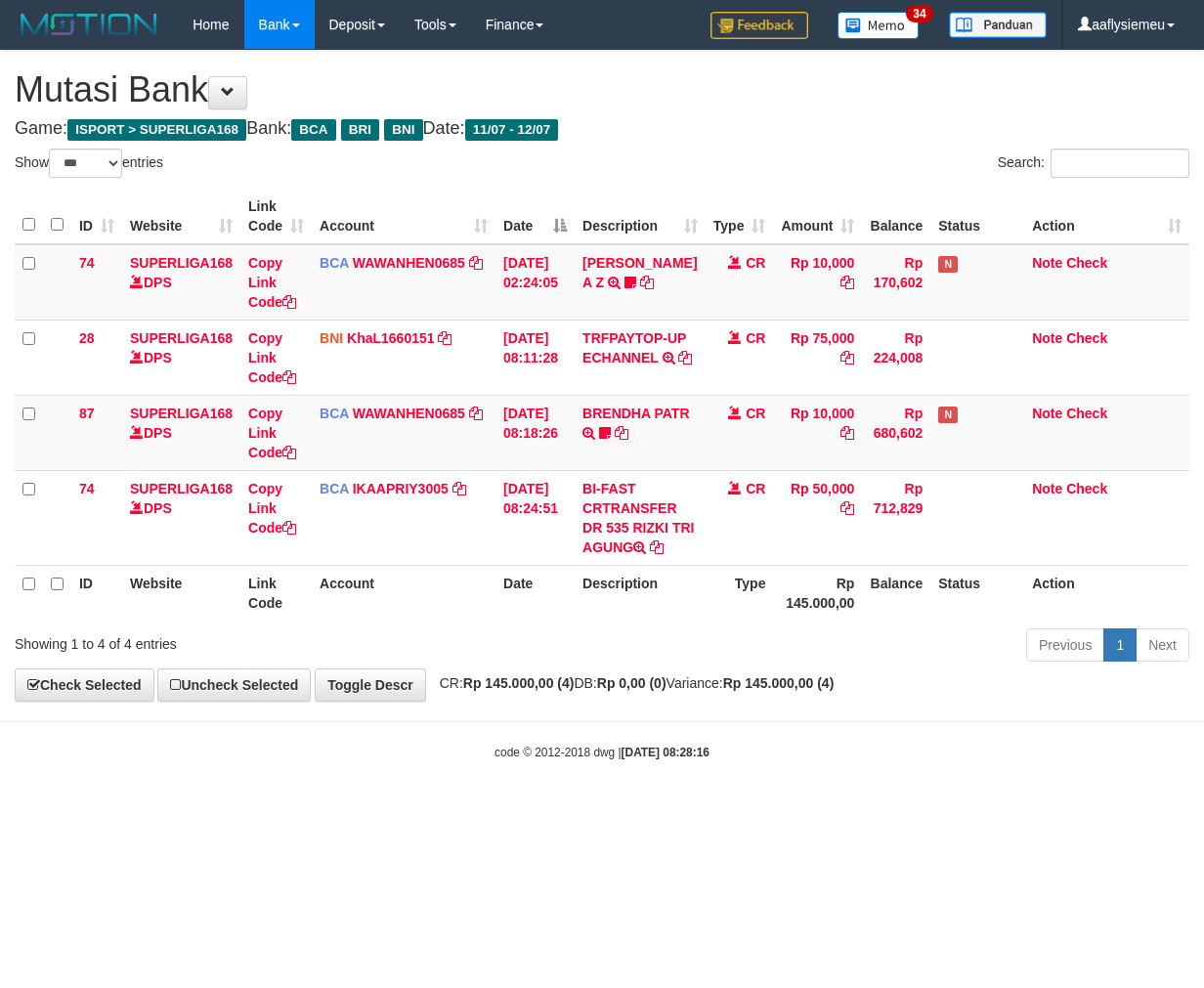 scroll, scrollTop: 0, scrollLeft: 0, axis: both 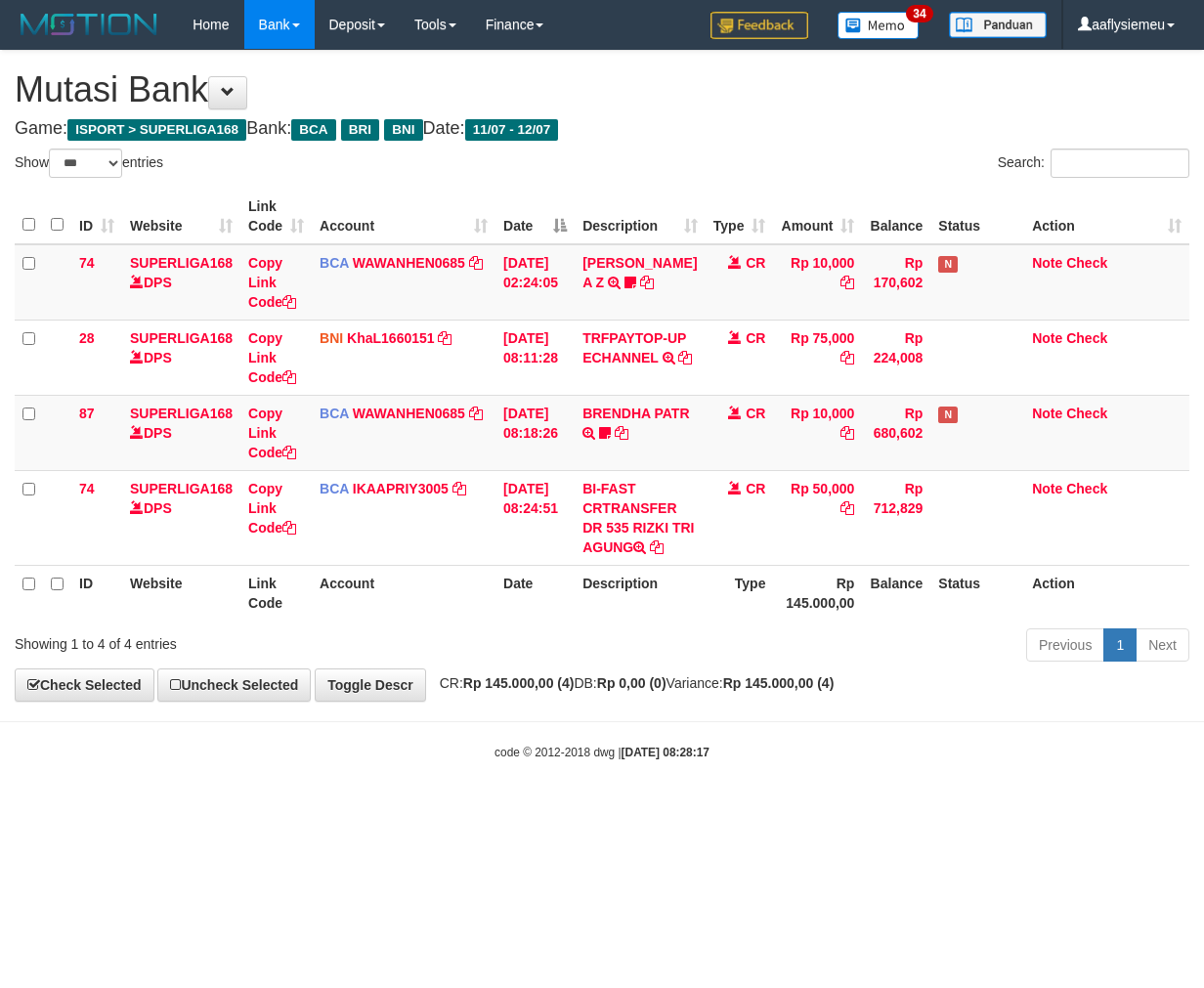 select on "***" 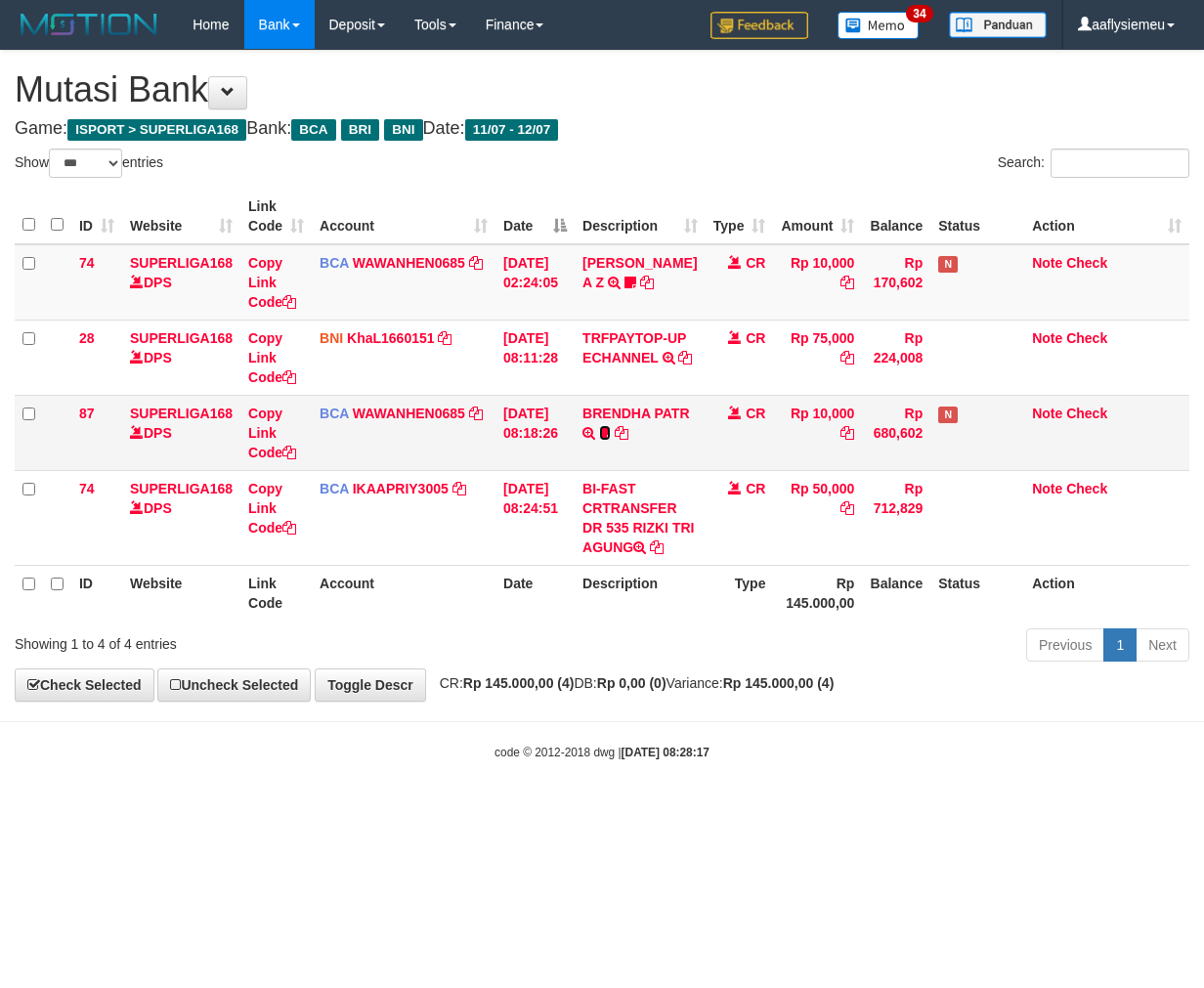 scroll, scrollTop: 0, scrollLeft: 0, axis: both 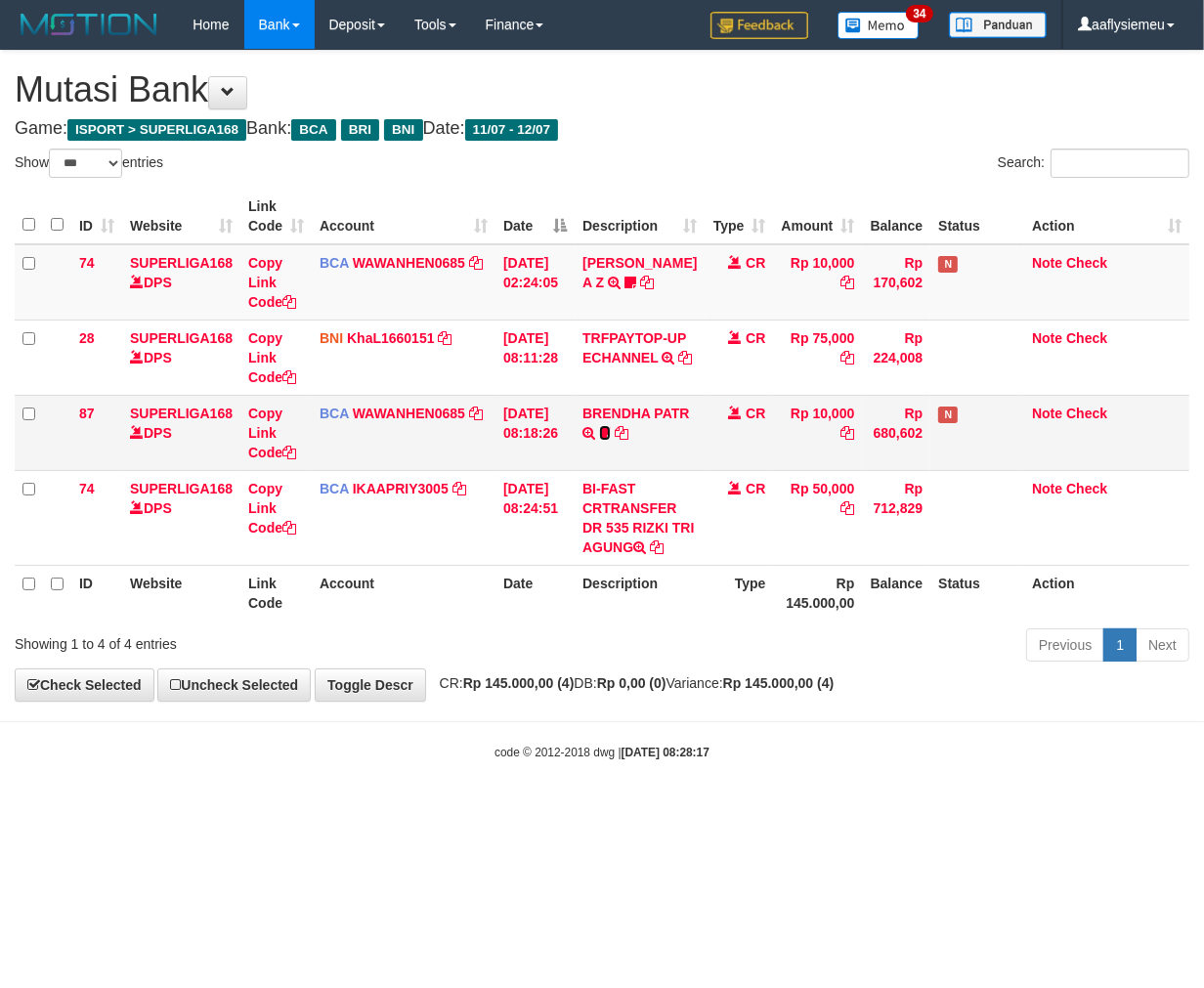 click at bounding box center (605, 433) 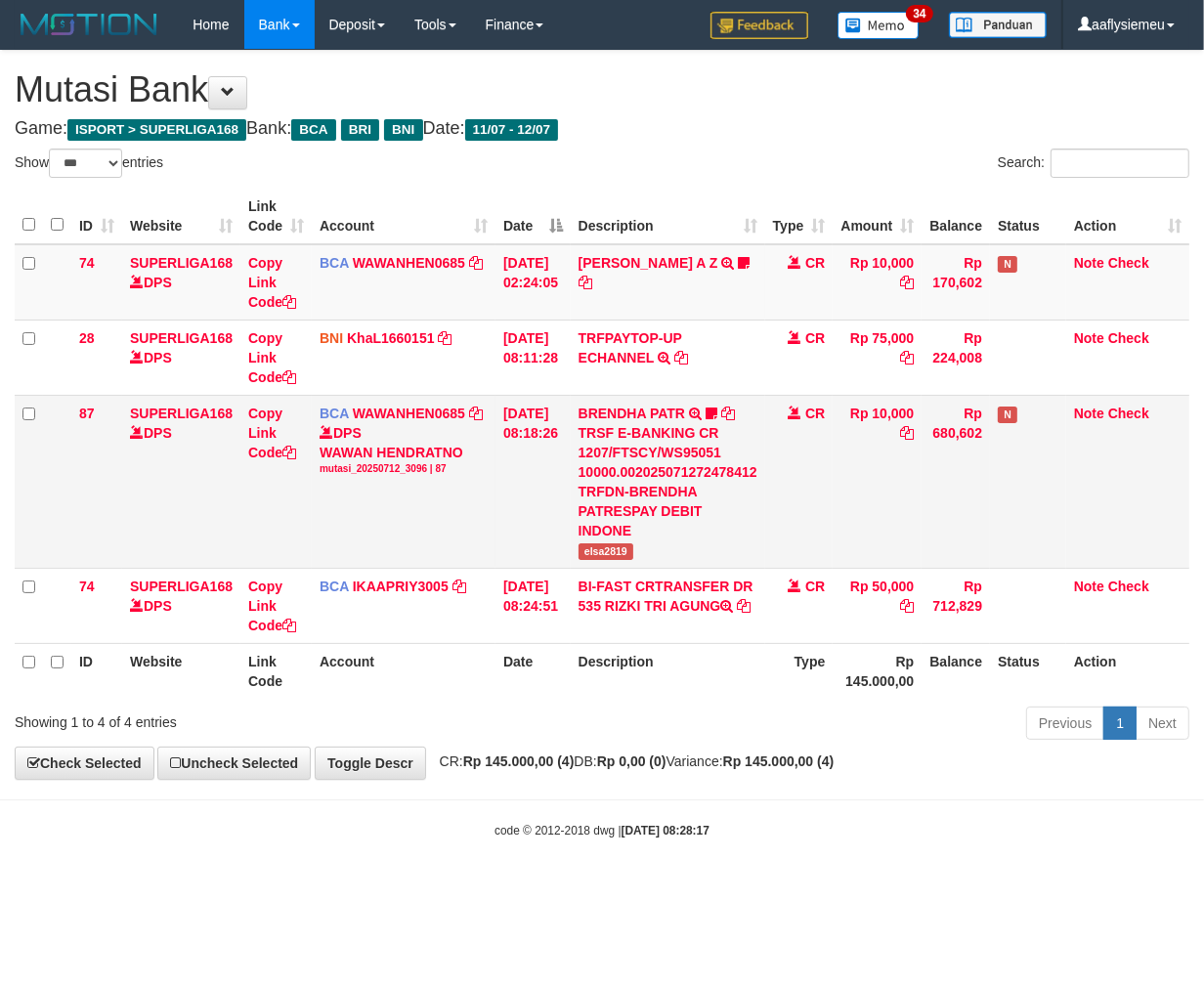 click on "elsa2819" at bounding box center [606, 551] 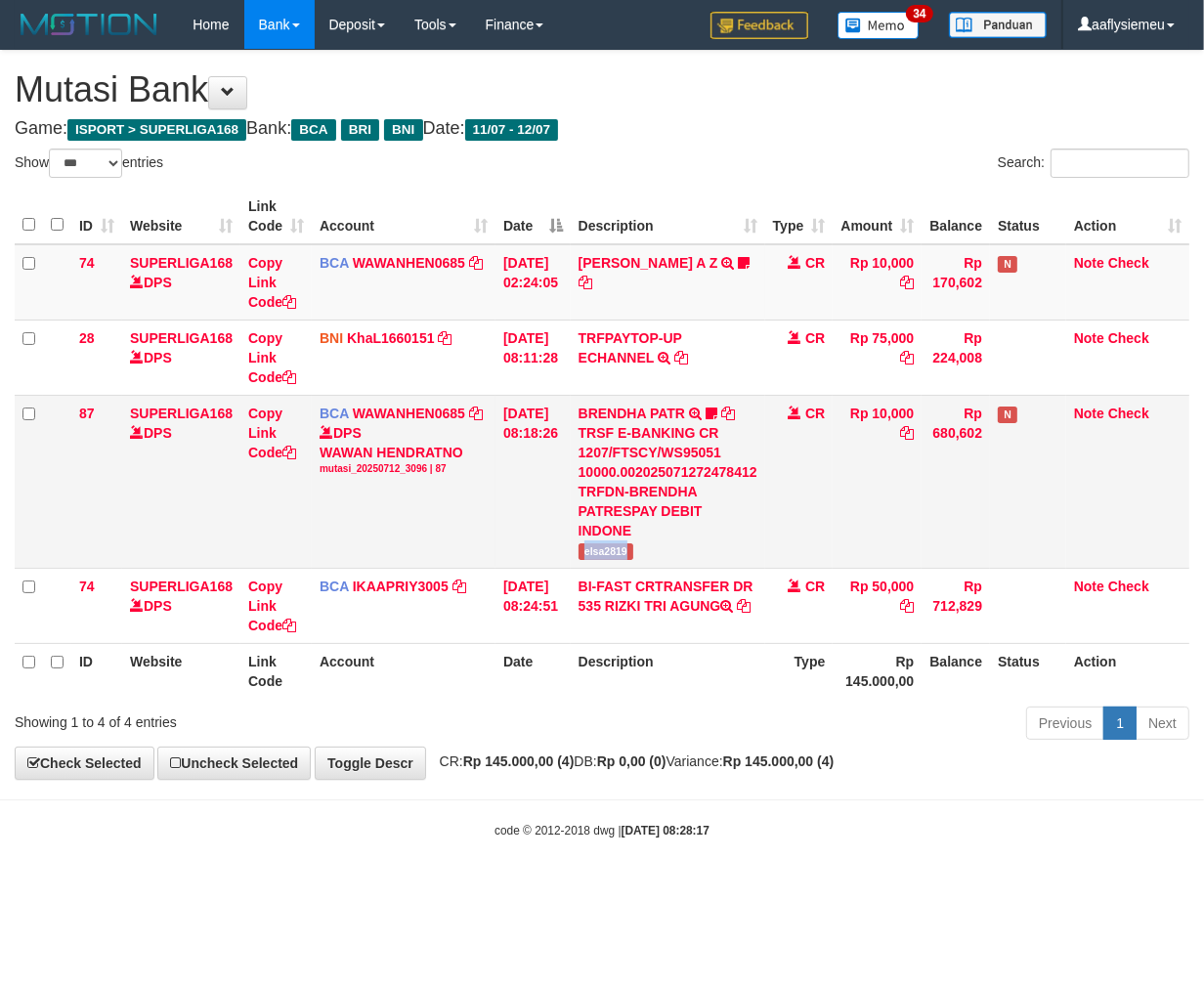 copy on "elsa2819" 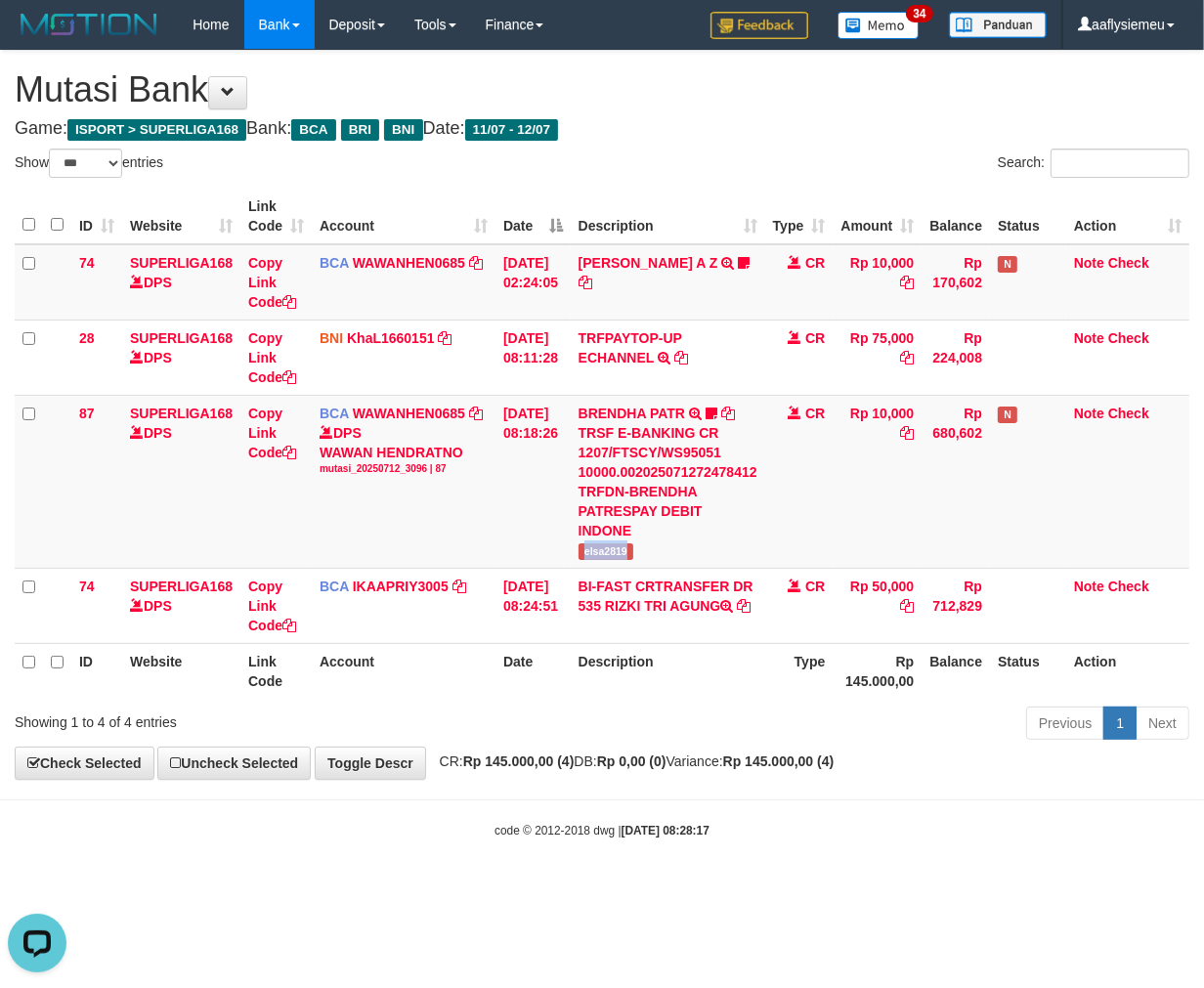 scroll, scrollTop: 0, scrollLeft: 0, axis: both 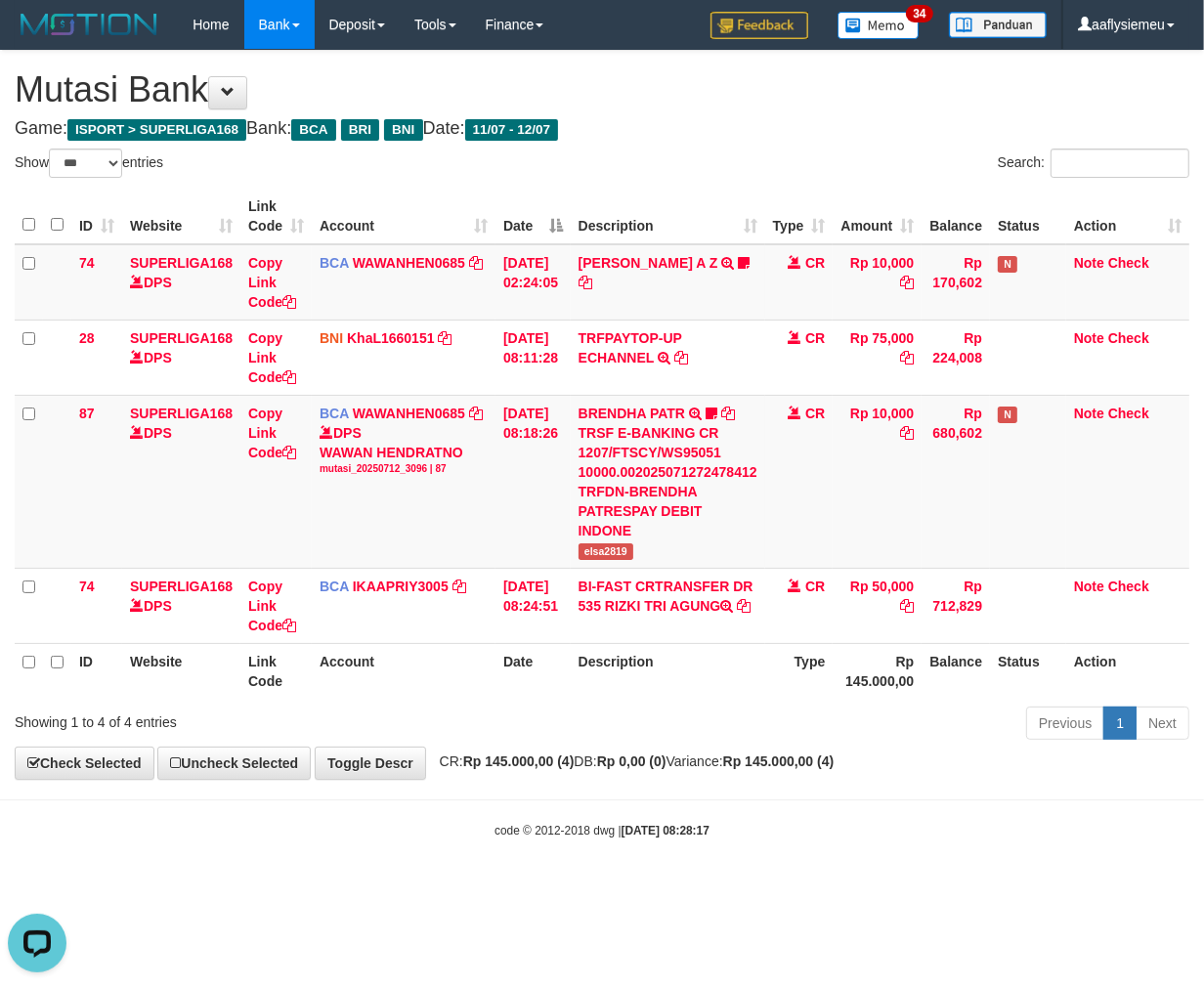 click on "Description" at bounding box center [667, 670] 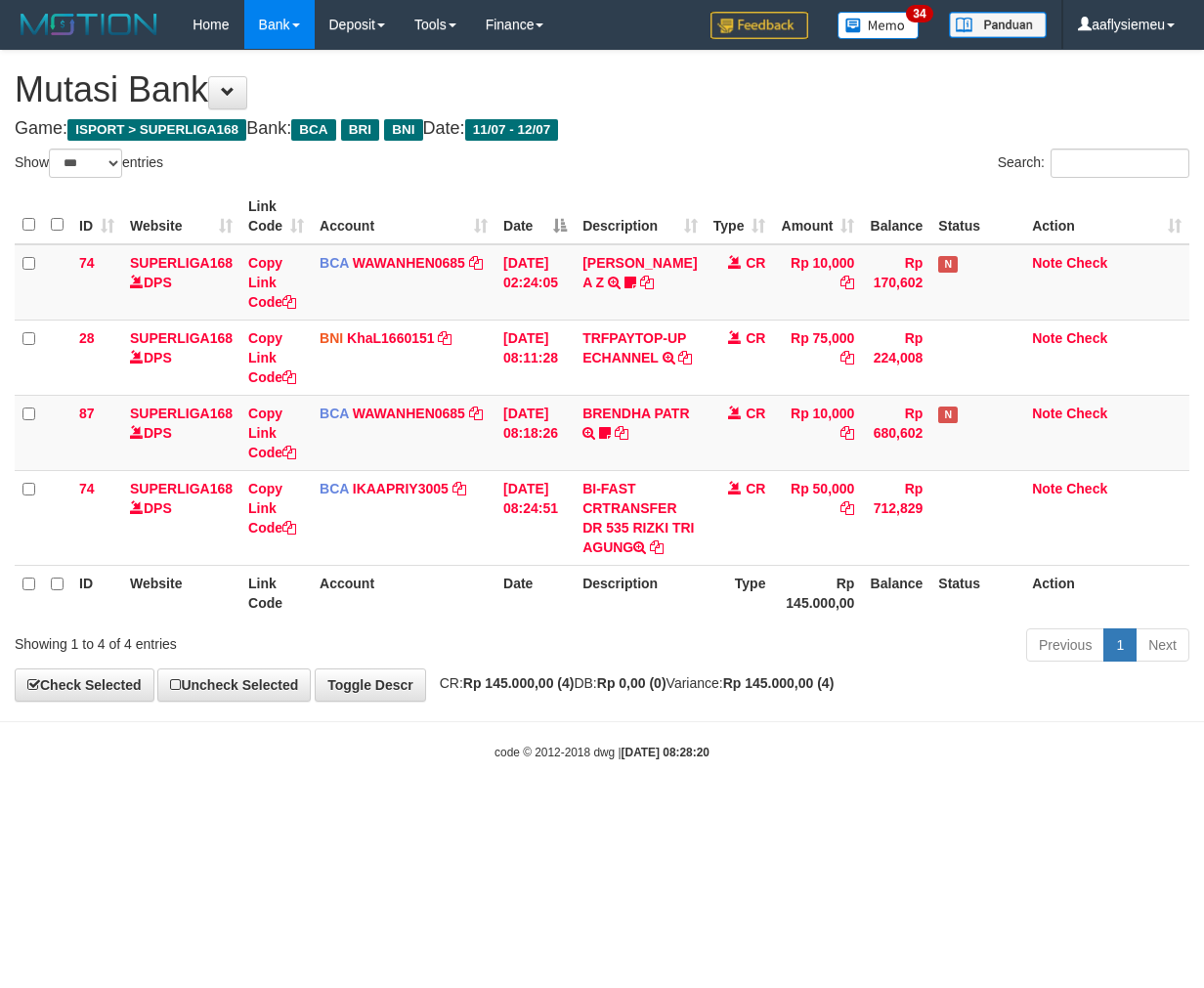 select on "***" 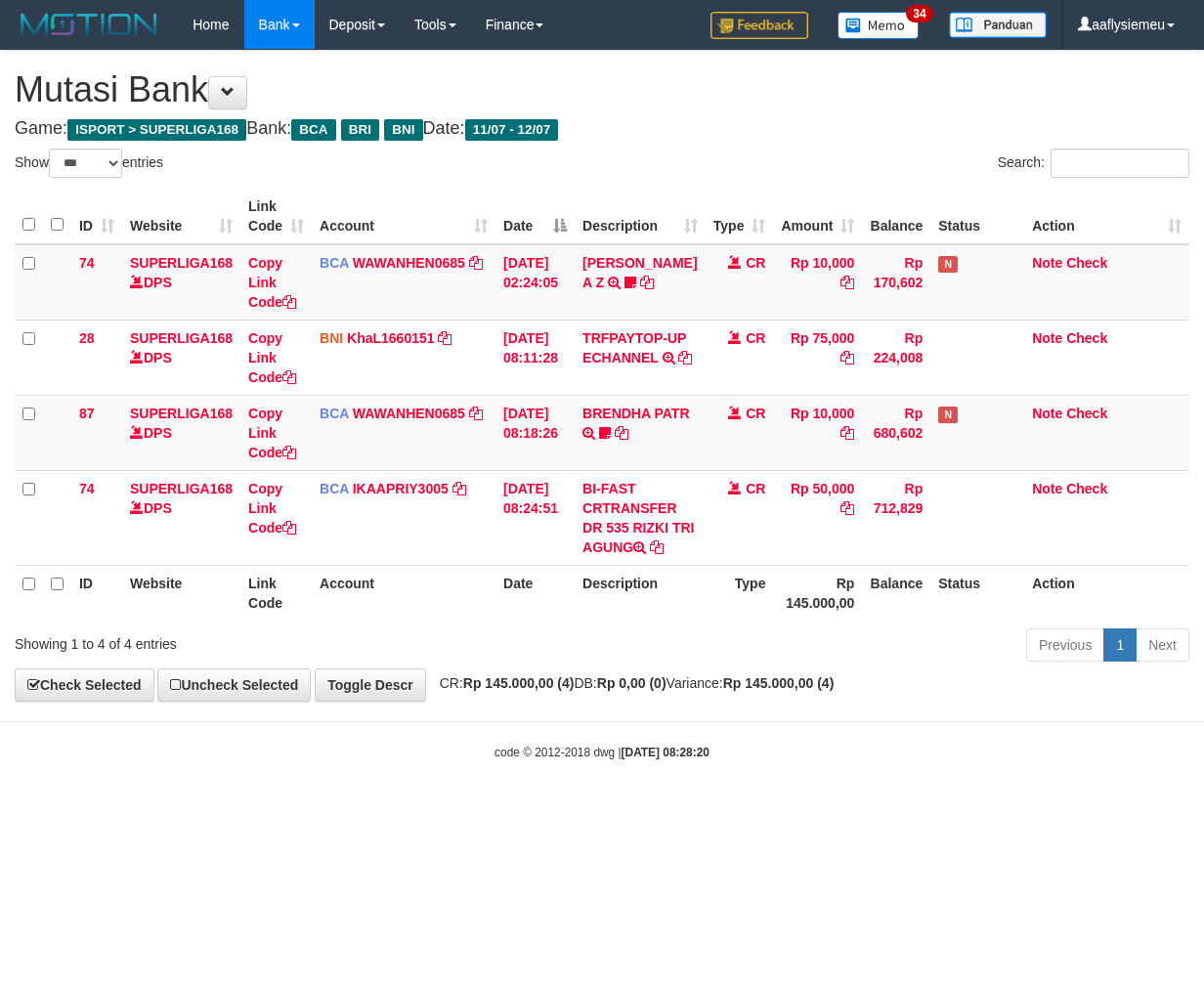 scroll, scrollTop: 0, scrollLeft: 0, axis: both 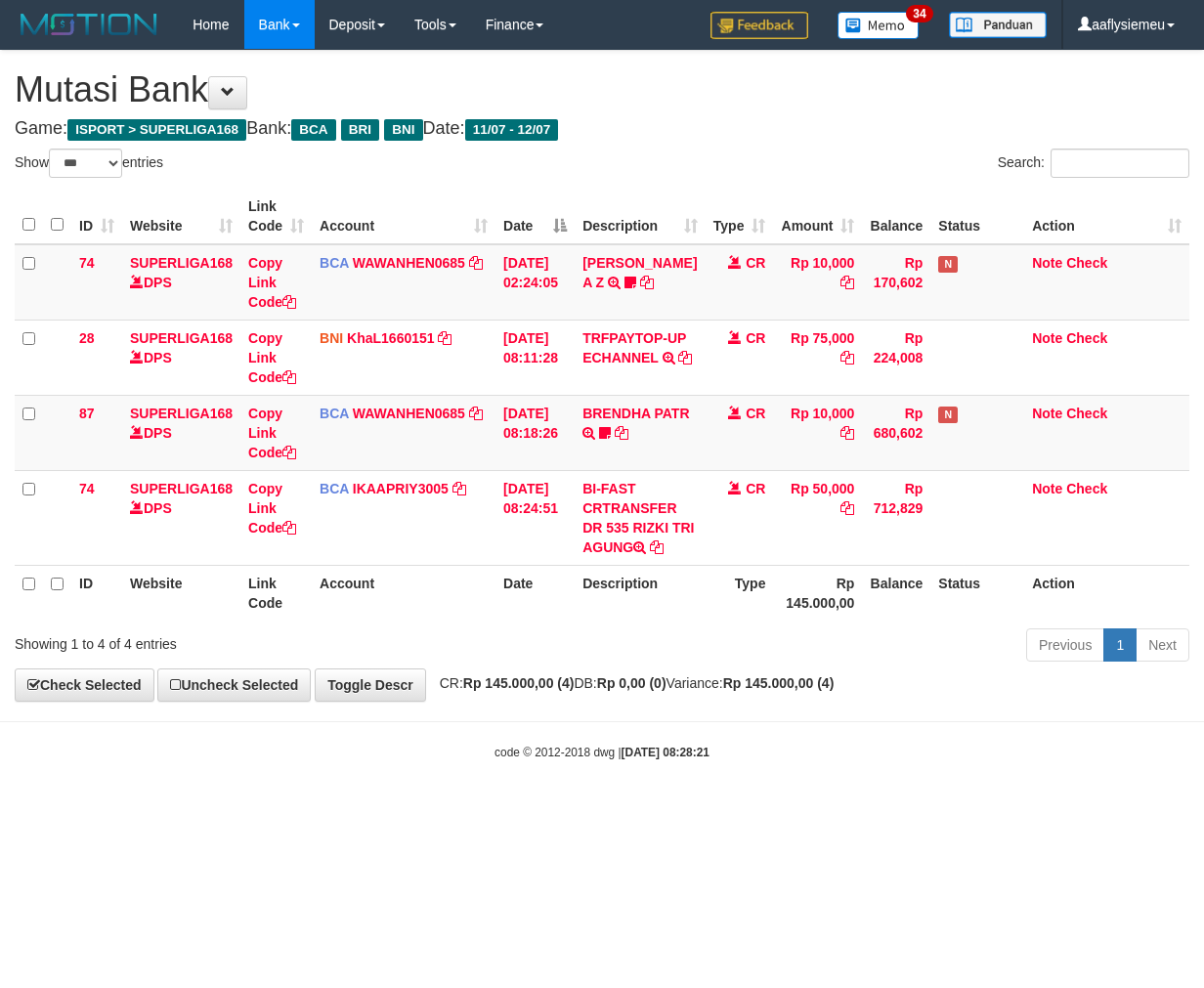 select on "***" 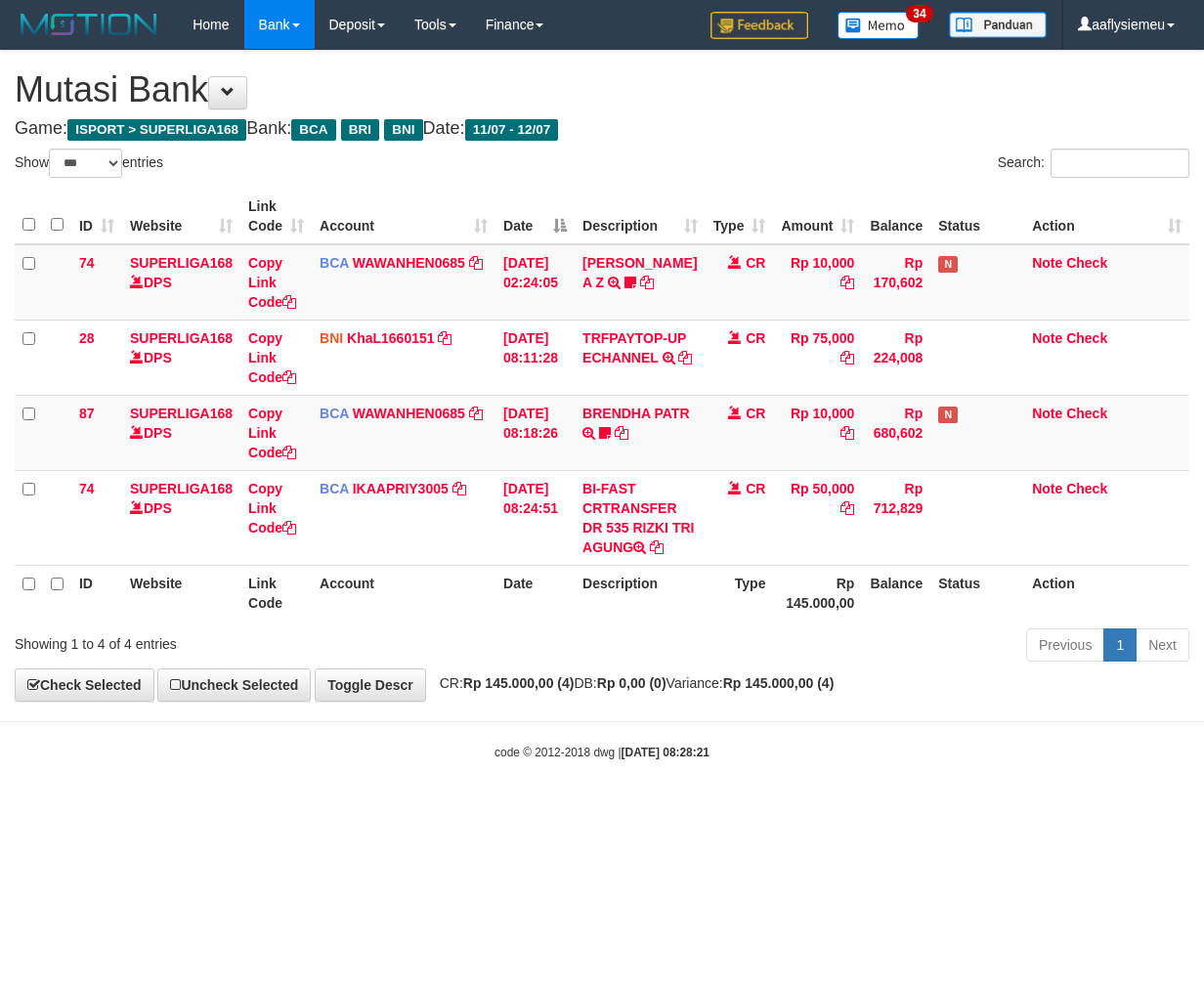 scroll, scrollTop: 0, scrollLeft: 0, axis: both 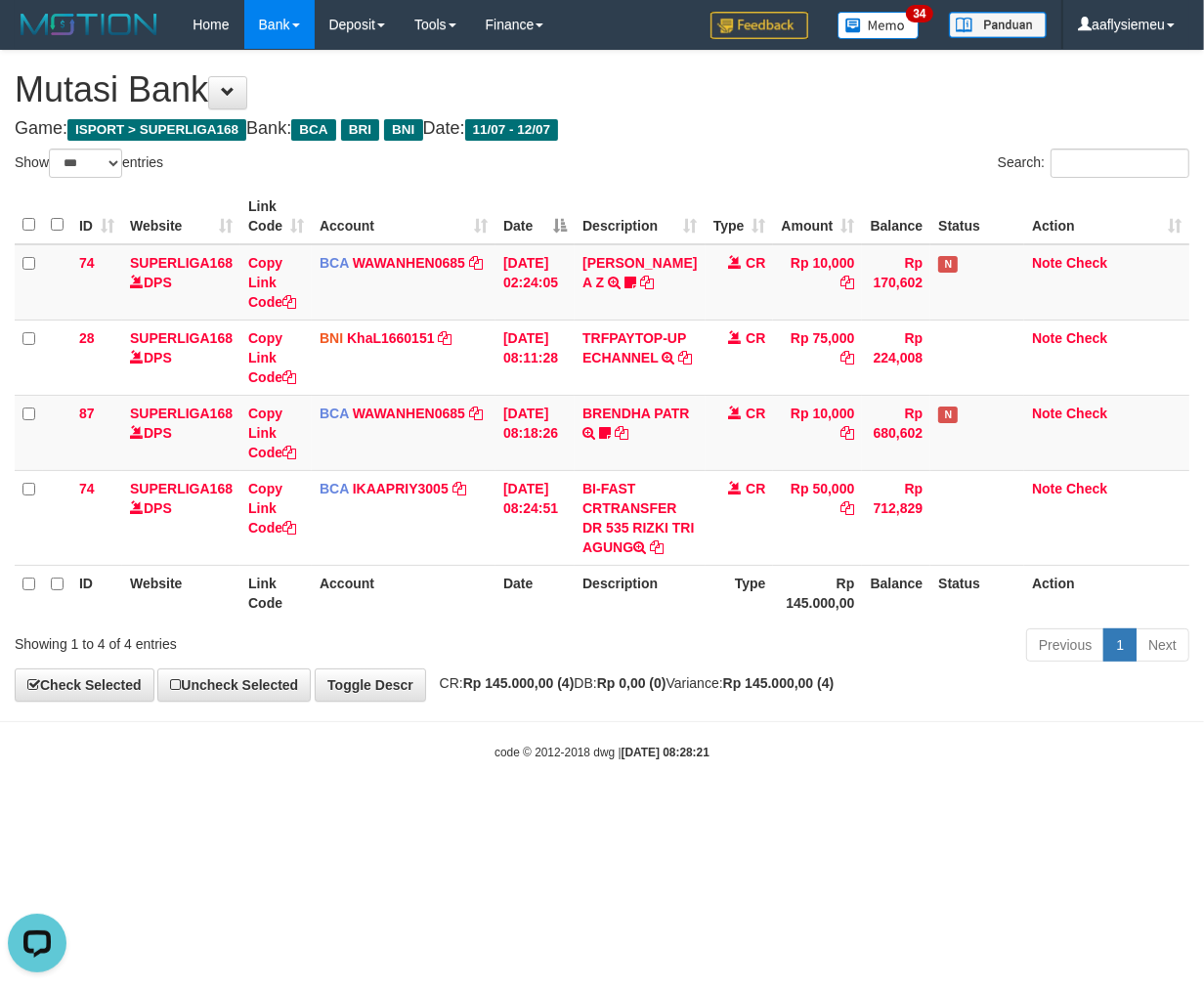 click on "[DATE] 08:28:21" at bounding box center [666, 752] 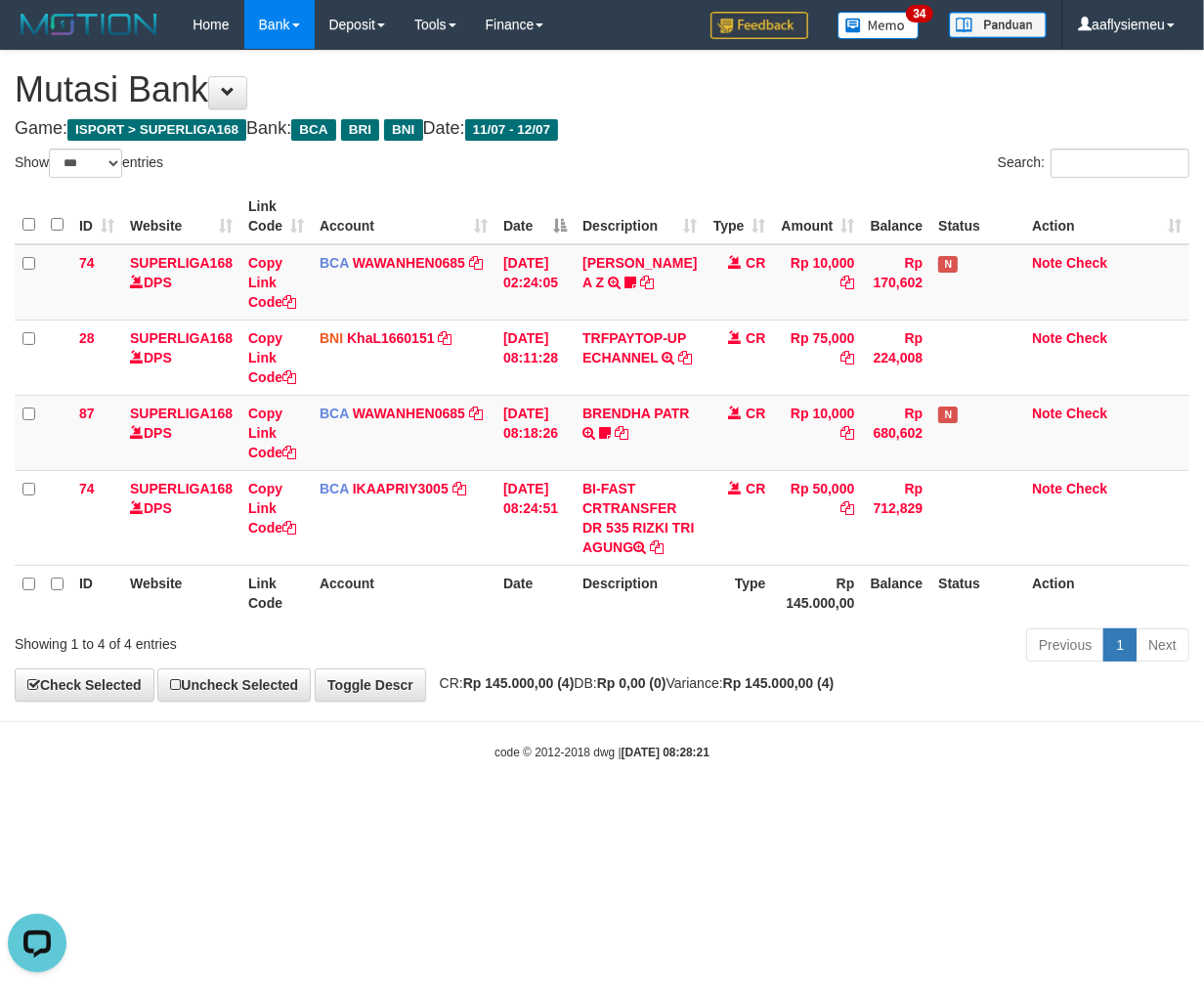 click on "Toggle navigation
Home
Bank
Account List
Load
By Website
Group
[ISPORT]													SUPERLIGA168
By Load Group (DPS)
34" at bounding box center [602, 405] 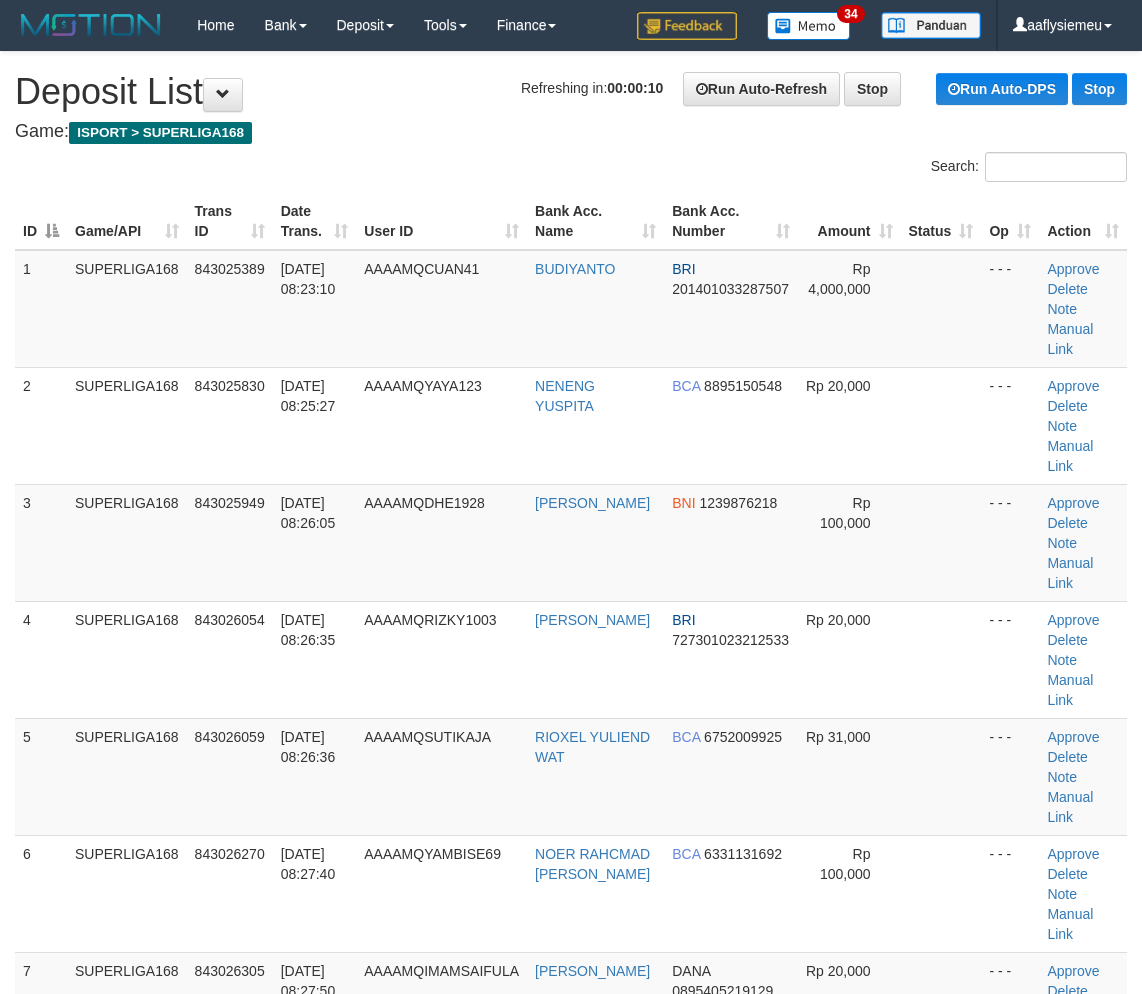 scroll, scrollTop: 0, scrollLeft: 0, axis: both 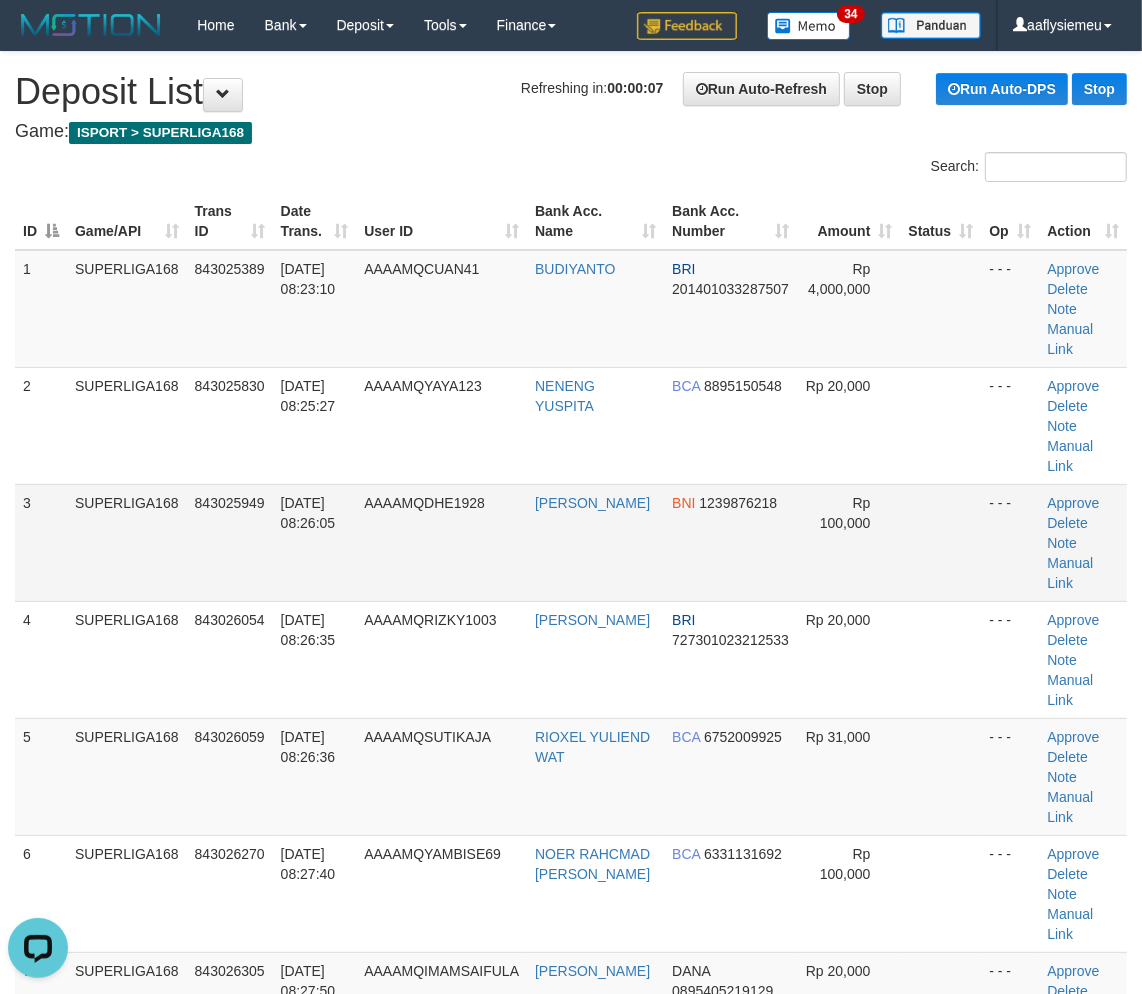 click on "3
SUPERLIGA168
843025949
12/07/2025 08:26:05
AAAAMQDHE1928
ADE HARYANTO
BNI
1239876218
Rp 100,000
- - -
Approve
Delete
Note
Manual Link" at bounding box center [571, 542] 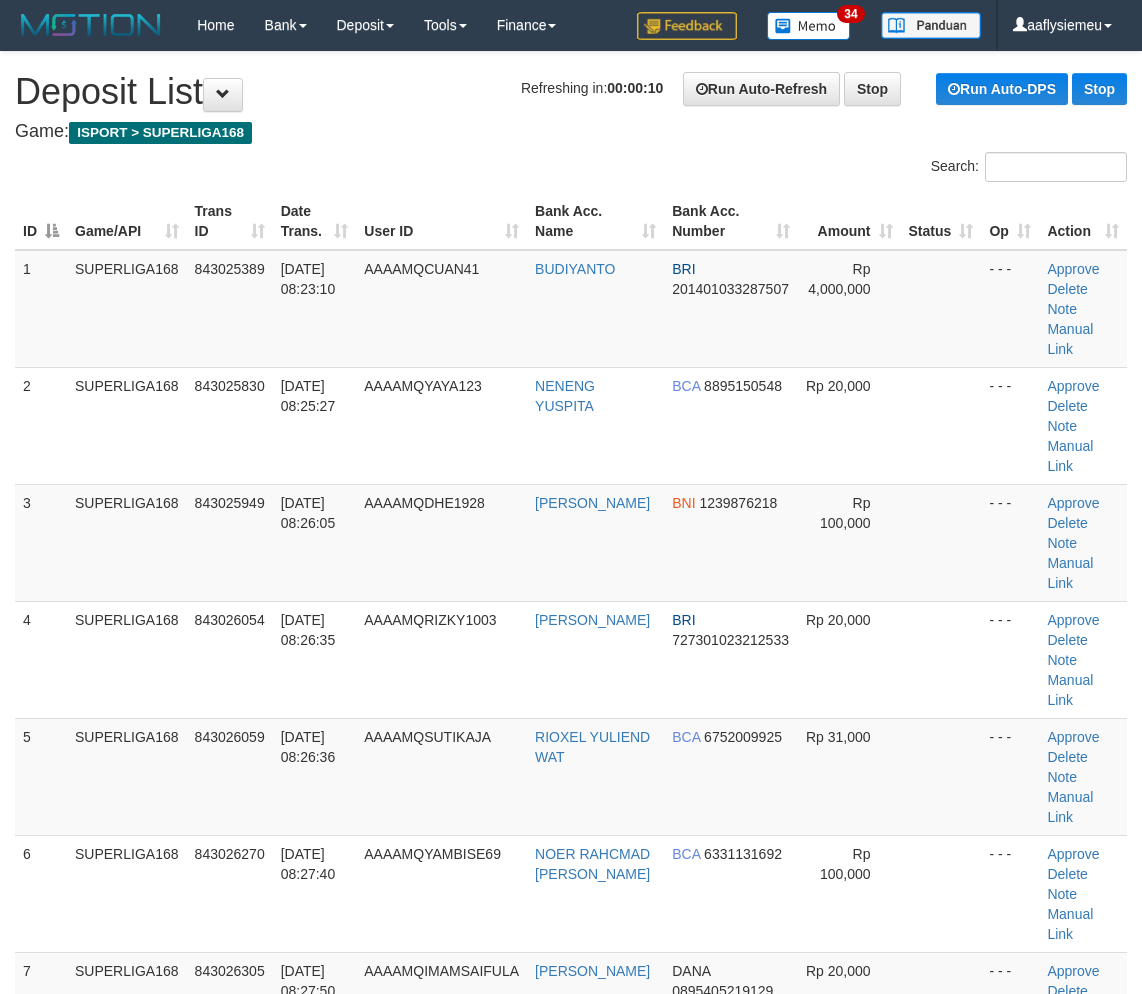 scroll, scrollTop: 0, scrollLeft: 0, axis: both 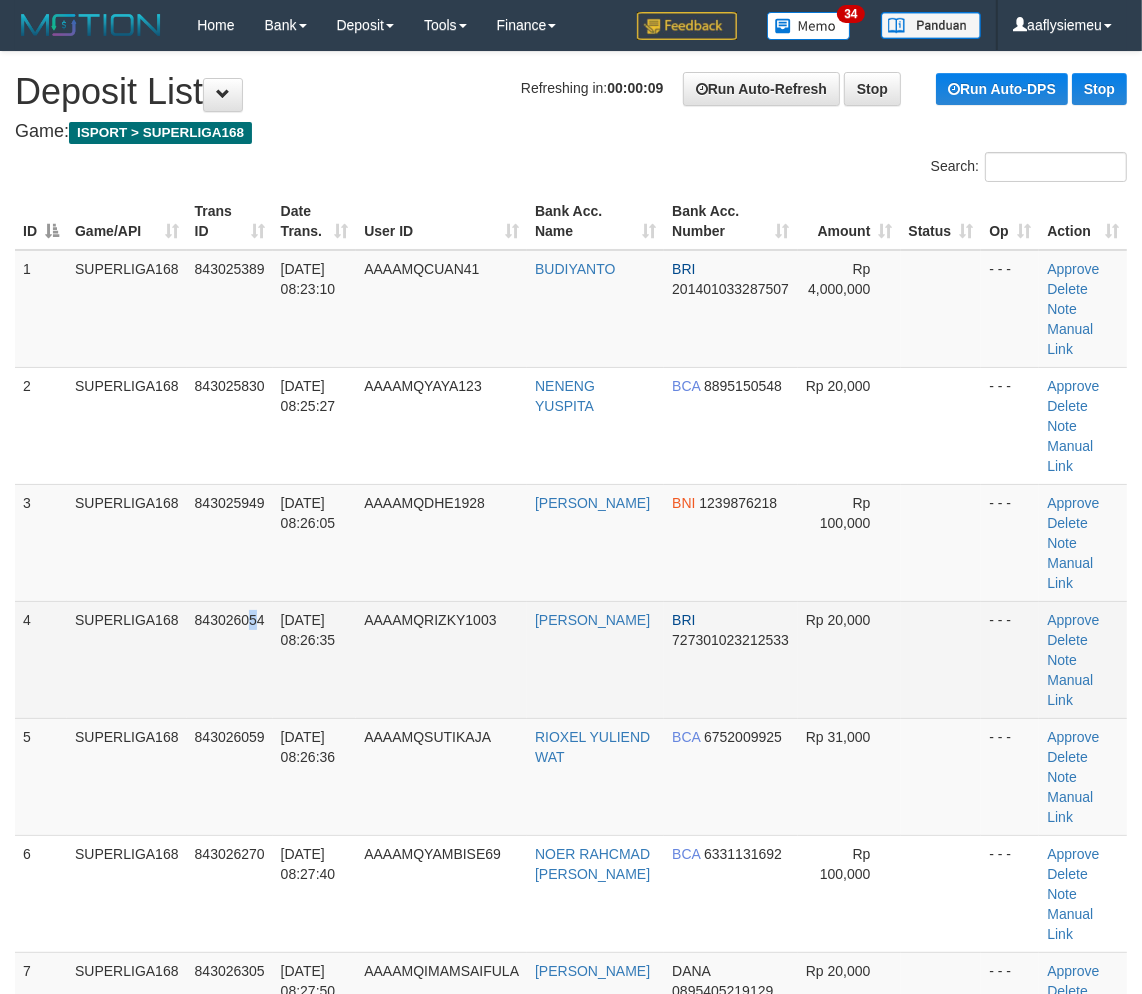 click on "843026054" at bounding box center (230, 659) 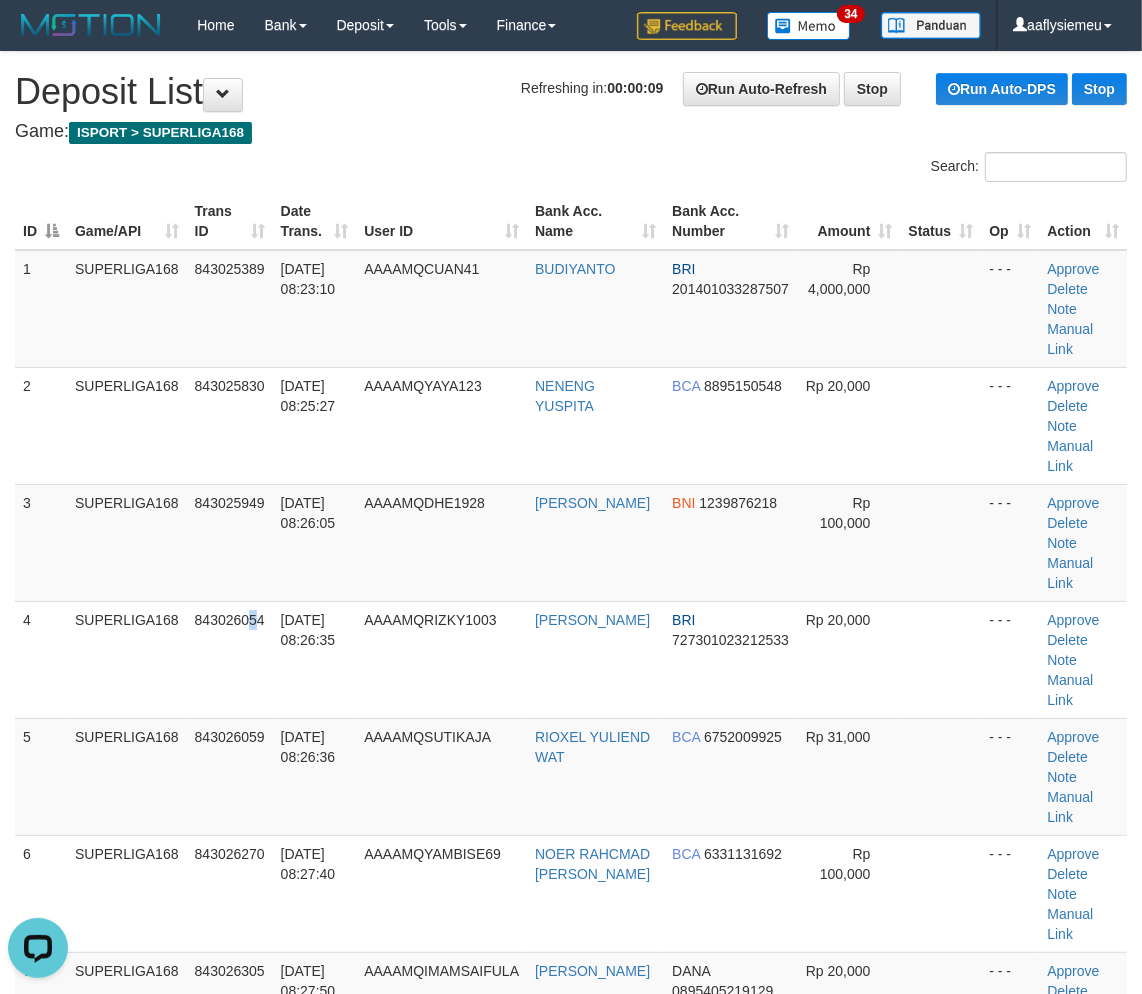 scroll, scrollTop: 0, scrollLeft: 0, axis: both 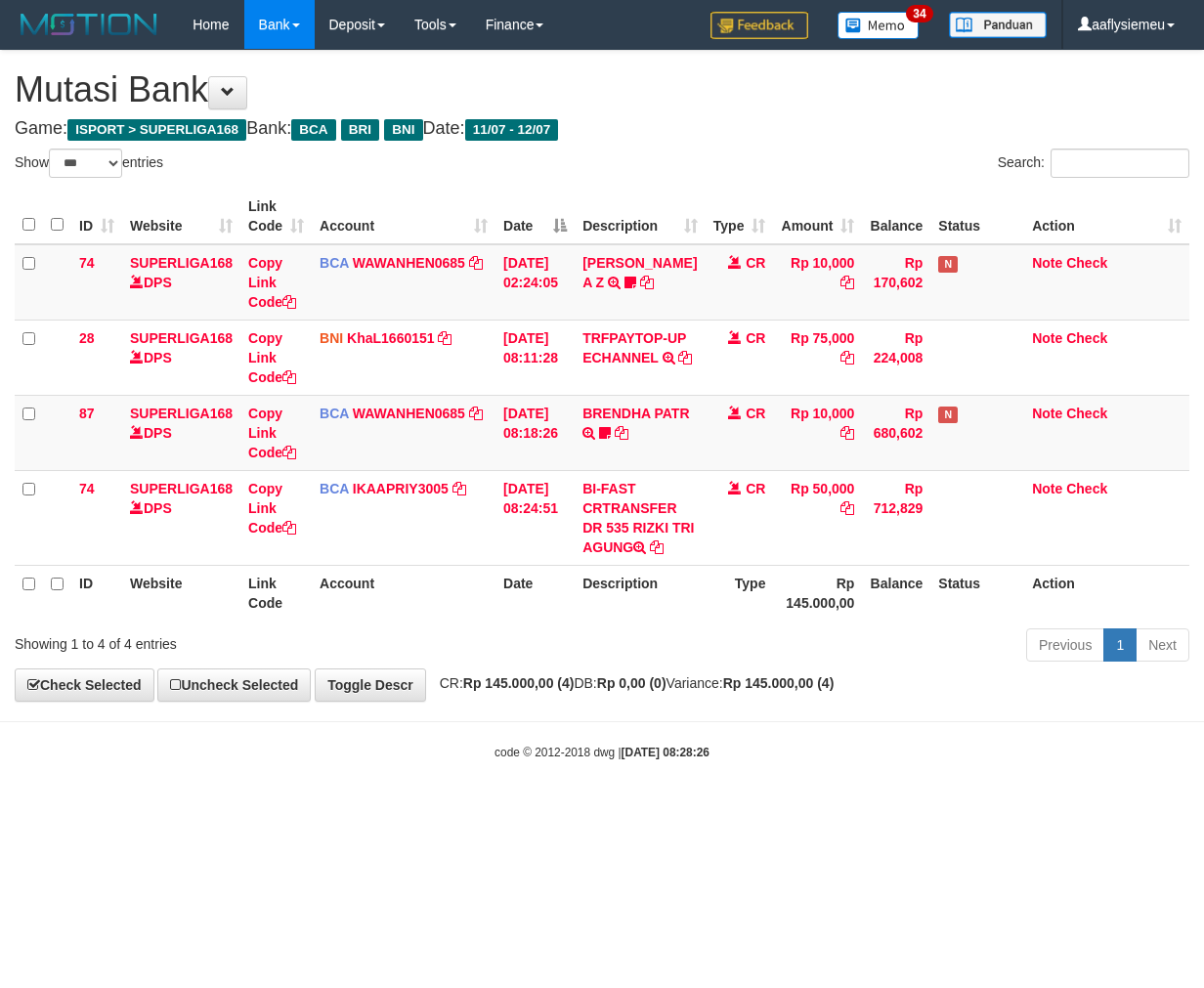 select on "***" 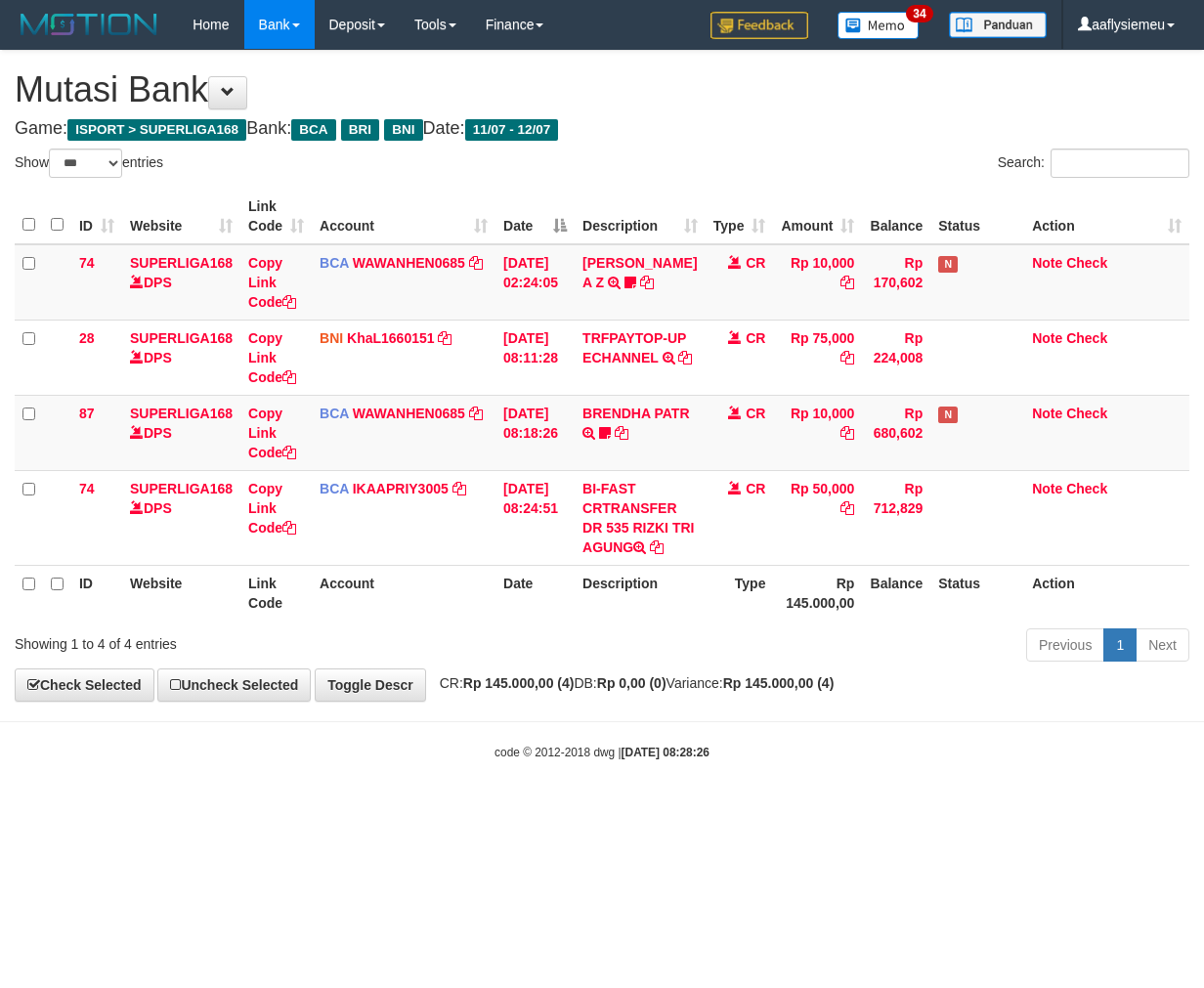 scroll, scrollTop: 0, scrollLeft: 0, axis: both 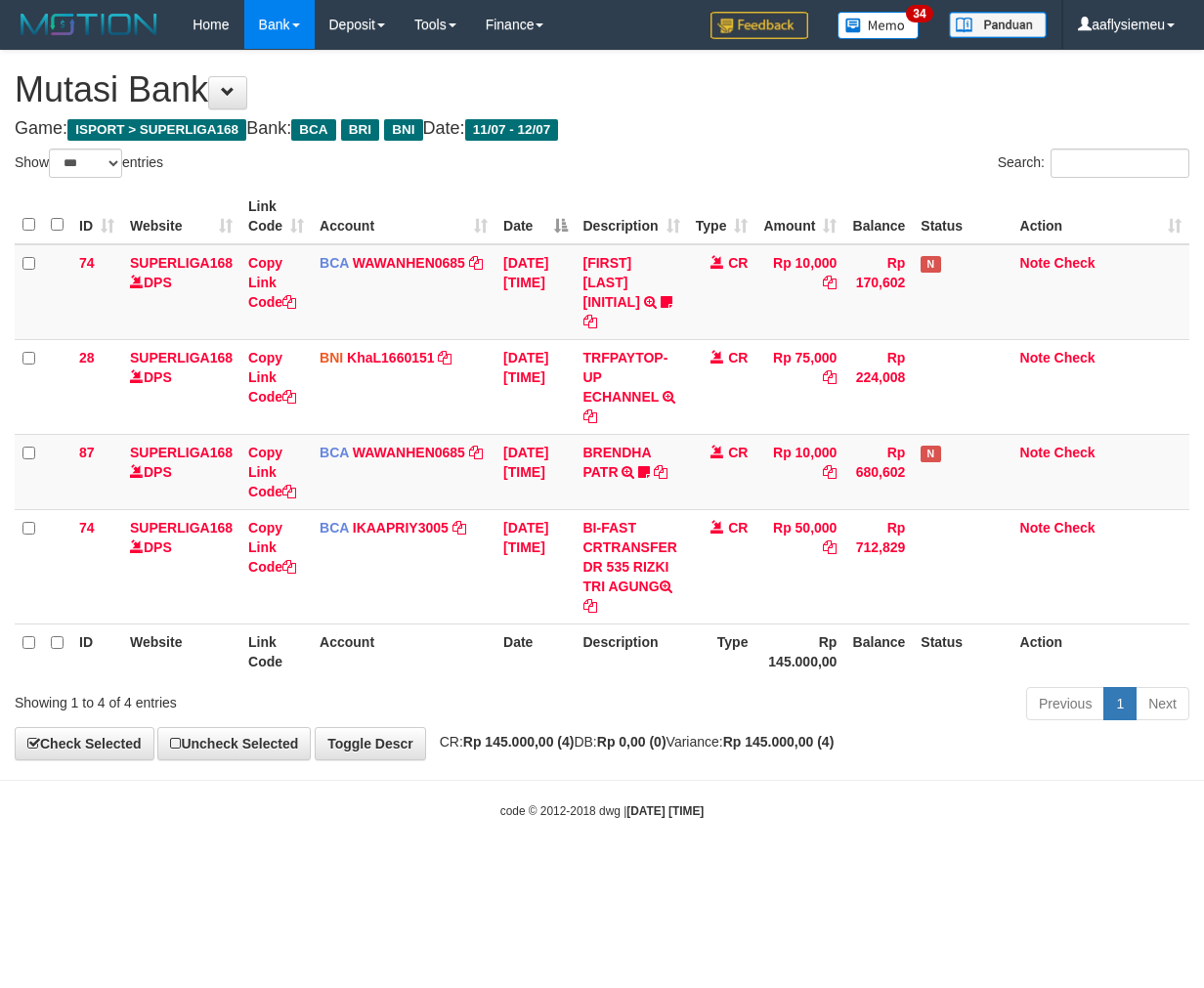 select on "***" 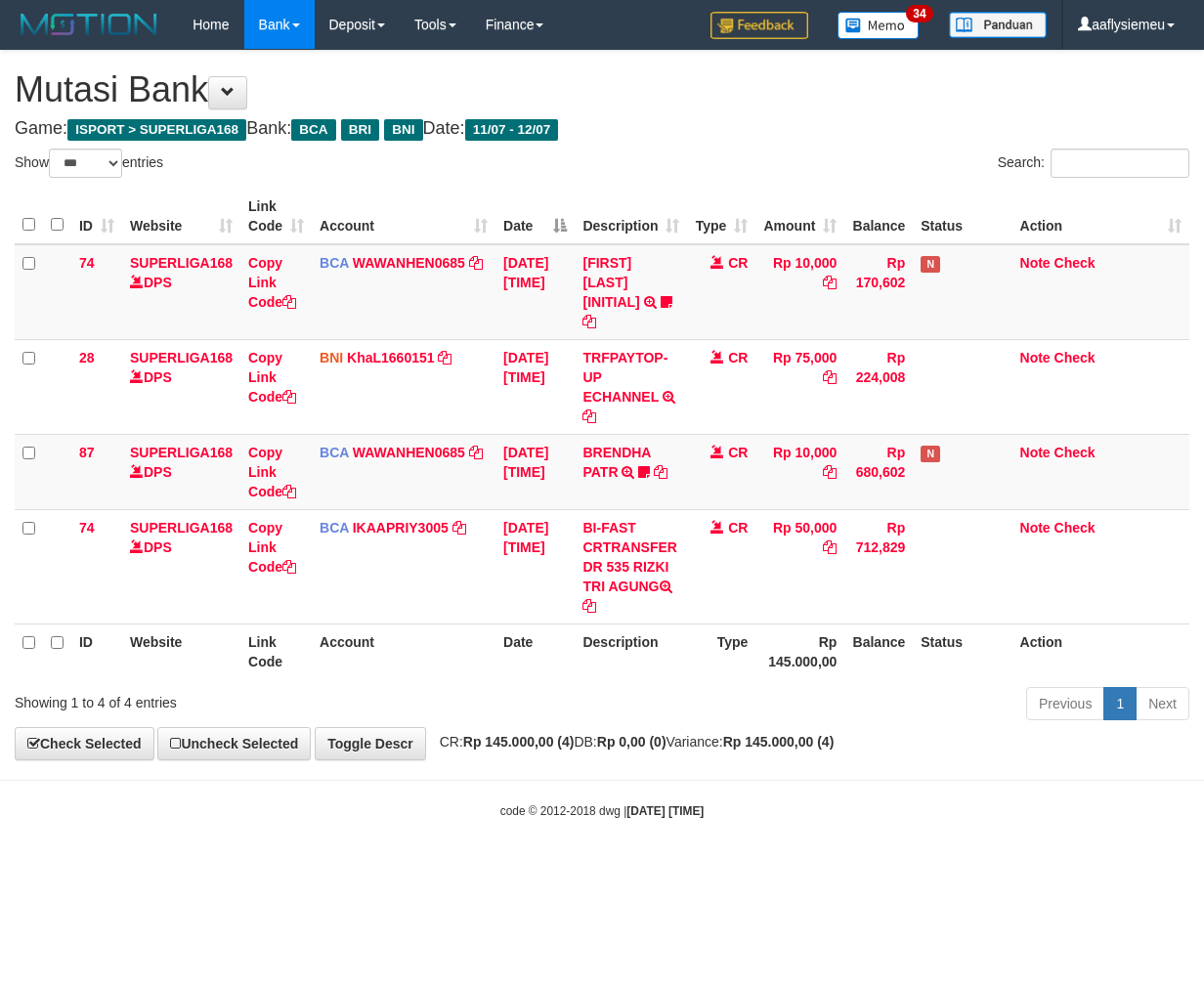 scroll, scrollTop: 0, scrollLeft: 0, axis: both 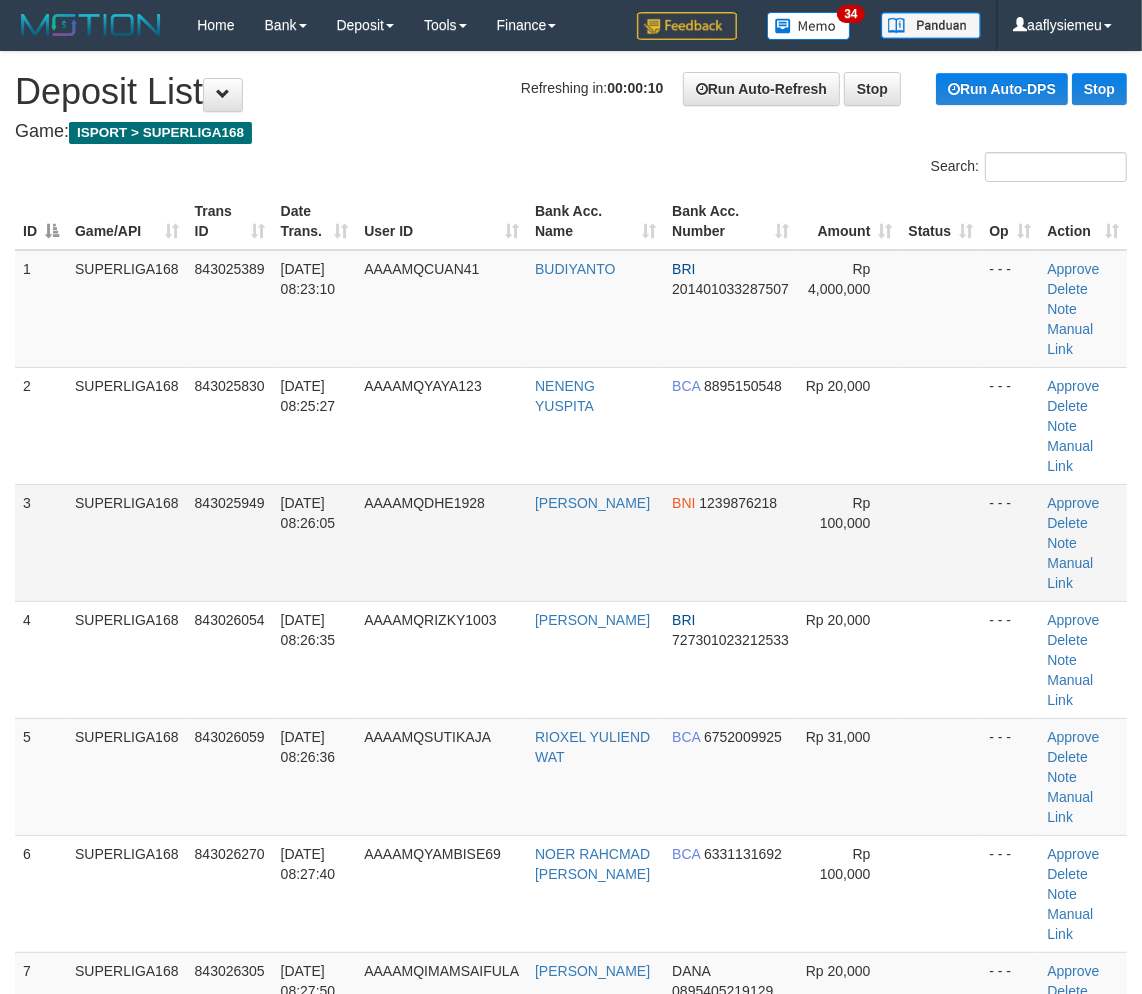 click on "12/07/2025 08:26:05" at bounding box center [315, 542] 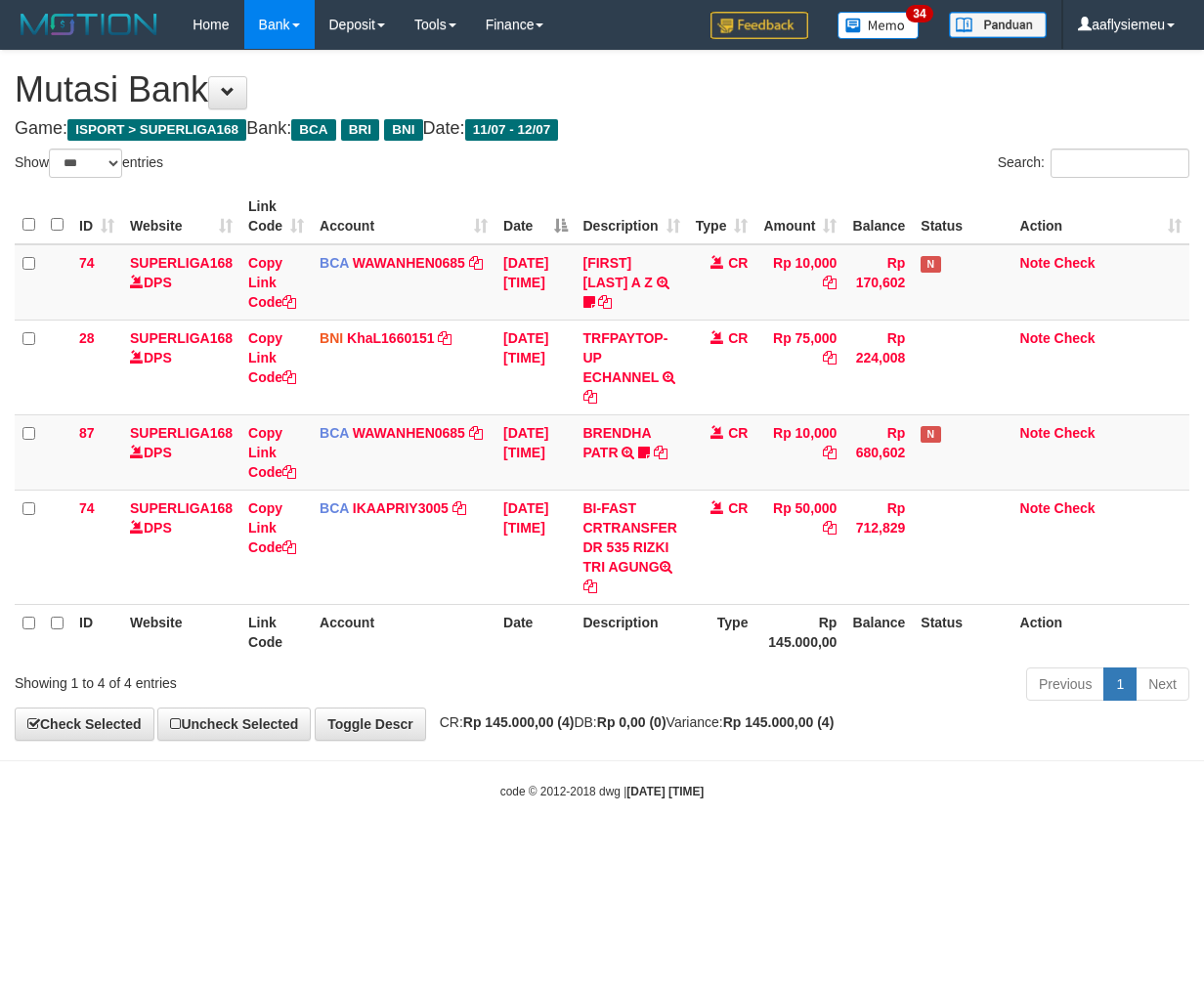 select on "***" 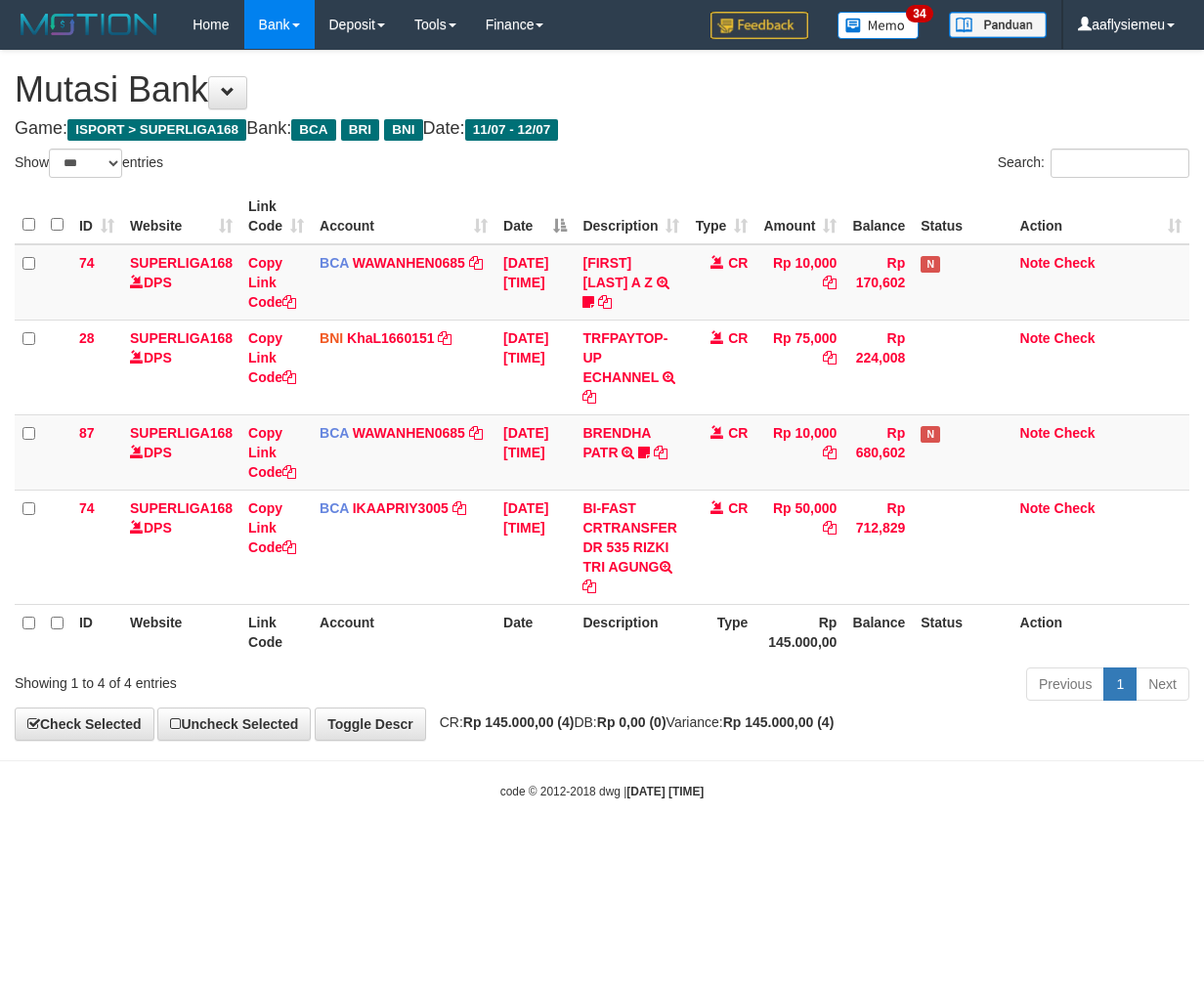 scroll, scrollTop: 0, scrollLeft: 0, axis: both 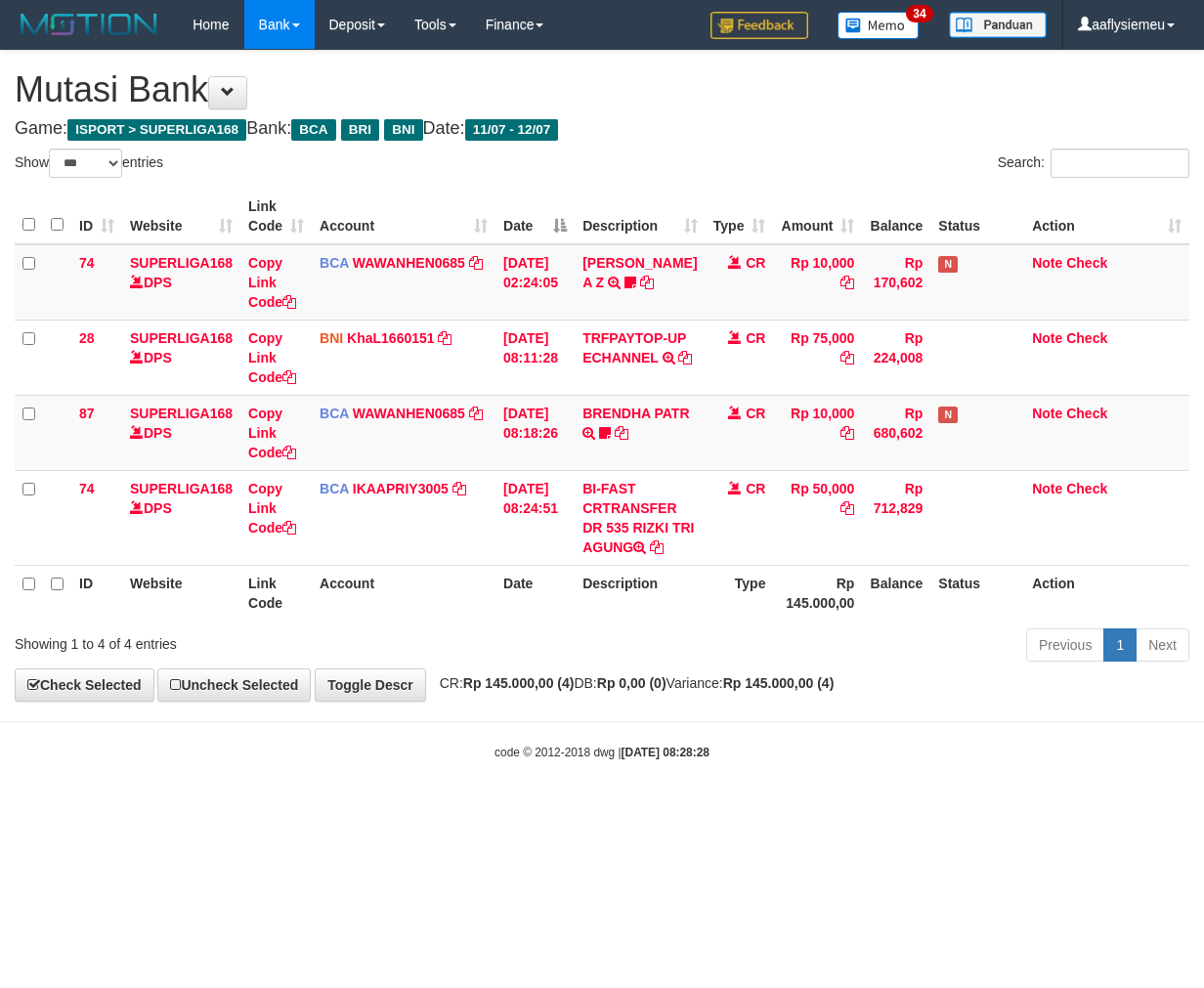 select on "***" 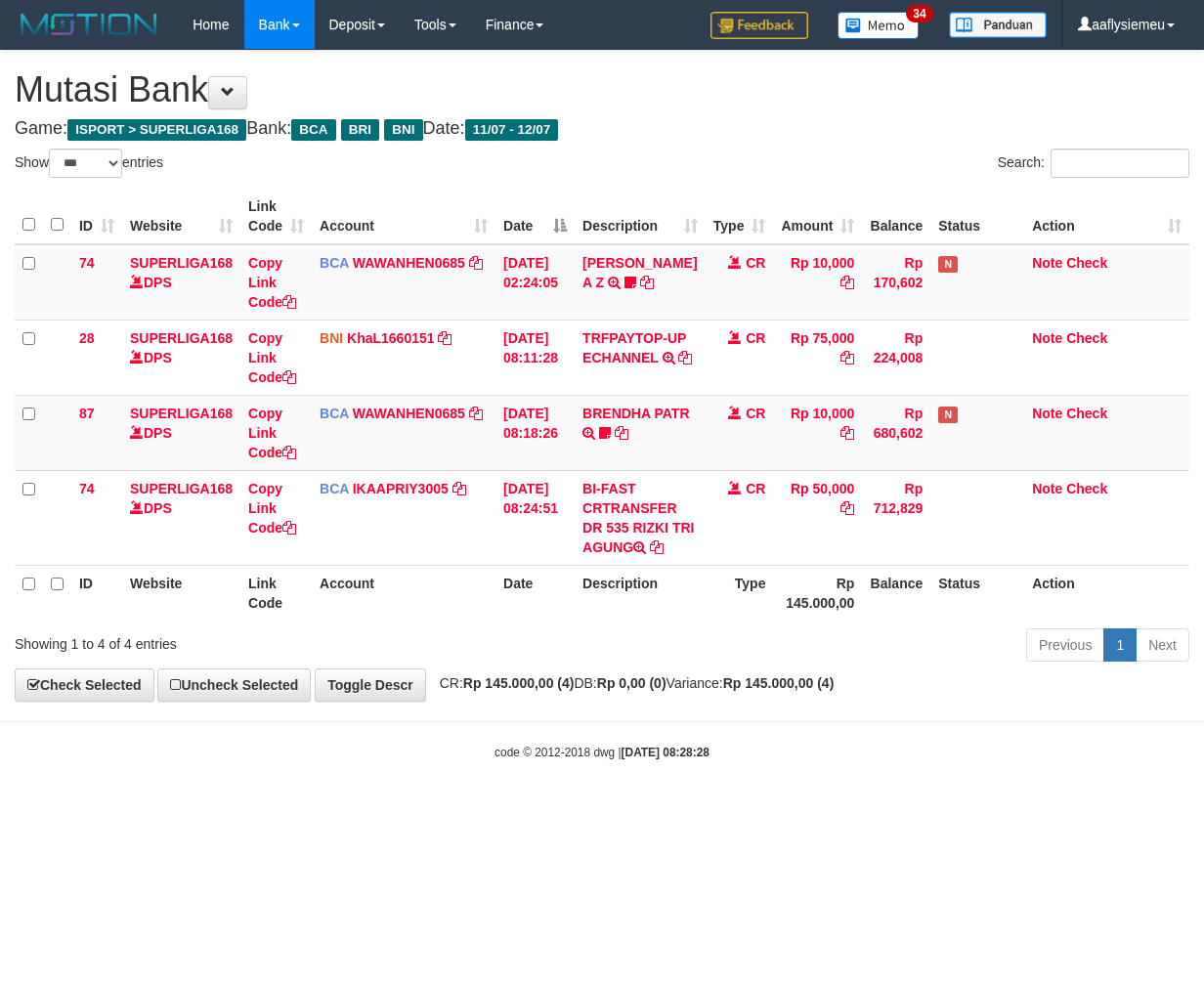 scroll, scrollTop: 0, scrollLeft: 0, axis: both 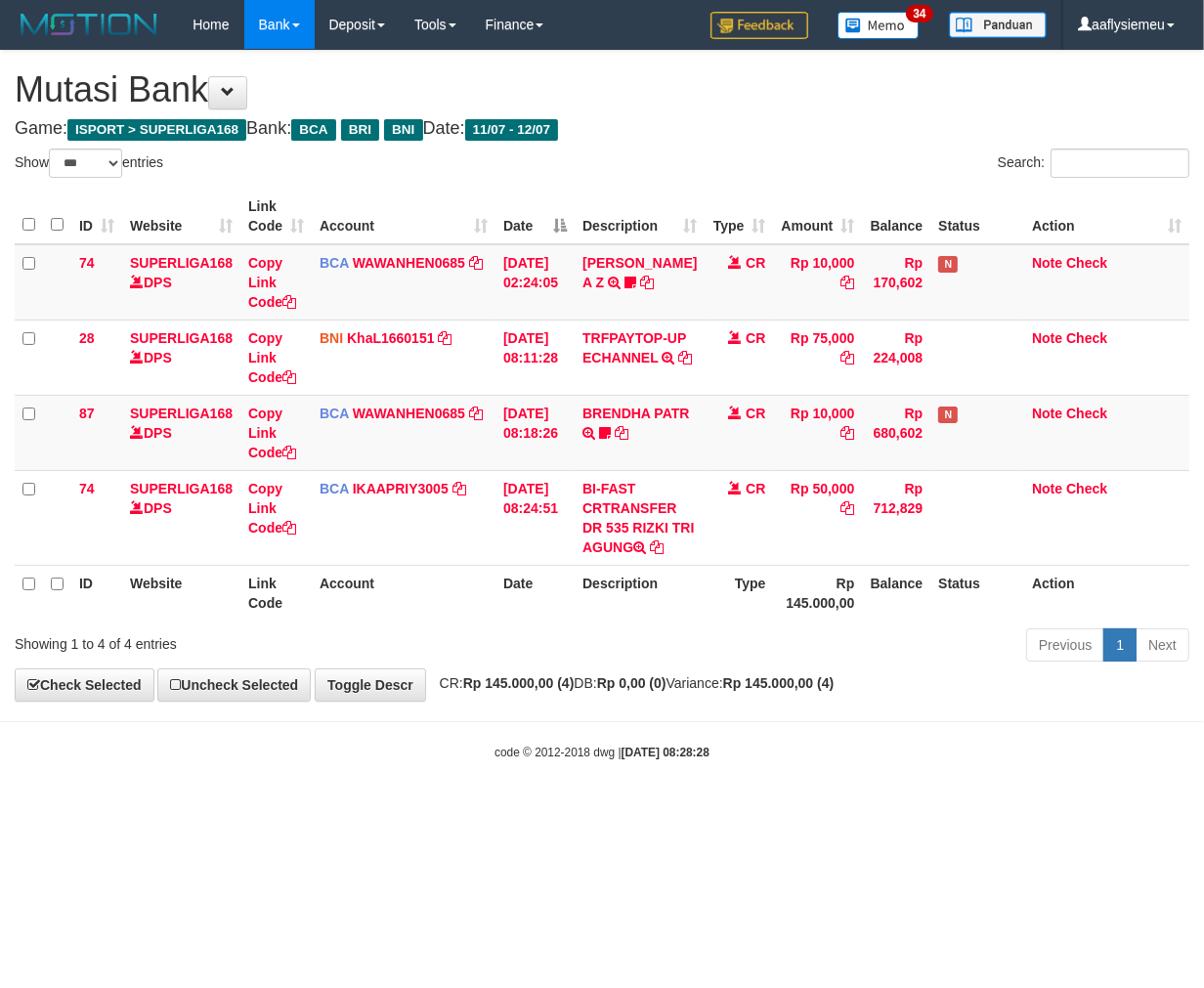 click on "code © 2012-2018 dwg |  2025/07/12 08:28:28" at bounding box center (602, 752) 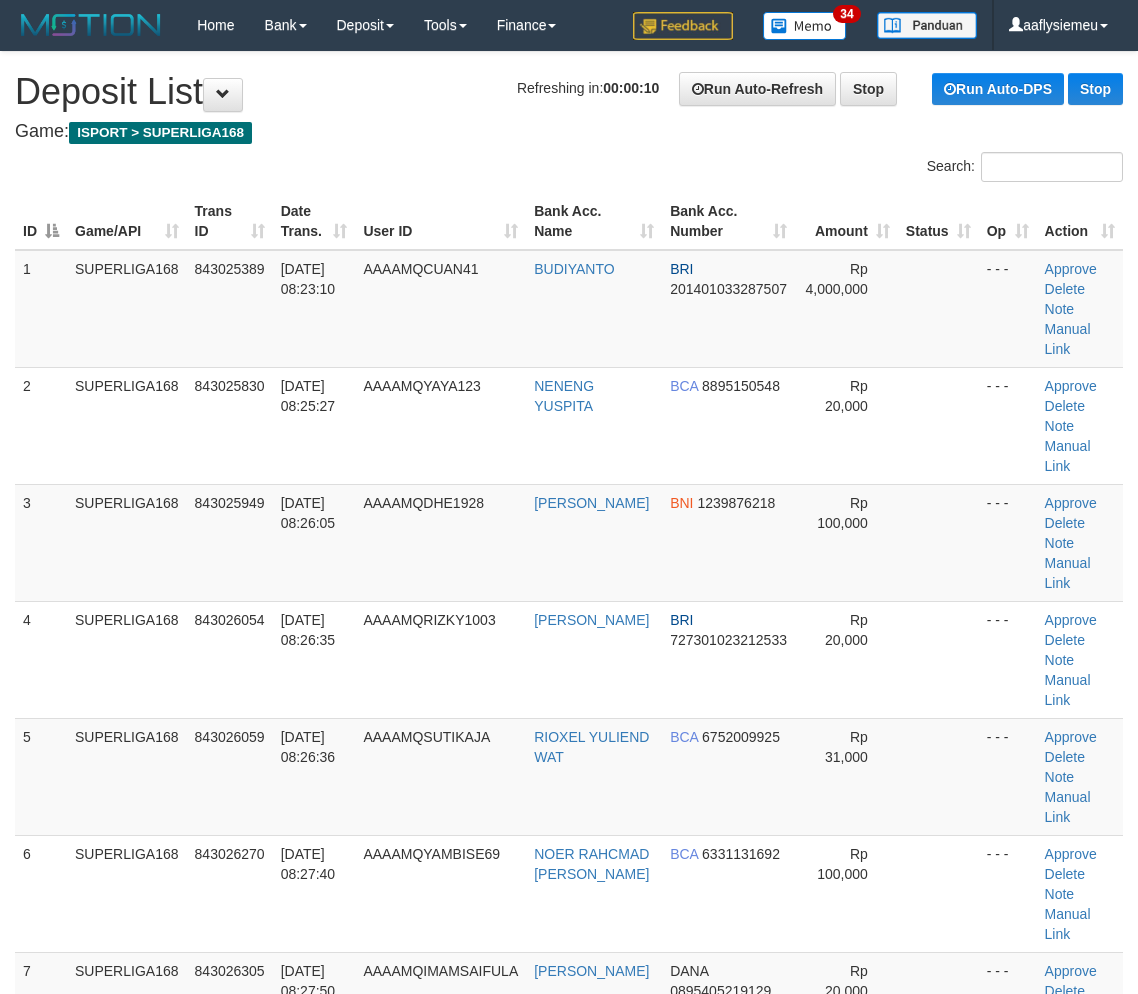 scroll, scrollTop: 0, scrollLeft: 0, axis: both 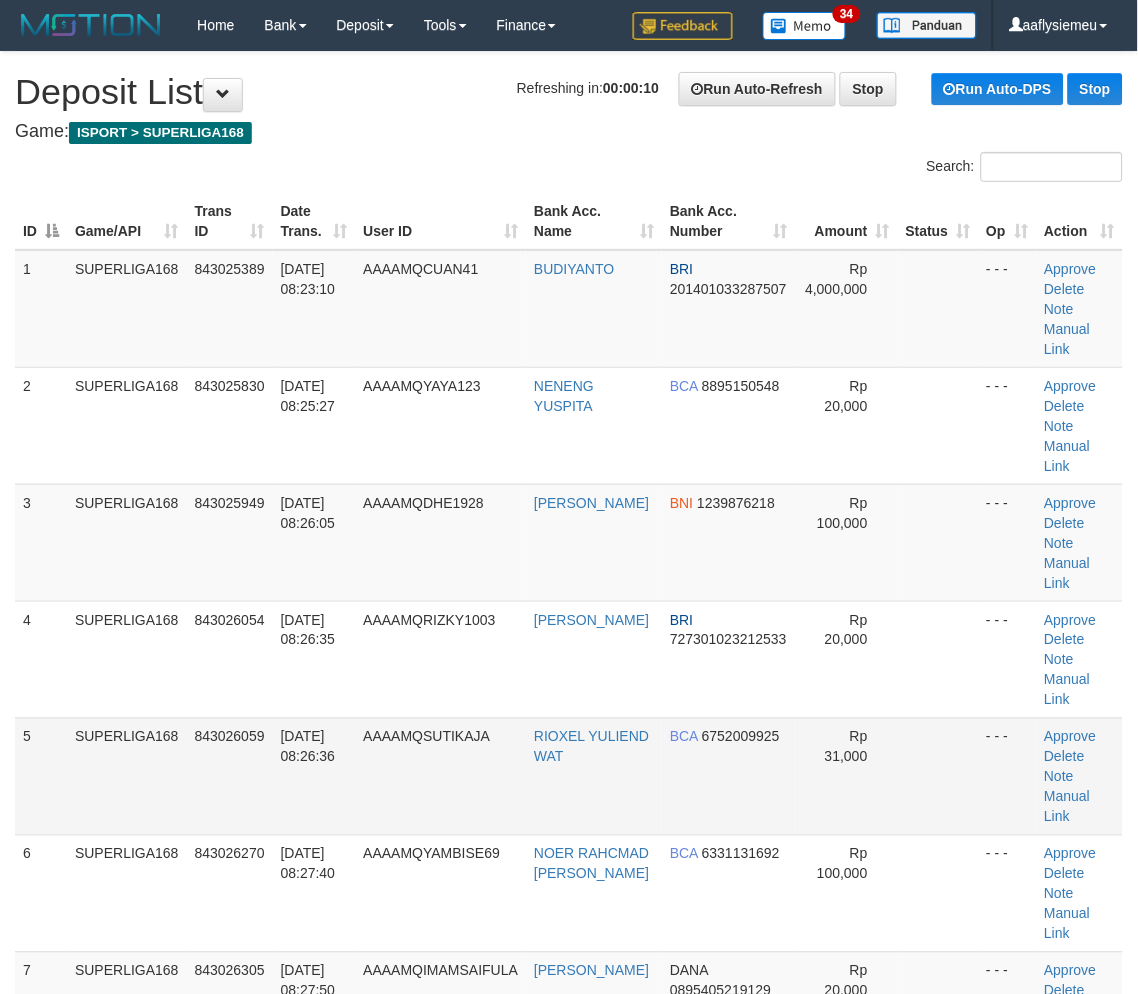 drag, startPoint x: 366, startPoint y: 590, endPoint x: 188, endPoint y: 640, distance: 184.88916 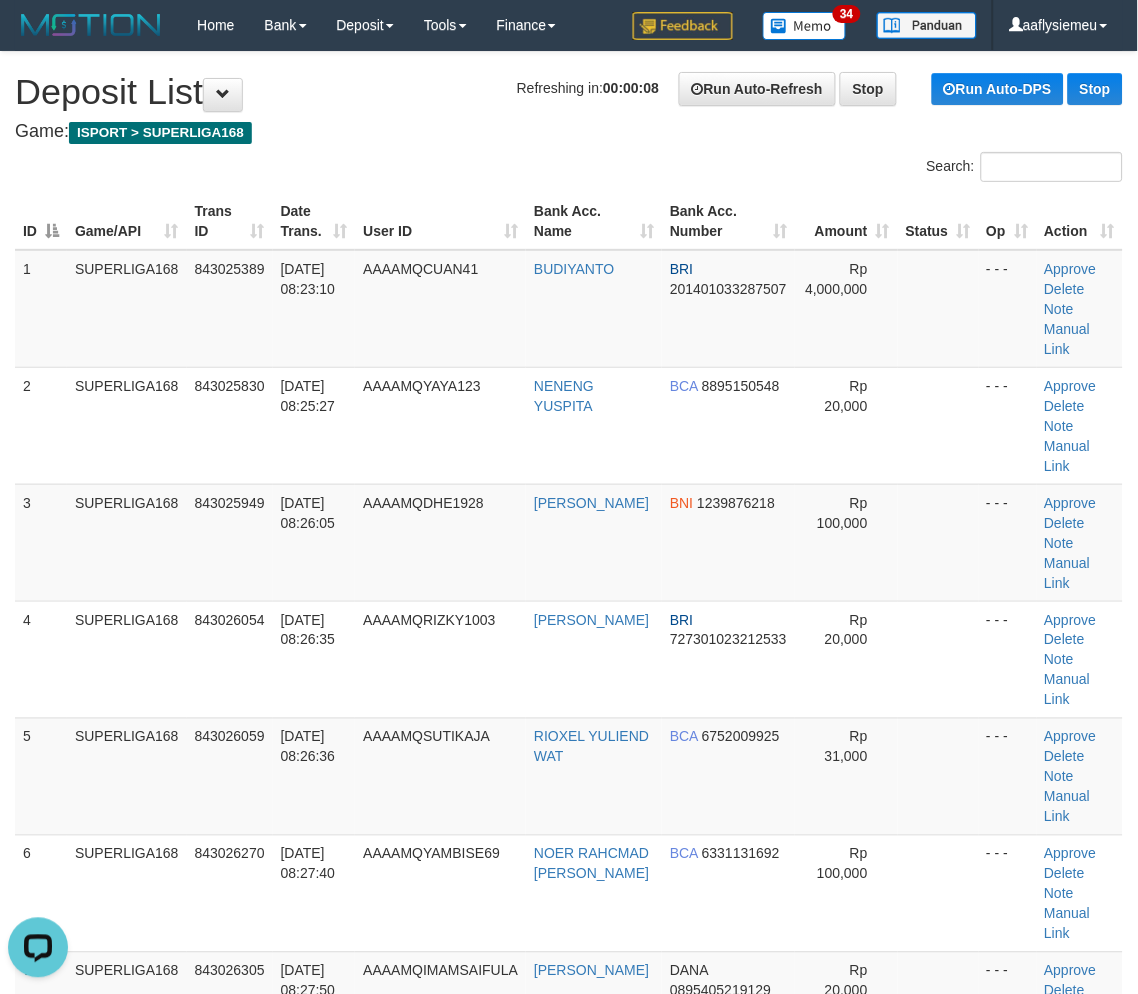 scroll, scrollTop: 0, scrollLeft: 0, axis: both 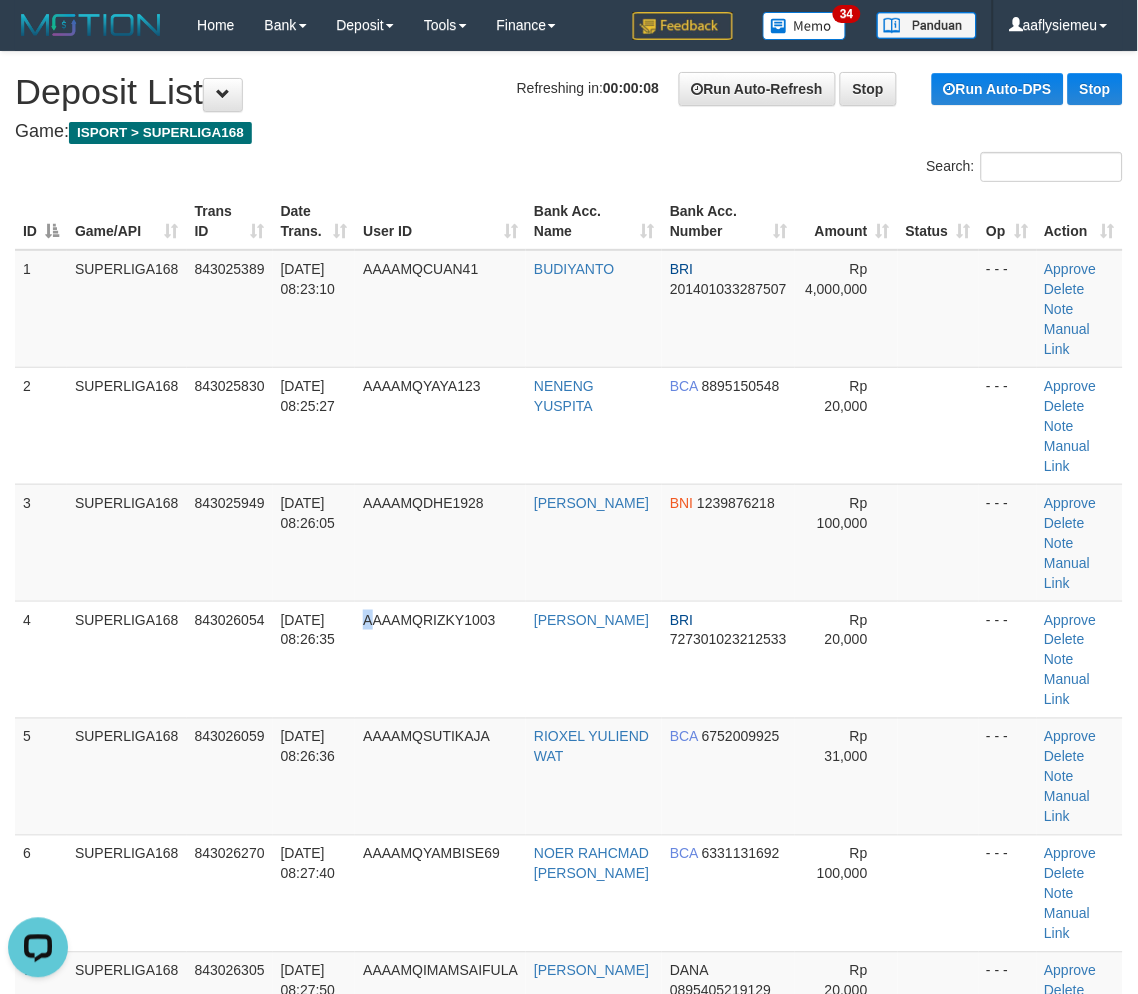 drag, startPoint x: 387, startPoint y: 570, endPoint x: 11, endPoint y: 658, distance: 386.16058 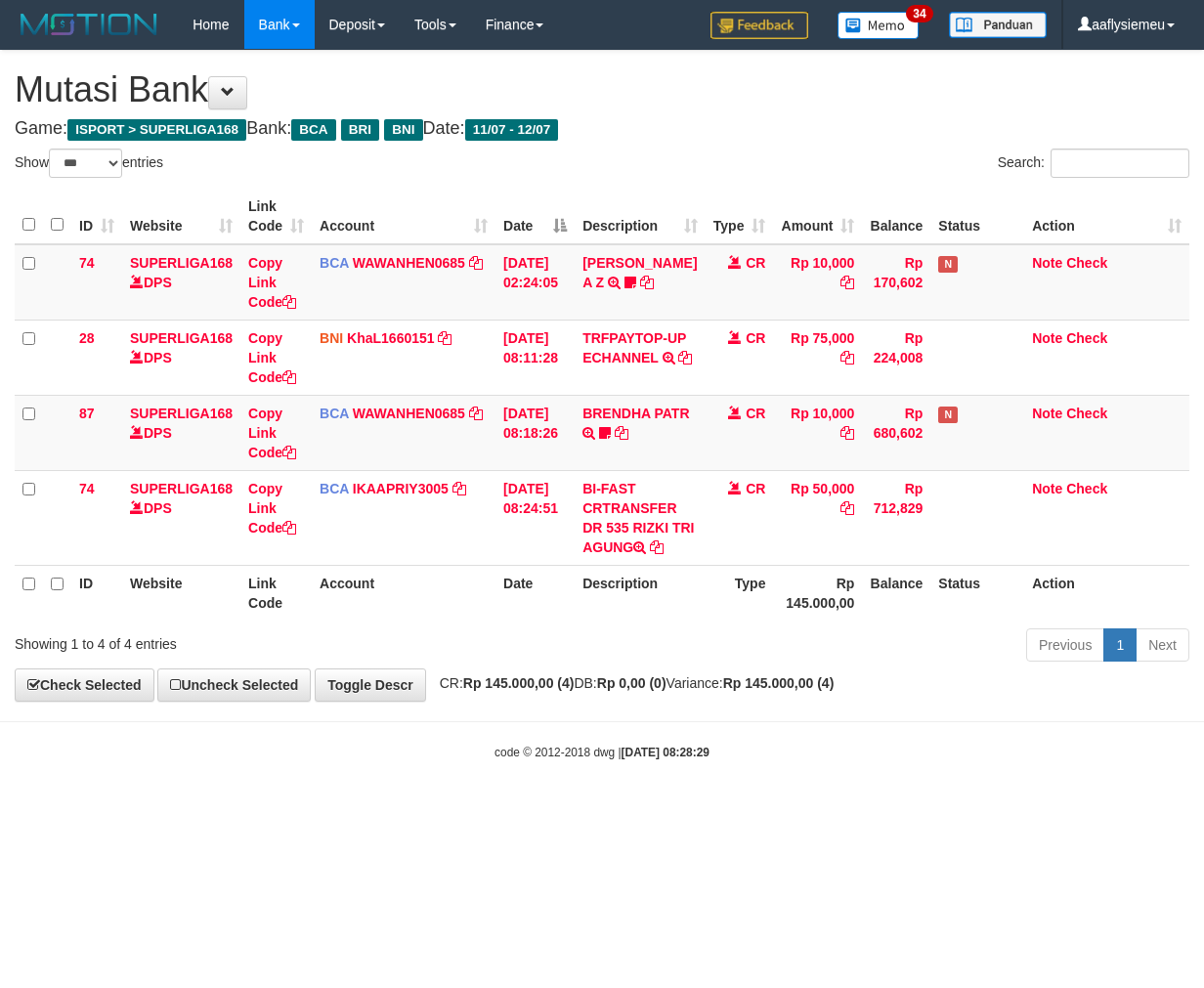 select on "***" 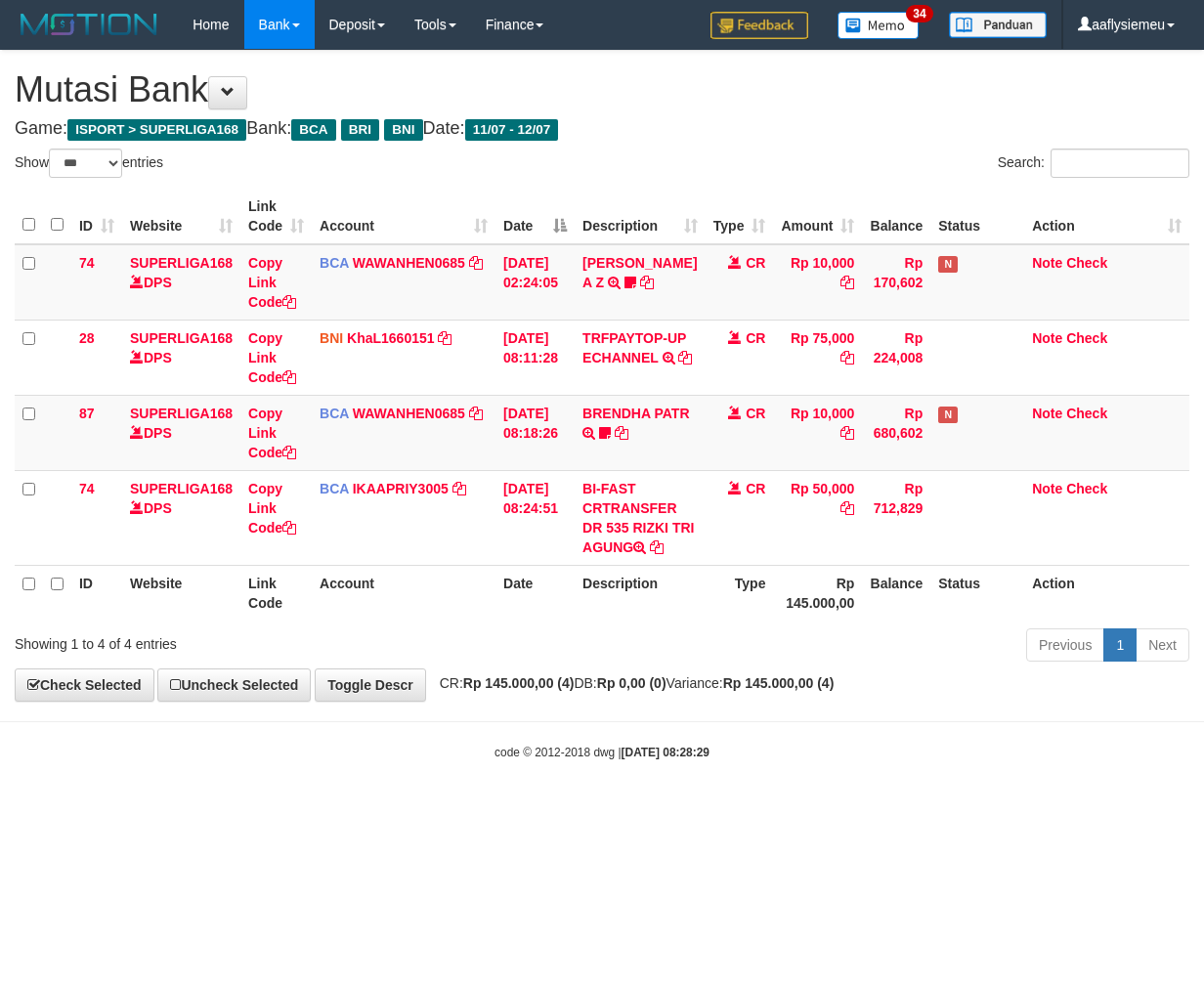 scroll, scrollTop: 0, scrollLeft: 0, axis: both 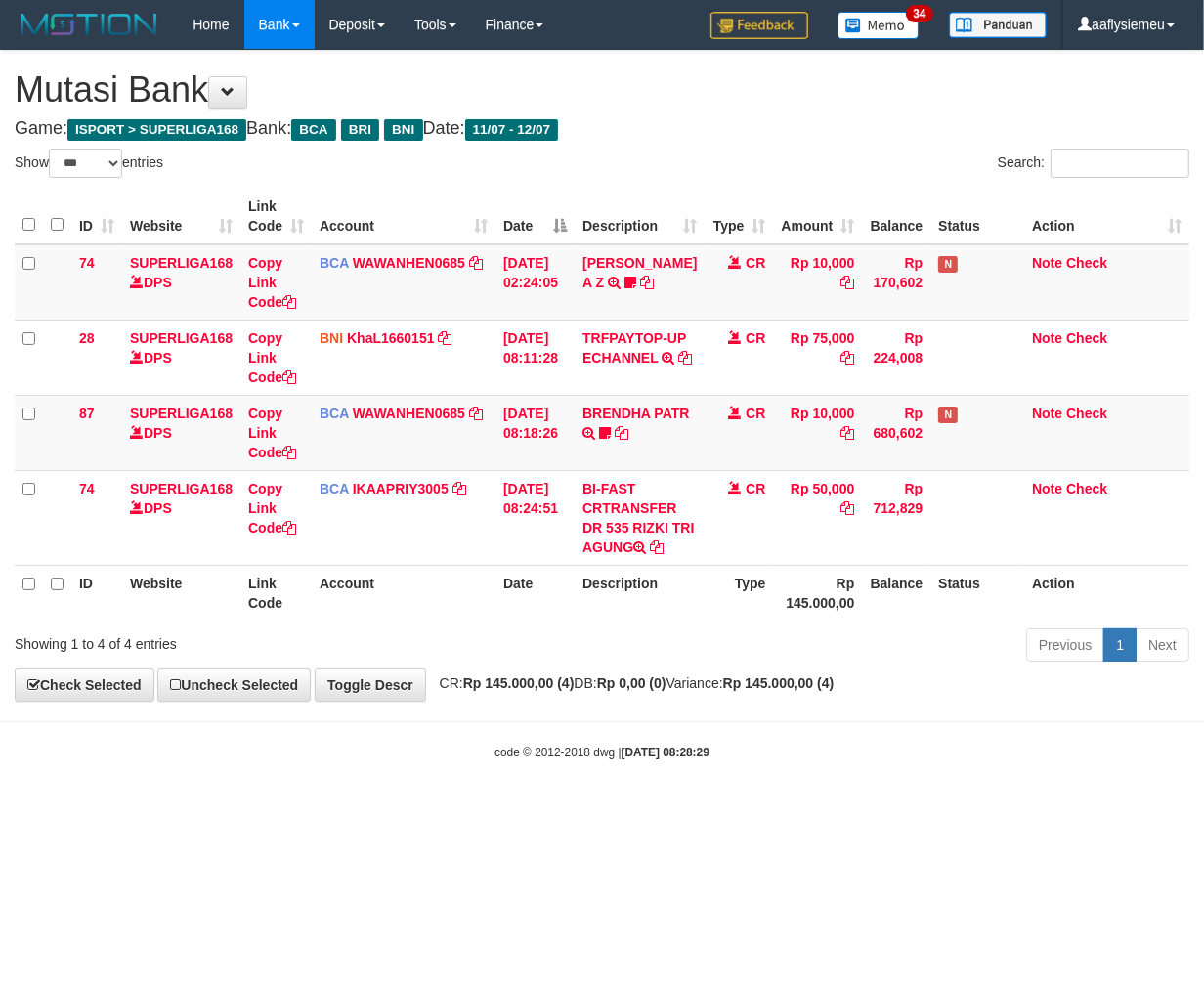 click on "code © 2012-2018 dwg |  2025/07/12 08:28:29" at bounding box center (602, 752) 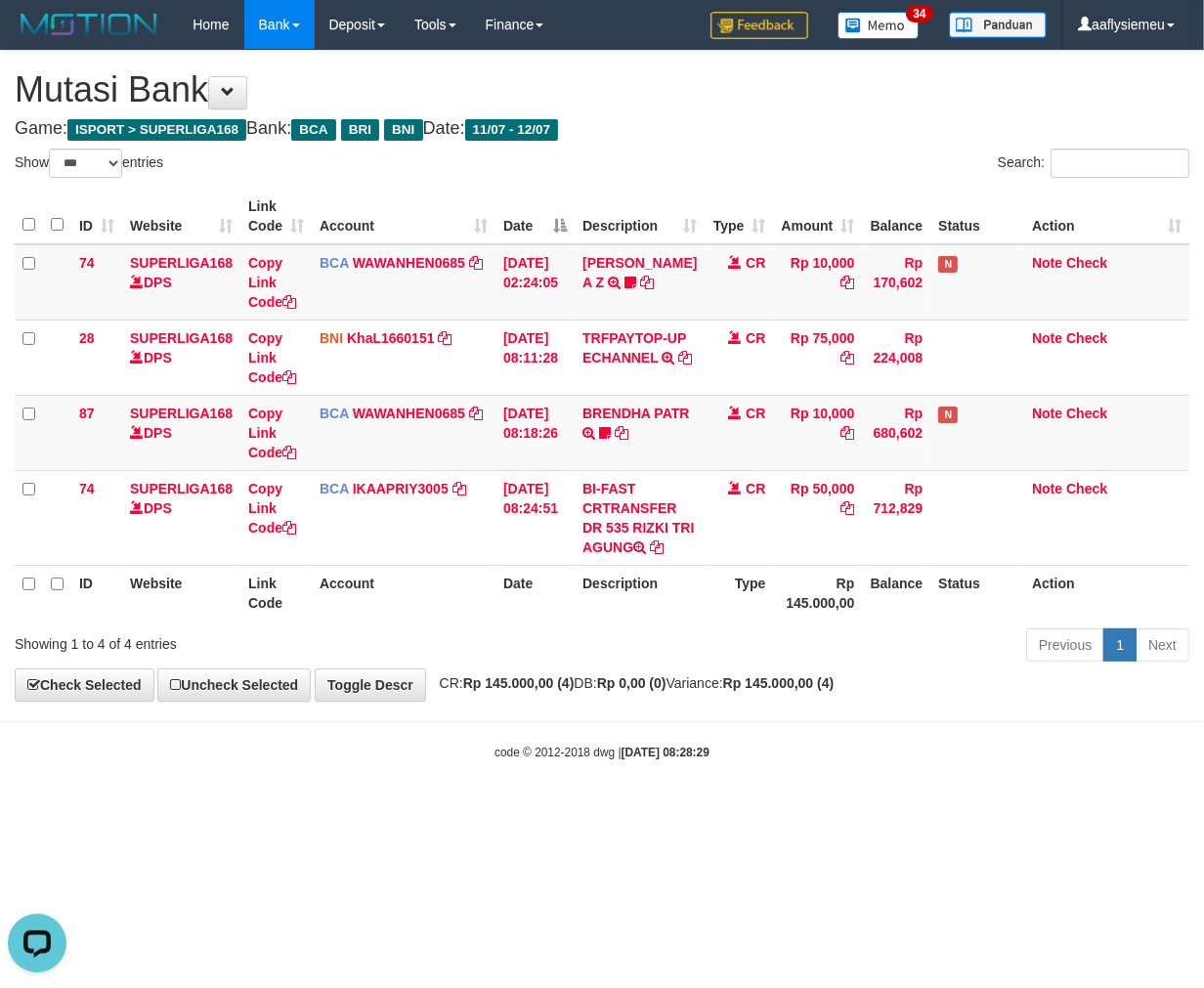 scroll, scrollTop: 0, scrollLeft: 0, axis: both 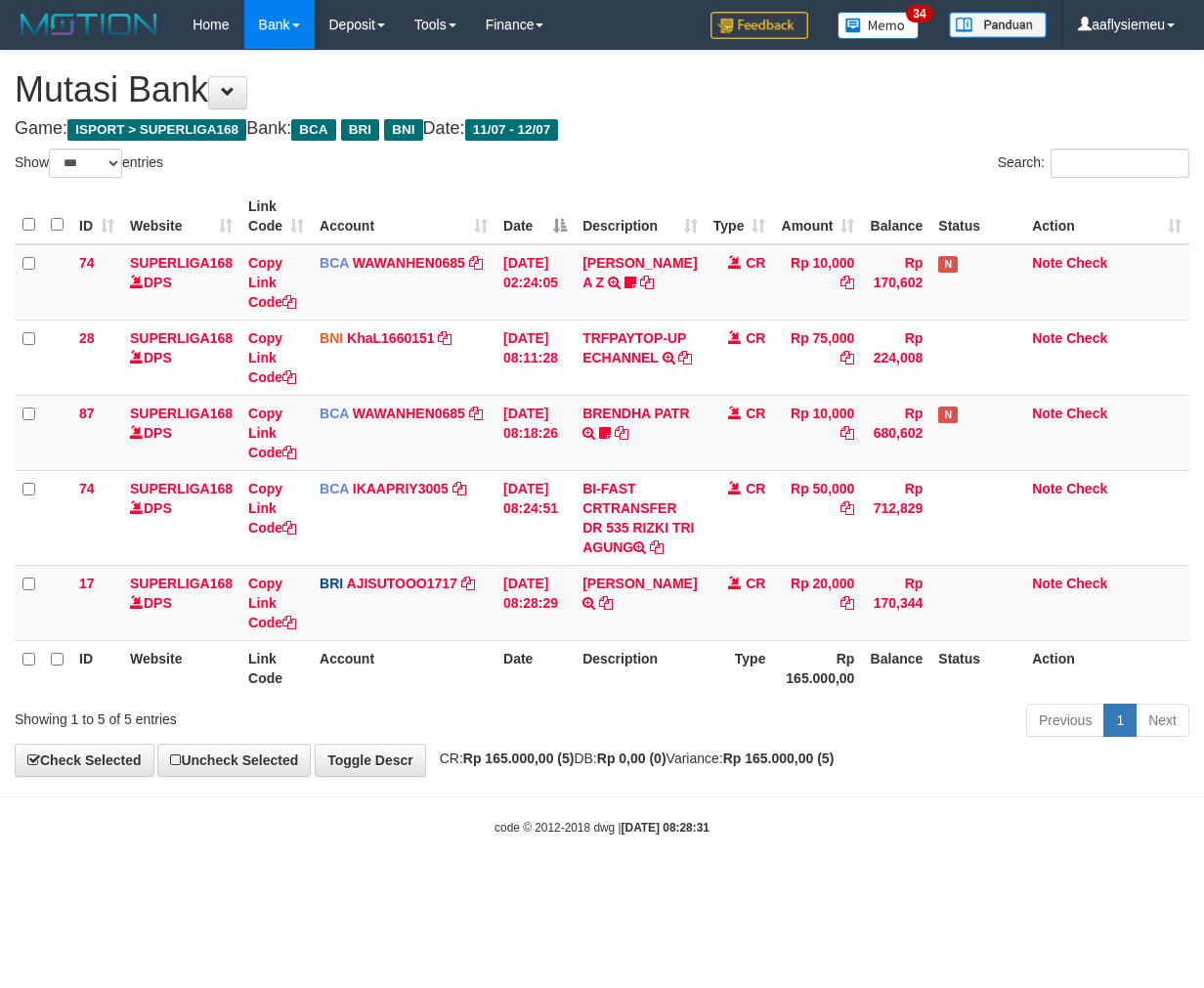 select on "***" 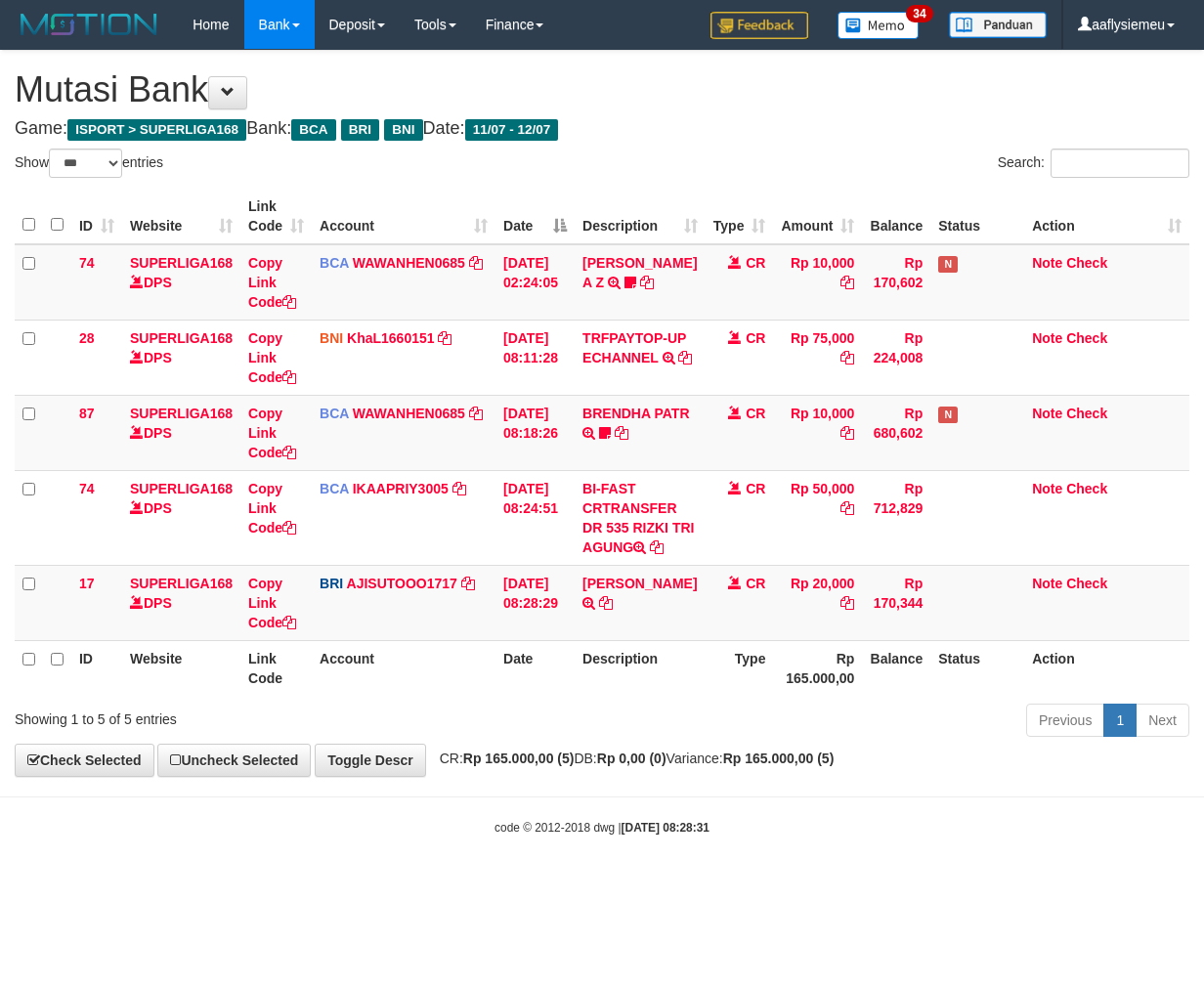 scroll, scrollTop: 0, scrollLeft: 0, axis: both 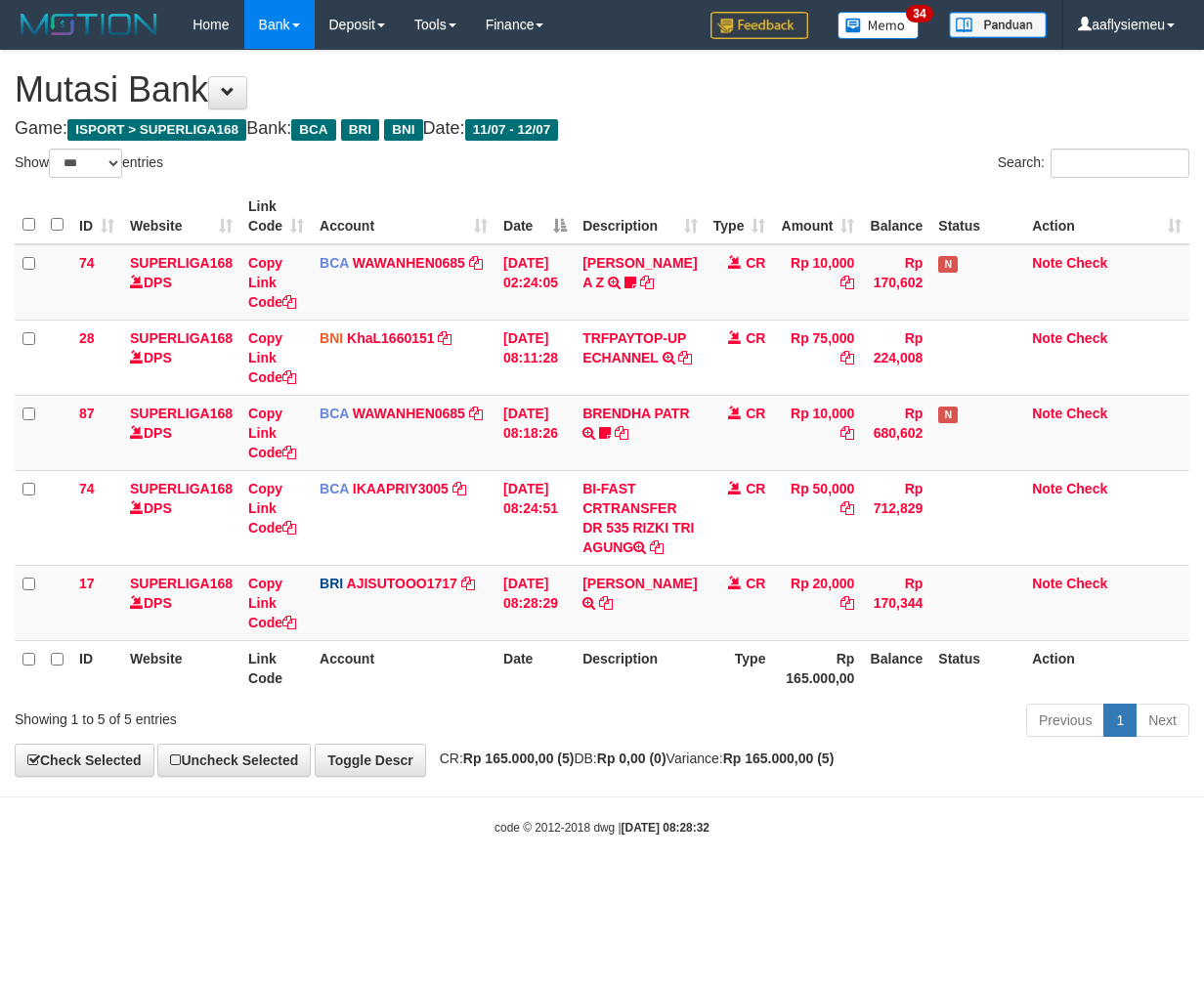 select on "***" 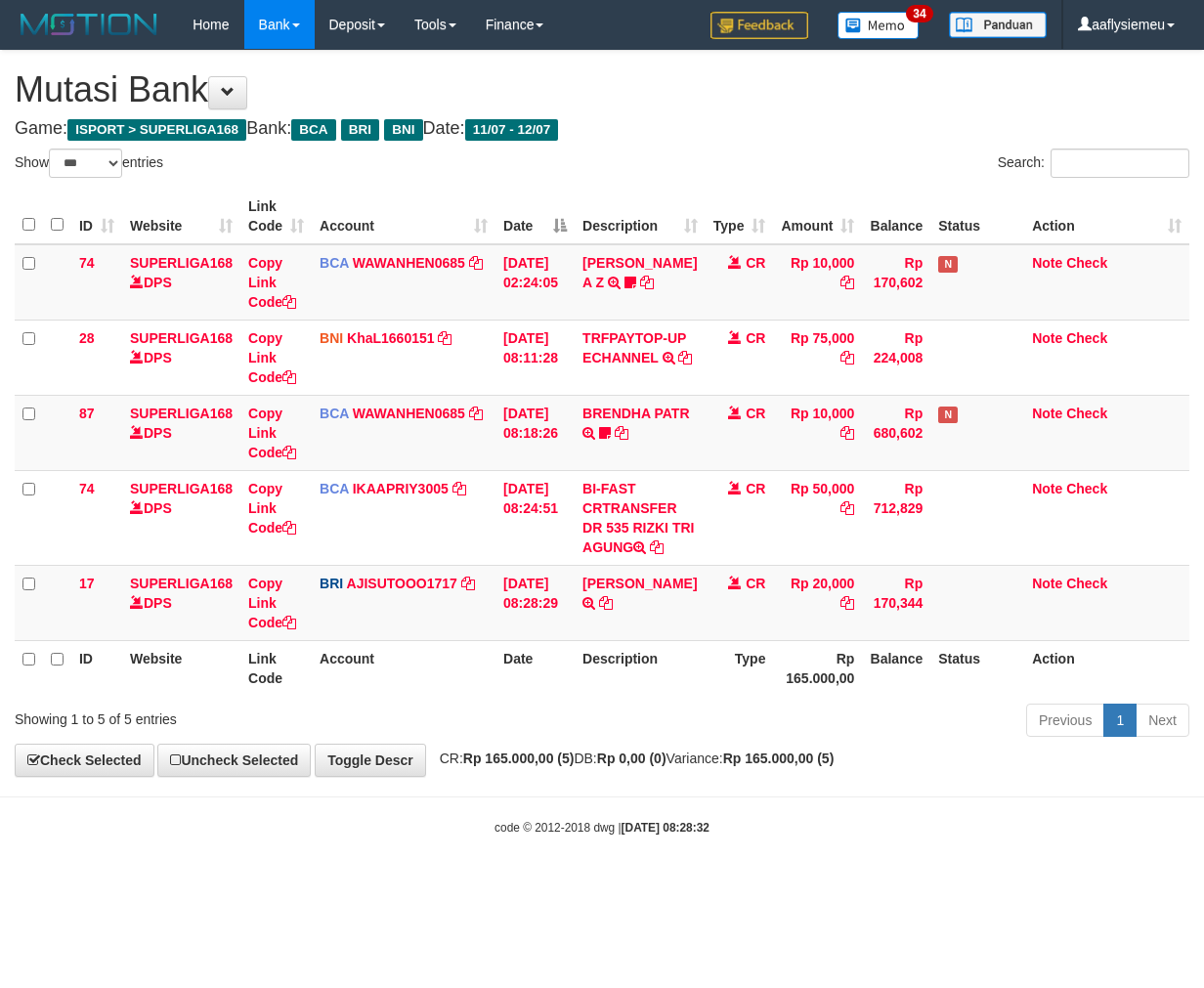 click on "Previous 1 Next" at bounding box center (852, 722) 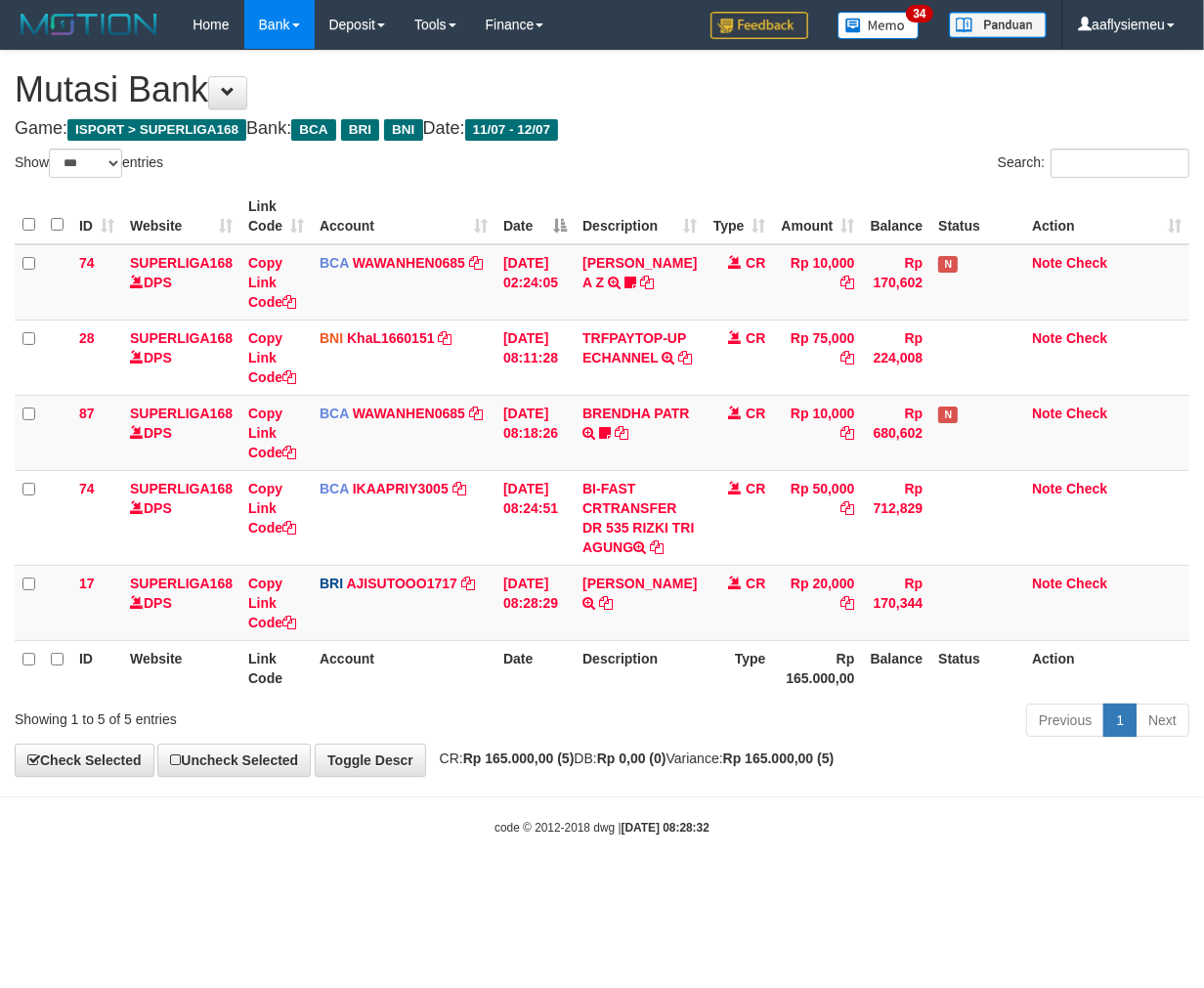 click on "Toggle navigation
Home
Bank
Account List
Load
By Website
Group
[ISPORT]													SUPERLIGA168
By Load Group (DPS)
34" at bounding box center [602, 443] 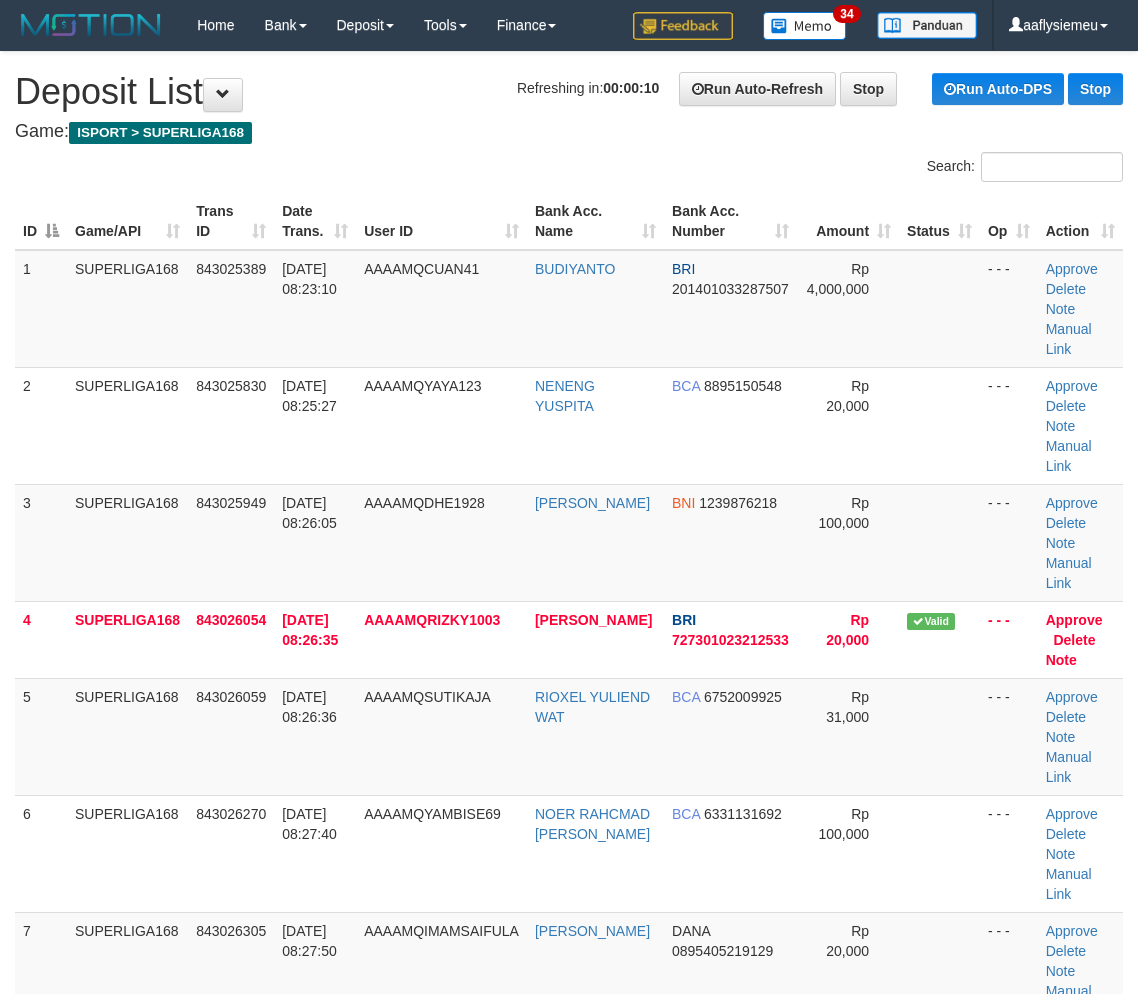 scroll, scrollTop: 0, scrollLeft: 0, axis: both 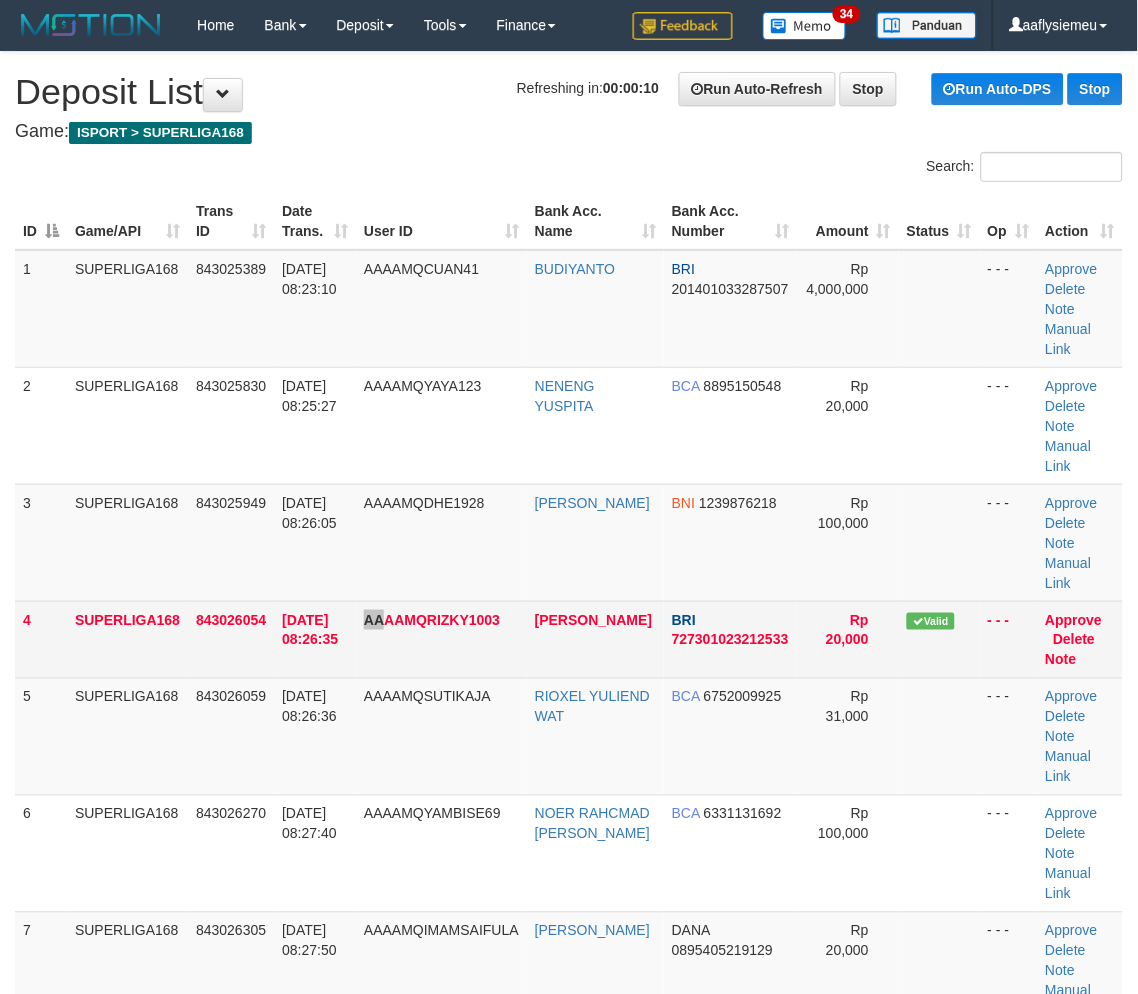 drag, startPoint x: 378, startPoint y: 596, endPoint x: 395, endPoint y: 588, distance: 18.788294 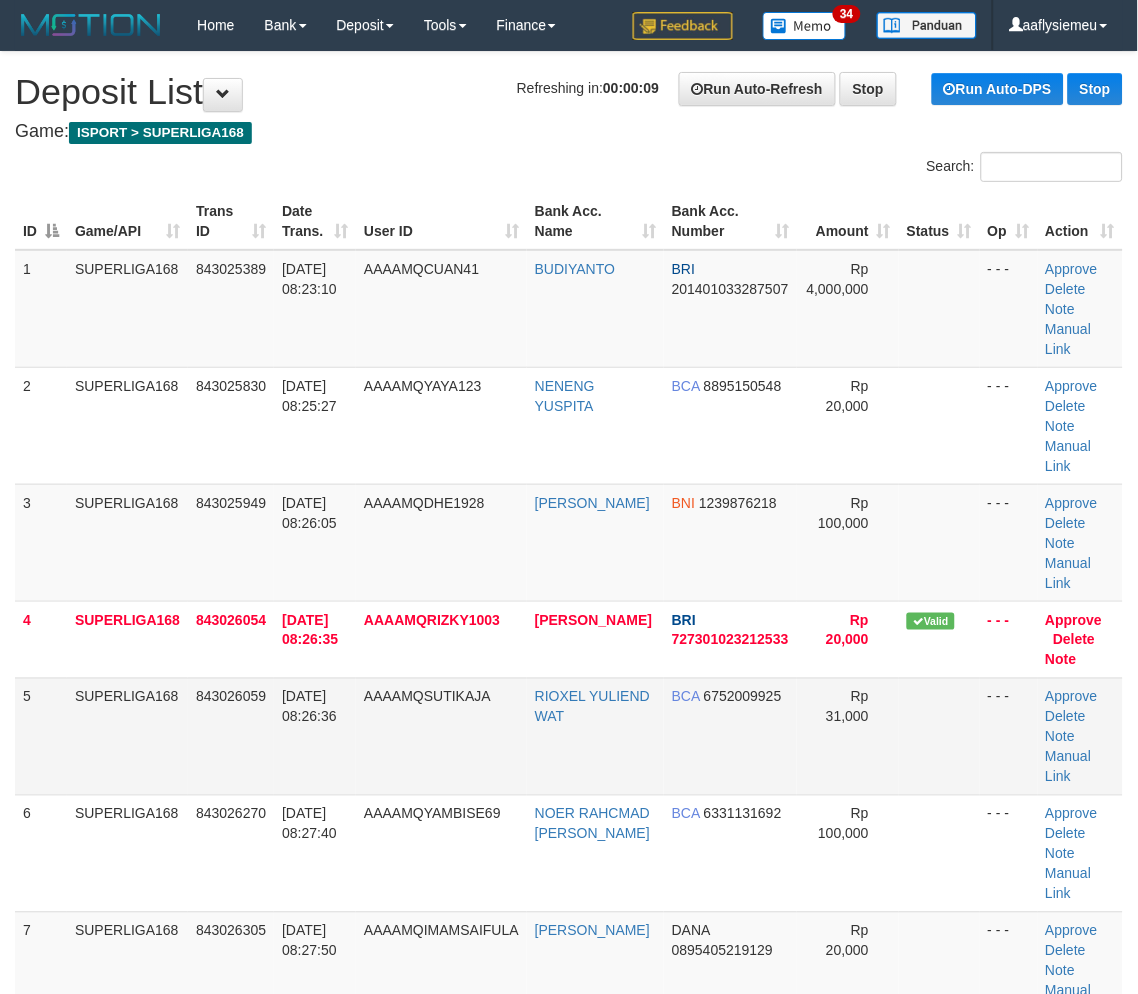 click on "SUPERLIGA168" at bounding box center (127, 736) 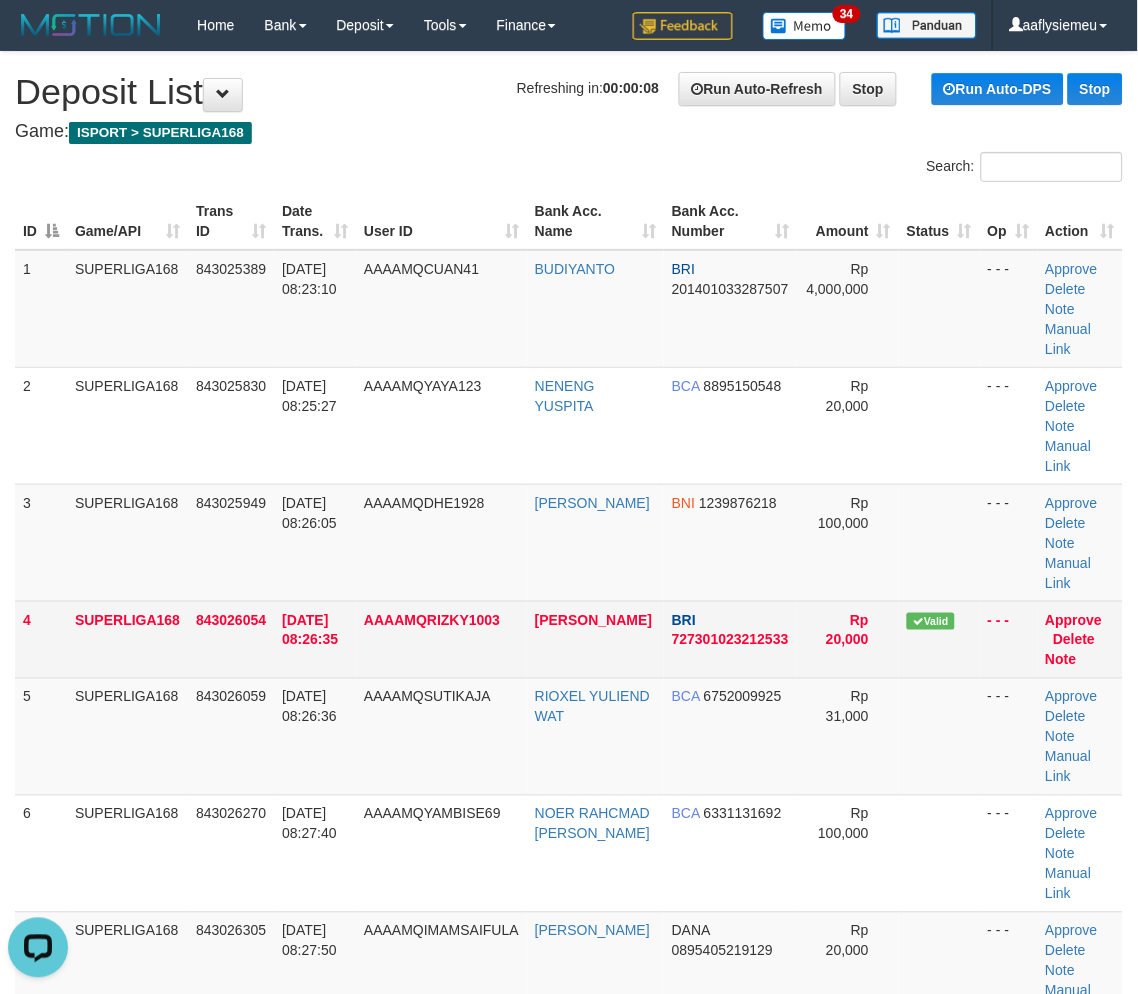 scroll, scrollTop: 0, scrollLeft: 0, axis: both 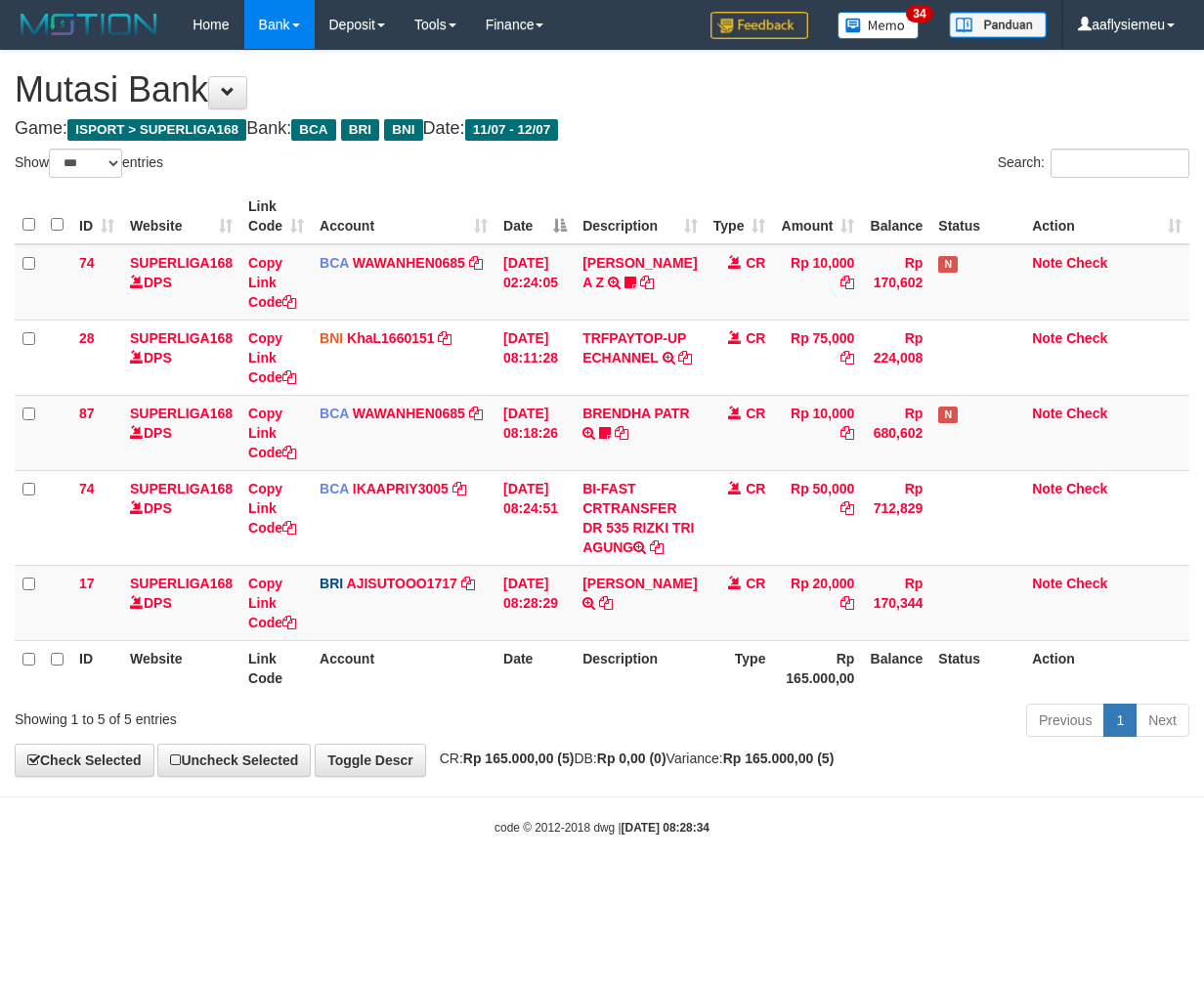 select on "***" 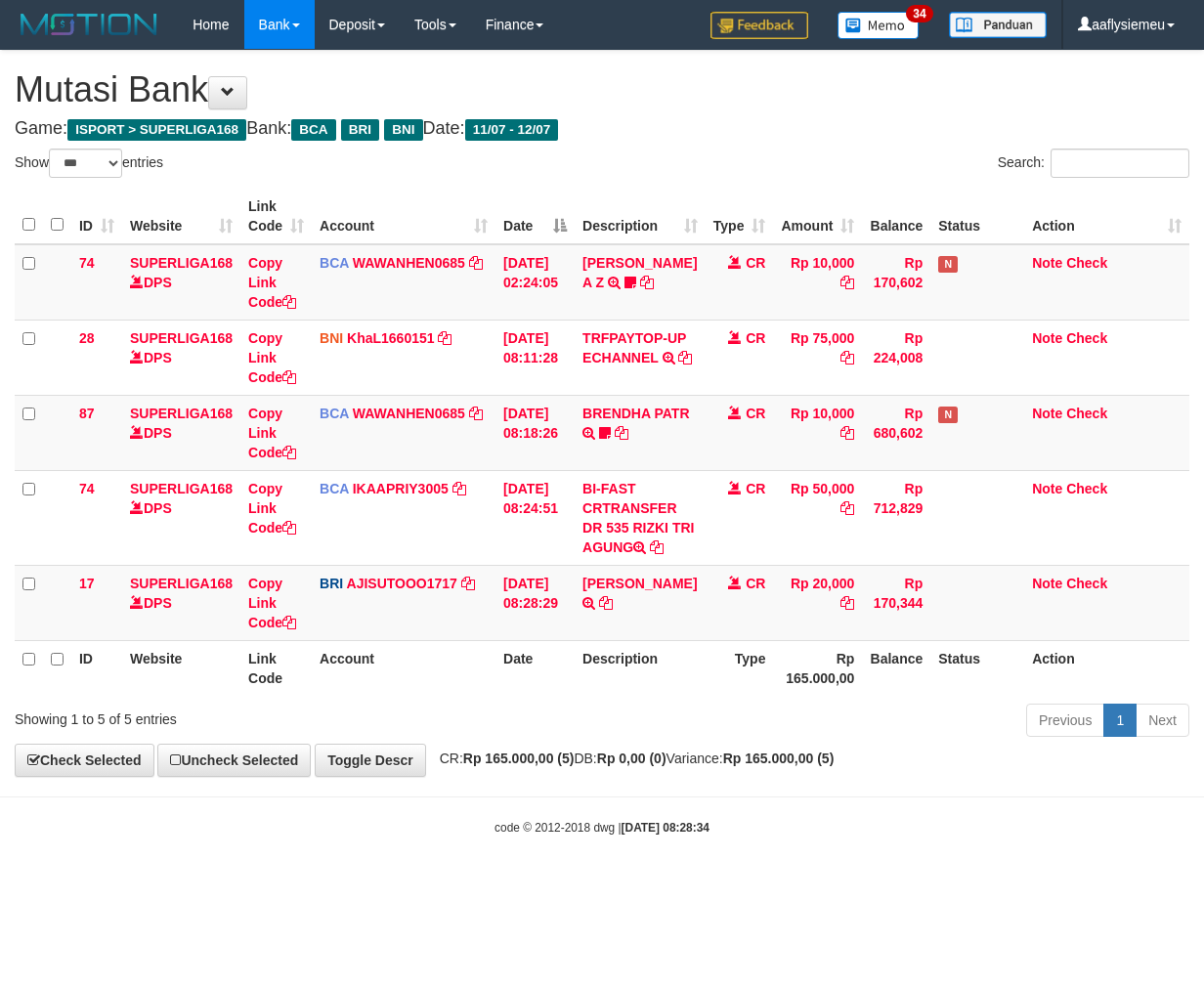 scroll, scrollTop: 0, scrollLeft: 0, axis: both 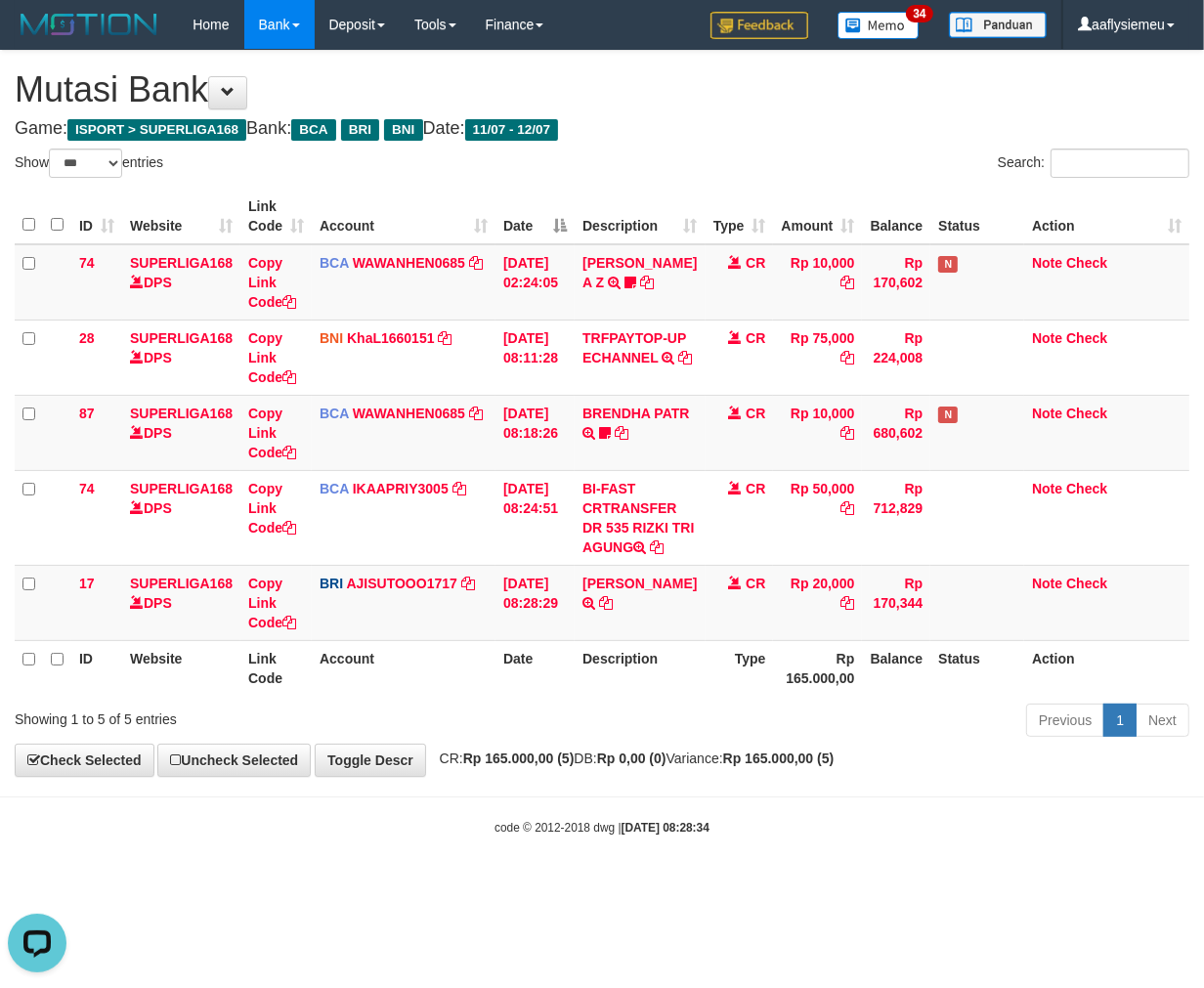 click on "Type" at bounding box center [740, 667] 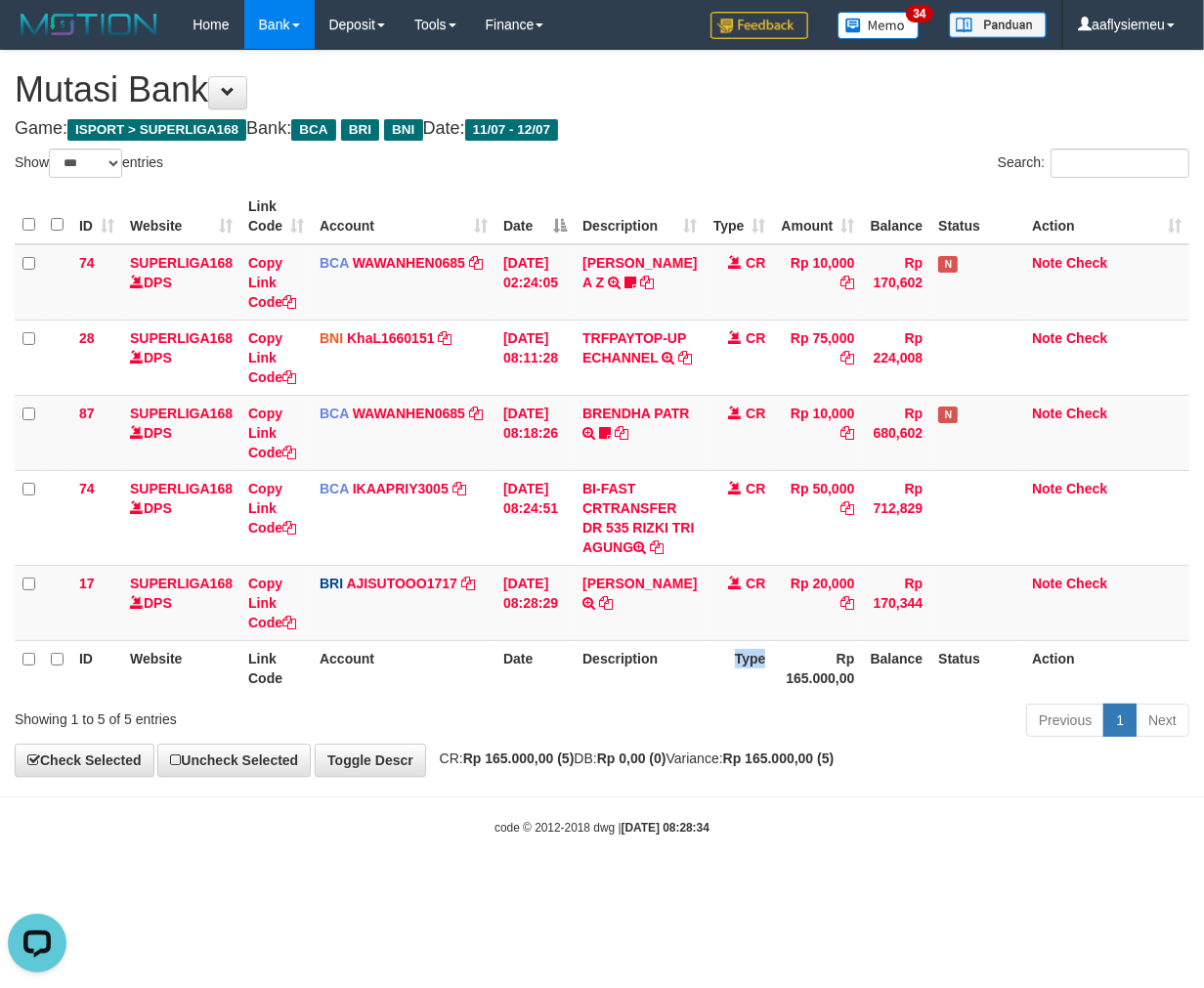 click on "Type" at bounding box center (740, 667) 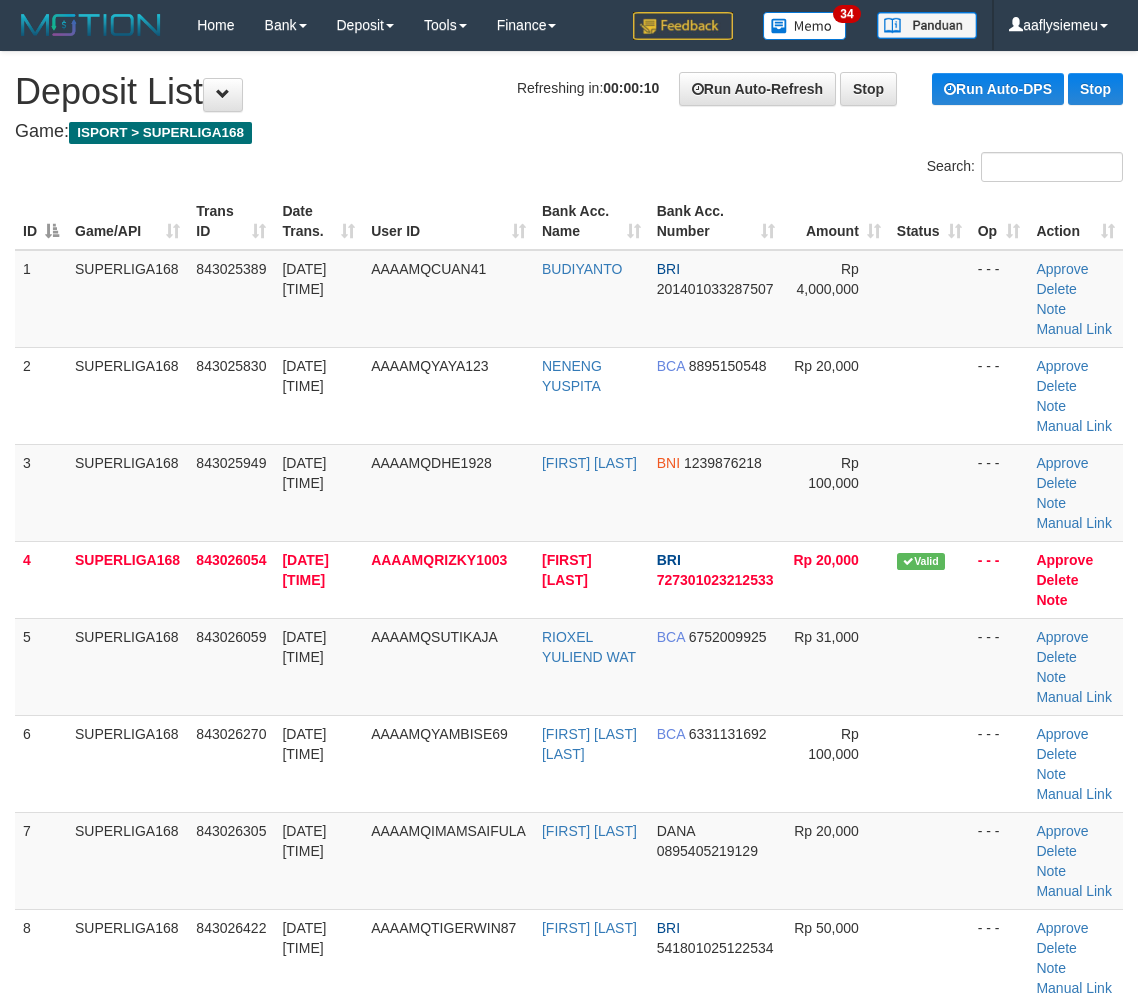 scroll, scrollTop: 0, scrollLeft: 0, axis: both 